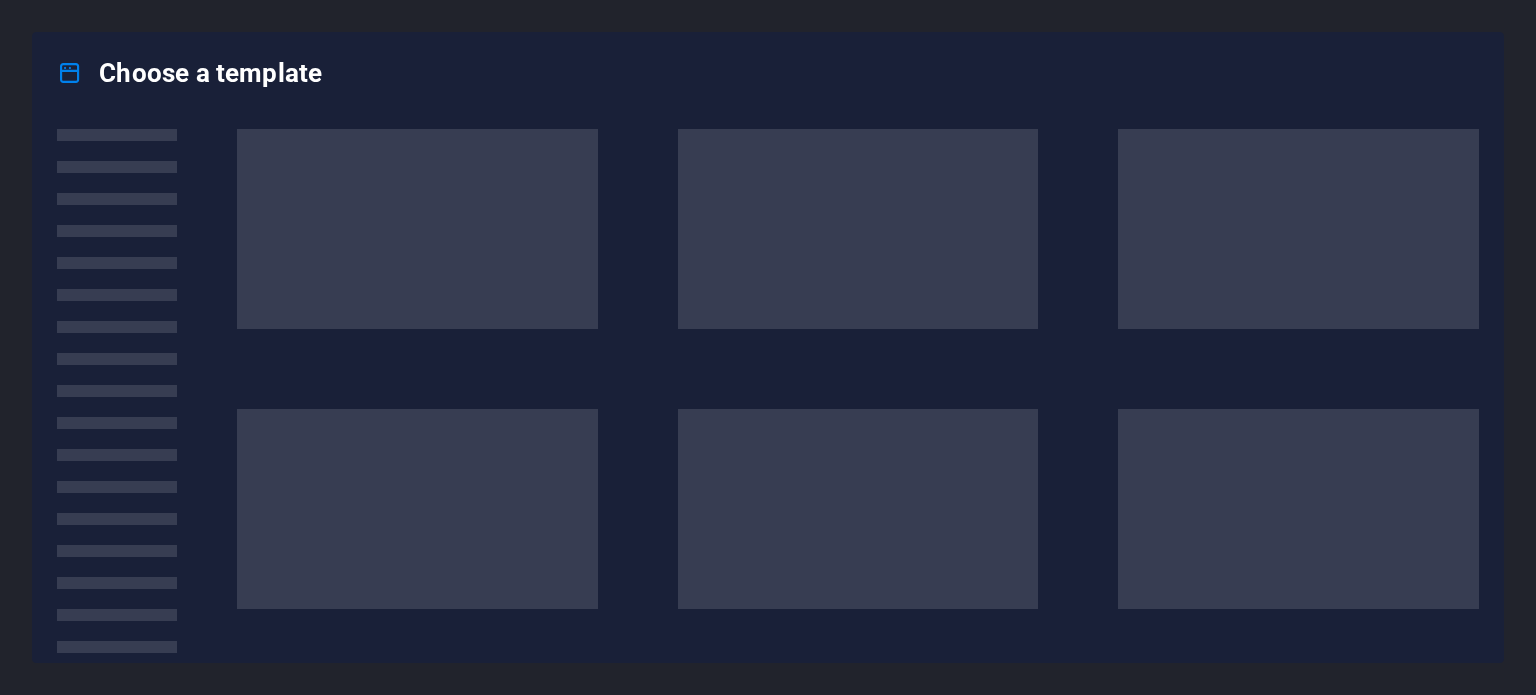 scroll, scrollTop: 0, scrollLeft: 0, axis: both 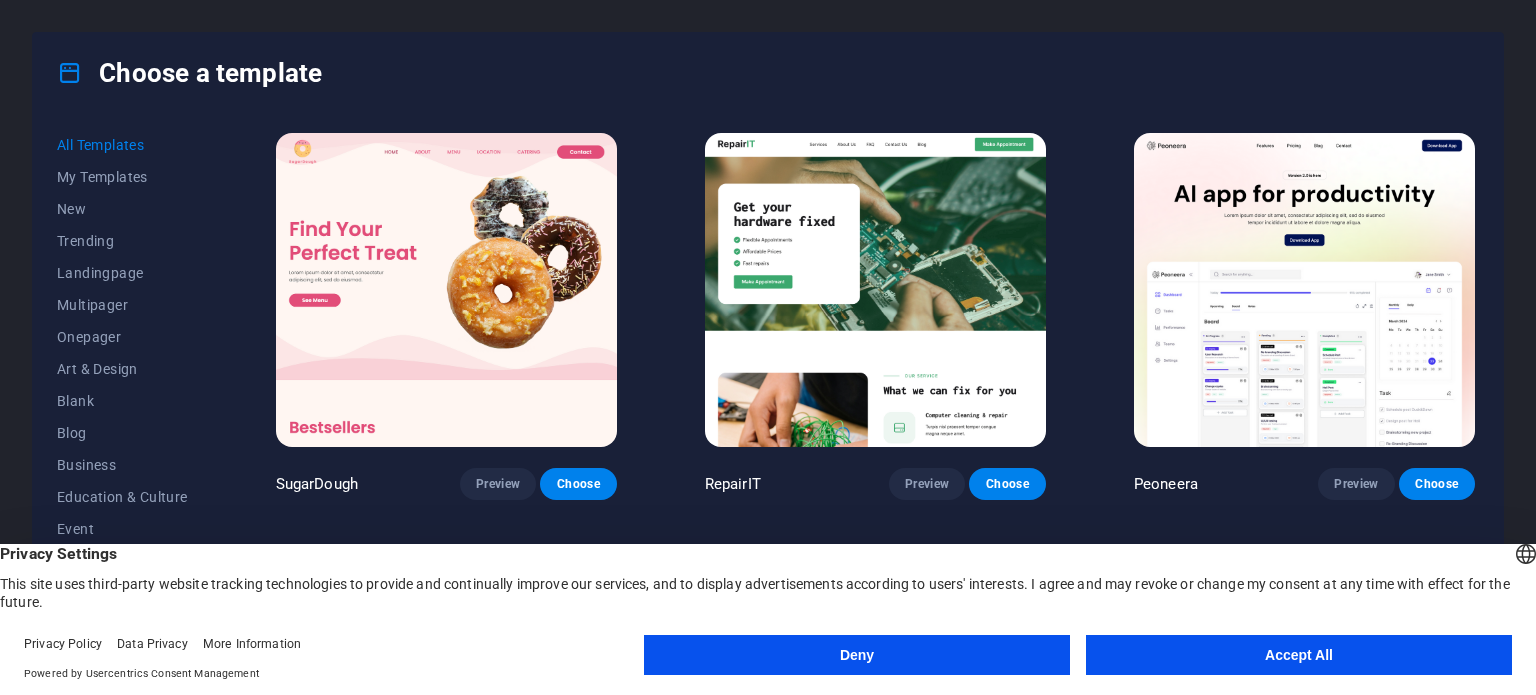 click on "Accept All" at bounding box center [1299, 655] 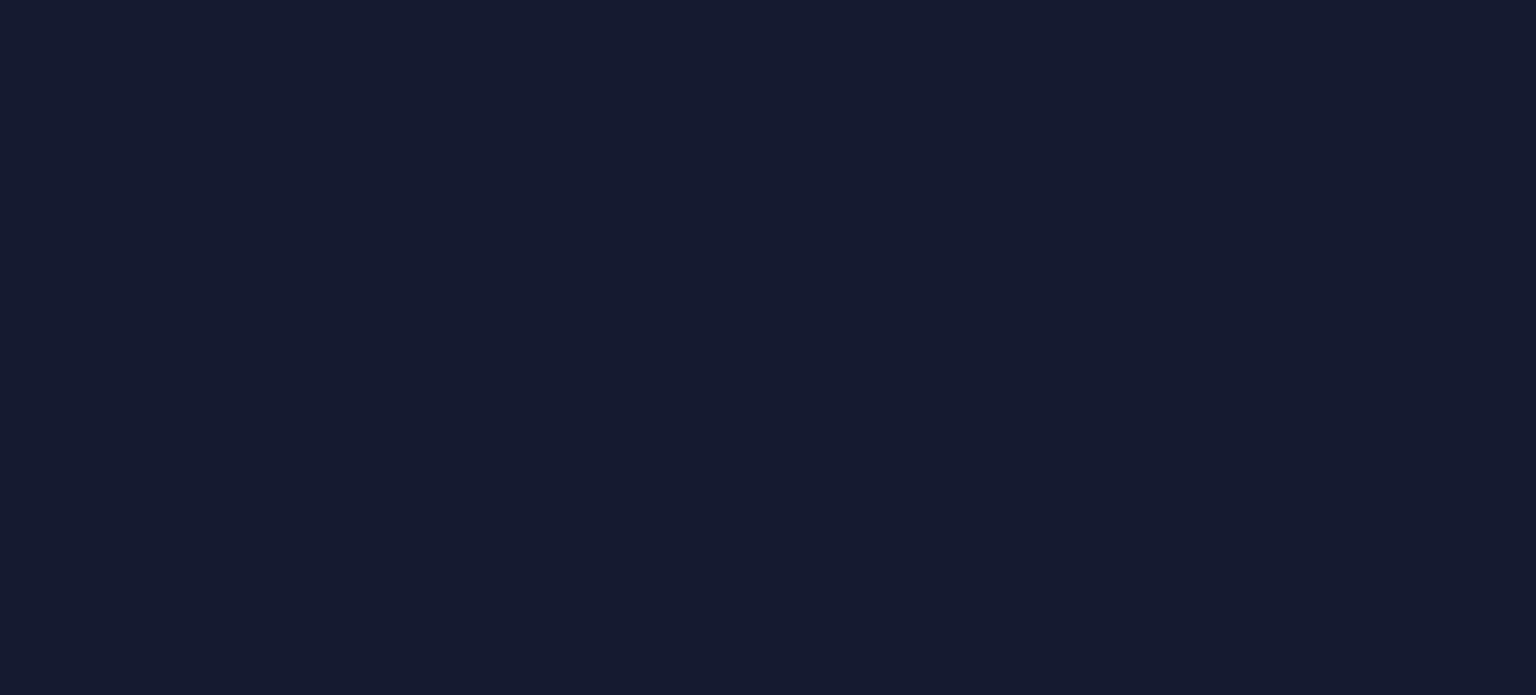 scroll, scrollTop: 0, scrollLeft: 0, axis: both 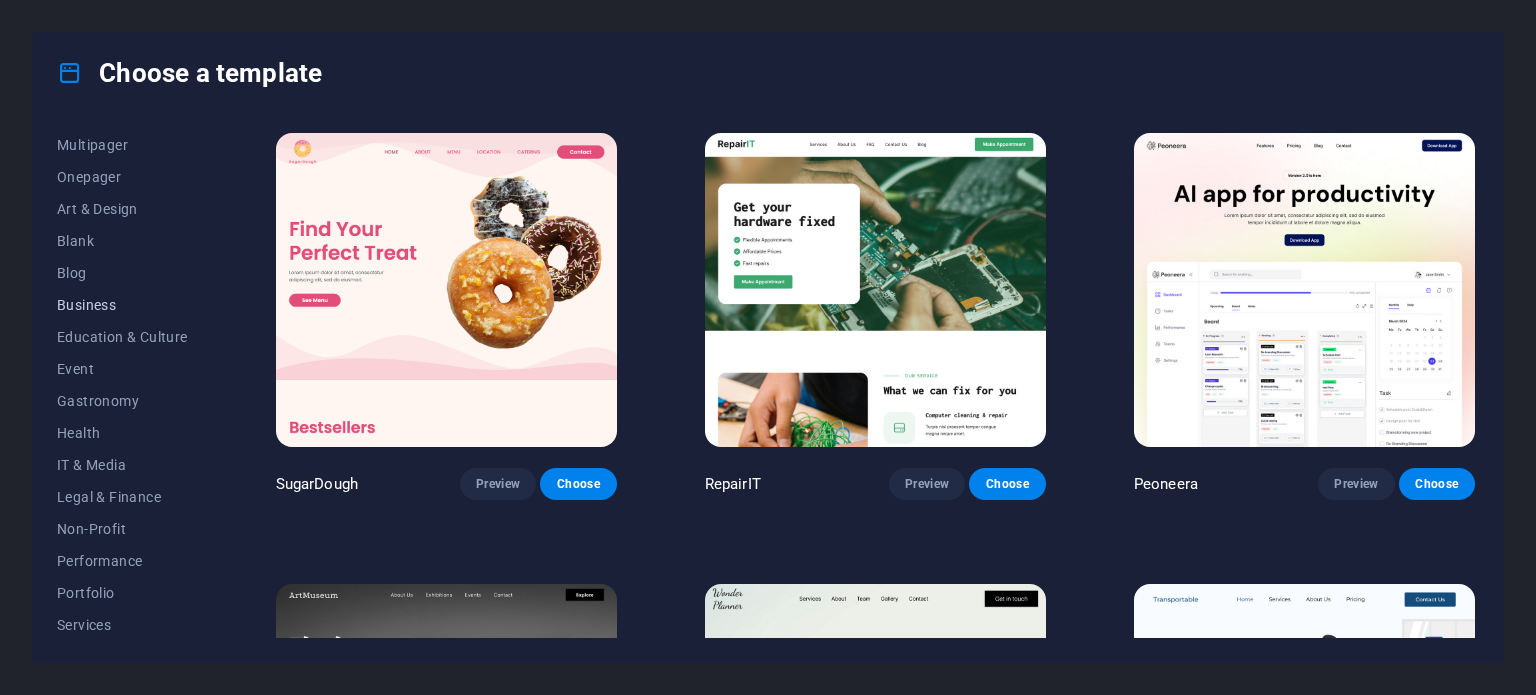 click on "Business" at bounding box center (122, 305) 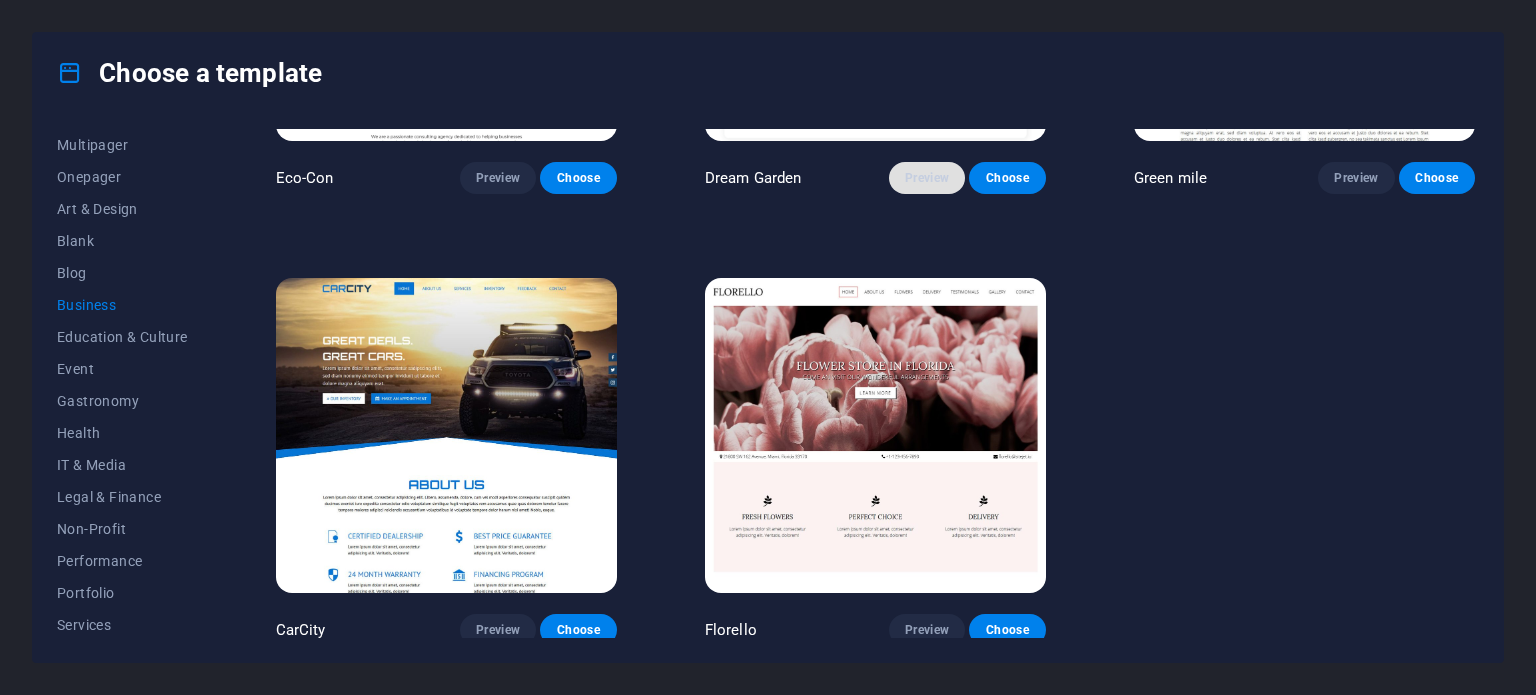 scroll, scrollTop: 308, scrollLeft: 0, axis: vertical 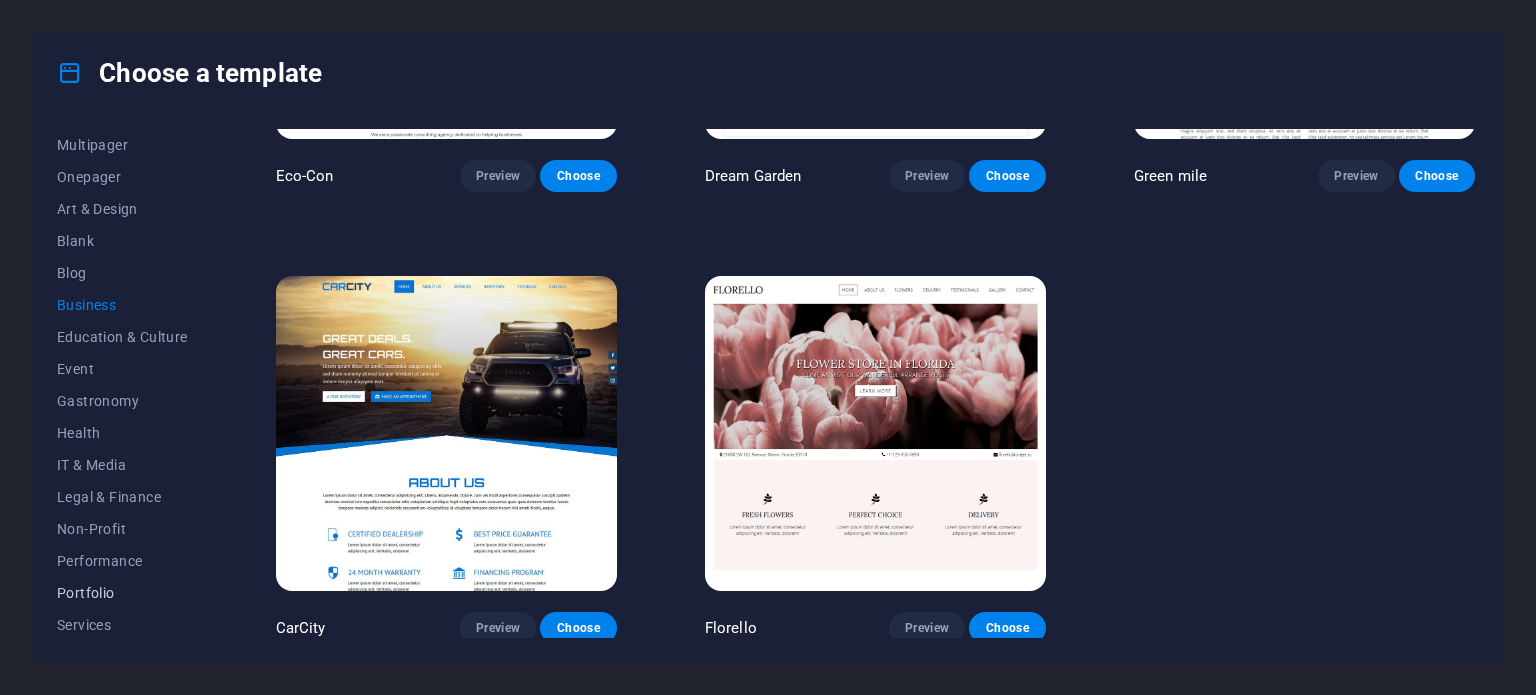 click on "Portfolio" at bounding box center (122, 593) 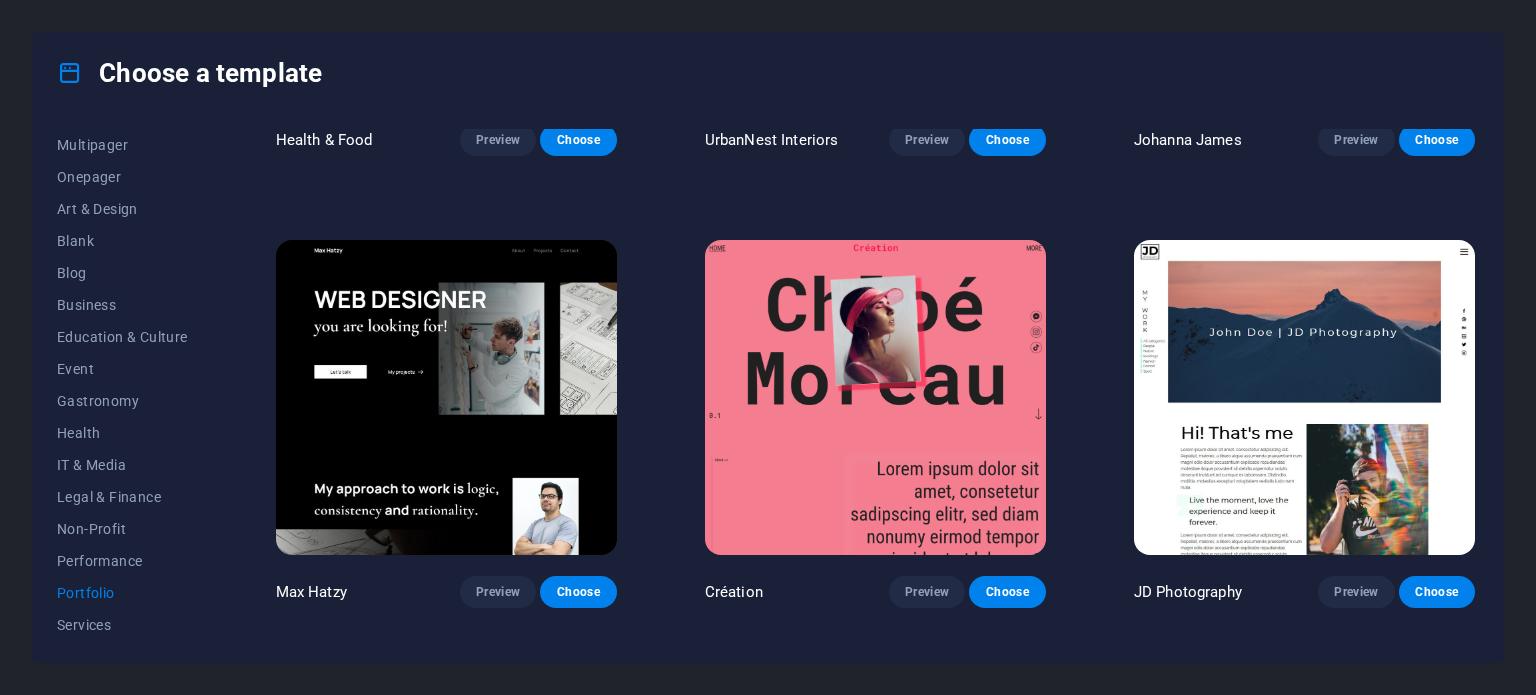 scroll, scrollTop: 346, scrollLeft: 0, axis: vertical 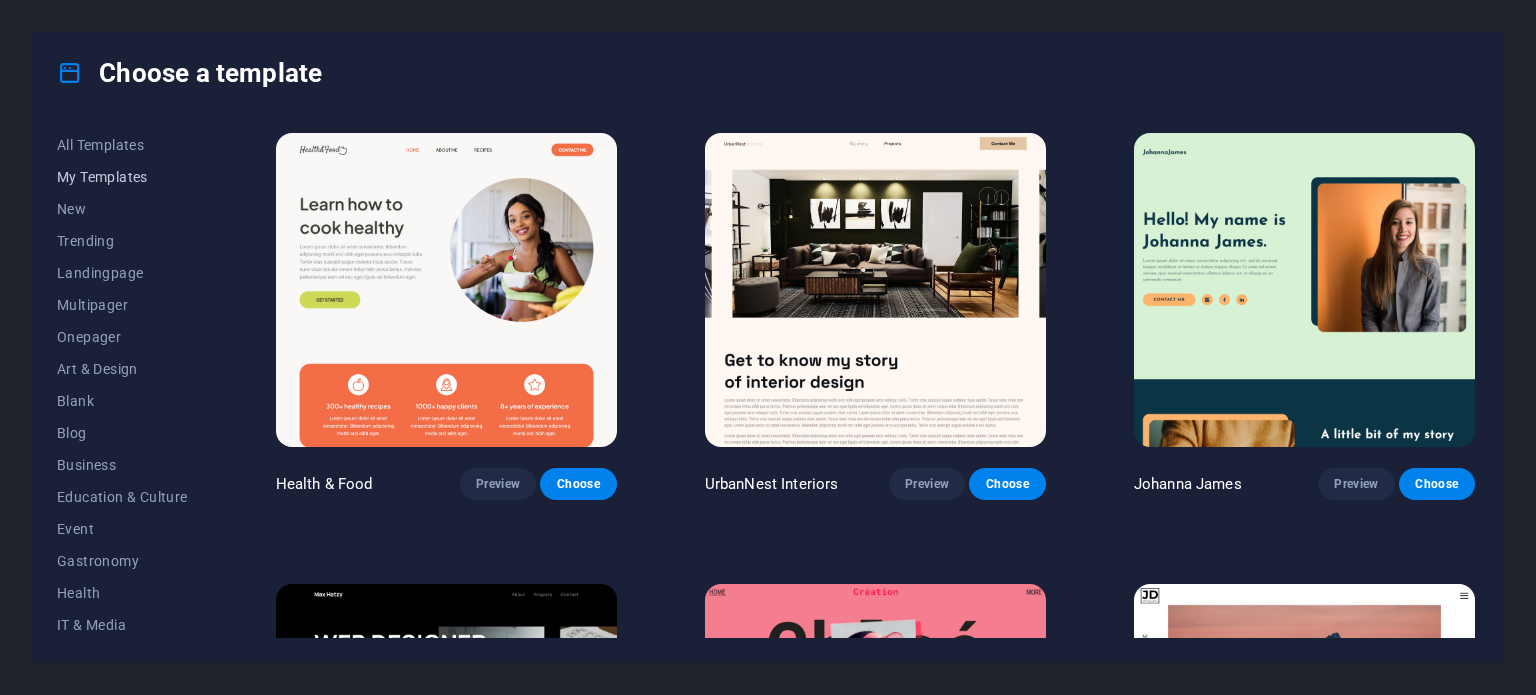 click on "My Templates" at bounding box center [122, 177] 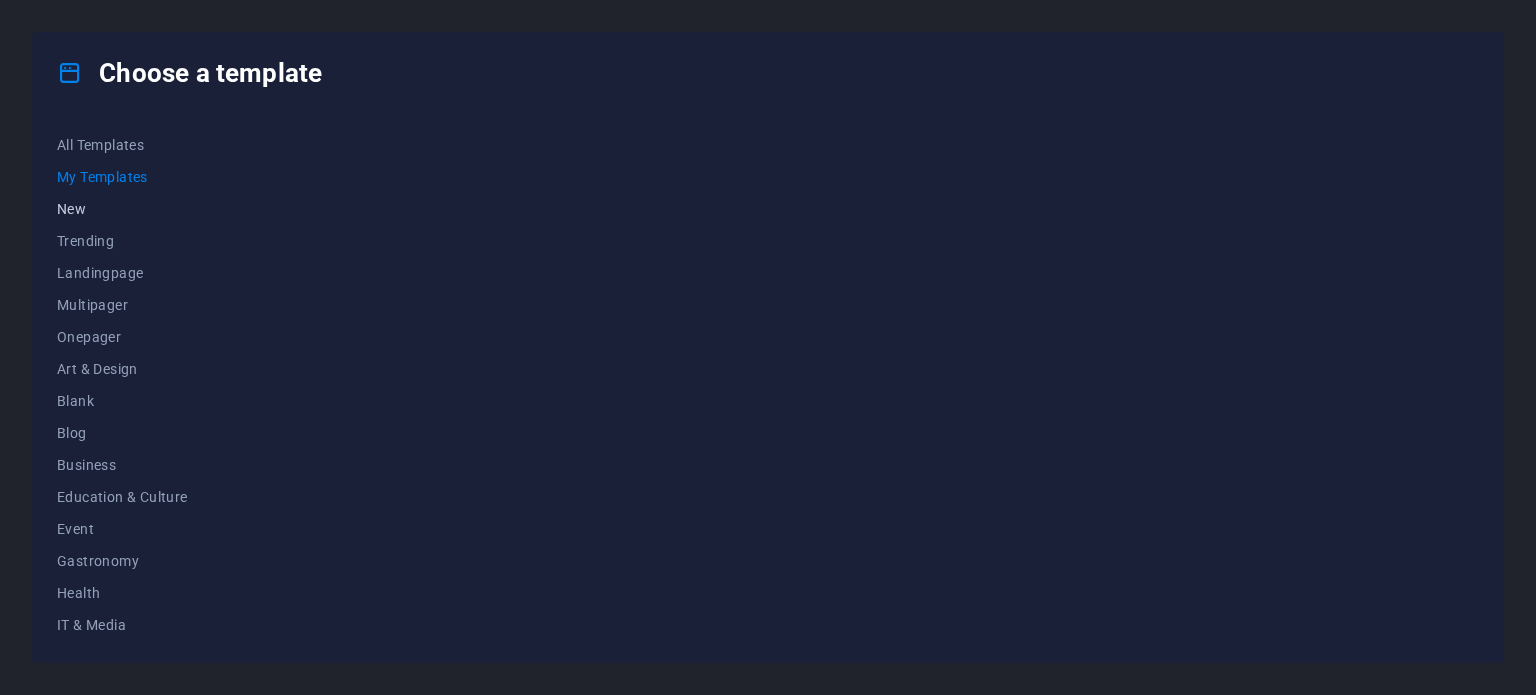 click on "New" at bounding box center [122, 209] 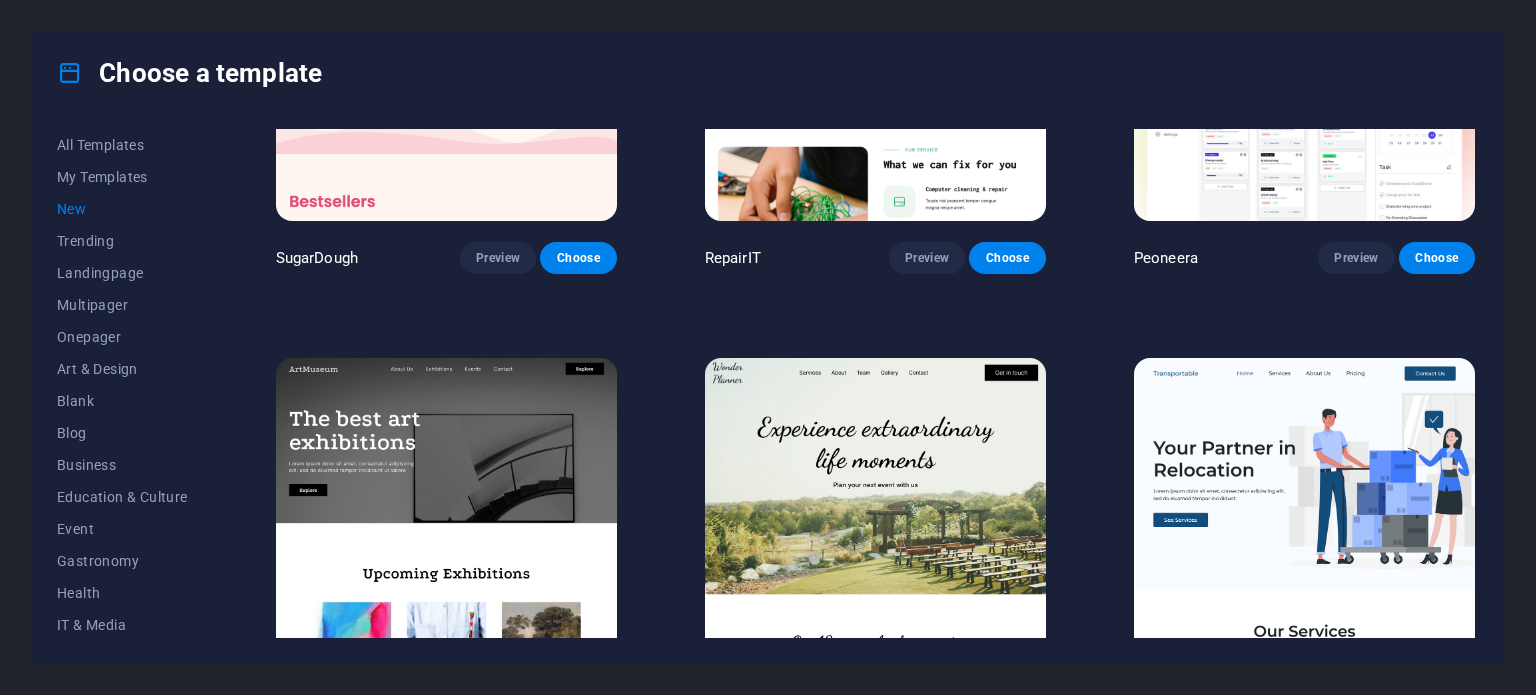 scroll, scrollTop: 0, scrollLeft: 0, axis: both 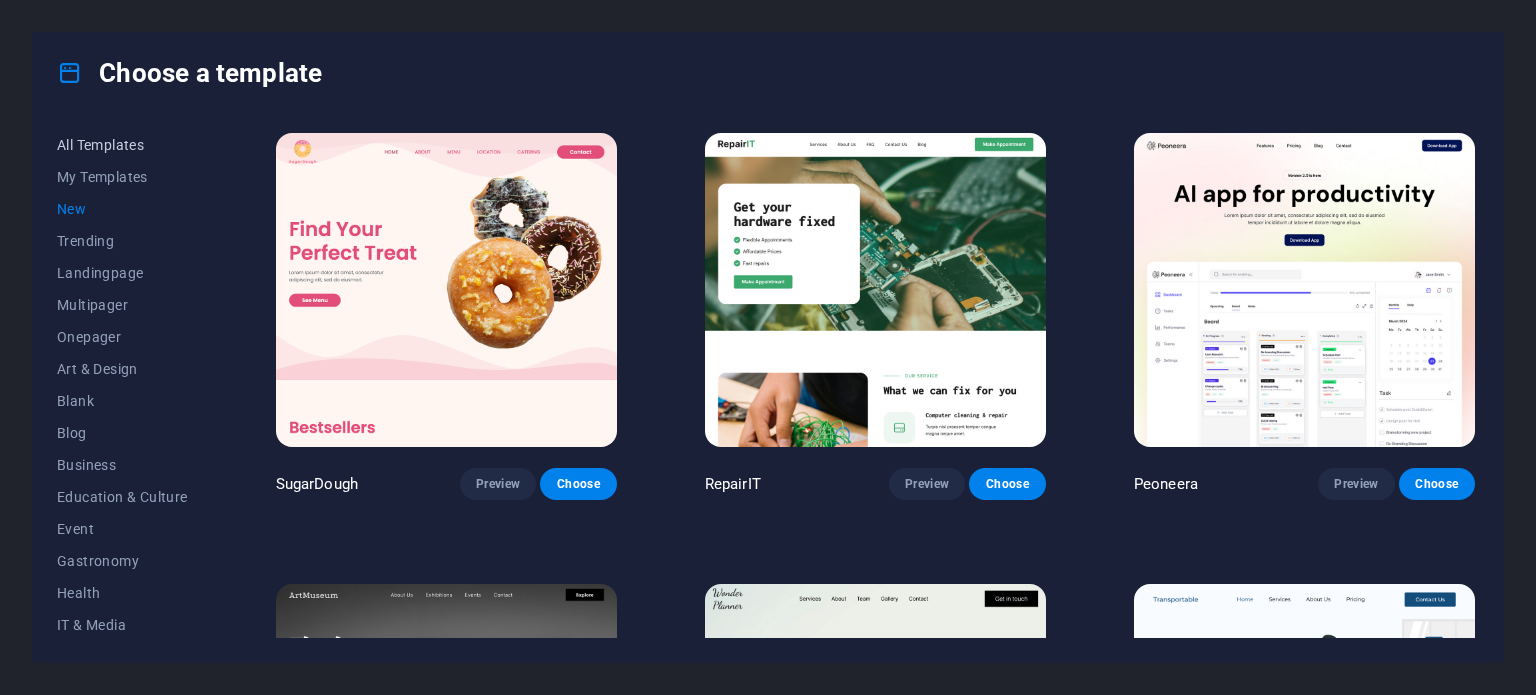 click on "All Templates" at bounding box center [122, 145] 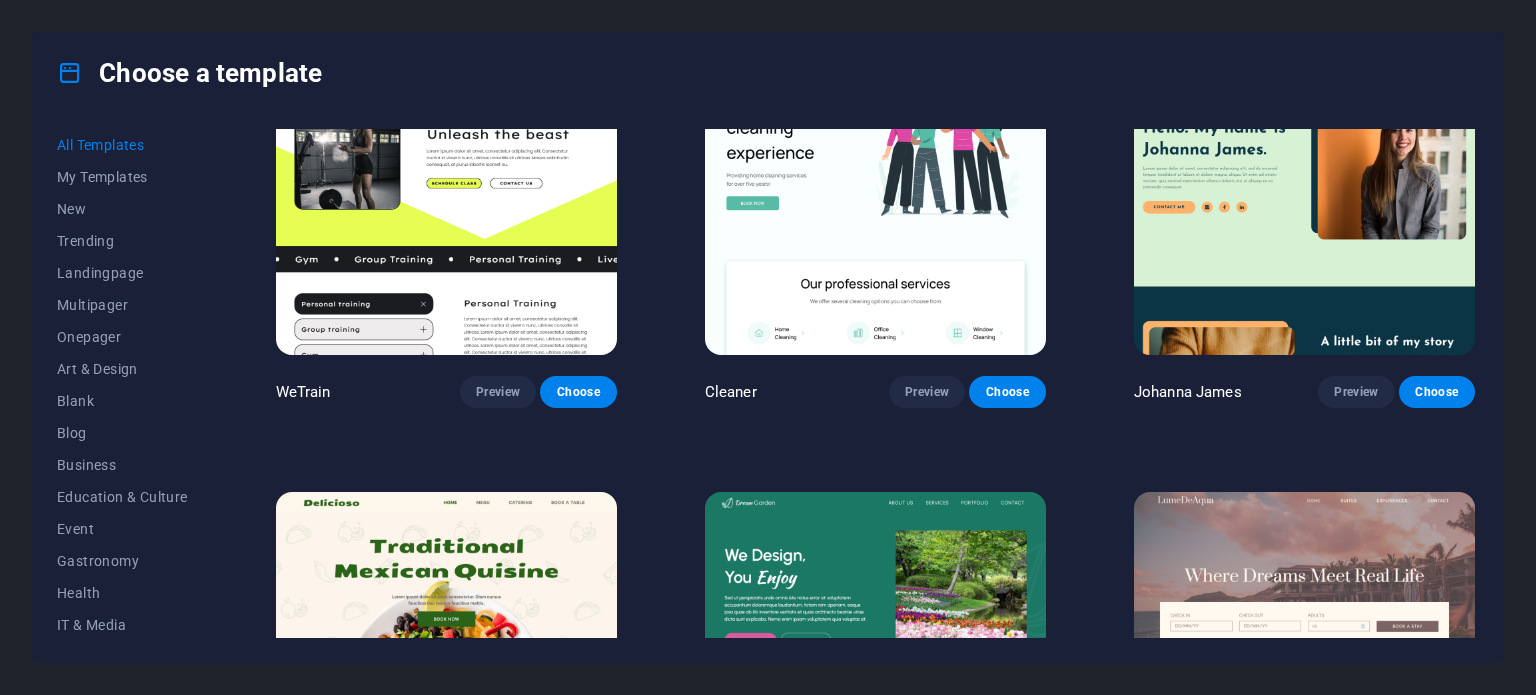 scroll, scrollTop: 2803, scrollLeft: 0, axis: vertical 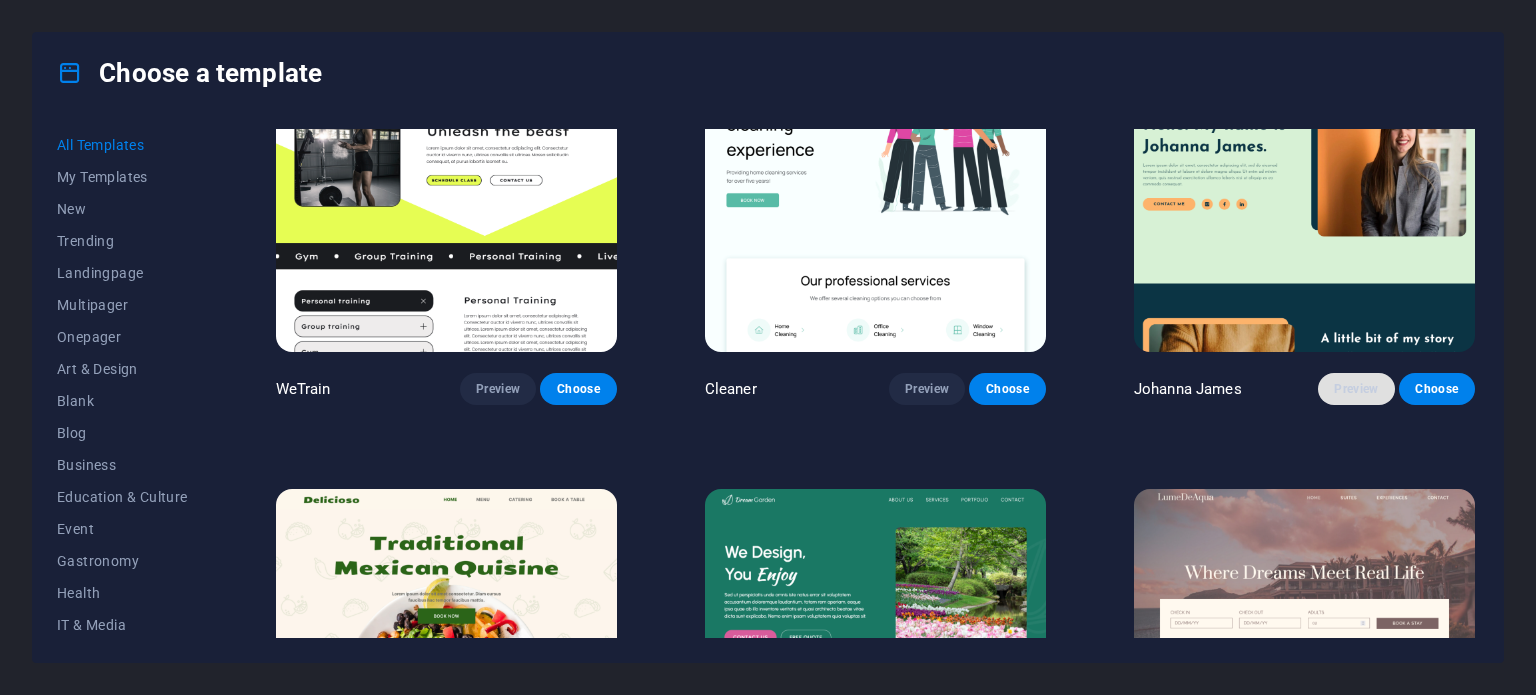 click on "Preview" at bounding box center [1356, 389] 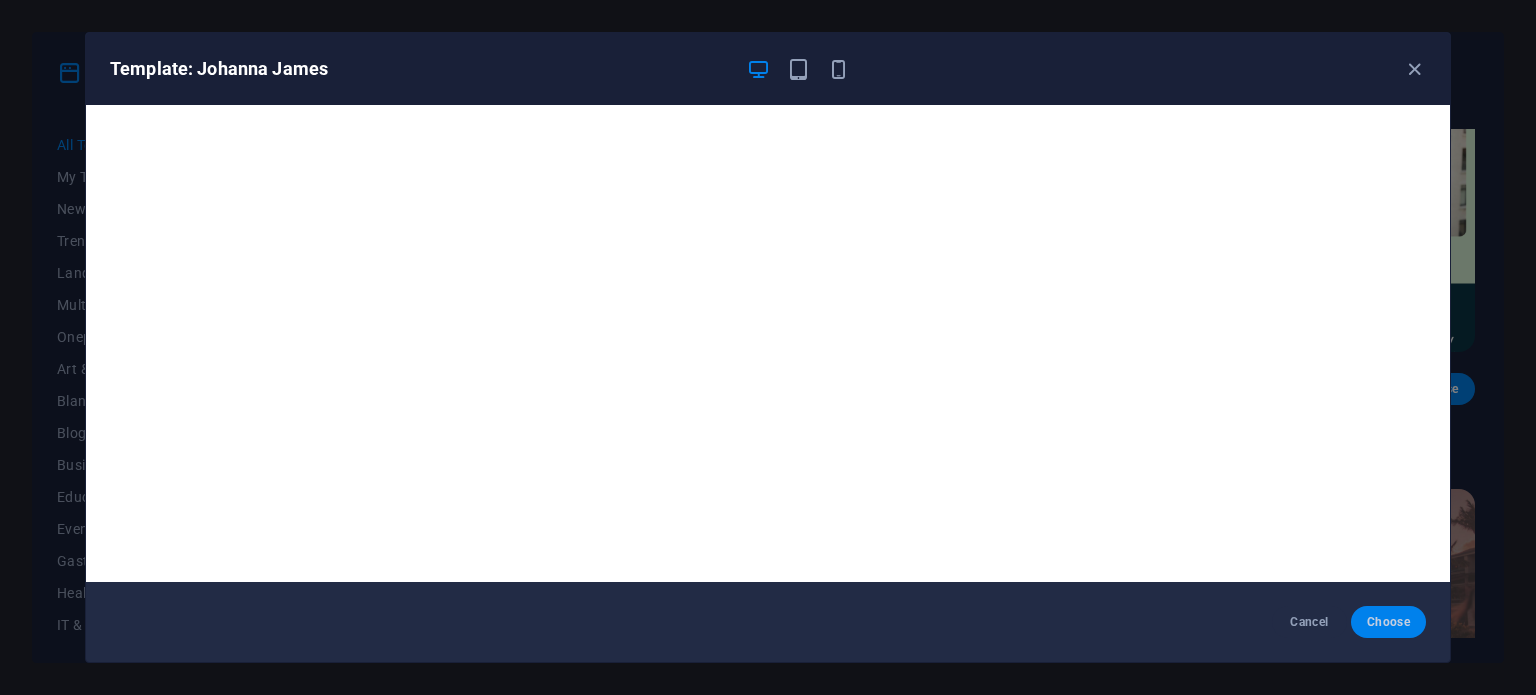 click on "Choose" at bounding box center [1388, 622] 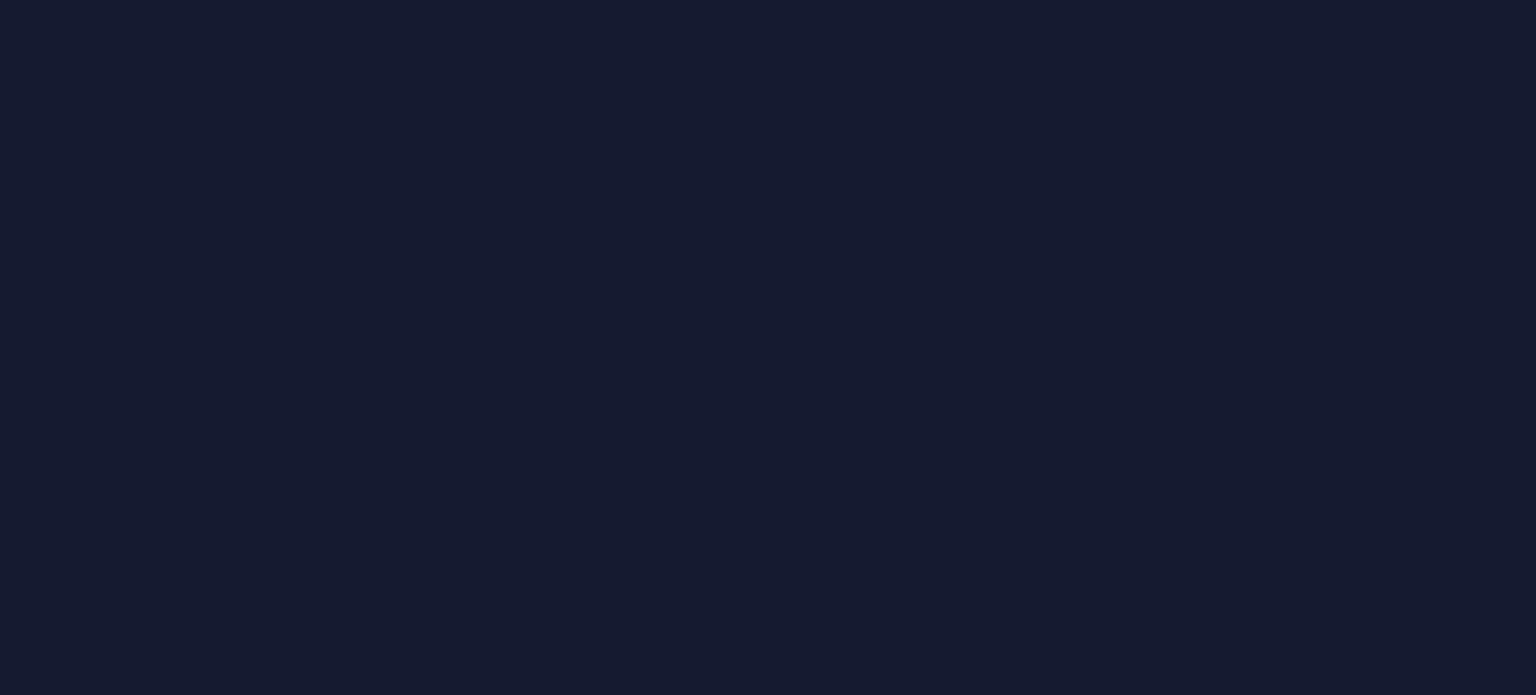 scroll, scrollTop: 0, scrollLeft: 0, axis: both 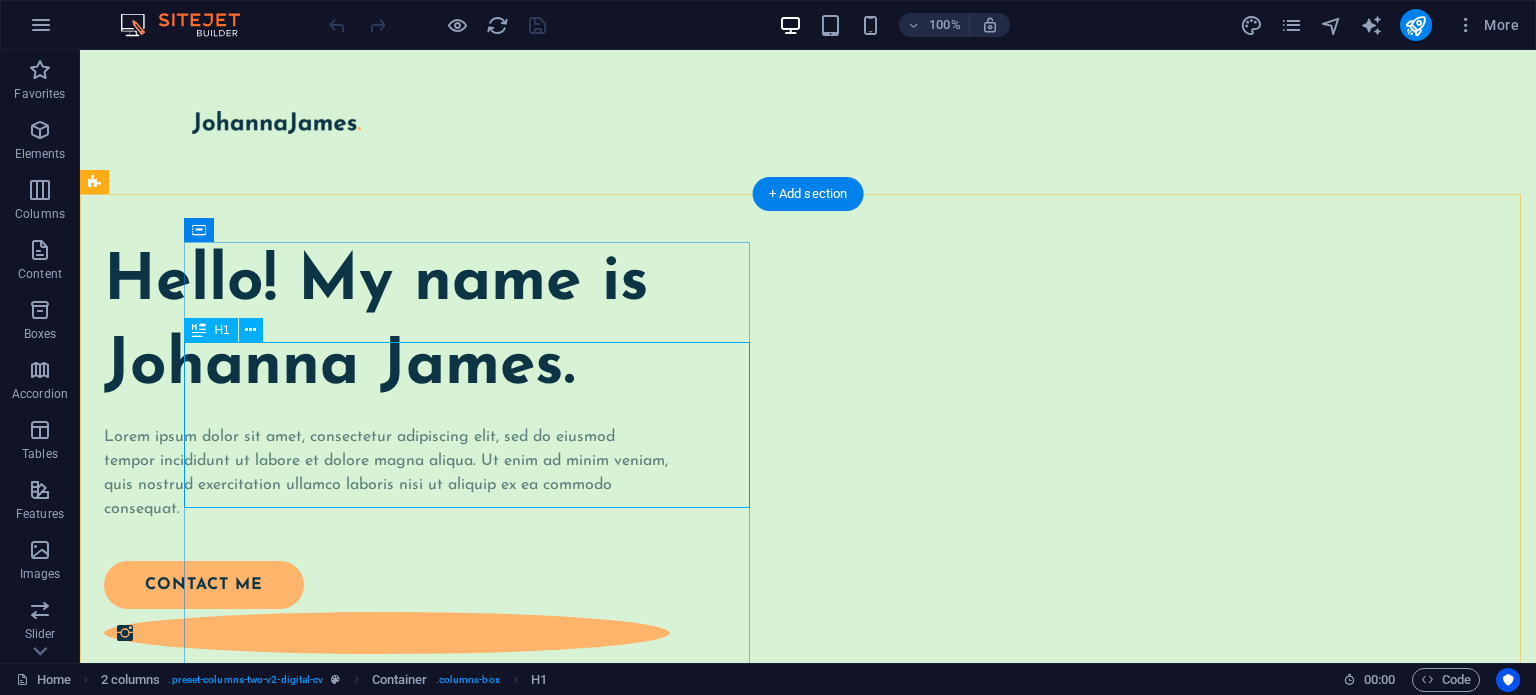 click on "Hello! My name is Johanna James." at bounding box center [387, 325] 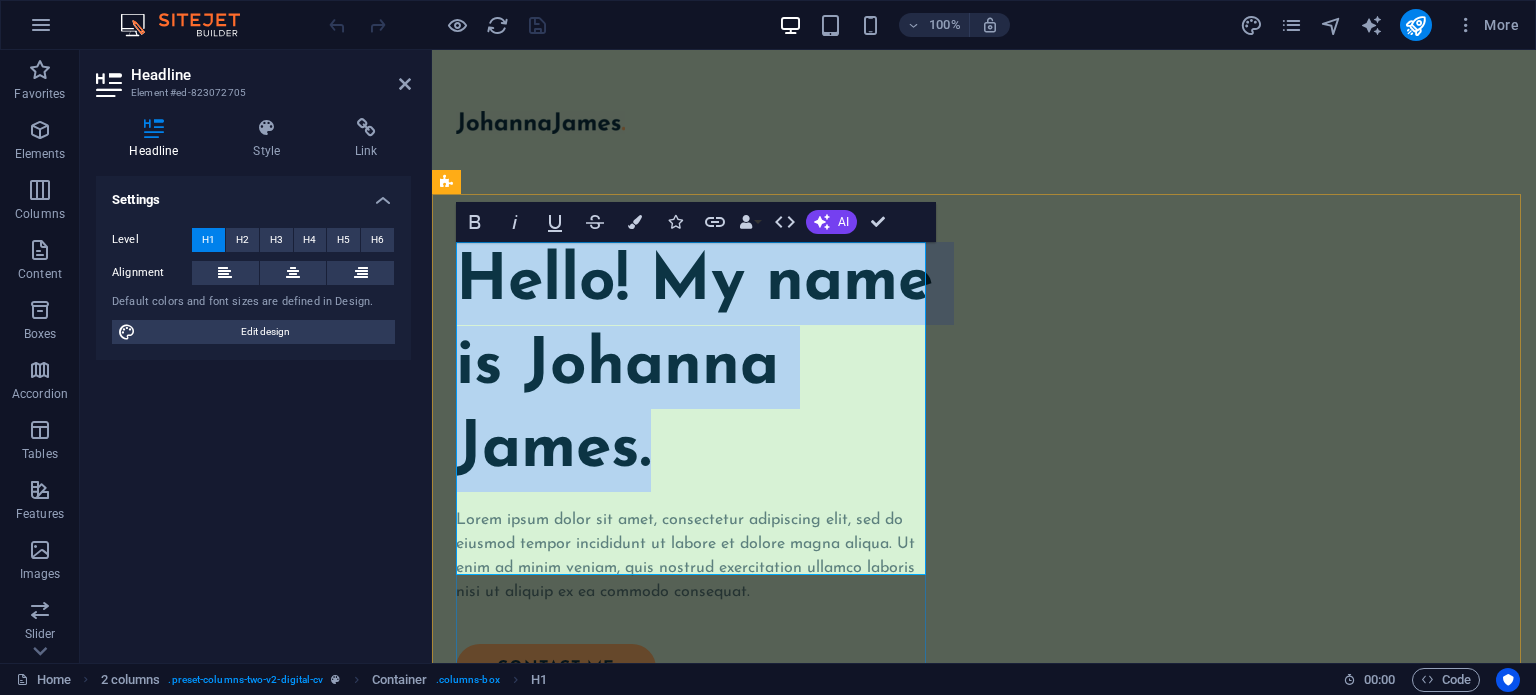 click on "Hello! My name is Johanna James." at bounding box center (695, 367) 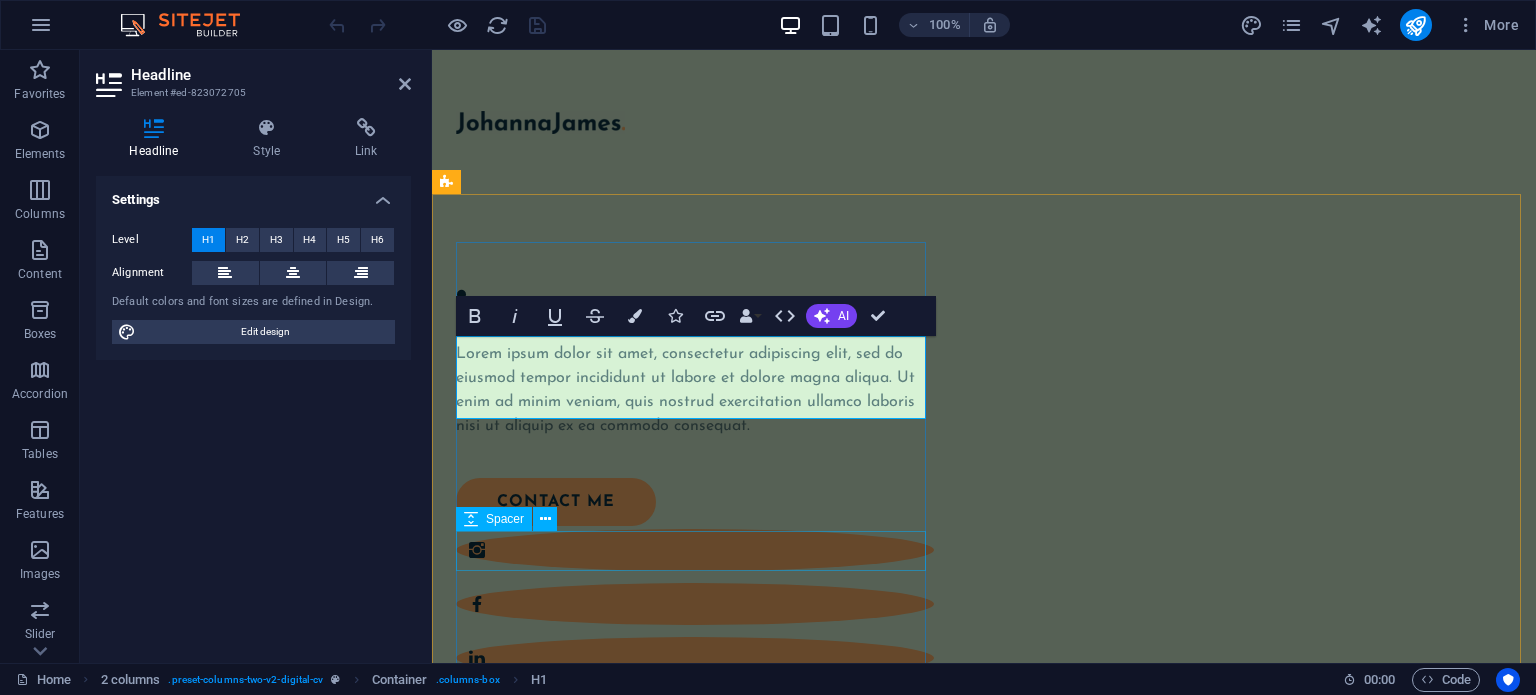 type 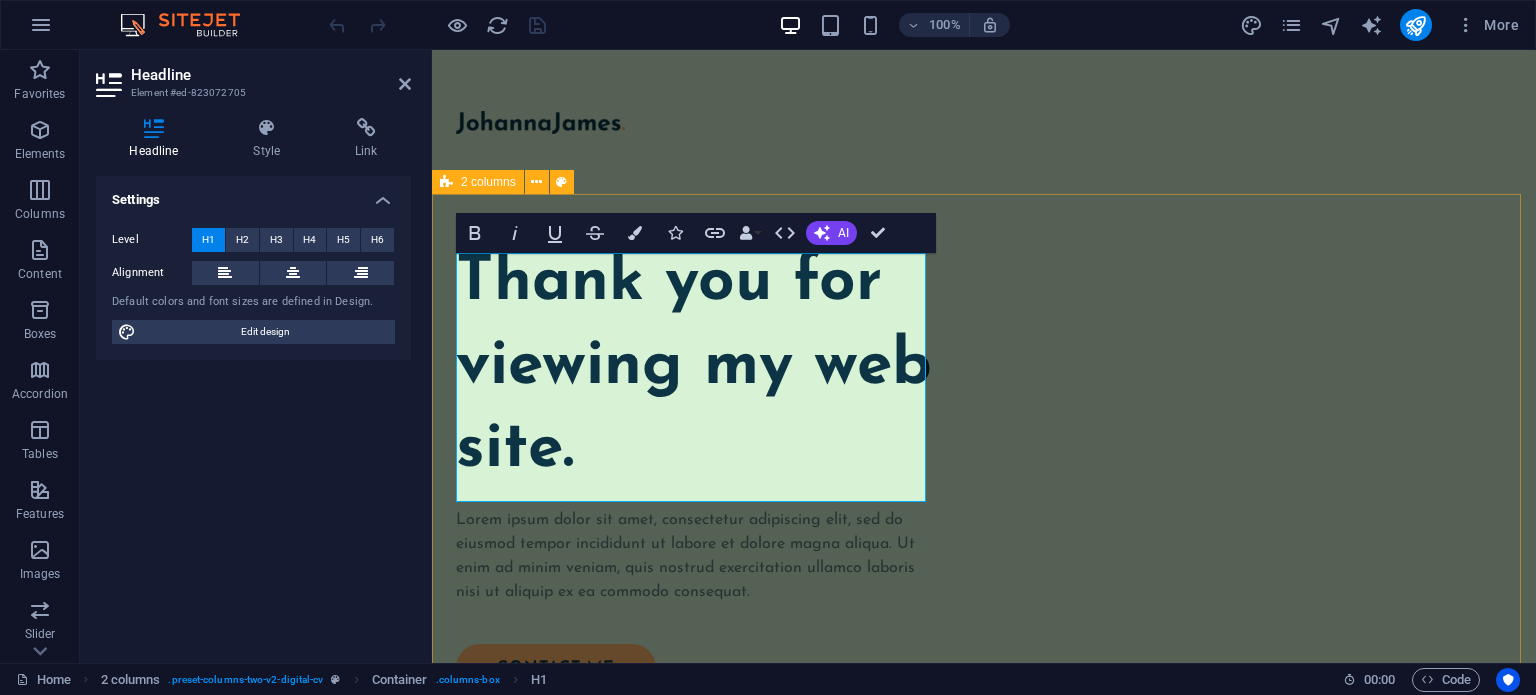 click on "Thank you for viewing my web site. Lorem ipsum dolor sit amet, consectetur adipiscing elit, sed do eiusmod tempor incididunt ut labore et dolore magna aliqua. Ut enim ad minim veniam, quis nostrud exercitation ullamco laboris nisi ut aliquip ex ea commodo consequat. contact me" at bounding box center (984, 875) 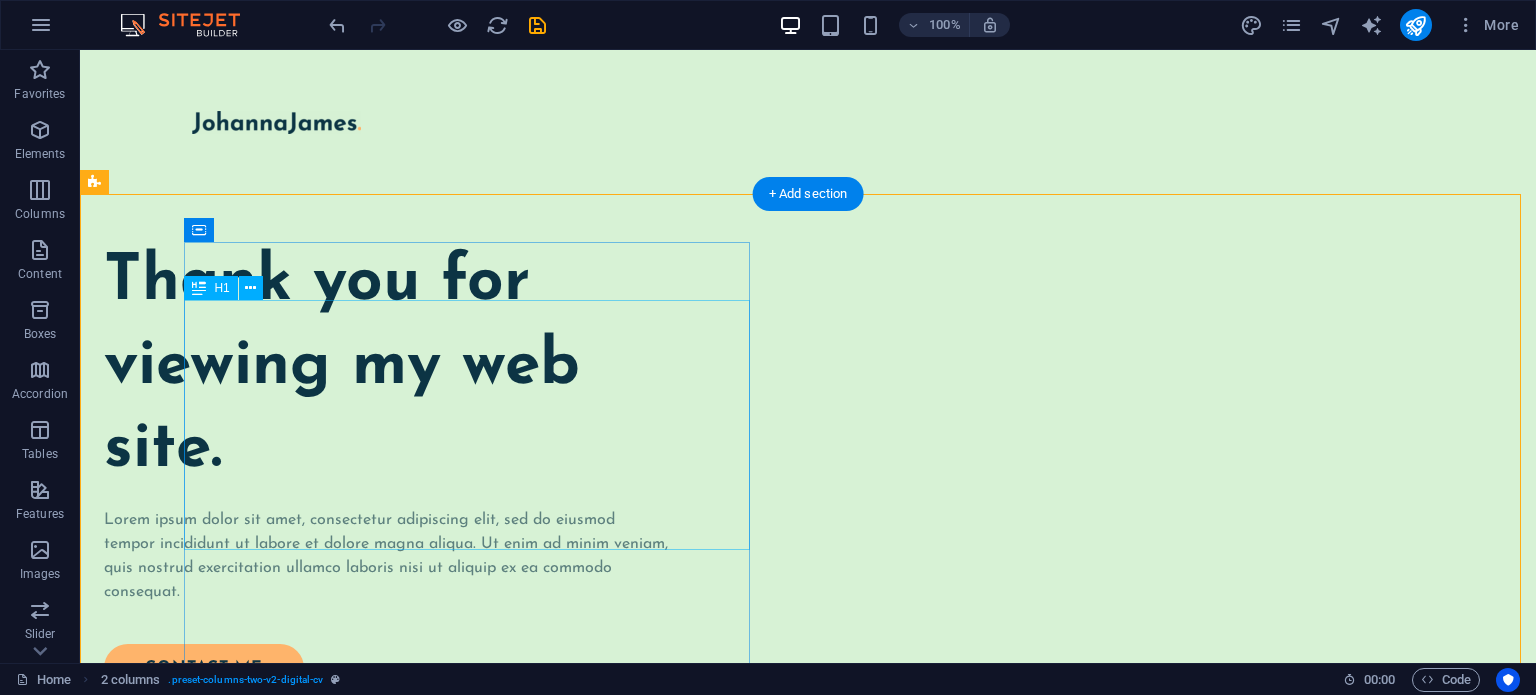 click on "Thank you for viewing my web site." at bounding box center [387, 367] 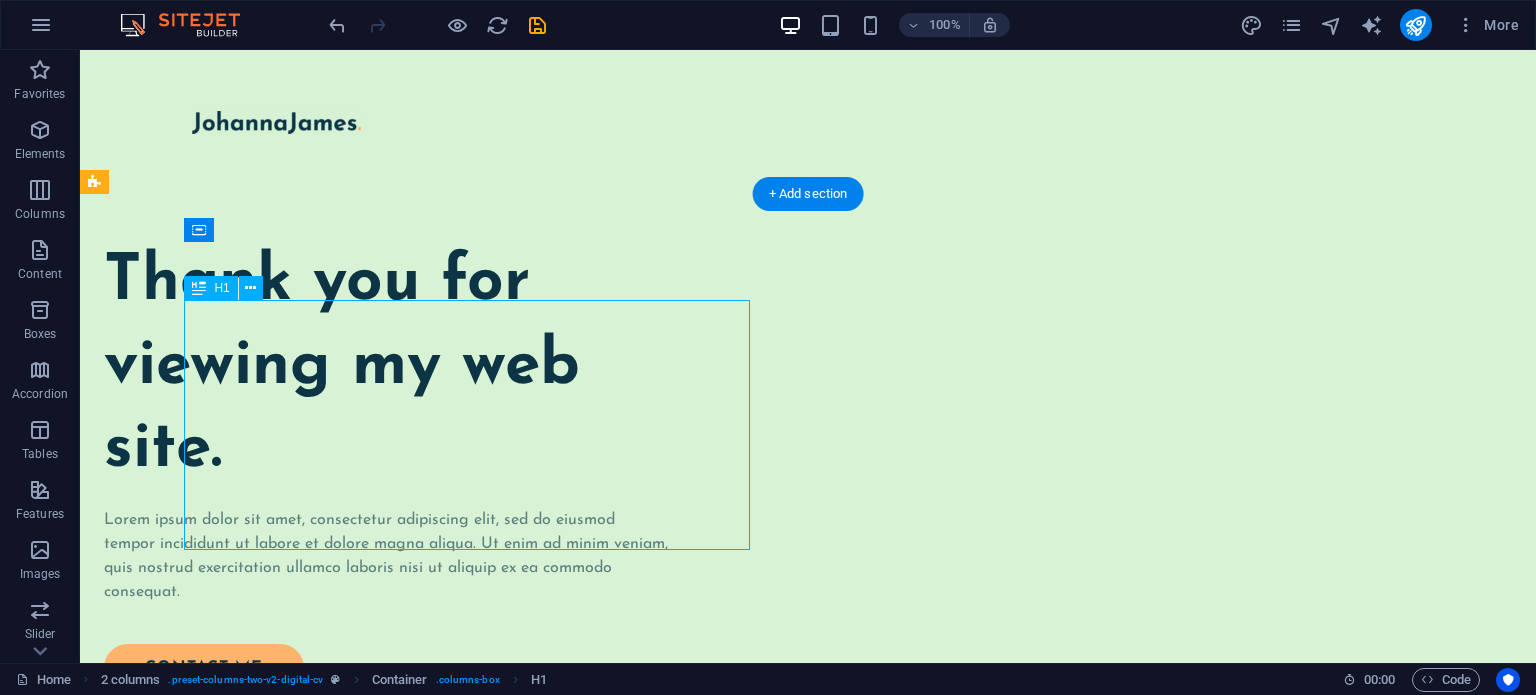 click on "Thank you for viewing my web site." at bounding box center [387, 367] 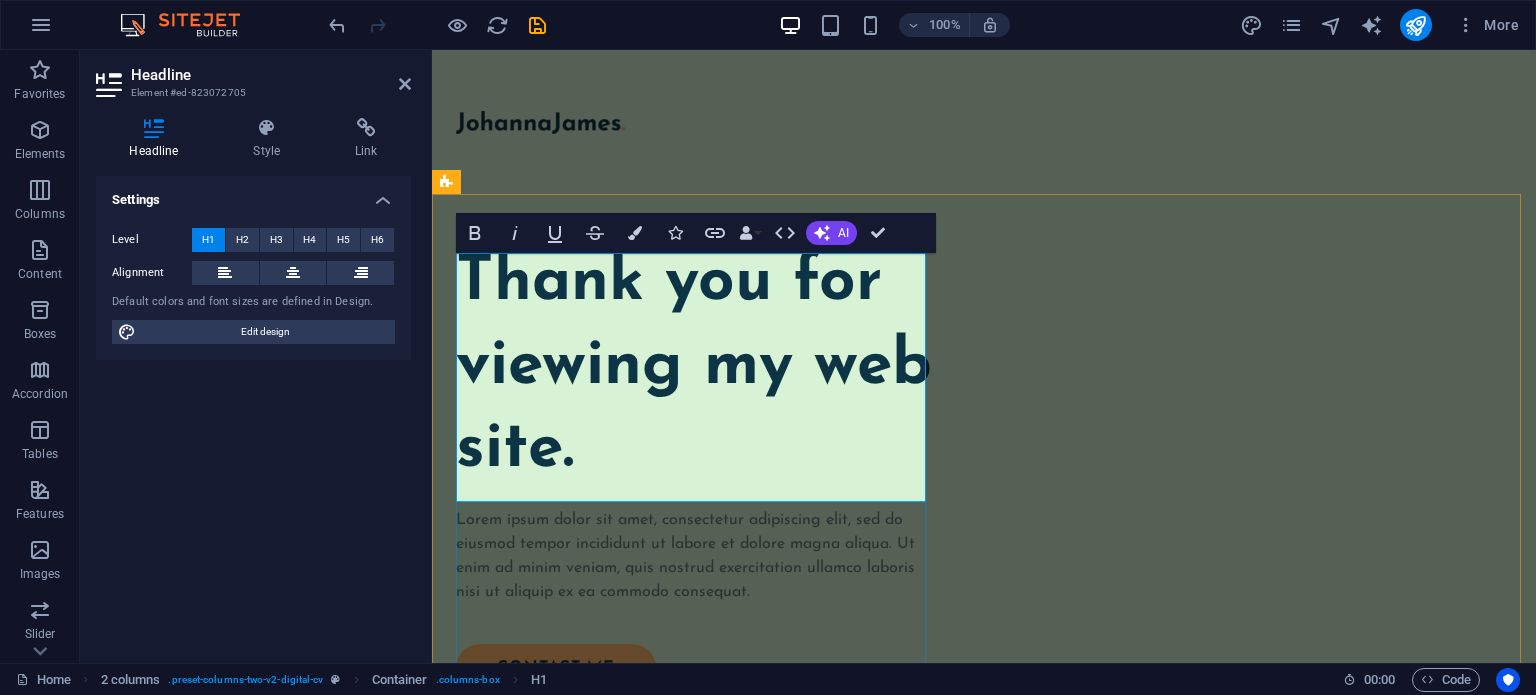 click on "Thank you for viewing my web site." at bounding box center (695, 367) 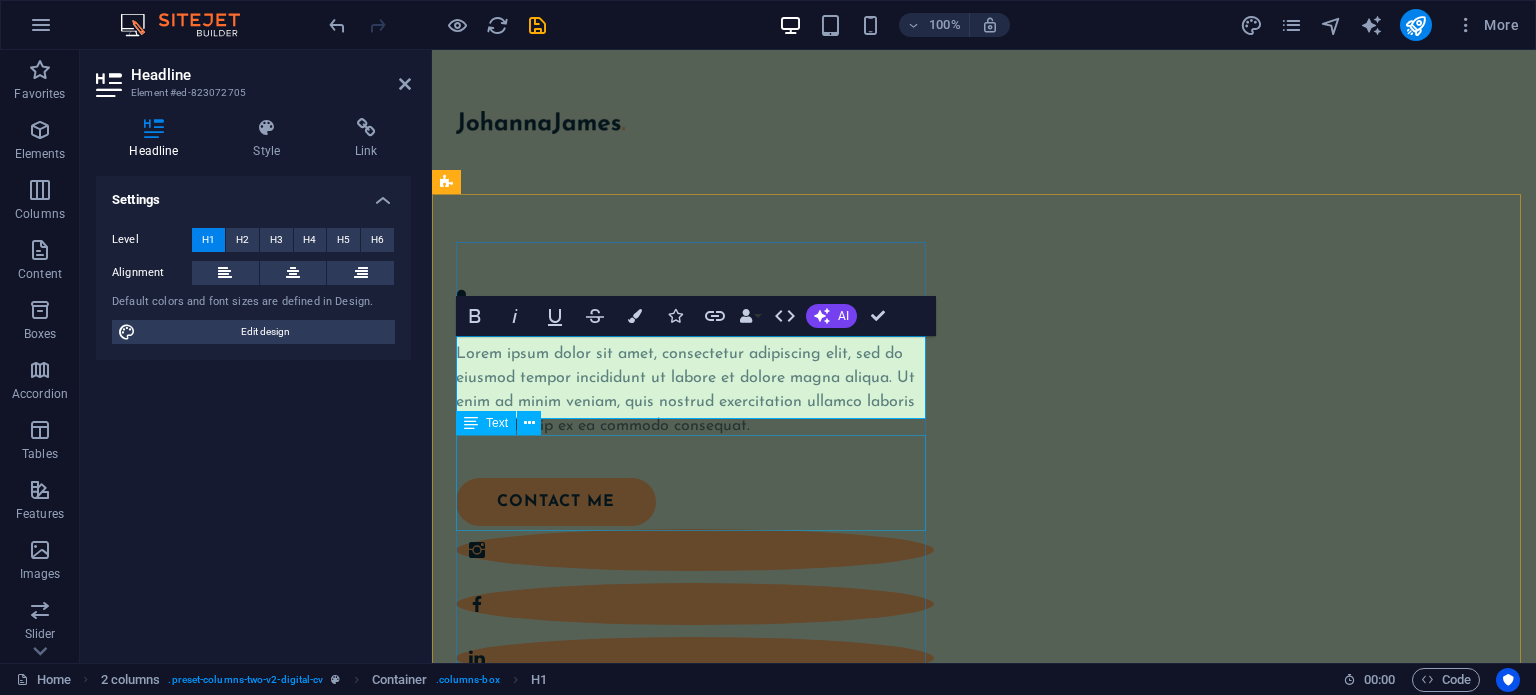 type 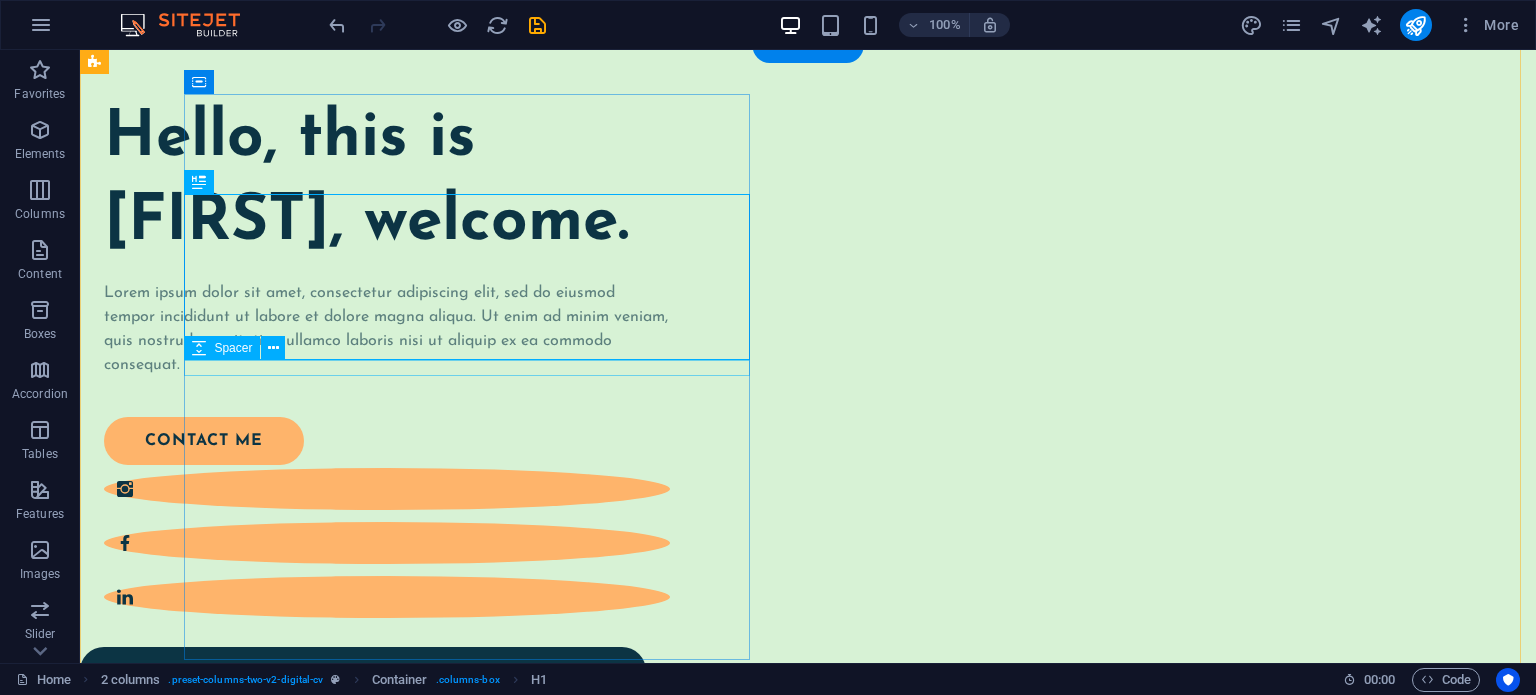scroll, scrollTop: 148, scrollLeft: 0, axis: vertical 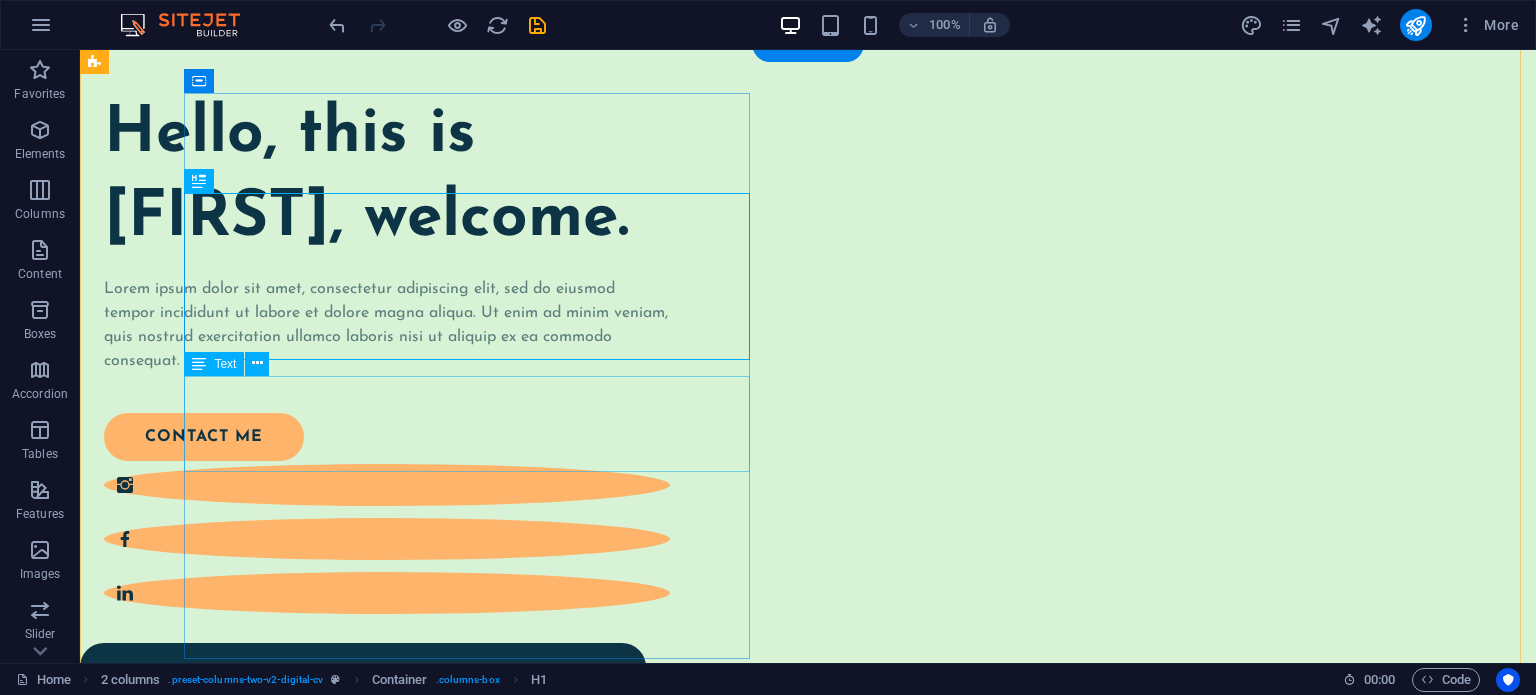 click on "Lorem ipsum dolor sit amet, consectetur adipiscing elit, sed do eiusmod tempor incididunt ut labore et dolore magna aliqua. Ut enim ad minim veniam, quis nostrud exercitation ullamco laboris nisi ut aliquip ex ea commodo consequat." at bounding box center [387, 325] 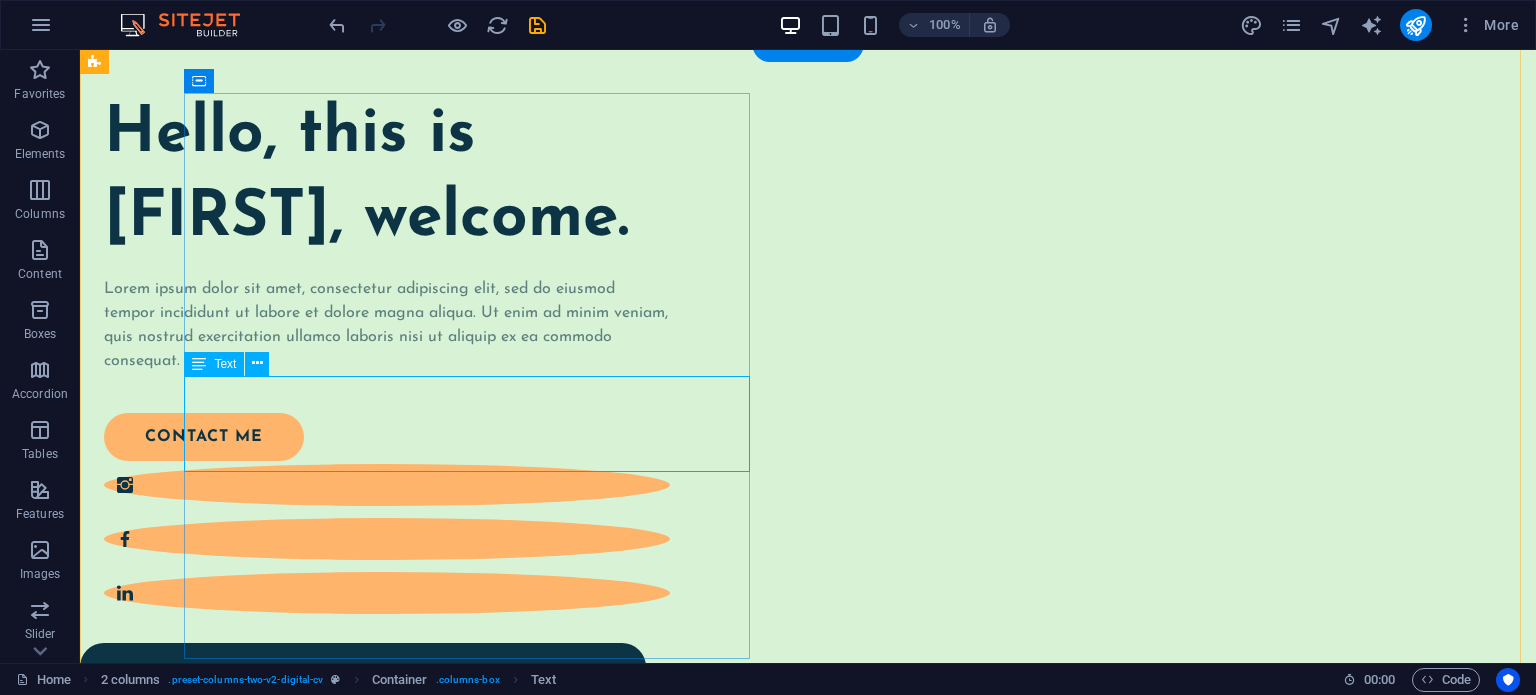 click on "Lorem ipsum dolor sit amet, consectetur adipiscing elit, sed do eiusmod tempor incididunt ut labore et dolore magna aliqua. Ut enim ad minim veniam, quis nostrud exercitation ullamco laboris nisi ut aliquip ex ea commodo consequat." at bounding box center [387, 325] 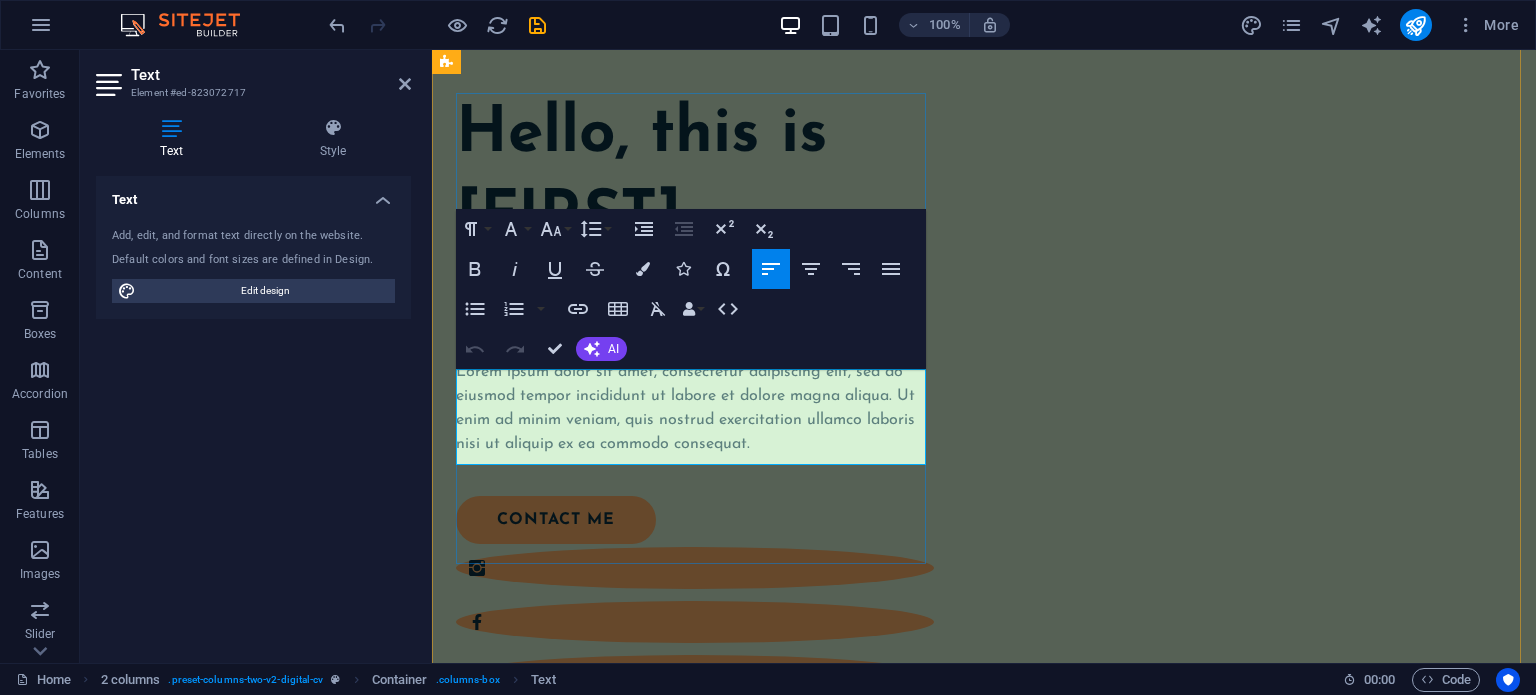 click on "Lorem ipsum dolor sit amet, consectetur adipiscing elit, sed do eiusmod tempor incididunt ut labore et dolore magna aliqua. Ut enim ad minim veniam, quis nostrud exercitation ullamco laboris nisi ut aliquip ex ea commodo consequat." at bounding box center [695, 408] 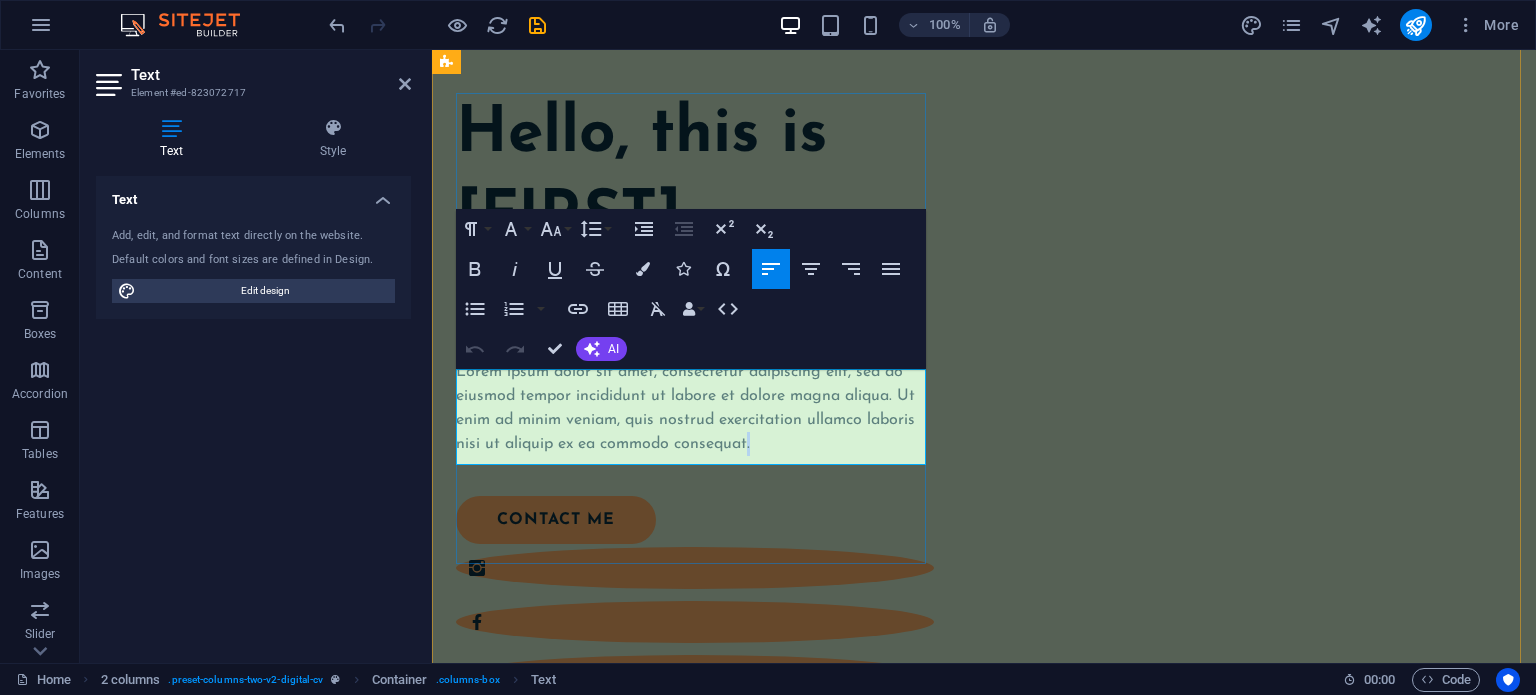click on "Lorem ipsum dolor sit amet, consectetur adipiscing elit, sed do eiusmod tempor incididunt ut labore et dolore magna aliqua. Ut enim ad minim veniam, quis nostrud exercitation ullamco laboris nisi ut aliquip ex ea commodo consequat." at bounding box center [695, 408] 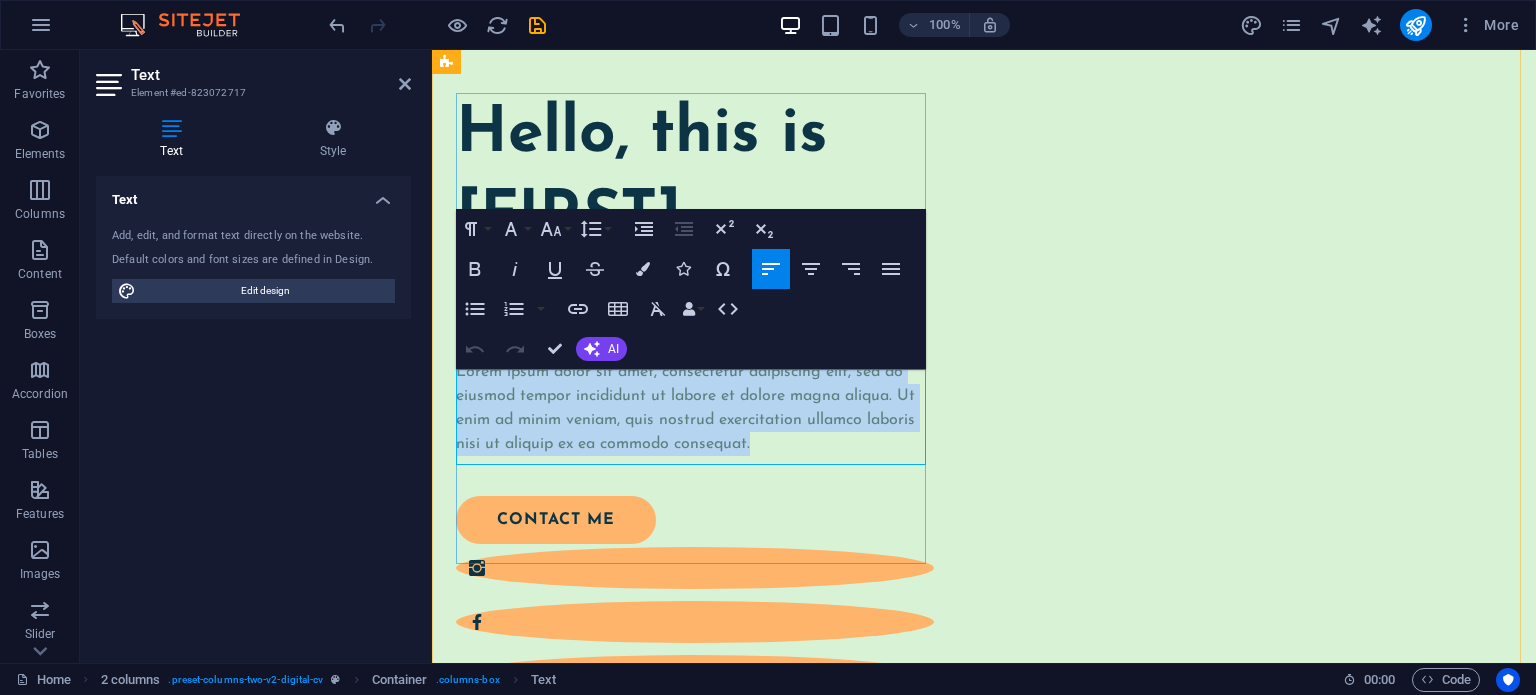 drag, startPoint x: 458, startPoint y: 377, endPoint x: 822, endPoint y: 463, distance: 374.0214 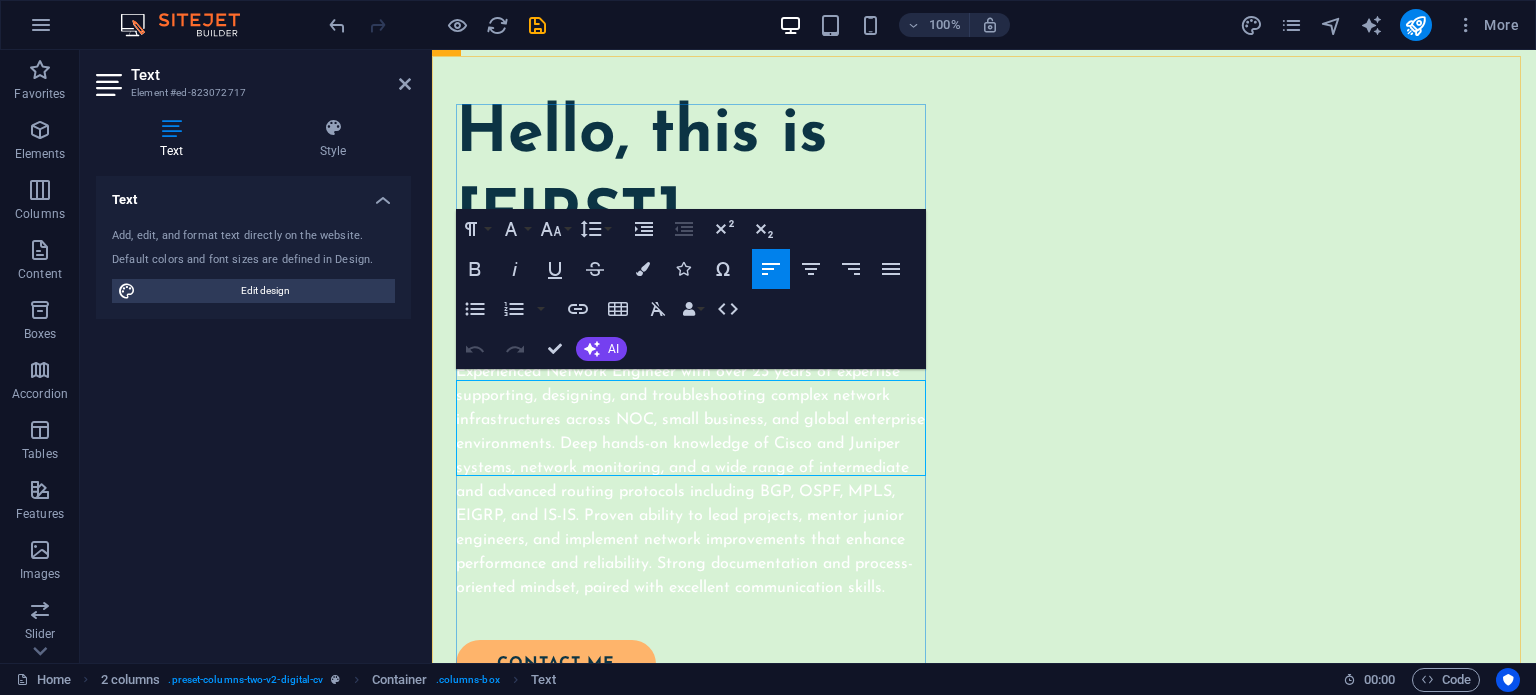 scroll, scrollTop: 138, scrollLeft: 0, axis: vertical 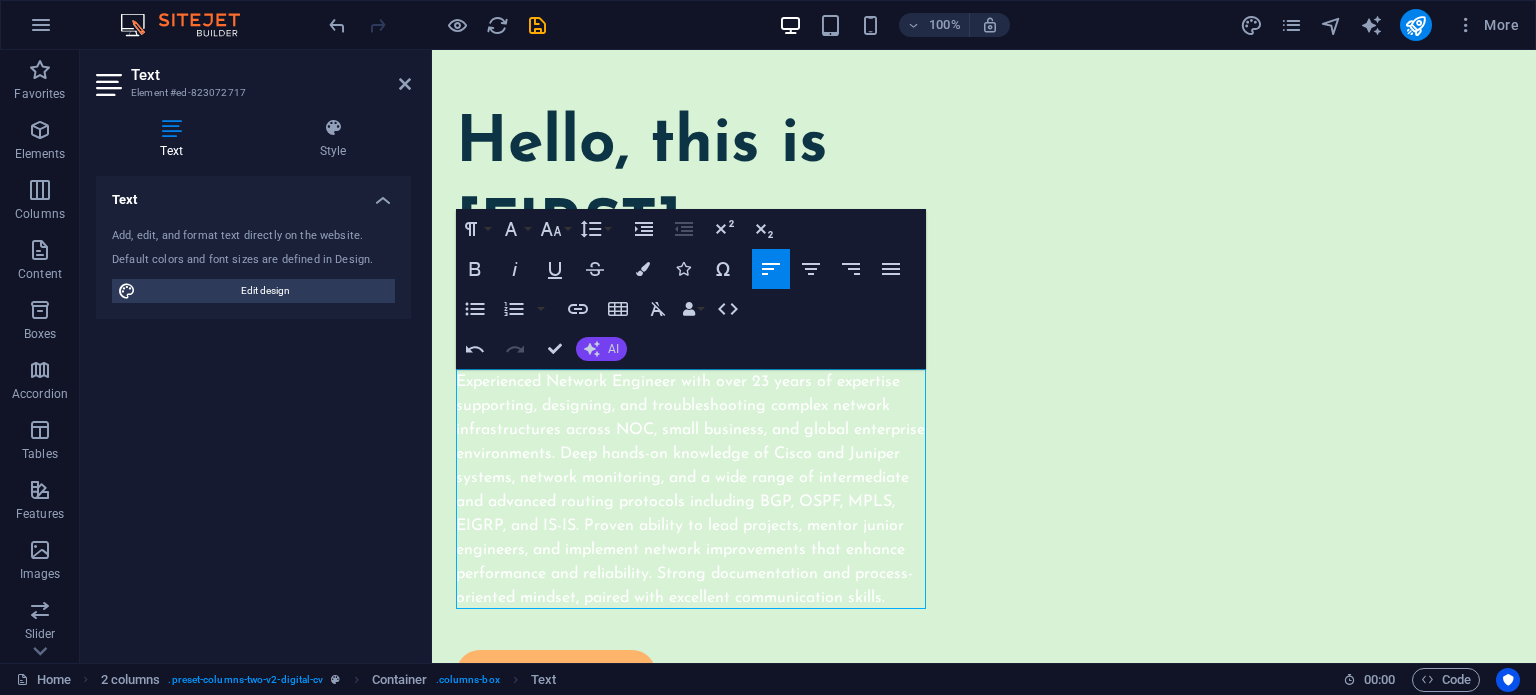 click on "AI" at bounding box center (601, 349) 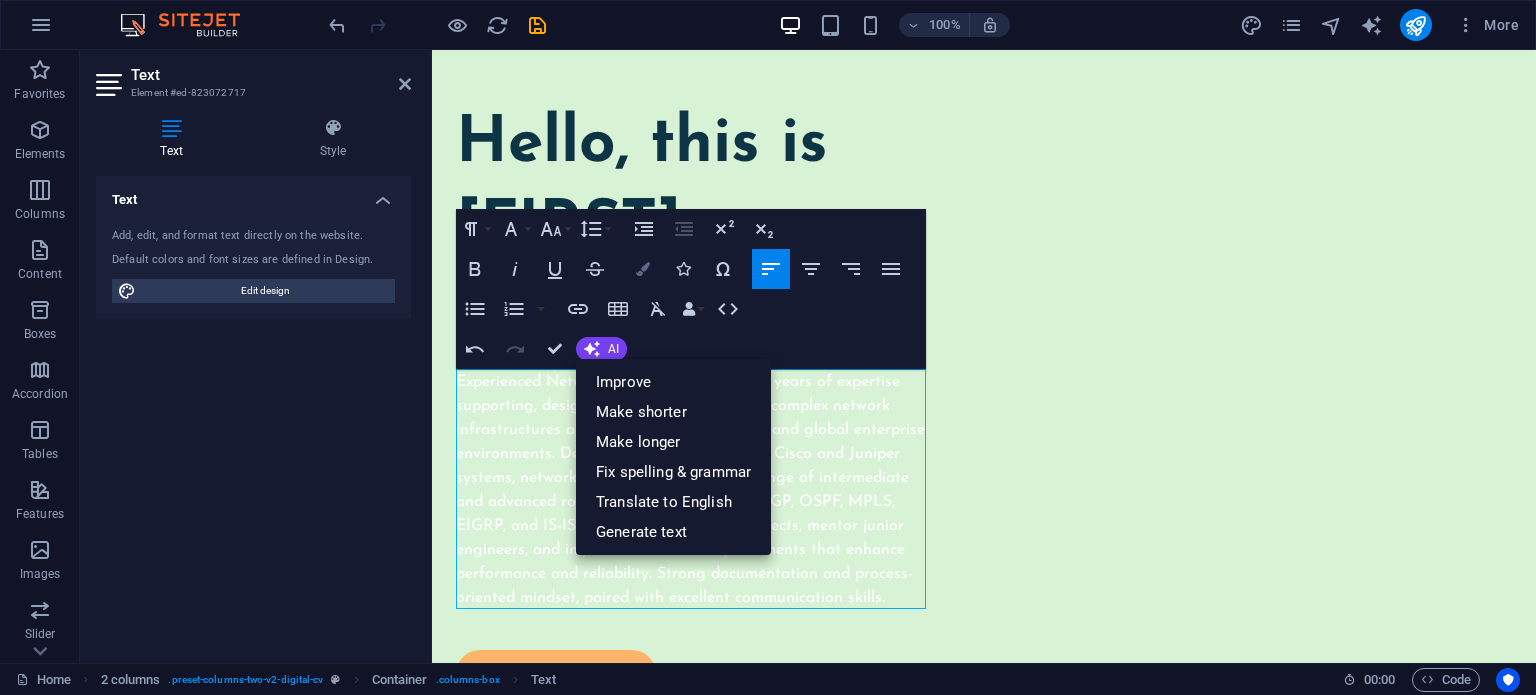click at bounding box center (643, 269) 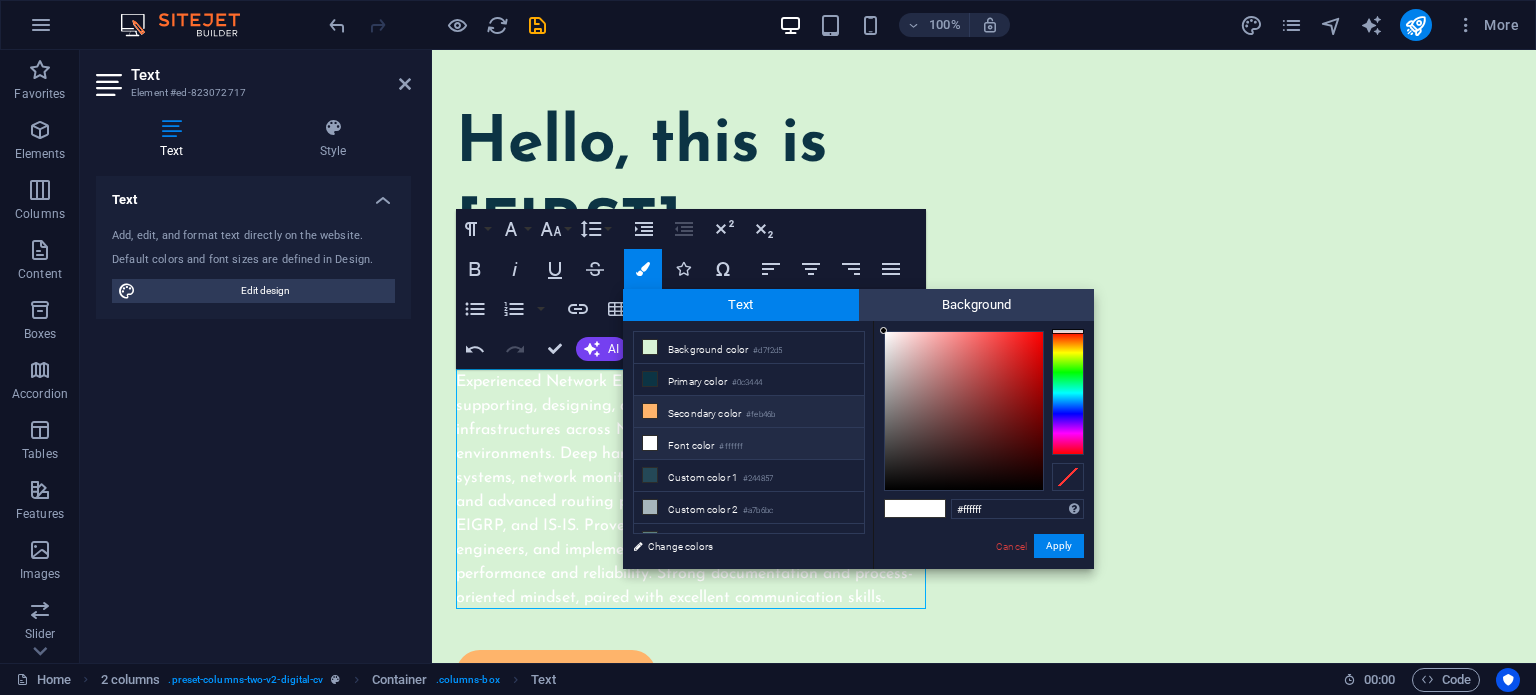 scroll, scrollTop: 44, scrollLeft: 0, axis: vertical 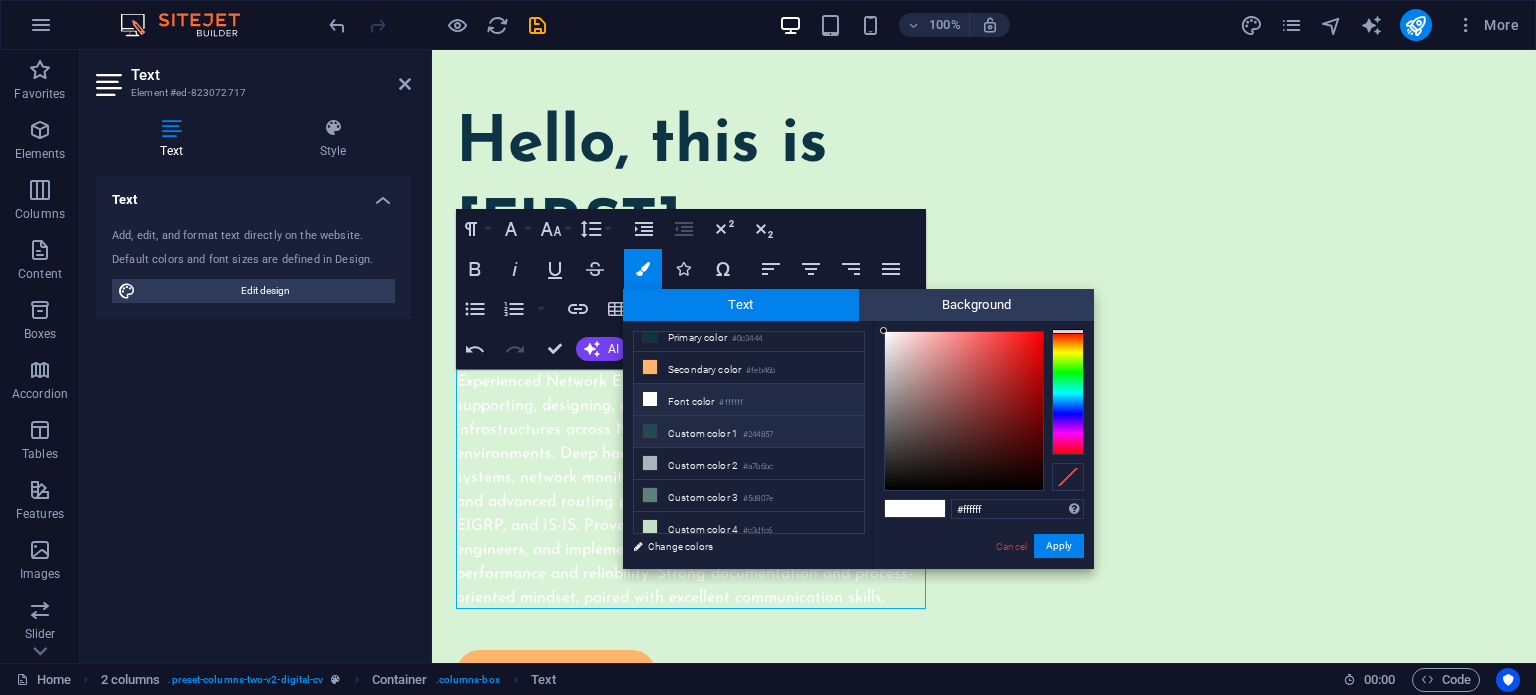 click on "Custom color 1
#244857" at bounding box center [749, 432] 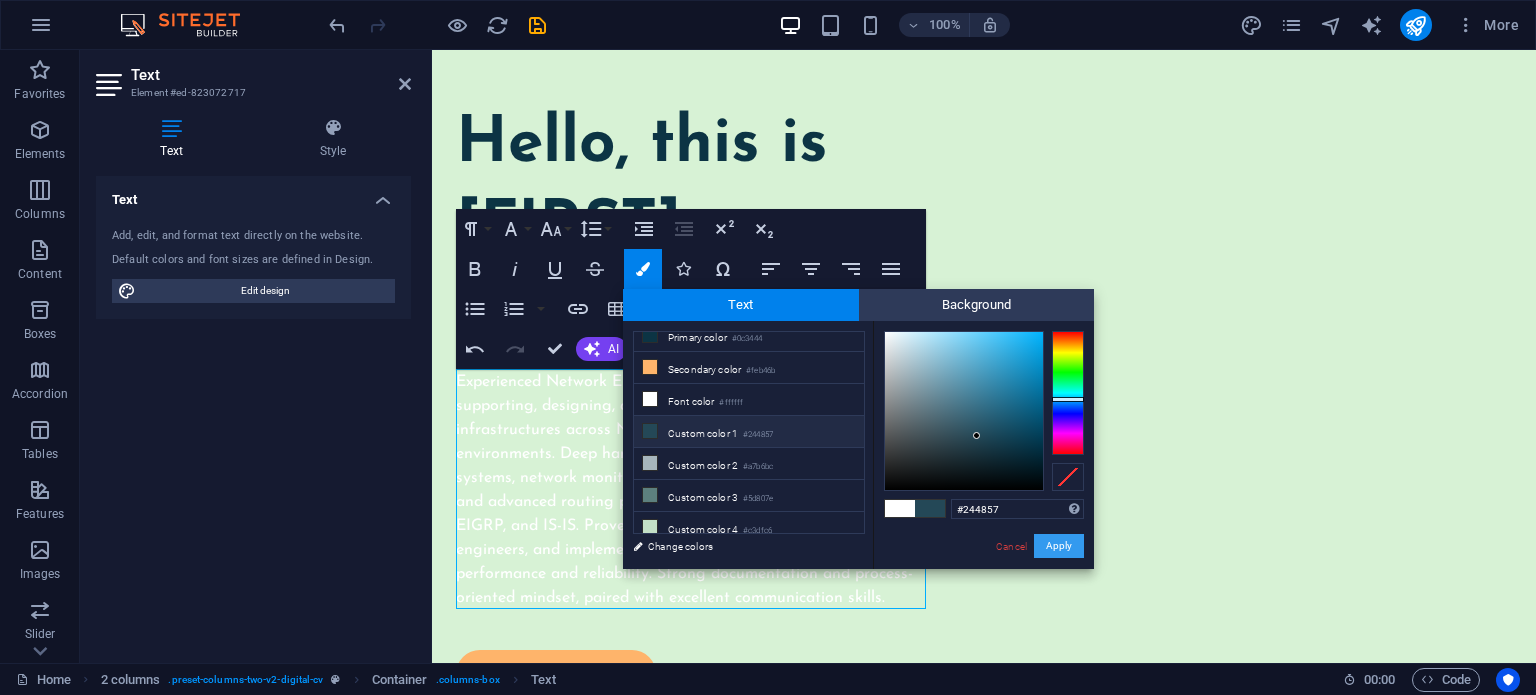 click on "Apply" at bounding box center [1059, 546] 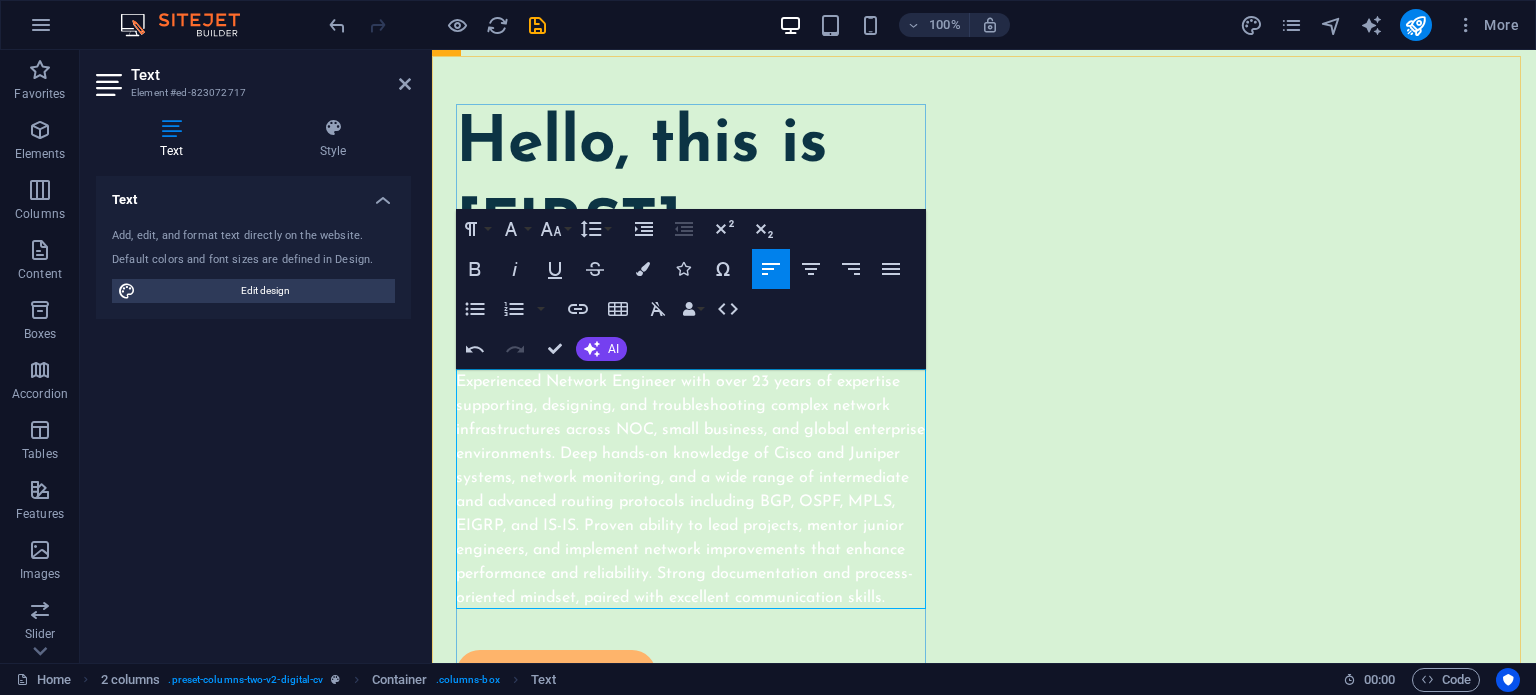 click on "Experienced Network Engineer with over 23 years of expertise supporting, designing, and troubleshooting complex network infrastructures across NOC, small business, and global enterprise environments. Deep hands-on knowledge of Cisco and Juniper systems, network monitoring, and a wide range of intermediate and advanced routing protocols including BGP, OSPF, MPLS, EIGRP, and IS-IS. Proven ability to lead projects, mentor junior engineers, and implement network improvements that enhance performance and reliability. Strong documentation and process-oriented mindset, paired with excellent communication skills.​ ​" at bounding box center (695, 490) 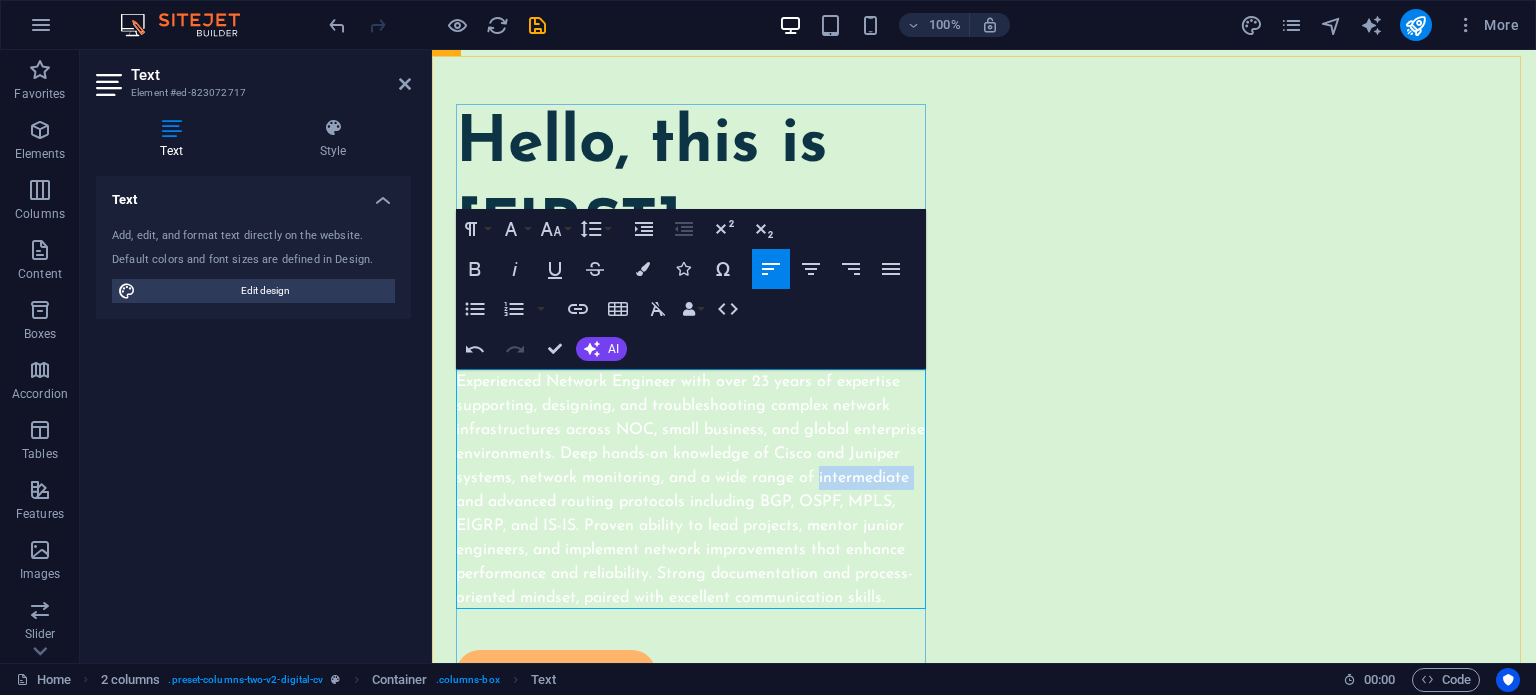 click on "Experienced Network Engineer with over 23 years of expertise supporting, designing, and troubleshooting complex network infrastructures across NOC, small business, and global enterprise environments. Deep hands-on knowledge of Cisco and Juniper systems, network monitoring, and a wide range of intermediate and advanced routing protocols including BGP, OSPF, MPLS, EIGRP, and IS-IS. Proven ability to lead projects, mentor junior engineers, and implement network improvements that enhance performance and reliability. Strong documentation and process-oriented mindset, paired with excellent communication skills.​ ​" at bounding box center (695, 490) 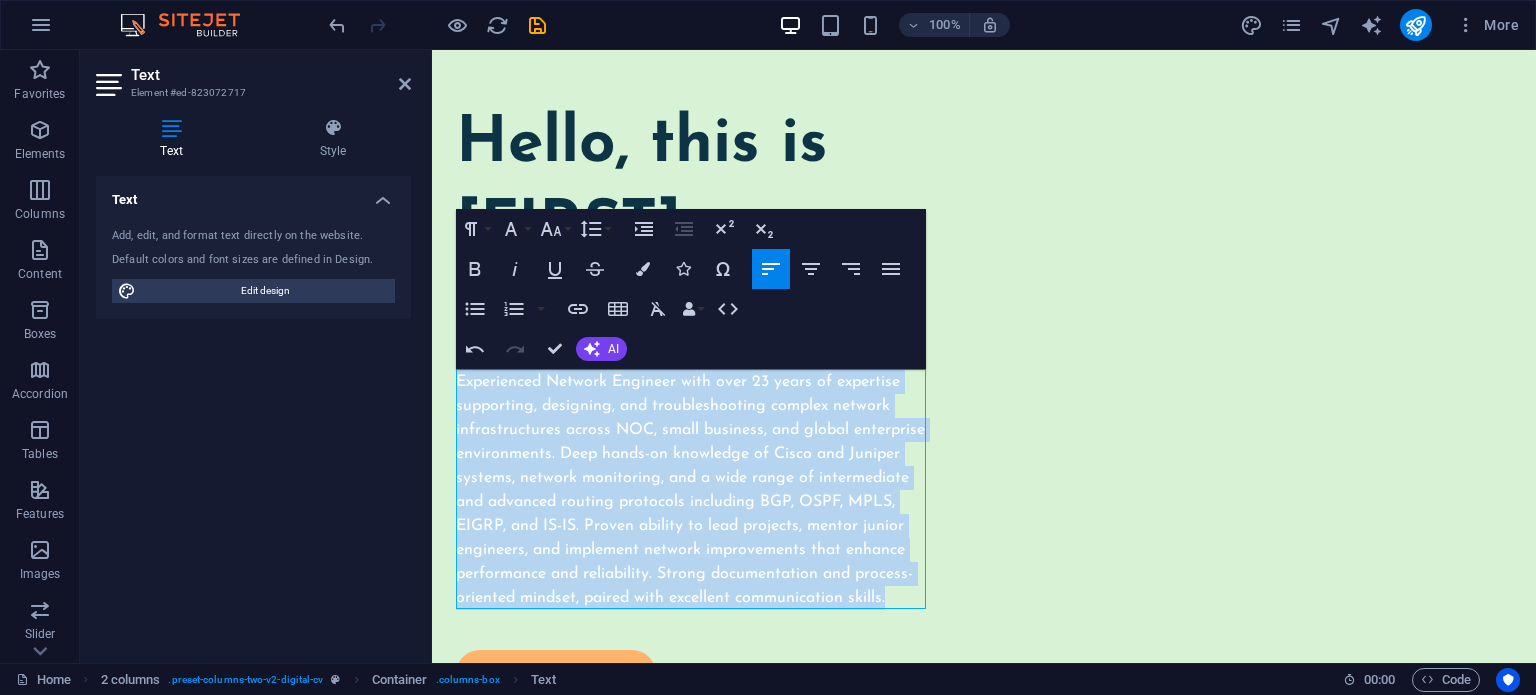 drag, startPoint x: 908, startPoint y: 607, endPoint x: 844, endPoint y: 396, distance: 220.49263 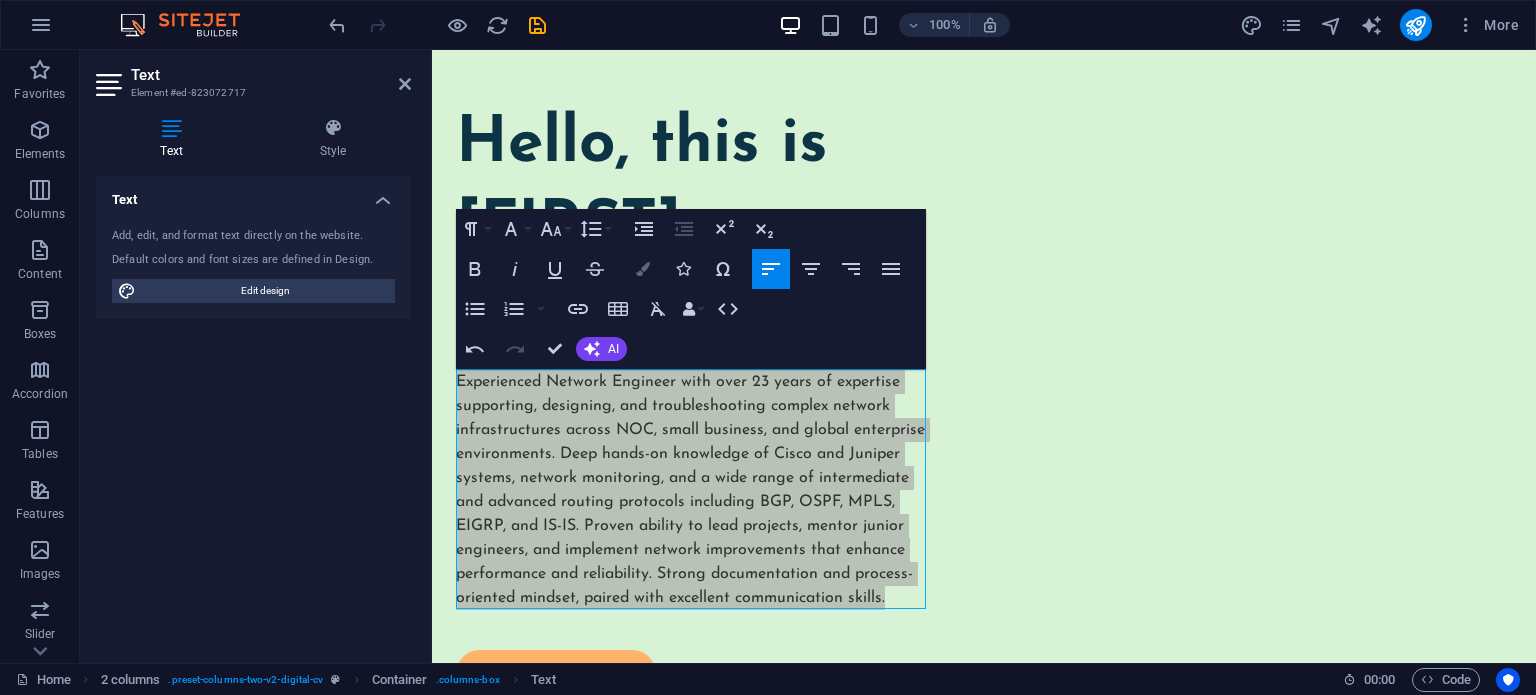 click at bounding box center [643, 269] 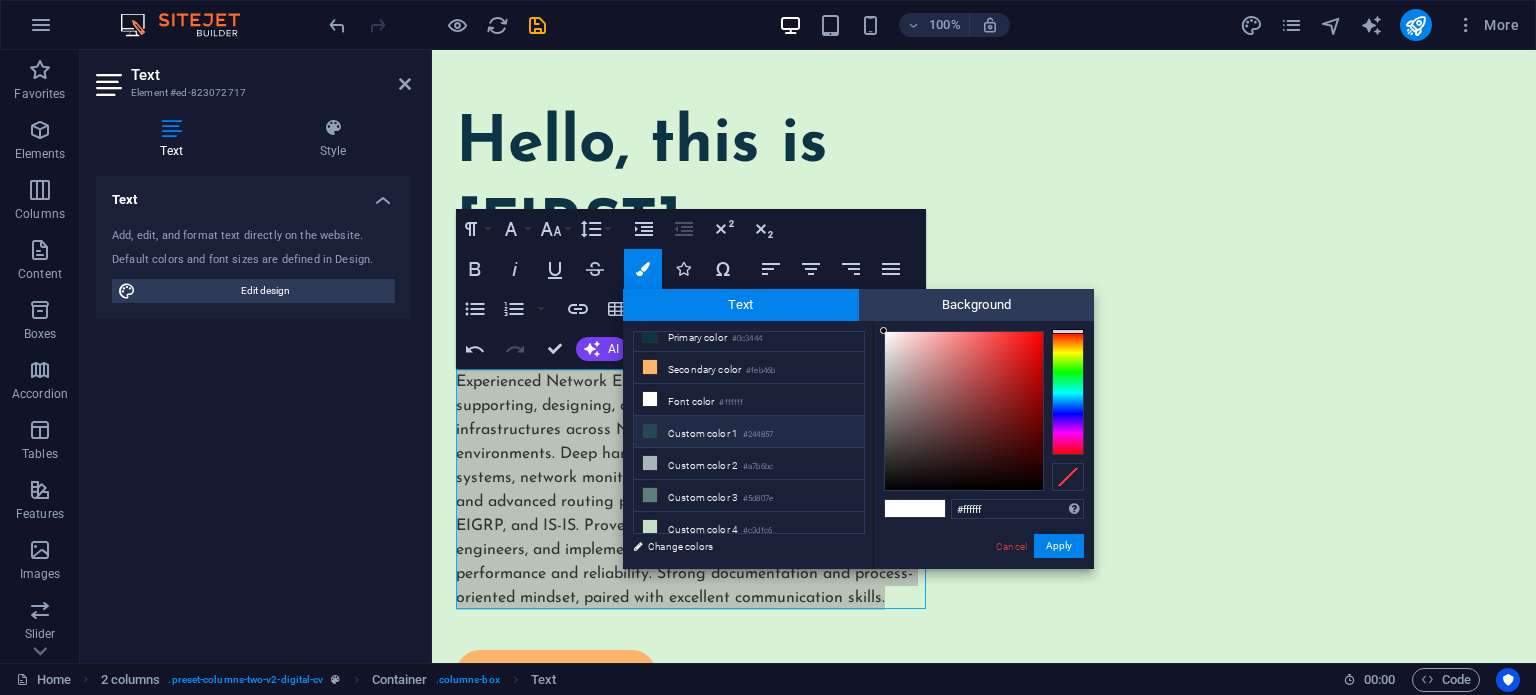 click on "Custom color 1
#244857" at bounding box center (749, 432) 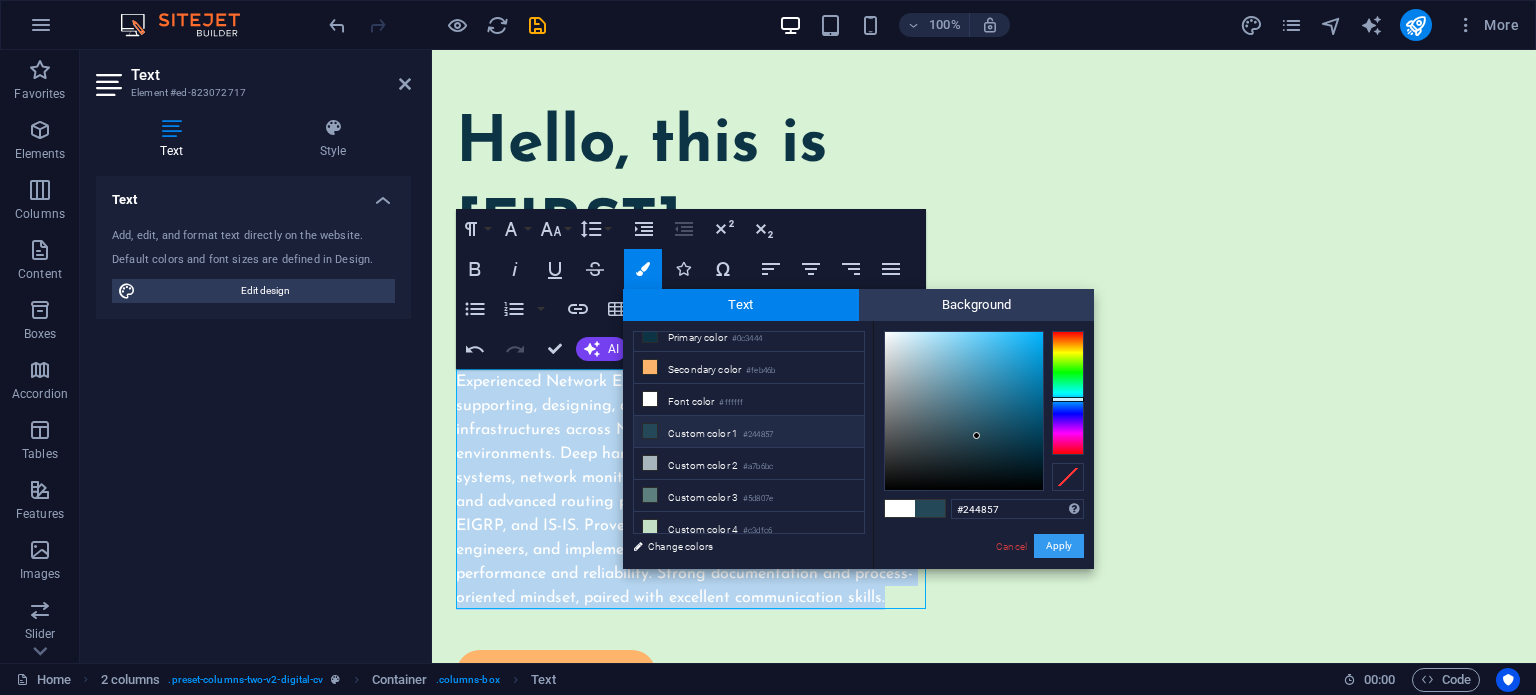 click on "Apply" at bounding box center (1059, 546) 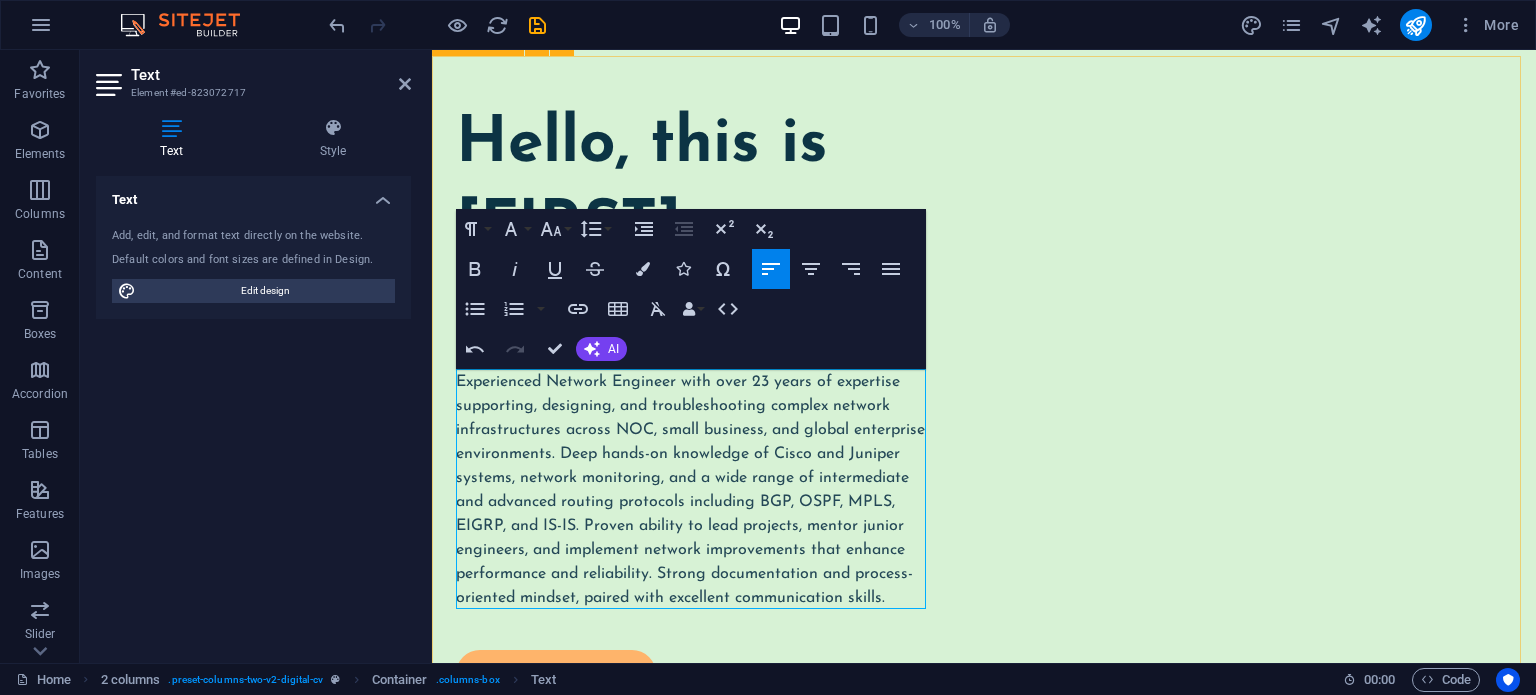 click on "Hello, this is Robert, welcome. ​ Experienced Network Engineer with over 23 years of expertise supporting, designing, and troubleshooting complex network infrastructures across NOC, small business, and global enterprise environments. Deep hands-on knowledge of Cisco and Juniper systems, network monitoring, and a wide range of intermediate and advanced routing protocols including BGP, OSPF, MPLS, EIGRP, and IS-IS. Proven ability to lead projects, mentor junior engineers, and implement network improvements that enhance performance and reliability. Strong documentation and process-oriented mindset, paired with excellent communication skills.​ ​​ contact me" at bounding box center (984, 809) 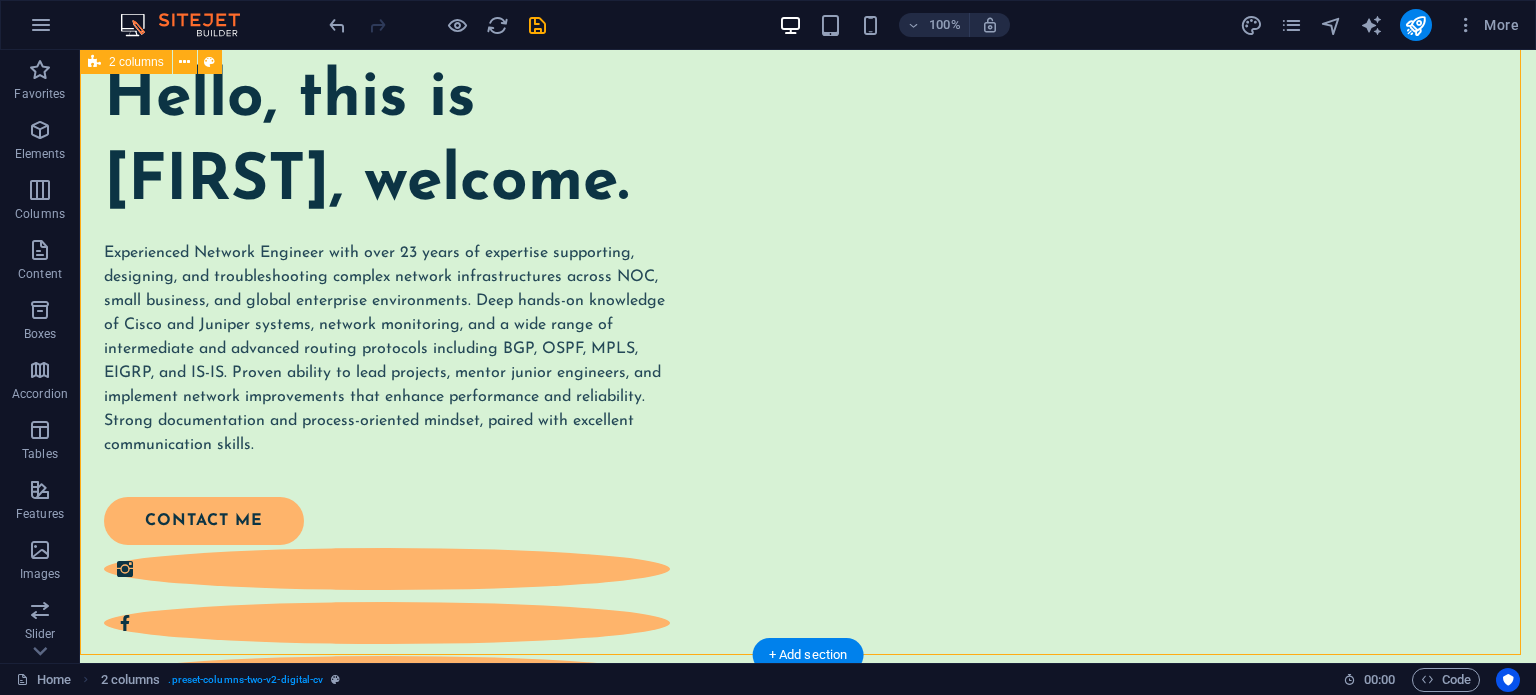 scroll, scrollTop: 0, scrollLeft: 0, axis: both 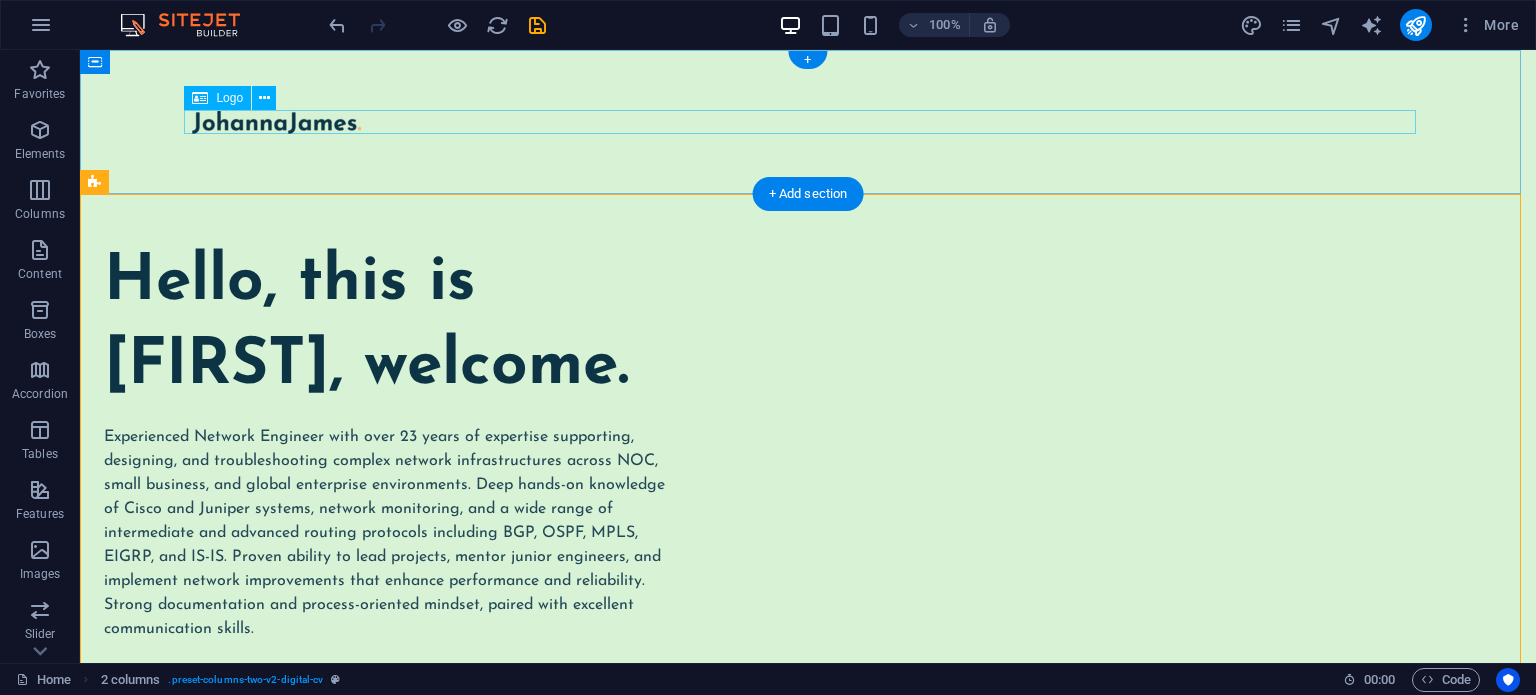 click at bounding box center (808, 122) 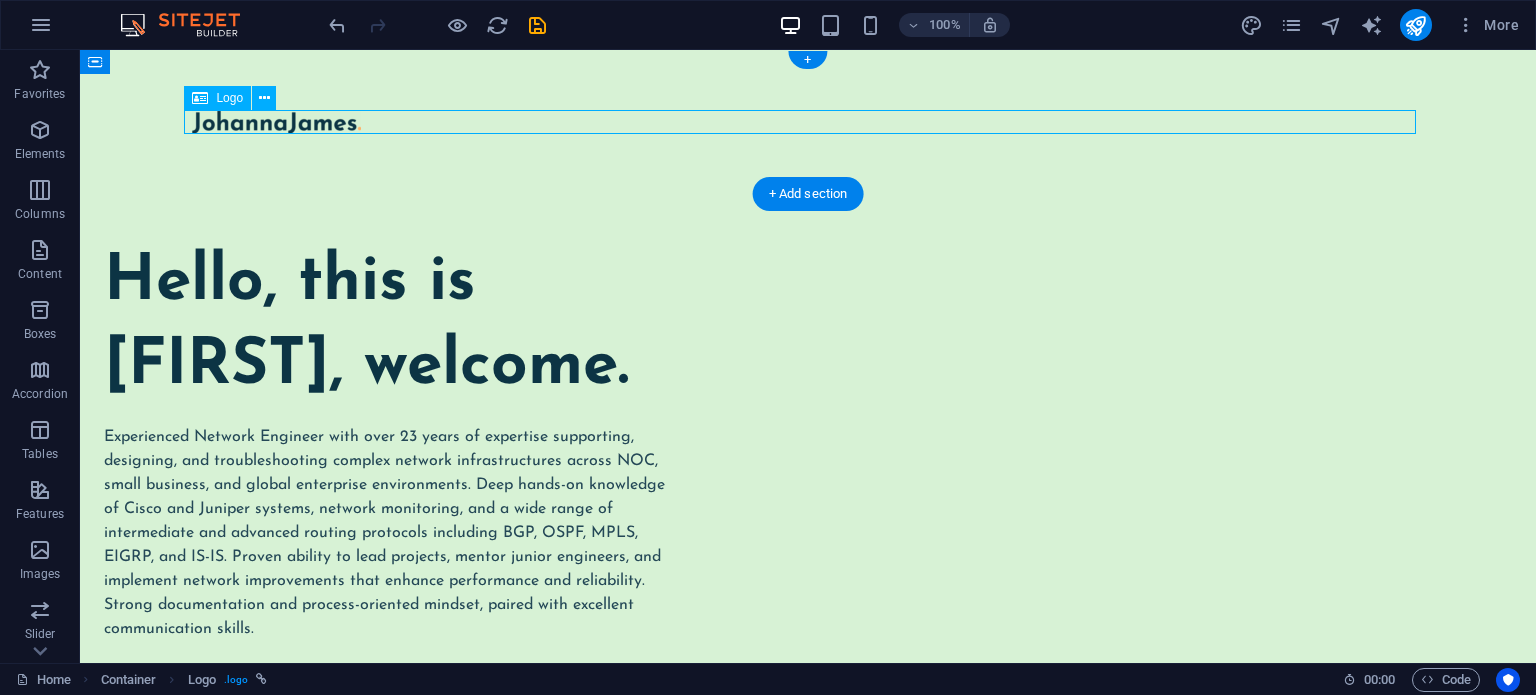click at bounding box center [808, 122] 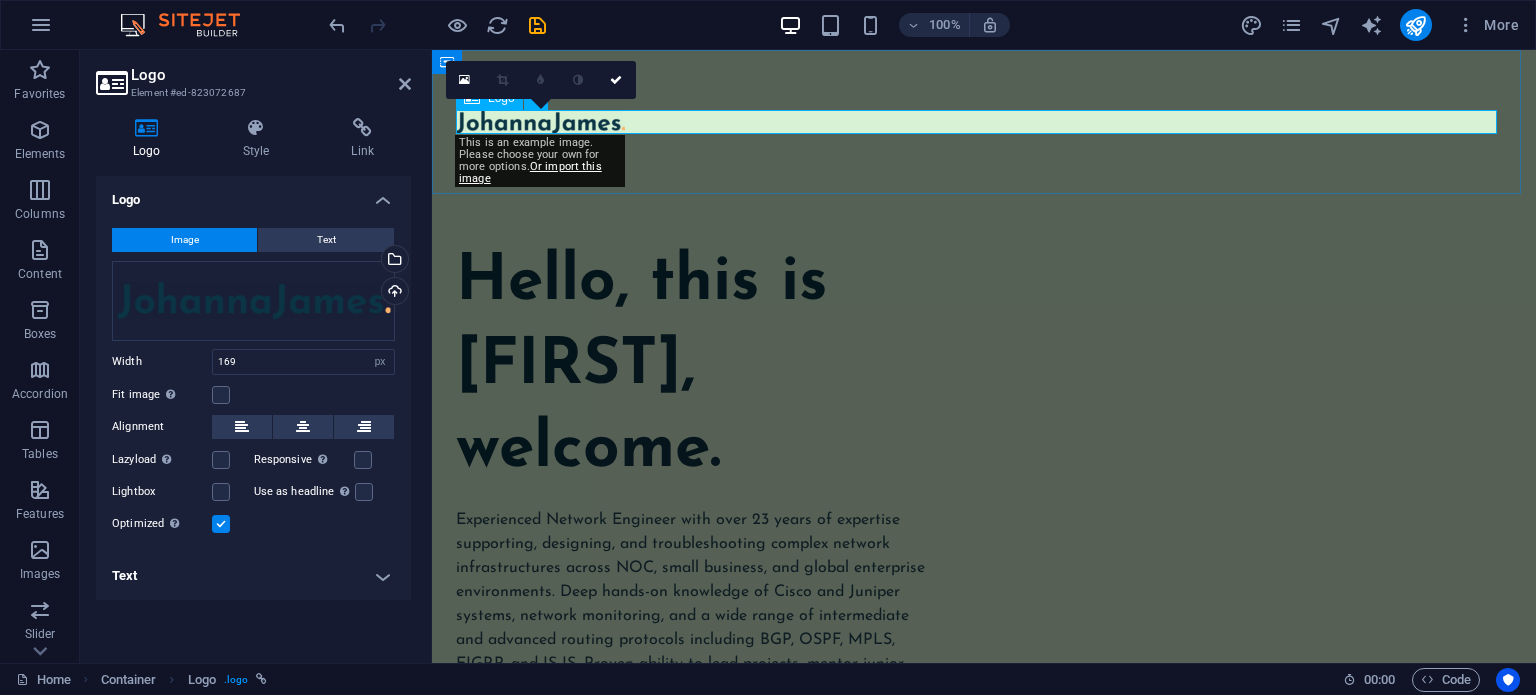 click at bounding box center [984, 122] 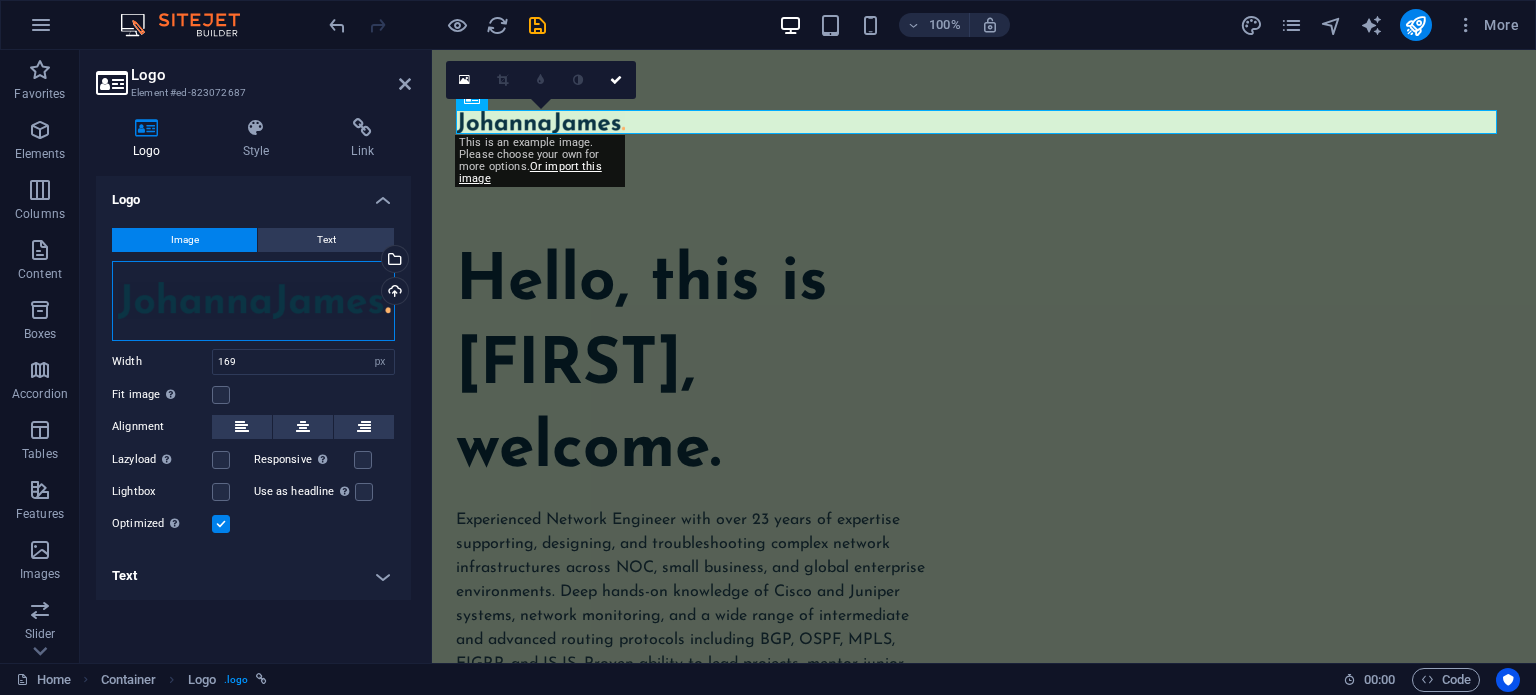 click on "Drag files here, click to choose files or select files from Files or our free stock photos & videos" at bounding box center [253, 301] 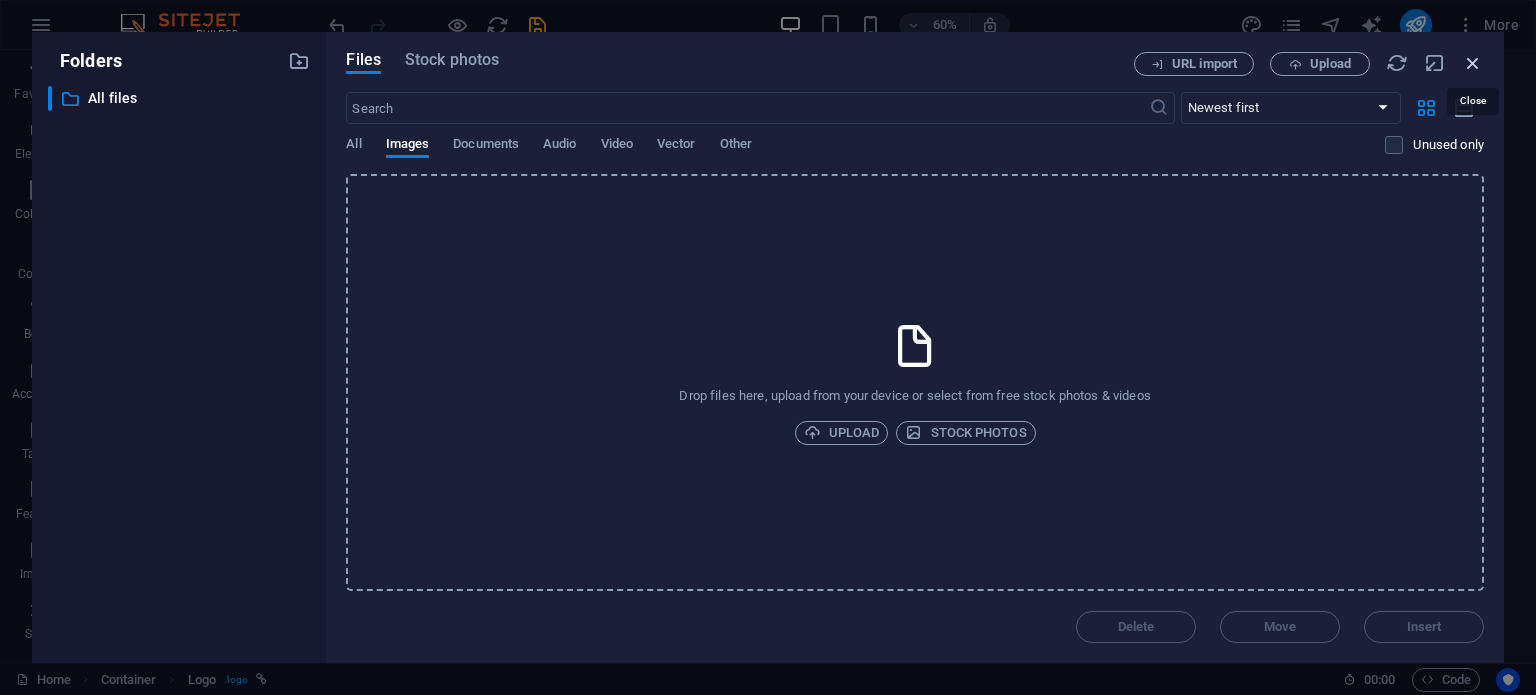 click at bounding box center (1473, 63) 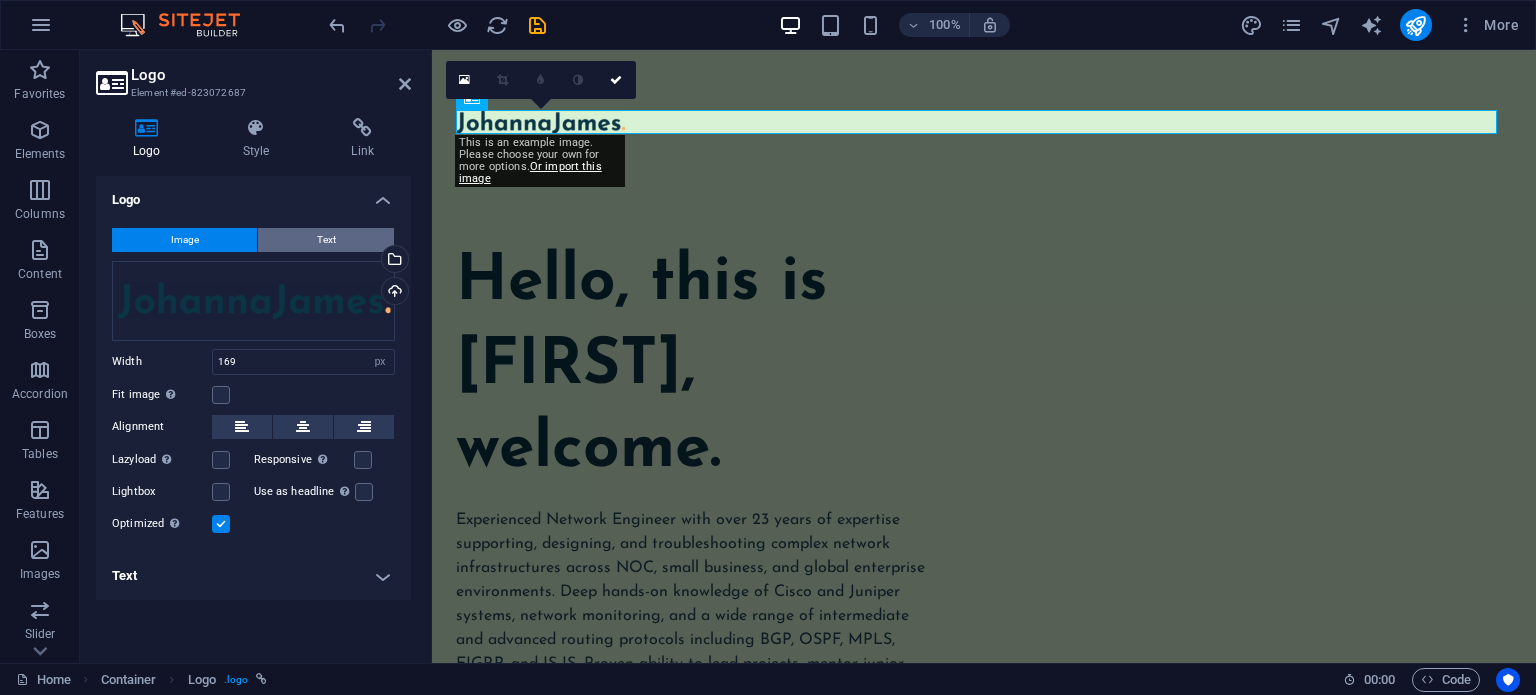 click on "Text" at bounding box center (326, 240) 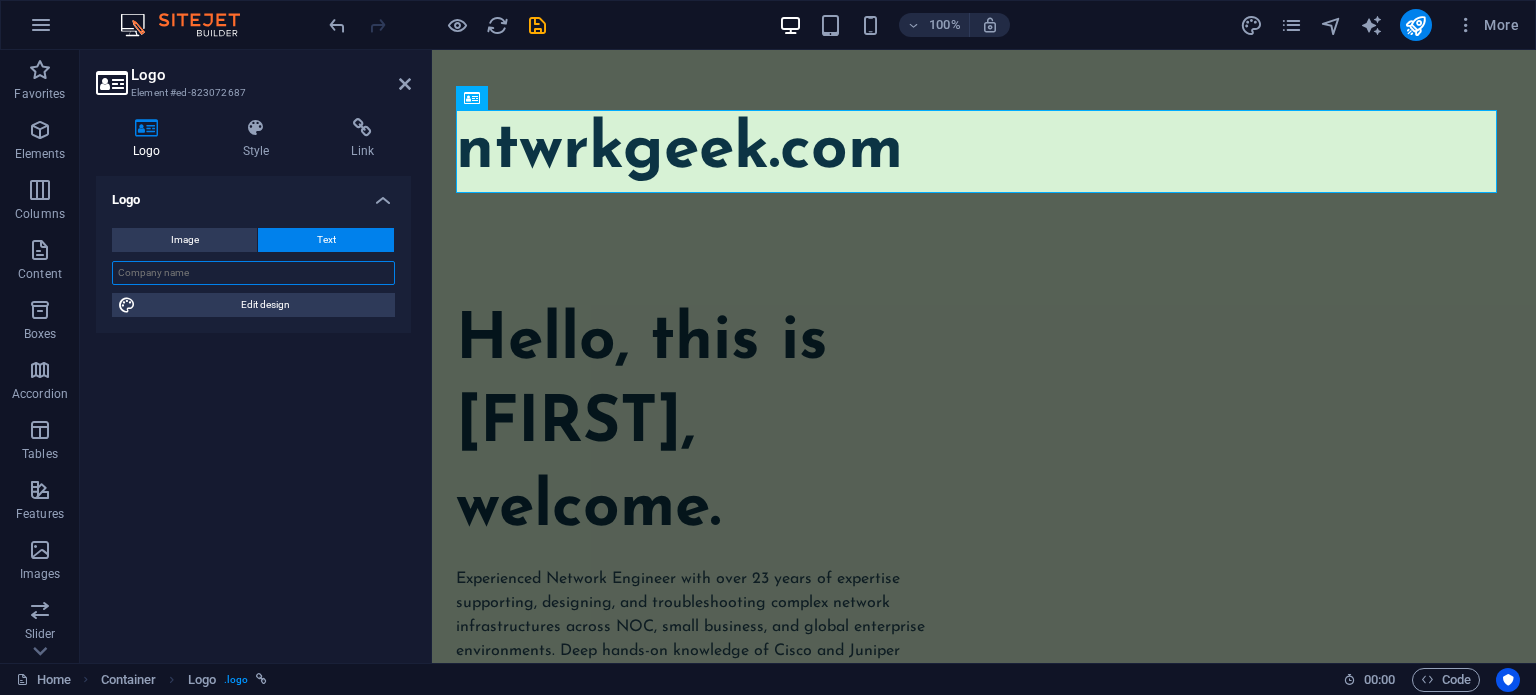 click at bounding box center [253, 273] 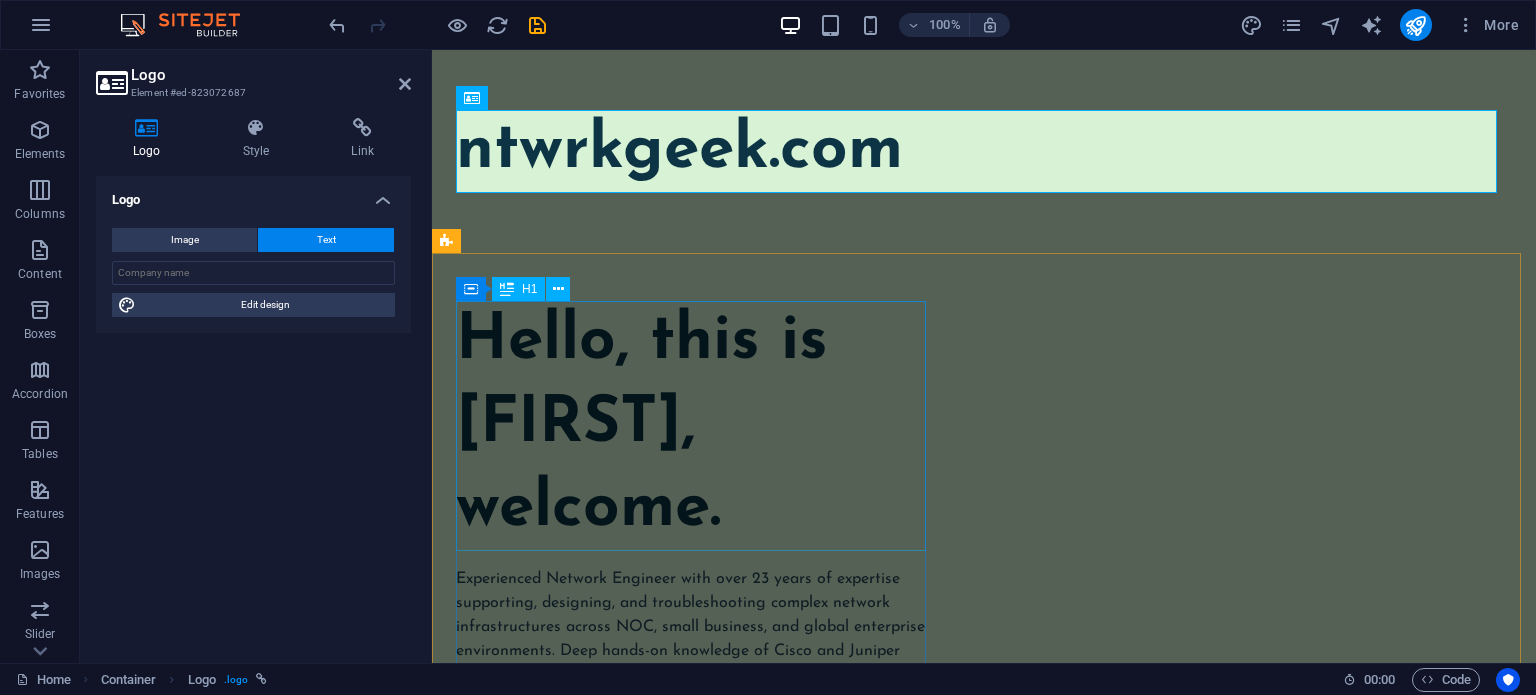 click on "Hello, this is Robert, welcome." at bounding box center [695, 426] 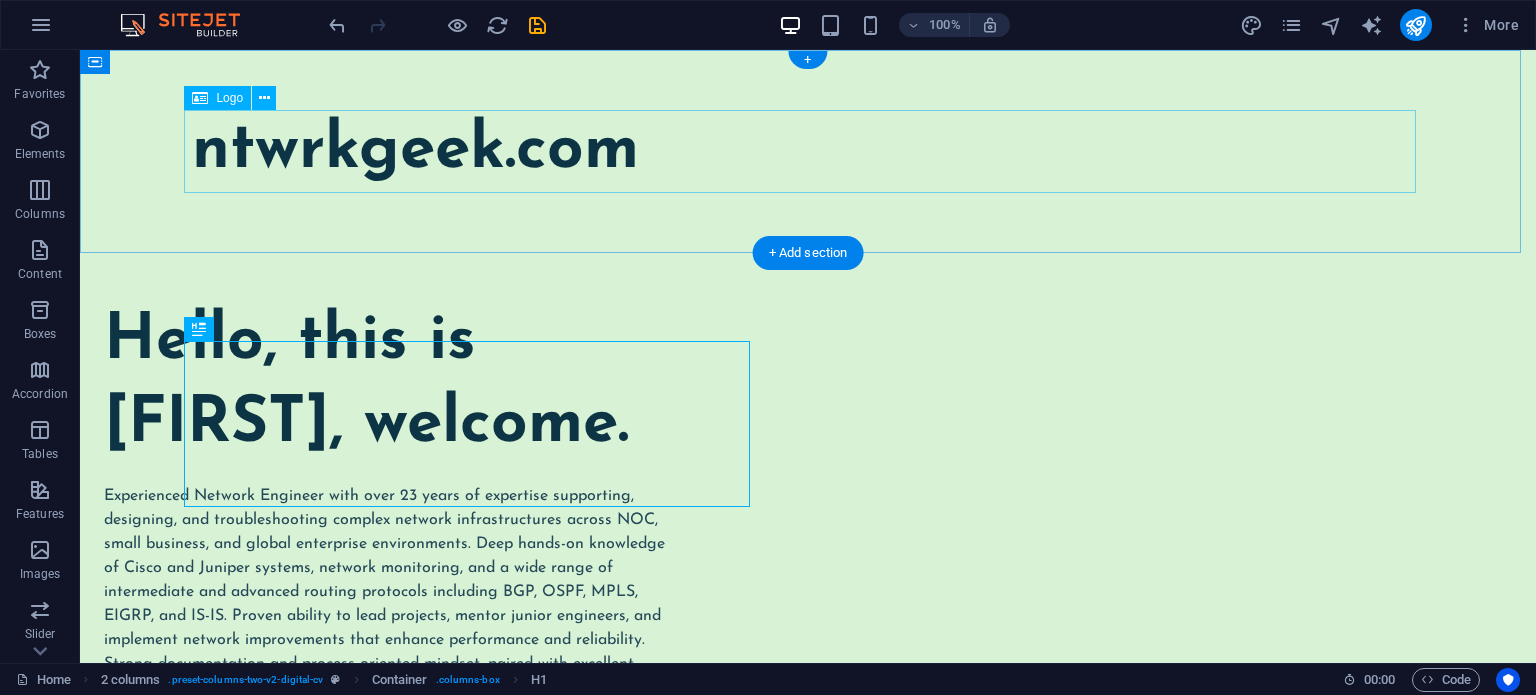 click on "ntwrkgeek.com" at bounding box center [808, 151] 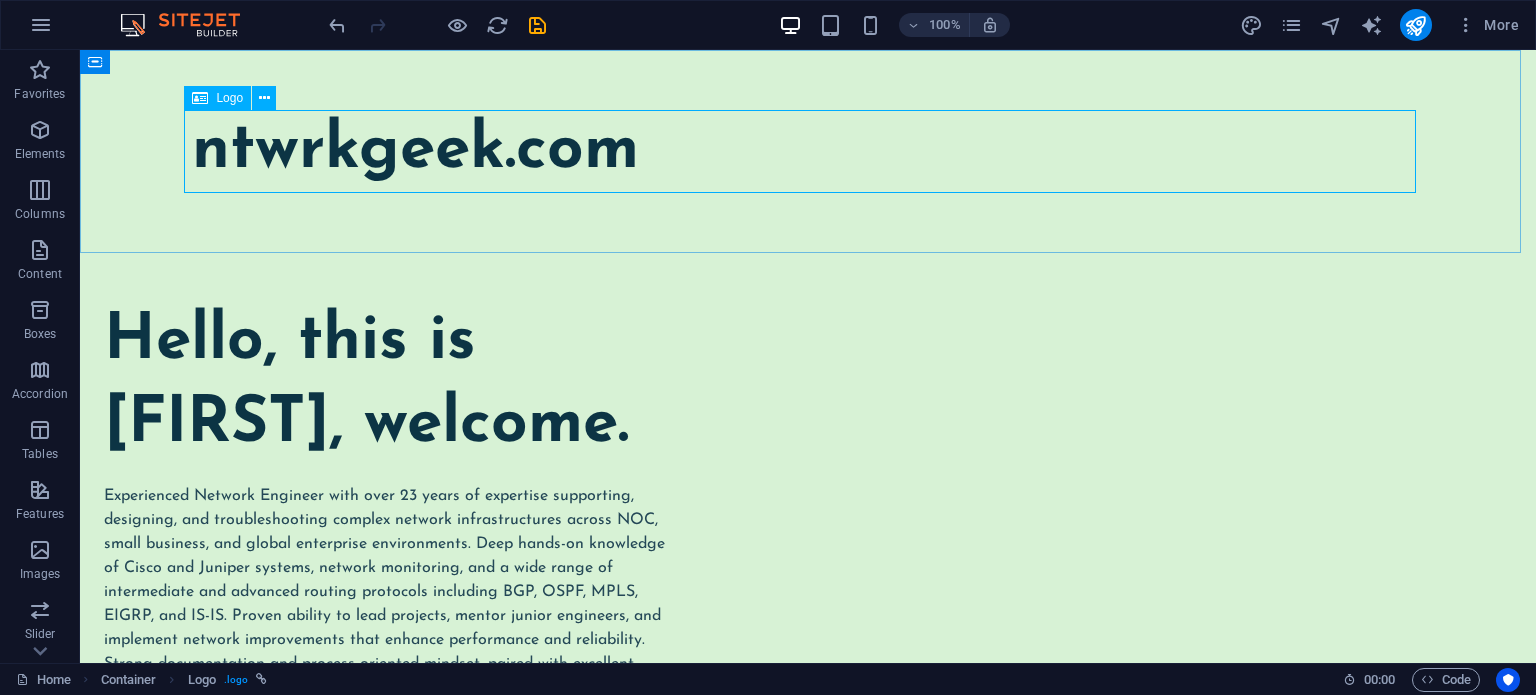 click on "Logo" at bounding box center (217, 98) 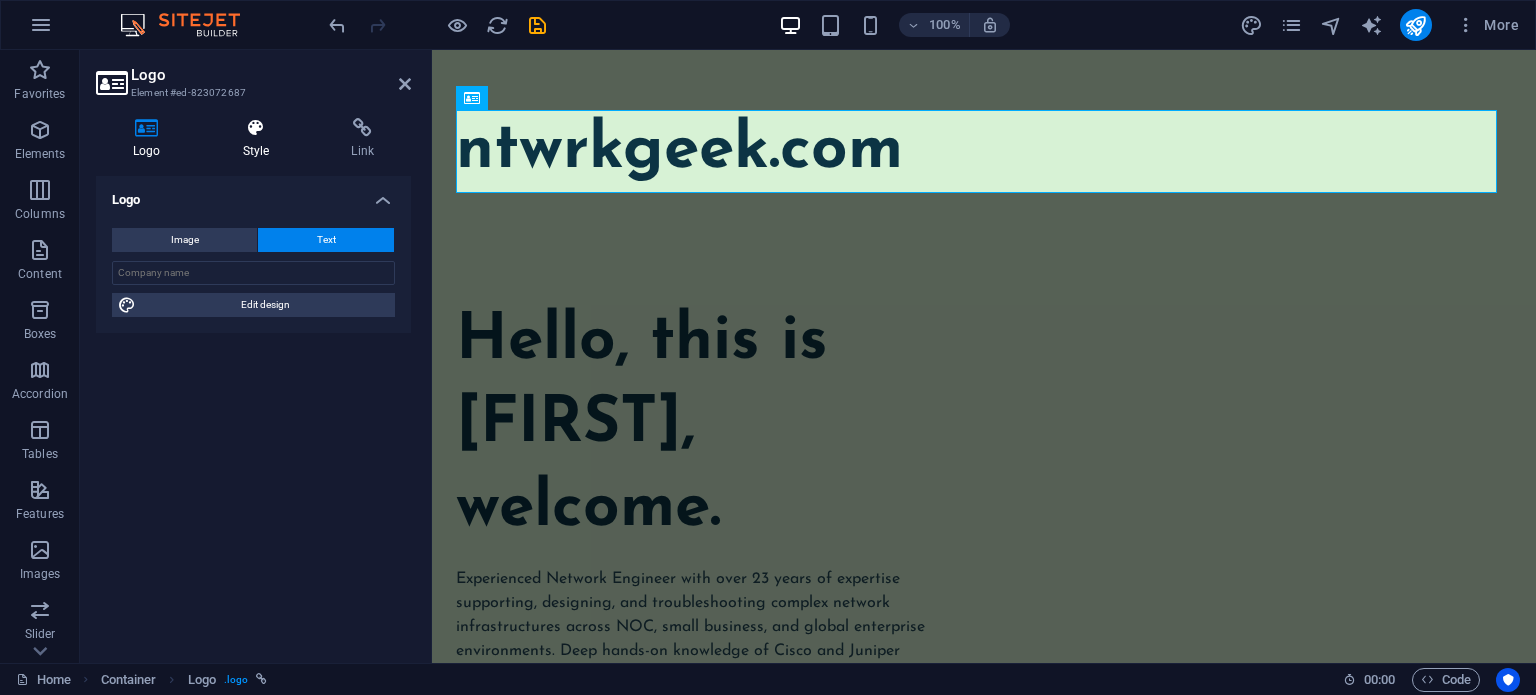 click at bounding box center (256, 128) 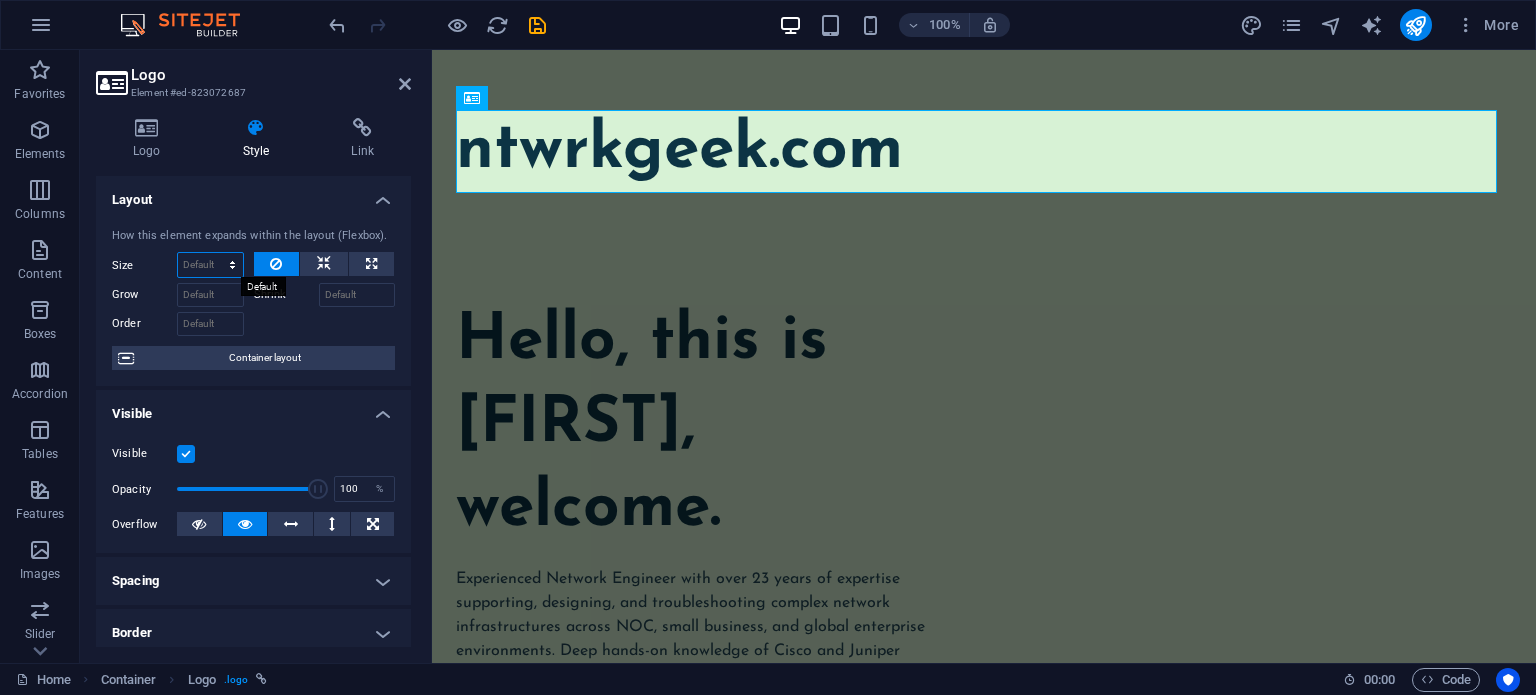 click on "Default auto px % 1/1 1/2 1/3 1/4 1/5 1/6 1/7 1/8 1/9 1/10" at bounding box center [210, 265] 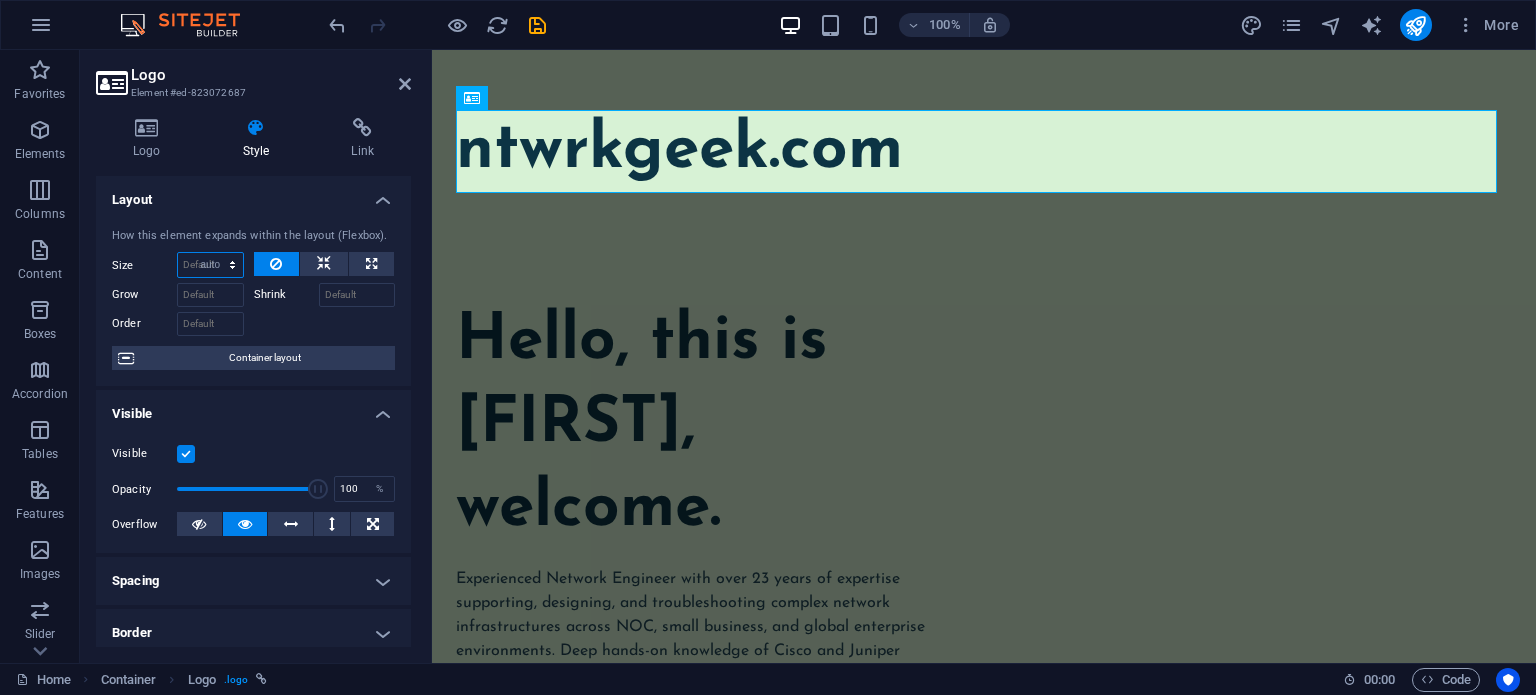 click on "Default auto px % 1/1 1/2 1/3 1/4 1/5 1/6 1/7 1/8 1/9 1/10" at bounding box center (210, 265) 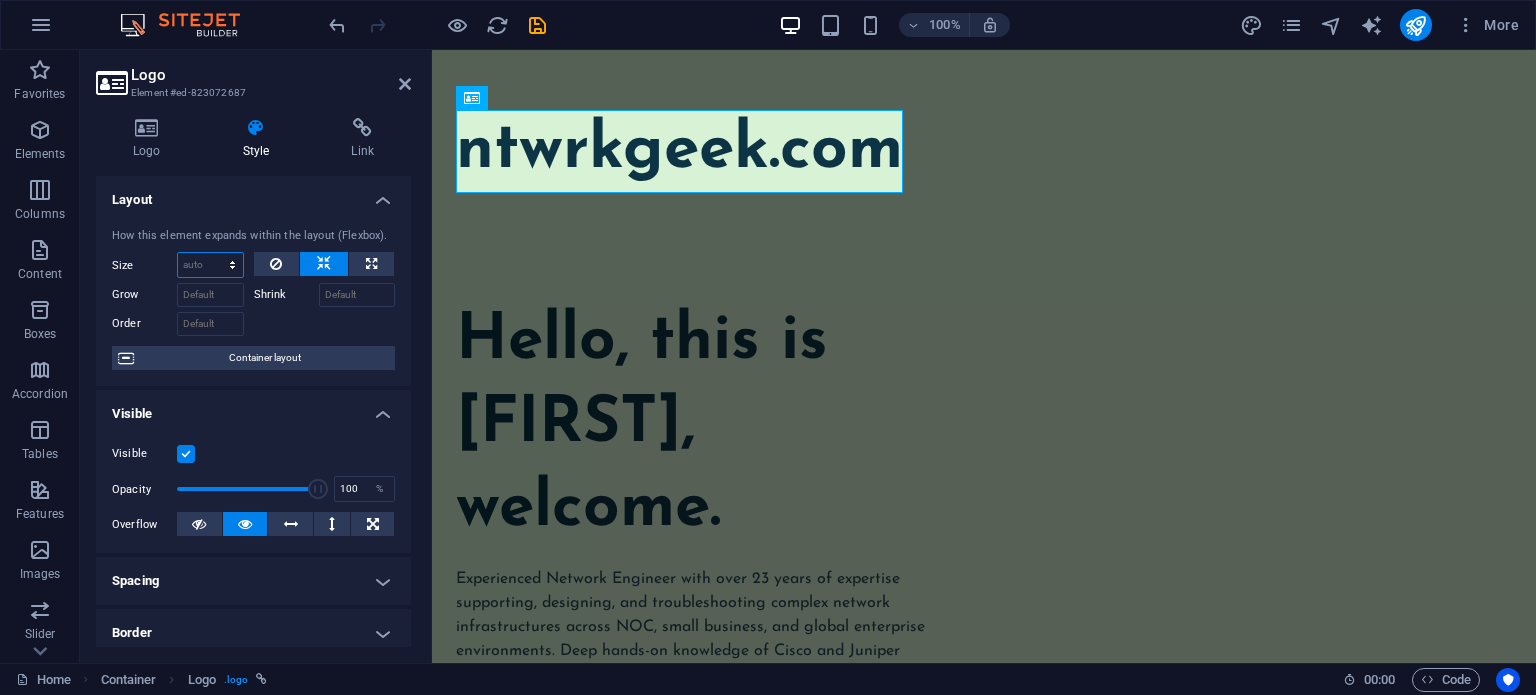 click on "Default auto px % 1/1 1/2 1/3 1/4 1/5 1/6 1/7 1/8 1/9 1/10" at bounding box center (210, 265) 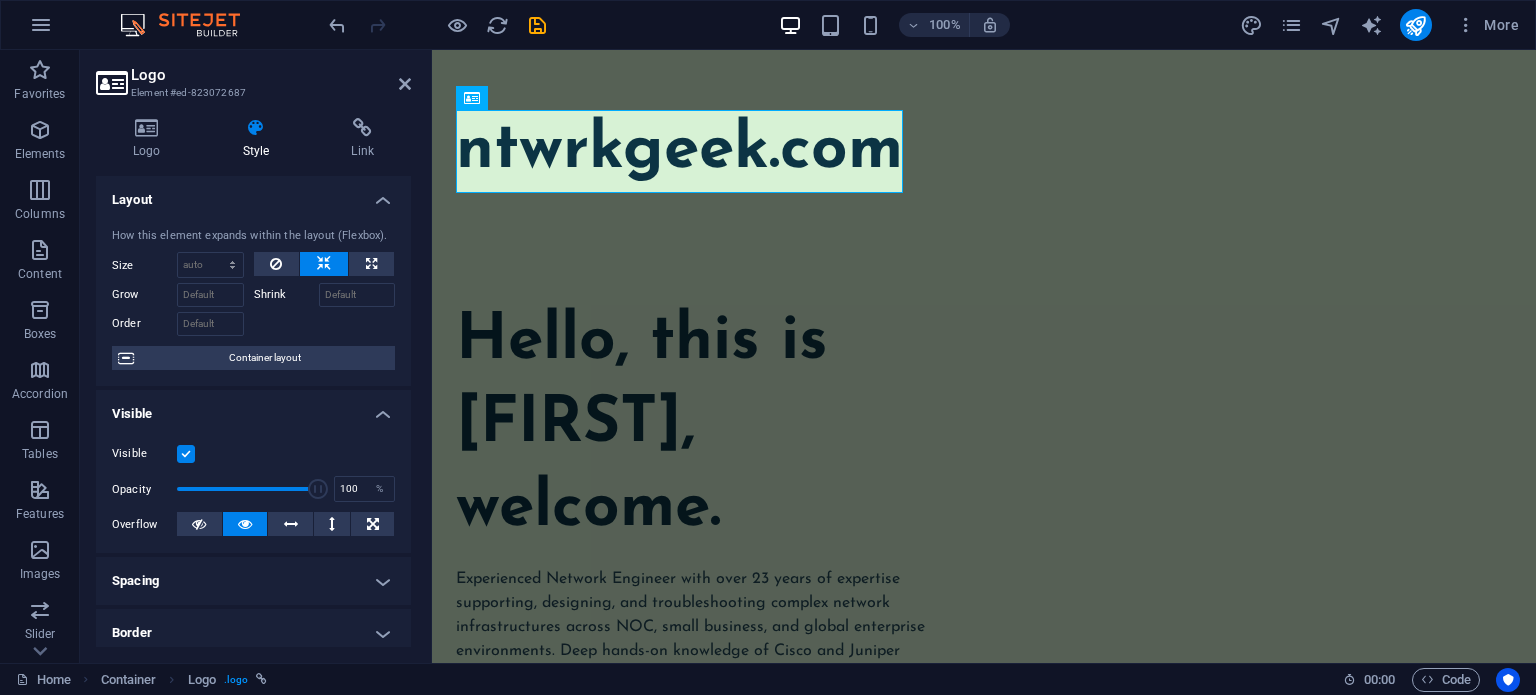 click on "Shrink" at bounding box center (286, 295) 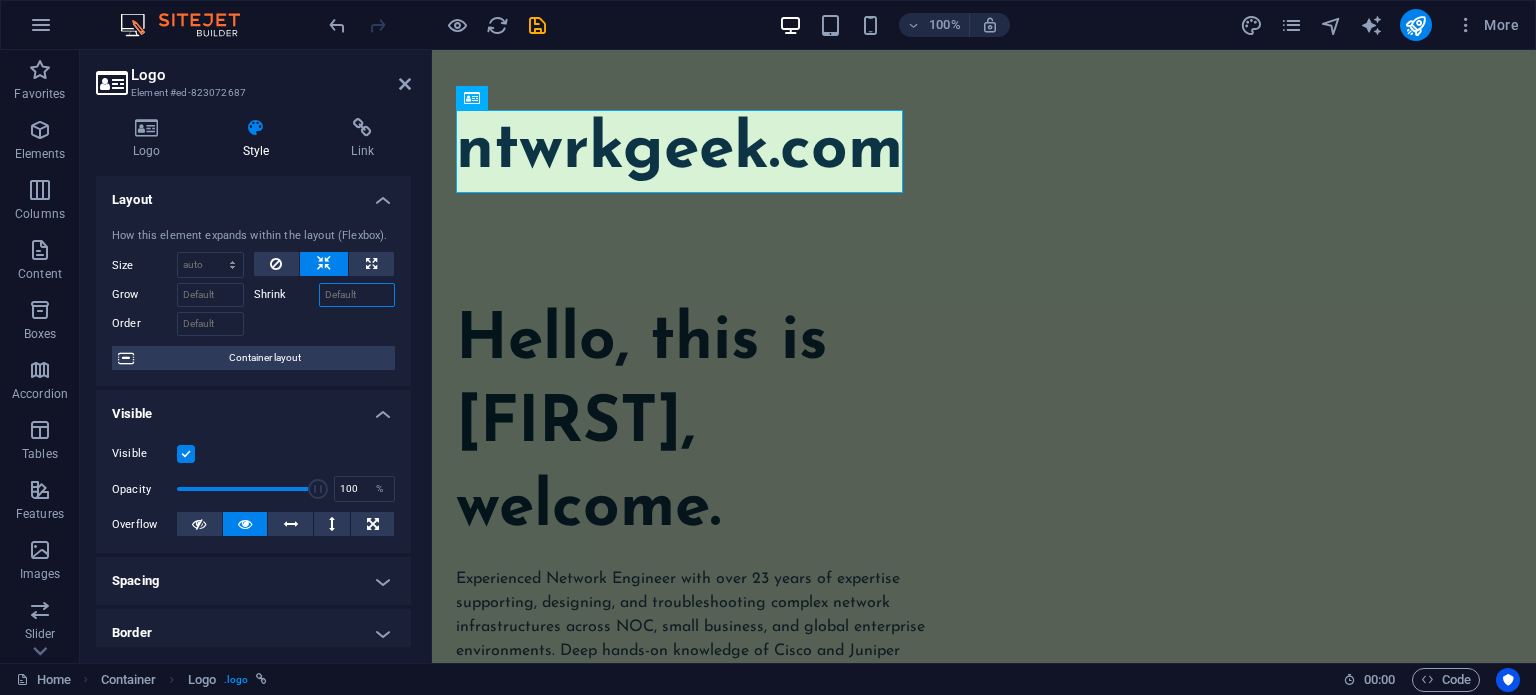 click on "Shrink" at bounding box center (357, 295) 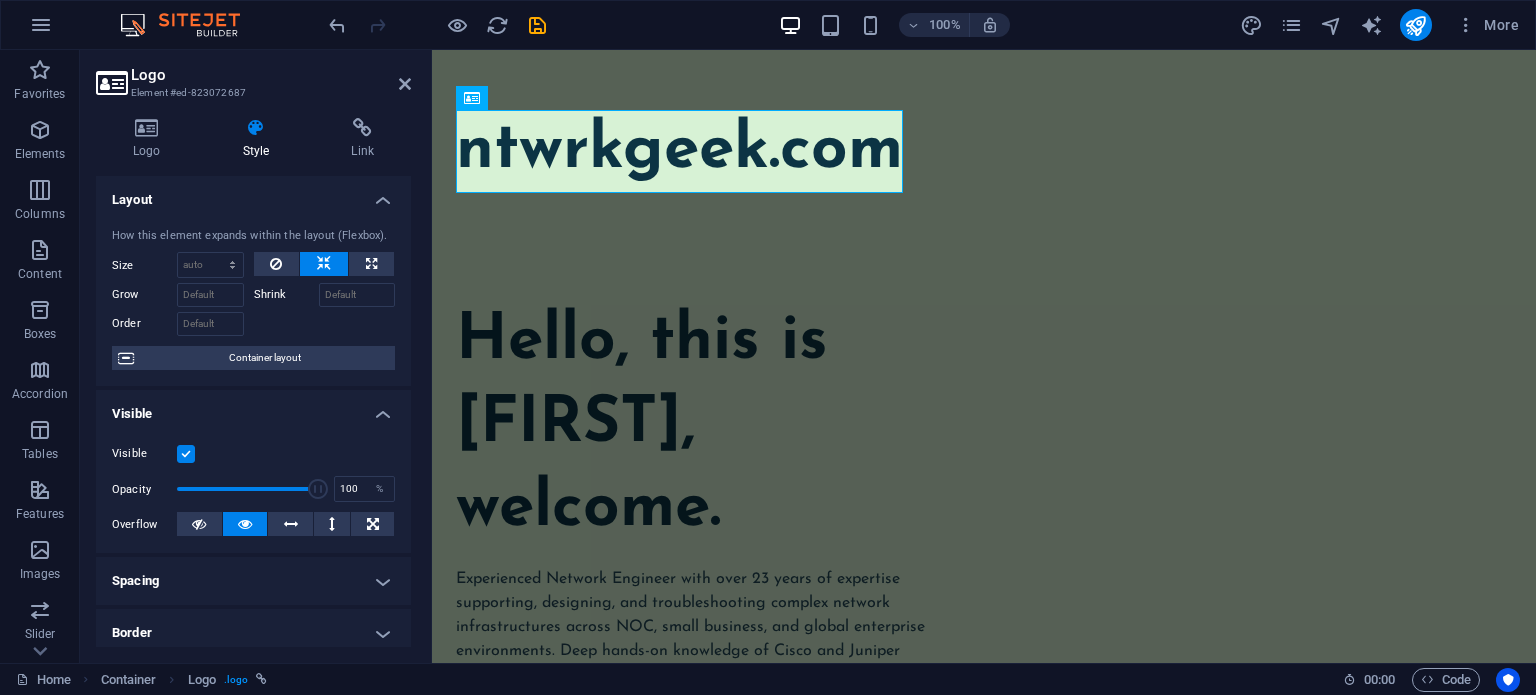 click on "Shrink" at bounding box center [286, 295] 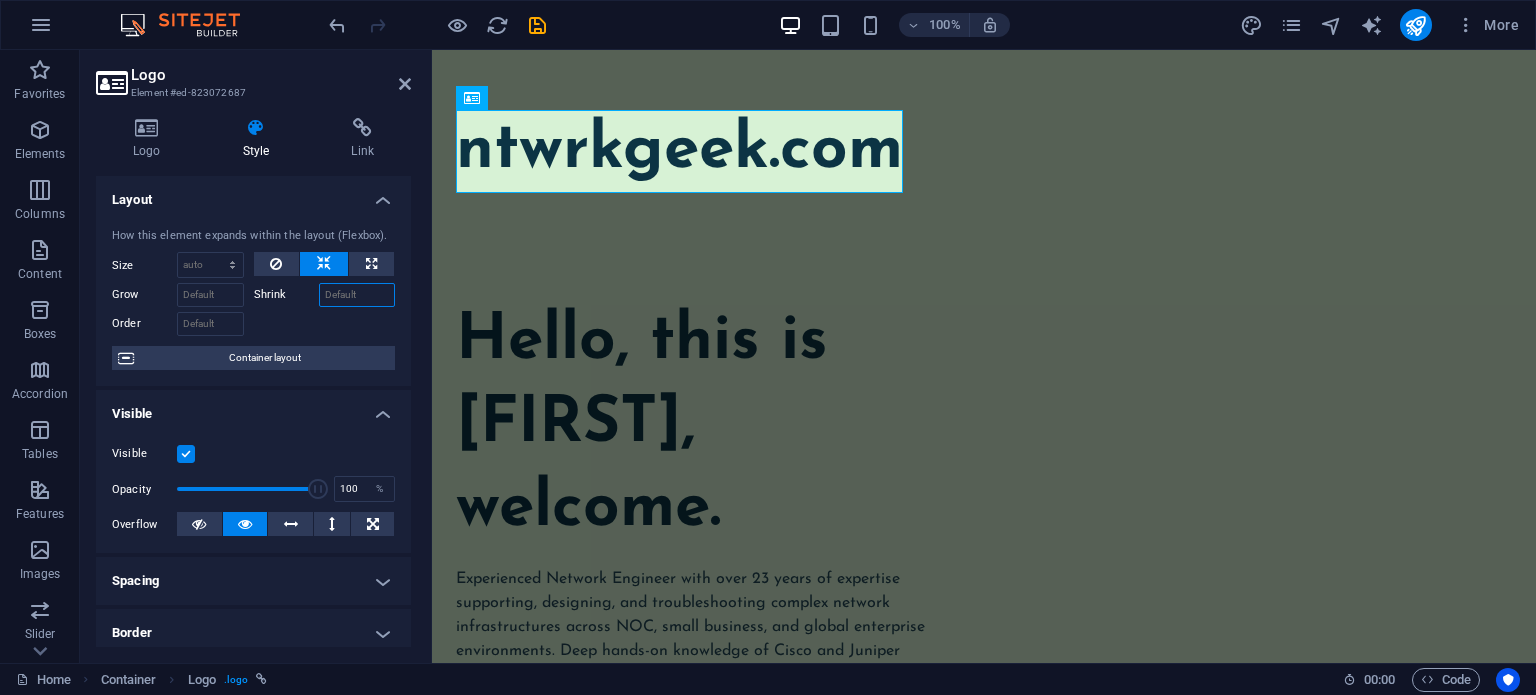 click on "Shrink" at bounding box center [357, 295] 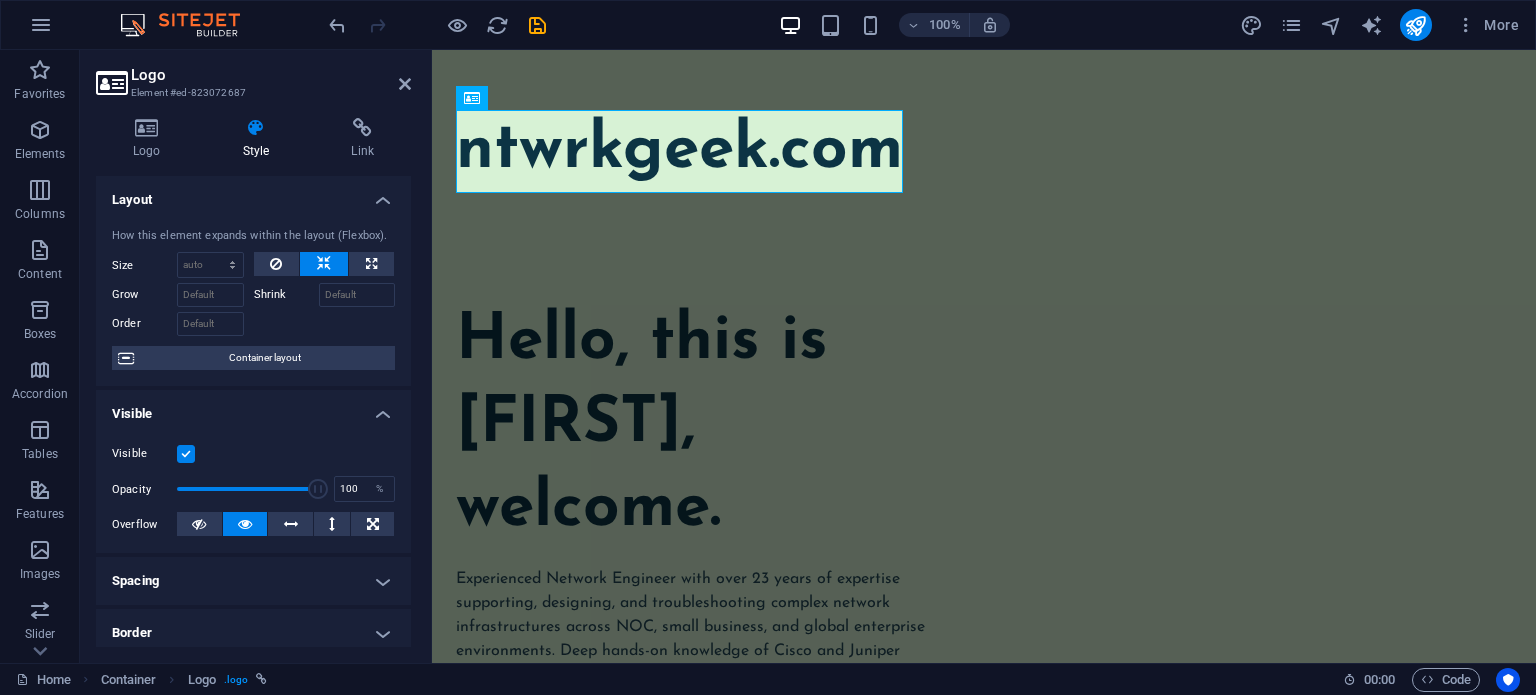 click on "Shrink" at bounding box center [286, 295] 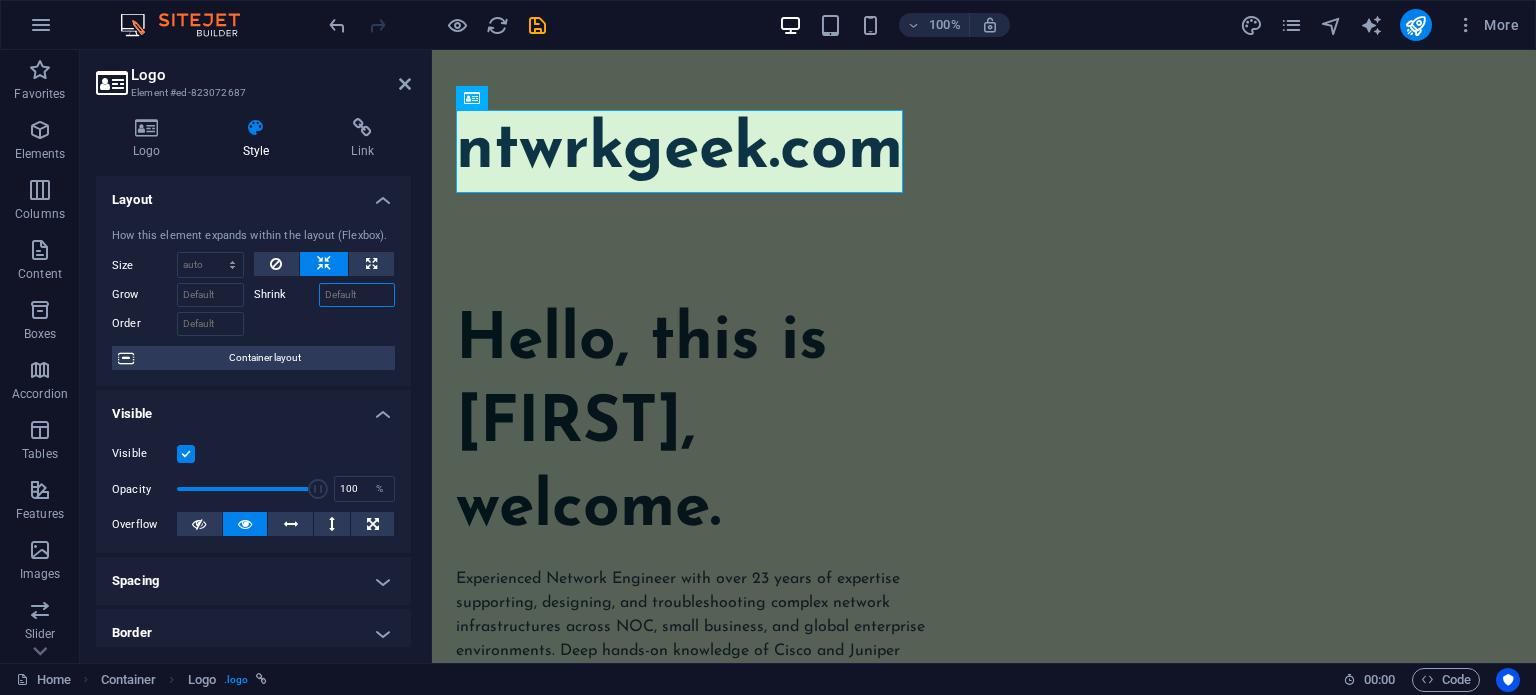 click on "Shrink" at bounding box center [357, 295] 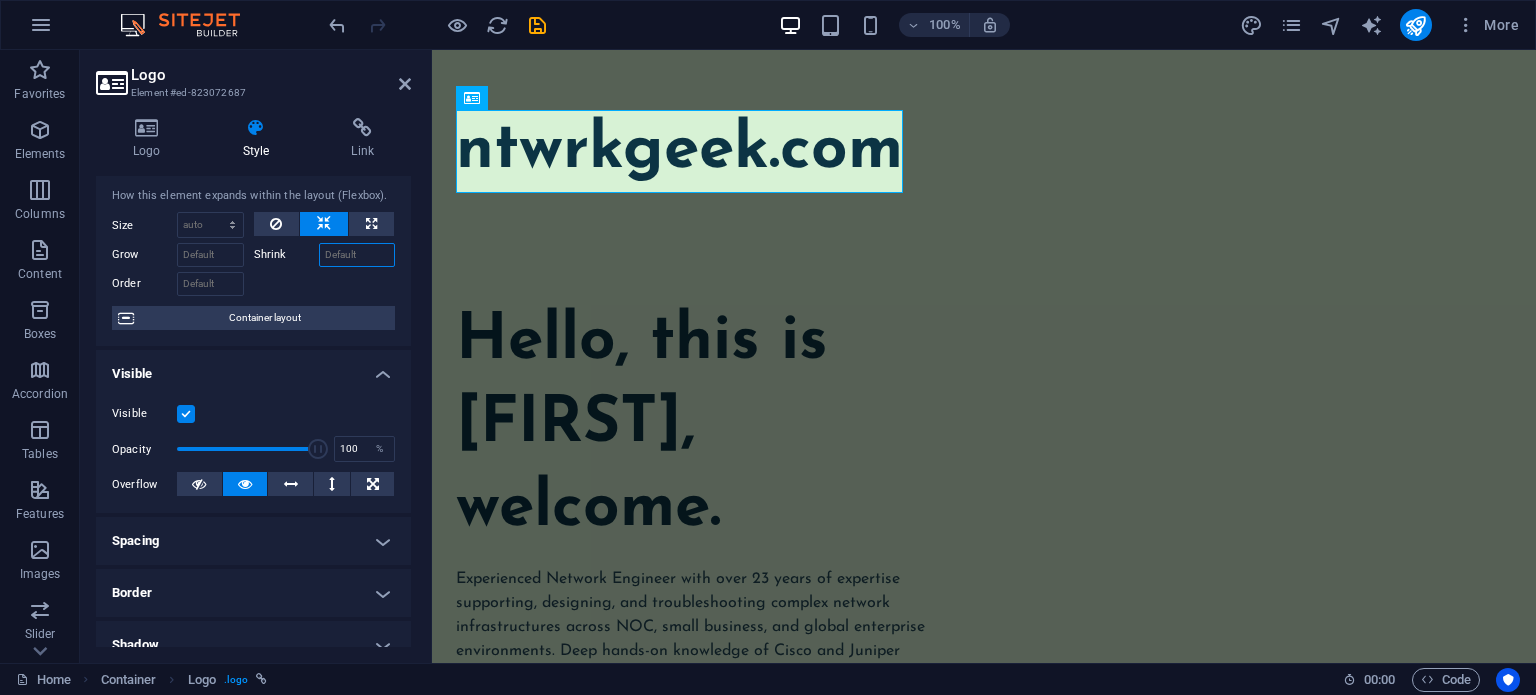 scroll, scrollTop: 0, scrollLeft: 0, axis: both 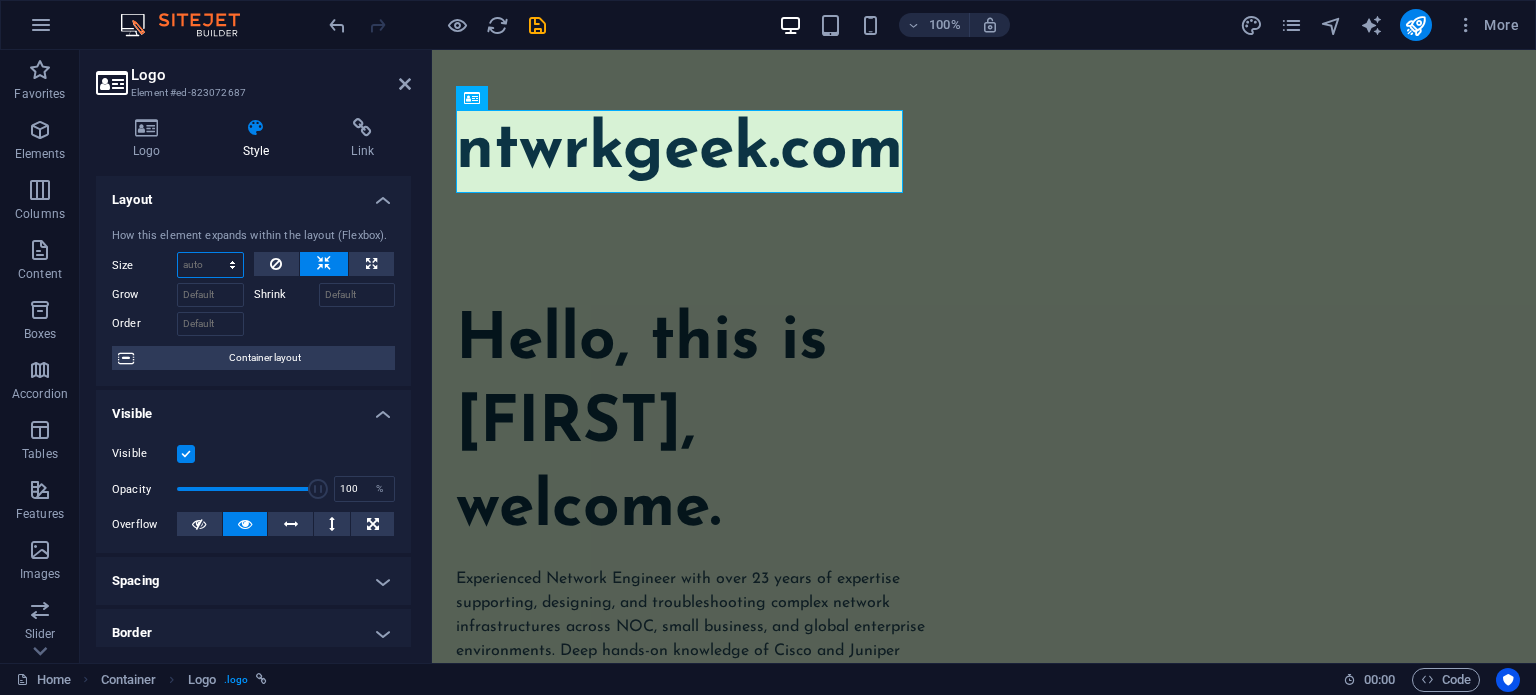 click on "Default auto px % 1/1 1/2 1/3 1/4 1/5 1/6 1/7 1/8 1/9 1/10" at bounding box center (210, 265) 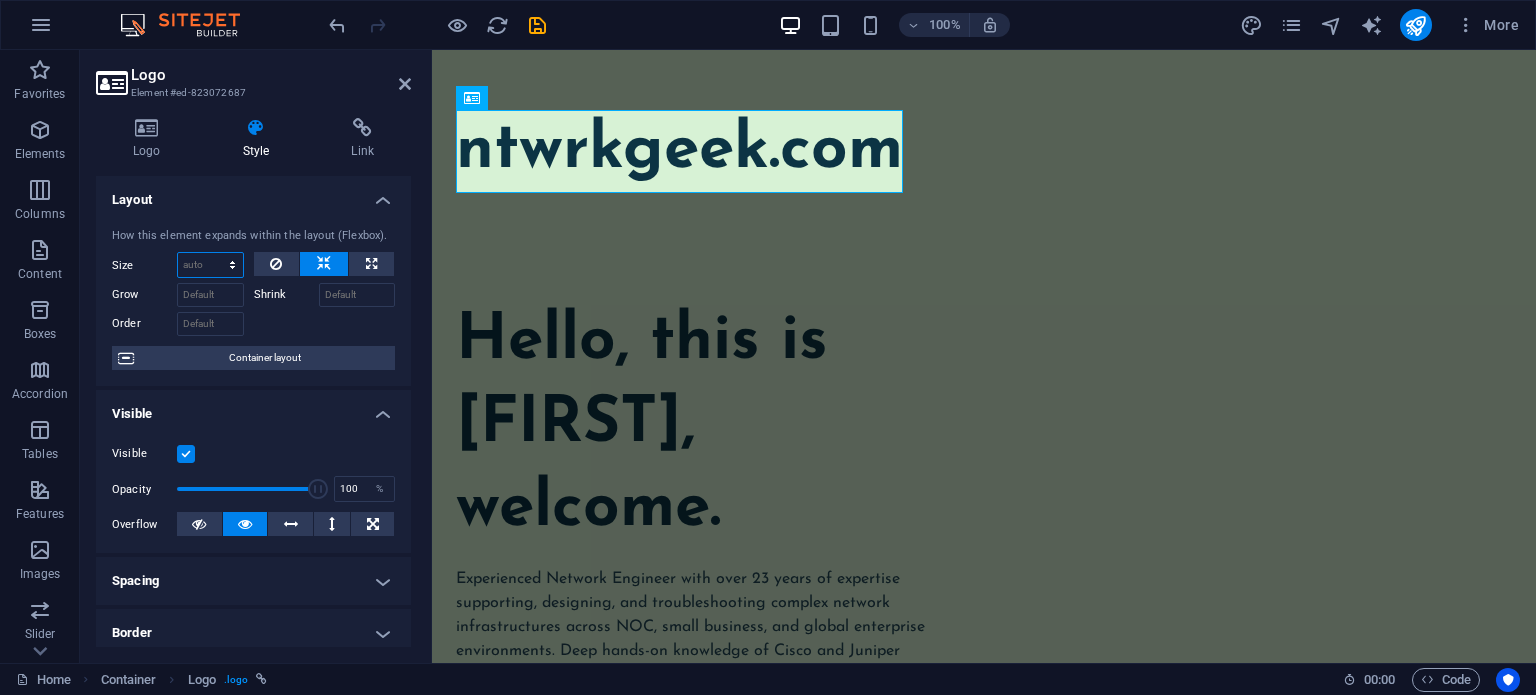 select on "1/3" 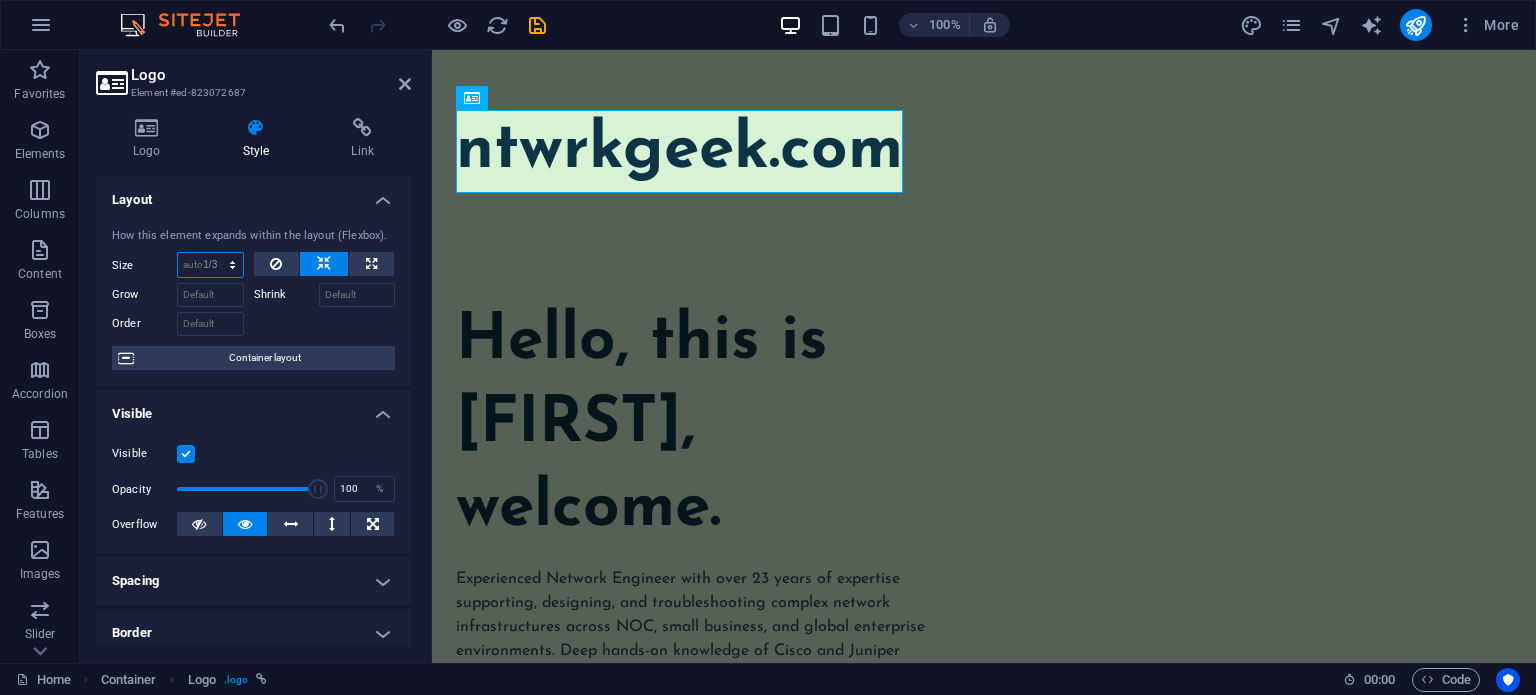 click on "Default auto px % 1/1 1/2 1/3 1/4 1/5 1/6 1/7 1/8 1/9 1/10" at bounding box center [210, 265] 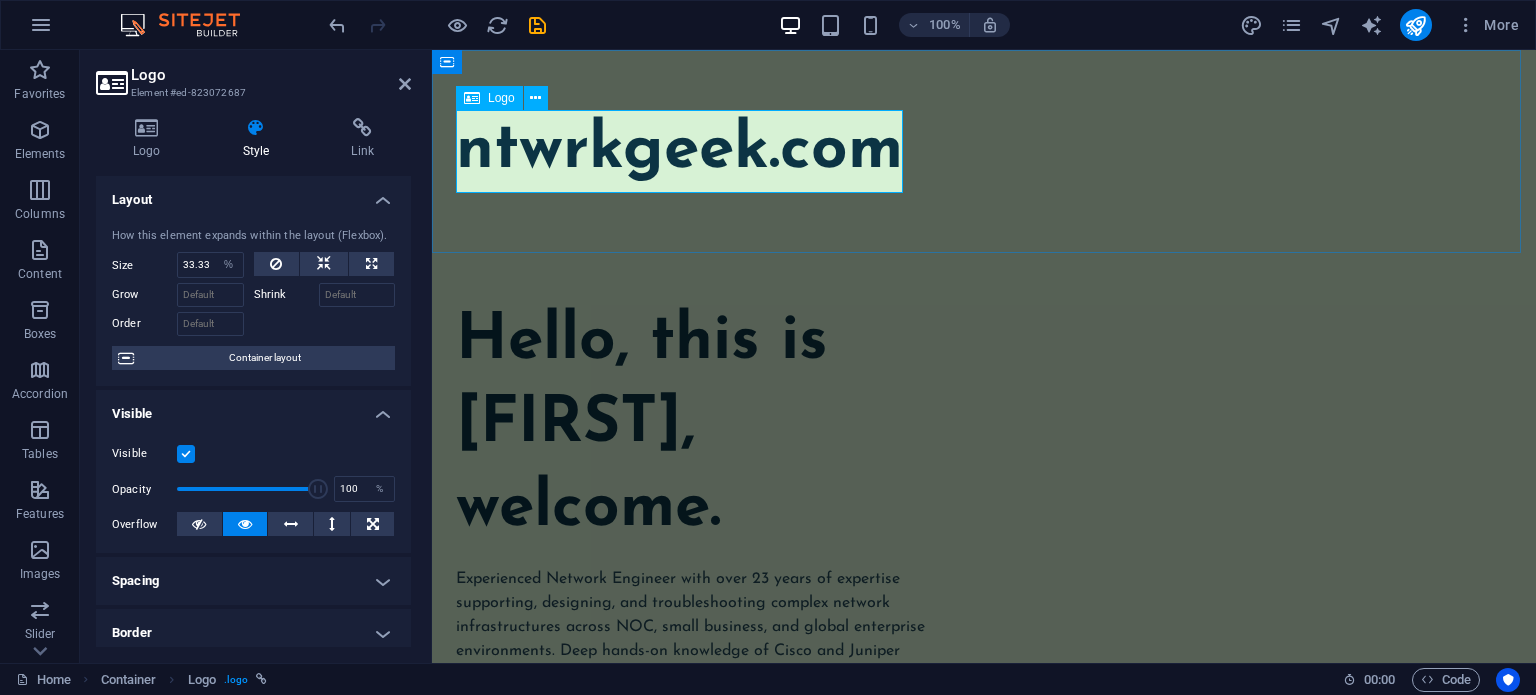 click on "ntwrkgeek.com" at bounding box center (984, 151) 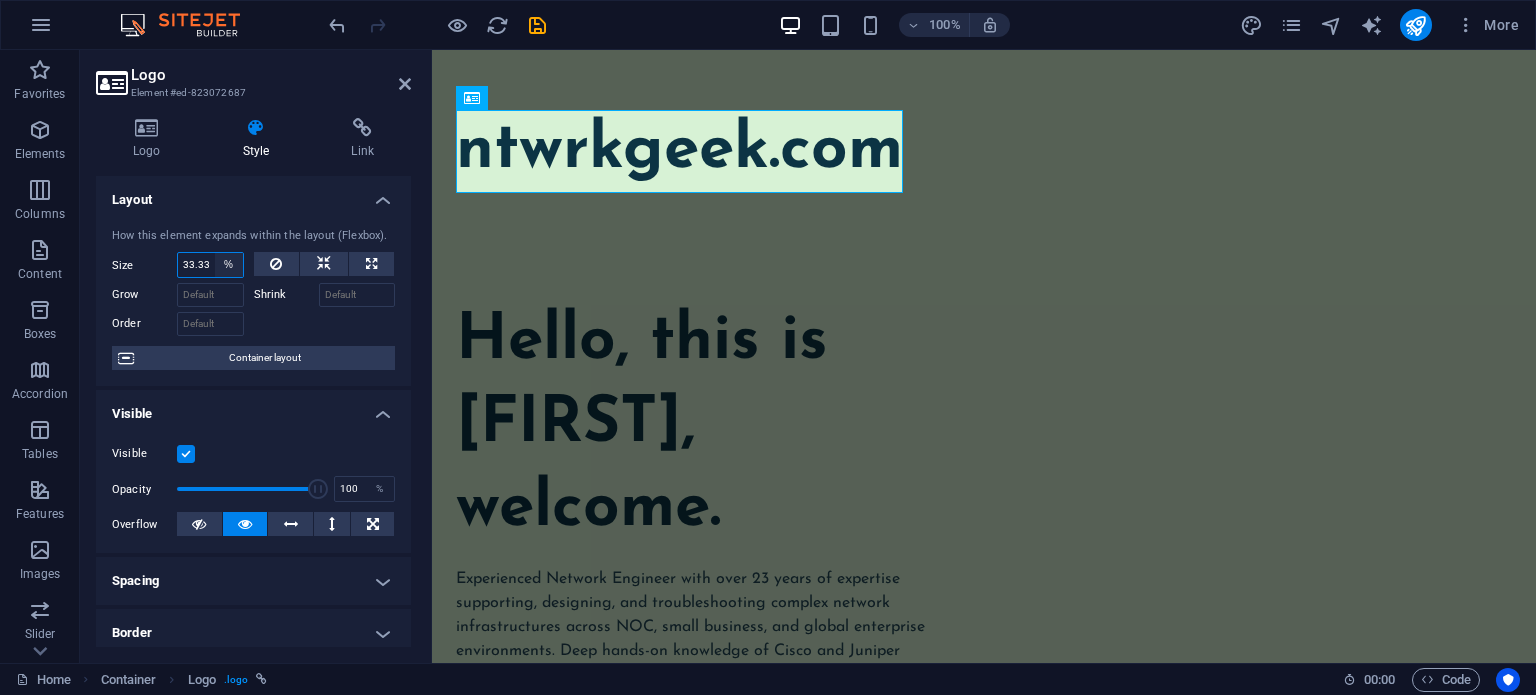 click on "Default auto px % 1/1 1/2 1/3 1/4 1/5 1/6 1/7 1/8 1/9 1/10" at bounding box center [229, 265] 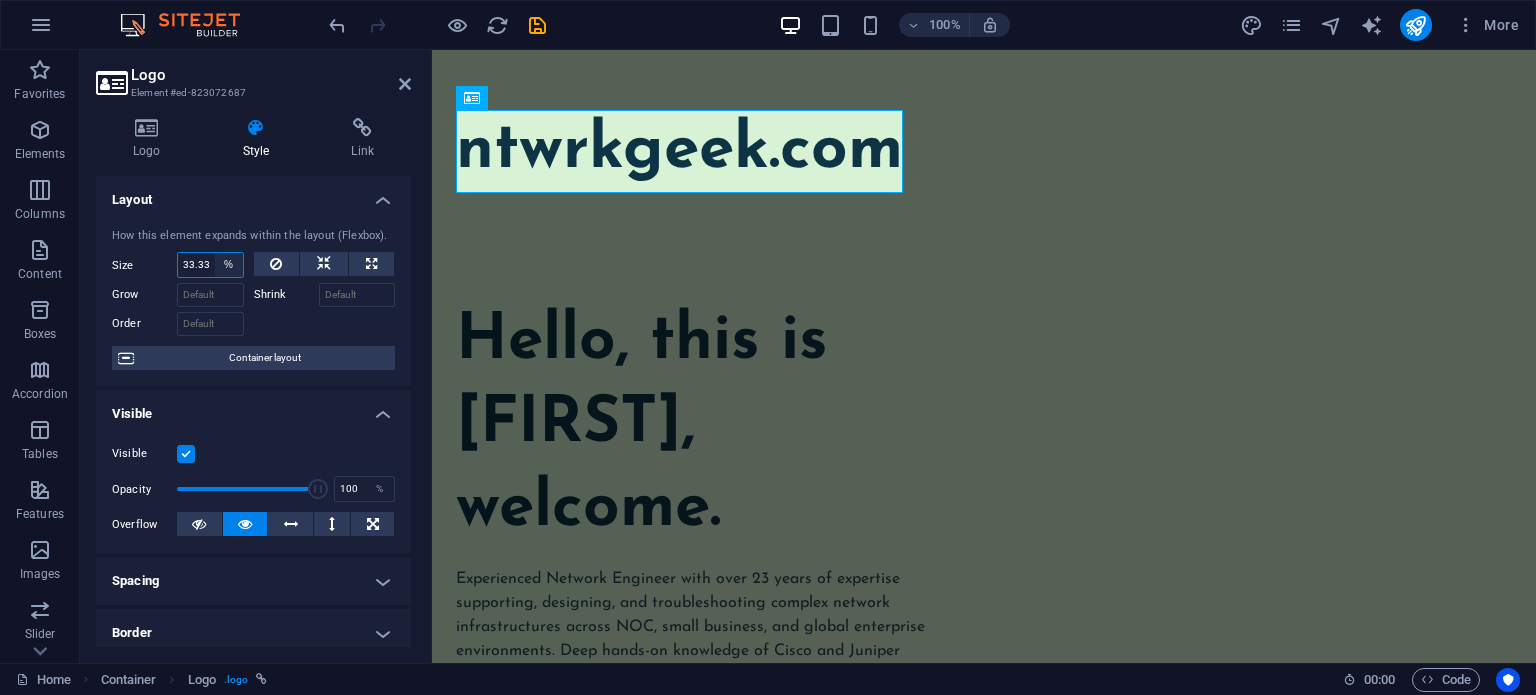 select on "auto" 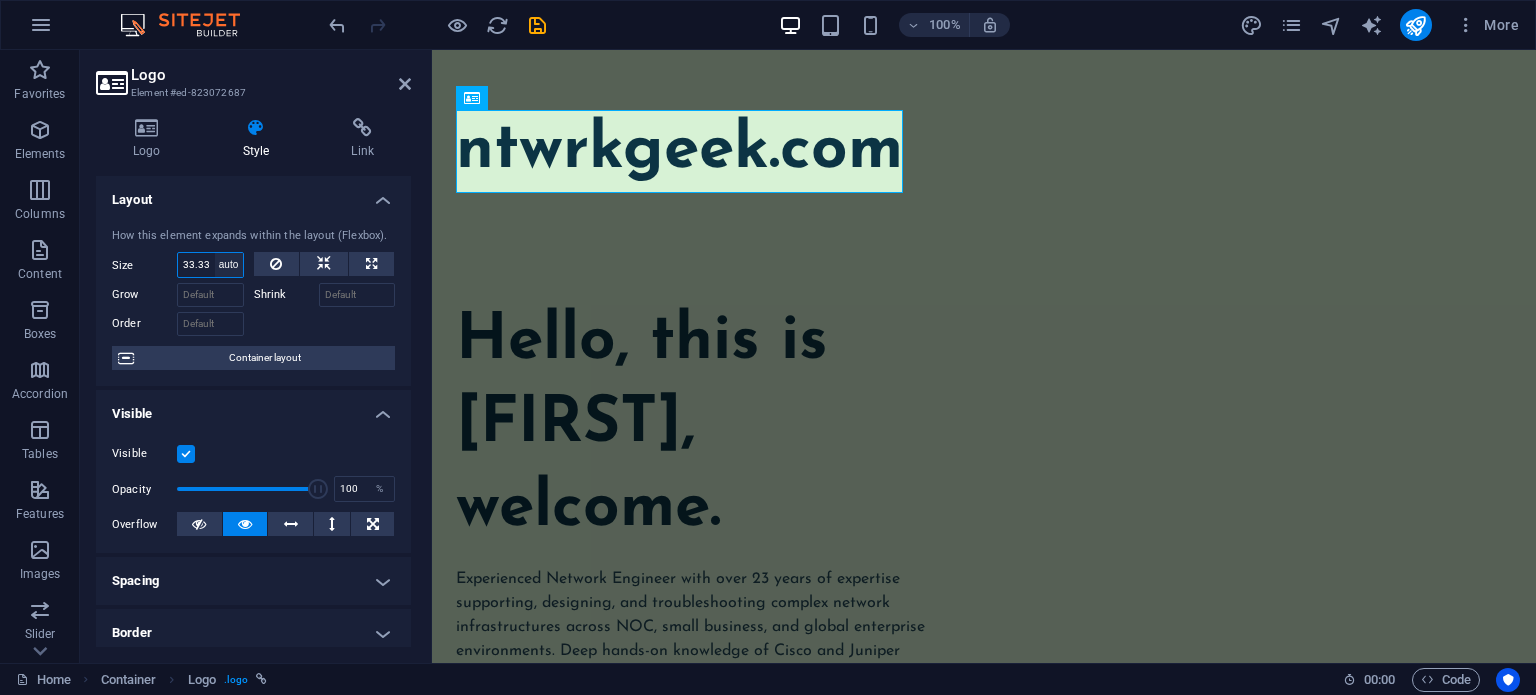 click on "Default auto px % 1/1 1/2 1/3 1/4 1/5 1/6 1/7 1/8 1/9 1/10" at bounding box center [229, 265] 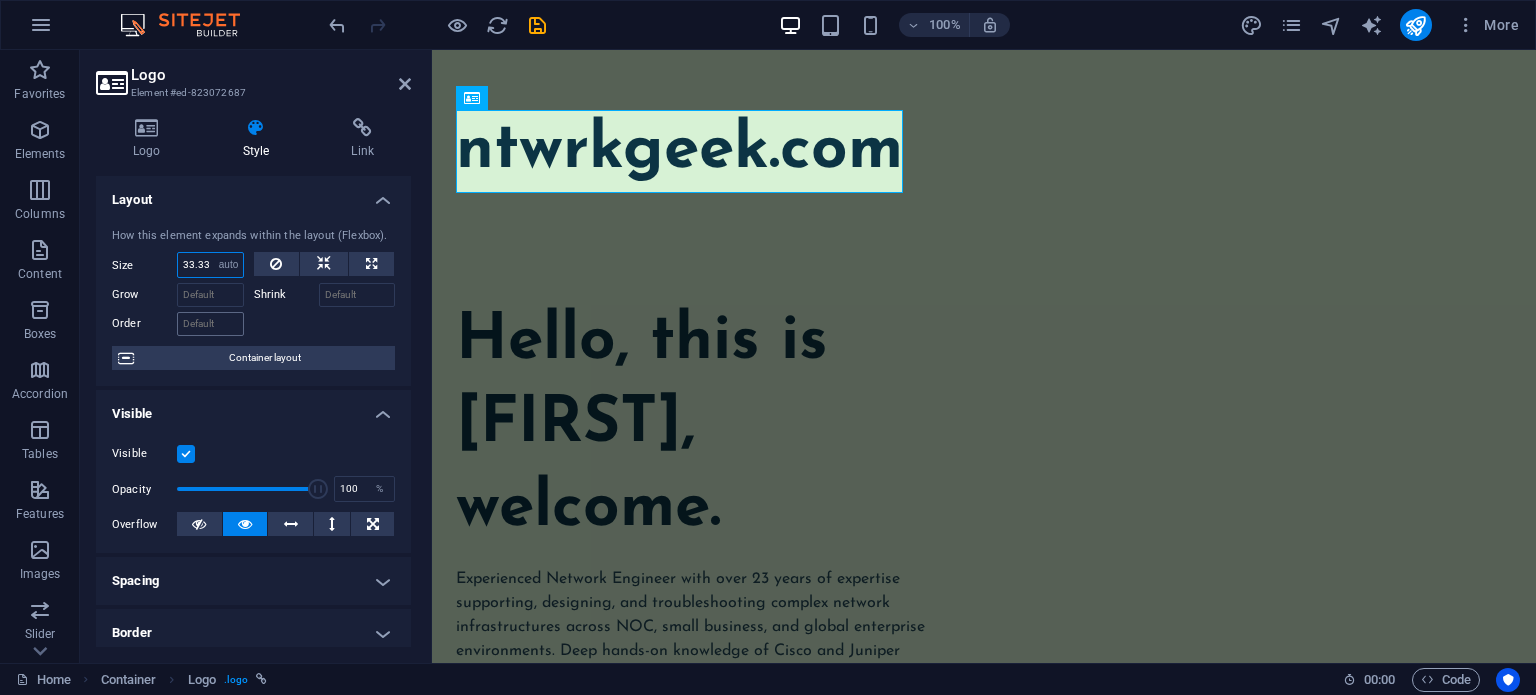 type 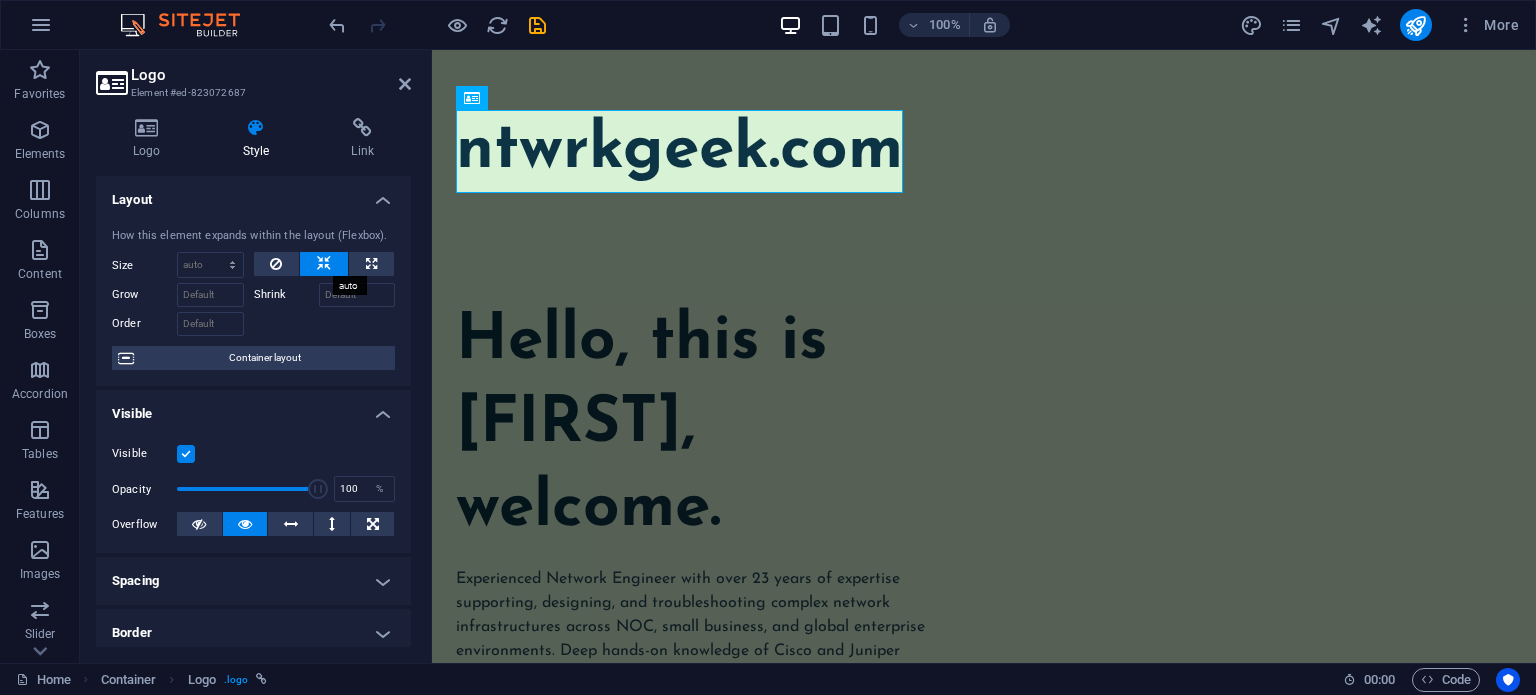 click at bounding box center [324, 264] 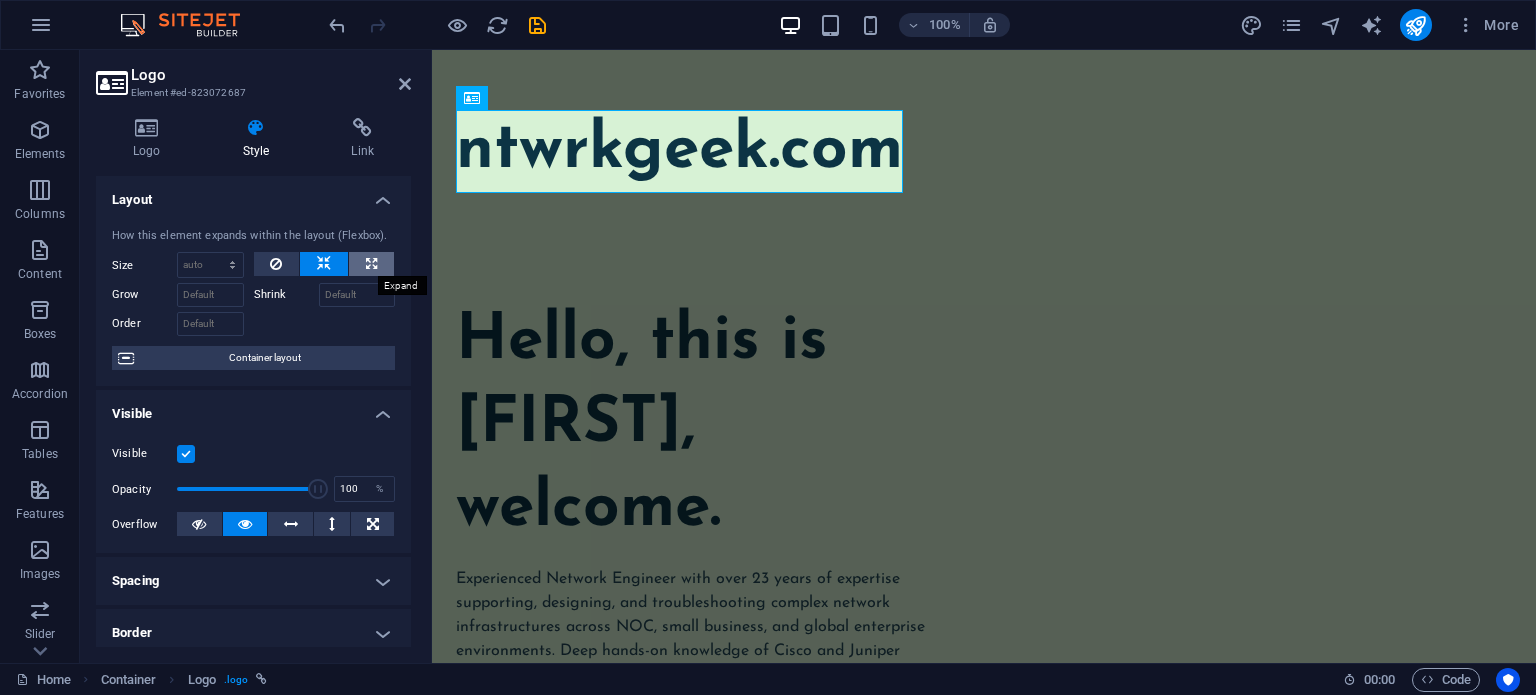click at bounding box center [371, 264] 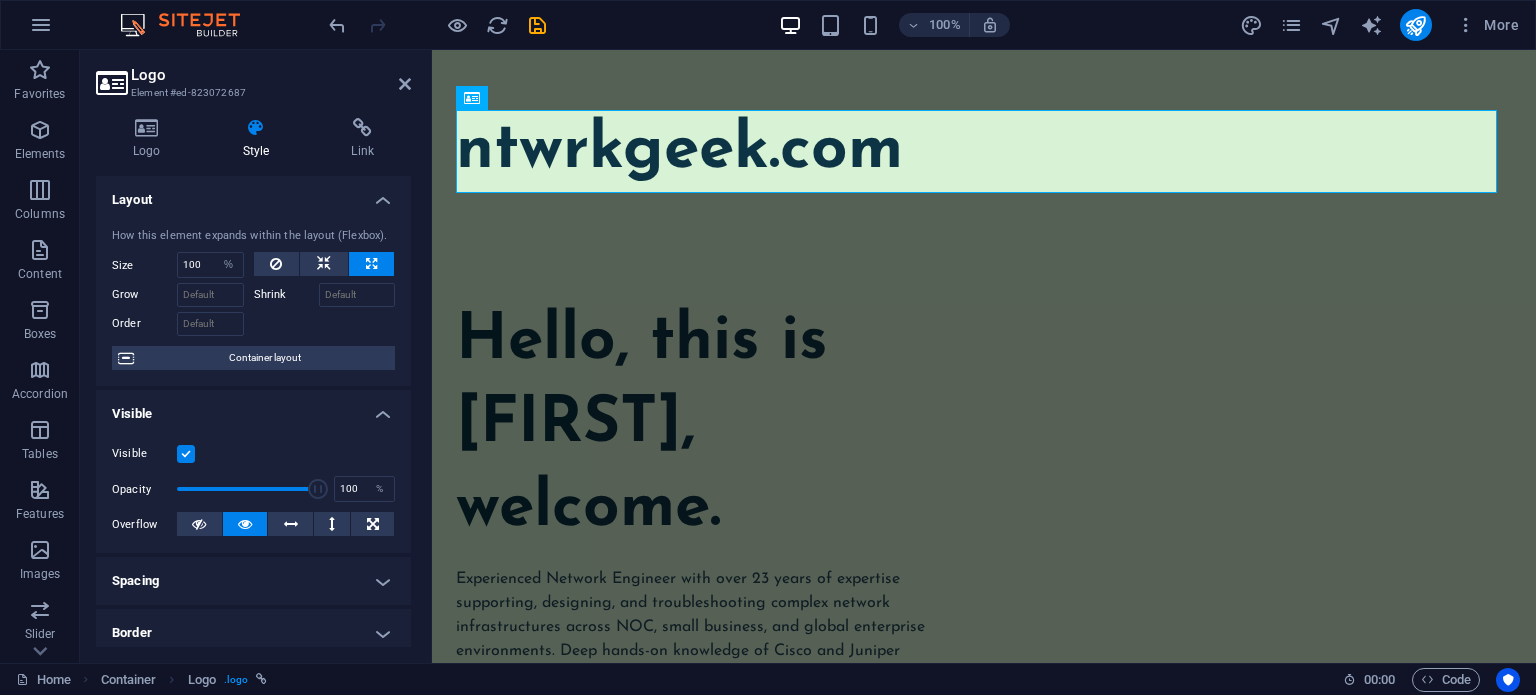 click at bounding box center (371, 264) 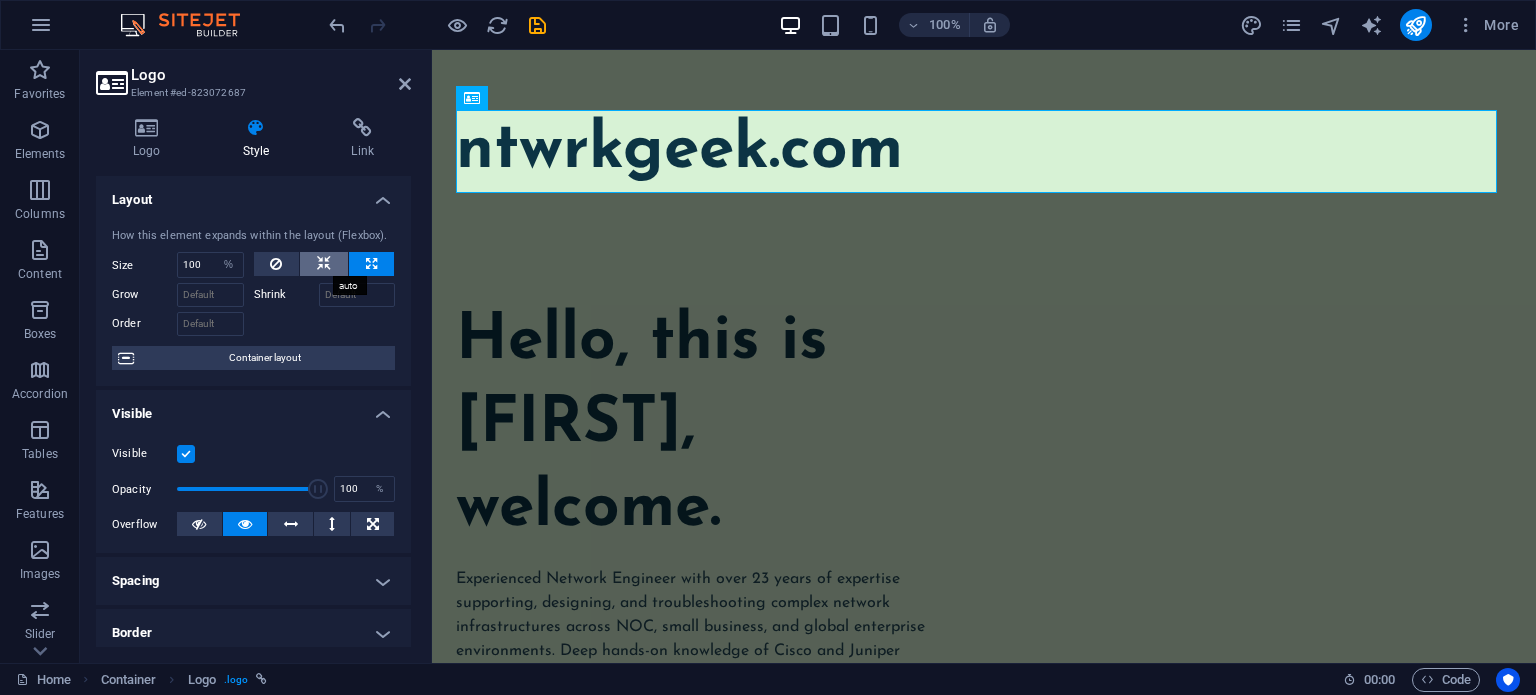 click at bounding box center [324, 264] 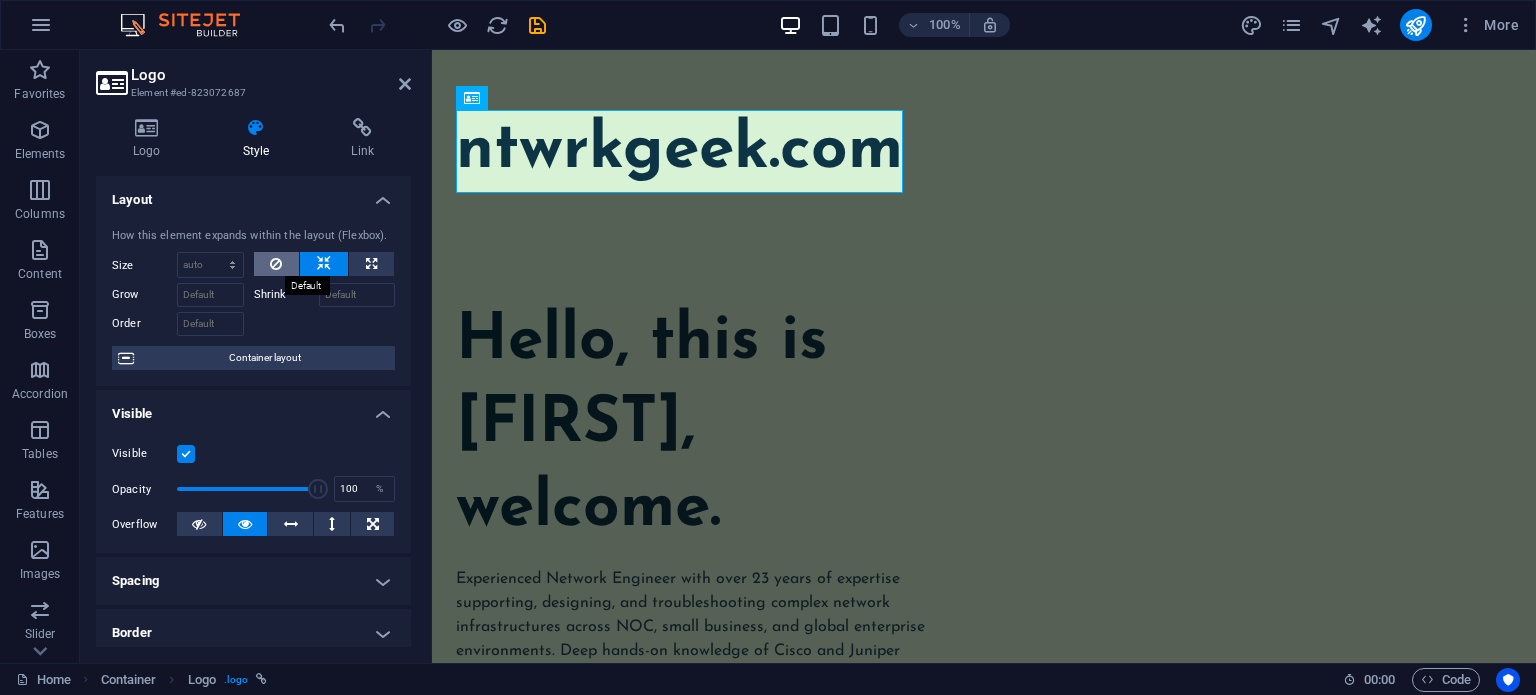 click at bounding box center (277, 264) 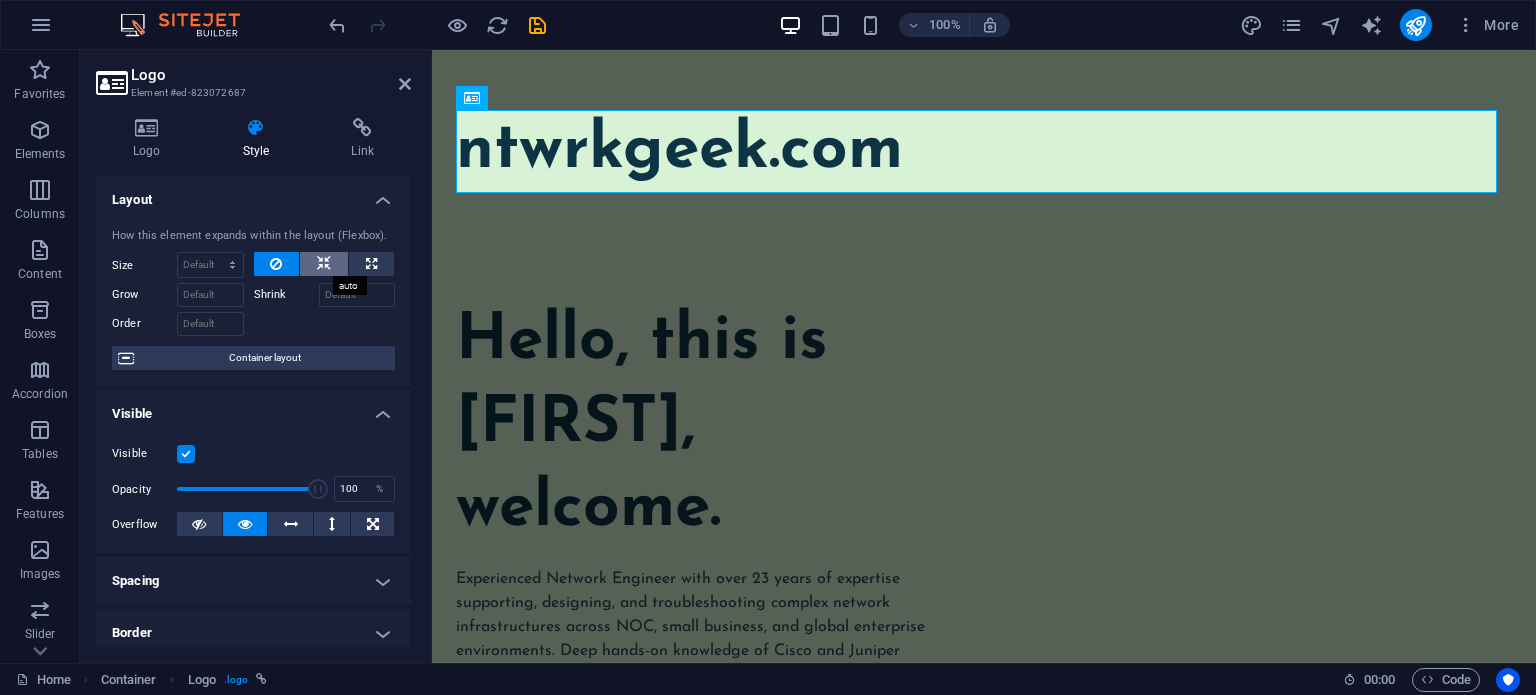 click at bounding box center [324, 264] 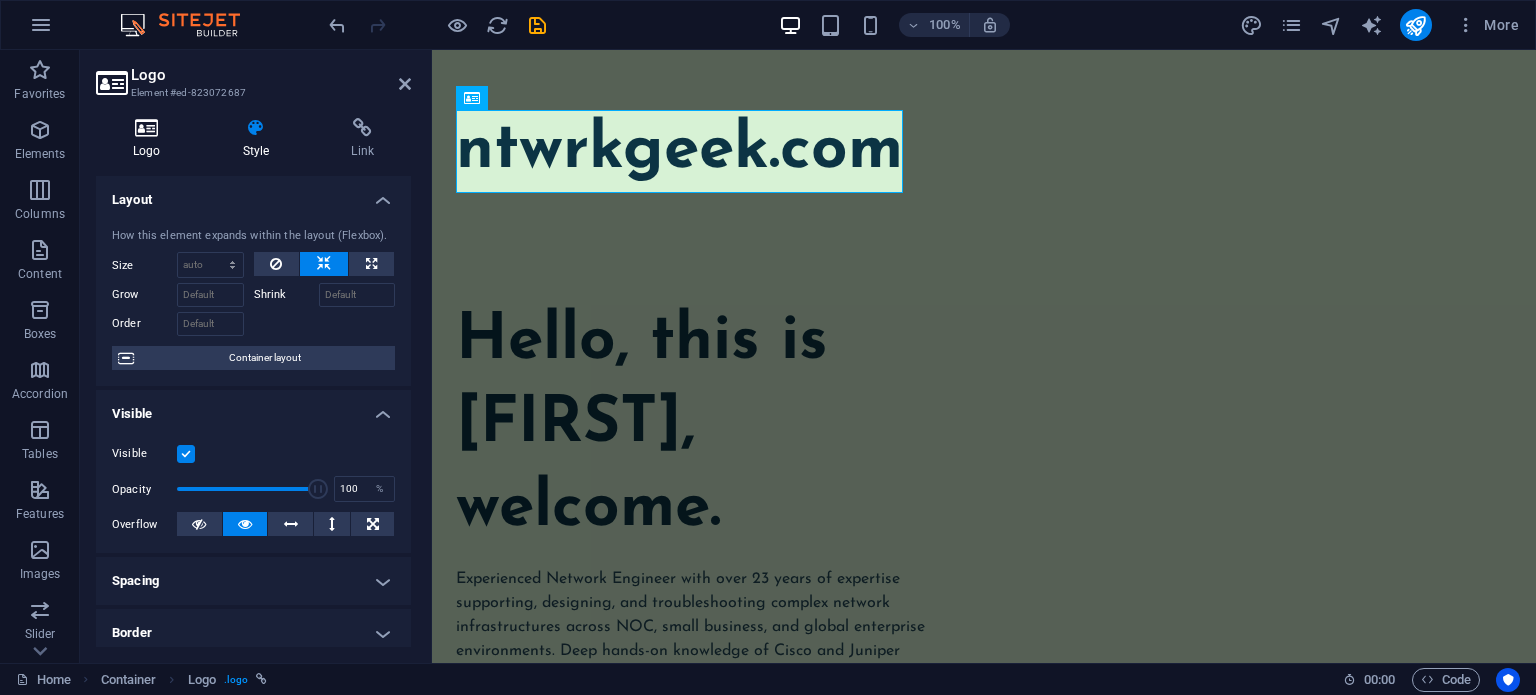 click at bounding box center (147, 128) 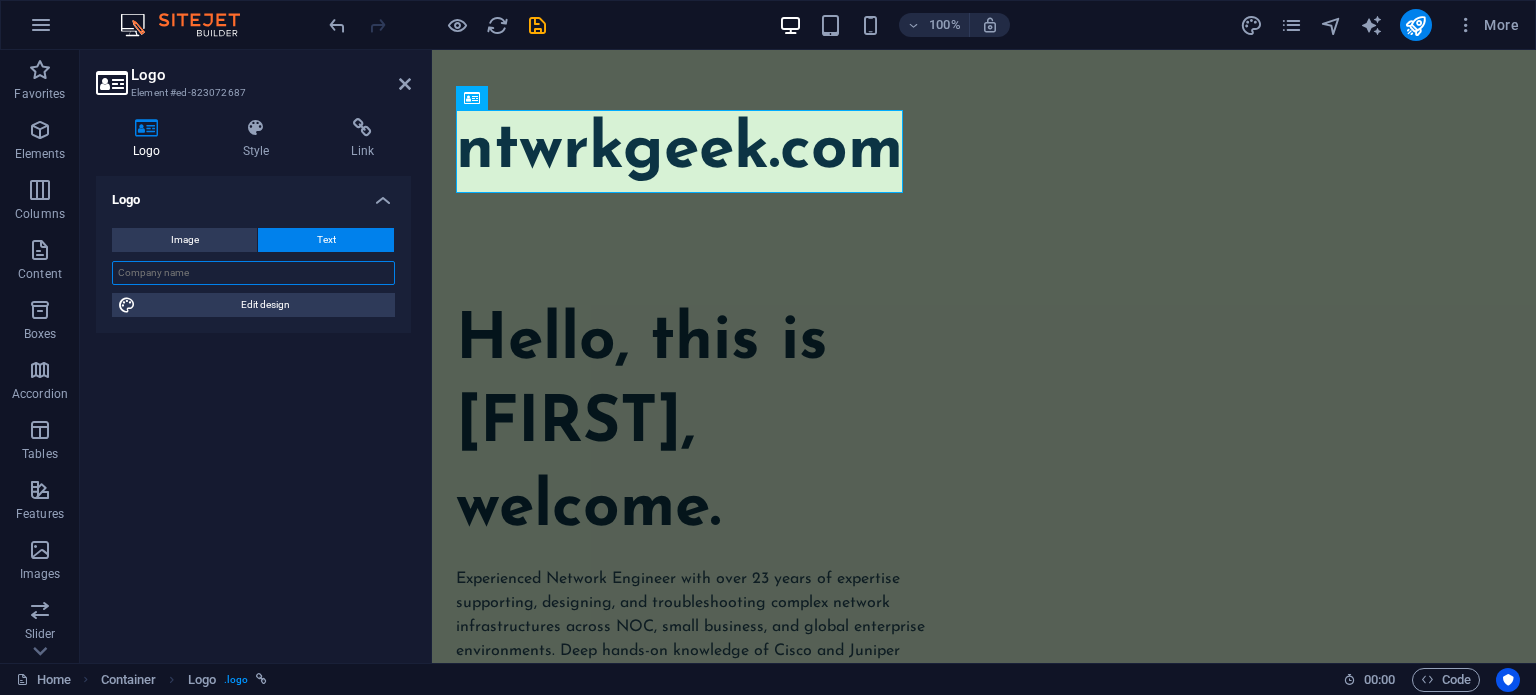 click at bounding box center [253, 273] 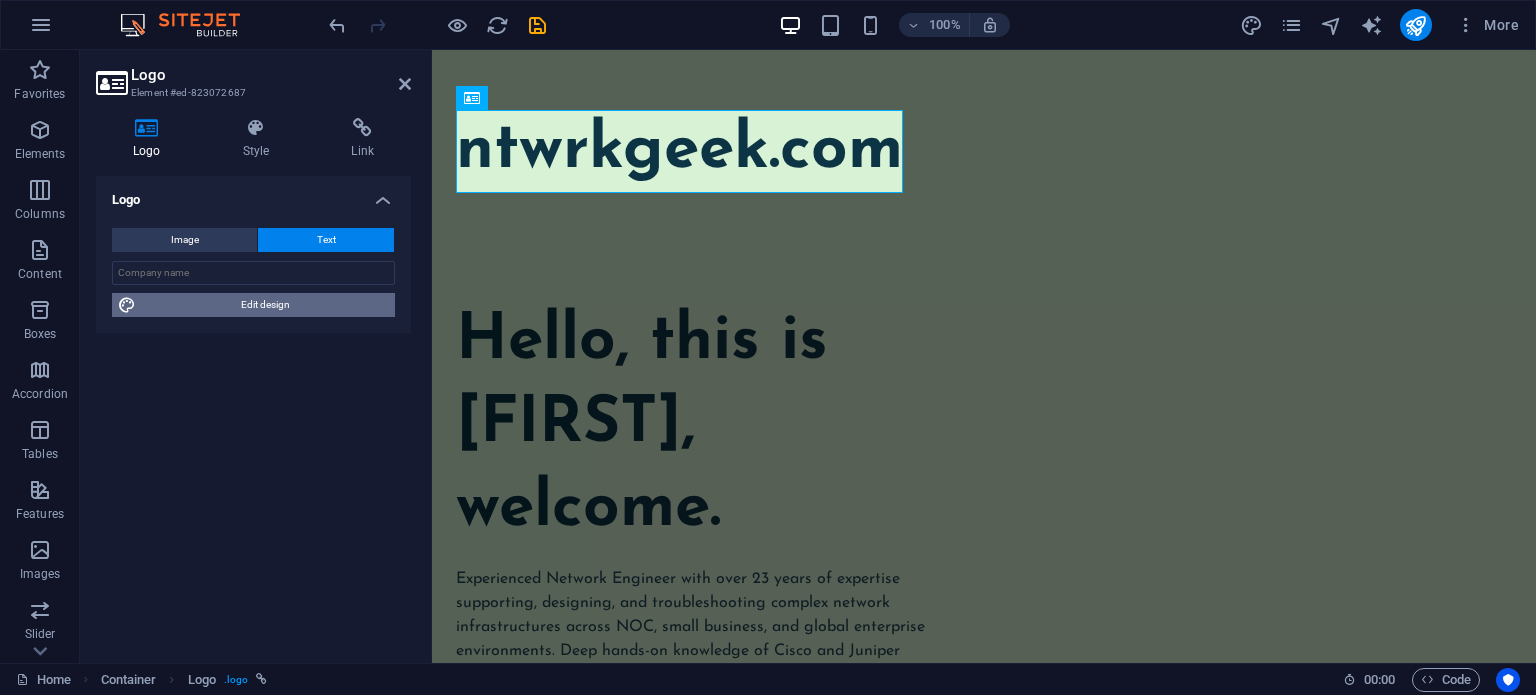 drag, startPoint x: 272, startPoint y: 311, endPoint x: 626, endPoint y: 81, distance: 422.15637 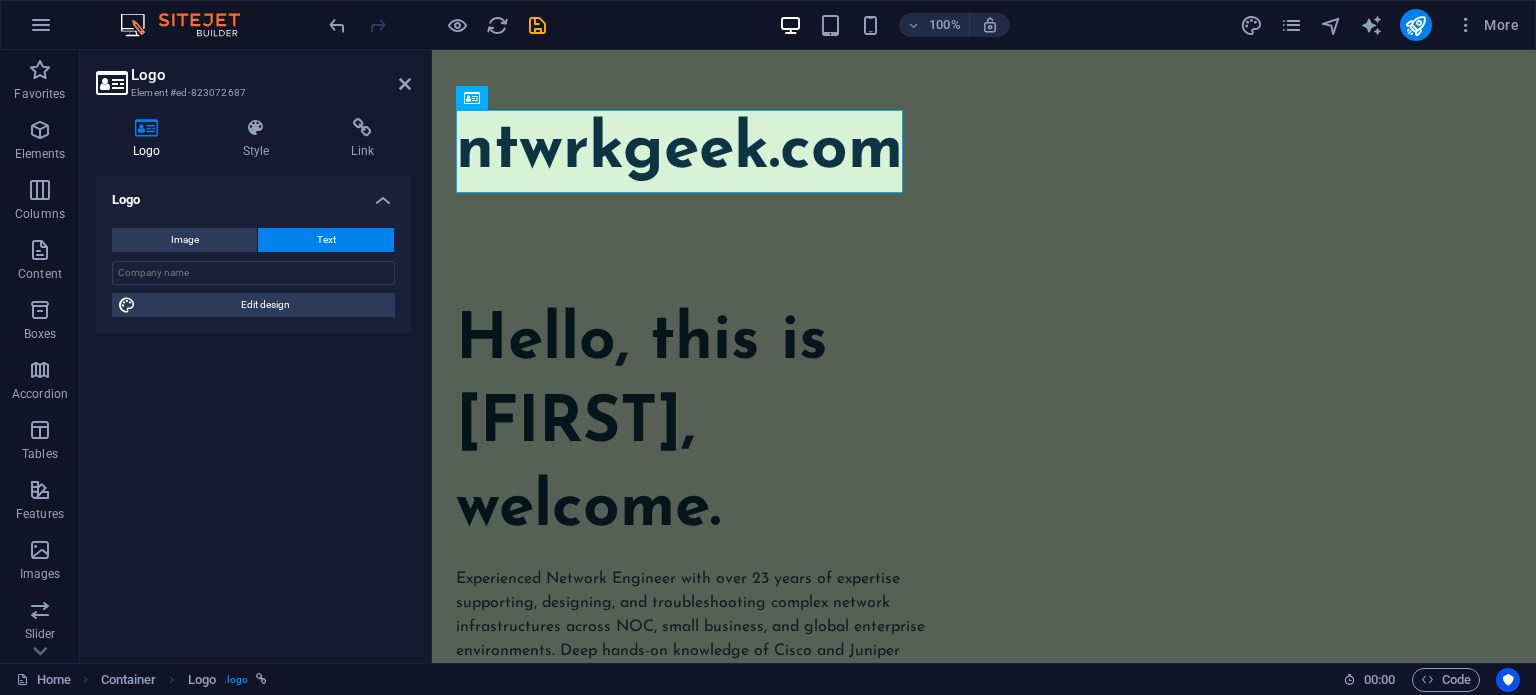 select on "px" 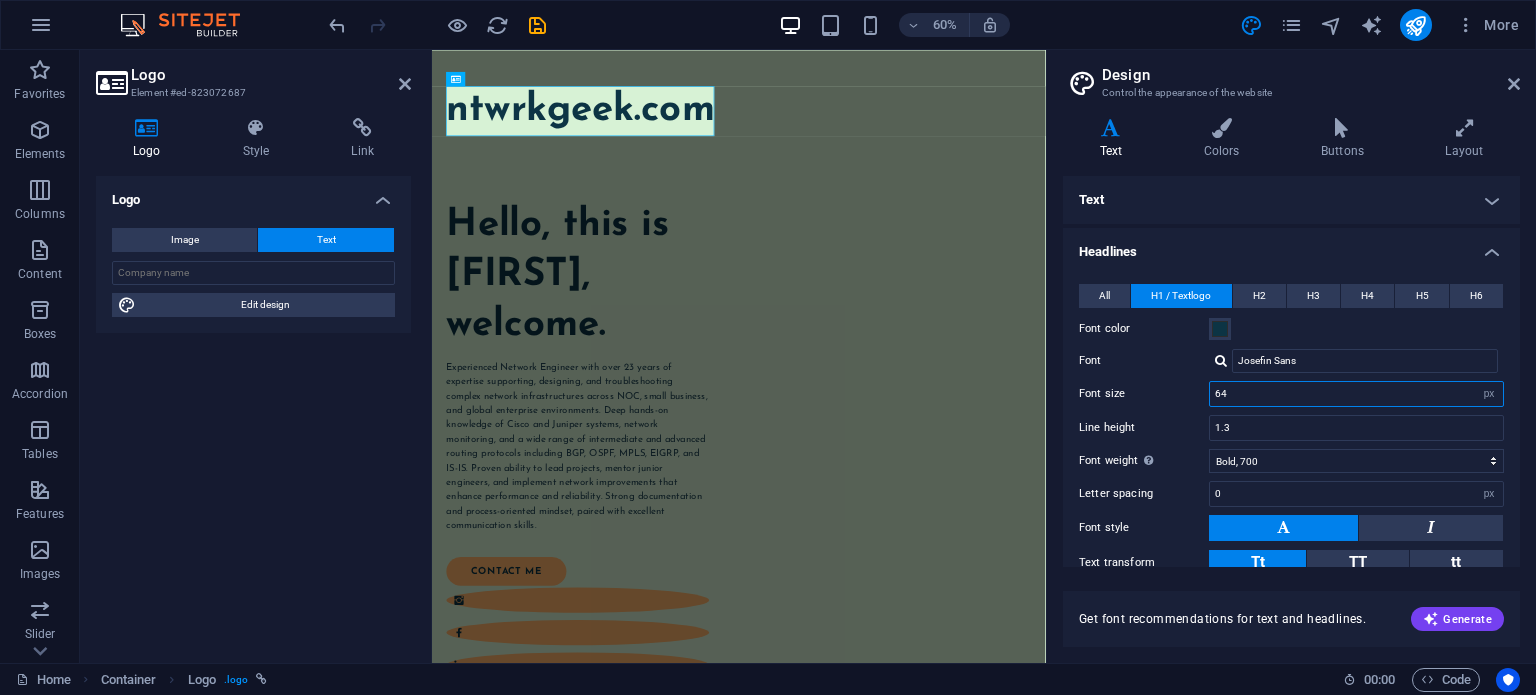 click on "64" at bounding box center (1356, 394) 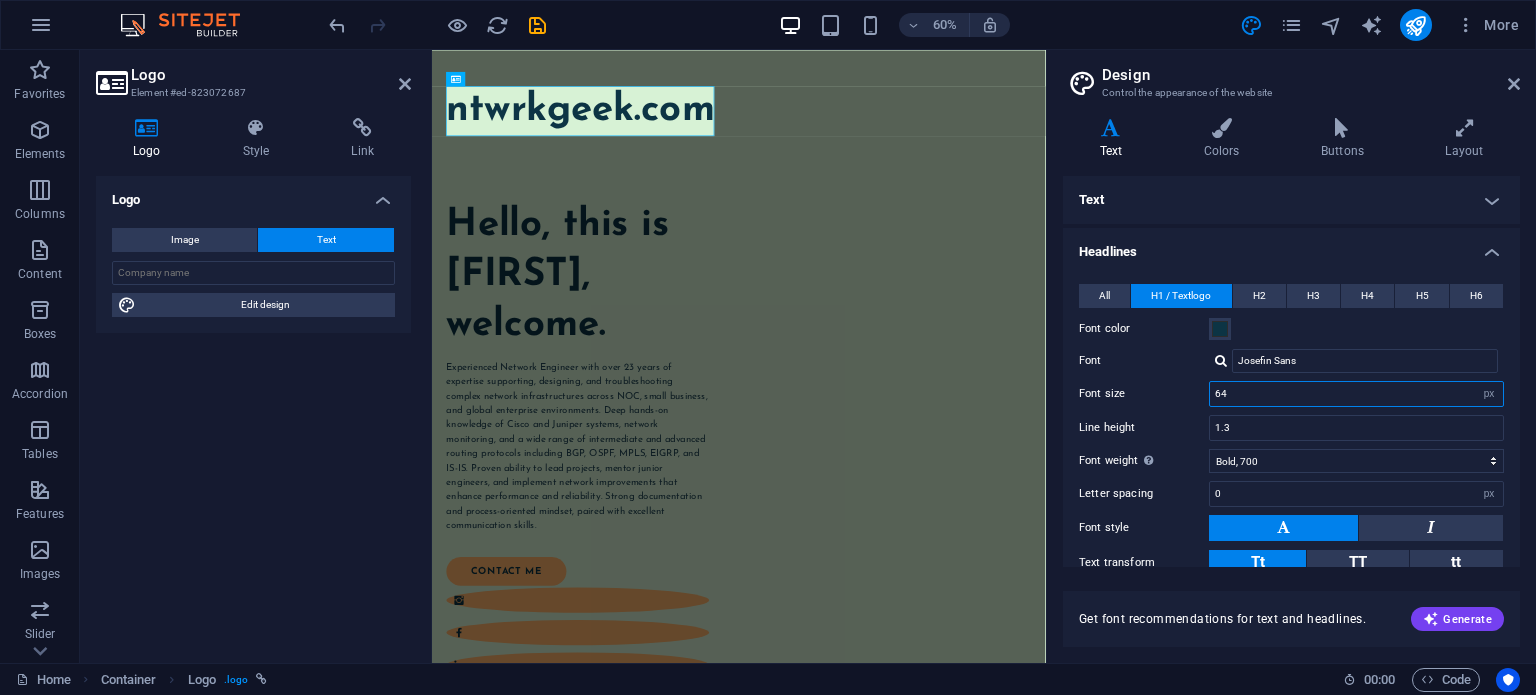 type on "6" 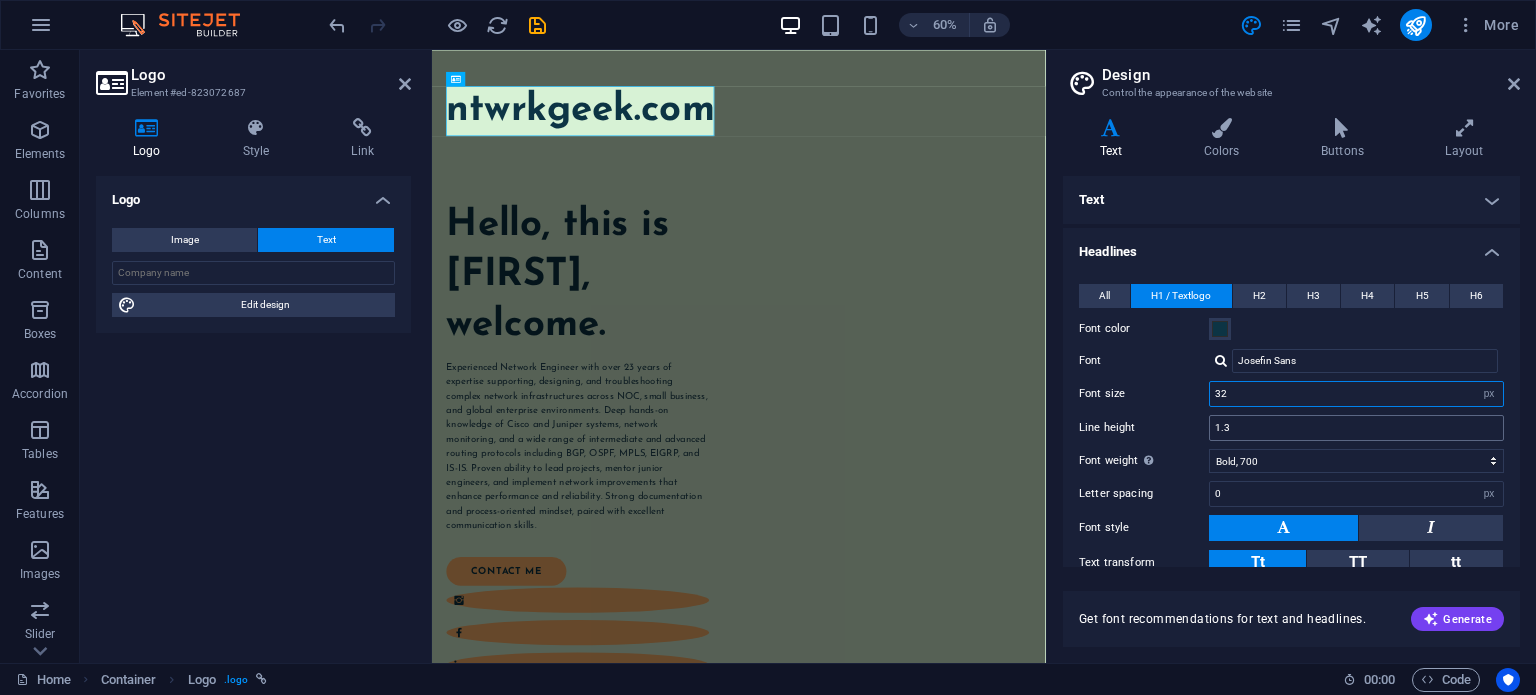 type on "32" 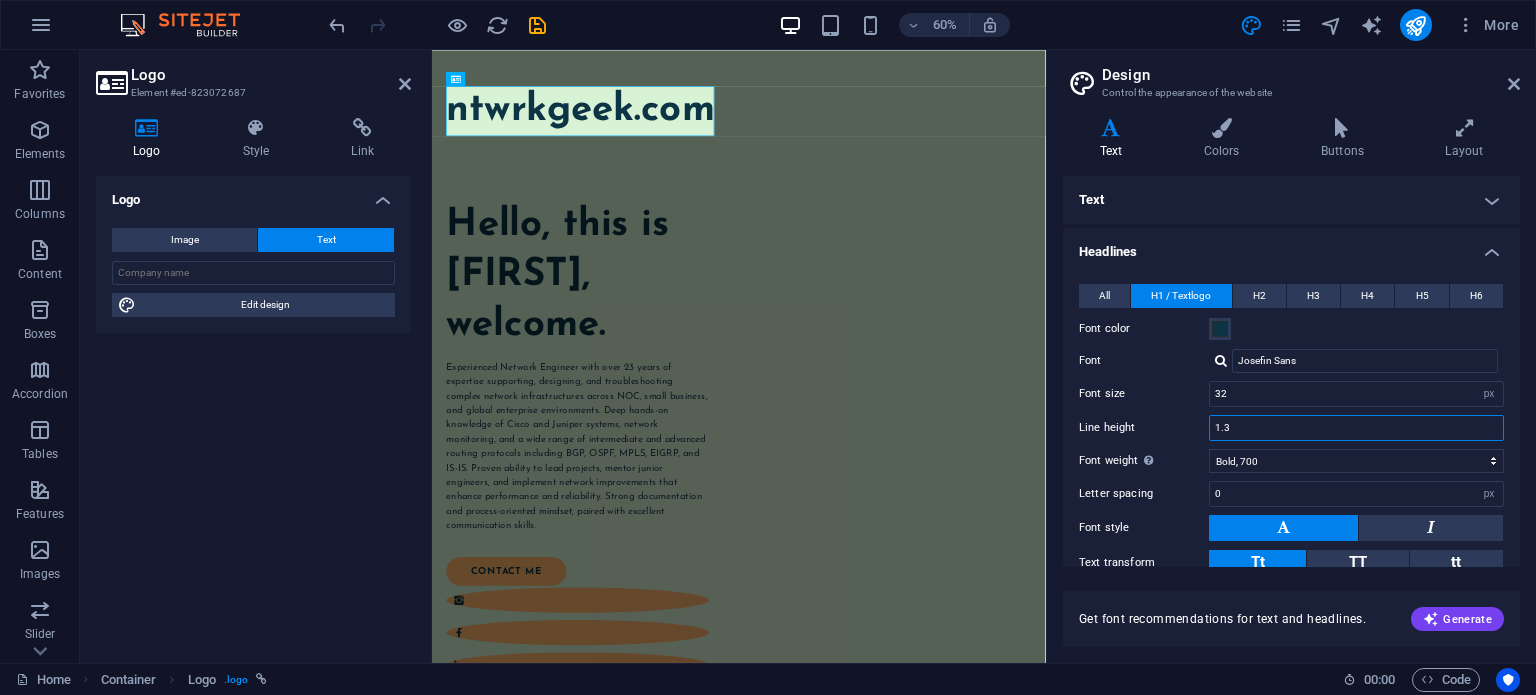 click on "1.3" at bounding box center (1356, 428) 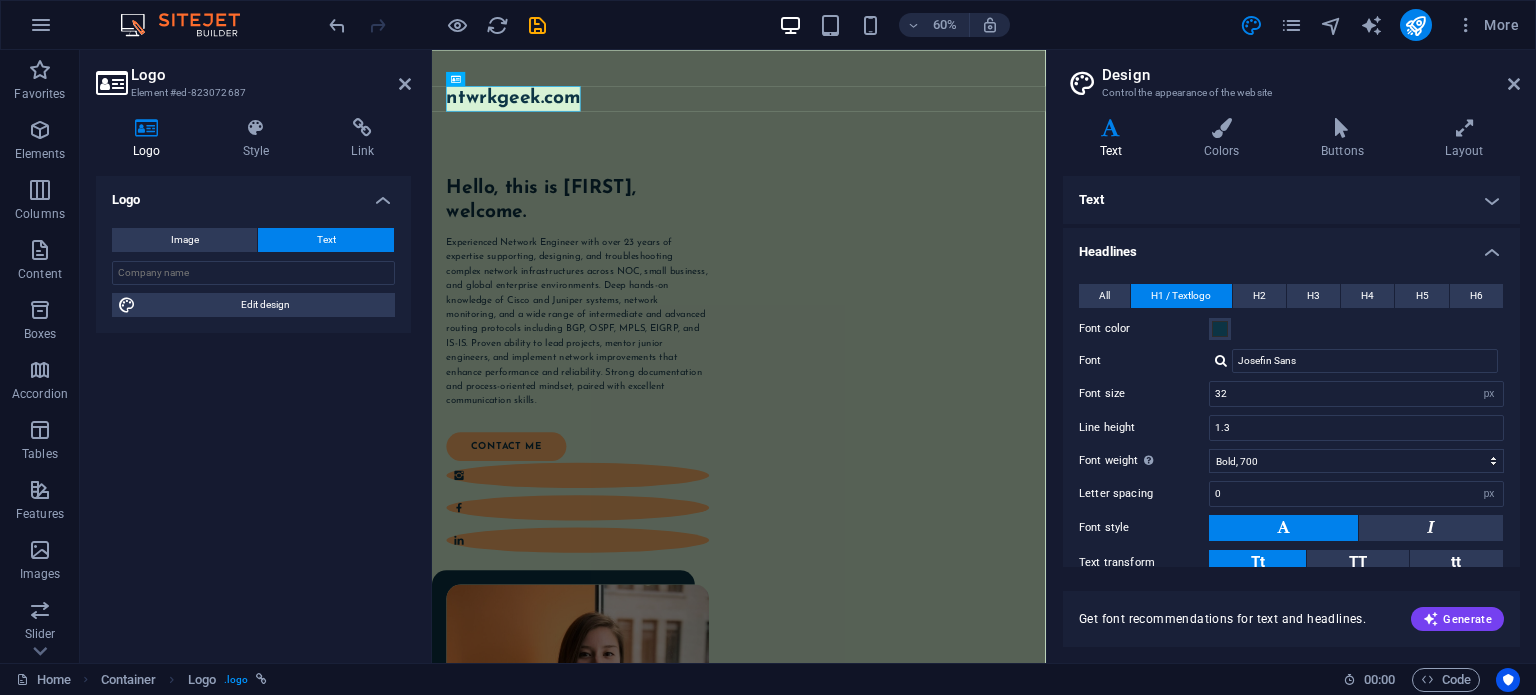 click on "Text" at bounding box center (1291, 200) 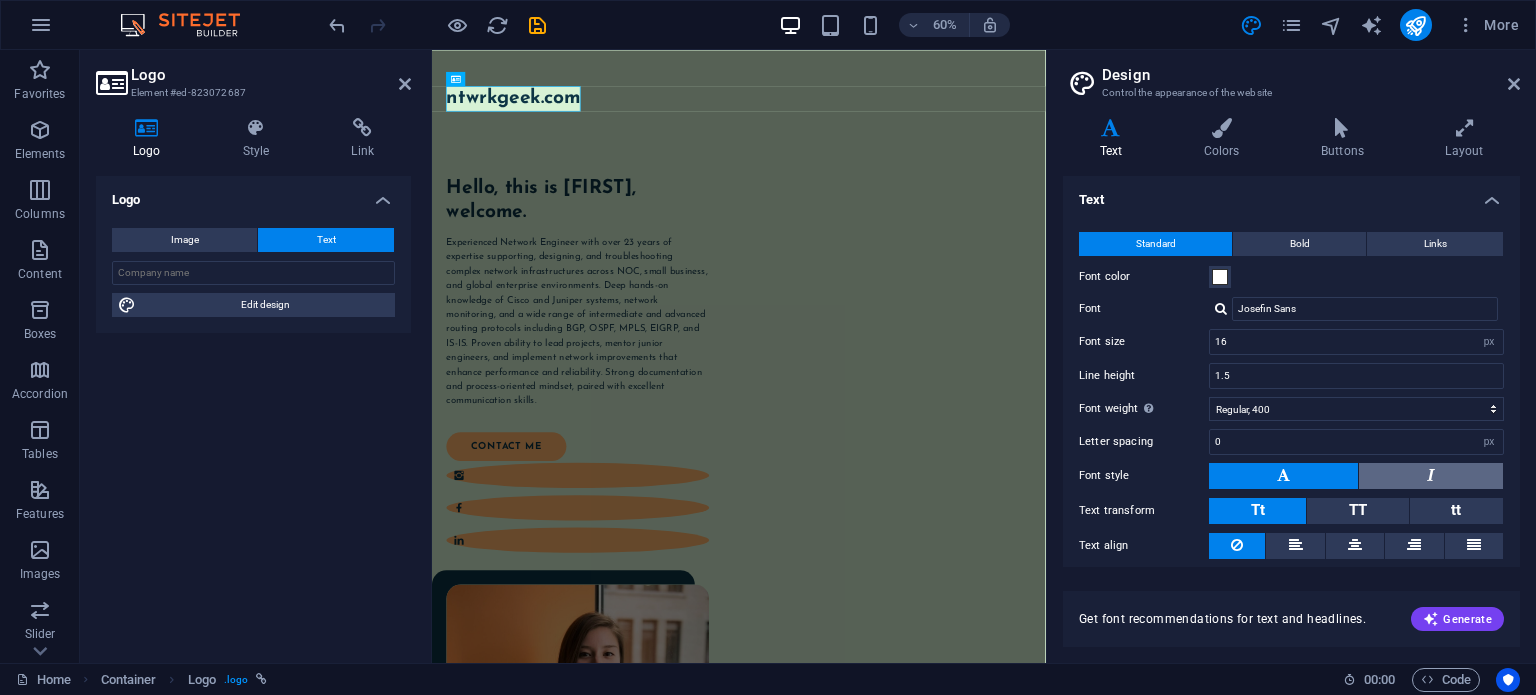 click at bounding box center [1431, 476] 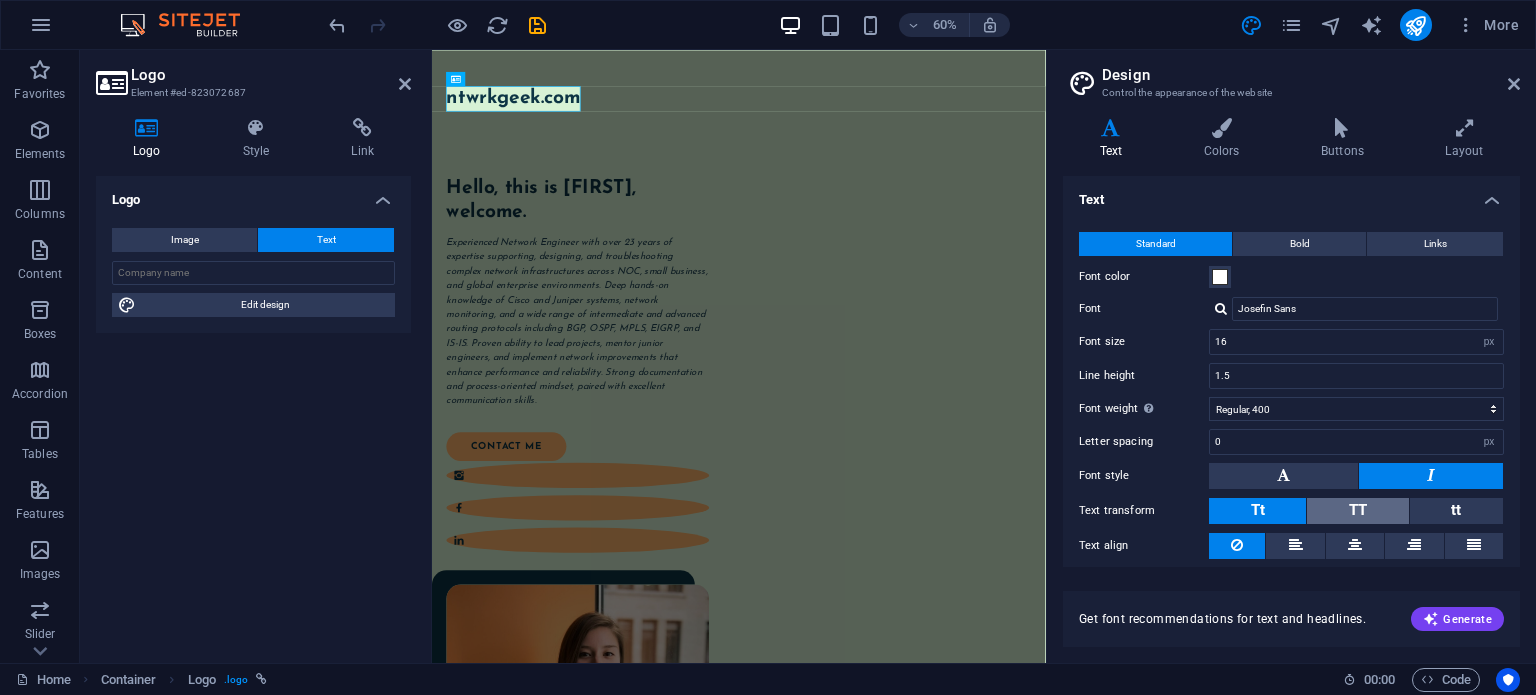 click on "TT" at bounding box center [1357, 511] 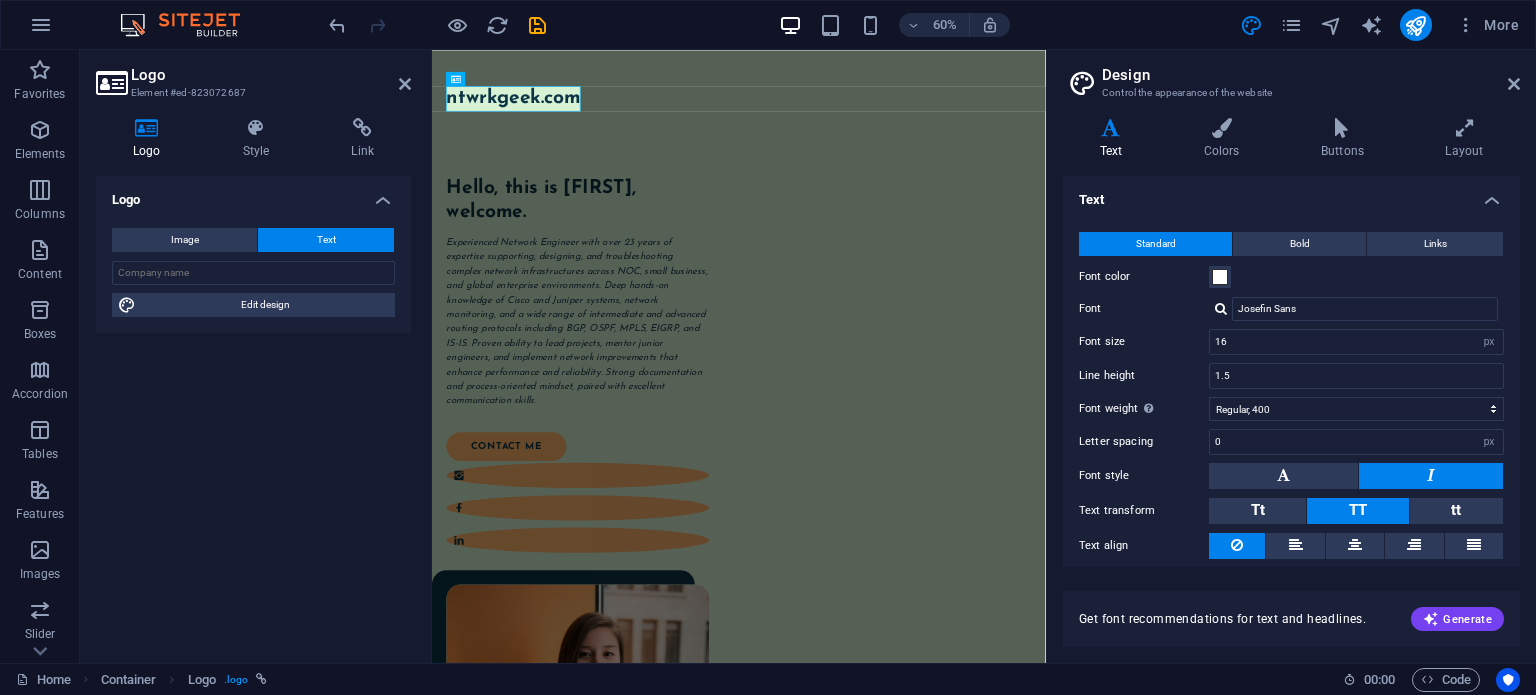 click at bounding box center (1431, 476) 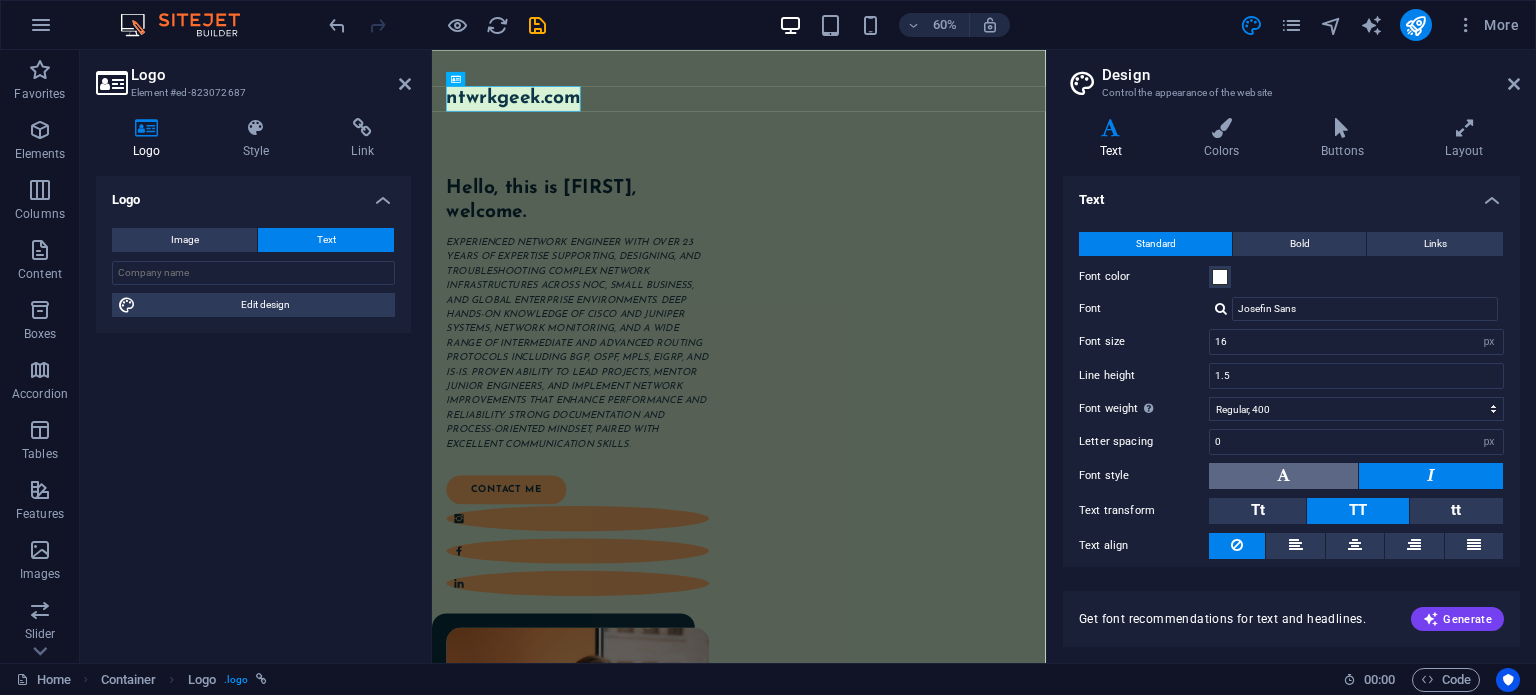 click at bounding box center [1283, 476] 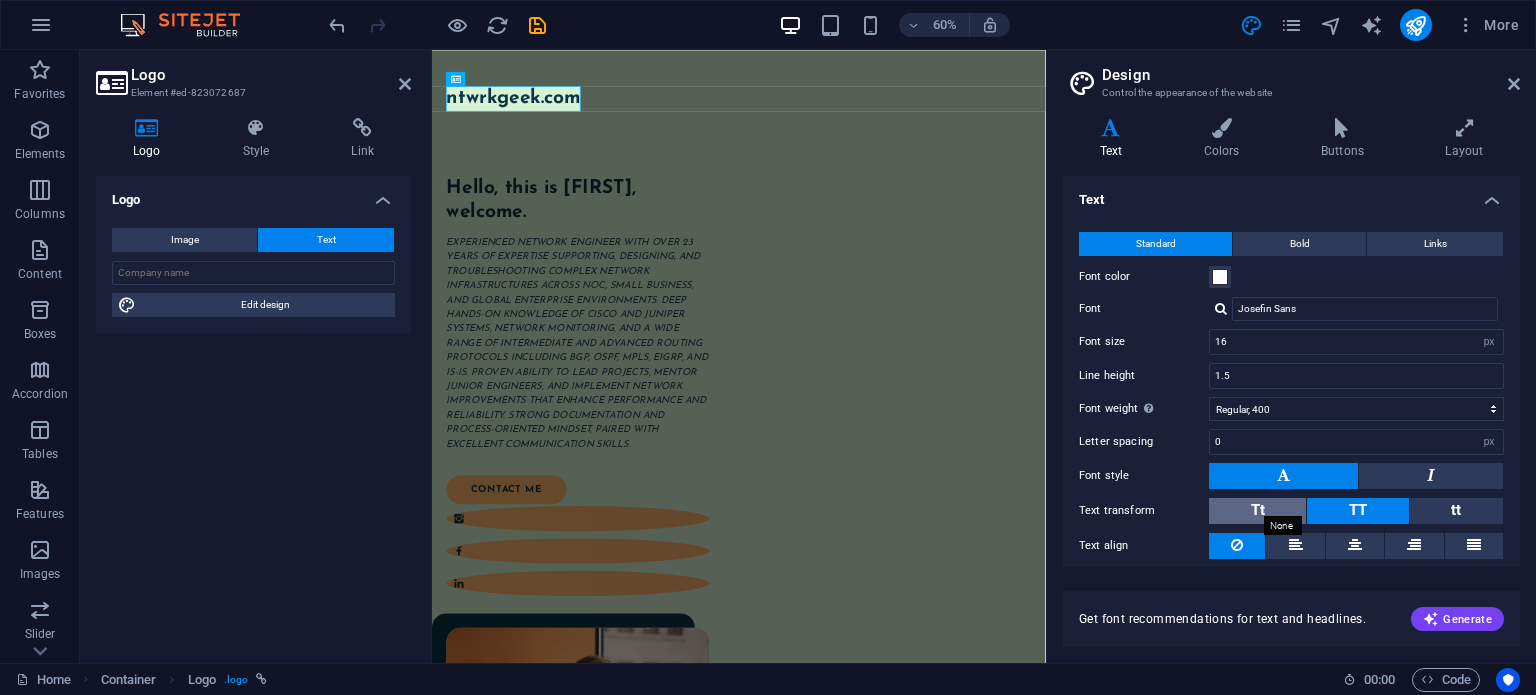 click on "Tt" at bounding box center (1258, 510) 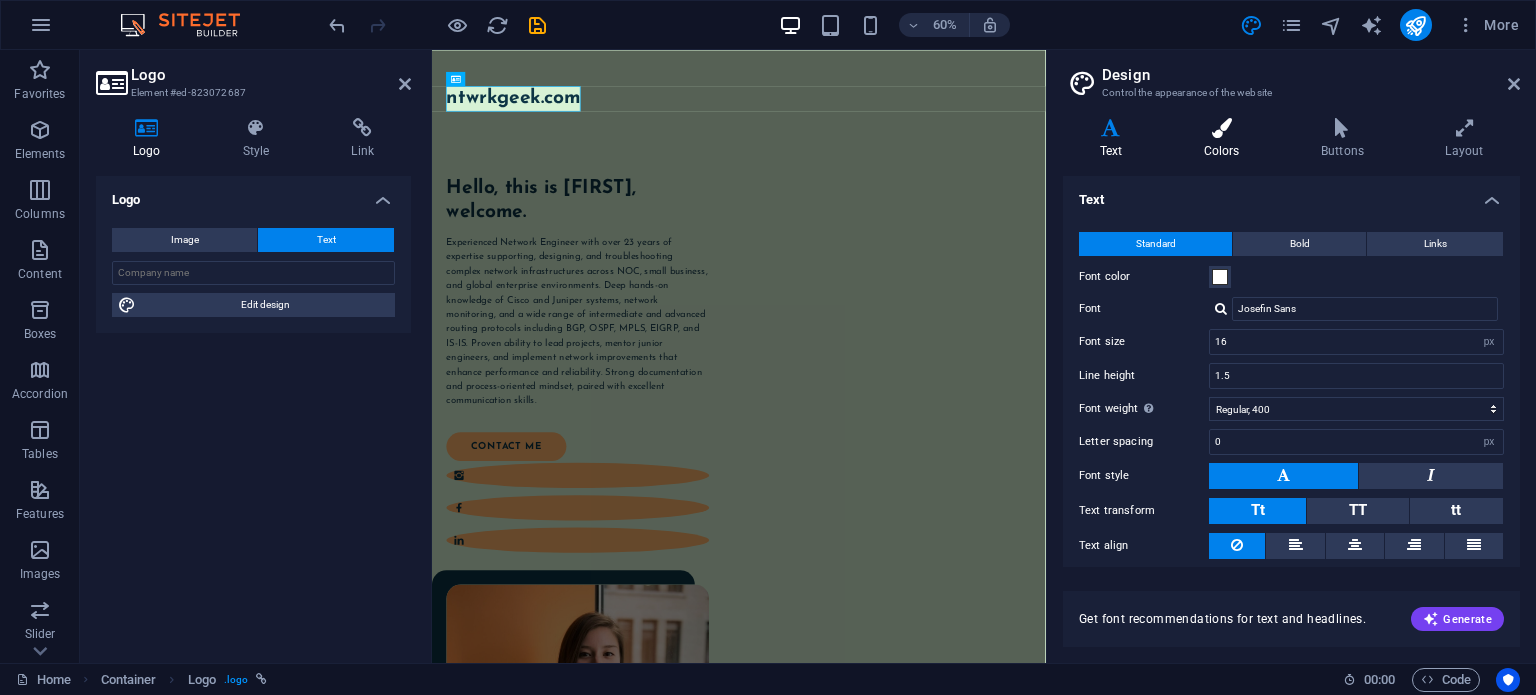 click at bounding box center (1221, 128) 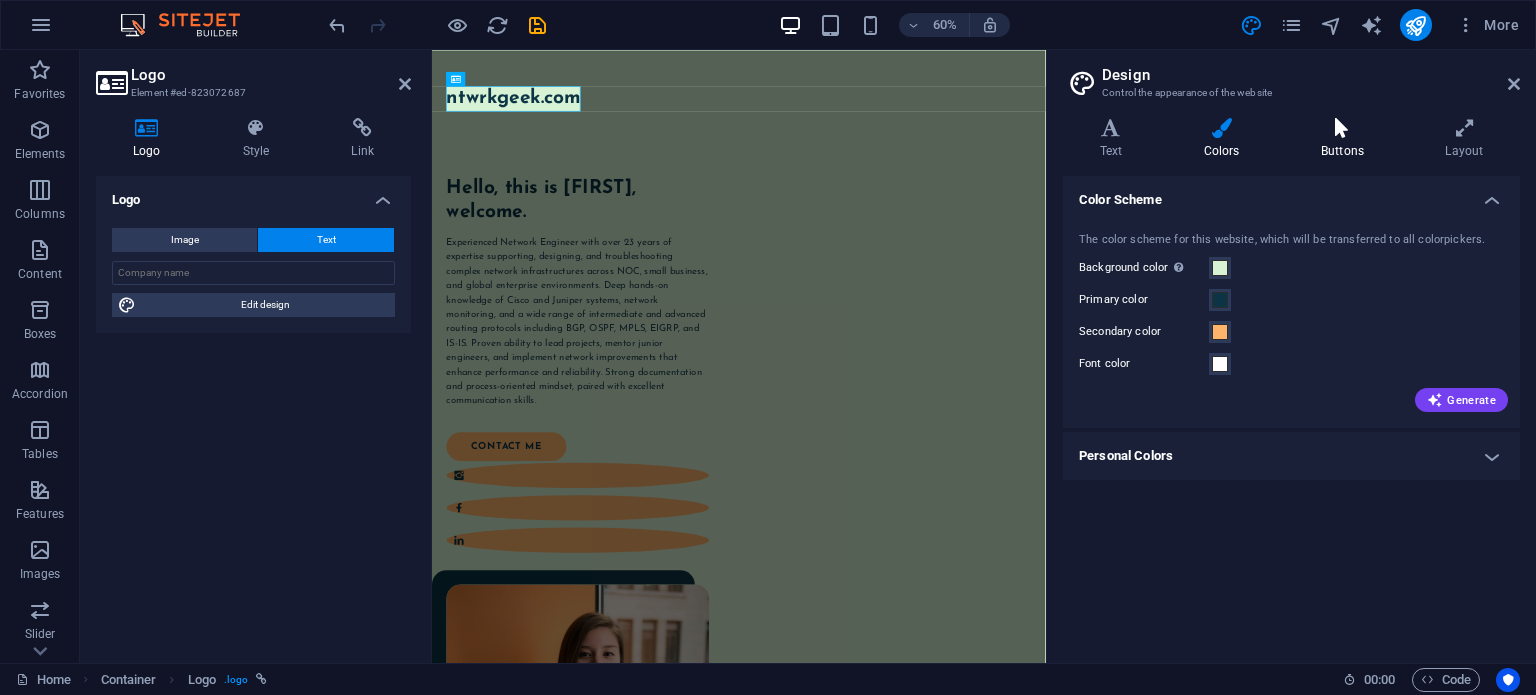 click on "Buttons" at bounding box center [1346, 139] 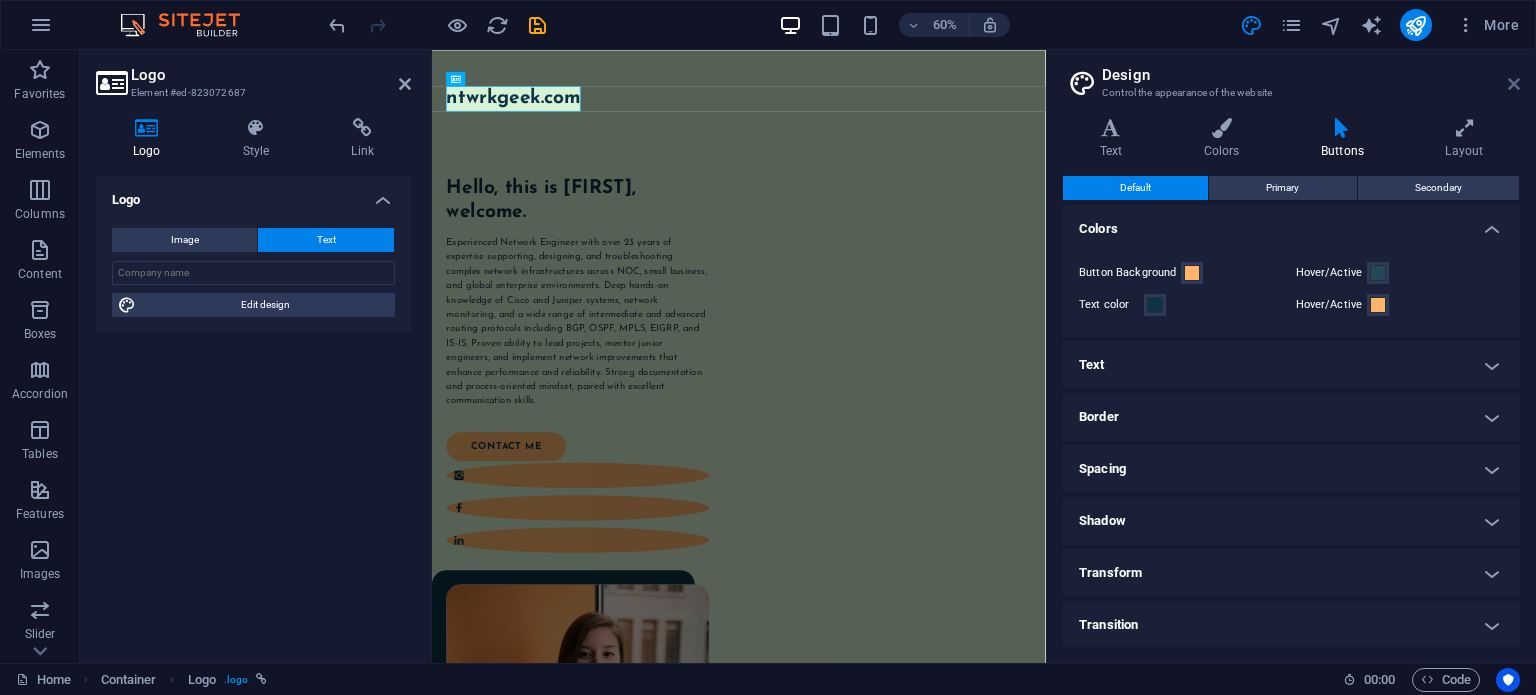 click at bounding box center (1514, 84) 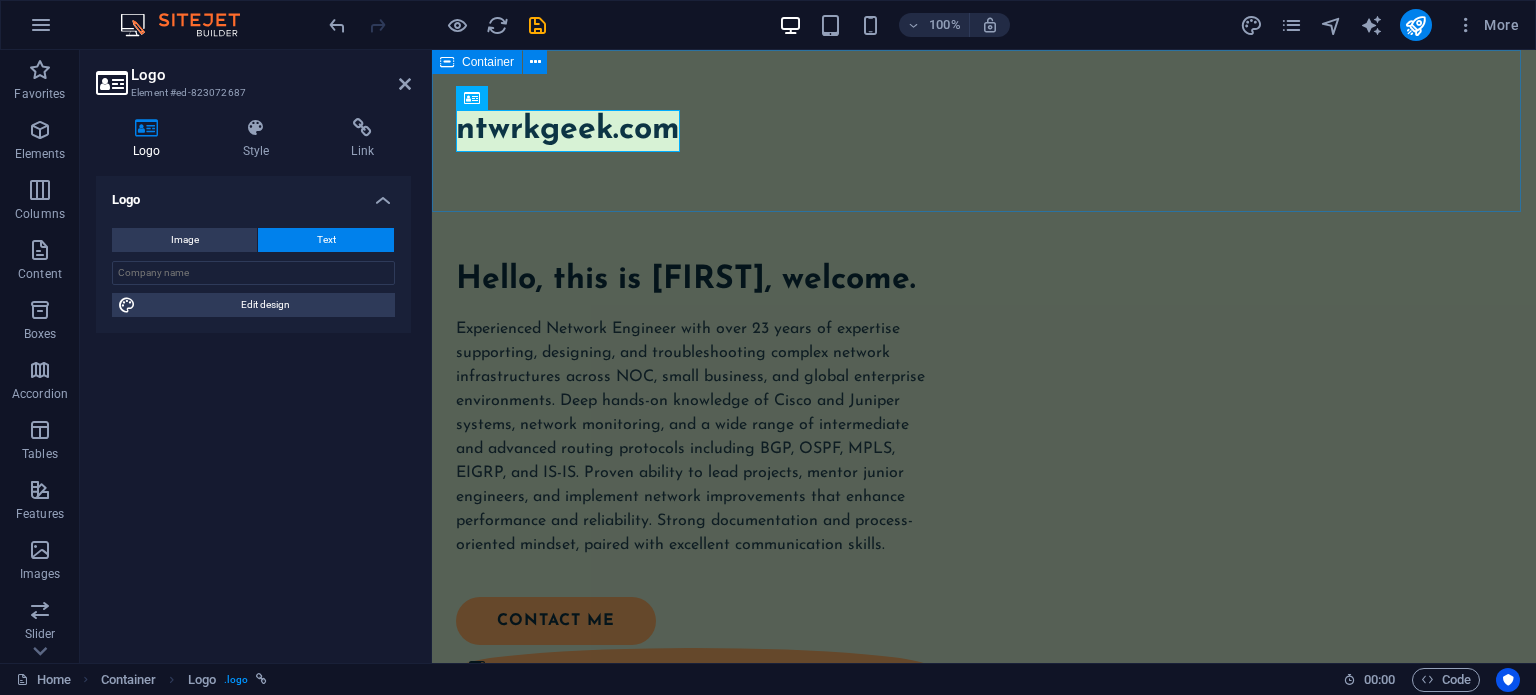 click on "ntwrkgeek.com" at bounding box center [984, 131] 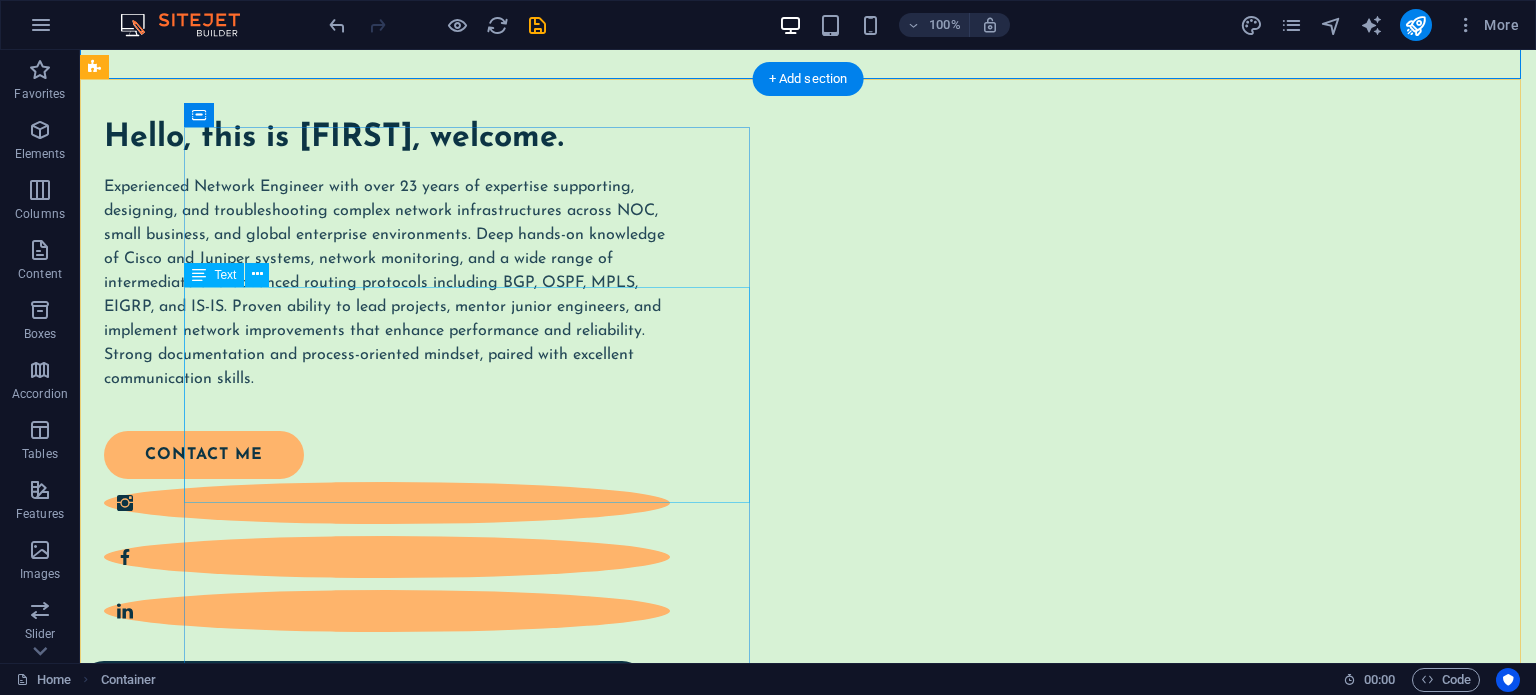 scroll, scrollTop: 143, scrollLeft: 0, axis: vertical 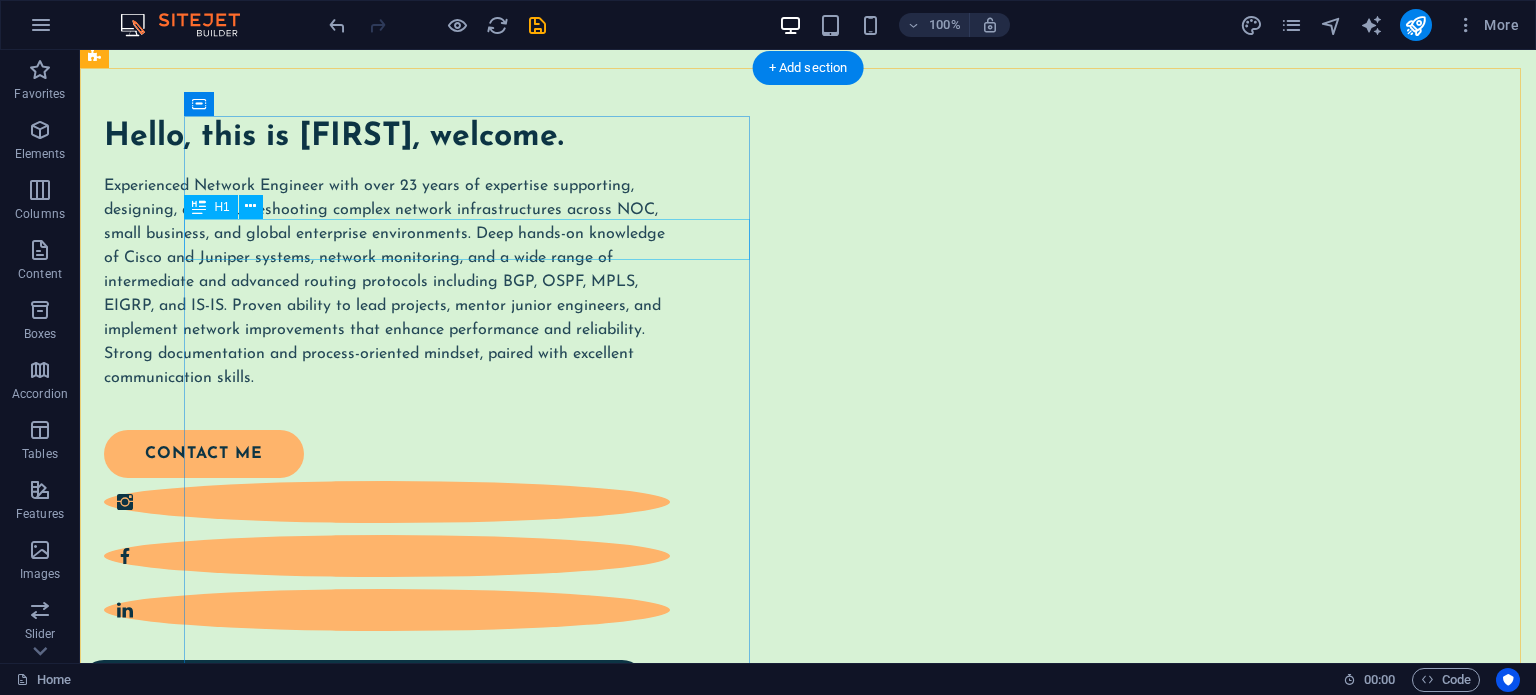 click on "Hello, this is Robert, welcome." at bounding box center (387, 138) 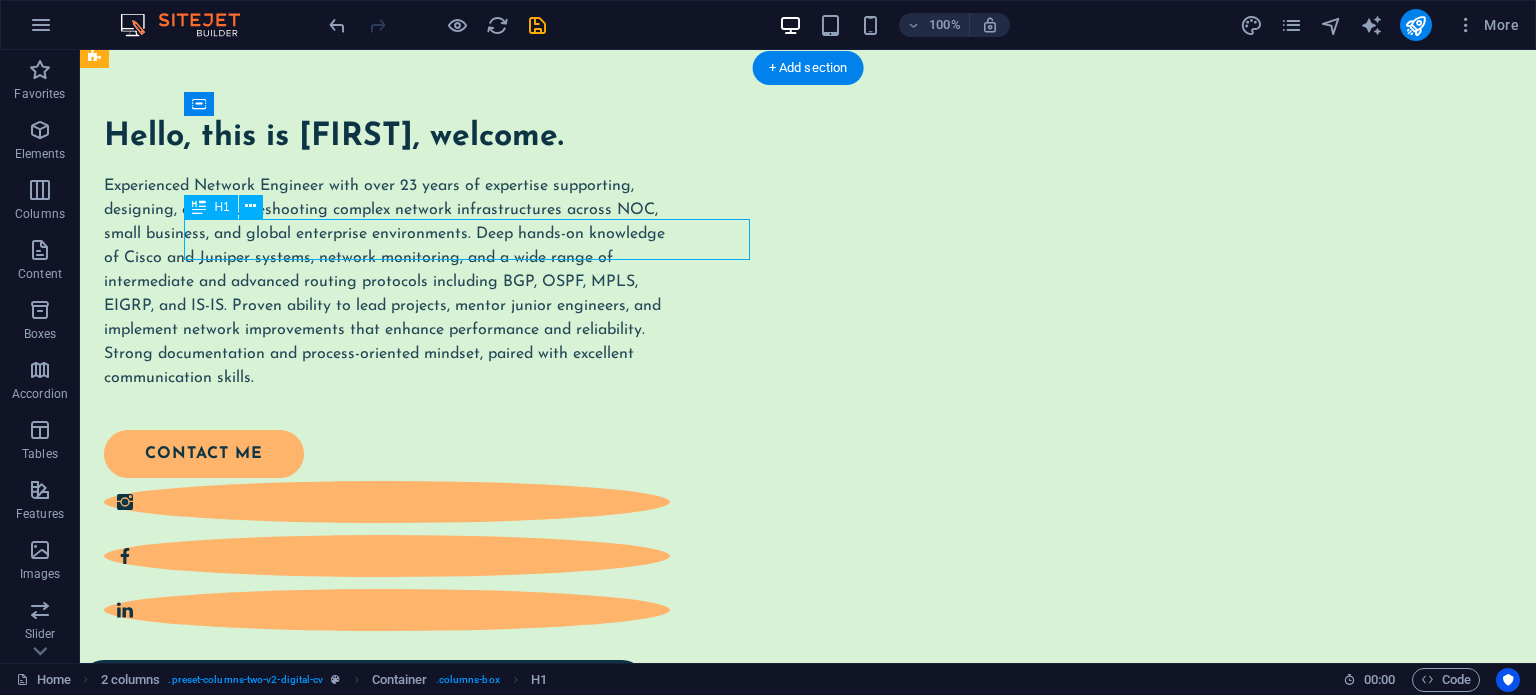 click on "Hello, this is Robert, welcome." at bounding box center (387, 138) 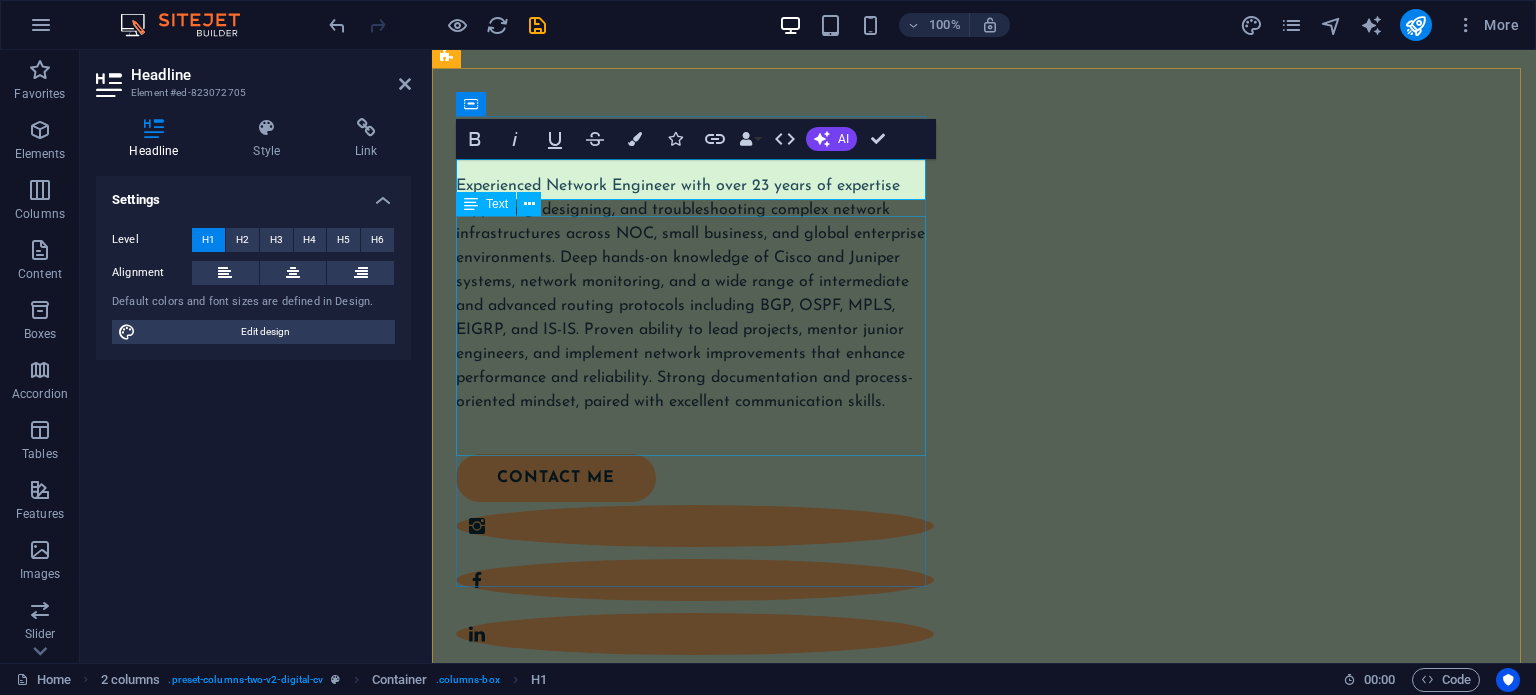 type 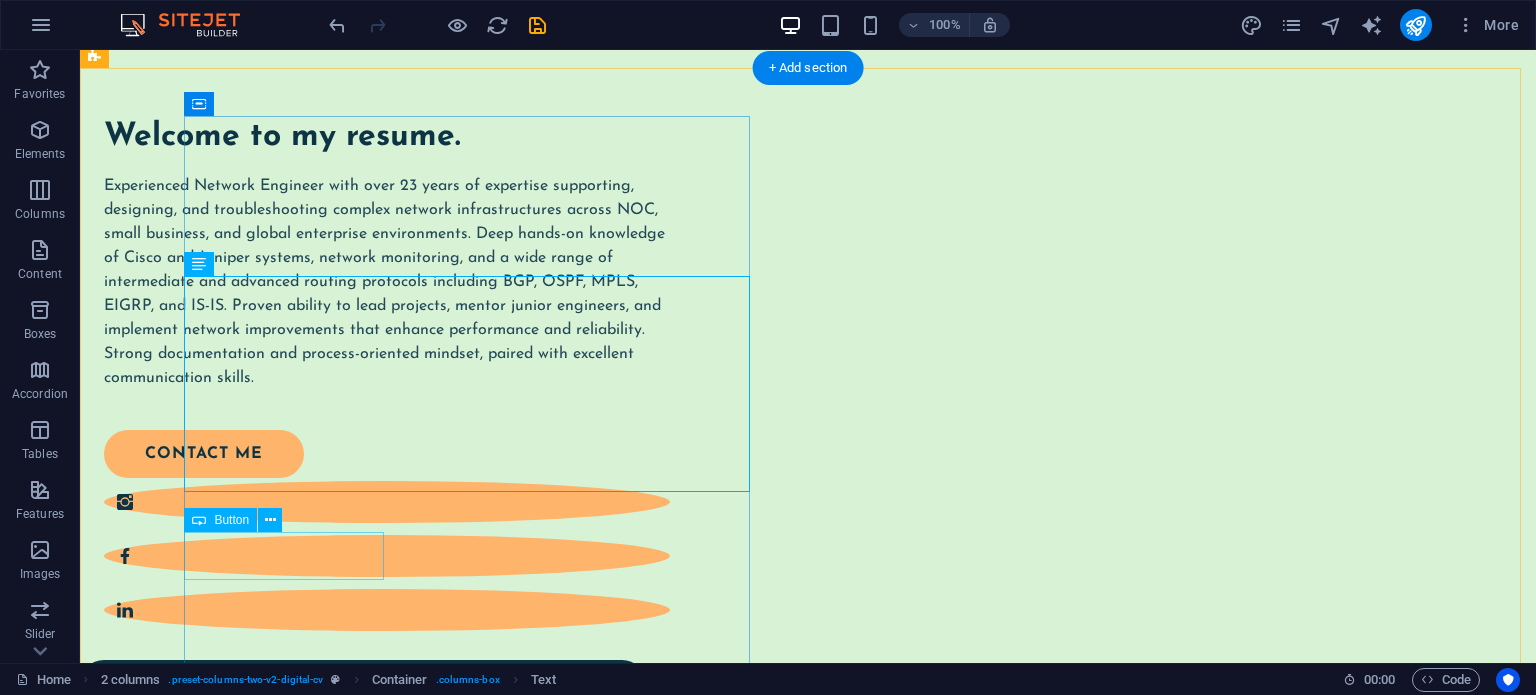 click on "contact me" at bounding box center [375, 454] 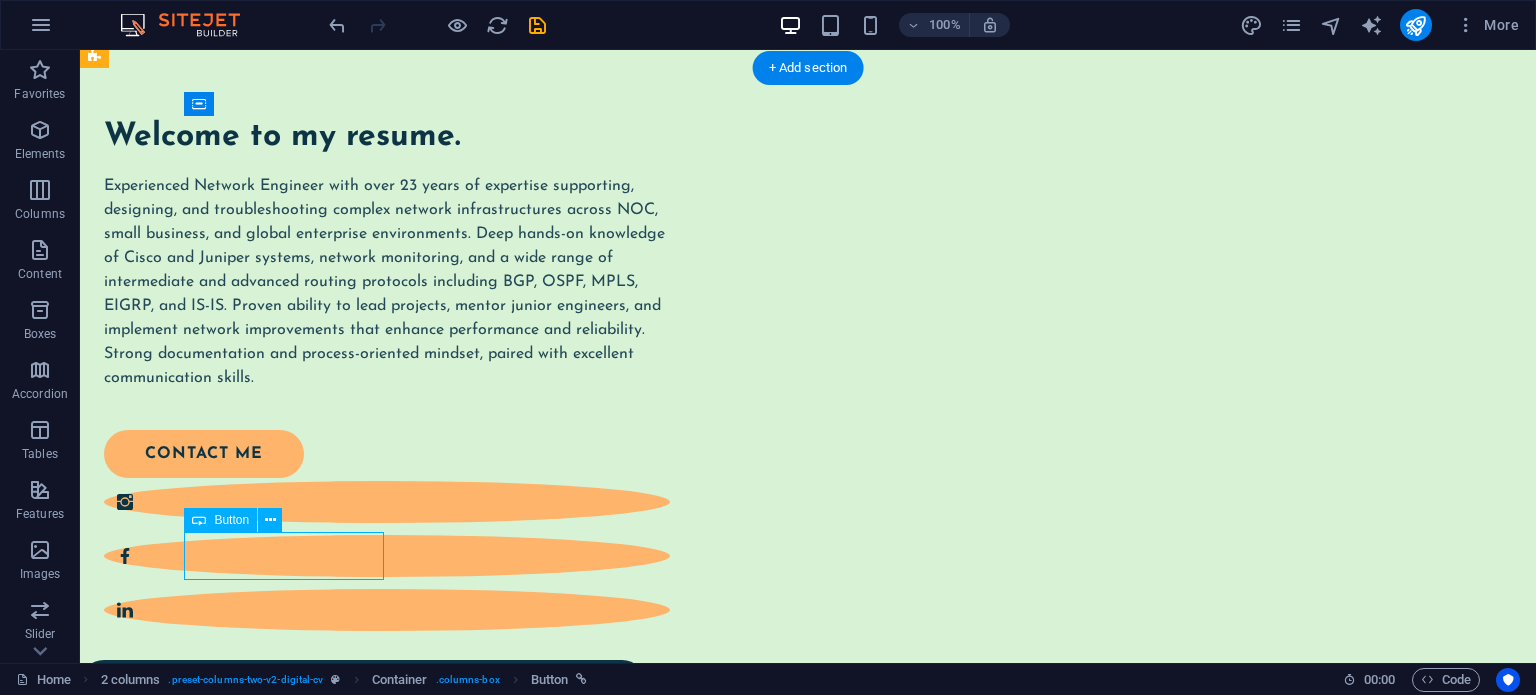 click on "contact me" at bounding box center (375, 454) 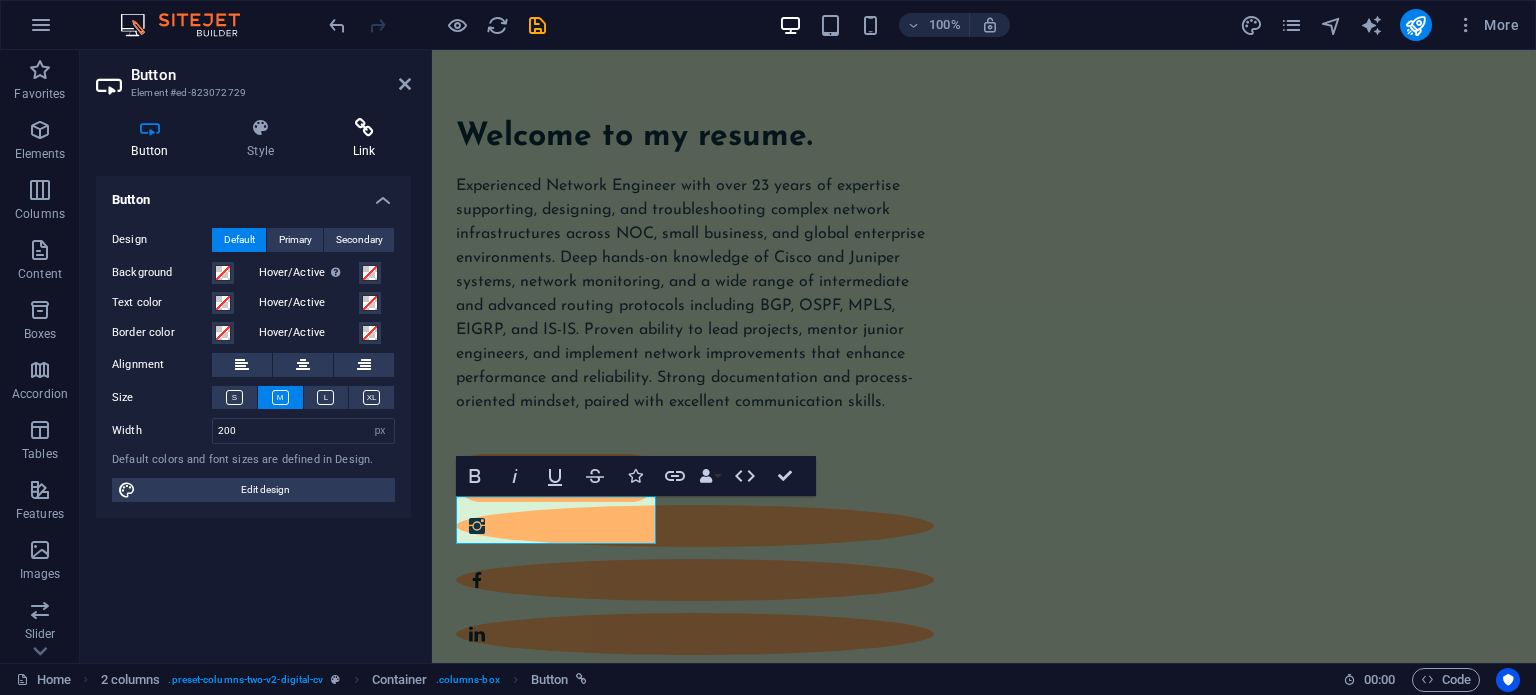 click at bounding box center (364, 128) 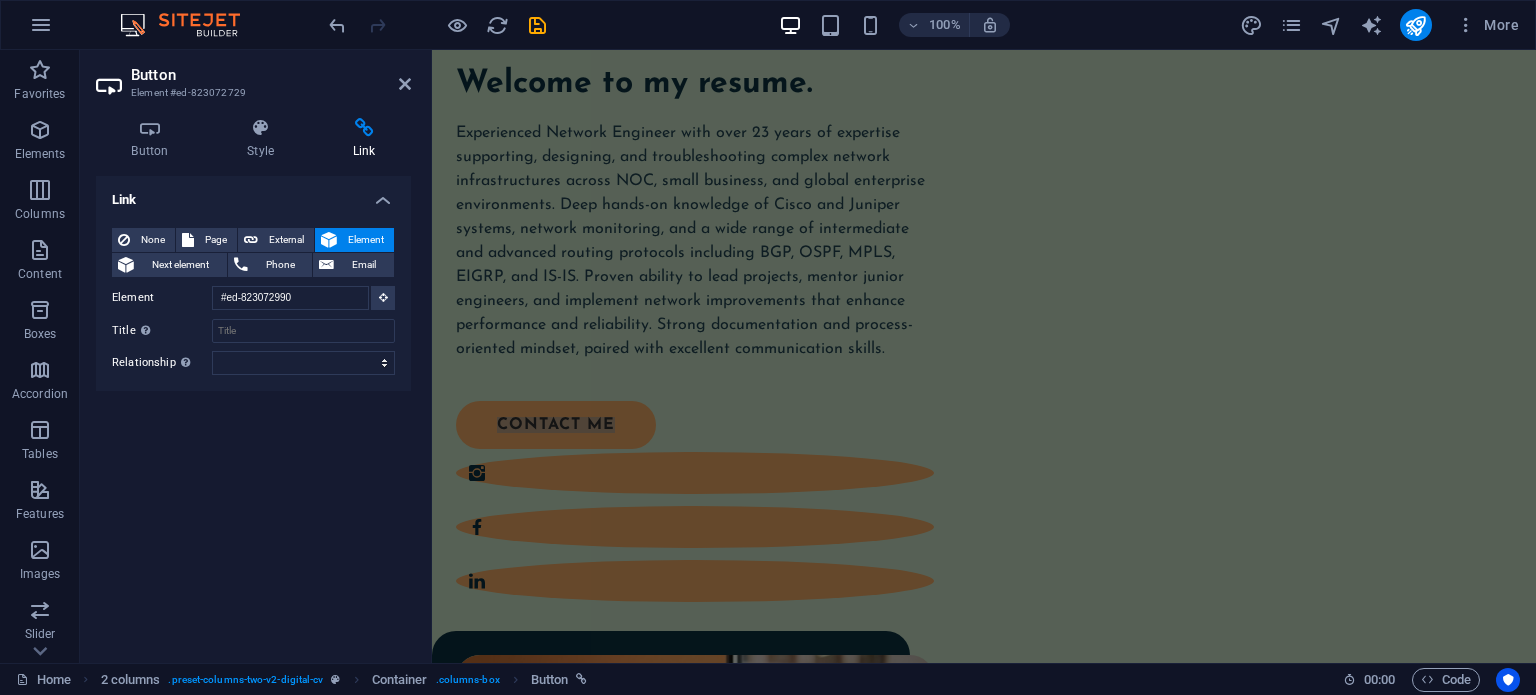 scroll, scrollTop: 143, scrollLeft: 0, axis: vertical 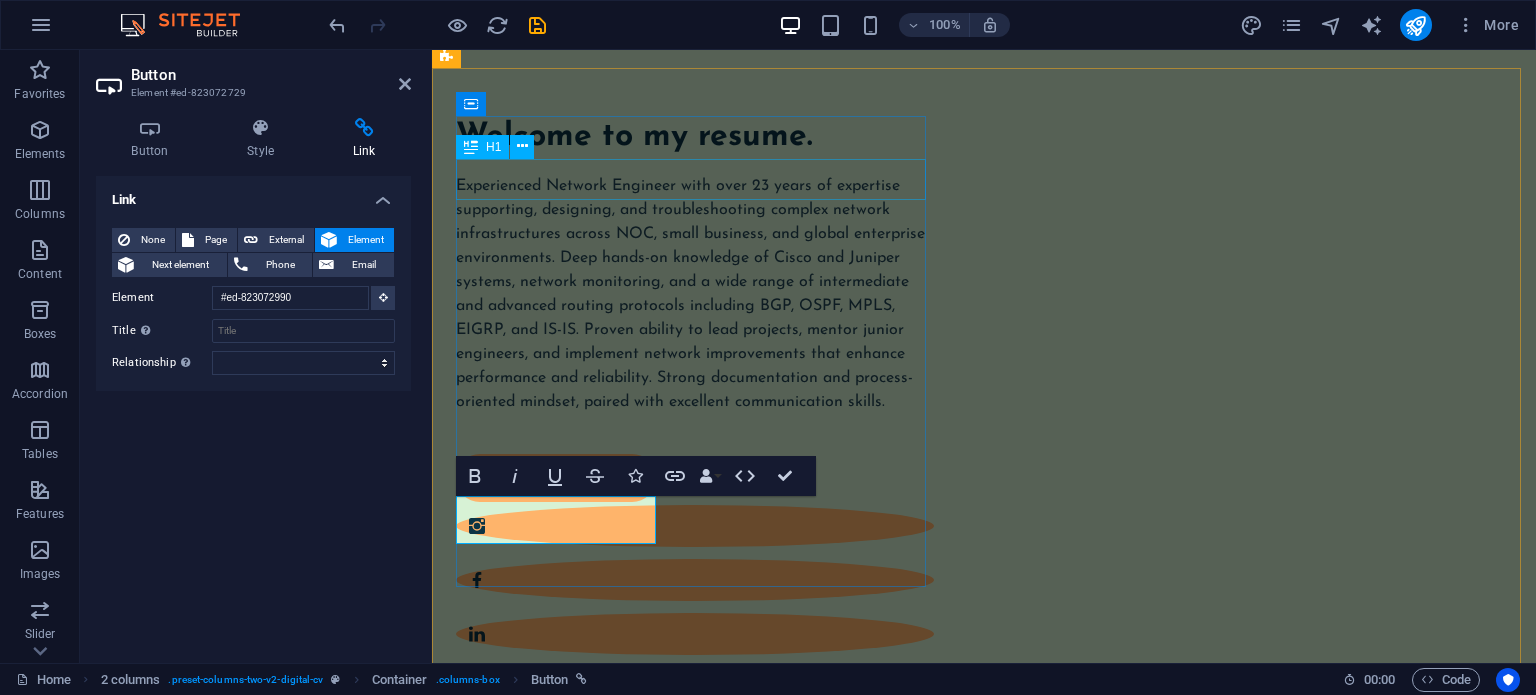 click on "Welcome to my resume." at bounding box center [695, 138] 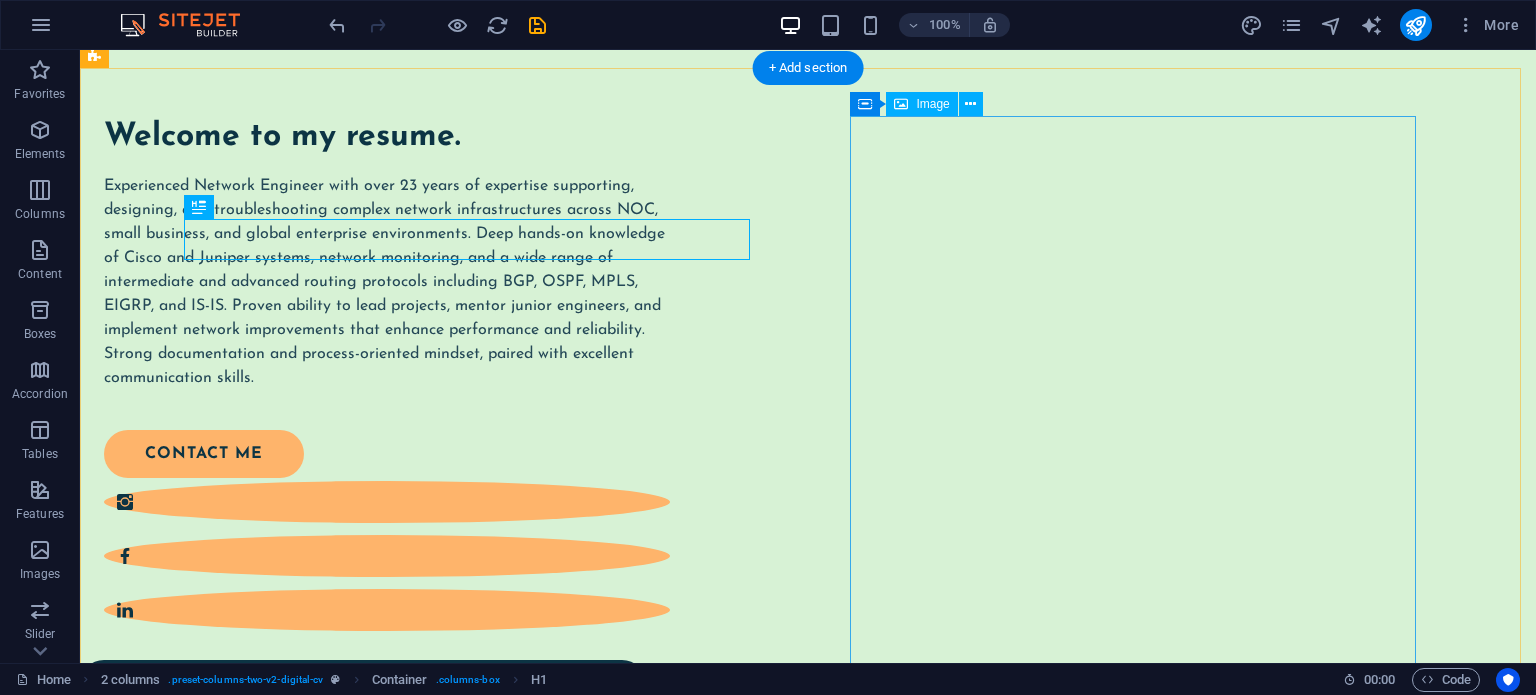 click at bounding box center [387, 967] 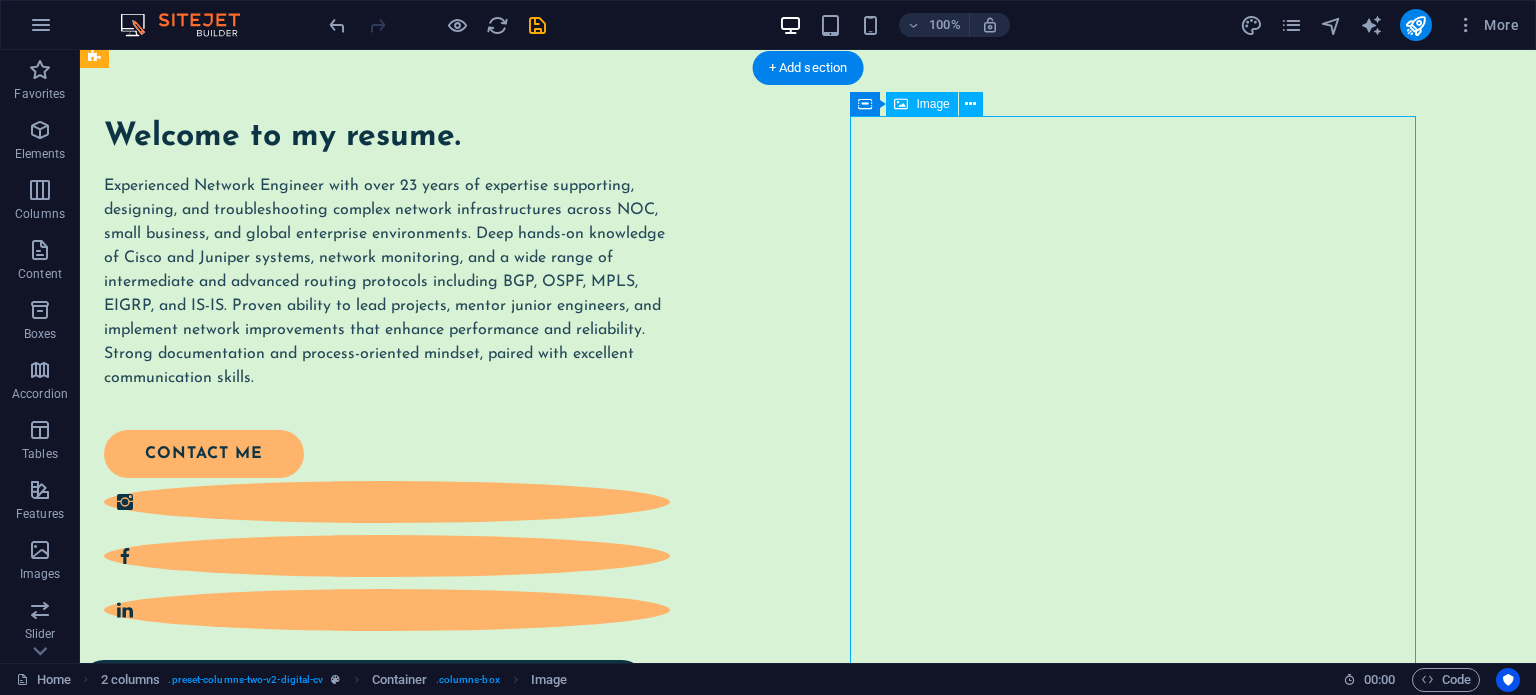click at bounding box center [387, 967] 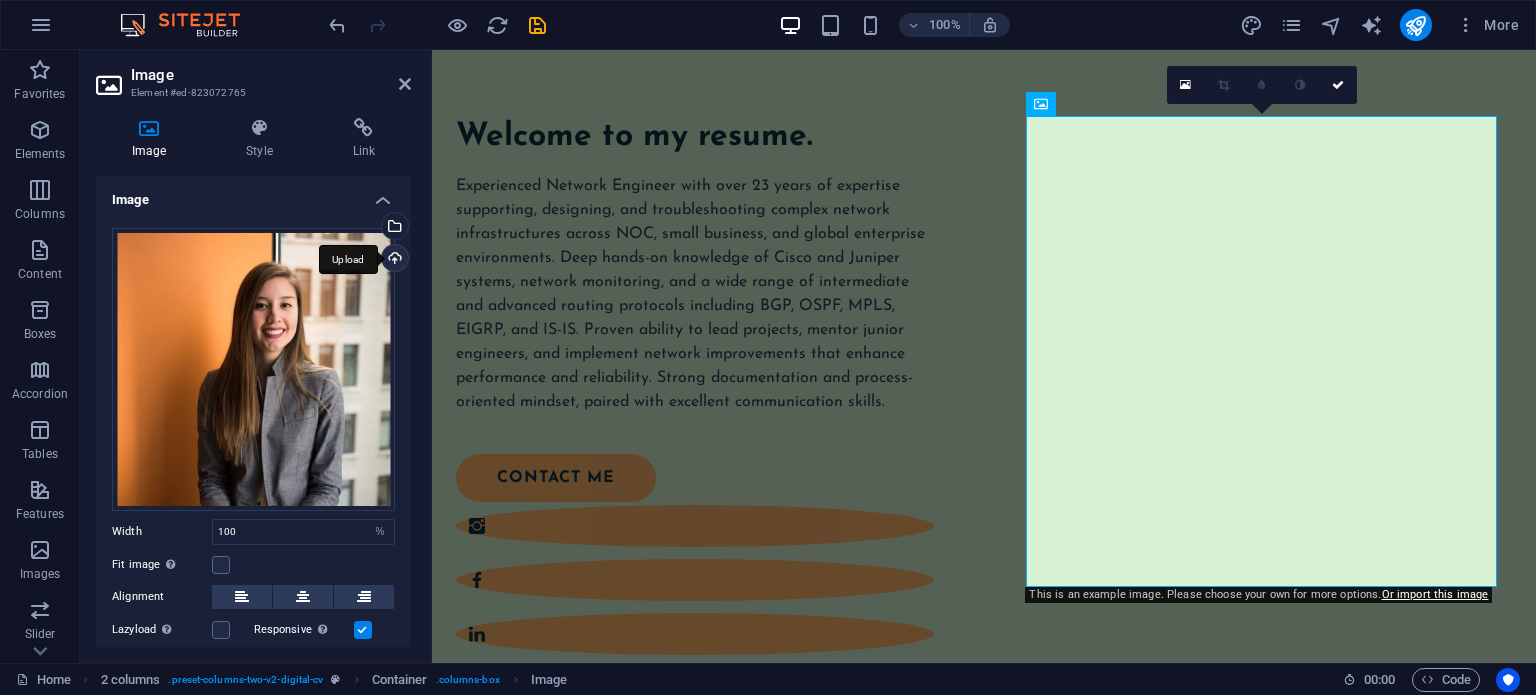 click on "Upload" at bounding box center (393, 260) 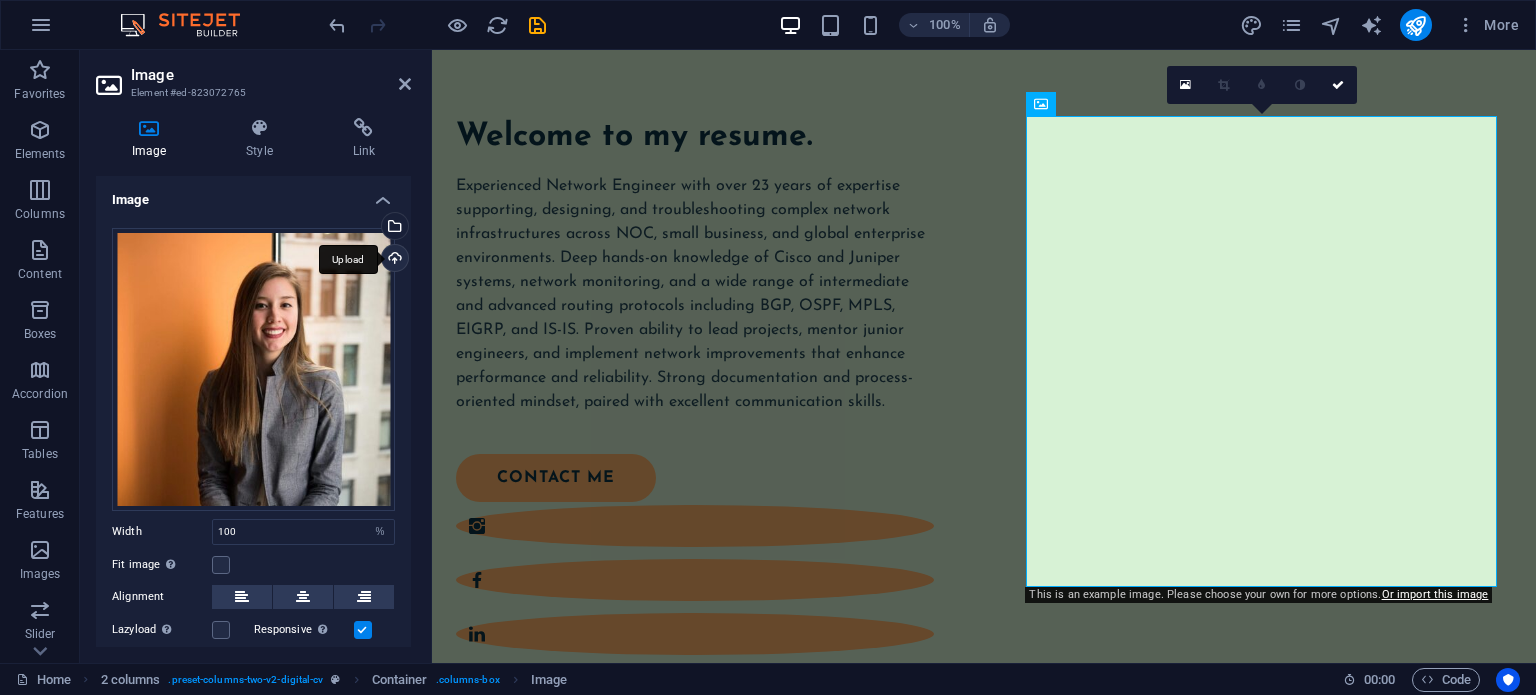 click on "Upload" at bounding box center [393, 260] 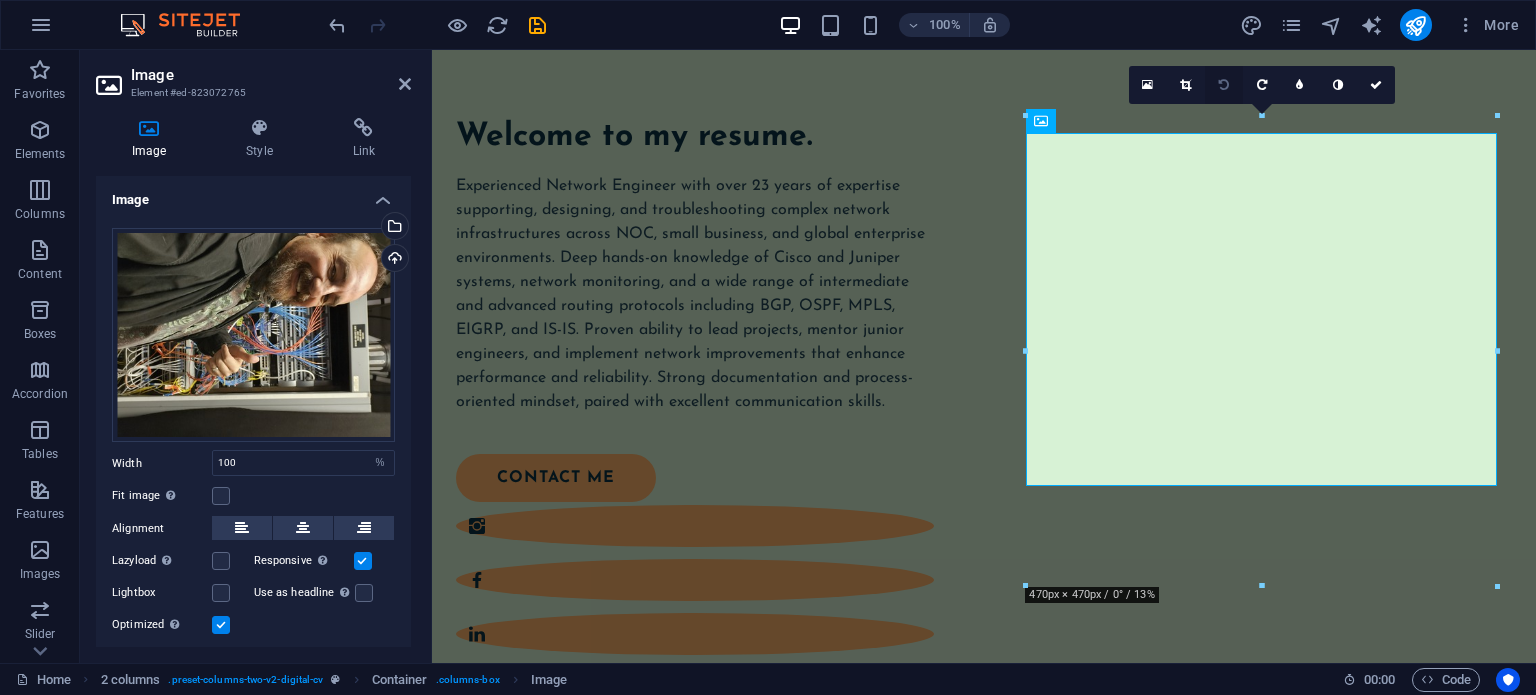 click at bounding box center [1224, 85] 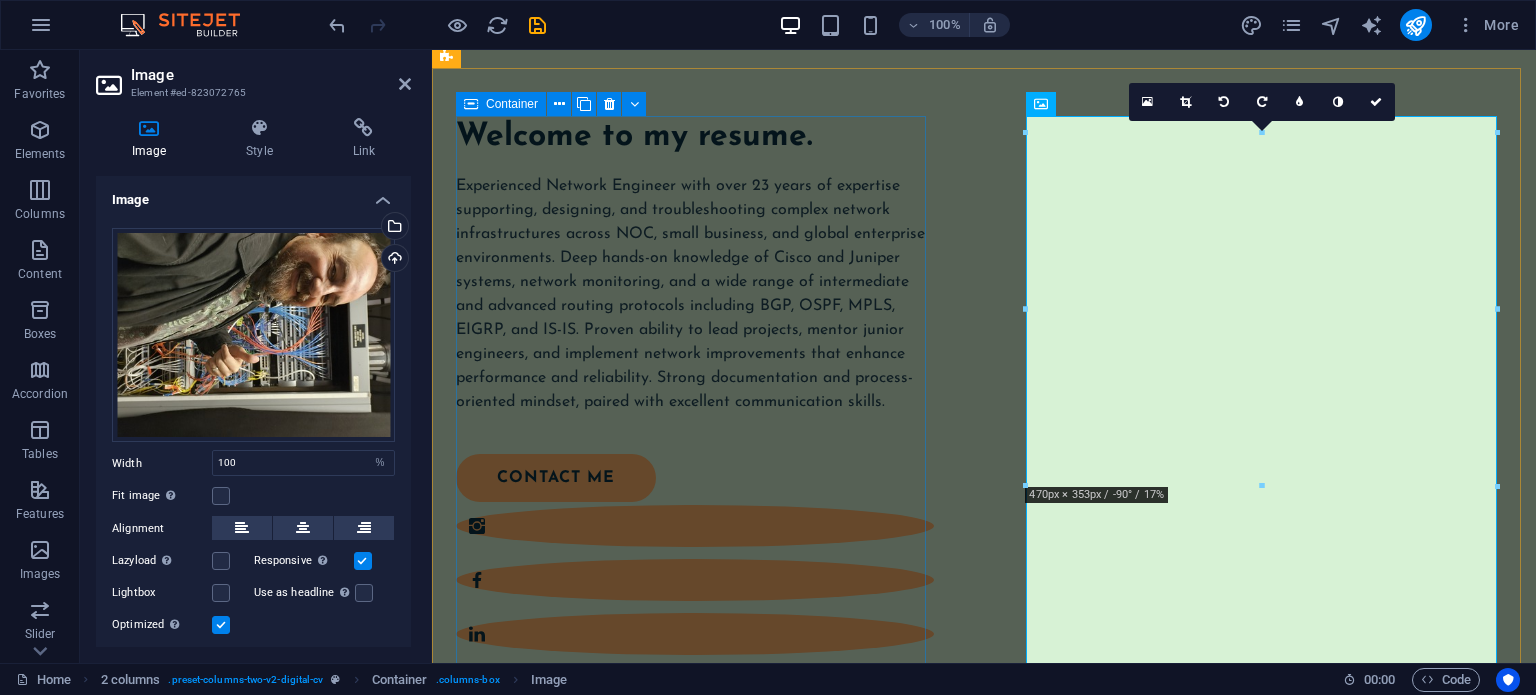 click on "Welcome to my resume. Experienced Network Engineer with over 23 years of expertise supporting, designing, and troubleshooting complex network infrastructures across NOC, small business, and global enterprise environments. Deep hands-on knowledge of Cisco and Juniper systems, network monitoring, and a wide range of intermediate and advanced routing protocols including BGP, OSPF, MPLS, EIGRP, and IS-IS. Proven ability to lead projects, mentor junior engineers, and implement network improvements that enhance performance and reliability. Strong documentation and process-oriented mindset, paired with excellent communication skills. contact me" at bounding box center (695, 388) 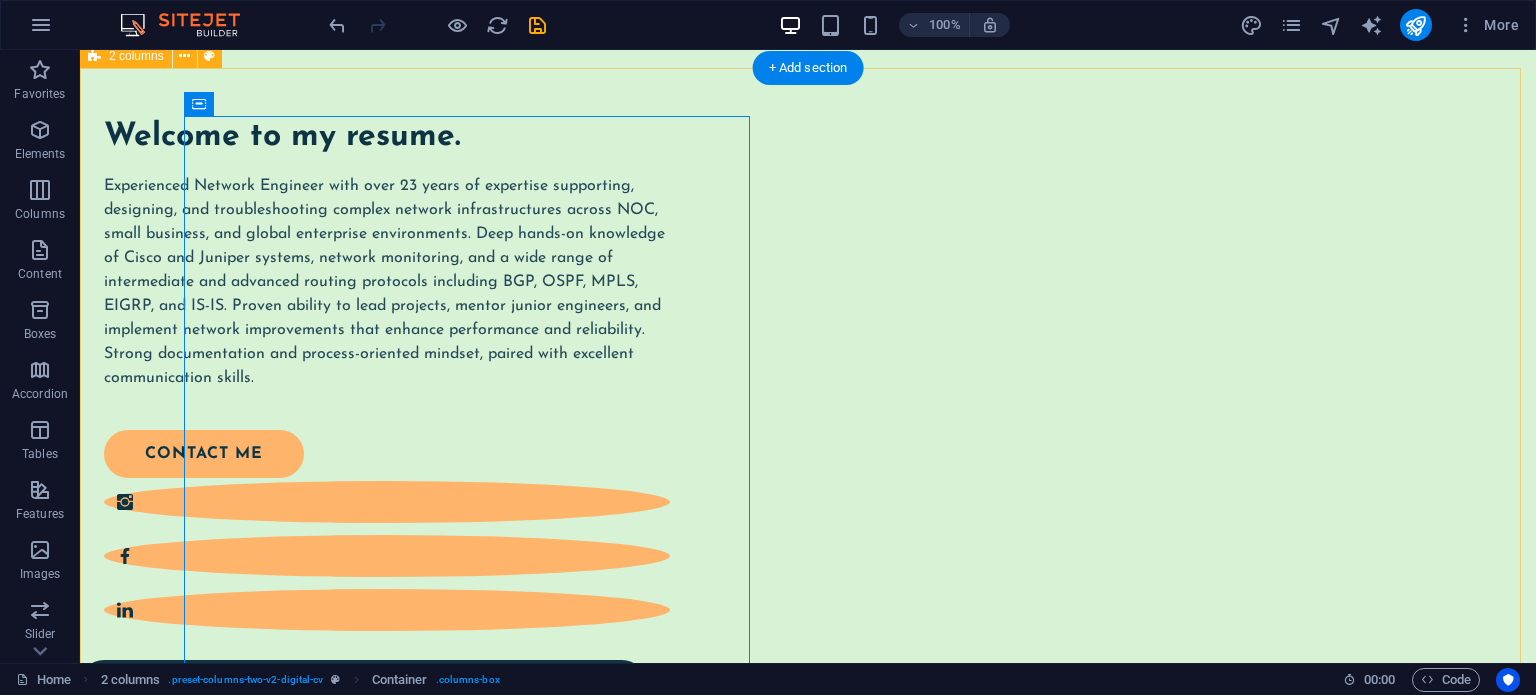click on "Welcome to my resume. Experienced Network Engineer with over 23 years of expertise supporting, designing, and troubleshooting complex network infrastructures across NOC, small business, and global enterprise environments. Deep hands-on knowledge of Cisco and Juniper systems, network monitoring, and a wide range of intermediate and advanced routing protocols including BGP, OSPF, MPLS, EIGRP, and IS-IS. Proven ability to lead projects, mentor junior engineers, and implement network improvements that enhance performance and reliability. Strong documentation and process-oriented mindset, paired with excellent communication skills. contact me" at bounding box center [808, 844] 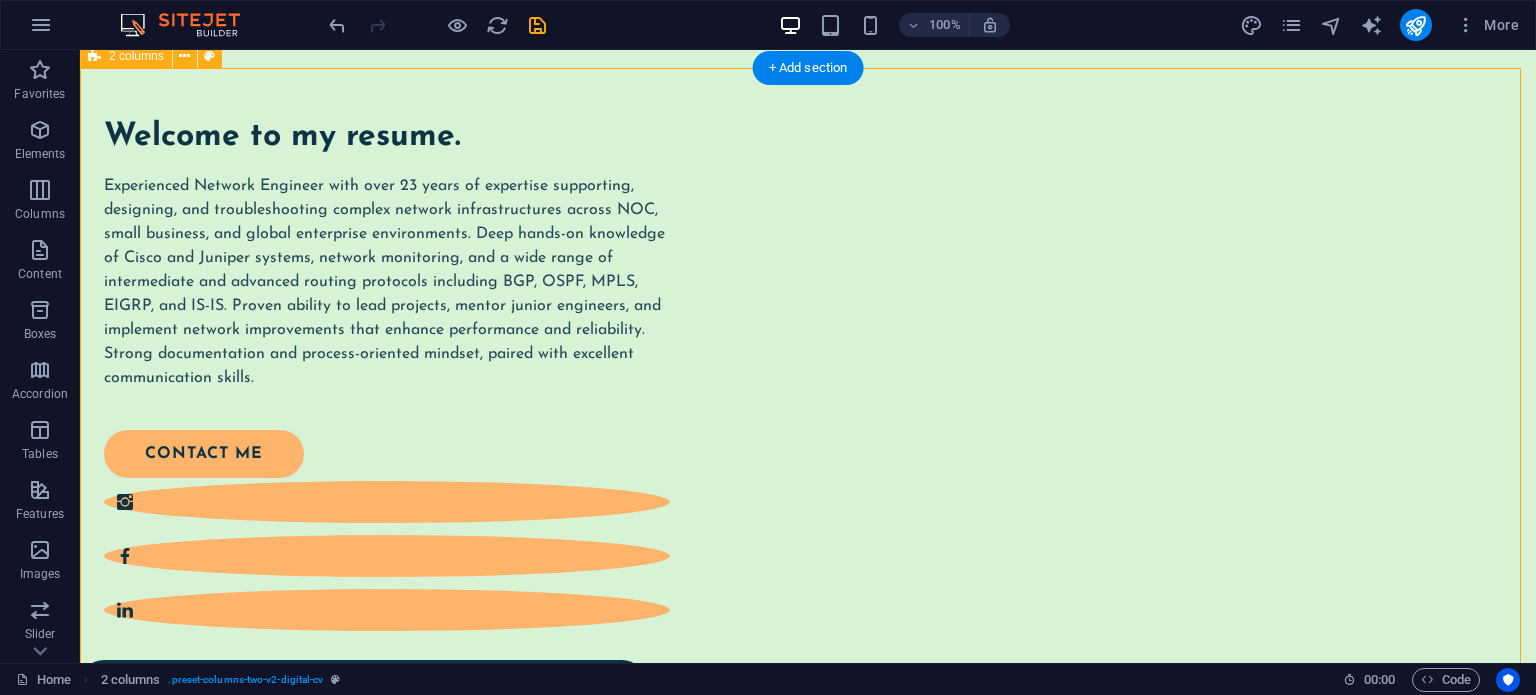 click on "Welcome to my resume. Experienced Network Engineer with over 23 years of expertise supporting, designing, and troubleshooting complex network infrastructures across NOC, small business, and global enterprise environments. Deep hands-on knowledge of Cisco and Juniper systems, network monitoring, and a wide range of intermediate and advanced routing protocols including BGP, OSPF, MPLS, EIGRP, and IS-IS. Proven ability to lead projects, mentor junior engineers, and implement network improvements that enhance performance and reliability. Strong documentation and process-oriented mindset, paired with excellent communication skills. contact me" at bounding box center (808, 844) 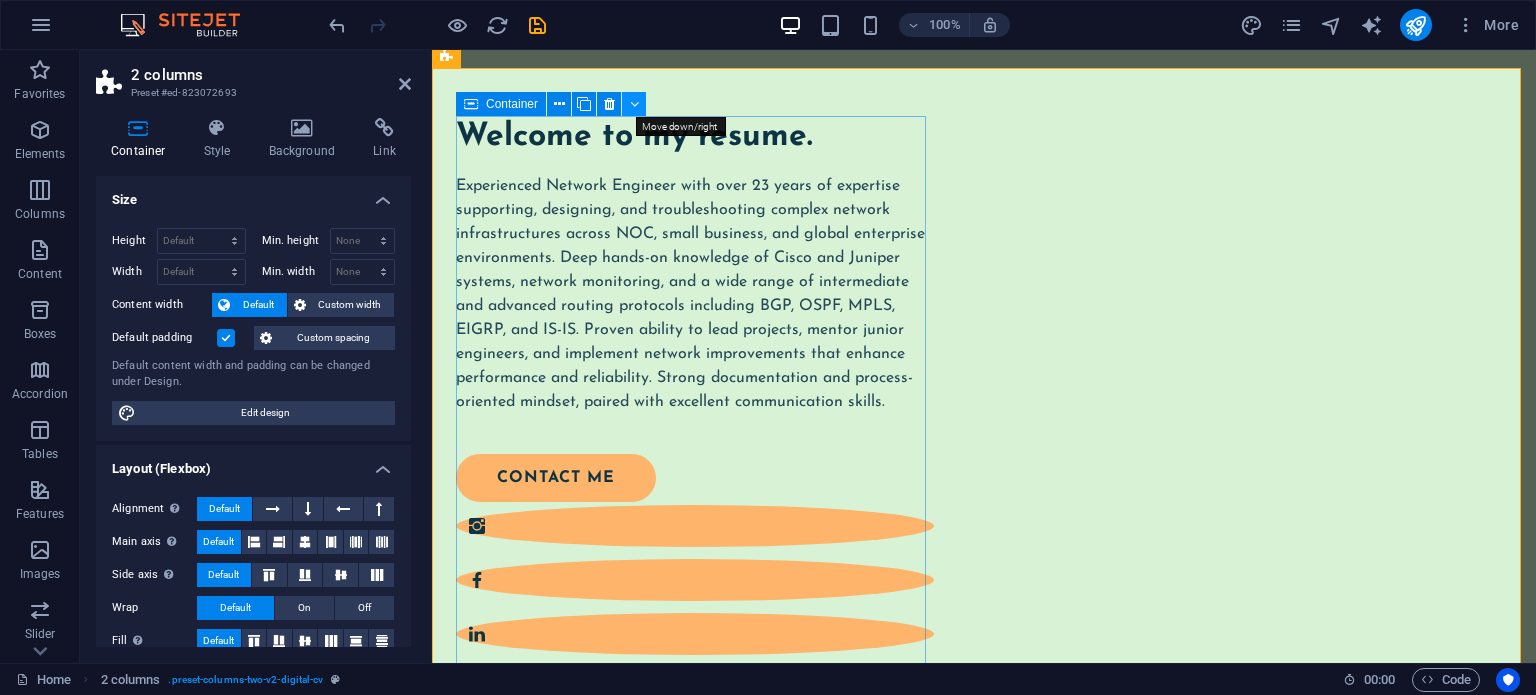 click at bounding box center [634, 104] 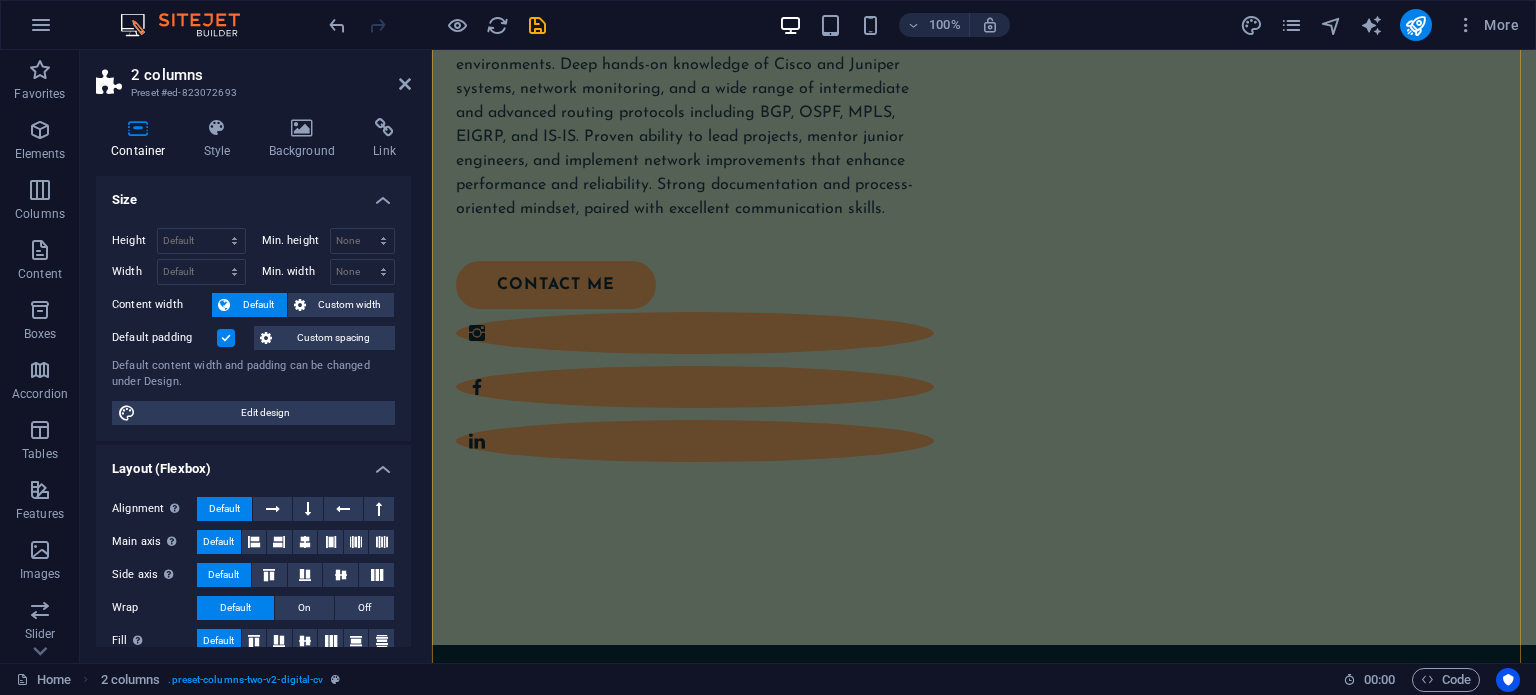 scroll, scrollTop: 1052, scrollLeft: 0, axis: vertical 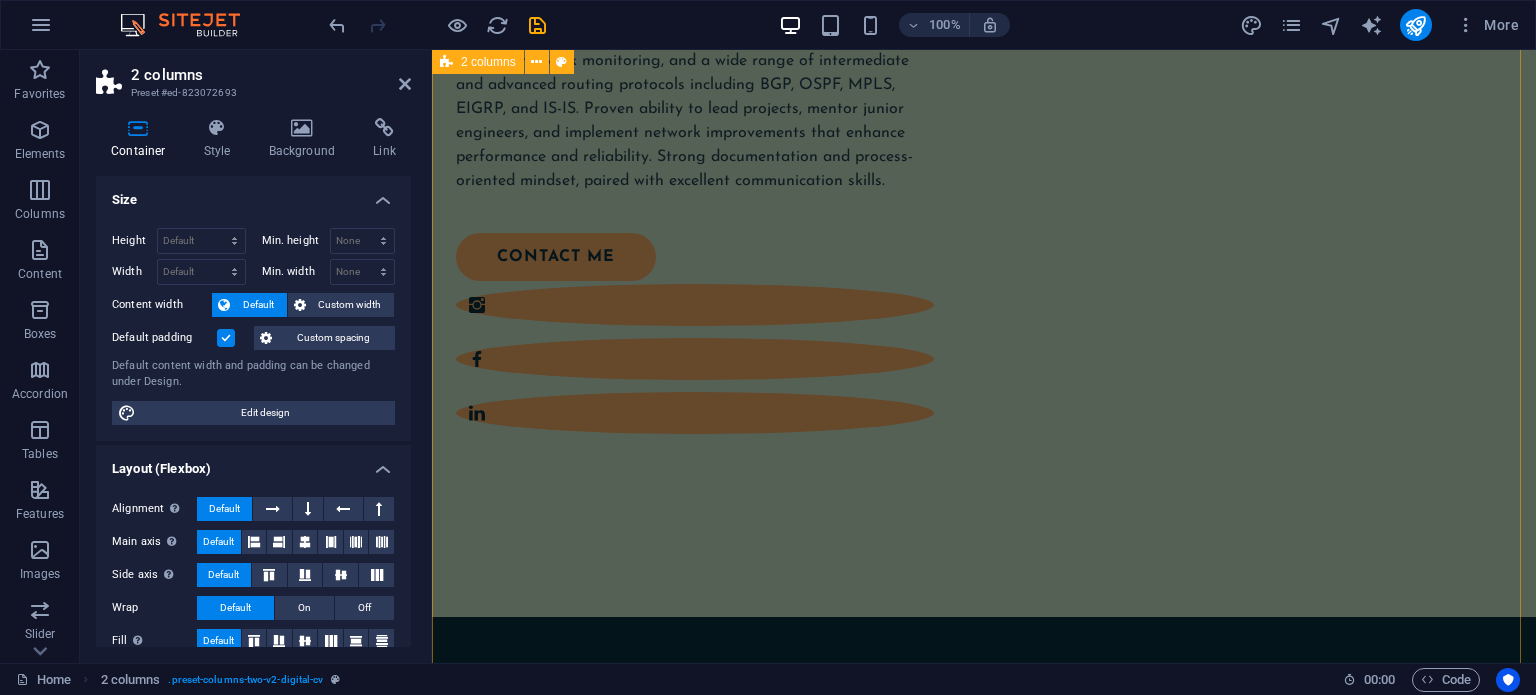 click on "A little bit of my story Lorem ipsum dolor sit amet, consectetur adipiscing elit, sed do eiusmod tempor incididunt ut labore et dolore magna aliqua. Ut enim ad minim veniam, quis nostrud exercitation ullamco laboris nisi ut aliquip ex ea commodo consequat. Lorem ipsum dolor sit amet, consectetur adipiscing elit, sed do eiusmod tempor incididunt ut labore et dolore magna aliqua. Ut enim ad minim veniam, quis nostrud exercitation ullamco laboris nisi ut aliquip ex ea commodo consequat. Lorem ipsum dolor sit amet, consectetur adipiscing elit, sed do eiusmod tempor incididunt ut labore et dolore magna aliqua. Ut enim ad minim veniam, quis nostrud exercitation ullamco laboris nisi ut aliquip ex ea commodo consequat. Download CV" at bounding box center [984, 1320] 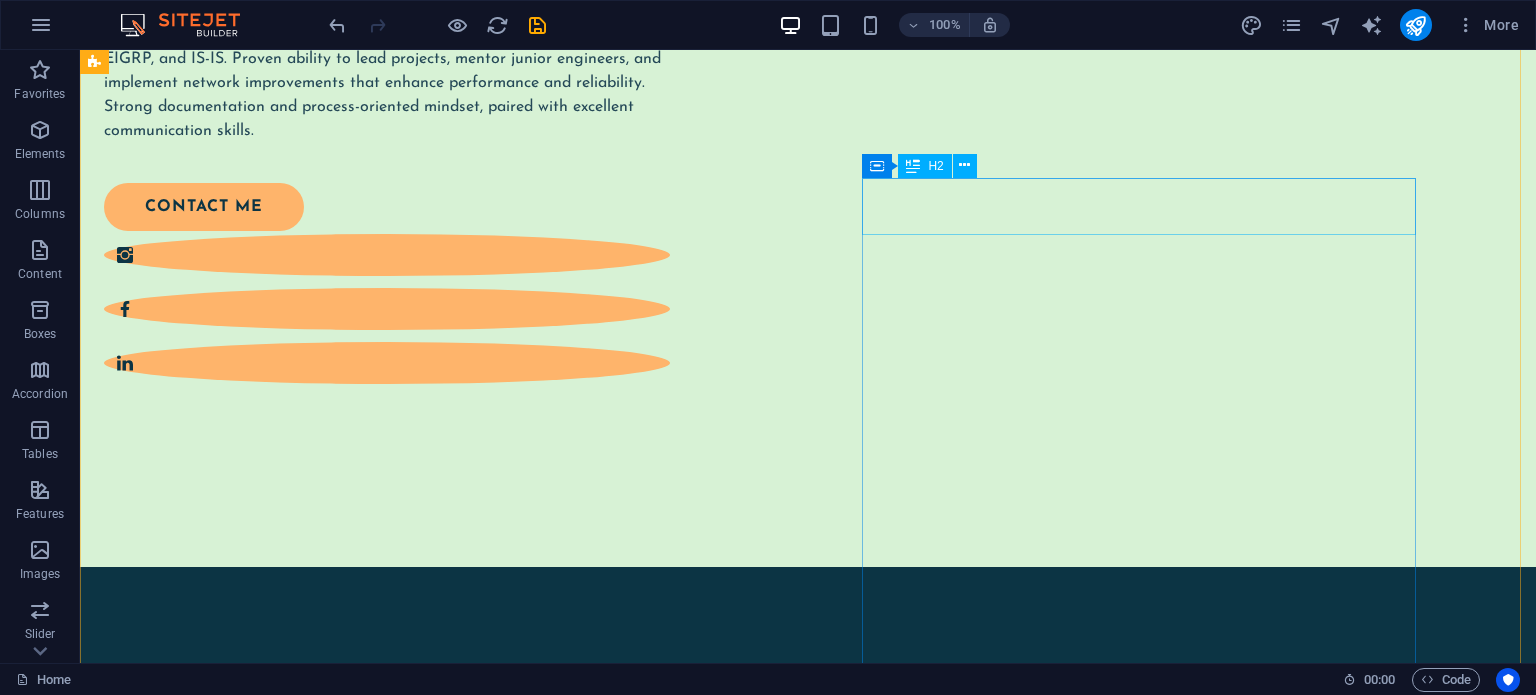 scroll, scrollTop: 1201, scrollLeft: 0, axis: vertical 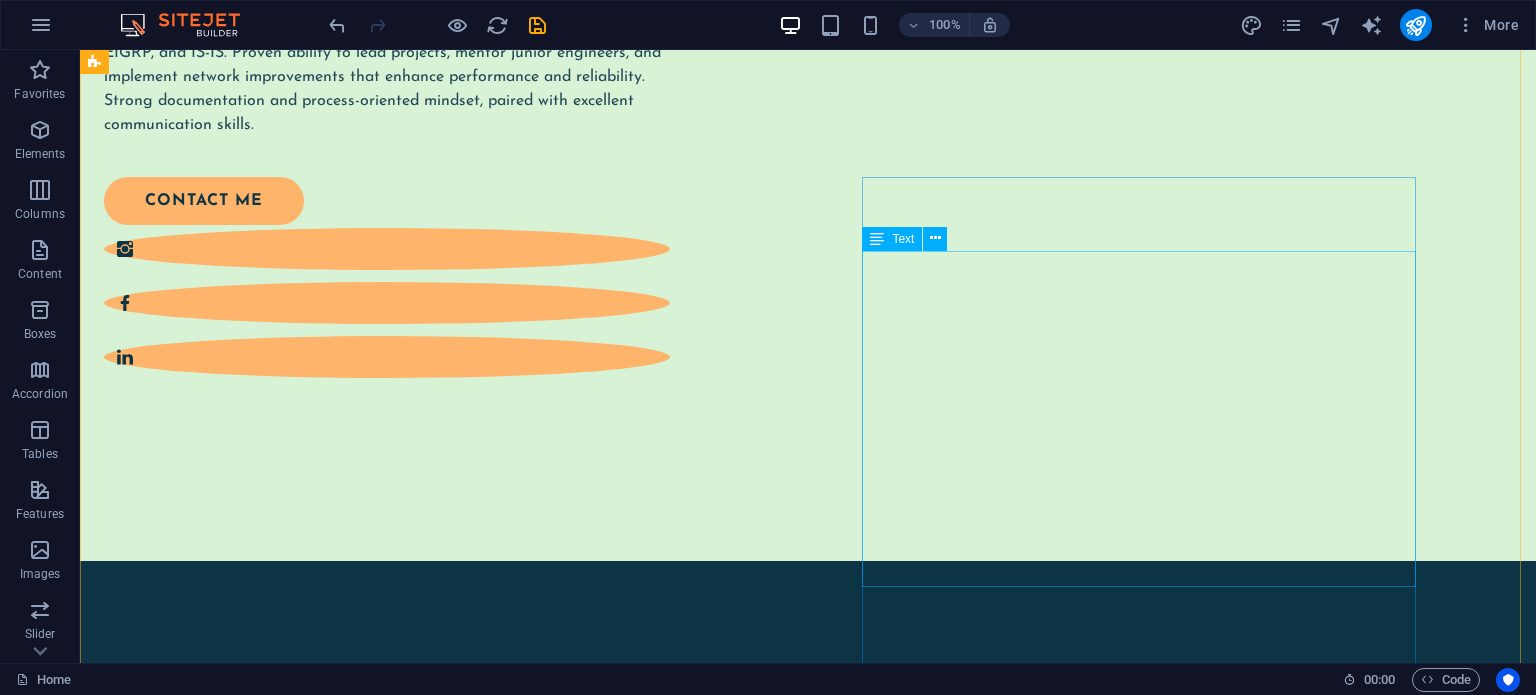 click on "Lorem ipsum dolor sit amet, consectetur adipiscing elit, sed do eiusmod tempor incididunt ut labore et dolore magna aliqua. Ut enim ad minim veniam, quis nostrud exercitation ullamco laboris nisi ut aliquip ex ea commodo consequat. Lorem ipsum dolor sit amet, consectetur adipiscing elit, sed do eiusmod tempor incididunt ut labore et dolore magna aliqua. Ut enim ad minim veniam, quis nostrud exercitation ullamco laboris nisi ut aliquip ex ea commodo consequat. Lorem ipsum dolor sit amet, consectetur adipiscing elit, sed do eiusmod tempor incididunt ut labore et dolore magna aliqua. Ut enim ad minim veniam, quis nostrud exercitation ullamco laboris nisi ut aliquip ex ea commodo consequat." at bounding box center [405, 1563] 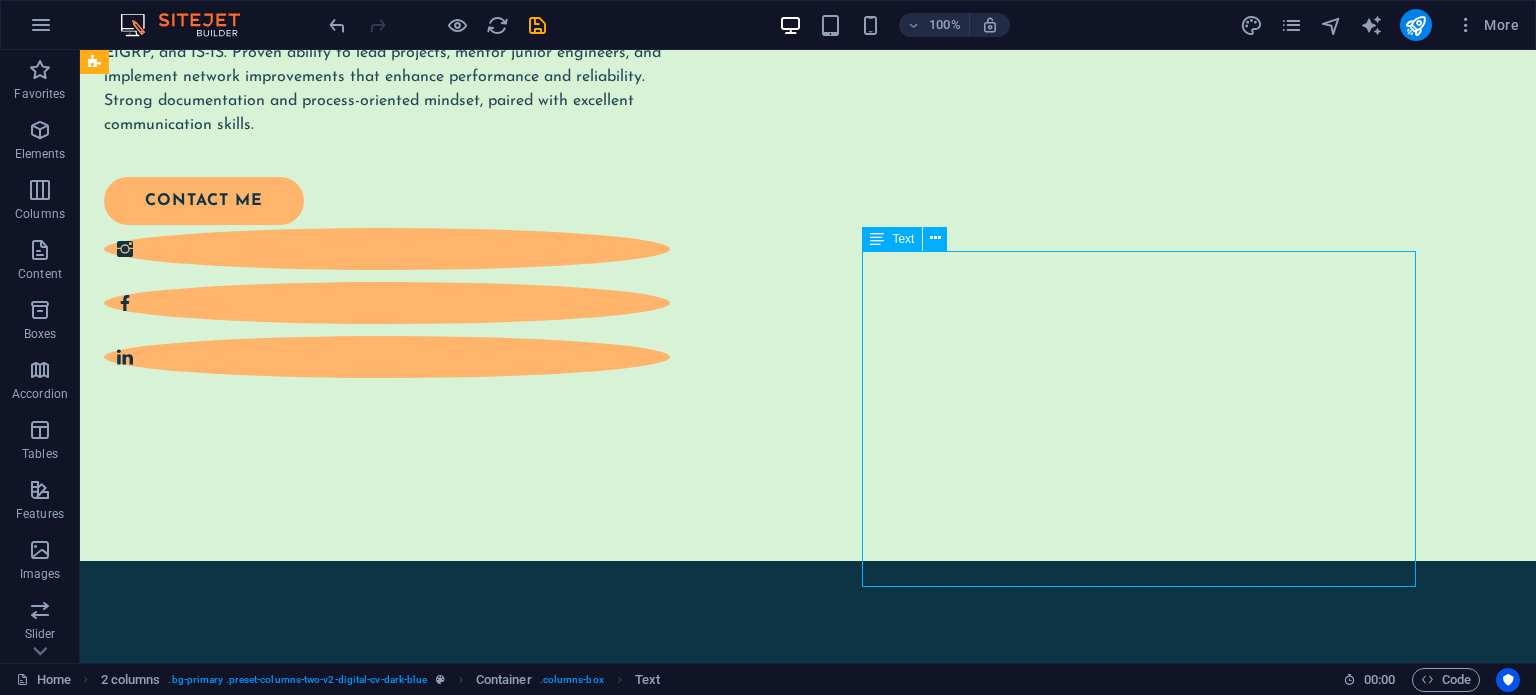 click on "Lorem ipsum dolor sit amet, consectetur adipiscing elit, sed do eiusmod tempor incididunt ut labore et dolore magna aliqua. Ut enim ad minim veniam, quis nostrud exercitation ullamco laboris nisi ut aliquip ex ea commodo consequat. Lorem ipsum dolor sit amet, consectetur adipiscing elit, sed do eiusmod tempor incididunt ut labore et dolore magna aliqua. Ut enim ad minim veniam, quis nostrud exercitation ullamco laboris nisi ut aliquip ex ea commodo consequat. Lorem ipsum dolor sit amet, consectetur adipiscing elit, sed do eiusmod tempor incididunt ut labore et dolore magna aliqua. Ut enim ad minim veniam, quis nostrud exercitation ullamco laboris nisi ut aliquip ex ea commodo consequat." at bounding box center (405, 1563) 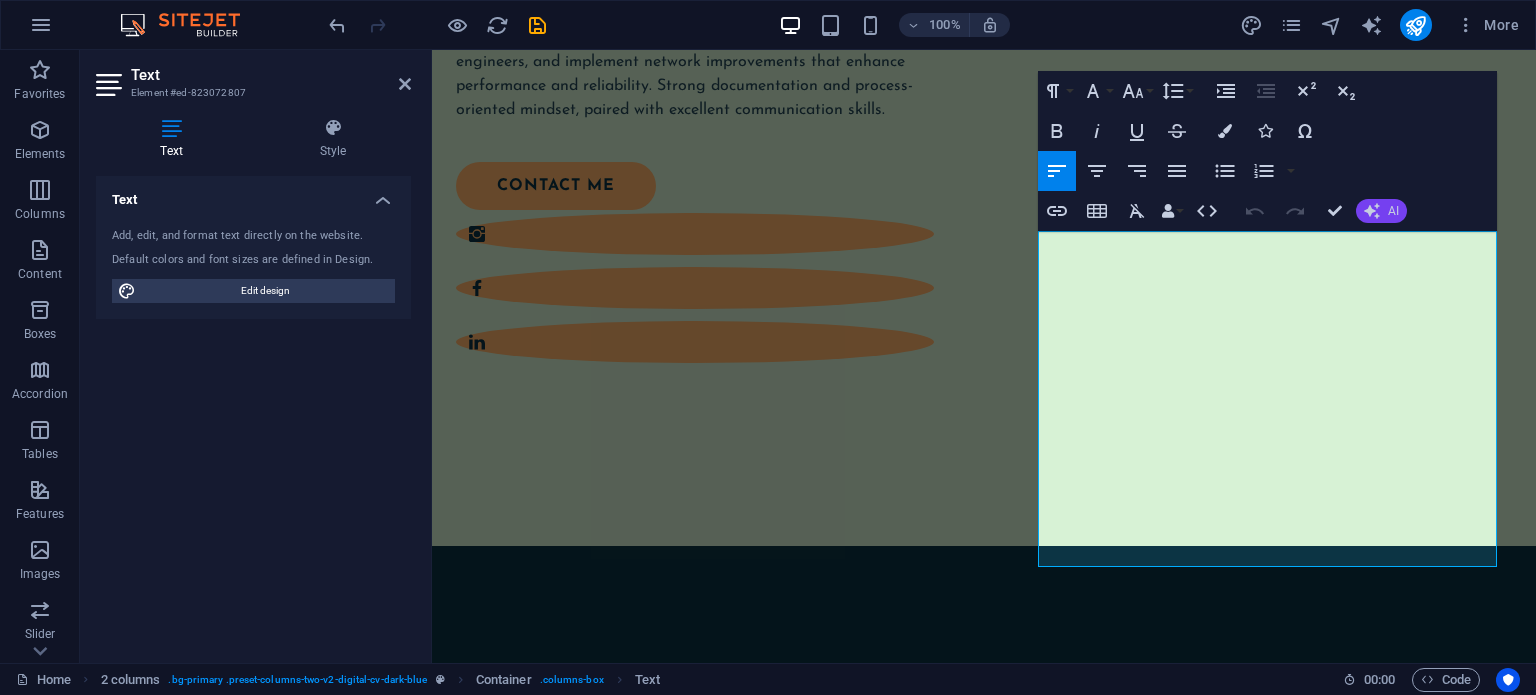 click on "AI" at bounding box center [1381, 211] 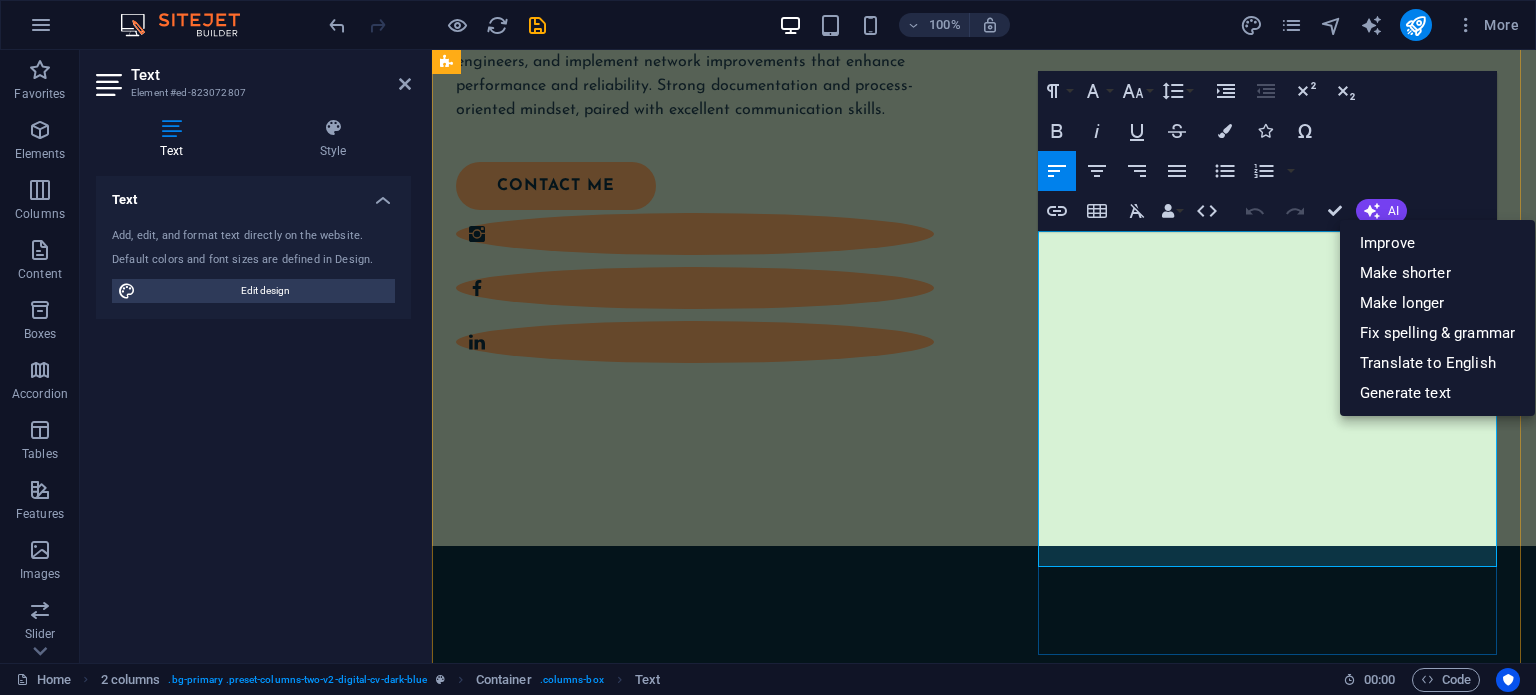 click on "Lorem ipsum dolor sit amet, consectetur adipiscing elit, sed do eiusmod tempor incididunt ut labore et dolore magna aliqua. Ut enim ad minim veniam, quis nostrud exercitation ullamco laboris nisi ut aliquip ex ea commodo consequat." at bounding box center (709, 1517) 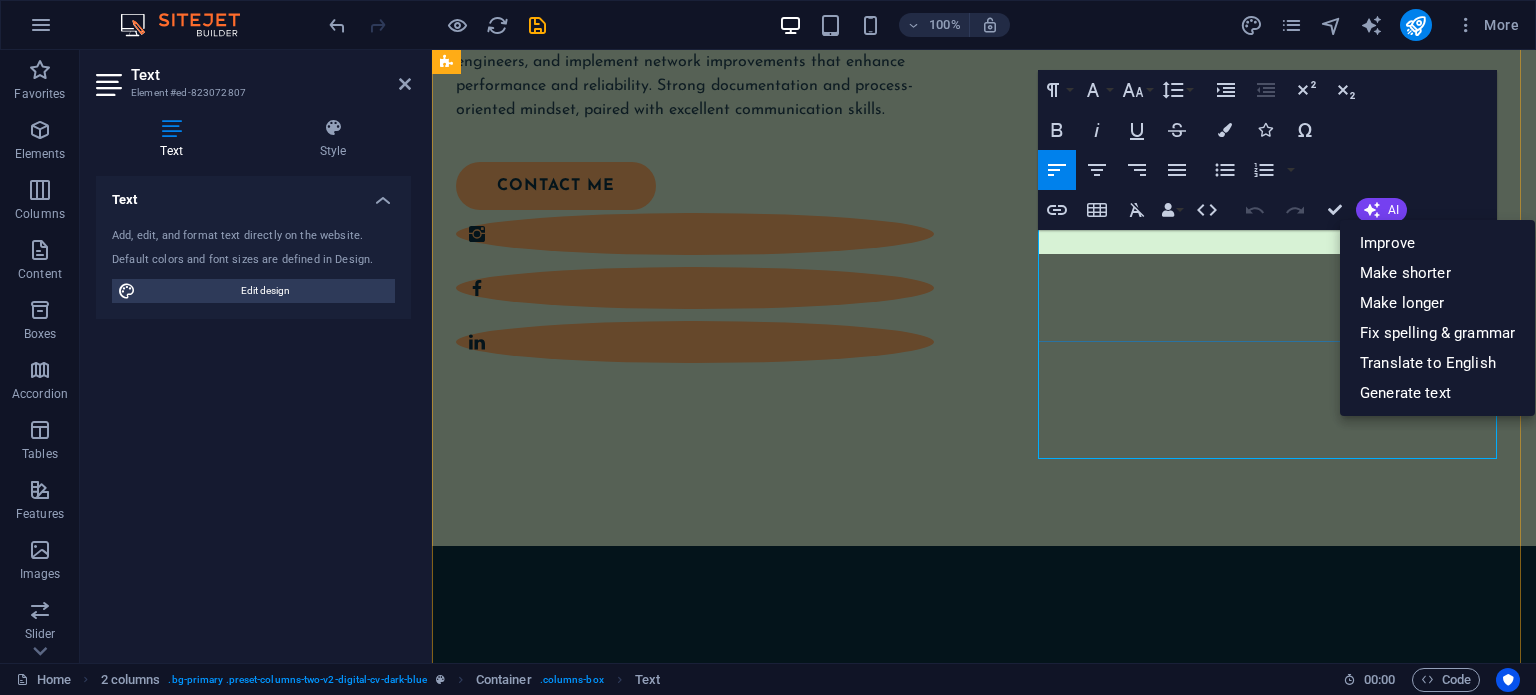 scroll, scrollTop: 1231, scrollLeft: 0, axis: vertical 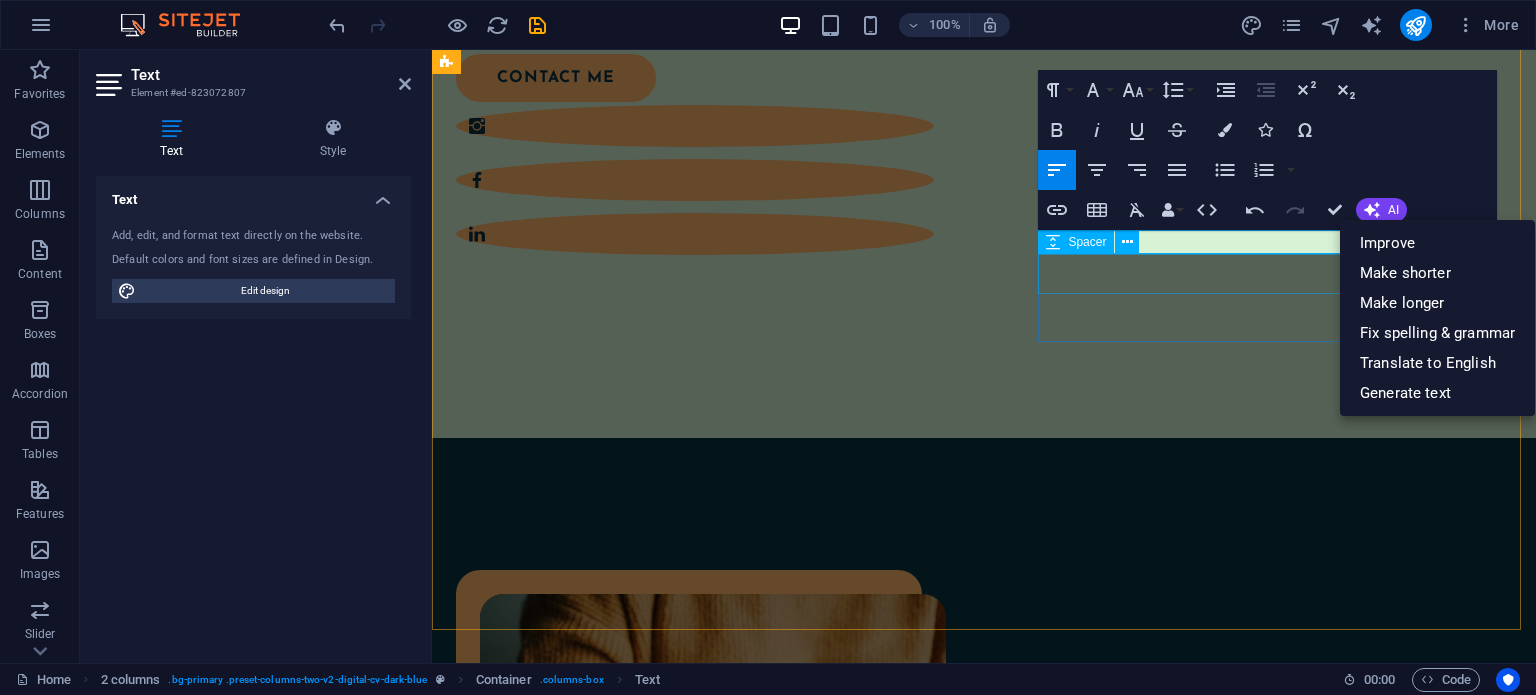 click at bounding box center (713, 1285) 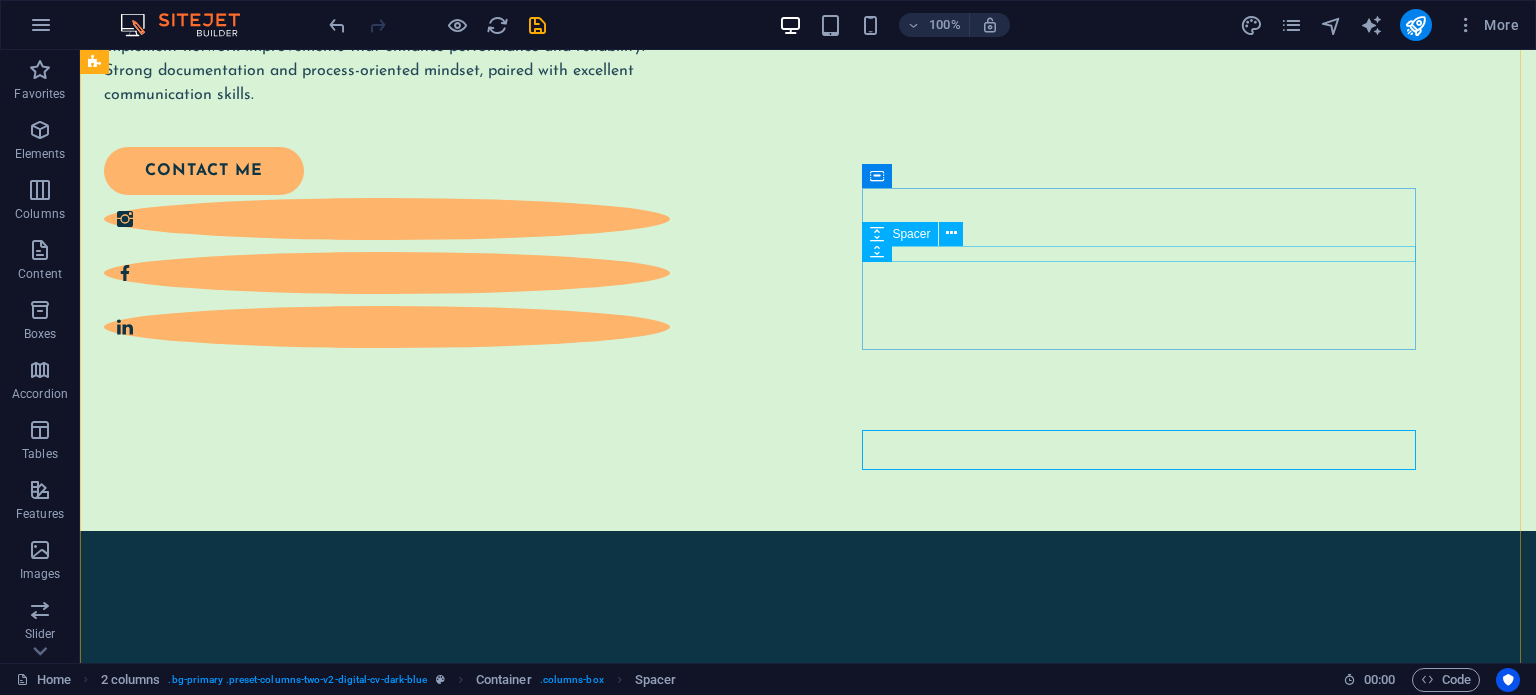 scroll, scrollTop: 1358, scrollLeft: 0, axis: vertical 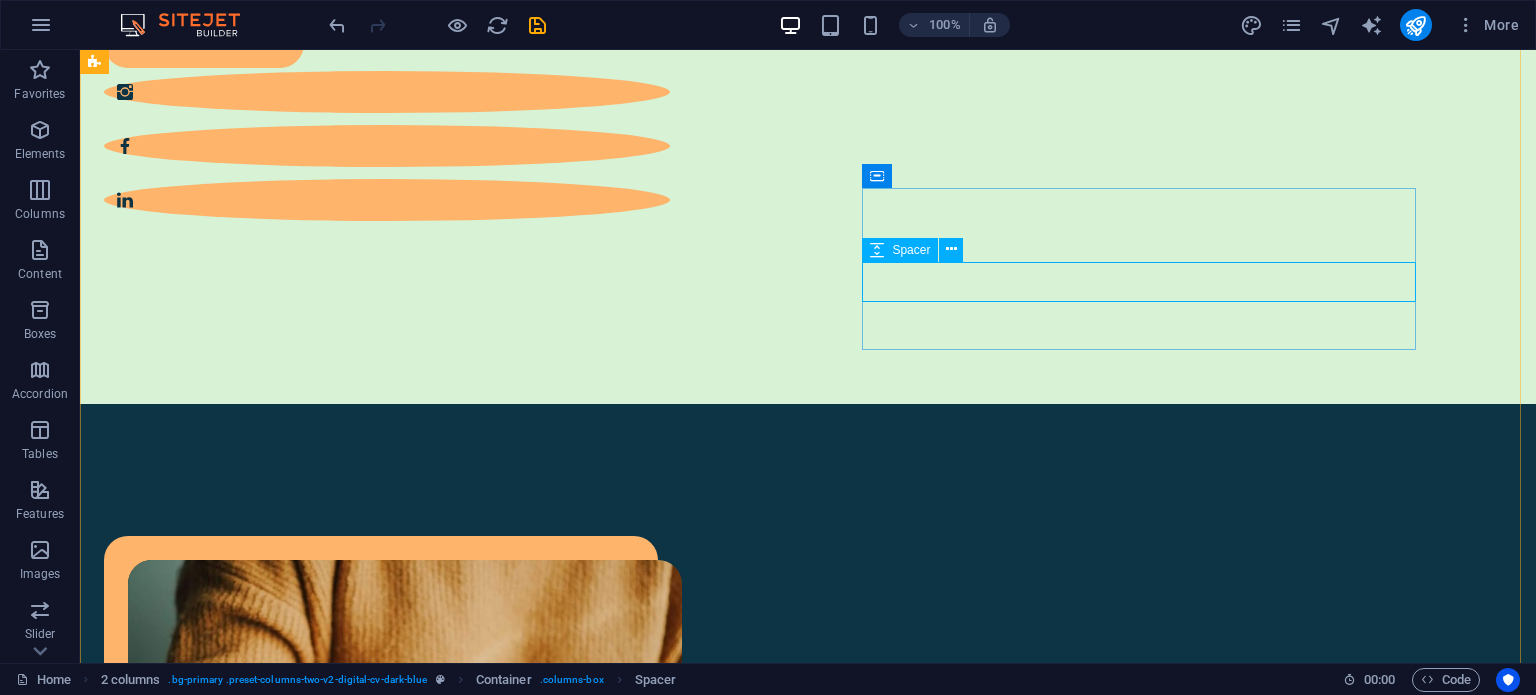 click on "Spacer" at bounding box center (919, 250) 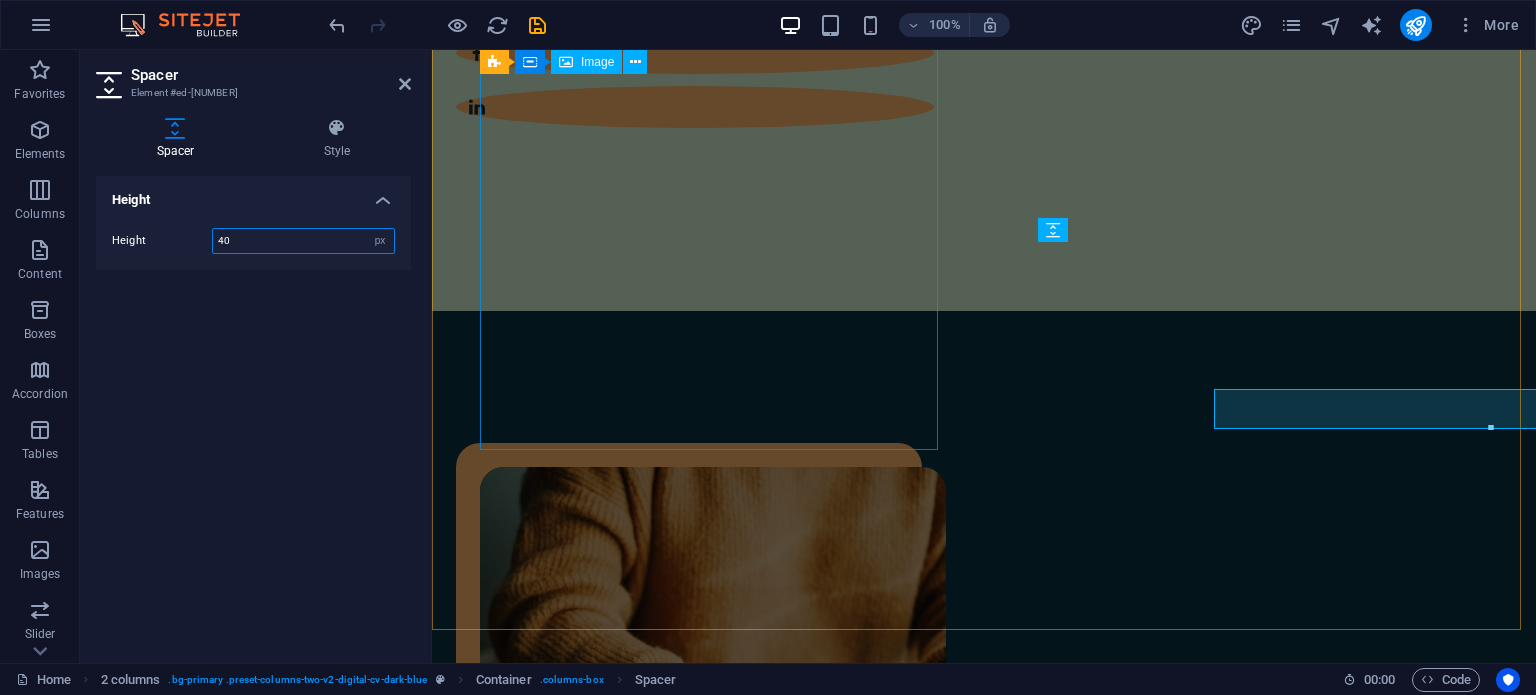 scroll, scrollTop: 1231, scrollLeft: 0, axis: vertical 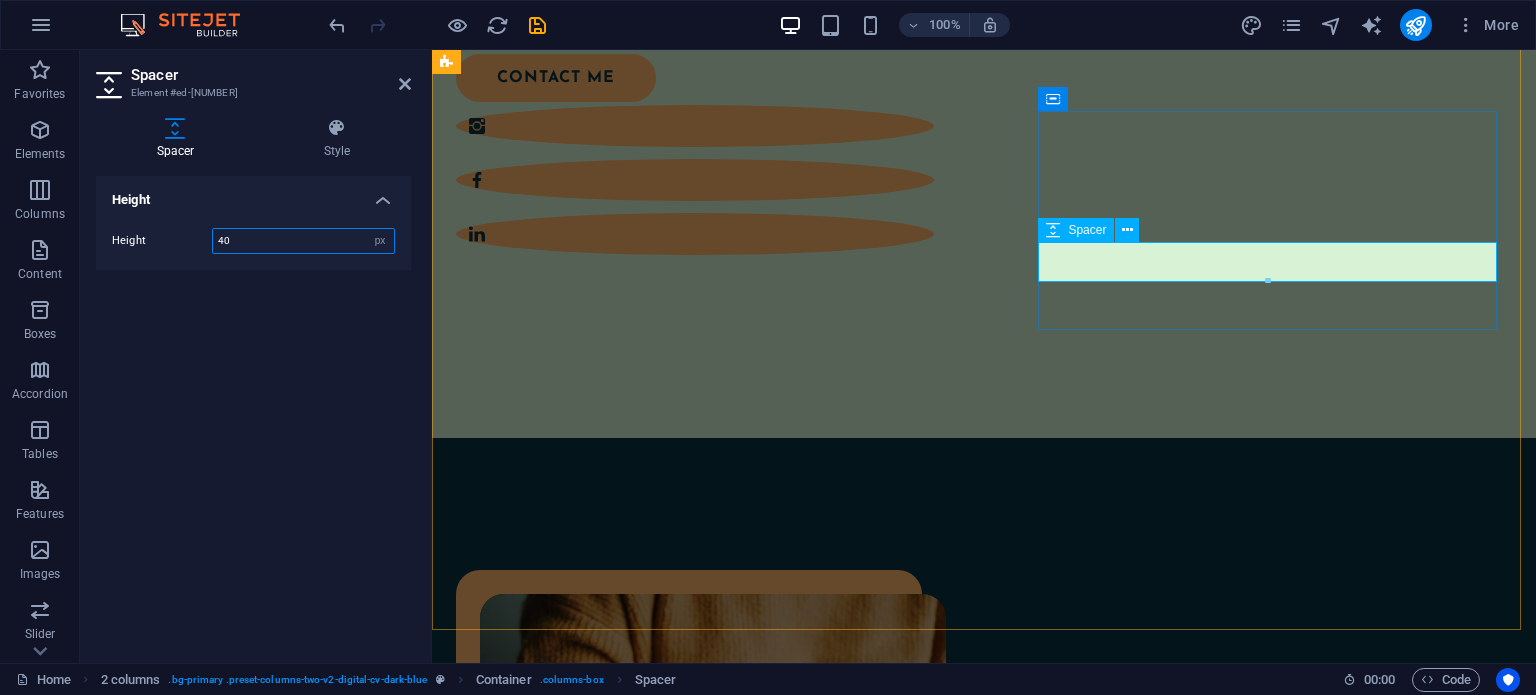 click at bounding box center [713, 1261] 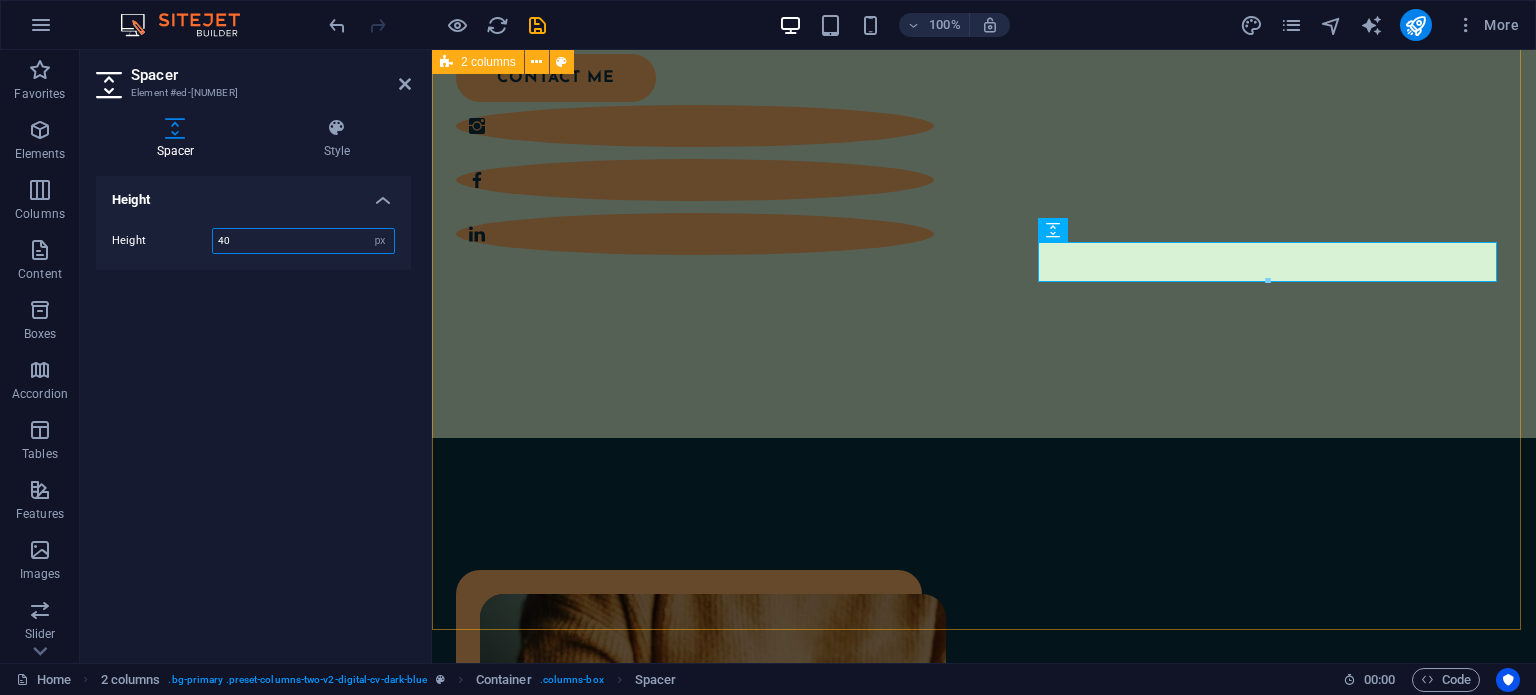 click on "A little bit of my story Download CV" at bounding box center [984, 973] 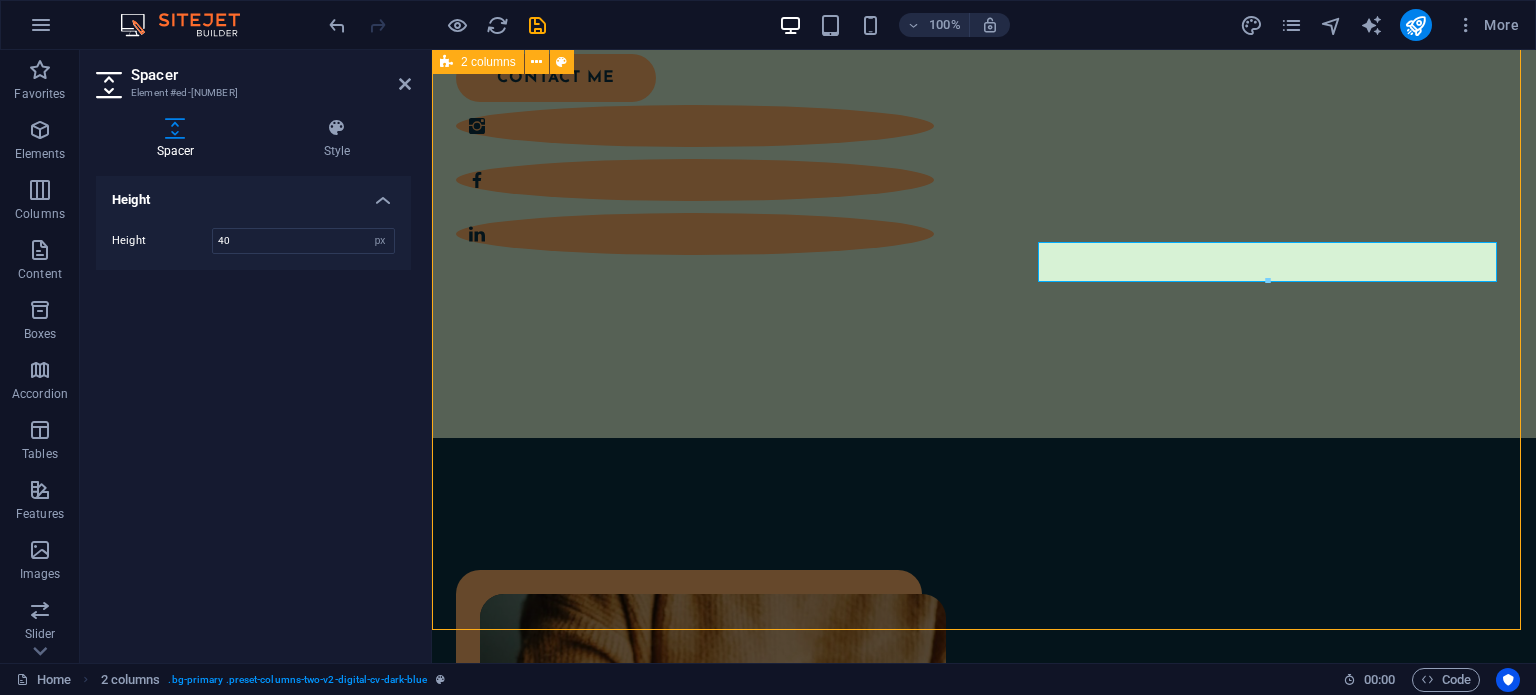 scroll, scrollTop: 1358, scrollLeft: 0, axis: vertical 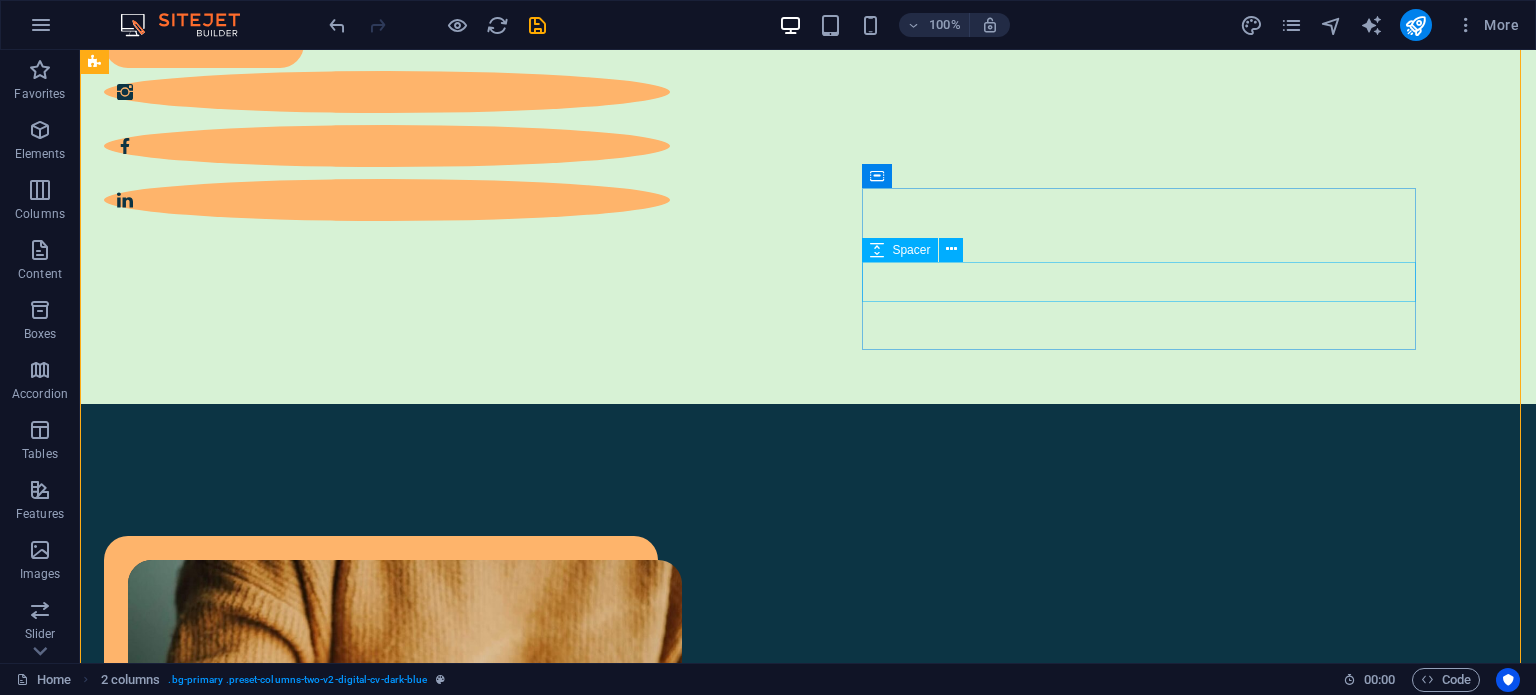 click at bounding box center (405, 1258) 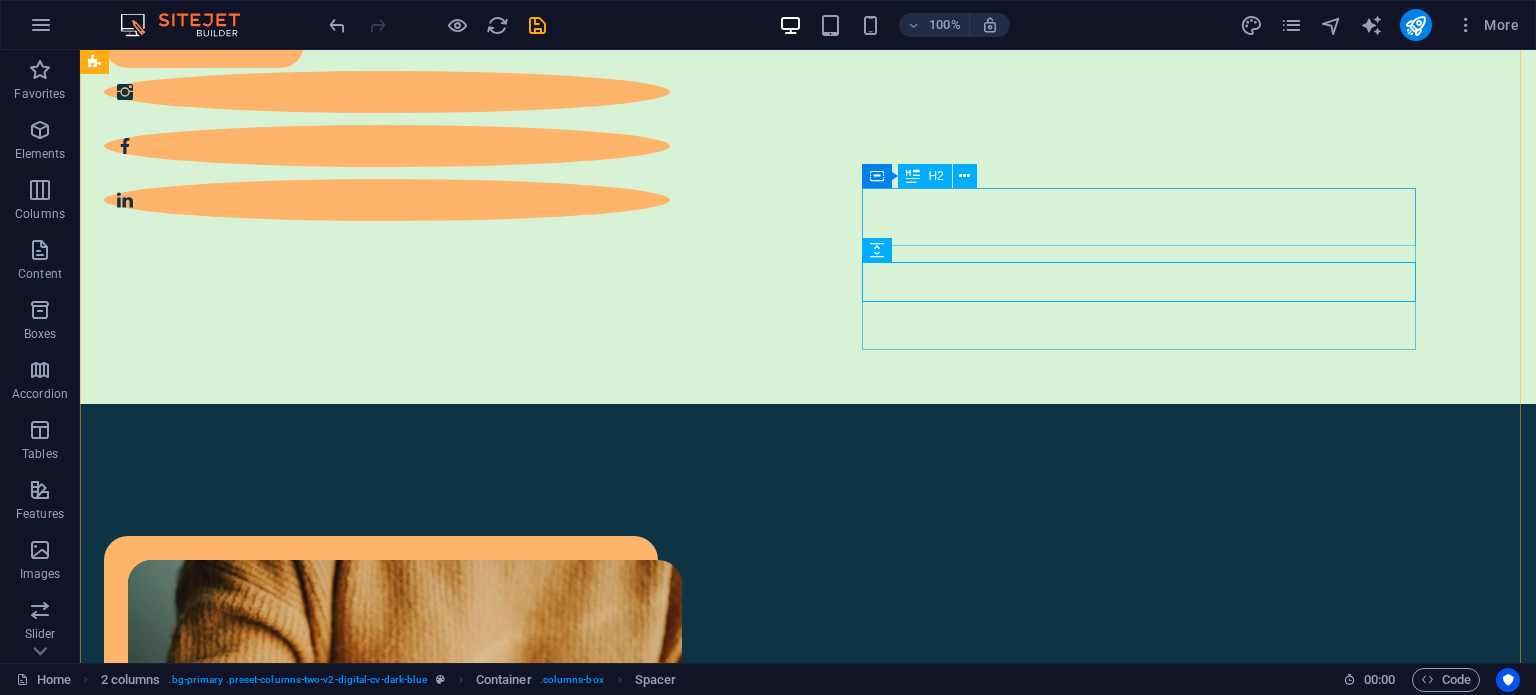 click on "A little bit of my story" at bounding box center (405, 1193) 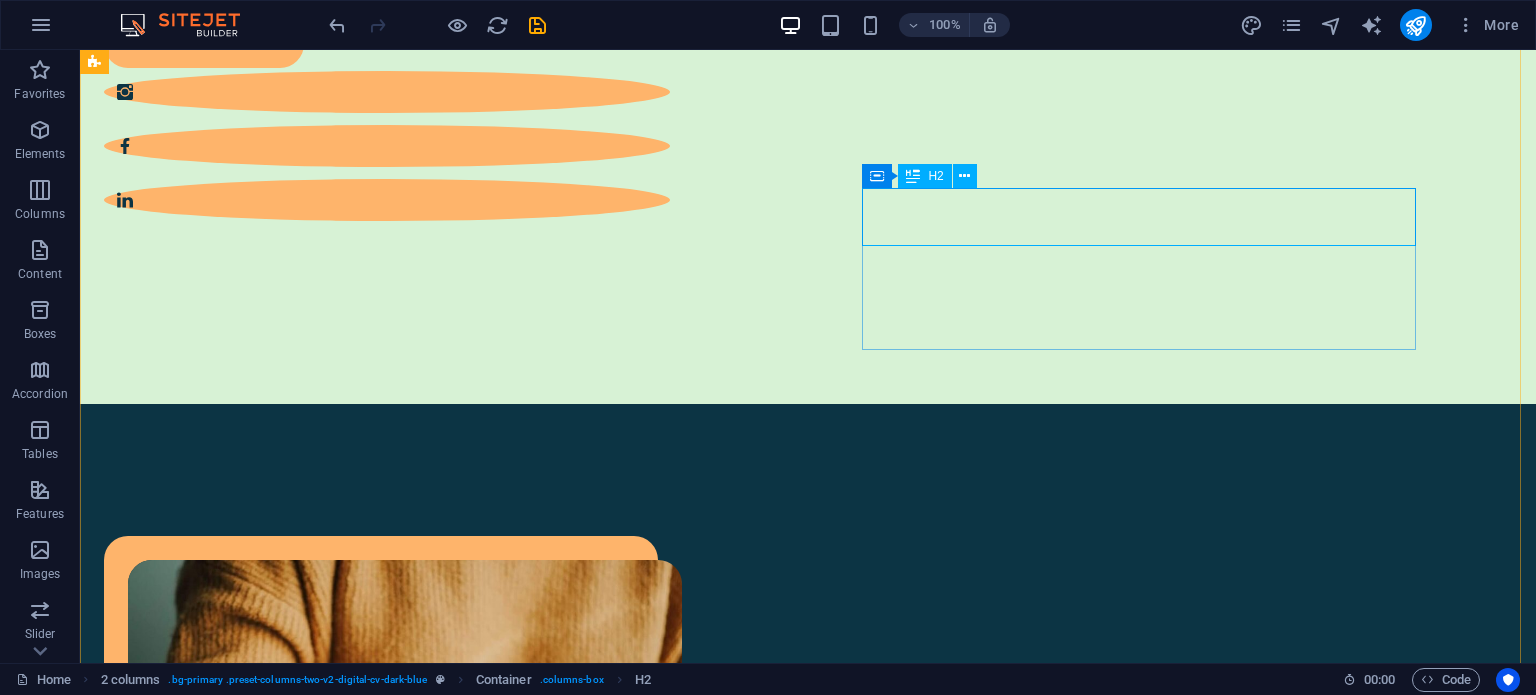 click on "A little bit of my story" at bounding box center [405, 1193] 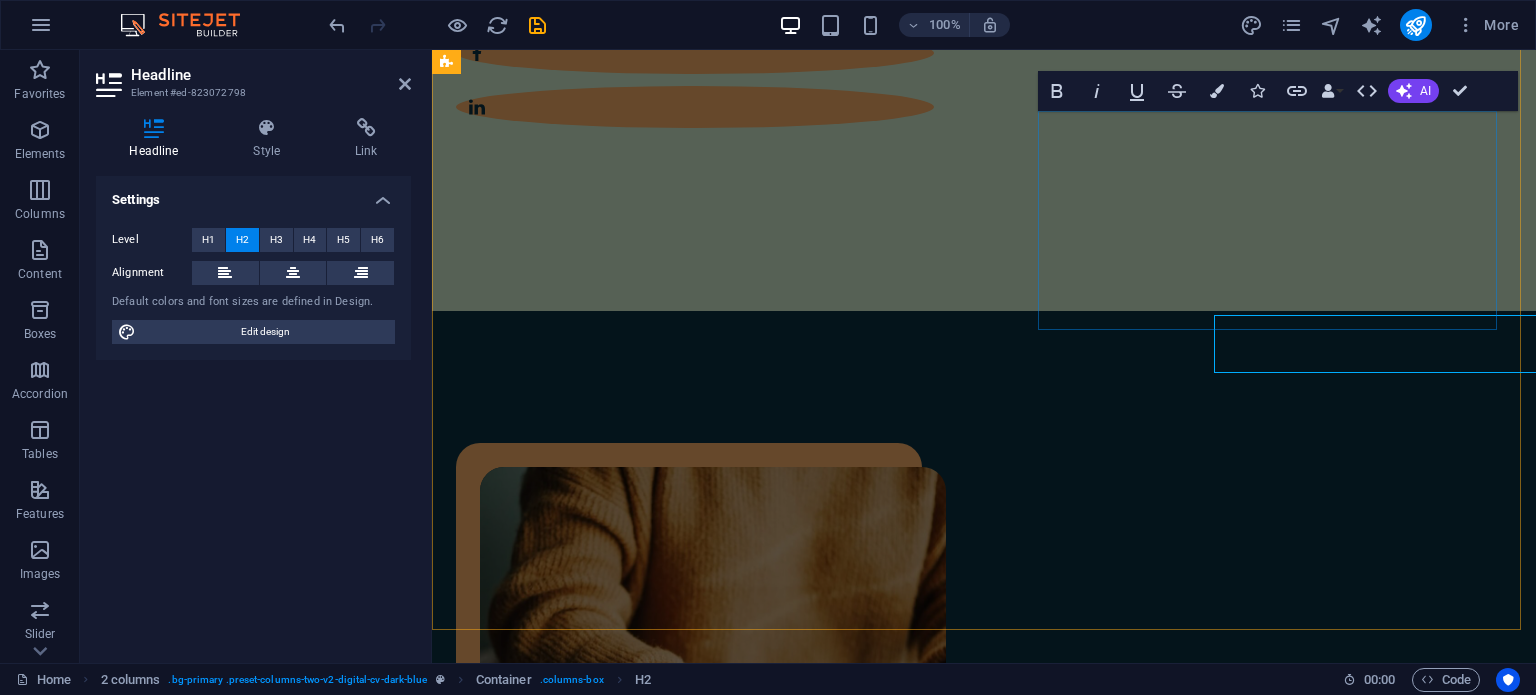 scroll, scrollTop: 1231, scrollLeft: 0, axis: vertical 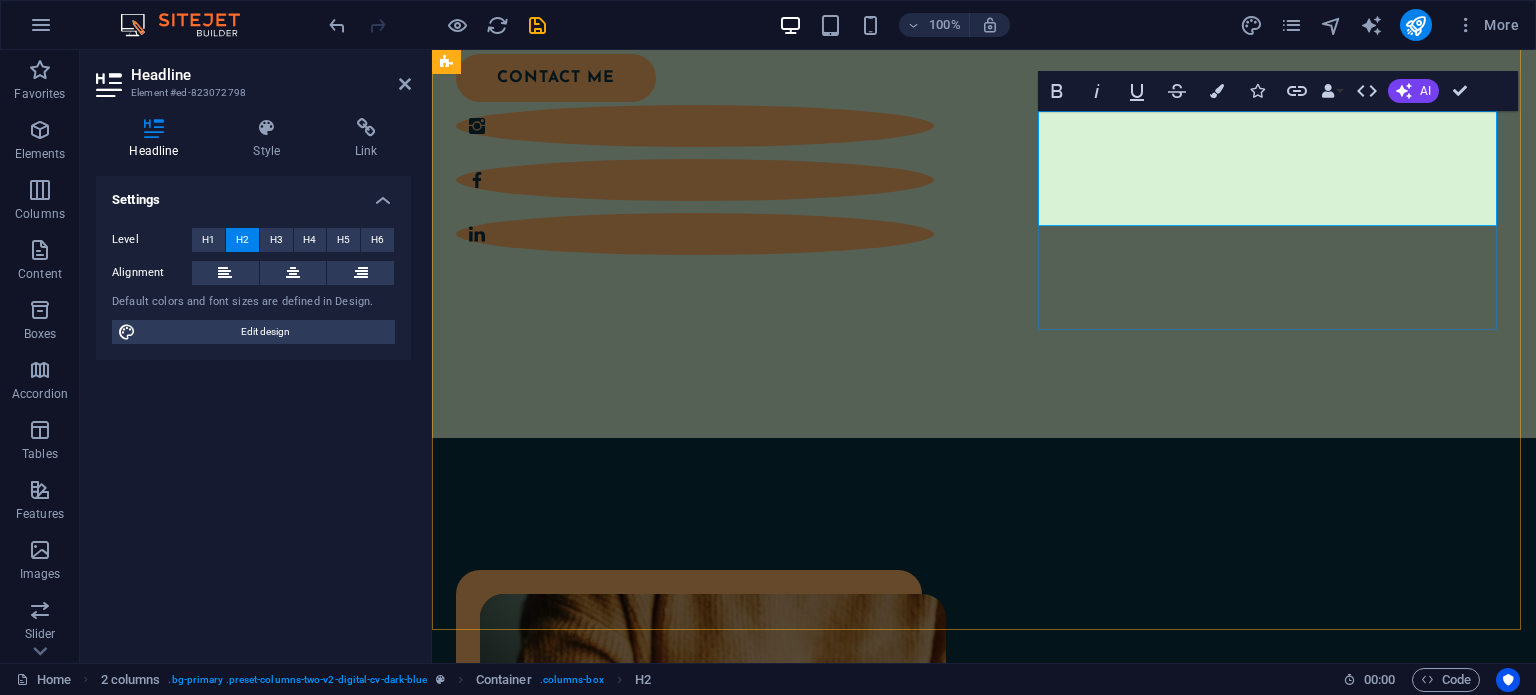 type 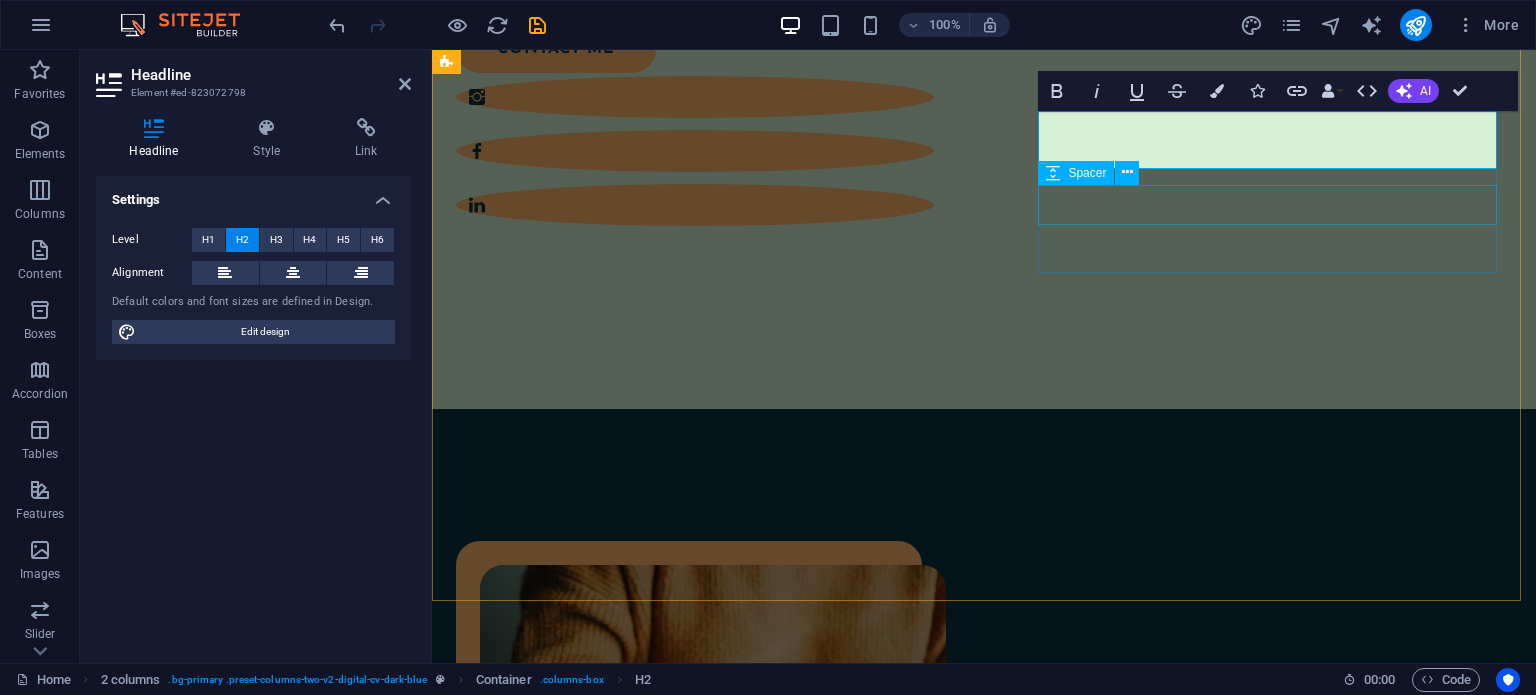 click at bounding box center [713, 1174] 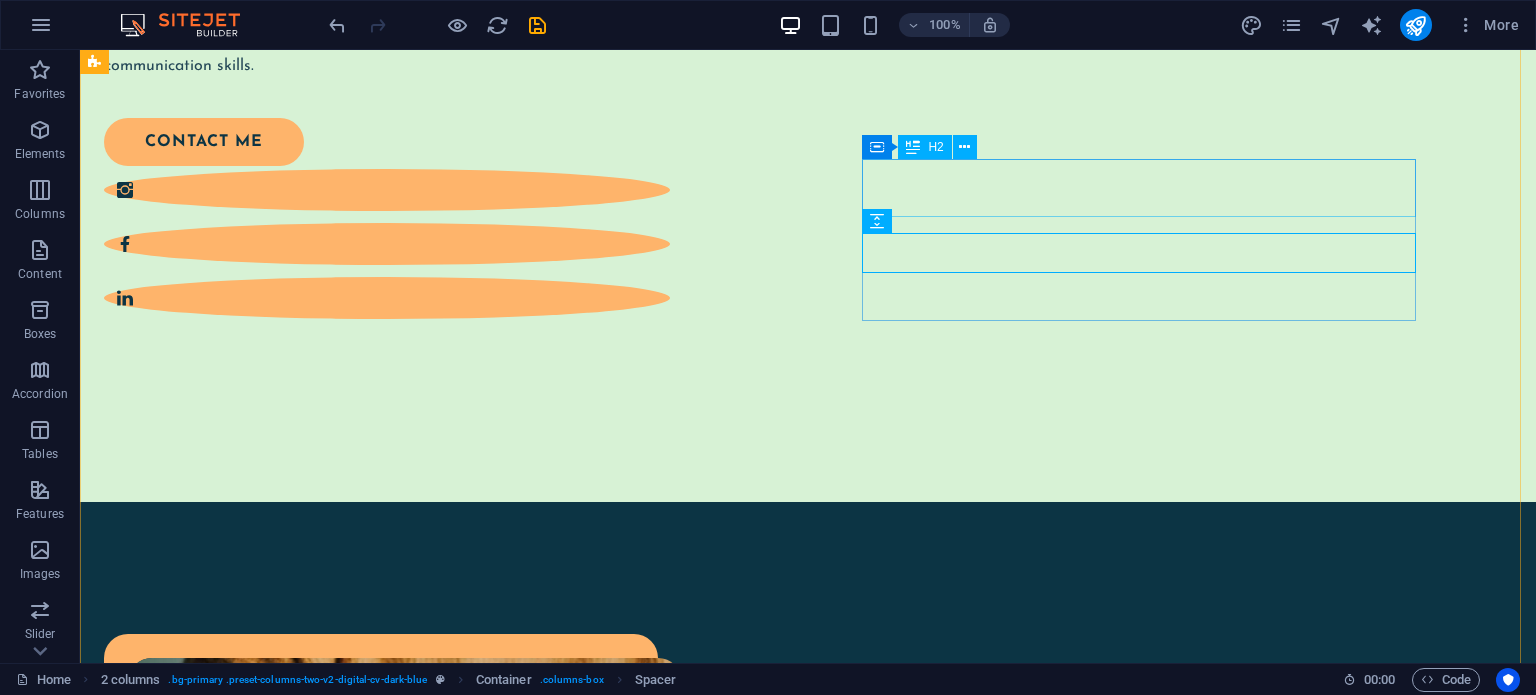 scroll, scrollTop: 1387, scrollLeft: 0, axis: vertical 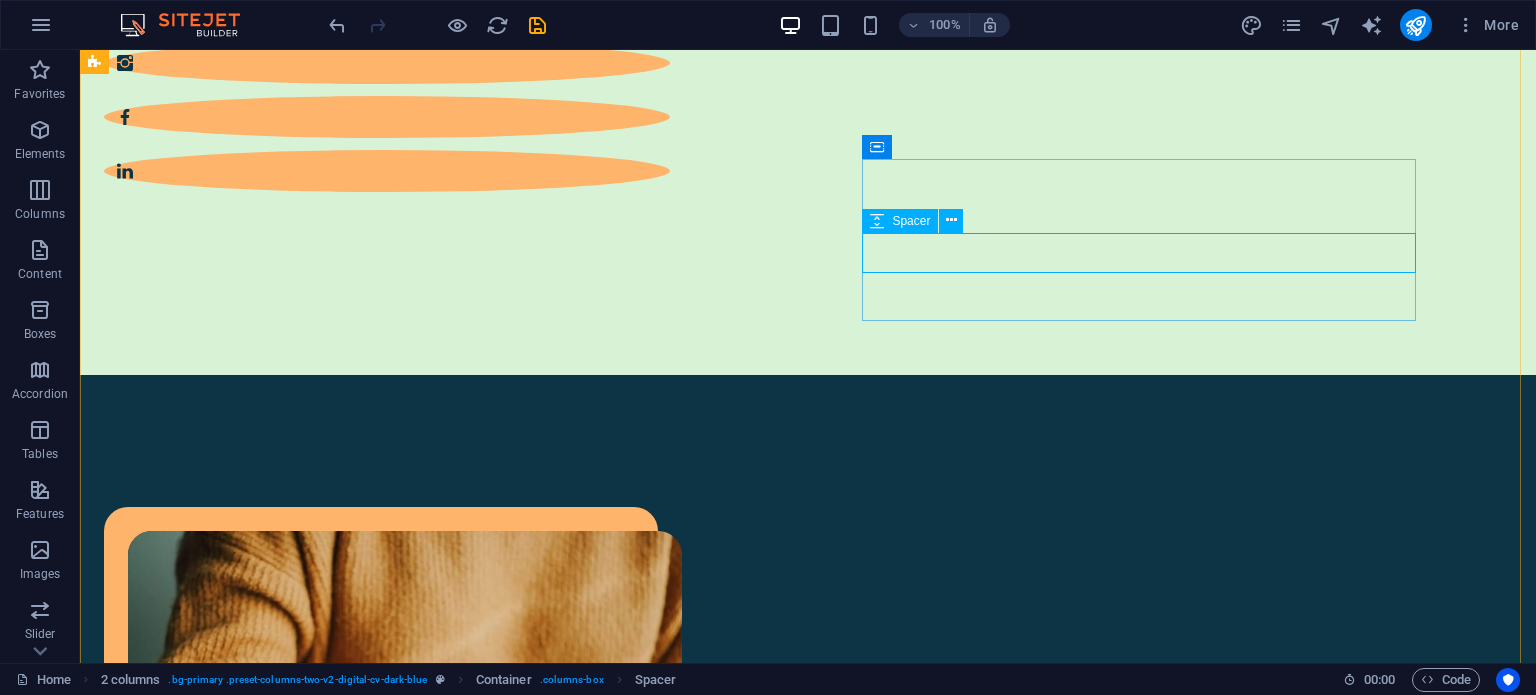 click at bounding box center (405, 1229) 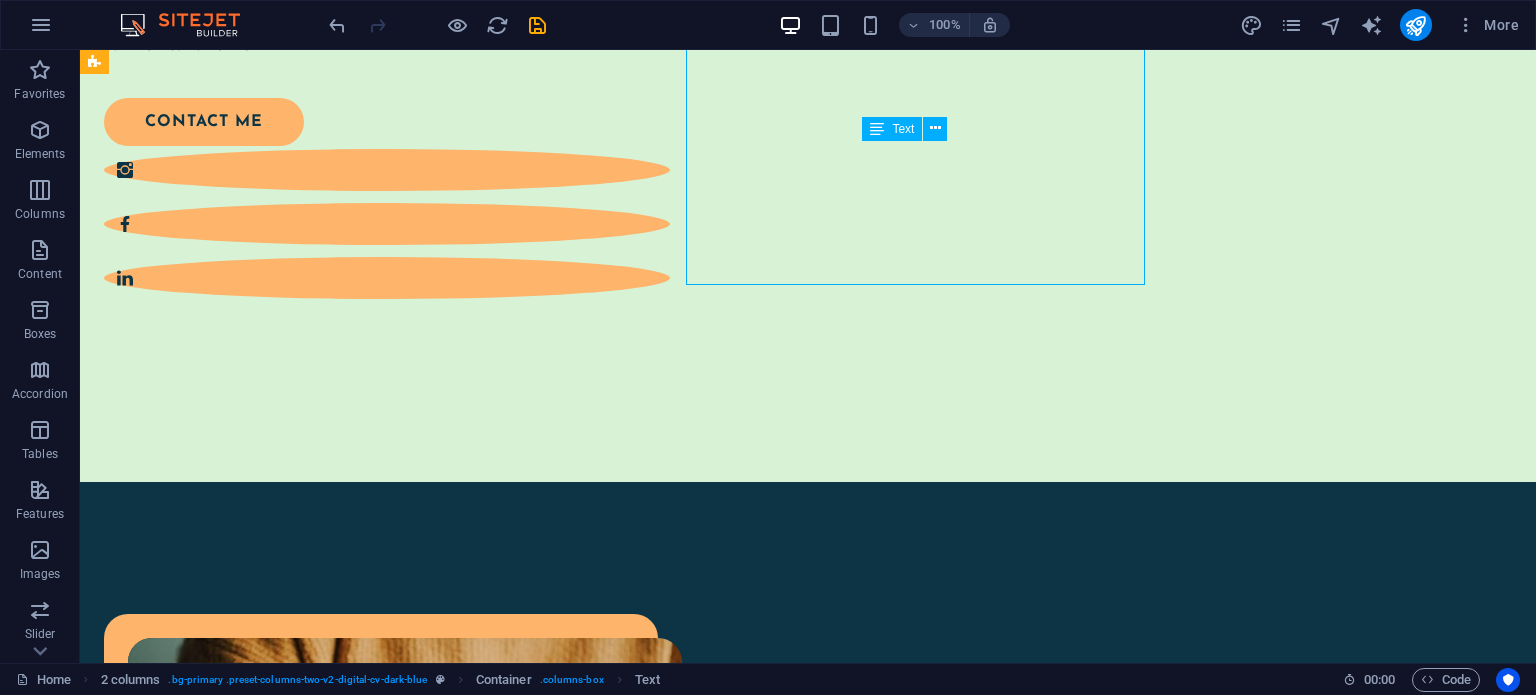 scroll, scrollTop: 1387, scrollLeft: 0, axis: vertical 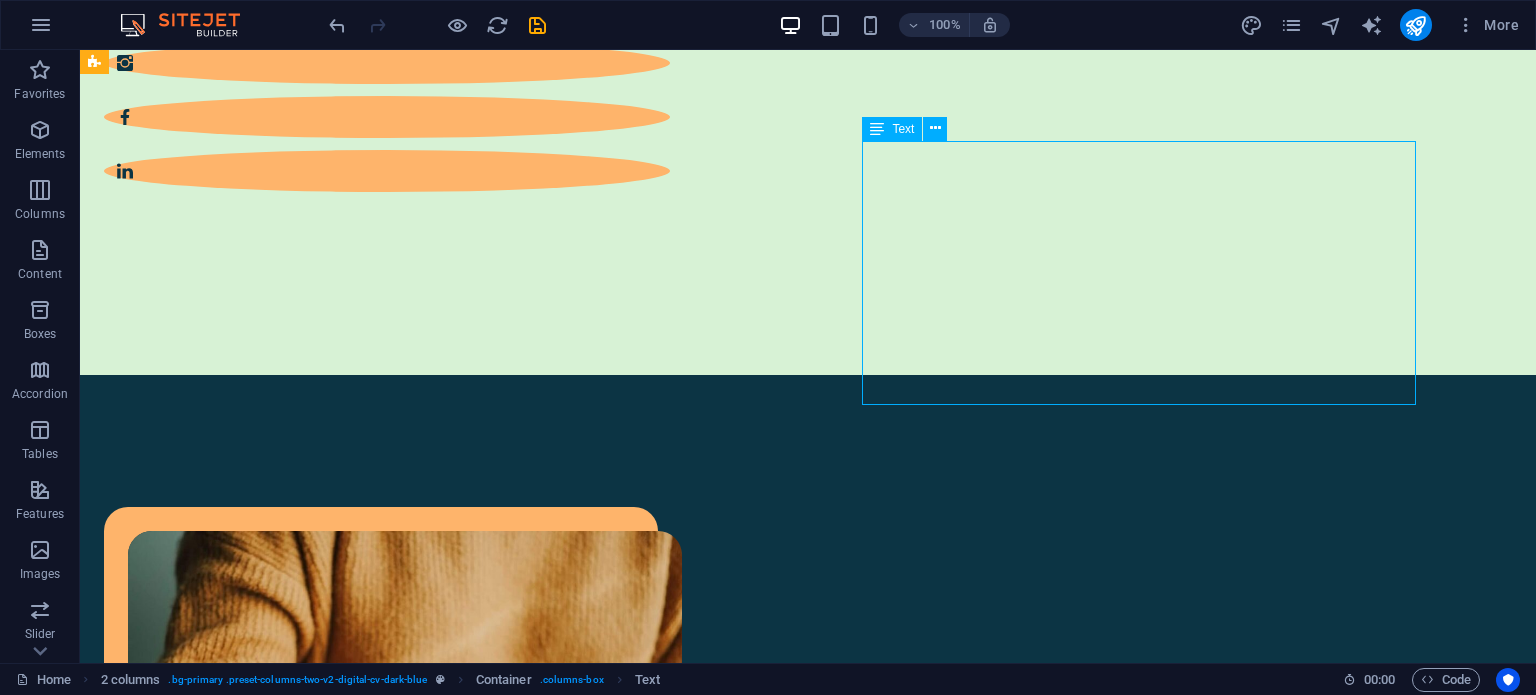 drag, startPoint x: 1284, startPoint y: 394, endPoint x: 1040, endPoint y: 263, distance: 276.94223 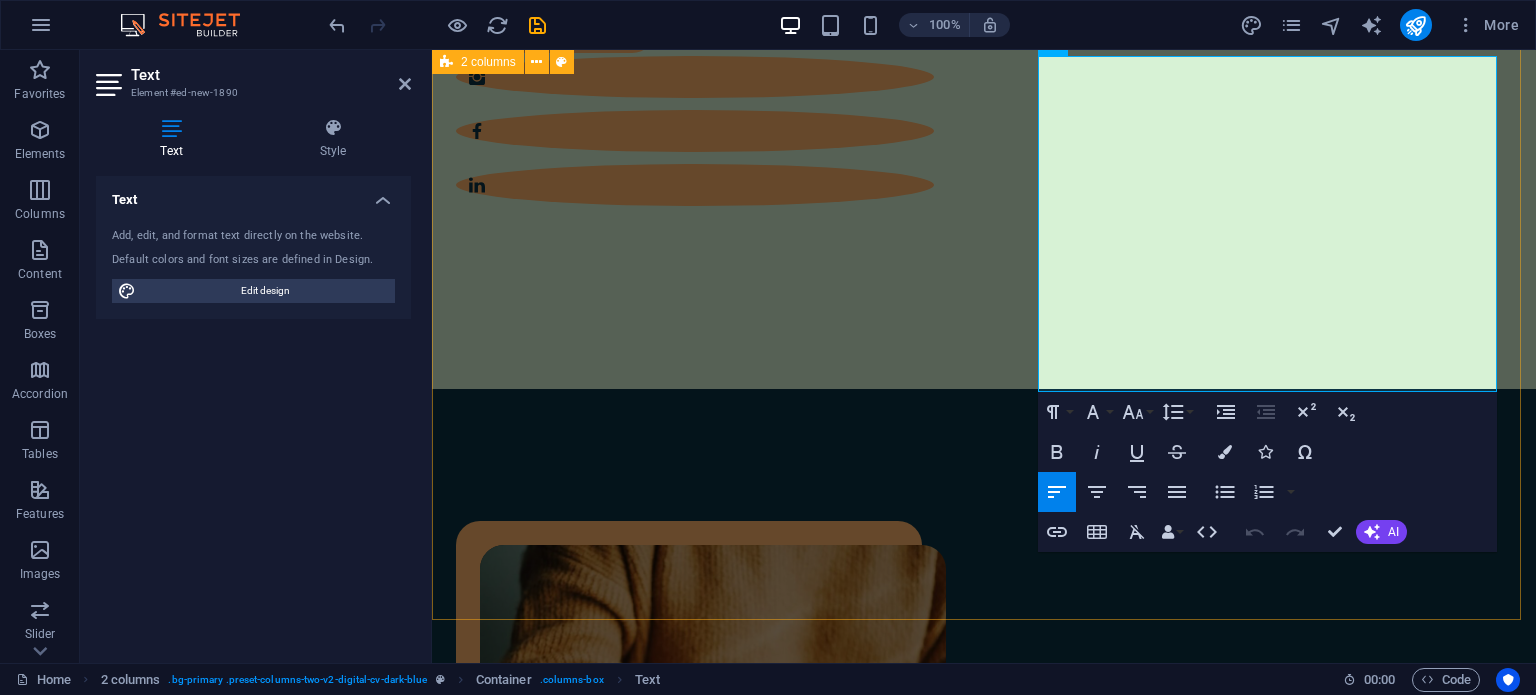 drag, startPoint x: 1443, startPoint y: 379, endPoint x: 1032, endPoint y: 69, distance: 514.8019 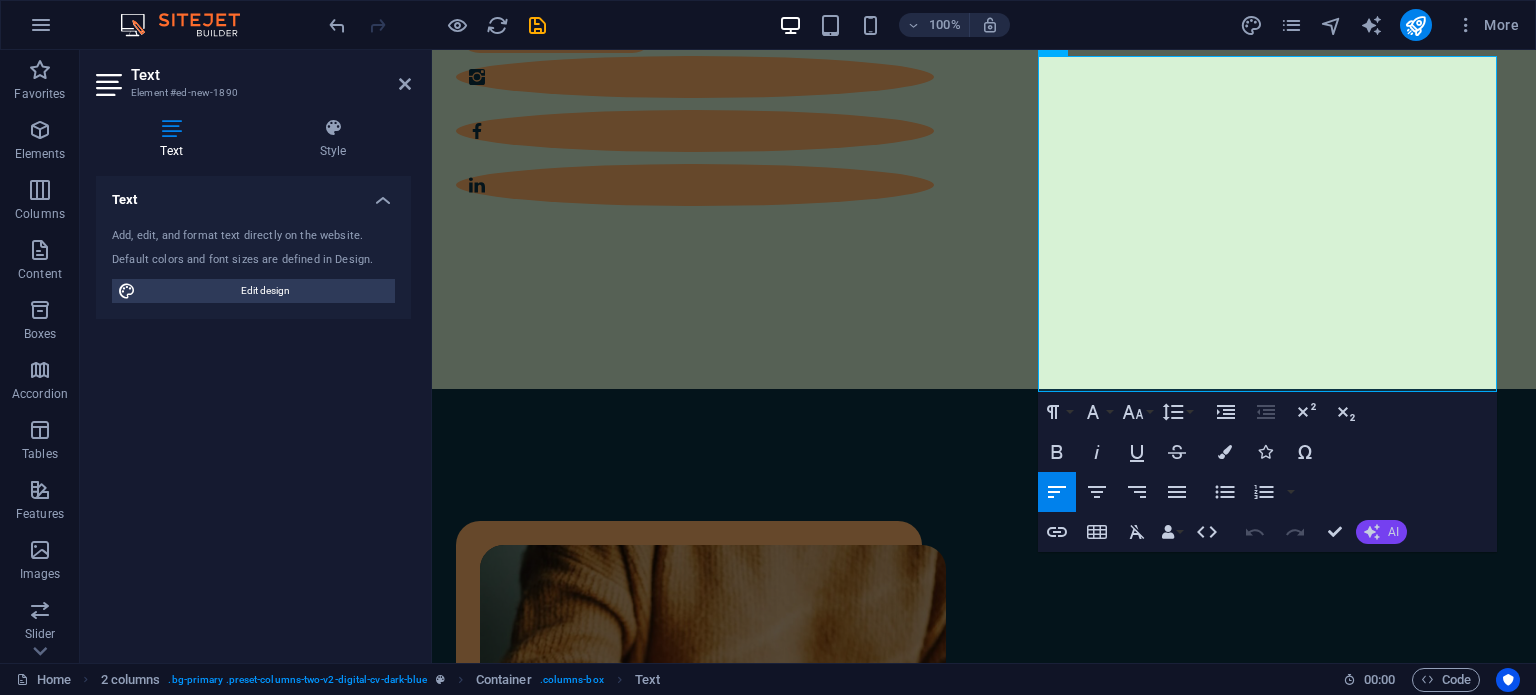 click on "AI" at bounding box center [1381, 532] 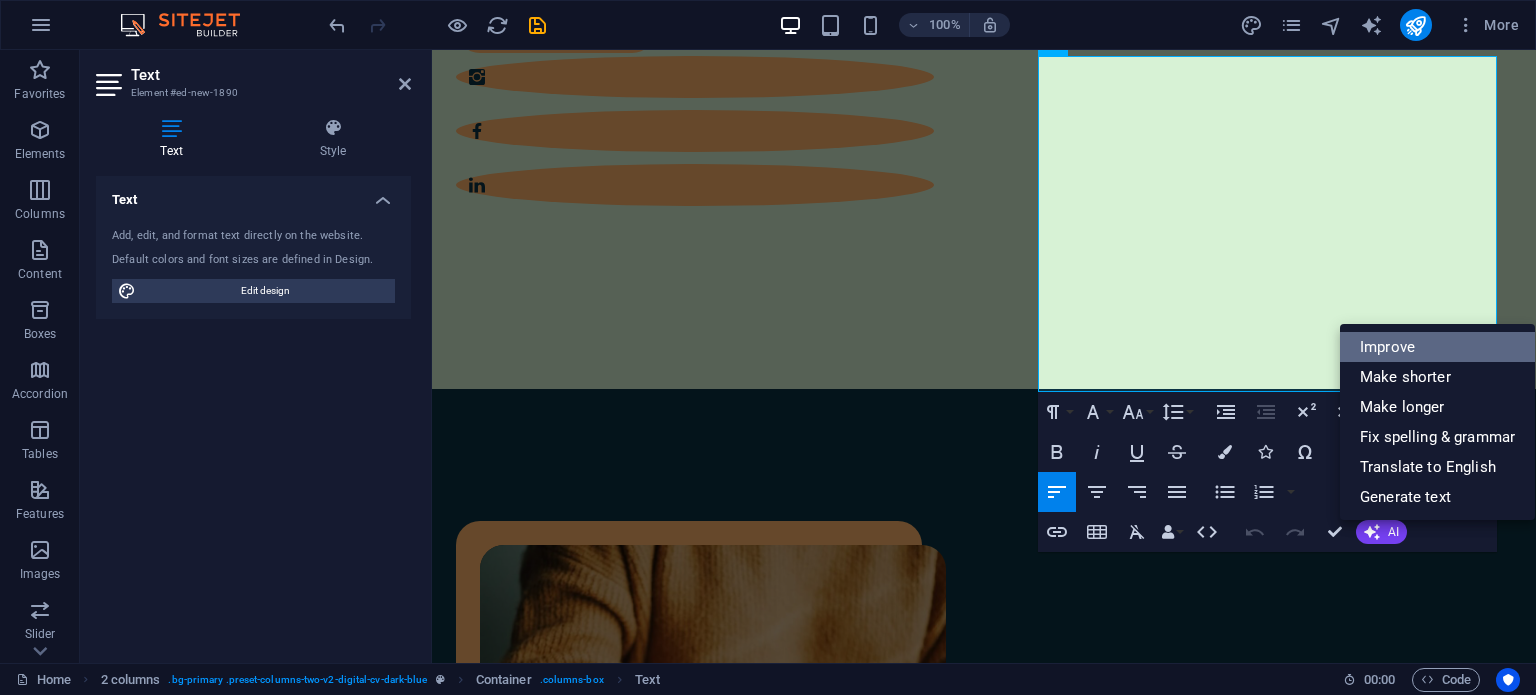click on "Improve" at bounding box center (1437, 347) 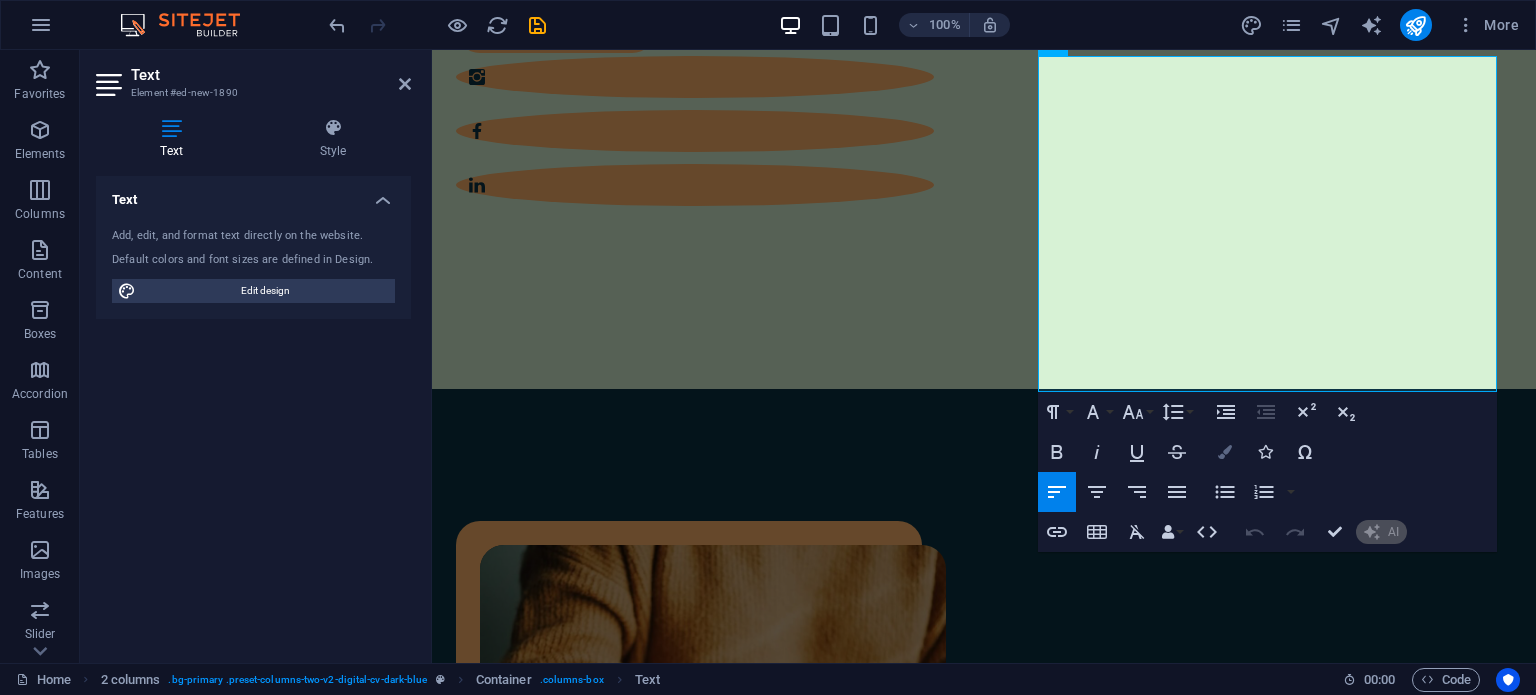 click at bounding box center [1225, 452] 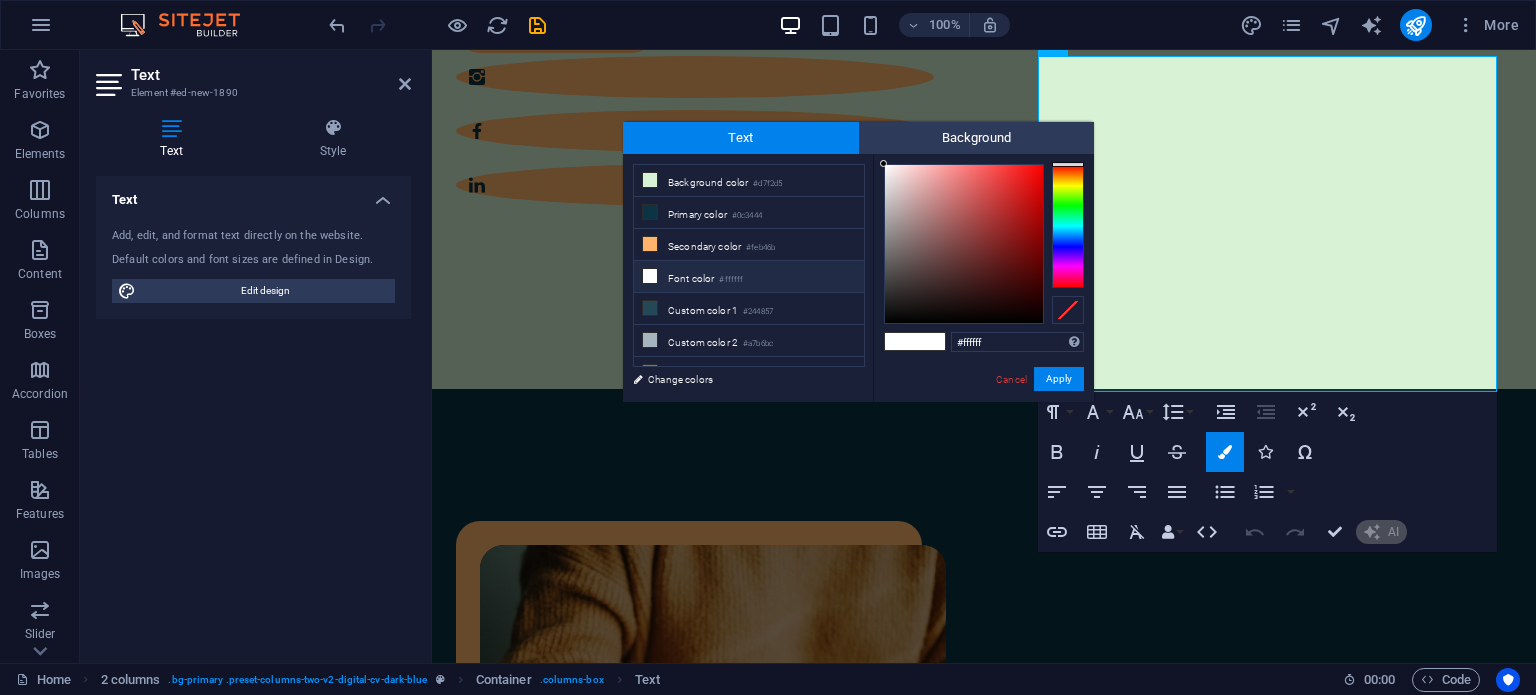 type 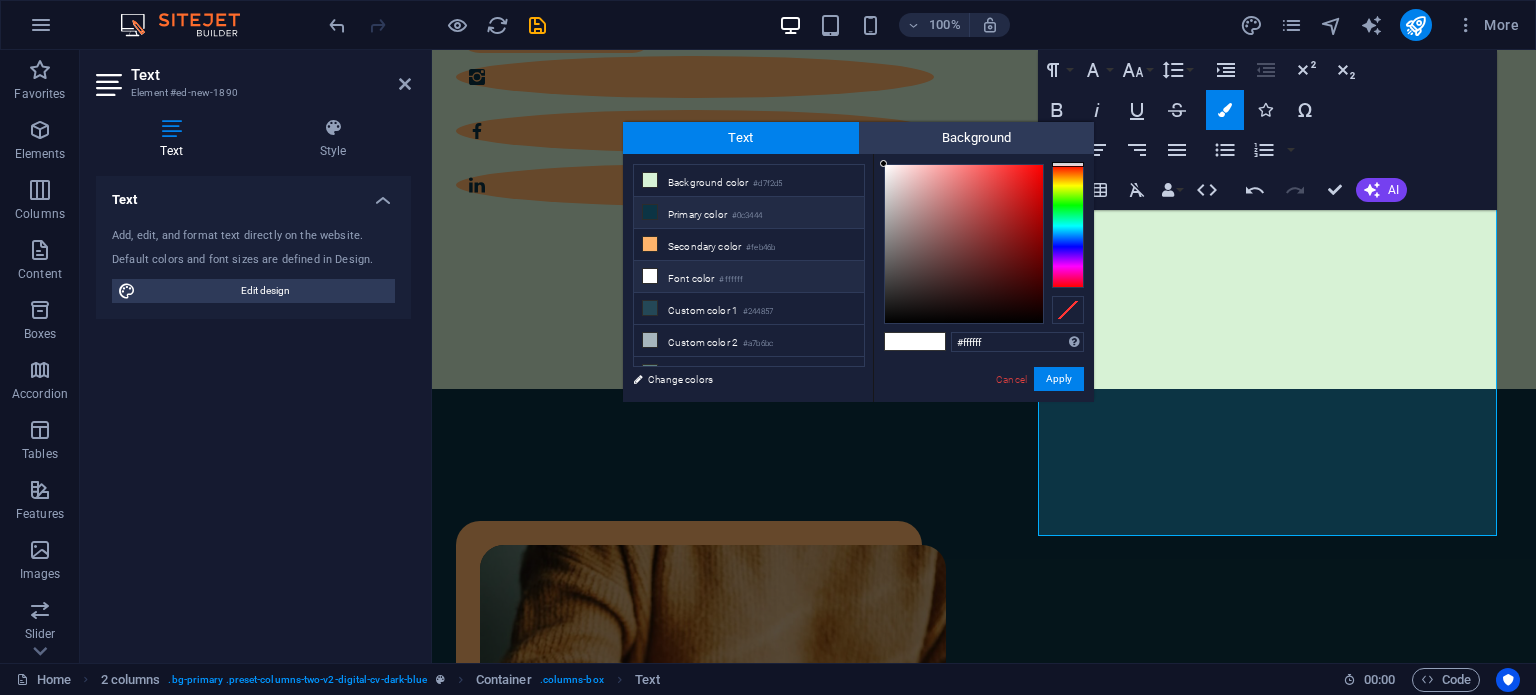 click on "Primary color
#0c3444" at bounding box center [749, 213] 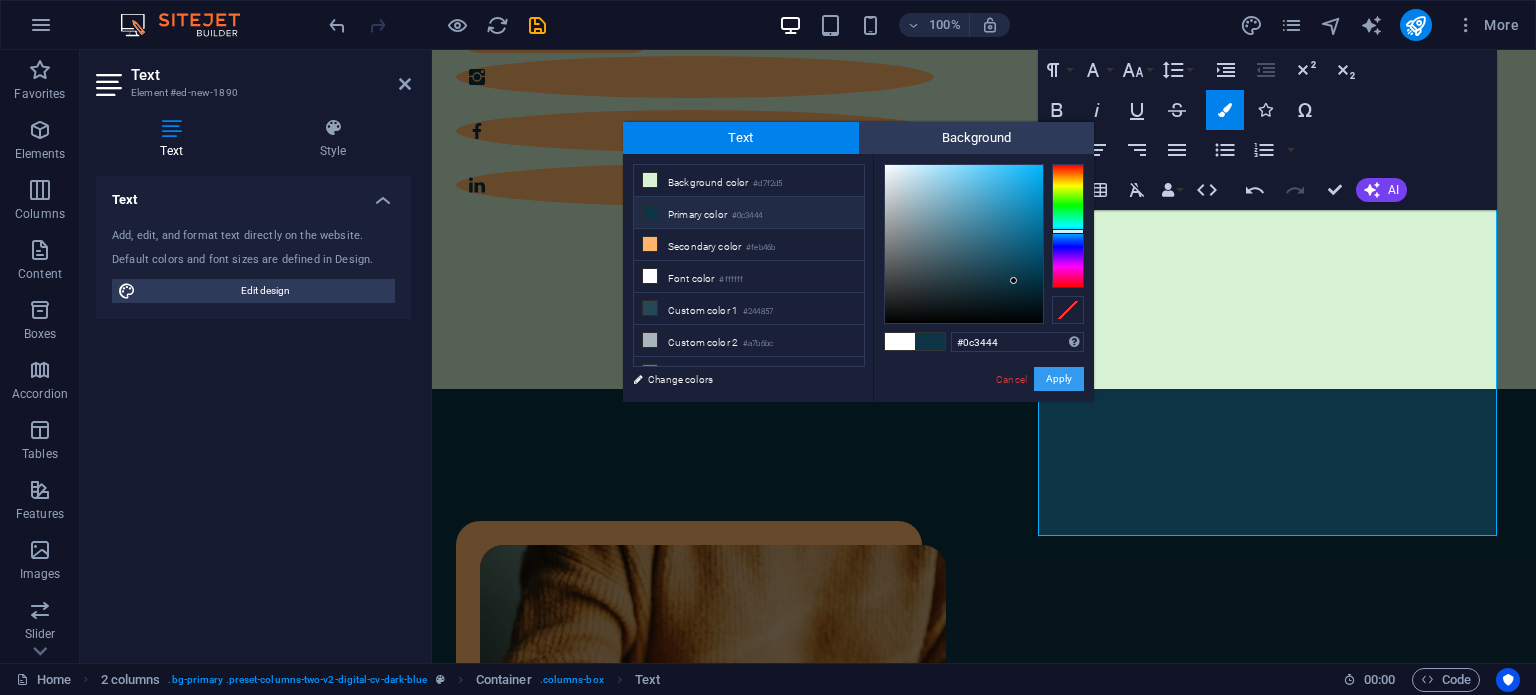 click on "Apply" at bounding box center (1059, 379) 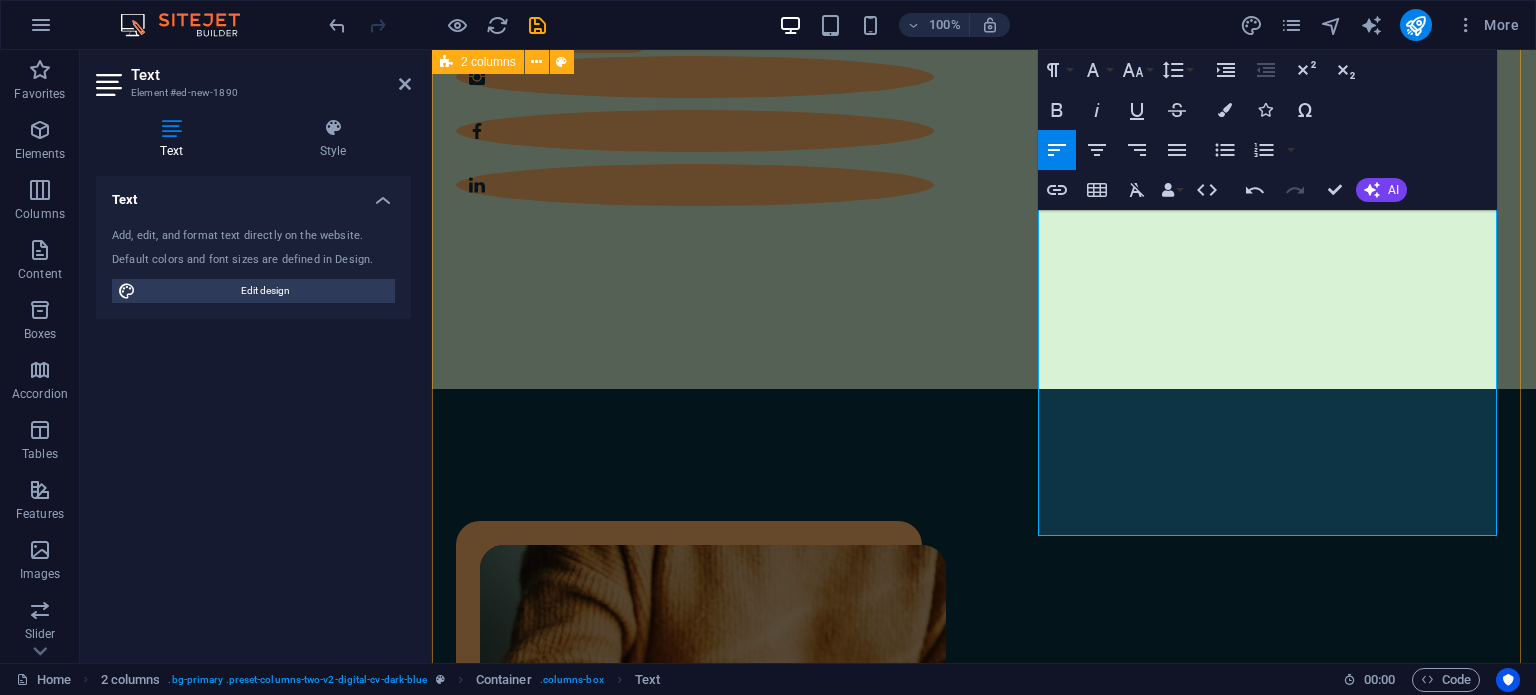 click on "Technical Summary - **Network Monitoring & Management:** Orion SolarWinds, NetMRI - **Telepresence & Wireless Solutions:** Polycom Telepresence, Aruba Access Points and Controllers - **Network Devices:** Cisco (800, 2700, 2800, 2900, 3600 series), Juniper (MX, QFX, EX4200, SRX240, 650M10i), Nortel (Switches, Contivity 5500/1100/8600), Netgear GS752TP, SonicWall 2600 - **Virtualization & Security Solutions:** vSphere VM, Blue Coat Appliances, Riverbed Appliances, Checkpoint Firewalls, Mag Radius Server - **Networking Protocols & Technologies:** TCP/IP, DHCP, VPN, IPsec, ACL, NAT, SNMP, Switching, Trunking, STP, VTP, EtherChannel, VLAN, Firewall Security Policies - **Routing Protocols:** Static, EIGRP, OSPF, RIP, BGP, IS-IS​ ​
Download CV" at bounding box center [984, 1136] 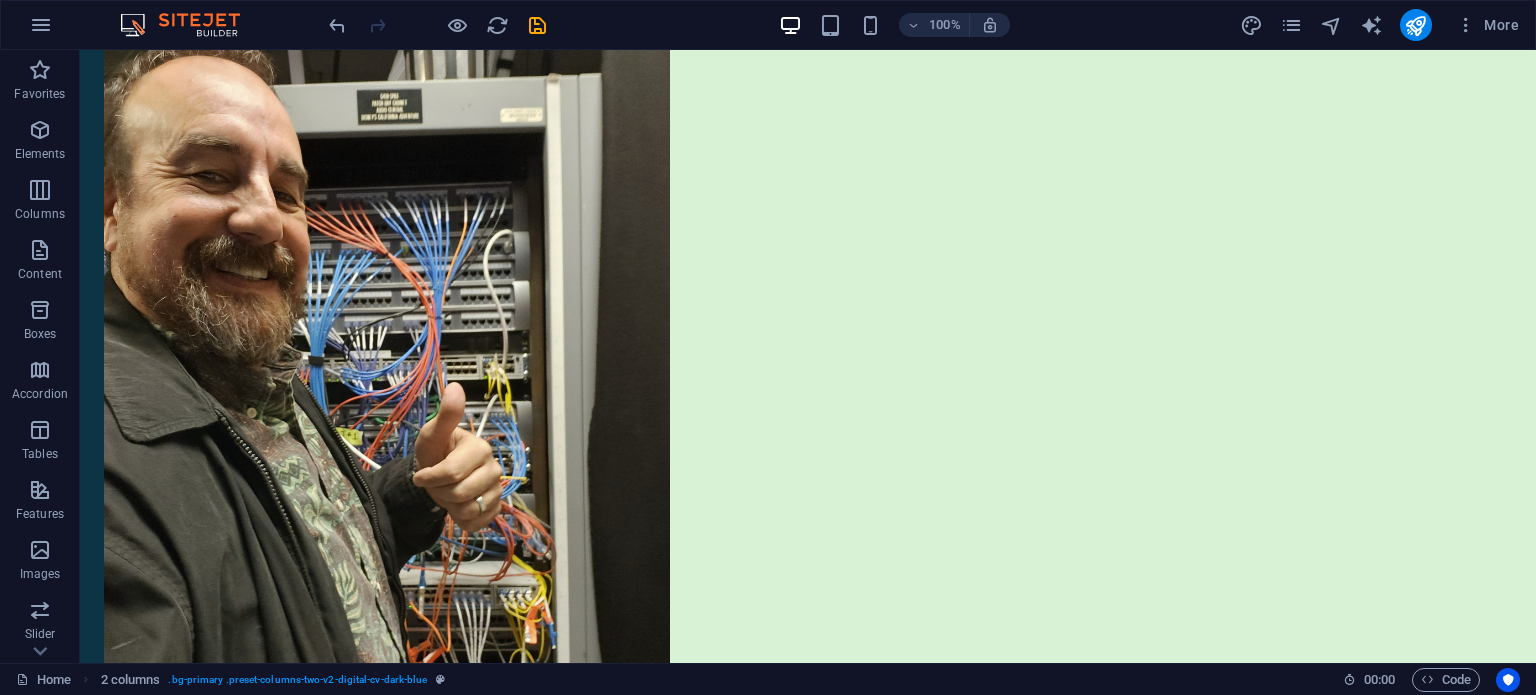 scroll, scrollTop: 242, scrollLeft: 0, axis: vertical 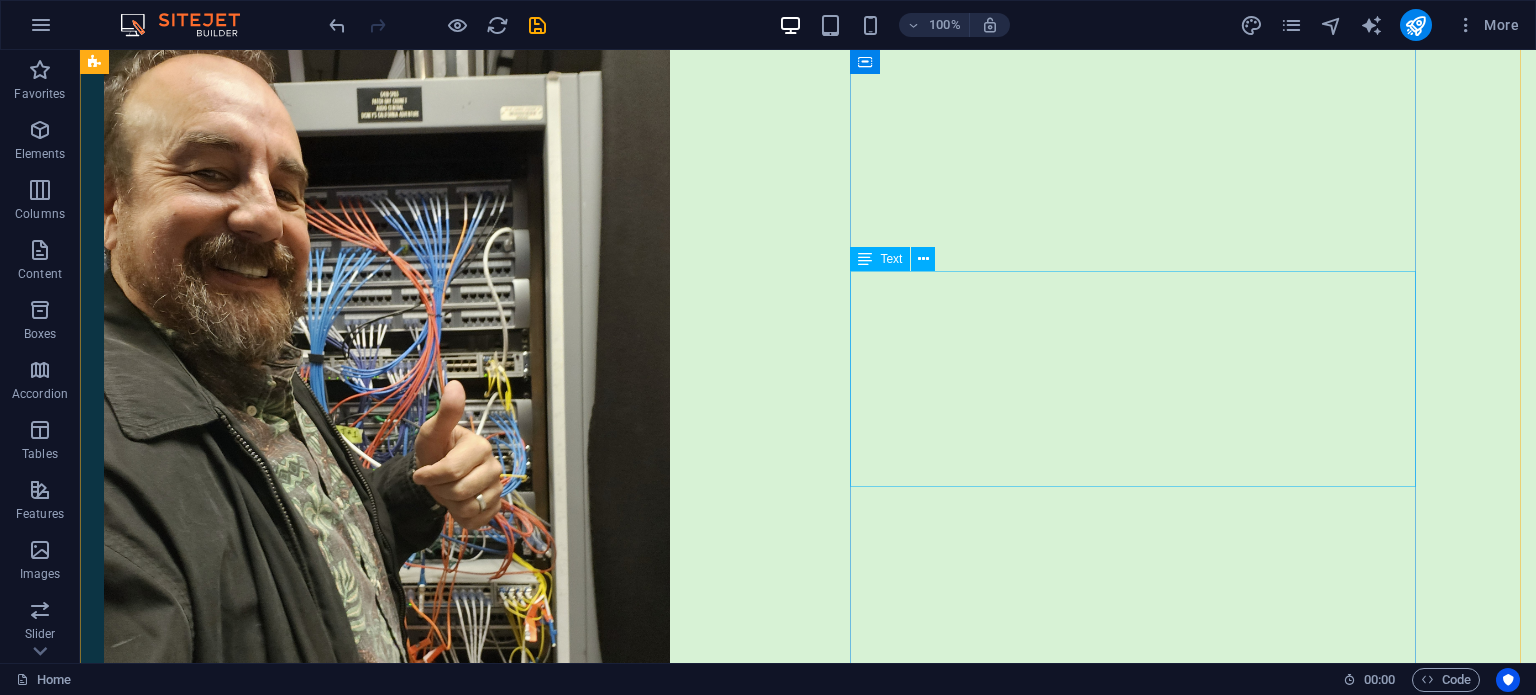 click on "Experienced Network Engineer with over 23 years of expertise supporting, designing, and troubleshooting complex network infrastructures across NOC, small business, and global enterprise environments. Deep hands-on knowledge of Cisco and Juniper systems, network monitoring, and a wide range of intermediate and advanced routing protocols including BGP, OSPF, MPLS, EIGRP, and IS-IS. Proven ability to lead projects, mentor junior engineers, and implement network improvements that enhance performance and reliability. Strong documentation and process-oriented mindset, paired with excellent communication skills." at bounding box center (387, 988) 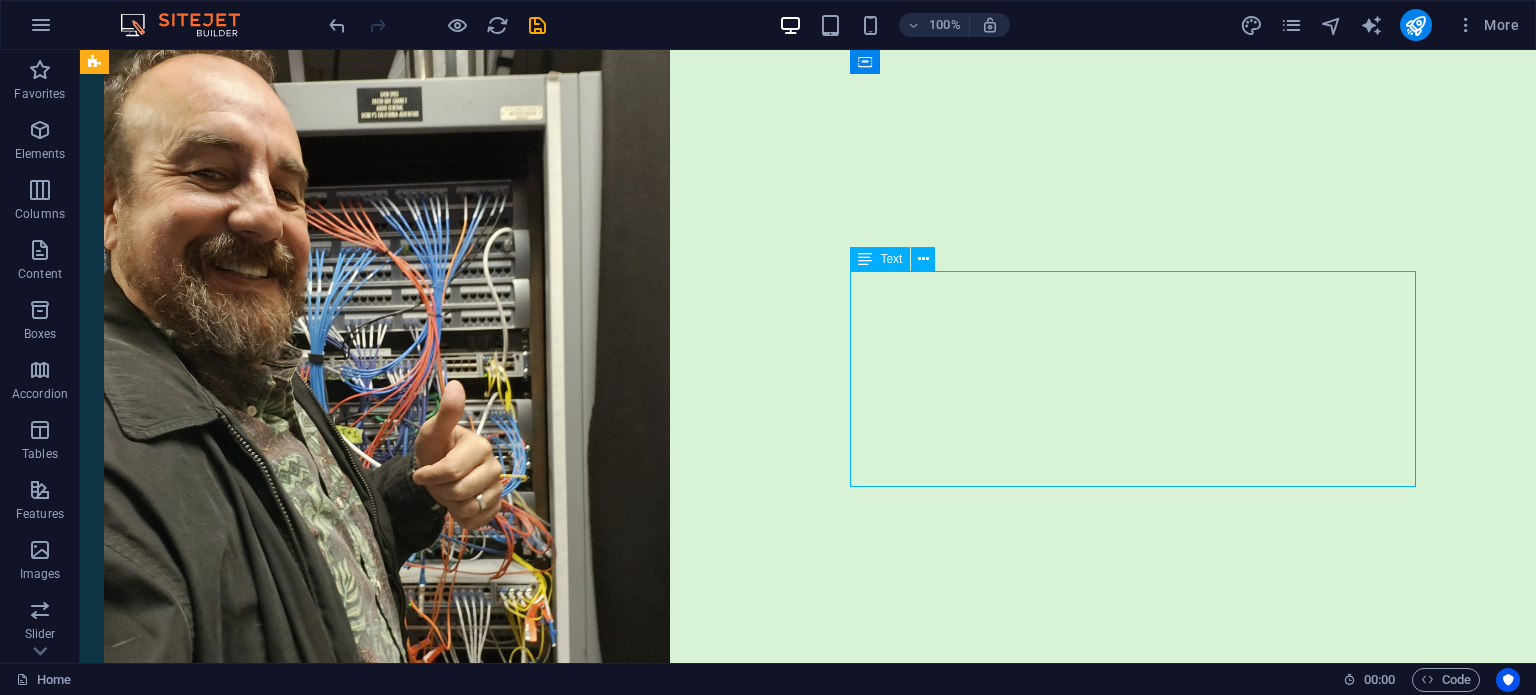 click on "Experienced Network Engineer with over 23 years of expertise supporting, designing, and troubleshooting complex network infrastructures across NOC, small business, and global enterprise environments. Deep hands-on knowledge of Cisco and Juniper systems, network monitoring, and a wide range of intermediate and advanced routing protocols including BGP, OSPF, MPLS, EIGRP, and IS-IS. Proven ability to lead projects, mentor junior engineers, and implement network improvements that enhance performance and reliability. Strong documentation and process-oriented mindset, paired with excellent communication skills." at bounding box center (387, 988) 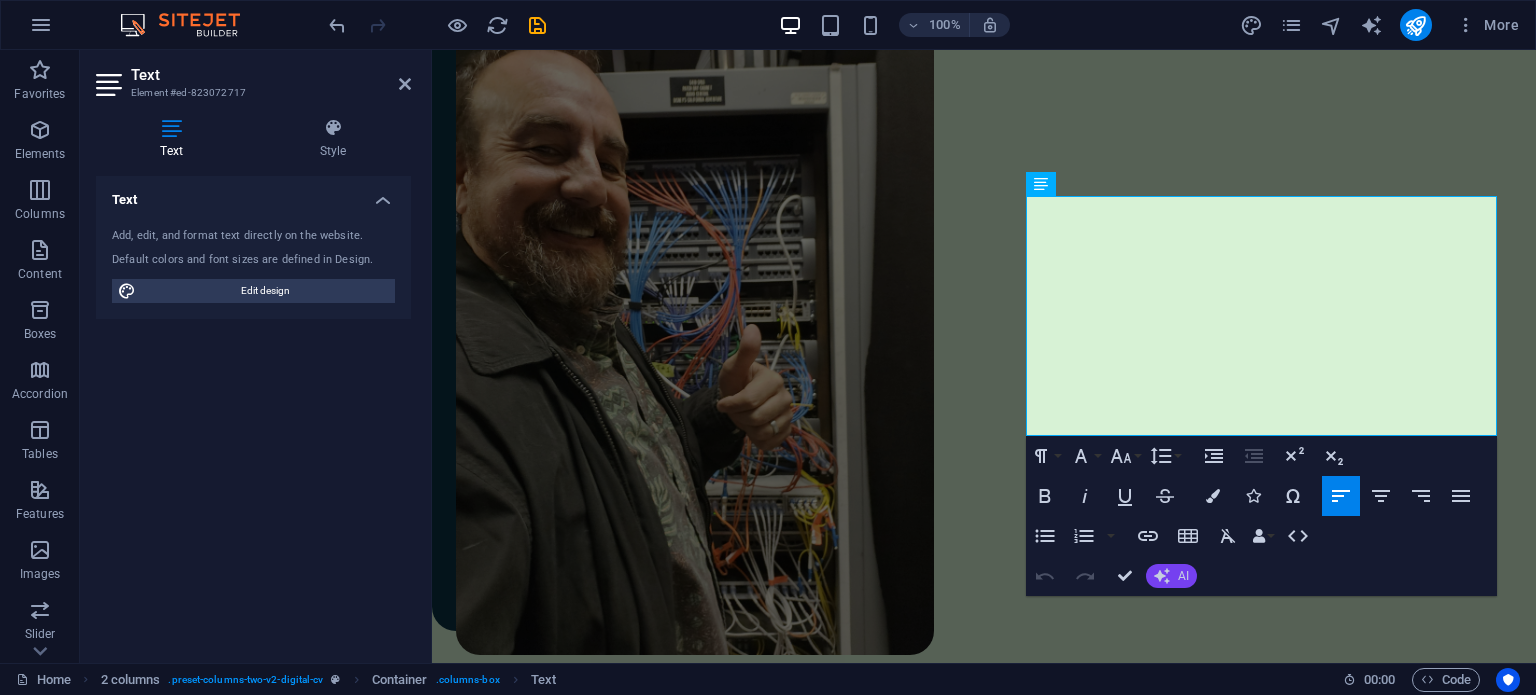 click 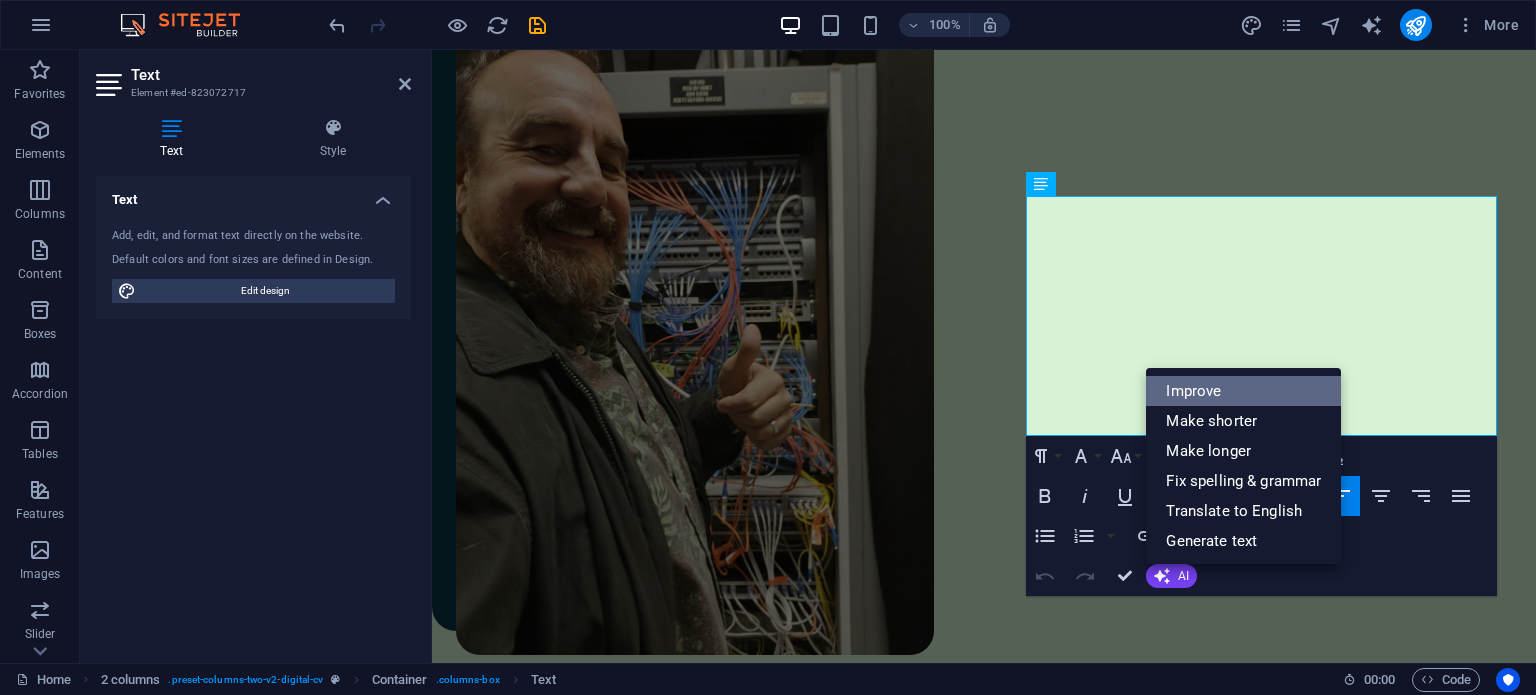 click on "Improve" at bounding box center (1243, 391) 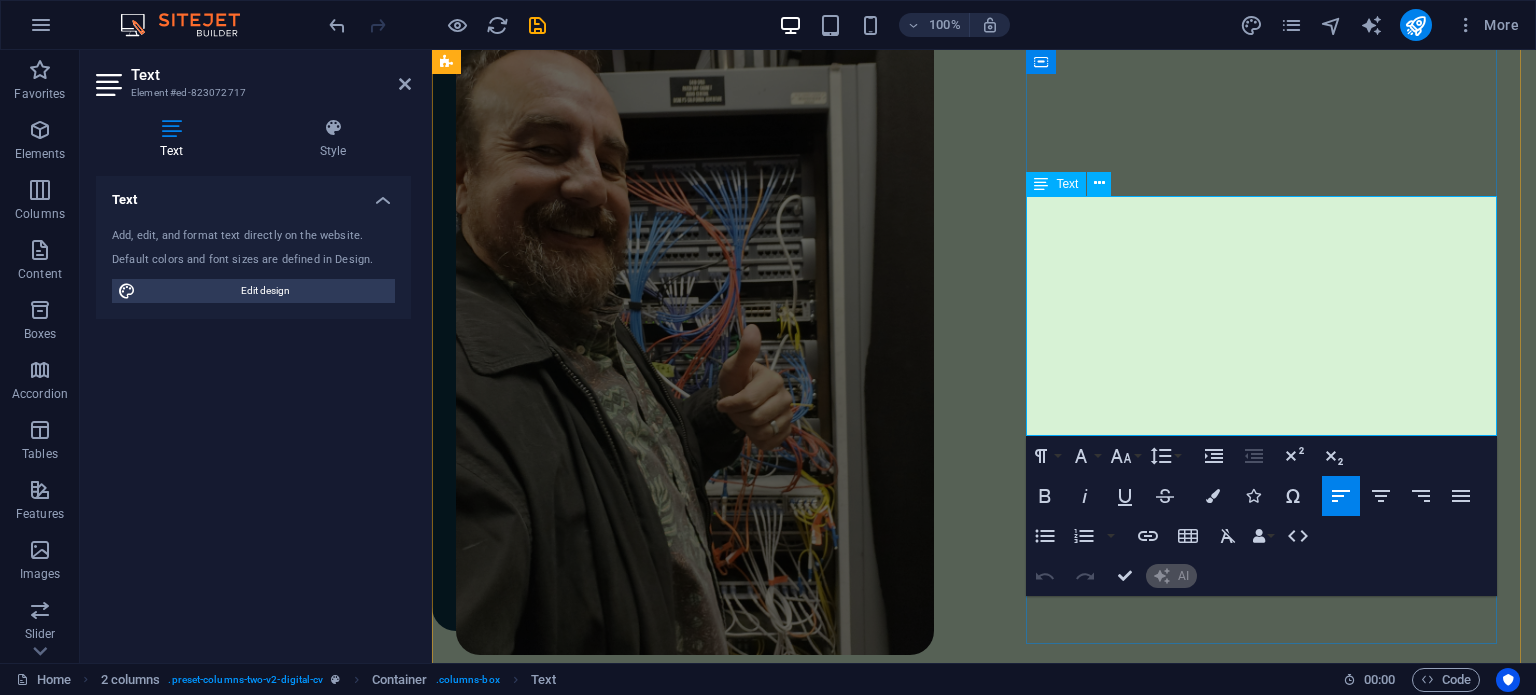 type 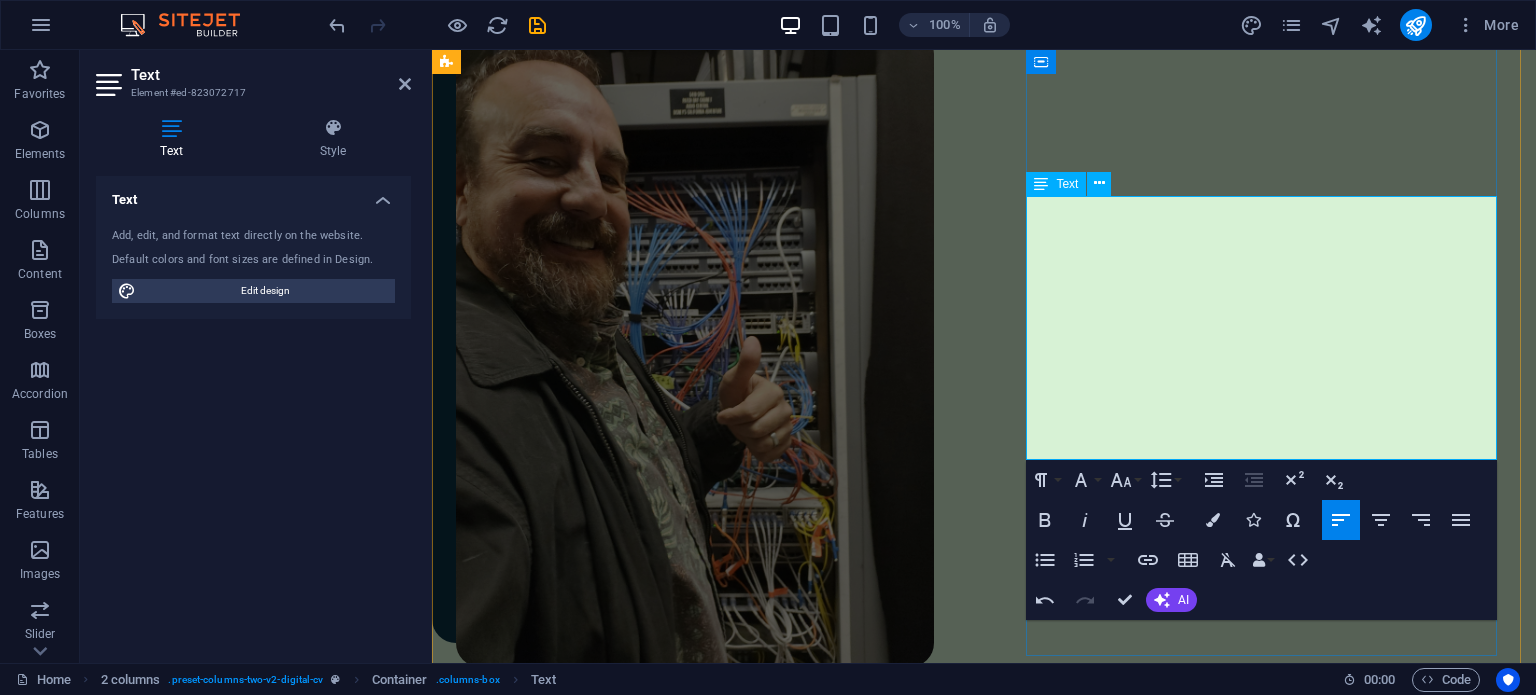 click on "Experienced Network Engineer with over 23 years of expertise in supporting, designing, and troubleshooting complex network infrastructures across NOC, small business, and global enterprise environments. Possesses extensive hands-on knowledge of Cisco and Juniper systems, network monitoring, and a comprehensive range of intermediate and advanced routing protocols, including BGP, OSPF, MPLS, EIGRP, and IS-IS. Demonstrated ability to lead projects, mentor junior engineers, and implement enhancements that improve network performance and reliability. Strong documentation and process-oriented mindset, complemented by excellent communication skills." at bounding box center (693, 907) 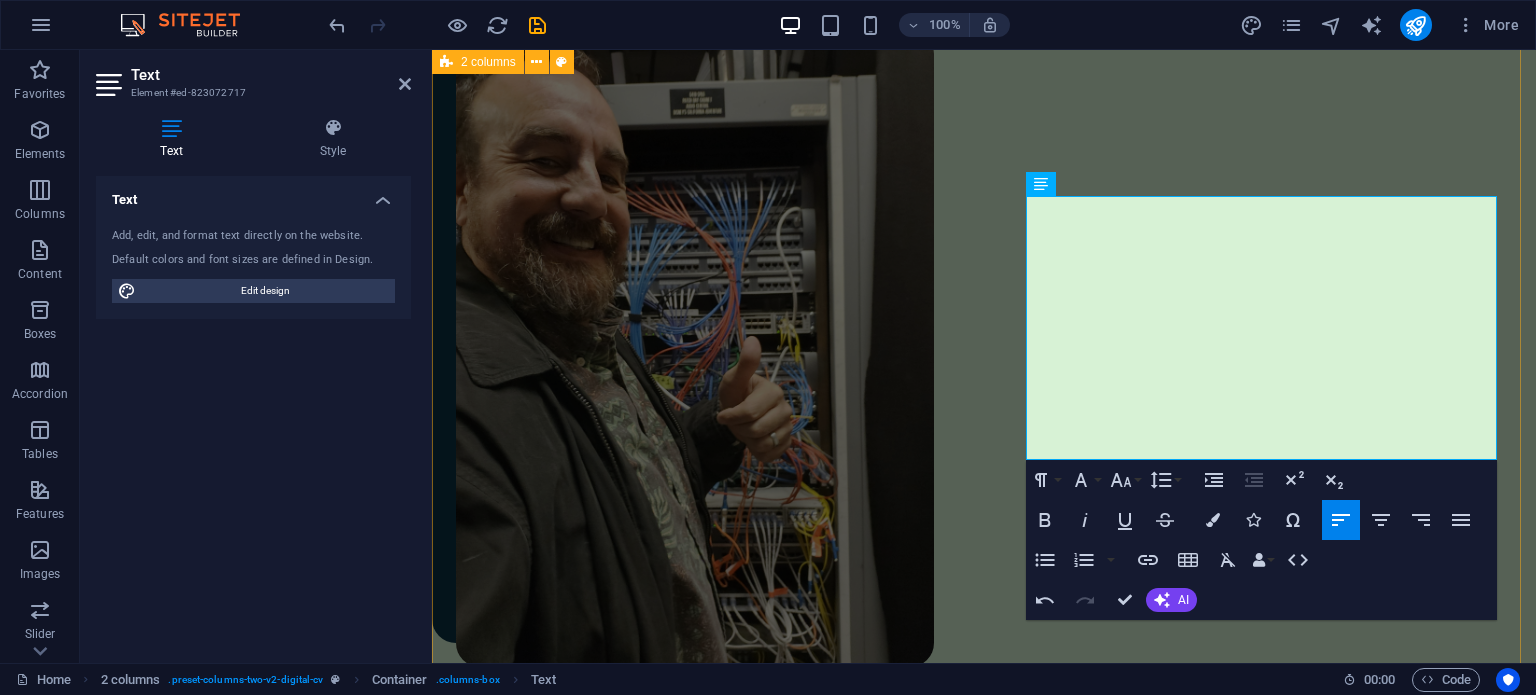 click on "Welcome to my resume. Experienced Network Engineer with over 23 years of expertise in supporting, designing, and troubleshooting complex network infrastructures across NOC, small business, and global enterprise environments. Possesses extensive hands-on knowledge of Cisco and Juniper systems, network monitoring, and a comprehensive range of intermediate and advanced routing protocols, including BGP, OSPF, MPLS, EIGRP, and IS-IS. Demonstrated ability to lead projects, mentor junior engineers, and implement enhancements that improve network performance and reliability. Strong documentation and process-oriented mindset, complemented by excellent communication skills. contact me" at bounding box center [984, 722] 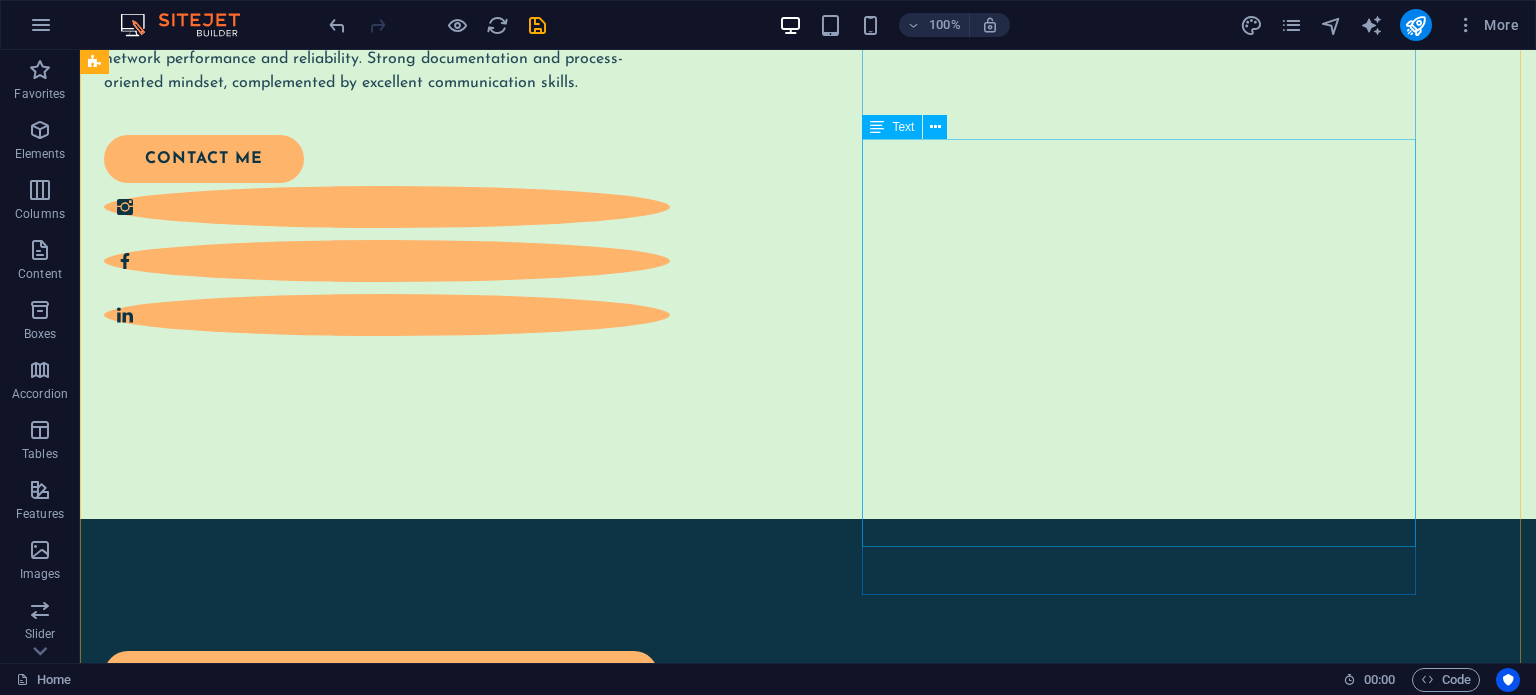 scroll, scrollTop: 1336, scrollLeft: 0, axis: vertical 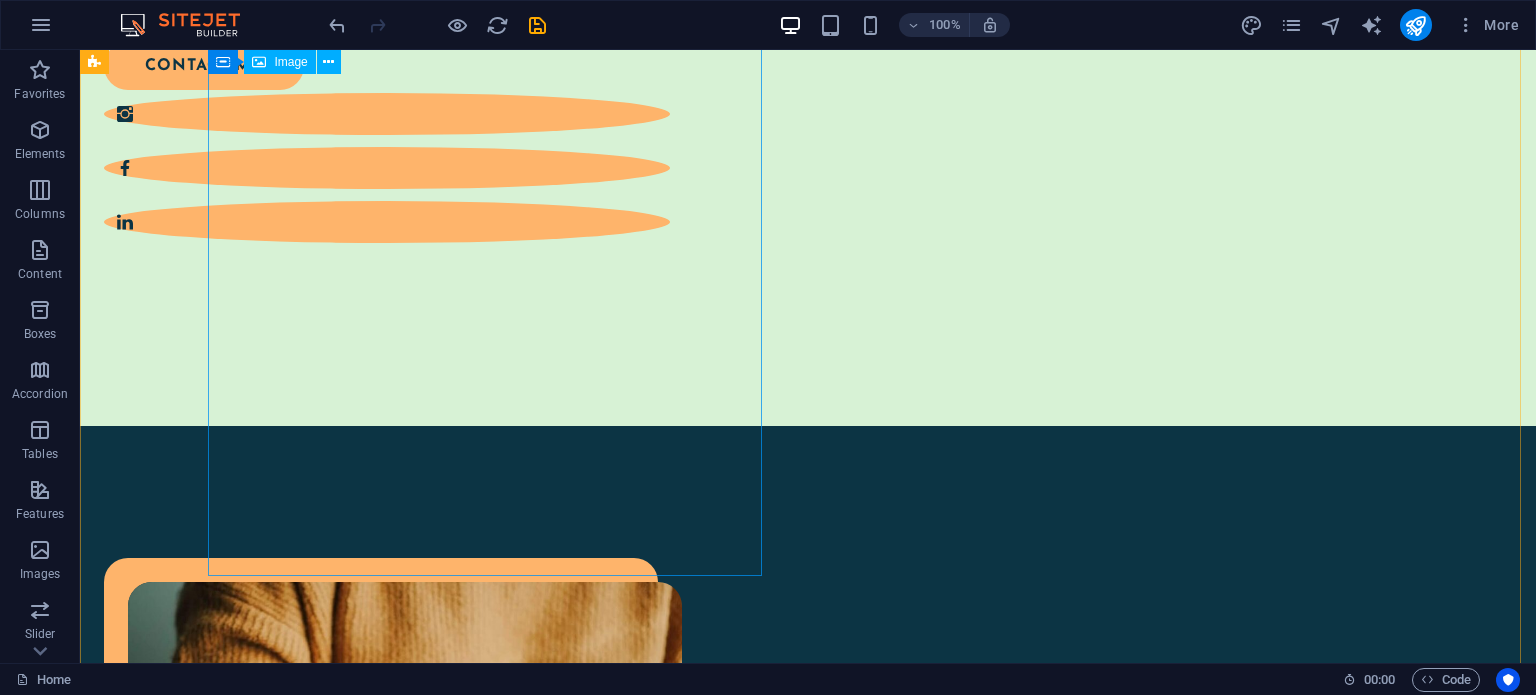 click at bounding box center [405, 859] 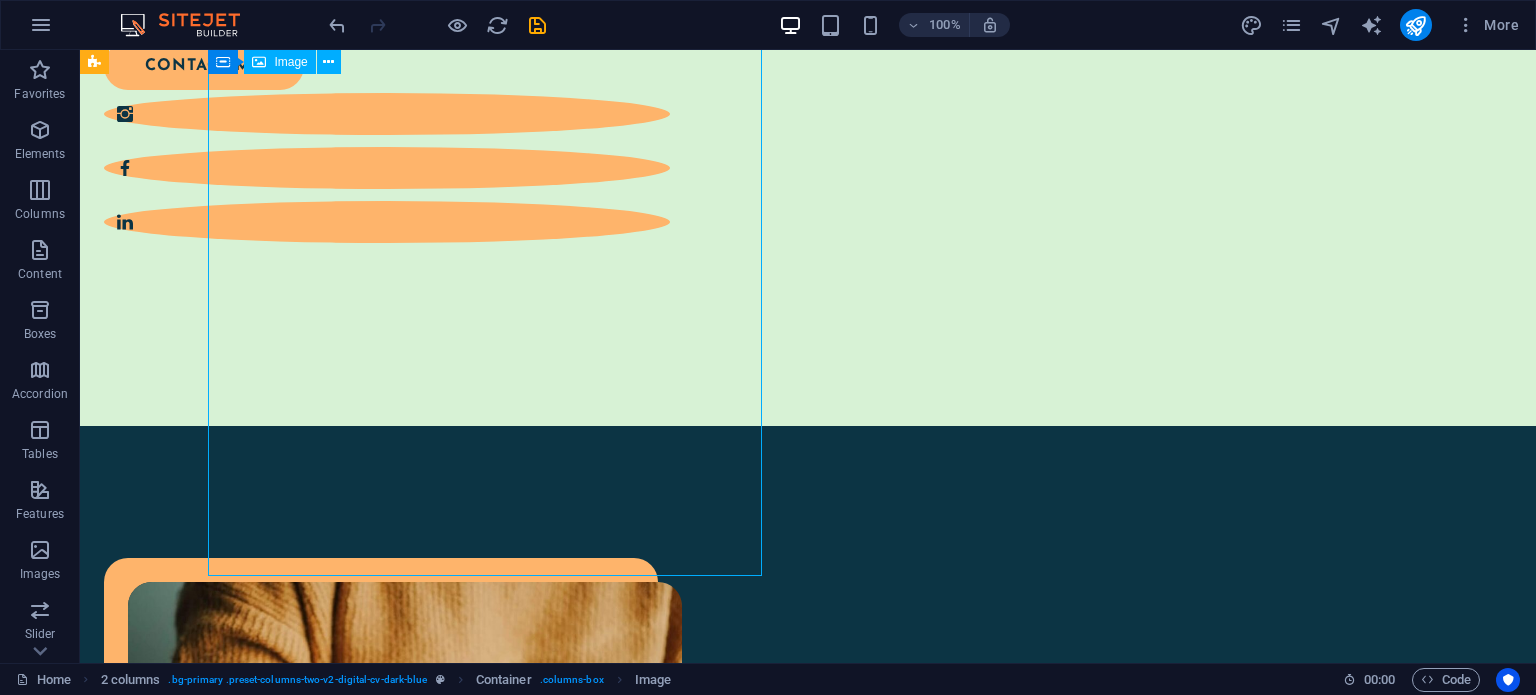 click at bounding box center [405, 859] 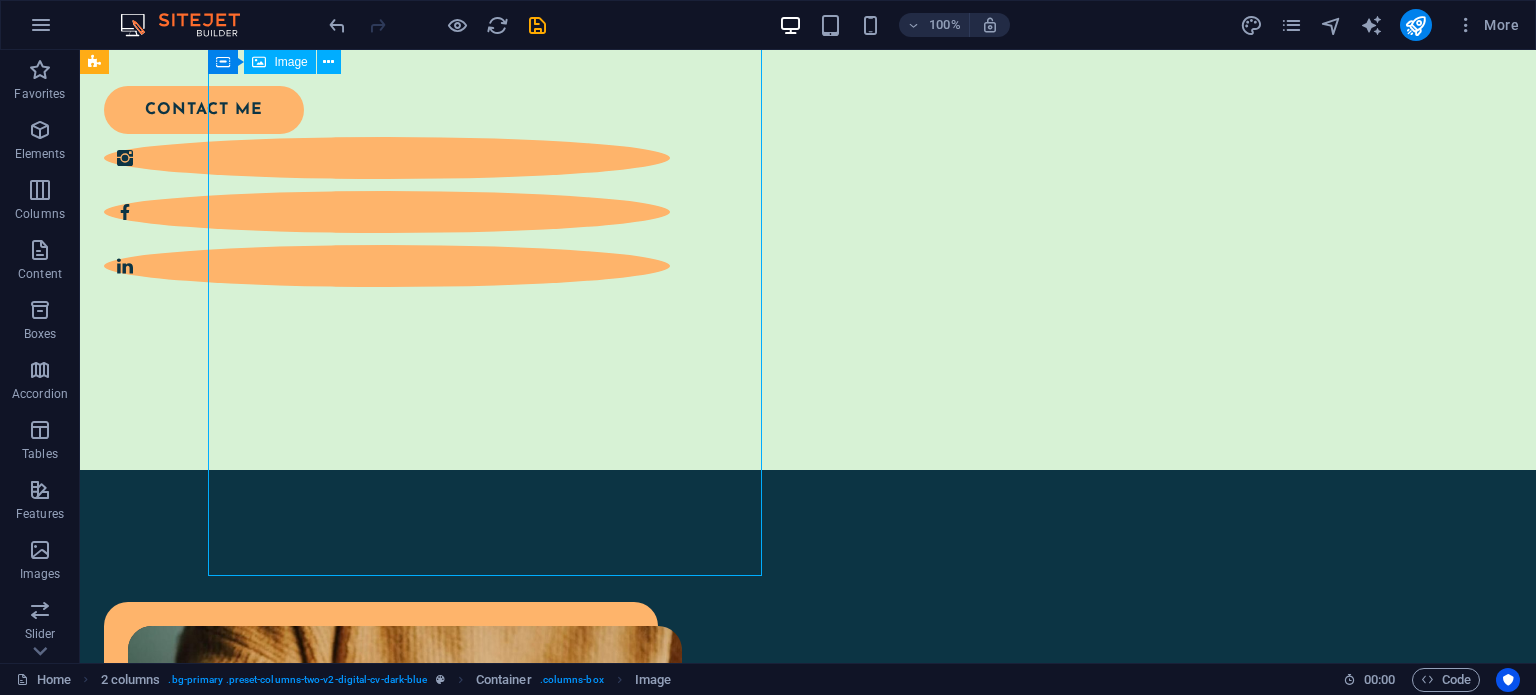select on "%" 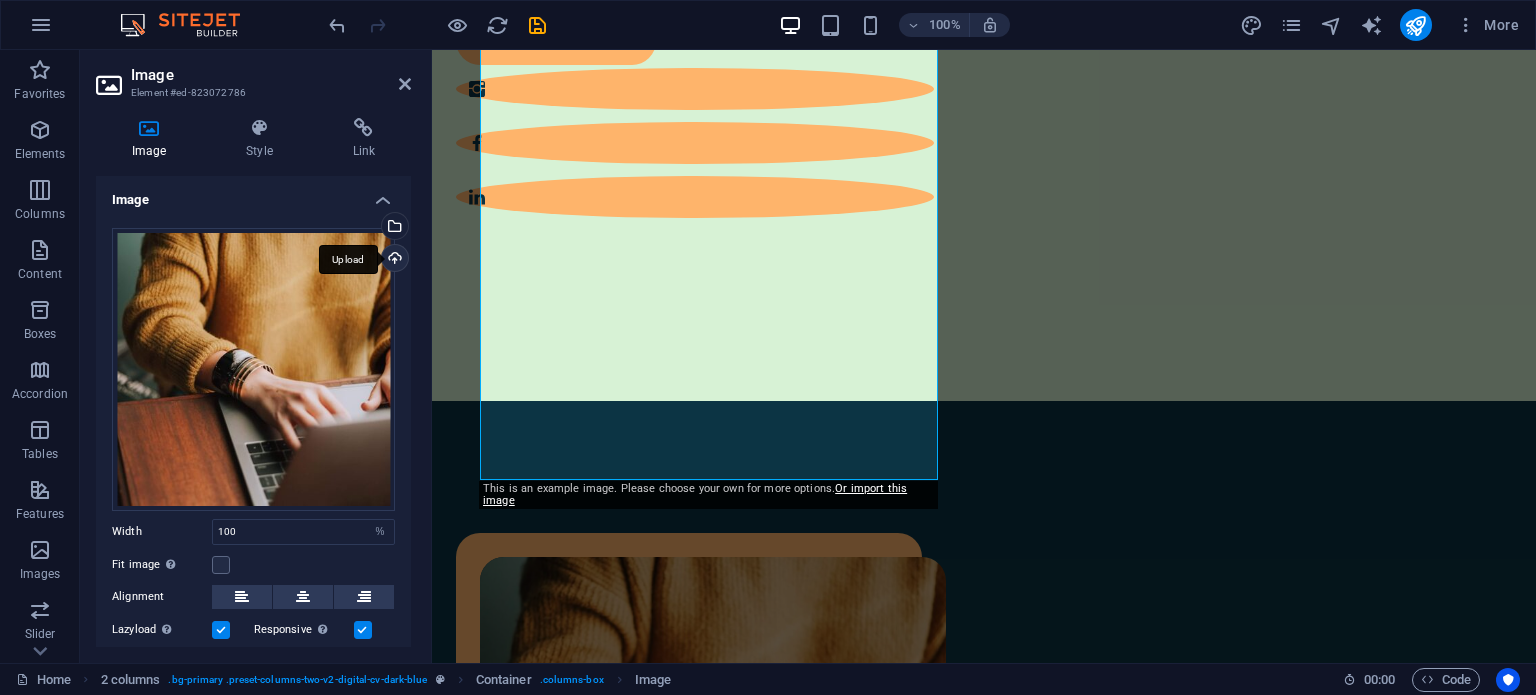 click on "Upload" at bounding box center [393, 260] 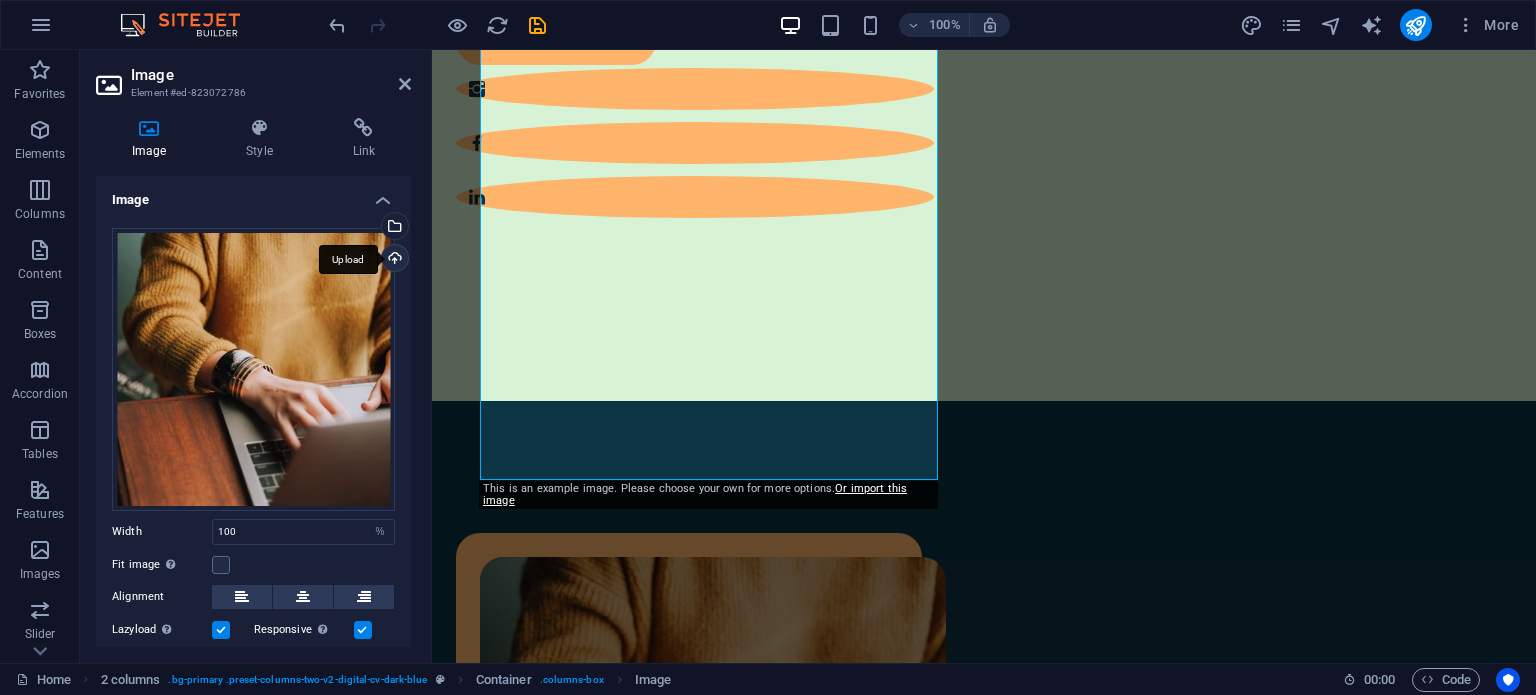 click on "Upload" at bounding box center (393, 260) 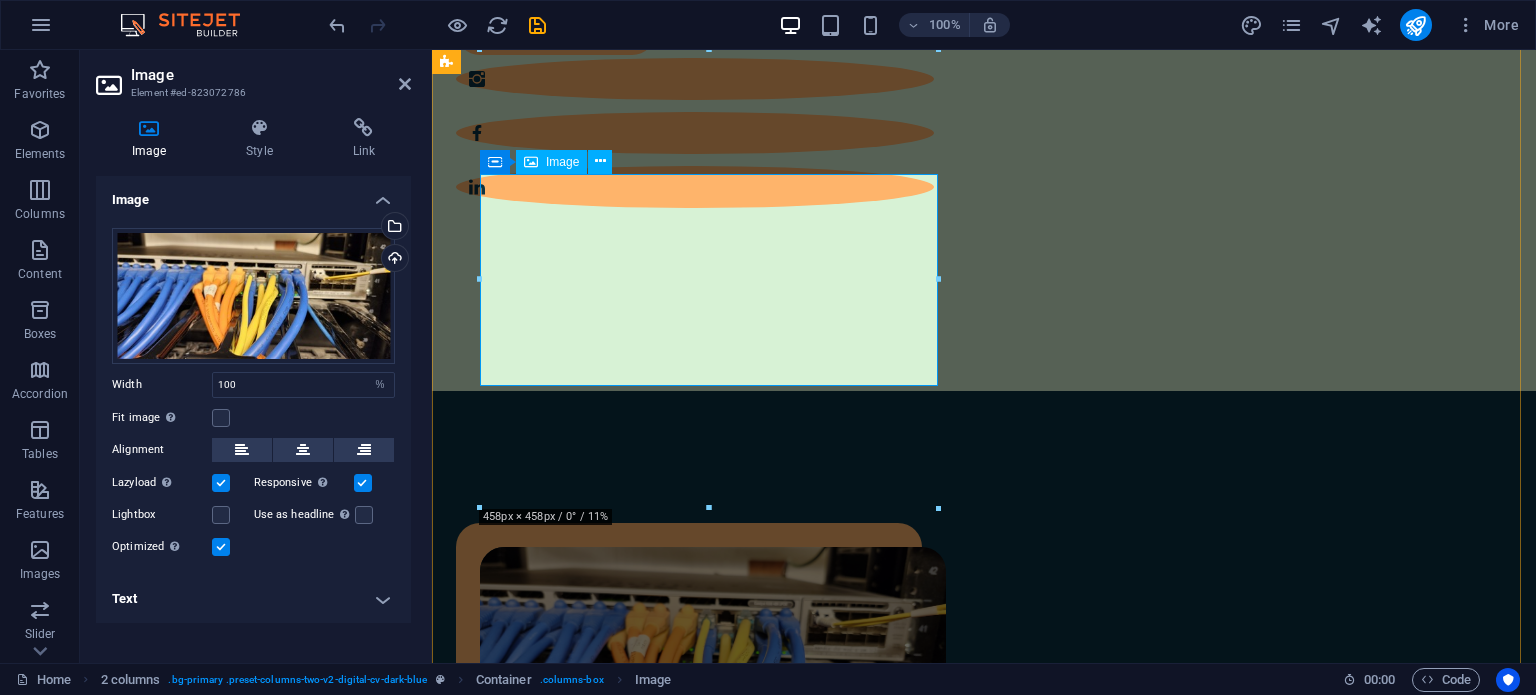 scroll, scrollTop: 1259, scrollLeft: 0, axis: vertical 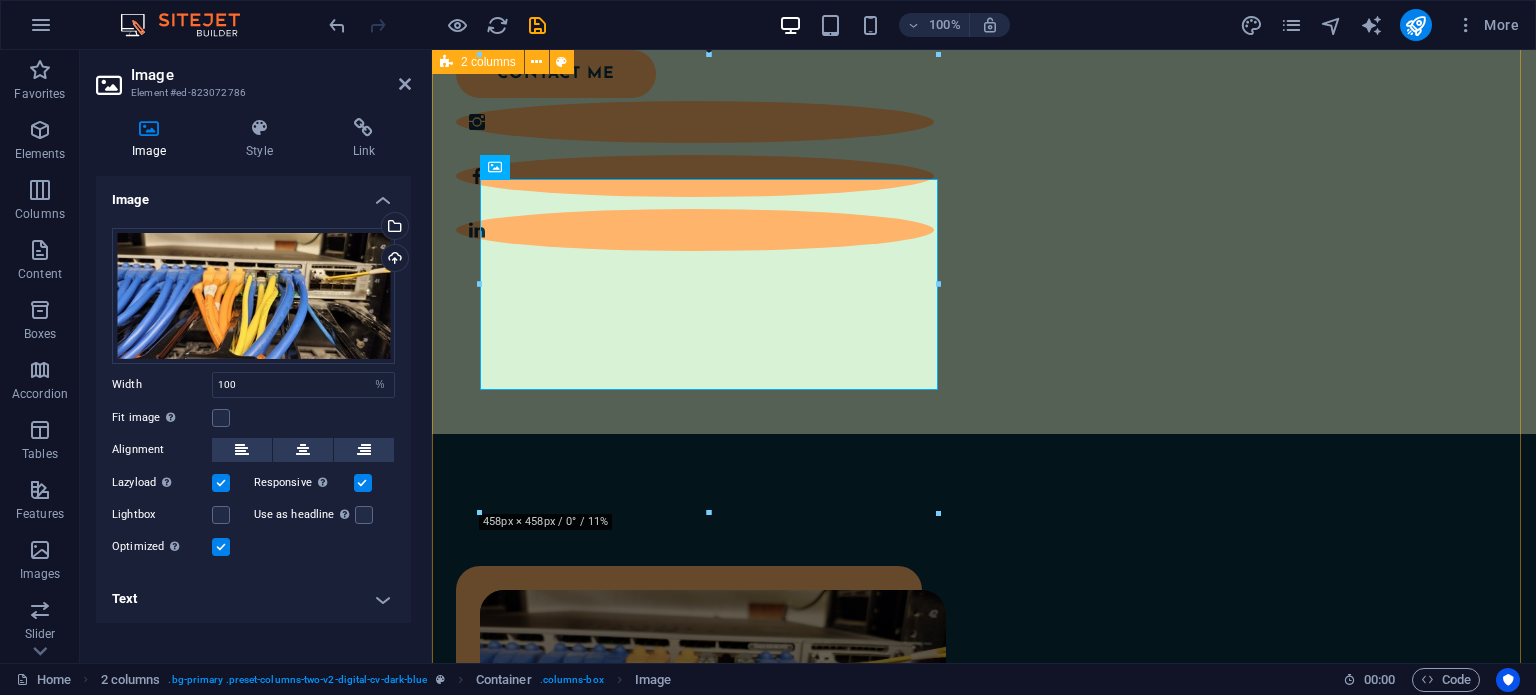 click on "Technical Summary - **Network Monitoring & Management:** Orion SolarWinds, NetMRI - **Telepresence & Wireless Solutions:** Polycom Telepresence, Aruba Access Points and Controllers - **Network Devices:** Cisco (800, 2700, 2800, 2900, 3600 series), Juniper (MX, QFX, EX4200, SRX240, 650M10i), Nortel (Switches, Contivity 5500/1100/8600), Netgear GS752TP, SonicWall 2600 - **Virtualization & Security Solutions:** vSphere VM, Blue Coat Appliances, Riverbed Appliances, Checkpoint Firewalls, Mag Radius Server - **Networking Protocols & Technologies:** TCP/IP, DHCP, VPN, IPsec, ACL, NAT, SNMP, Switching, Trunking, STP, VTP, EtherChannel, VLAN, Firewall Security Policies - **Routing Protocols:** Static, EIGRP, OSPF, RIP, BGP, IS-IS
Download CV" at bounding box center (984, 1055) 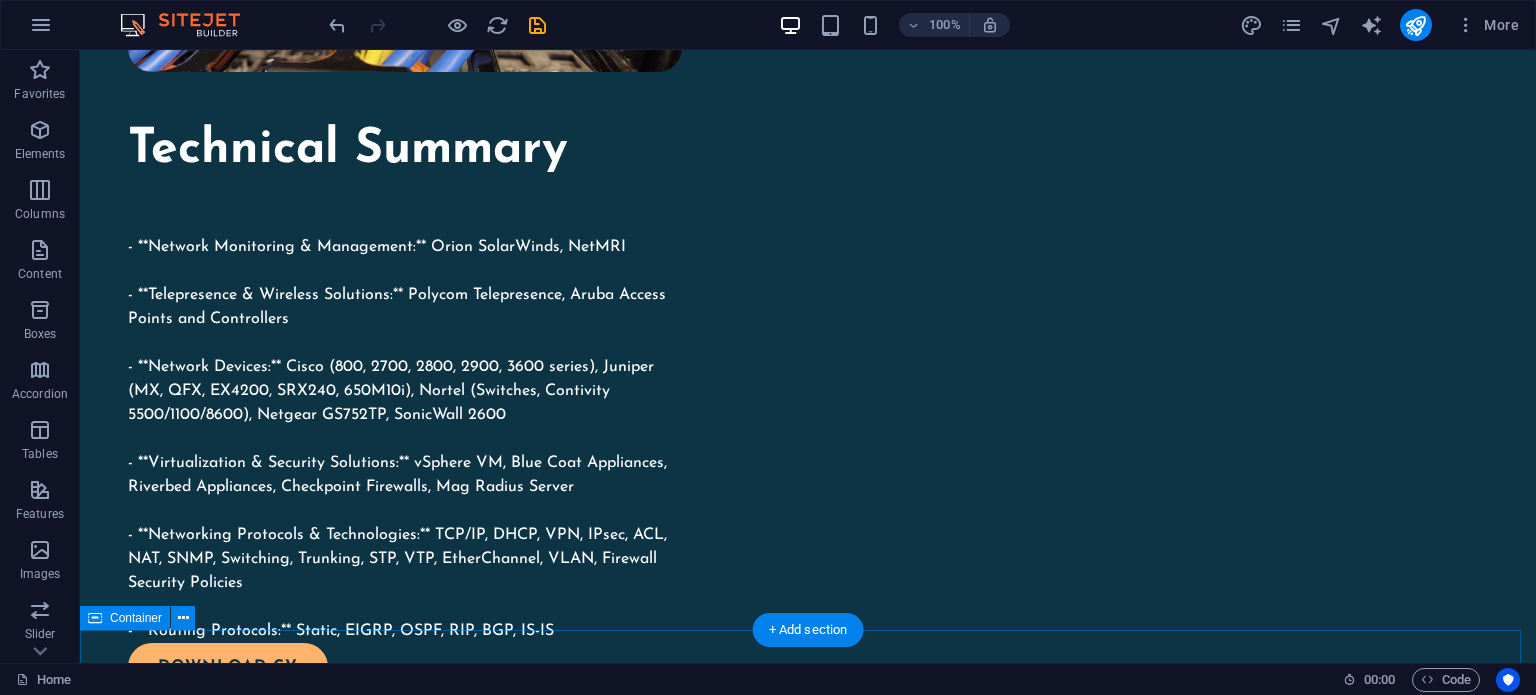 scroll, scrollTop: 2108, scrollLeft: 0, axis: vertical 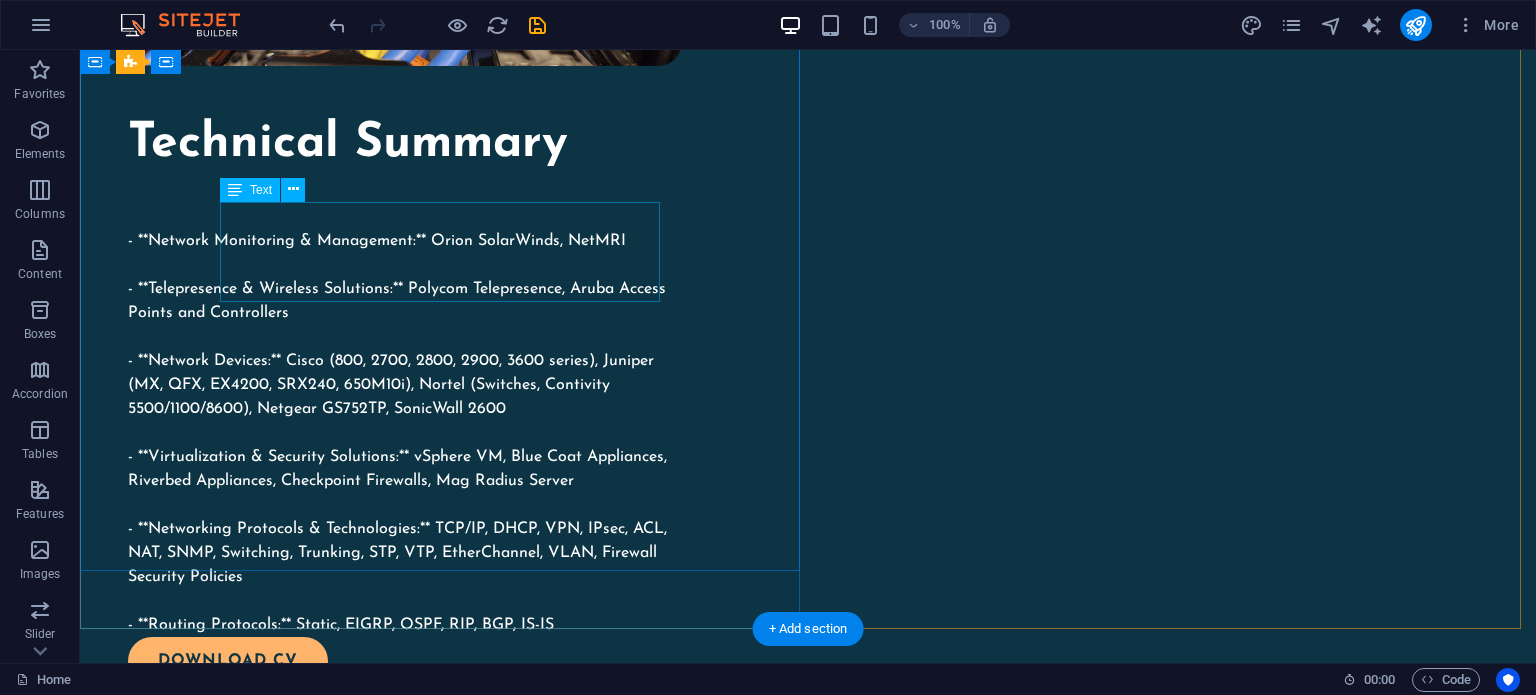 click on "Lorem ipsum dolor sit amet
Lorem ipsum dolor sit amet
Lorem ipsum dolor sit amet" at bounding box center (444, 1153) 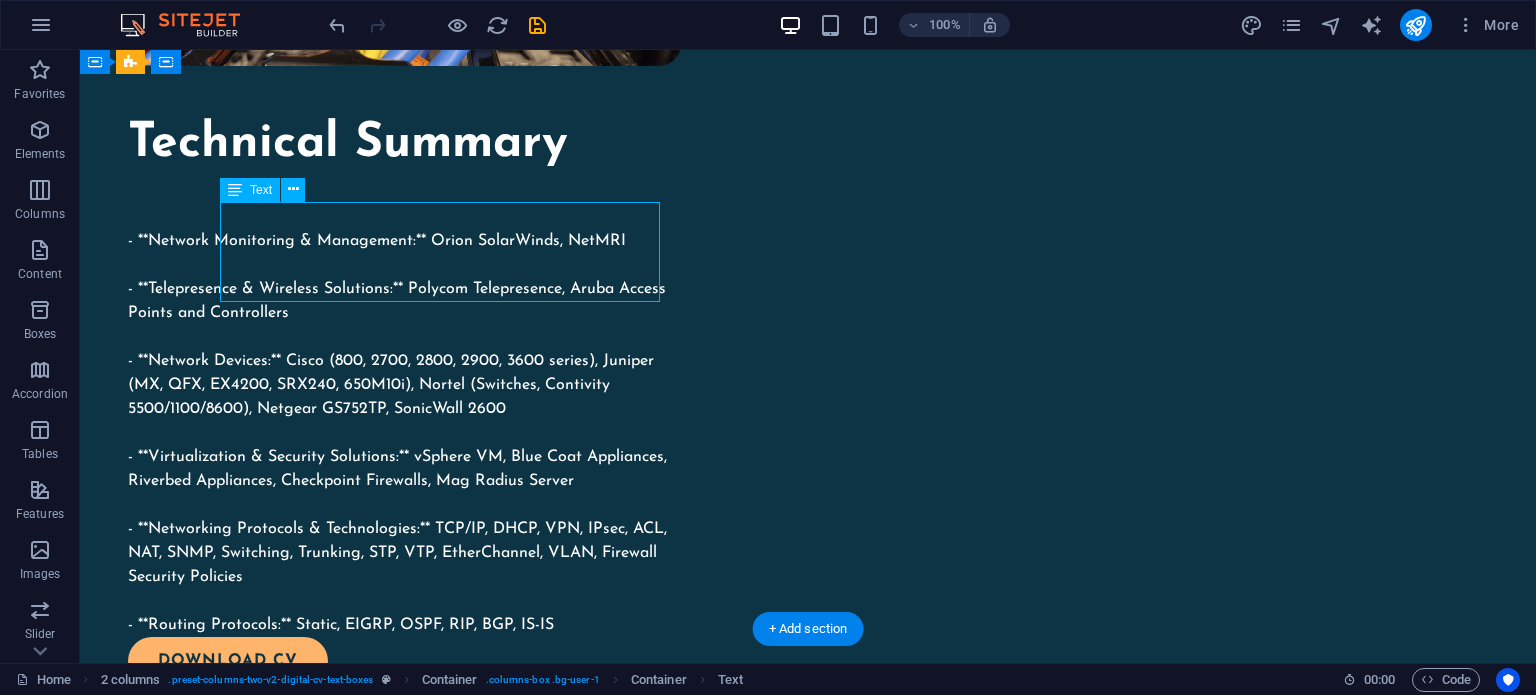 drag, startPoint x: 568, startPoint y: 289, endPoint x: 418, endPoint y: 255, distance: 153.80507 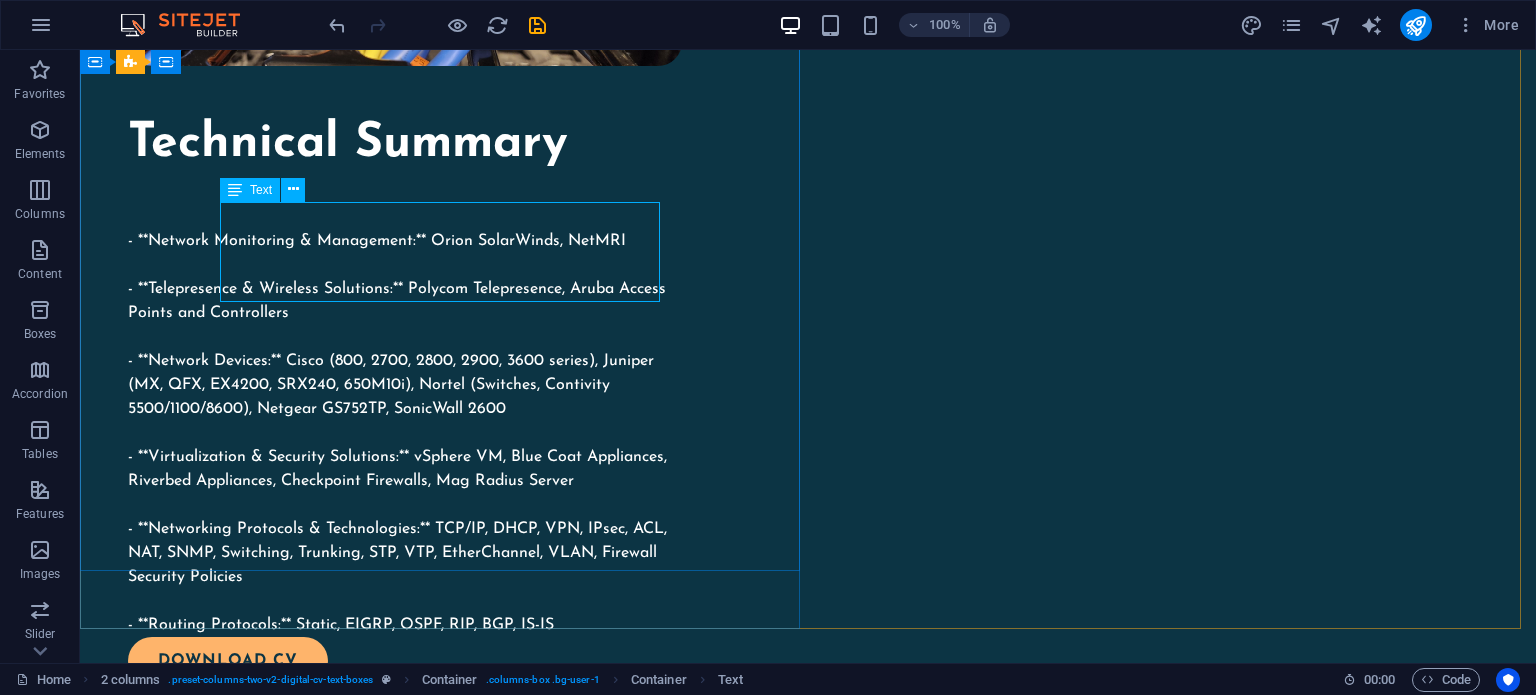 click on "Text" at bounding box center [250, 190] 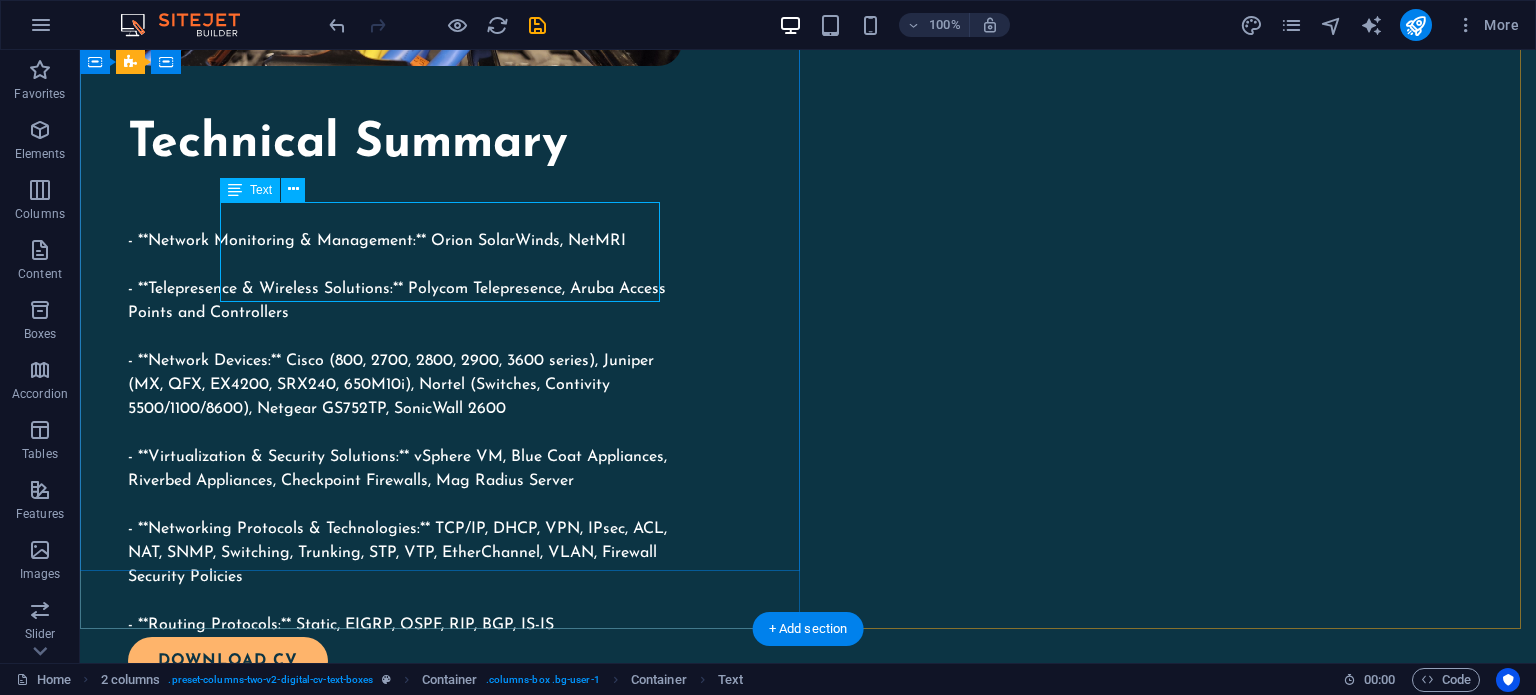 click on "Lorem ipsum dolor sit amet
Lorem ipsum dolor sit amet
Lorem ipsum dolor sit amet" at bounding box center [444, 1153] 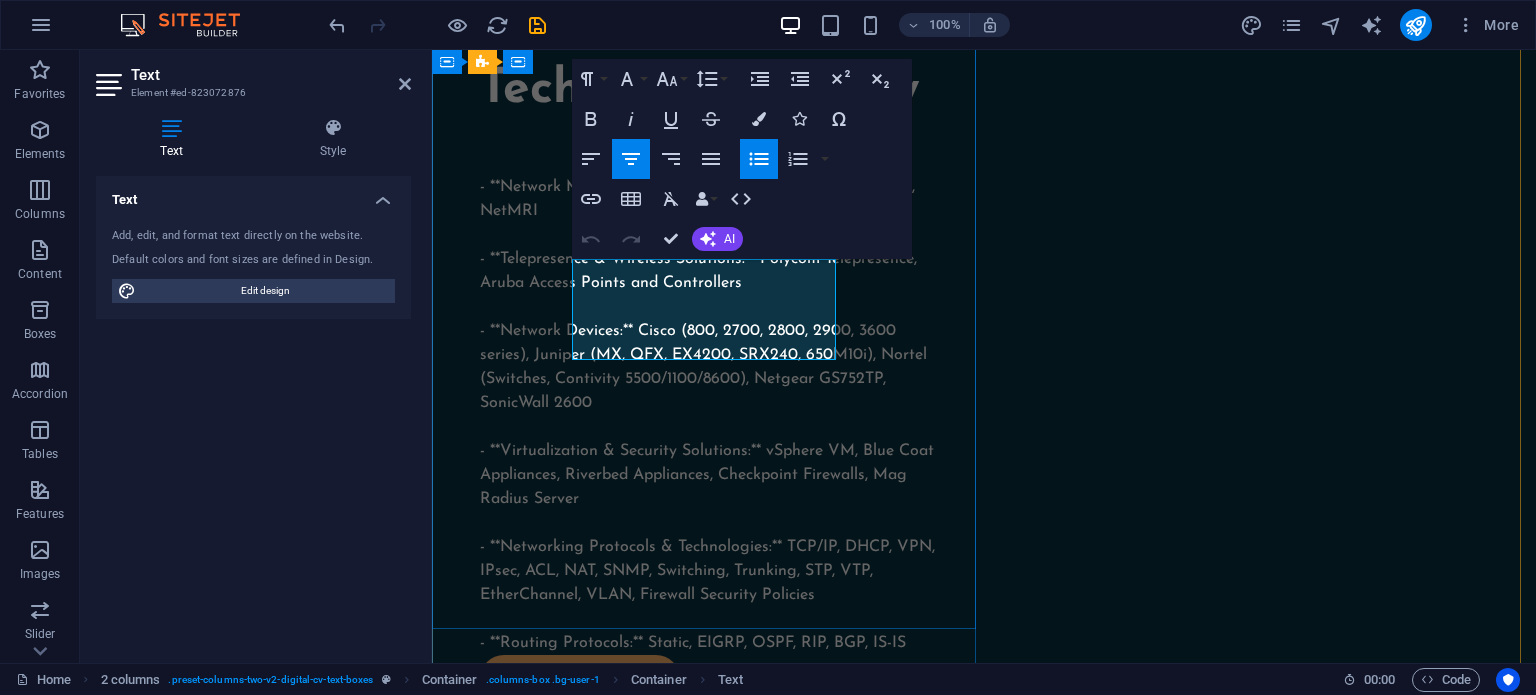 click on "Lorem ipsum dolor sit amet" at bounding box center [720, 1196] 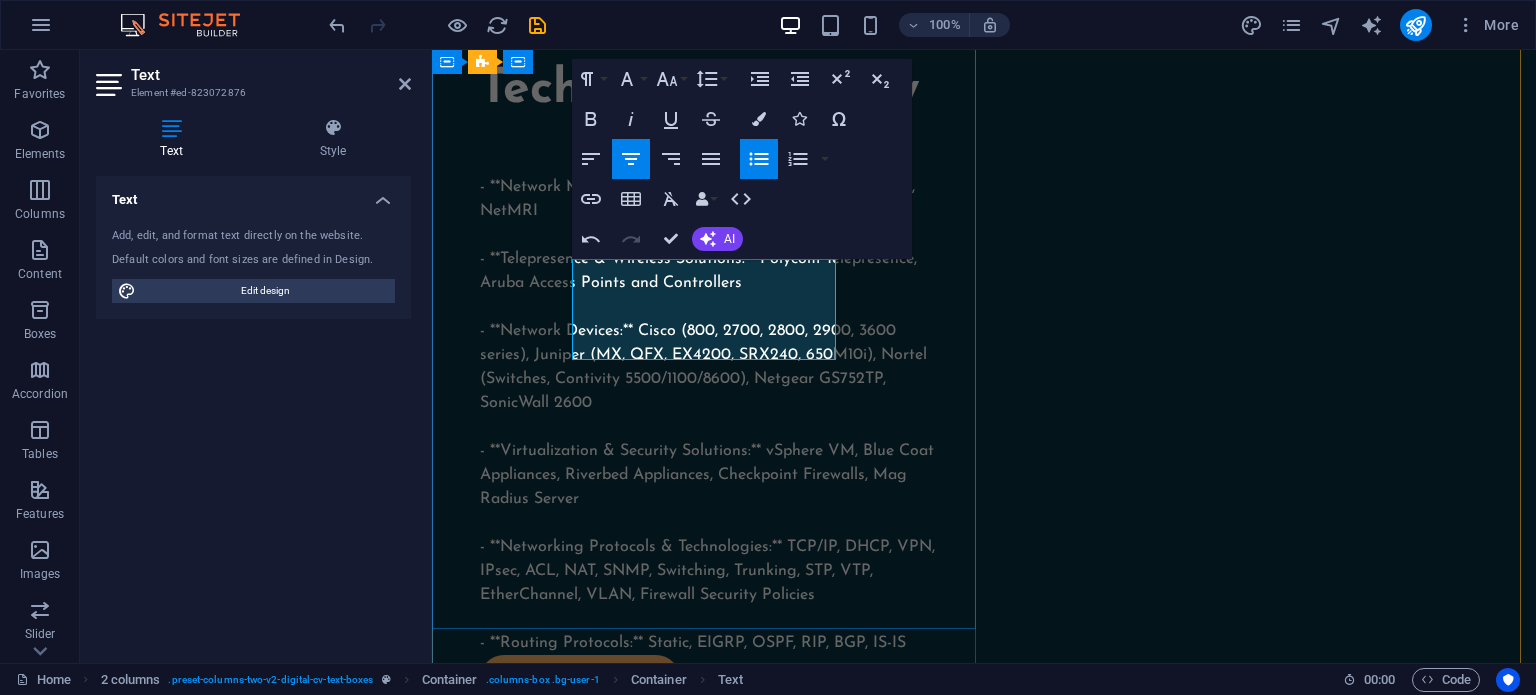 type 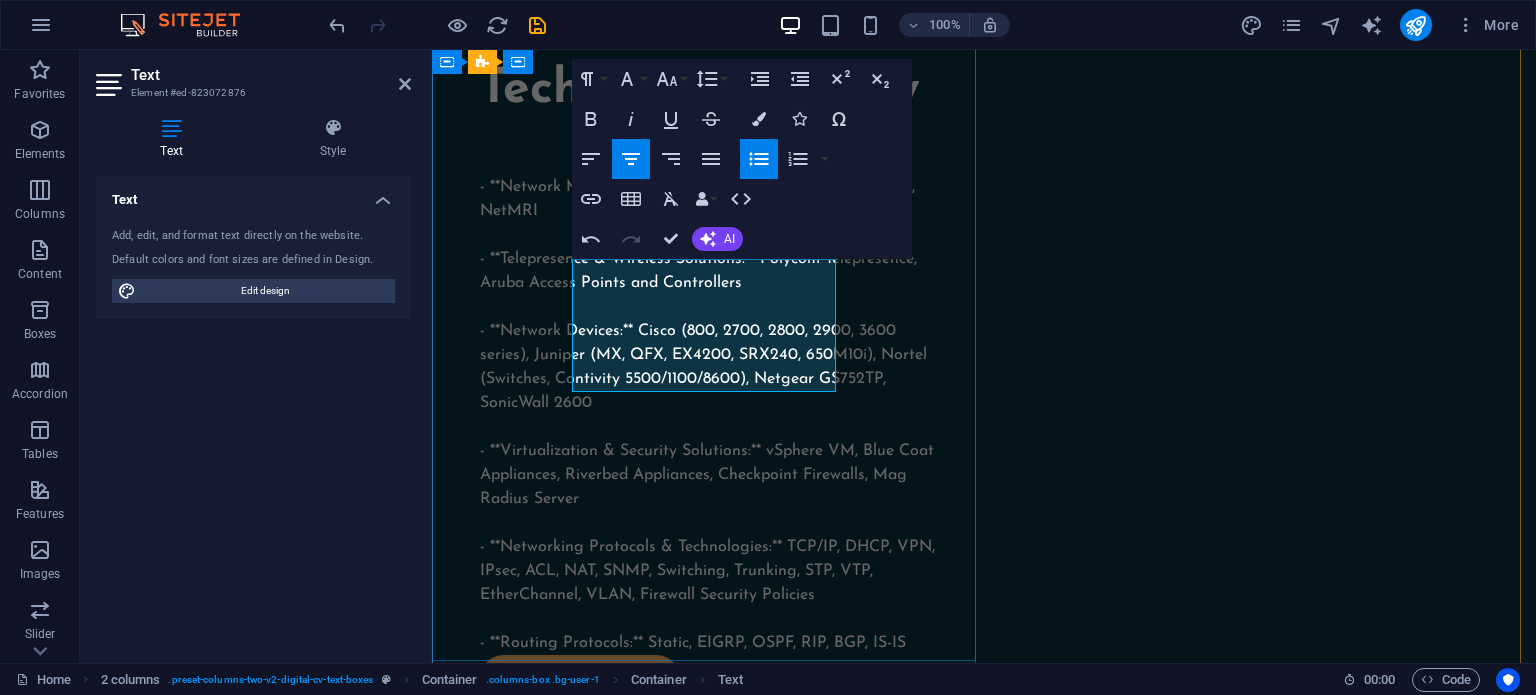 click on "Lorem ipsum dolor sit amet" at bounding box center (720, 1261) 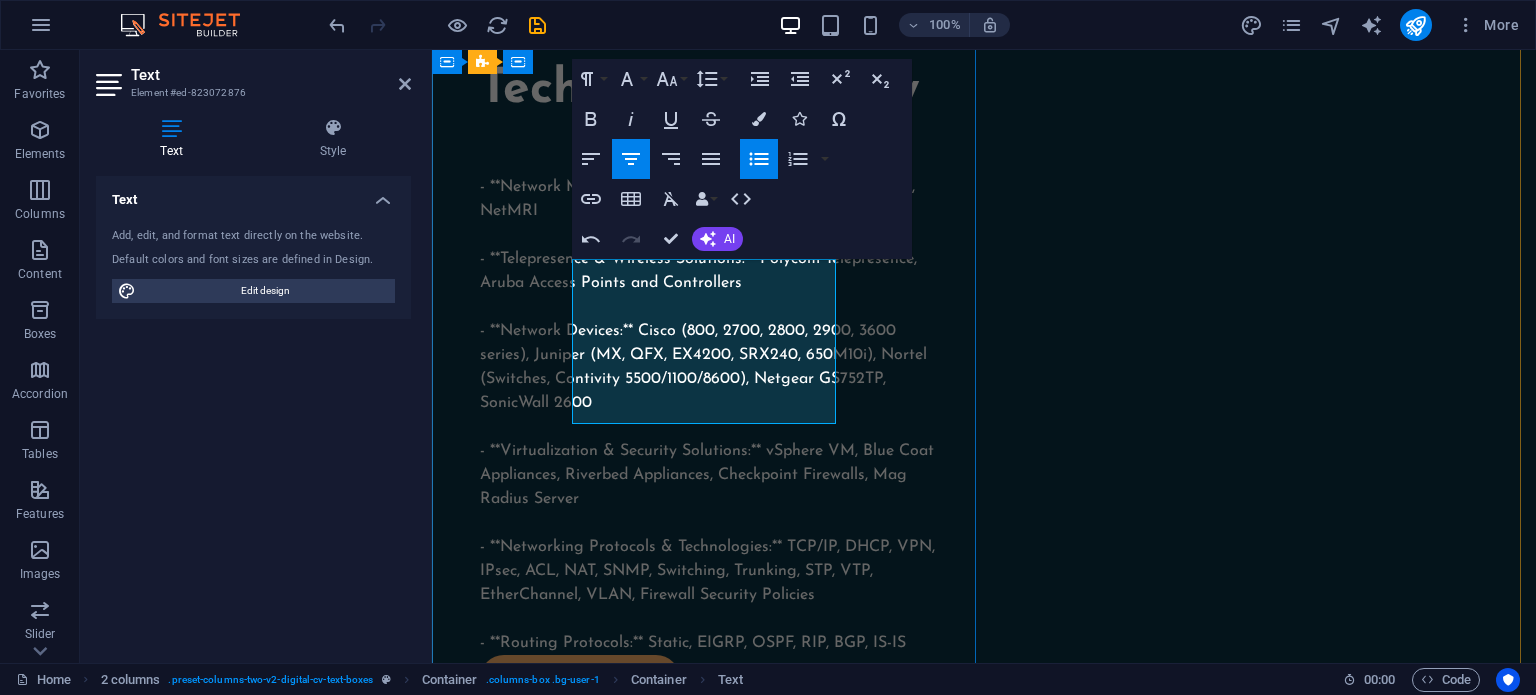 click on "Lorem ipsum dolor sit amet" at bounding box center [720, 1326] 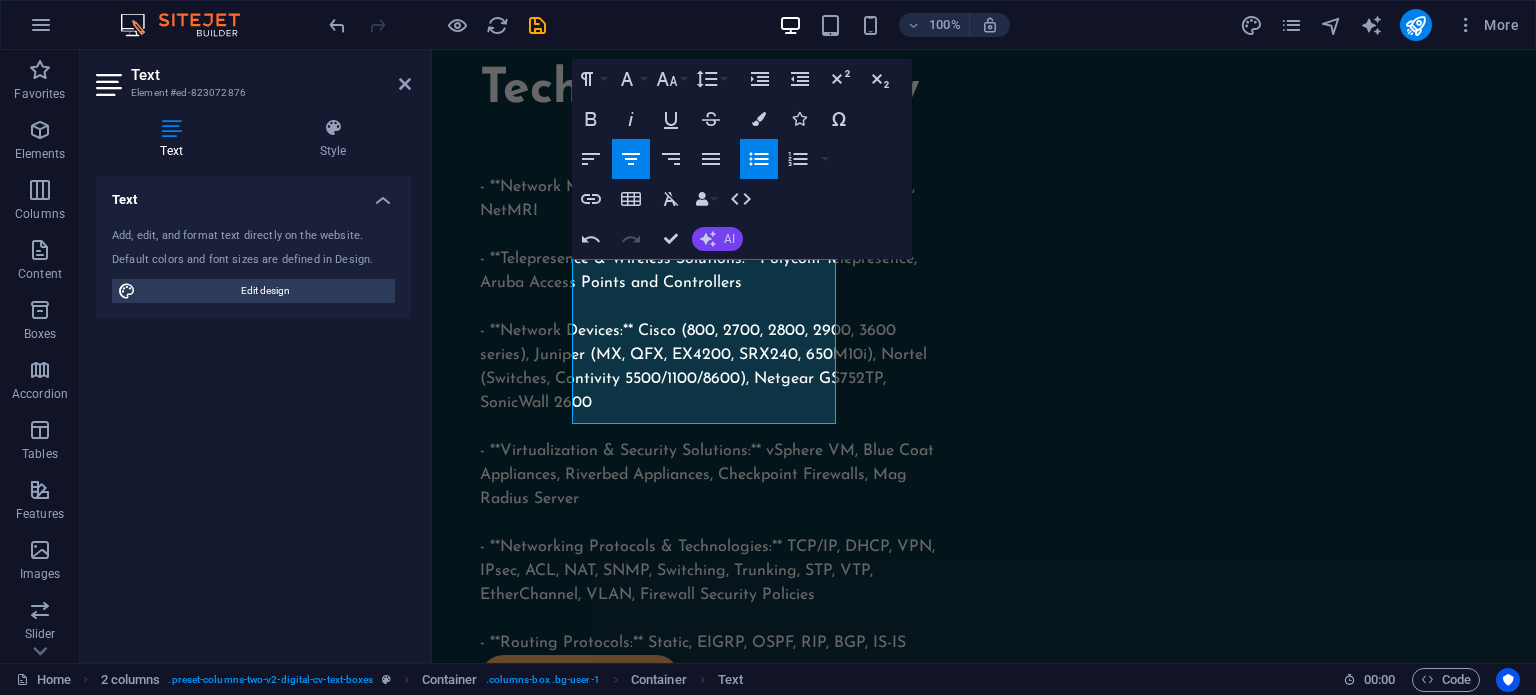 click on "AI" at bounding box center [717, 239] 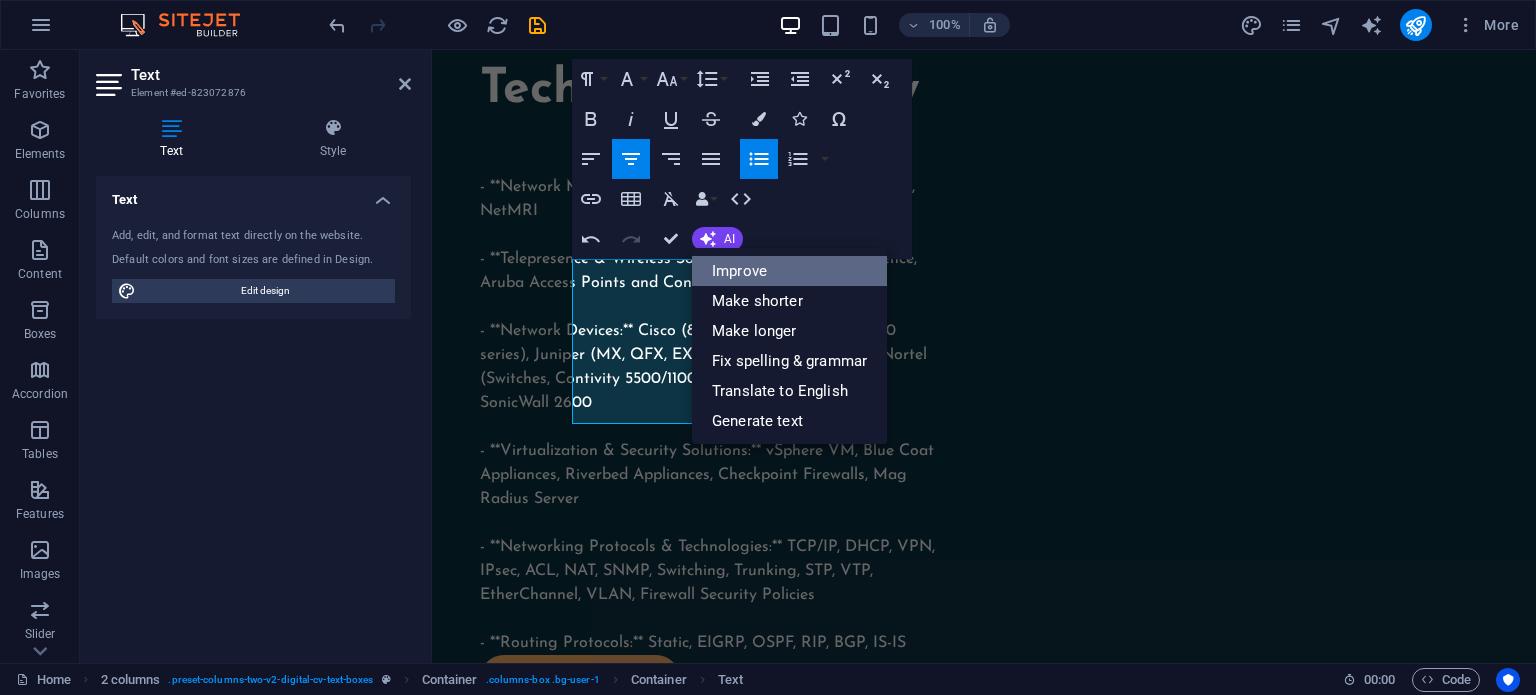 click on "Improve" at bounding box center (789, 271) 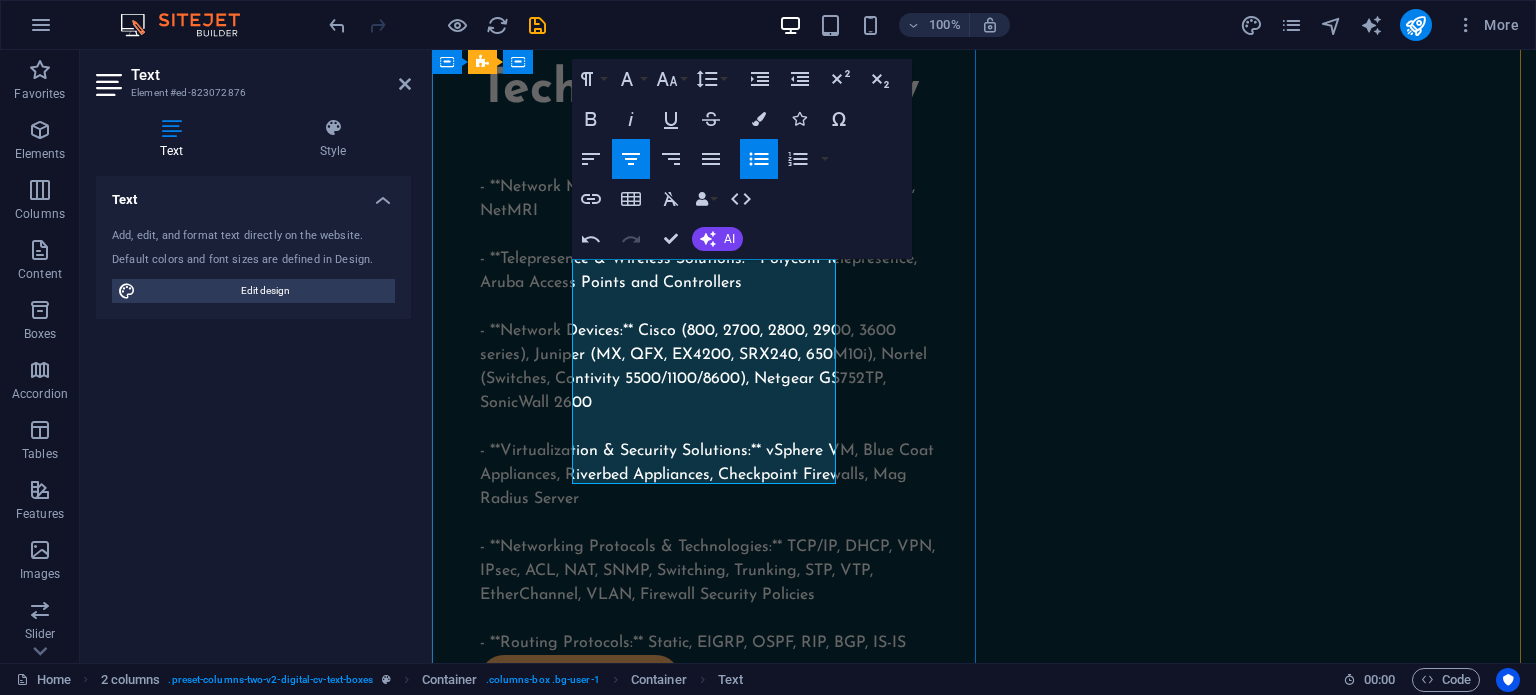 click on "Coastline College CCNA Bootcamp Coastline College CCNP Bootcamp Junos Bootcamp" at bounding box center (720, 1292) 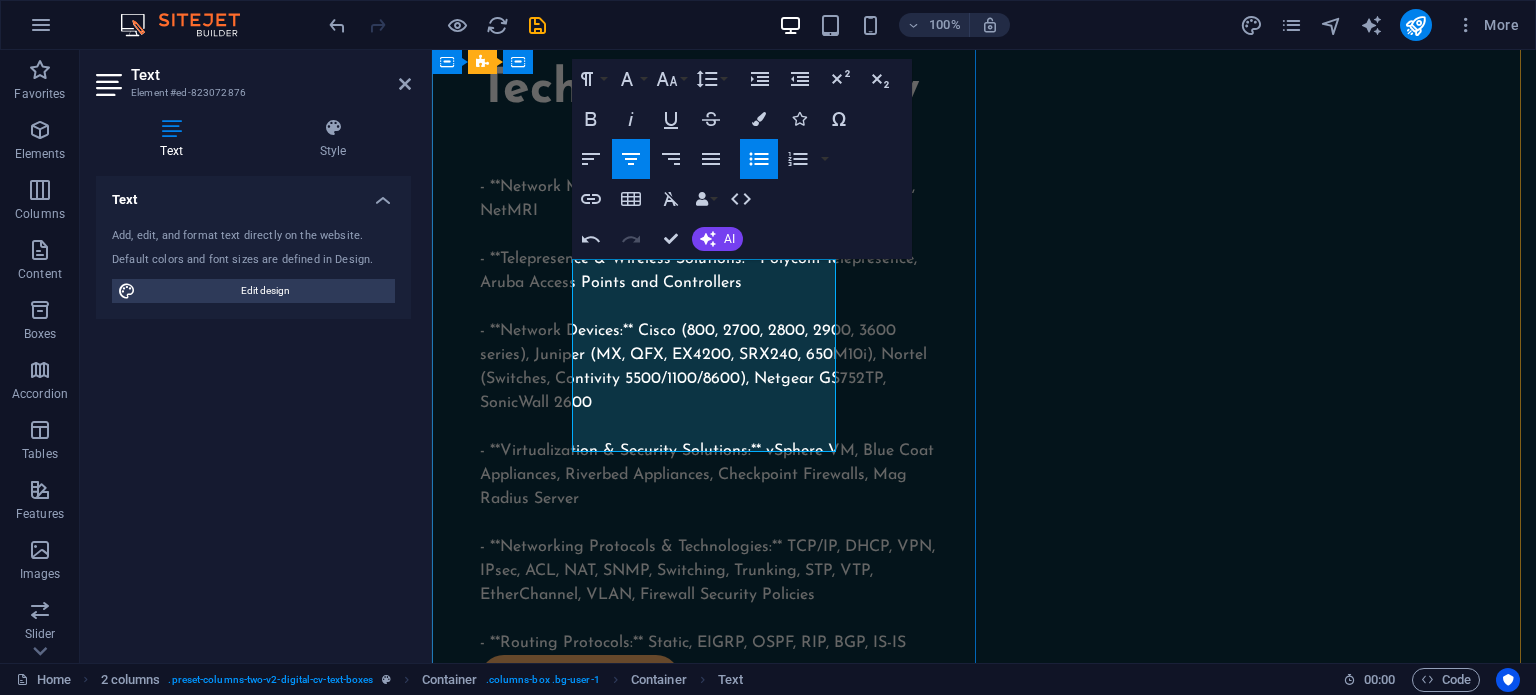 click on "Coastline College CCNA Bootcamp Coastline College CCNP Bootcamp Junos Bootcamp" at bounding box center (720, 1276) 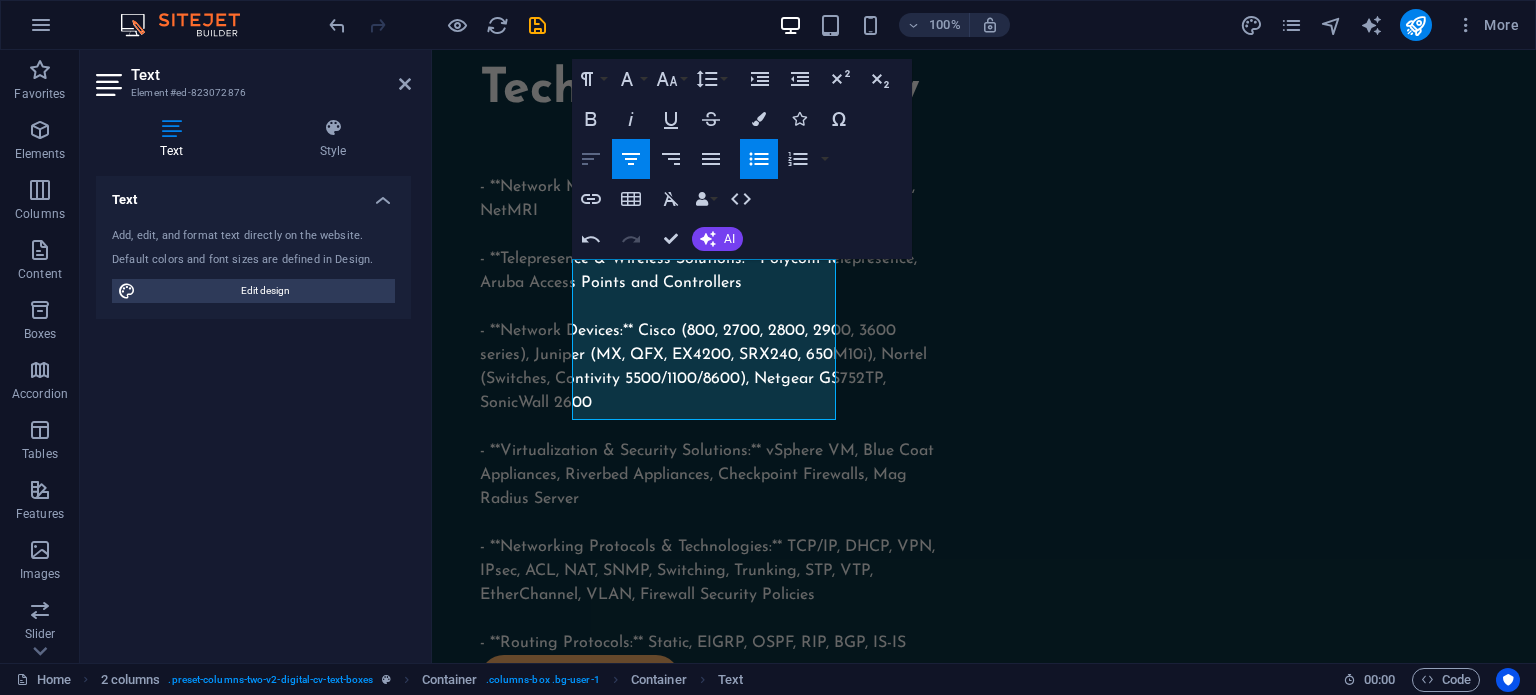 click 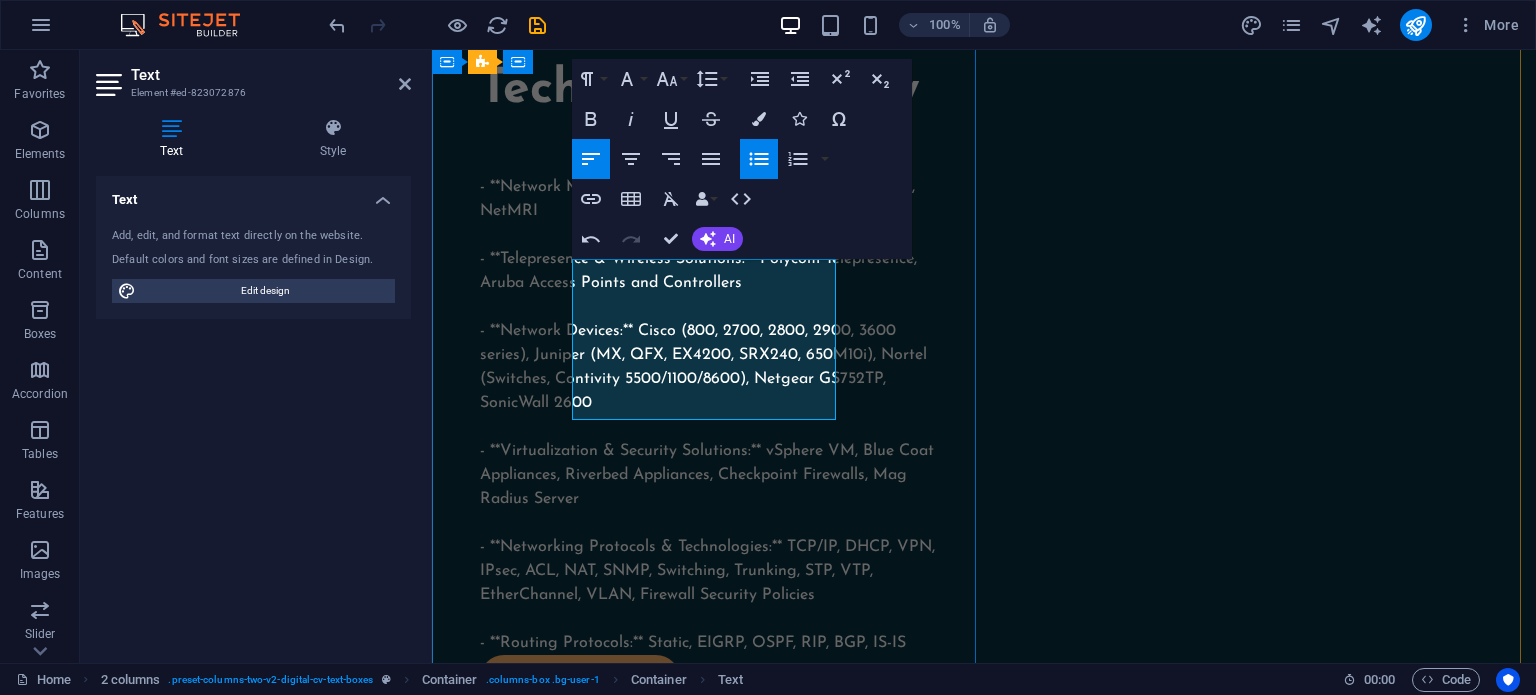 click on "Coastline College CCNA Bootcamp Coastline College CCNP Bootcamp Junos Bootcamp" at bounding box center [708, 1260] 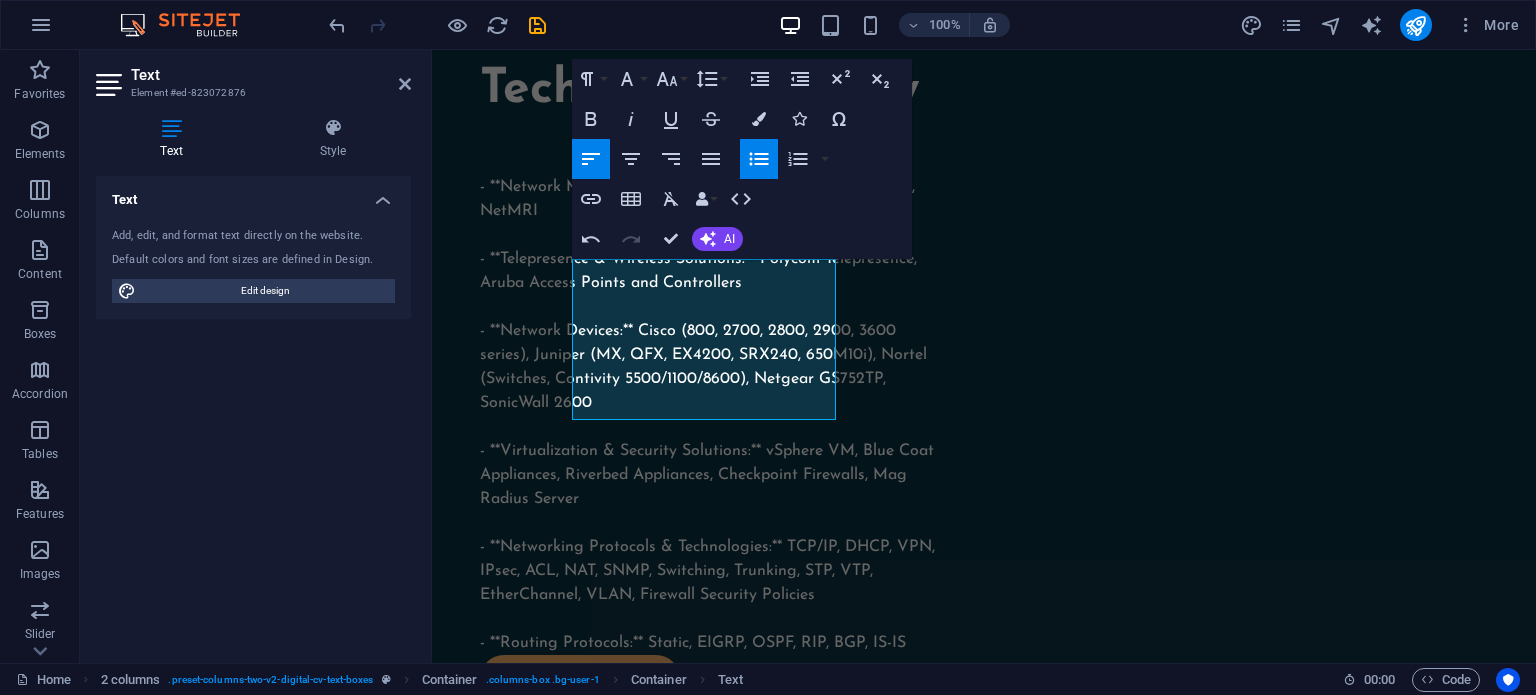 click 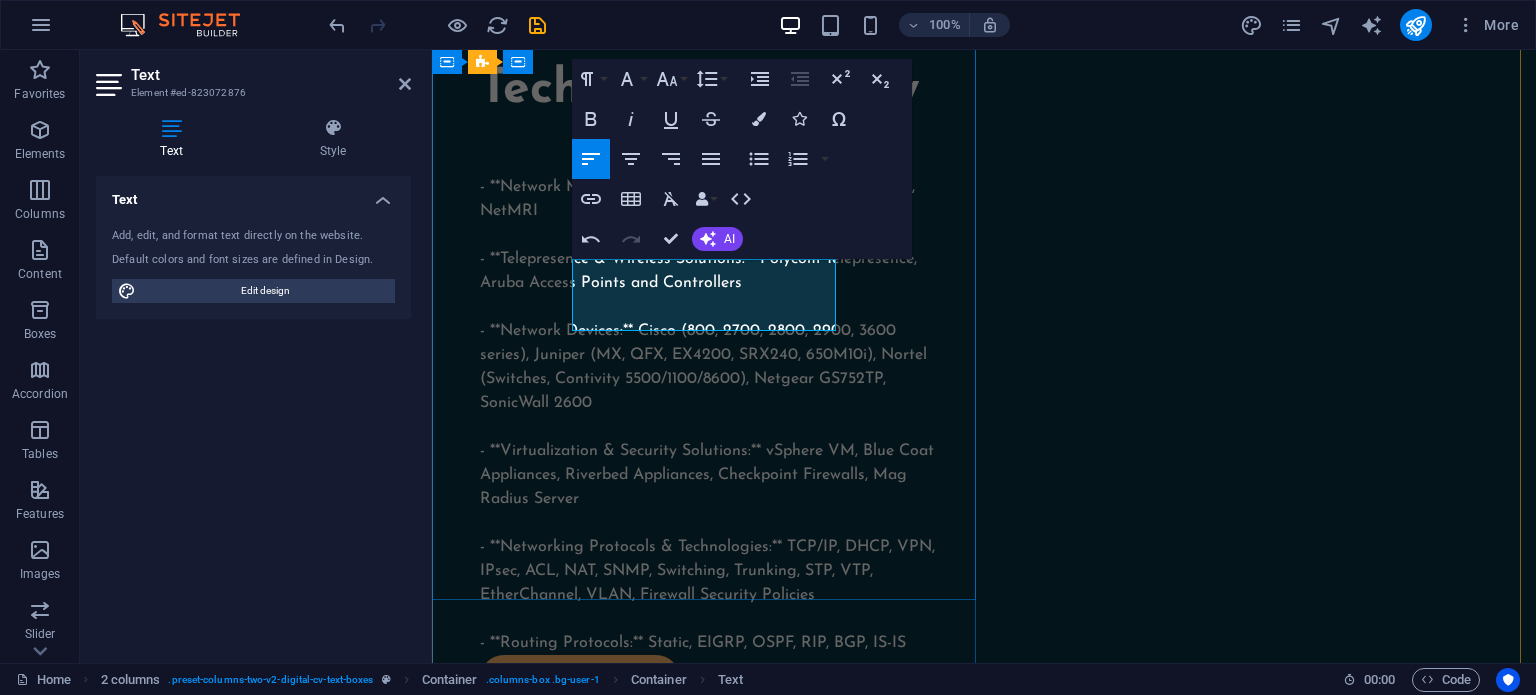 click on "Coastline College CCNA Bootcamp Coastline College CCNP Bootcamp Junos Bootcamp" at bounding box center (708, 1216) 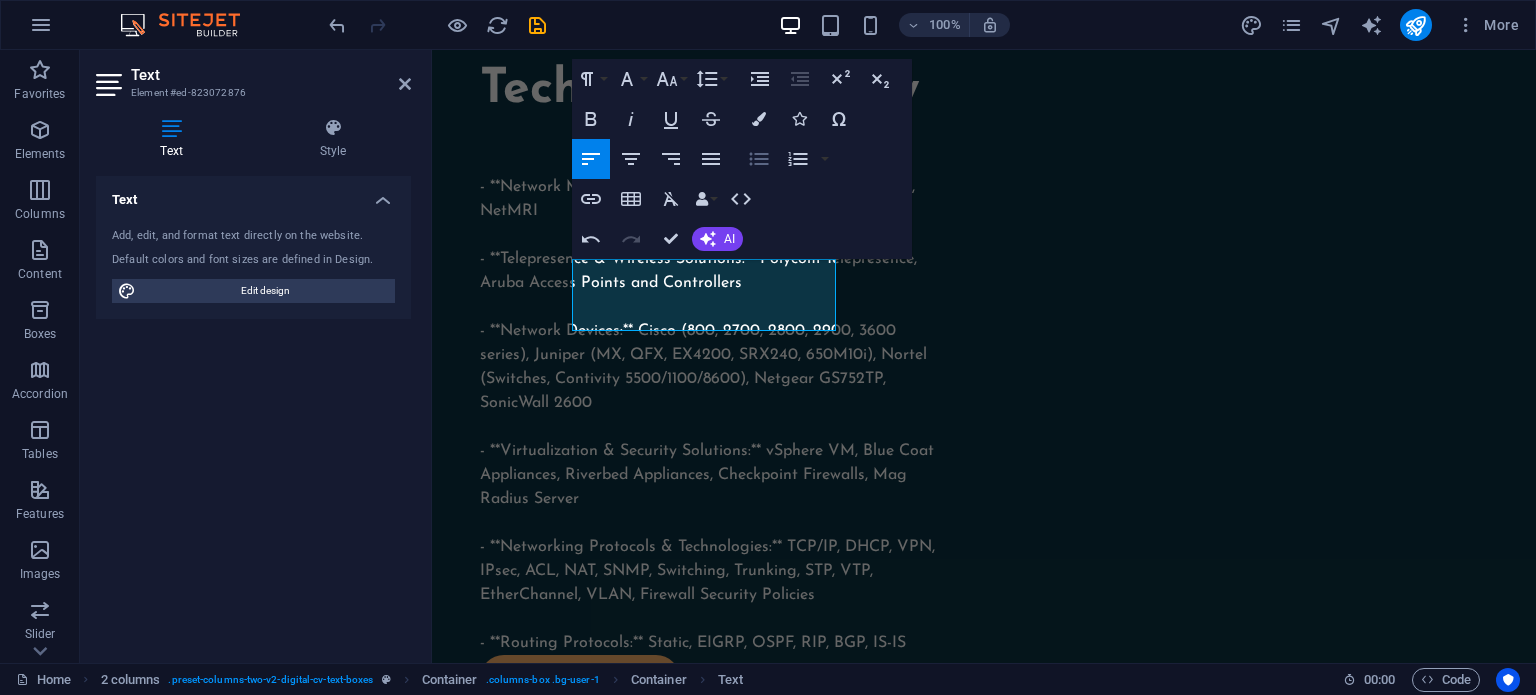 click 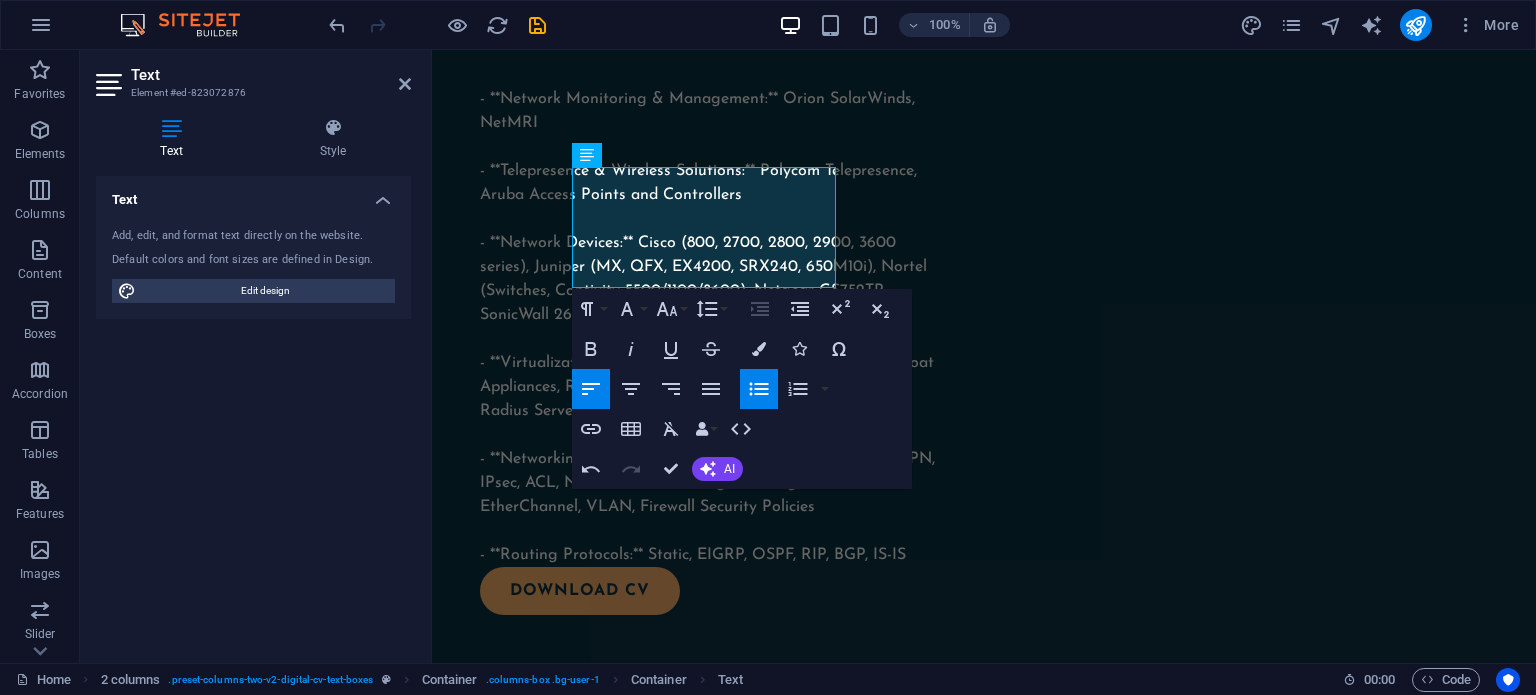 scroll, scrollTop: 2145, scrollLeft: 0, axis: vertical 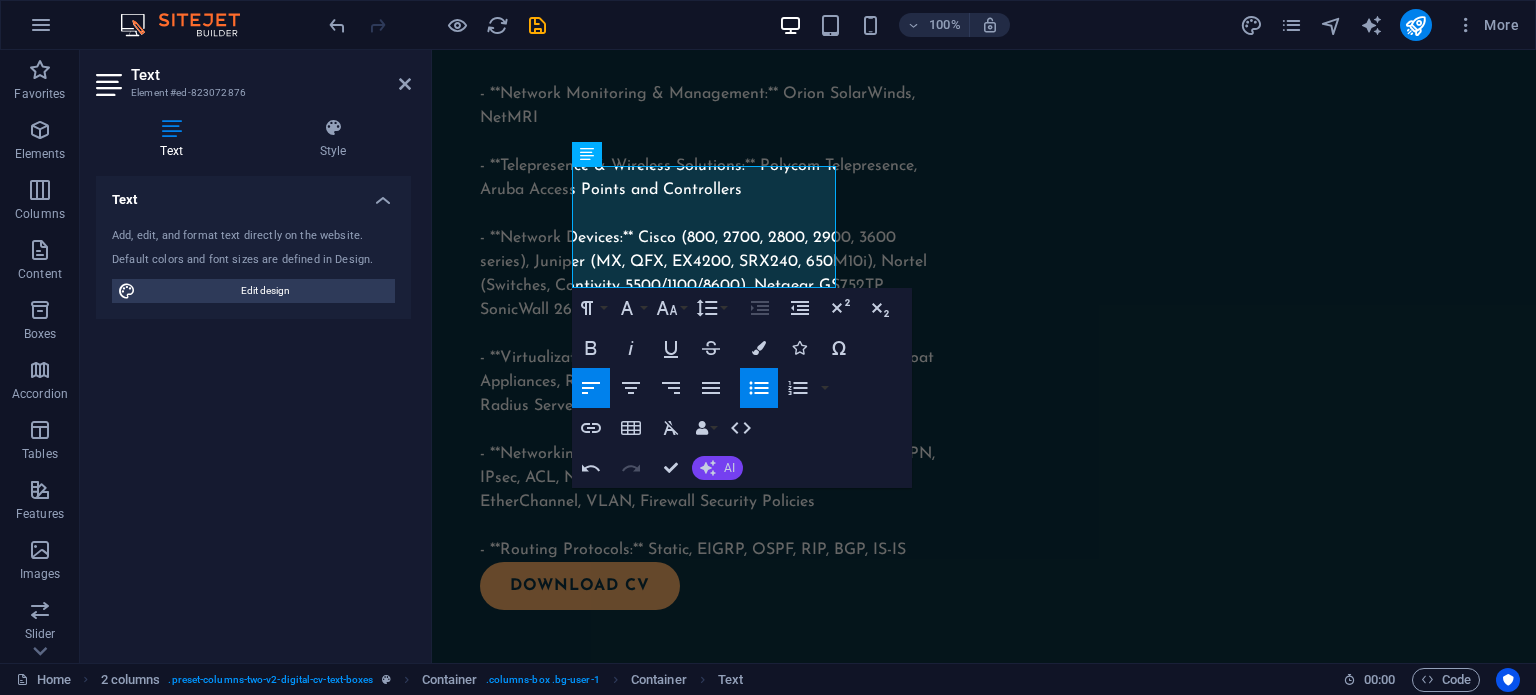 click 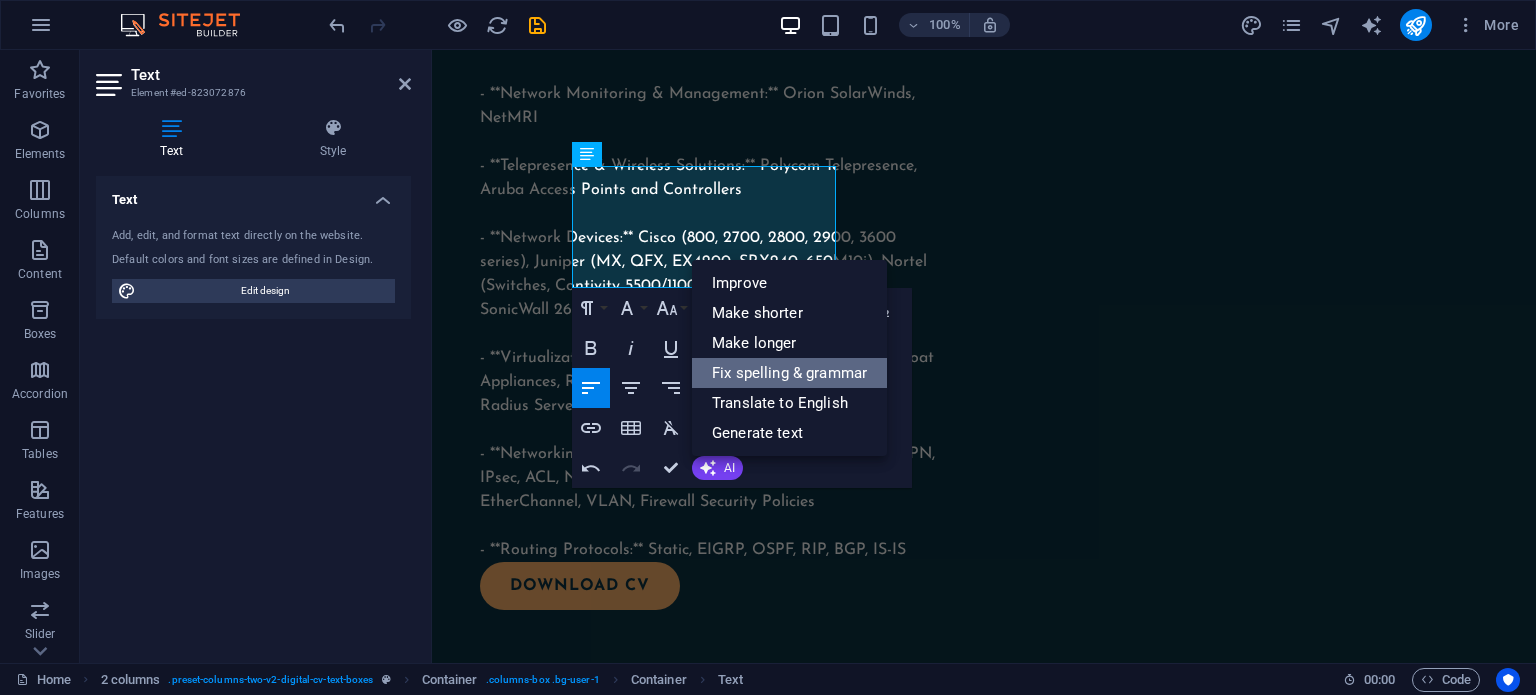 click on "Fix spelling & grammar" at bounding box center (789, 373) 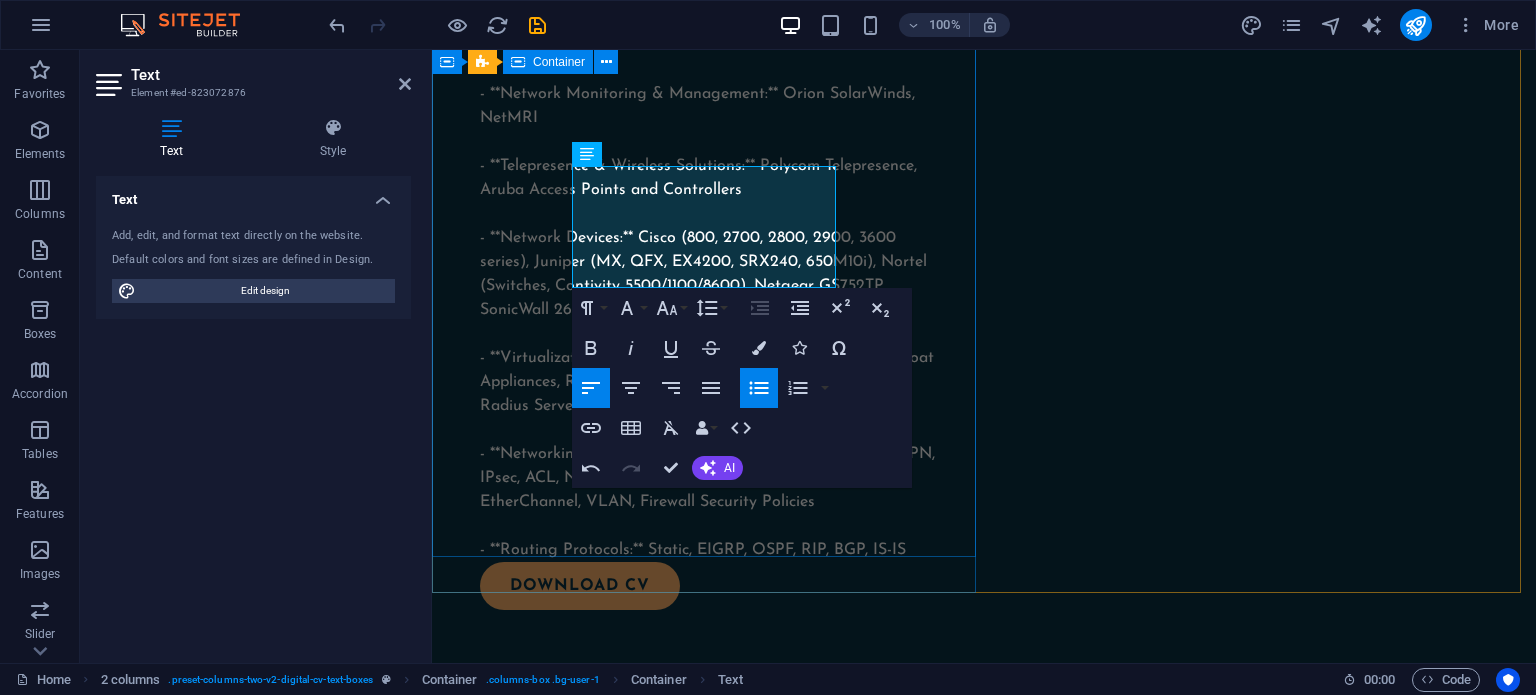click on "Skills and interests EDUCATION Coastline College CCNA Bootcamp   Coastline College CCNP Bootcamp   Junos Bootcamp CERTIFICATES Lorem ipsum dolor sit amet Lorem ipsum dolor sit amet Lorem ipsum dolor sit amet" at bounding box center (708, 1148) 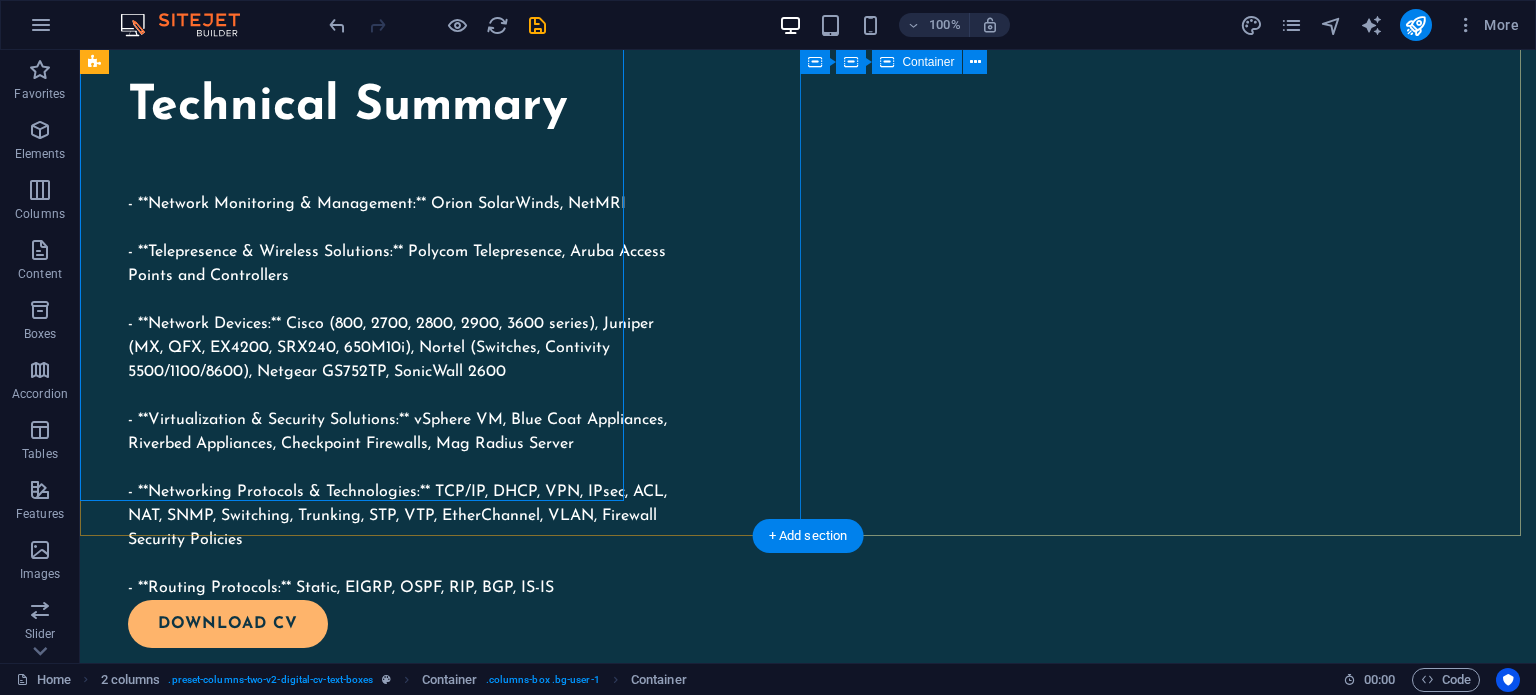 scroll, scrollTop: 2200, scrollLeft: 0, axis: vertical 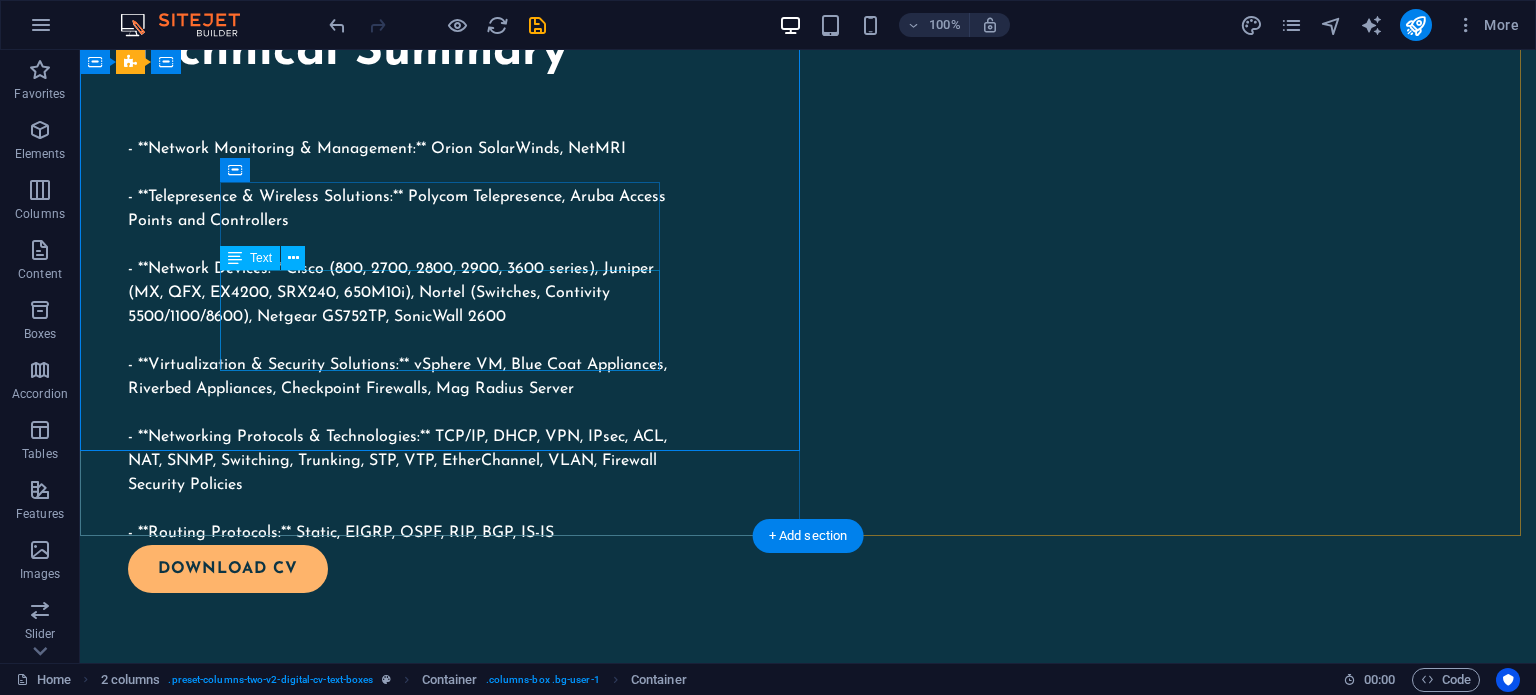 click on "Lorem ipsum dolor sit amet Lorem ipsum dolor sit amet Lorem ipsum dolor sit amet" at bounding box center (444, 1254) 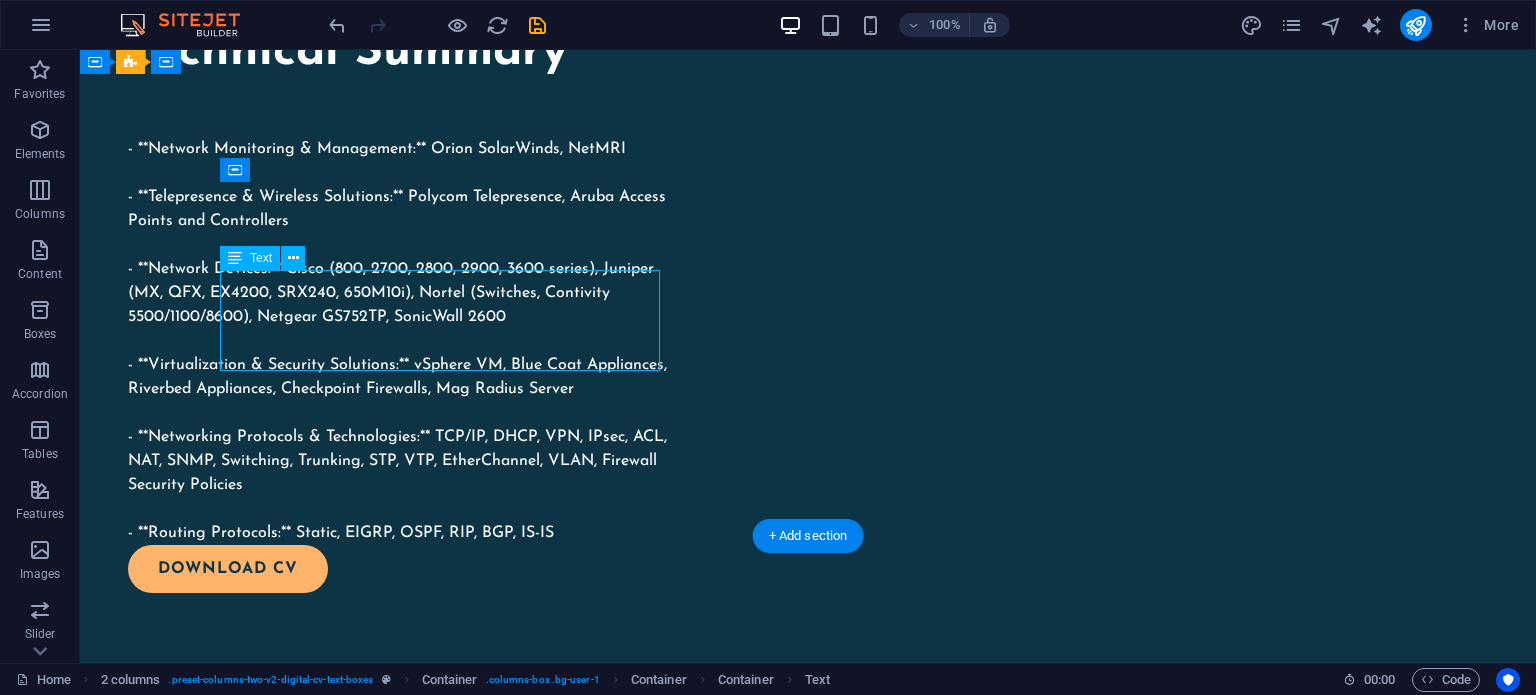 click on "Lorem ipsum dolor sit amet Lorem ipsum dolor sit amet Lorem ipsum dolor sit amet" at bounding box center (444, 1254) 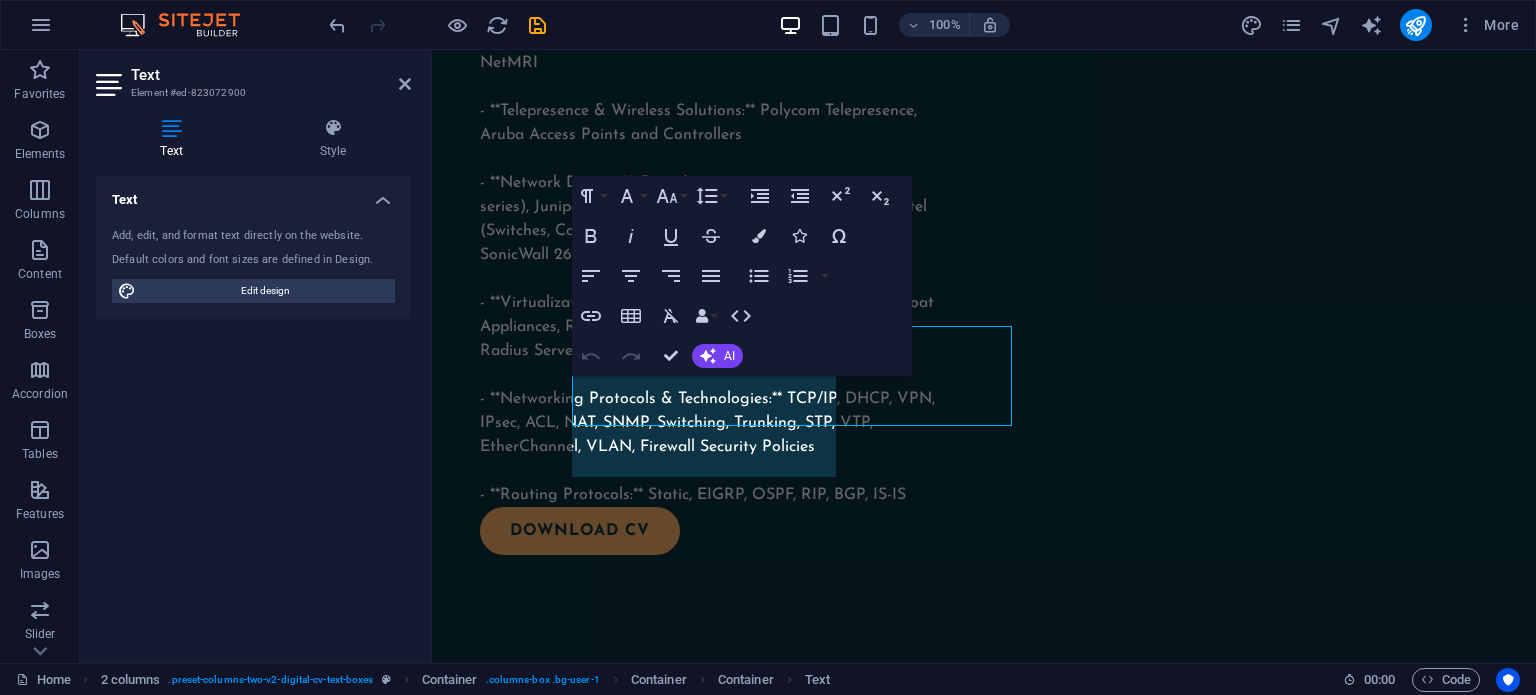 scroll, scrollTop: 2145, scrollLeft: 0, axis: vertical 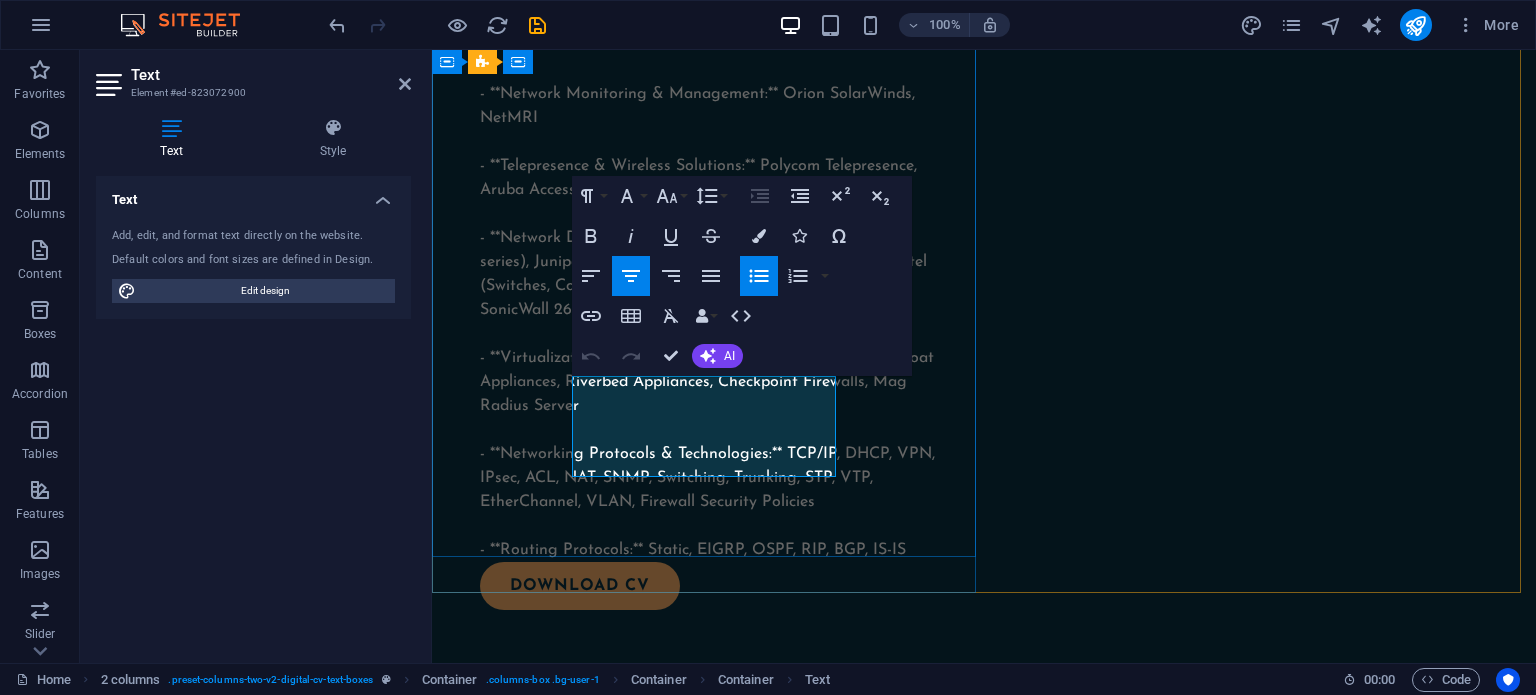 click on "Lorem ipsum dolor sit amet" at bounding box center [720, 1410] 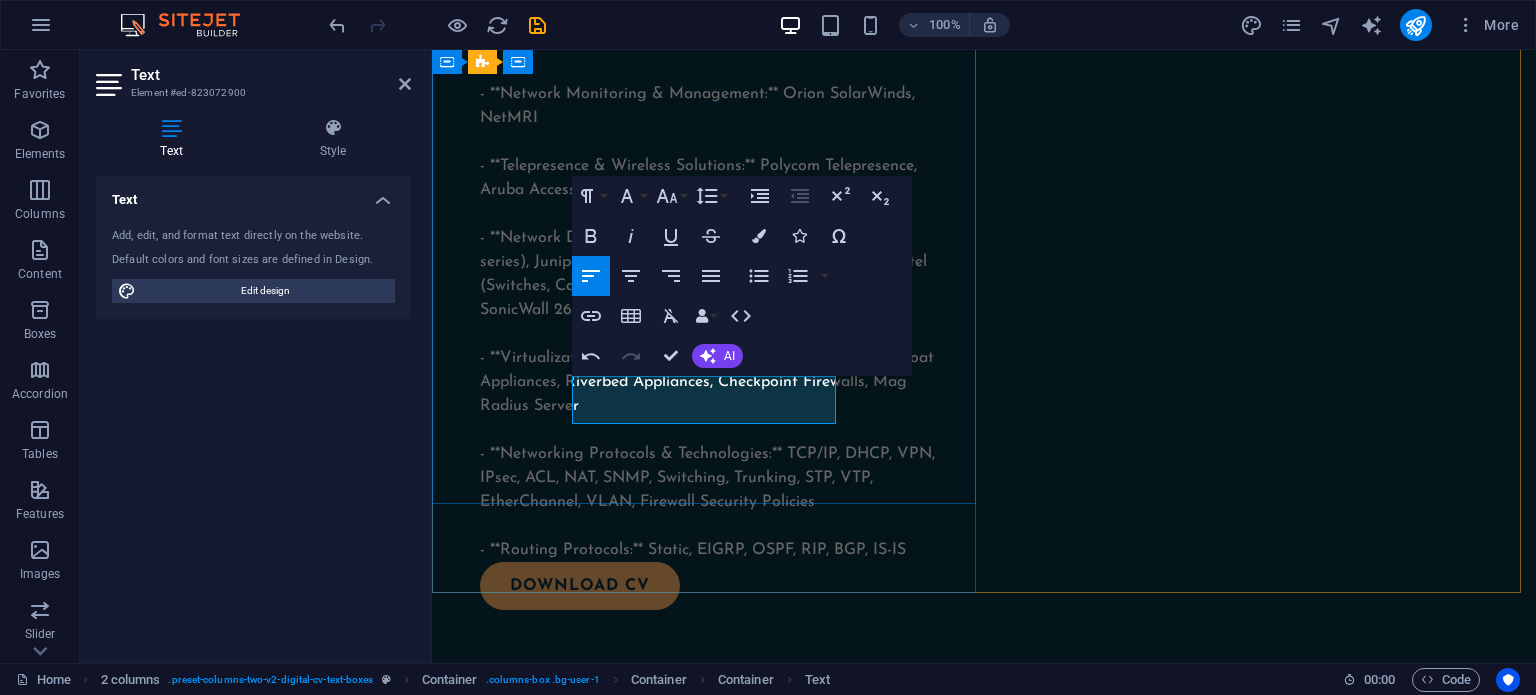 click on "JNCIA, JNCIS, CCNA, MTCTCE, MTCNA" at bounding box center (708, 1352) 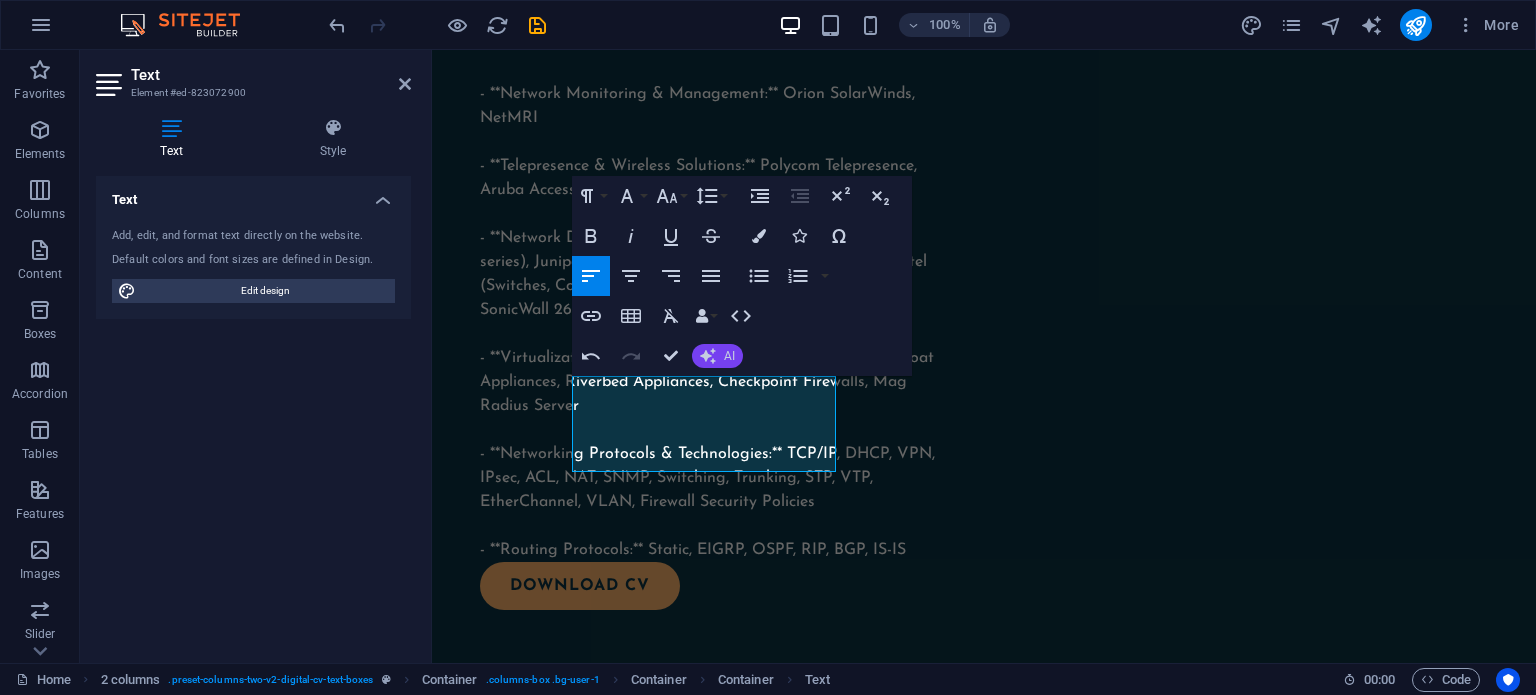 click on "AI" at bounding box center (729, 356) 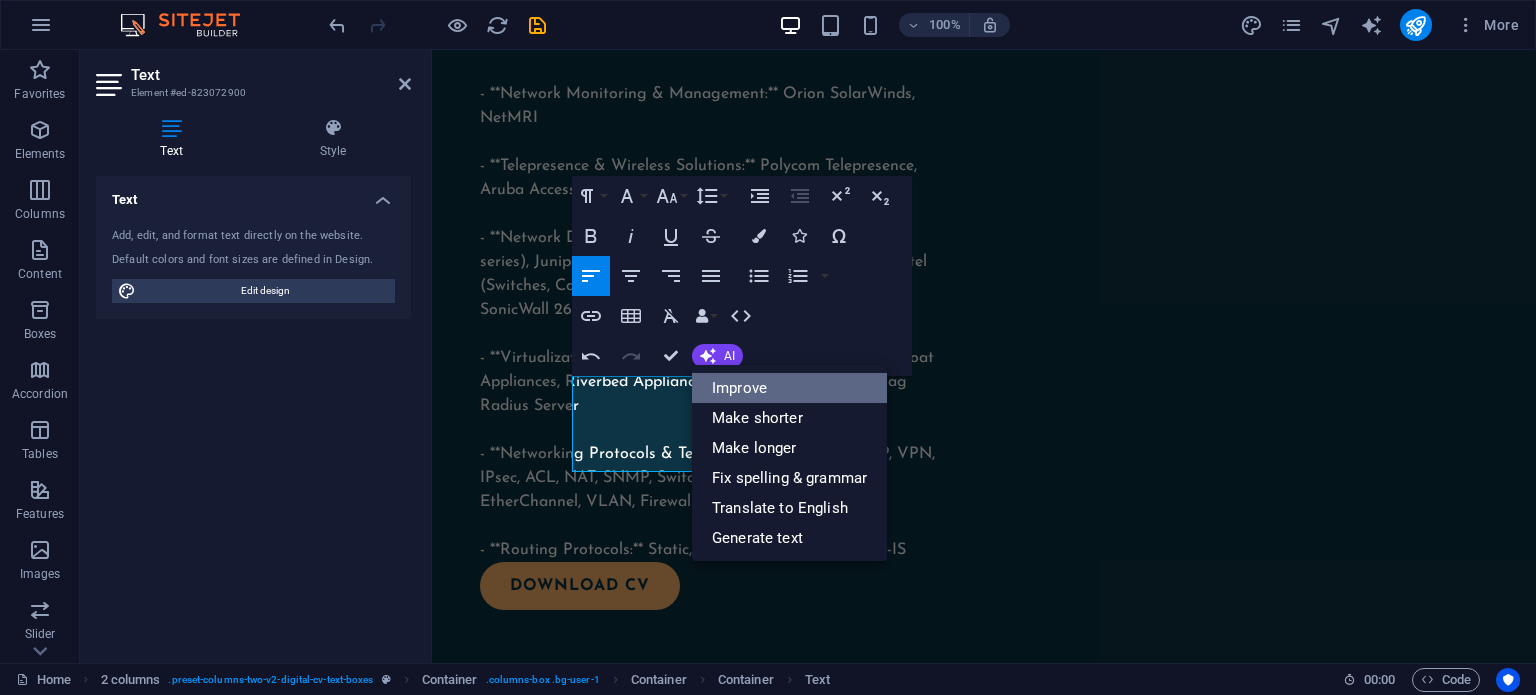 click on "Improve" at bounding box center (789, 388) 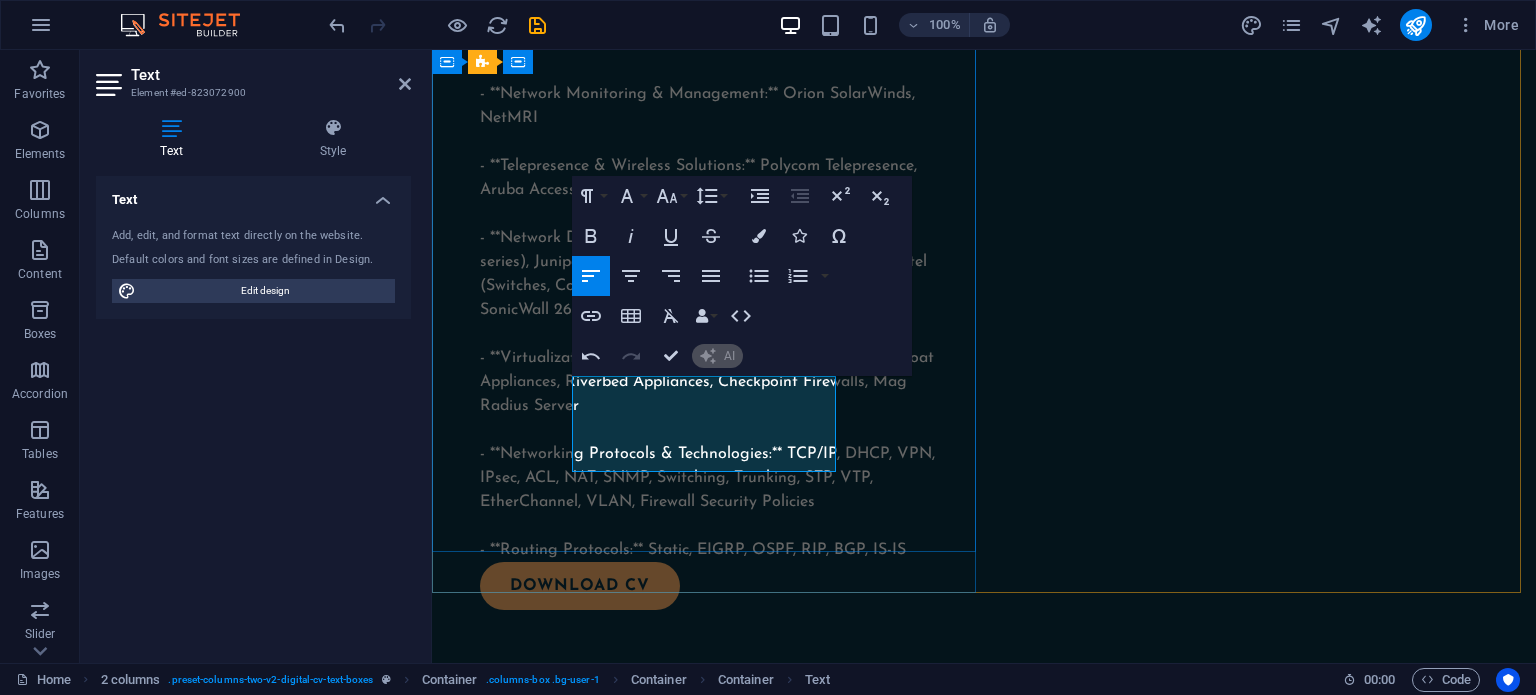 type 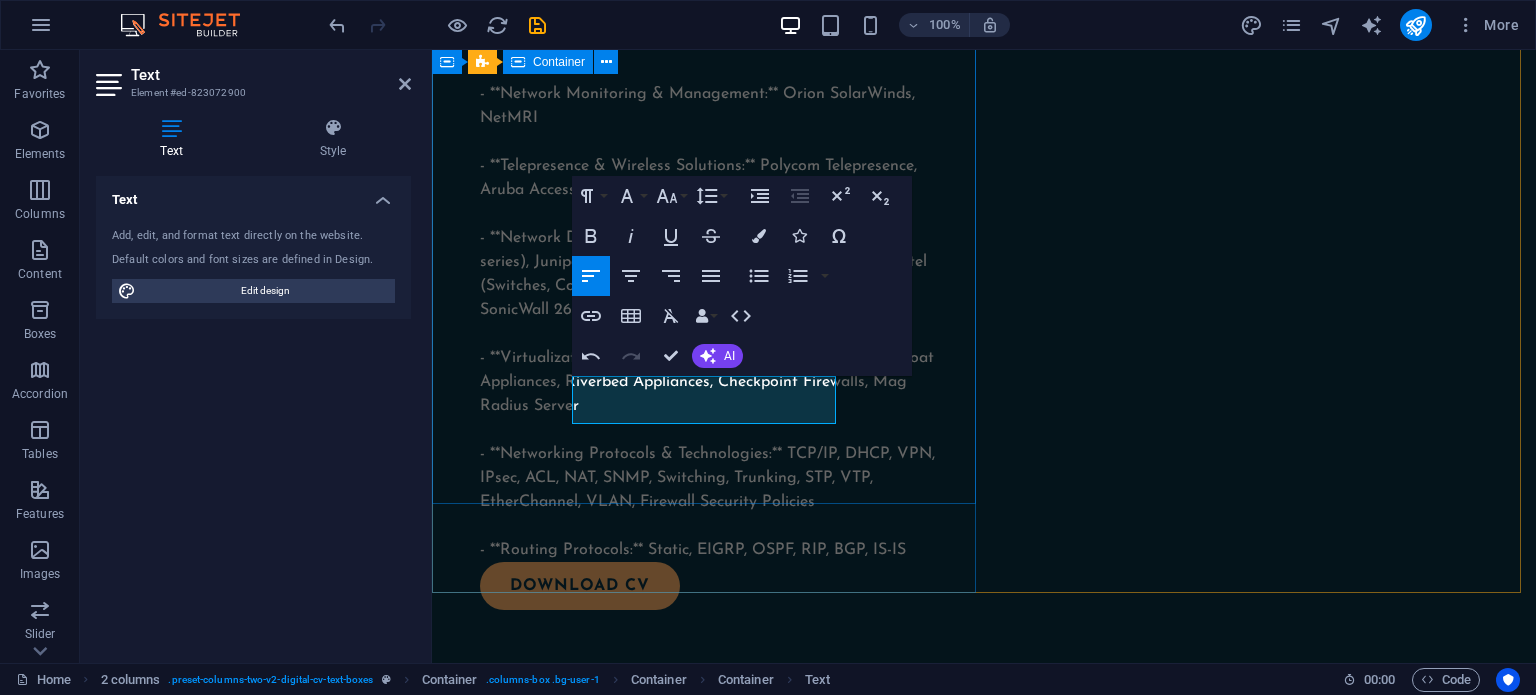 click on "Skills and interests EDUCATION Coastline College CCNA Bootcamp   Coastline College CCNP Bootcamp   Junos Bootcamp CERTIFICATES JNCIA, JNCIS, CCNA, MTCTCE, MTCNA" at bounding box center [708, 1122] 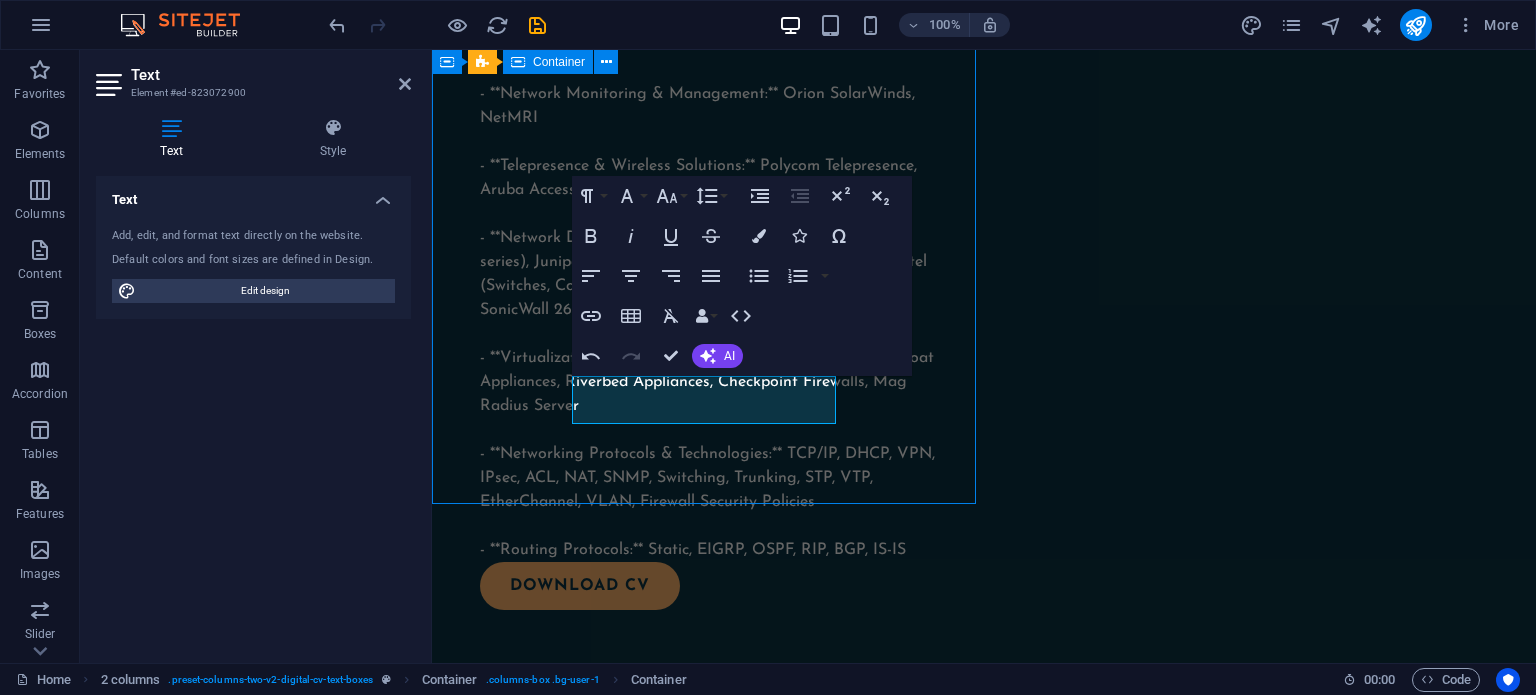 scroll, scrollTop: 2200, scrollLeft: 0, axis: vertical 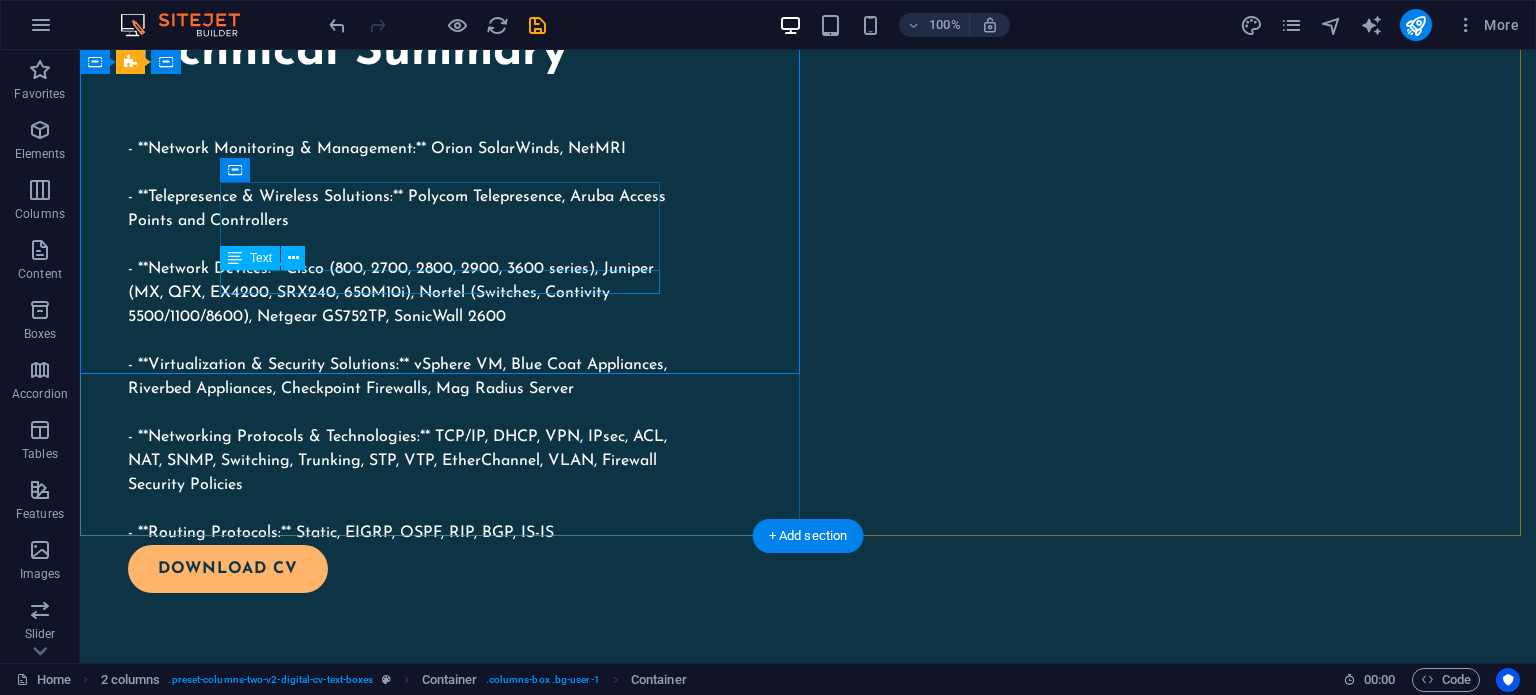 click on "JNCIA, JNCIS, CCNA, MTCTCE, MTCNA" at bounding box center [444, 1217] 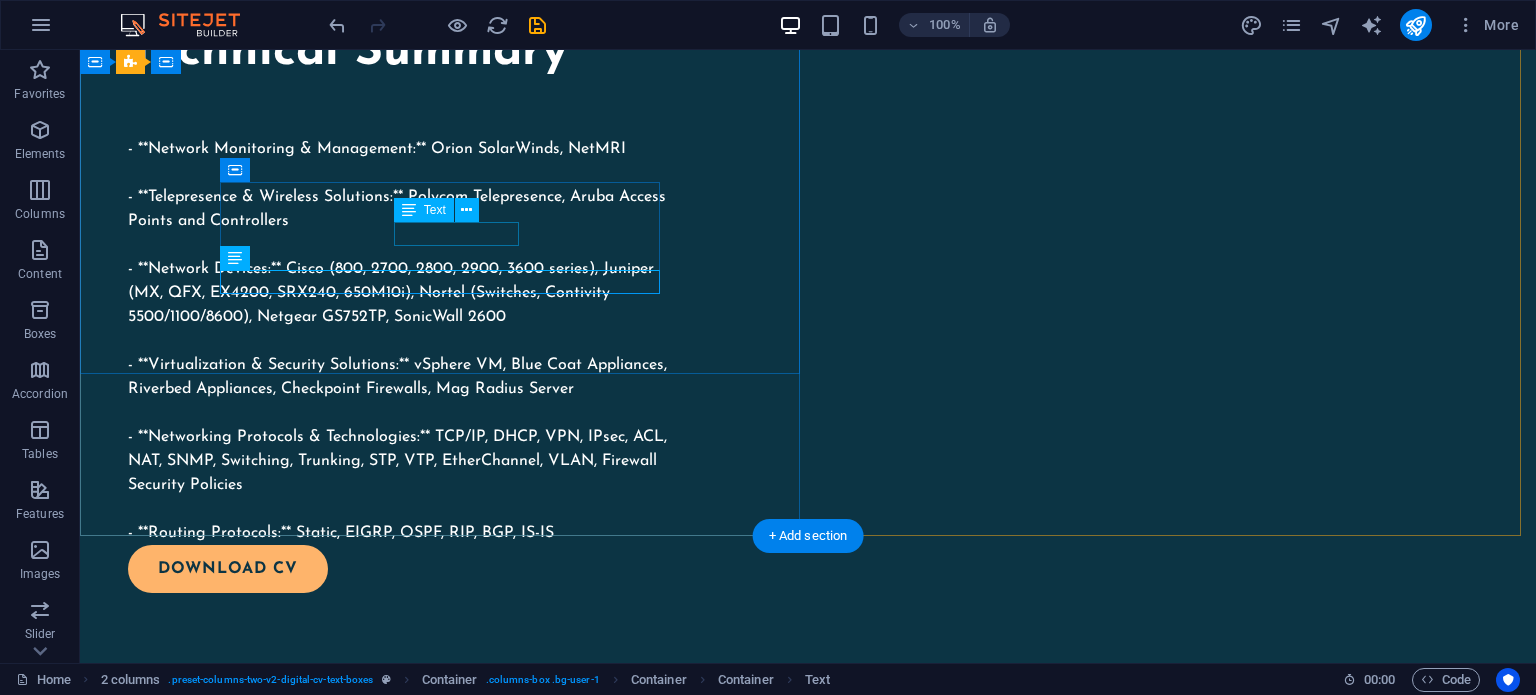 click on "CERTIFICATES" at bounding box center (444, 1169) 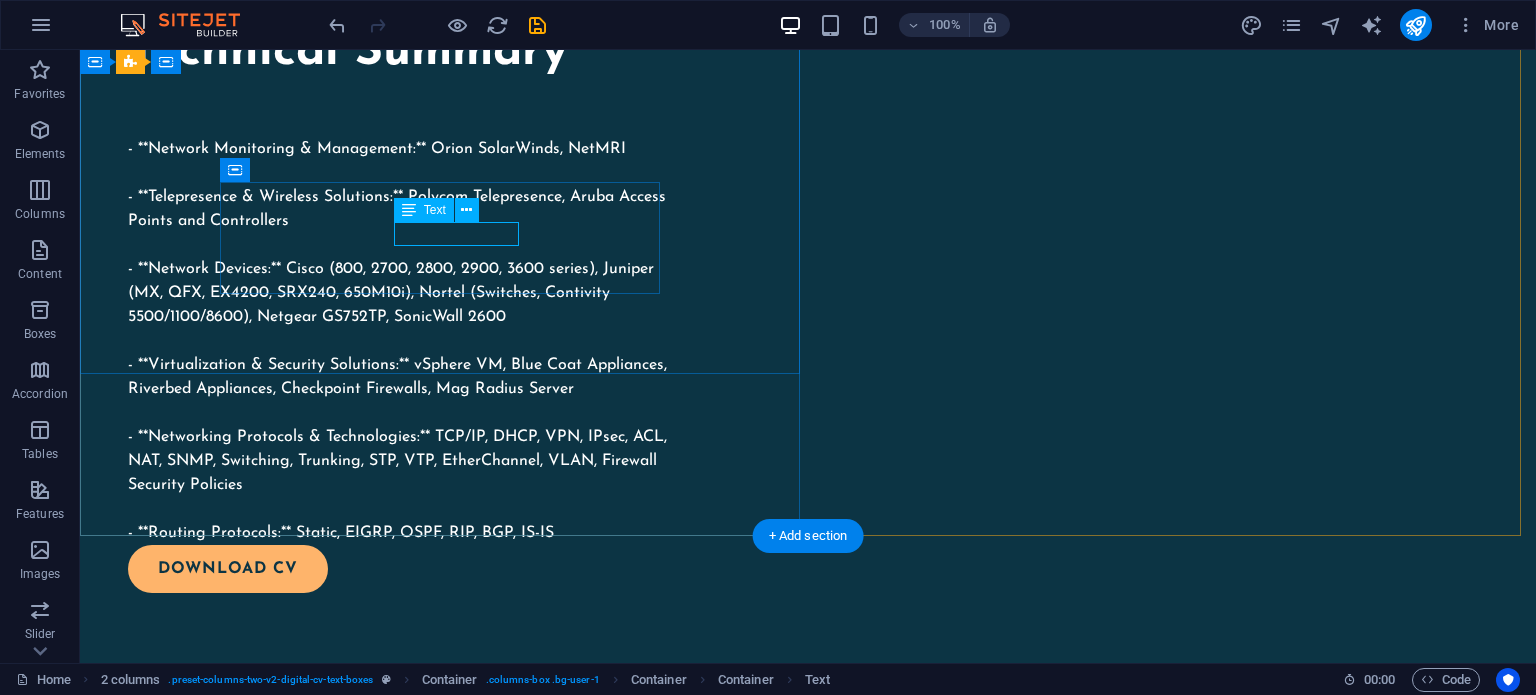 click on "CERTIFICATES" at bounding box center [444, 1169] 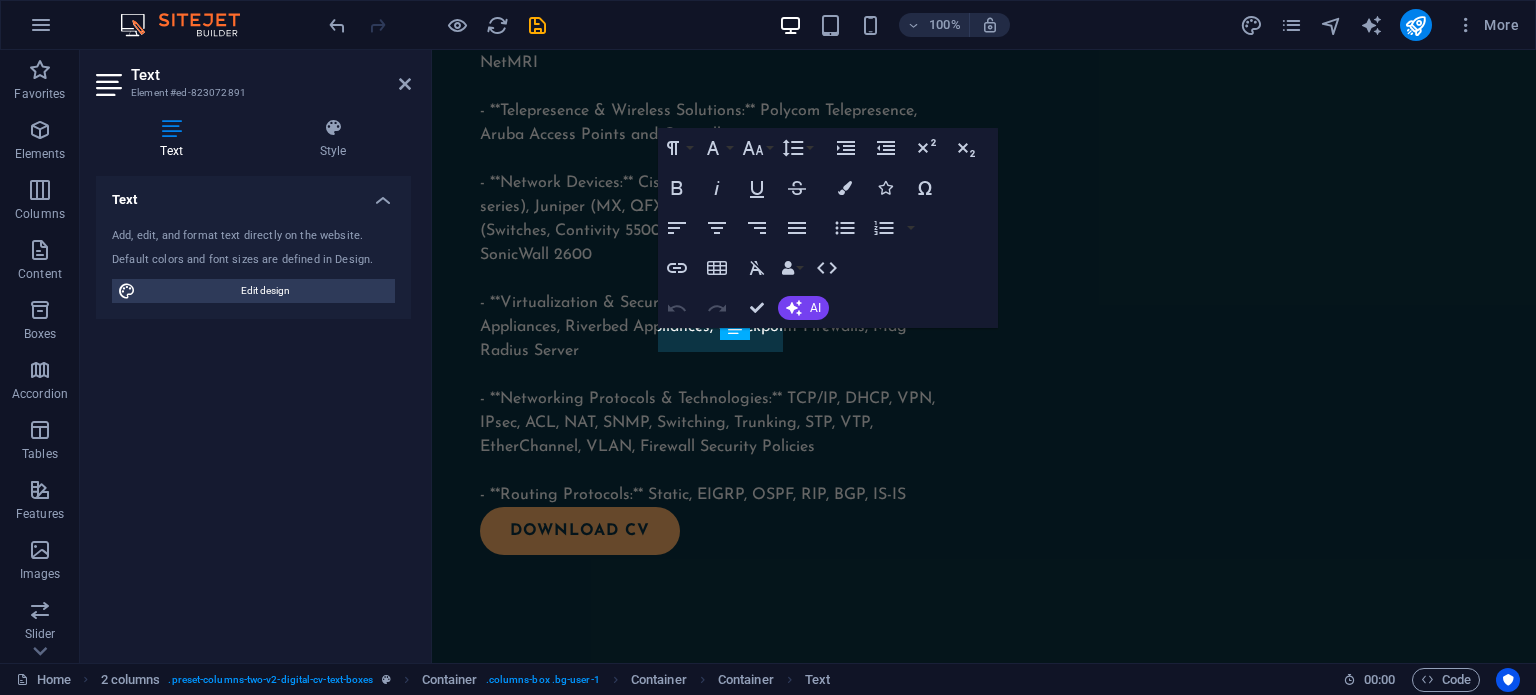 scroll, scrollTop: 2145, scrollLeft: 0, axis: vertical 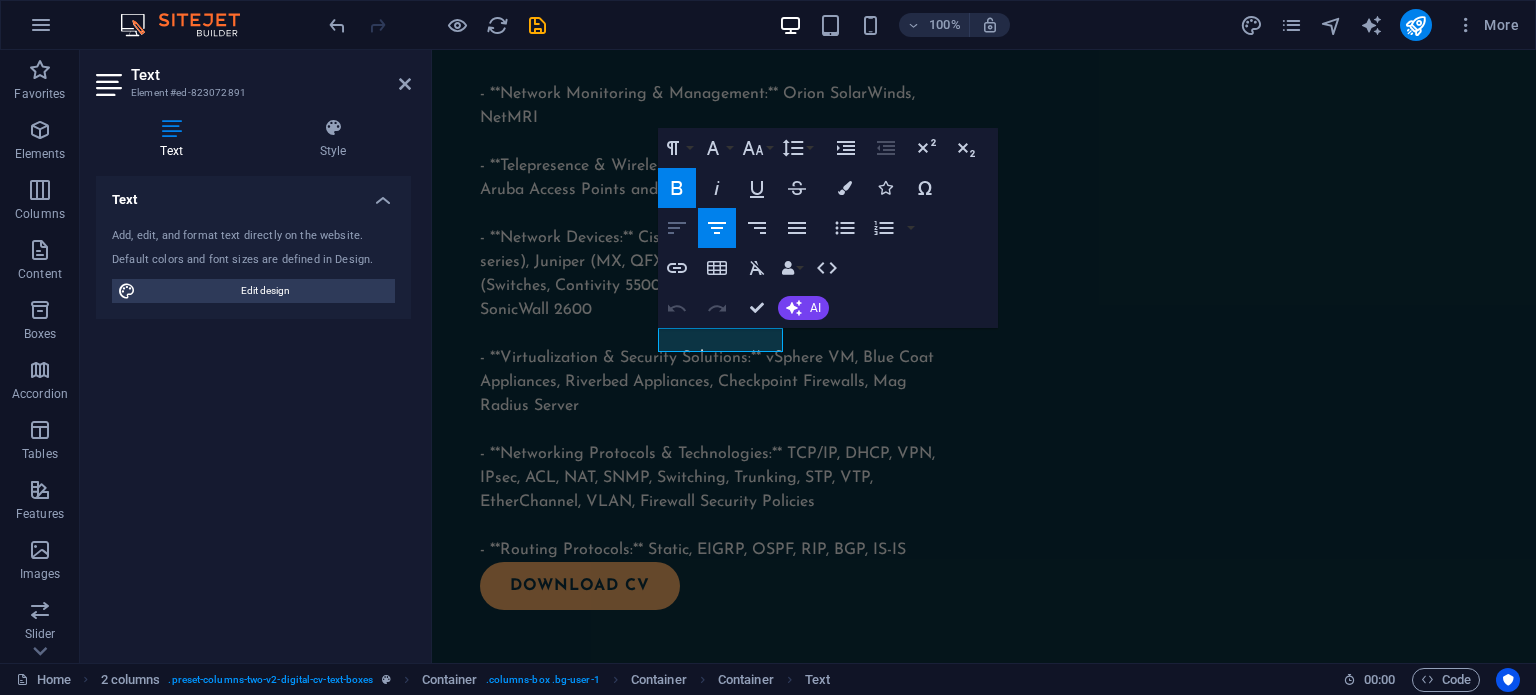 click 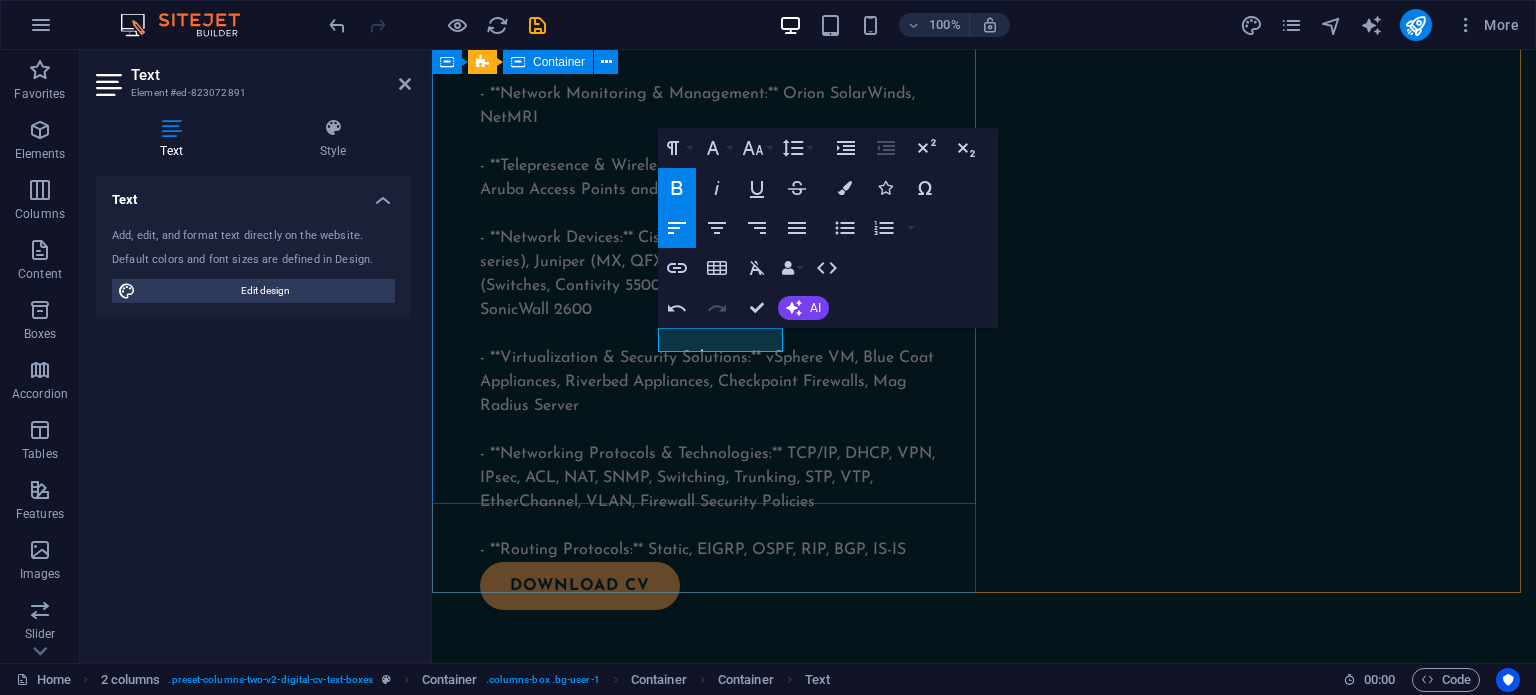 click on "Skills and interests EDUCATION Coastline College CCNA Bootcamp   Coastline College CCNP Bootcamp   Junos Bootcamp CERTIFICATES JNCIA, JNCIS, CCNA, MTCTCE, MTCNA" at bounding box center (708, 1122) 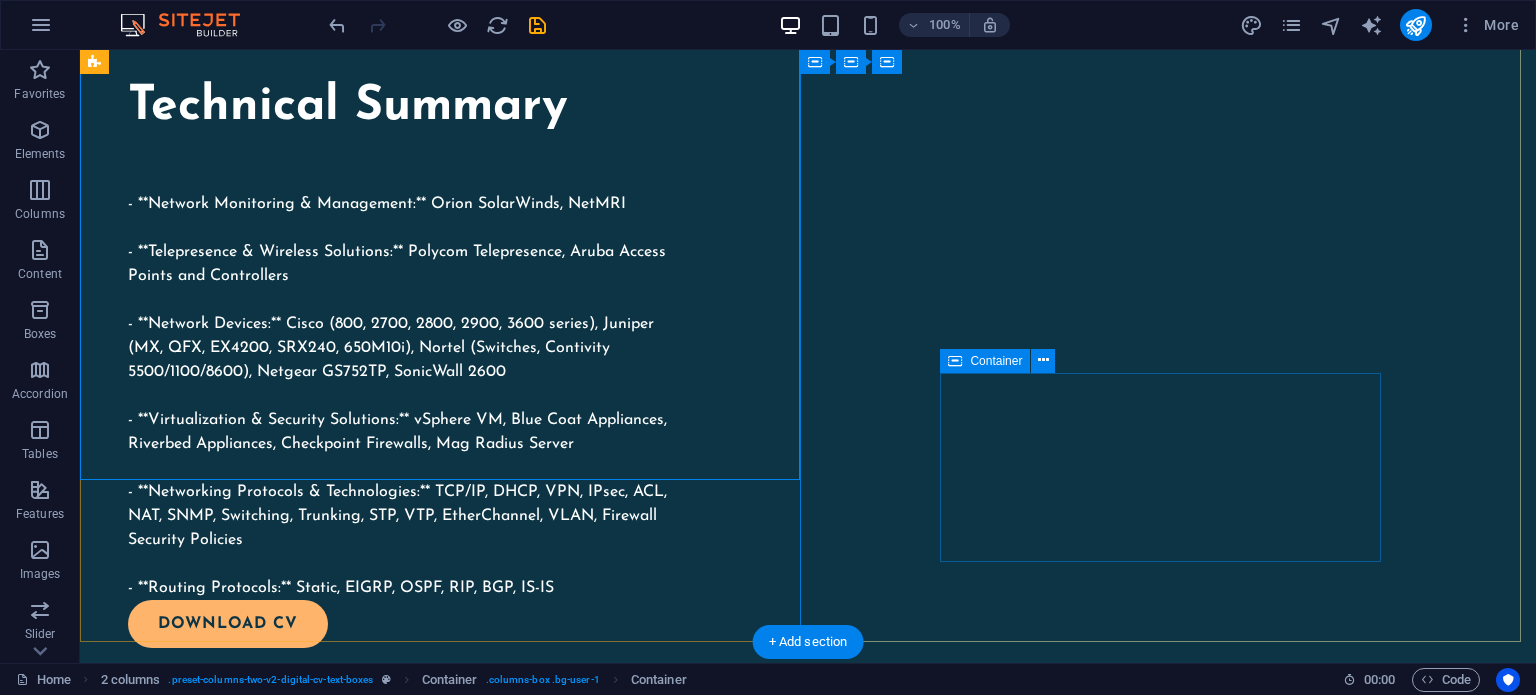 scroll, scrollTop: 2095, scrollLeft: 0, axis: vertical 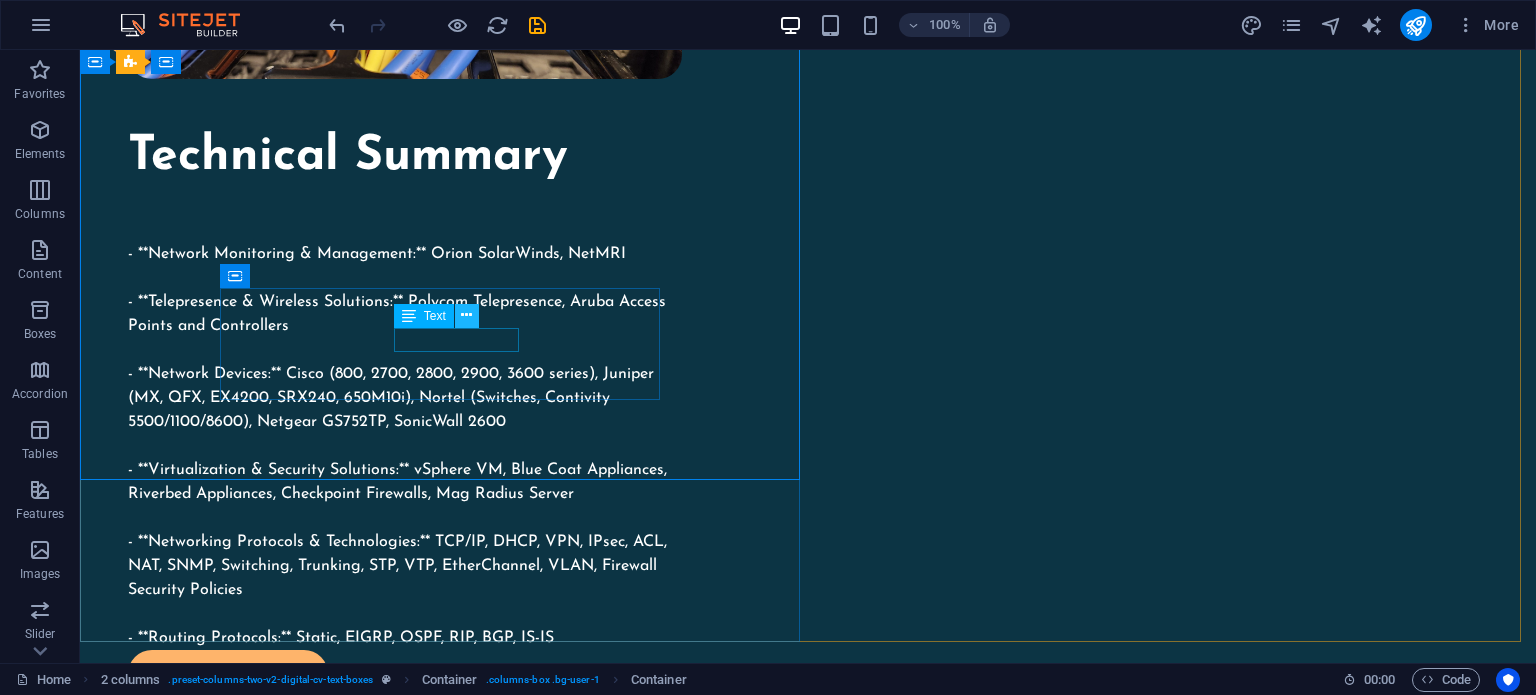 click at bounding box center [467, 316] 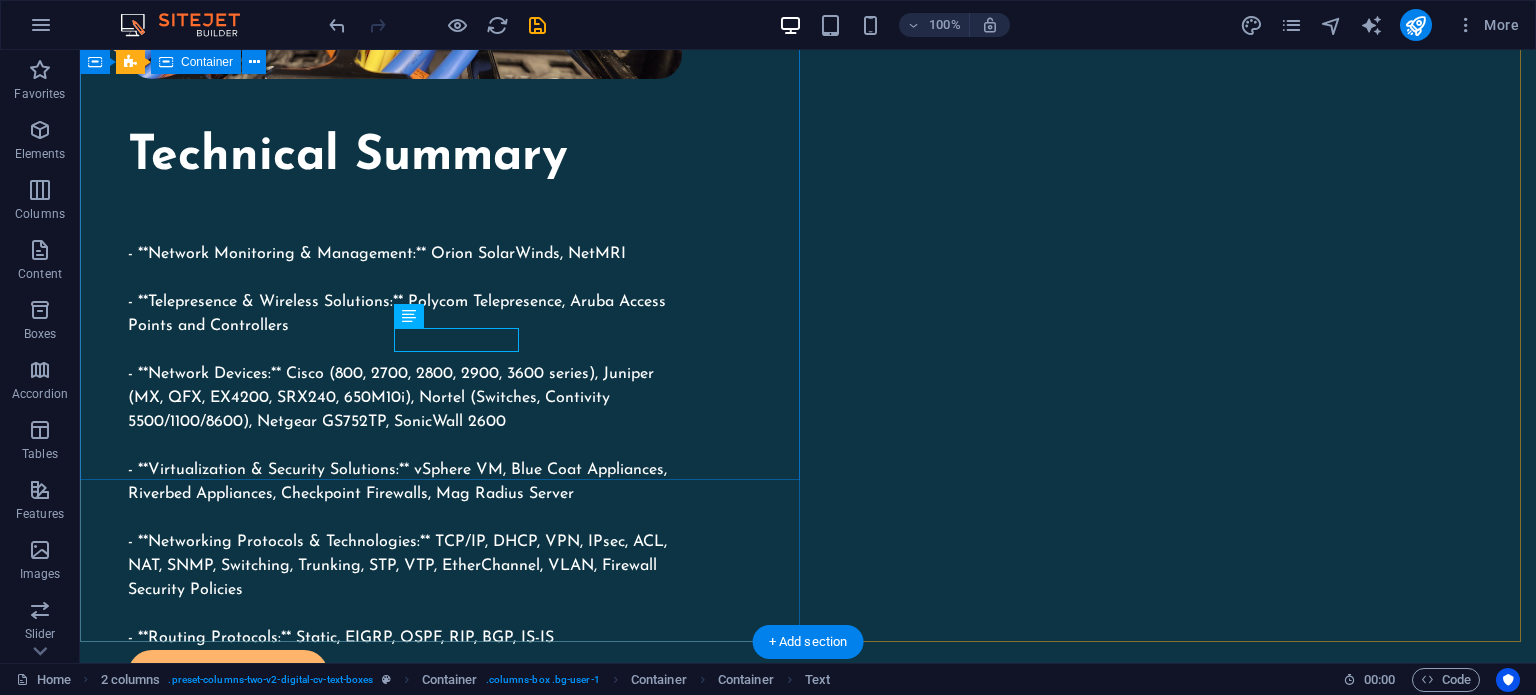 click on "Skills and interests EDUCATION Coastline College CCNA Bootcamp   Coastline College CCNP Bootcamp   Junos Bootcamp CERTIFICATES JNCIA, JNCIS, CCNA, MTCTCE, MTCNA" at bounding box center (444, 1146) 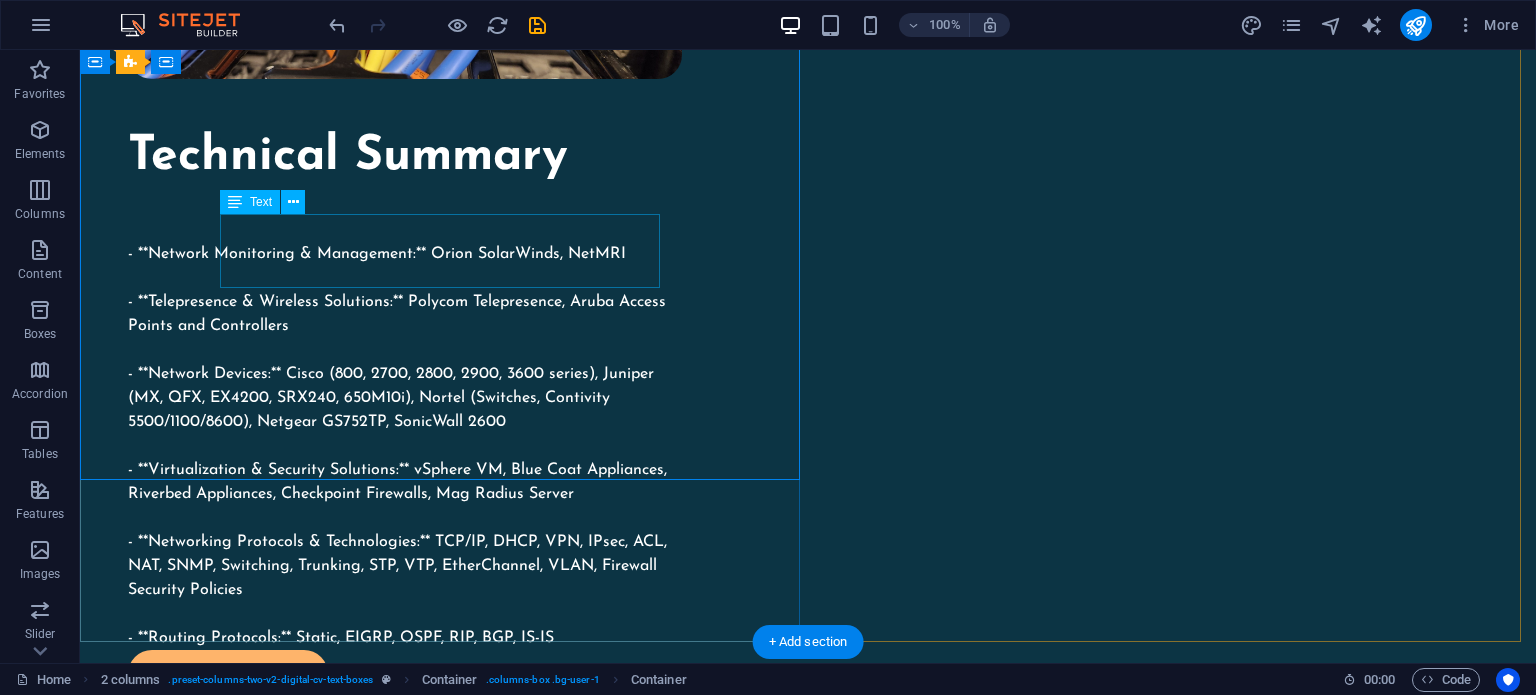 click on "Coastline College CCNA Bootcamp   Coastline College CCNP Bootcamp   Junos Bootcamp" at bounding box center [444, 1153] 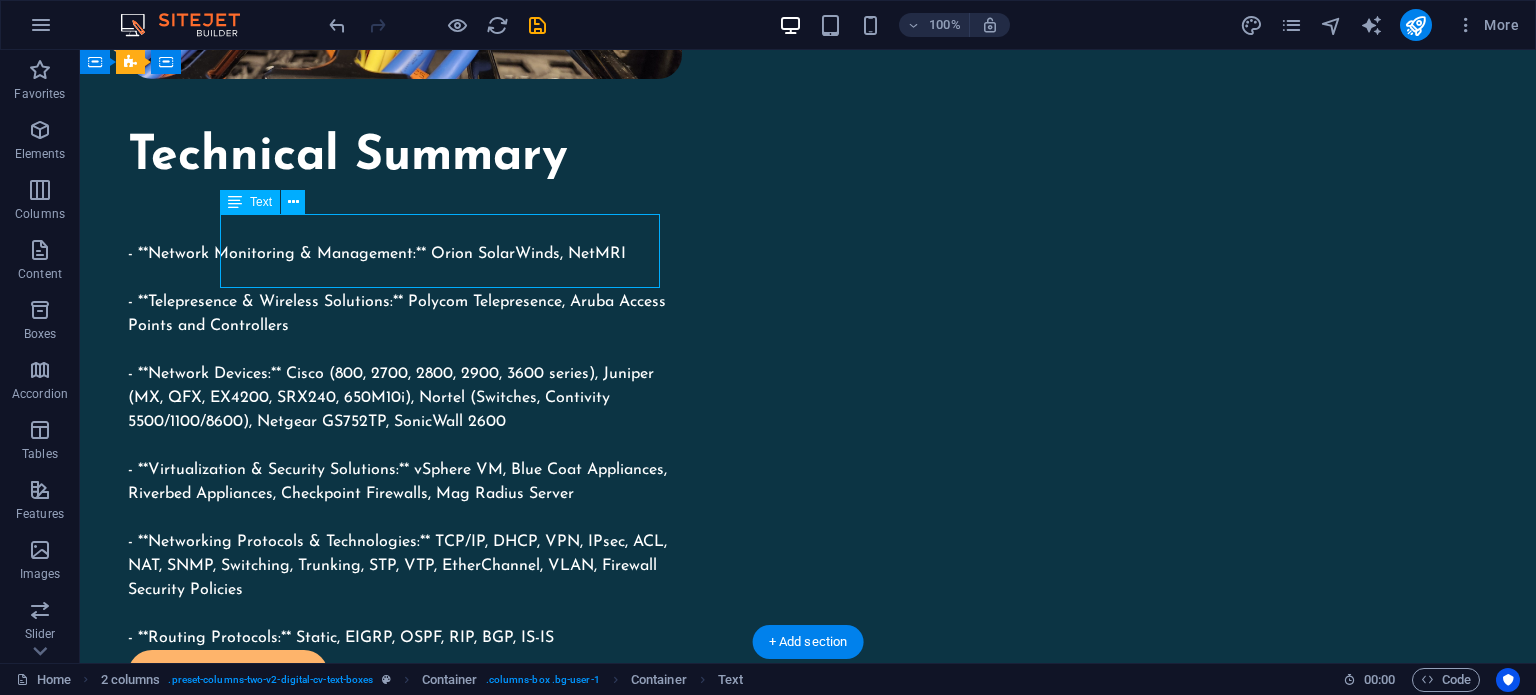 click on "Coastline College CCNA Bootcamp   Coastline College CCNP Bootcamp   Junos Bootcamp" at bounding box center (444, 1153) 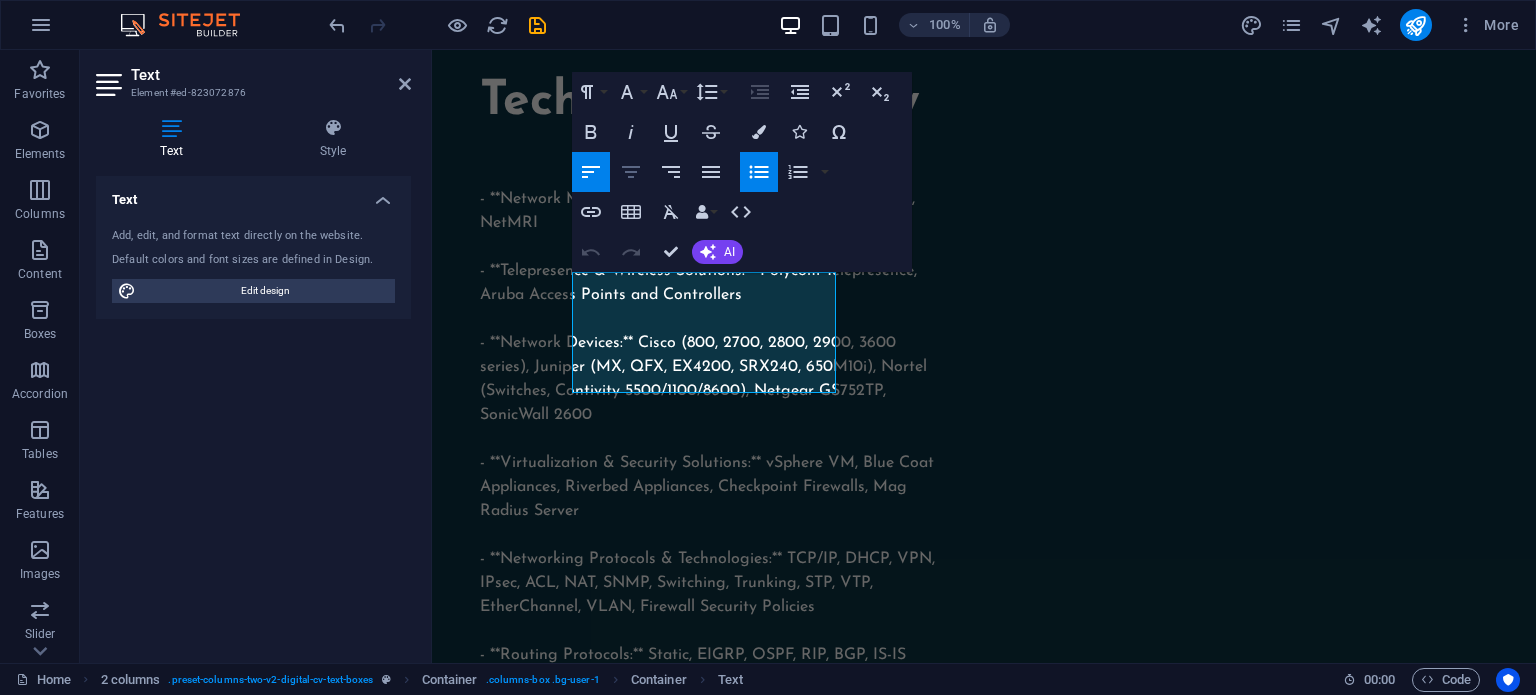 click 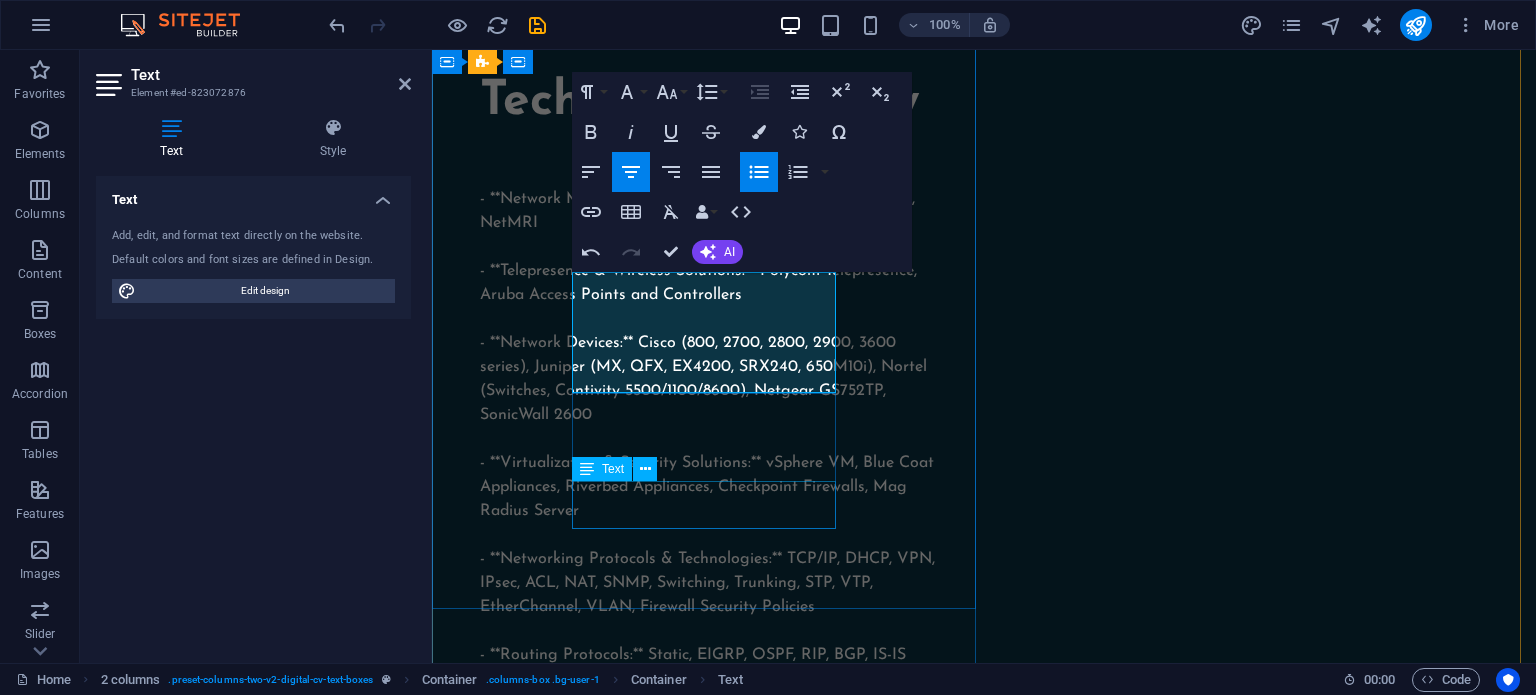 click on "JNCIA, JNCIS, CCNA, MTCTCE, MTCNA" at bounding box center (708, 1457) 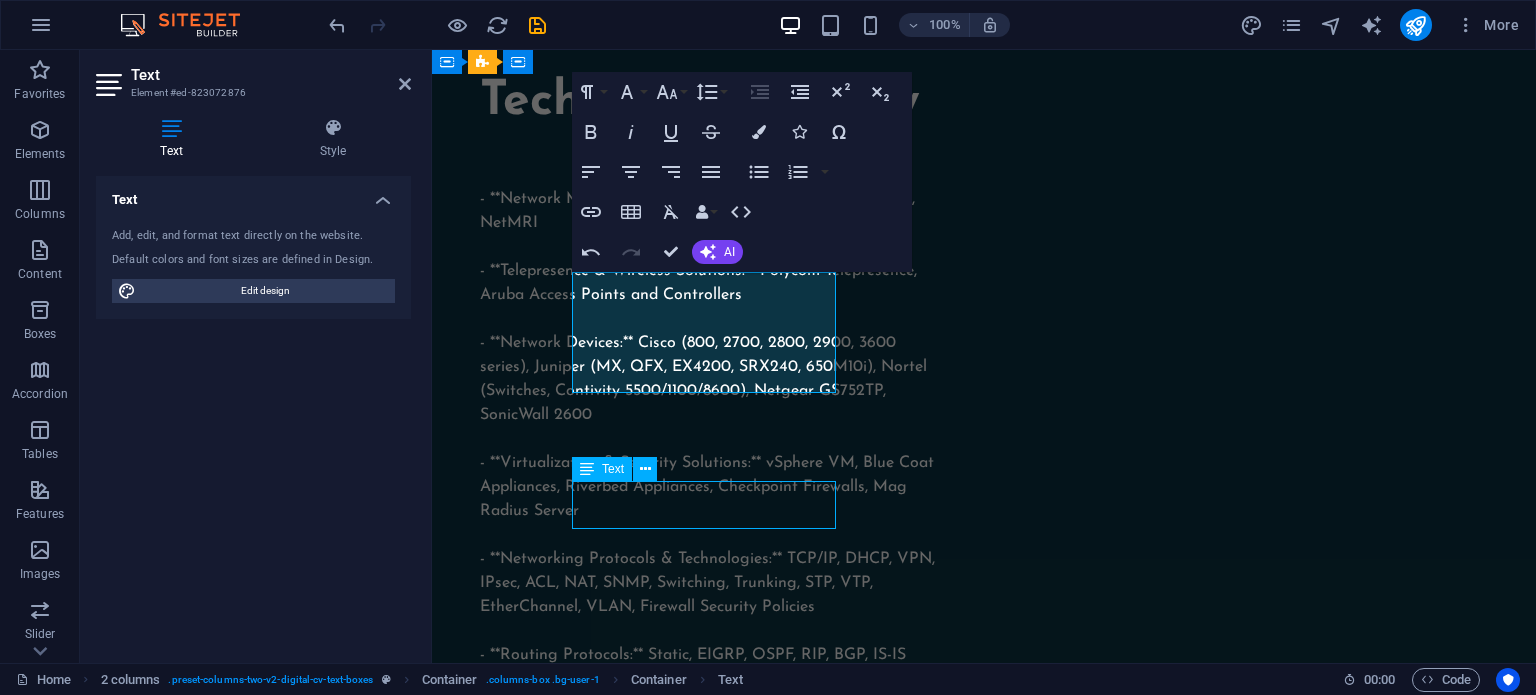 click on "JNCIA, JNCIS, CCNA, MTCTCE, MTCNA" at bounding box center (708, 1457) 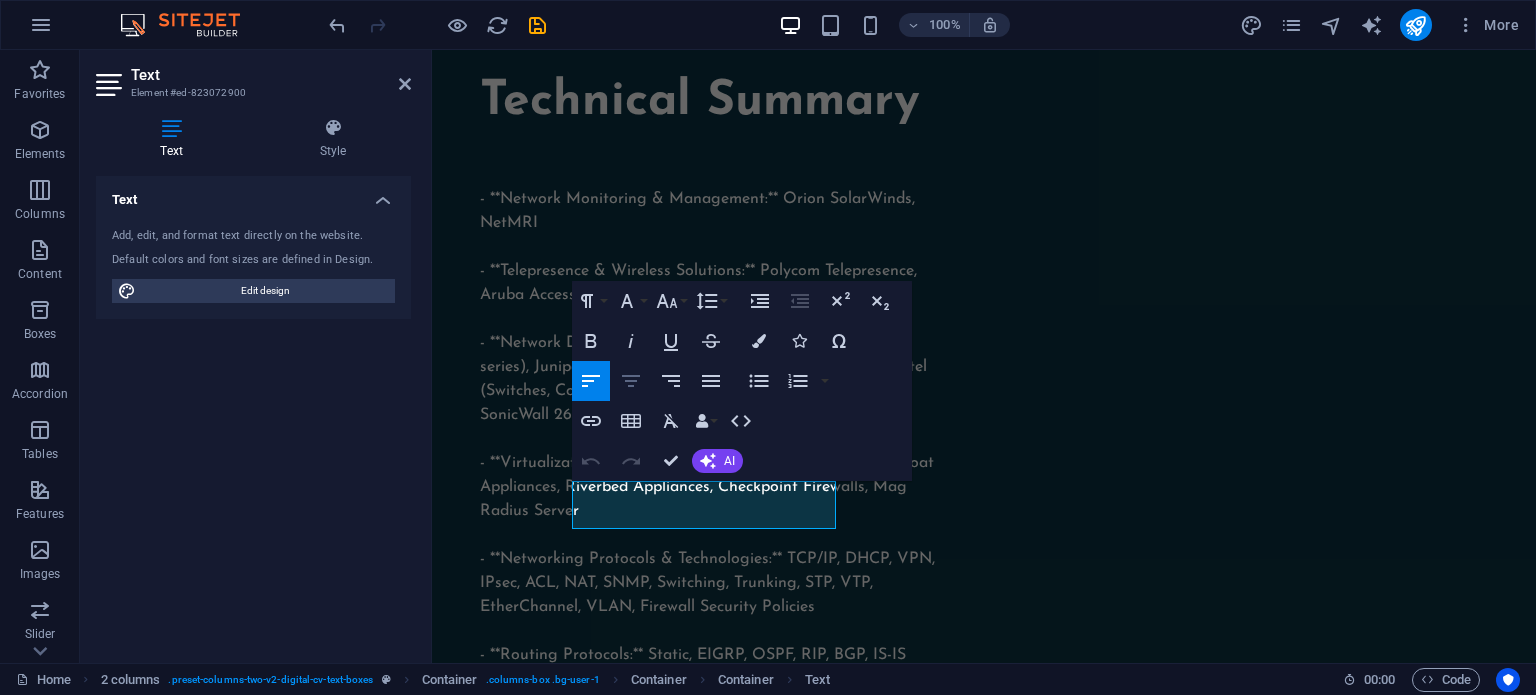 click 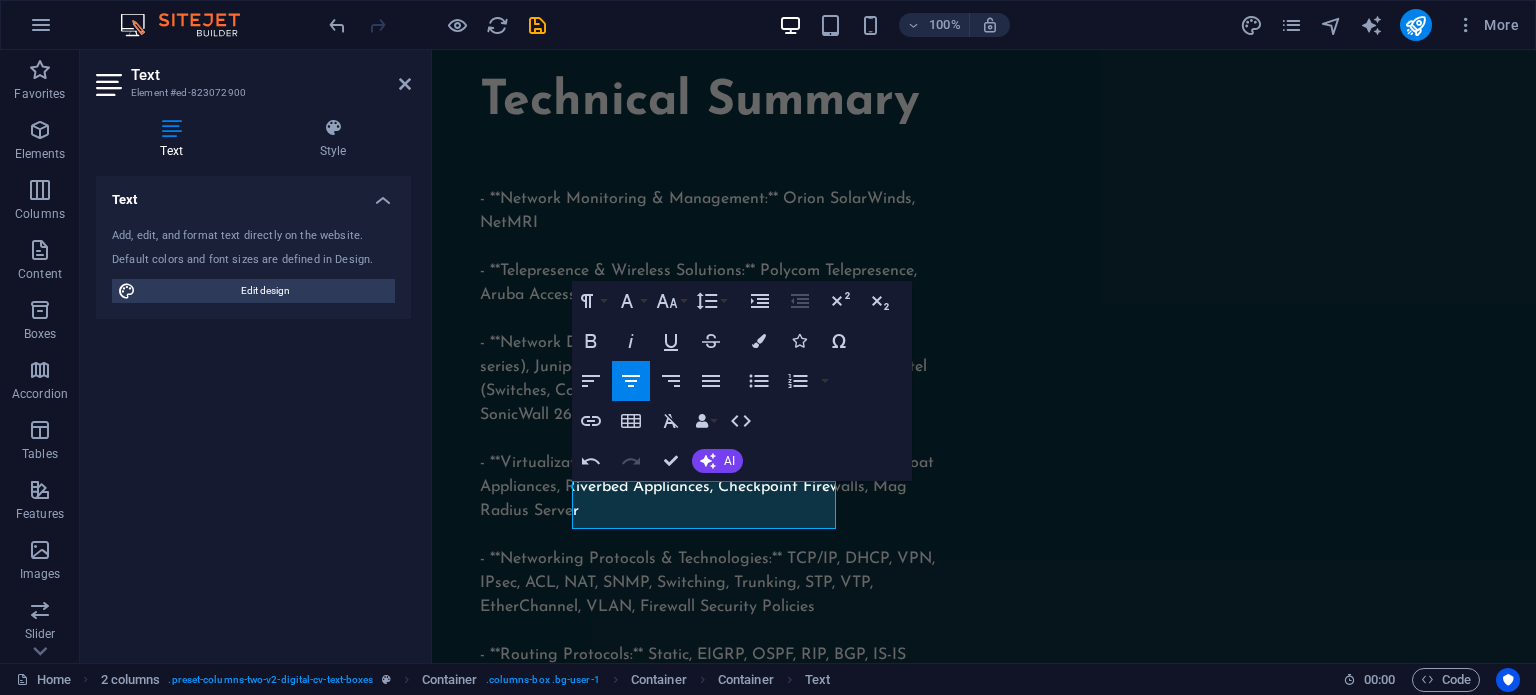 click on "Paragraph Format Normal Heading 1 Heading 2 Heading 3 Heading 4 Heading 5 Heading 6 Code Font Family Arial Georgia Impact Tahoma Times New Roman Verdana Josefin Sans Font Size 8 9 10 11 12 14 18 24 30 36 48 60 72 96 Line Height Default Single 1.15 1.5 Double Increase Indent Decrease Indent Superscript Subscript Bold Italic Underline Strikethrough Colors Icons Special Characters Align Left Align Center Align Right Align Justify Unordered List   Default Circle Disc Square    Ordered List   Default Lower Alpha Lower Greek Lower Roman Upper Alpha Upper Roman    Insert Link Insert Table Clear Formatting Data Bindings Company First name Last name Street ZIP code City Email Phone Mobile Fax Custom field 1 Custom field 2 Custom field 3 Custom field 4 Custom field 5 Custom field 6 HTML Undo Redo Confirm (Ctrl+⏎) AI Improve Make shorter Make longer Fix spelling & grammar Translate to English Generate text" at bounding box center [742, 381] 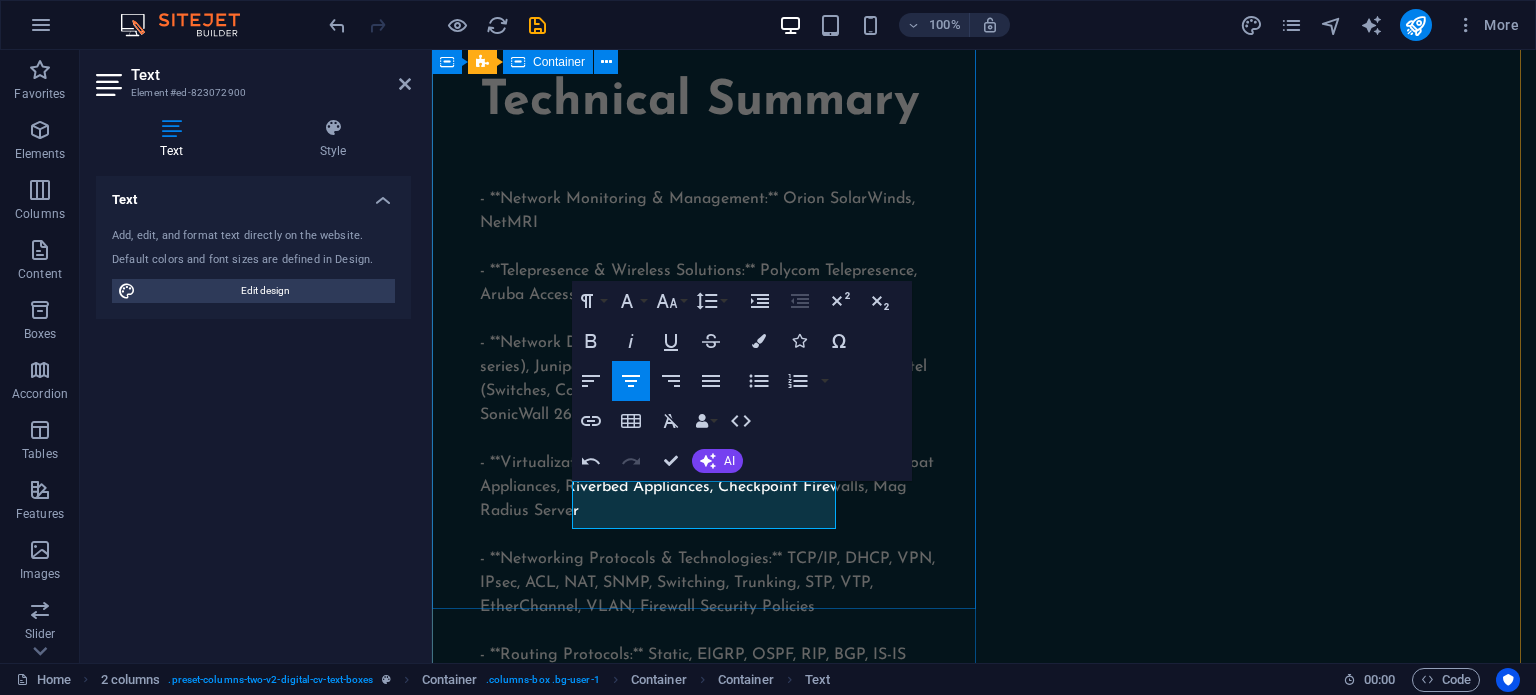 click on "Skills and interests EDUCATION Coastline College CCNA Bootcamp   Coastline College CCNP Bootcamp   Junos Bootcamp CERTIFICATES JNCIA, JNCIS, CCNA, MTCTCE, MTCNA" at bounding box center (708, 1227) 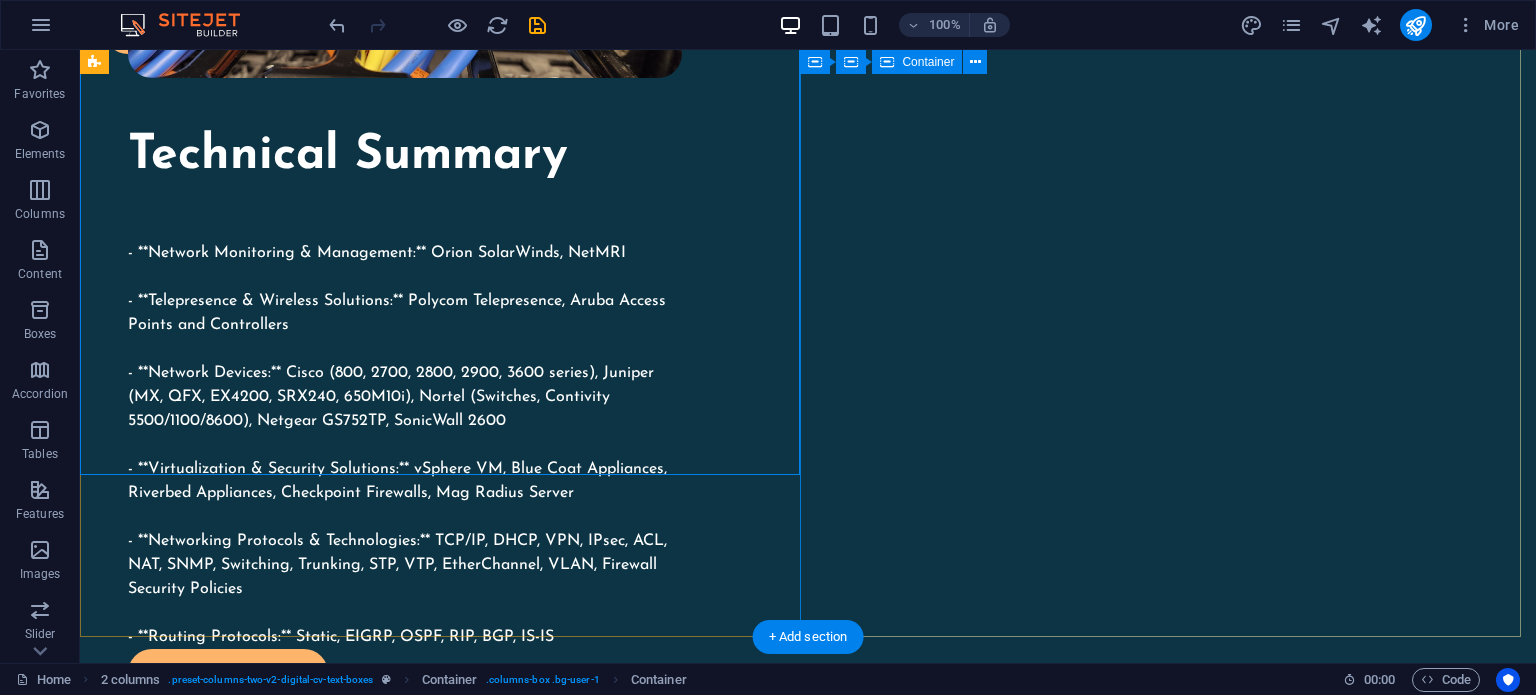 scroll, scrollTop: 2089, scrollLeft: 0, axis: vertical 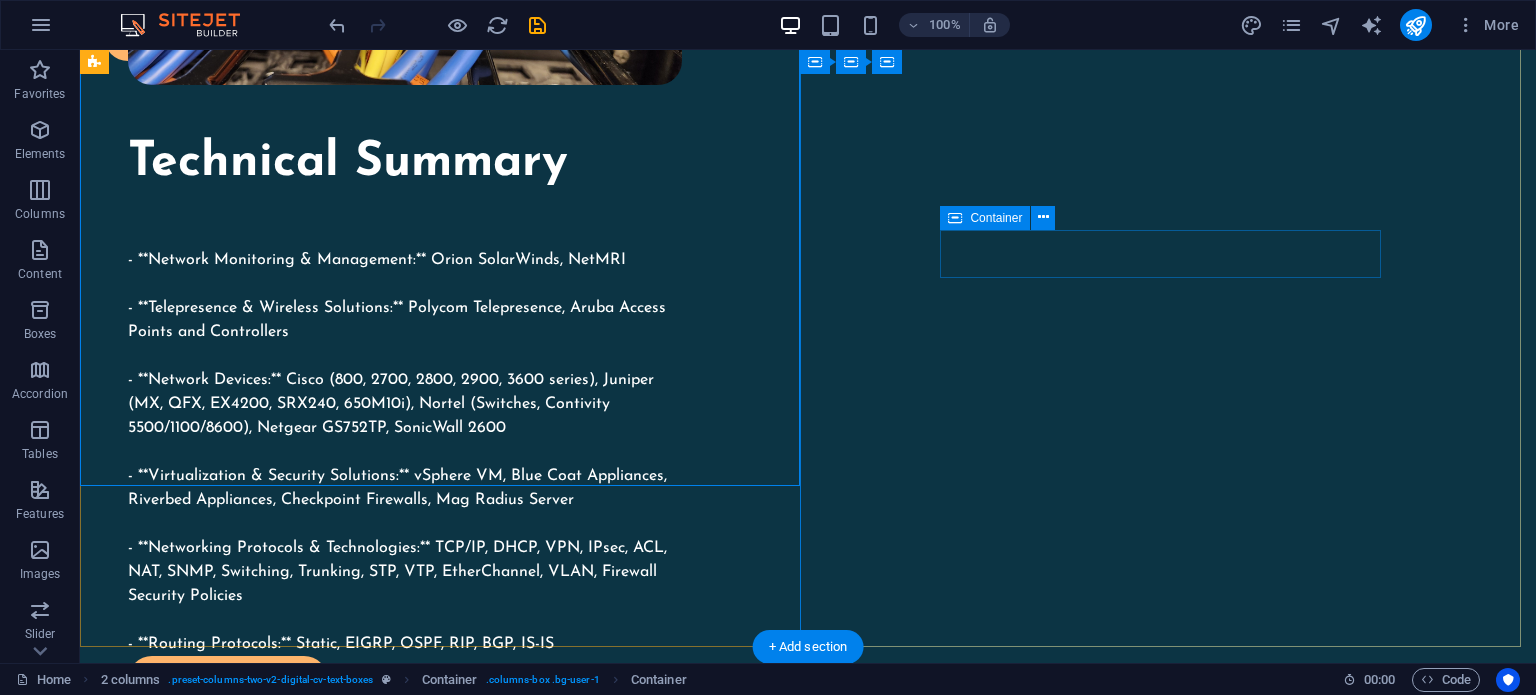 click on "SKILLS" at bounding box center (444, 1679) 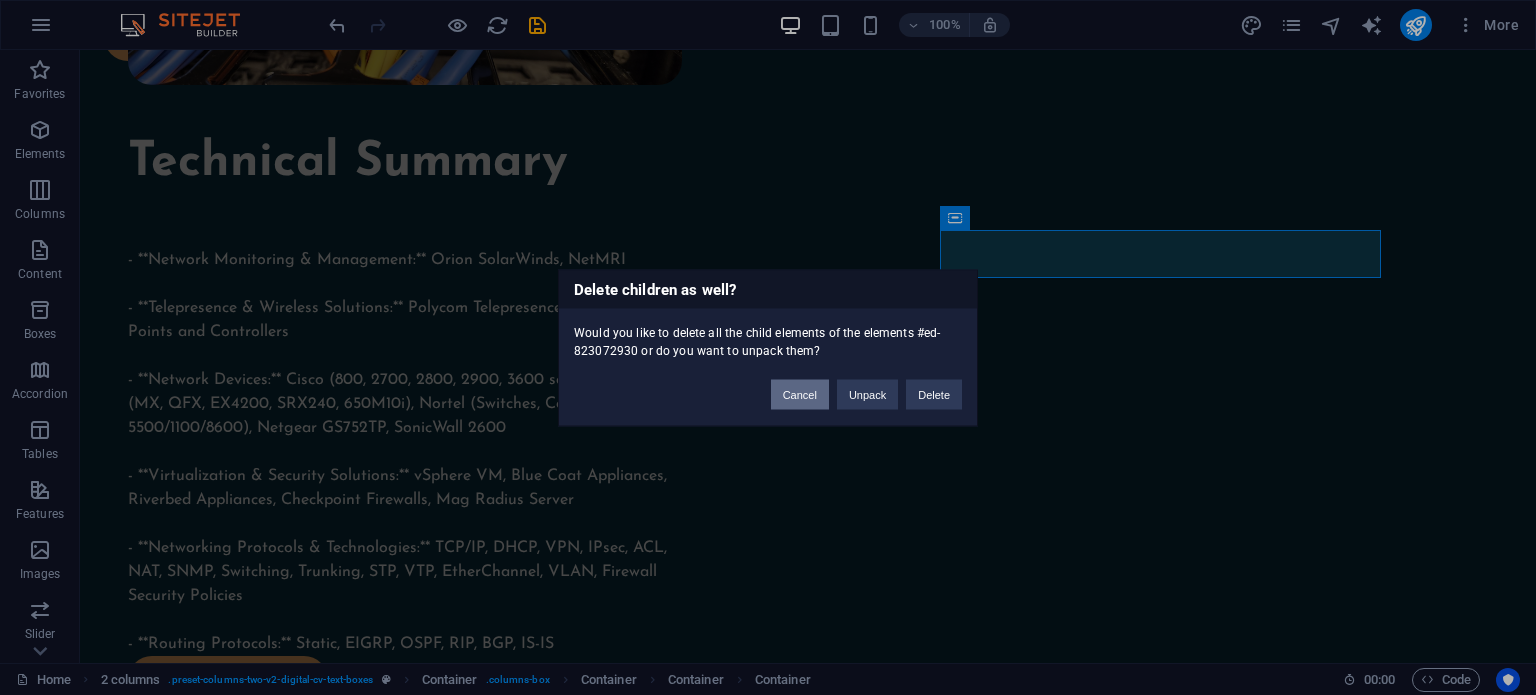 click on "Cancel" at bounding box center (800, 394) 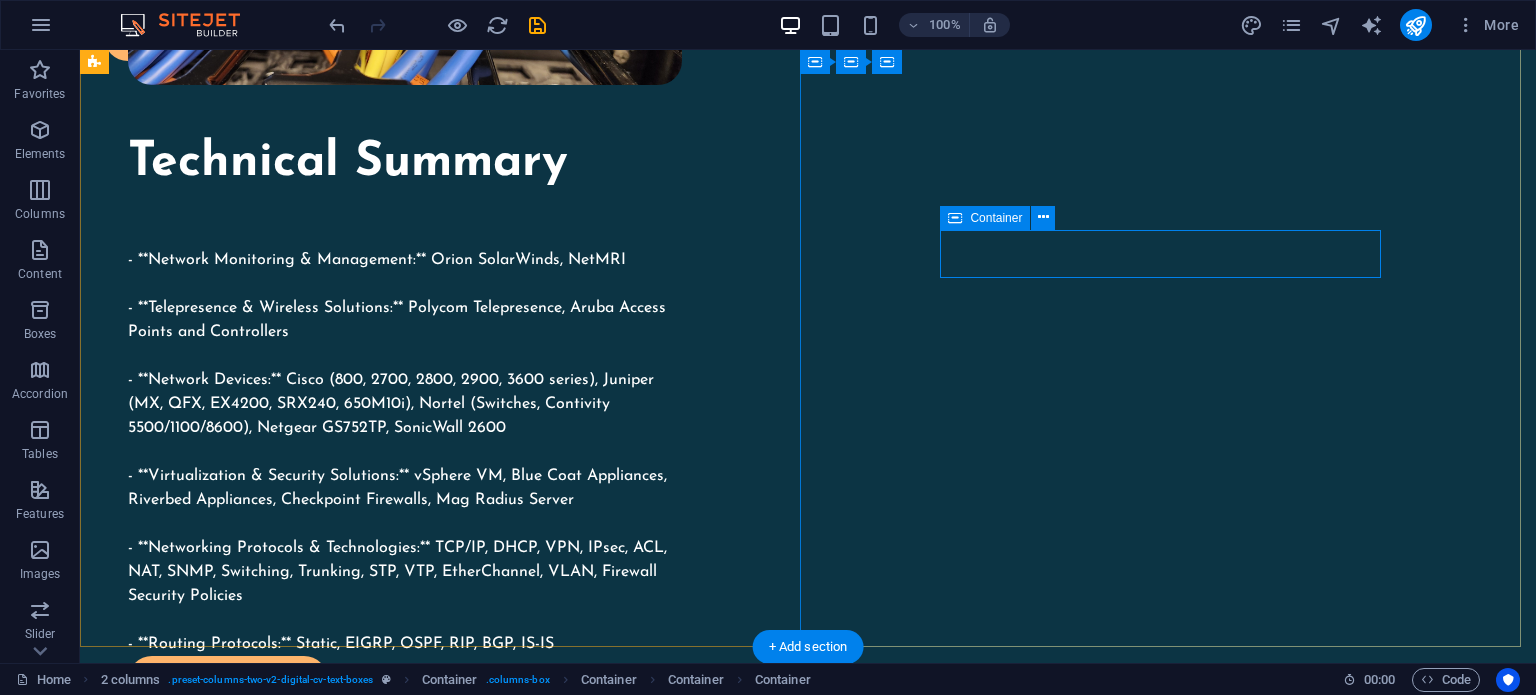 click on "SKILLS" at bounding box center (444, 1679) 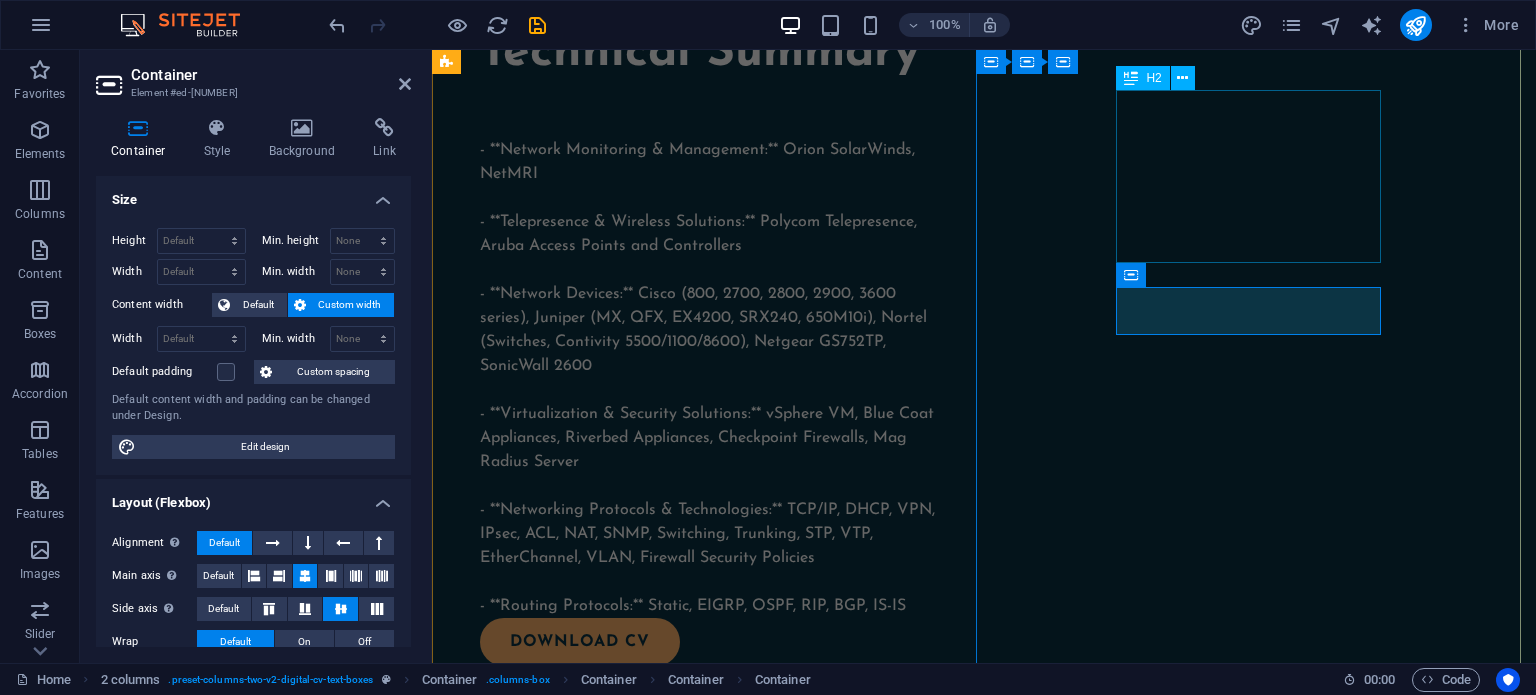 scroll, scrollTop: 2034, scrollLeft: 0, axis: vertical 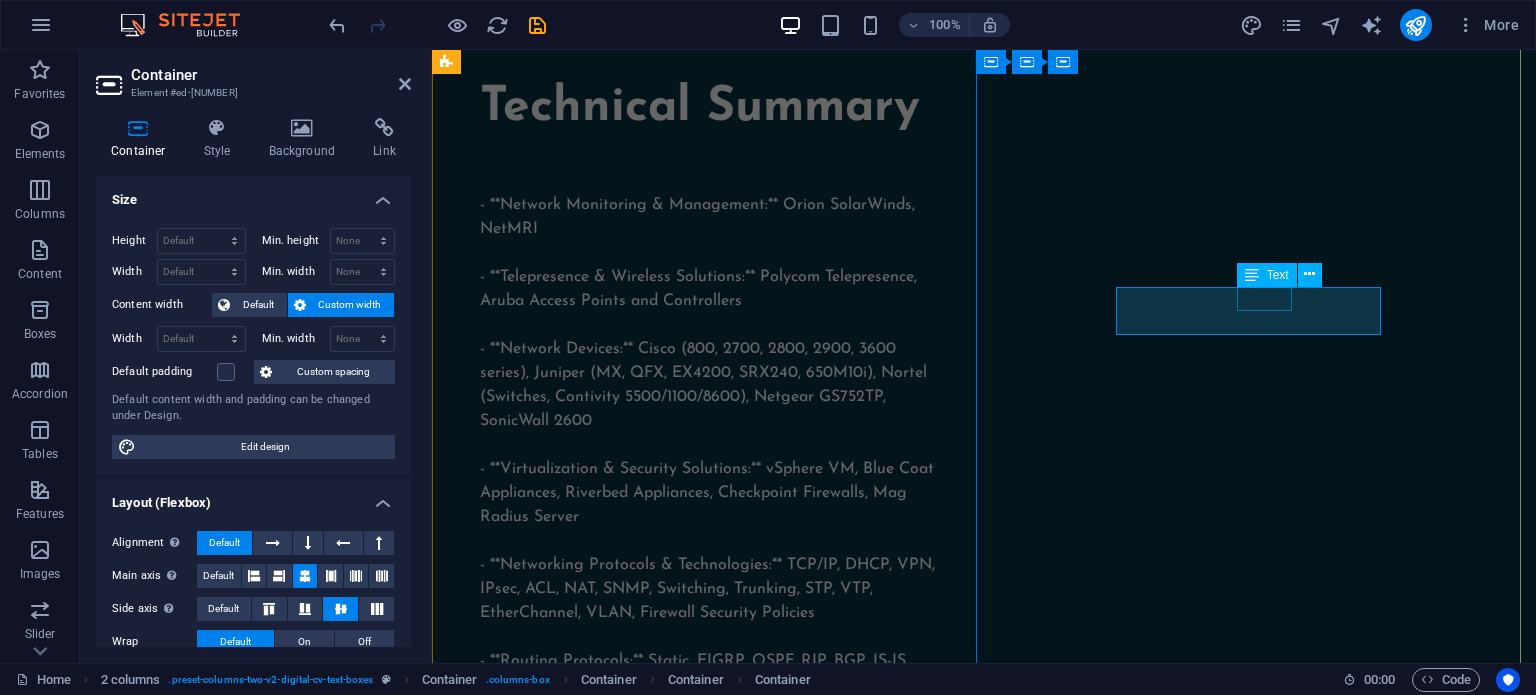 click on "SKILLS" at bounding box center [708, 1887] 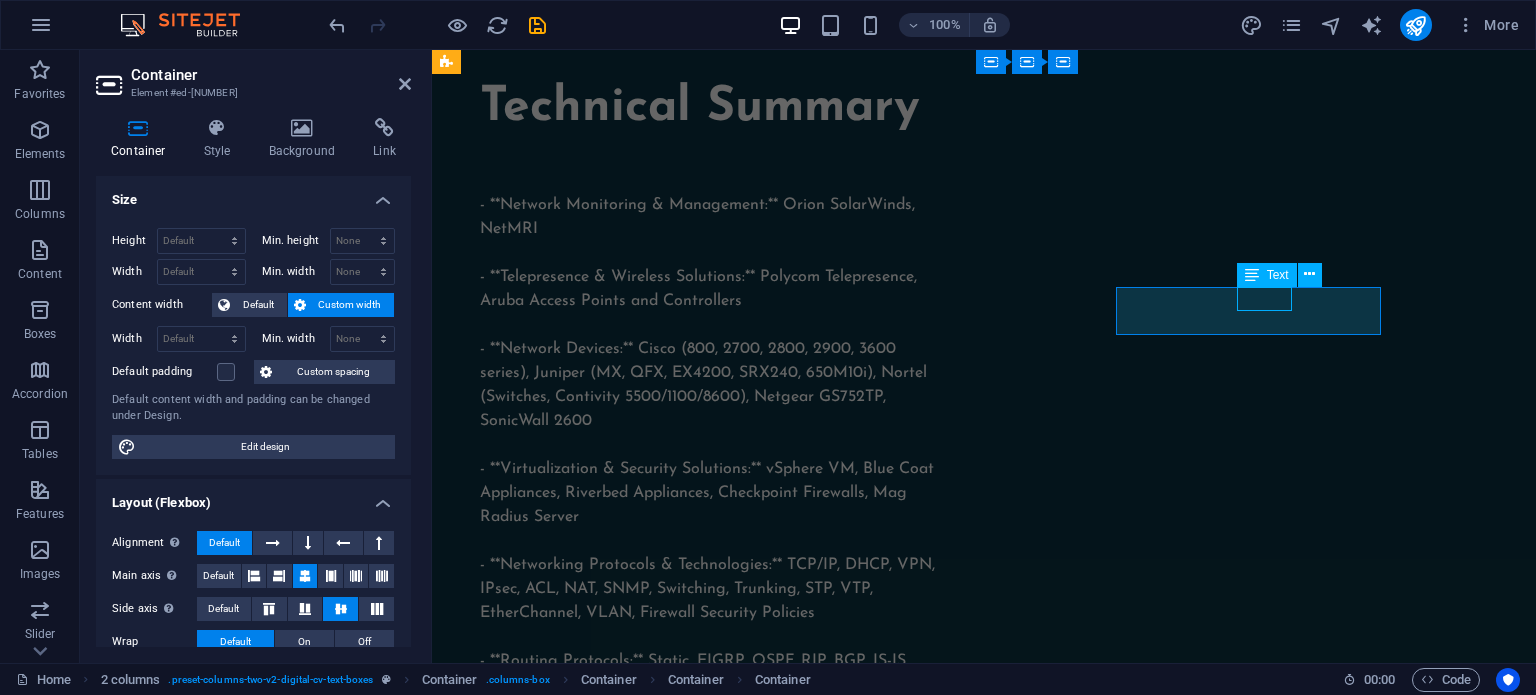 click on "SKILLS" at bounding box center [708, 1887] 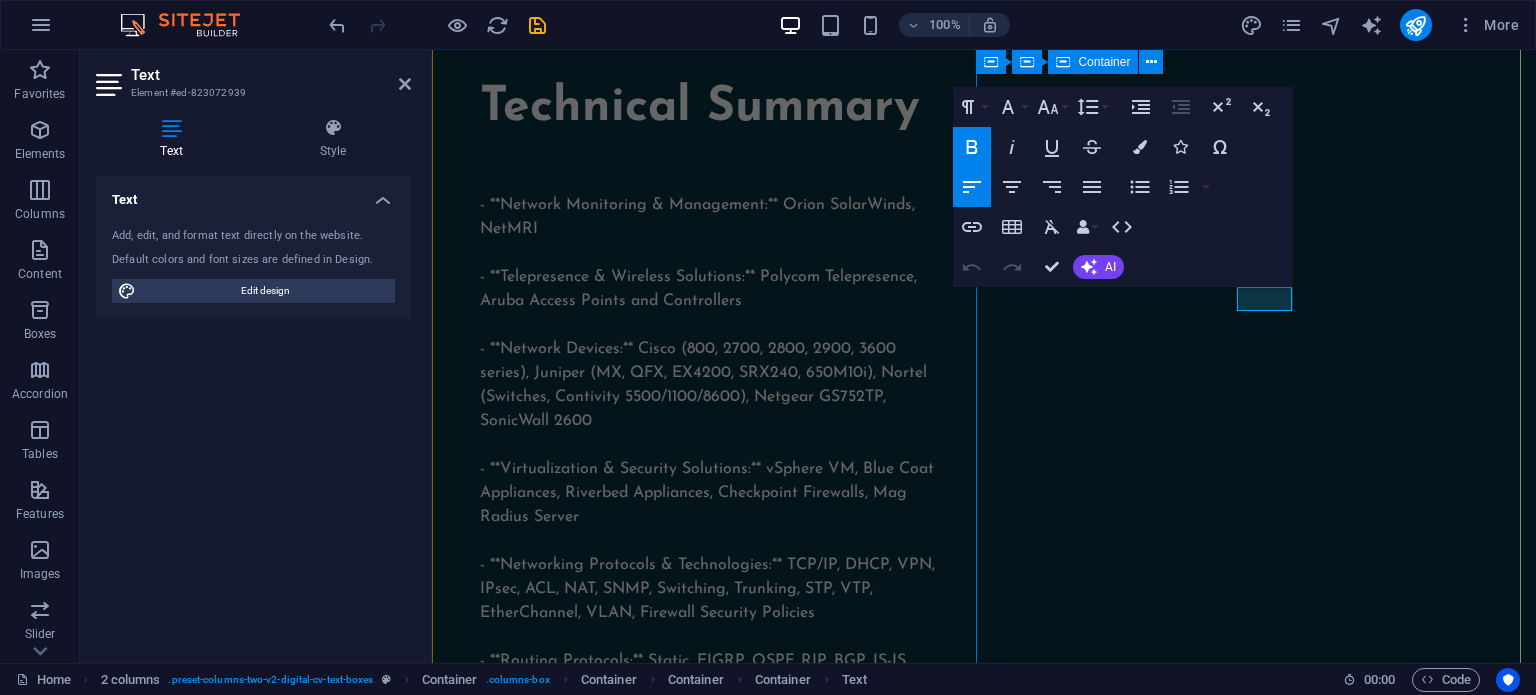 click on "My experience so far SKILLS Lorem ipsum dolor sit amet Lorem ipsum dolor sit amet Lorem ipsum dolor sit amet WORK Lorem ipsum dolor sit amet Lorem ipsum dolor sit amet Lorem ipsum dolor sit amet" at bounding box center (708, 1943) 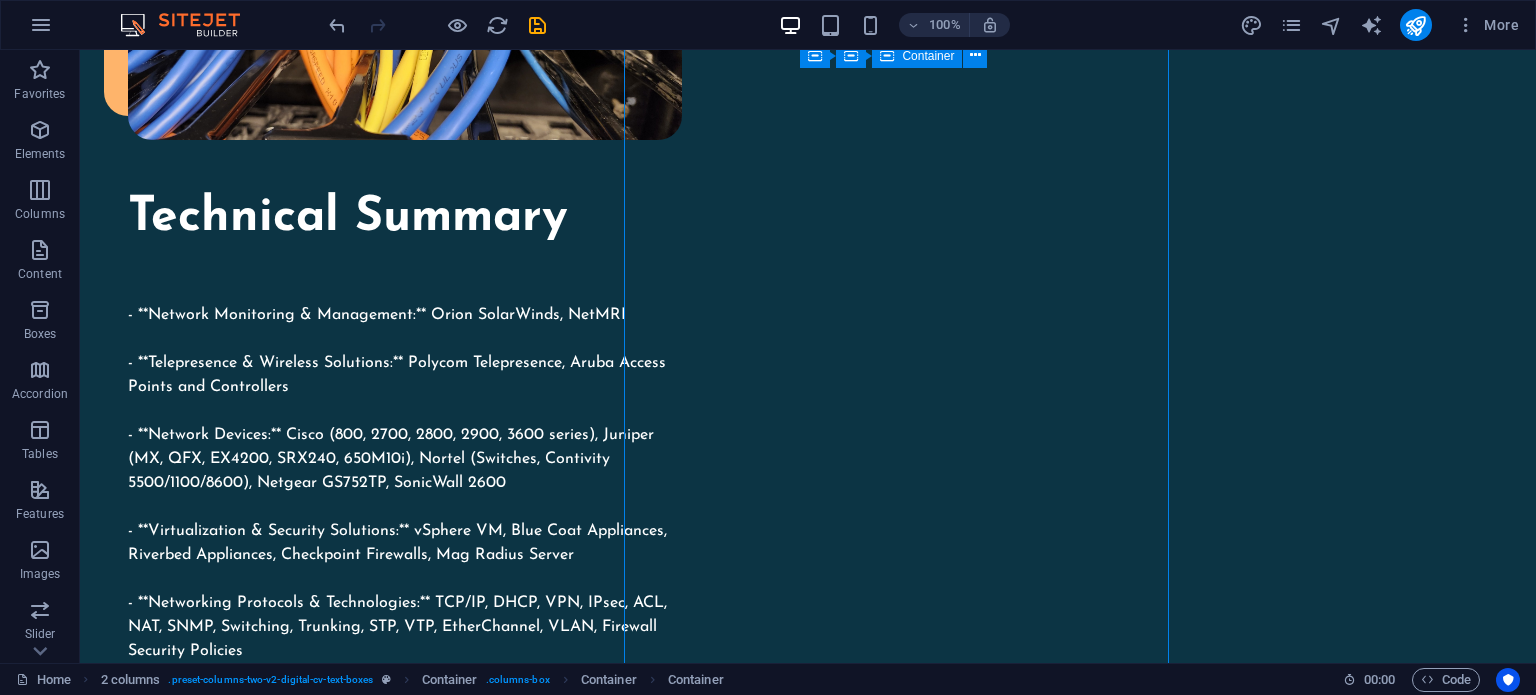 scroll, scrollTop: 2032, scrollLeft: 0, axis: vertical 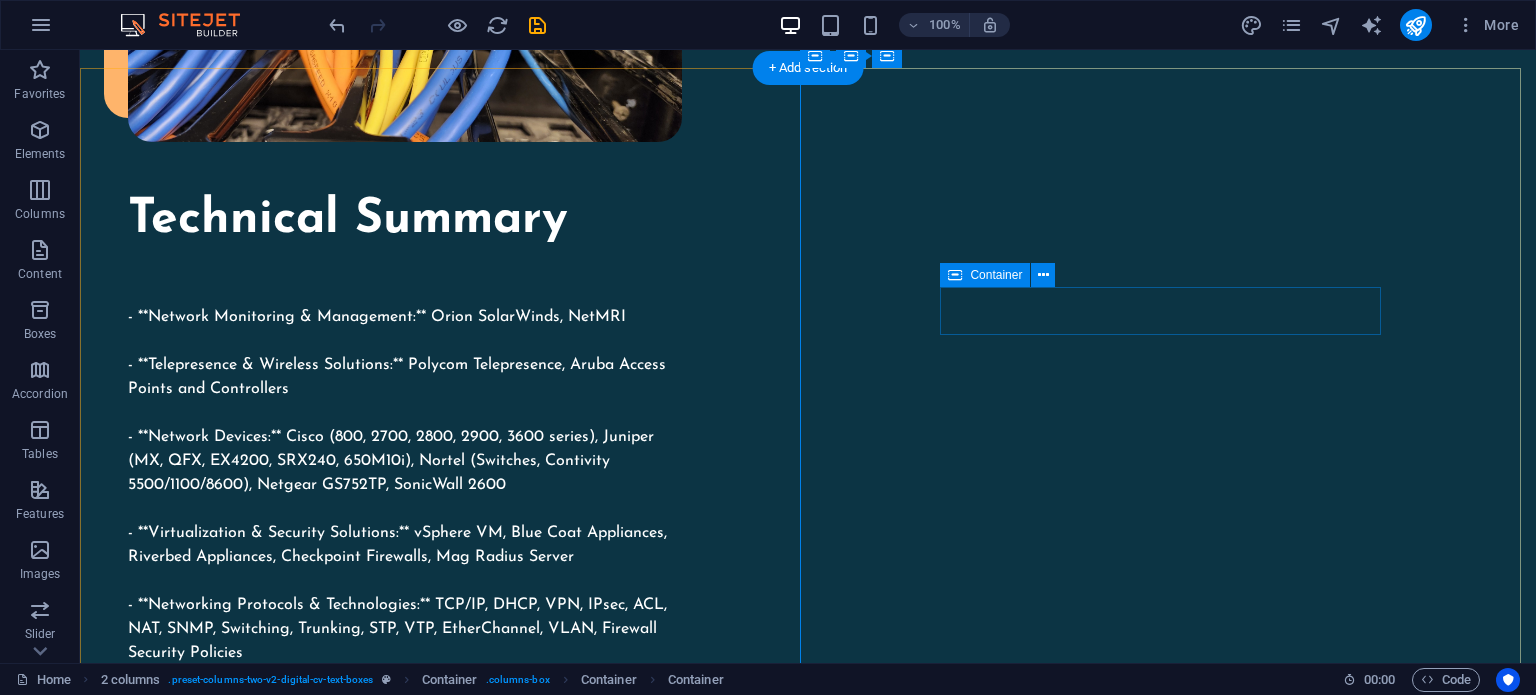 click on "SKILLS" at bounding box center [444, 1736] 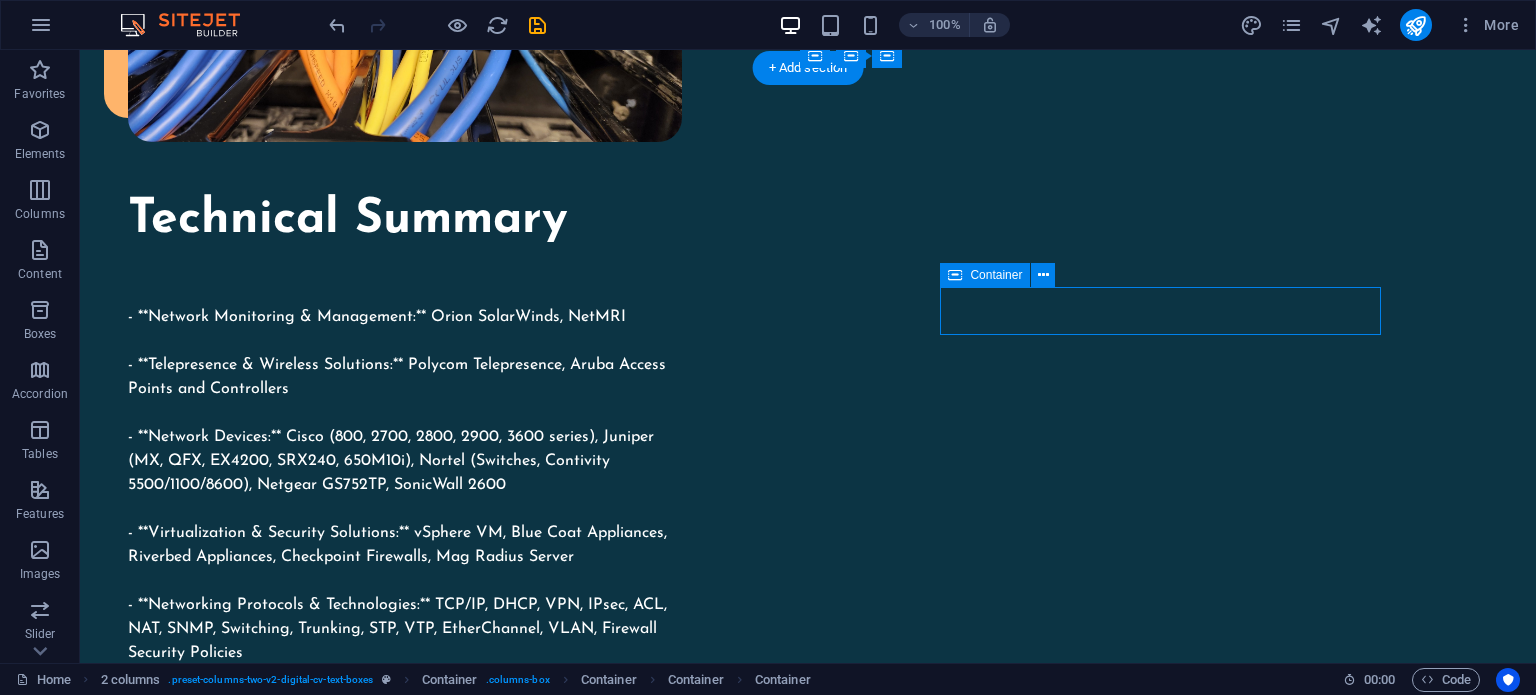 click on "SKILLS" at bounding box center (444, 1736) 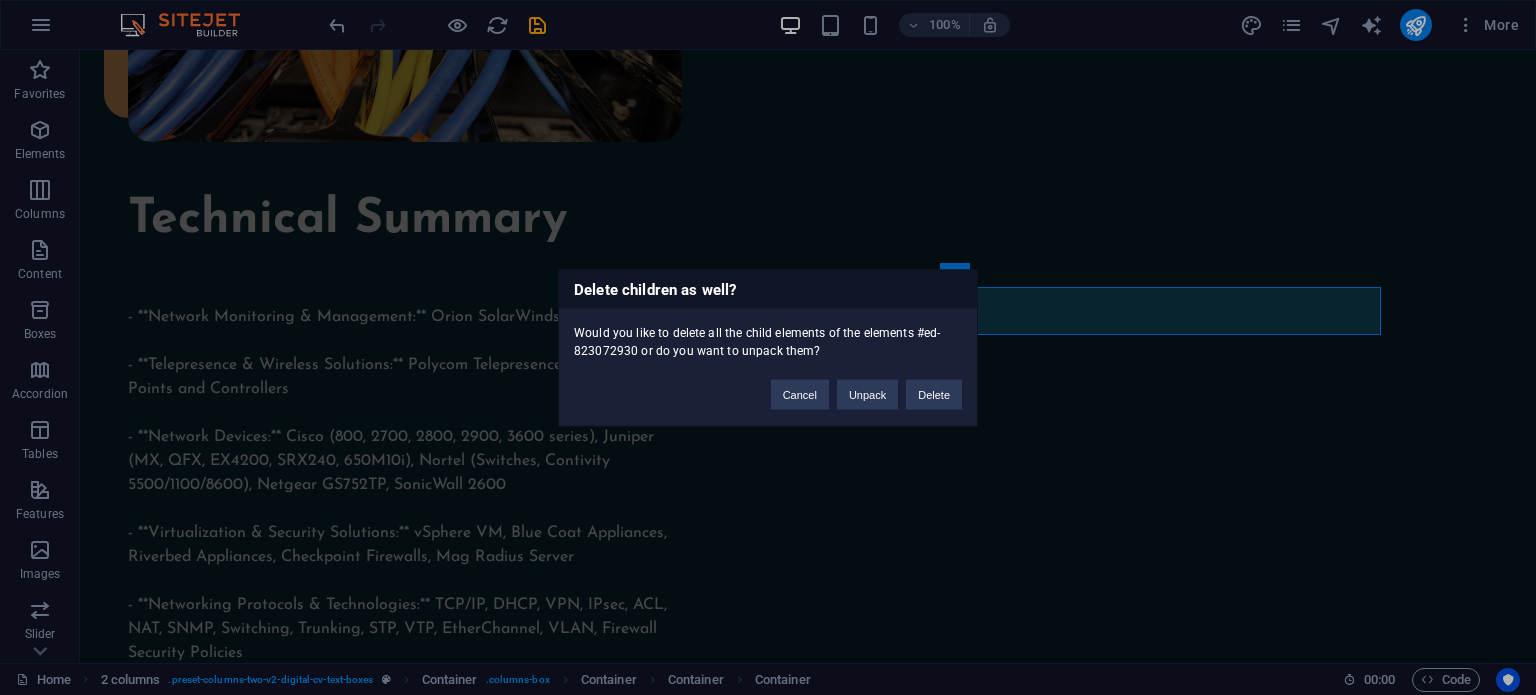 type 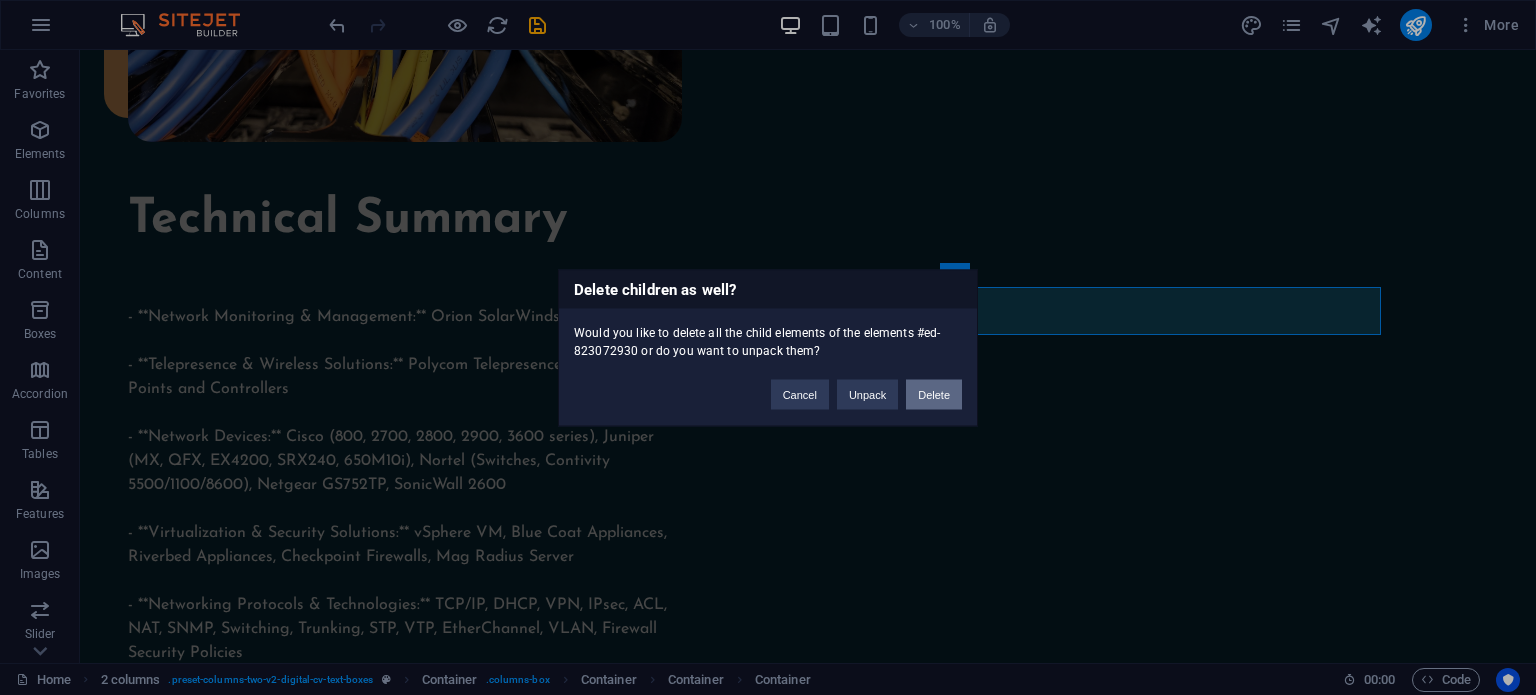 click on "Delete" at bounding box center (934, 394) 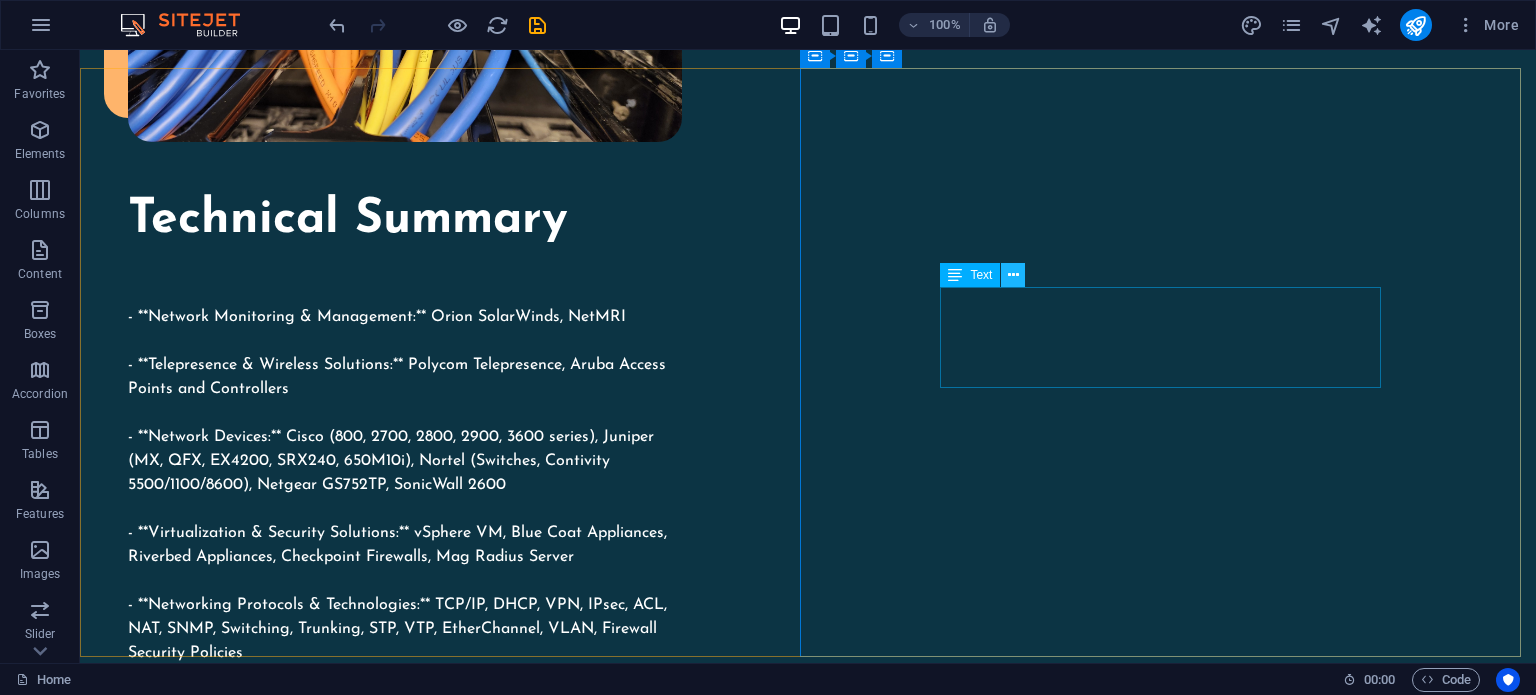 click at bounding box center [1013, 275] 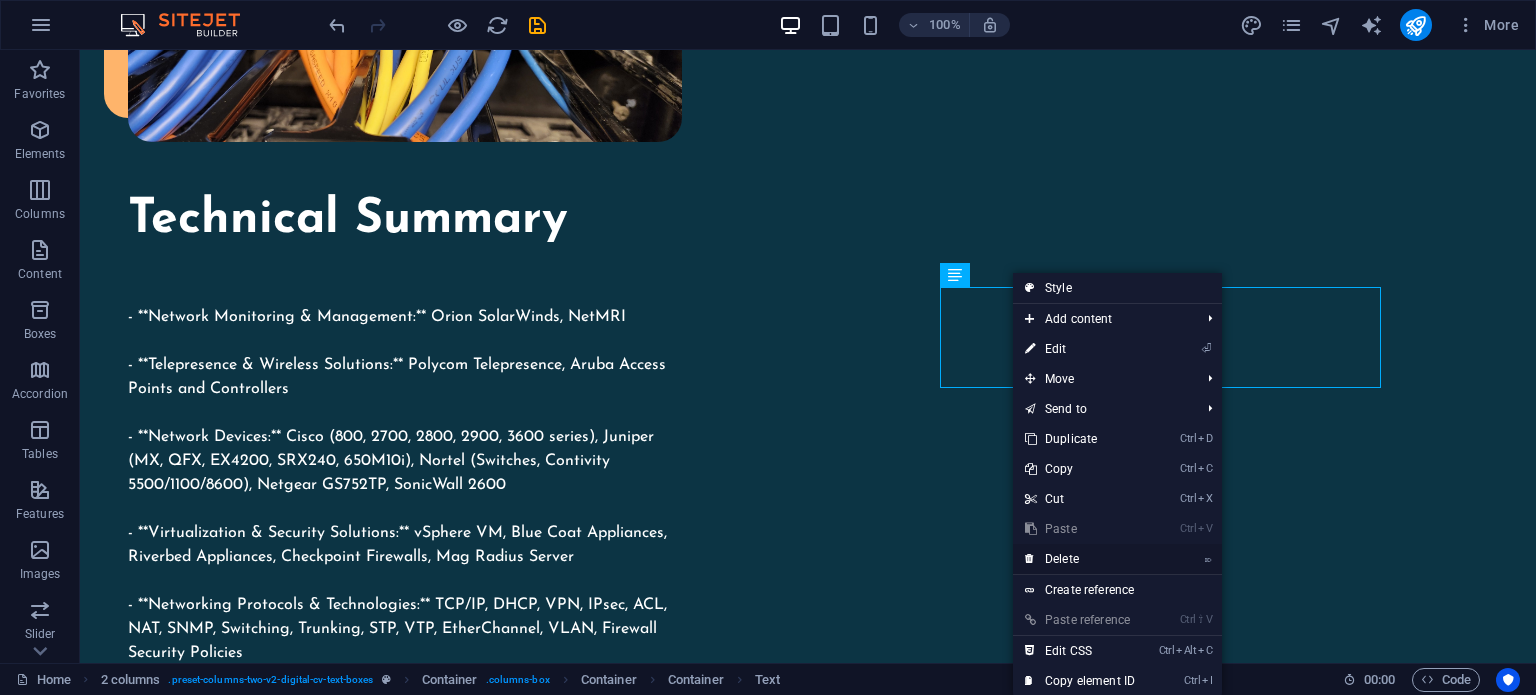 click on "⌦  Delete" at bounding box center [1080, 559] 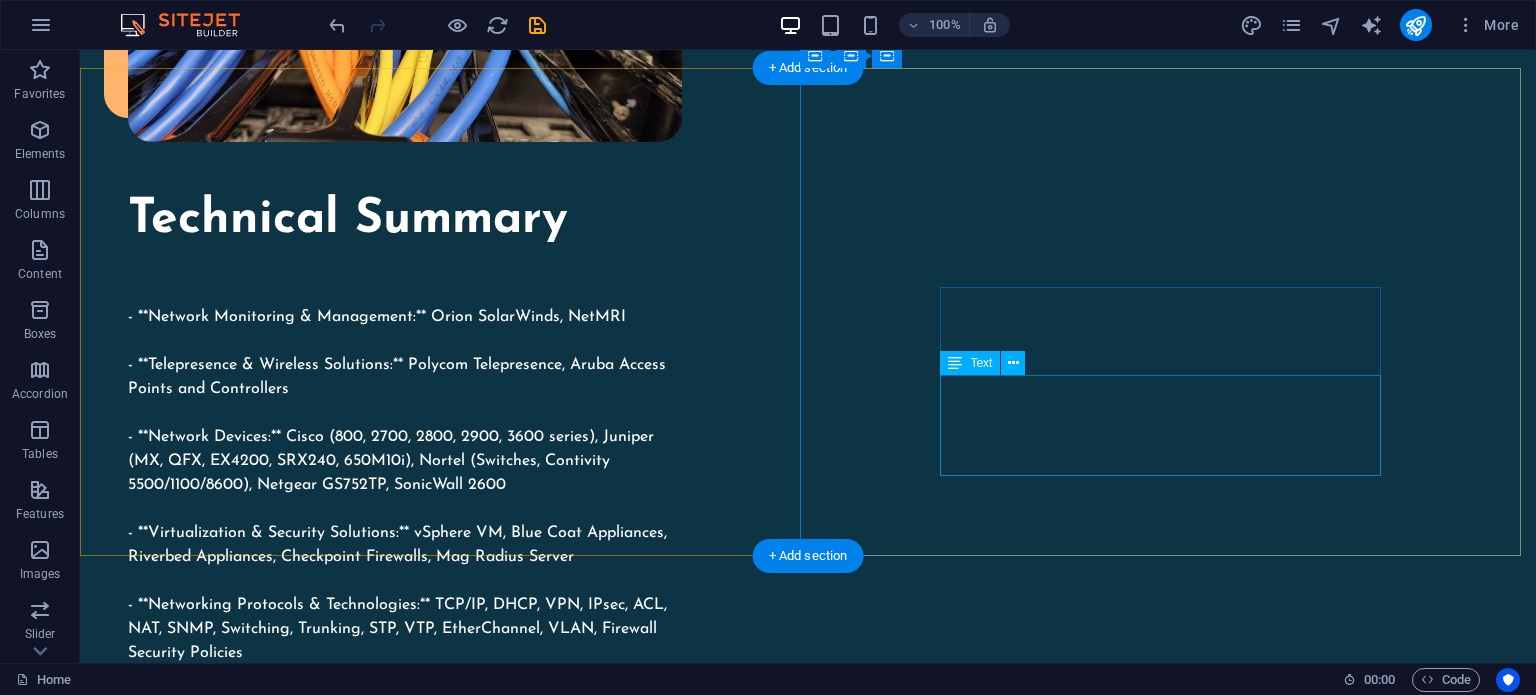 click on "Lorem ipsum dolor sit amet Lorem ipsum dolor sit amet Lorem ipsum dolor sit amet" at bounding box center (444, 1864) 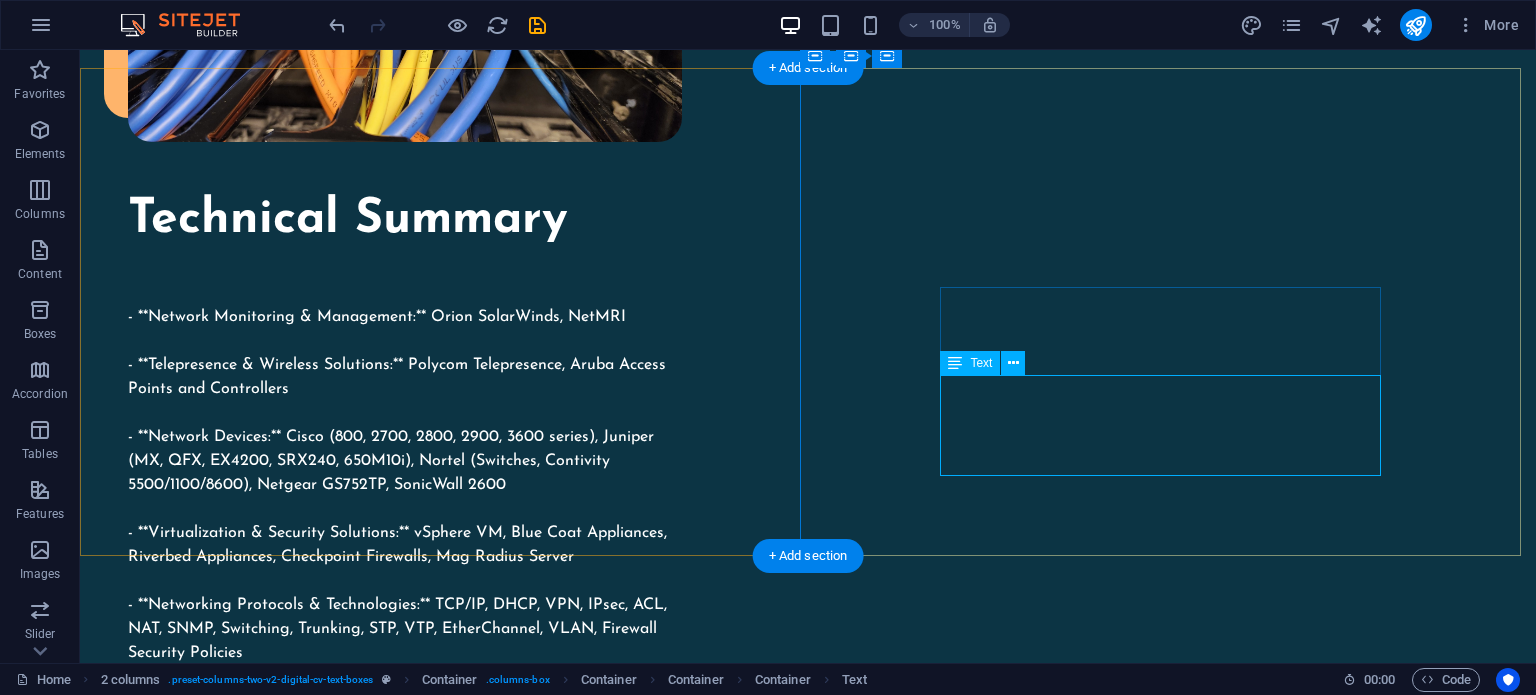 click on "Lorem ipsum dolor sit amet Lorem ipsum dolor sit amet Lorem ipsum dolor sit amet" at bounding box center [444, 1864] 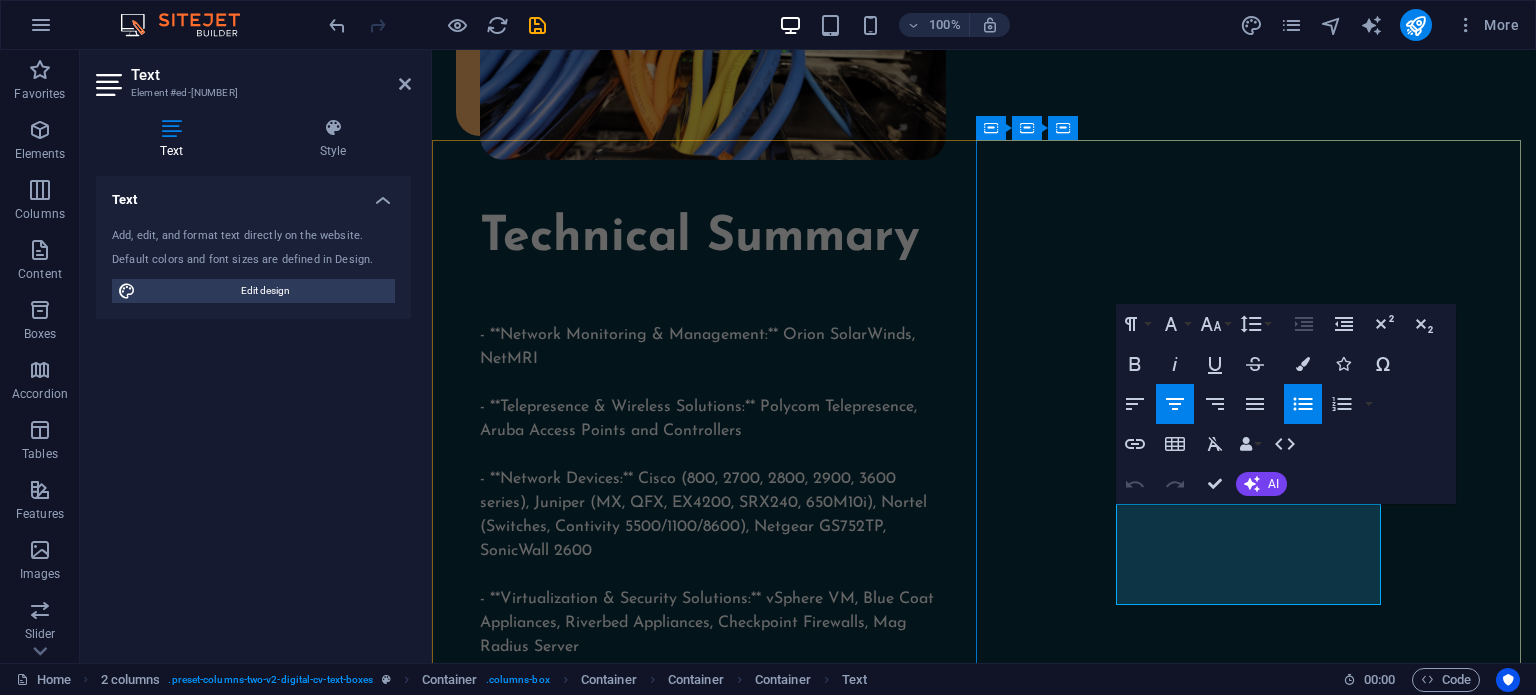 drag, startPoint x: 1372, startPoint y: 593, endPoint x: 1138, endPoint y: 516, distance: 246.34326 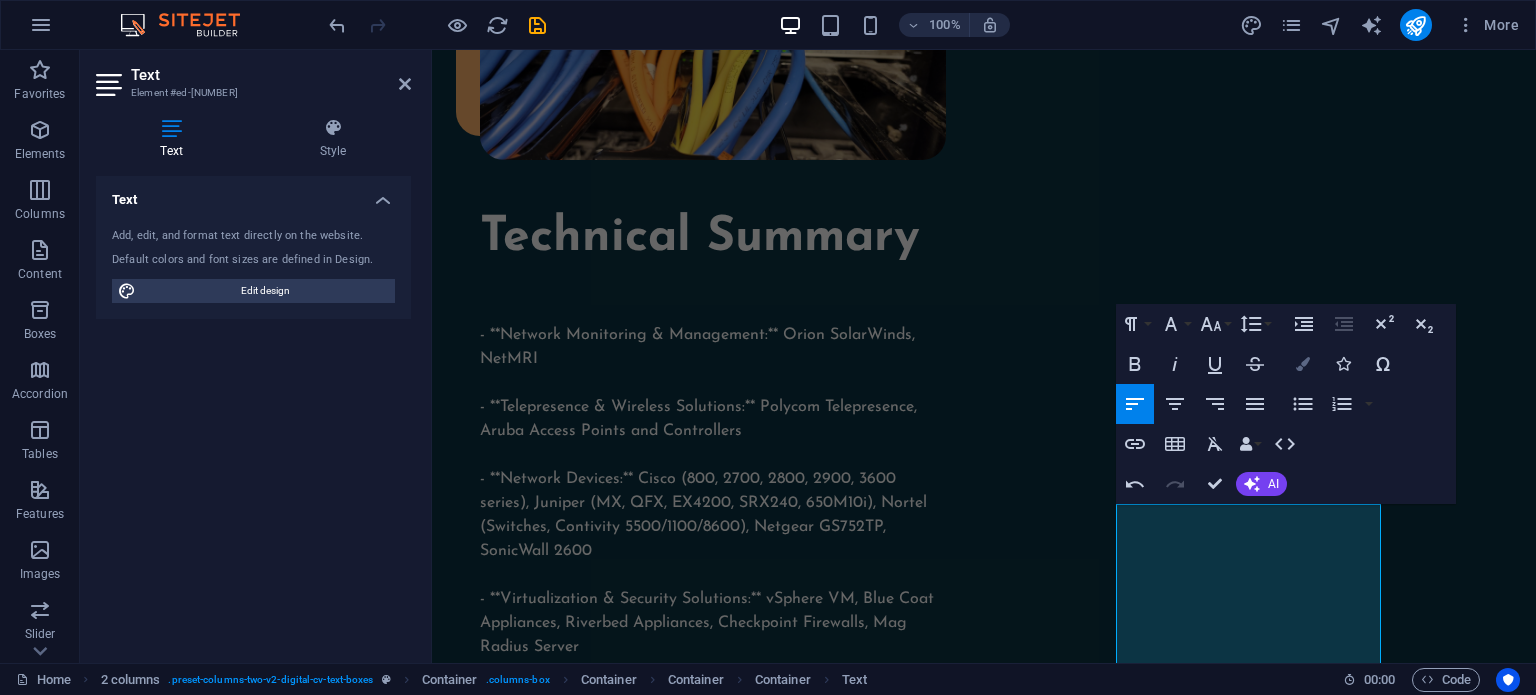 click at bounding box center (1303, 364) 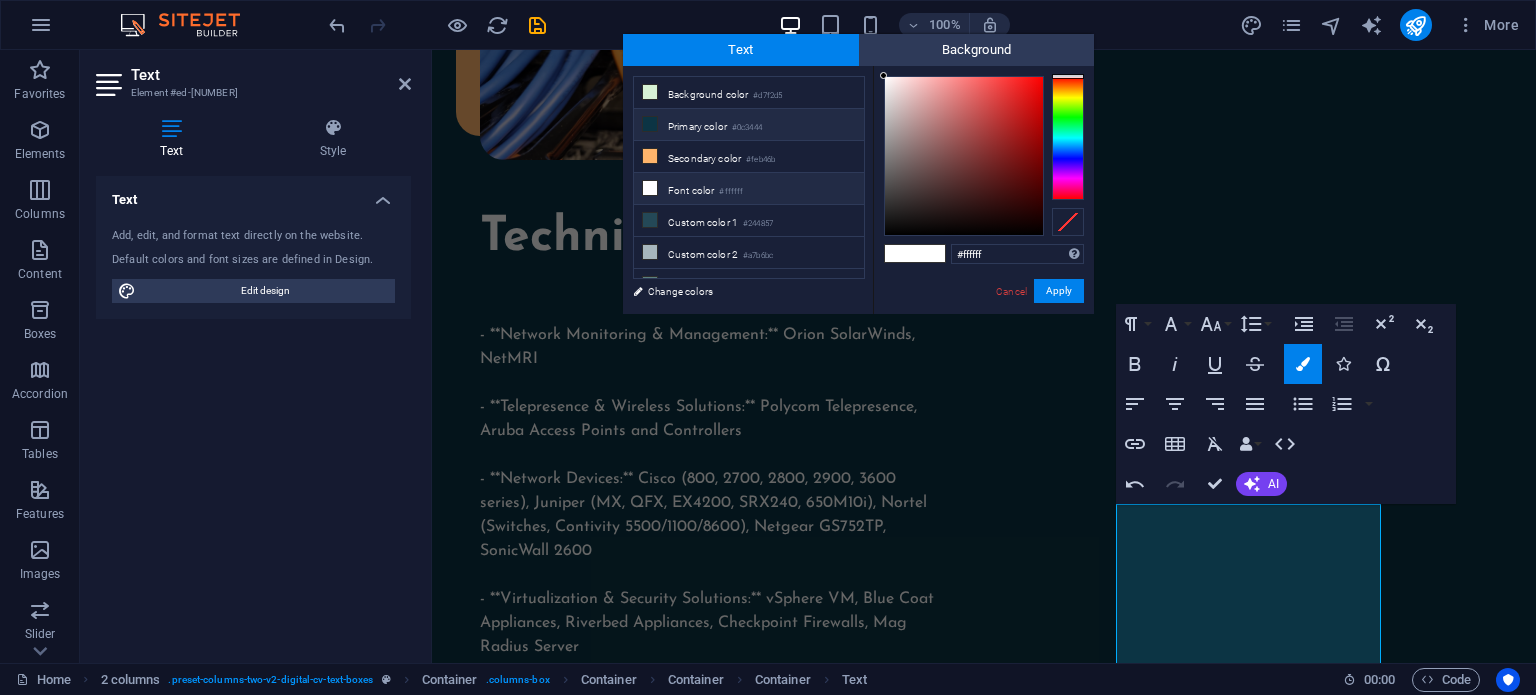 click on "Primary color
#0c3444" at bounding box center (749, 125) 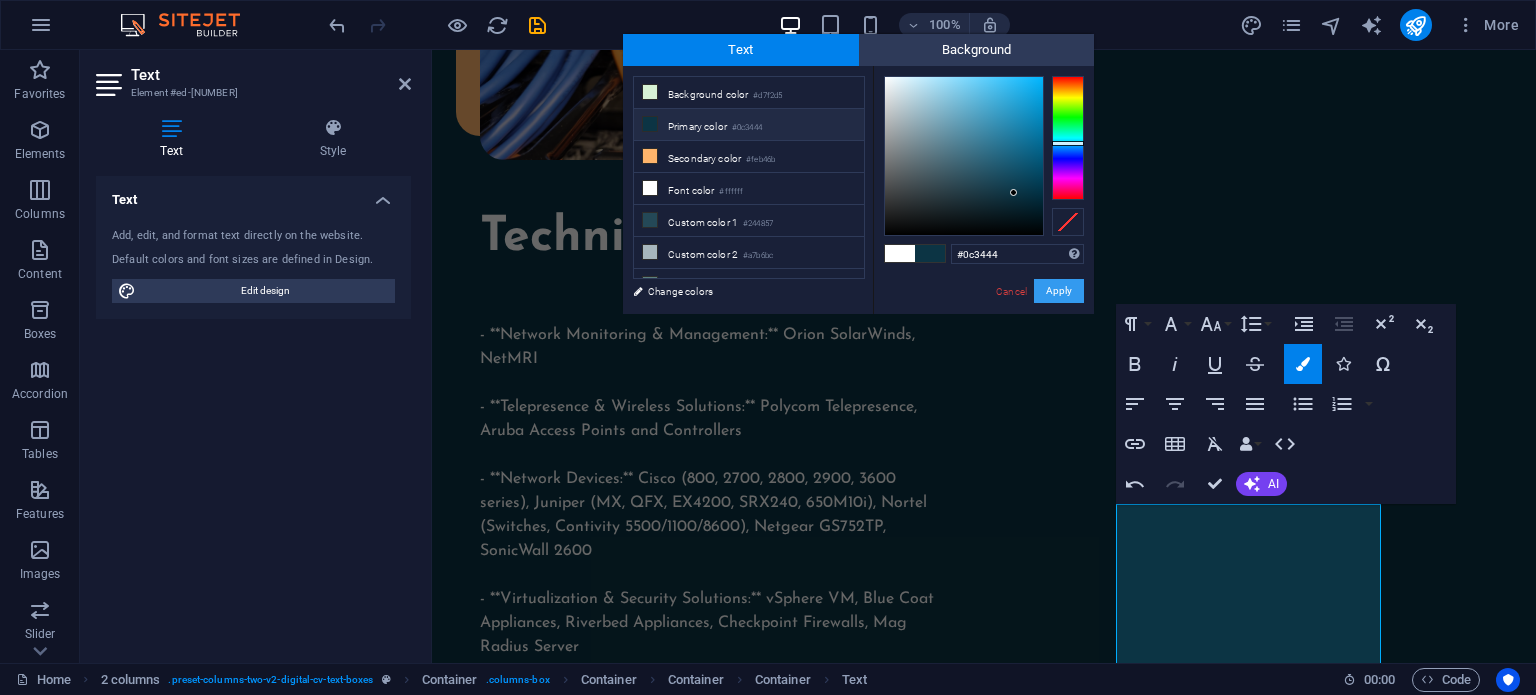 click on "Apply" at bounding box center [1059, 291] 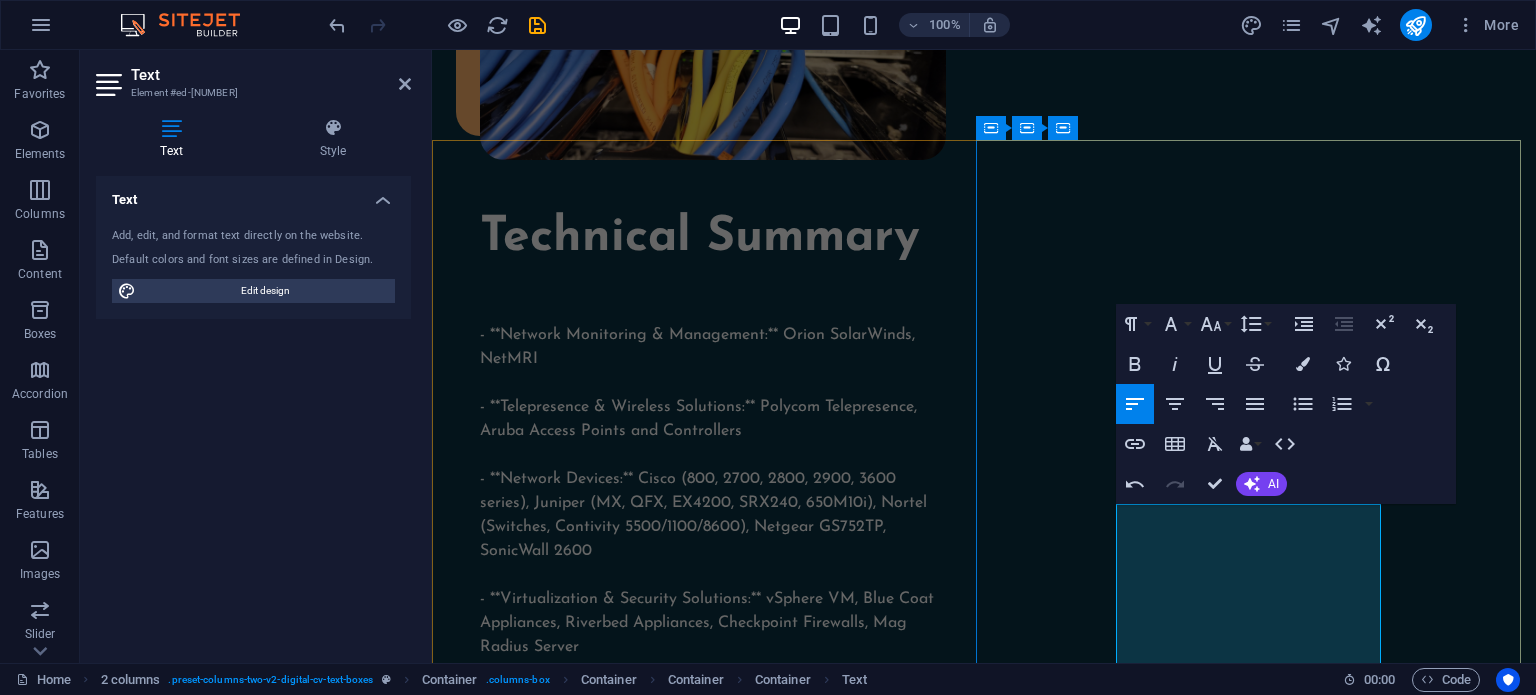 click on "Designed, installed, and support Cisco Meraki infrastructure business network Insightful Minds" at bounding box center [720, 2164] 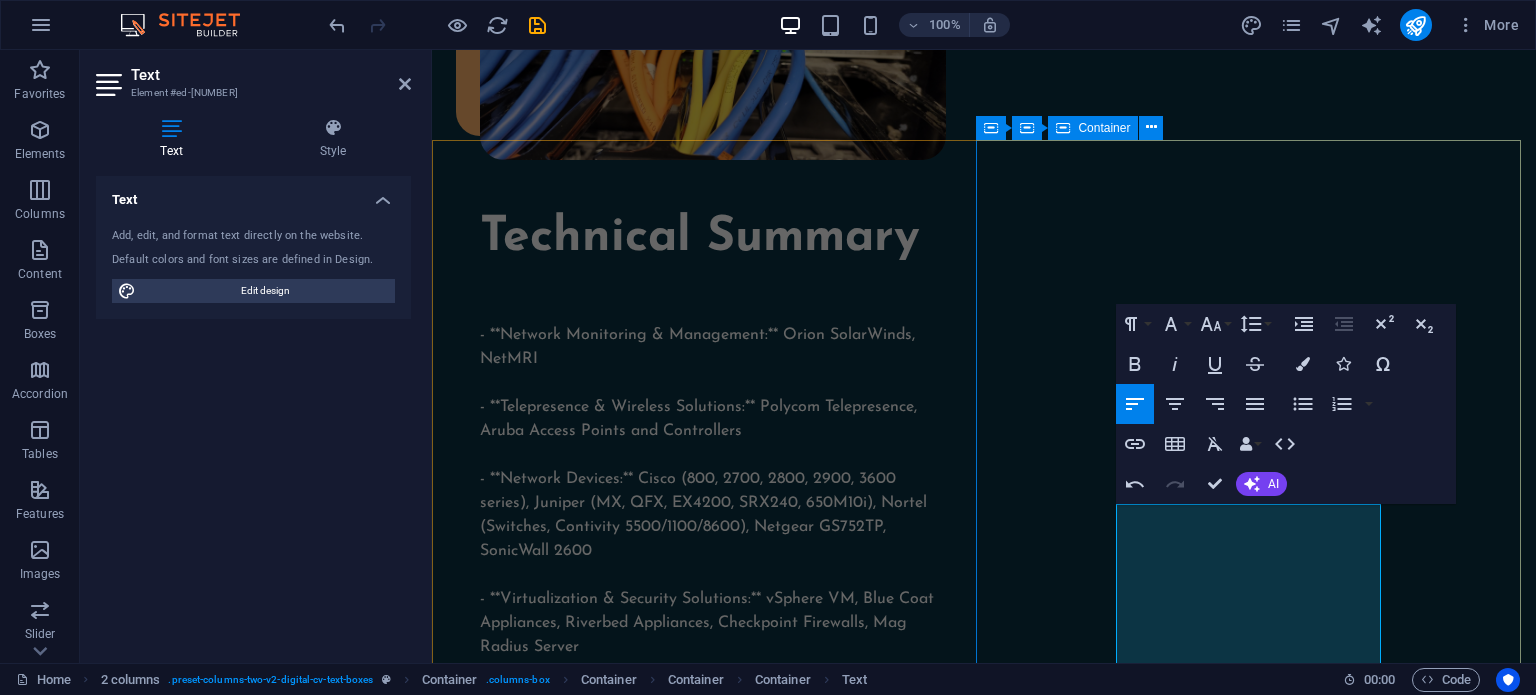click on "My experience so far WORK Employer: Consultant, Newport Beach, CA  06/2024 to Present Designed, installed, and support Cisco Meraki infrastructure business network Insightful Minds Deliver ongoing support, troubleshooting, and documentation.     Employer: Atos/Capgemini Disney Anaheim, CA, Network Engineer II, 11/2022 to Present Responsible for the success of regional network services at Disneyland park and Disney California Adventure. Improve productivity through in-depth new product evaluations and develop resolutions to network issues during implementation. Maintain product and service quality by assisting in the development and documentation of technical standards. Ensure a successful project completion by documenting and implementing approved procedure methods. Increase network capabilities through the design of protocol compatibility standards, network enhancements and implementation and improvement recommendations. Assist on-site engineers with equipment upgrade, installation, and configuration." at bounding box center [708, 5898] 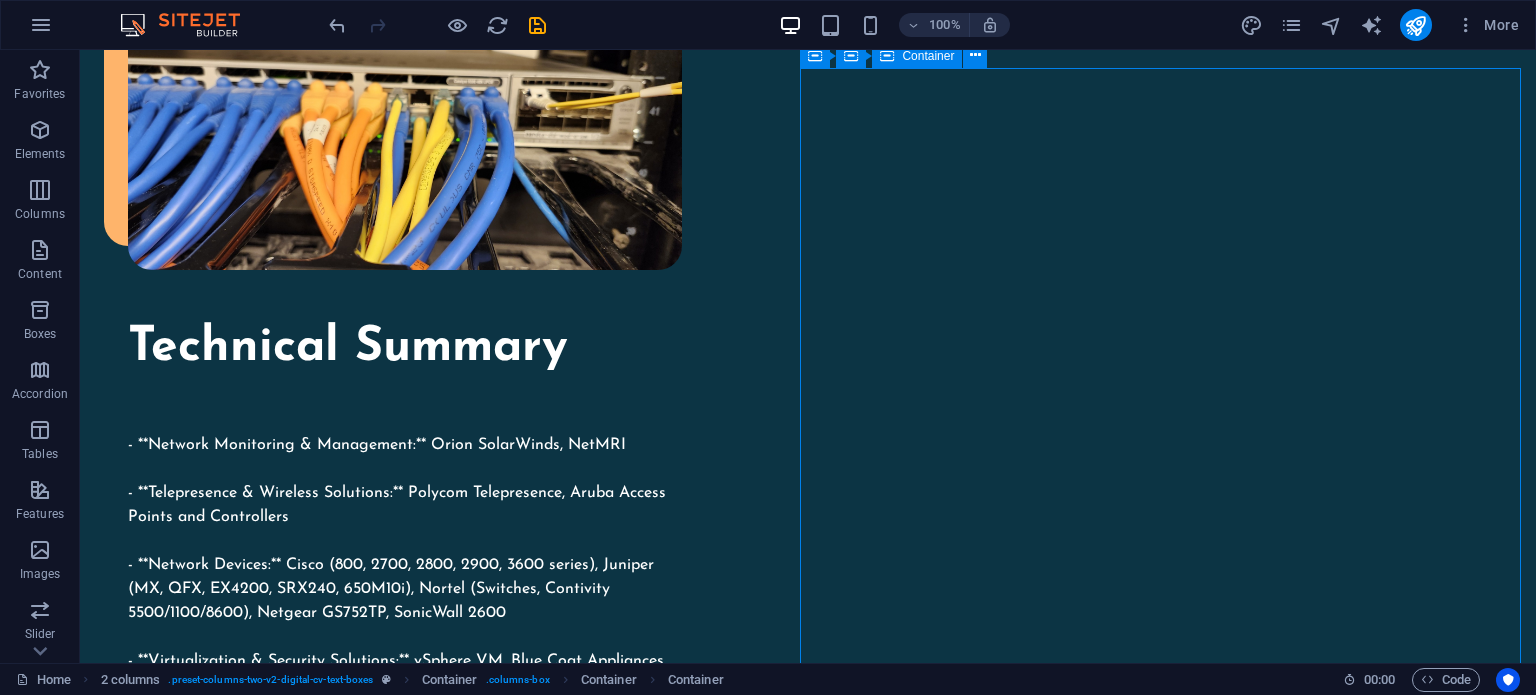 scroll, scrollTop: 2032, scrollLeft: 0, axis: vertical 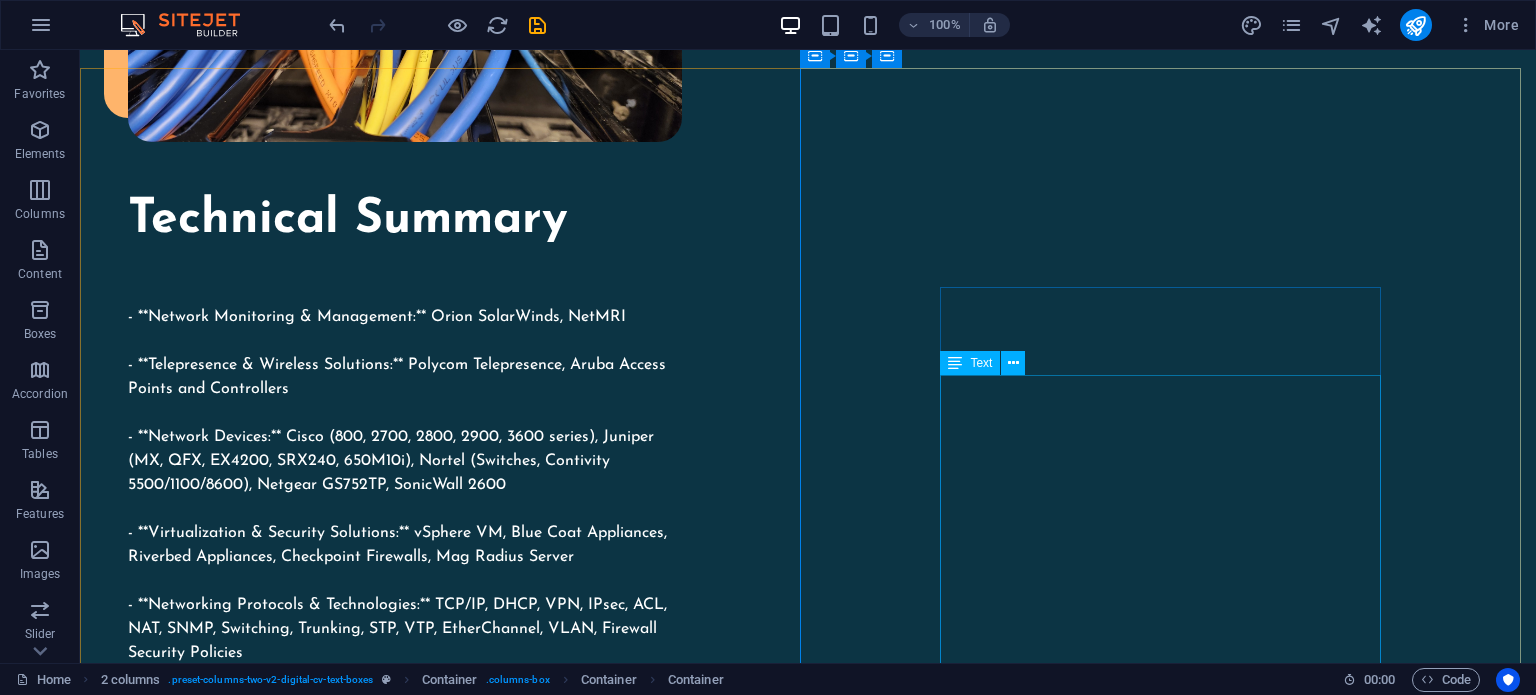 click on "Text" at bounding box center [981, 363] 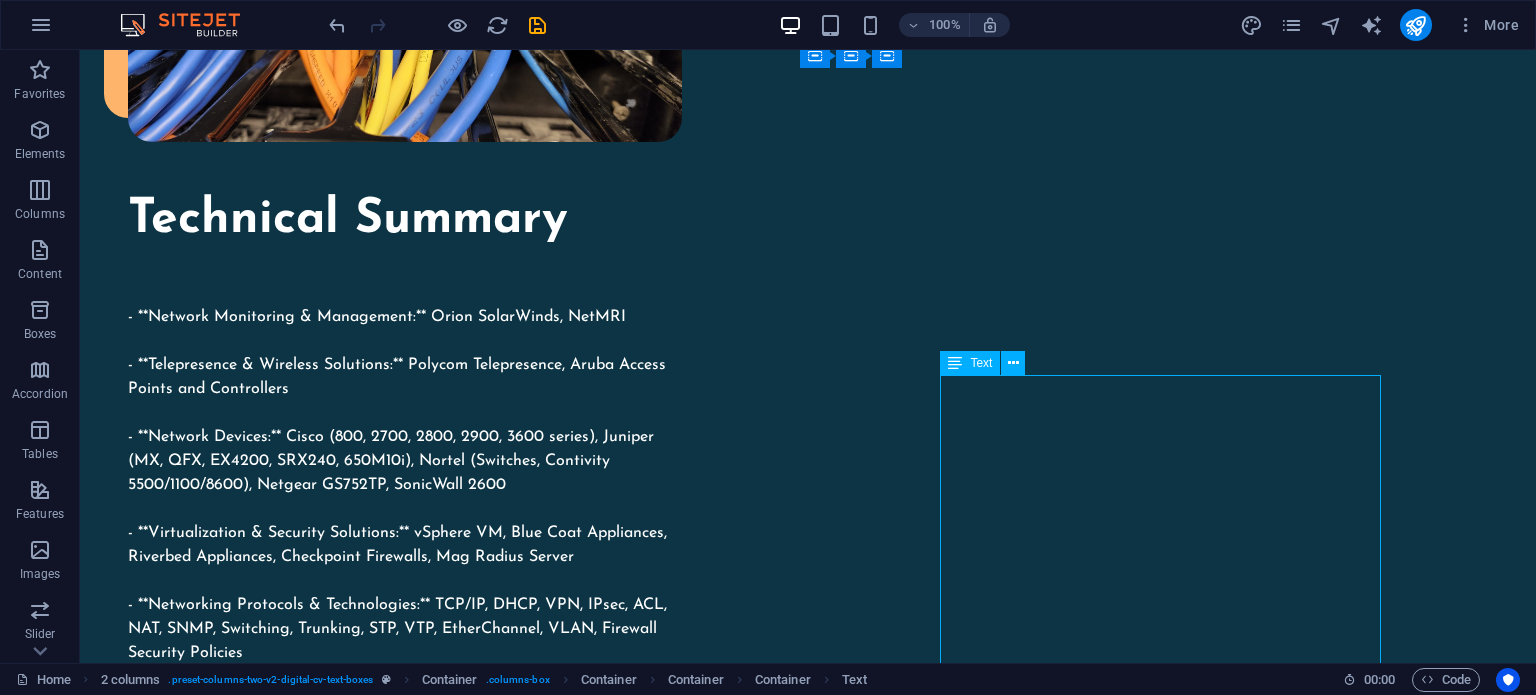 click on "Text" at bounding box center [981, 363] 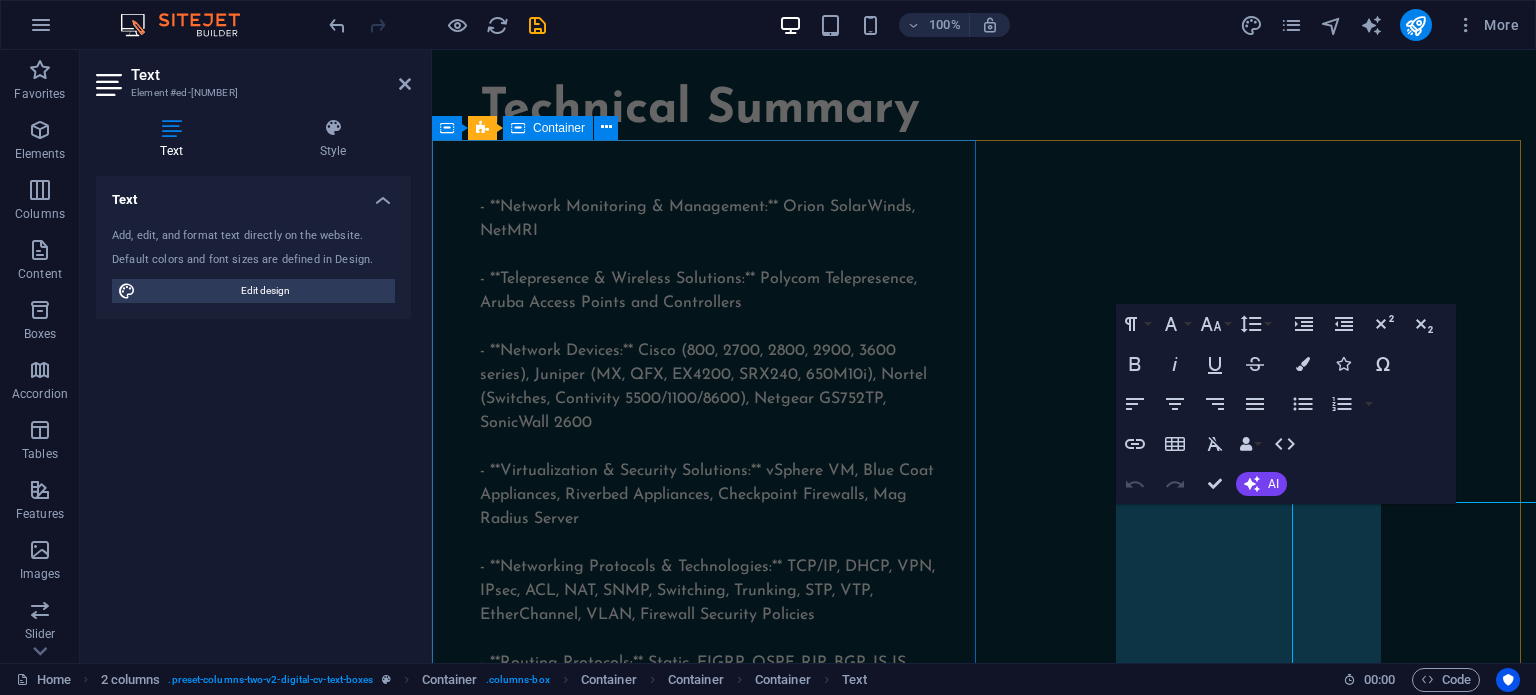 scroll, scrollTop: 1904, scrollLeft: 0, axis: vertical 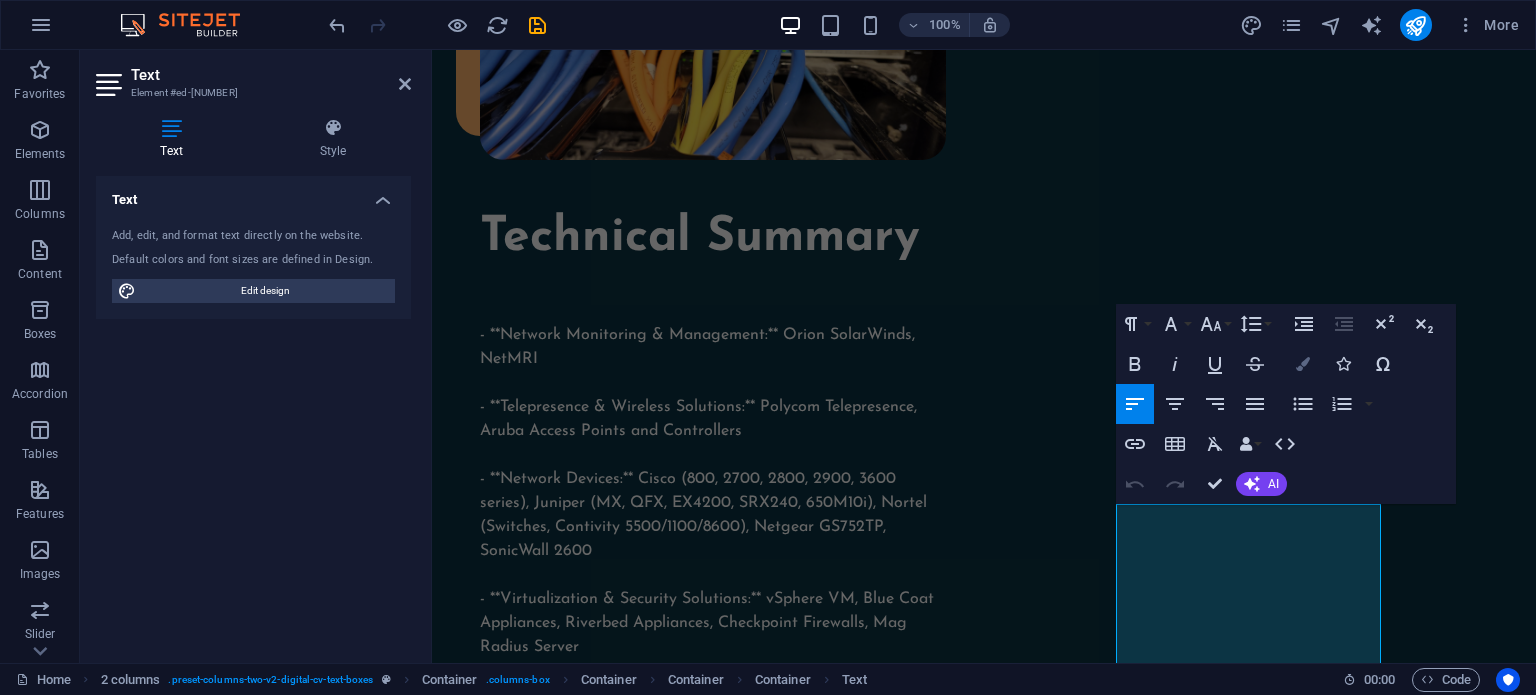 click on "Colors" at bounding box center (1303, 364) 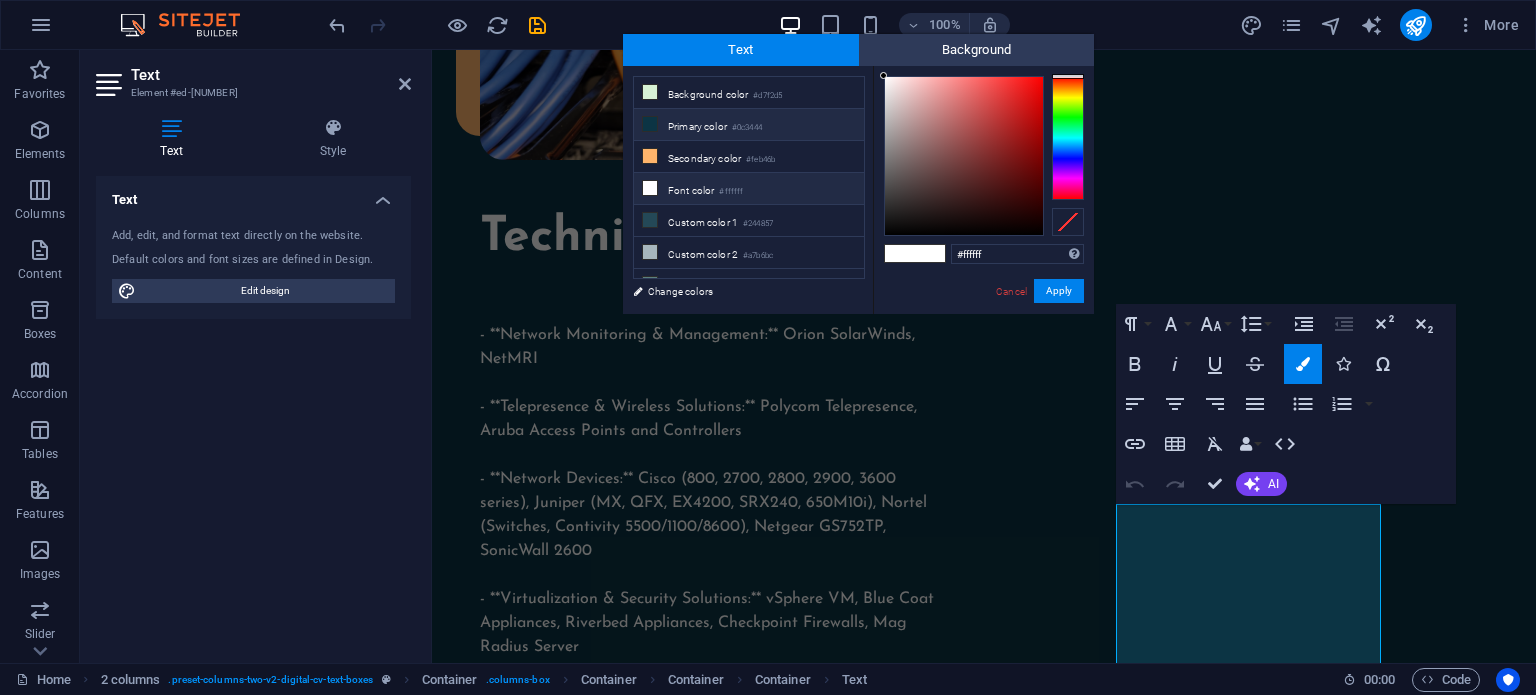 click on "Primary color
#0c3444" at bounding box center (749, 125) 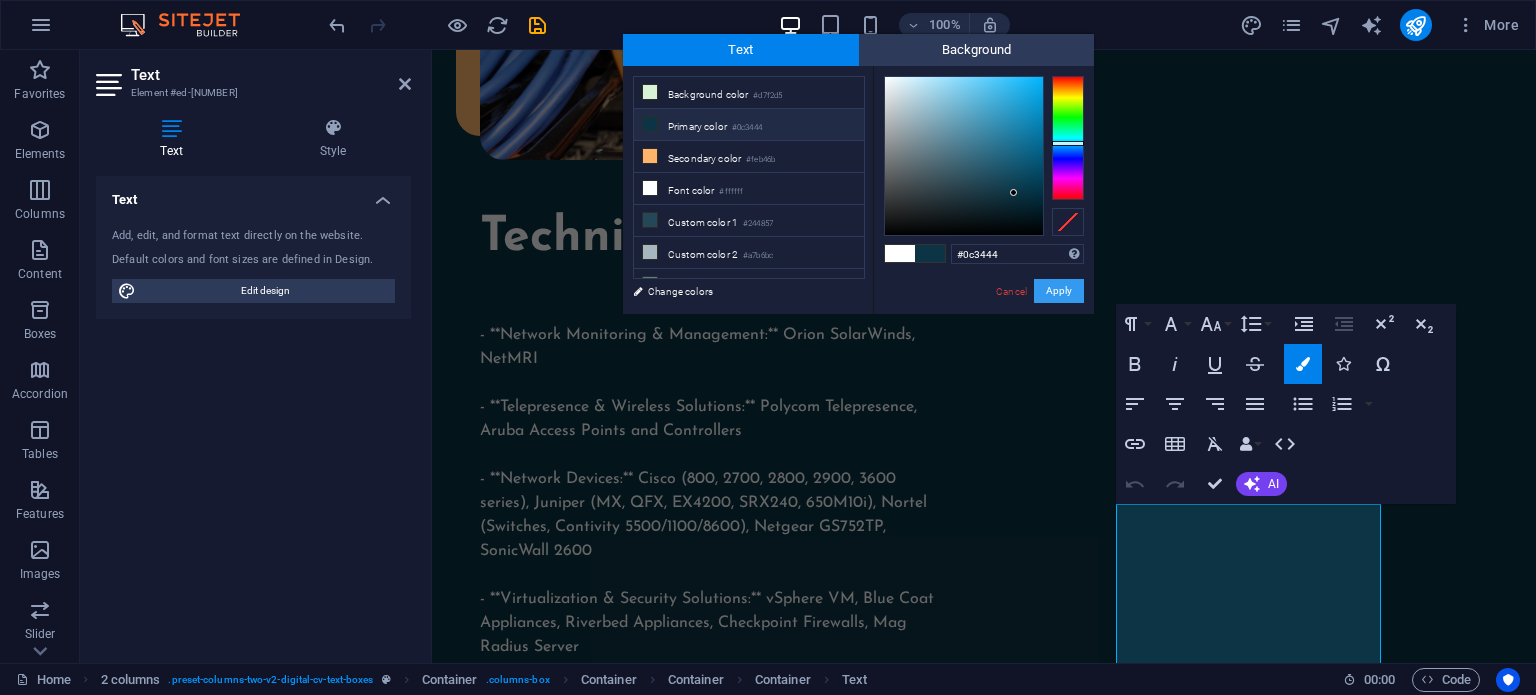 click on "Apply" at bounding box center [1059, 291] 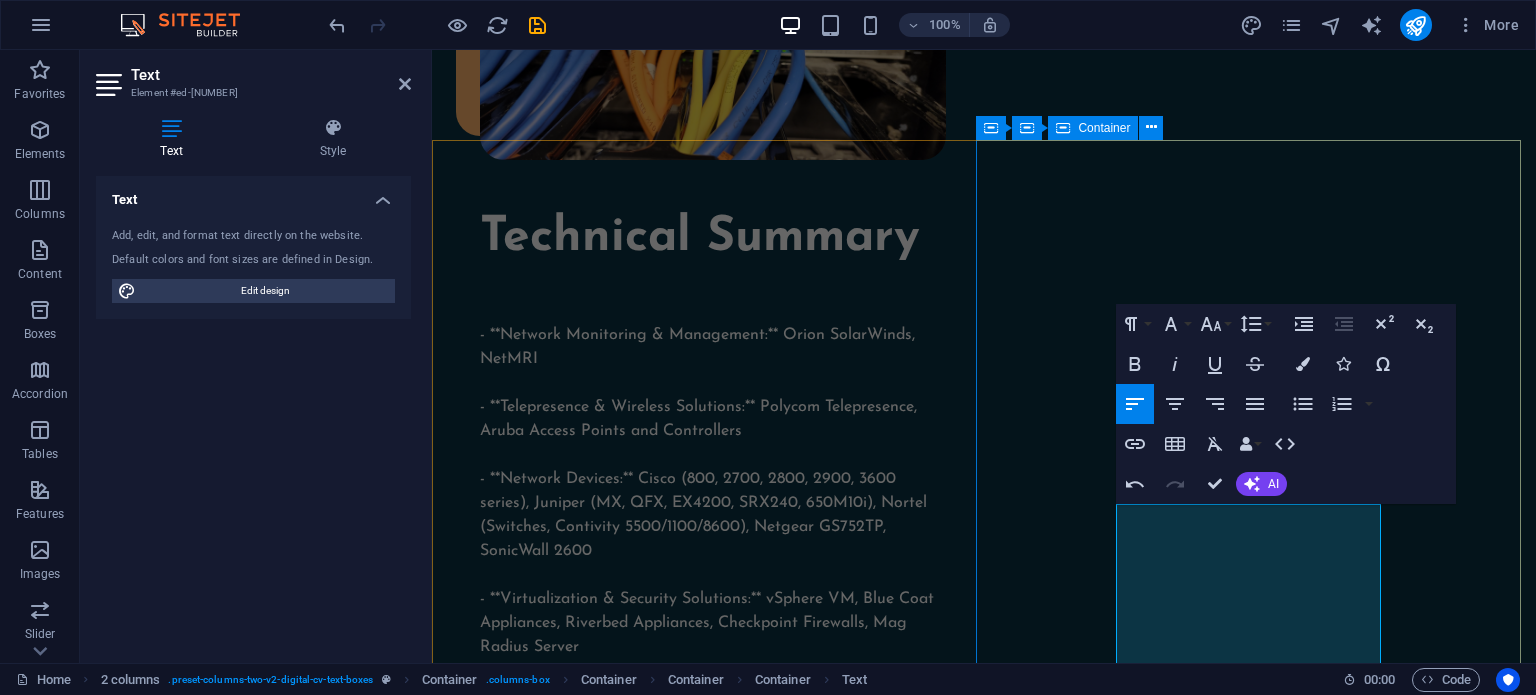 click on "My experience so far WORK ​ ​ Employer: Consultant, Newport Beach, CA  06/2024 to Present Designed, installed, and support Cisco Meraki infrastructure business network Insightful Minds Deliver ongoing support, troubleshooting, and documentation.     Employer: Atos/Capgemini Disney Anaheim, CA, Network Engineer II, 11/2022 to Present Responsible for the success of regional network services at Disneyland park and Disney California Adventure. Improve productivity through in-depth new product evaluations and develop resolutions to network issues during implementation. Maintain product and service quality by assisting in the development and documentation of technical standards. Ensure a successful project completion by documenting and implementing approved procedure methods. Increase network capabilities through the design of protocol compatibility standards, network enhancements and implementation and improvement recommendations. Perform network captures using protocol analyzers and Wireless flukes." at bounding box center [708, 5874] 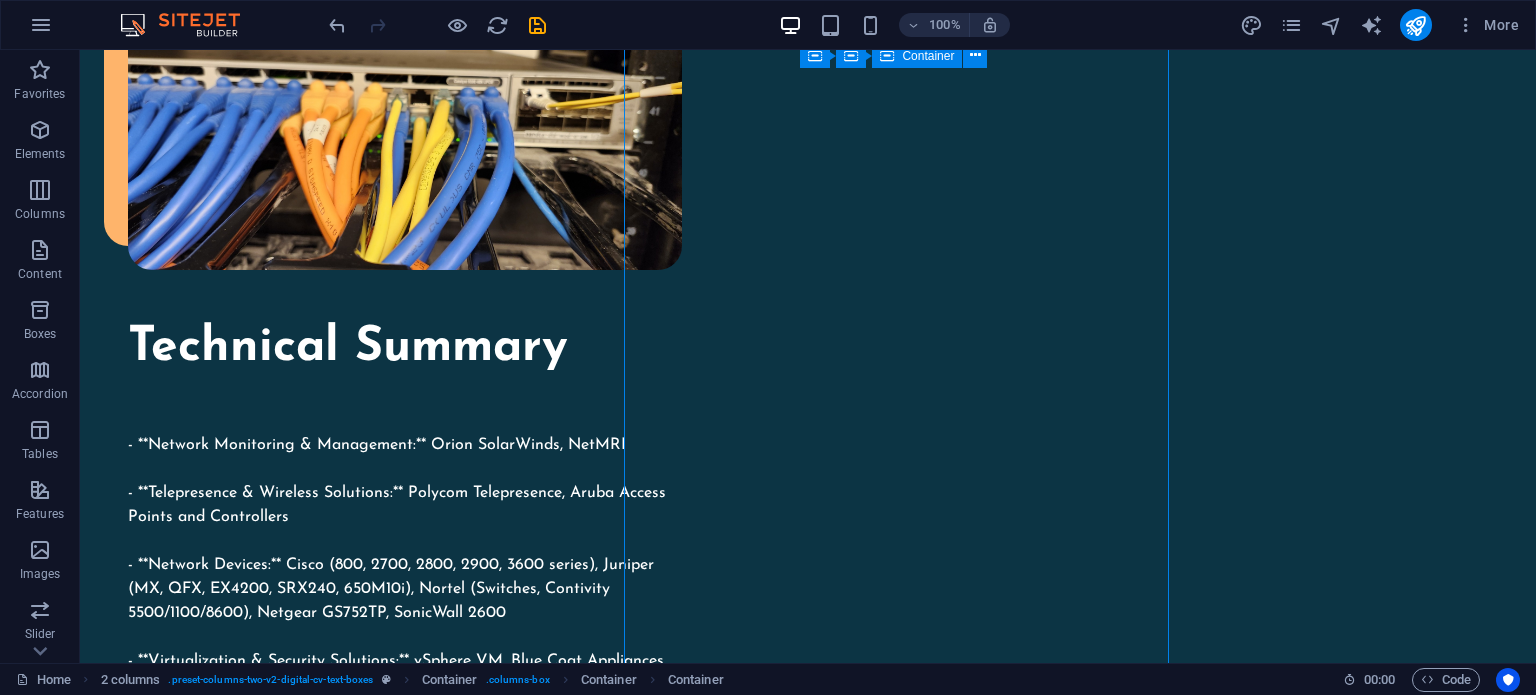 scroll, scrollTop: 2032, scrollLeft: 0, axis: vertical 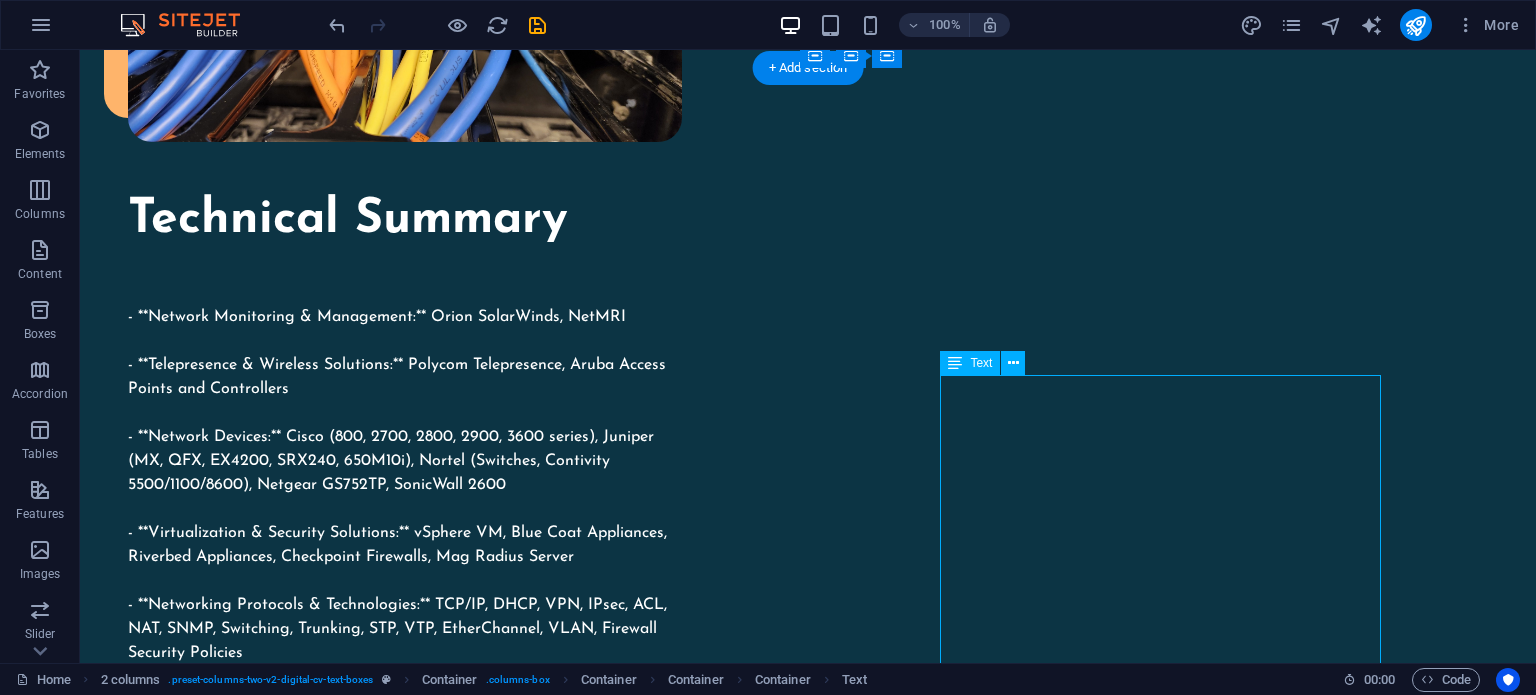 drag, startPoint x: 960, startPoint y: 384, endPoint x: 1098, endPoint y: 465, distance: 160.01562 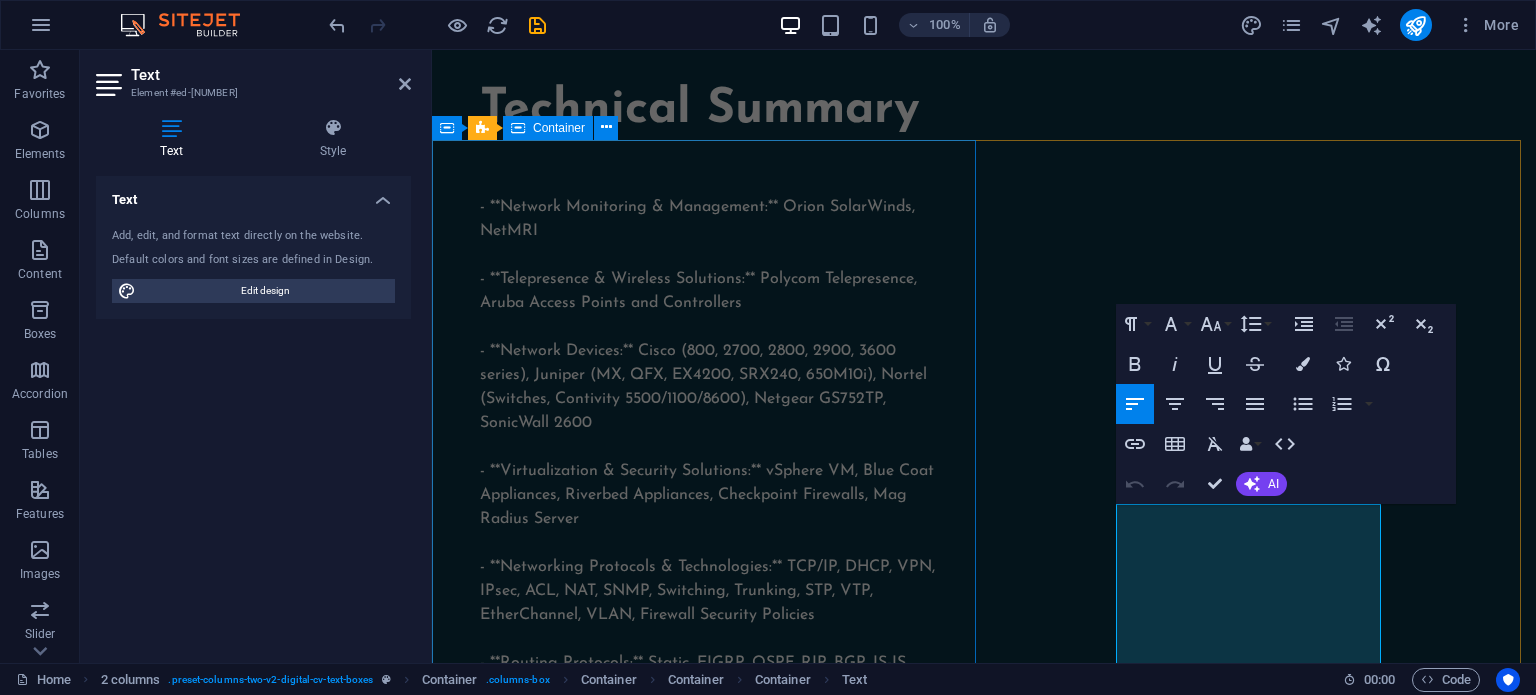 scroll, scrollTop: 1904, scrollLeft: 0, axis: vertical 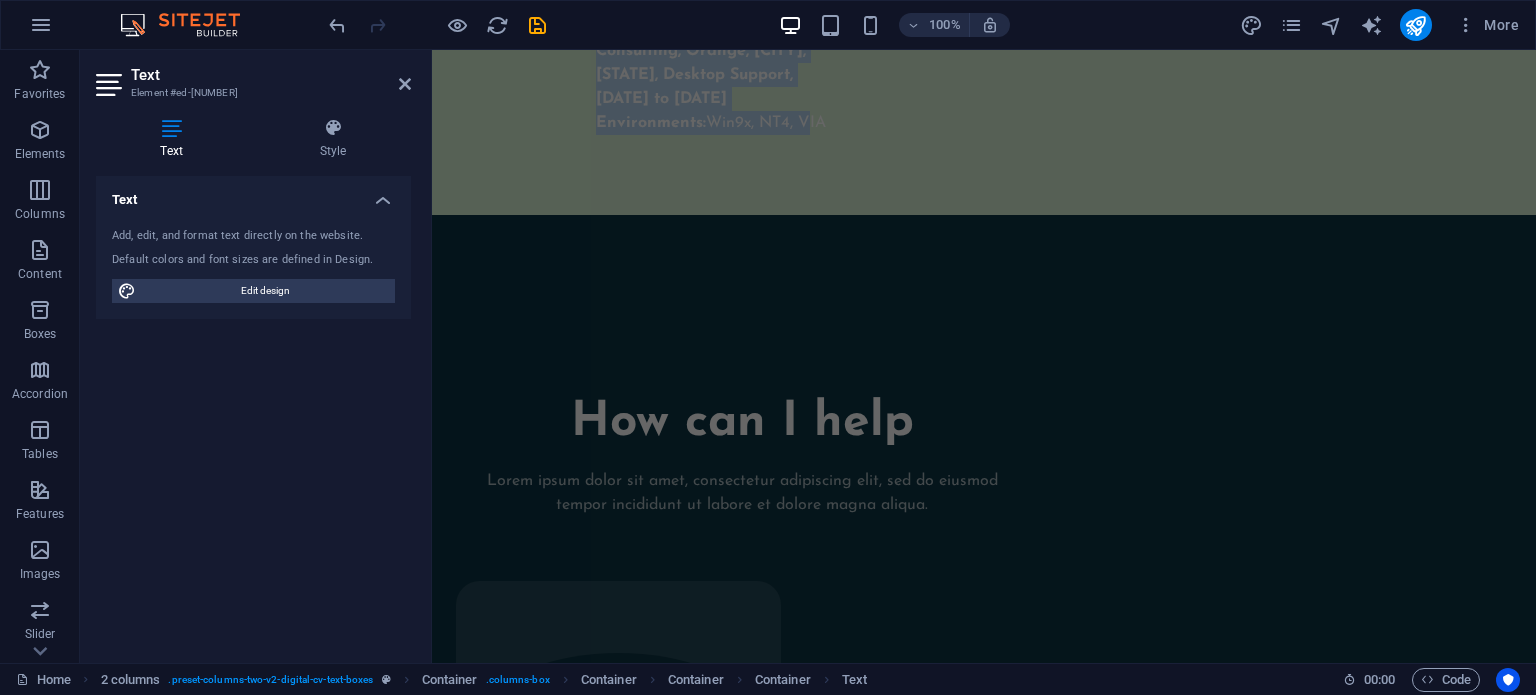 drag, startPoint x: 1136, startPoint y: 516, endPoint x: 1348, endPoint y: 696, distance: 278.10788 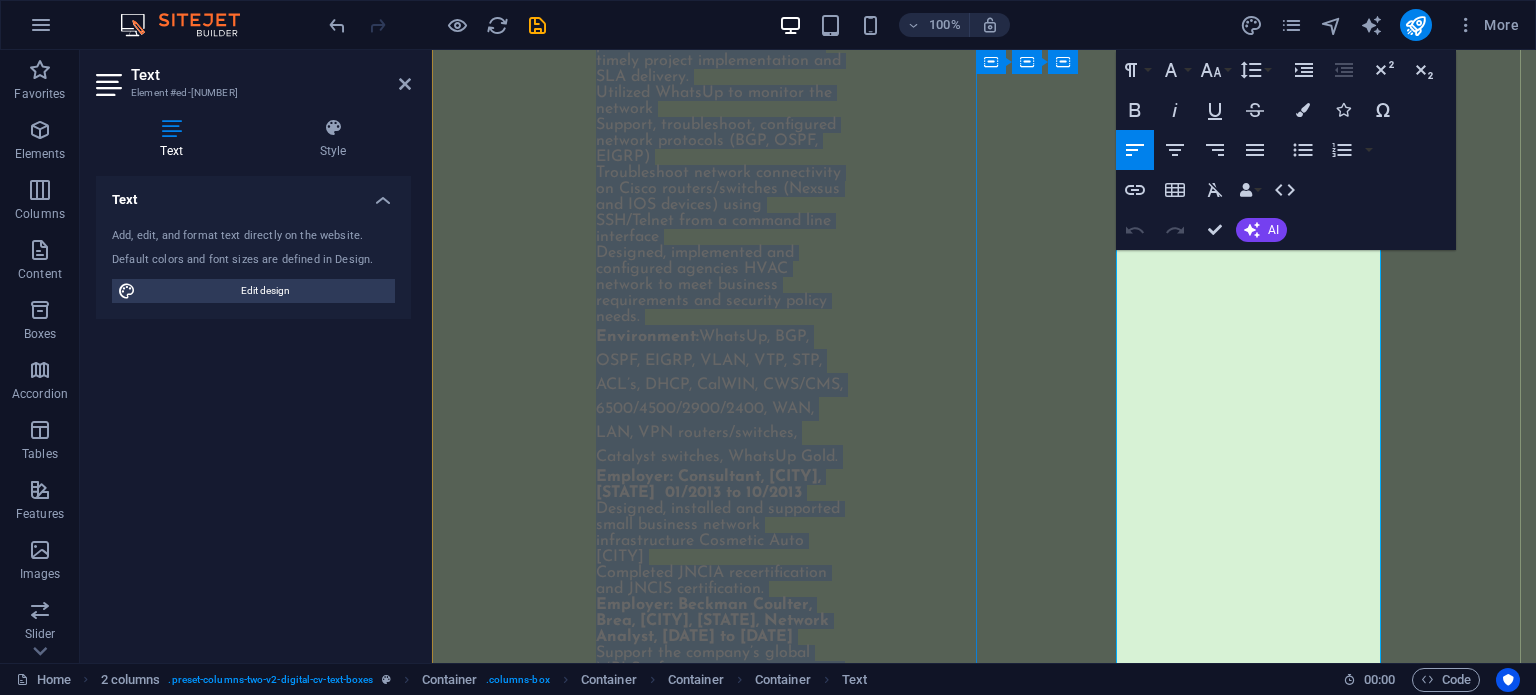 scroll, scrollTop: 8999, scrollLeft: 0, axis: vertical 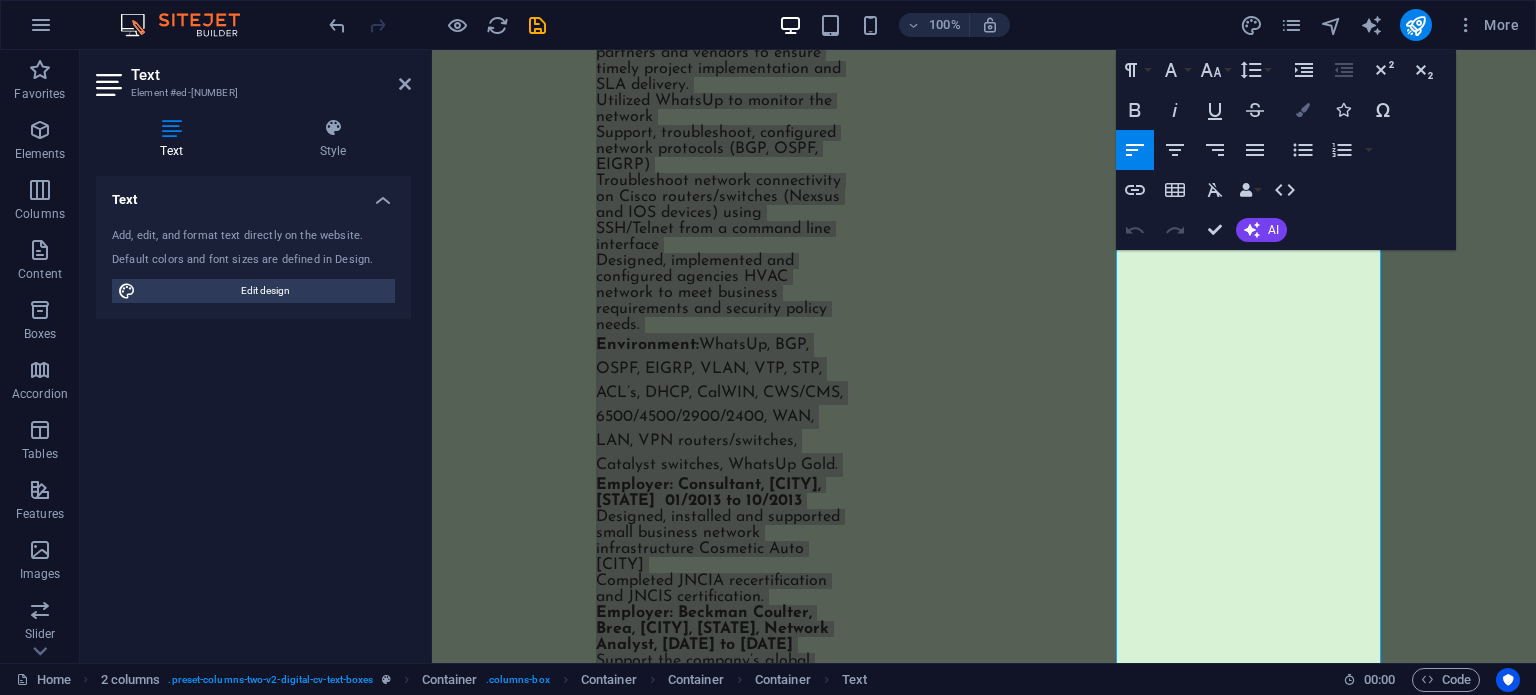 click at bounding box center [1303, 110] 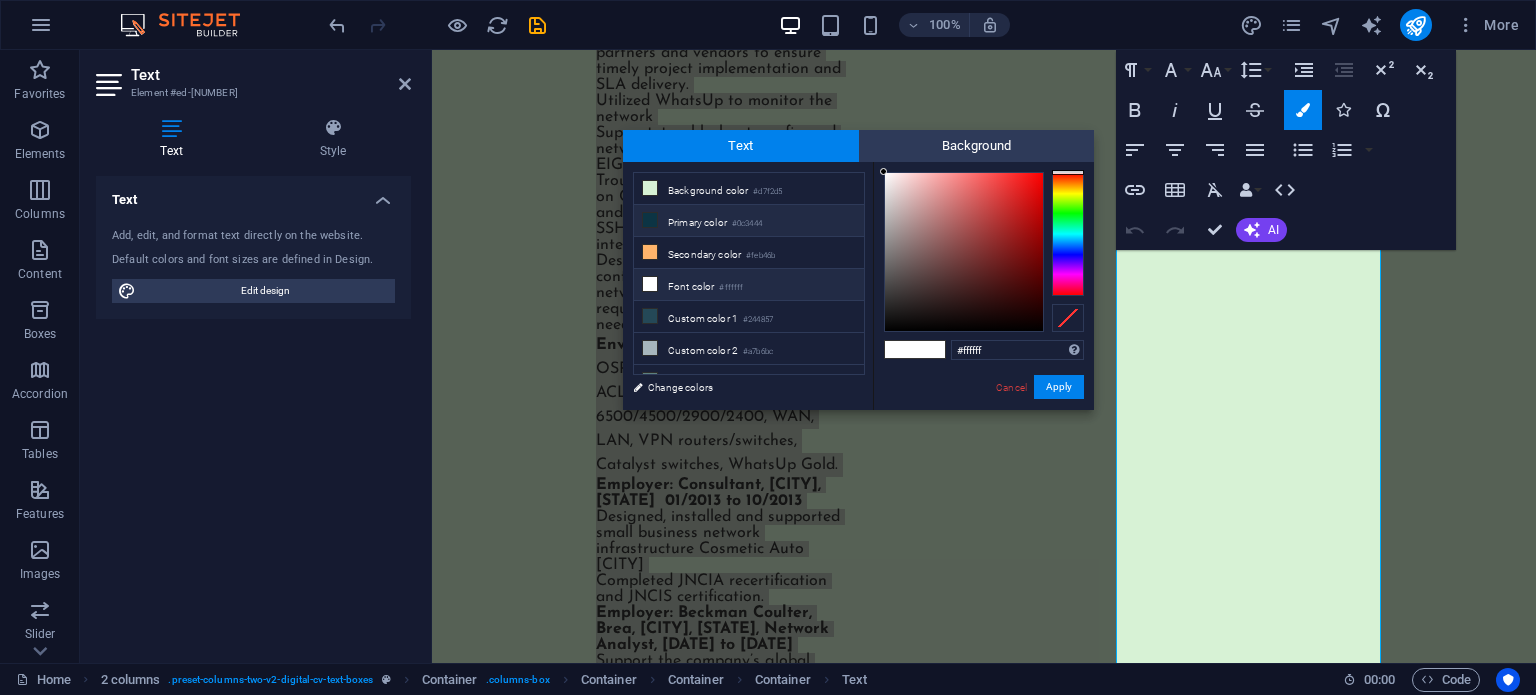 click on "Primary color
#0c3444" at bounding box center [749, 221] 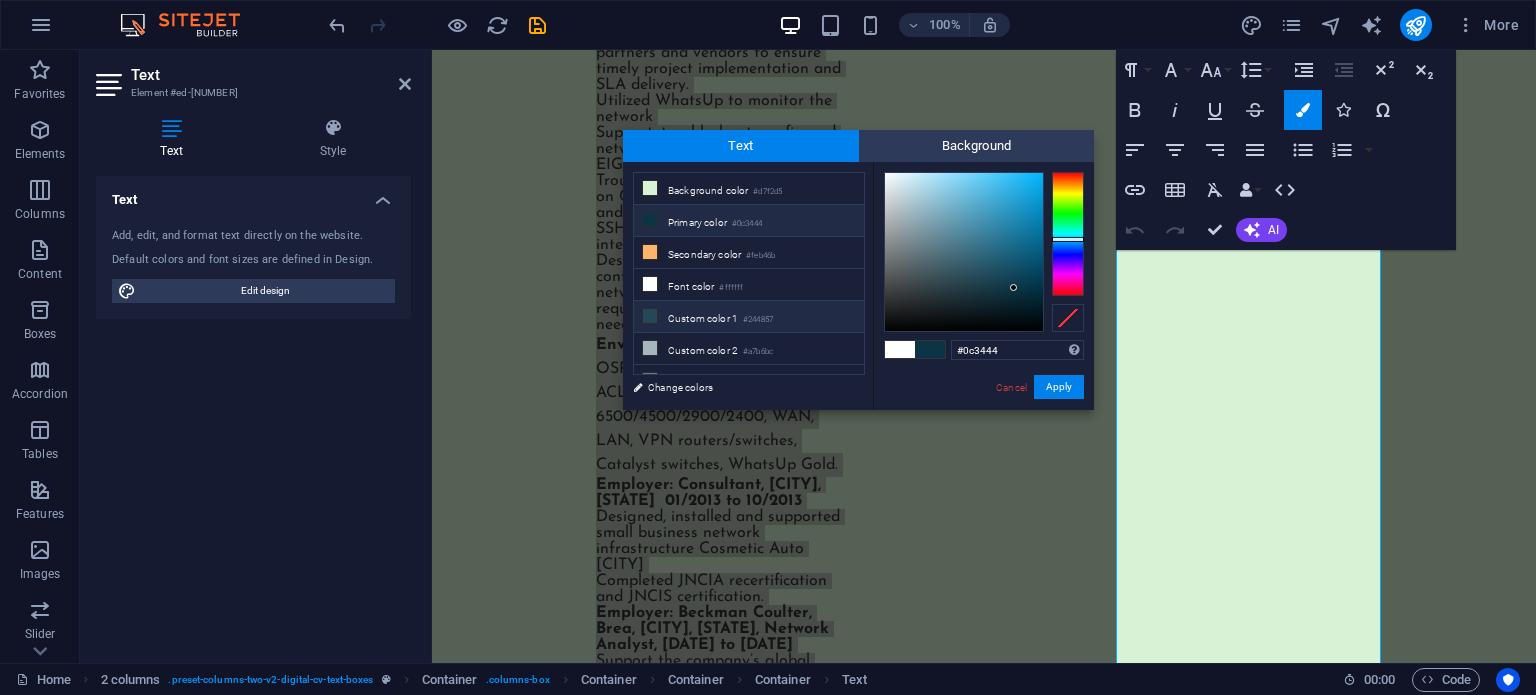 click on "Custom color 1
#244857" at bounding box center [749, 317] 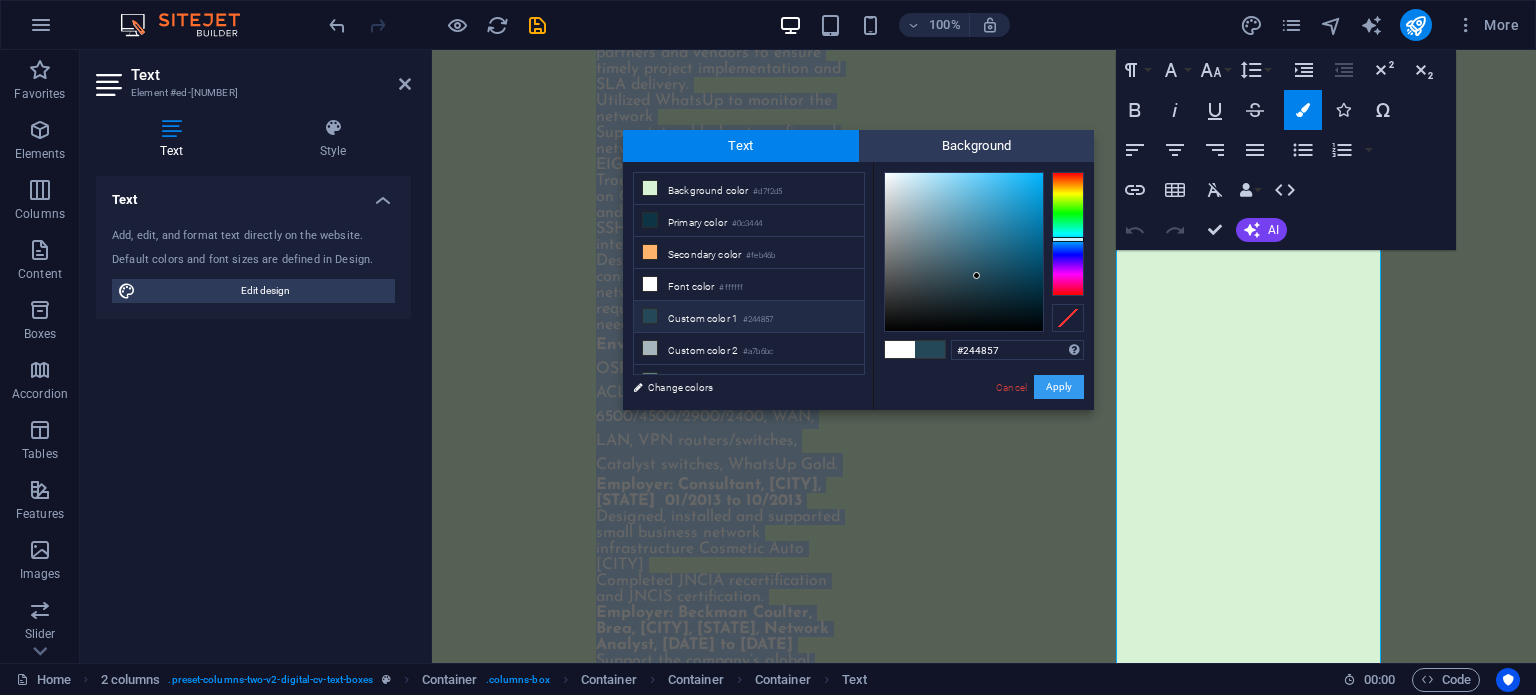 click on "Apply" at bounding box center (1059, 387) 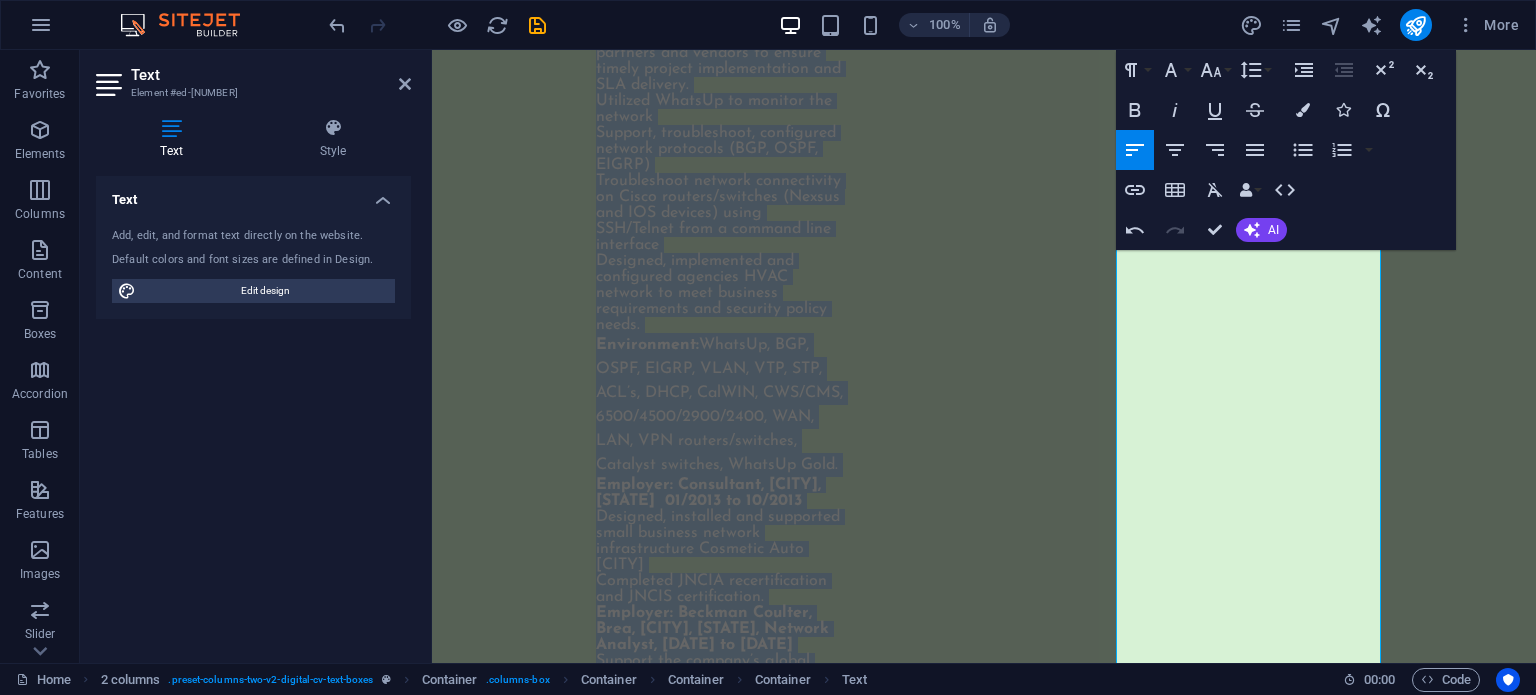 scroll, scrollTop: 8462, scrollLeft: 0, axis: vertical 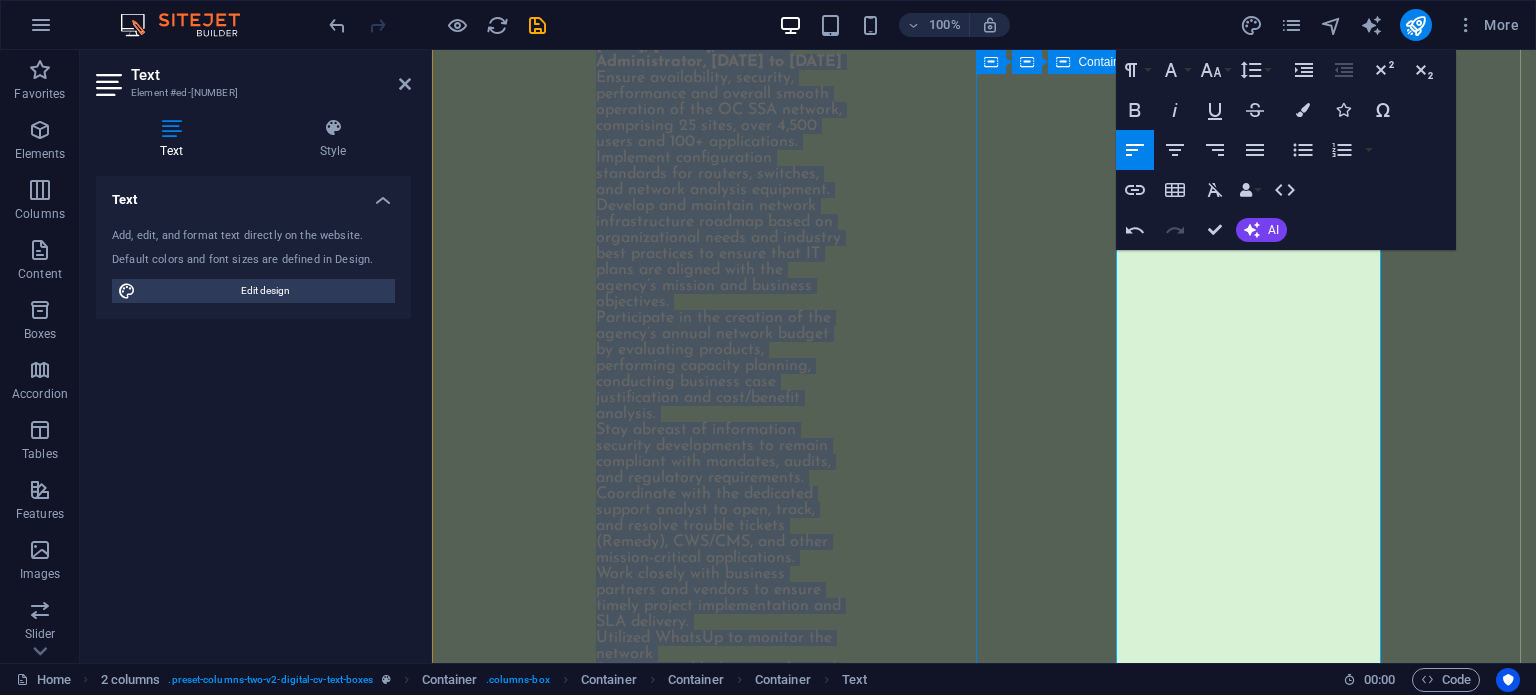 click on "My experience so far WORK Employer: Consultant, Newport Beach, CA  06/2024 to Present Designed, installed, and support Cisco Meraki infrastructure business network Insightful Minds Deliver ongoing support, troubleshooting, and documentation.     Employer: Atos/Capgemini Disney Anaheim, CA, Network Engineer II, 11/2022 to Present Responsible for the success of regional network services at Disneyland park and Disney California Adventure. Improve productivity through in-depth new product evaluations and develop resolutions to network issues during implementation. Maintain product and service quality by assisting in the development and documentation of technical standards. Ensure a successful project completion by documenting and implementing approved procedure methods. Increase network capabilities through the design of protocol compatibility standards, network enhancements and implementation and improvement recommendations. Assist on-site engineers with equipment upgrade, installation, and configuration." at bounding box center [708, -684] 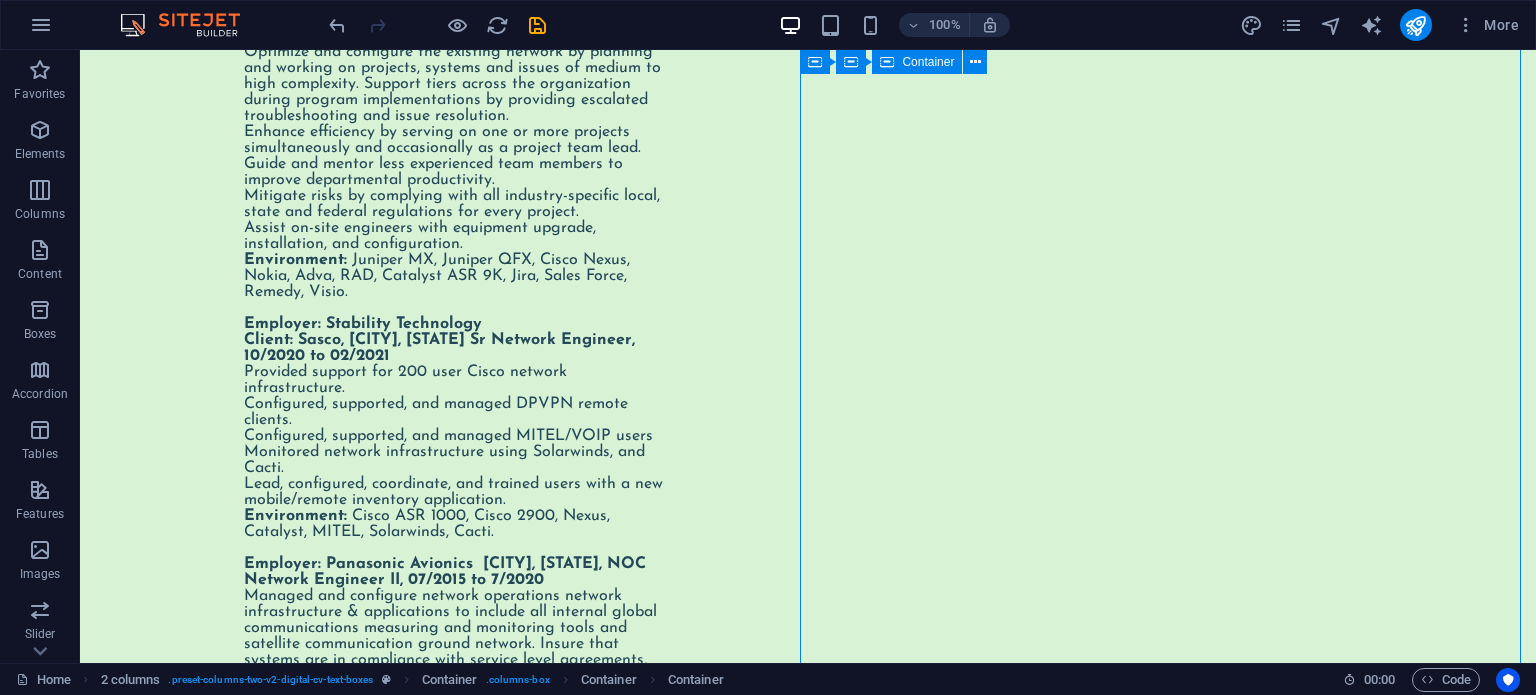 scroll, scrollTop: 4956, scrollLeft: 0, axis: vertical 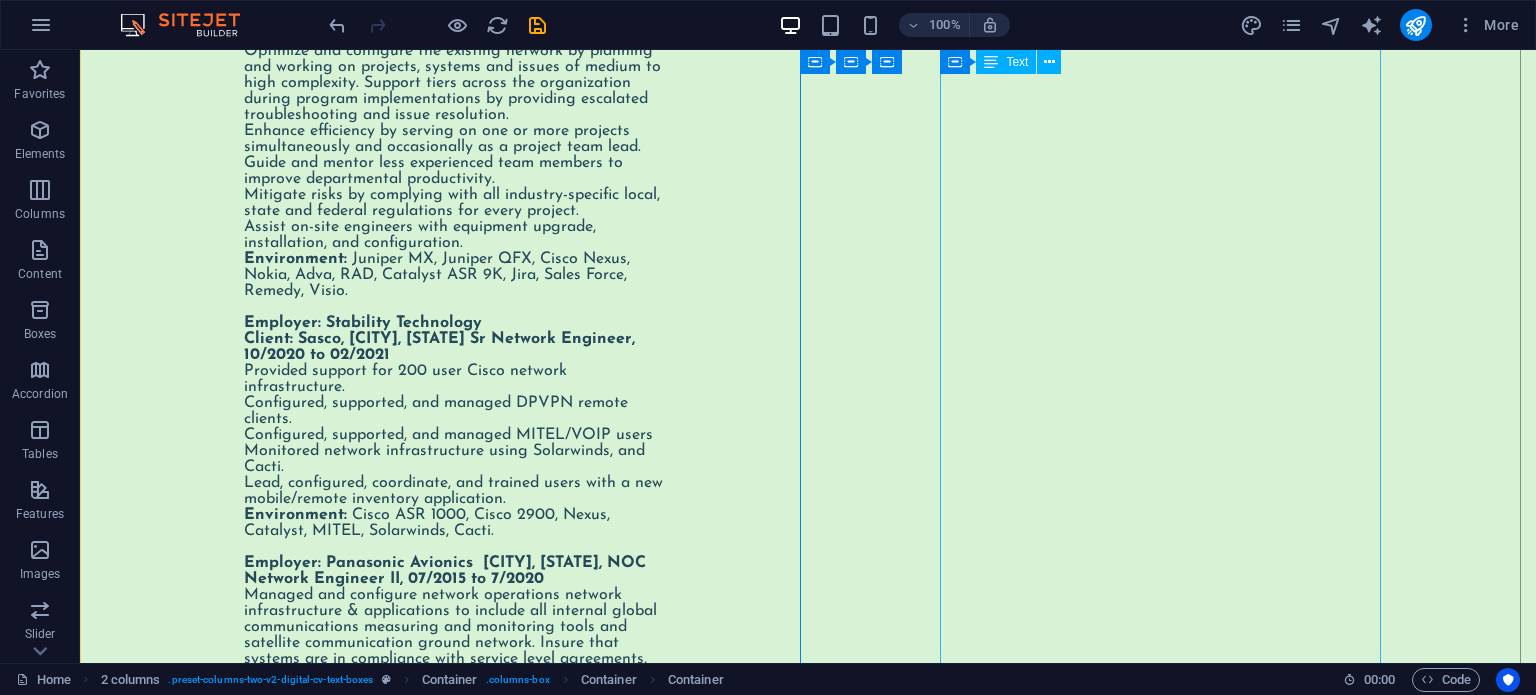 click on "Employer: Consultant, Newport Beach, CA  06/2024 to Present Designed, installed, and support Cisco Meraki infrastructure business network Insightful Minds Deliver ongoing support, troubleshooting, and documentation.     Employer: Atos/Capgemini Disney Anaheim, CA, Network Engineer II, 11/2022 to Present Responsible for the success of regional network services at Disneyland park and Disney California Adventure. Improve productivity through in-depth new product evaluations and develop resolutions to network issues during implementation. Maintain product and service quality by assisting in the development and documentation of technical standards. Ensure a successful project completion by documenting and implementing approved procedure methods. Increase network capabilities through the design of protocol compatibility standards, network enhancements and implementation and improvement recommendations. Implementation of infrastructure upgrades, maintenance fixes and vendor-supplied patches. Environment:" at bounding box center [444, 1323] 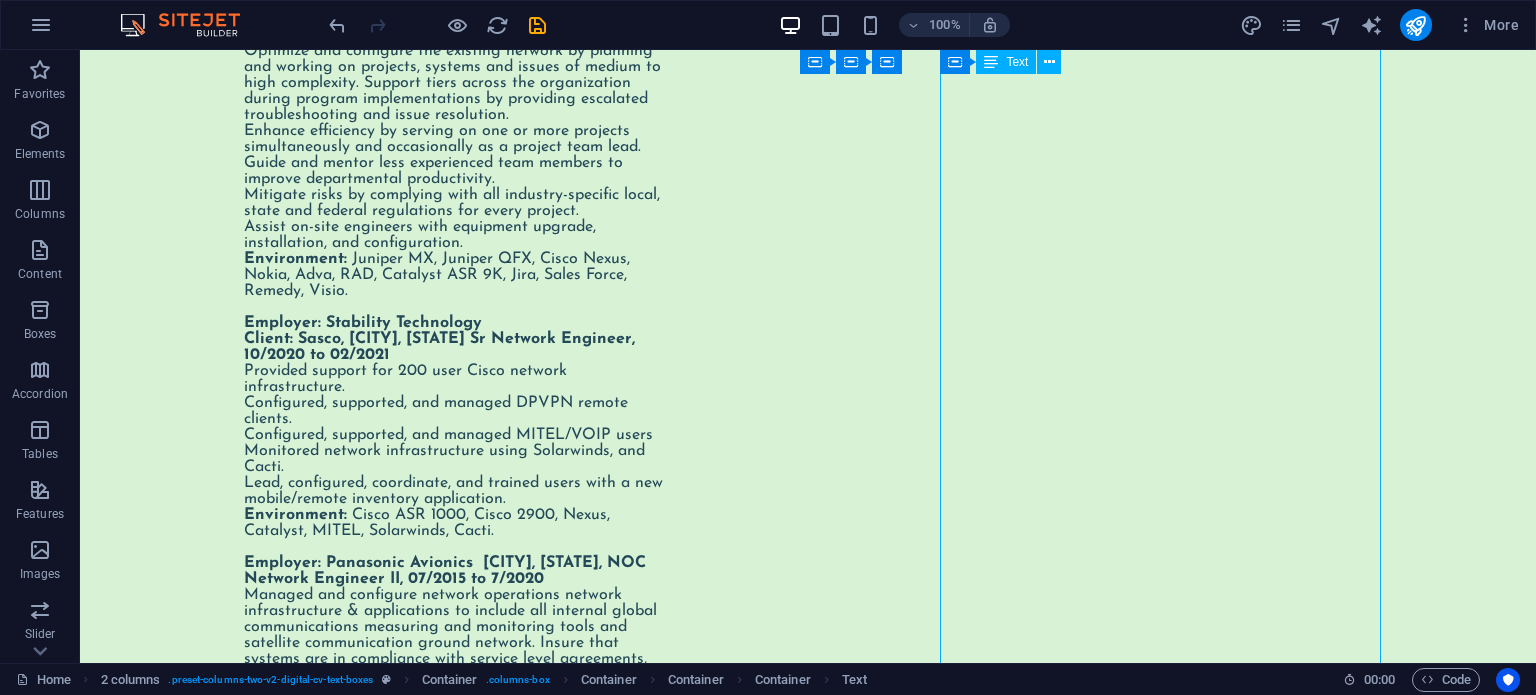 click on "Employer: Consultant, Newport Beach, CA  06/2024 to Present Designed, installed, and support Cisco Meraki infrastructure business network Insightful Minds Deliver ongoing support, troubleshooting, and documentation.     Employer: Atos/Capgemini Disney Anaheim, CA, Network Engineer II, 11/2022 to Present Responsible for the success of regional network services at Disneyland park and Disney California Adventure. Improve productivity through in-depth new product evaluations and develop resolutions to network issues during implementation. Maintain product and service quality by assisting in the development and documentation of technical standards. Ensure a successful project completion by documenting and implementing approved procedure methods. Increase network capabilities through the design of protocol compatibility standards, network enhancements and implementation and improvement recommendations. Implementation of infrastructure upgrades, maintenance fixes and vendor-supplied patches. Environment:" at bounding box center (444, 1323) 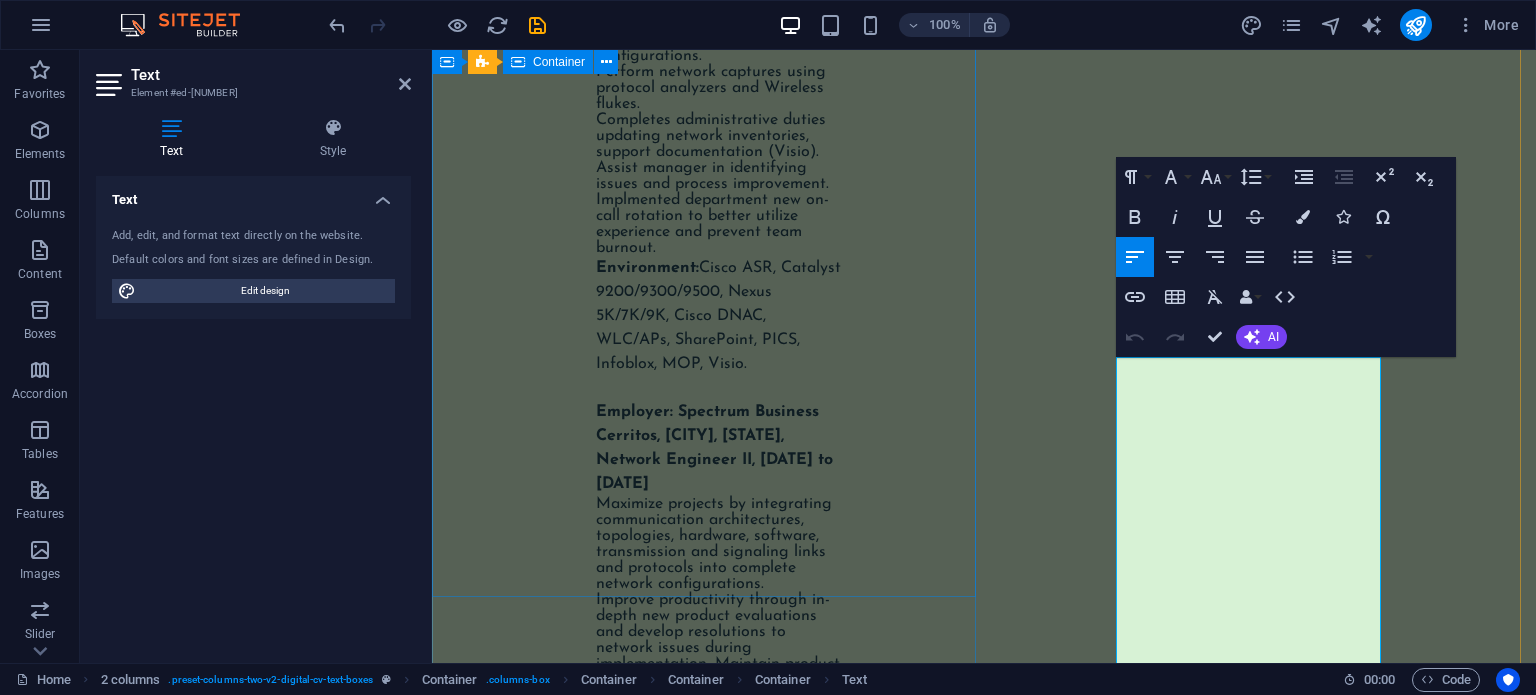 click on "Skills and interests EDUCATION Coastline College CCNA Bootcamp   Coastline College CCNP Bootcamp   Junos Bootcamp CERTIFICATES JNCIA, JNCIS, CCNA, MTCTCE, MTCNA" at bounding box center (708, -1689) 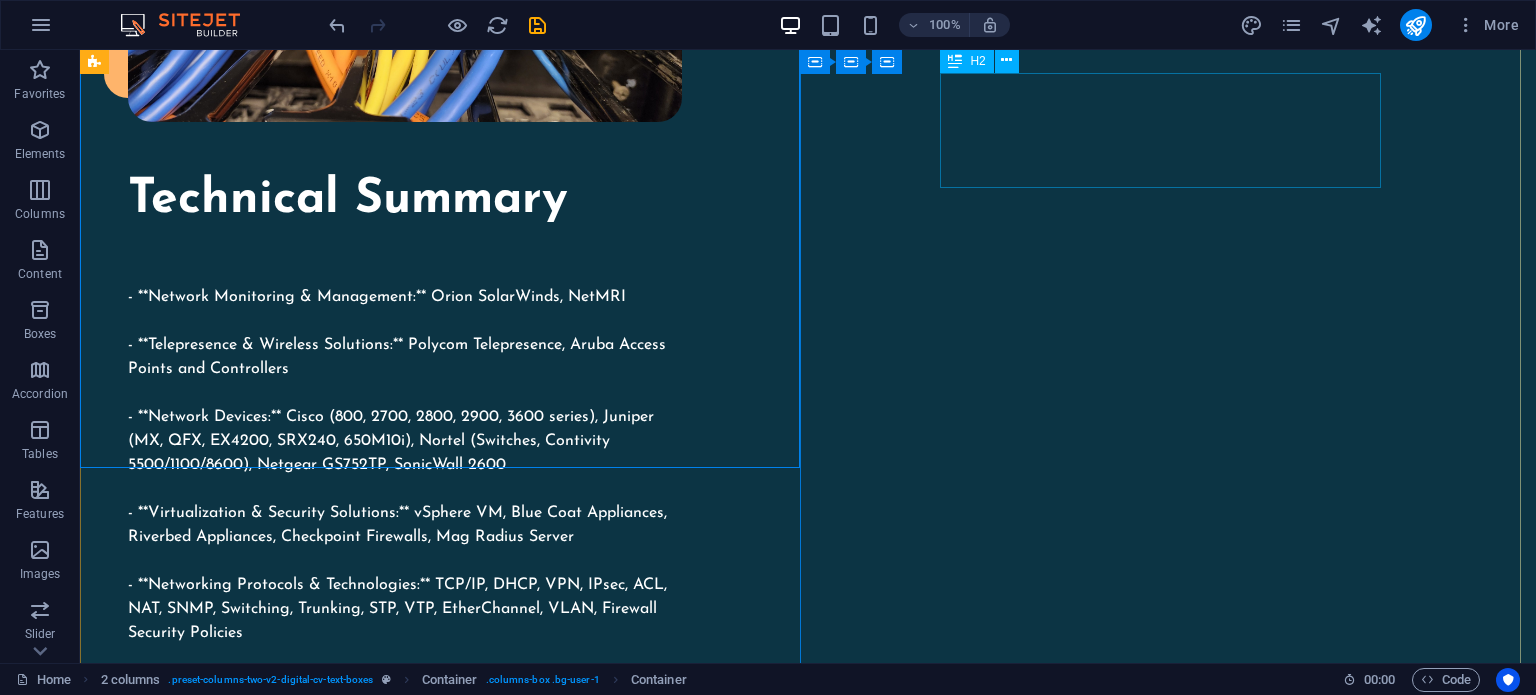 scroll, scrollTop: 2107, scrollLeft: 0, axis: vertical 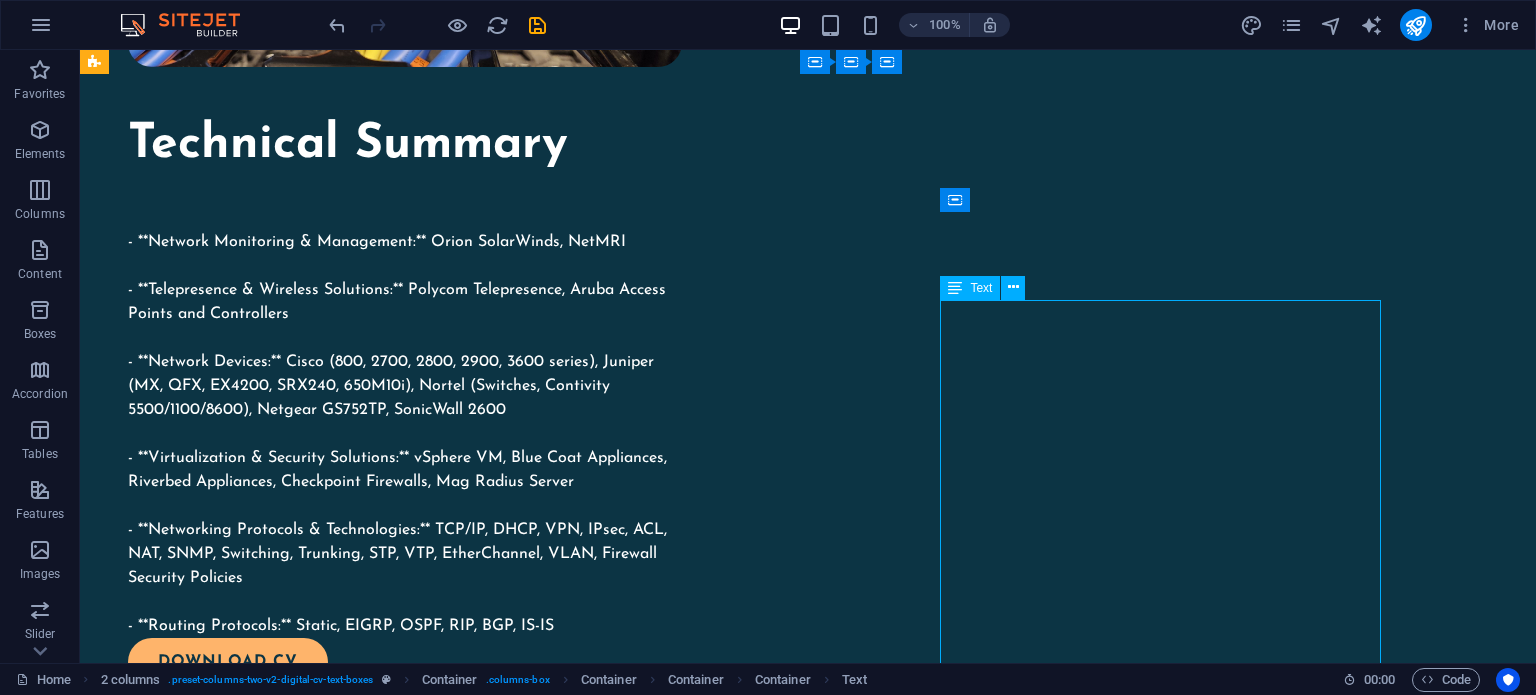 drag, startPoint x: 962, startPoint y: 313, endPoint x: 1131, endPoint y: 460, distance: 223.9866 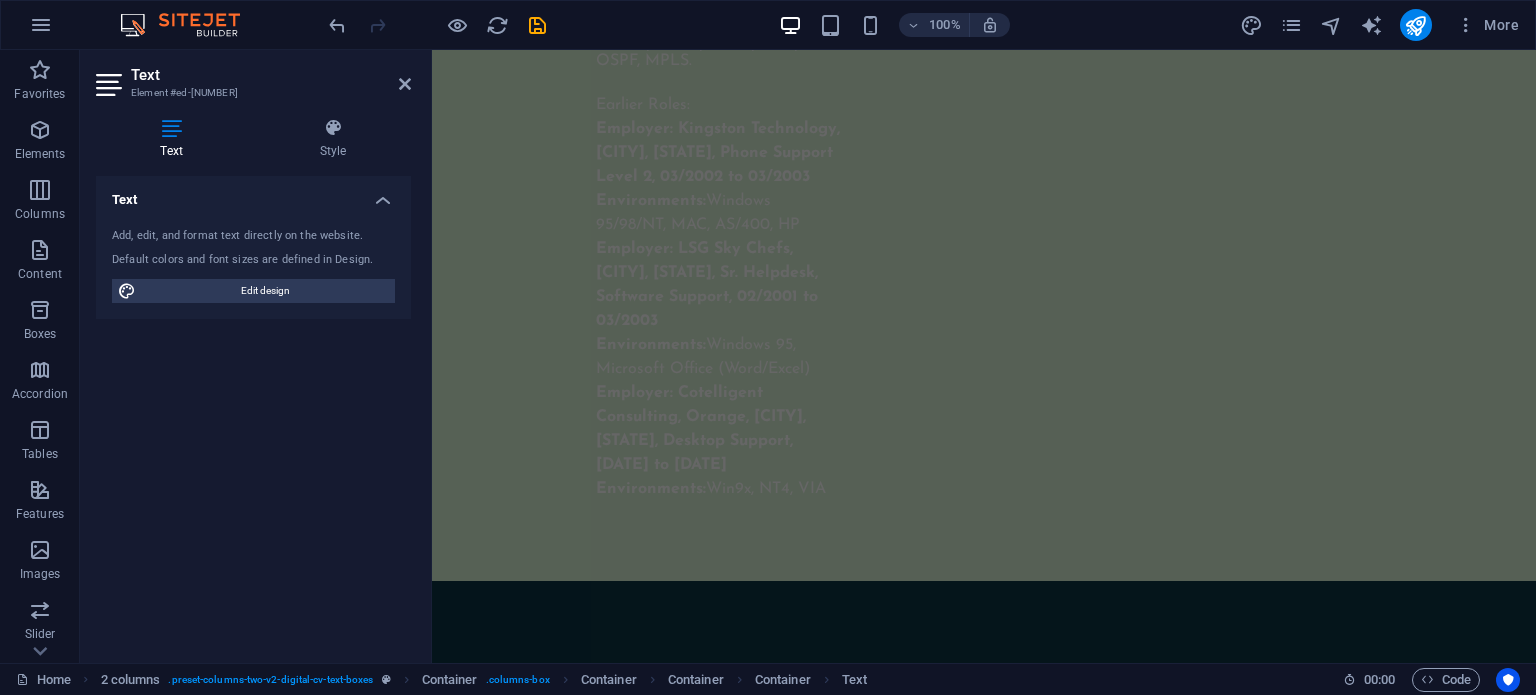 scroll, scrollTop: 11475, scrollLeft: 0, axis: vertical 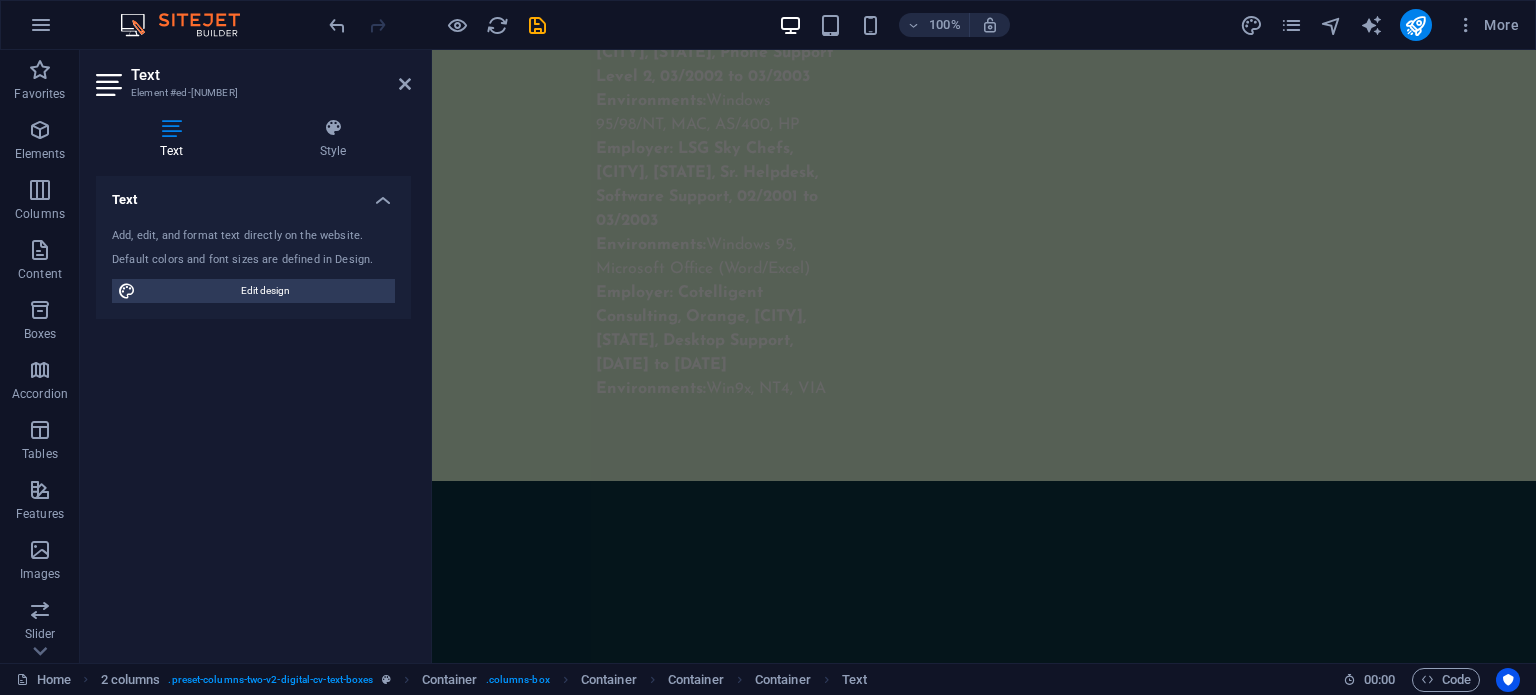 drag, startPoint x: 1137, startPoint y: 363, endPoint x: 1535, endPoint y: 593, distance: 459.67816 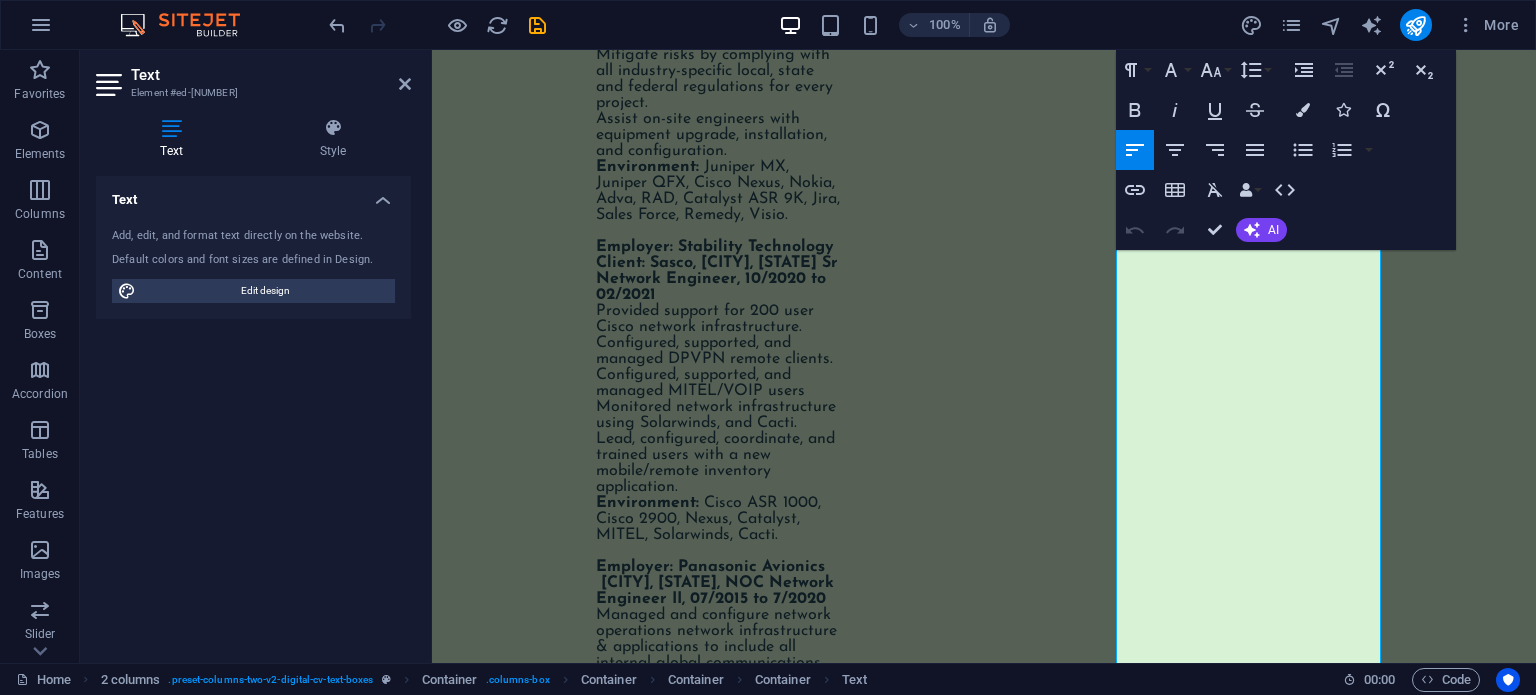 scroll, scrollTop: 5895, scrollLeft: 0, axis: vertical 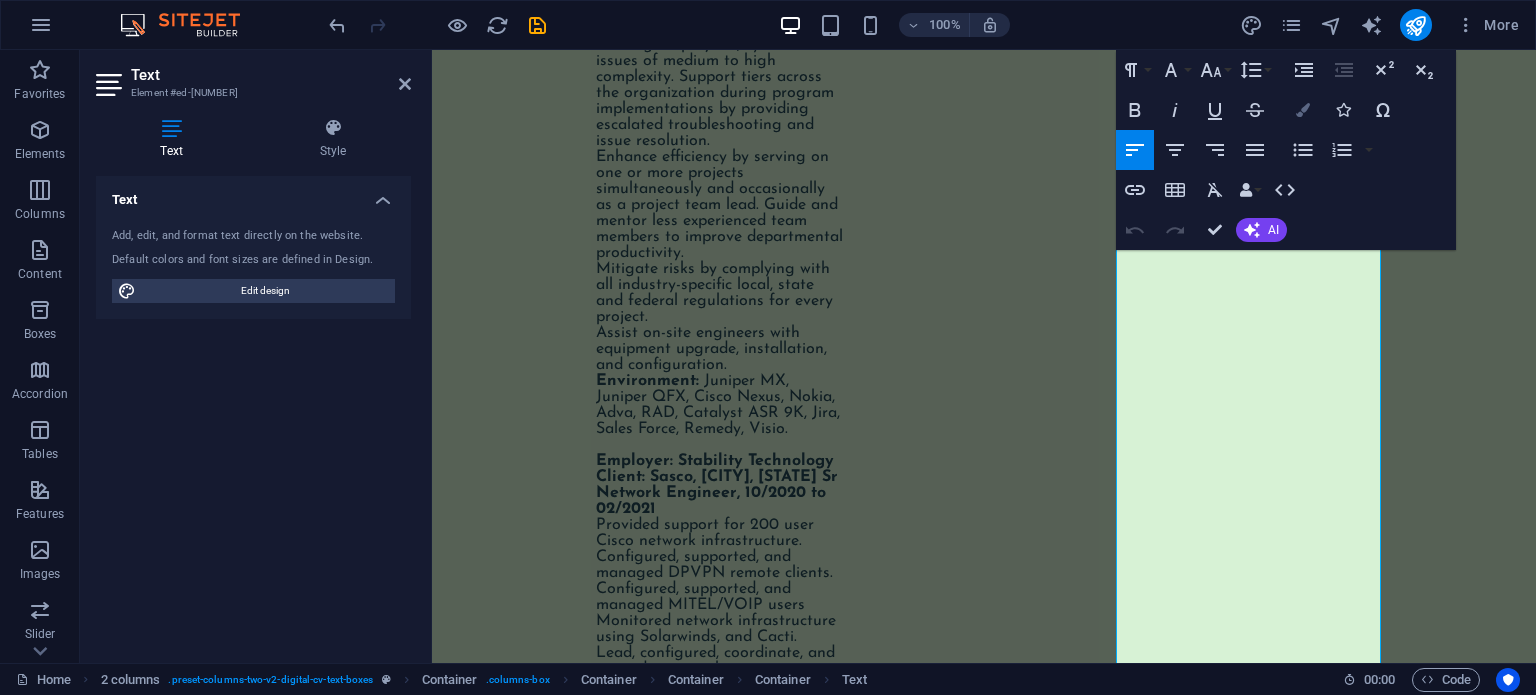 click at bounding box center (1303, 110) 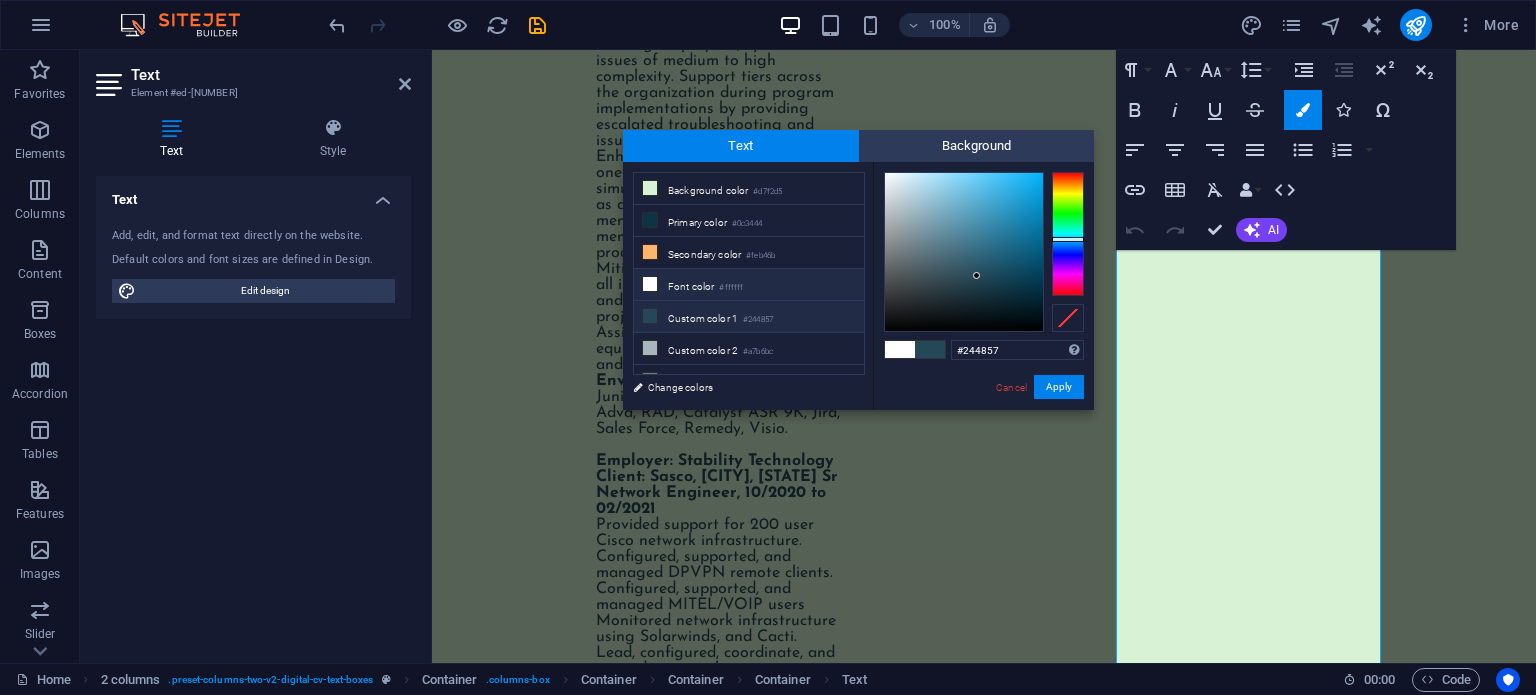 click on "Custom color 1
#244857" at bounding box center [749, 317] 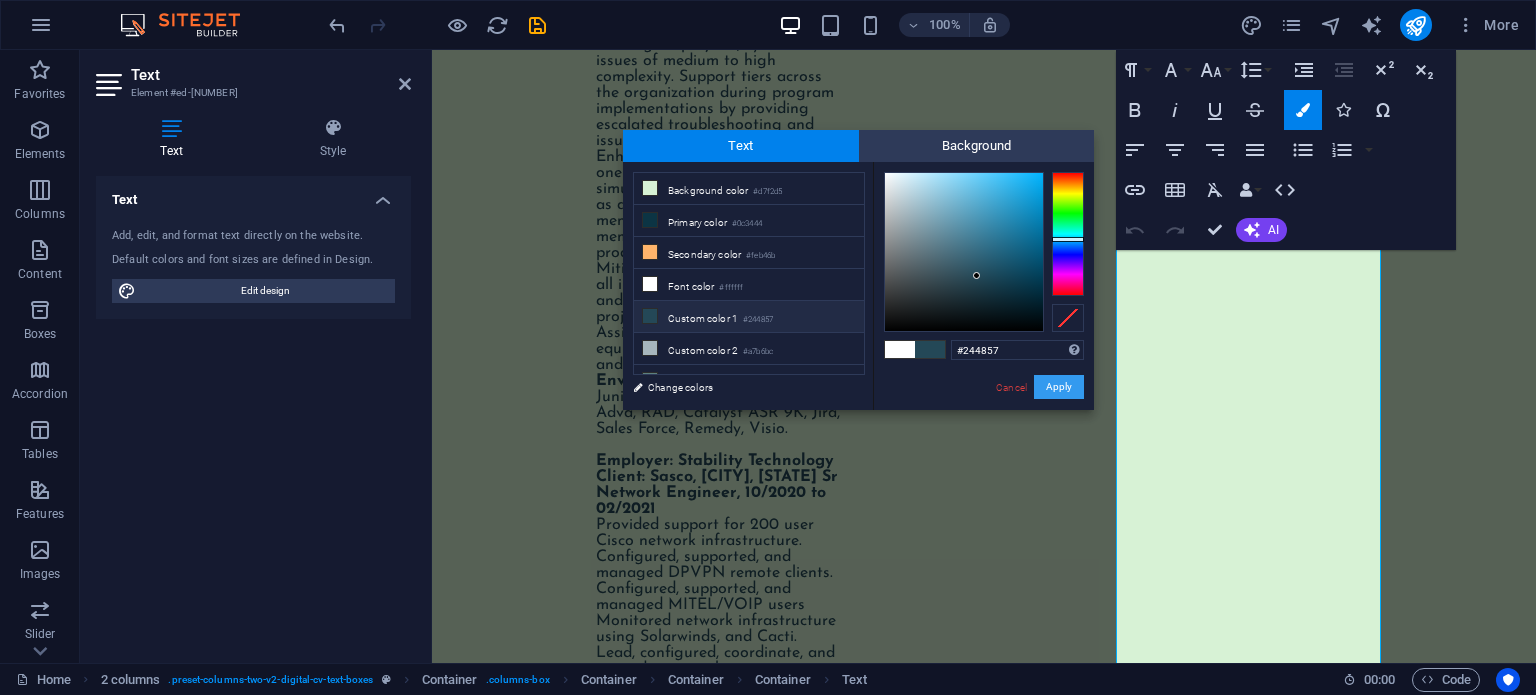 click on "Apply" at bounding box center (1059, 387) 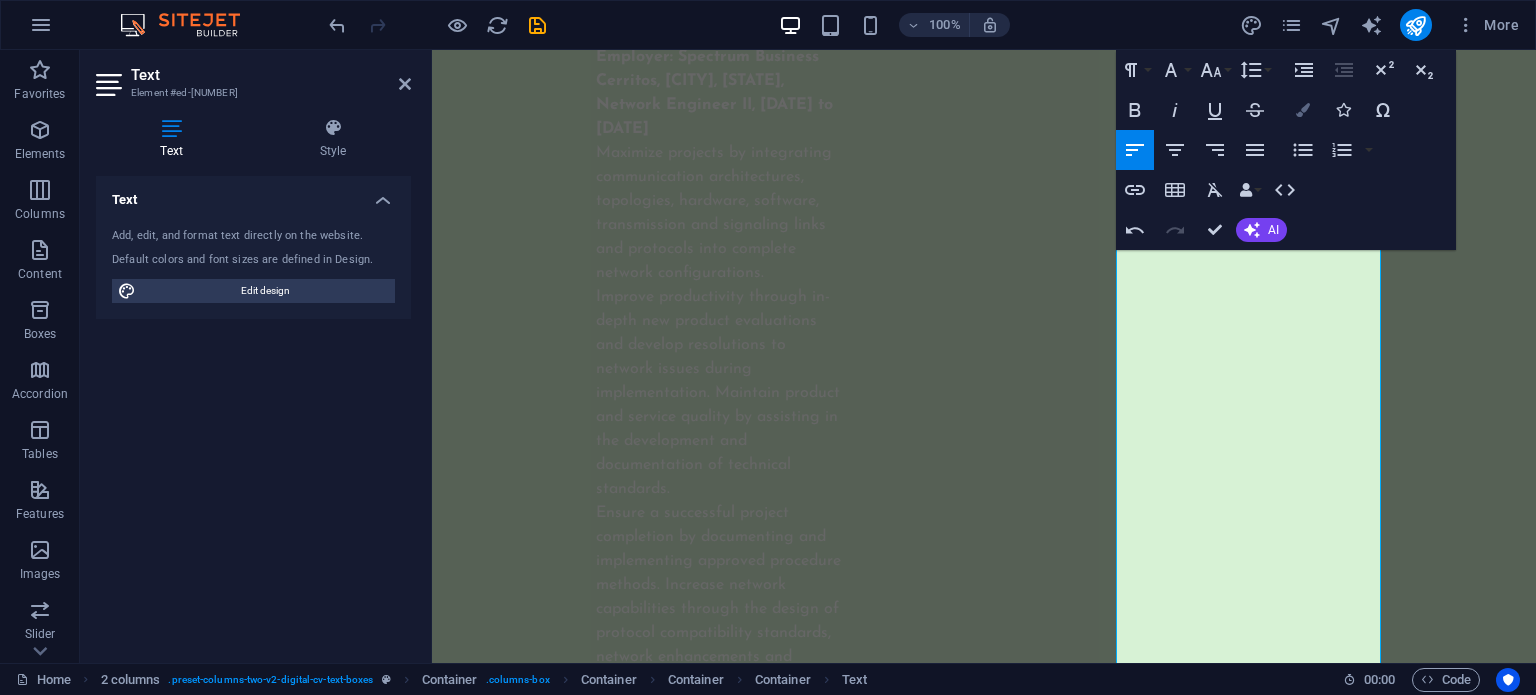 click on "Colors" at bounding box center (1303, 110) 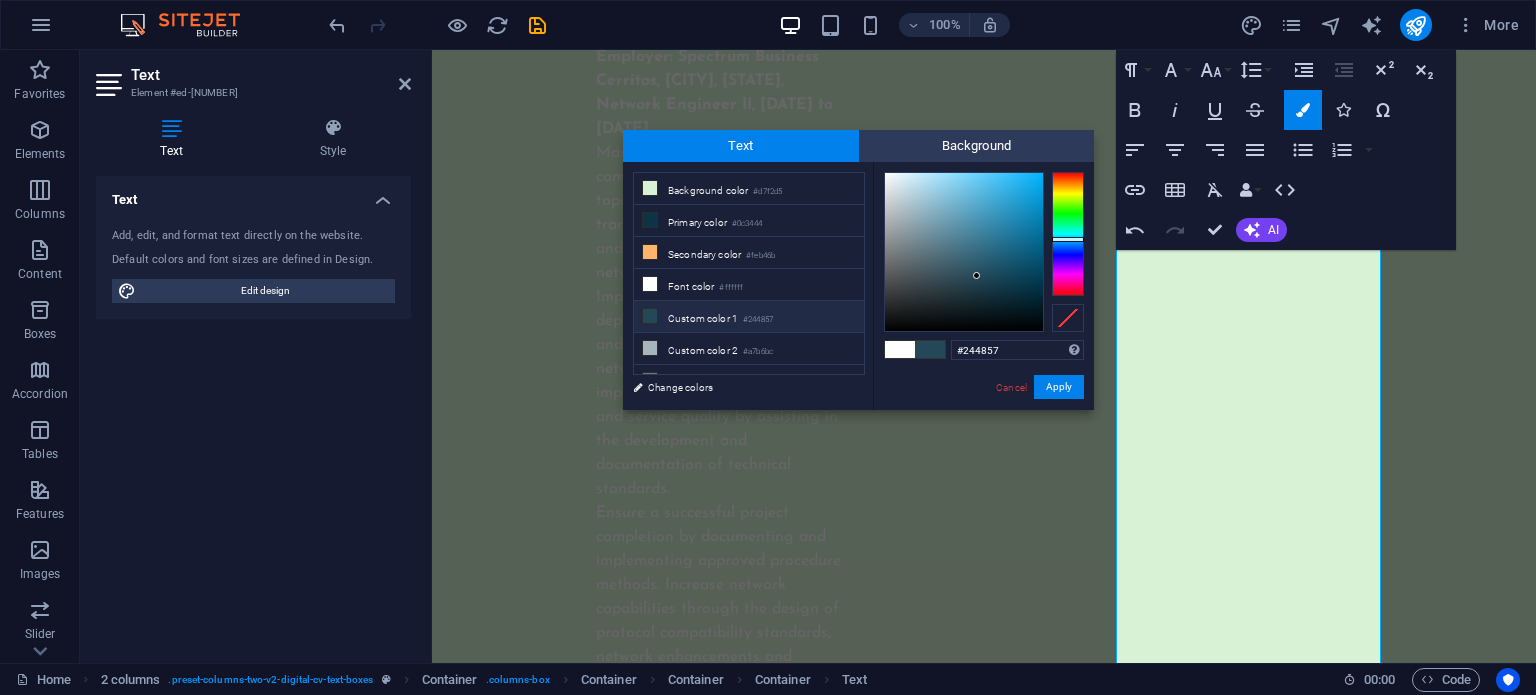 click on "Custom color 1
#244857" at bounding box center [749, 317] 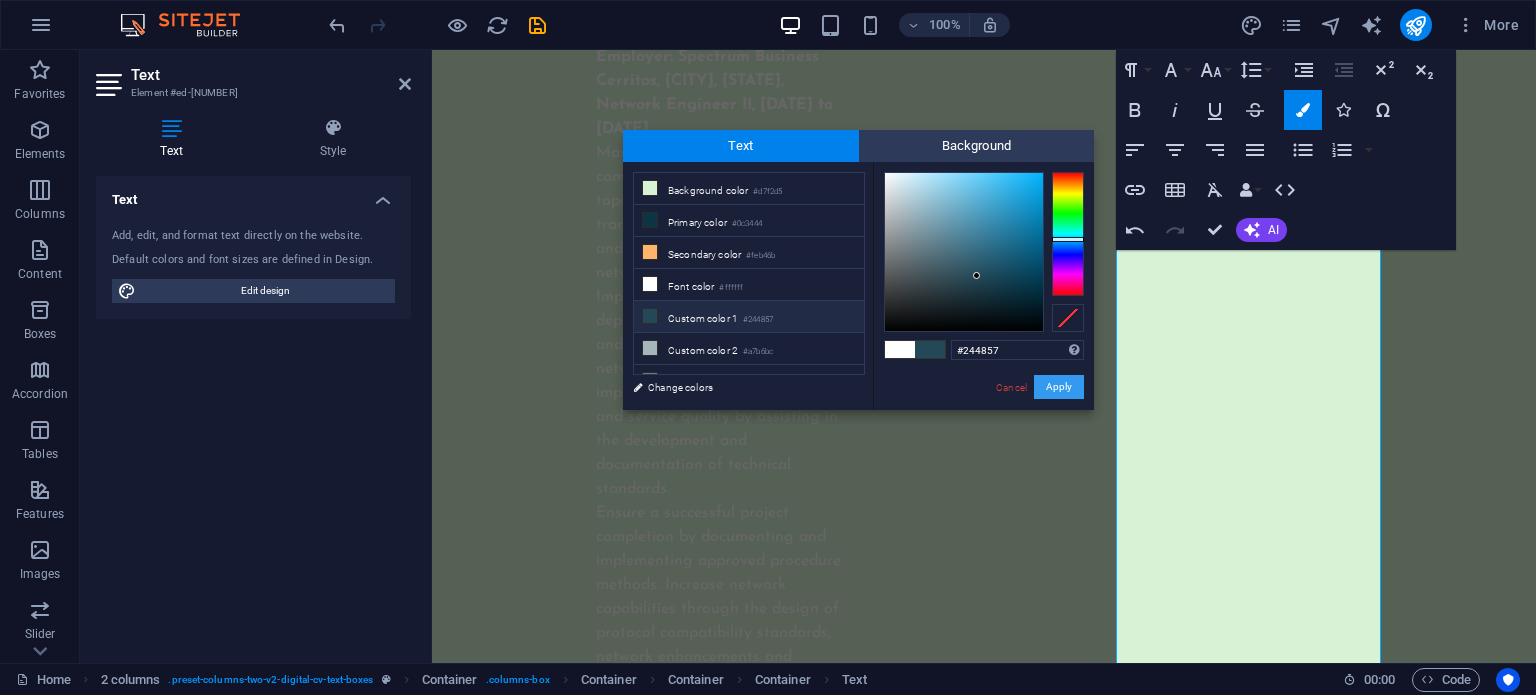 click on "Apply" at bounding box center (1059, 387) 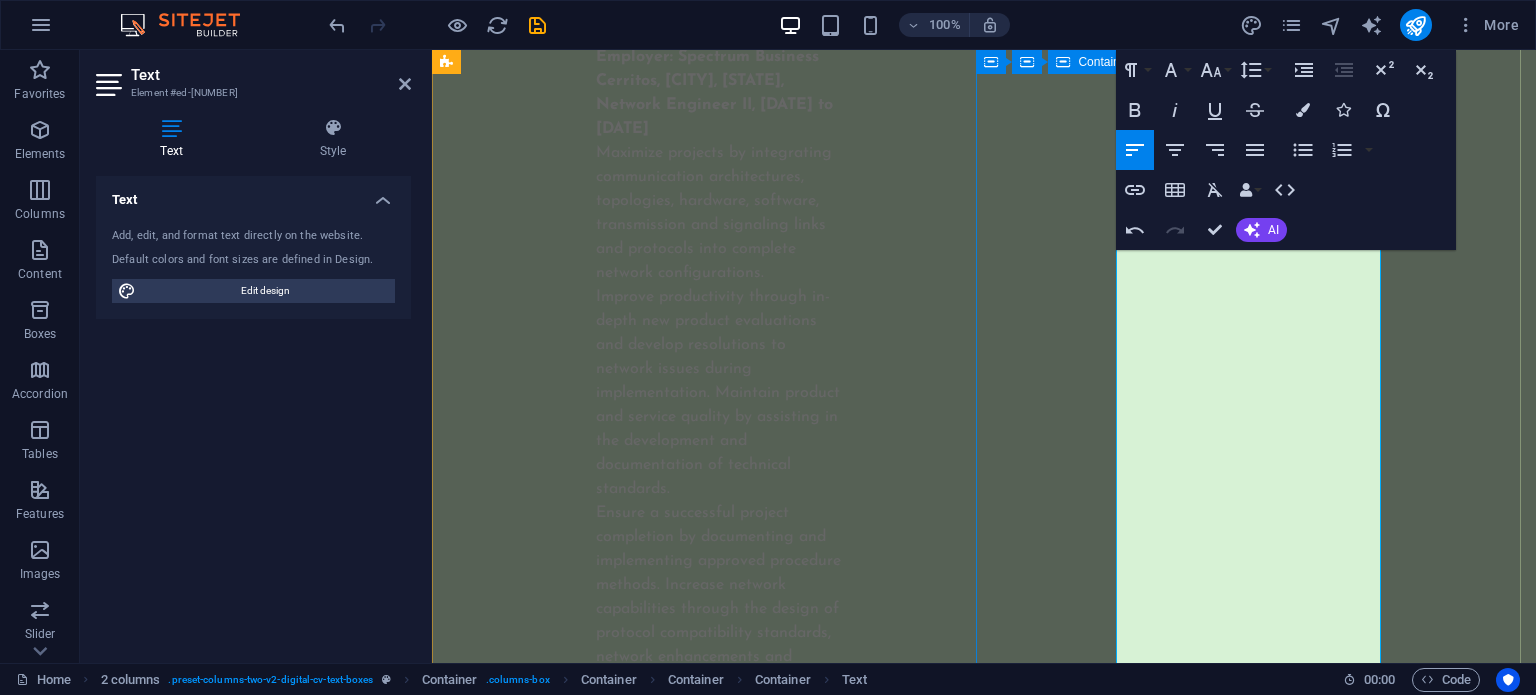 click on "My experience so far WORK ​​ ​ Employer: Consultant, Newport Beach, CA  06/2024 to Present Designed, installed, and support Cisco Meraki infrastructure business network Insightful Minds Deliver ongoing support, troubleshooting, and documentation.     Employer: Atos/Capgemini Disney Anaheim, CA, Network Engineer II, 11/2022 to Present Responsible for the success of regional network services at Disneyland park and Disney California Adventure. Improve productivity through in-depth new product evaluations and develop resolutions to network issues during implementation. Maintain product and service quality by assisting in the development and documentation of technical standards. Ensure a successful project completion by documenting and implementing approved procedure methods. Increase network capabilities through the design of protocol compatibility standards, network enhancements and implementation and improvement recommendations. Perform network captures using protocol analyzers and Wireless flukes." at bounding box center (708, 3607) 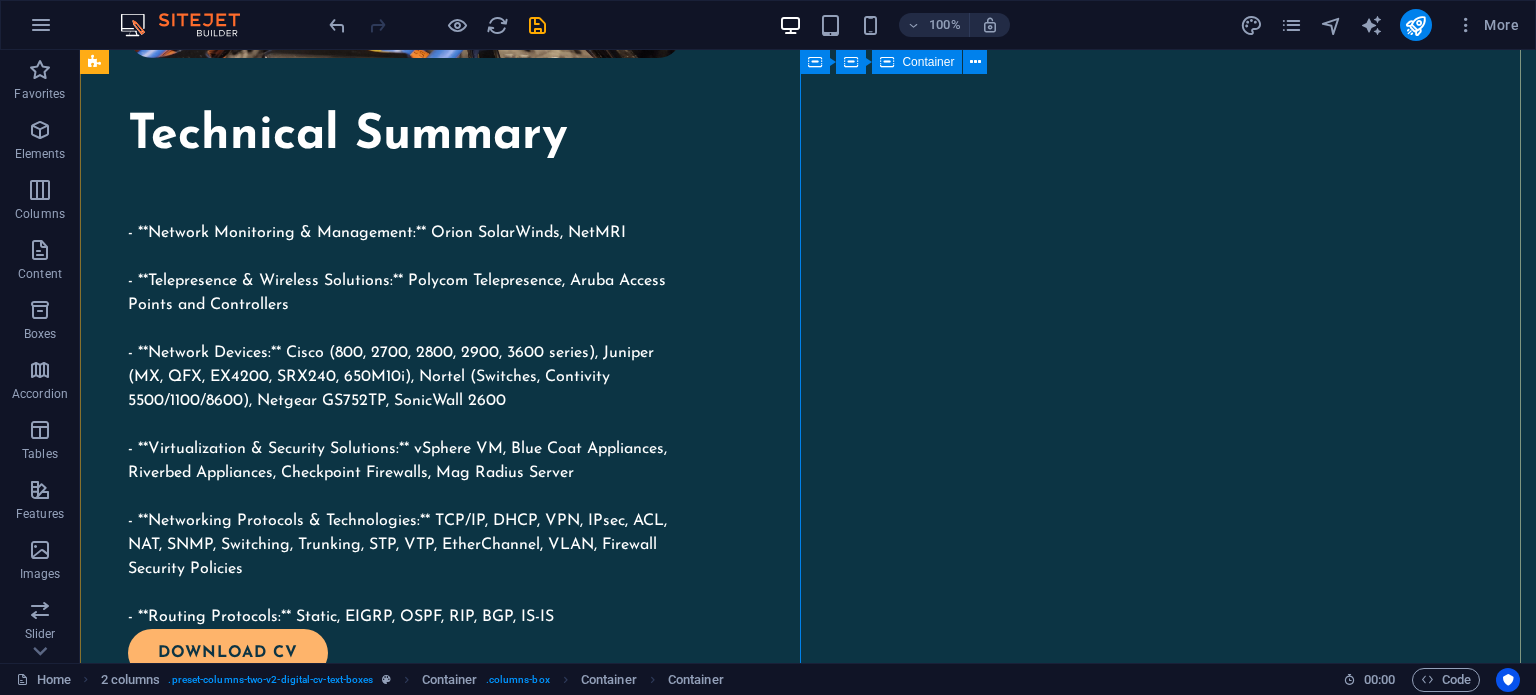 scroll, scrollTop: 2118, scrollLeft: 0, axis: vertical 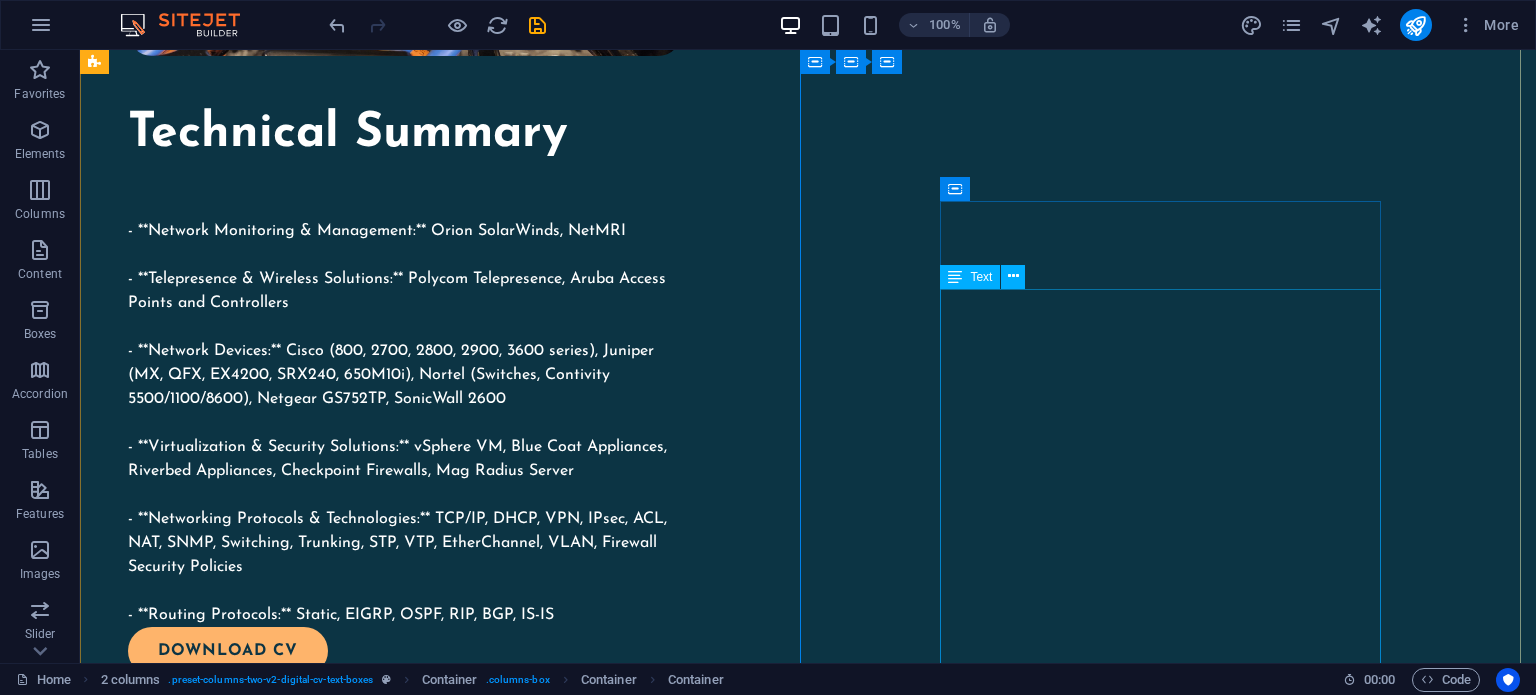 click on "Employer: Consultant, Newport Beach, CA  06/2024 to Present Designed, installed, and support Cisco Meraki infrastructure business network Insightful Minds Deliver ongoing support, troubleshooting, and documentation.     Employer: Atos/Capgemini Disney Anaheim, CA, Network Engineer II, 11/2022 to Present Responsible for the success of regional network services at Disneyland park and Disney California Adventure. Improve productivity through in-depth new product evaluations and develop resolutions to network issues during implementation. Maintain product and service quality by assisting in the development and documentation of technical standards. Ensure a successful project completion by documenting and implementing approved procedure methods. Increase network capabilities through the design of protocol compatibility standards, network enhancements and implementation and improvement recommendations. Implementation of infrastructure upgrades, maintenance fixes and vendor-supplied patches. Environment:" at bounding box center (444, 5221) 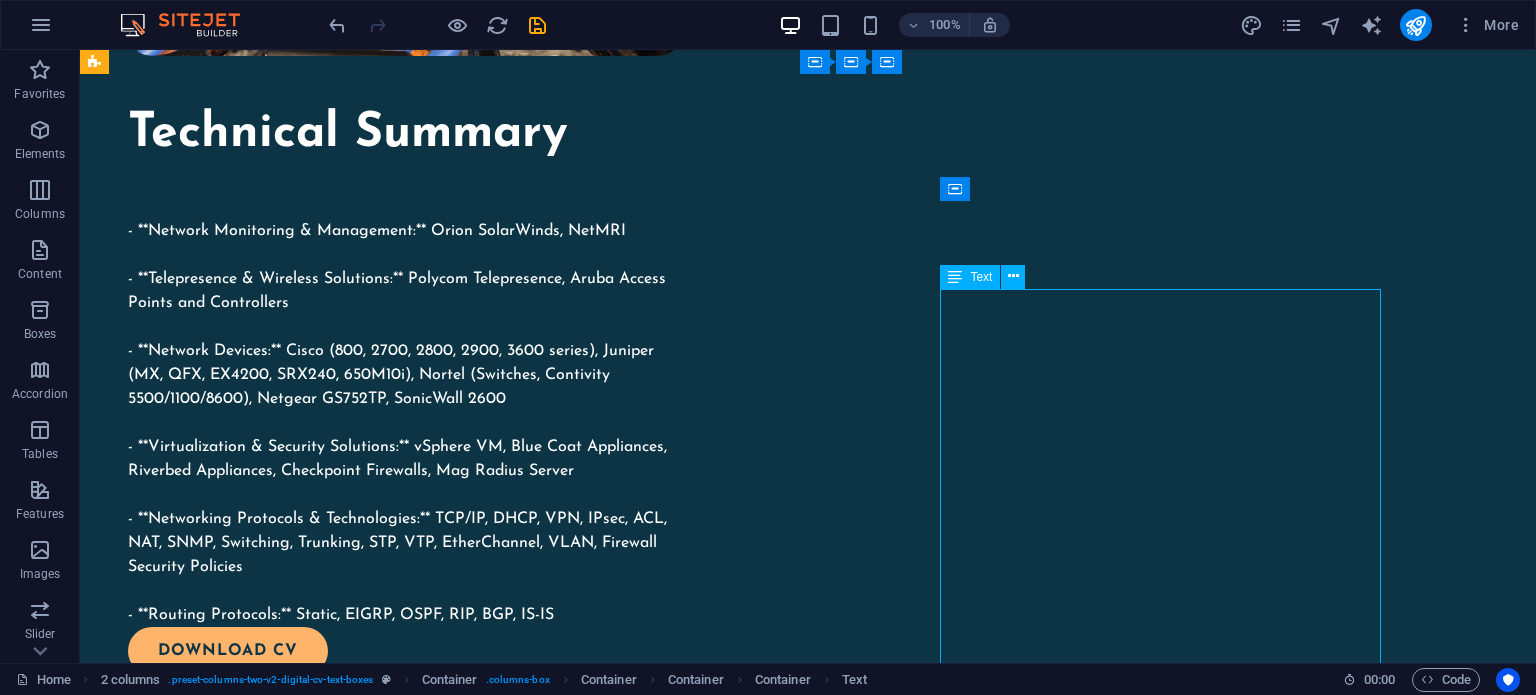 click on "Employer: Consultant, Newport Beach, CA  06/2024 to Present Designed, installed, and support Cisco Meraki infrastructure business network Insightful Minds Deliver ongoing support, troubleshooting, and documentation.     Employer: Atos/Capgemini Disney Anaheim, CA, Network Engineer II, 11/2022 to Present Responsible for the success of regional network services at Disneyland park and Disney California Adventure. Improve productivity through in-depth new product evaluations and develop resolutions to network issues during implementation. Maintain product and service quality by assisting in the development and documentation of technical standards. Ensure a successful project completion by documenting and implementing approved procedure methods. Increase network capabilities through the design of protocol compatibility standards, network enhancements and implementation and improvement recommendations. Implementation of infrastructure upgrades, maintenance fixes and vendor-supplied patches. Environment:" at bounding box center [444, 5221] 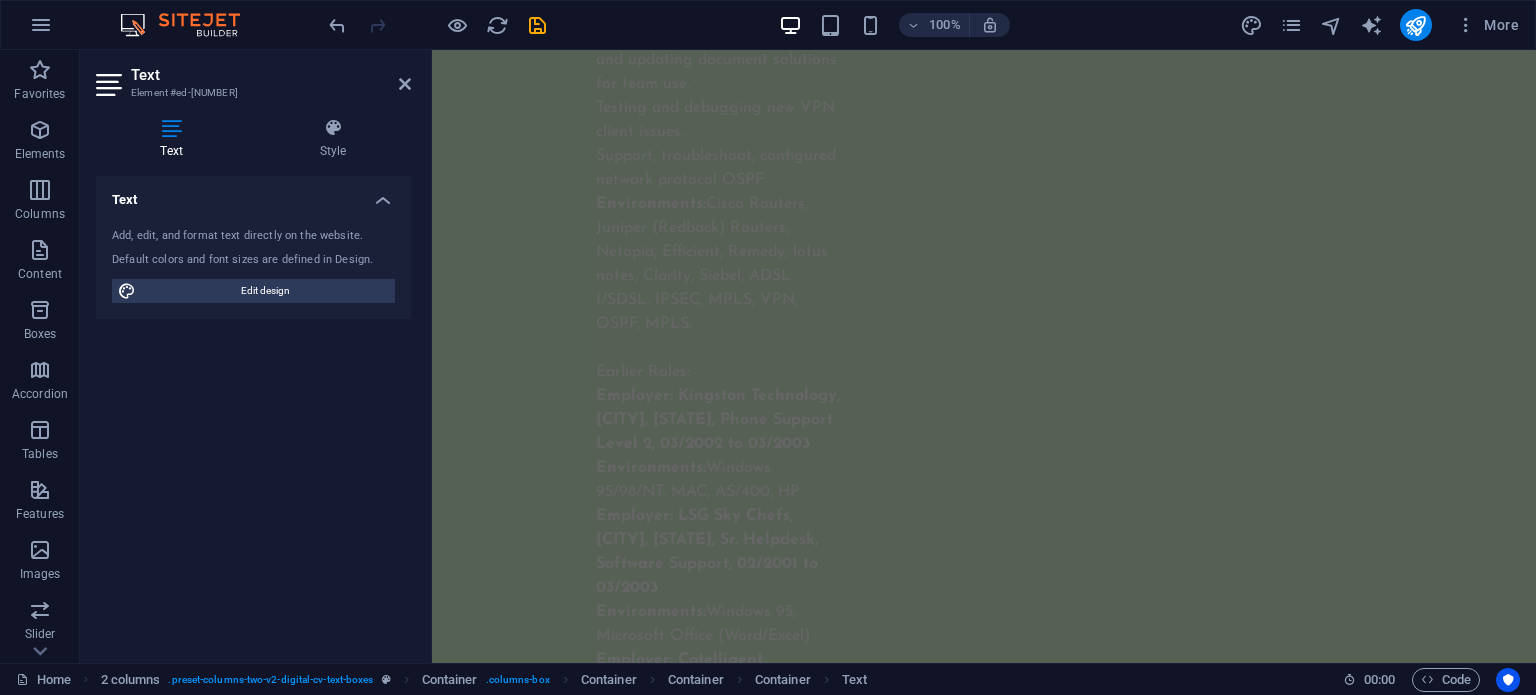 scroll, scrollTop: 15204, scrollLeft: 0, axis: vertical 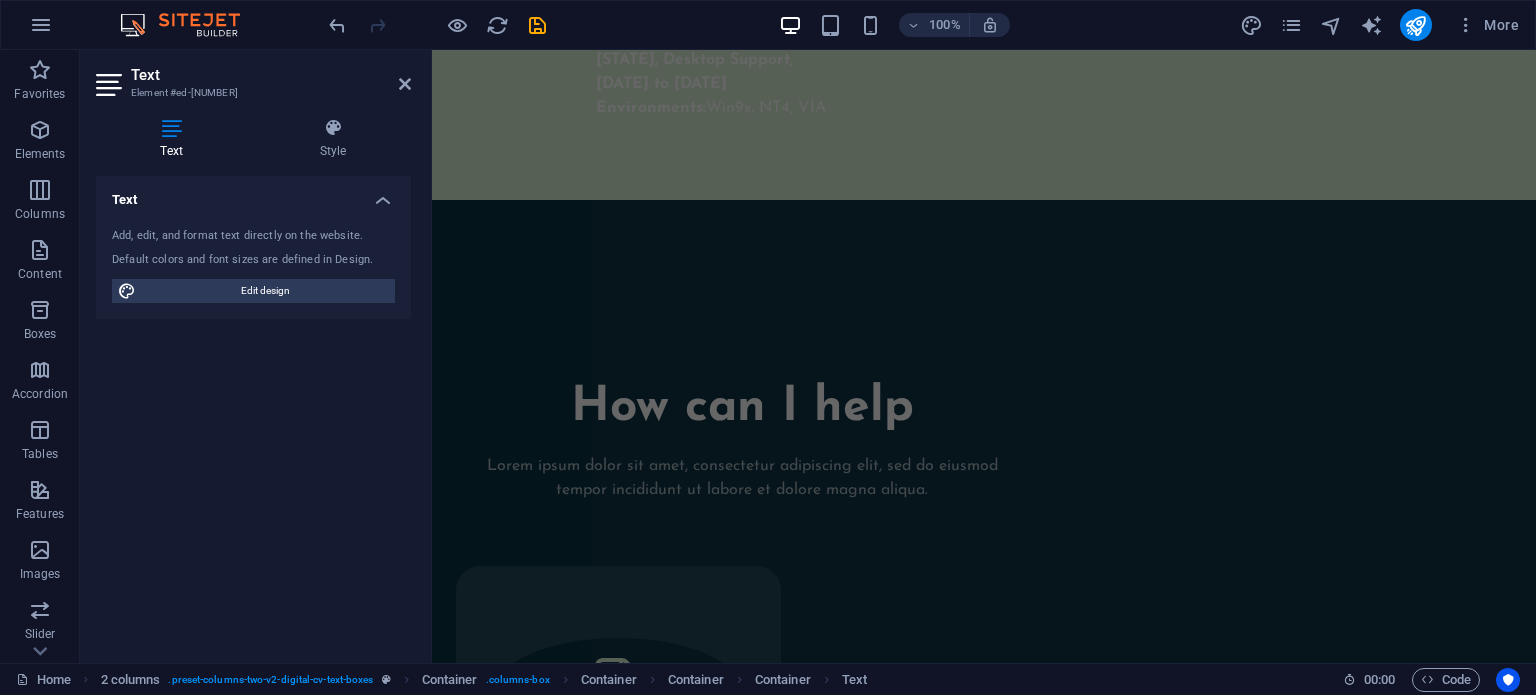 drag, startPoint x: 1140, startPoint y: 355, endPoint x: 1535, endPoint y: 175, distance: 434.0795 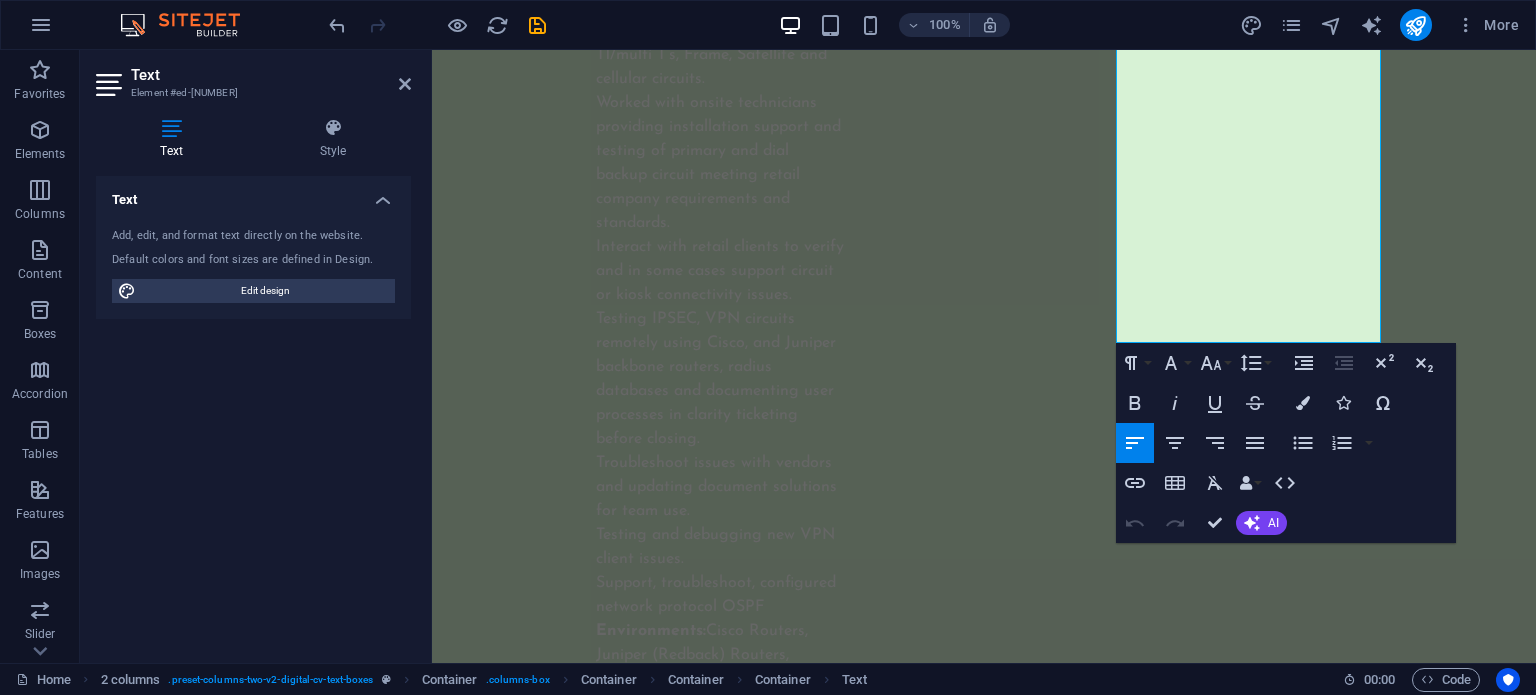 scroll, scrollTop: 13592, scrollLeft: 0, axis: vertical 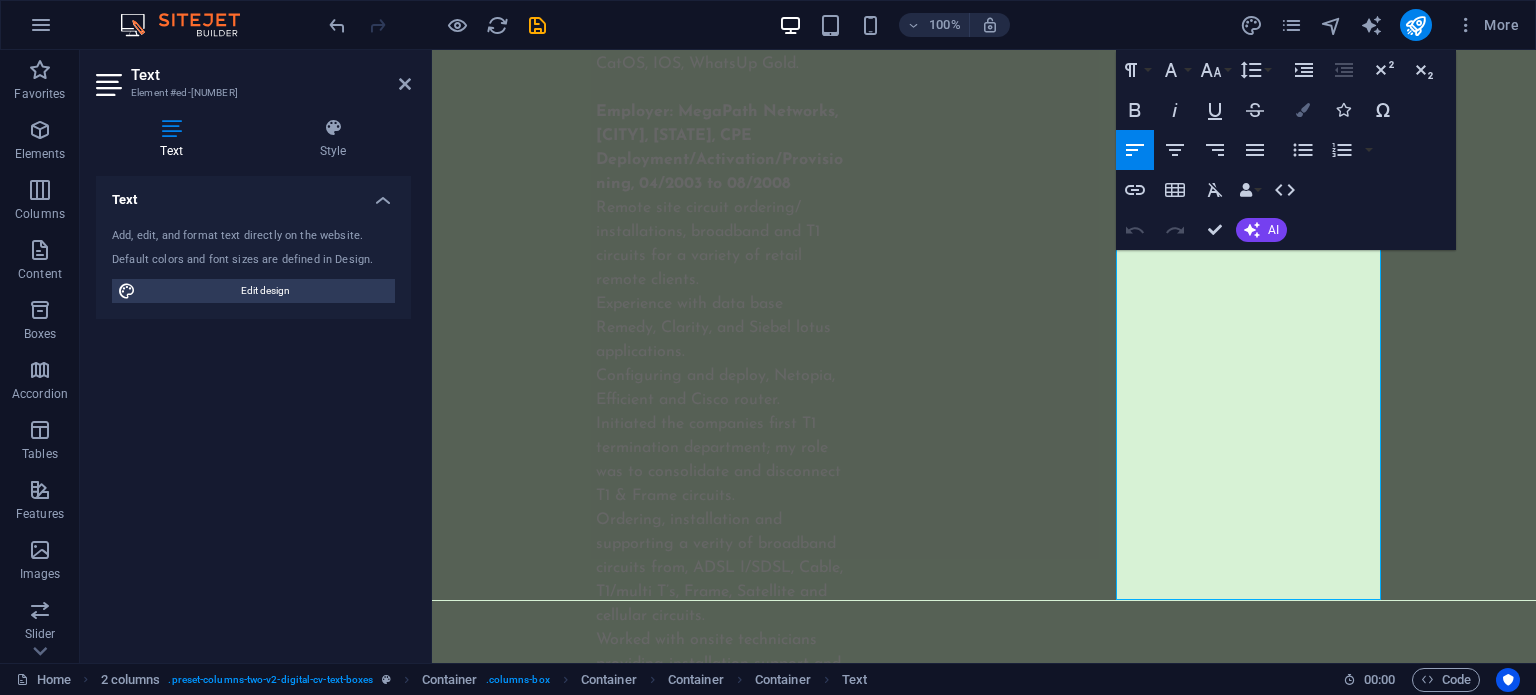 click at bounding box center (1303, 110) 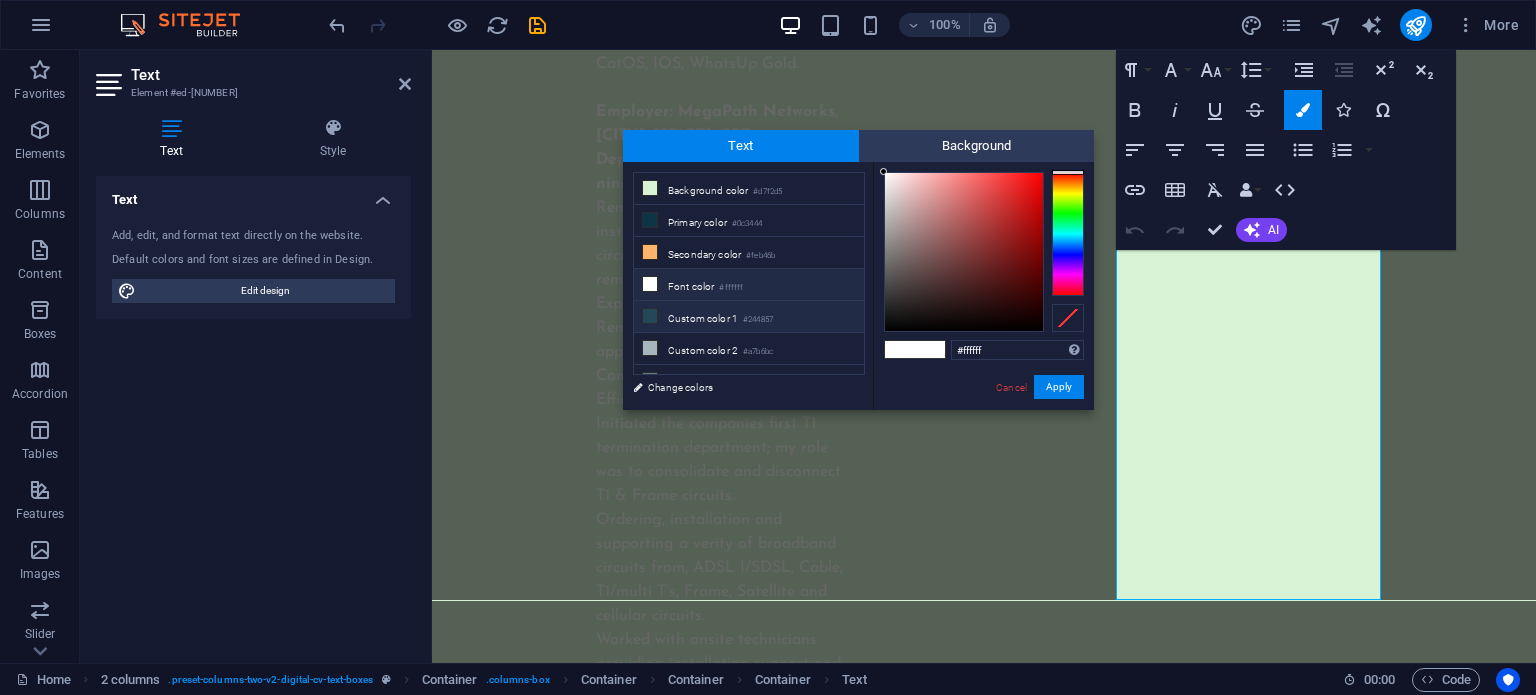 click on "Custom color 1
#244857" at bounding box center (749, 317) 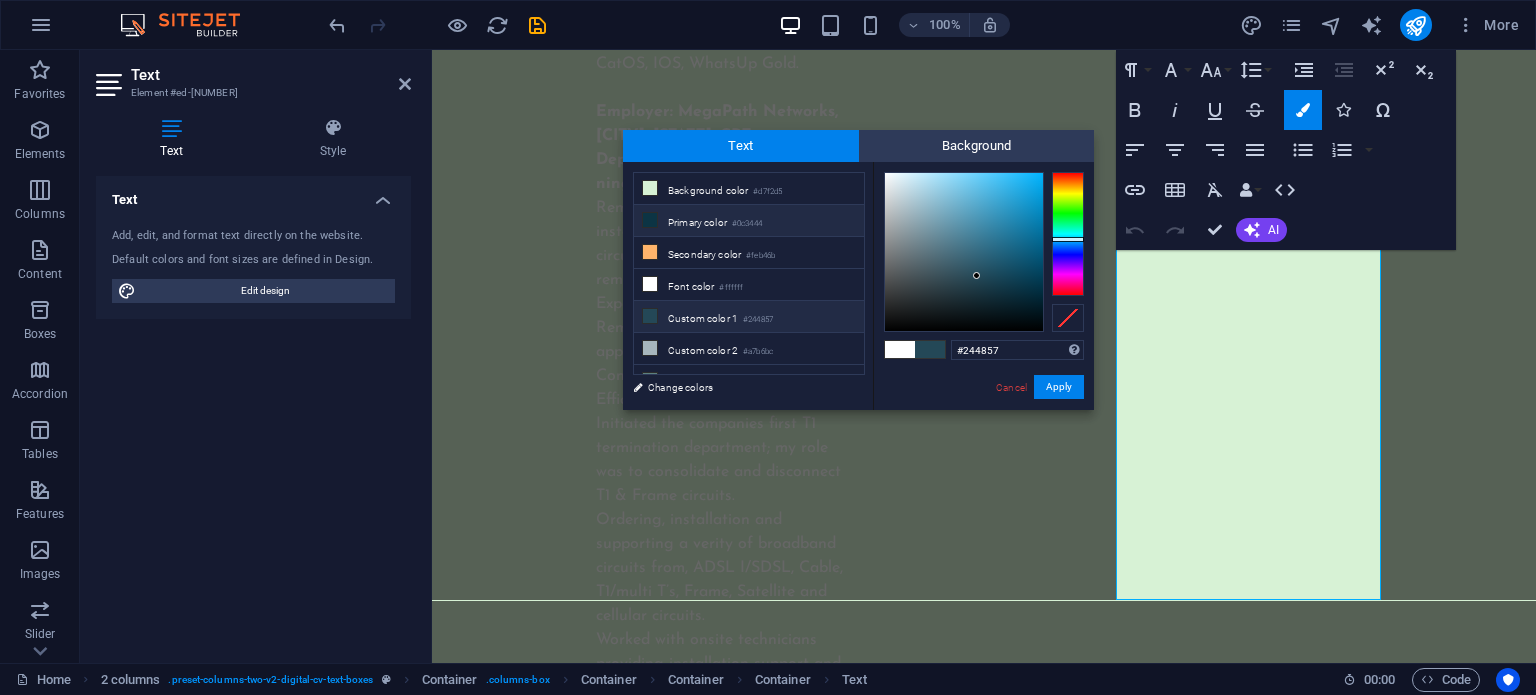 click on "Primary color
#0c3444" at bounding box center (749, 221) 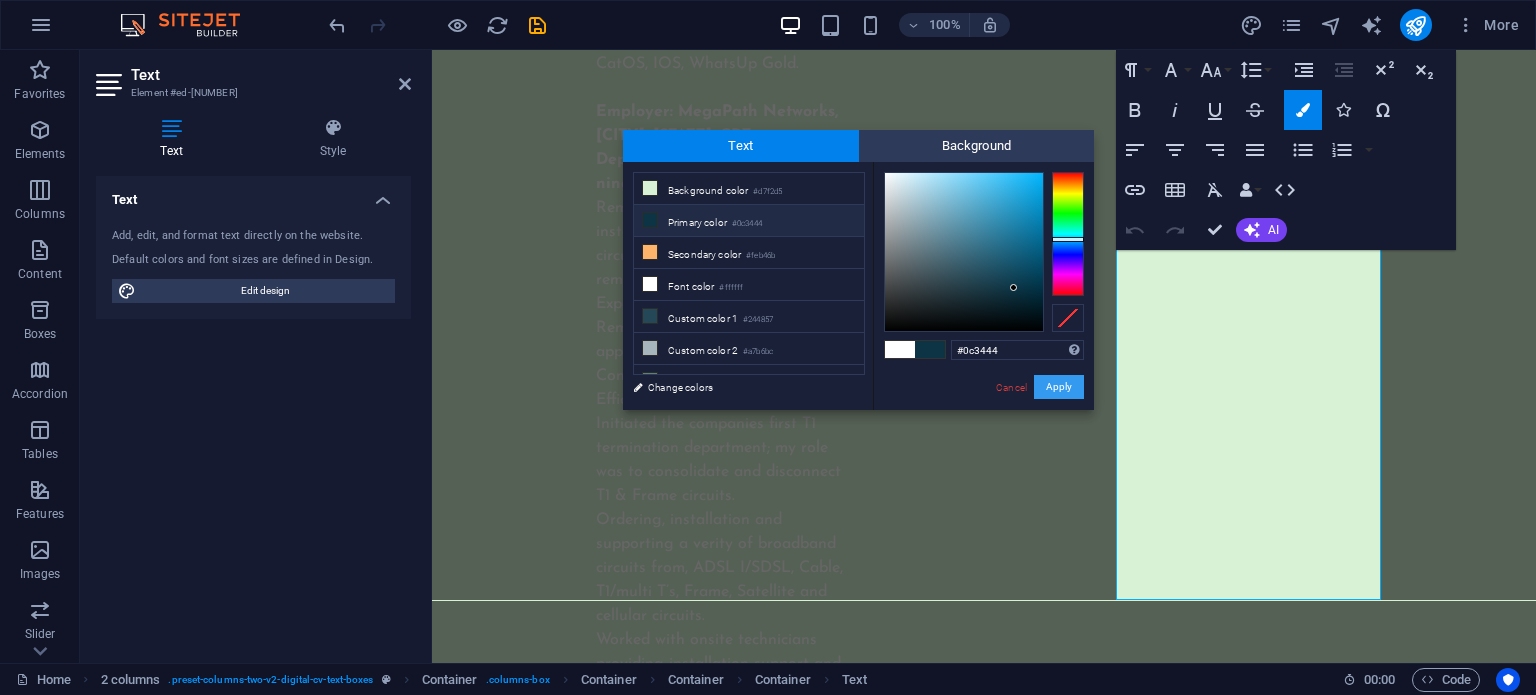click on "Apply" at bounding box center [1059, 387] 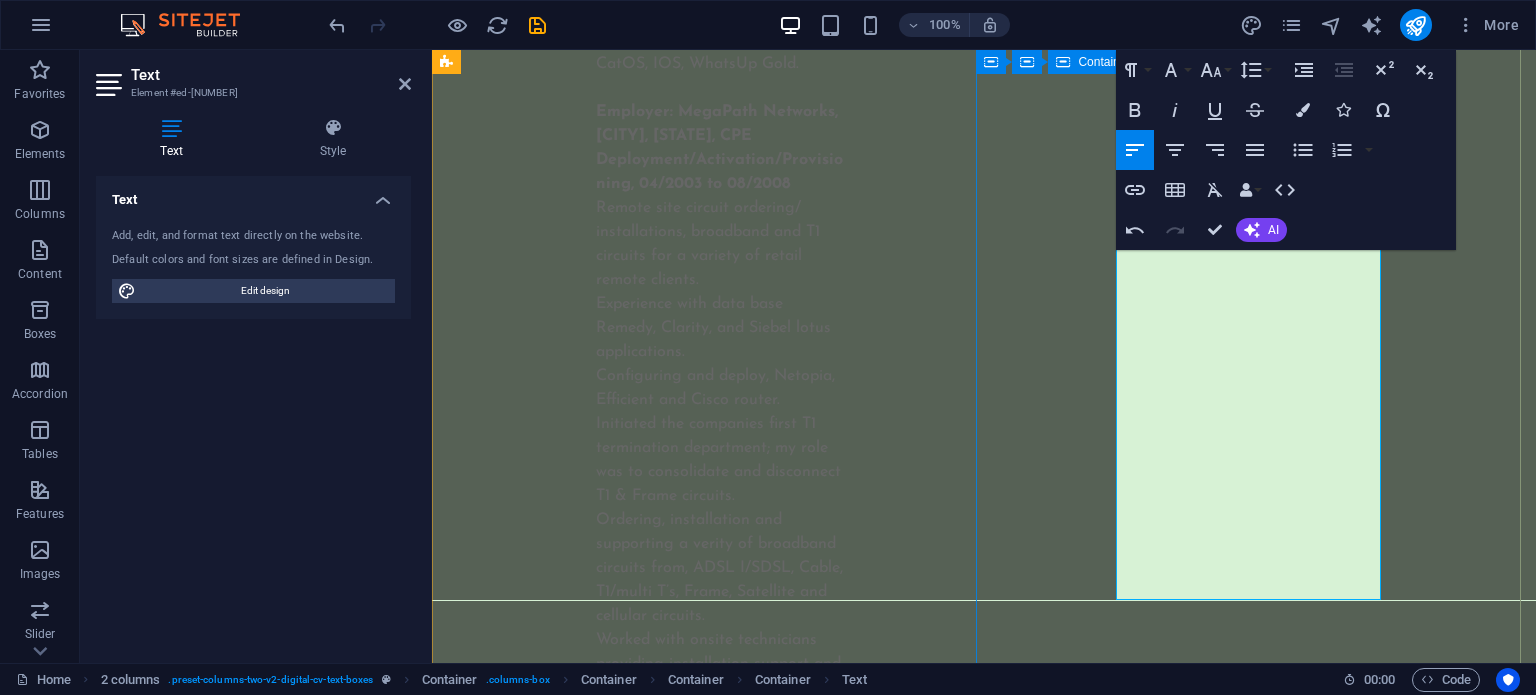 click on "My experience so far WORK Employer: Consultant, Newport Beach, CA  06/2024 to Present Designed, installed, and support Cisco Meraki infrastructure business network Insightful Minds Deliver ongoing support, troubleshooting, and documentation.     Employer: Atos/Capgemini Disney Anaheim, CA, Network Engineer II, 11/2022 to Present Responsible for the success of regional network services at Disneyland park and Disney California Adventure. Improve productivity through in-depth new product evaluations and develop resolutions to network issues during implementation. Maintain product and service quality by assisting in the development and documentation of technical standards. Ensure a successful project completion by documenting and implementing approved procedure methods. Increase network capabilities through the design of protocol compatibility standards, network enhancements and implementation and improvement recommendations. Assist on-site engineers with equipment upgrade, installation, and configuration." at bounding box center (708, -4090) 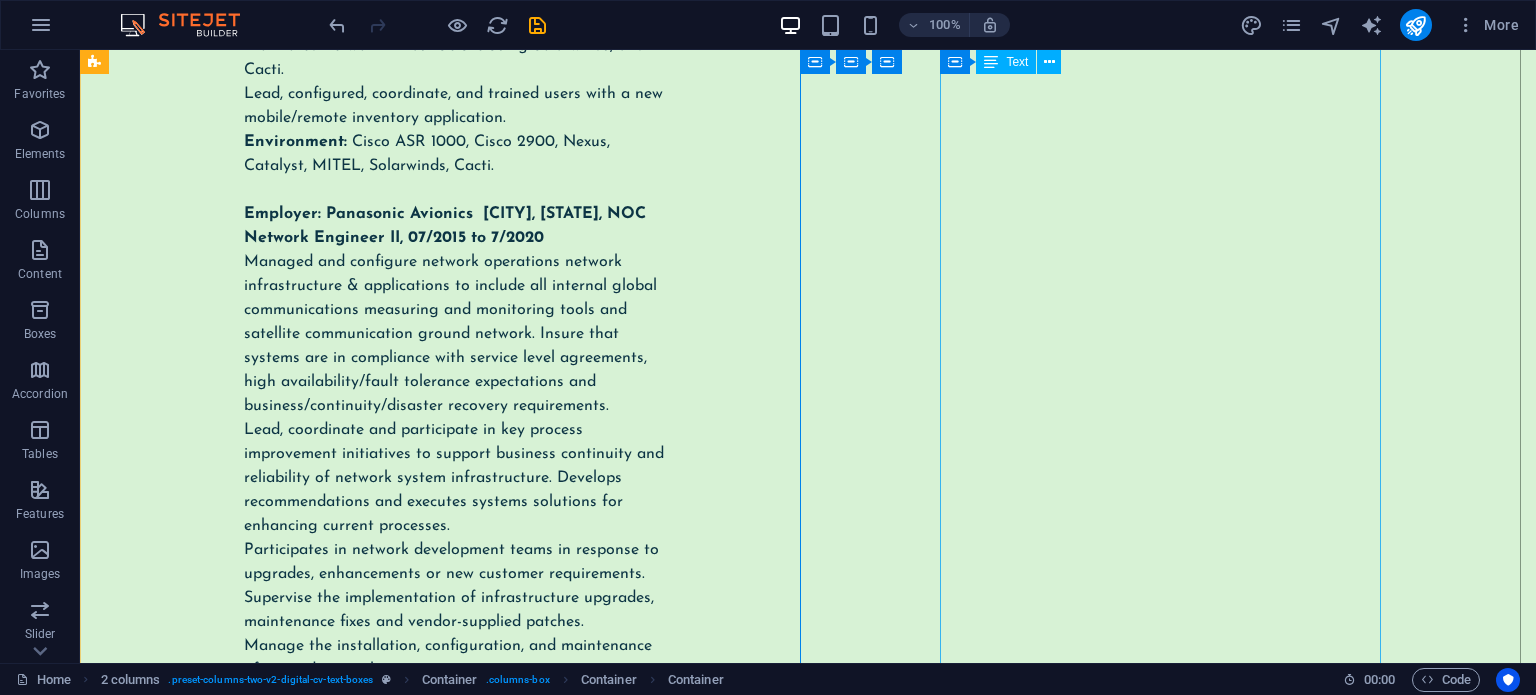 scroll, scrollTop: 6047, scrollLeft: 0, axis: vertical 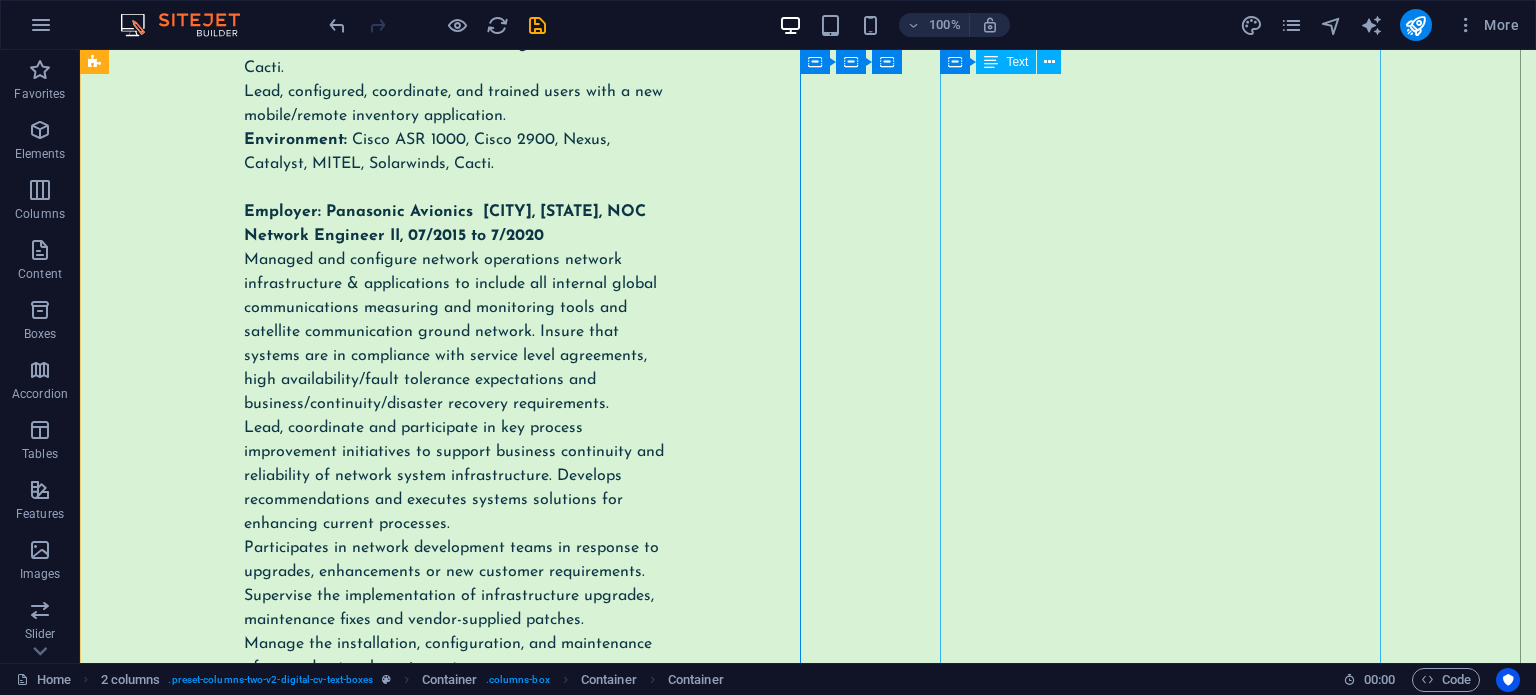click on "Employer: Consultant, Newport Beach, CA  06/2024 to Present Designed, installed, and support Cisco Meraki infrastructure business network Insightful Minds Deliver ongoing support, troubleshooting, and documentation.     Employer: Atos/Capgemini Disney Anaheim, CA, Network Engineer II, 11/2022 to Present Responsible for the success of regional network services at Disneyland park and Disney California Adventure. Improve productivity through in-depth new product evaluations and develop resolutions to network issues during implementation. Maintain product and service quality by assisting in the development and documentation of technical standards. Ensure a successful project completion by documenting and implementing approved procedure methods. Increase network capabilities through the design of protocol compatibility standards, network enhancements and implementation and improvement recommendations. Implementation of infrastructure upgrades, maintenance fixes and vendor-supplied patches. Environment:" at bounding box center [444, 1292] 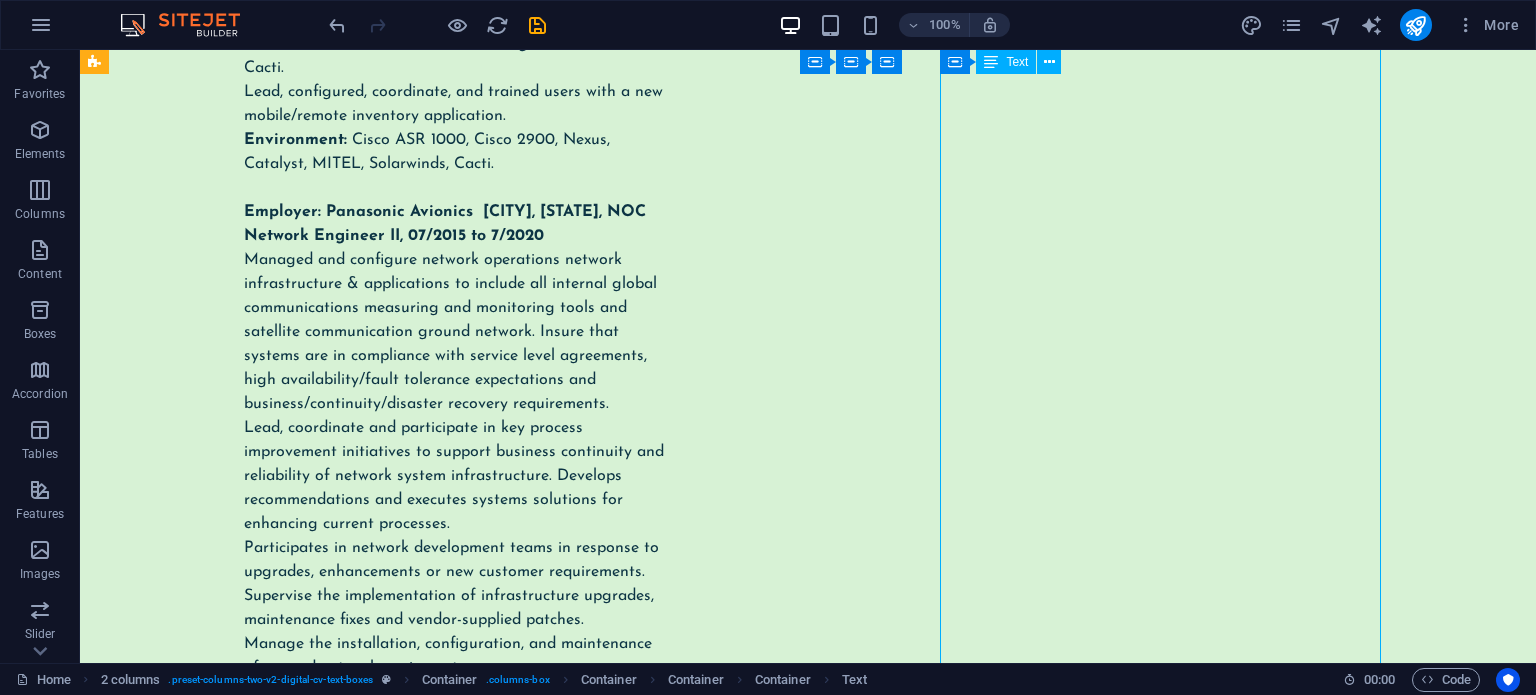 click on "Employer: Consultant, Newport Beach, CA  06/2024 to Present Designed, installed, and support Cisco Meraki infrastructure business network Insightful Minds Deliver ongoing support, troubleshooting, and documentation.     Employer: Atos/Capgemini Disney Anaheim, CA, Network Engineer II, 11/2022 to Present Responsible for the success of regional network services at Disneyland park and Disney California Adventure. Improve productivity through in-depth new product evaluations and develop resolutions to network issues during implementation. Maintain product and service quality by assisting in the development and documentation of technical standards. Ensure a successful project completion by documenting and implementing approved procedure methods. Increase network capabilities through the design of protocol compatibility standards, network enhancements and implementation and improvement recommendations. Implementation of infrastructure upgrades, maintenance fixes and vendor-supplied patches. Environment:" at bounding box center (444, 1292) 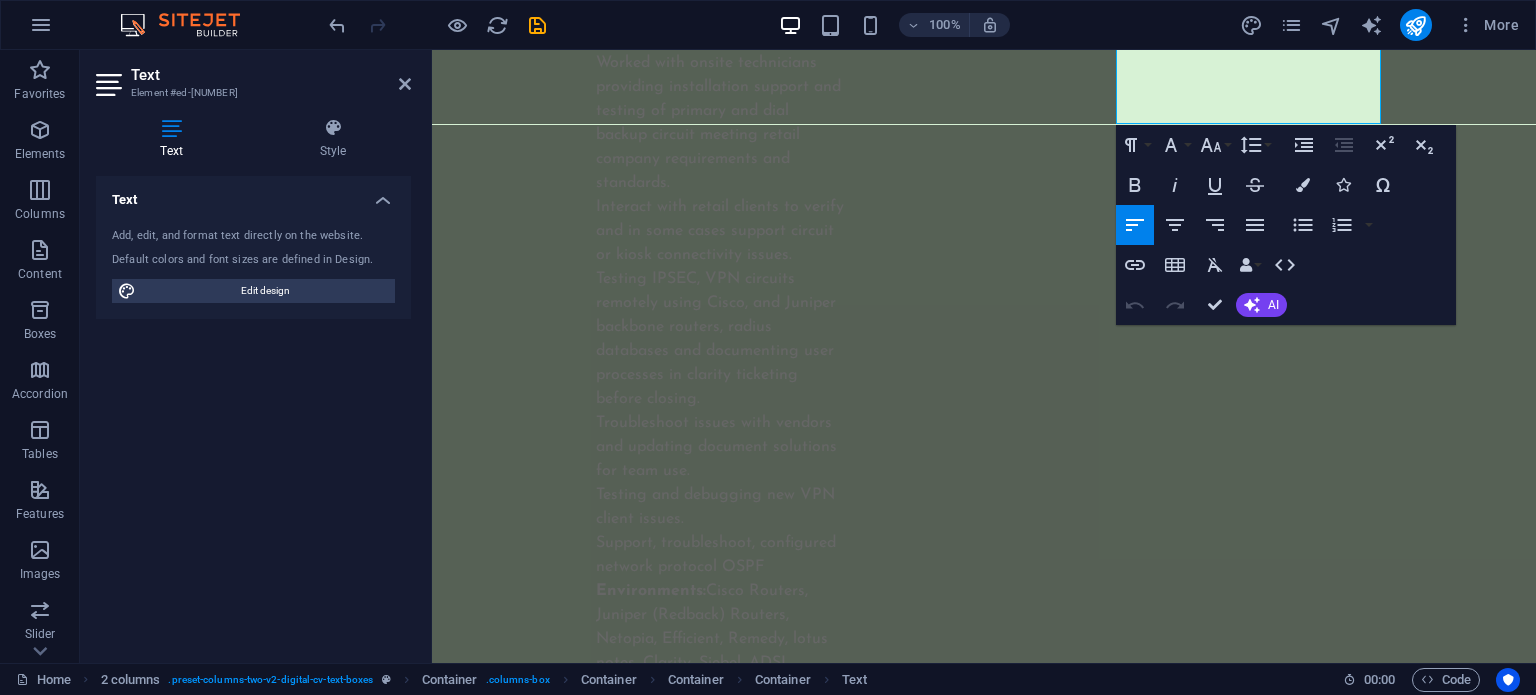 scroll, scrollTop: 14171, scrollLeft: 0, axis: vertical 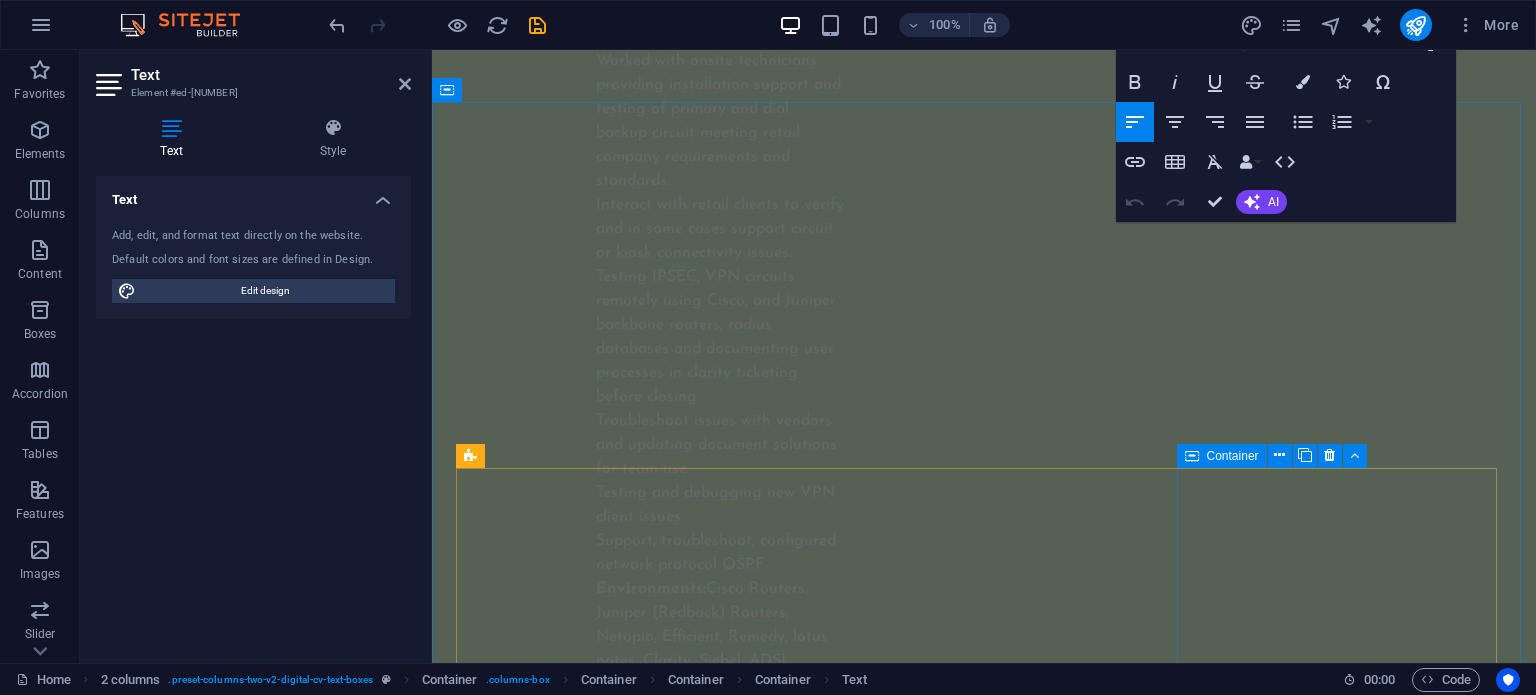 drag, startPoint x: 1134, startPoint y: 386, endPoint x: 1480, endPoint y: 540, distance: 378.72418 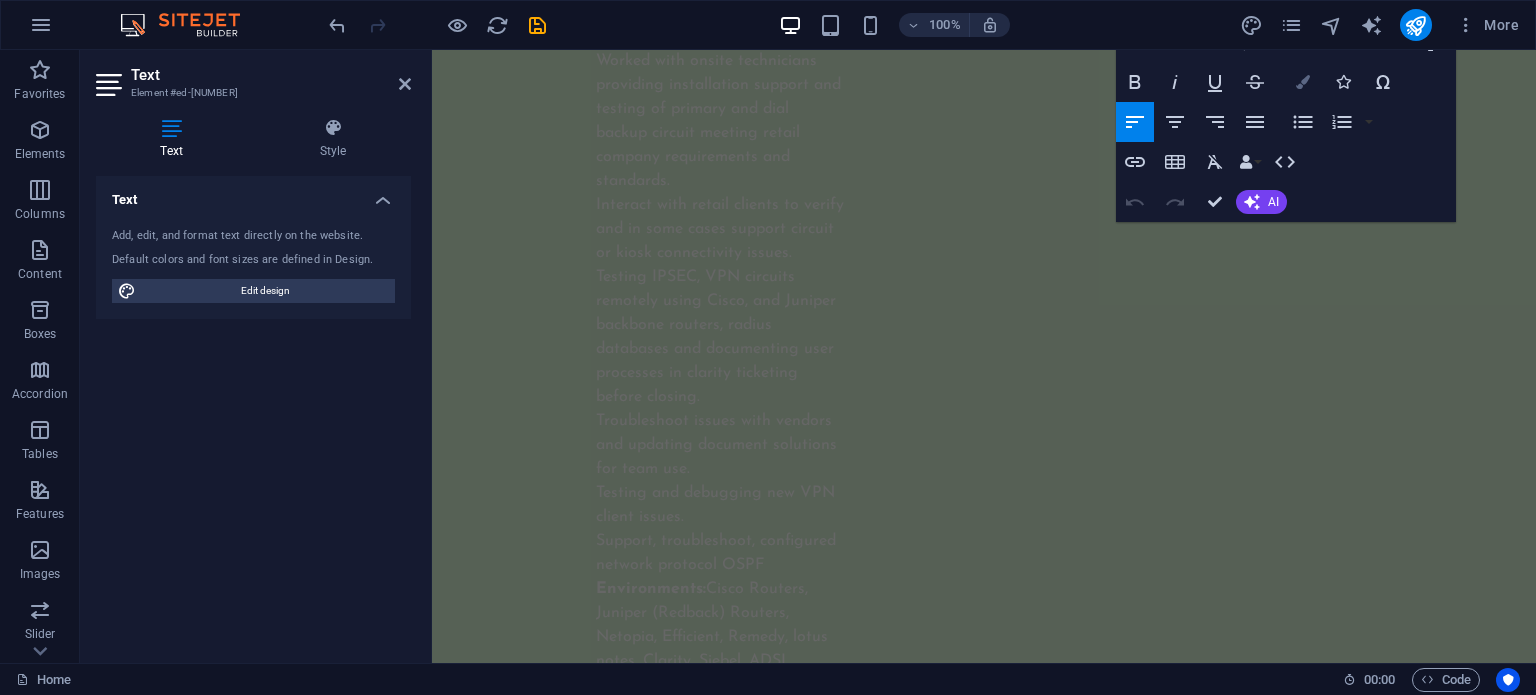click on "Colors" at bounding box center (1303, 82) 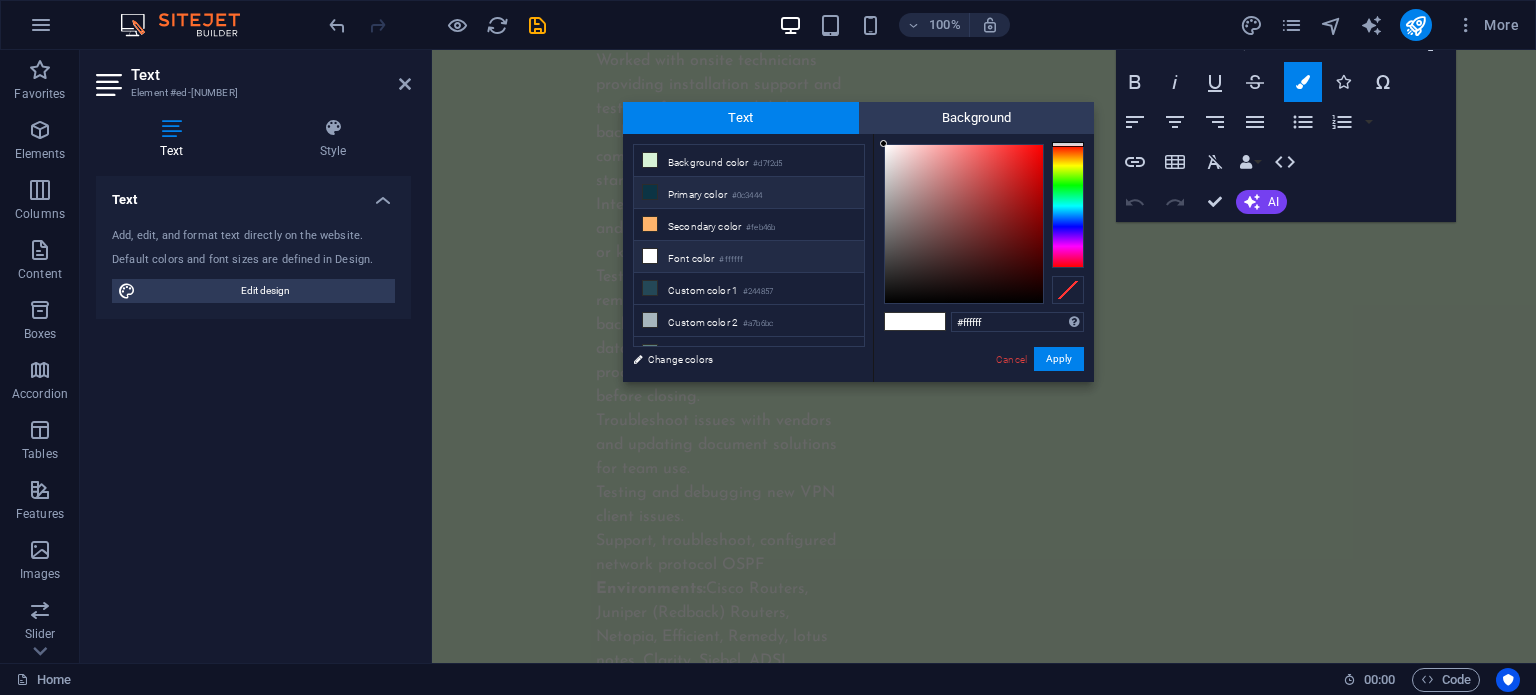 click on "Primary color
#0c3444" at bounding box center (749, 193) 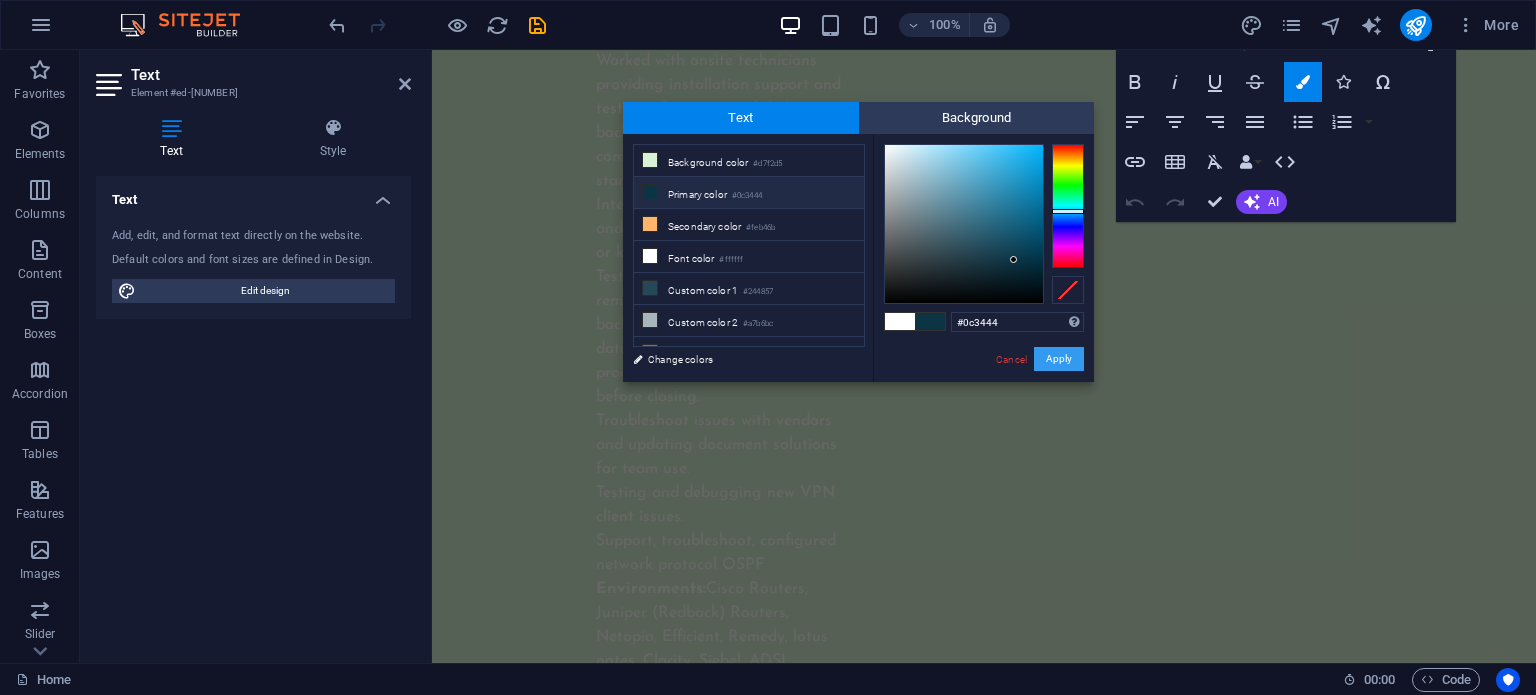 click on "Apply" at bounding box center [1059, 359] 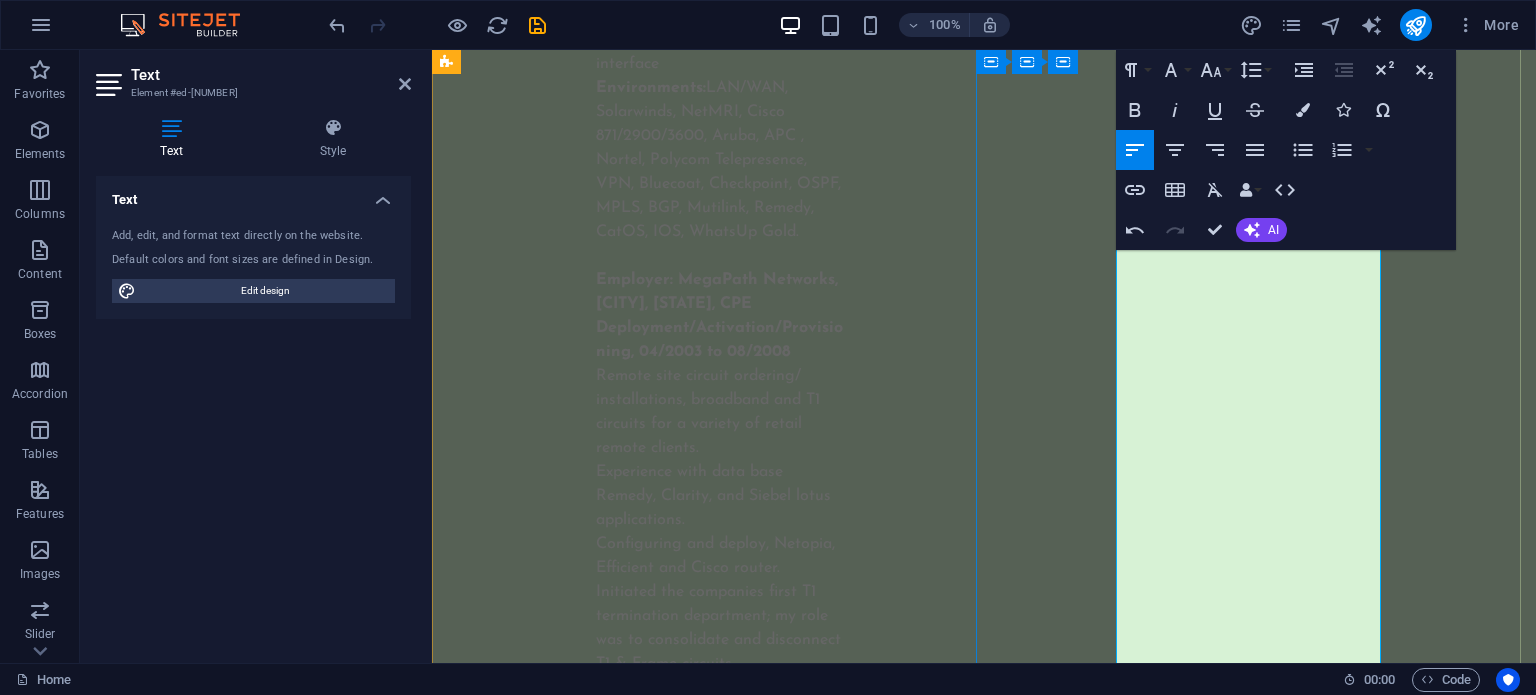 scroll, scrollTop: 13423, scrollLeft: 0, axis: vertical 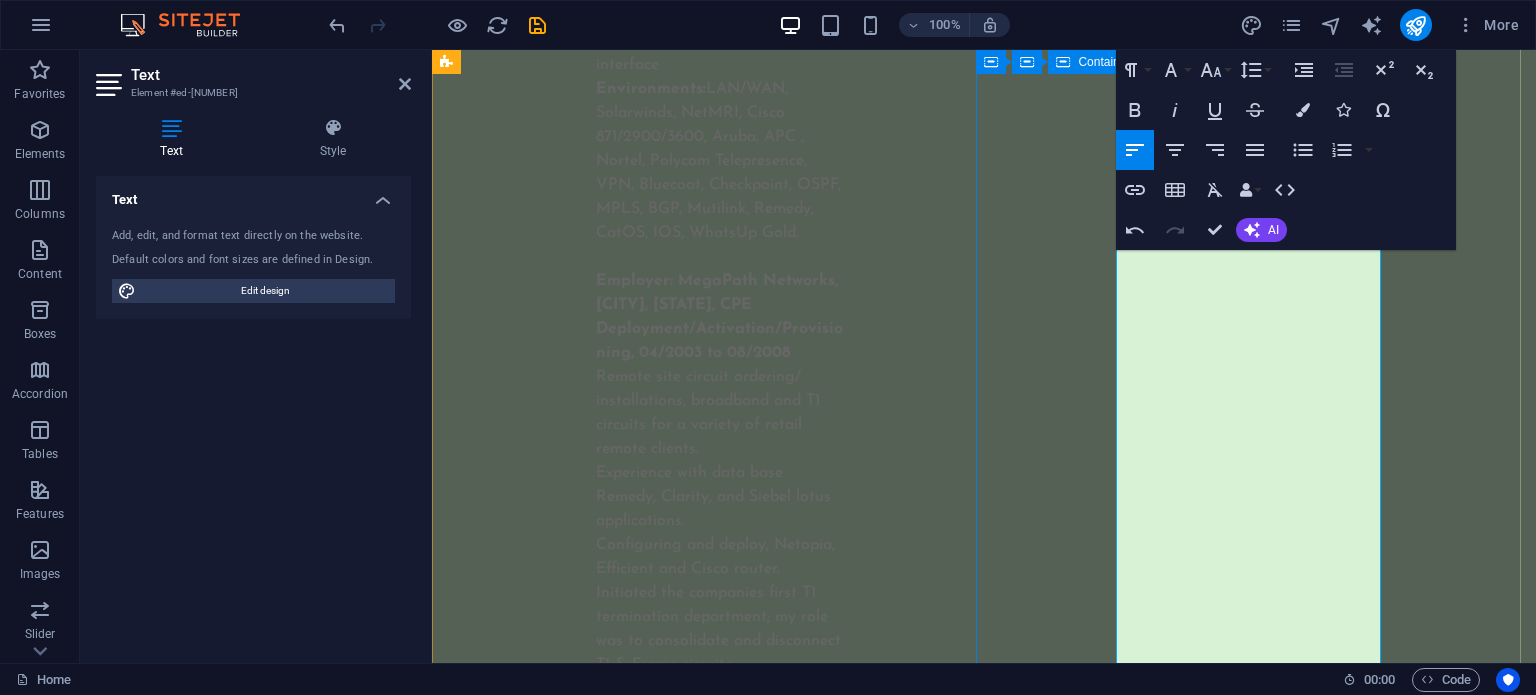 click on "My experience so far WORK Employer: Consultant, Newport Beach, CA  06/2024 to Present Designed, installed, and support Cisco Meraki infrastructure business network Insightful Minds Deliver ongoing support, troubleshooting, and documentation.     Employer: Atos/Capgemini Disney Anaheim, CA, Network Engineer II, 11/2022 to Present Responsible for the success of regional network services at Disneyland park and Disney California Adventure. Improve productivity through in-depth new product evaluations and develop resolutions to network issues during implementation. Maintain product and service quality by assisting in the development and documentation of technical standards. Ensure a successful project completion by documenting and implementing approved procedure methods. Increase network capabilities through the design of protocol compatibility standards, network enhancements and implementation and improvement recommendations. Assist on-site engineers with equipment upgrade, installation, and configuration." at bounding box center (708, -3921) 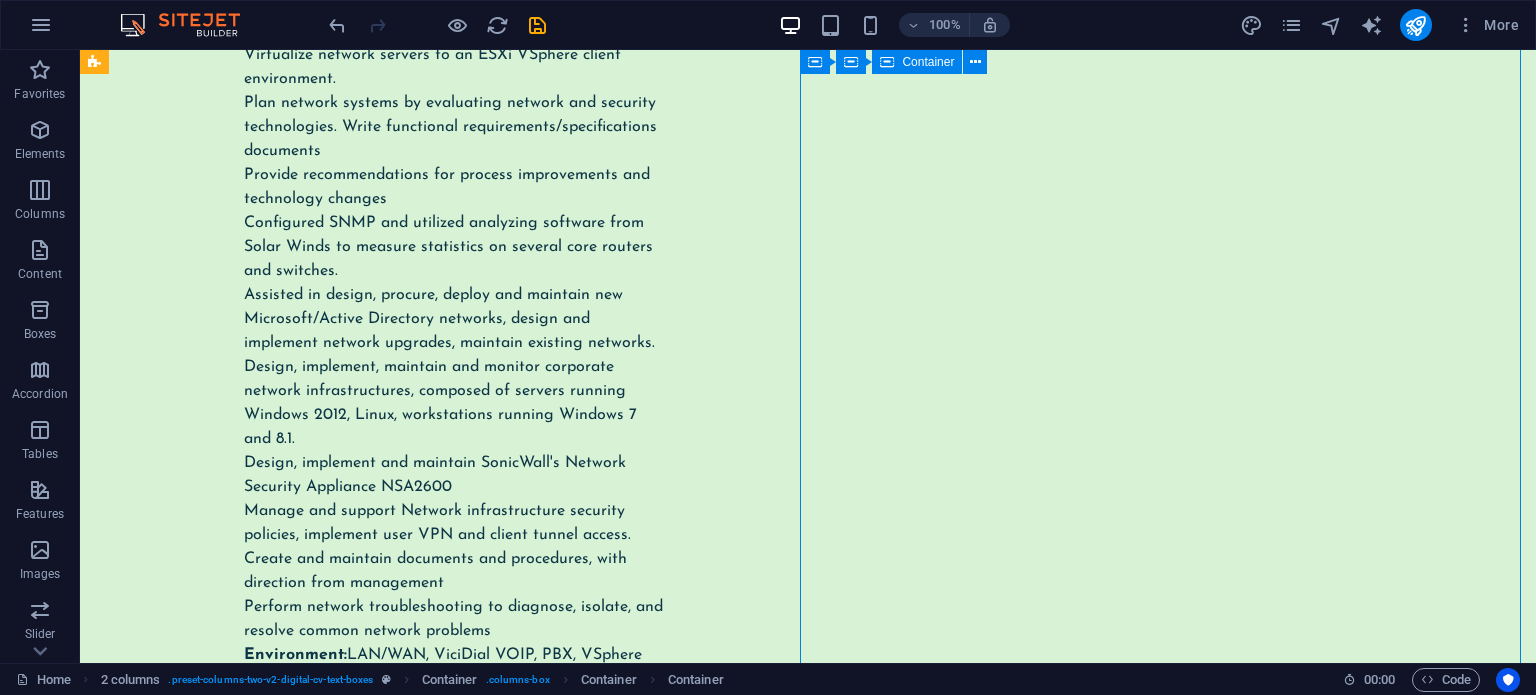 scroll, scrollTop: 7093, scrollLeft: 0, axis: vertical 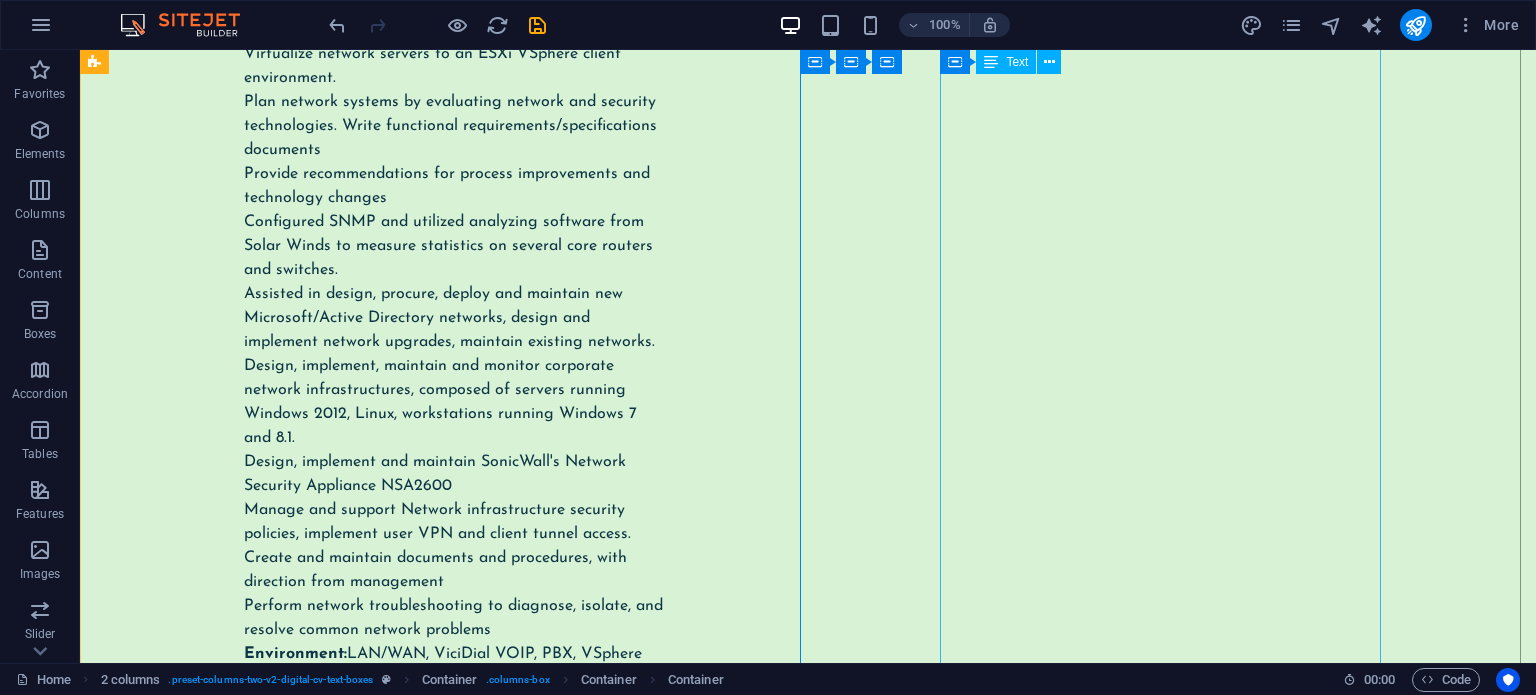 click on "Employer: Consultant, Newport Beach, CA  06/2024 to Present Designed, installed, and support Cisco Meraki infrastructure business network Insightful Minds Deliver ongoing support, troubleshooting, and documentation.     Employer: Atos/Capgemini Disney Anaheim, CA, Network Engineer II, 11/2022 to Present Responsible for the success of regional network services at Disneyland park and Disney California Adventure. Improve productivity through in-depth new product evaluations and develop resolutions to network issues during implementation. Maintain product and service quality by assisting in the development and documentation of technical standards. Ensure a successful project completion by documenting and implementing approved procedure methods. Increase network capabilities through the design of protocol compatibility standards, network enhancements and implementation and improvement recommendations. Implementation of infrastructure upgrades, maintenance fixes and vendor-supplied patches. Environment:" at bounding box center (444, 246) 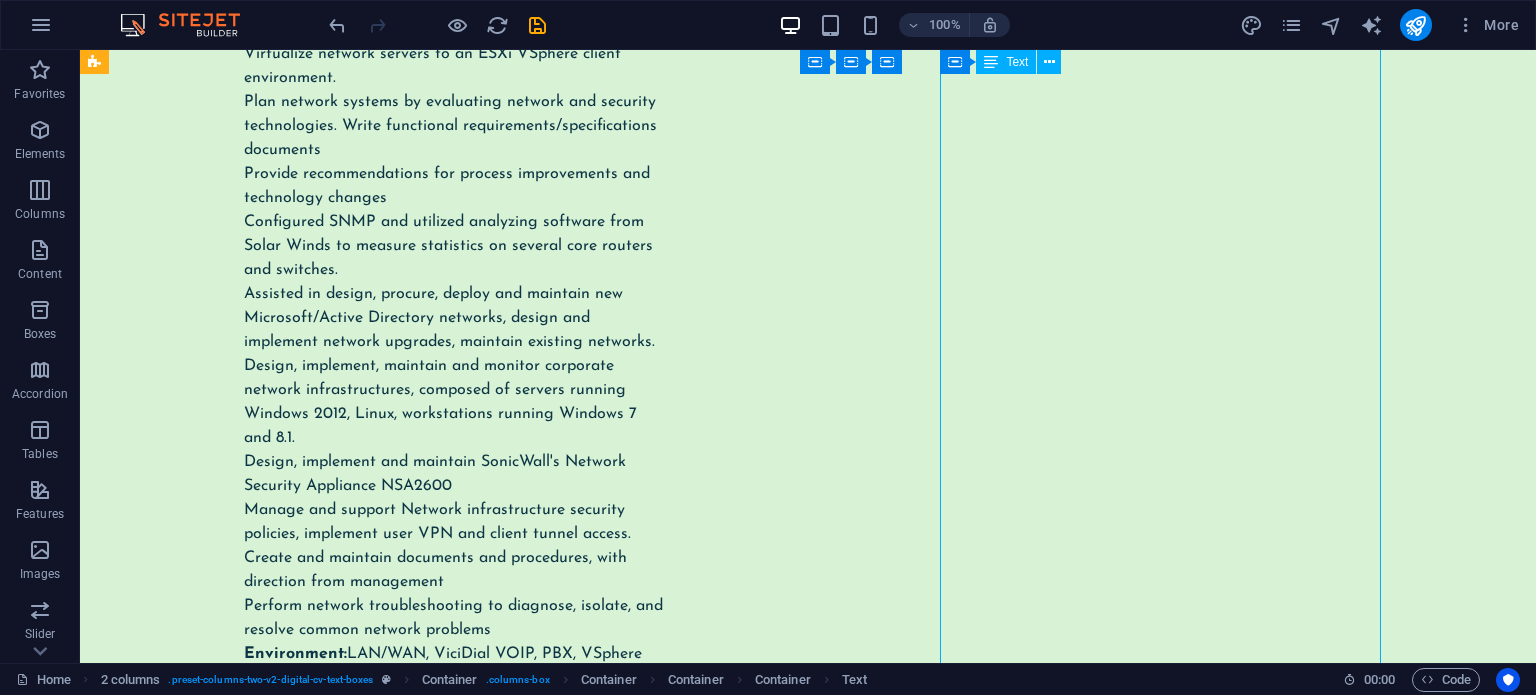 click on "Employer: Consultant, Newport Beach, CA  06/2024 to Present Designed, installed, and support Cisco Meraki infrastructure business network Insightful Minds Deliver ongoing support, troubleshooting, and documentation.     Employer: Atos/Capgemini Disney Anaheim, CA, Network Engineer II, 11/2022 to Present Responsible for the success of regional network services at Disneyland park and Disney California Adventure. Improve productivity through in-depth new product evaluations and develop resolutions to network issues during implementation. Maintain product and service quality by assisting in the development and documentation of technical standards. Ensure a successful project completion by documenting and implementing approved procedure methods. Increase network capabilities through the design of protocol compatibility standards, network enhancements and implementation and improvement recommendations. Implementation of infrastructure upgrades, maintenance fixes and vendor-supplied patches. Environment:" at bounding box center [444, 246] 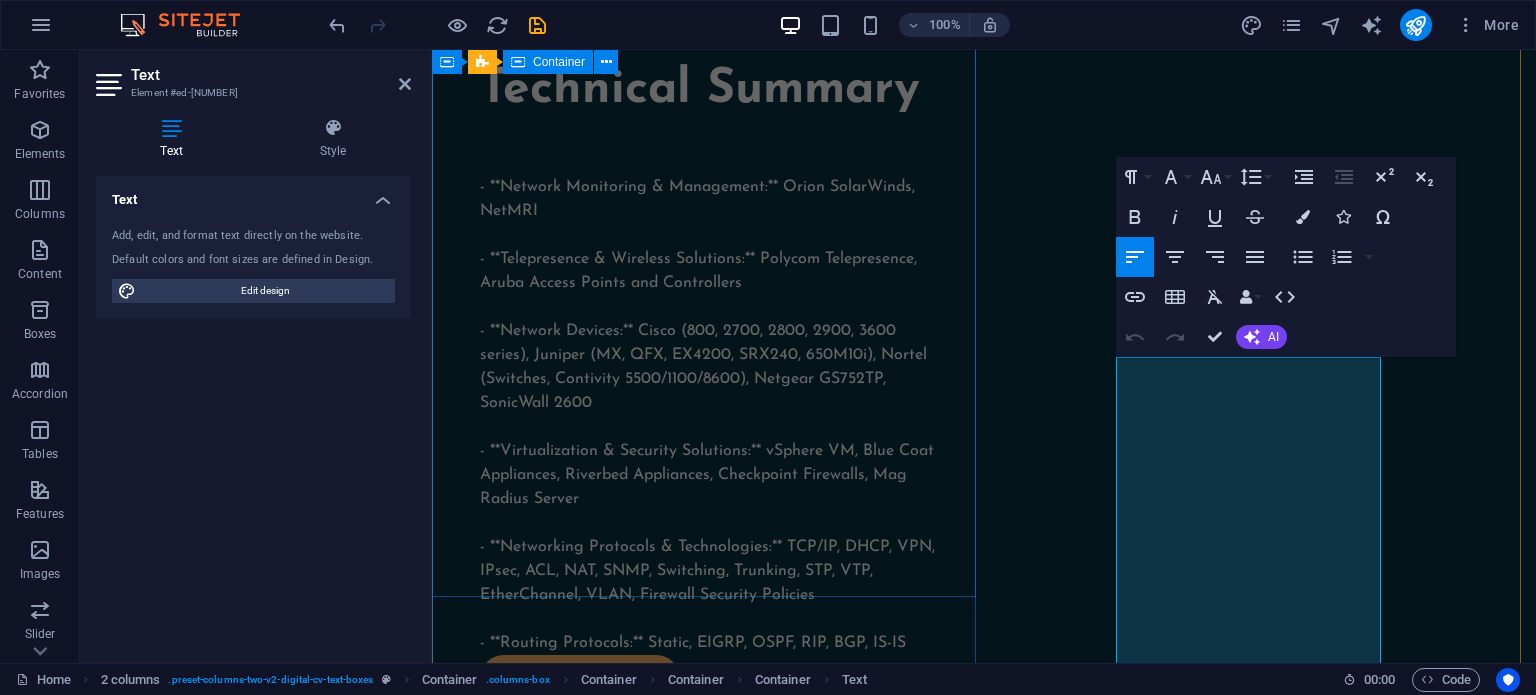 click on "Skills and interests EDUCATION Coastline College CCNA Bootcamp   Coastline College CCNP Bootcamp   Junos Bootcamp CERTIFICATES JNCIA, JNCIS, CCNA, MTCTCE, MTCNA" at bounding box center (708, 1215) 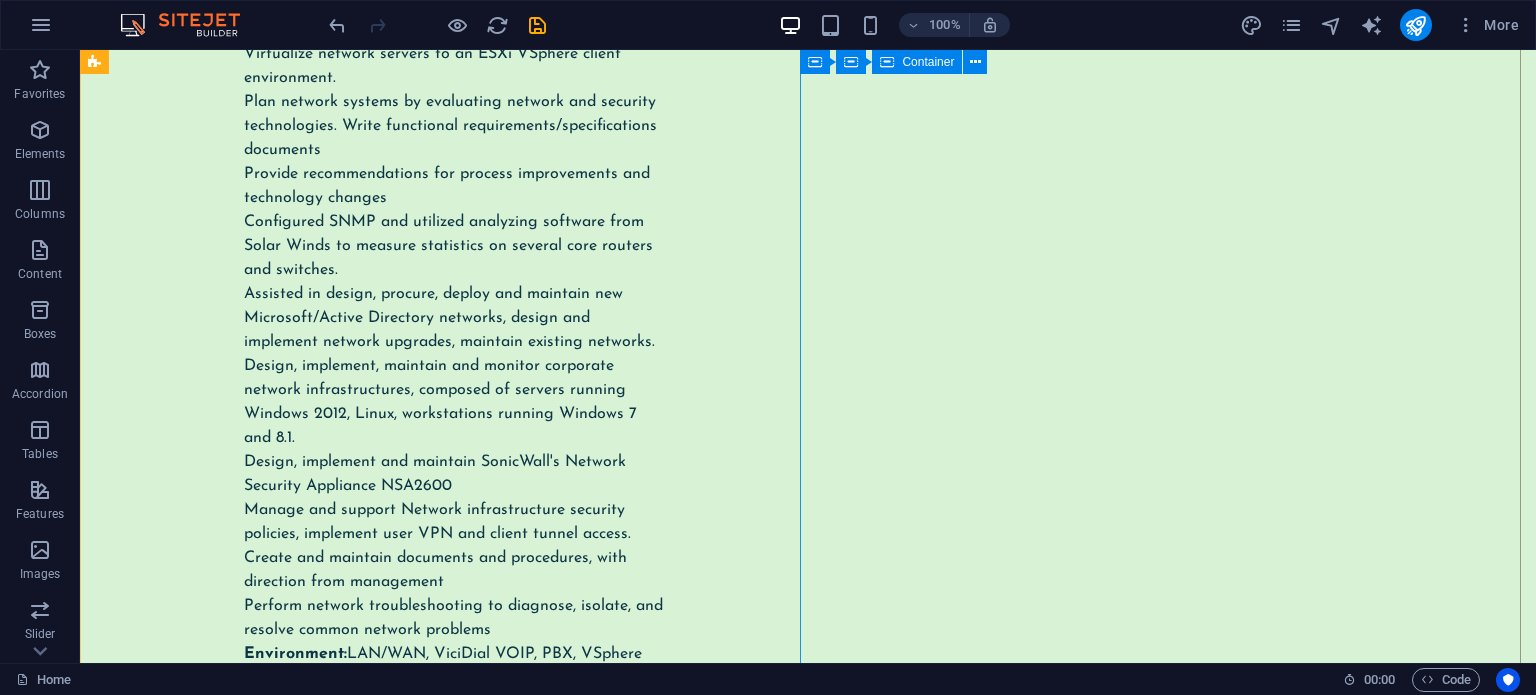 scroll, scrollTop: 7169, scrollLeft: 0, axis: vertical 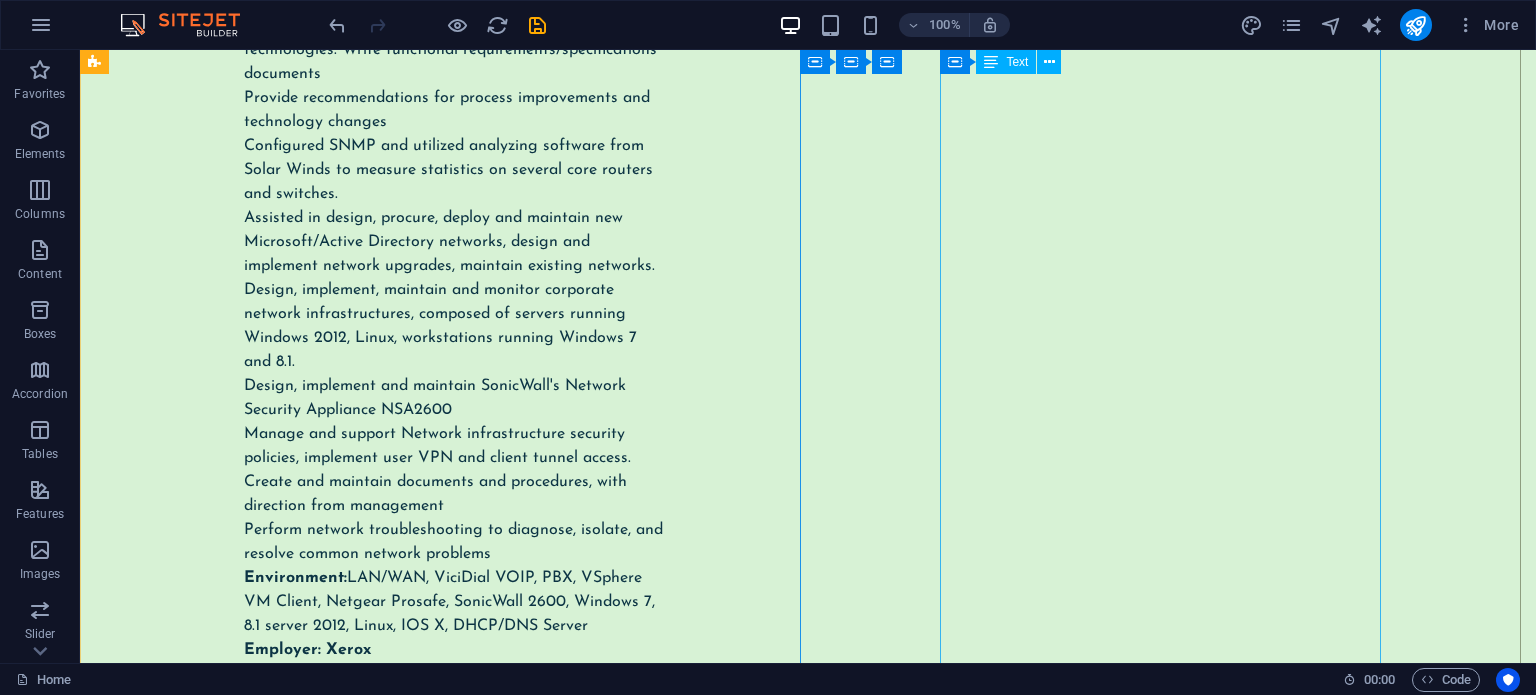 click on "Employer: Consultant, Newport Beach, CA  06/2024 to Present Designed, installed, and support Cisco Meraki infrastructure business network Insightful Minds Deliver ongoing support, troubleshooting, and documentation.     Employer: Atos/Capgemini Disney Anaheim, CA, Network Engineer II, 11/2022 to Present Responsible for the success of regional network services at Disneyland park and Disney California Adventure. Improve productivity through in-depth new product evaluations and develop resolutions to network issues during implementation. Maintain product and service quality by assisting in the development and documentation of technical standards. Ensure a successful project completion by documenting and implementing approved procedure methods. Increase network capabilities through the design of protocol compatibility standards, network enhancements and implementation and improvement recommendations. Implementation of infrastructure upgrades, maintenance fixes and vendor-supplied patches. Environment:" at bounding box center [444, 170] 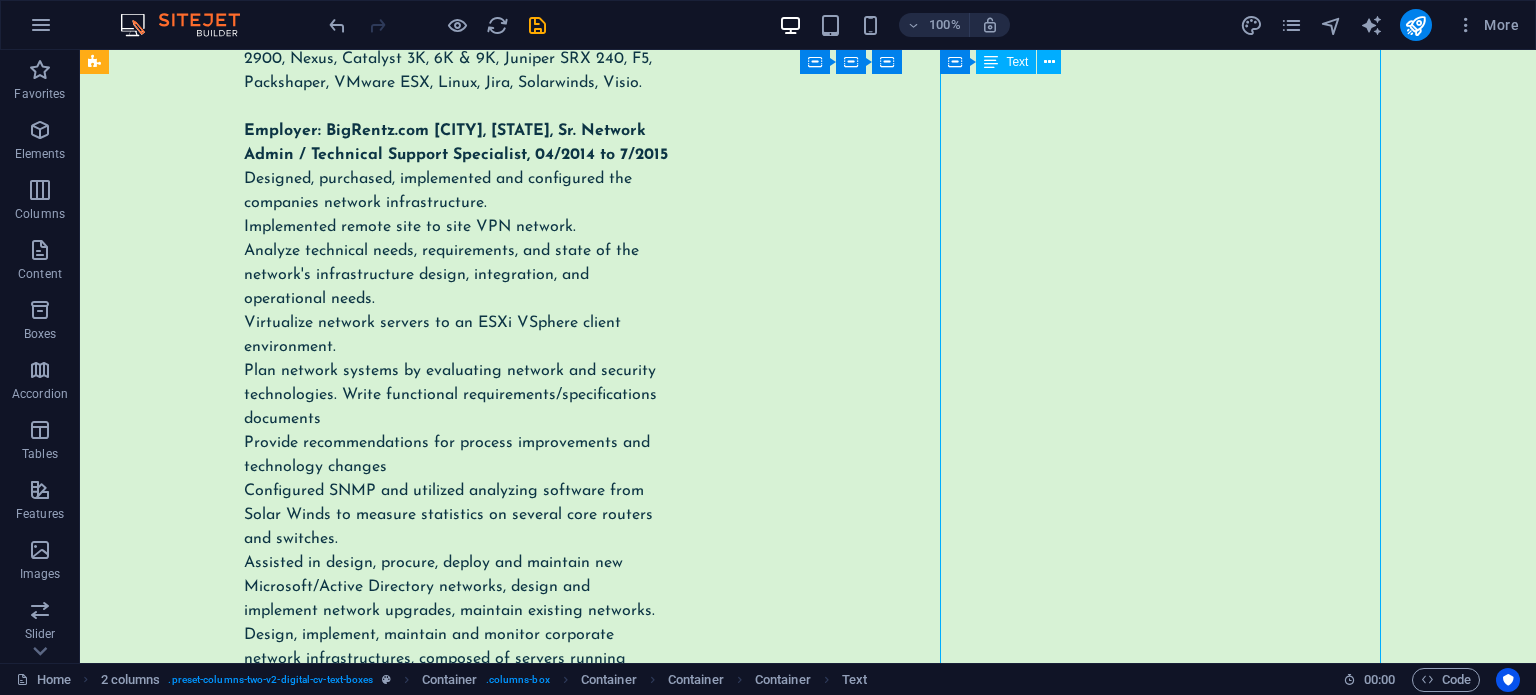 drag, startPoint x: 971, startPoint y: 127, endPoint x: 988, endPoint y: 99, distance: 32.75668 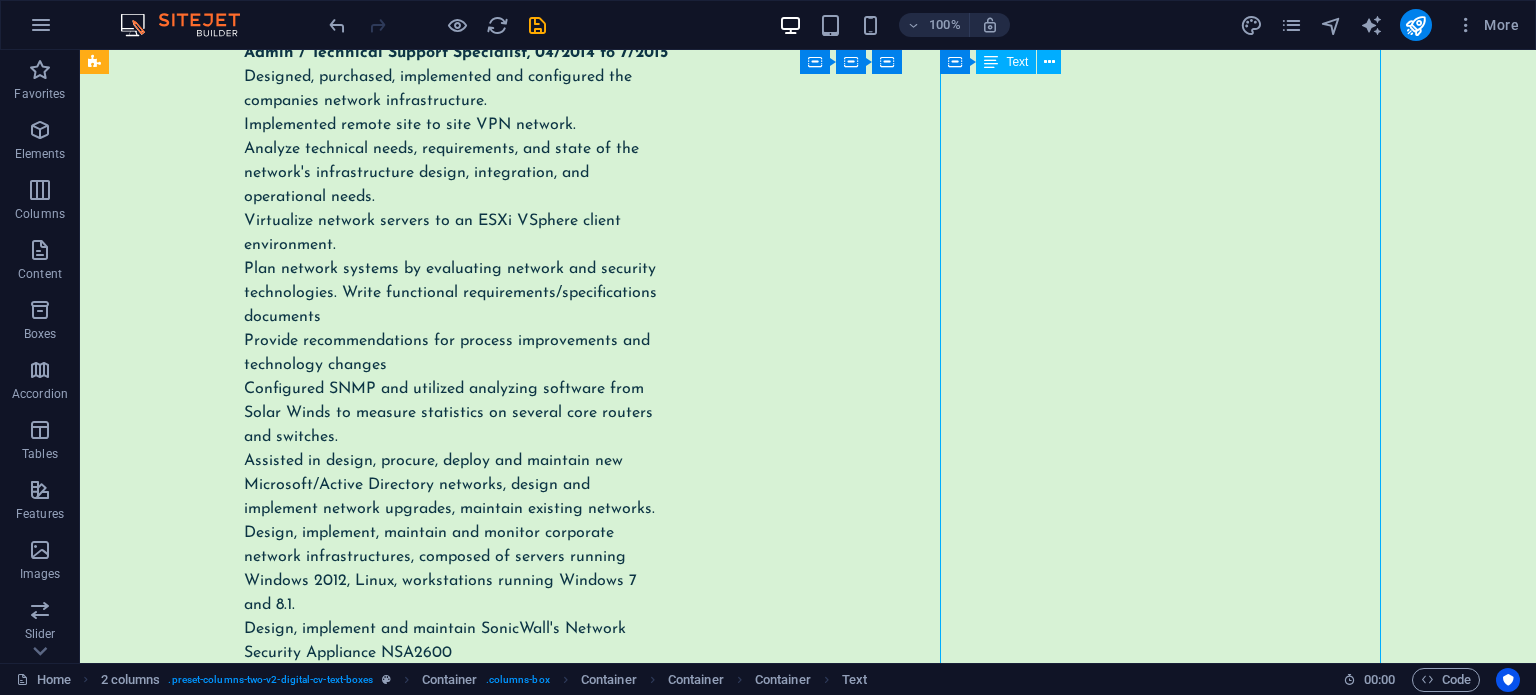 scroll, scrollTop: 6928, scrollLeft: 0, axis: vertical 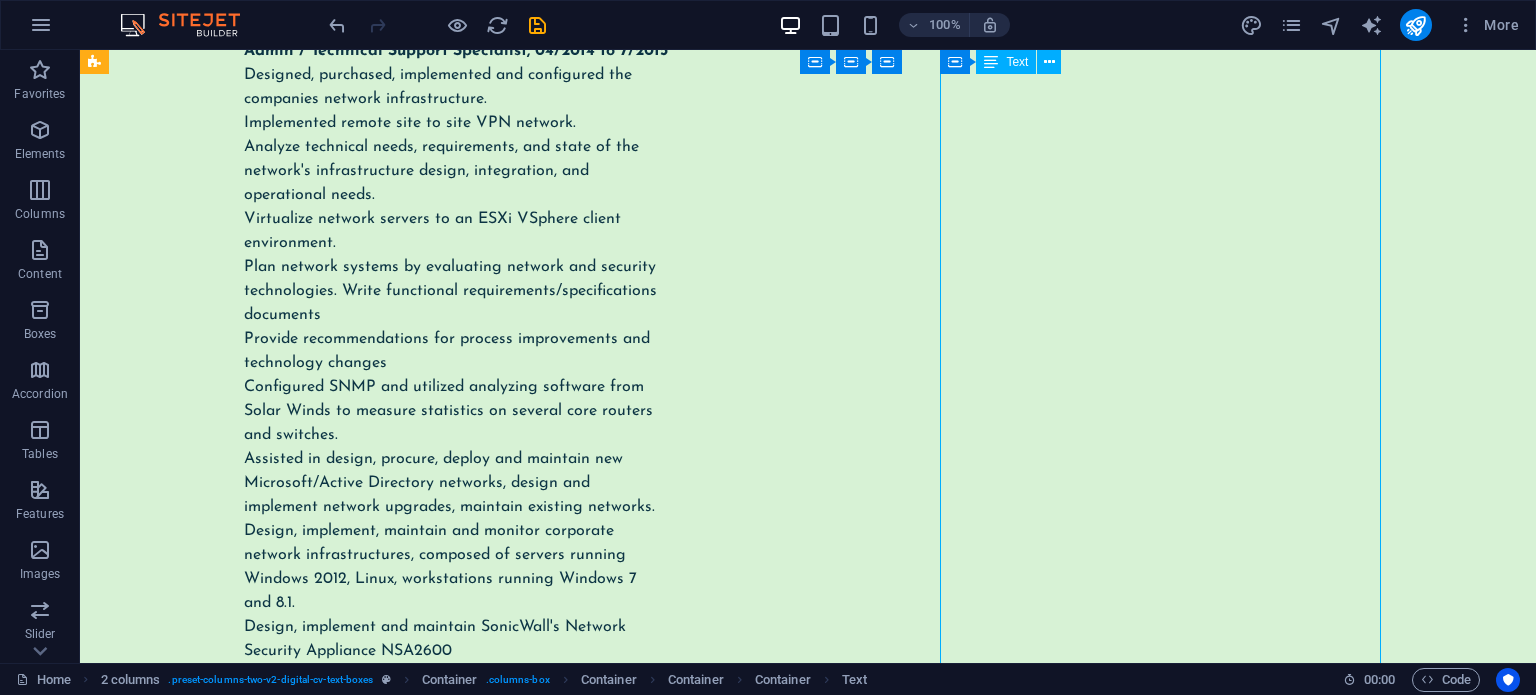 click on "Employer: Consultant, Newport Beach, CA  06/2024 to Present Designed, installed, and support Cisco Meraki infrastructure business network Insightful Minds Deliver ongoing support, troubleshooting, and documentation.     Employer: Atos/Capgemini Disney Anaheim, CA, Network Engineer II, 11/2022 to Present Responsible for the success of regional network services at Disneyland park and Disney California Adventure. Improve productivity through in-depth new product evaluations and develop resolutions to network issues during implementation. Maintain product and service quality by assisting in the development and documentation of technical standards. Ensure a successful project completion by documenting and implementing approved procedure methods. Increase network capabilities through the design of protocol compatibility standards, network enhancements and implementation and improvement recommendations. Implementation of infrastructure upgrades, maintenance fixes and vendor-supplied patches. Environment:" at bounding box center (444, 411) 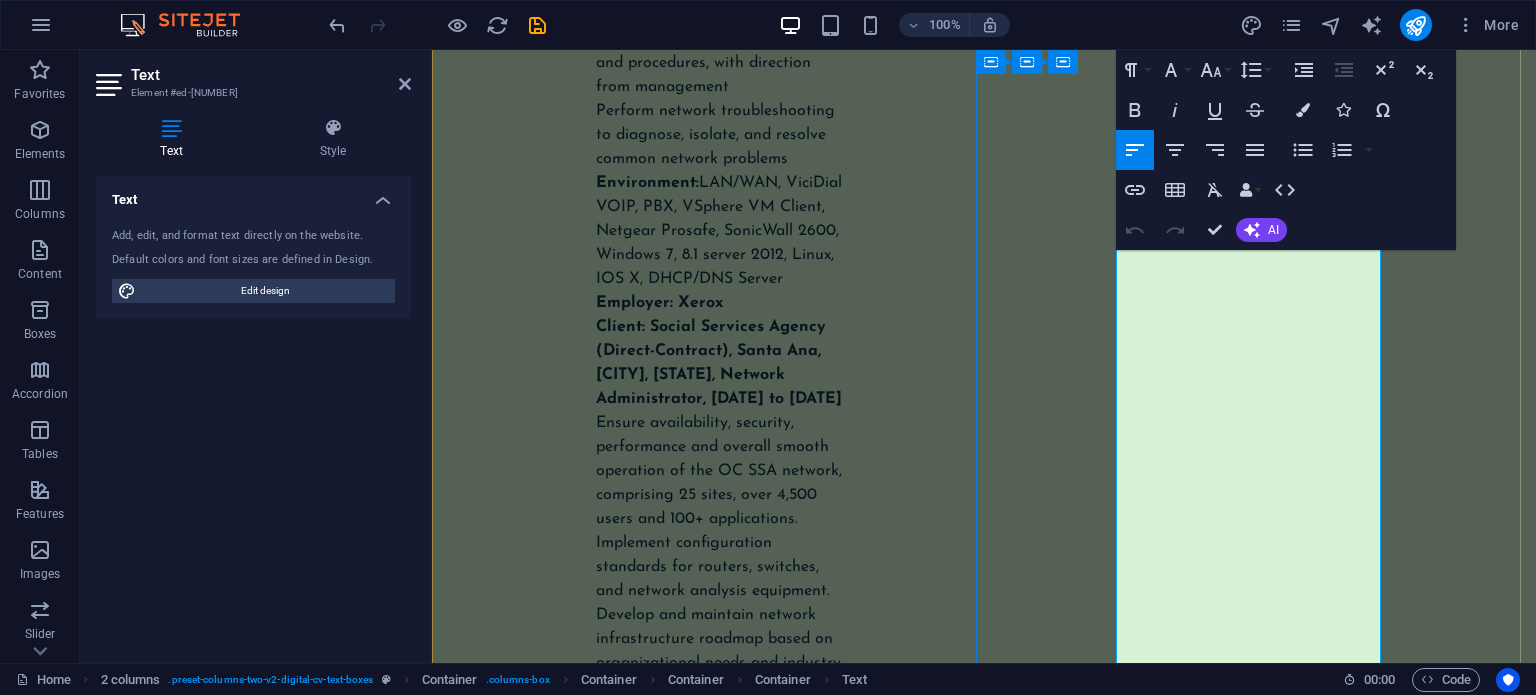 scroll, scrollTop: 10193, scrollLeft: 0, axis: vertical 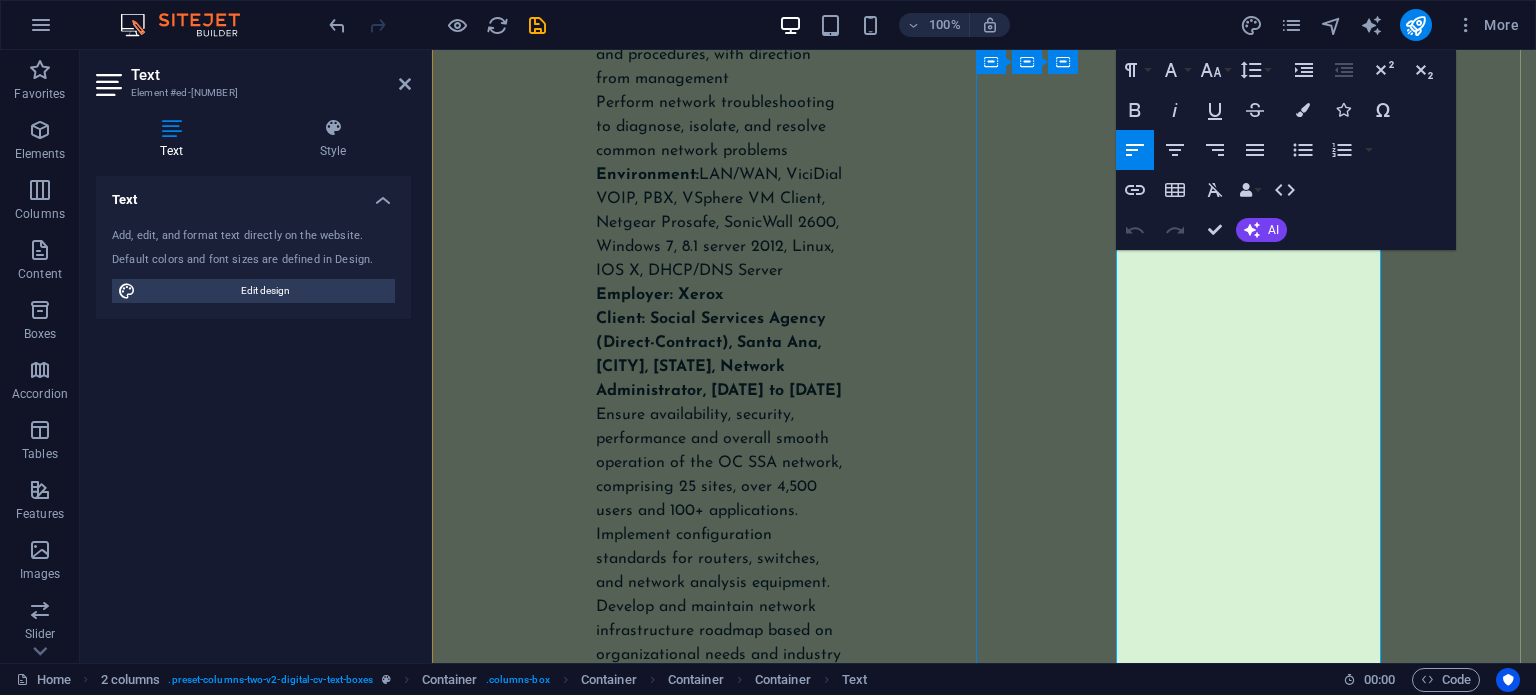 click on "Employer: Consultant, [CITY], [STATE]  01/2013 to 10/2013" at bounding box center [708, 1771] 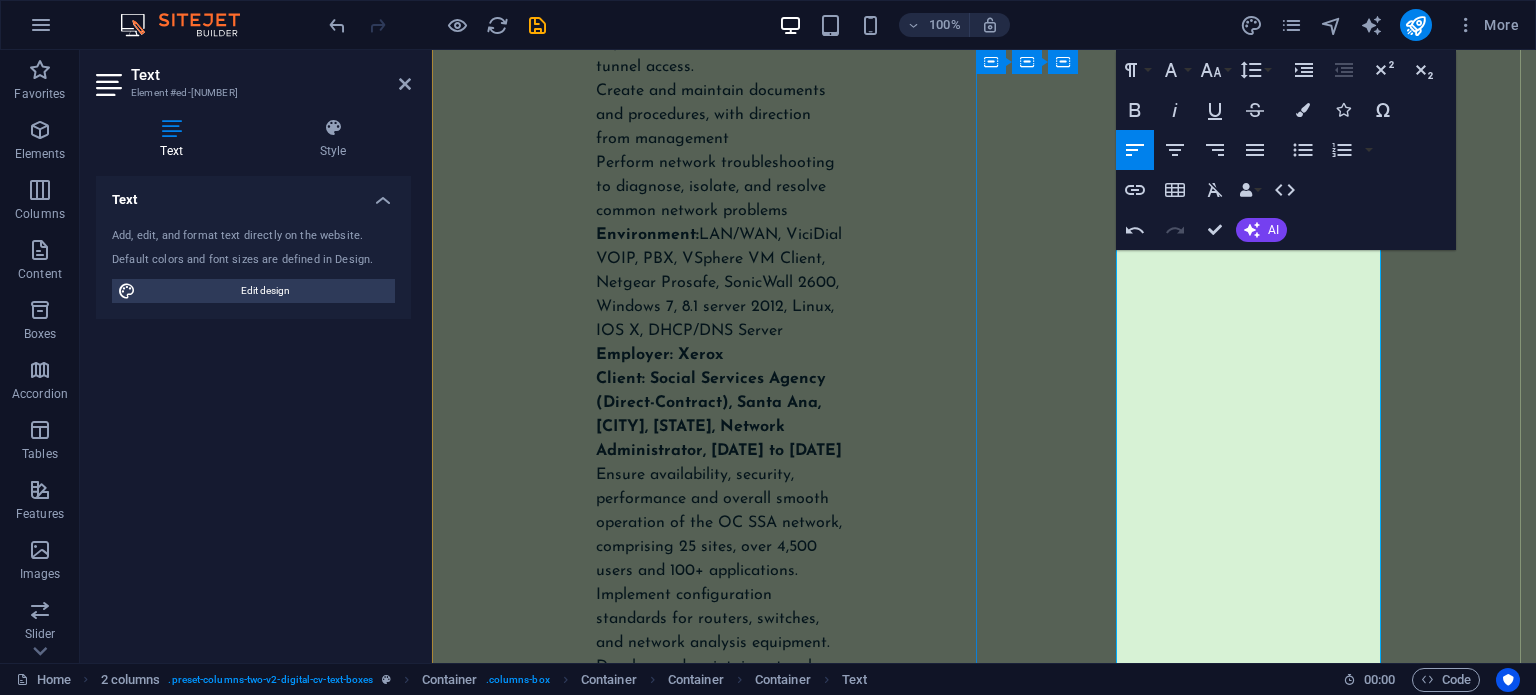 scroll, scrollTop: 10131, scrollLeft: 0, axis: vertical 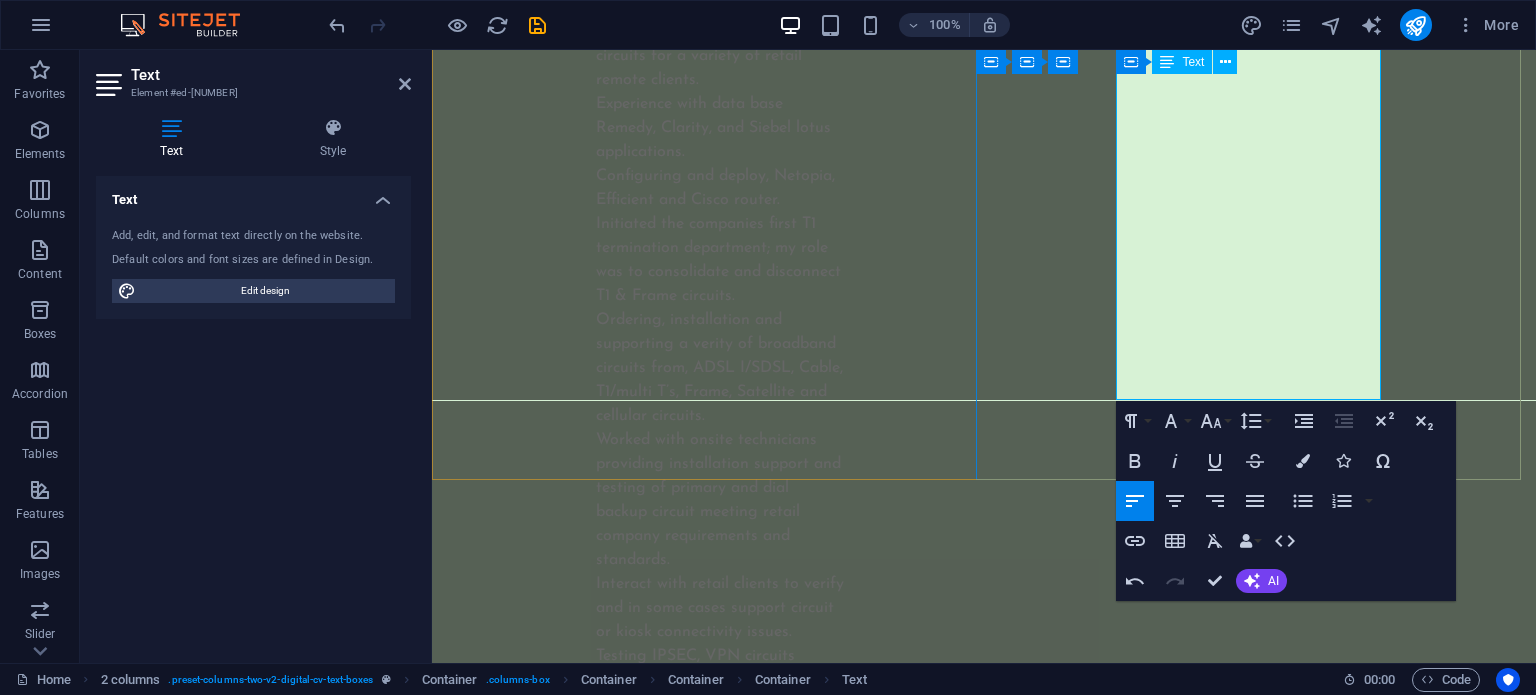 drag, startPoint x: 1143, startPoint y: 494, endPoint x: 1374, endPoint y: 387, distance: 254.57808 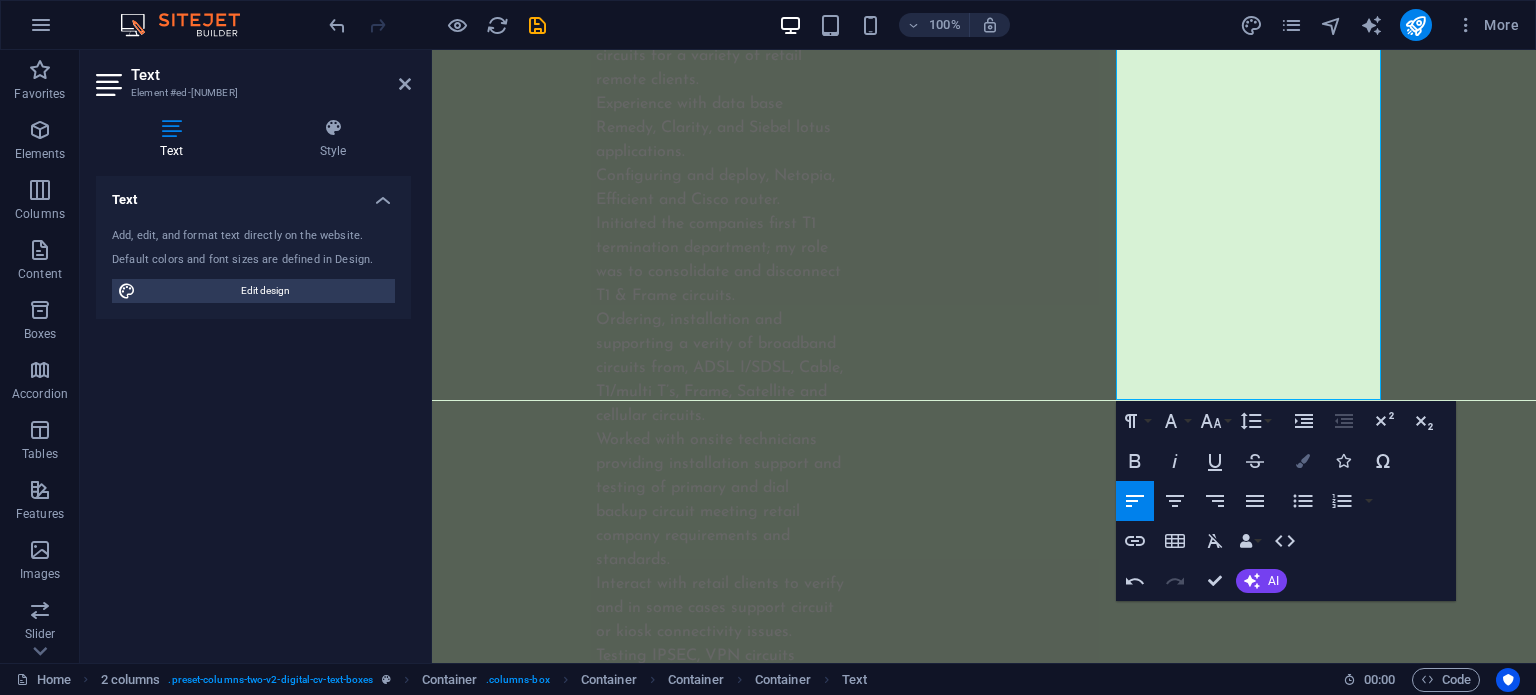 click at bounding box center [1303, 461] 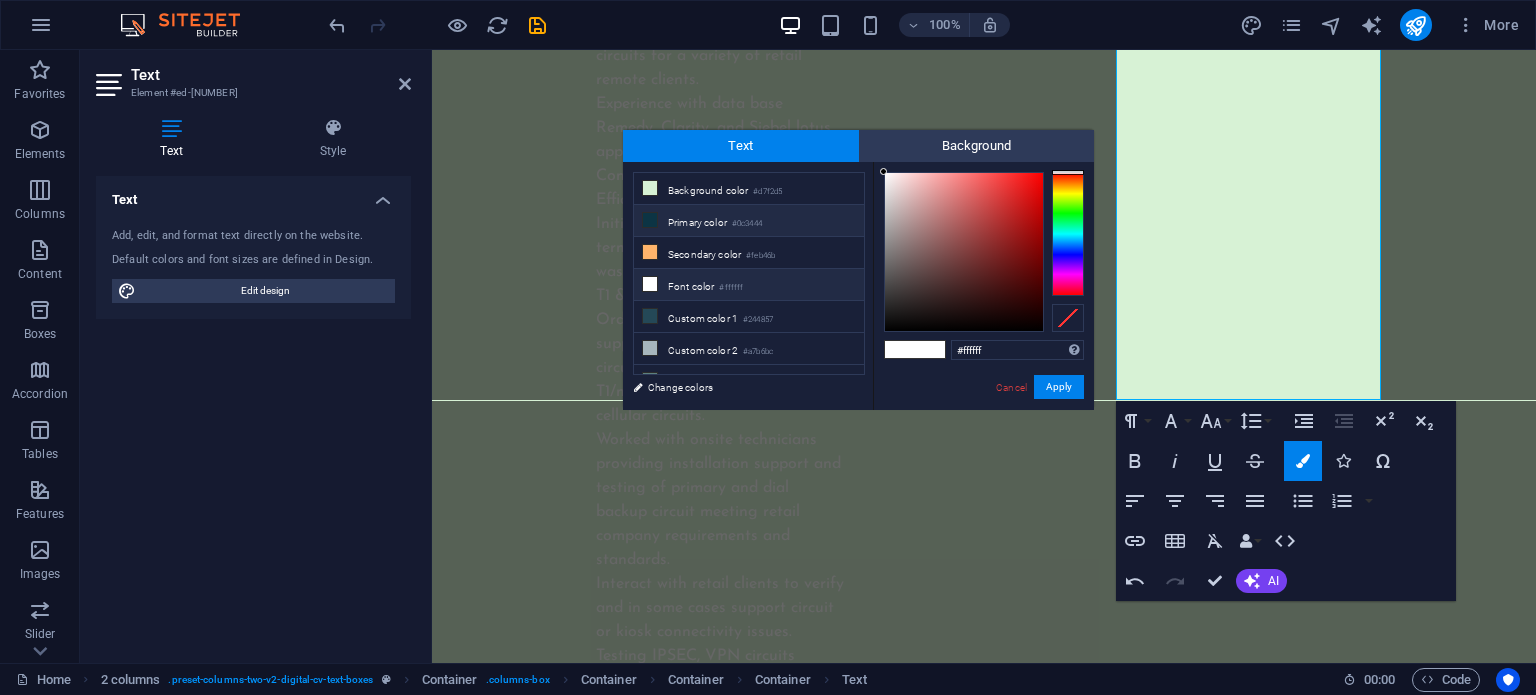 click on "Primary color
#0c3444" at bounding box center [749, 221] 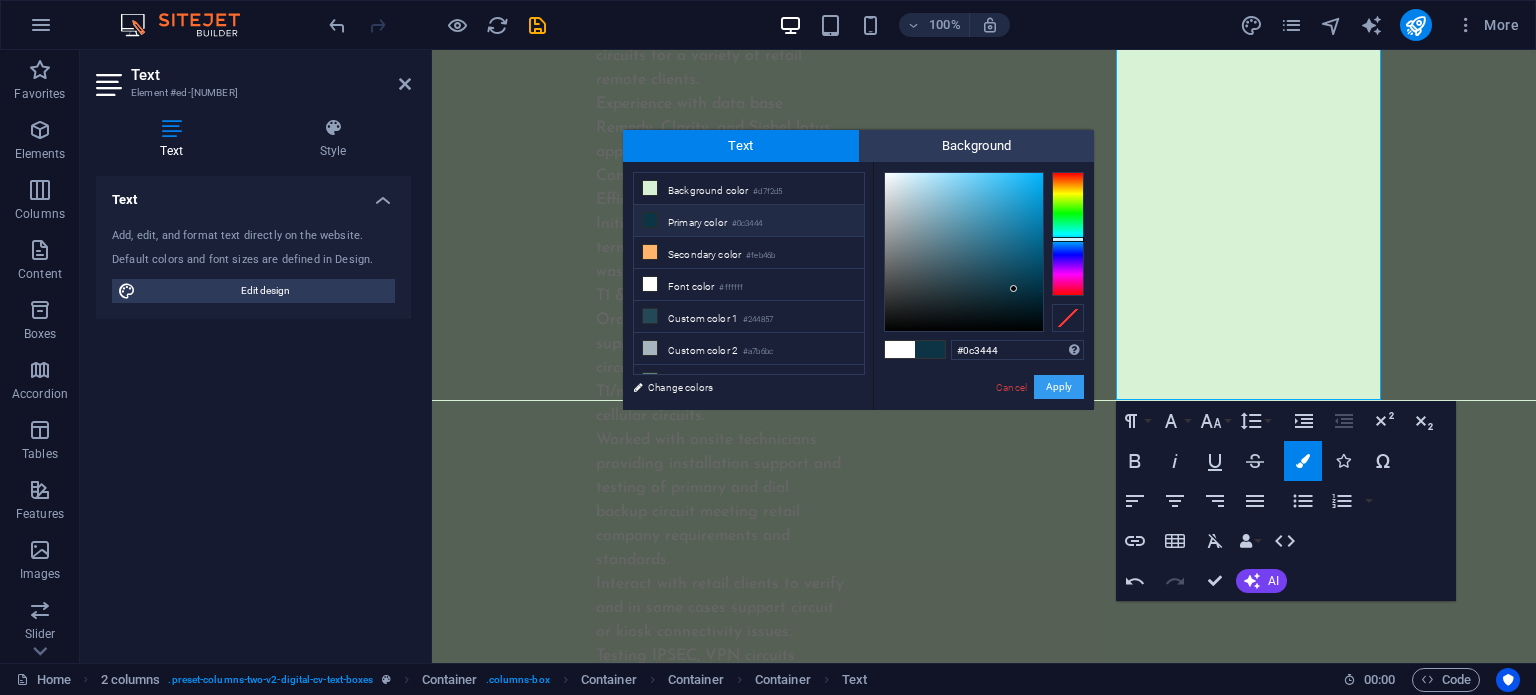 click on "Apply" at bounding box center (1059, 387) 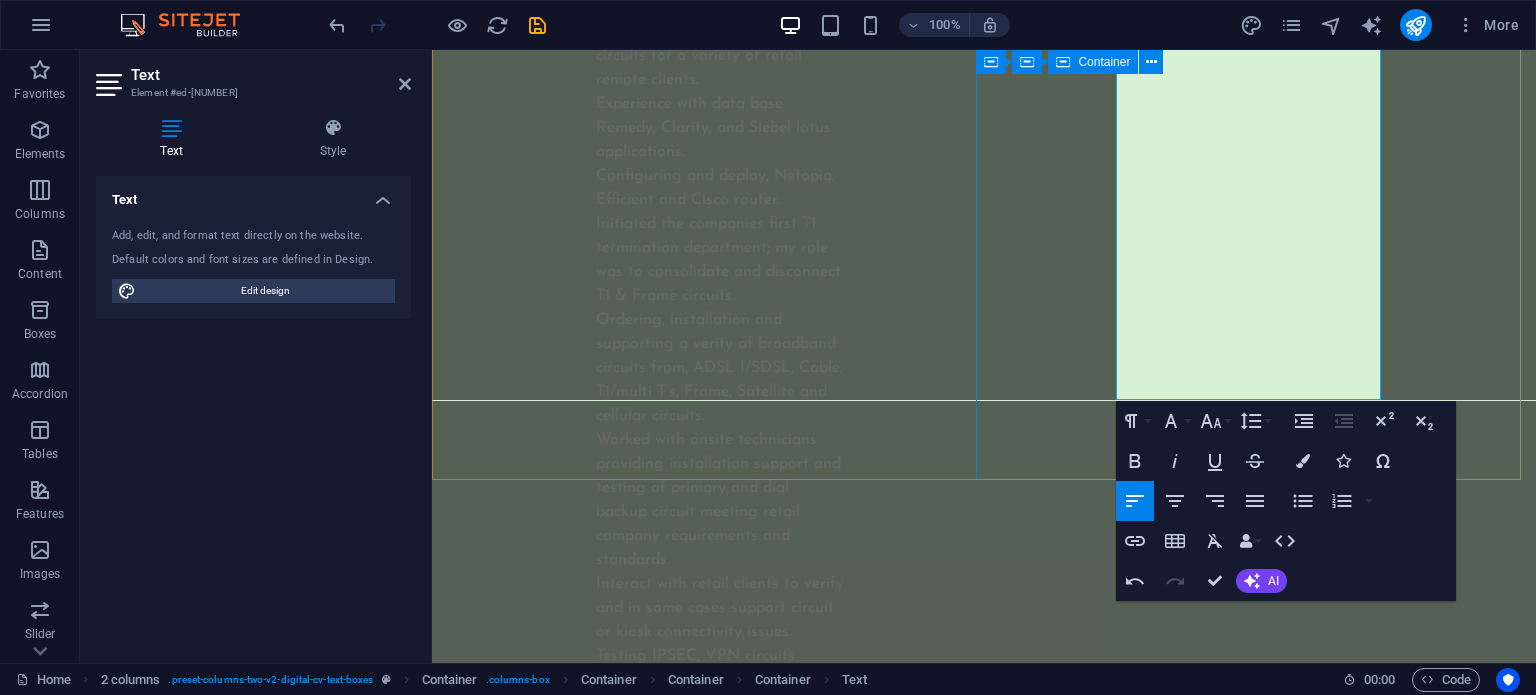click on "My experience so far WORK Employer: Consultant, Newport Beach, CA  06/2024 to Present Designed, installed, and support Cisco Meraki infrastructure business network Insightful Minds Deliver ongoing support, troubleshooting, and documentation.     Employer: Atos/Capgemini Disney Anaheim, CA, Network Engineer II, 11/2022 to Present Responsible for the success of regional network services at Disneyland park and Disney California Adventure. Improve productivity through in-depth new product evaluations and develop resolutions to network issues during implementation. Maintain product and service quality by assisting in the development and documentation of technical standards. Ensure a successful project completion by documenting and implementing approved procedure methods. Increase network capabilities through the design of protocol compatibility standards, network enhancements and implementation and improvement recommendations. Assist on-site engineers with equipment upgrade, installation, and configuration." at bounding box center (708, -4302) 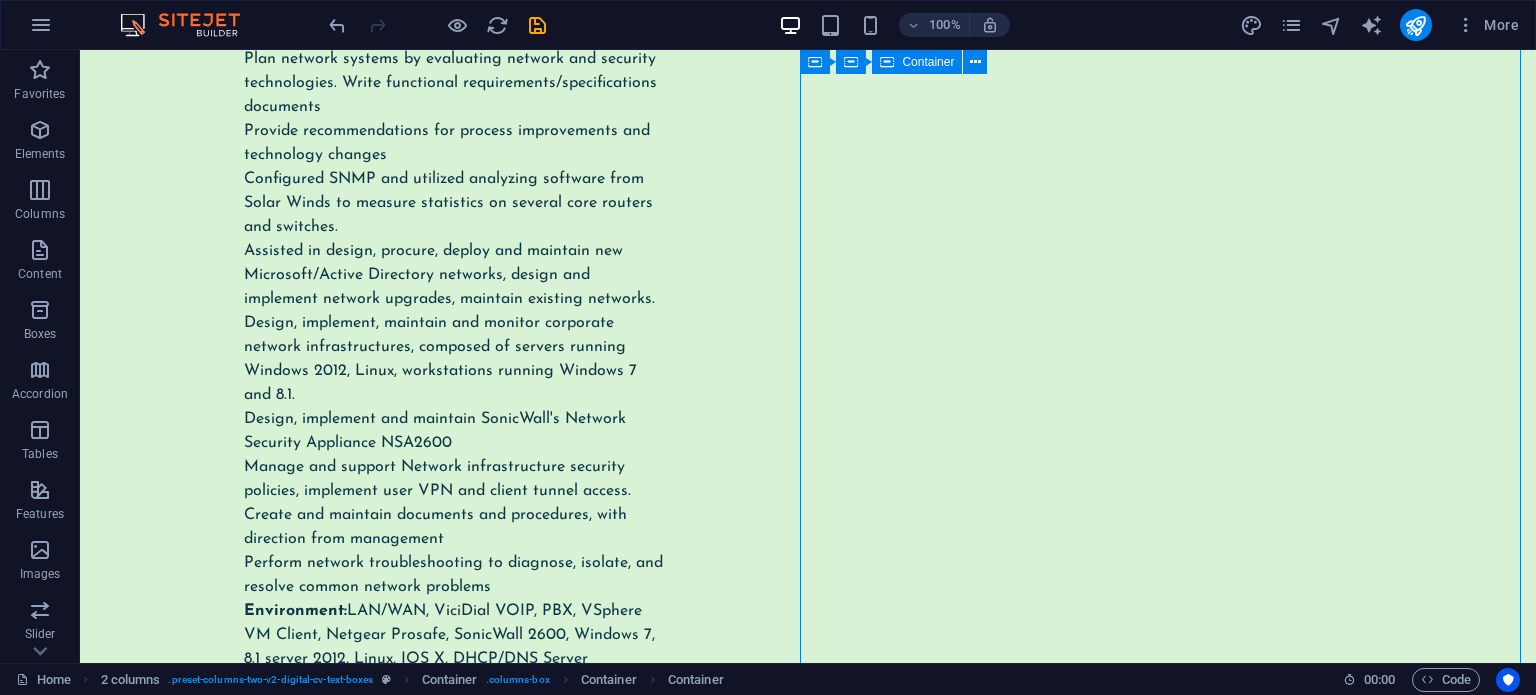 scroll, scrollTop: 6899, scrollLeft: 0, axis: vertical 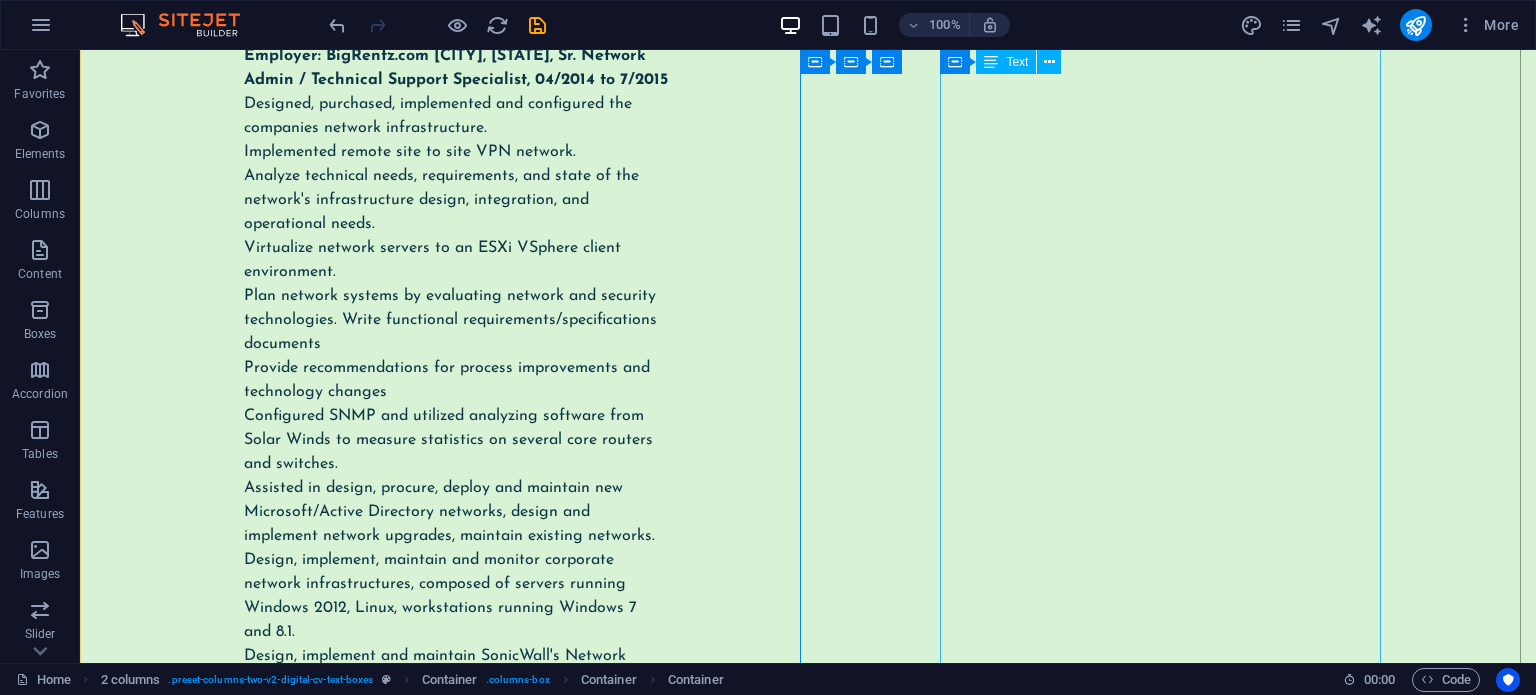 click on "Employer: Consultant, Newport Beach, CA  06/2024 to Present Designed, installed, and support Cisco Meraki infrastructure business network Insightful Minds Deliver ongoing support, troubleshooting, and documentation.     Employer: Atos/Capgemini Disney Anaheim, CA, Network Engineer II, 11/2022 to Present Responsible for the success of regional network services at Disneyland park and Disney California Adventure. Improve productivity through in-depth new product evaluations and develop resolutions to network issues during implementation. Maintain product and service quality by assisting in the development and documentation of technical standards. Ensure a successful project completion by documenting and implementing approved procedure methods. Increase network capabilities through the design of protocol compatibility standards, network enhancements and implementation and improvement recommendations. Implementation of infrastructure upgrades, maintenance fixes and vendor-supplied patches. Environment:" at bounding box center [444, 452] 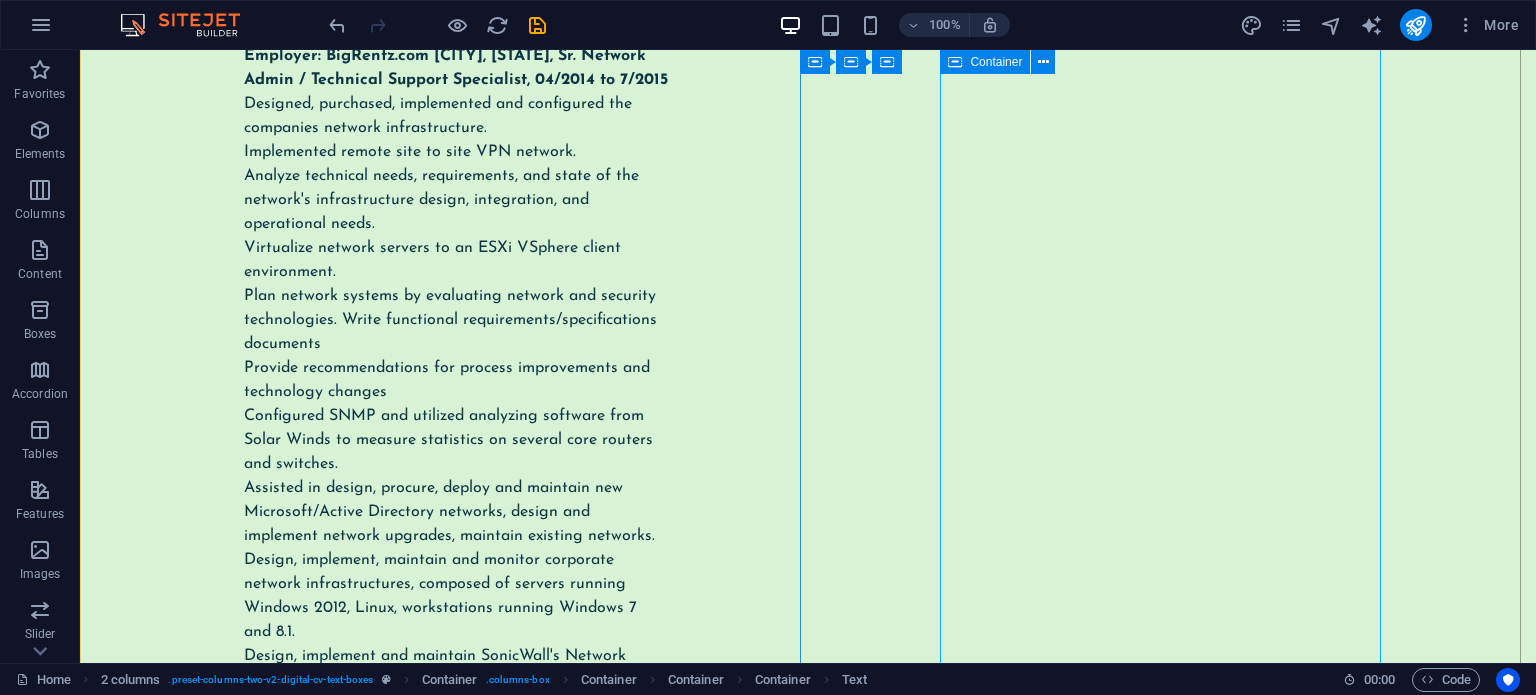 click at bounding box center (955, 62) 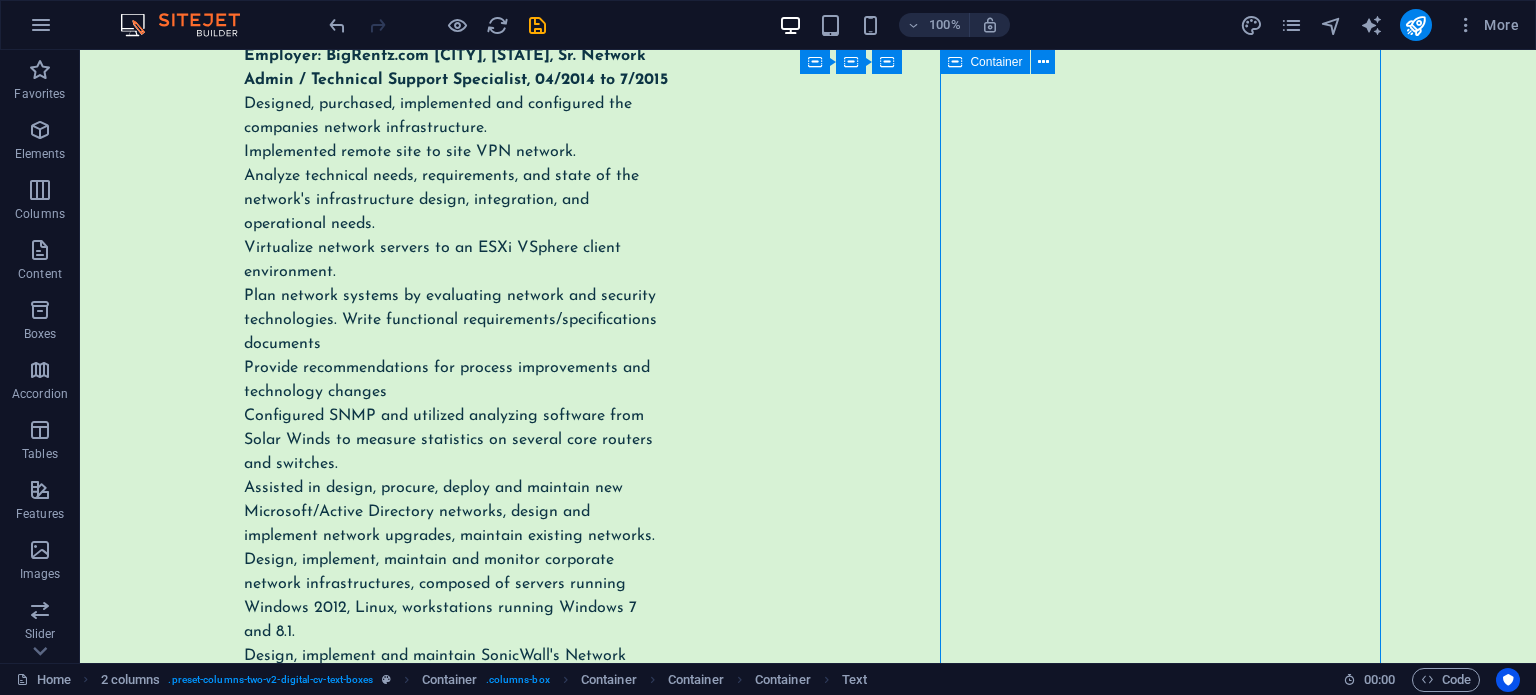 click at bounding box center (955, 62) 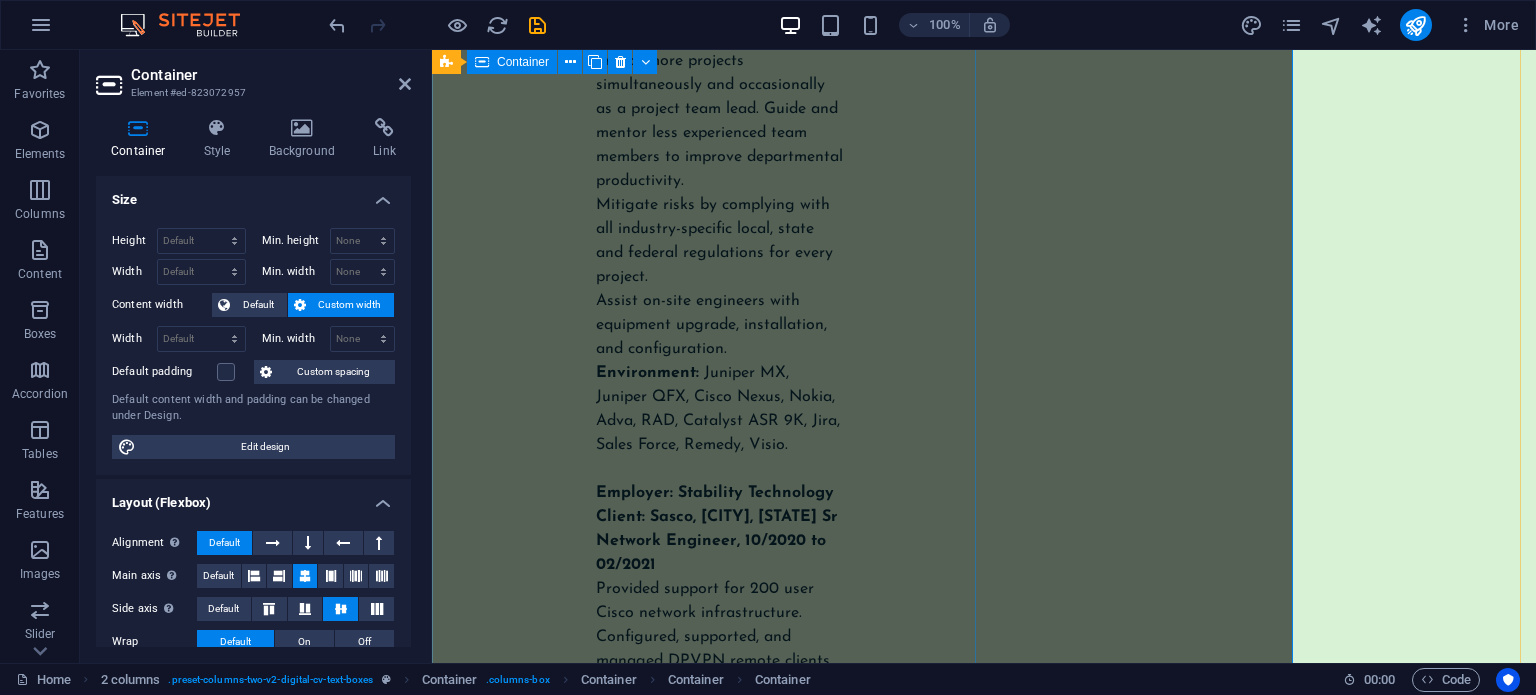 scroll, scrollTop: 6844, scrollLeft: 0, axis: vertical 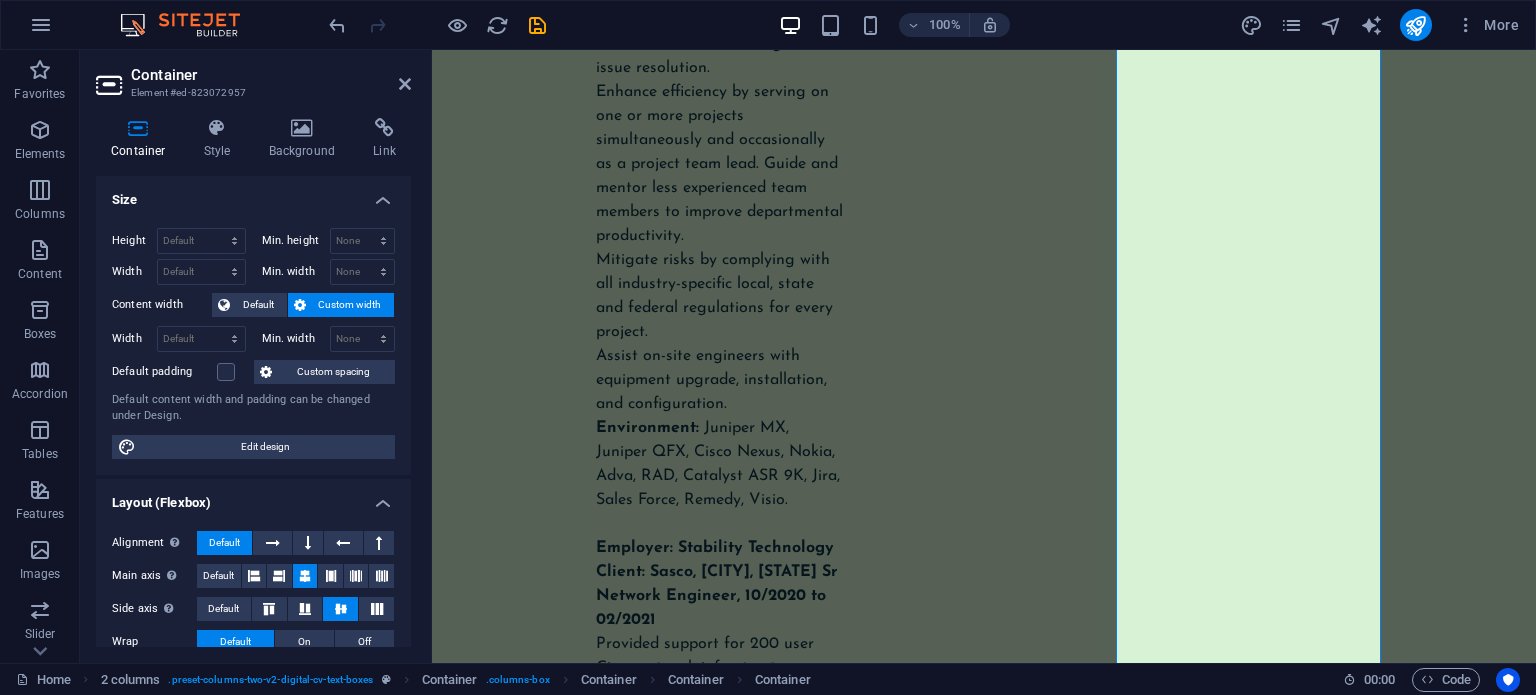 click on "Employer: Consultant, Newport Beach, CA  06/2024 to Present Designed, installed, and support Cisco Meraki infrastructure business network Insightful Minds Deliver ongoing support, troubleshooting, and documentation.     Employer: Atos/Capgemini Disney Anaheim, CA, Network Engineer II, 11/2022 to Present Responsible for the success of regional network services at Disneyland park and Disney California Adventure. Improve productivity through in-depth new product evaluations and develop resolutions to network issues during implementation. Maintain product and service quality by assisting in the development and documentation of technical standards. Ensure a successful project completion by documenting and implementing approved procedure methods. Increase network capabilities through the design of protocol compatibility standards, network enhancements and implementation and improvement recommendations. Implementation of infrastructure upgrades, maintenance fixes and vendor-supplied patches. Environment:" at bounding box center (708, 2828) 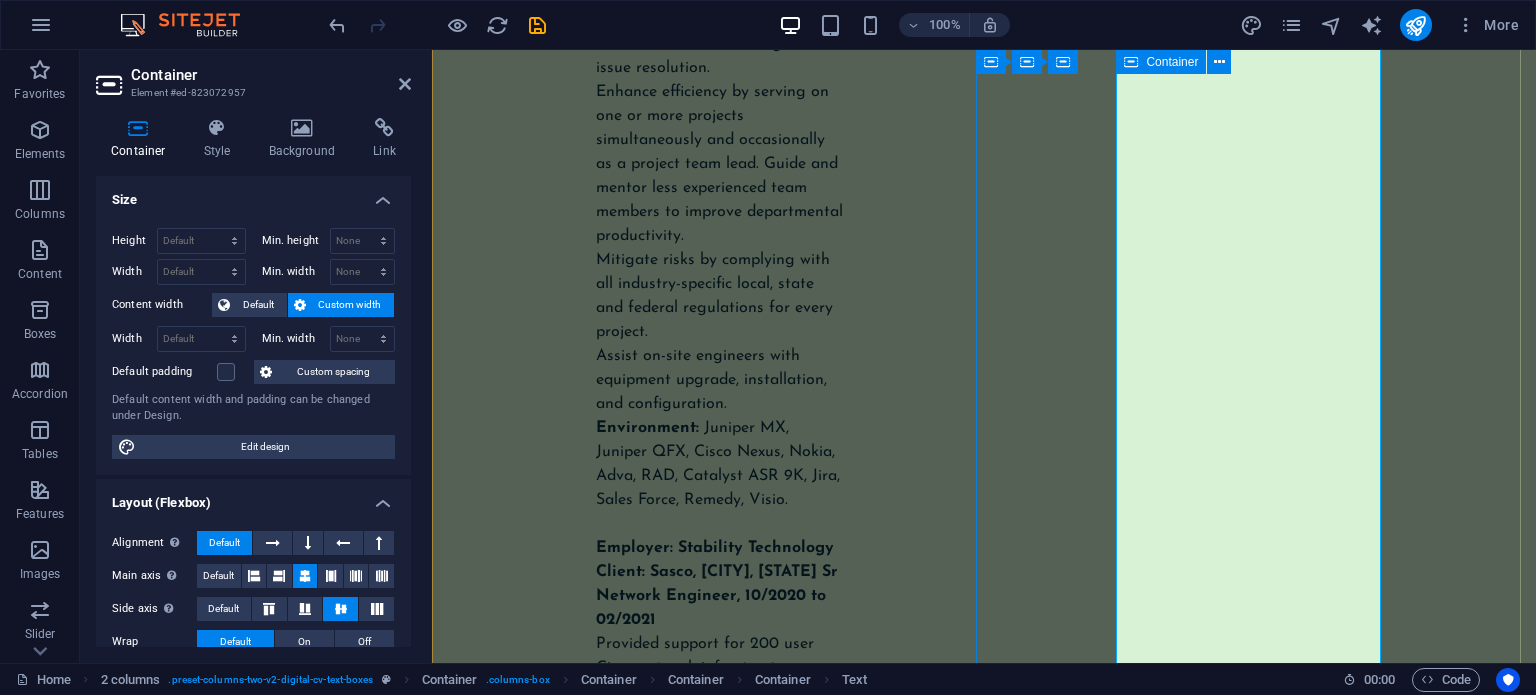 click at bounding box center [1131, 62] 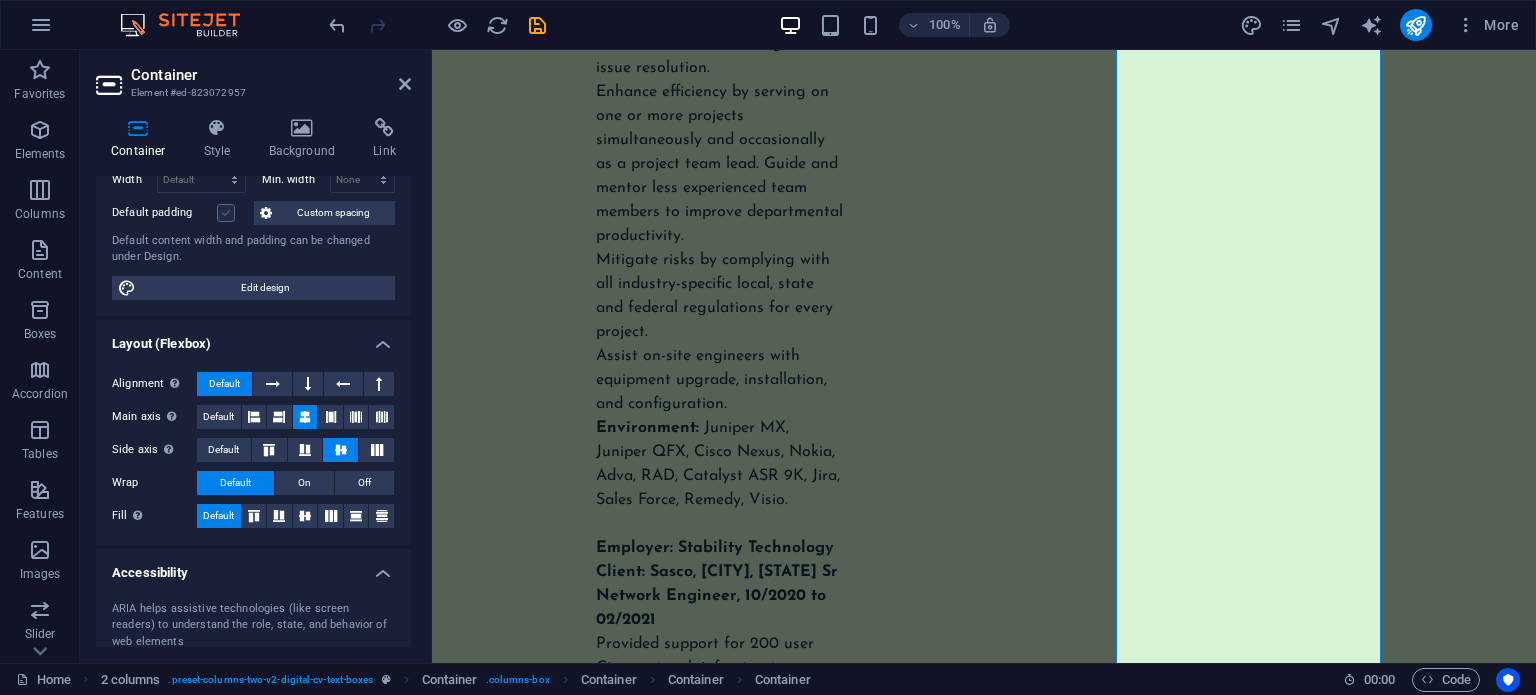 scroll, scrollTop: 160, scrollLeft: 0, axis: vertical 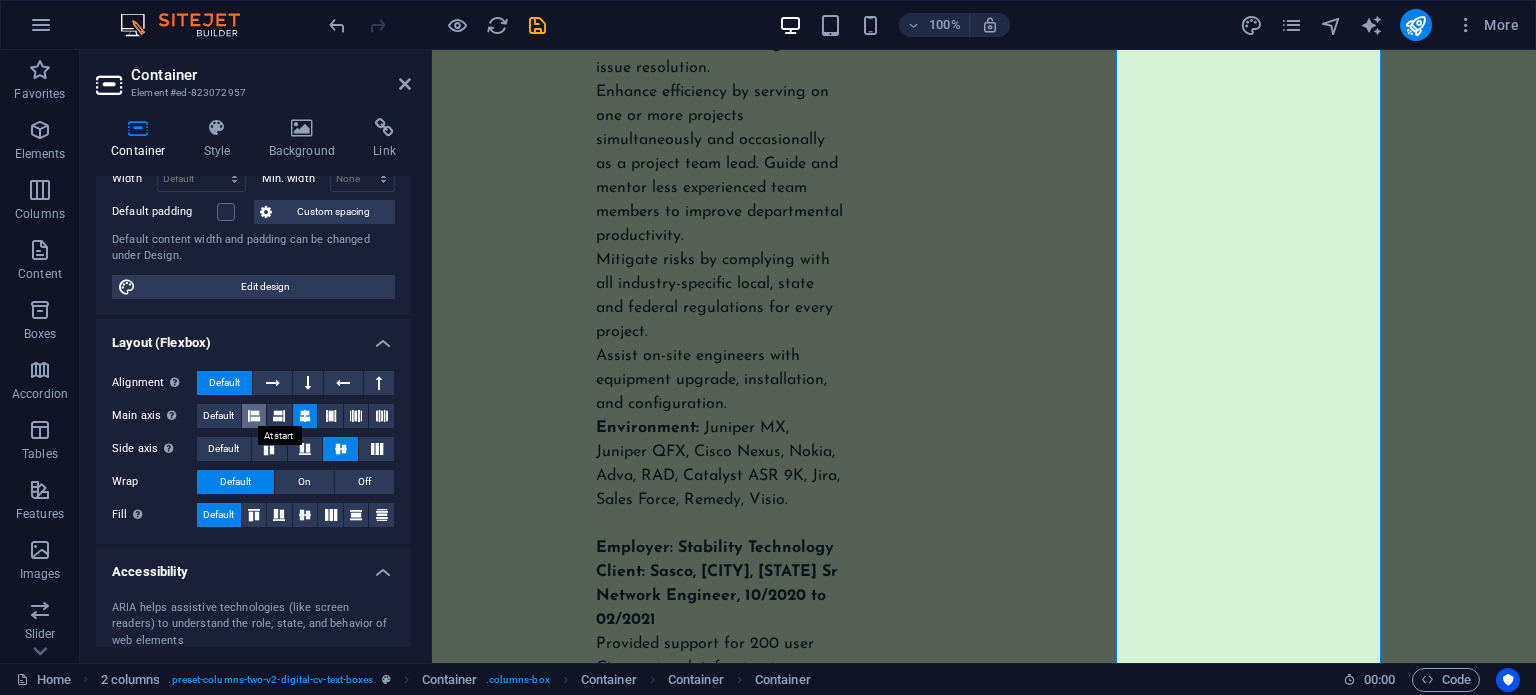 click at bounding box center (254, 416) 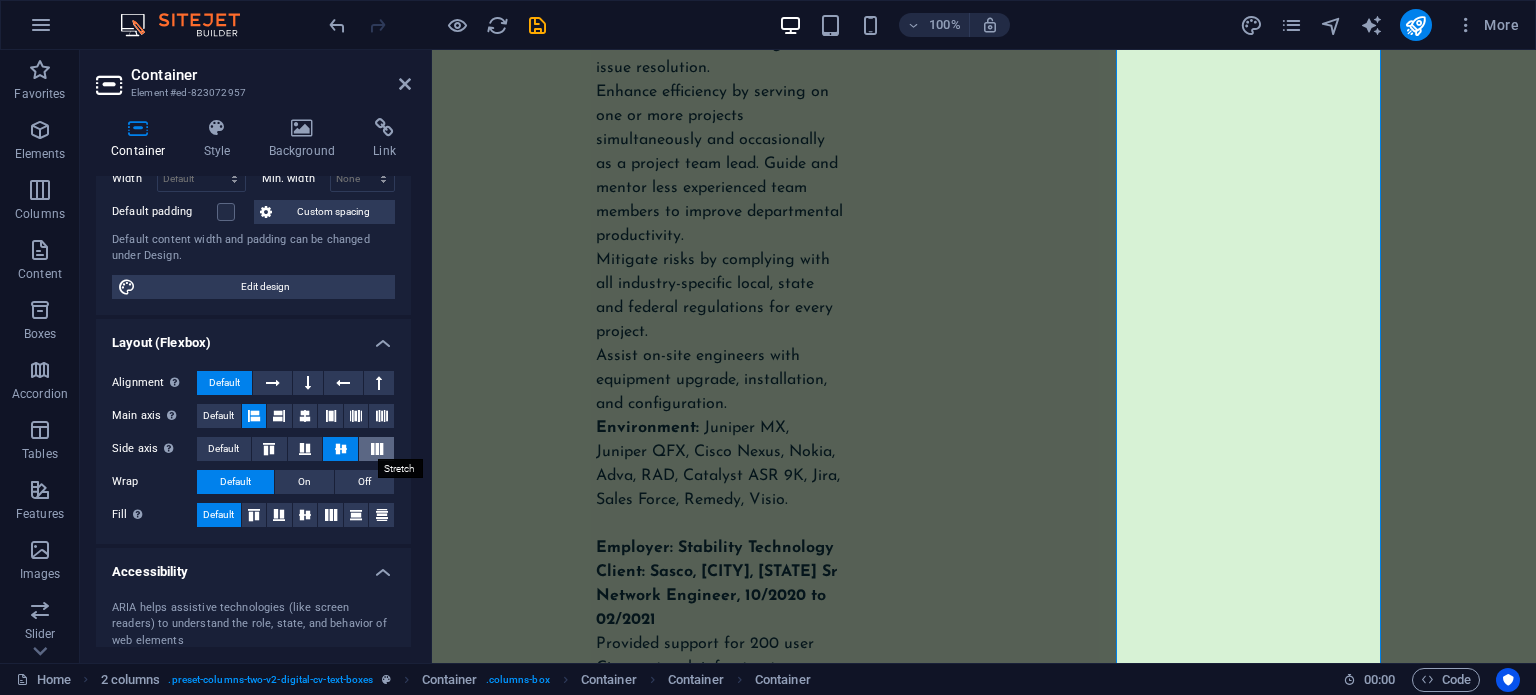 click at bounding box center (377, 449) 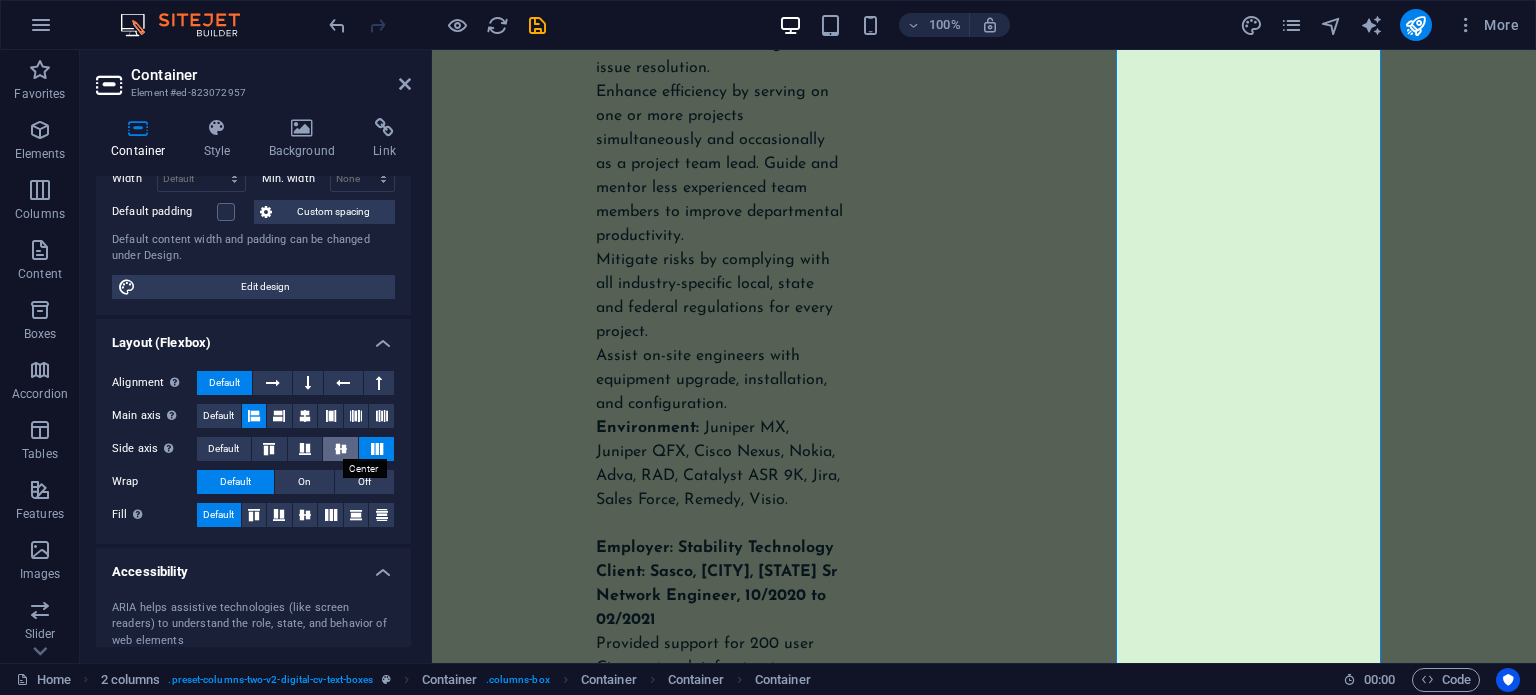 click at bounding box center [341, 449] 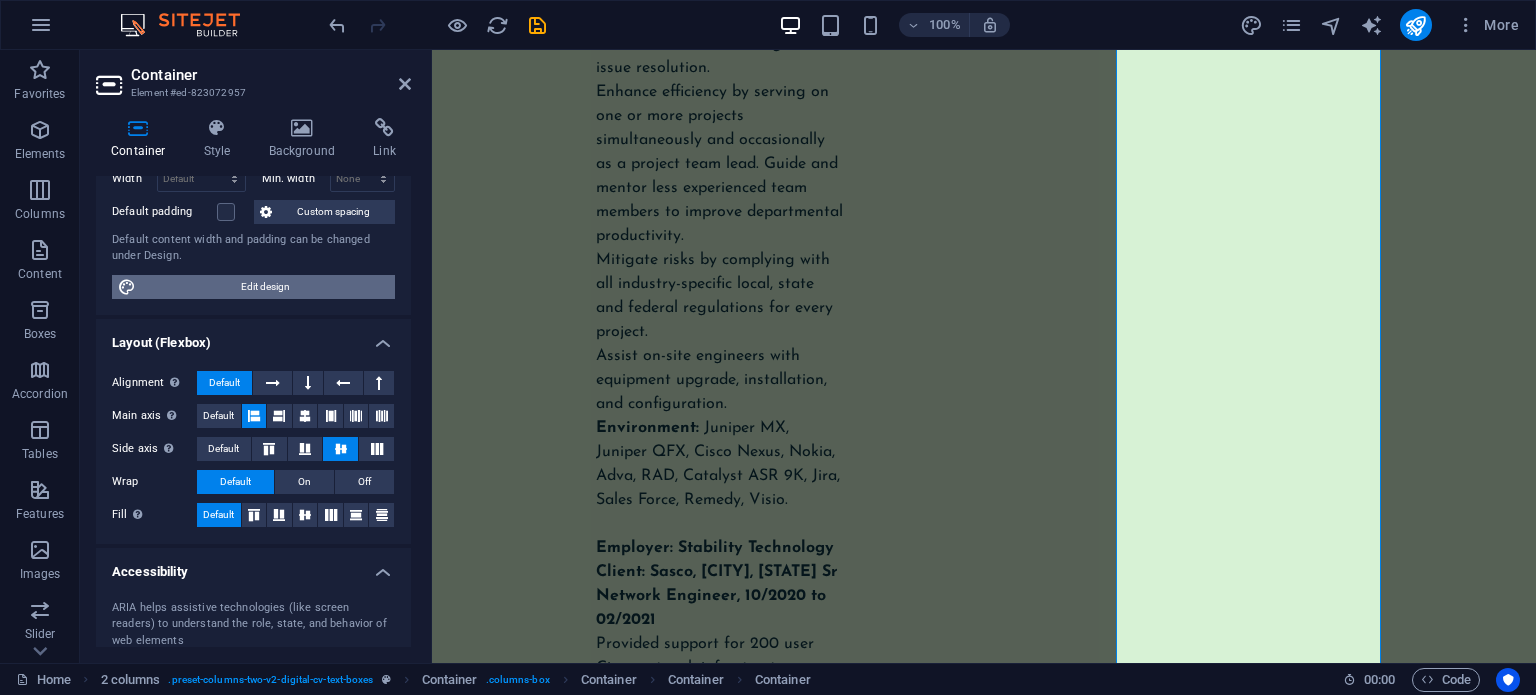 click on "Edit design" at bounding box center [265, 287] 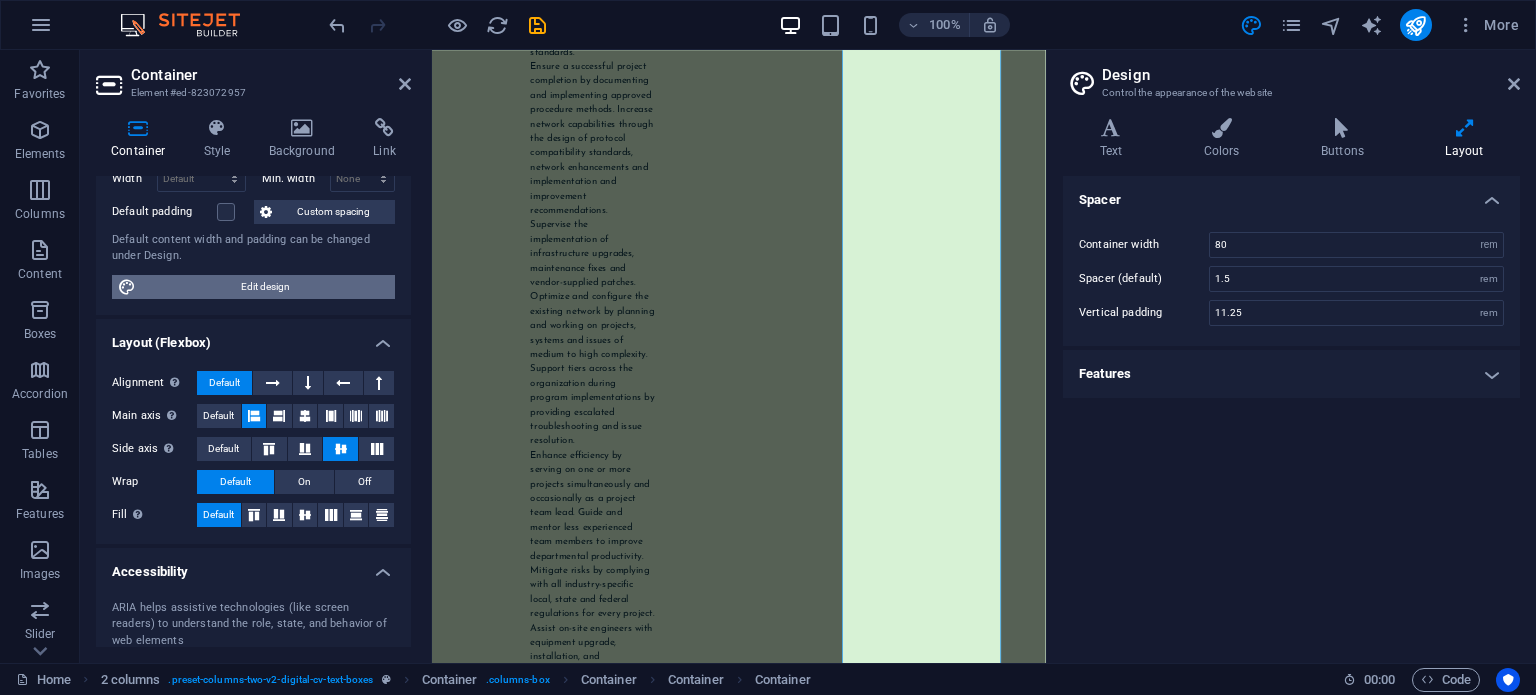 scroll, scrollTop: 6872, scrollLeft: 0, axis: vertical 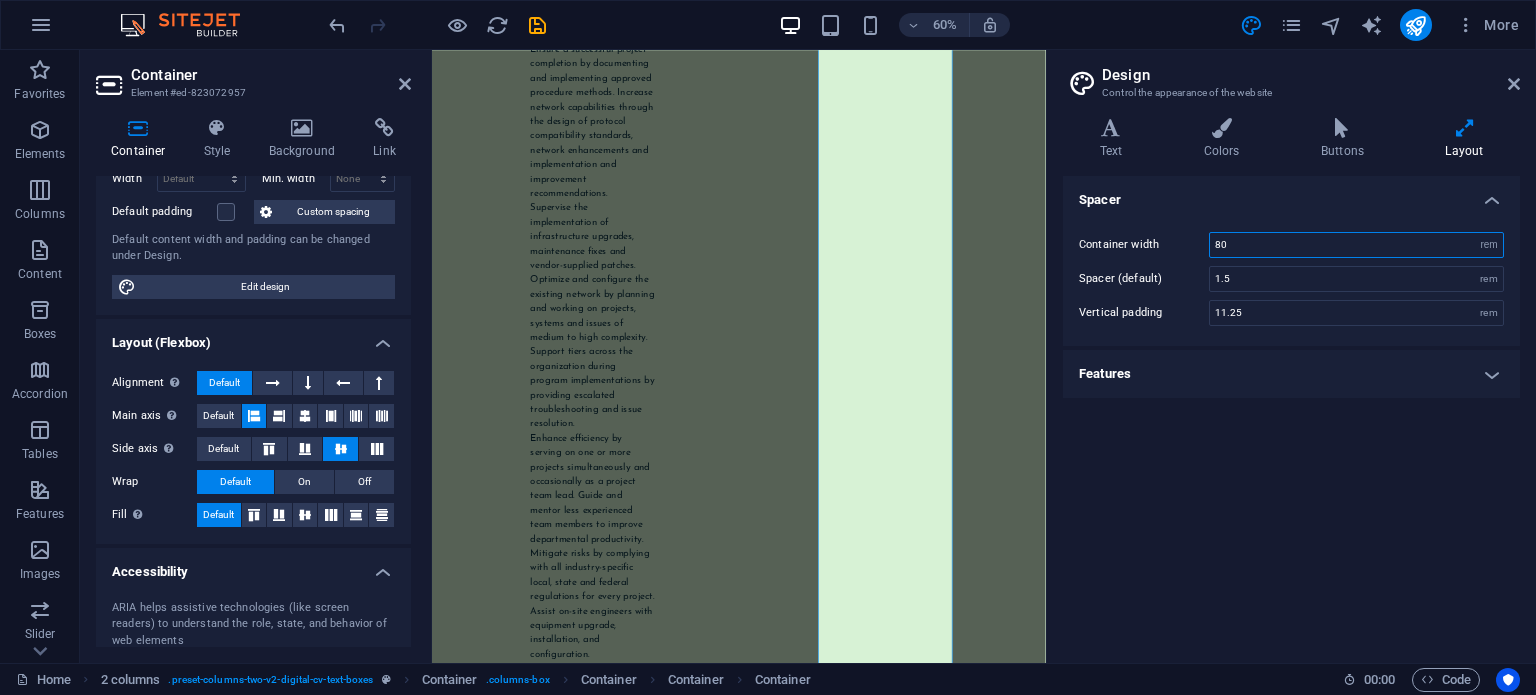 click on "80" at bounding box center [1356, 245] 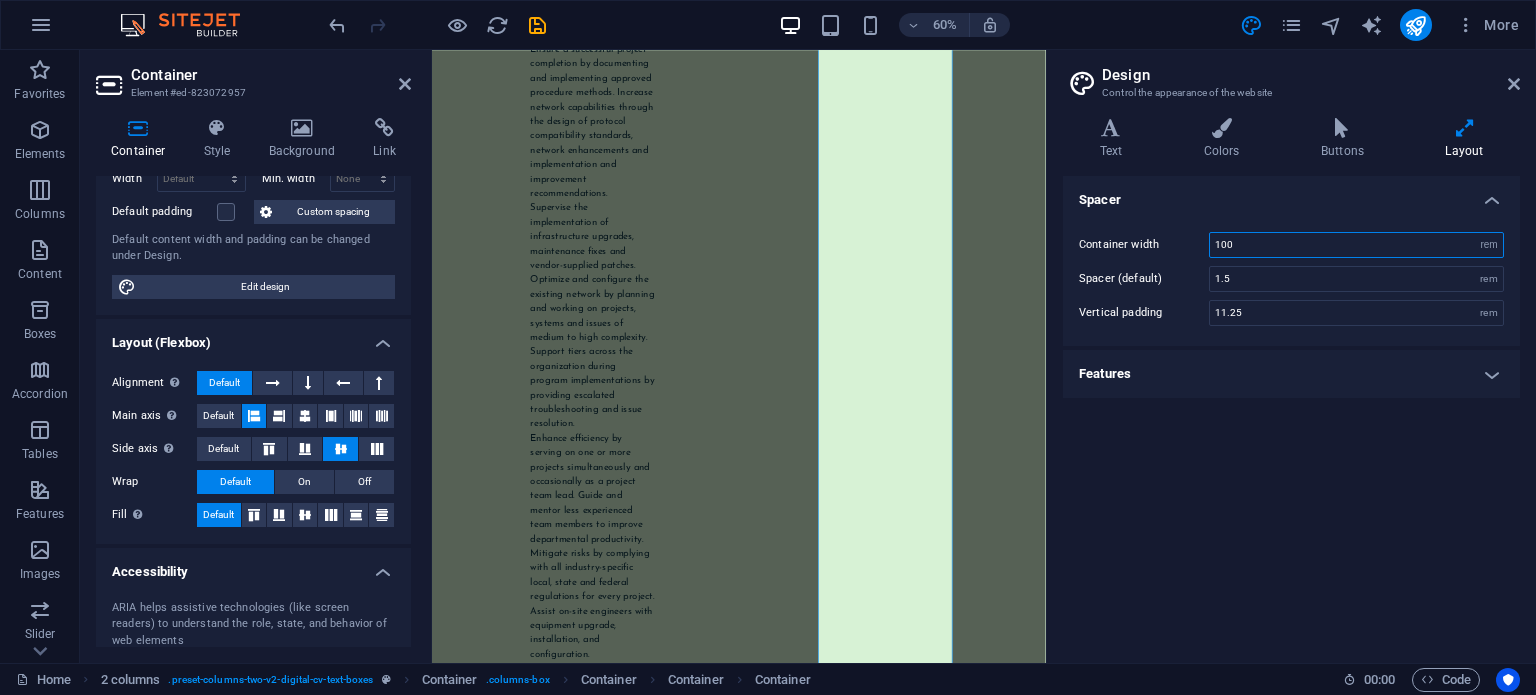 type on "100" 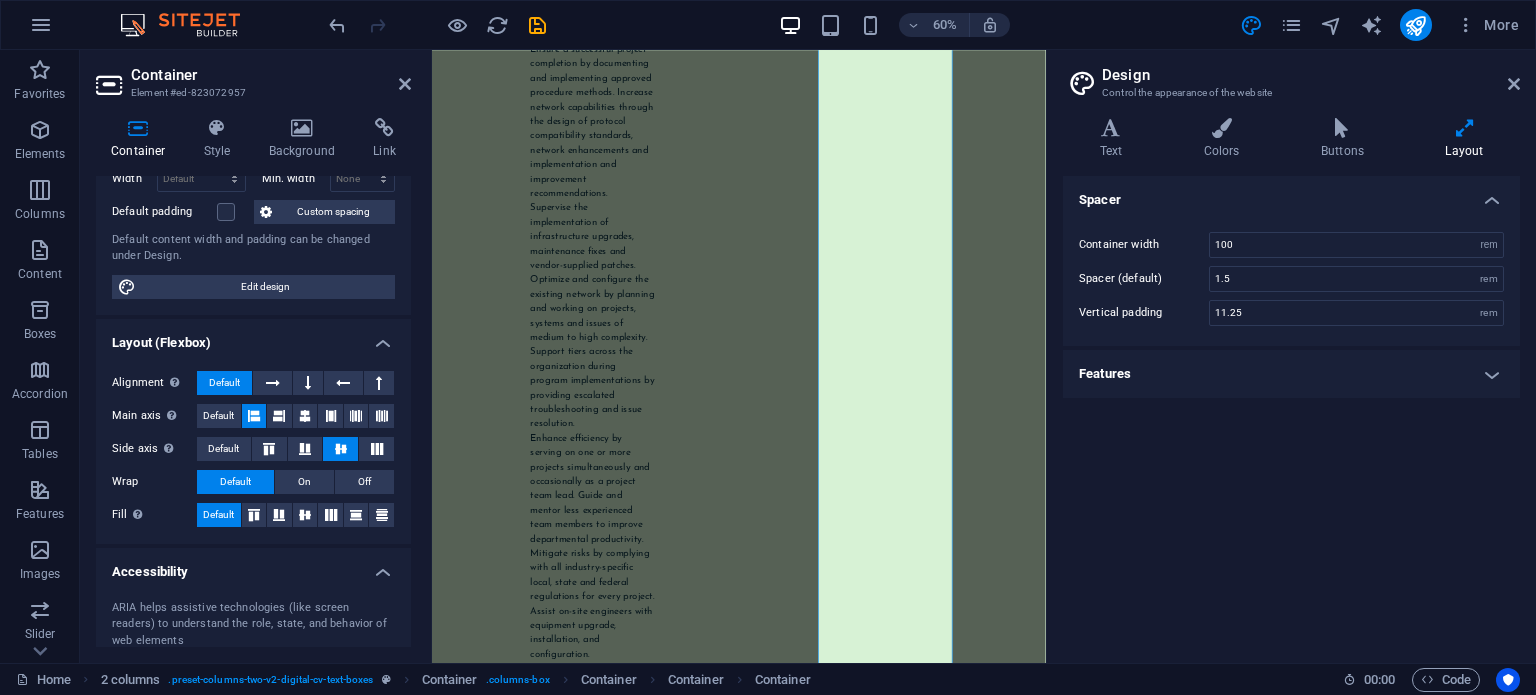 click on "Spacer Container width 100 rem px Spacer (default) 1.5 rem Vertical padding 11.25 rem Features Transition duration 0.3 s Transition function Ease Ease In Ease Out Ease In/Ease Out Linear" at bounding box center [1291, 411] 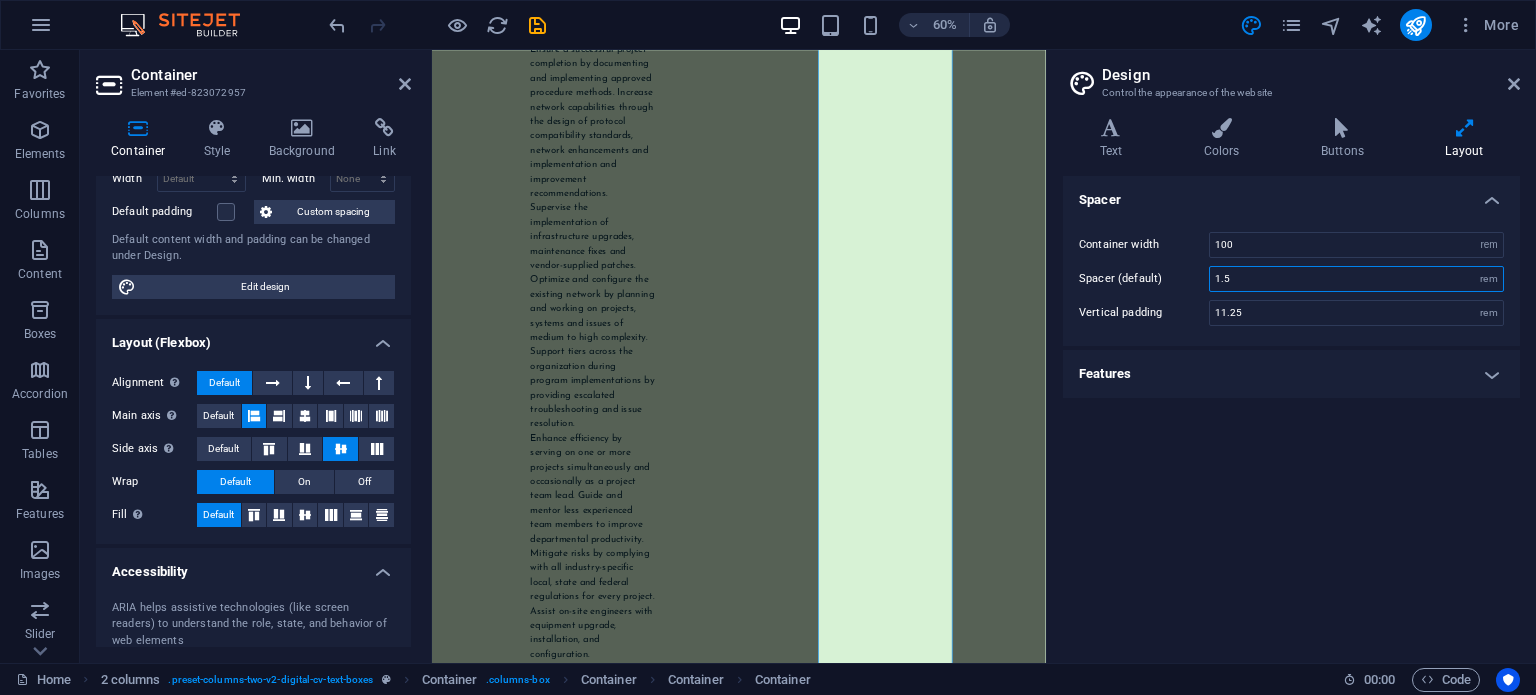 click on "1.5" at bounding box center [1356, 279] 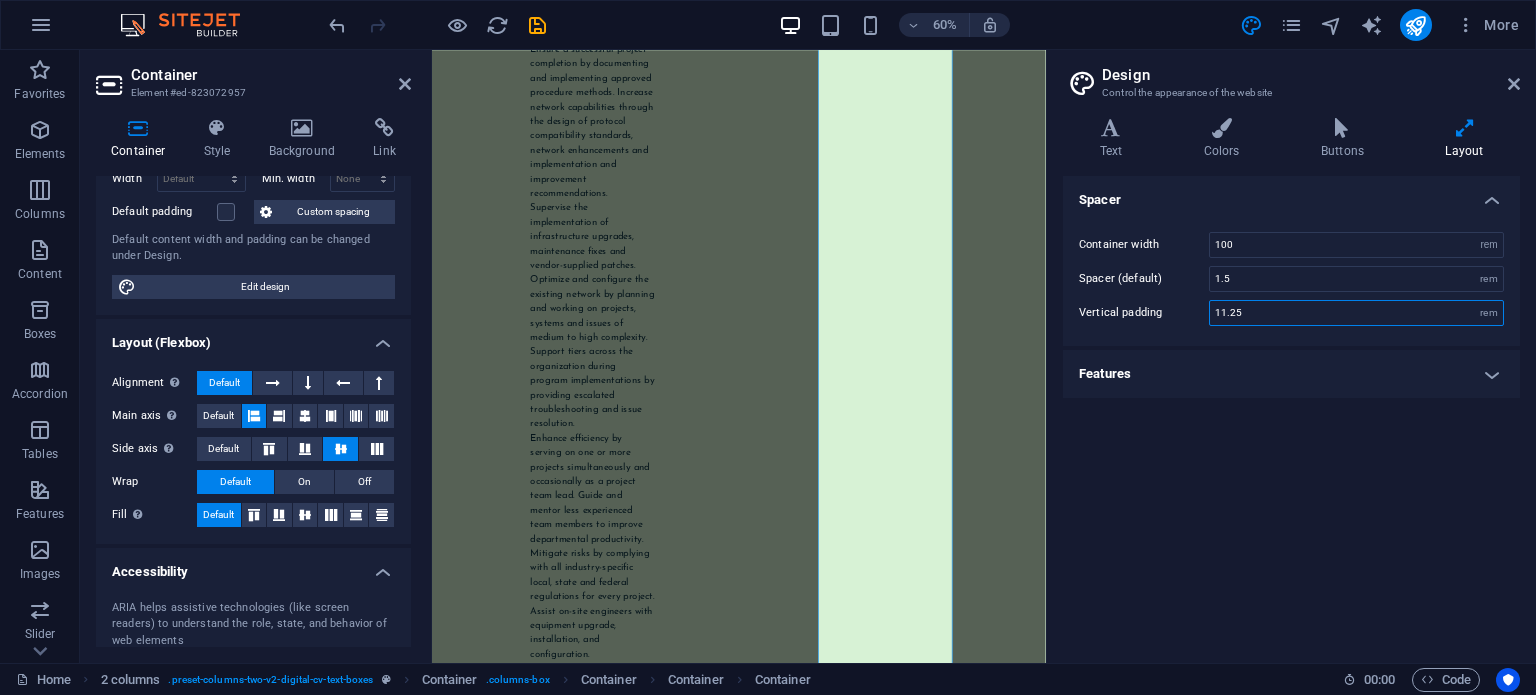 click on "11.25" at bounding box center [1356, 313] 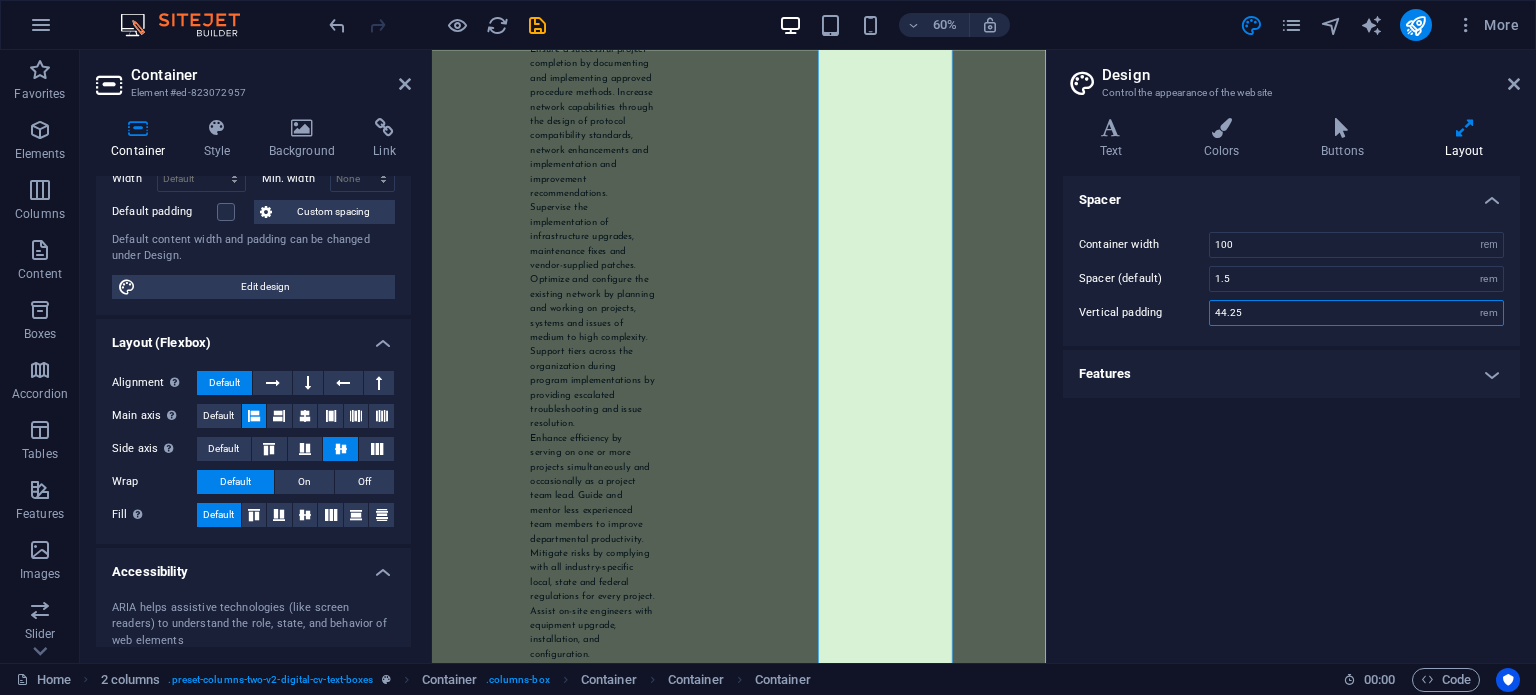 type on "44.25" 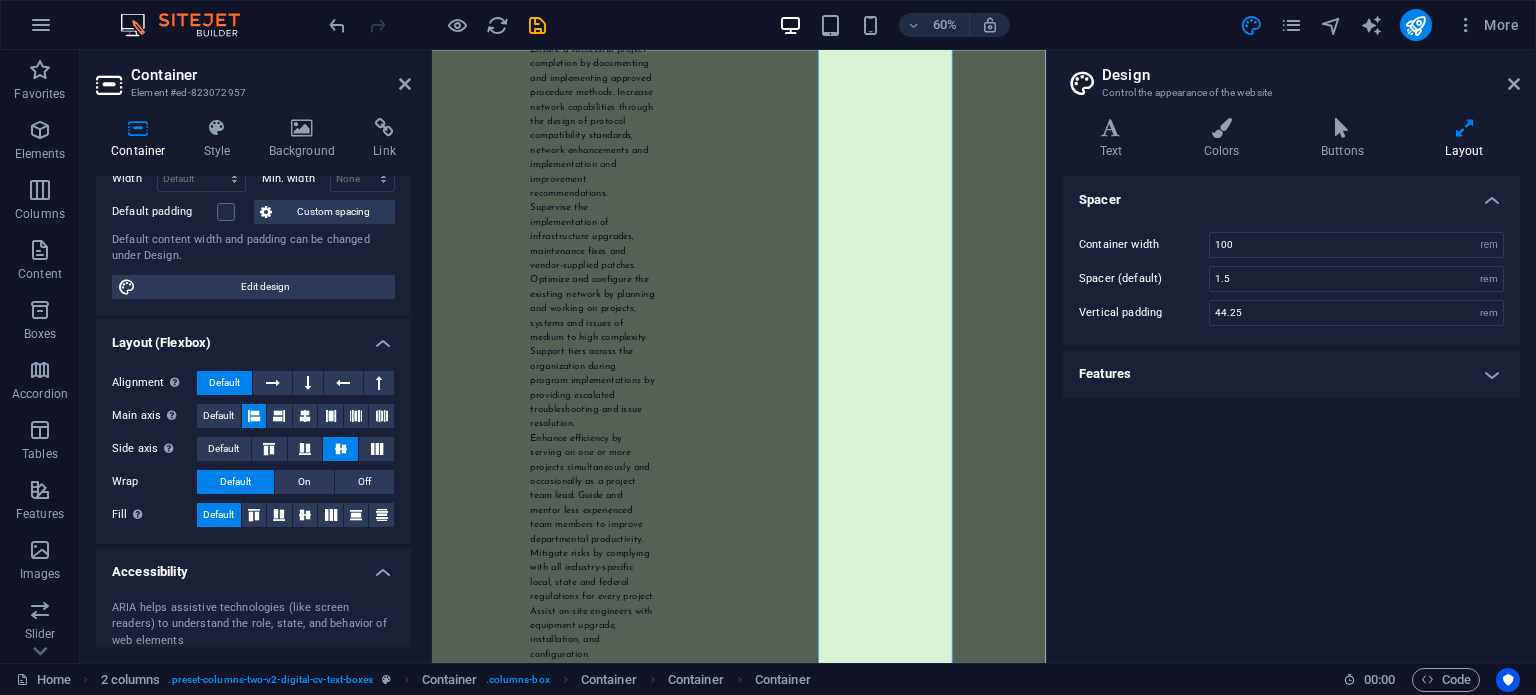 click on "Spacer Container width 100 rem px Spacer (default) 1.5 rem Vertical padding 44.25 rem Features Transition duration 0.3 s Transition function Ease Ease In Ease Out Ease In/Ease Out Linear" at bounding box center [1291, 411] 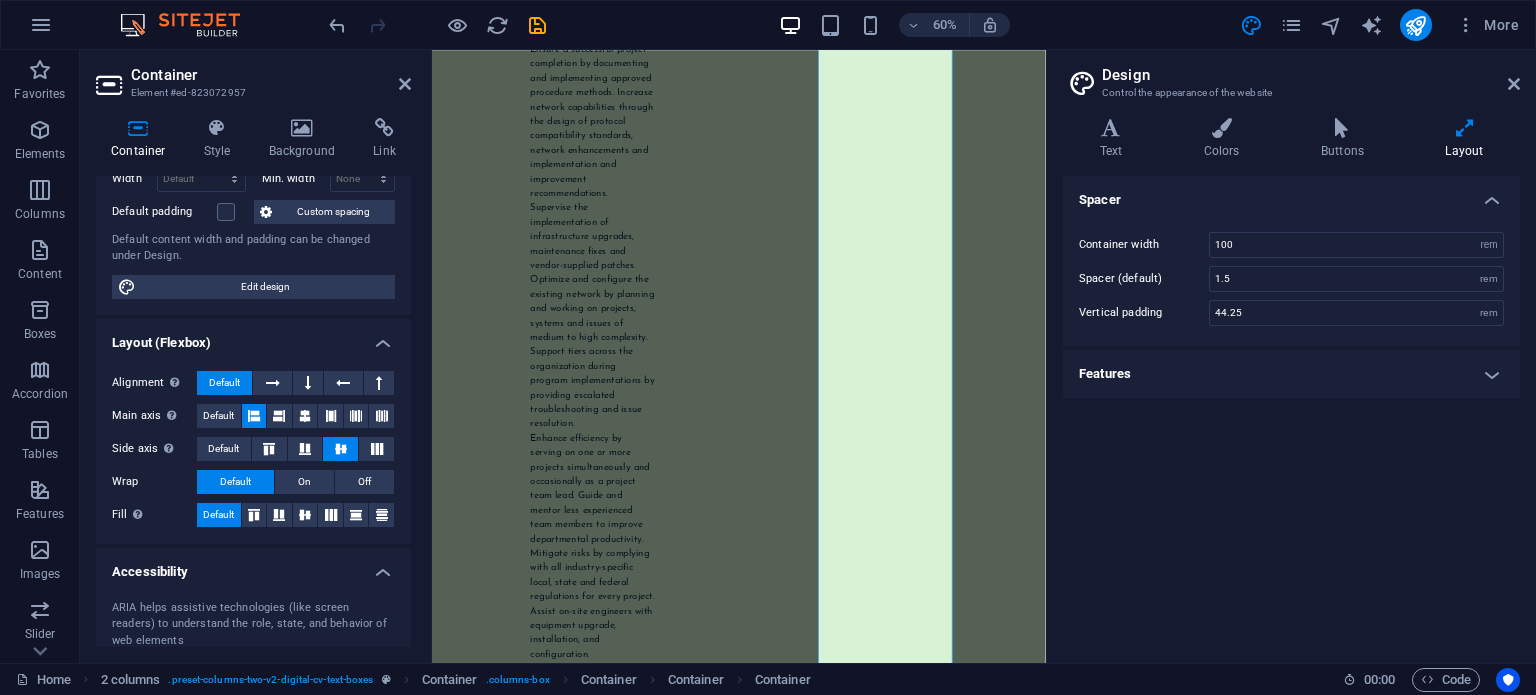 click on "Features" at bounding box center (1291, 374) 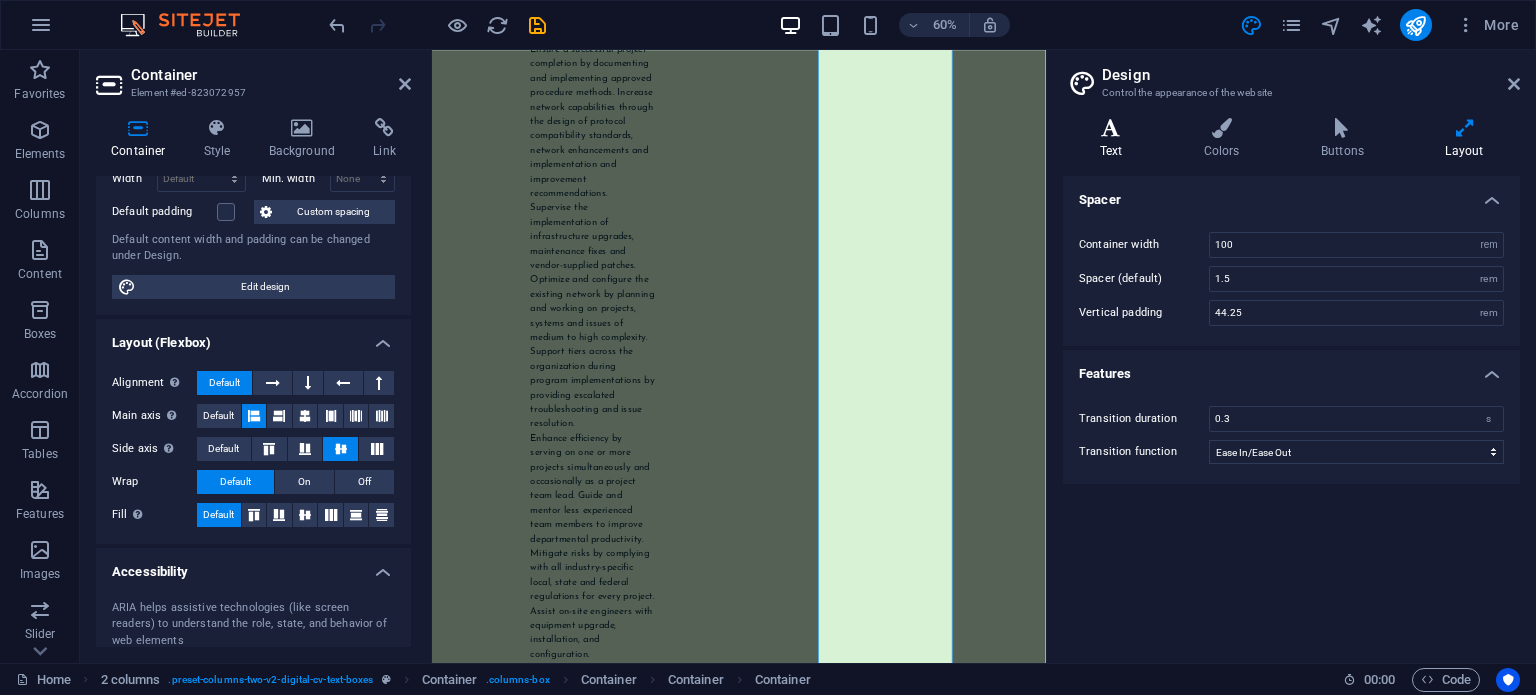 click at bounding box center (1111, 128) 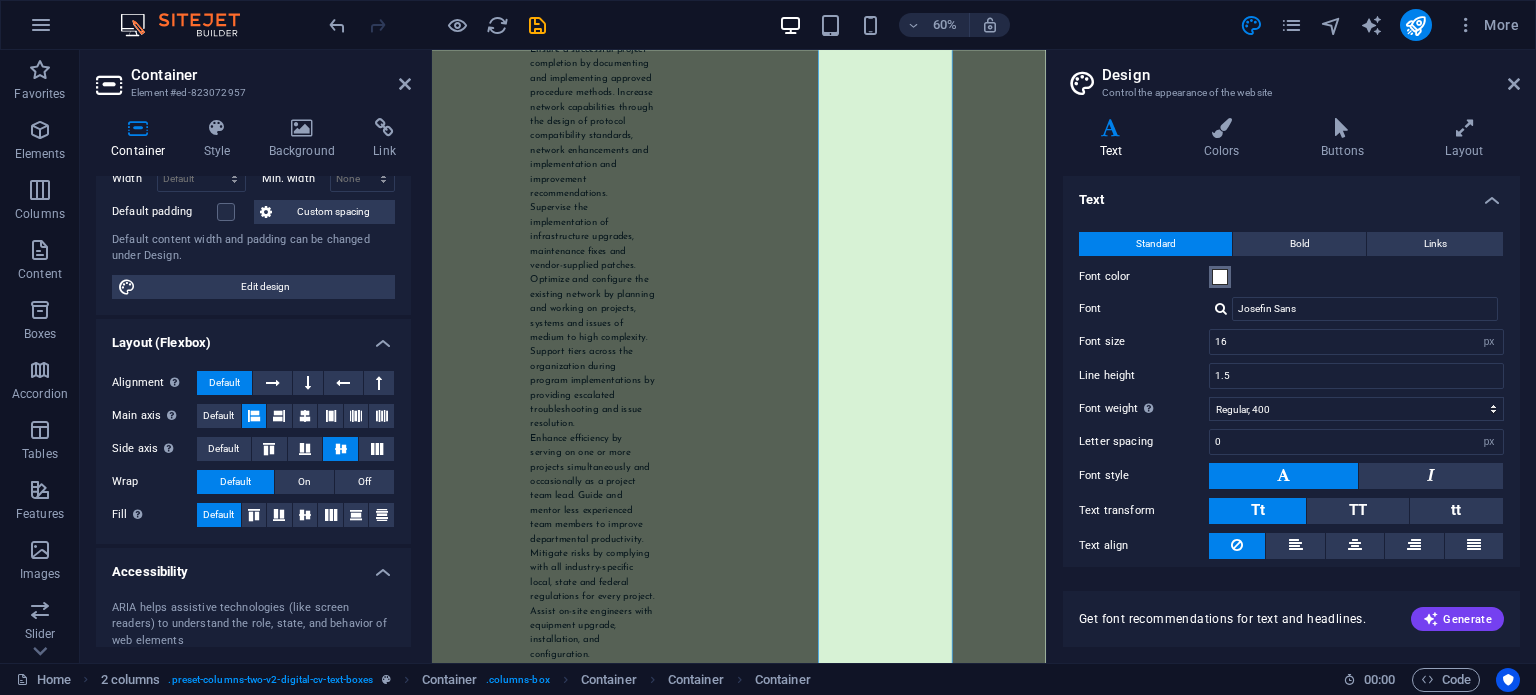 click at bounding box center [1220, 277] 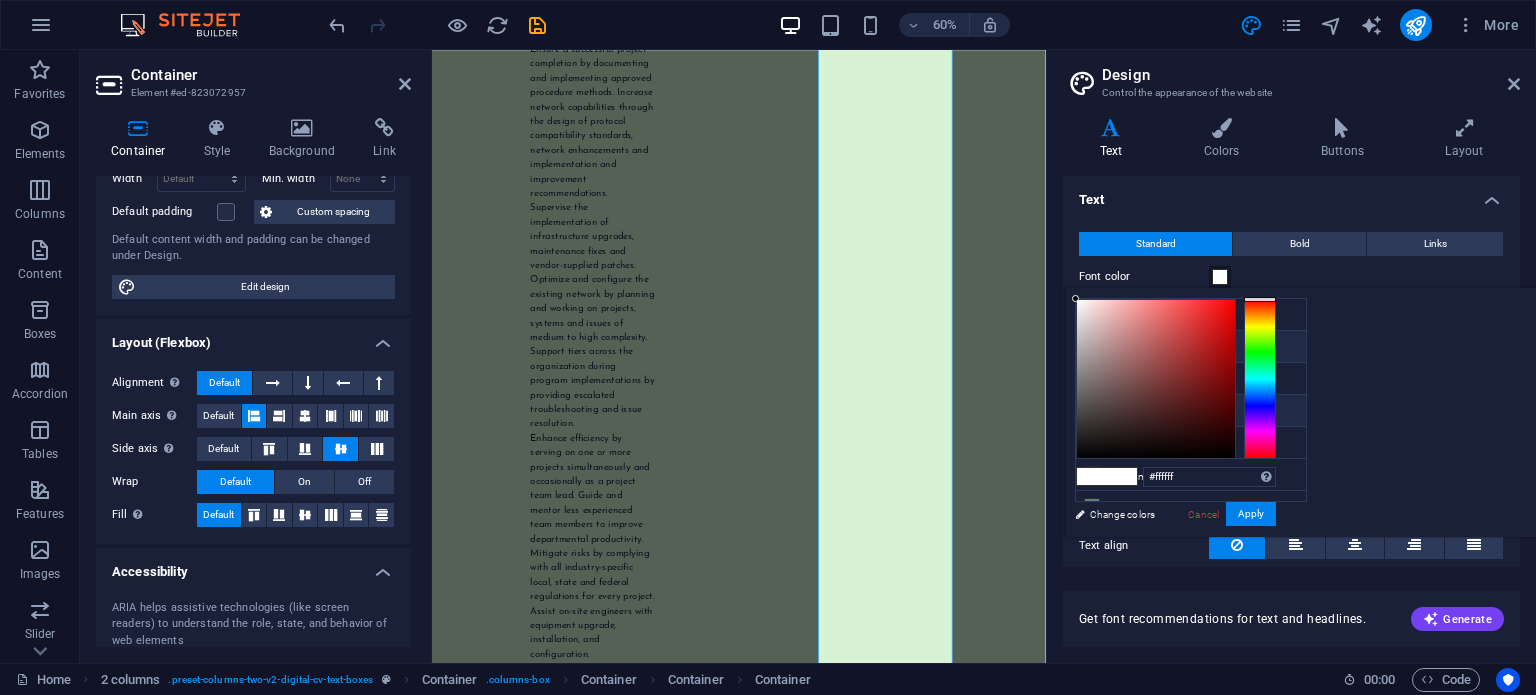click on "Primary color
#0c3444" at bounding box center [1191, 347] 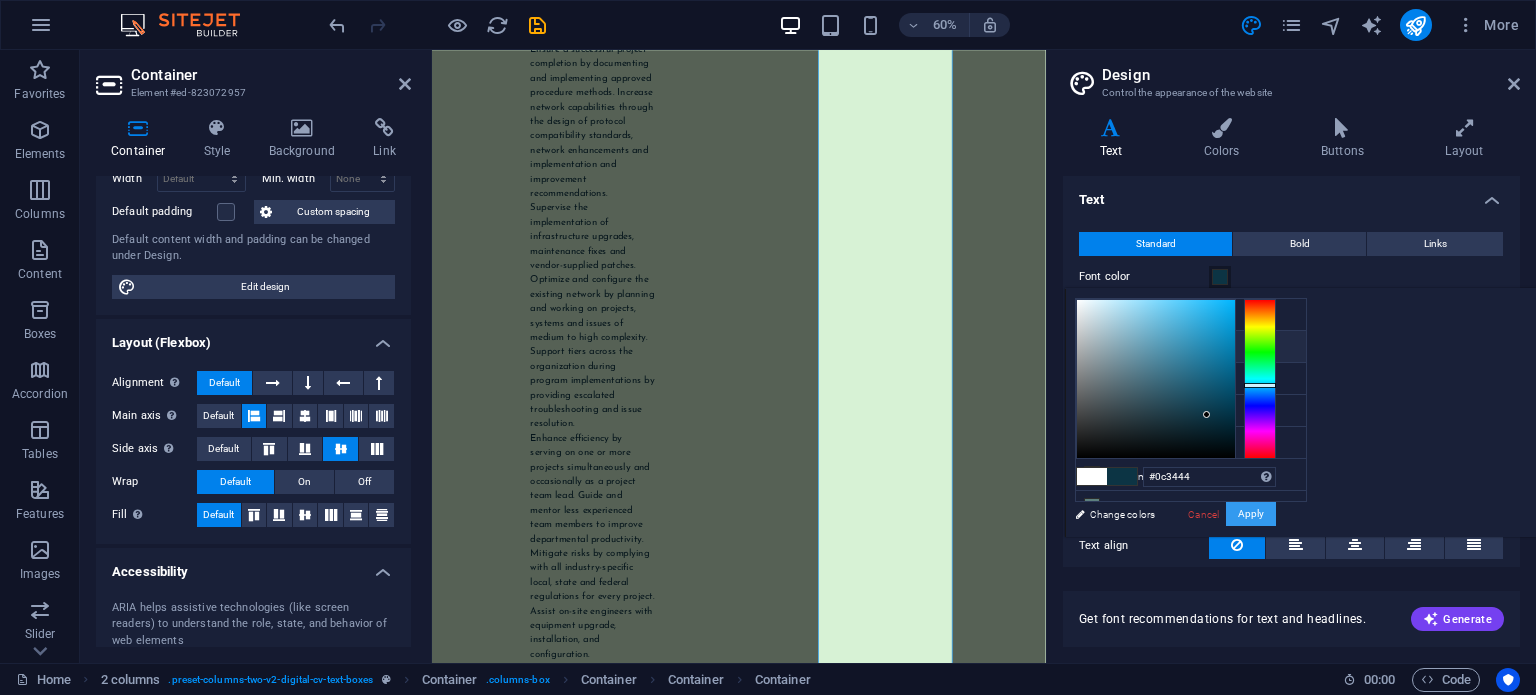click on "Apply" at bounding box center [1251, 514] 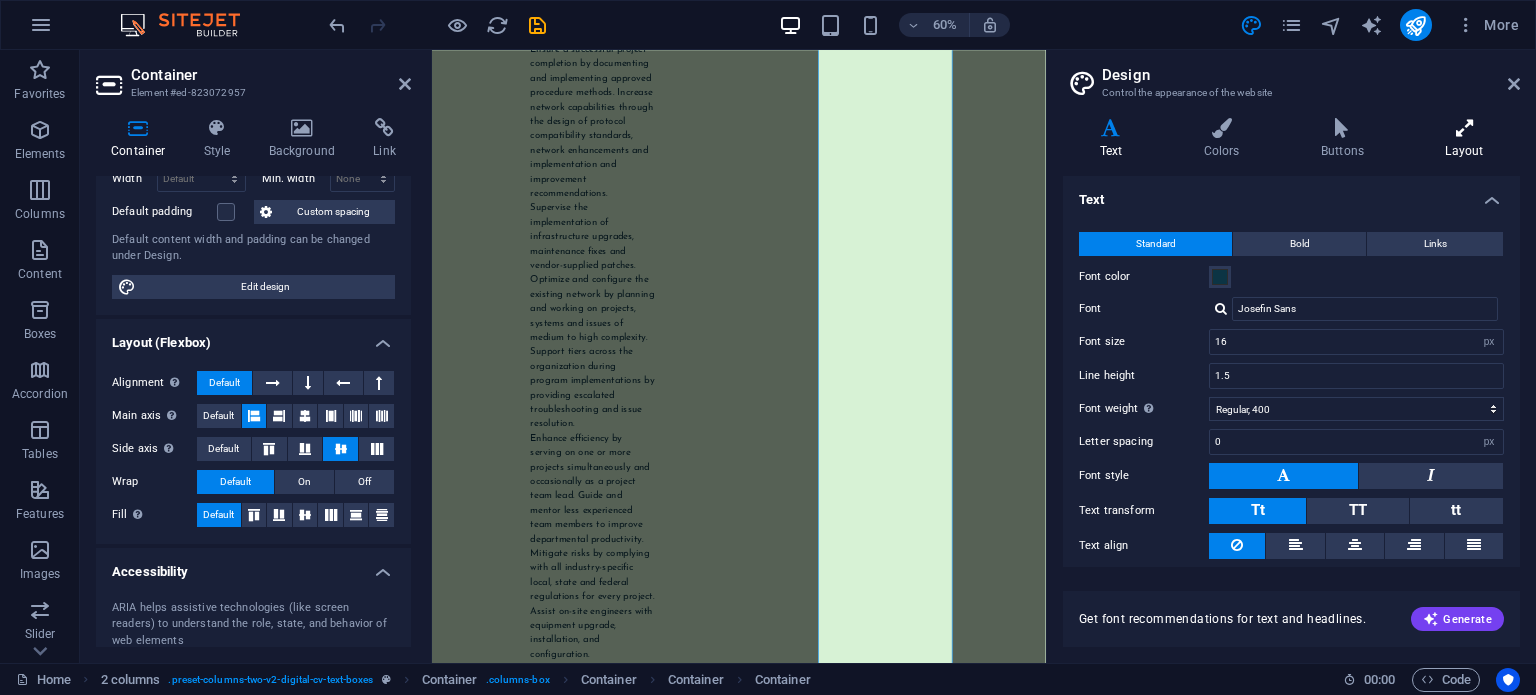 click on "Layout" at bounding box center [1464, 139] 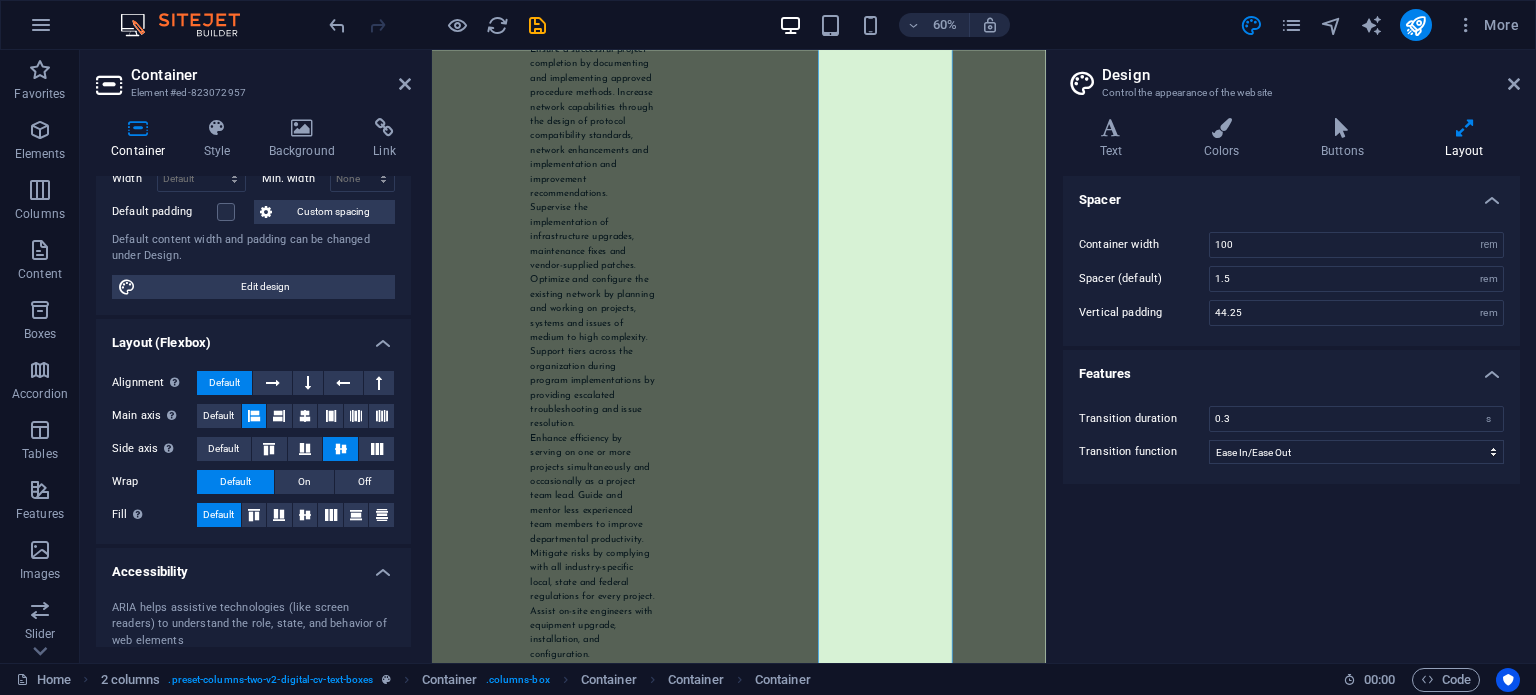 click on "Spacer Container width 100 rem px Spacer (default) 1.5 rem Vertical padding 44.25 rem Features Transition duration 0.3 s Transition function Ease Ease In Ease Out Ease In/Ease Out Linear" at bounding box center [1291, 411] 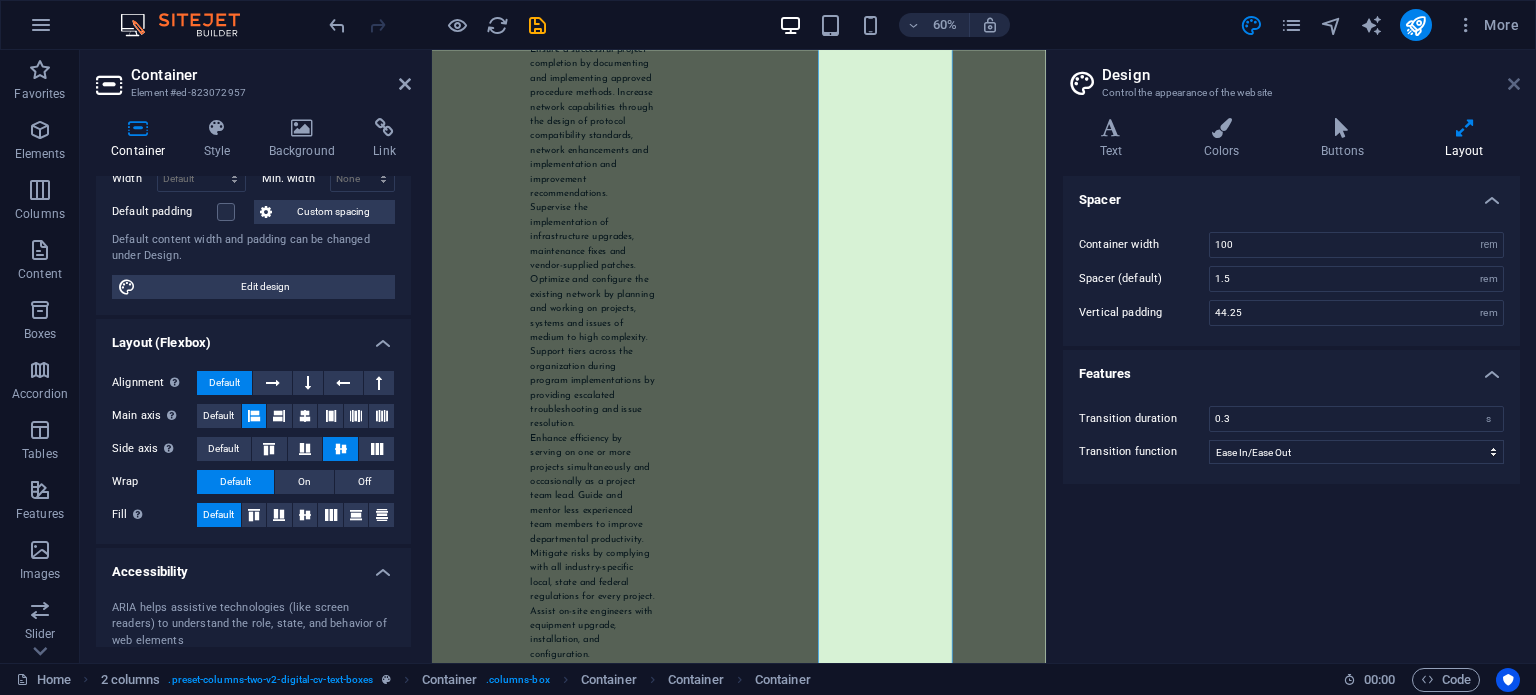 click at bounding box center (1514, 84) 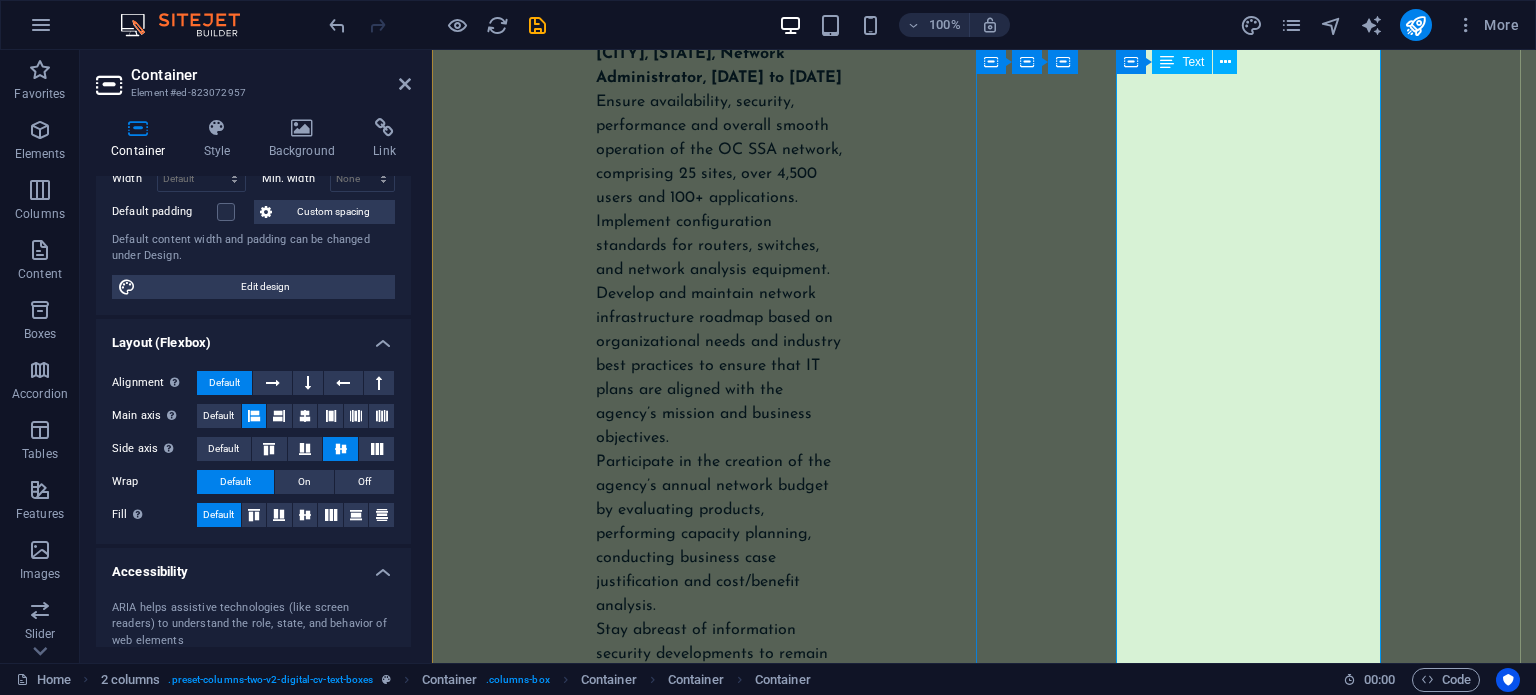 scroll, scrollTop: 10505, scrollLeft: 0, axis: vertical 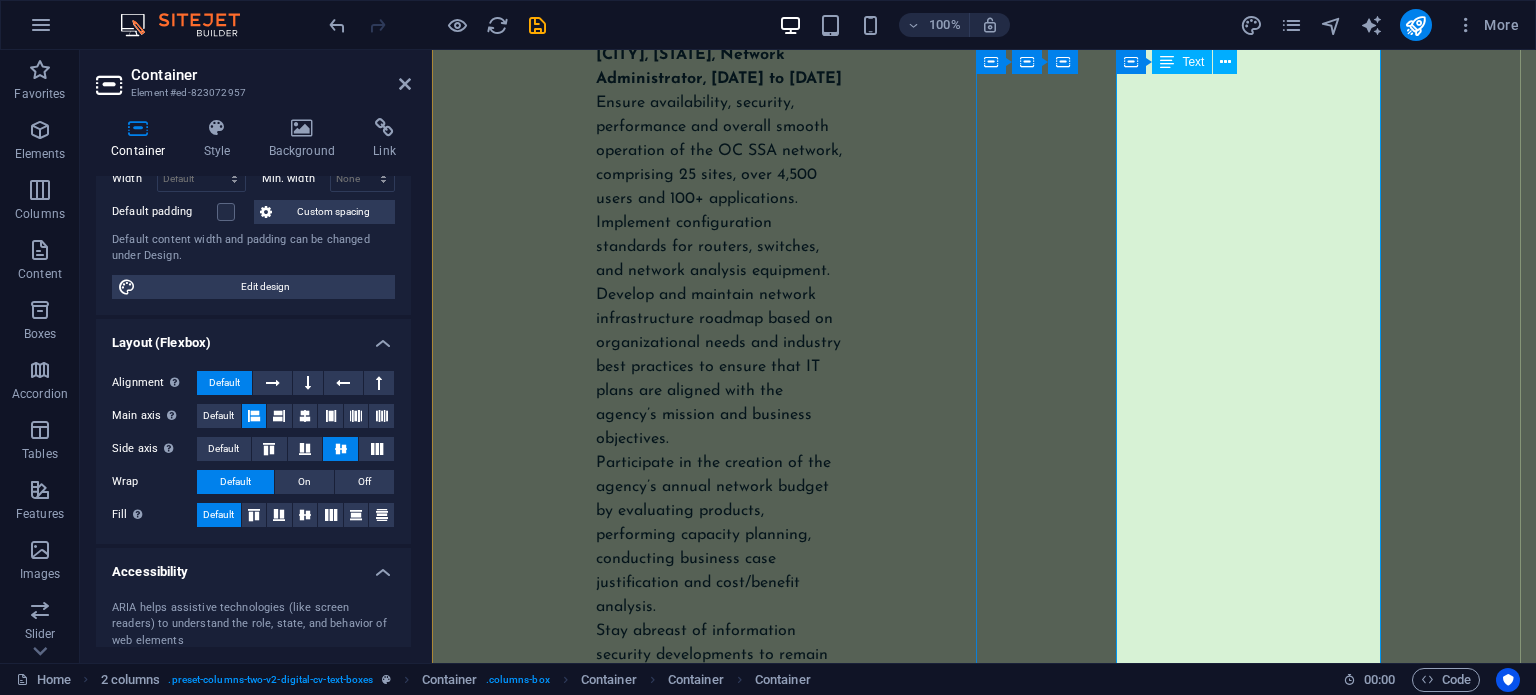 click on "Employer: Consultant, Newport Beach, CA  06/2024 to Present Designed, installed, and support Cisco Meraki infrastructure business network Insightful Minds Deliver ongoing support, troubleshooting, and documentation.     Employer: Atos/Capgemini Disney Anaheim, CA, Network Engineer II, 11/2022 to Present Responsible for the success of regional network services at Disneyland park and Disney California Adventure. Improve productivity through in-depth new product evaluations and develop resolutions to network issues during implementation. Maintain product and service quality by assisting in the development and documentation of technical standards. Ensure a successful project completion by documenting and implementing approved procedure methods. Increase network capabilities through the design of protocol compatibility standards, network enhancements and implementation and improvement recommendations. Implementation of infrastructure upgrades, maintenance fixes and vendor-supplied patches. Environment:" at bounding box center (708, -833) 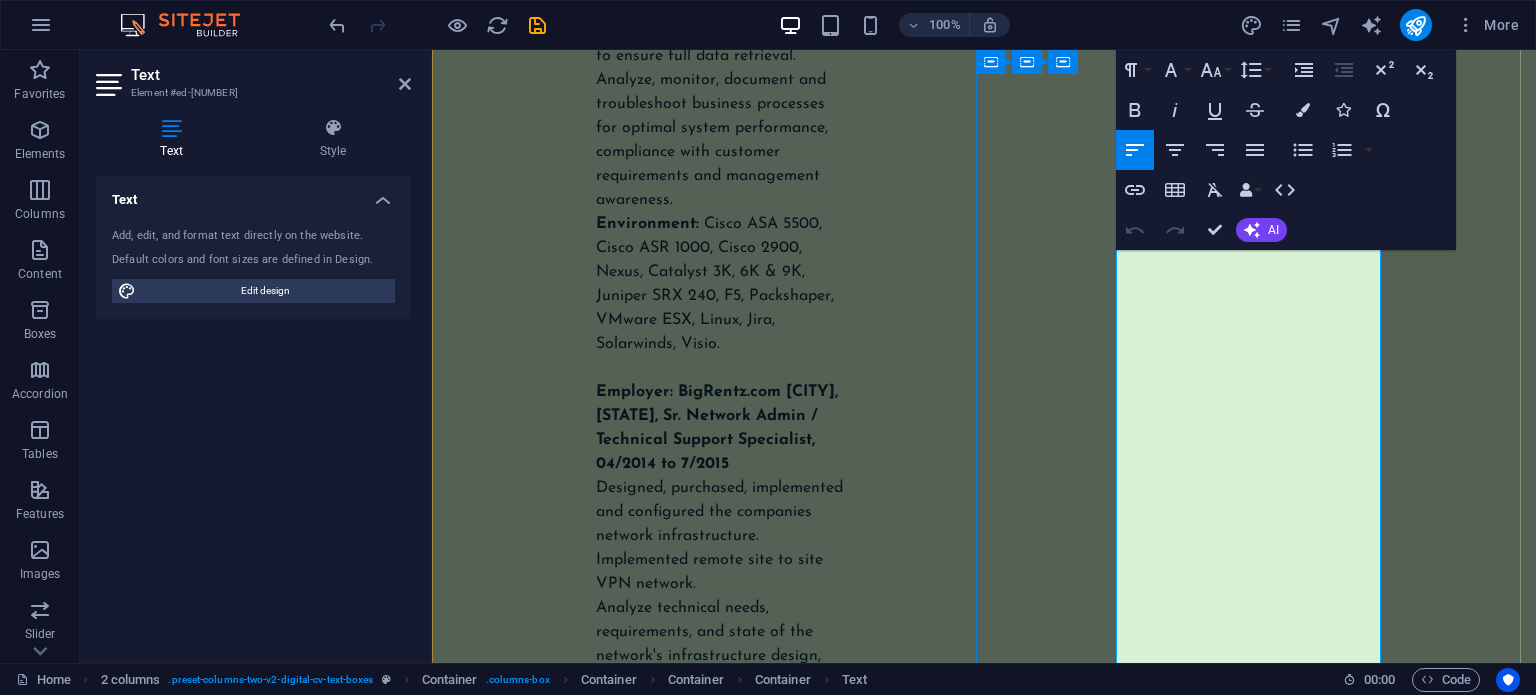 scroll, scrollTop: 8704, scrollLeft: 0, axis: vertical 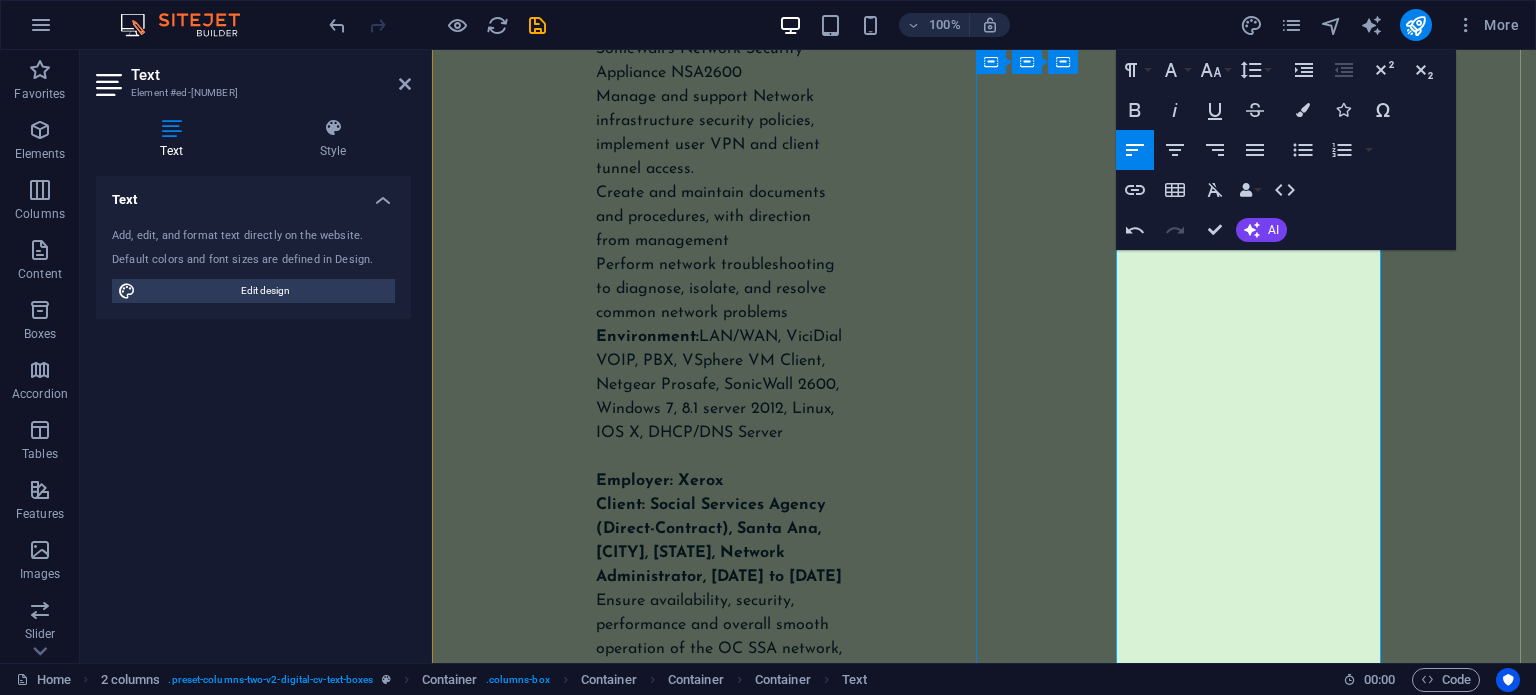 click on "Environment:   WhatsUp, BGP, OSPF, EIGRP, VLAN, VTP, STP, ACL’s, DHCP, CalWIN, CWS/CMS, 6500/4500/2900/2400, WAN, LAN, VPN routers/switches, Catalyst switches, WhatsUp Gold." at bounding box center (720, 1861) 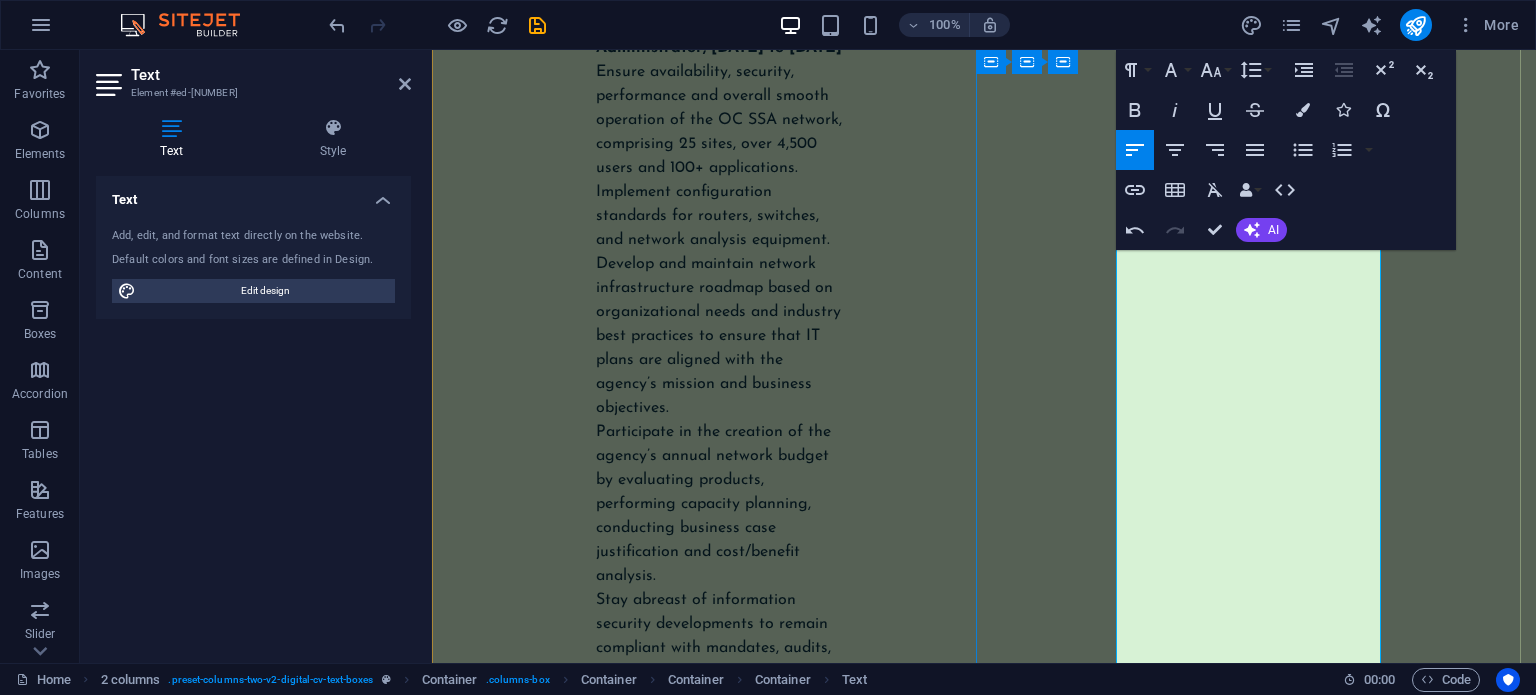 scroll, scrollTop: 10559, scrollLeft: 0, axis: vertical 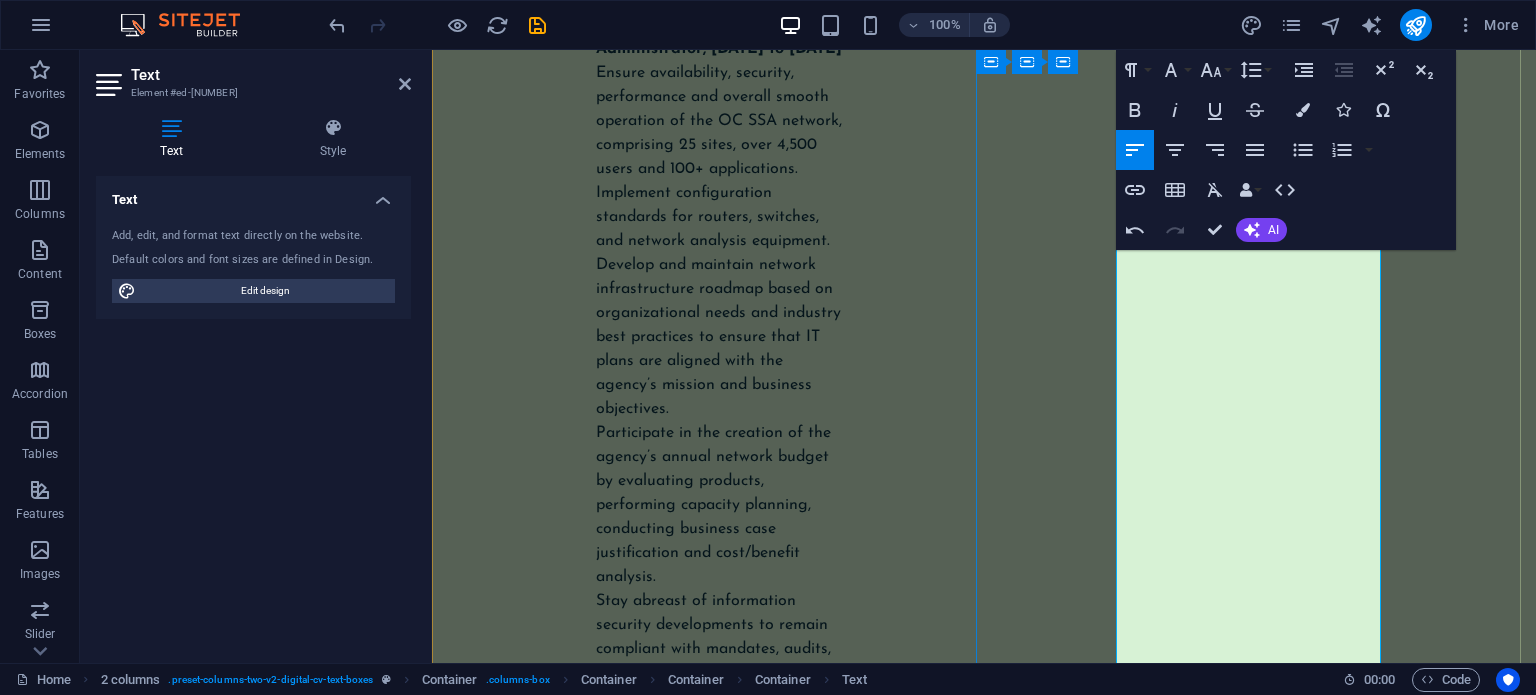 click on "Employer: Beckman Coulter, [CITY], [STATE], Network Analyst, 09/2008 to 12/2012" at bounding box center [712, 1681] 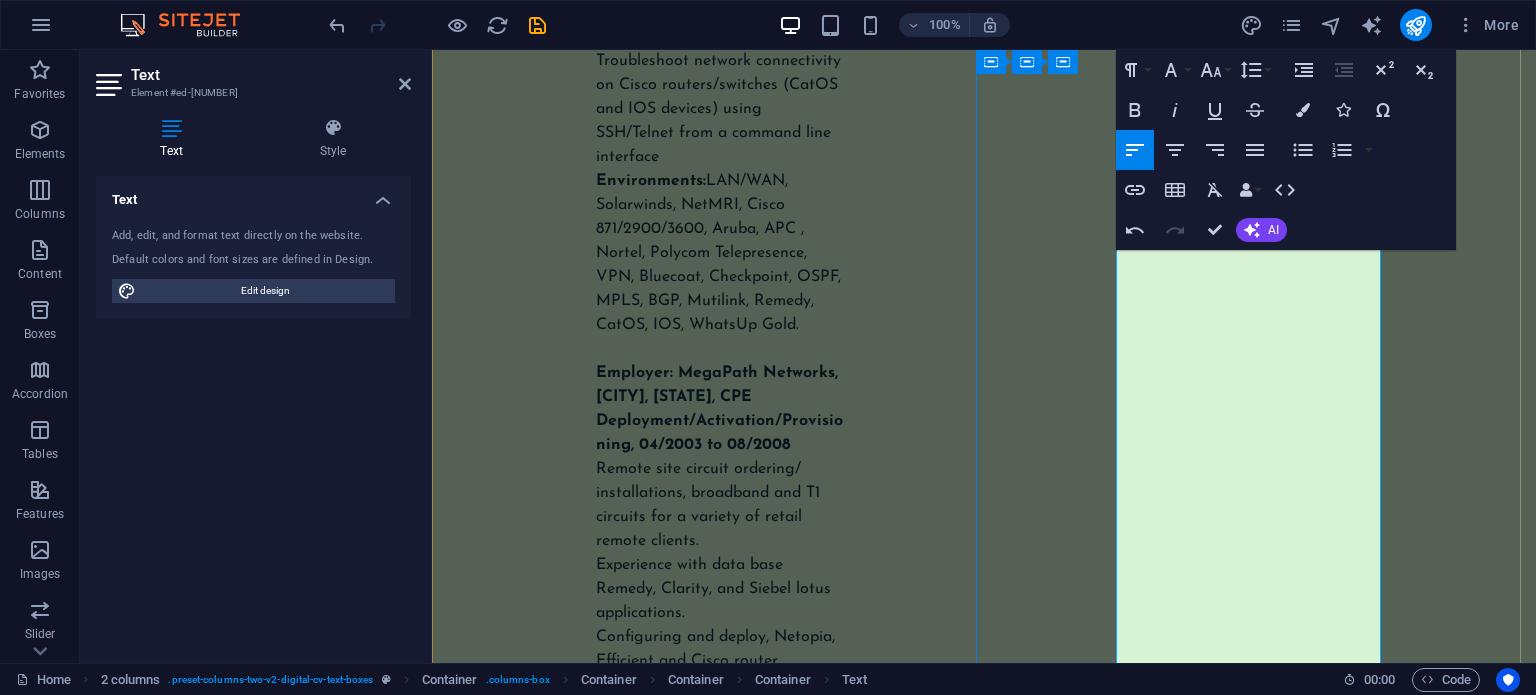 scroll, scrollTop: 13436, scrollLeft: 0, axis: vertical 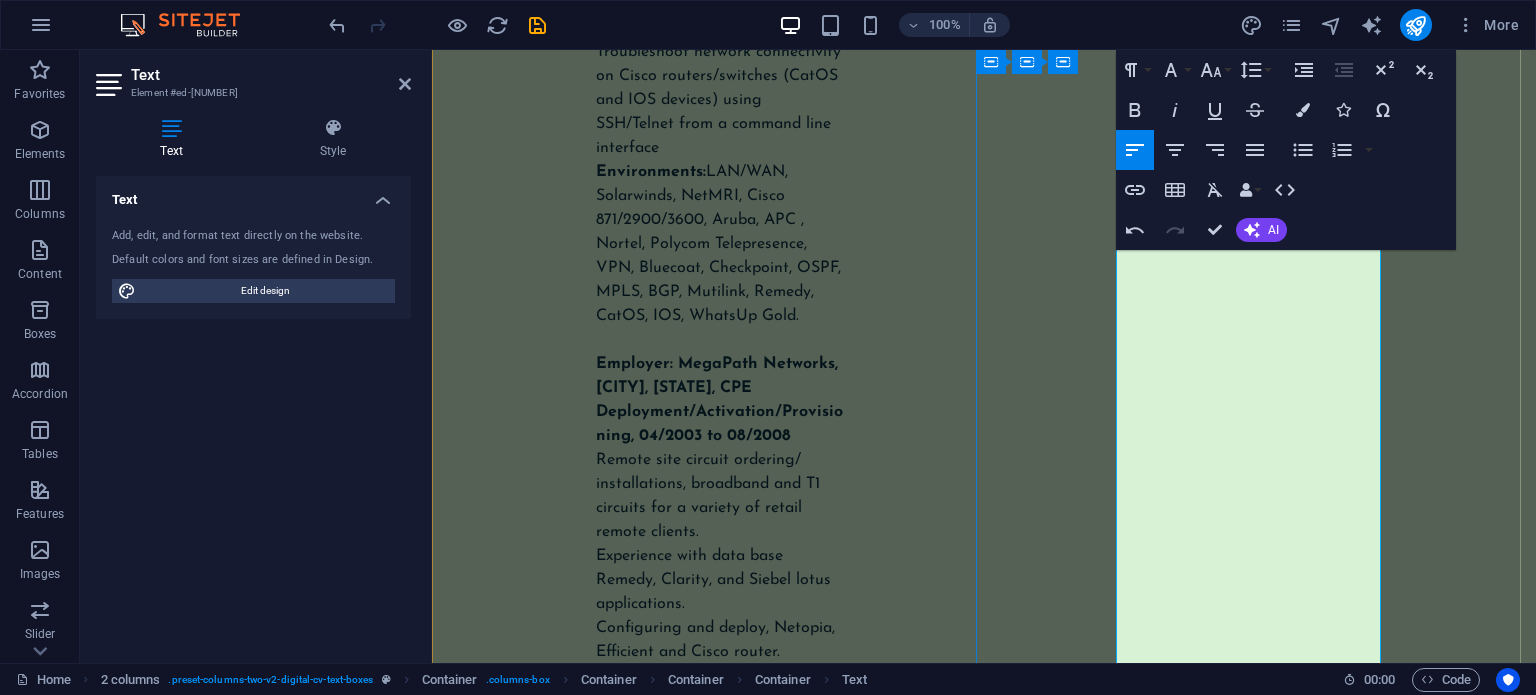 drag, startPoint x: 1236, startPoint y: 429, endPoint x: 1157, endPoint y: 418, distance: 79.762146 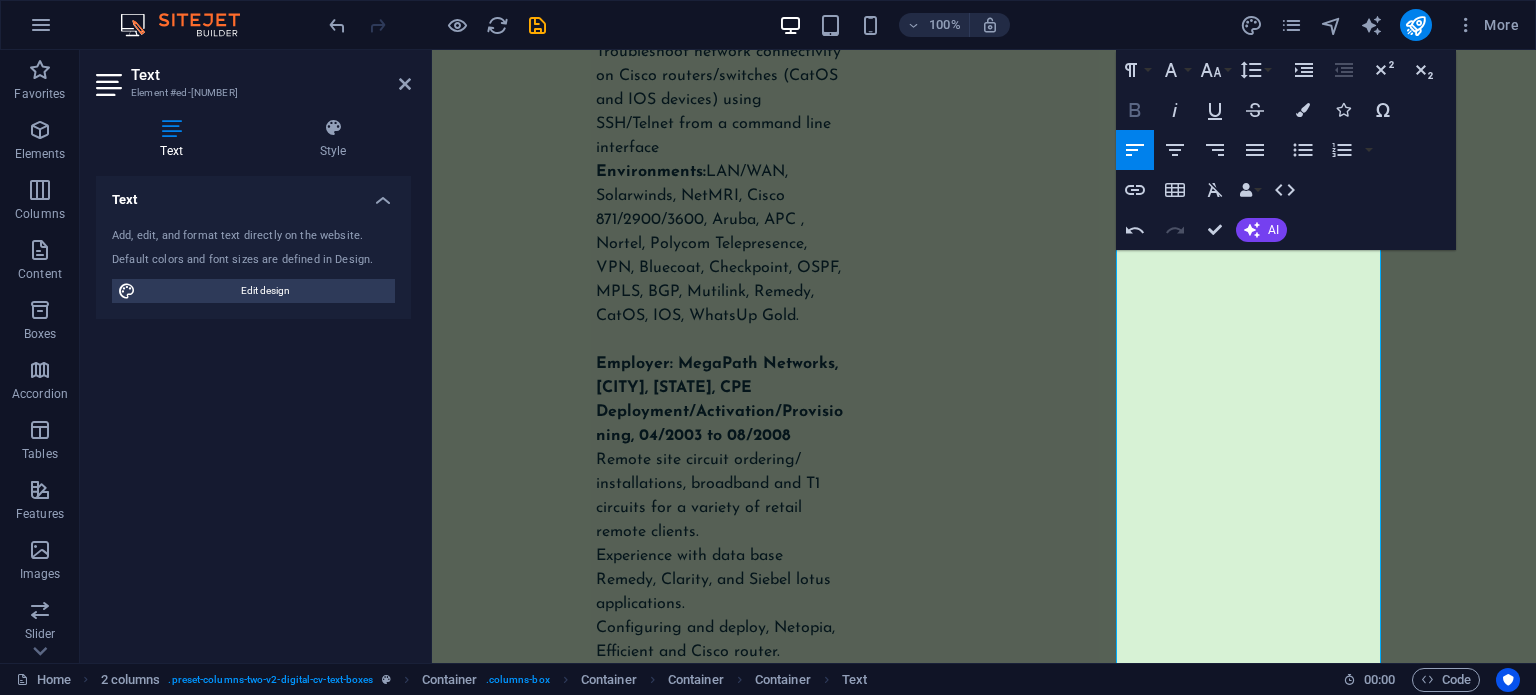 click 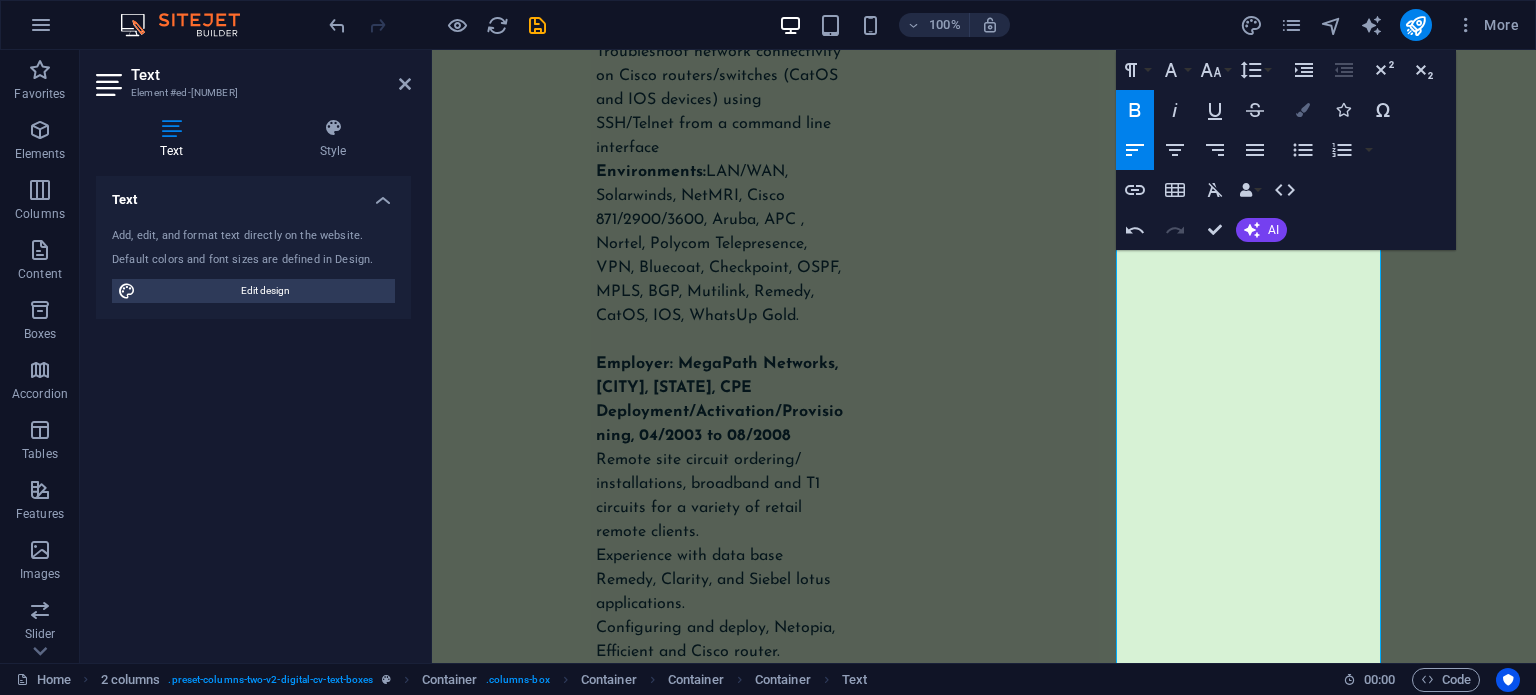 click on "Colors" at bounding box center (1303, 110) 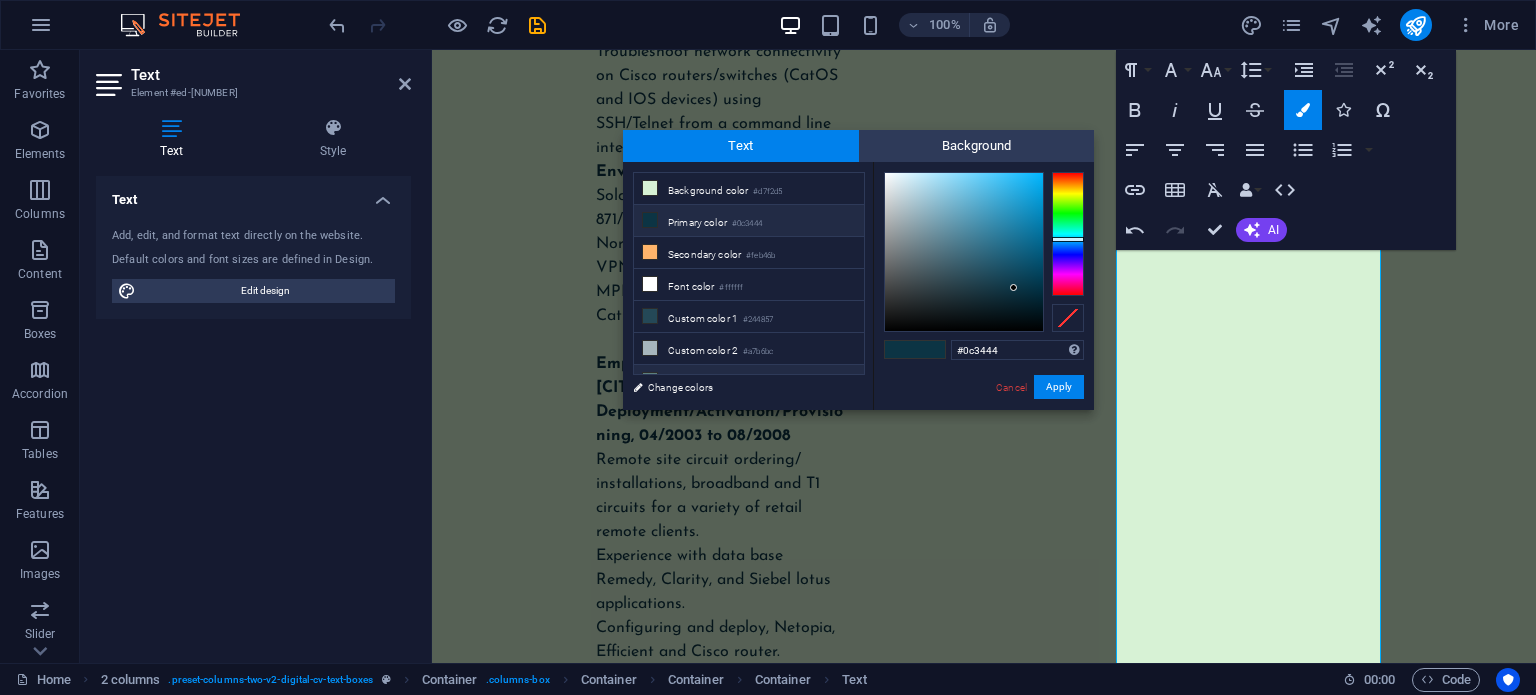 scroll, scrollTop: 44, scrollLeft: 0, axis: vertical 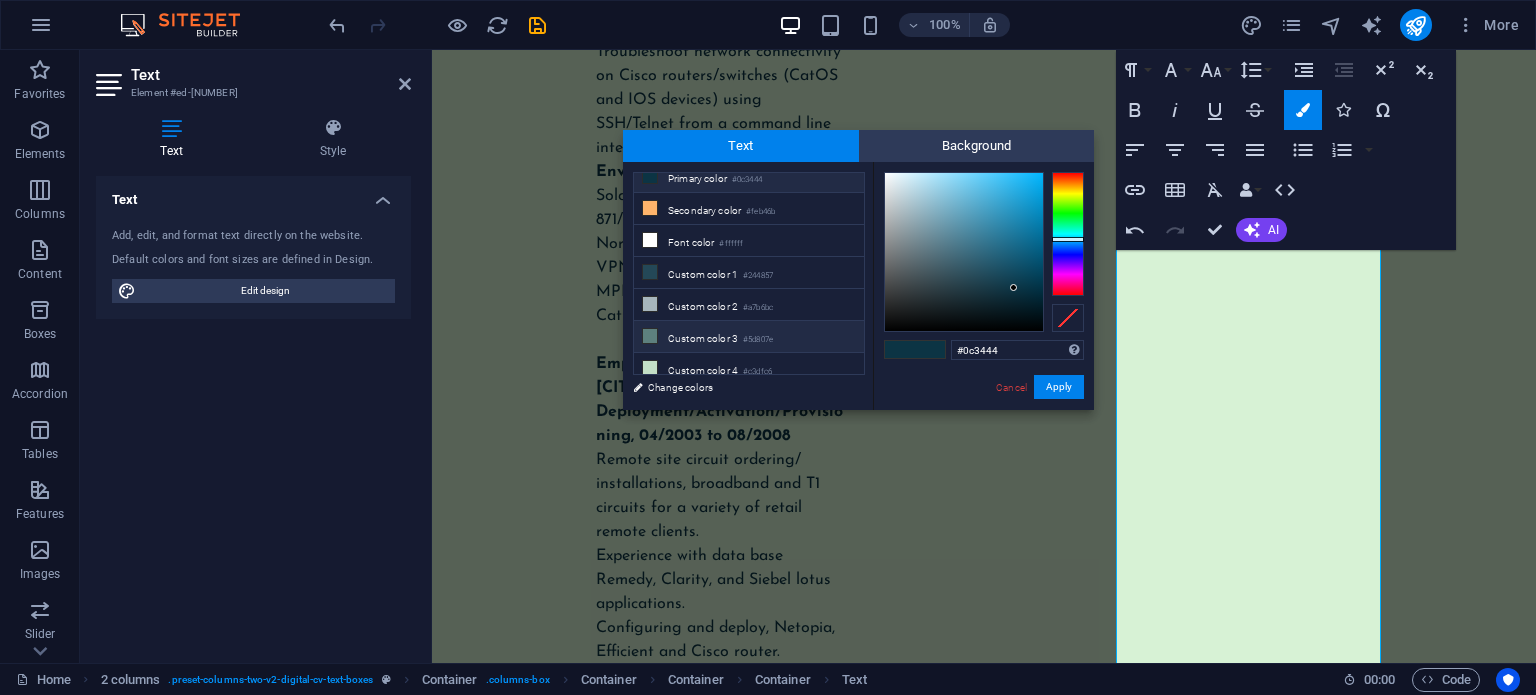 click on "Custom color 3
#5d807e" at bounding box center [749, 337] 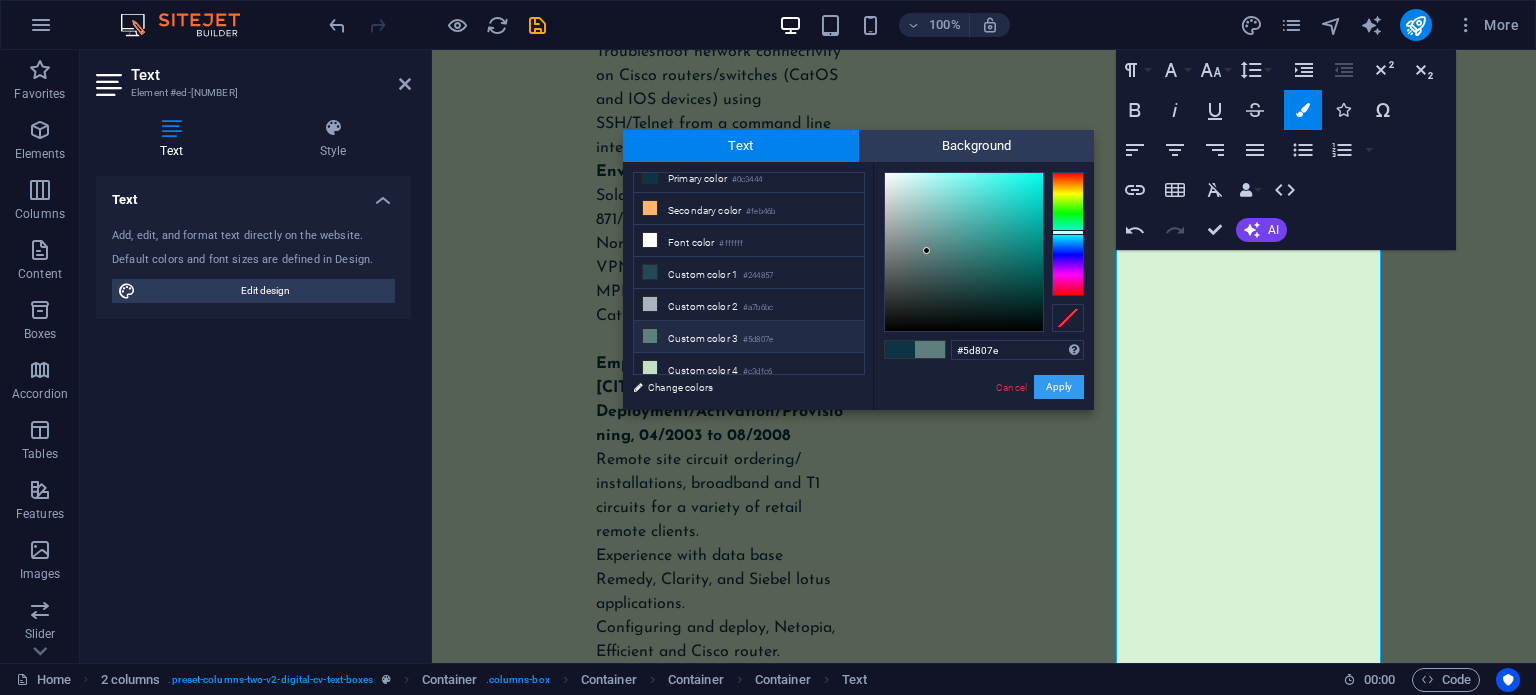 click on "Apply" at bounding box center (1059, 387) 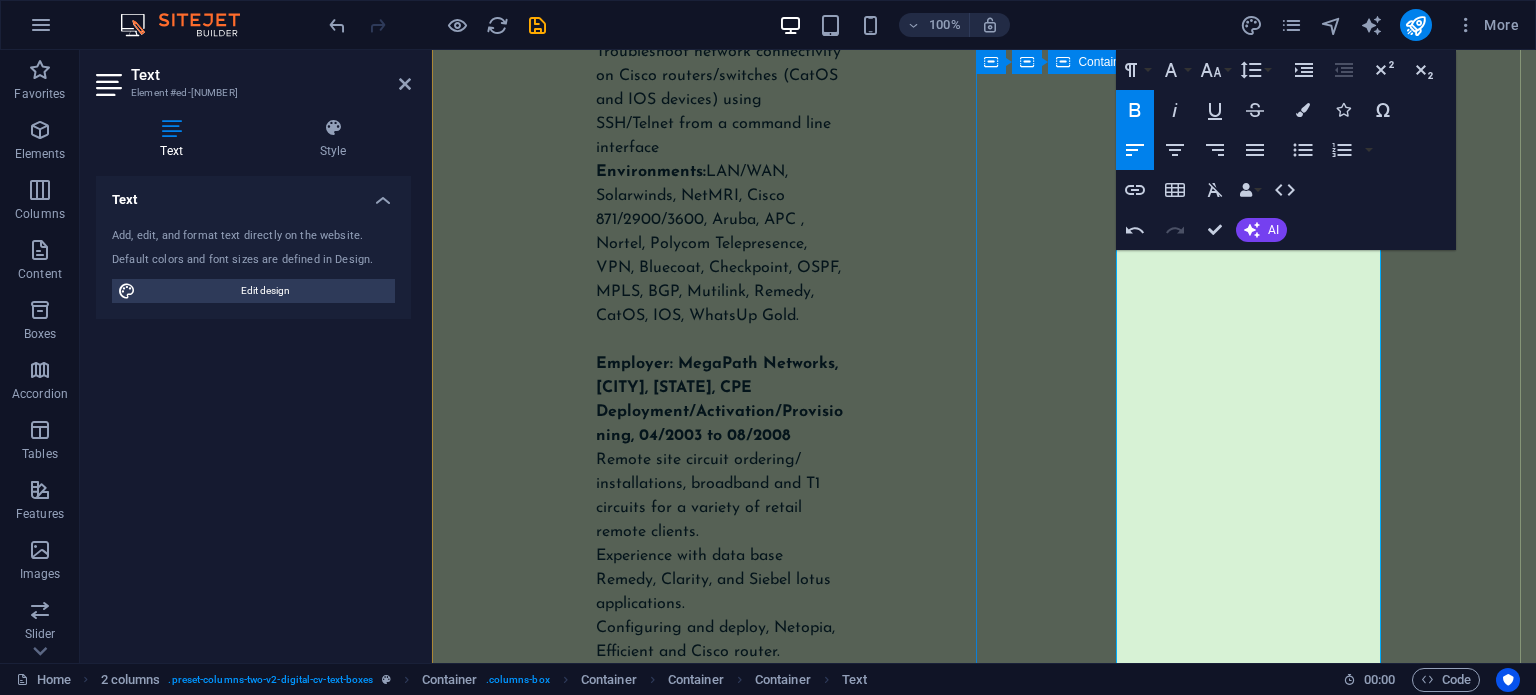 click on "My experience so far WORK Employer: Consultant, Newport Beach, CA  06/2024 to Present Designed, installed, and support Cisco Meraki infrastructure business network Insightful Minds Deliver ongoing support, troubleshooting, and documentation.     Employer: Atos/Capgemini Disney Anaheim, CA, Network Engineer II, 11/2022 to Present Responsible for the success of regional network services at Disneyland park and Disney California Adventure. Improve productivity through in-depth new product evaluations and develop resolutions to network issues during implementation. Maintain product and service quality by assisting in the development and documentation of technical standards. Ensure a successful project completion by documenting and implementing approved procedure methods. Increase network capabilities through the design of protocol compatibility standards, network enhancements and implementation and improvement recommendations. Assist on-site engineers with equipment upgrade, installation, and configuration." at bounding box center [708, -3886] 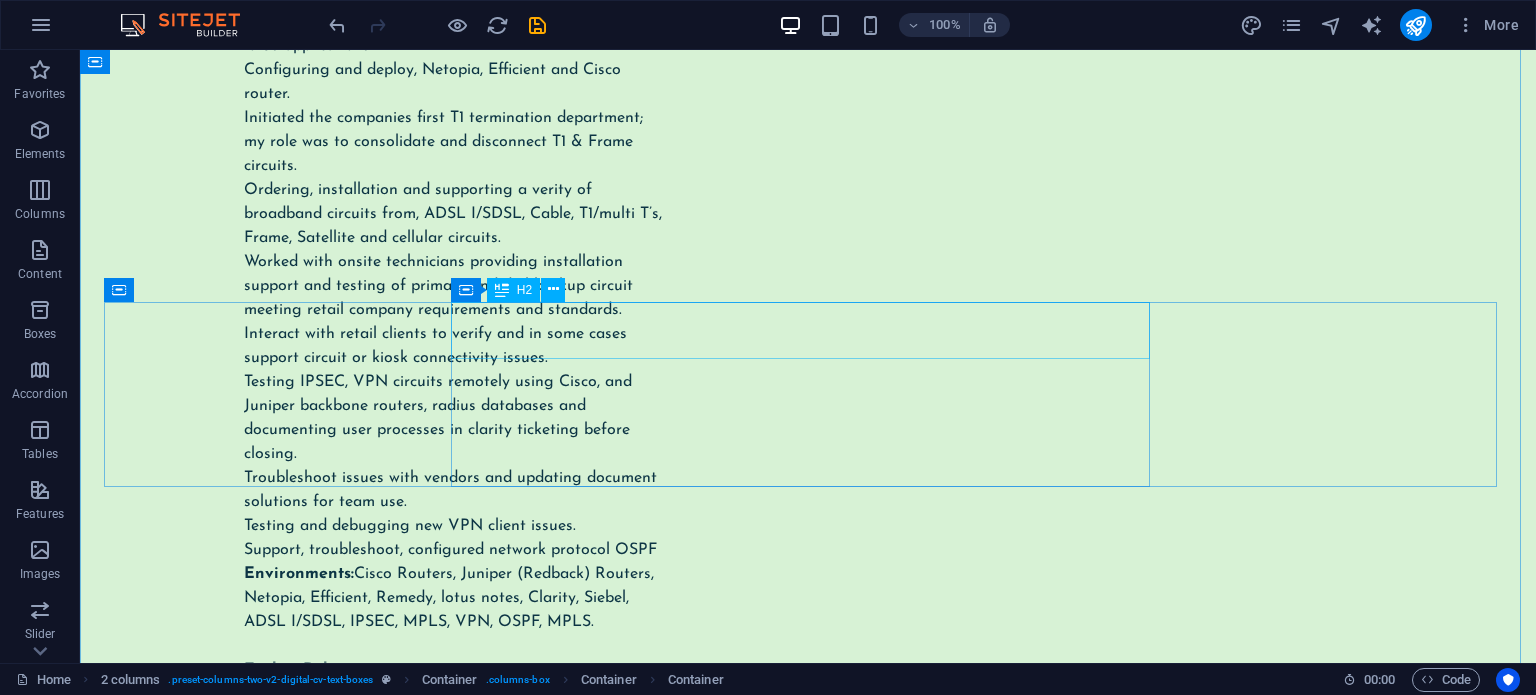 scroll, scrollTop: 10170, scrollLeft: 0, axis: vertical 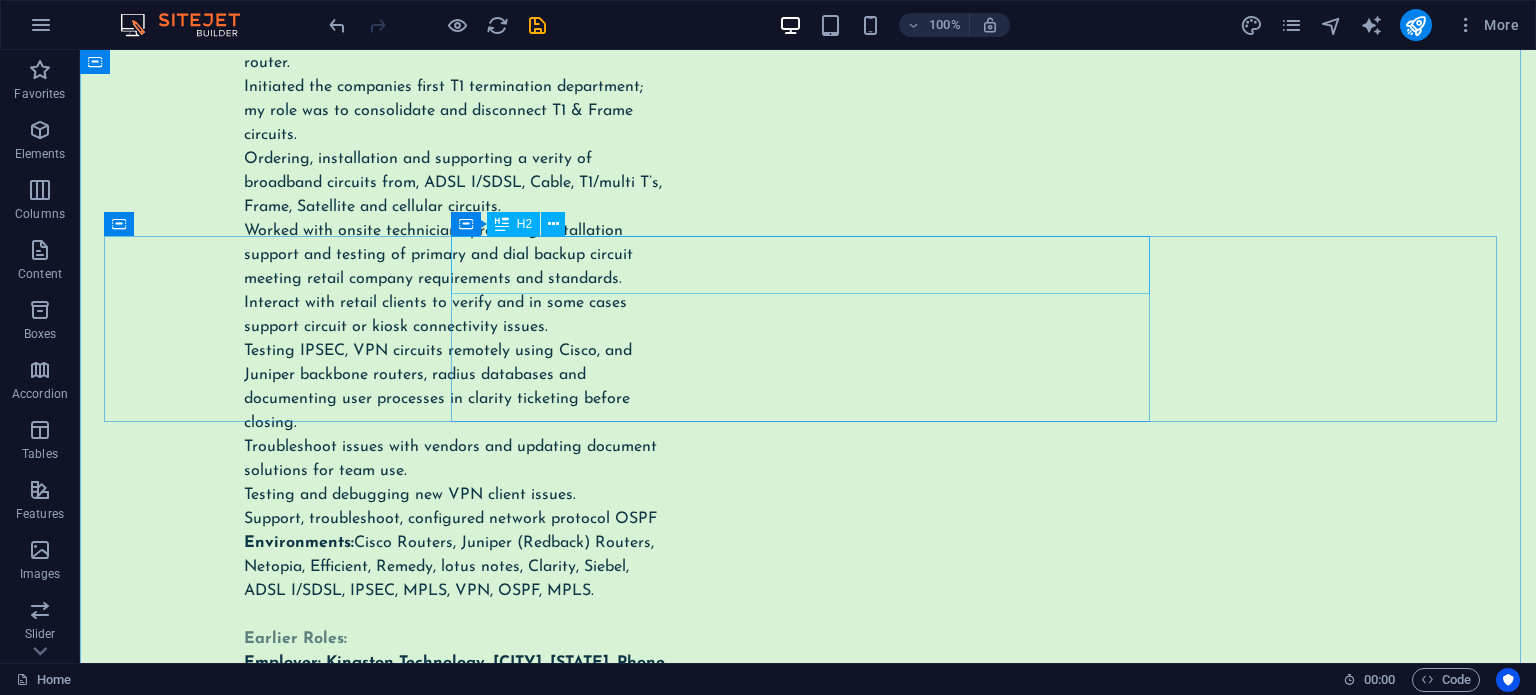 click on "How can I help" at bounding box center [481, 1684] 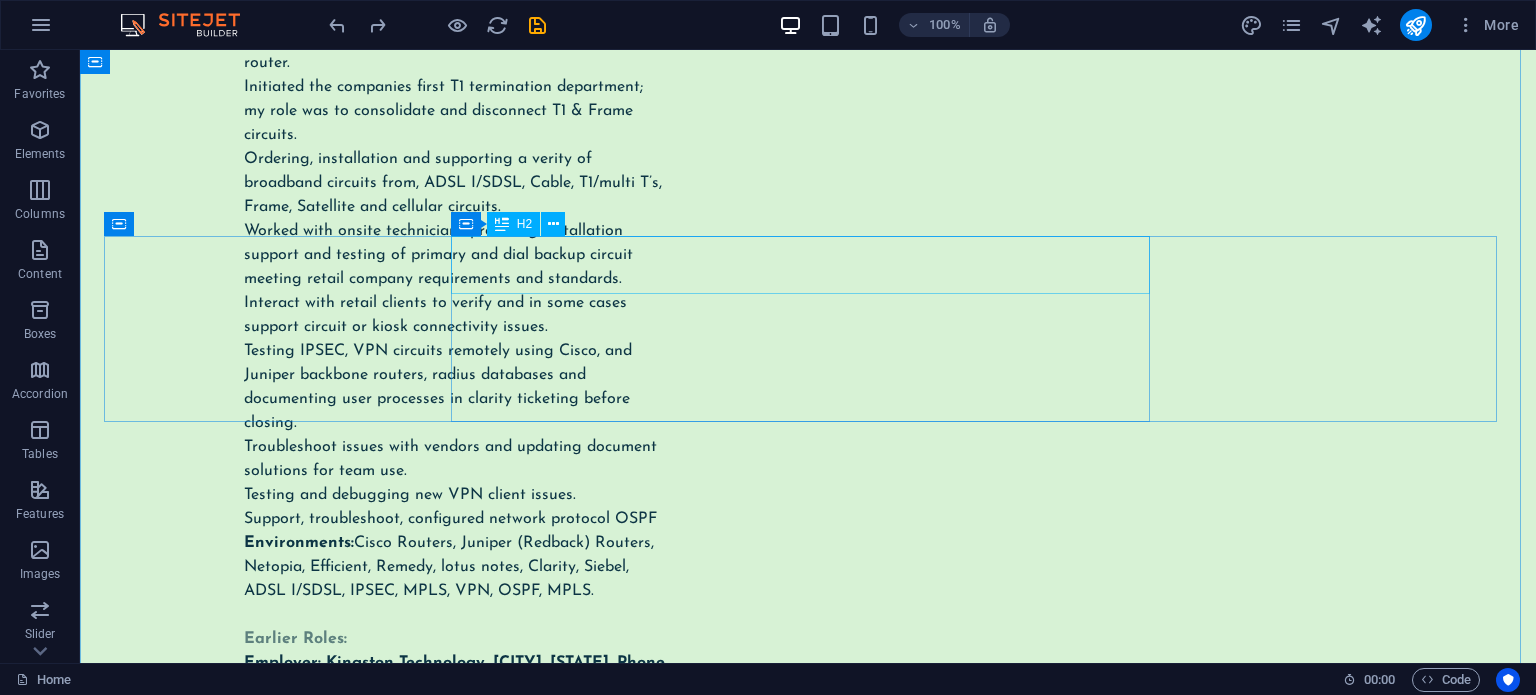 click on "How can I help" at bounding box center [481, 1684] 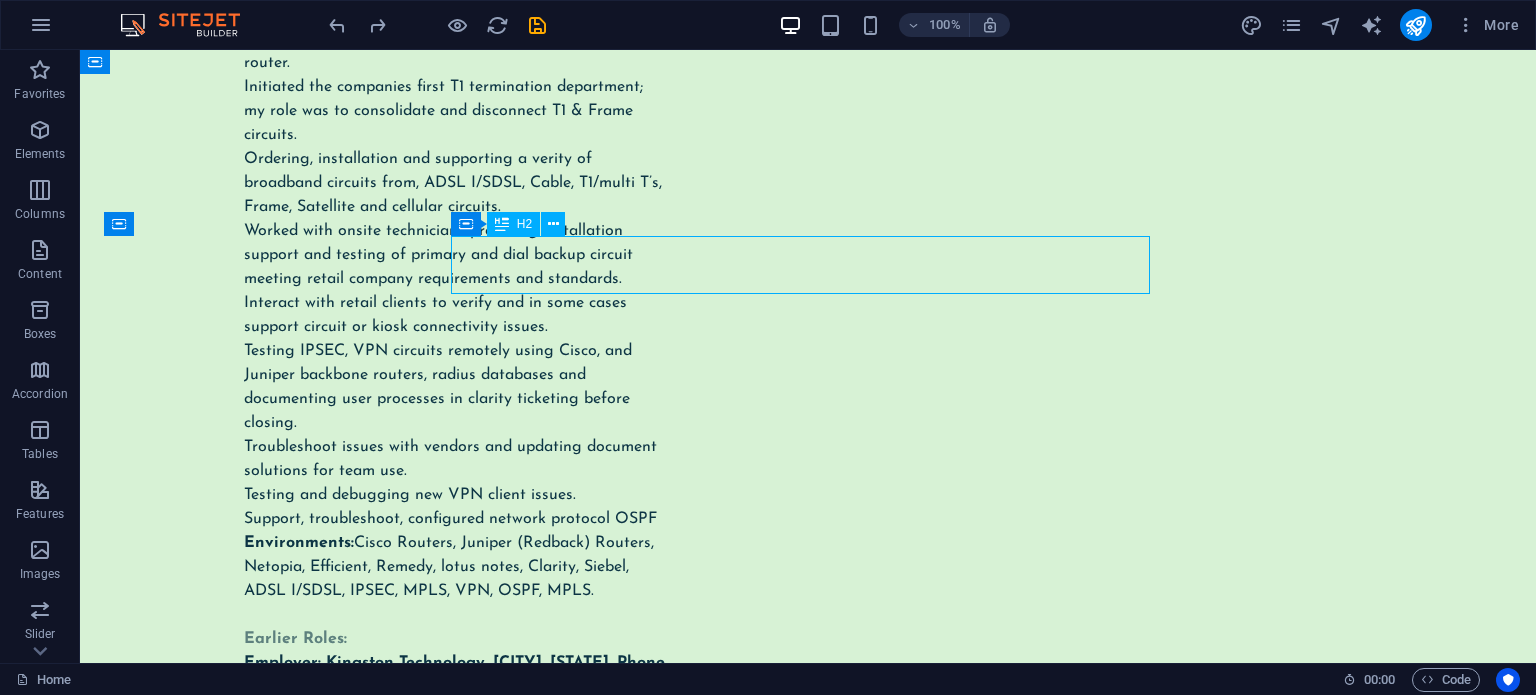 click on "How can I help" at bounding box center [481, 1684] 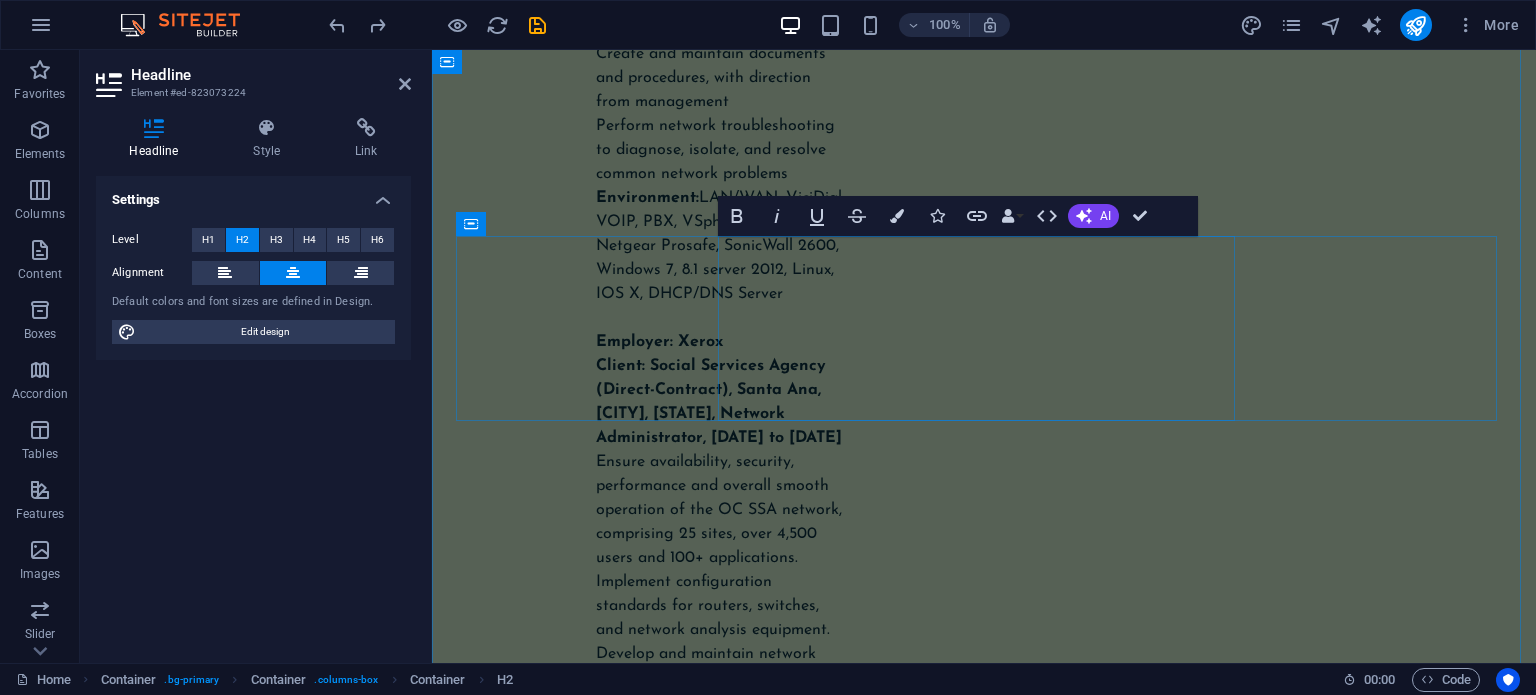 scroll, scrollTop: 14841, scrollLeft: 0, axis: vertical 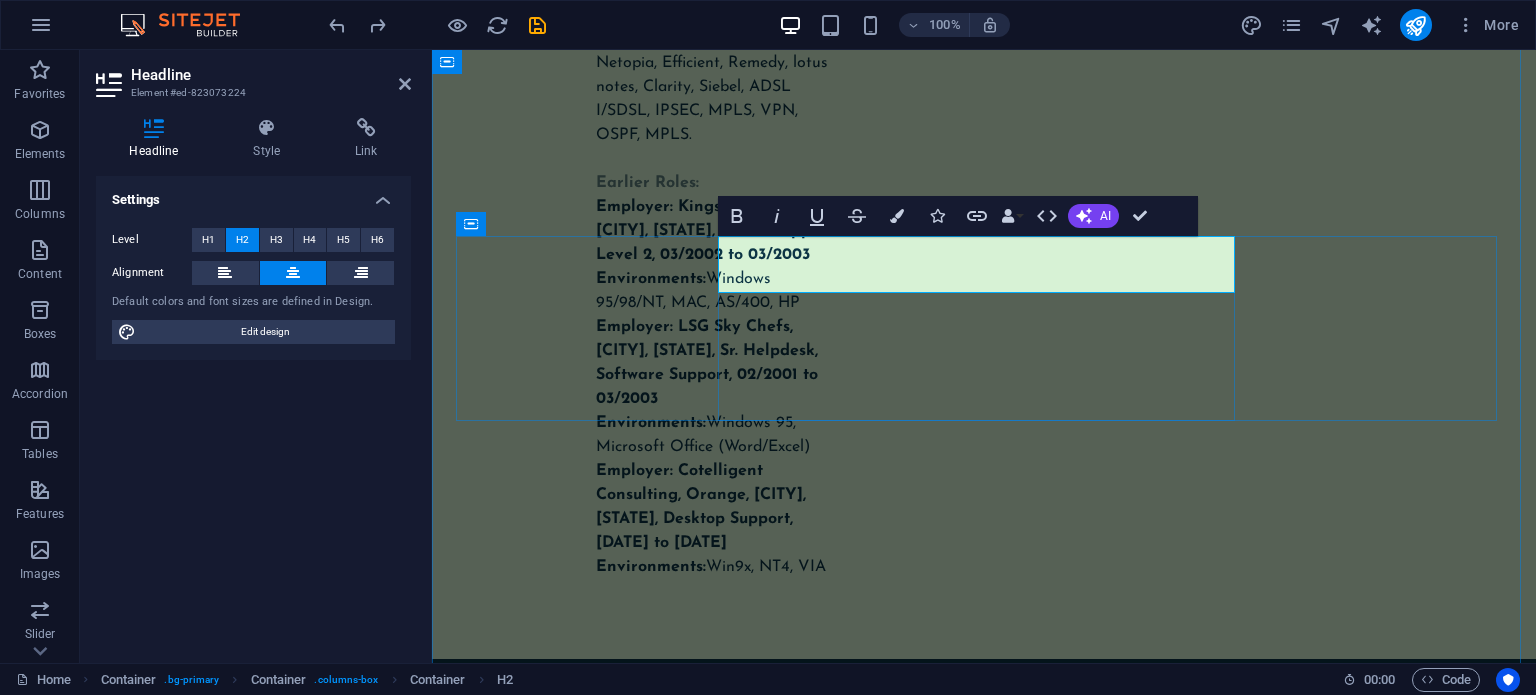 type 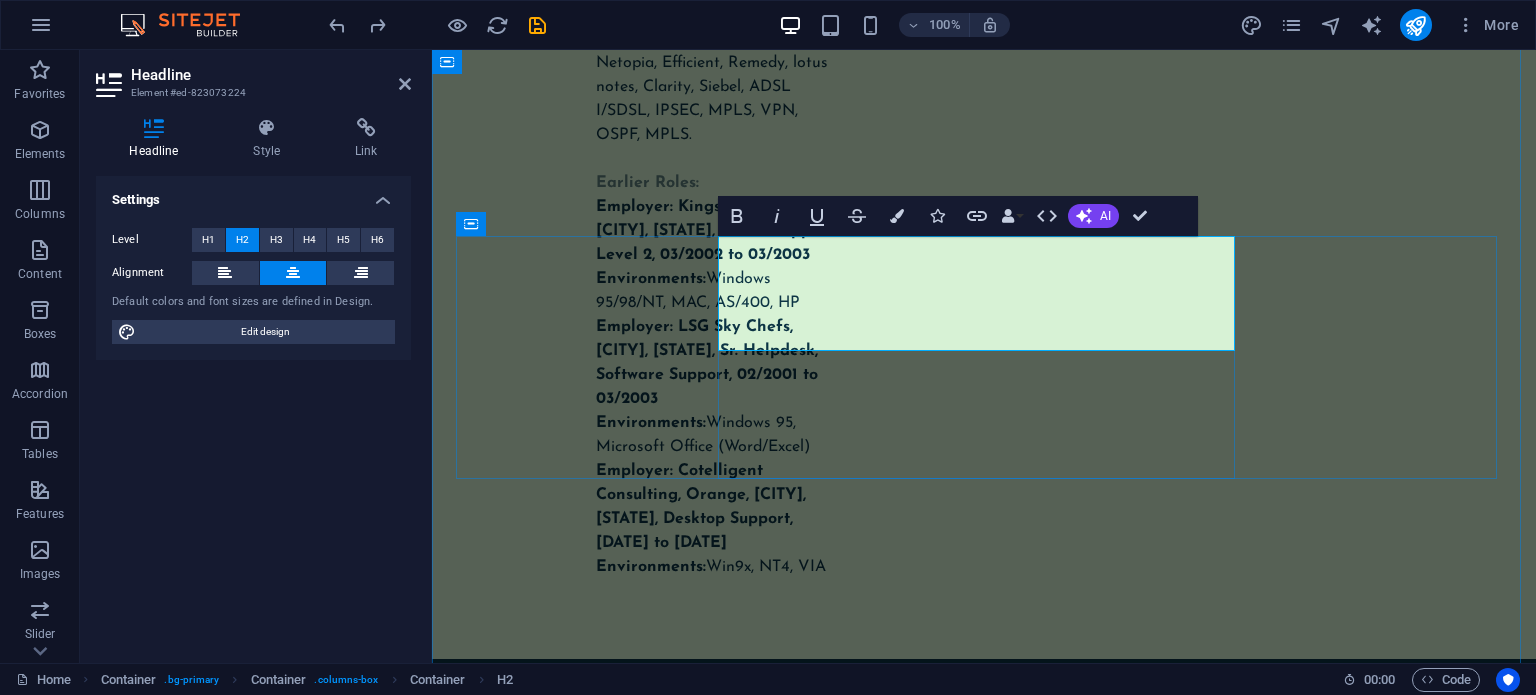 click on "Open to new opportunities" at bounding box center (742, 1424) 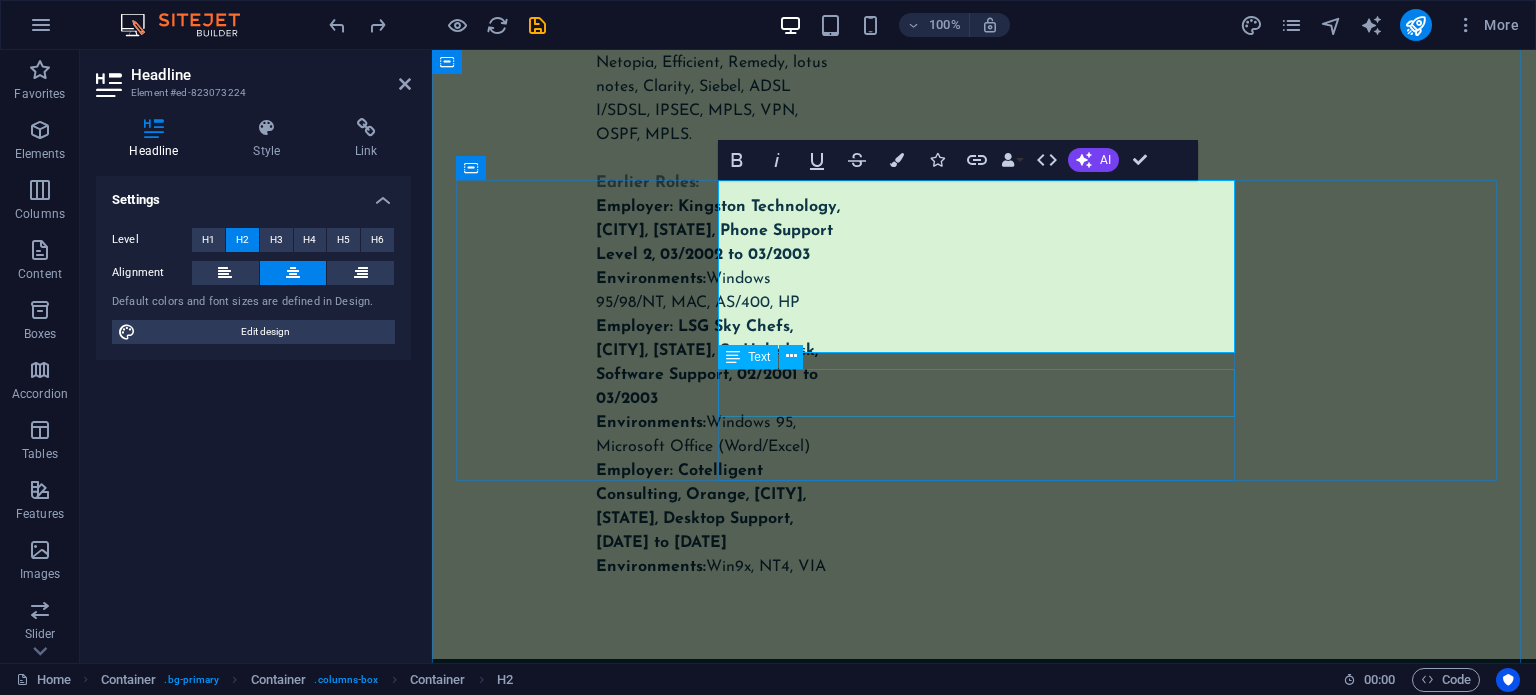 scroll, scrollTop: 14913, scrollLeft: 0, axis: vertical 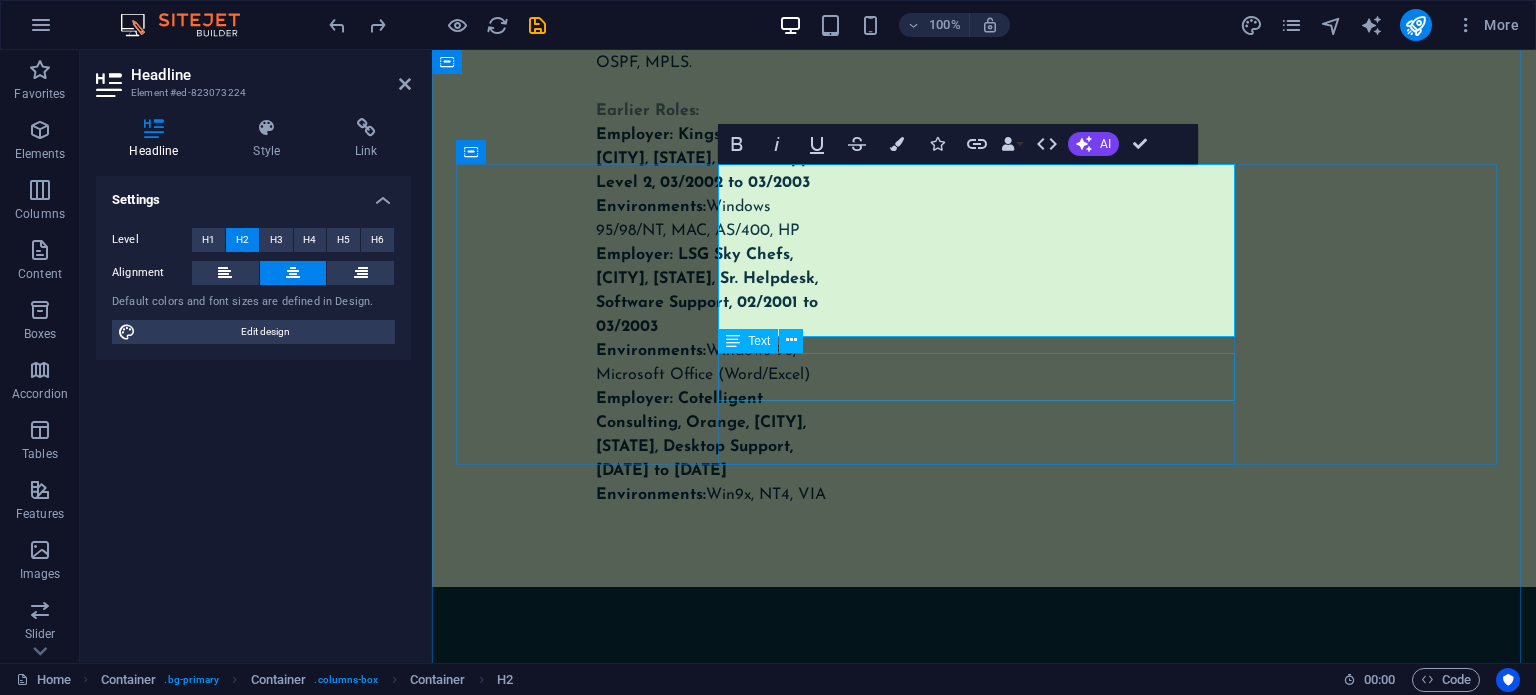 click on "Lorem ipsum dolor sit amet, consectetur adipiscing elit, sed do eiusmod tempor incididunt ut labore et dolore magna aliqua." at bounding box center [742, 1508] 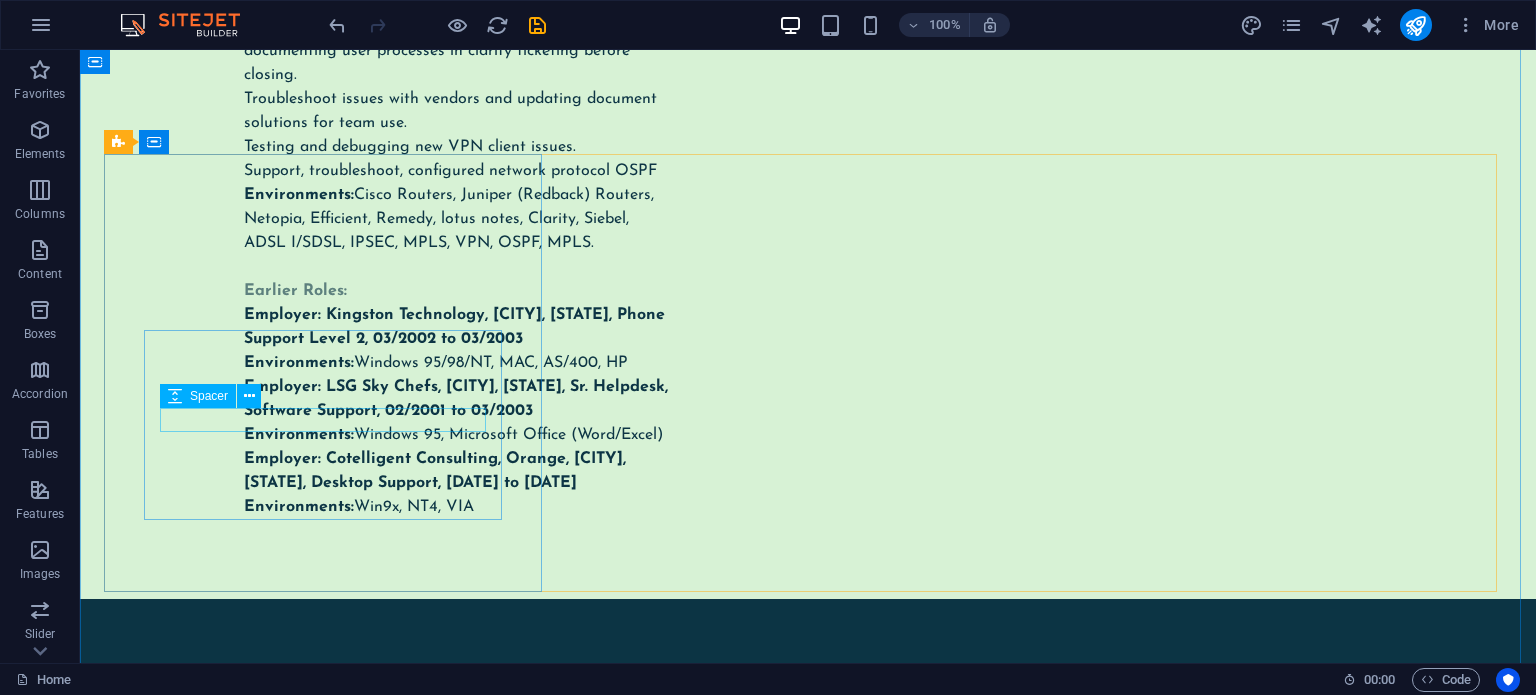 scroll, scrollTop: 10519, scrollLeft: 0, axis: vertical 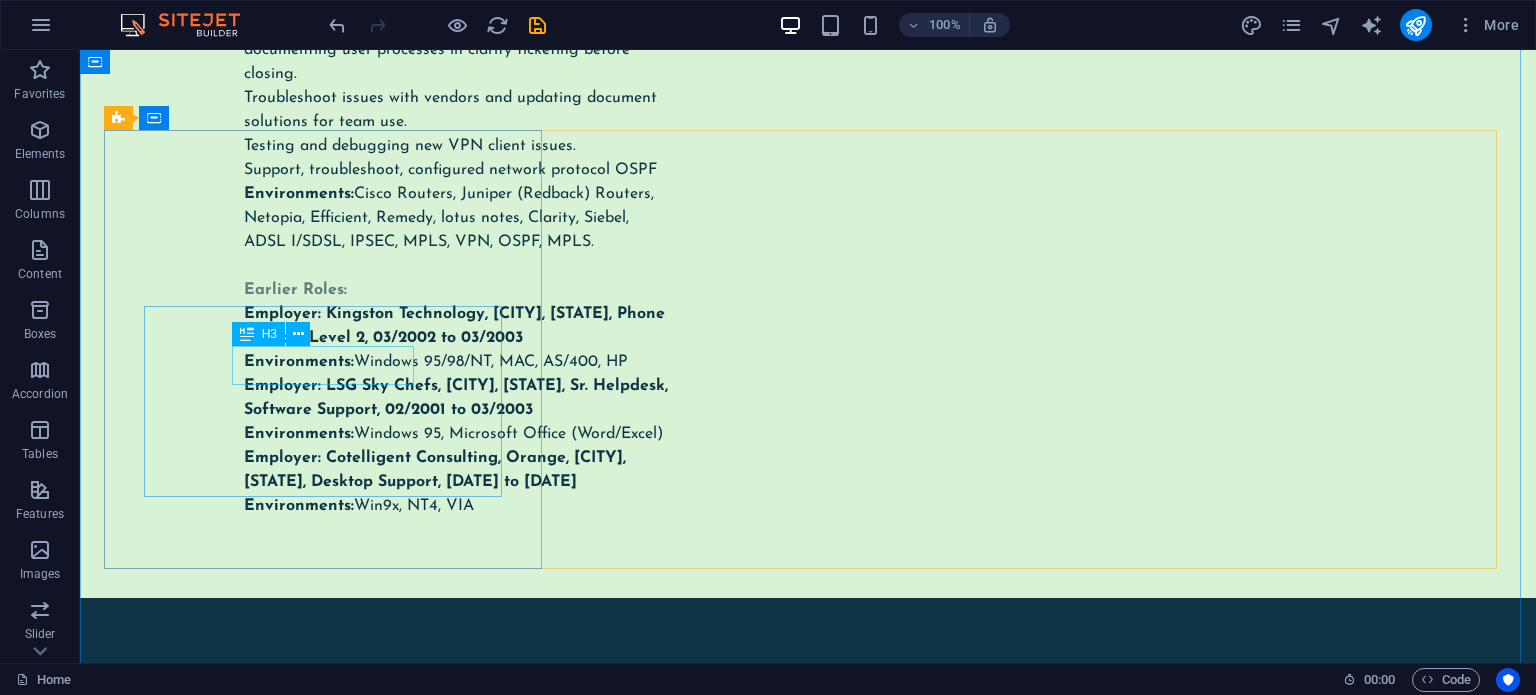 click on "Copywriting" at bounding box center (325, 1784) 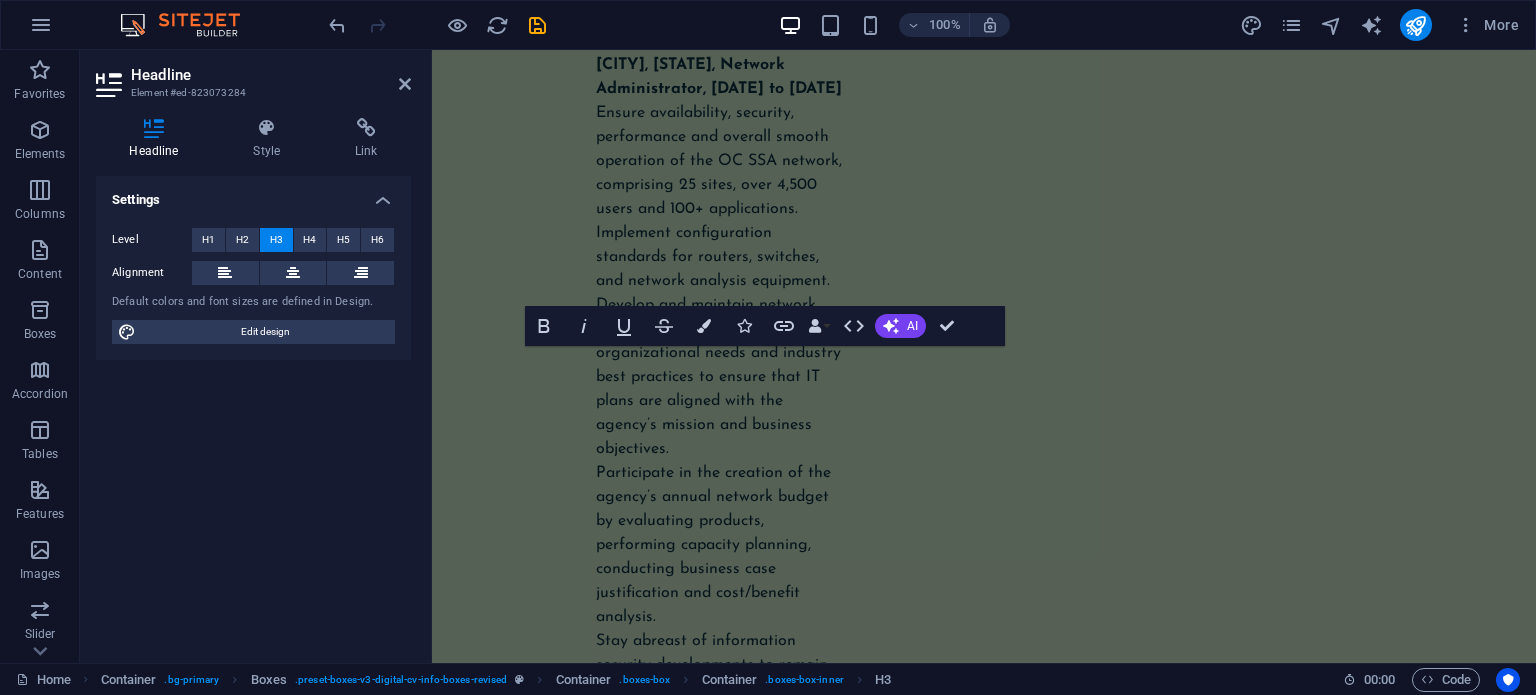 scroll, scrollTop: 15248, scrollLeft: 0, axis: vertical 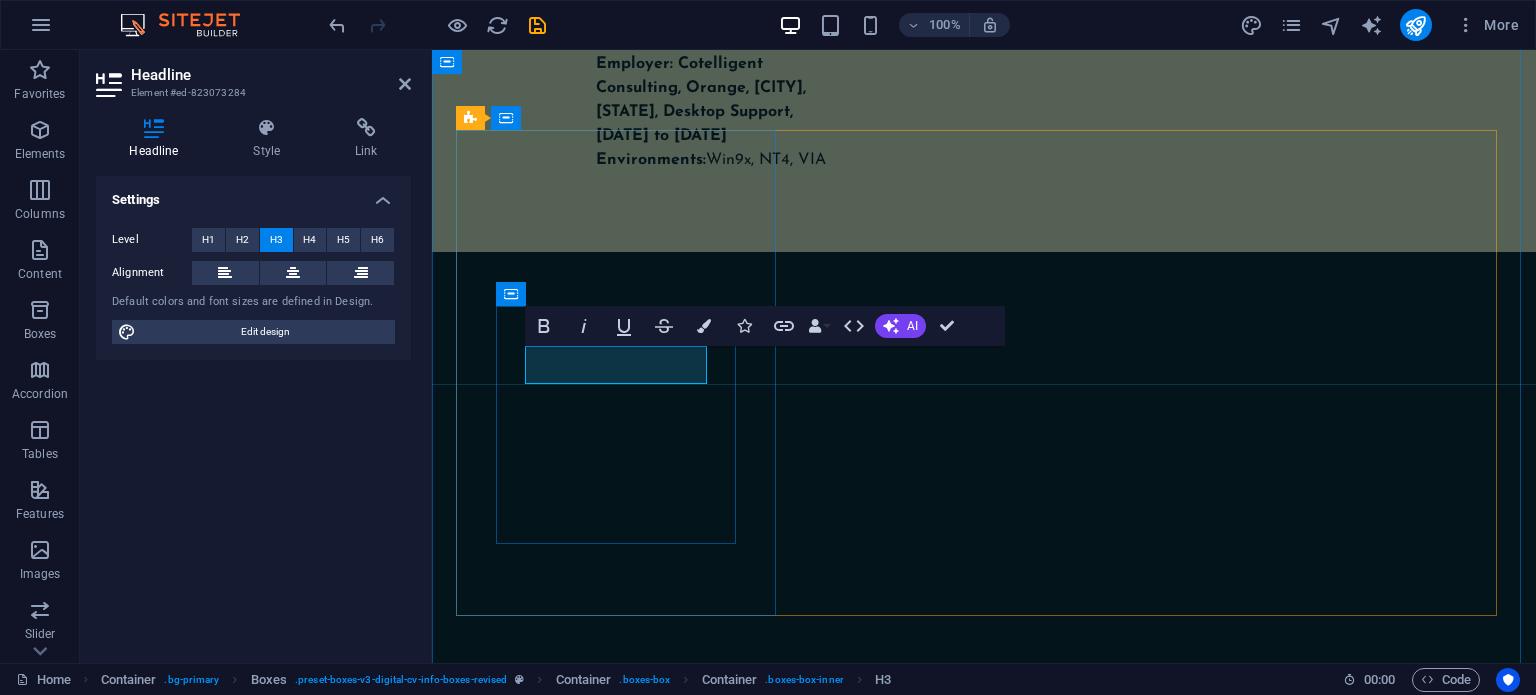 type 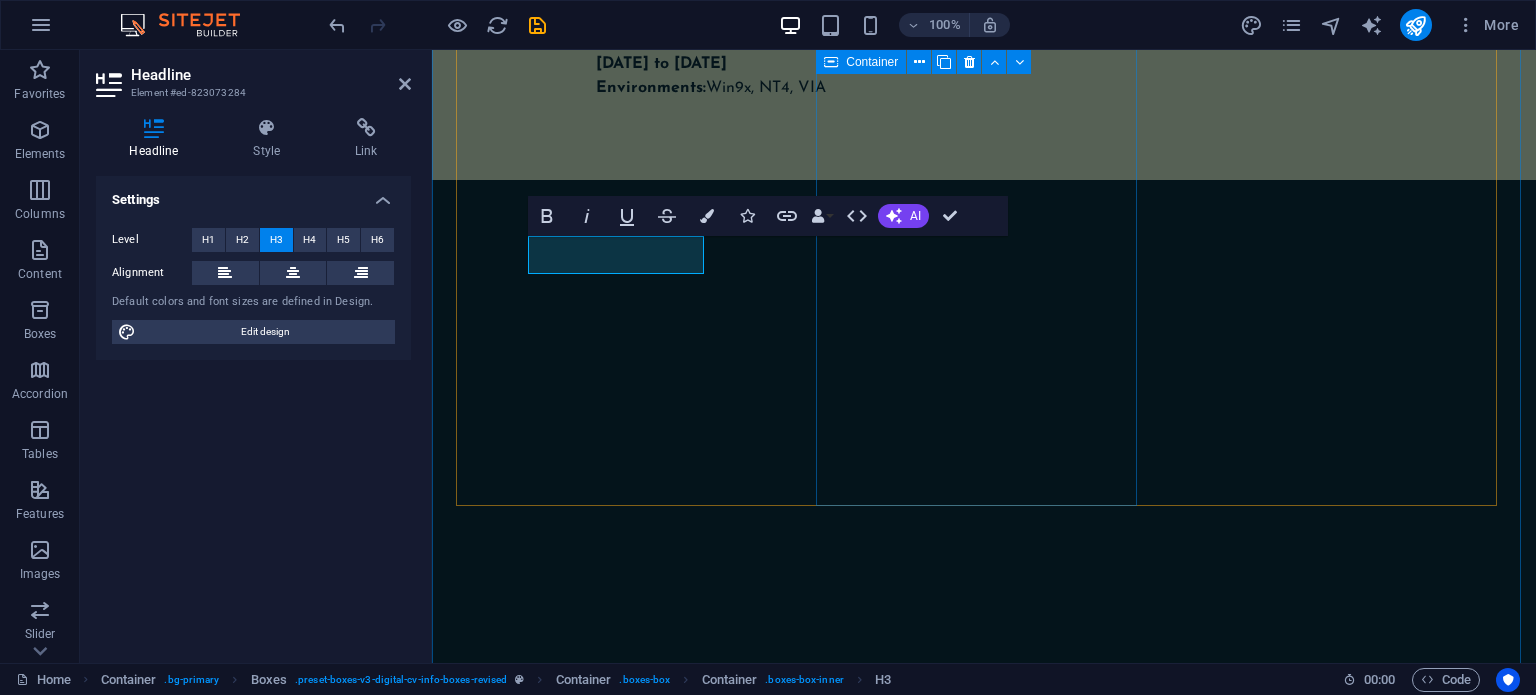 scroll, scrollTop: 15311, scrollLeft: 0, axis: vertical 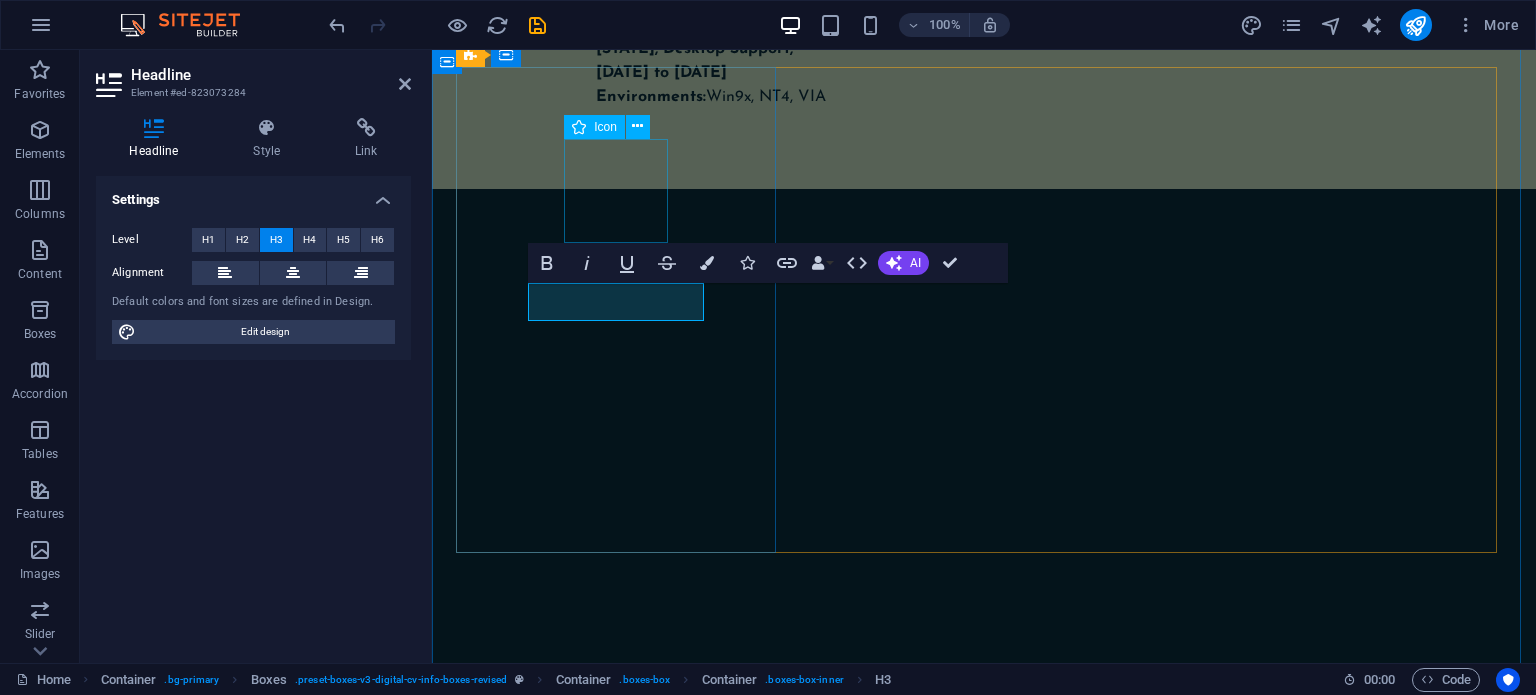 click at bounding box center [618, 1322] 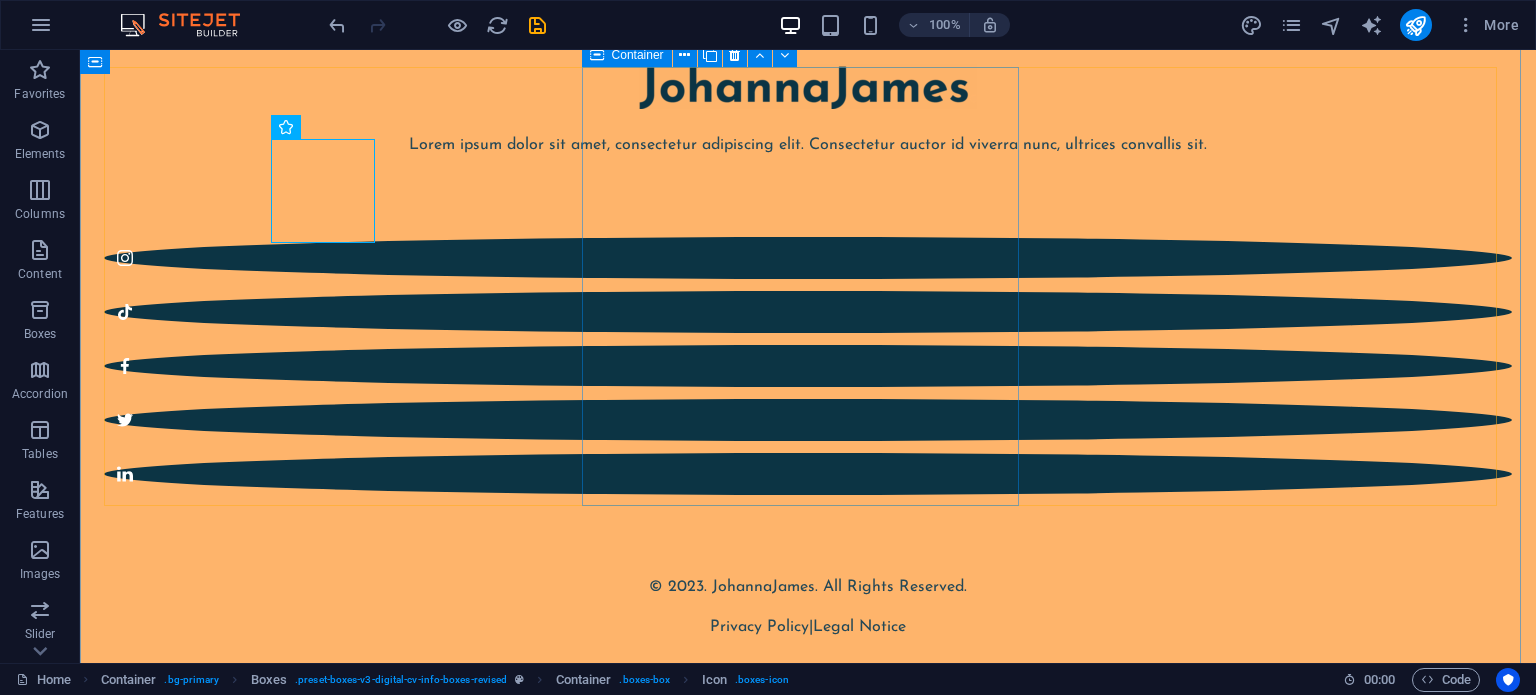 scroll, scrollTop: 10582, scrollLeft: 0, axis: vertical 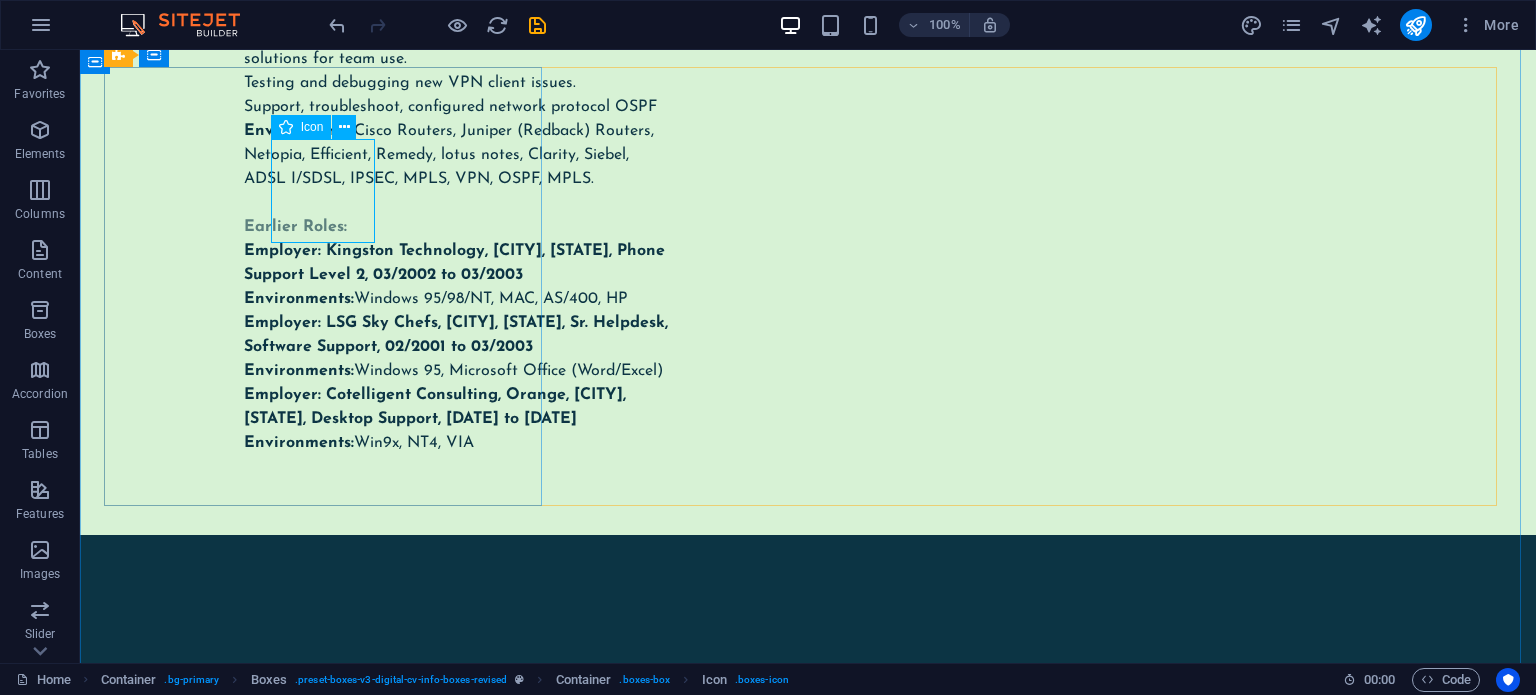 click on "Icon" at bounding box center (301, 127) 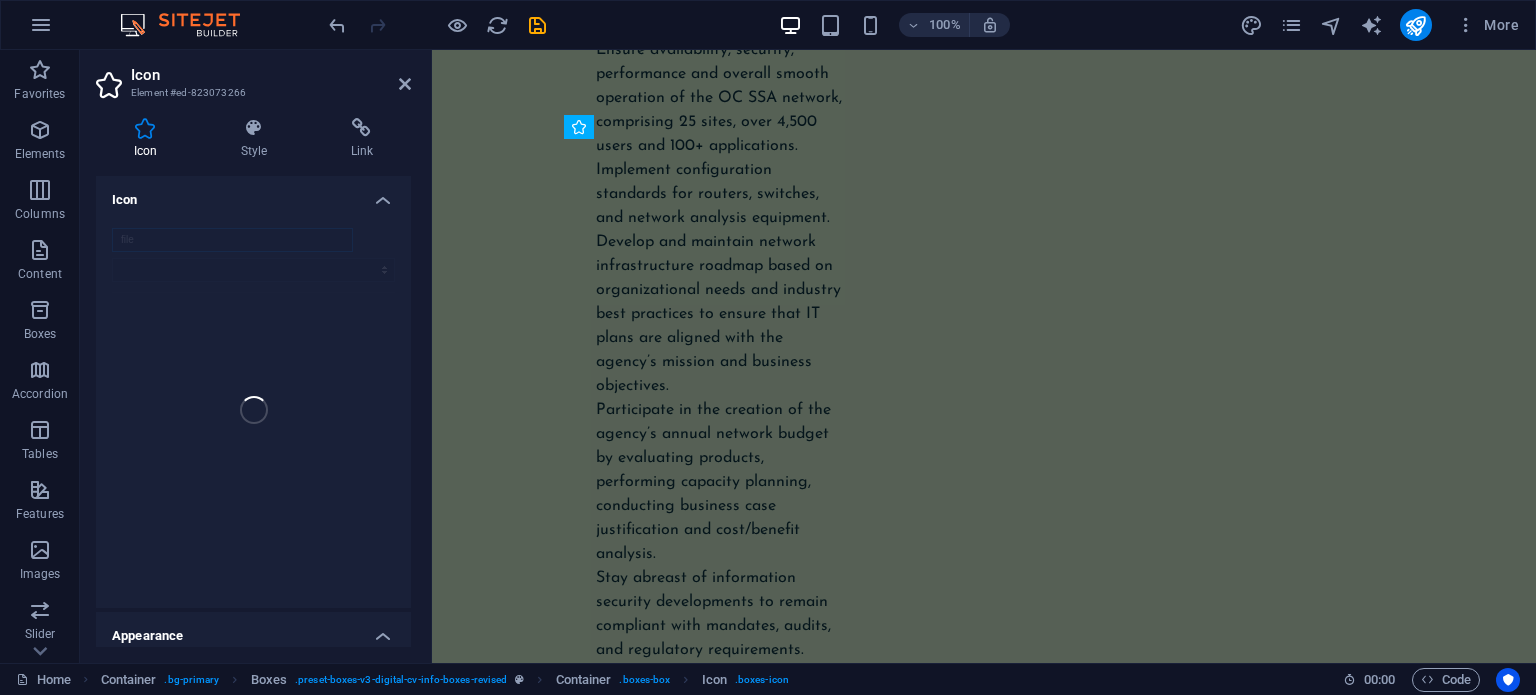 scroll, scrollTop: 15311, scrollLeft: 0, axis: vertical 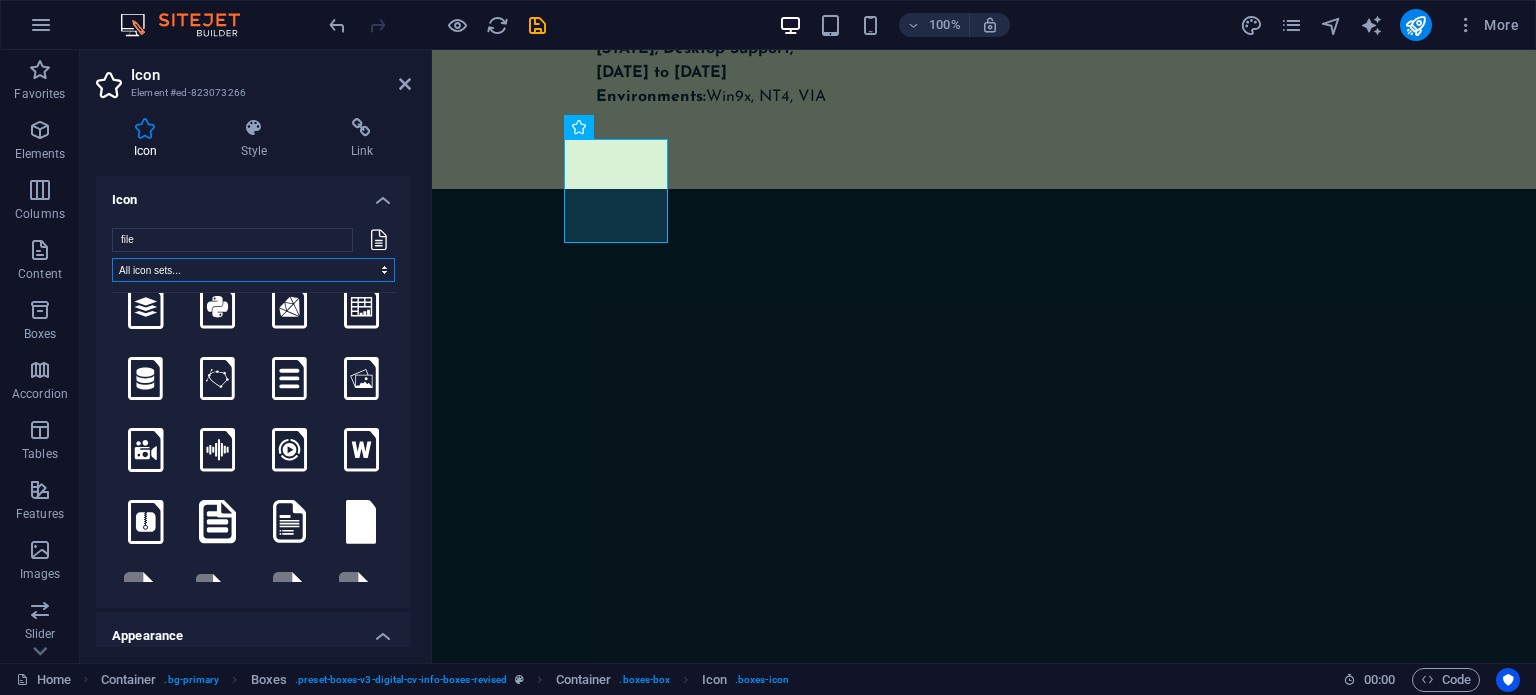 click on "All icon sets... IcoFont Ionicons FontAwesome Brands FontAwesome Duotone FontAwesome Solid FontAwesome Regular FontAwesome Light FontAwesome Thin FontAwesome Sharp Solid FontAwesome Sharp Regular FontAwesome Sharp Light FontAwesome Sharp Thin" at bounding box center (253, 270) 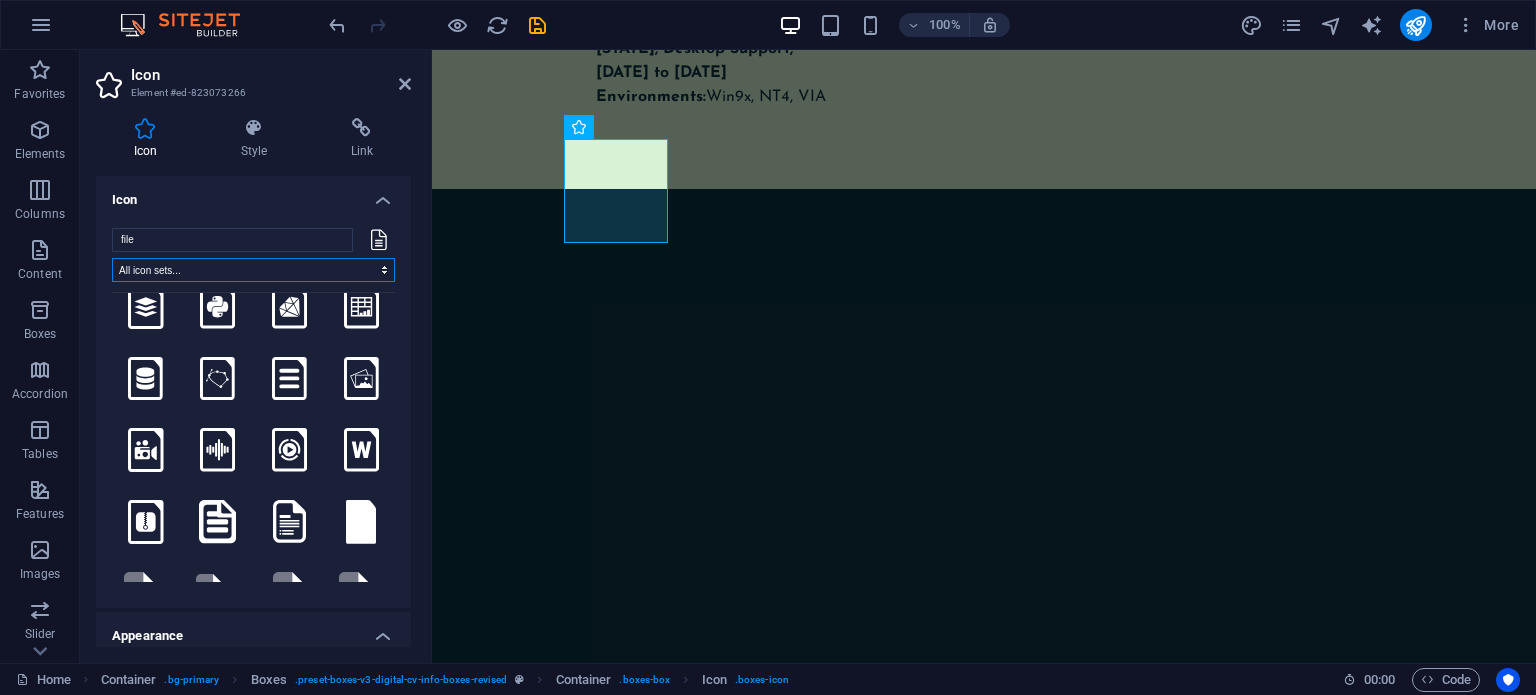 click on "All icon sets... IcoFont Ionicons FontAwesome Brands FontAwesome Duotone FontAwesome Solid FontAwesome Regular FontAwesome Light FontAwesome Thin FontAwesome Sharp Solid FontAwesome Sharp Regular FontAwesome Sharp Light FontAwesome Sharp Thin" at bounding box center [253, 270] 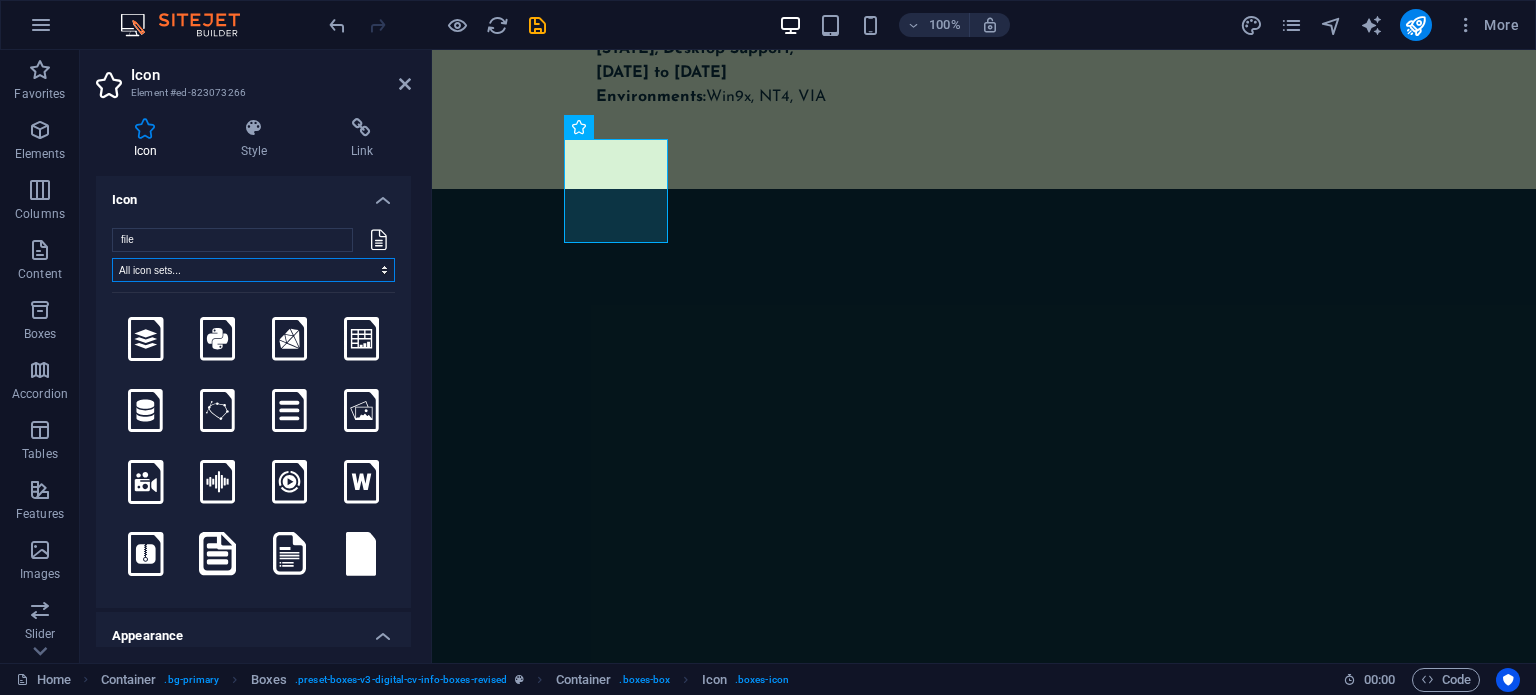 scroll, scrollTop: 502, scrollLeft: 0, axis: vertical 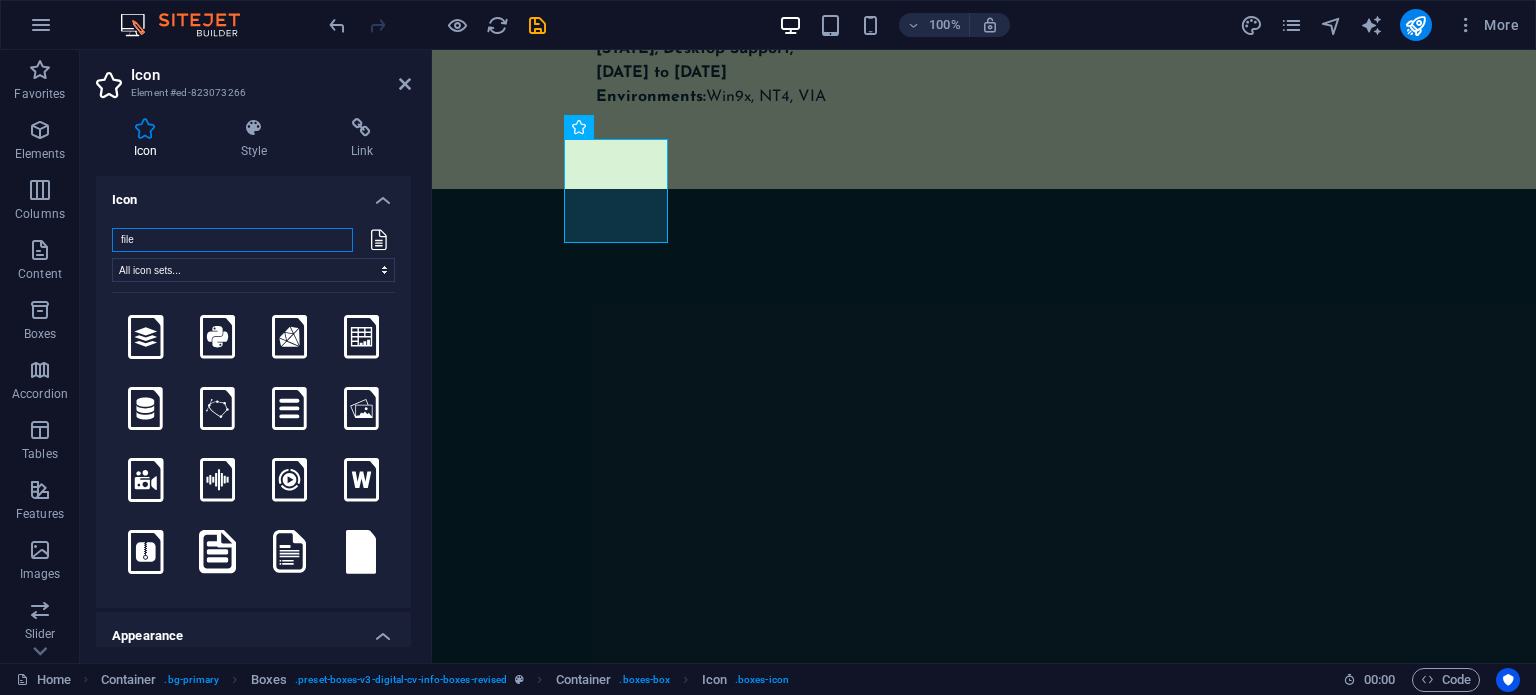 click on "file" at bounding box center [232, 240] 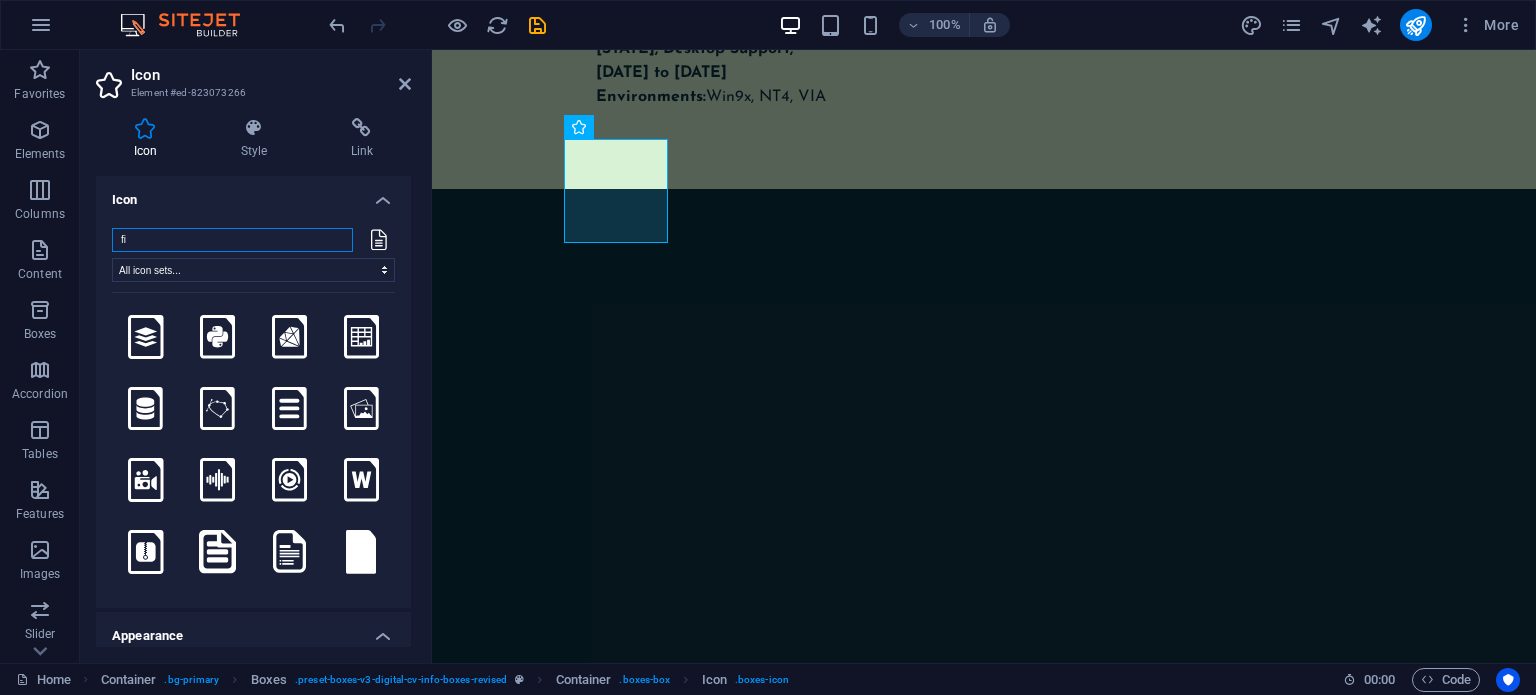 type on "f" 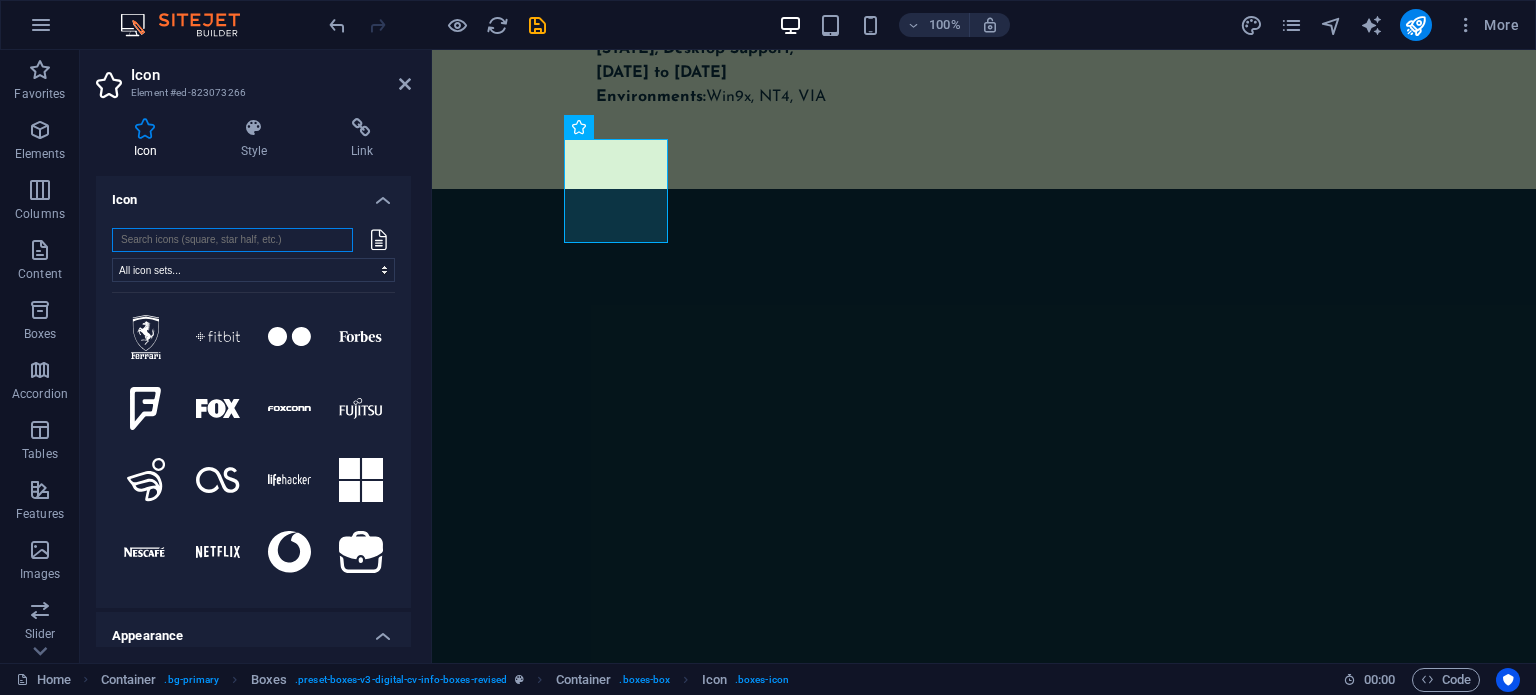 scroll, scrollTop: 0, scrollLeft: 0, axis: both 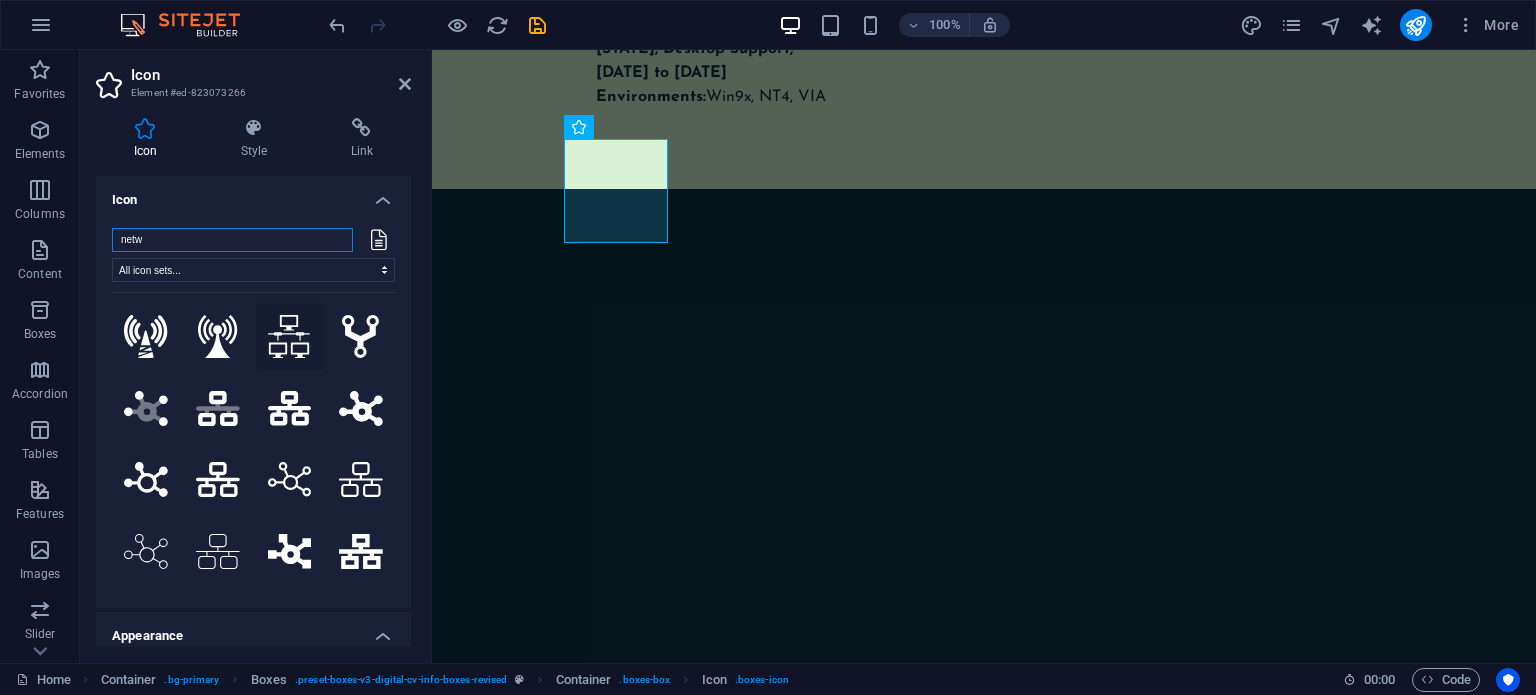 type on "netw" 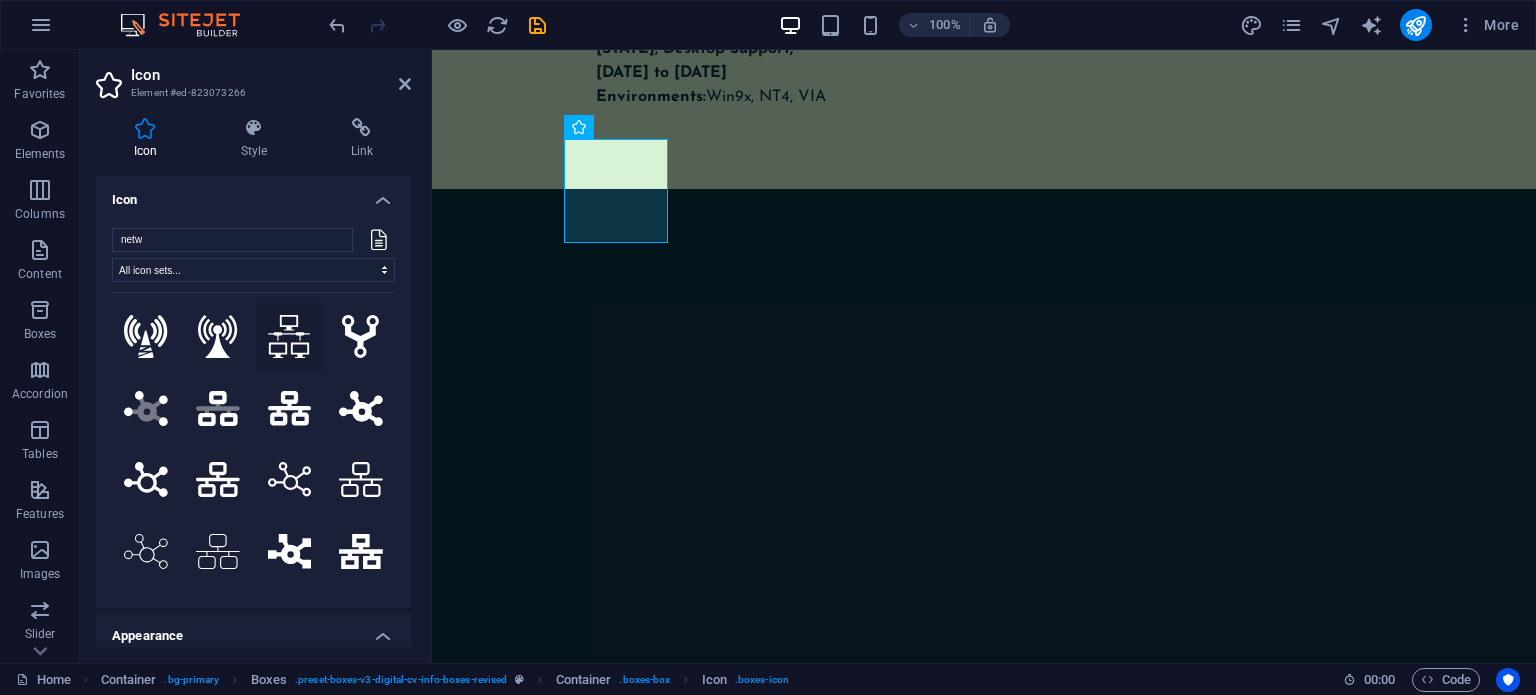click 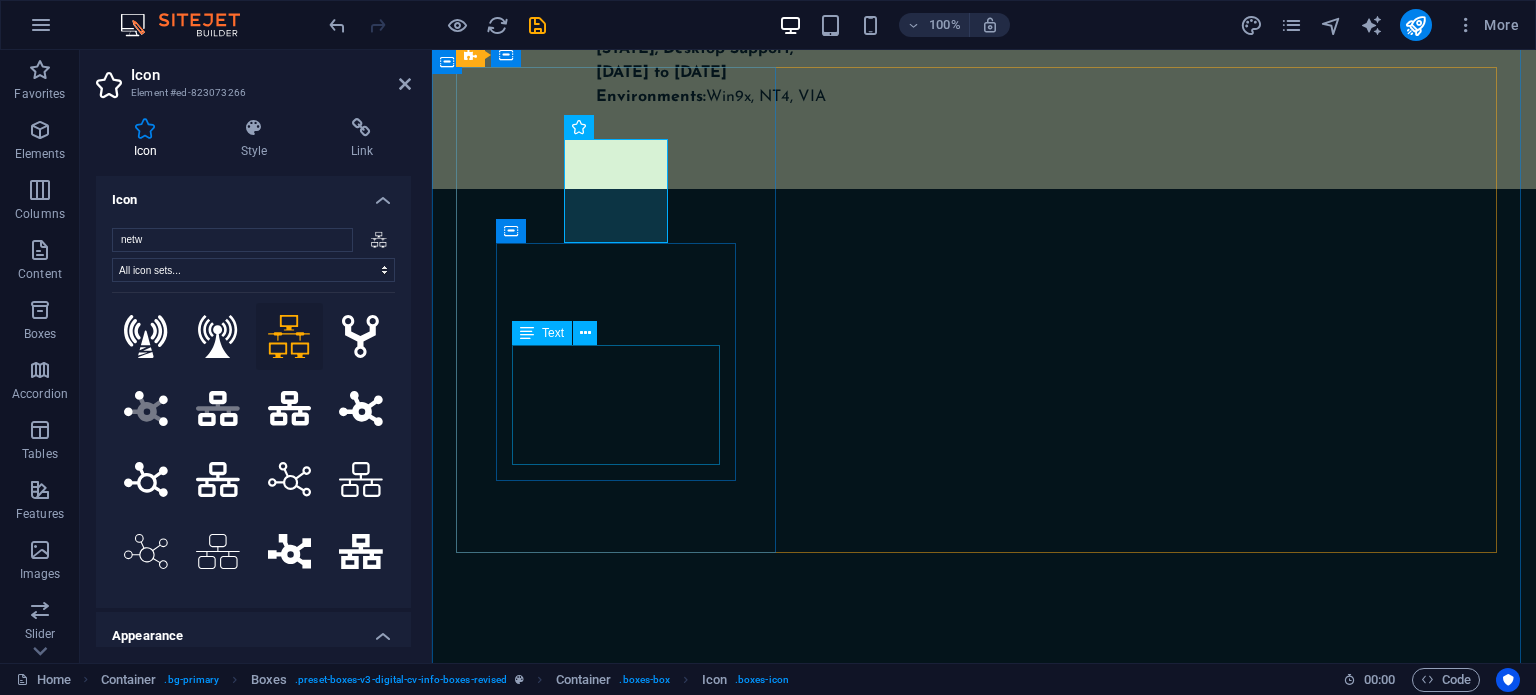 click on "Lorem ipsum dolor sit amet, consectetur adipiscing elit, sed do eiusmod tempor incididunt ut labore et dolore magna aliqua." at bounding box center [618, 1536] 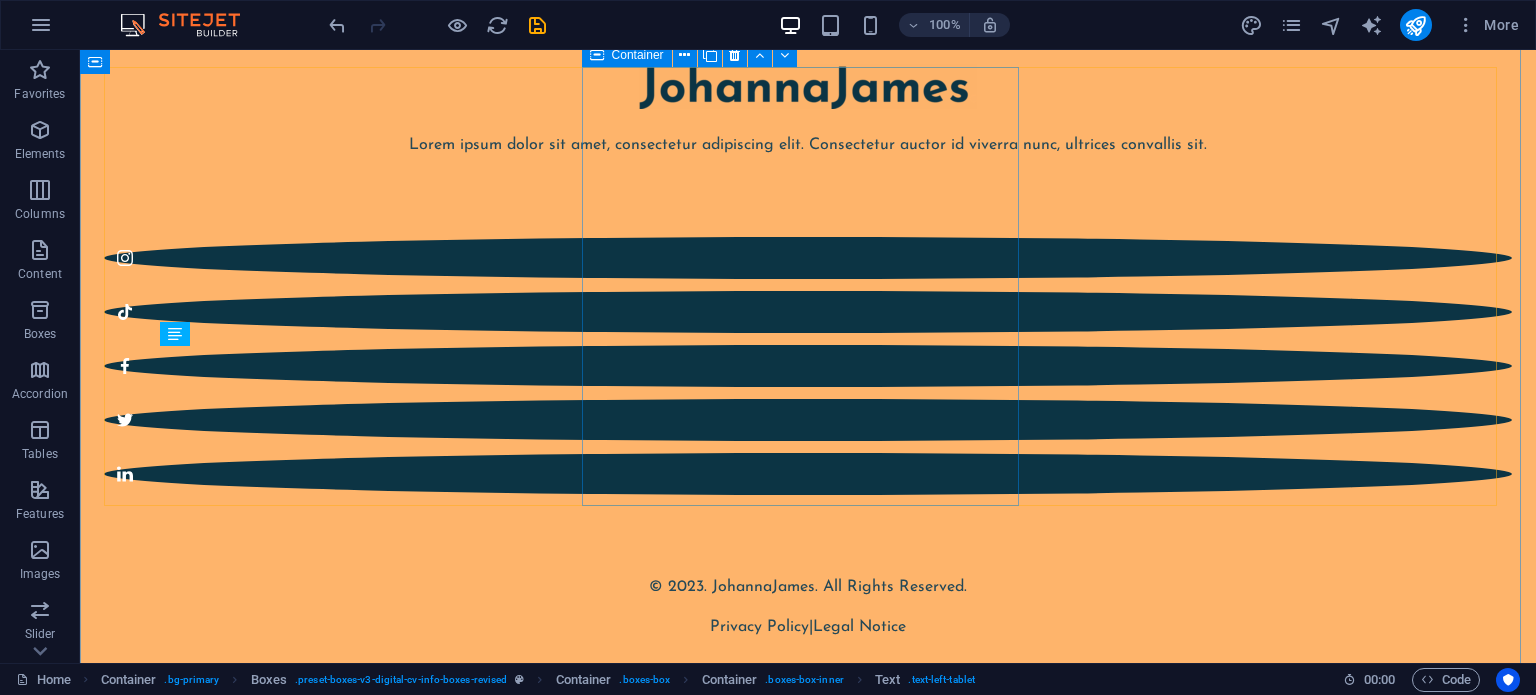 scroll, scrollTop: 10582, scrollLeft: 0, axis: vertical 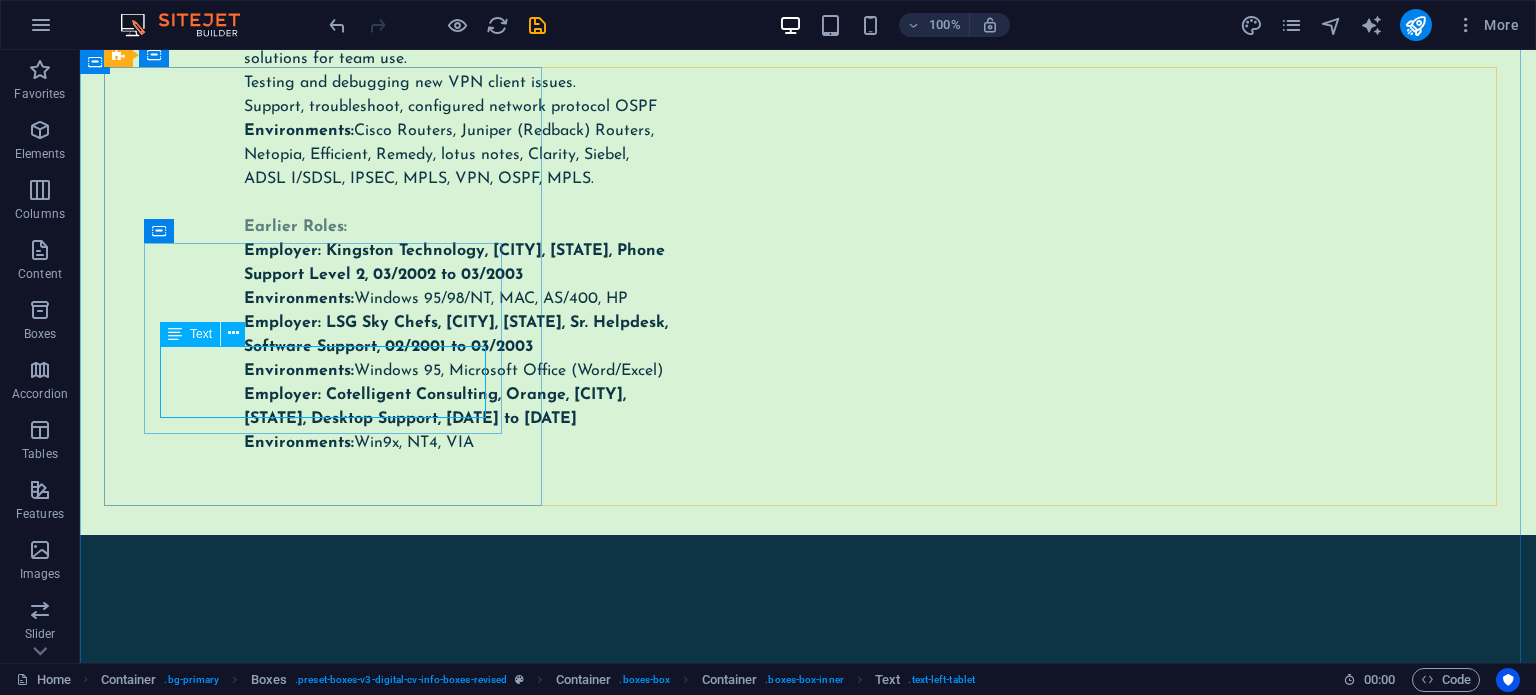 click on "Lorem ipsum dolor sit amet, consectetur adipiscing elit, sed do eiusmod tempor incididunt ut labore et dolore magna aliqua." at bounding box center [325, 1800] 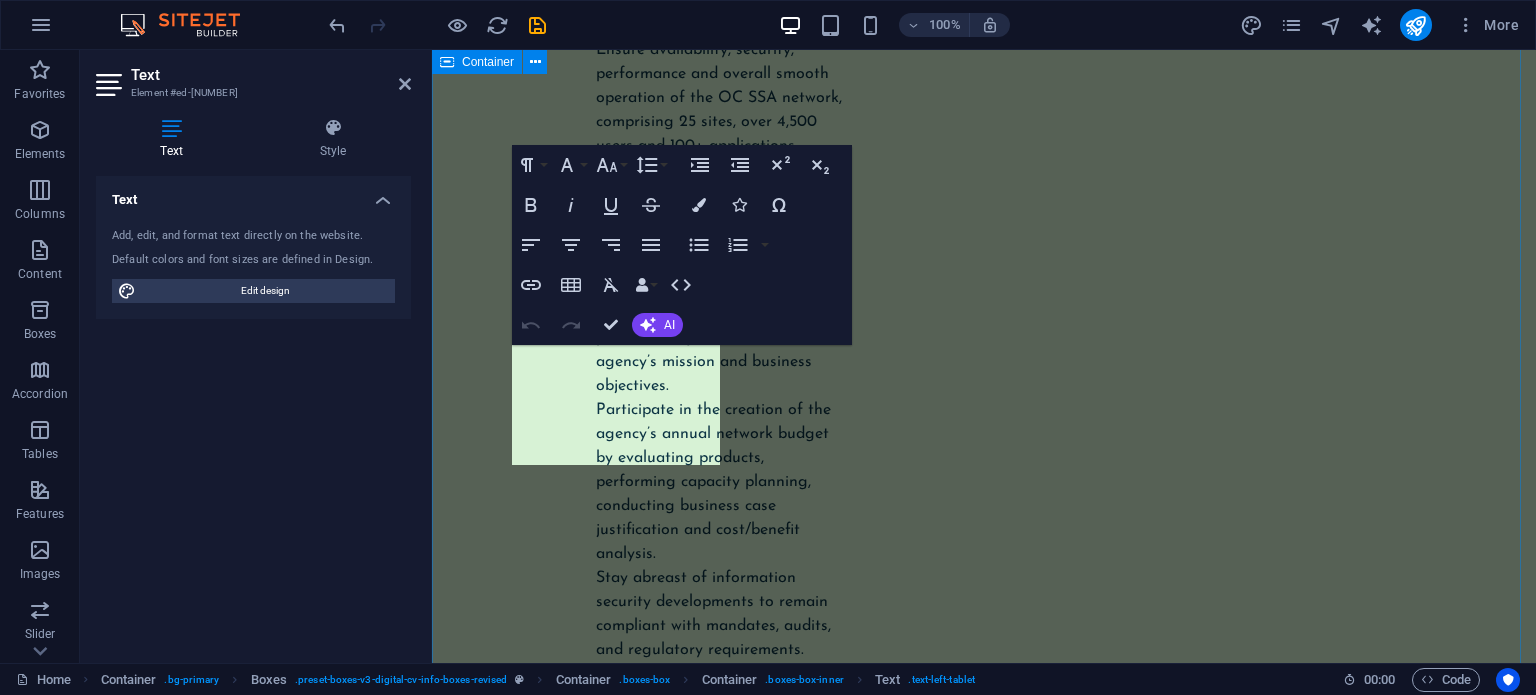 click on "Aug 1 2025 Open to new opportunities Lorem ipsum dolor sit amet, consectetur adipiscing elit, sed do eiusmod tempor incididunt ut labore et dolore magna aliqua. Networking Lorem ipsum dolor sit amet, consectetur adipiscing elit, sed do eiusmod tempor incididunt ut labore et dolore magna aliqua. Marketing Lorem ipsum dolor sit amet, consectetur adipiscing elit, sed do eiusmod tempor incididunt ut labore et dolore magna aliqua. Social Media Lorem ipsum dolor sit amet, consectetur adipiscing elit, sed do eiusmod tempor incididunt ut labore et dolore magna aliqua." at bounding box center [984, 6526] 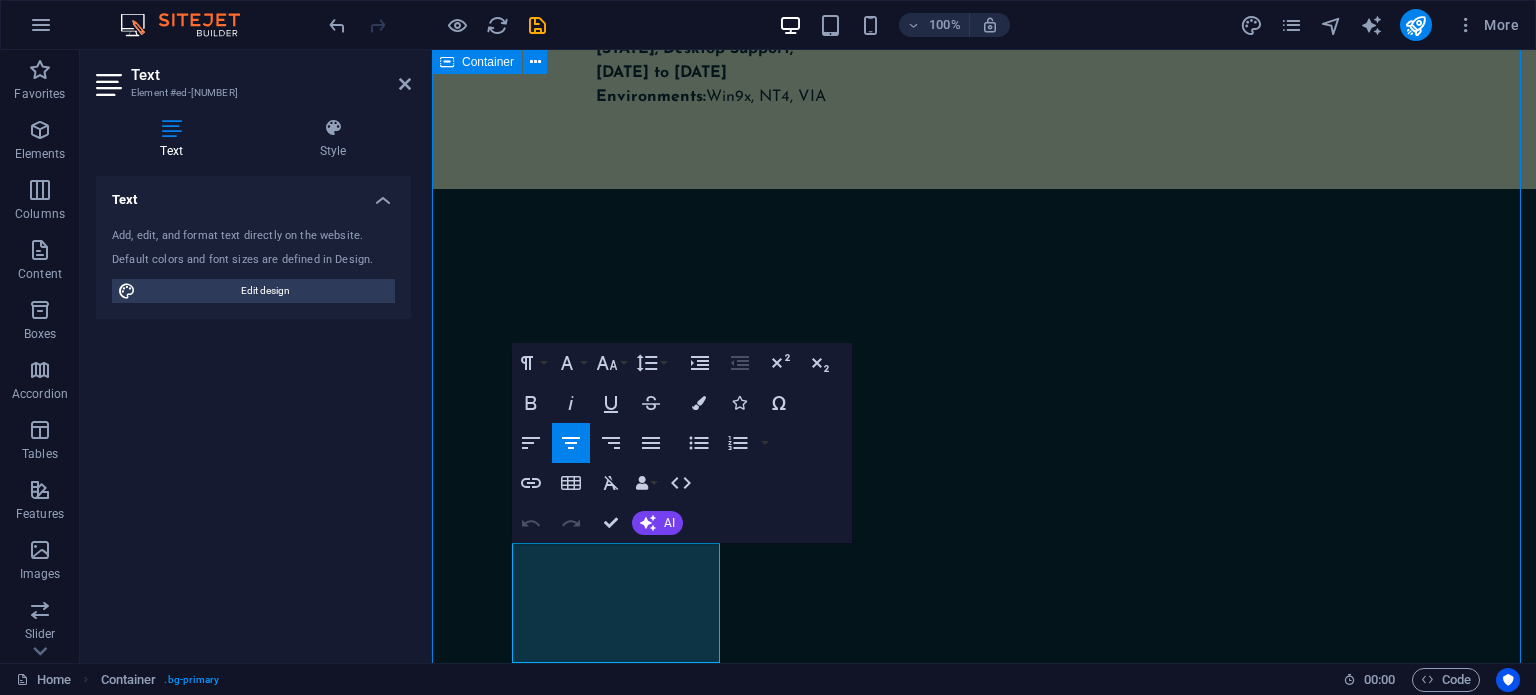scroll, scrollTop: 10390, scrollLeft: 0, axis: vertical 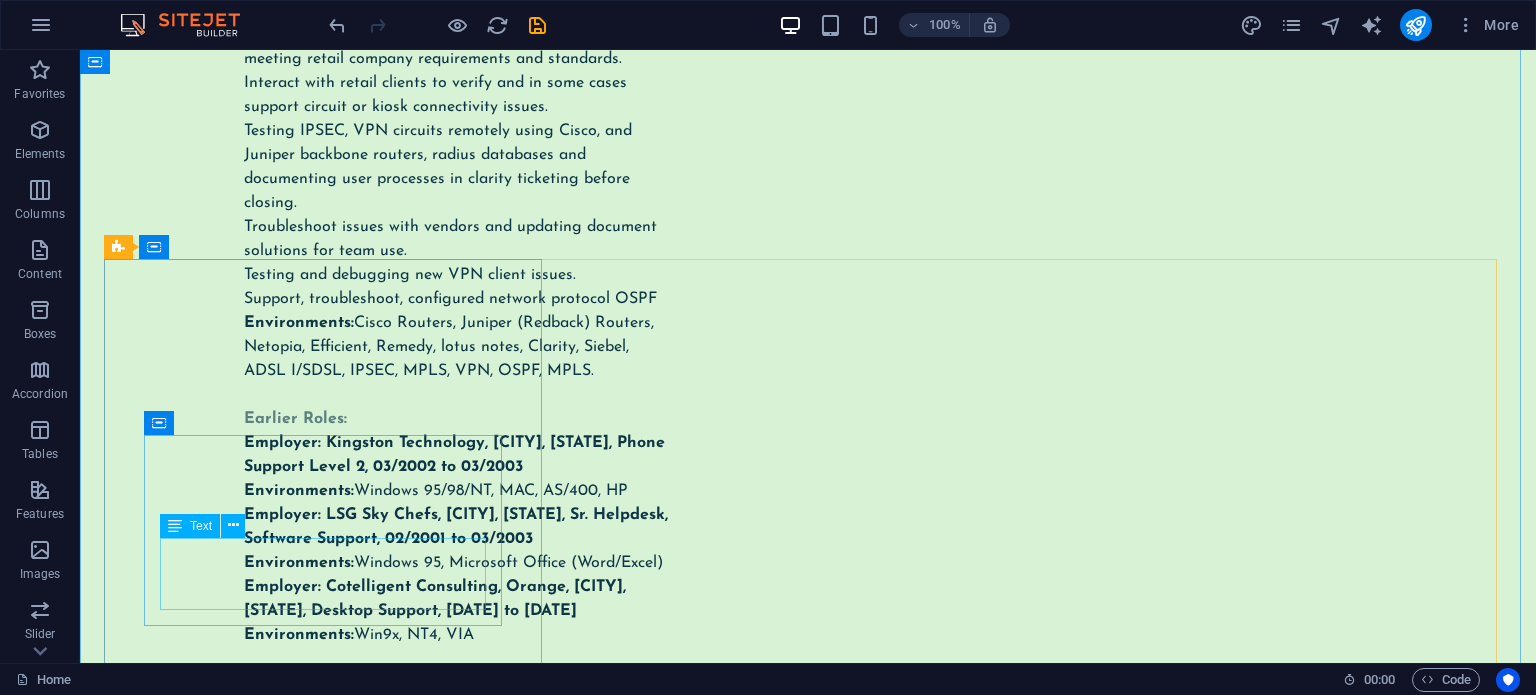 click on "Lorem ipsum dolor sit amet, consectetur adipiscing elit, sed do eiusmod tempor incididunt ut labore et dolore magna aliqua." at bounding box center [325, 1992] 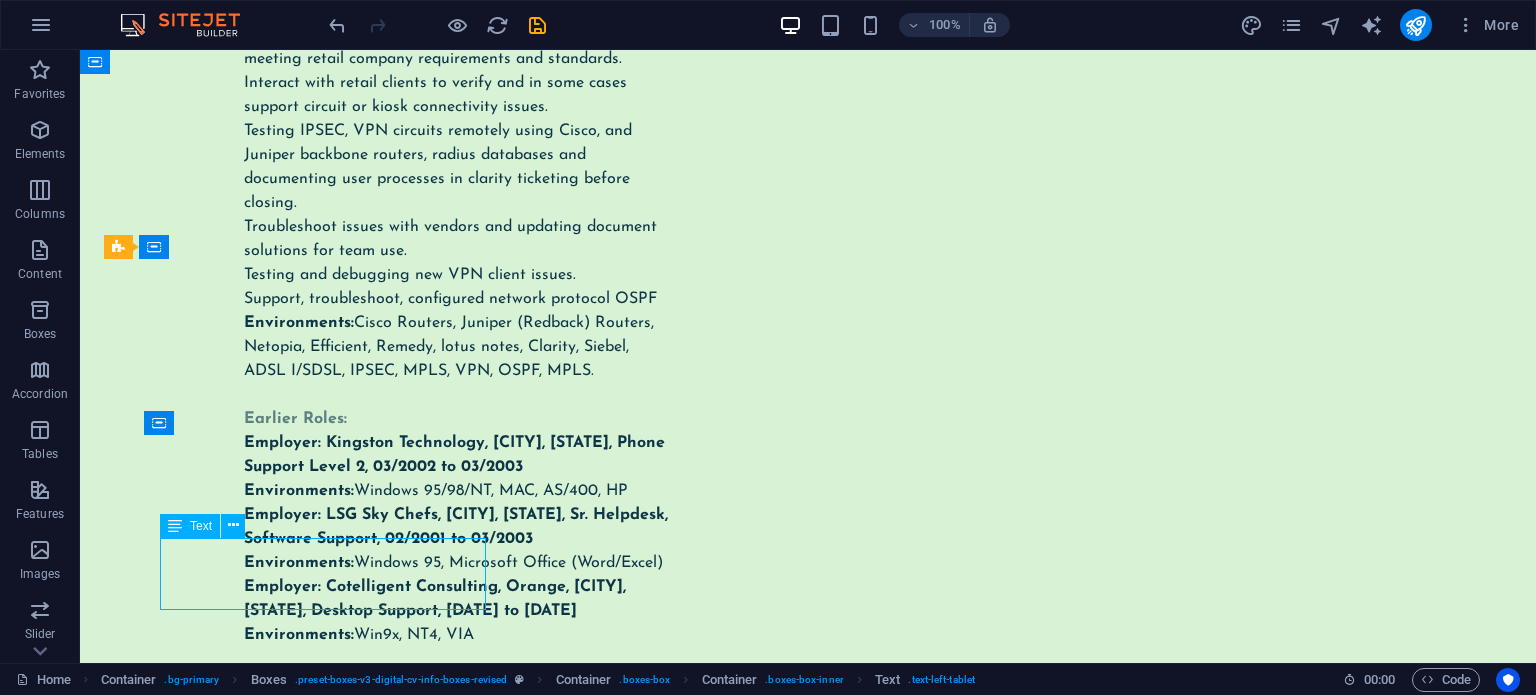 click on "Lorem ipsum dolor sit amet, consectetur adipiscing elit, sed do eiusmod tempor incididunt ut labore et dolore magna aliqua." at bounding box center [325, 1992] 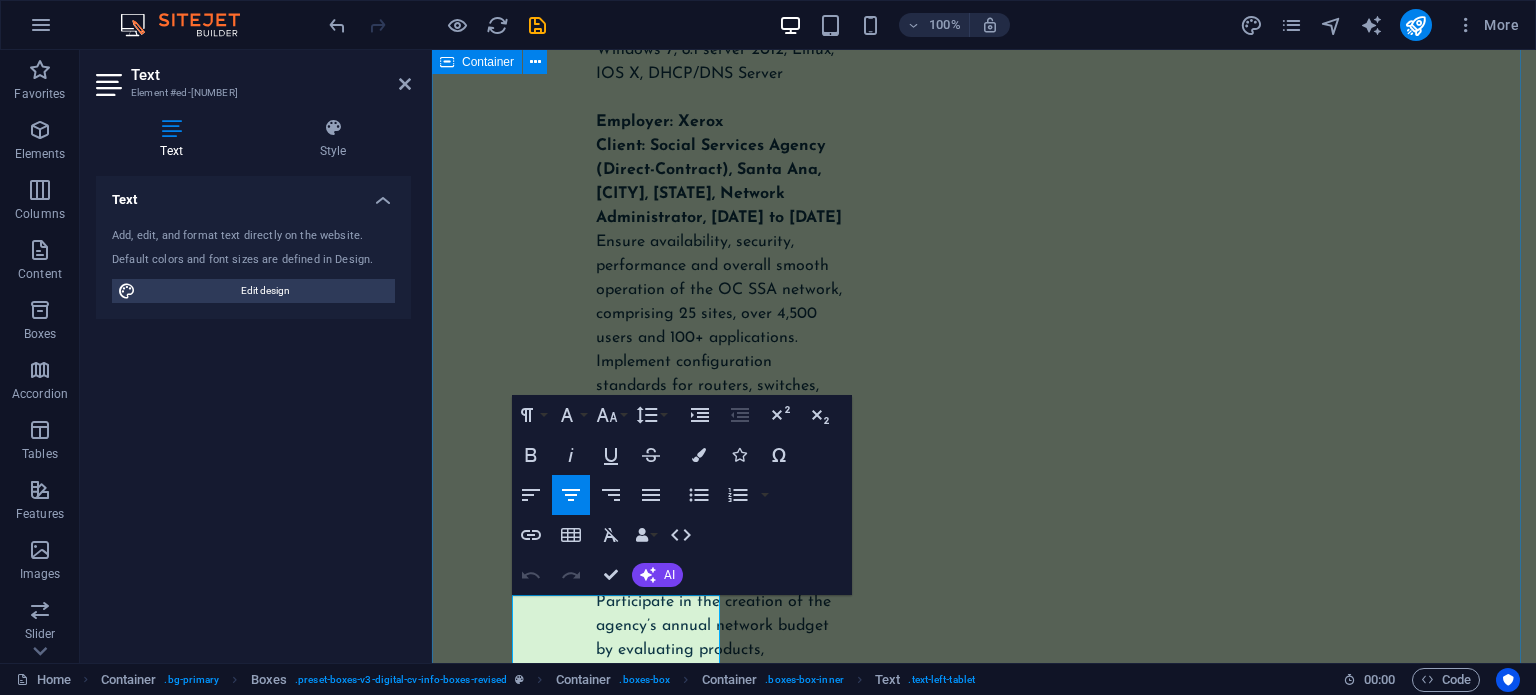 scroll, scrollTop: 15061, scrollLeft: 0, axis: vertical 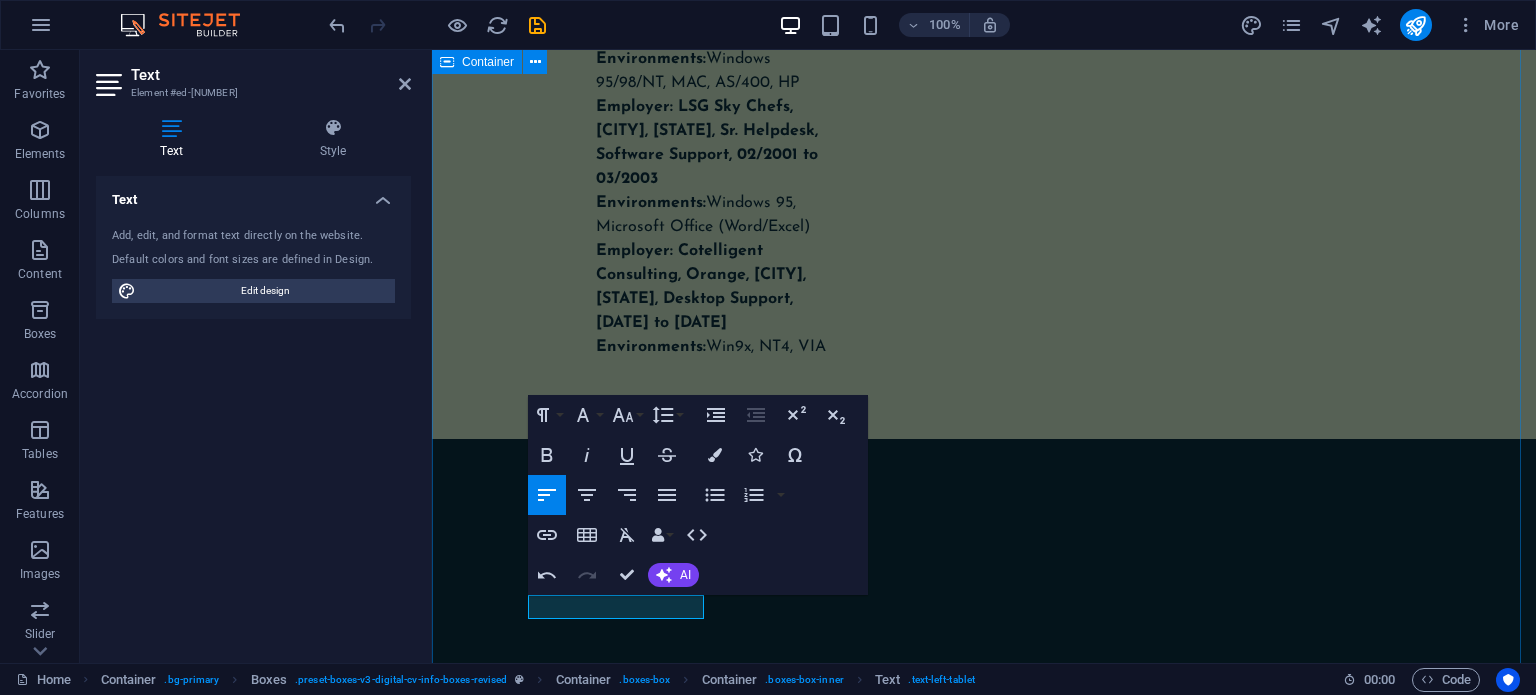 type 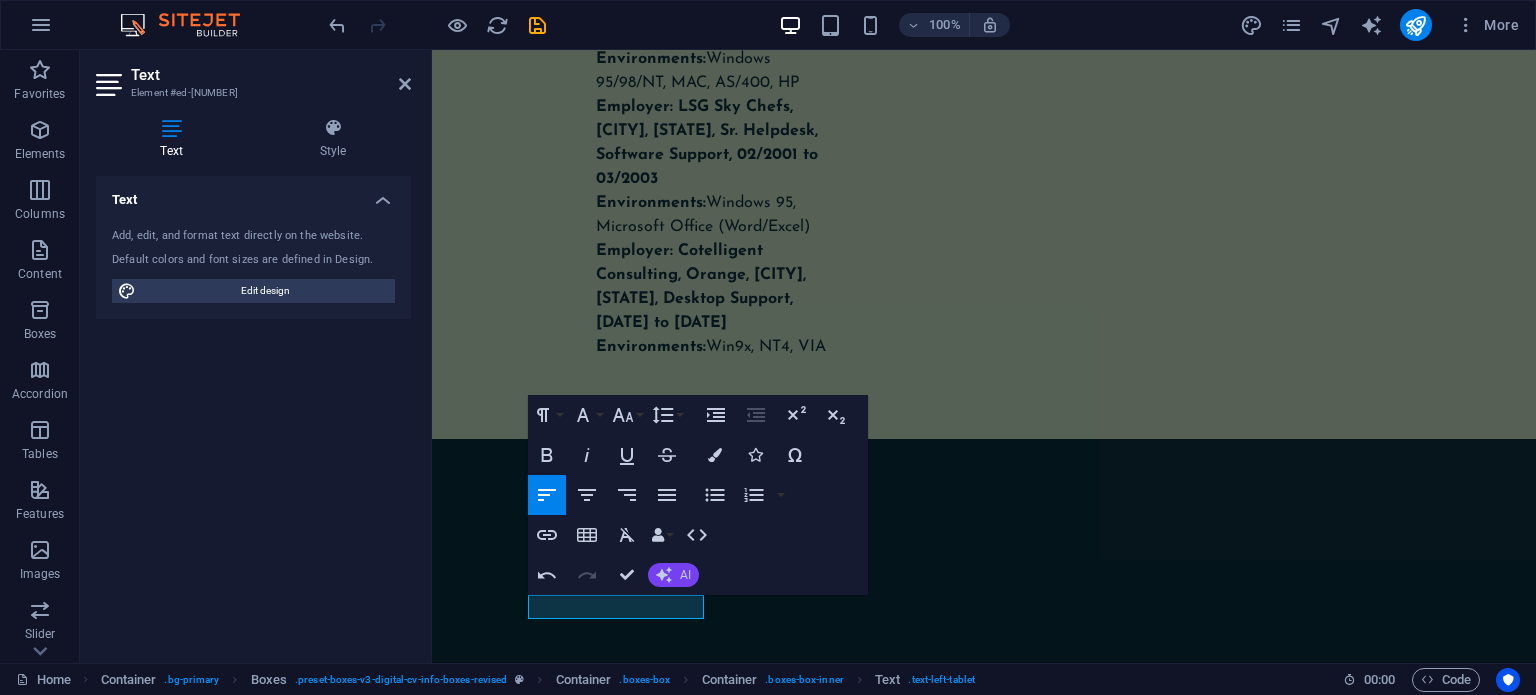 click 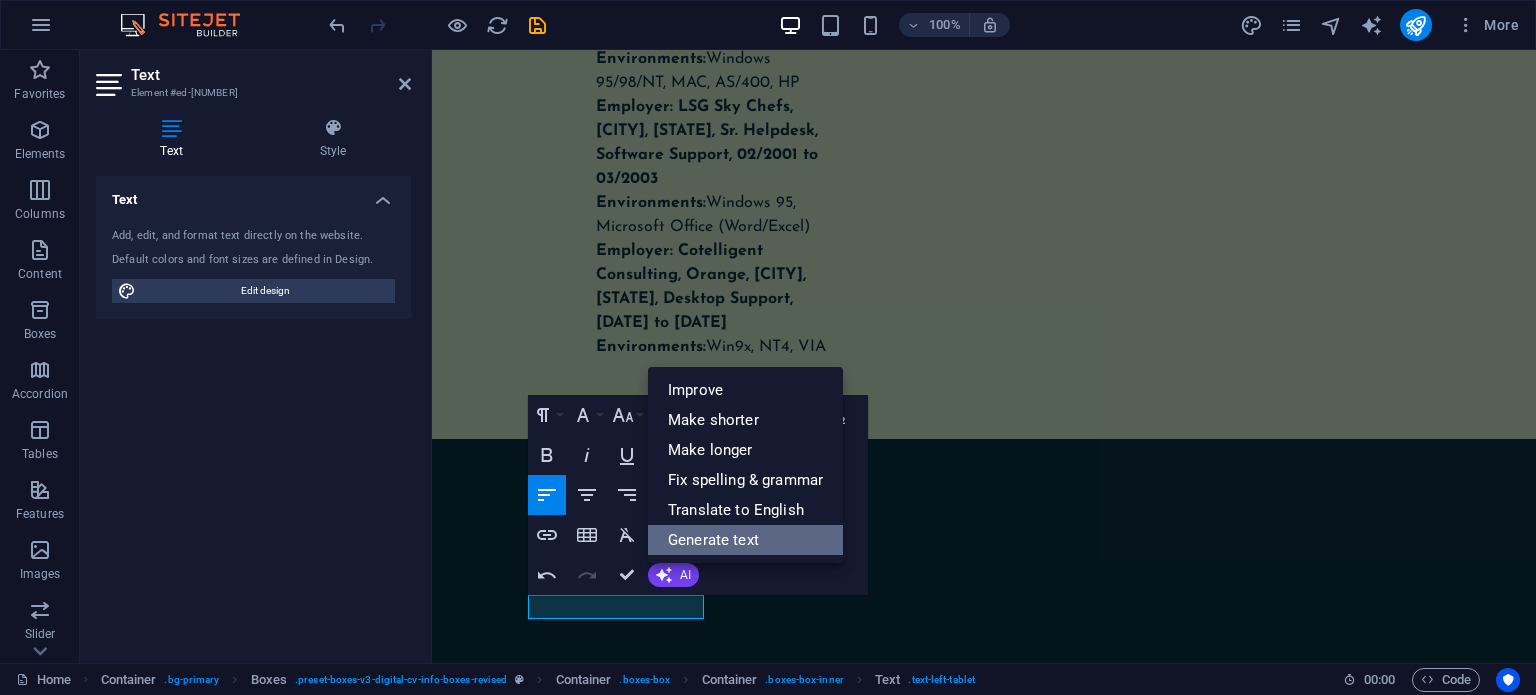 click on "Generate text" at bounding box center [745, 540] 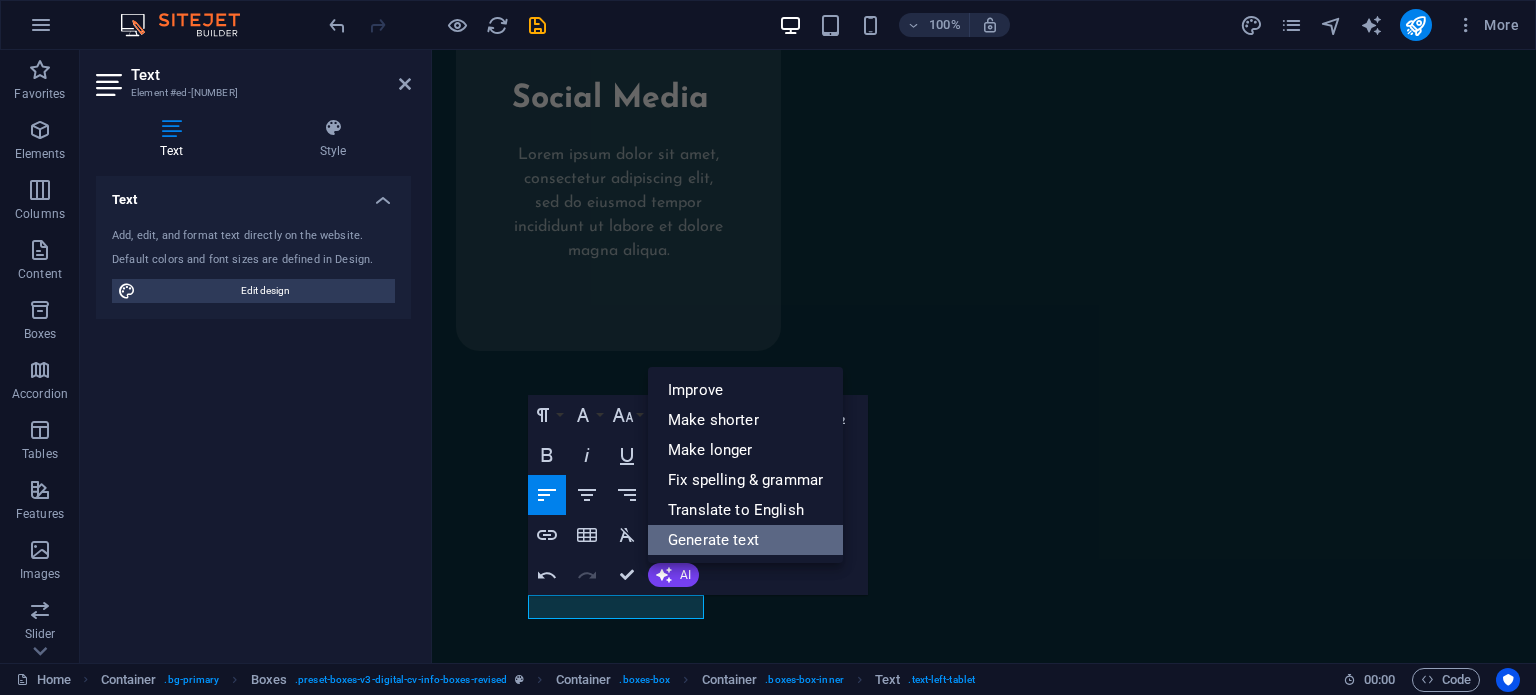 select on "English" 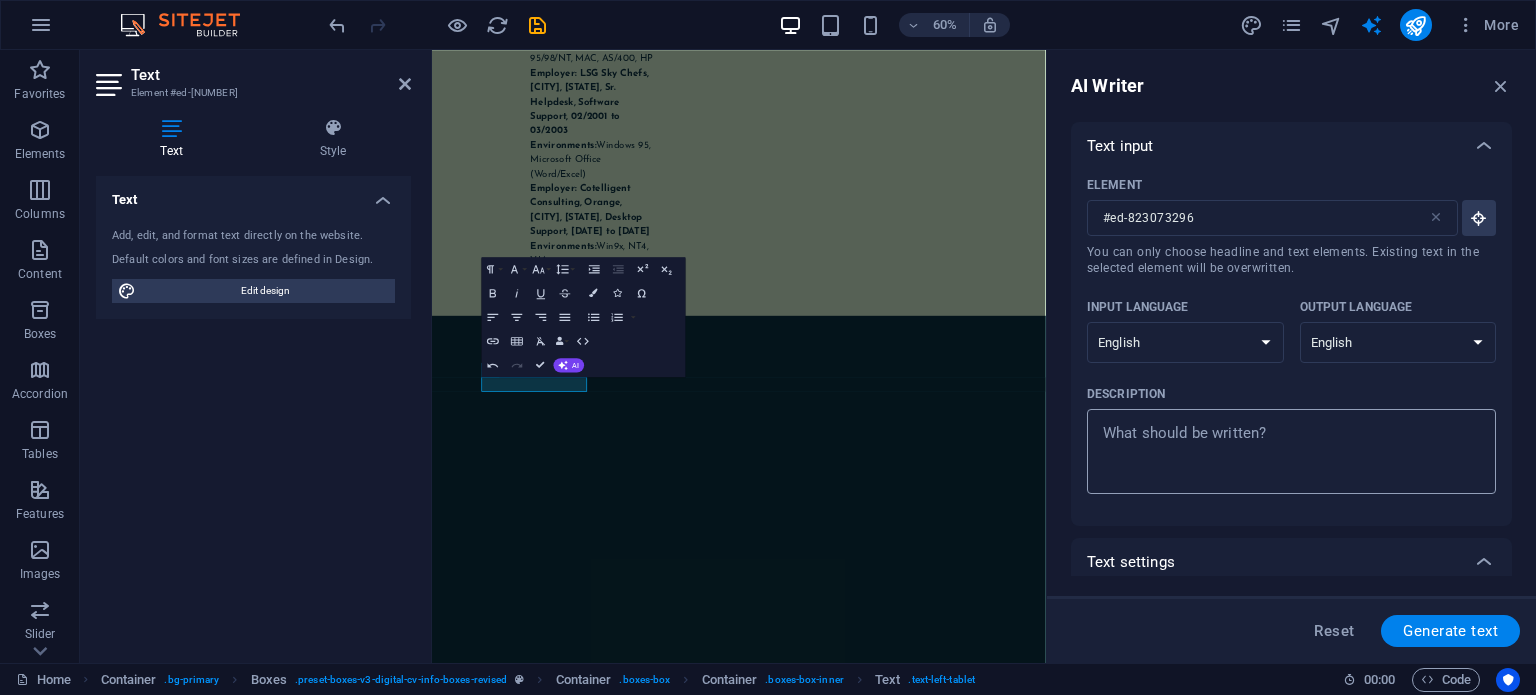 type on "x" 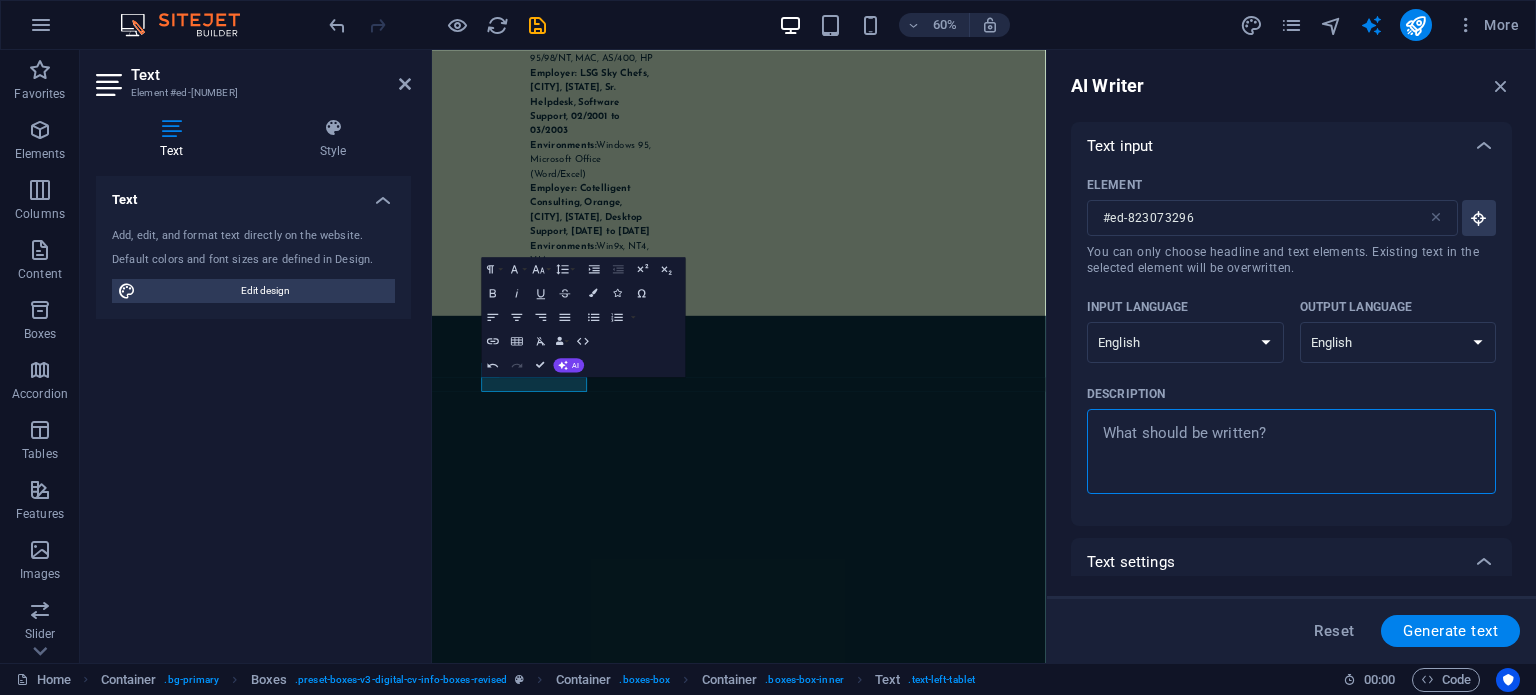 click on "Description x ​" at bounding box center (1291, 451) 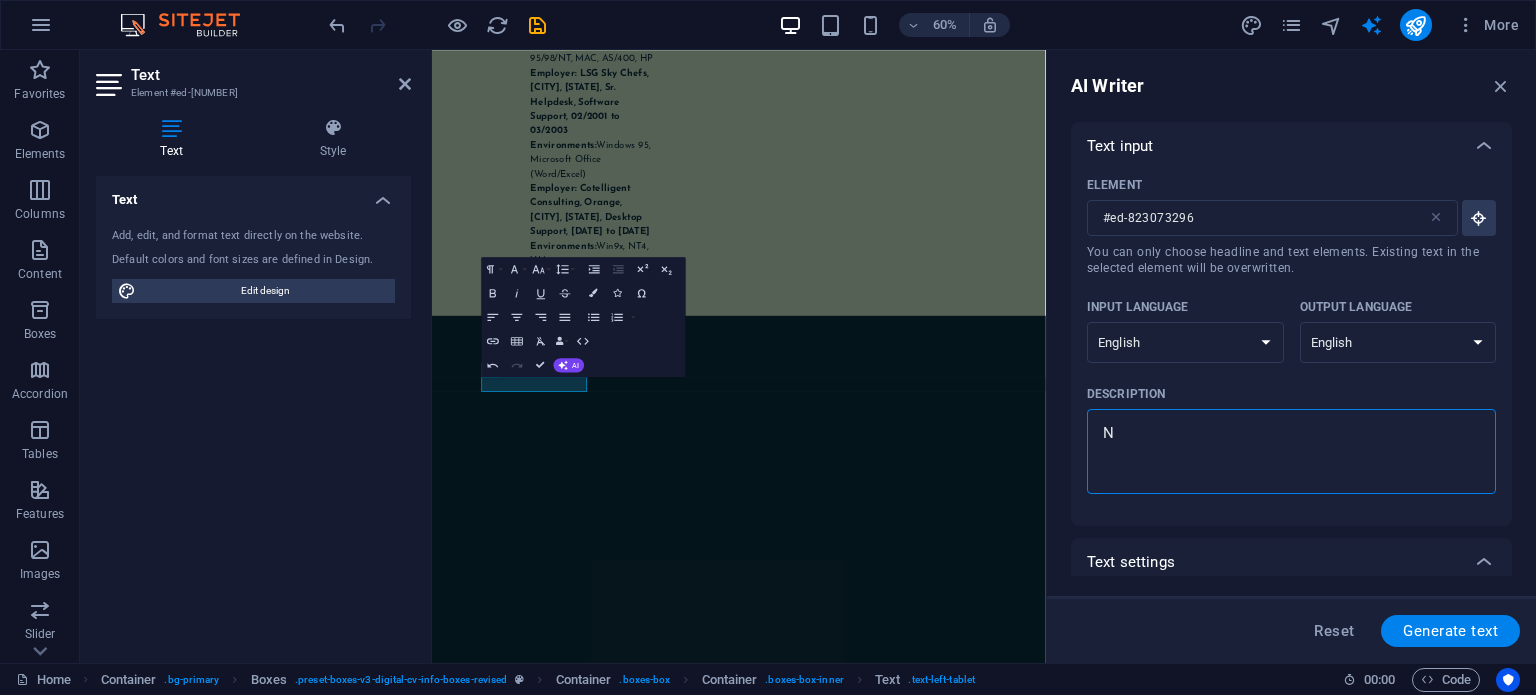 type on "Ne" 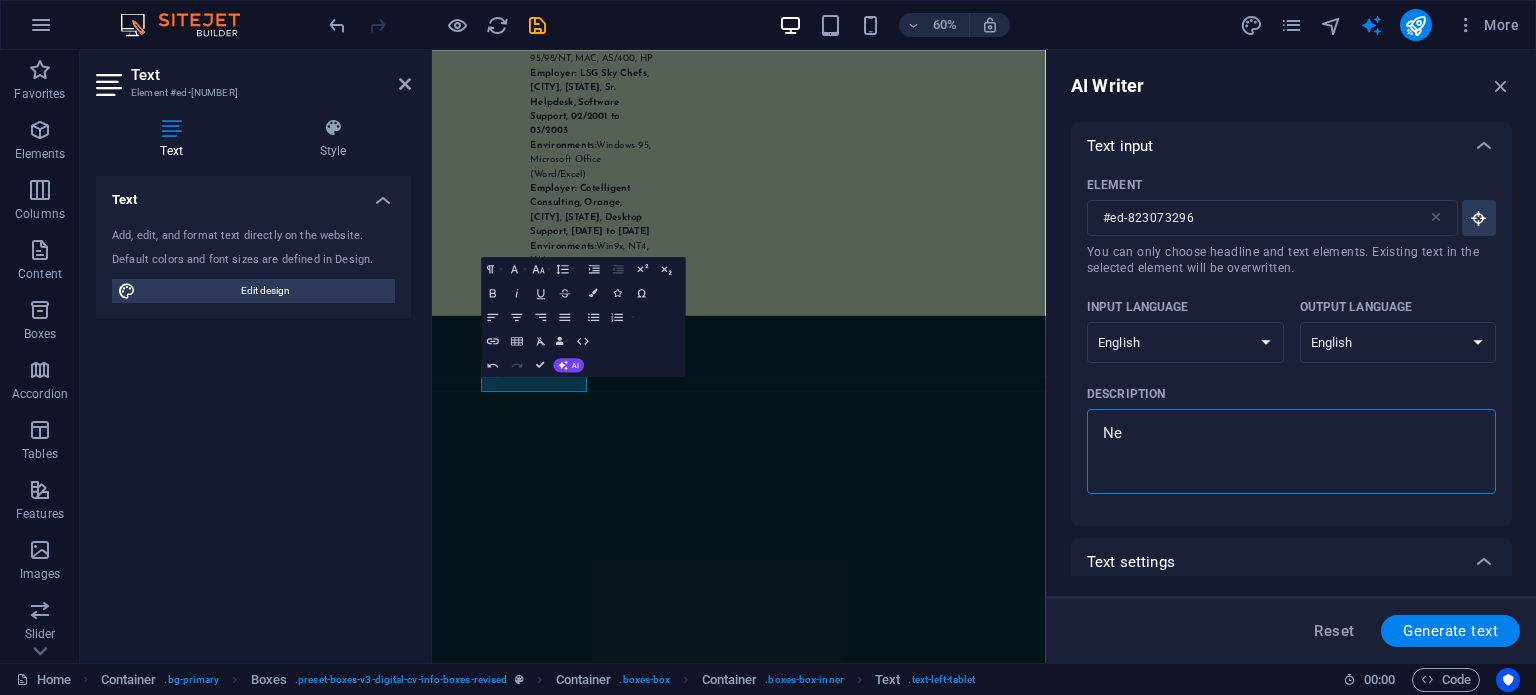 type on "Net" 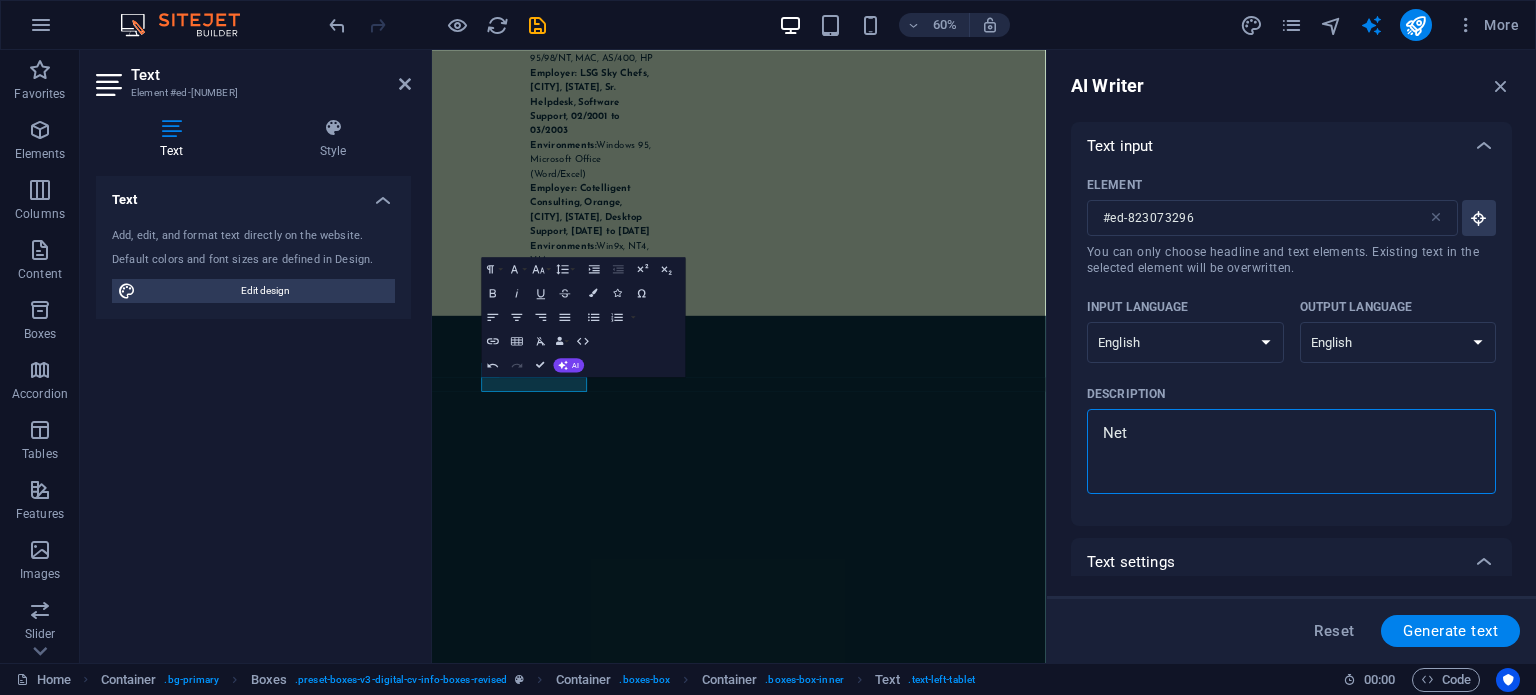 type on "Netw" 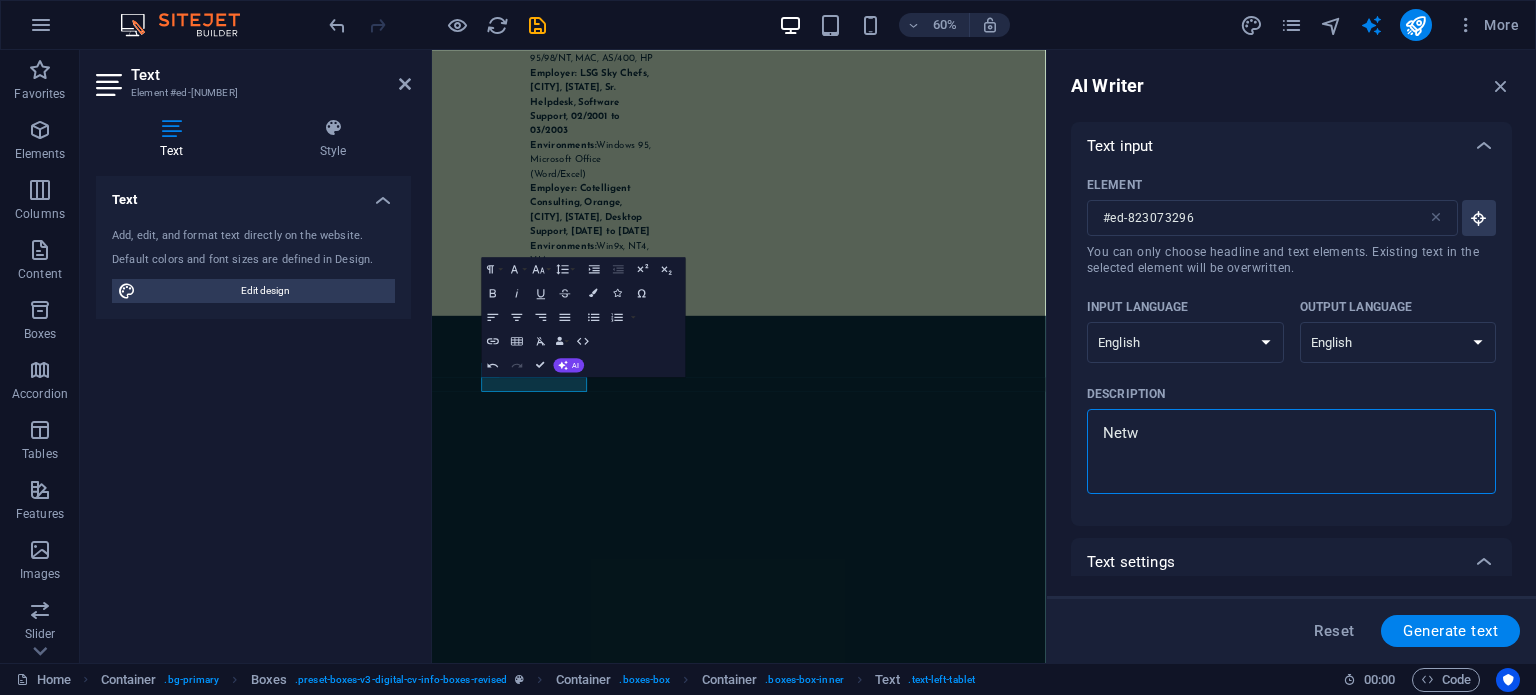 type on "Netwo" 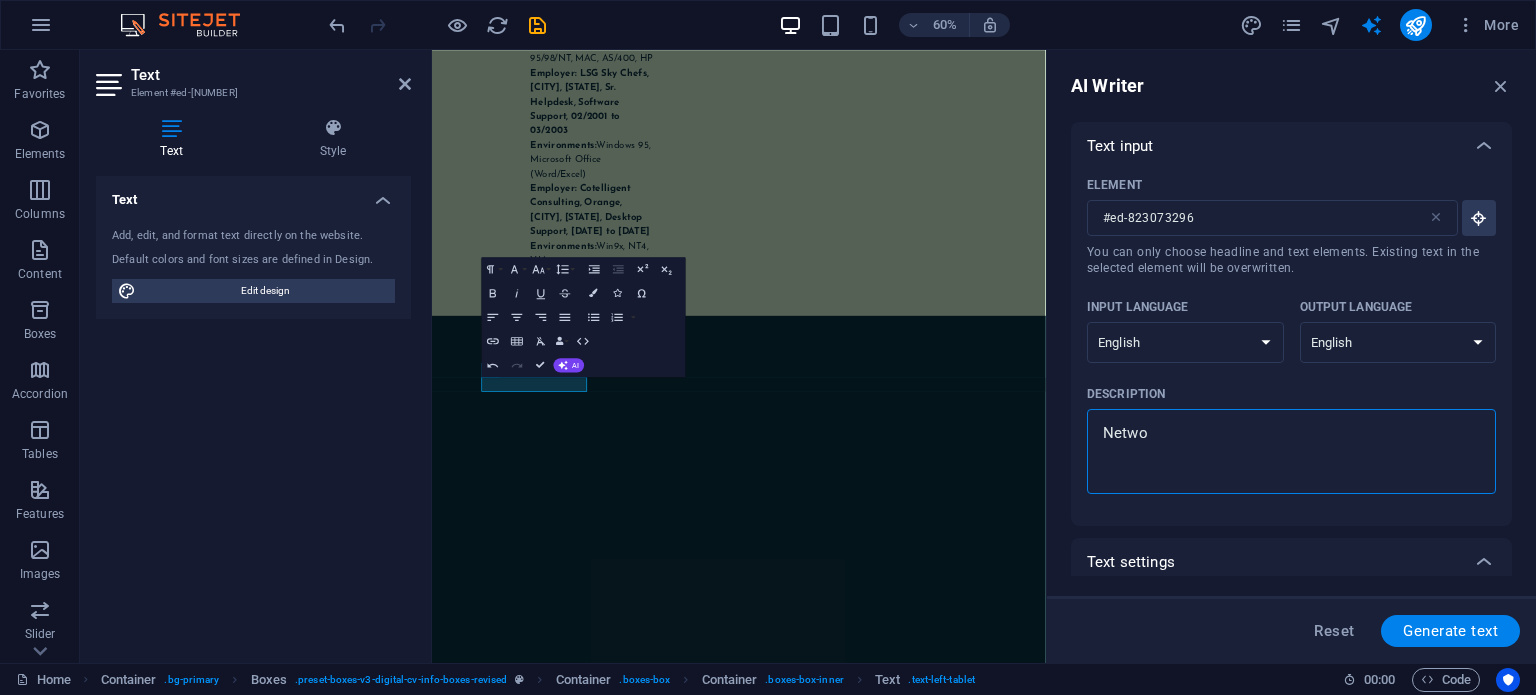 type on "Networ" 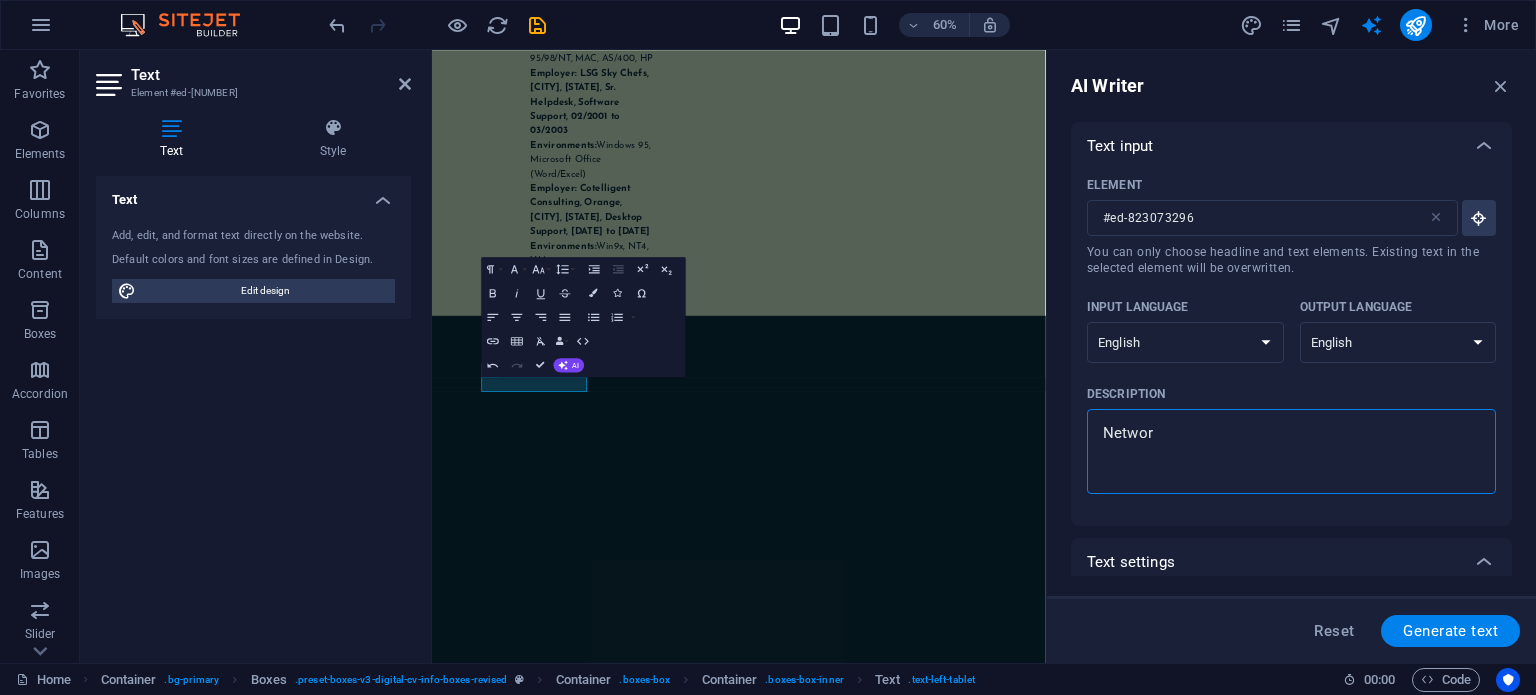 type on "Network" 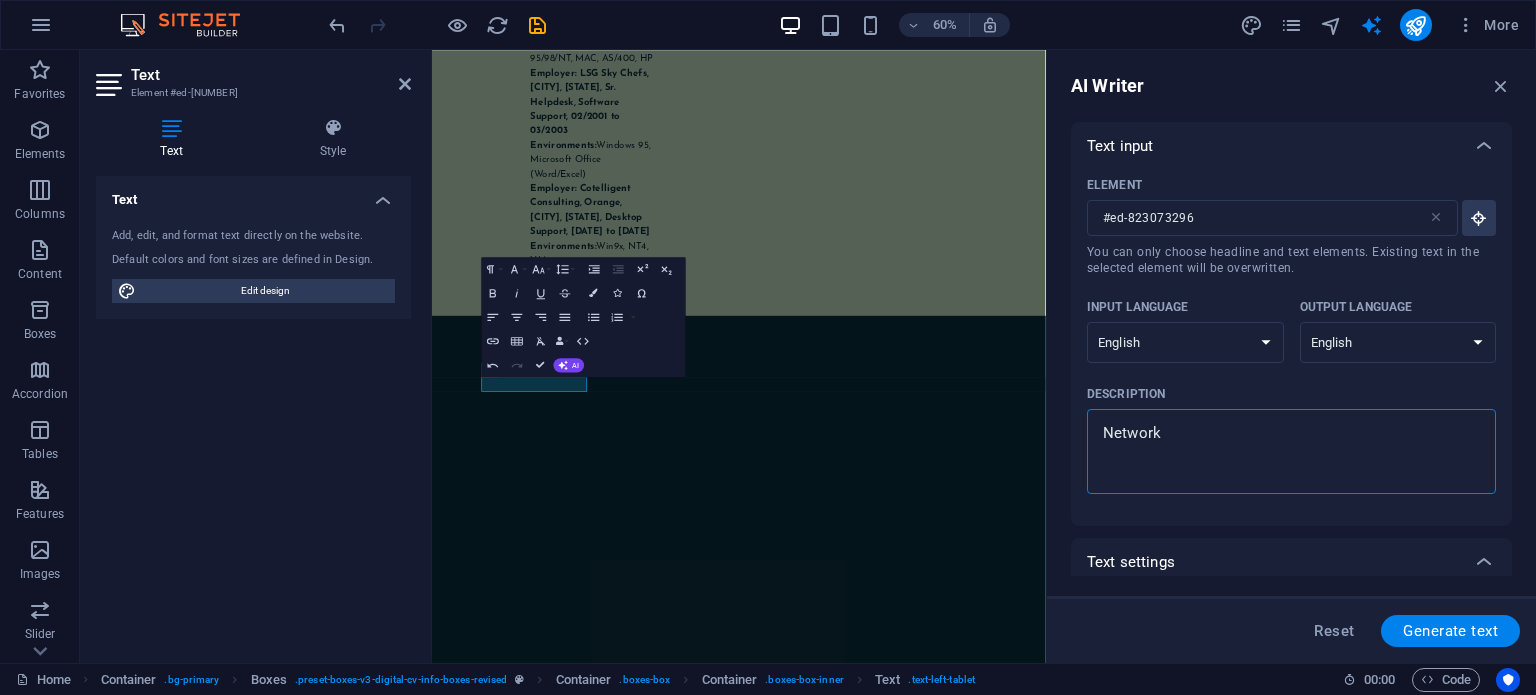 type on "Networki" 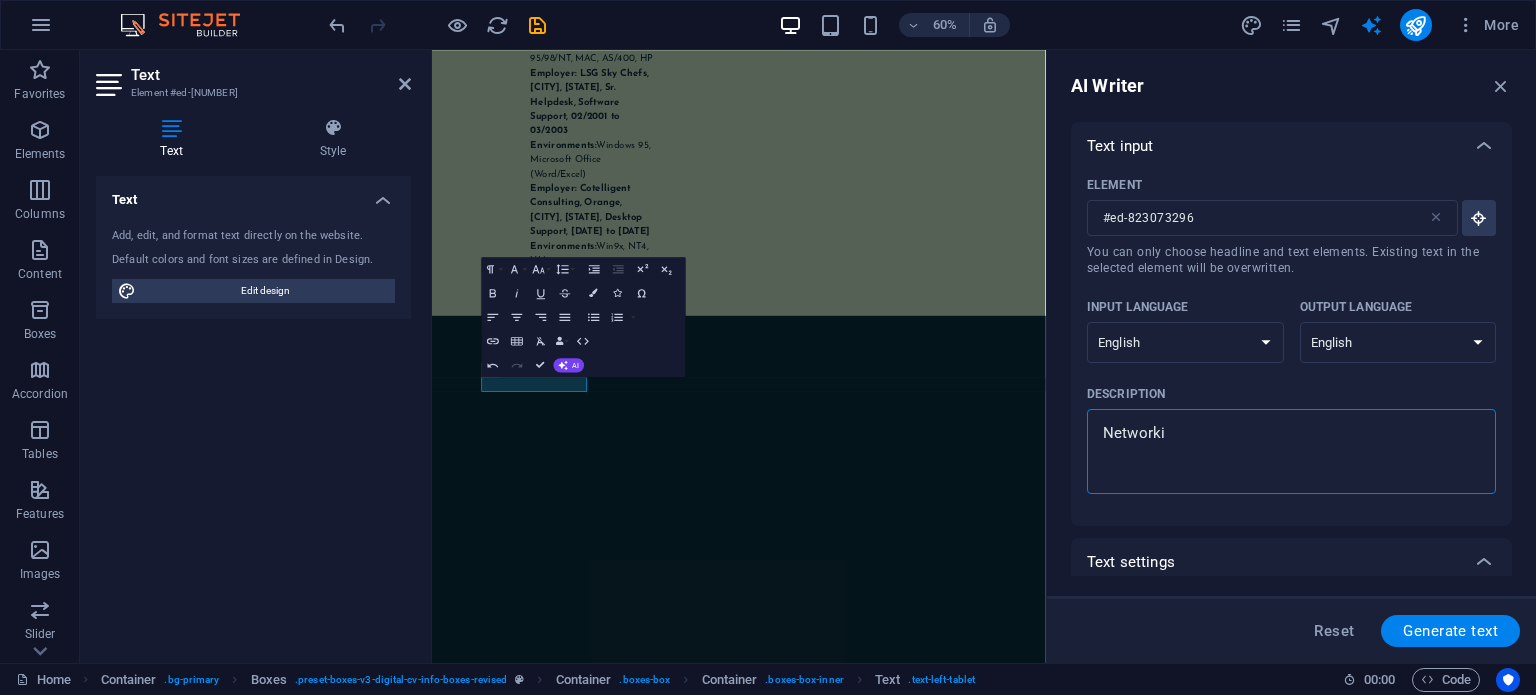 type on "Networkin" 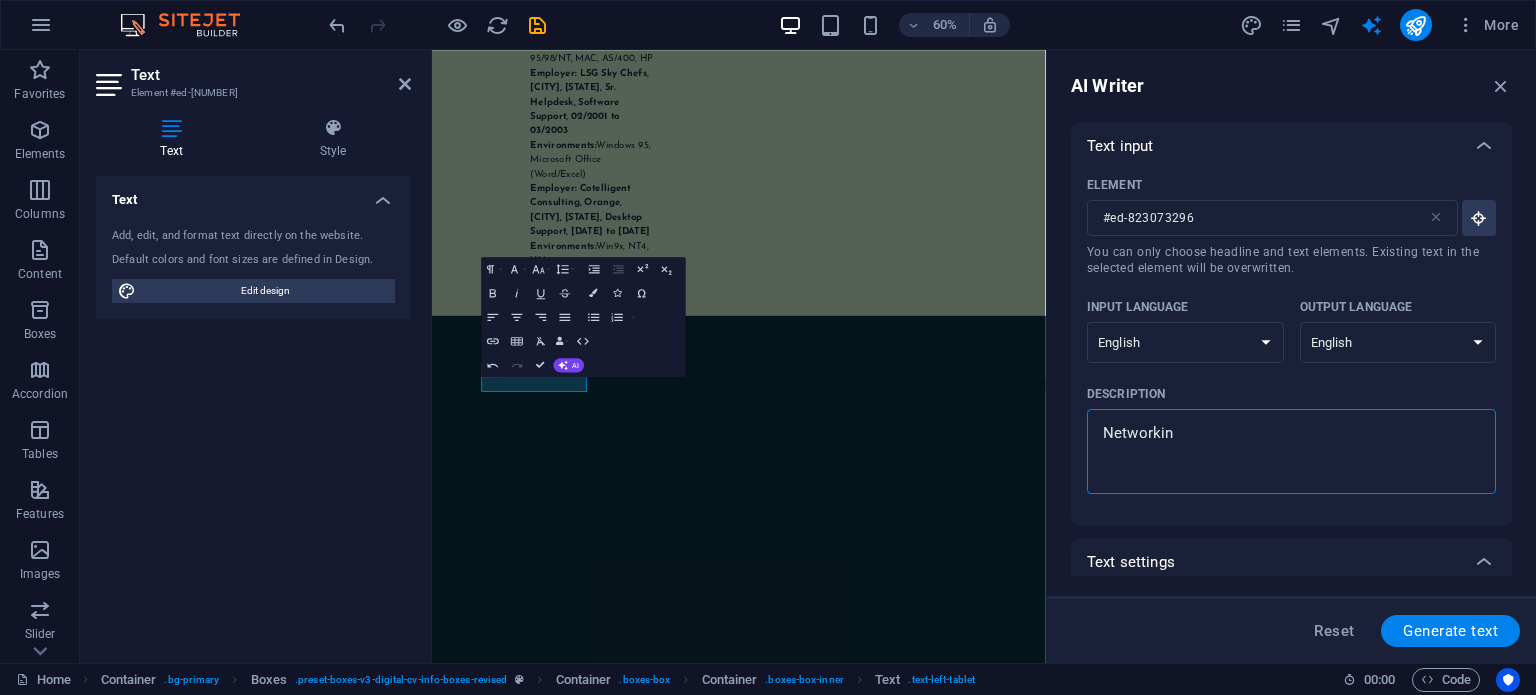 type on "x" 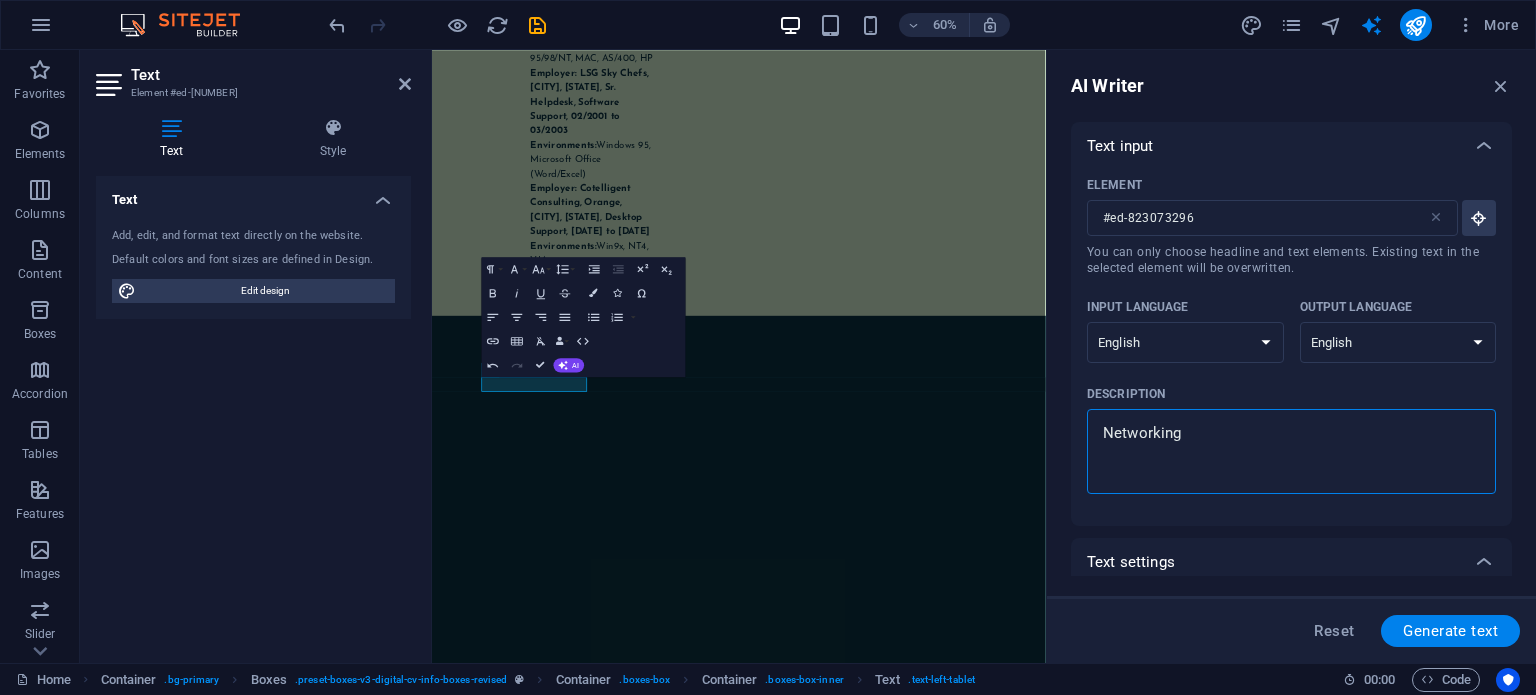 type on "Networking," 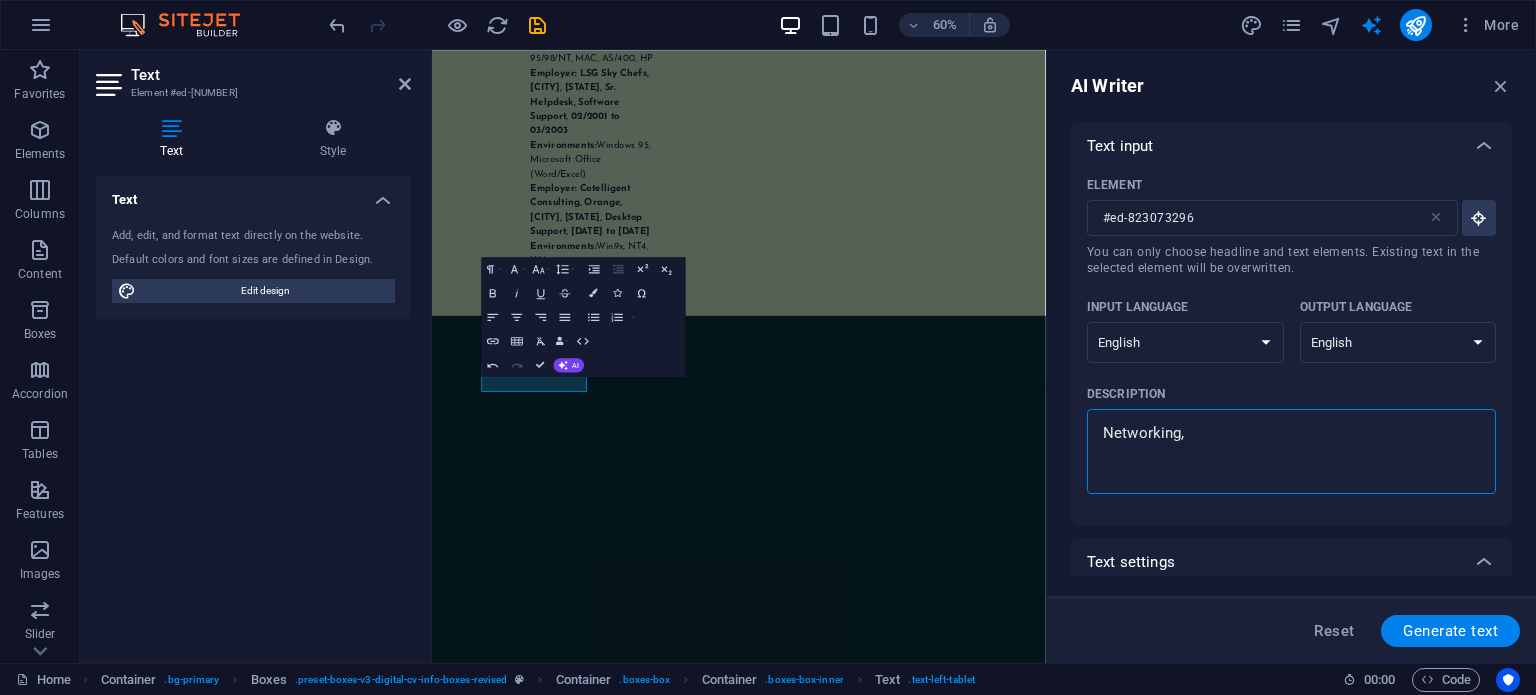 type on "Networking," 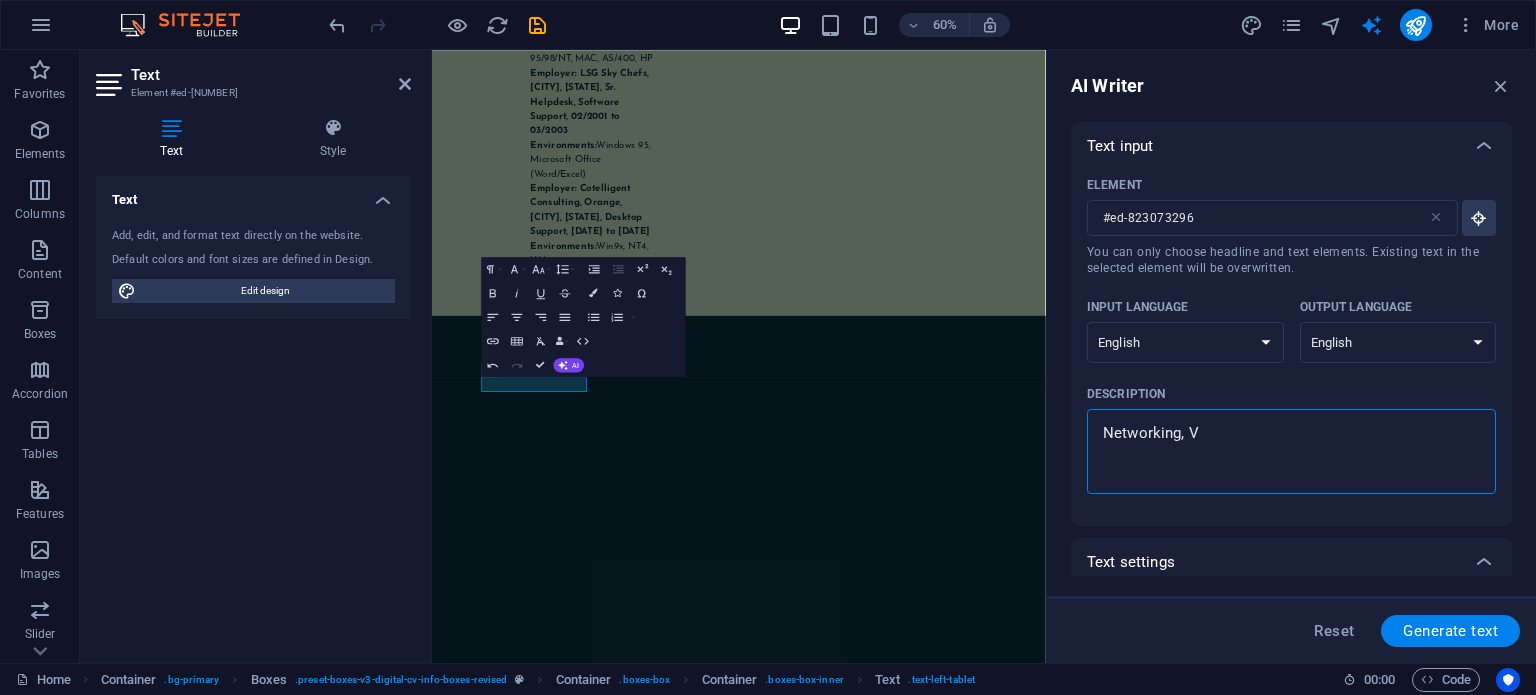 type on "Networking, Vi" 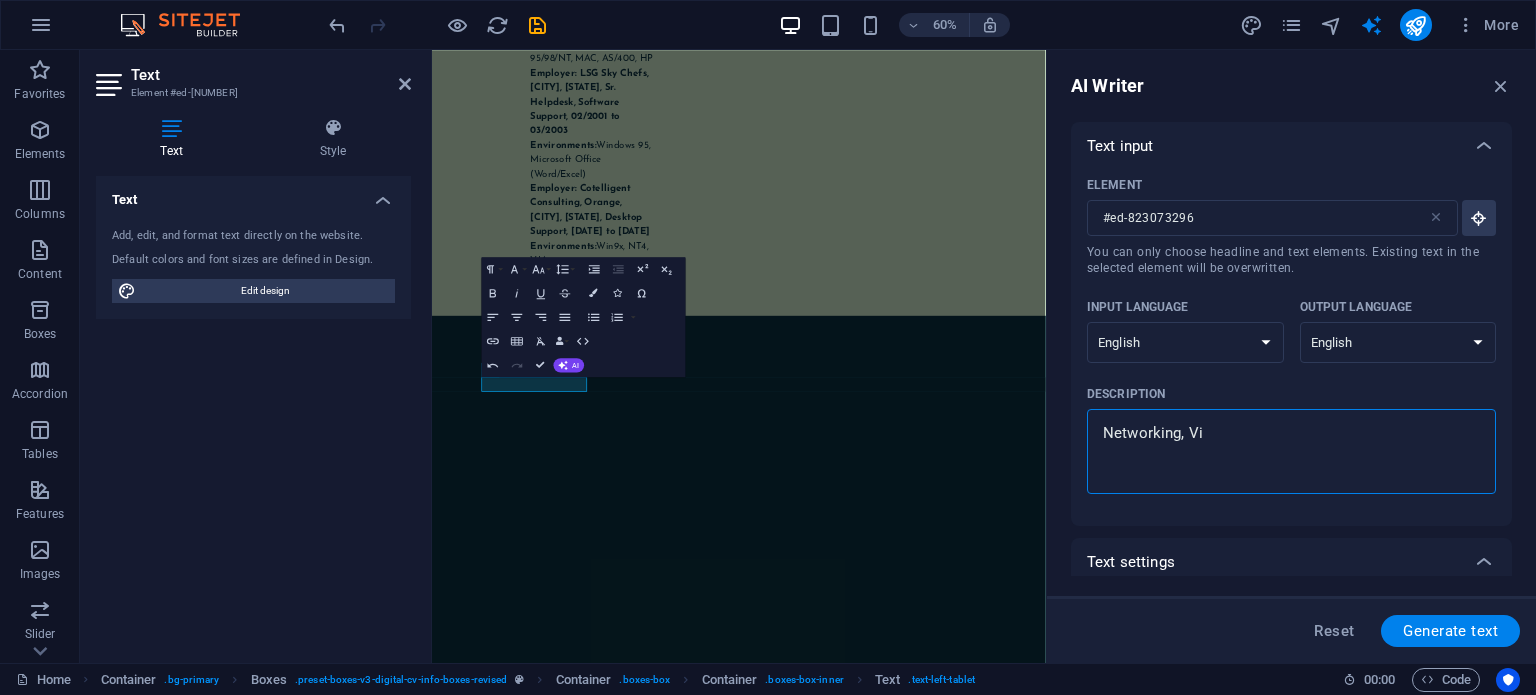 type on "x" 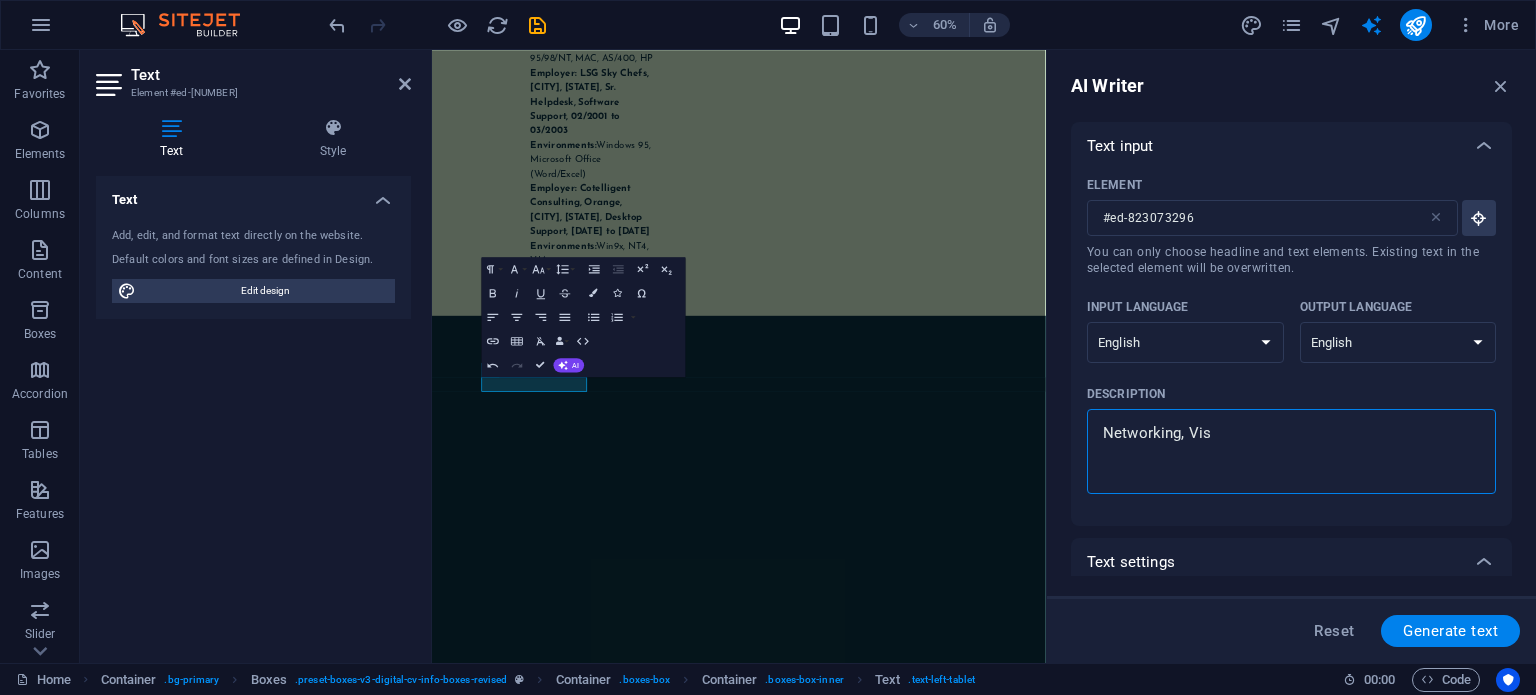 type on "Networking, Visi" 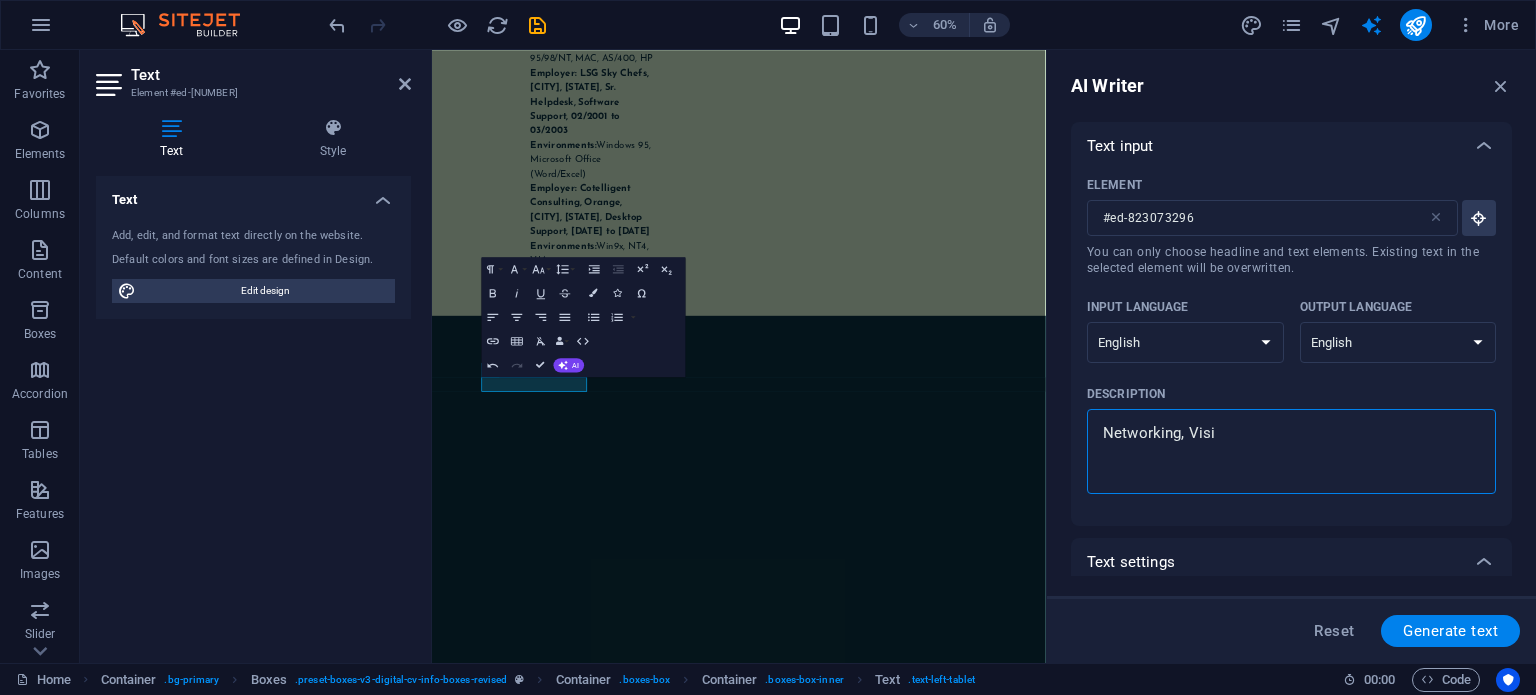type on "Networking, Visio" 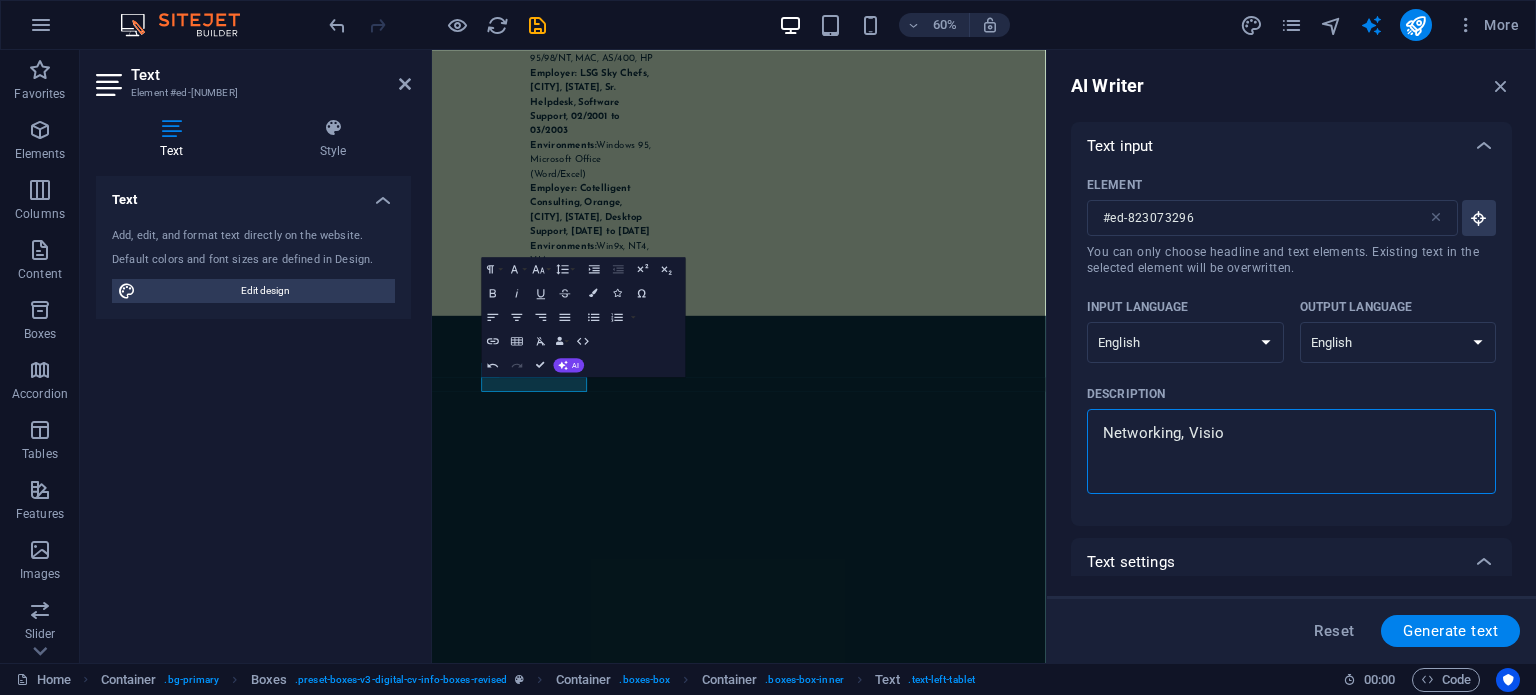 type on "Networking, Visio," 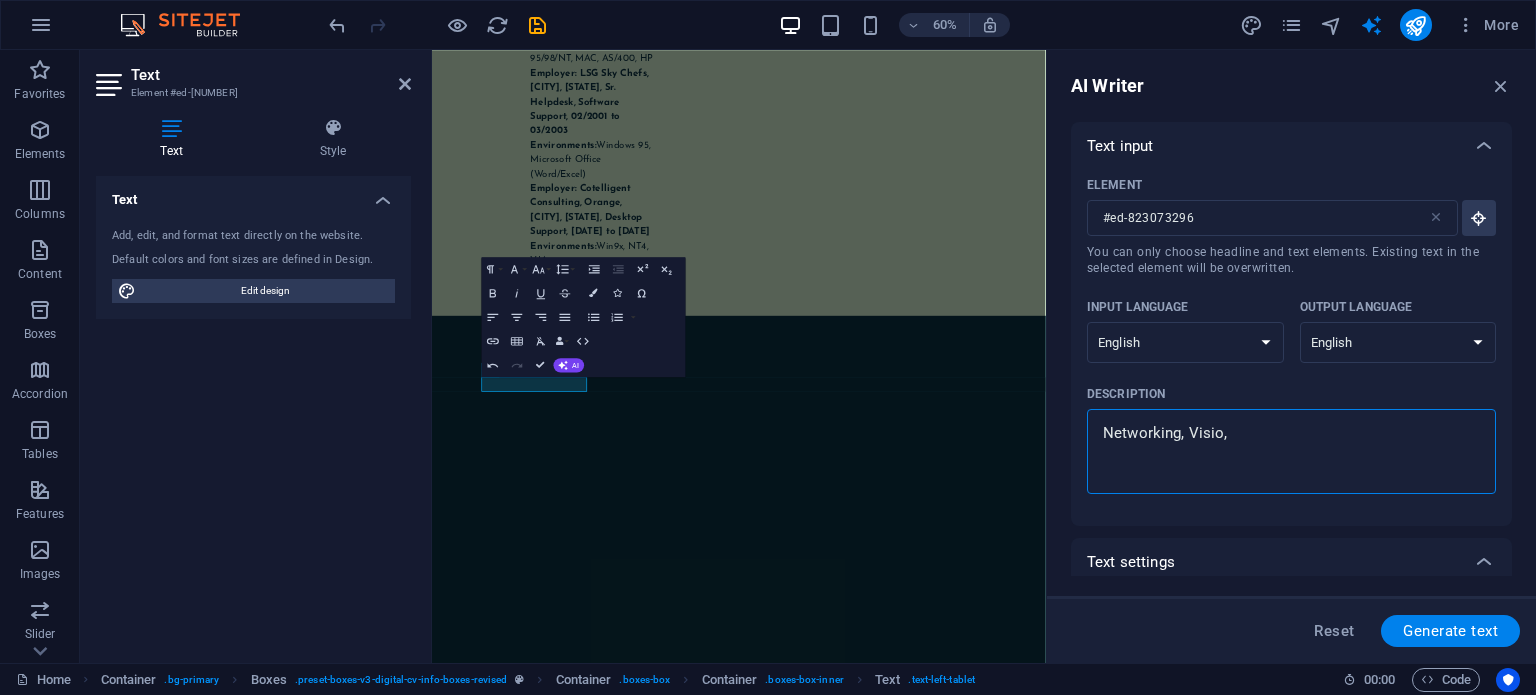type on "Networking, Visio," 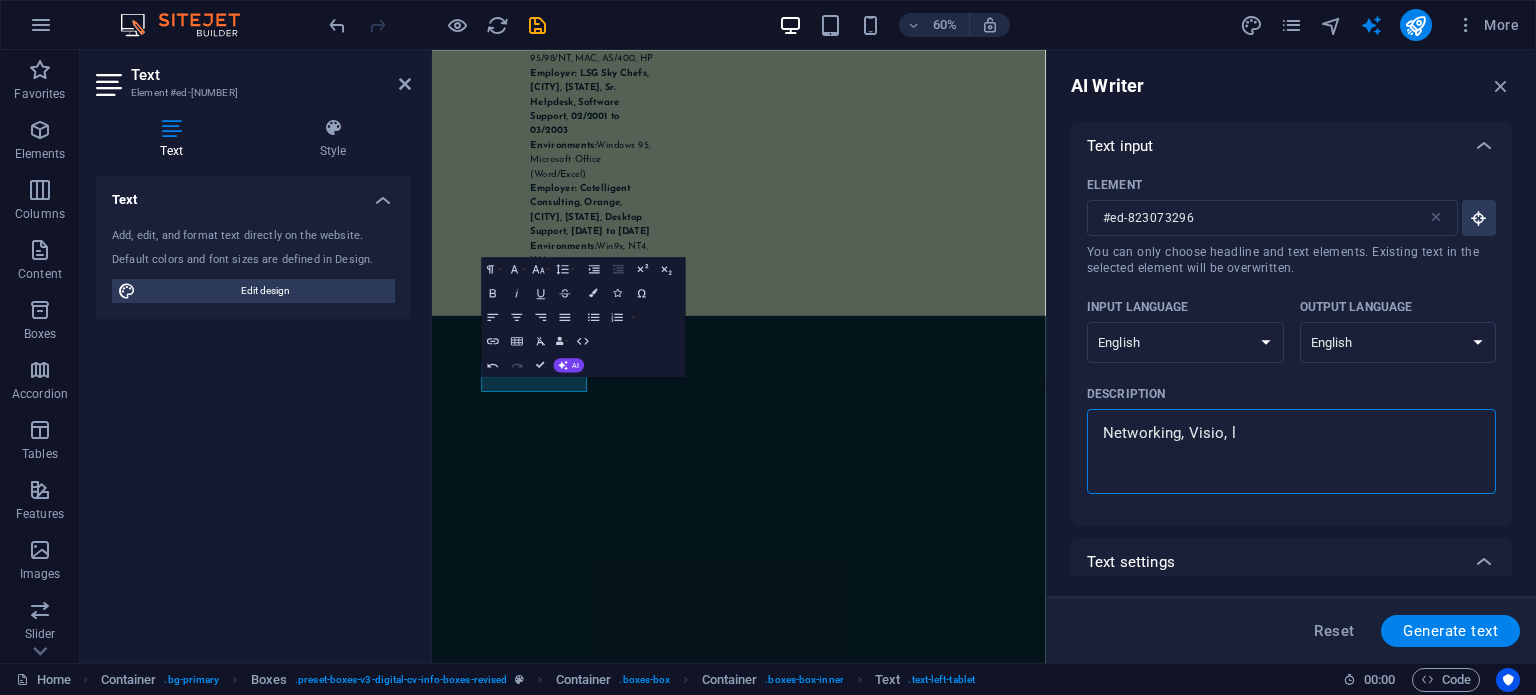 type on "Networking, Visio, la" 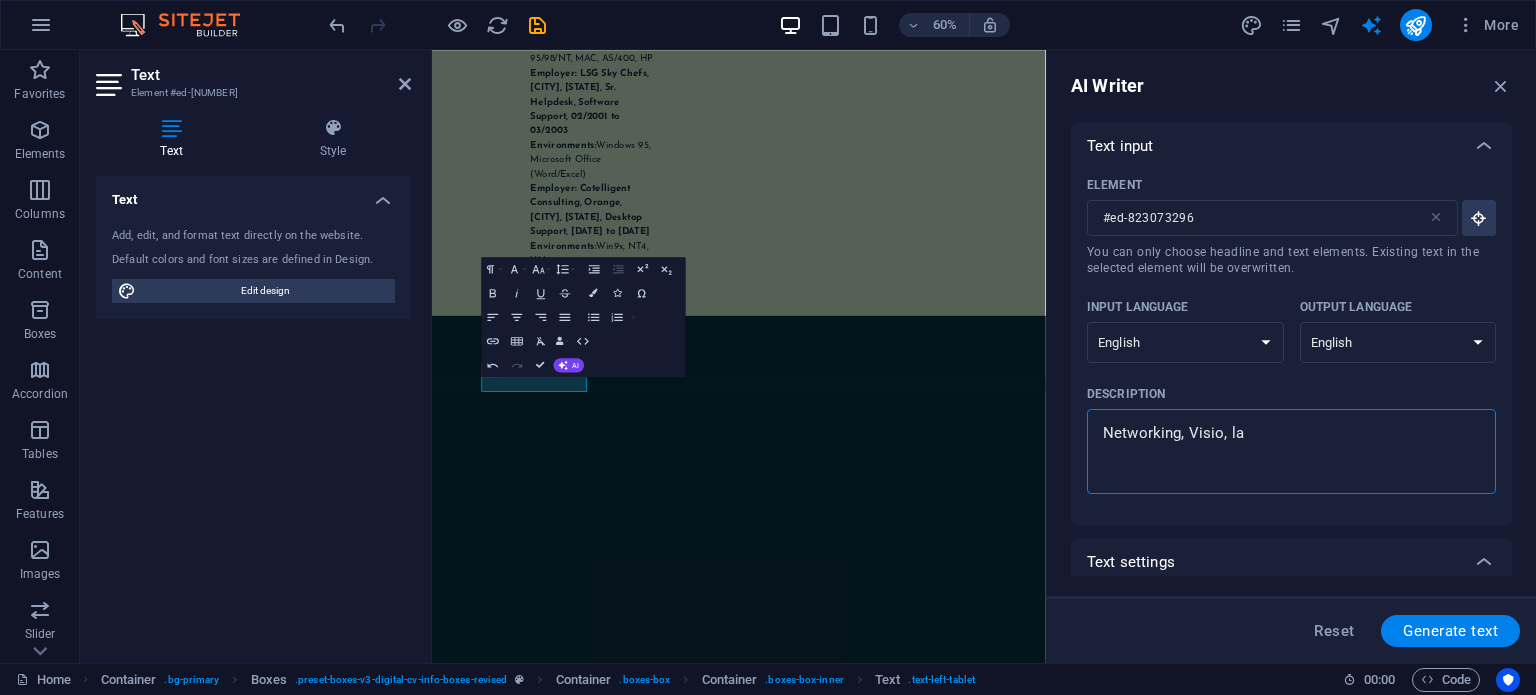 type on "Networking, Visio, lay" 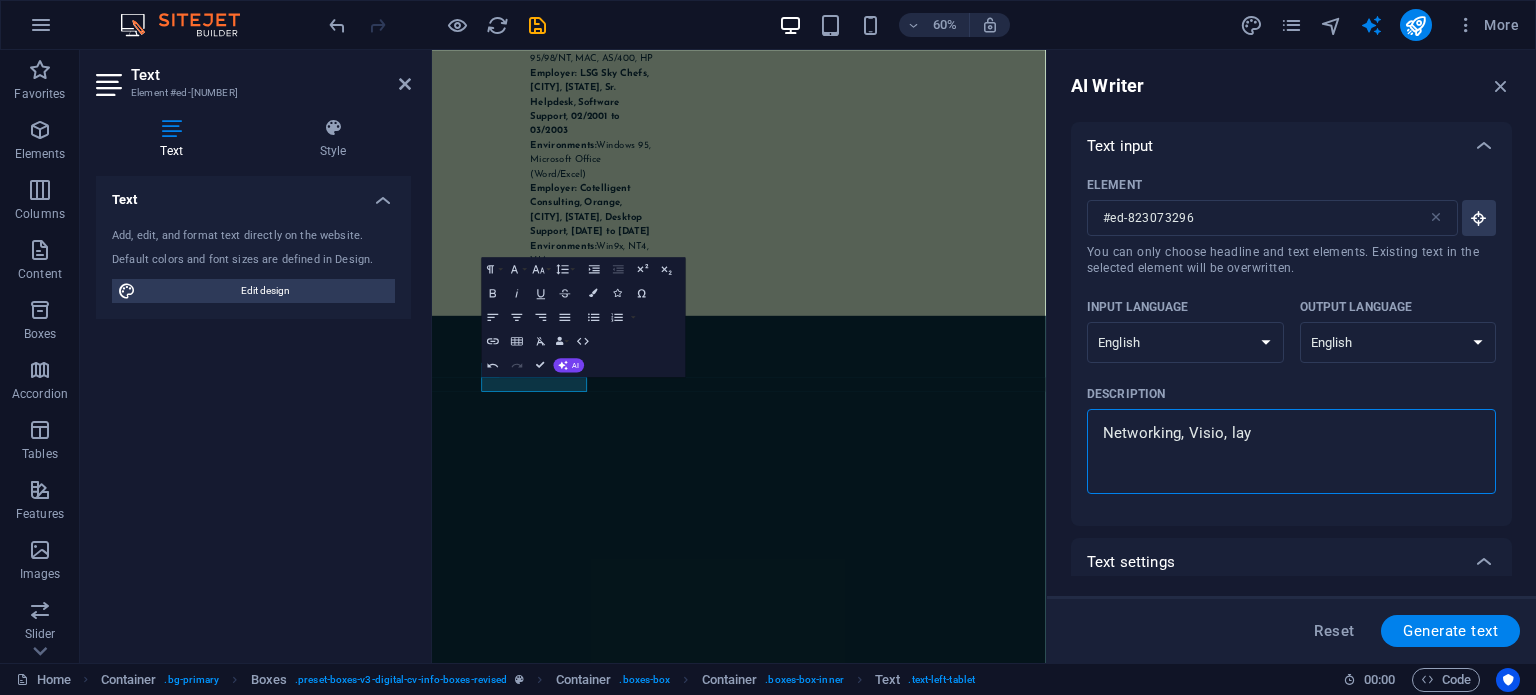 type on "Networking, Visio, laye" 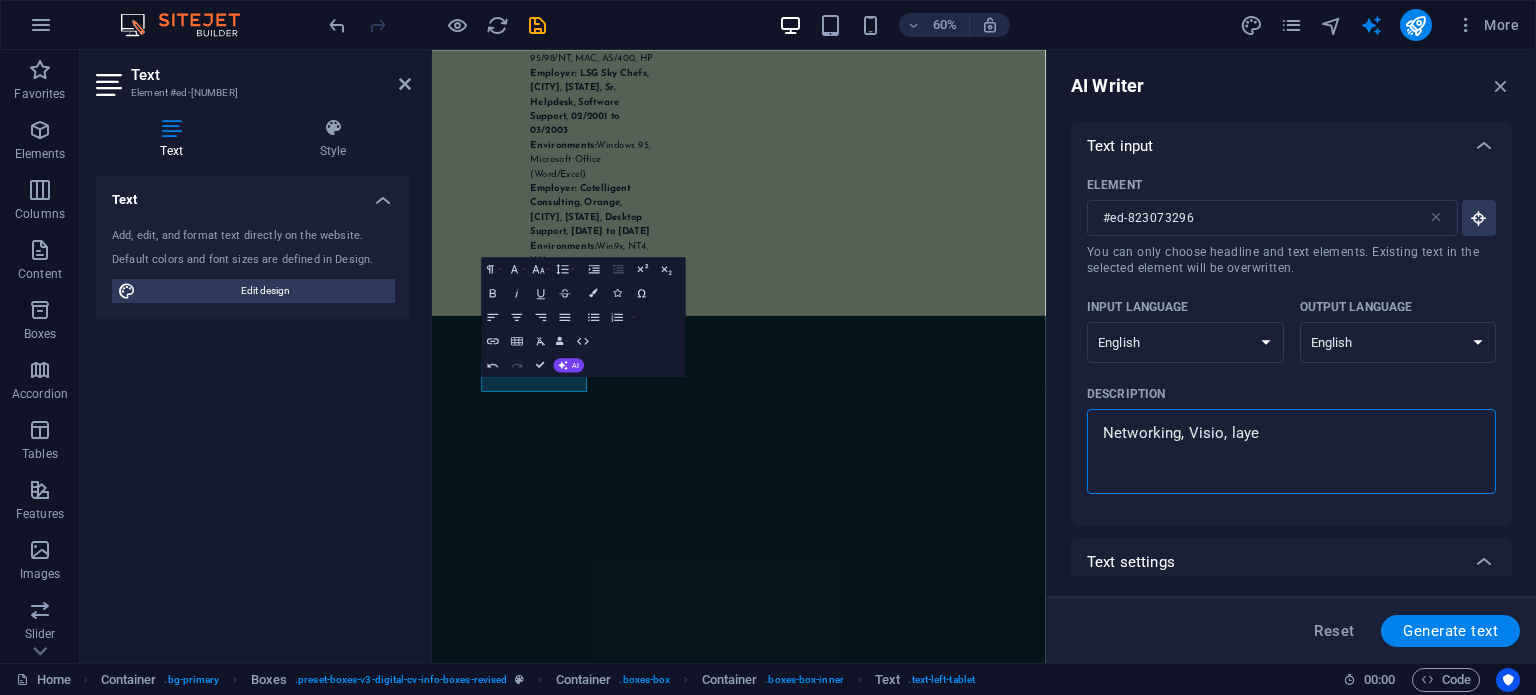 type on "Networking, Visio, layer" 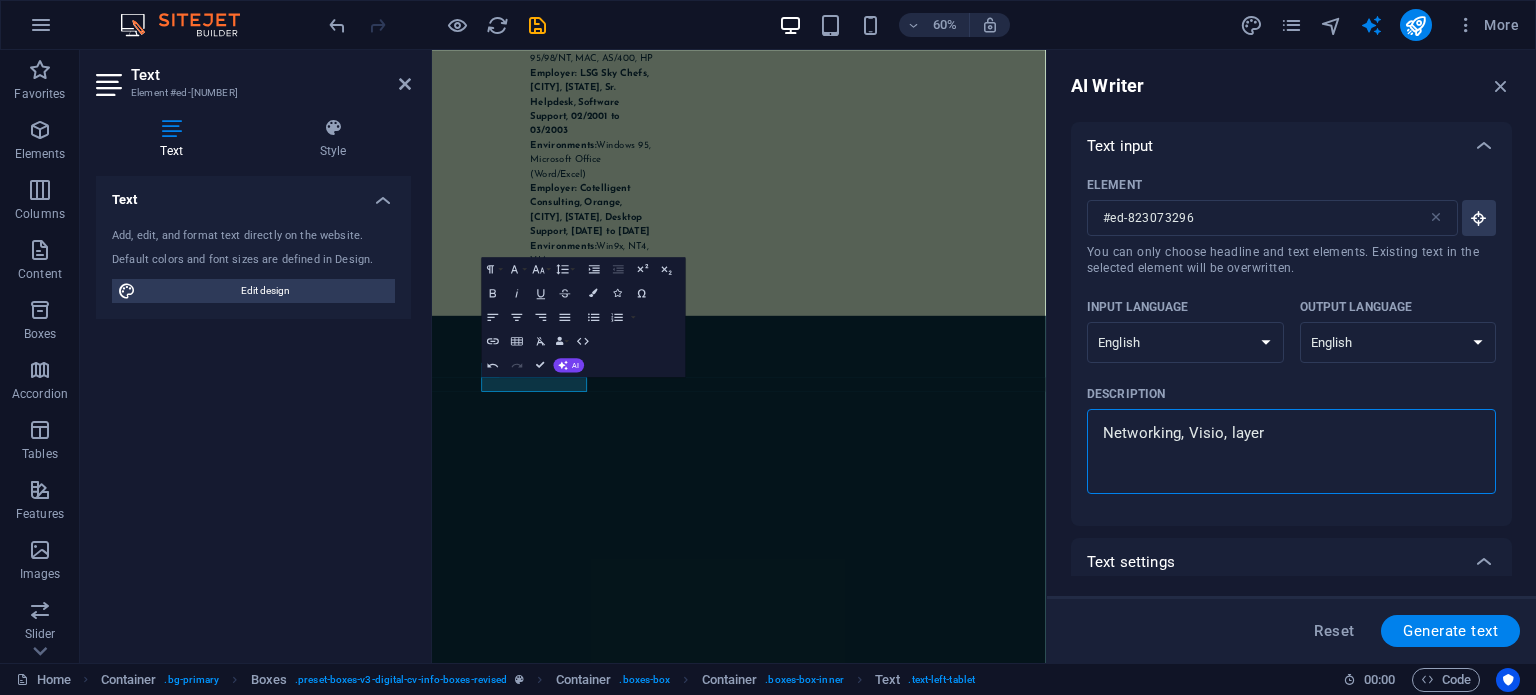 type on "Networking, Visio, layer" 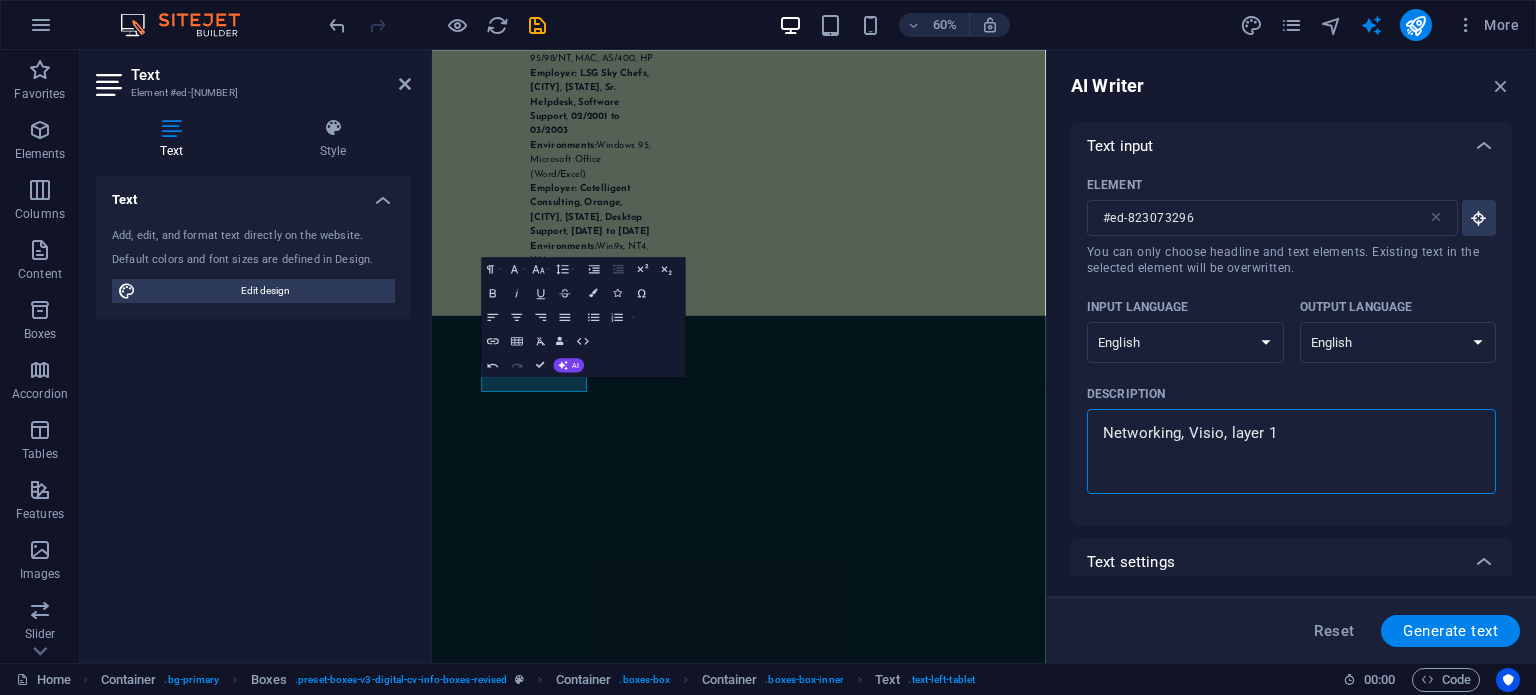 type on "Networking, Visio, layer 1" 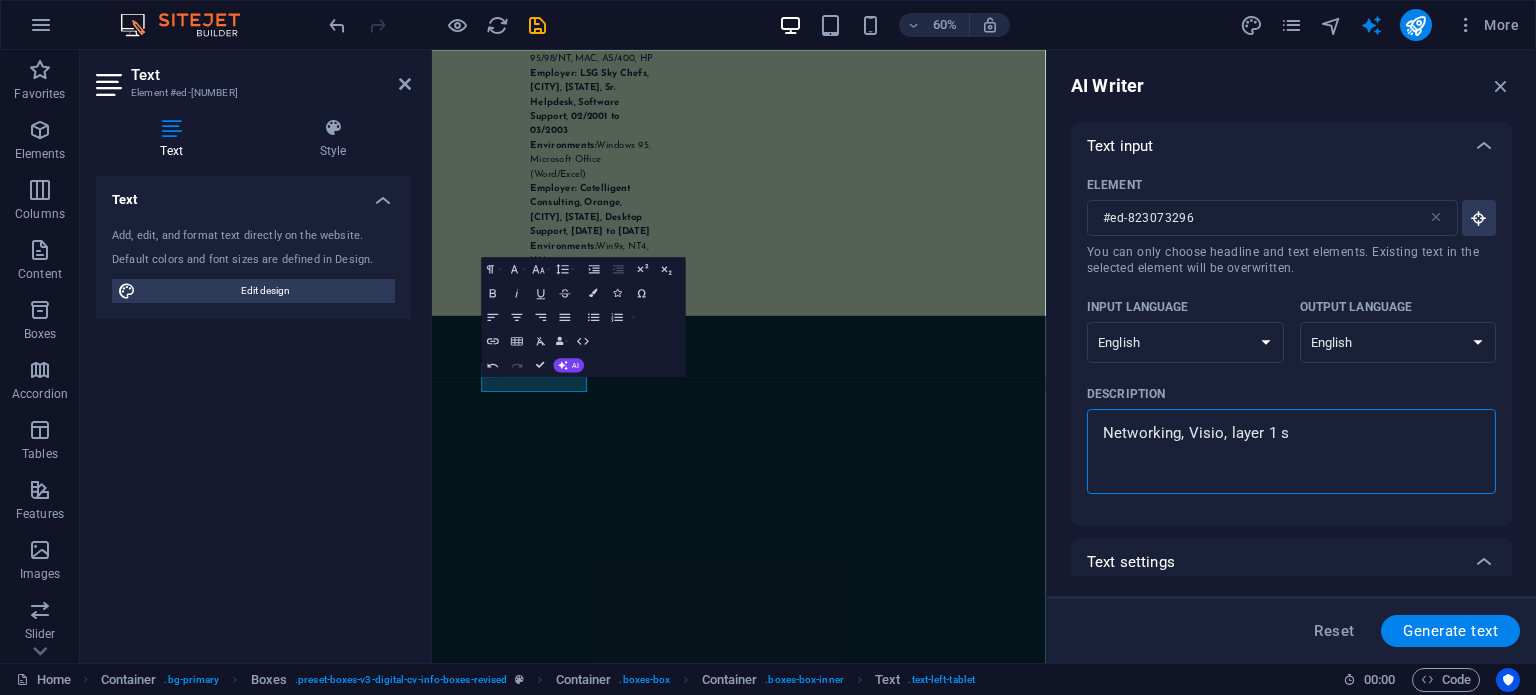 type on "x" 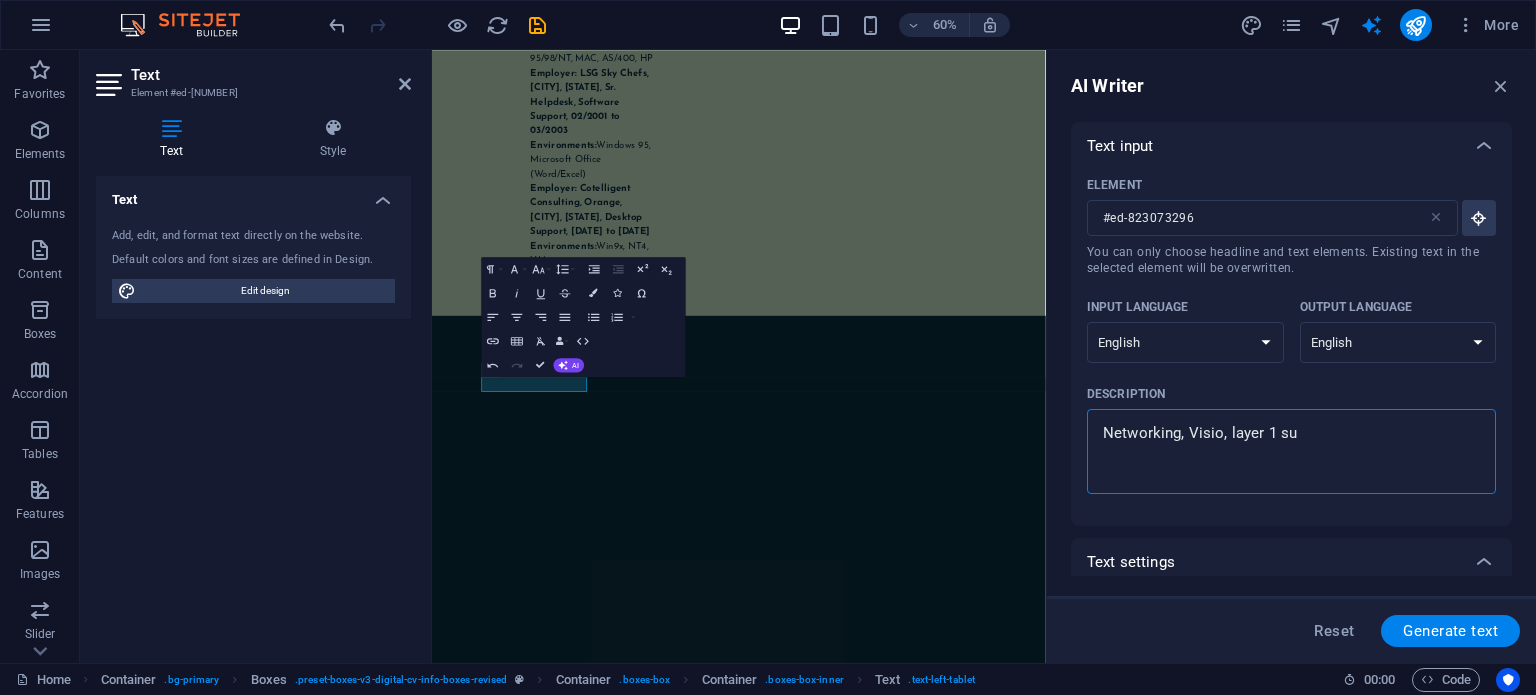 type on "Networking, Visio, layer 1 sup" 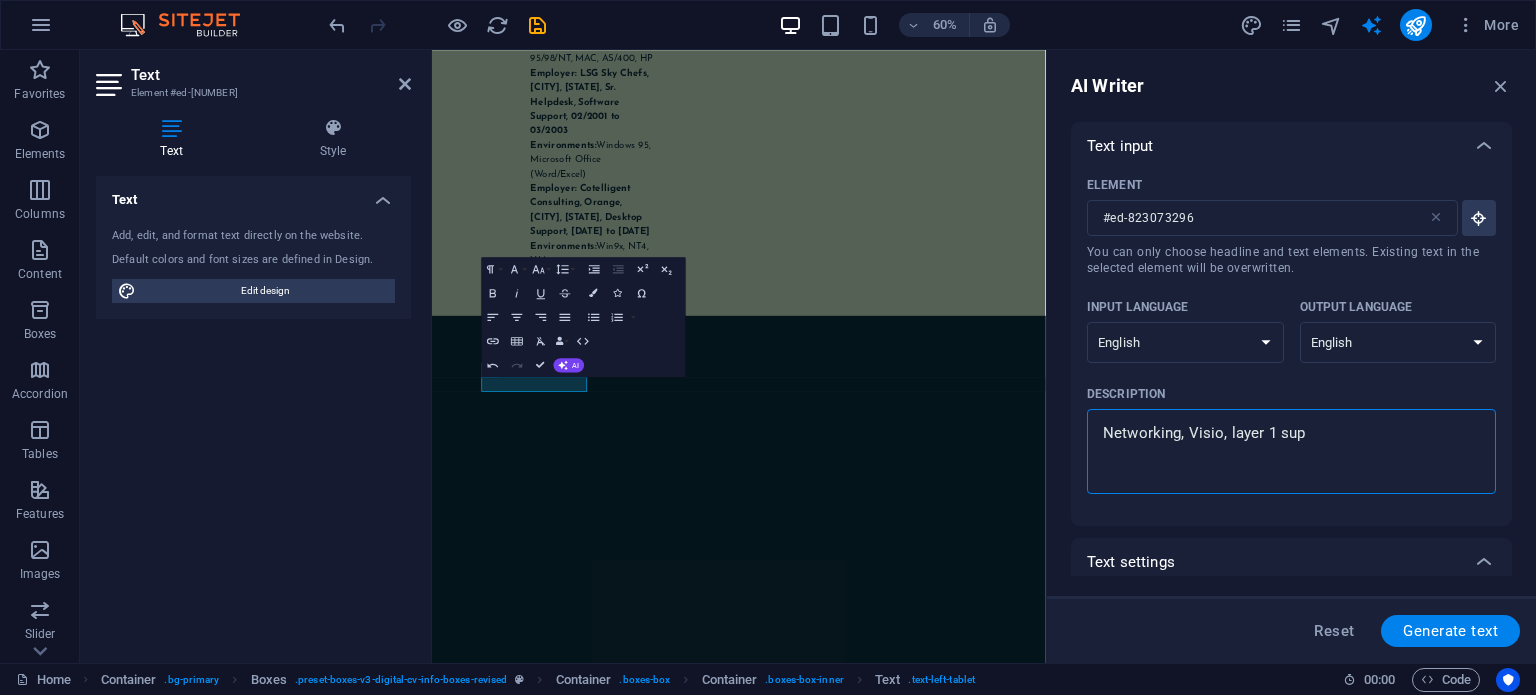 type on "Networking, Visio, layer 1 supp" 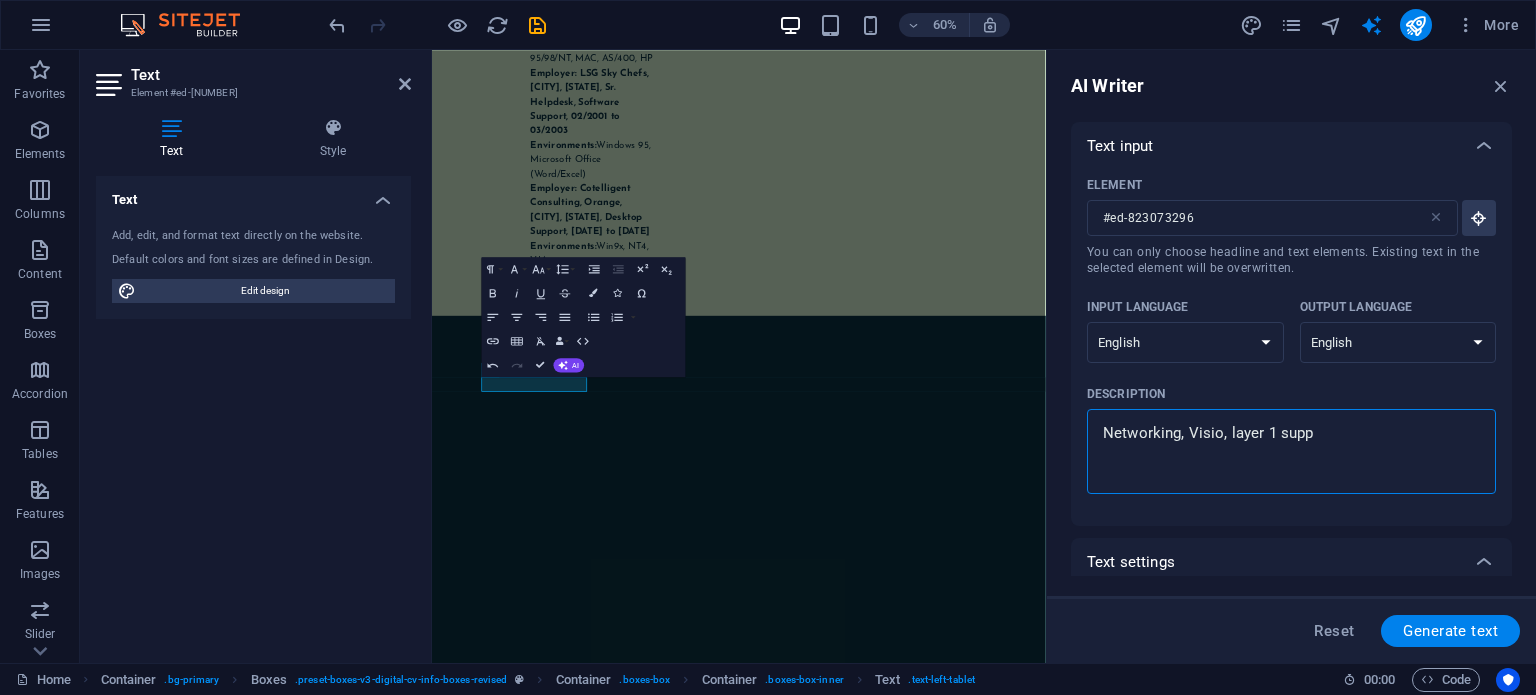 type on "Networking, Visio, layer 1 suppo" 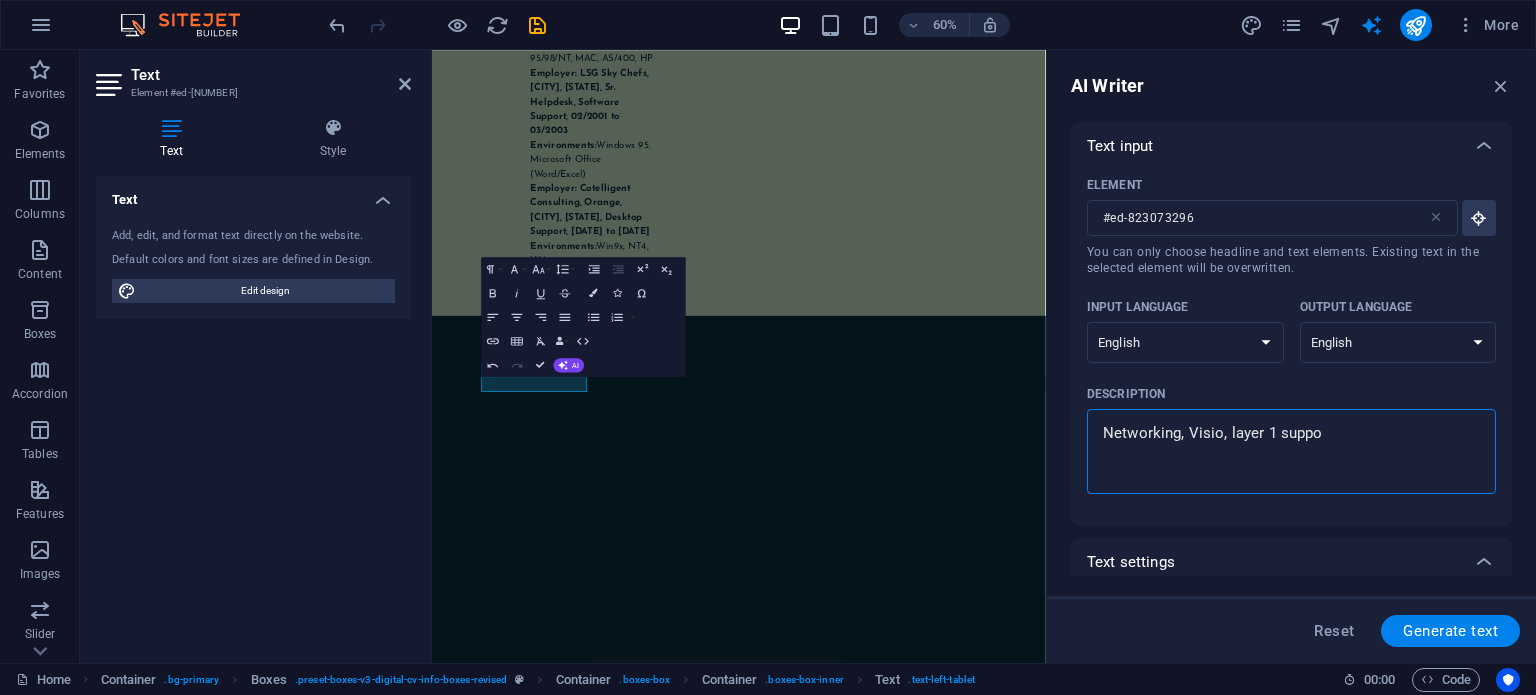 type on "Networking, Visio, layer 1 suppor" 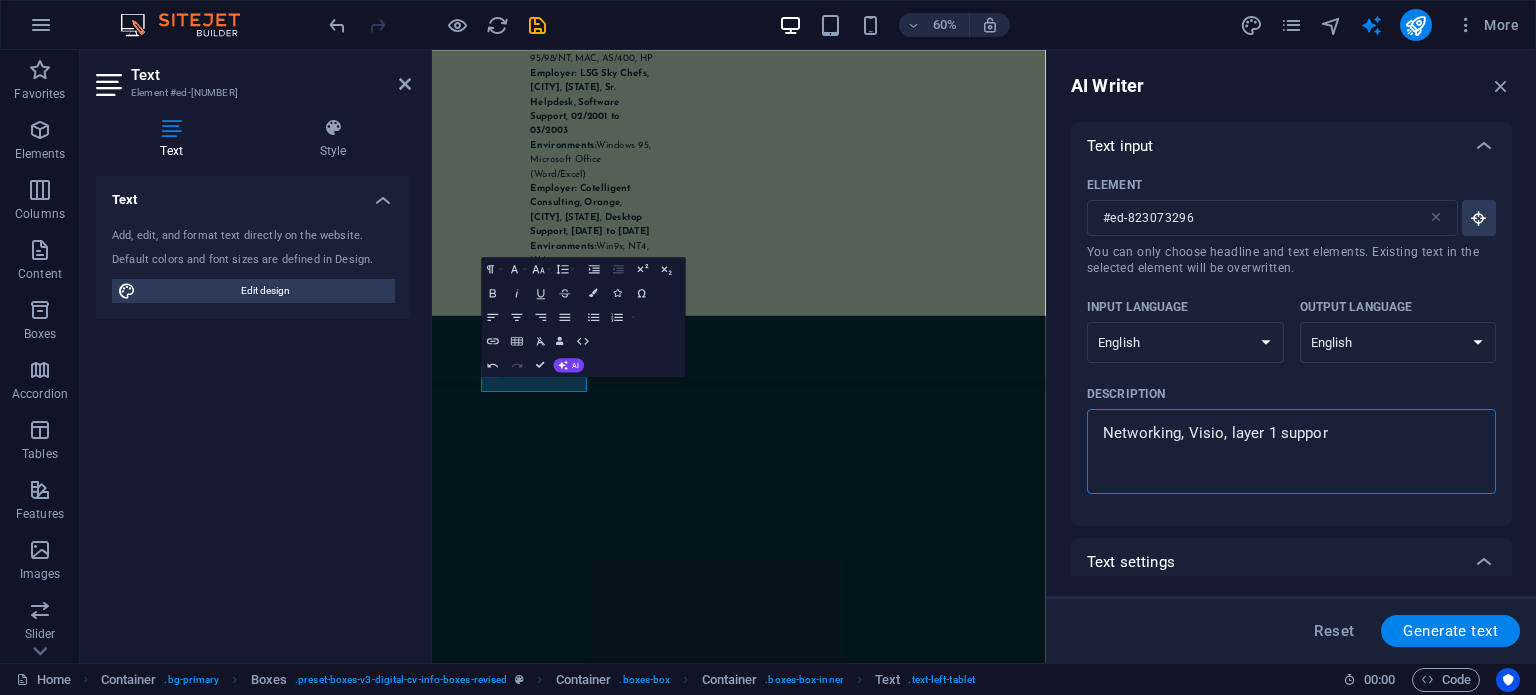 type on "Networking, Visio, layer 1 support" 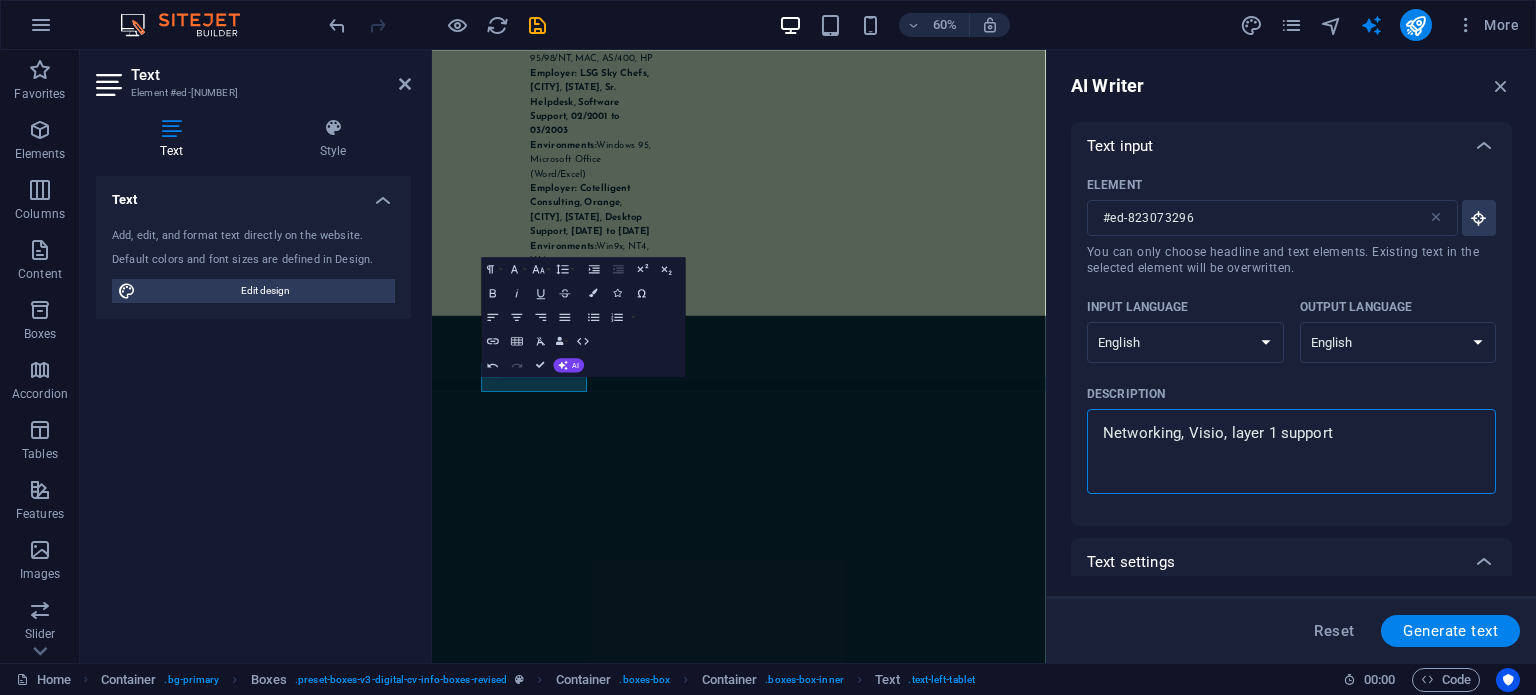 type on "Networking, Visio, layer 1 support" 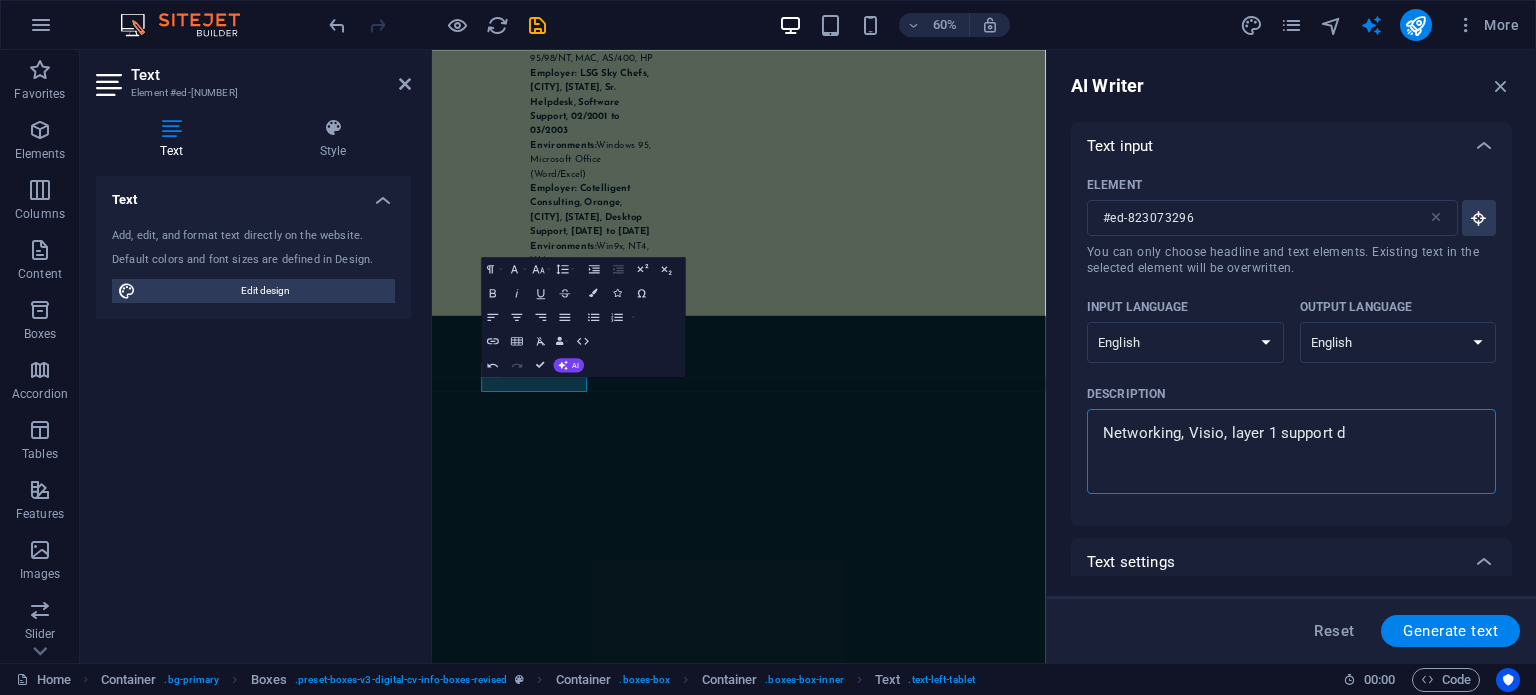 type on "Networking, Visio, layer 1 support do" 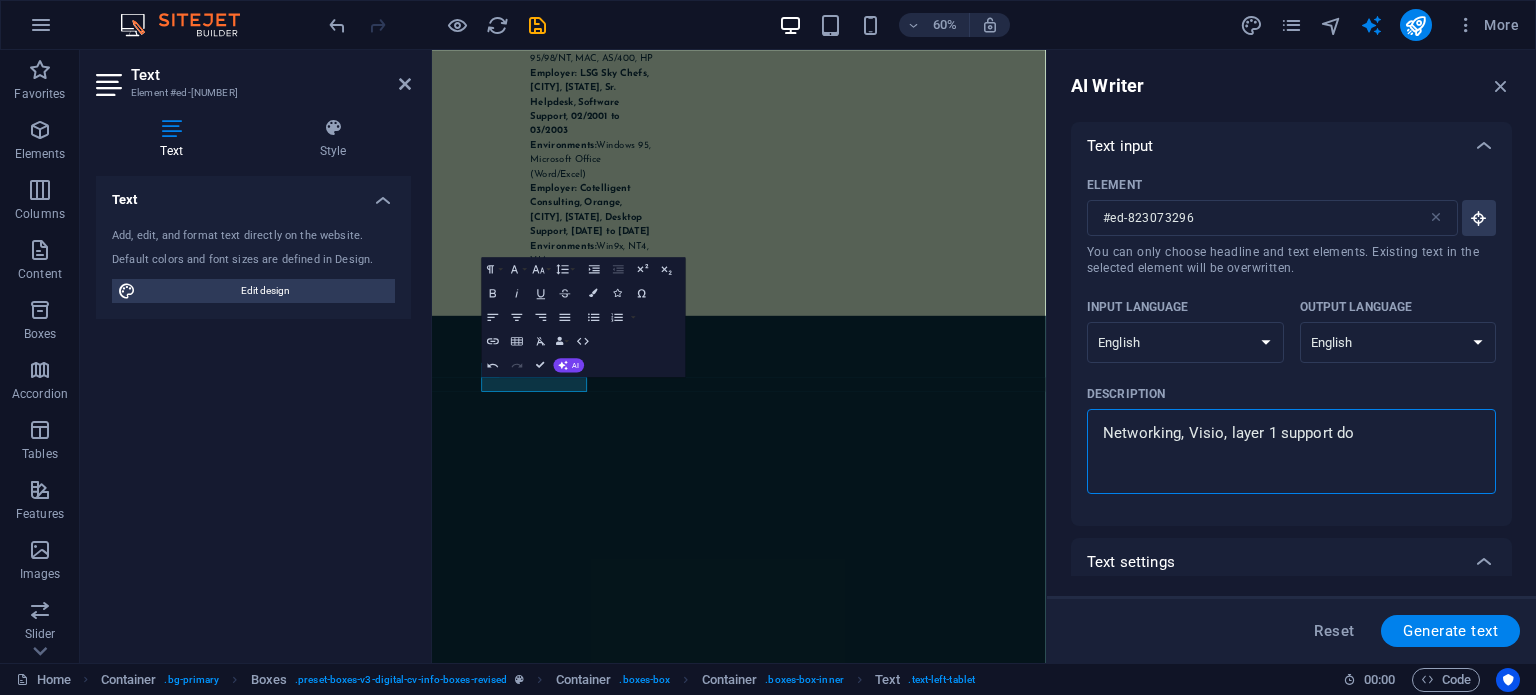 type on "x" 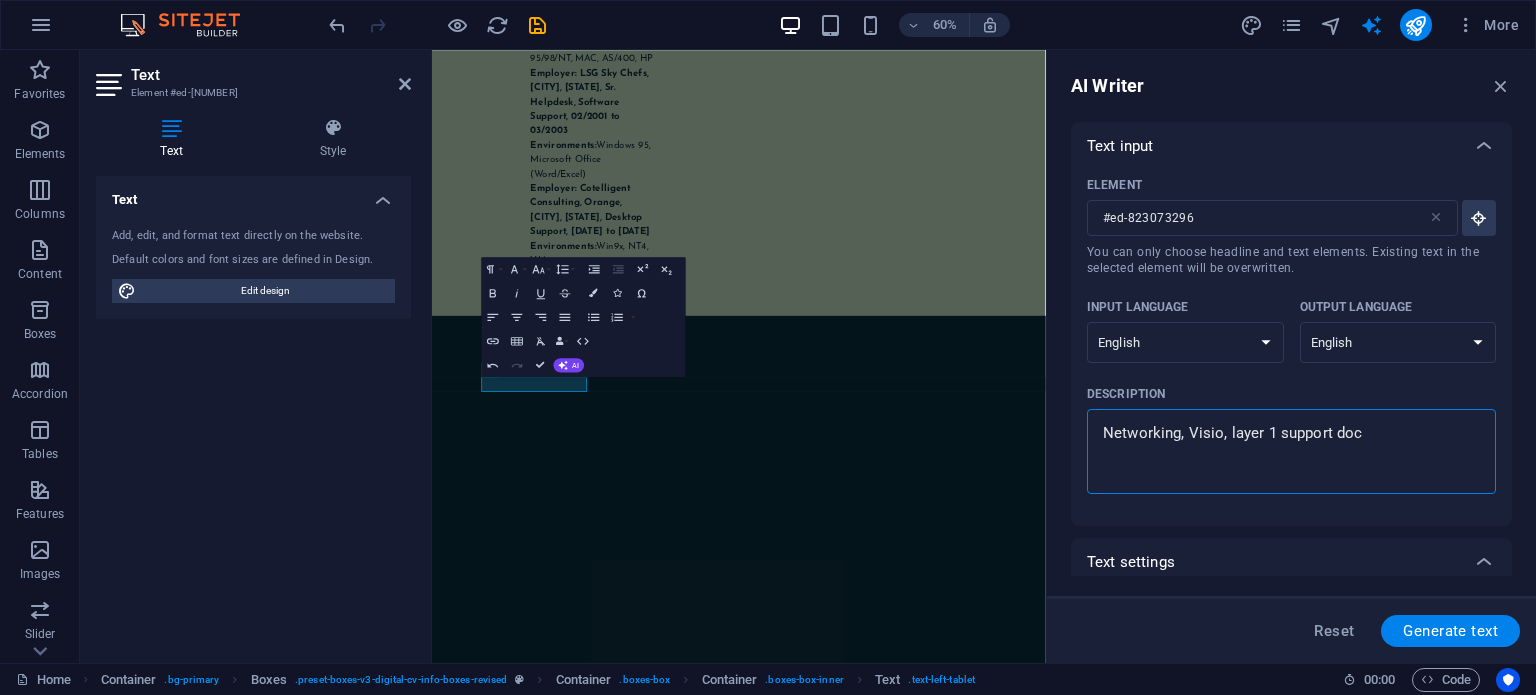 type on "Networking, Visio, layer 1 support docu" 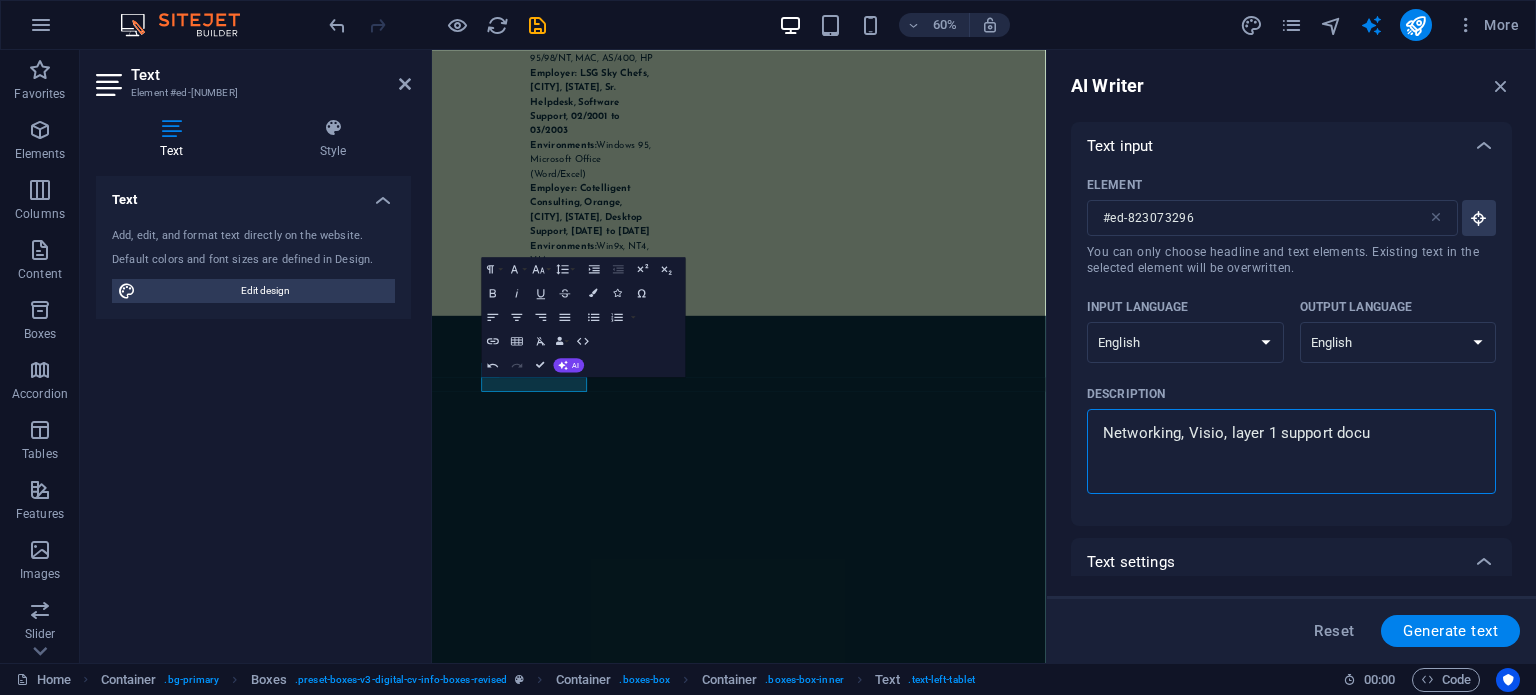 type on "Networking, Visio, layer 1 support docum" 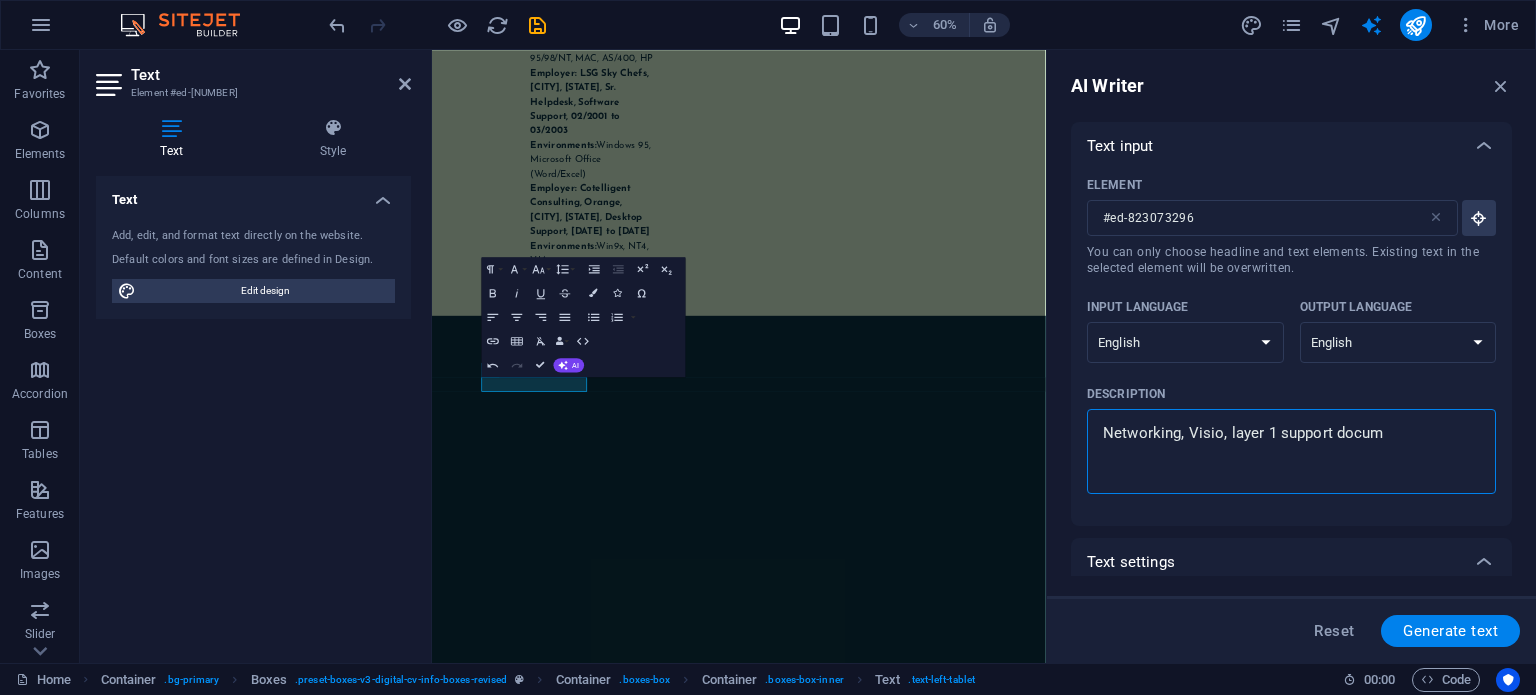 type on "Networking, Visio, layer 1 support docume" 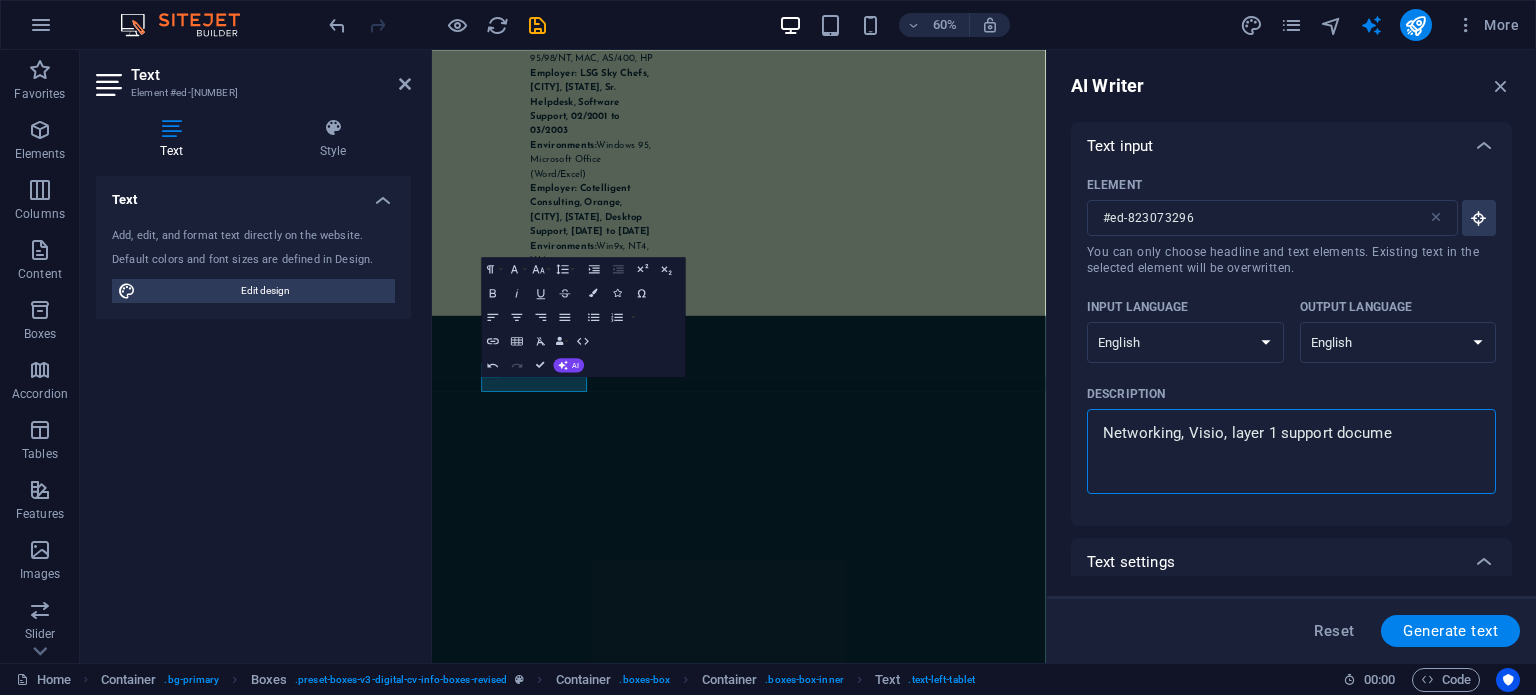 type on "Networking, Visio, layer 1 support documen" 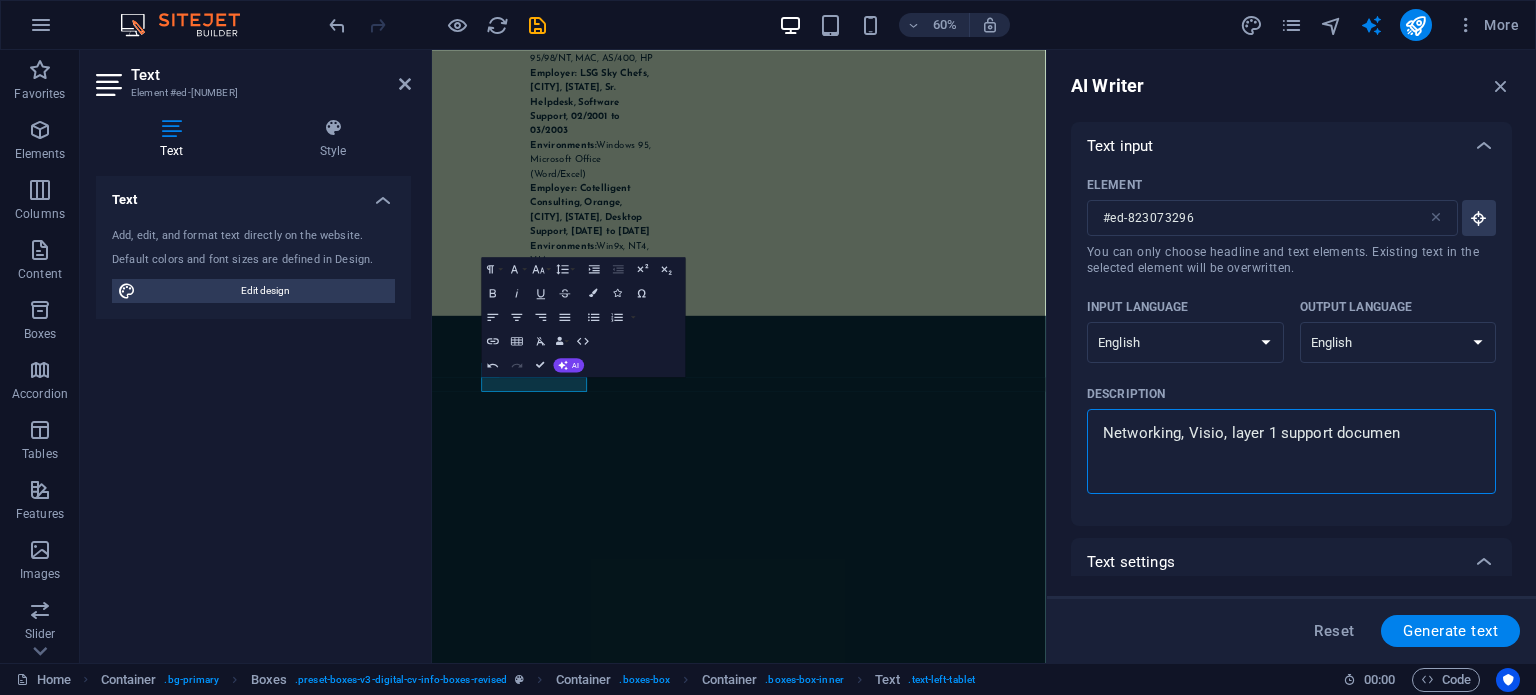 type on "Networking, Visio, layer 1 support document" 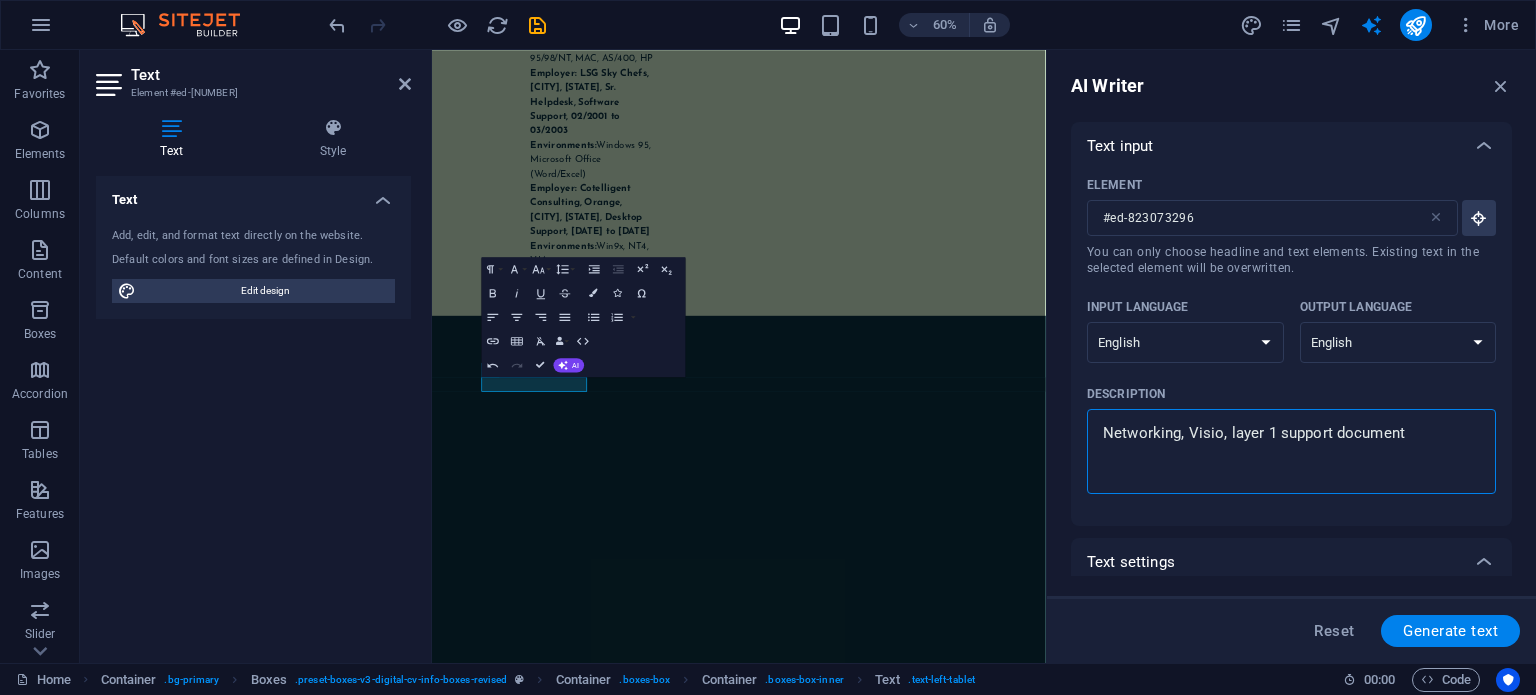 type on "Networking, Visio, layer 1 support documenti" 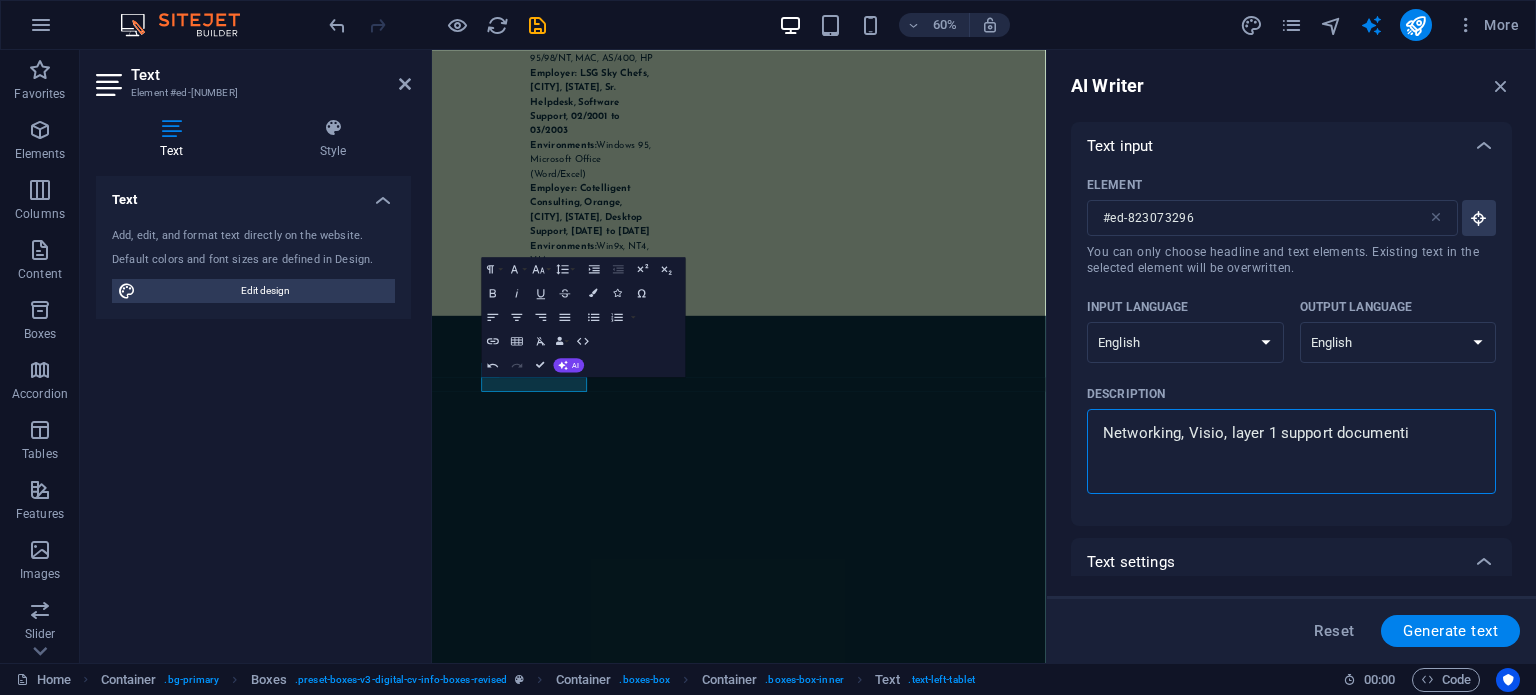 type on "Networking, Visio, layer 1 support documentin" 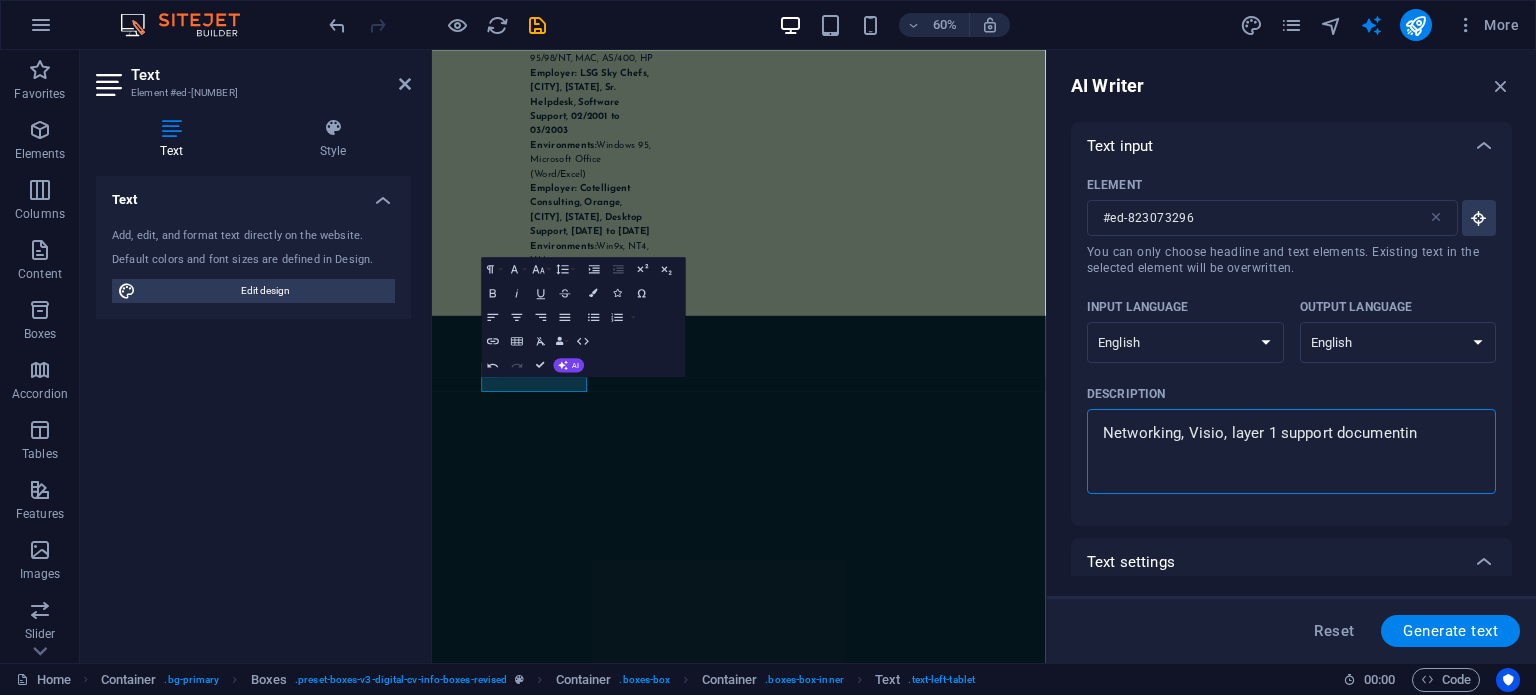 type on "Networking, Visio, layer 1 support documenting" 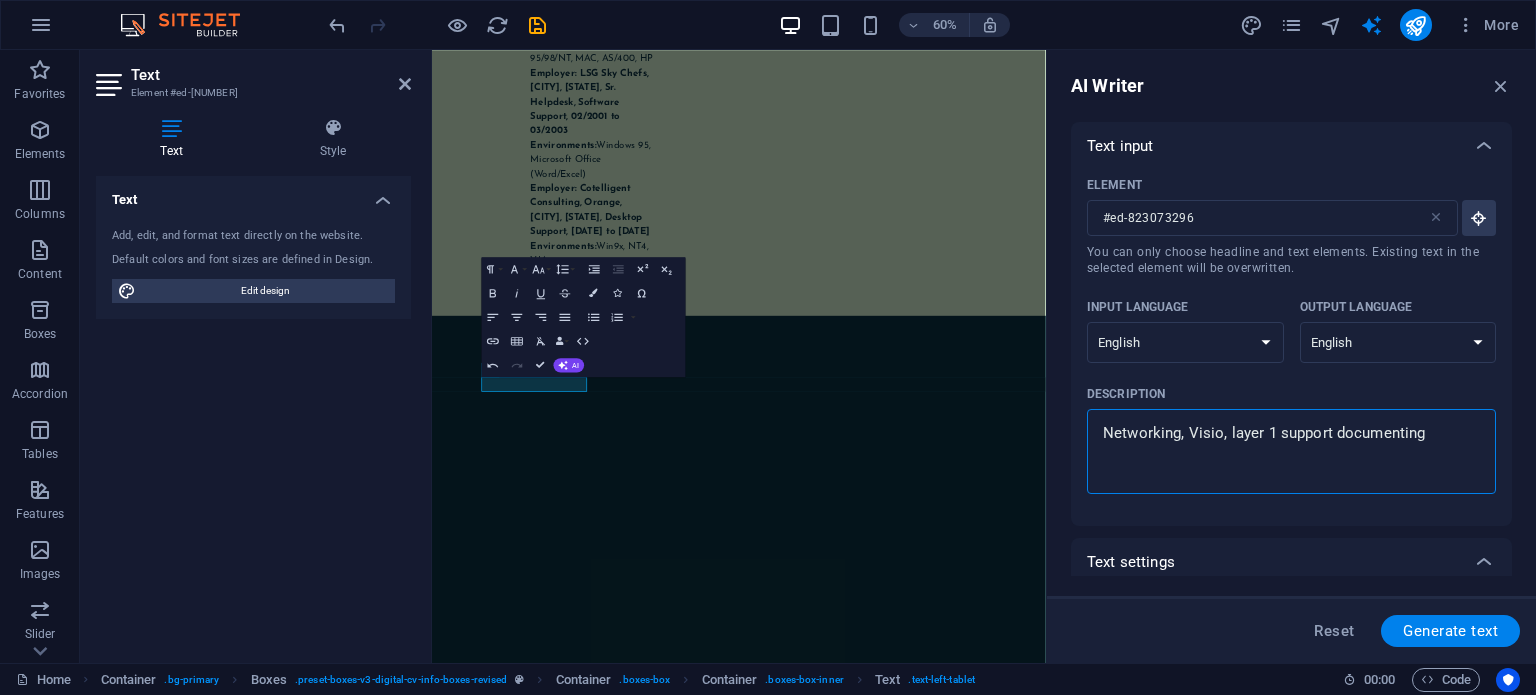 type on "Networking, Visio, layer 1 support documenting," 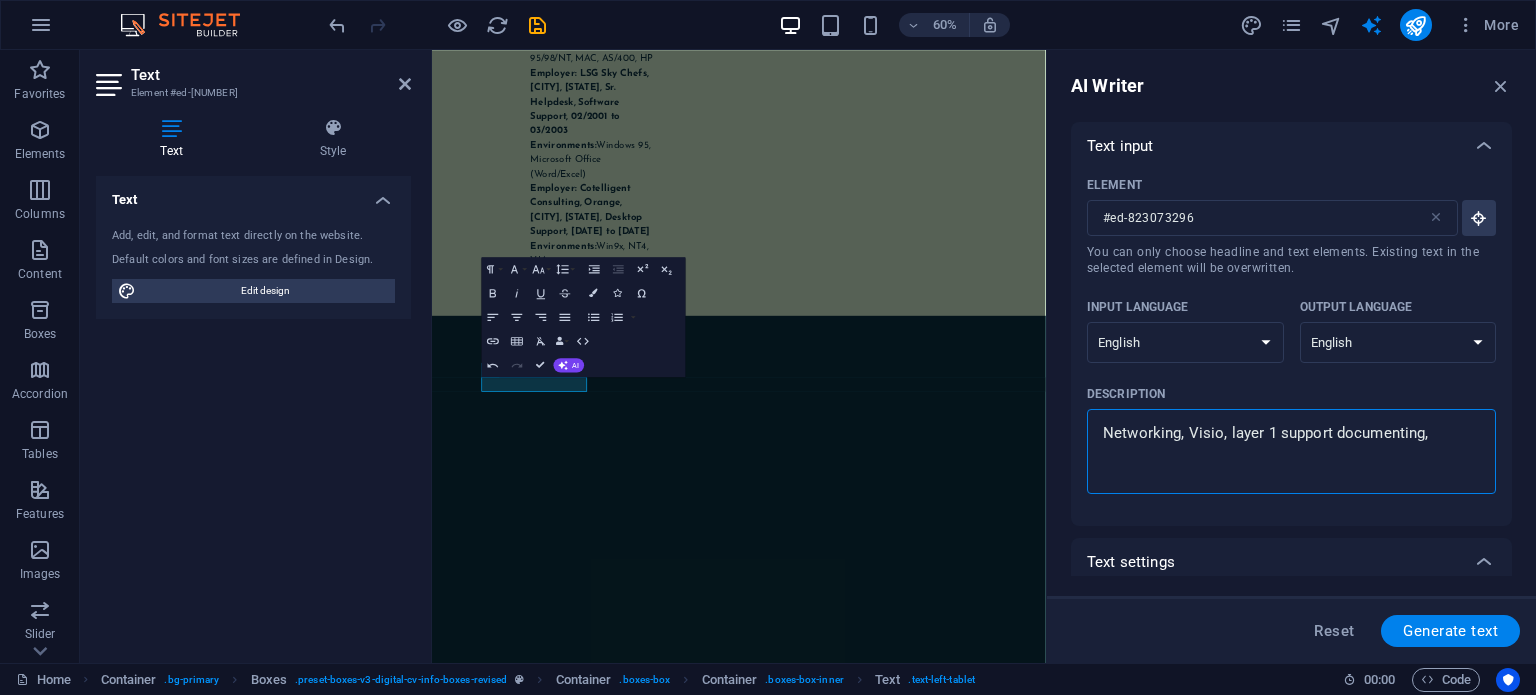 type on "Networking, Visio, layer 1 support documenting," 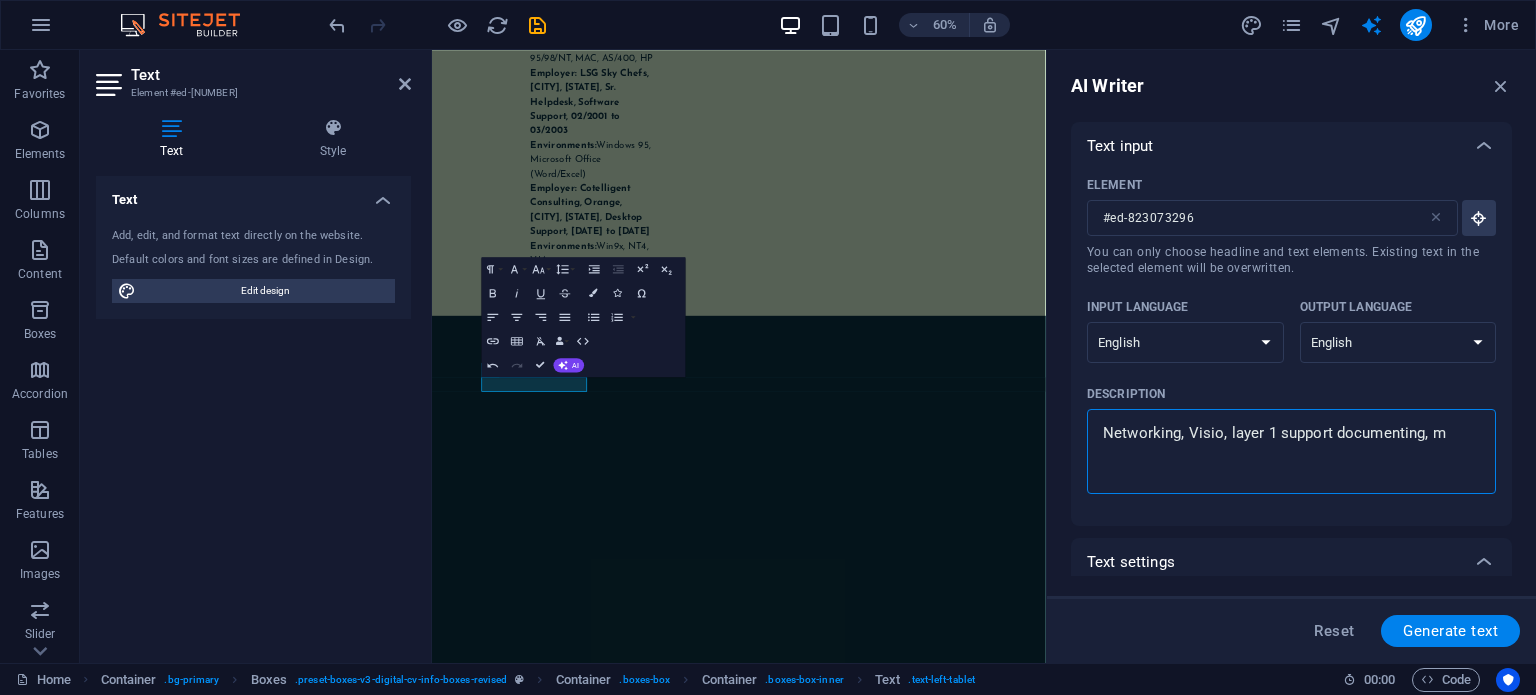 type on "Networking, Visio, layer 1 support documenting, mo" 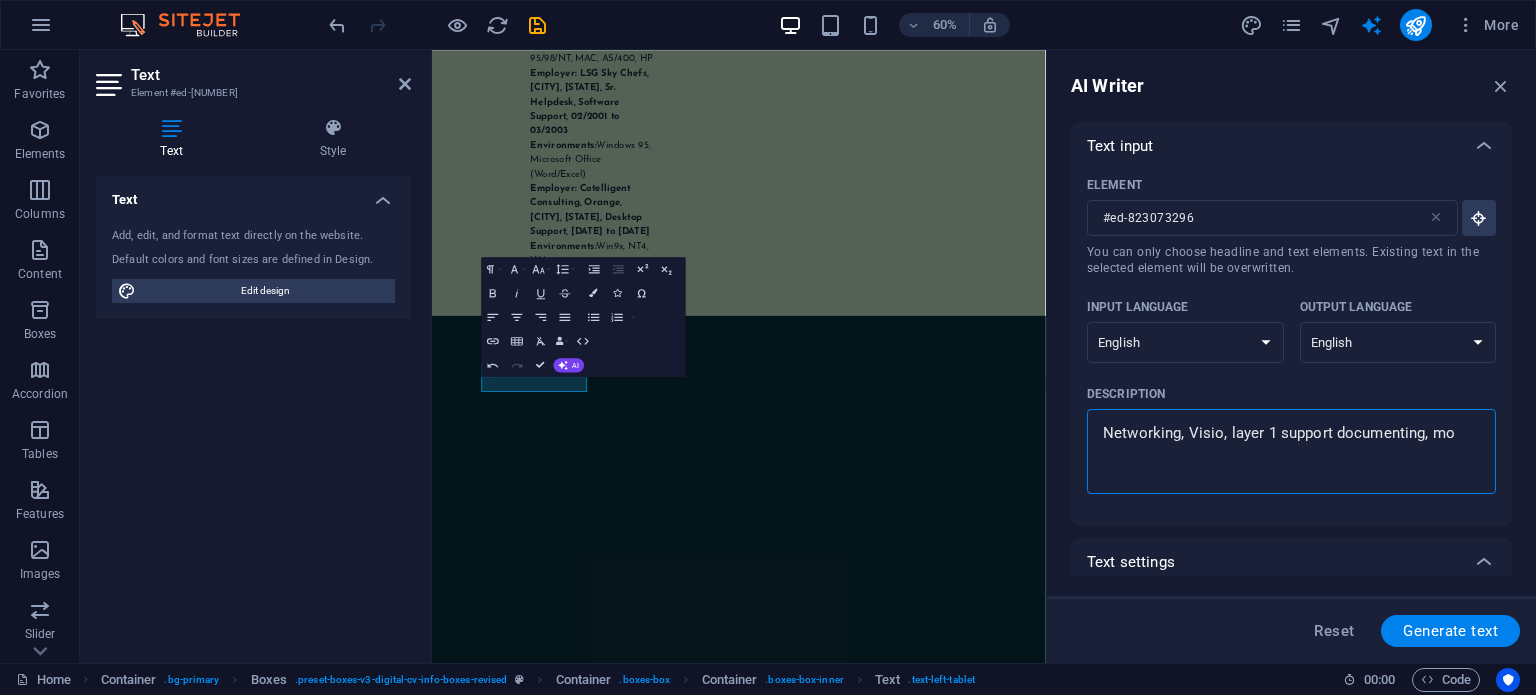 type on "Networking, Visio, layer 1 support documenting, mon" 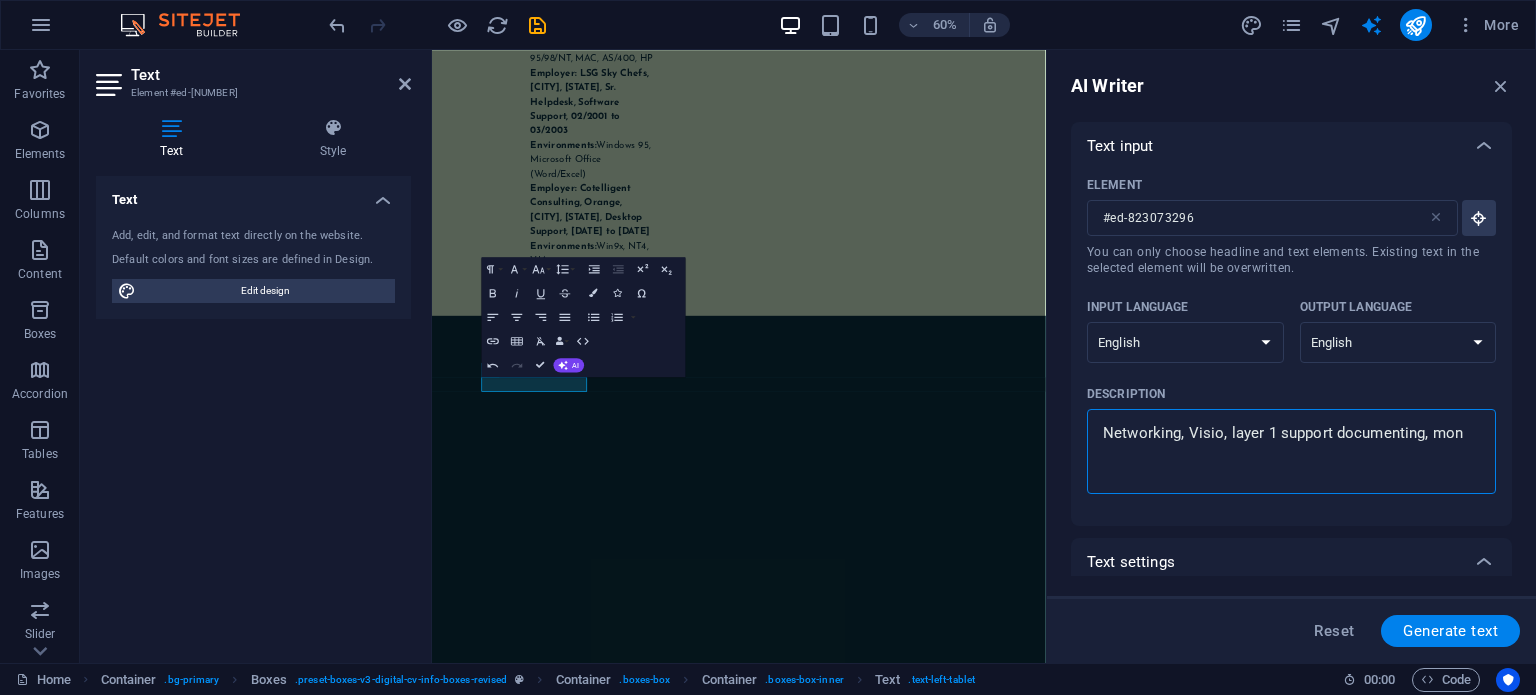 type on "Networking, Visio, layer 1 support documenting, moni" 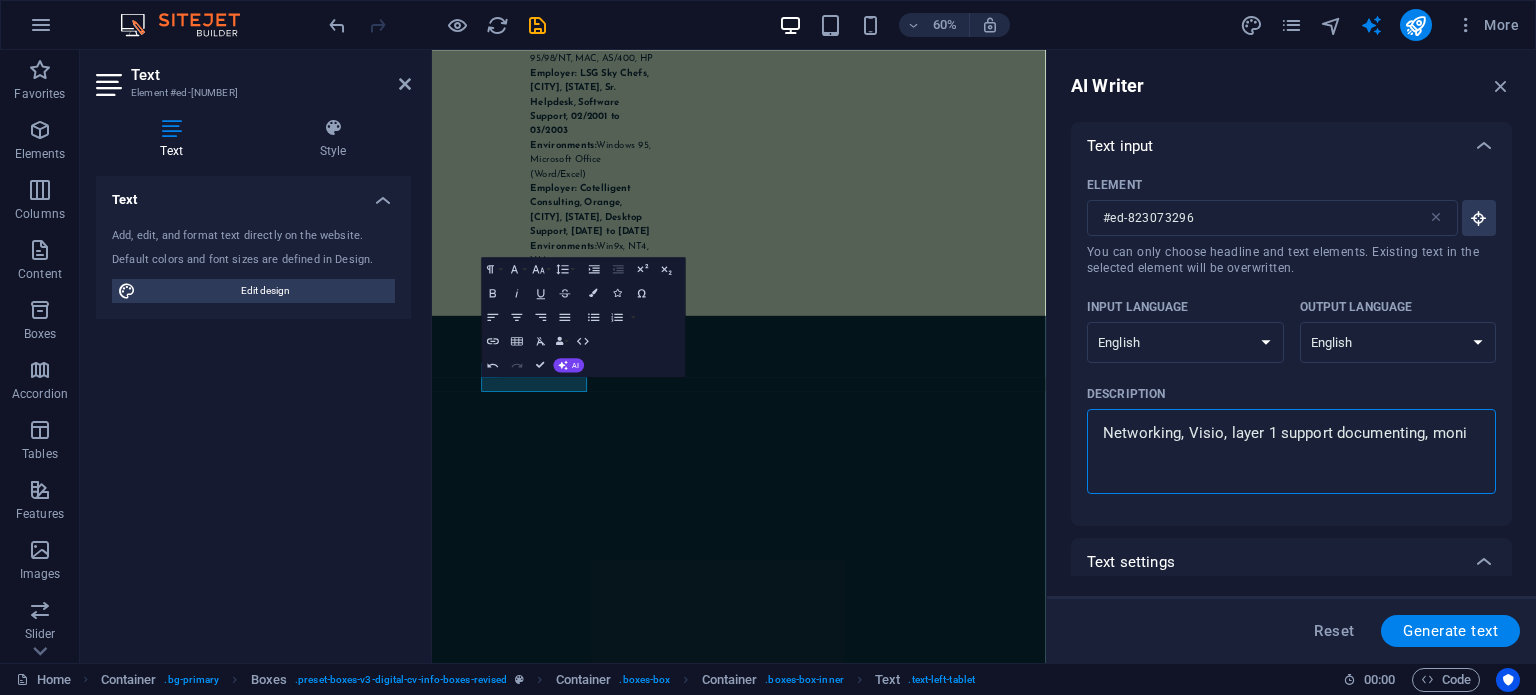 type on "Networking, Visio, layer 1 support documenting, monit" 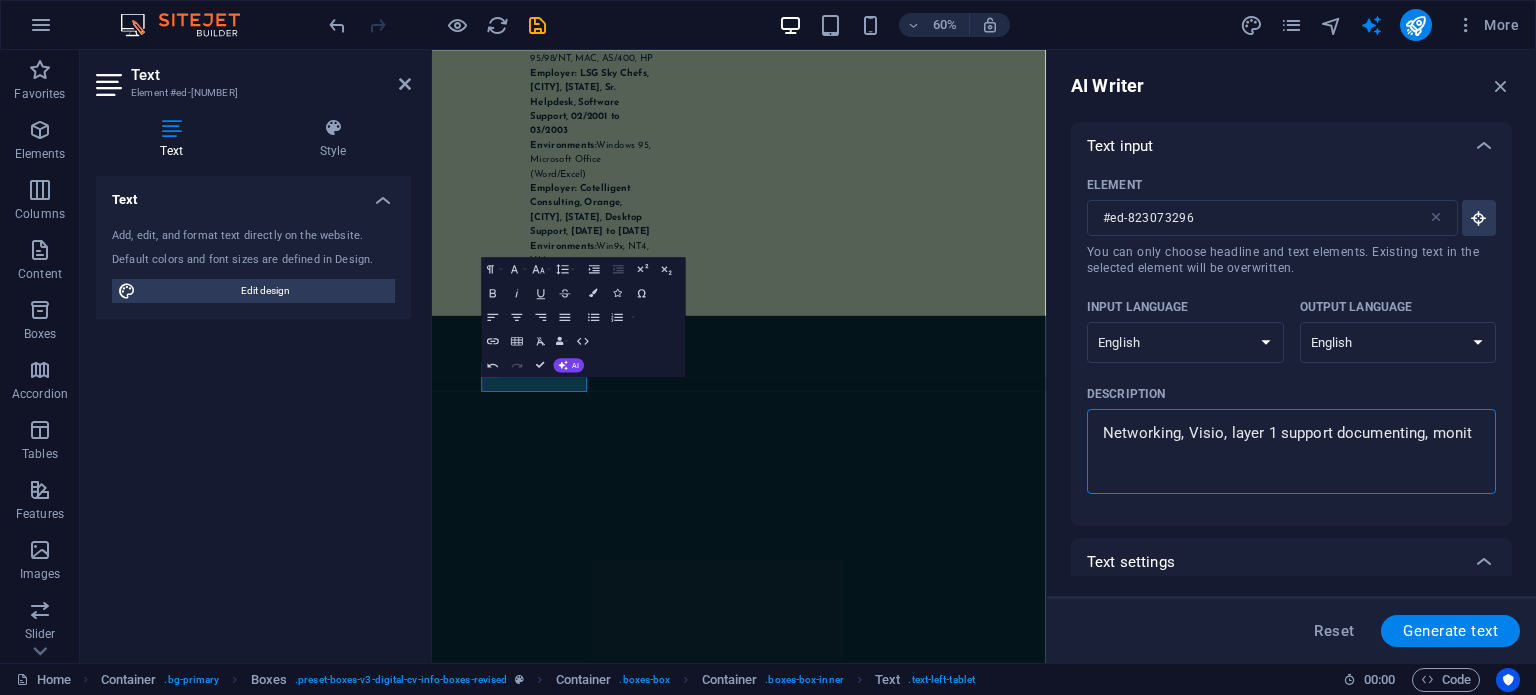 type on "Networking, Visio, layer 1 support documenting, monito" 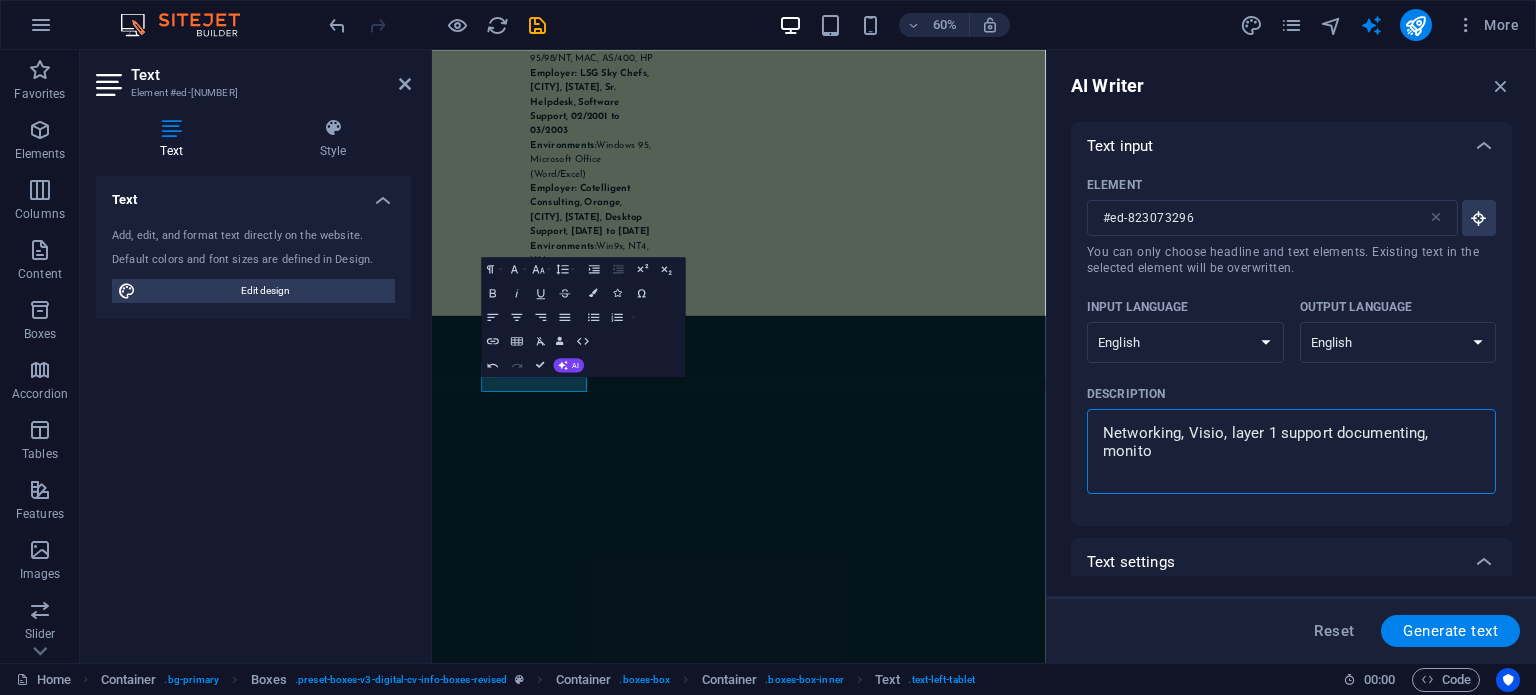 type on "Networking, Visio, layer 1 support documenting, monitor" 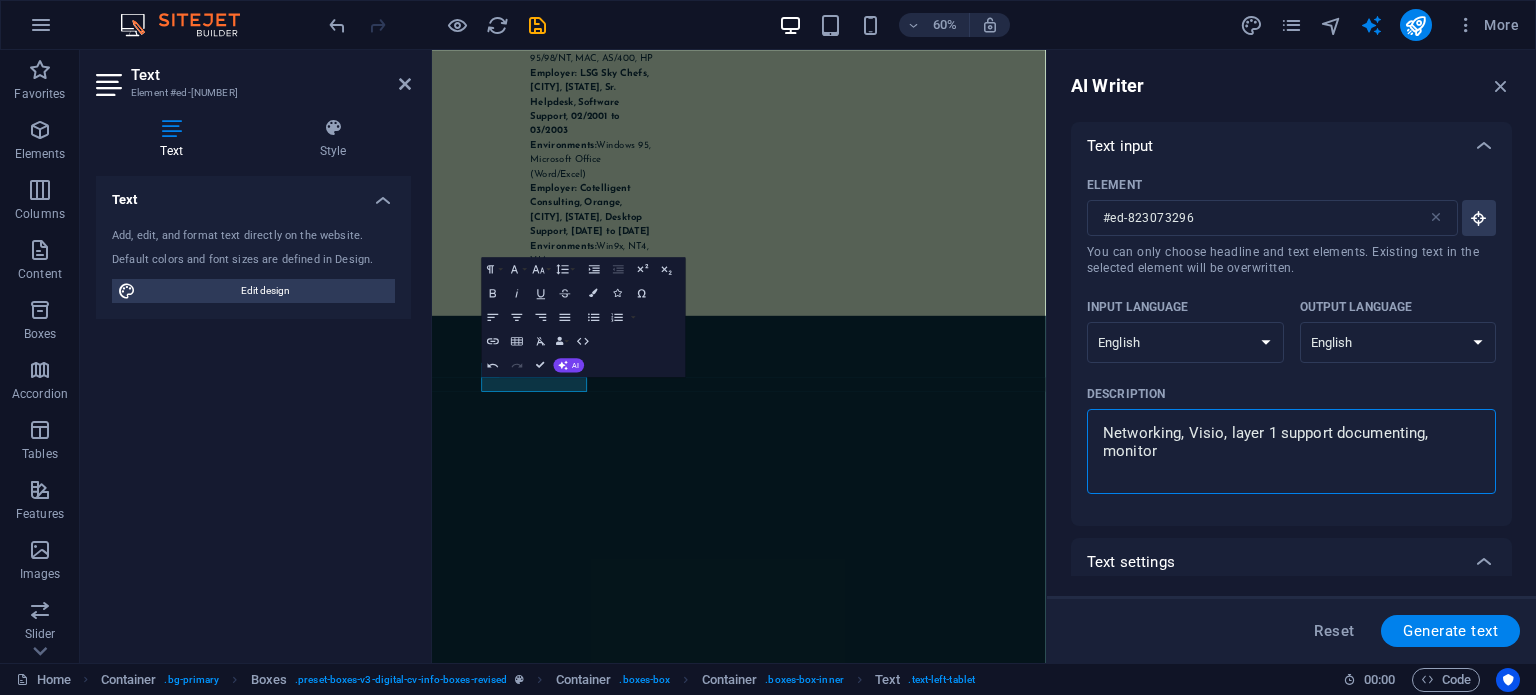 type on "Networking, Visio, layer 1 support documenting, monitori" 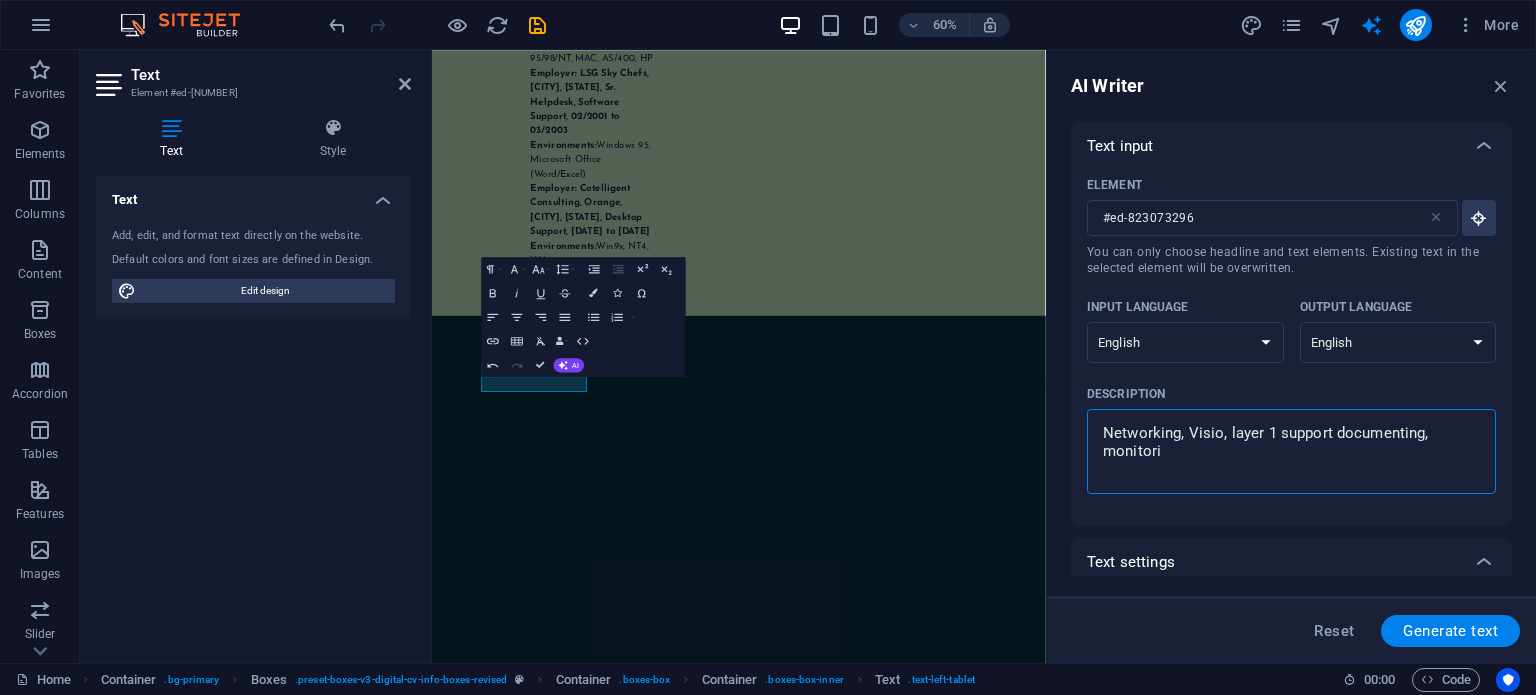 type on "Networking, Visio, layer 1 support documenting, monitorin" 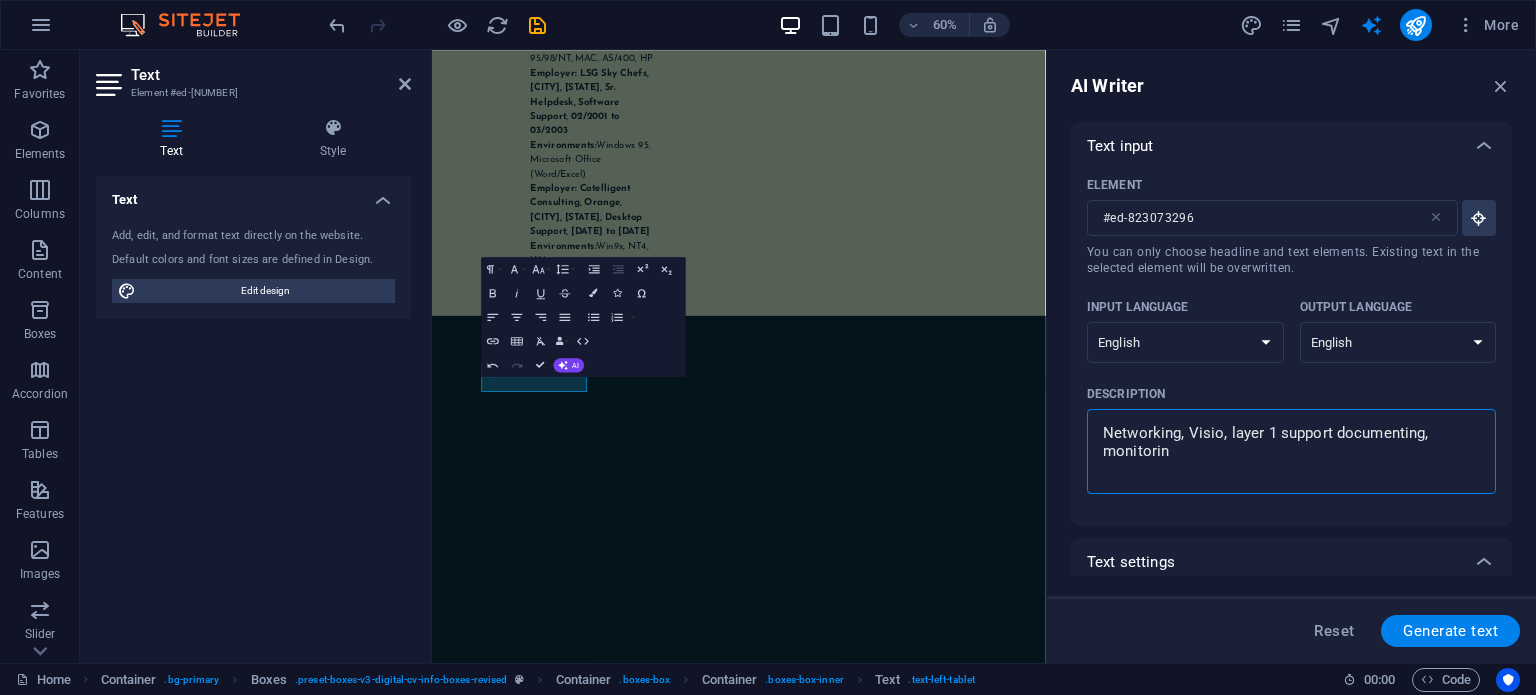 type on "x" 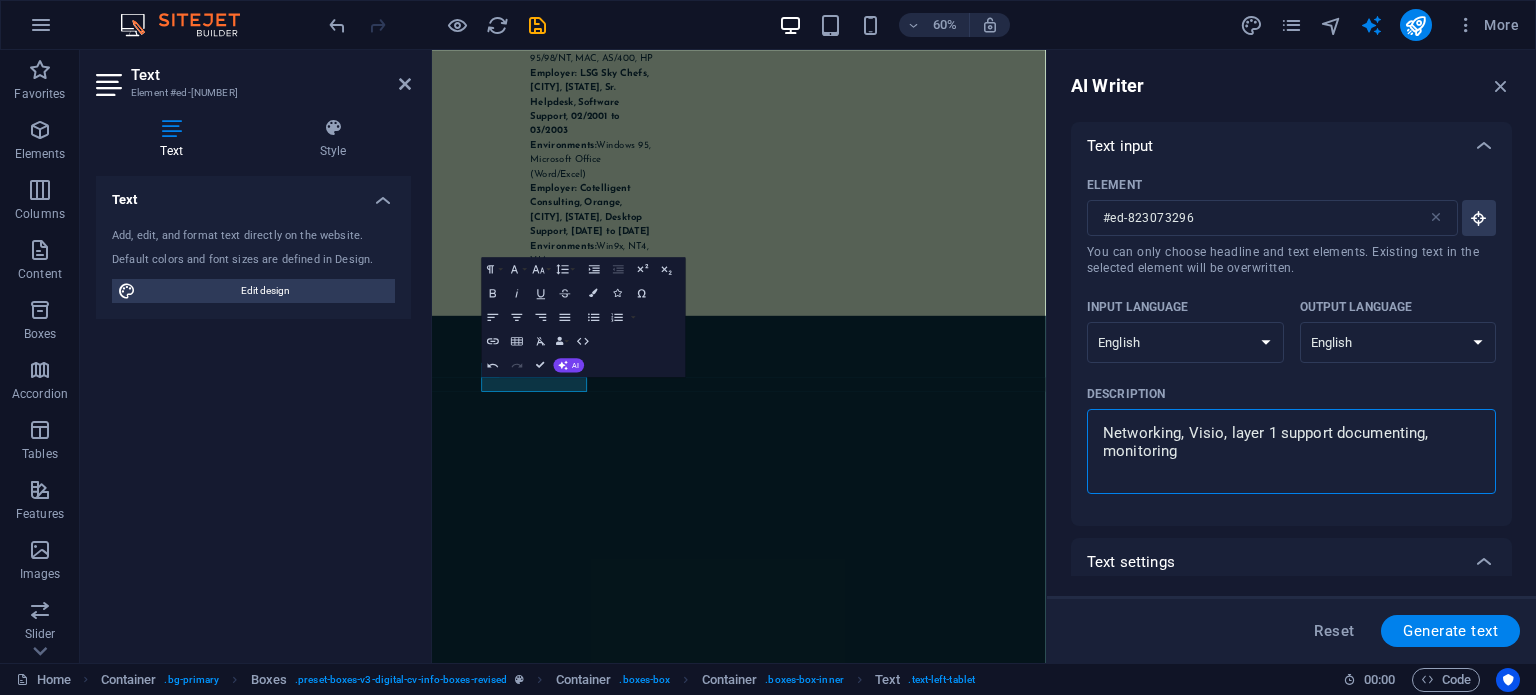 type on "Networking, Visio, layer 1 support documenting, monitoring" 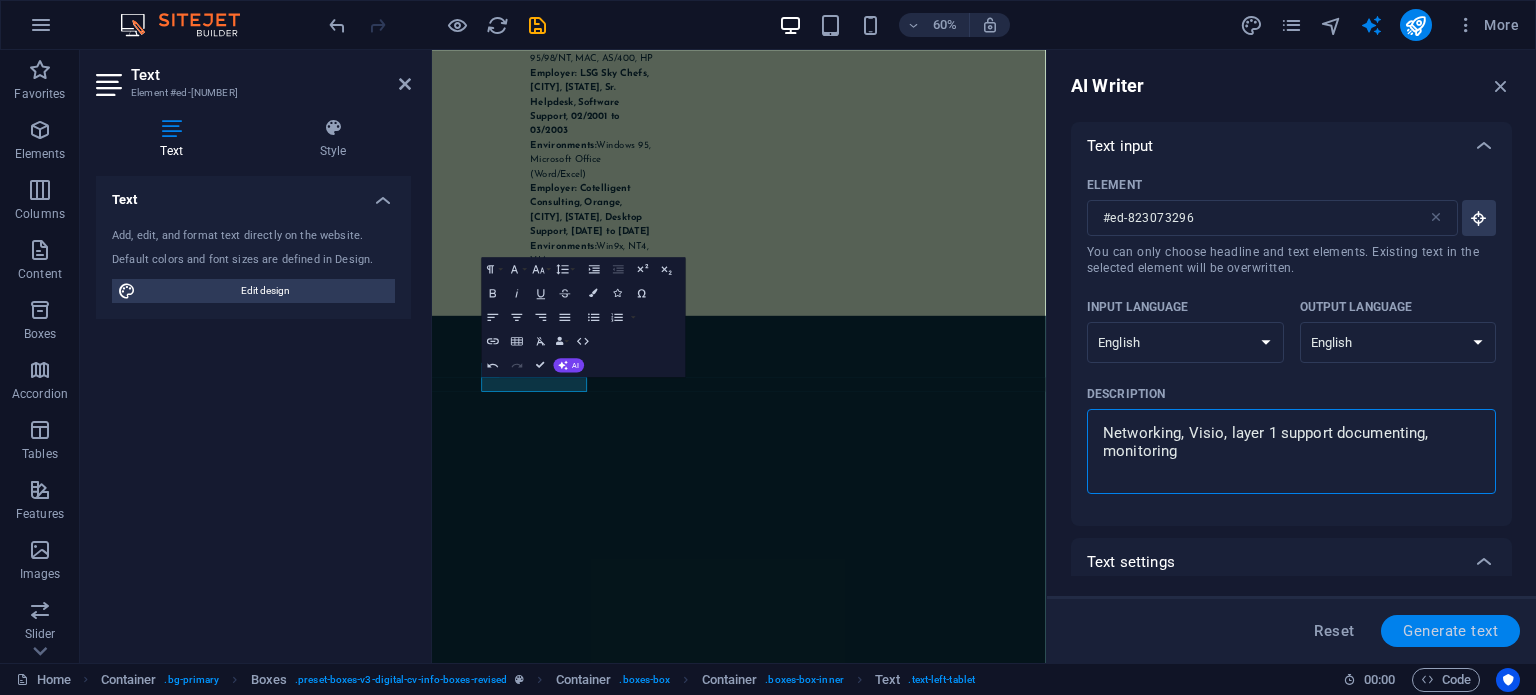 type on "Networking, Visio, layer 1 support documenting, monitoring" 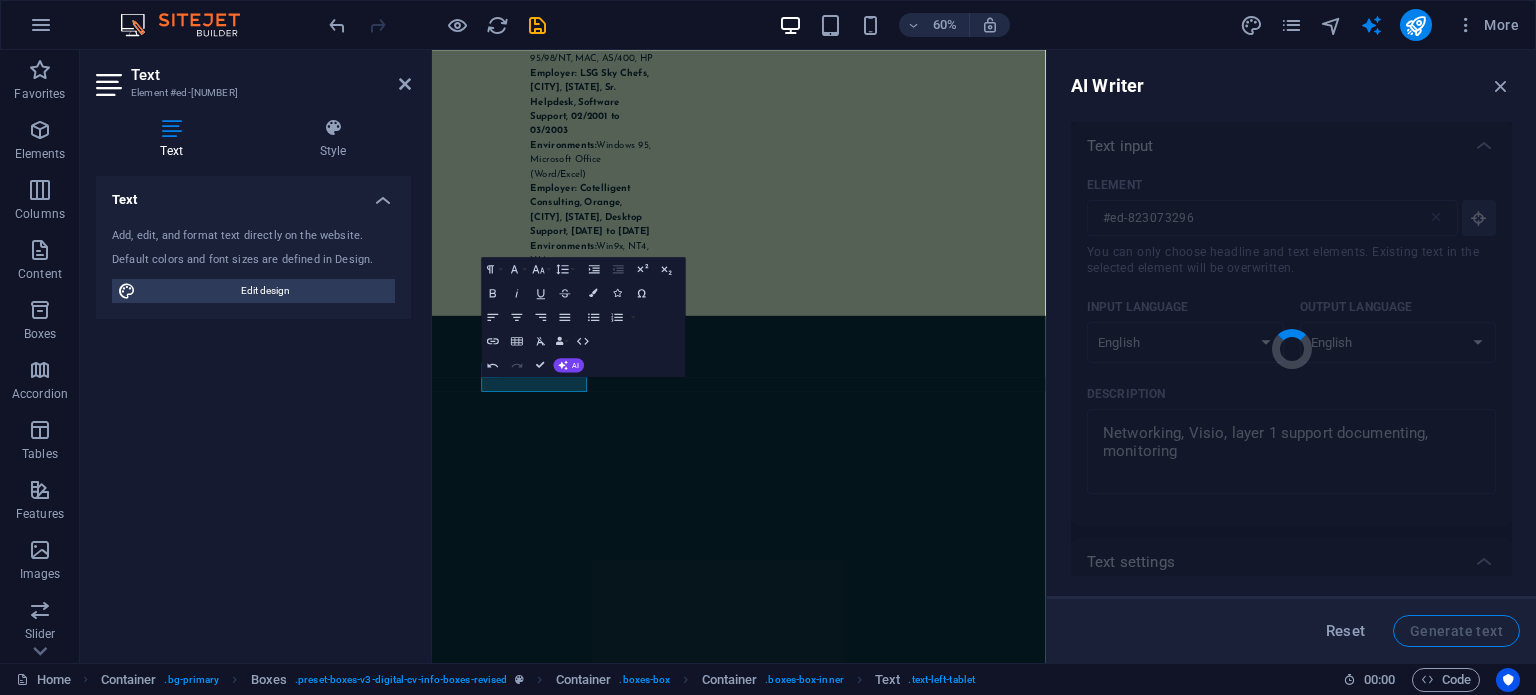 type on "x" 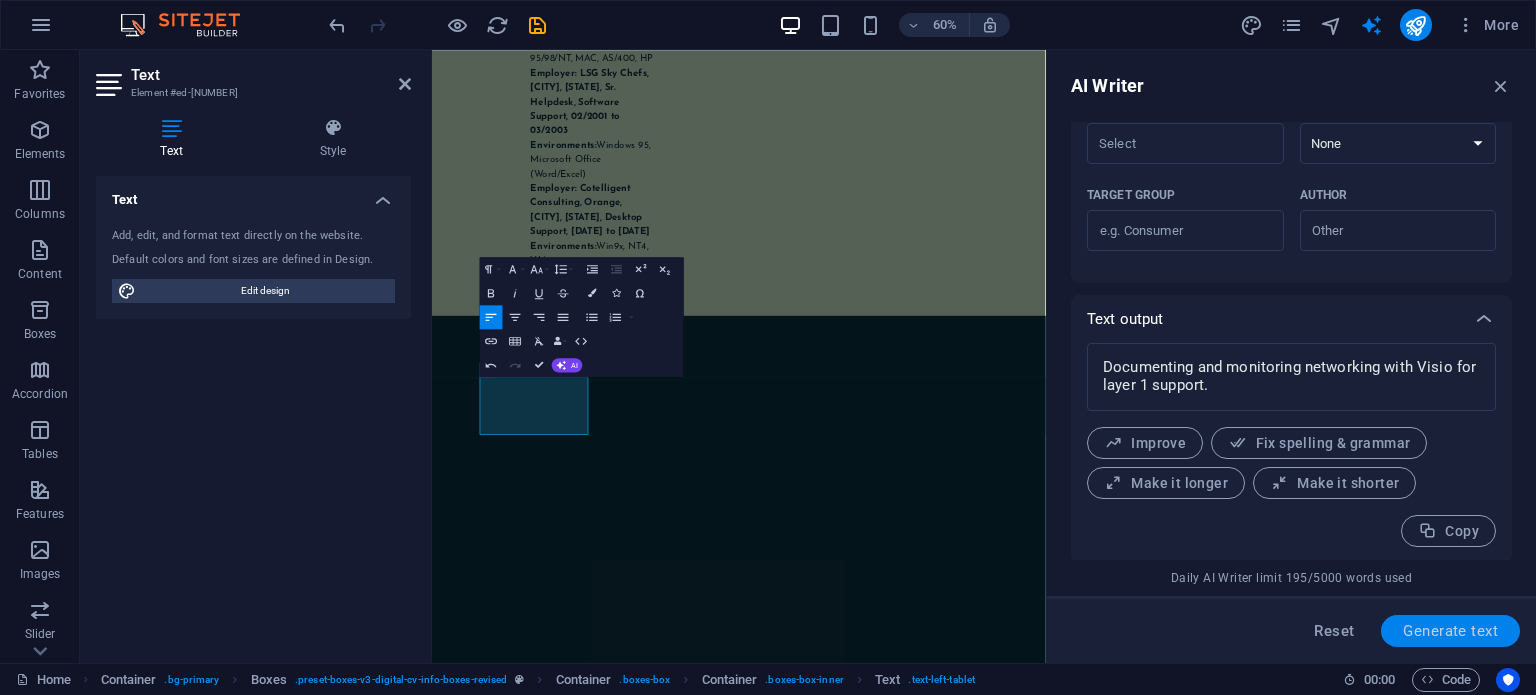 scroll, scrollTop: 582, scrollLeft: 0, axis: vertical 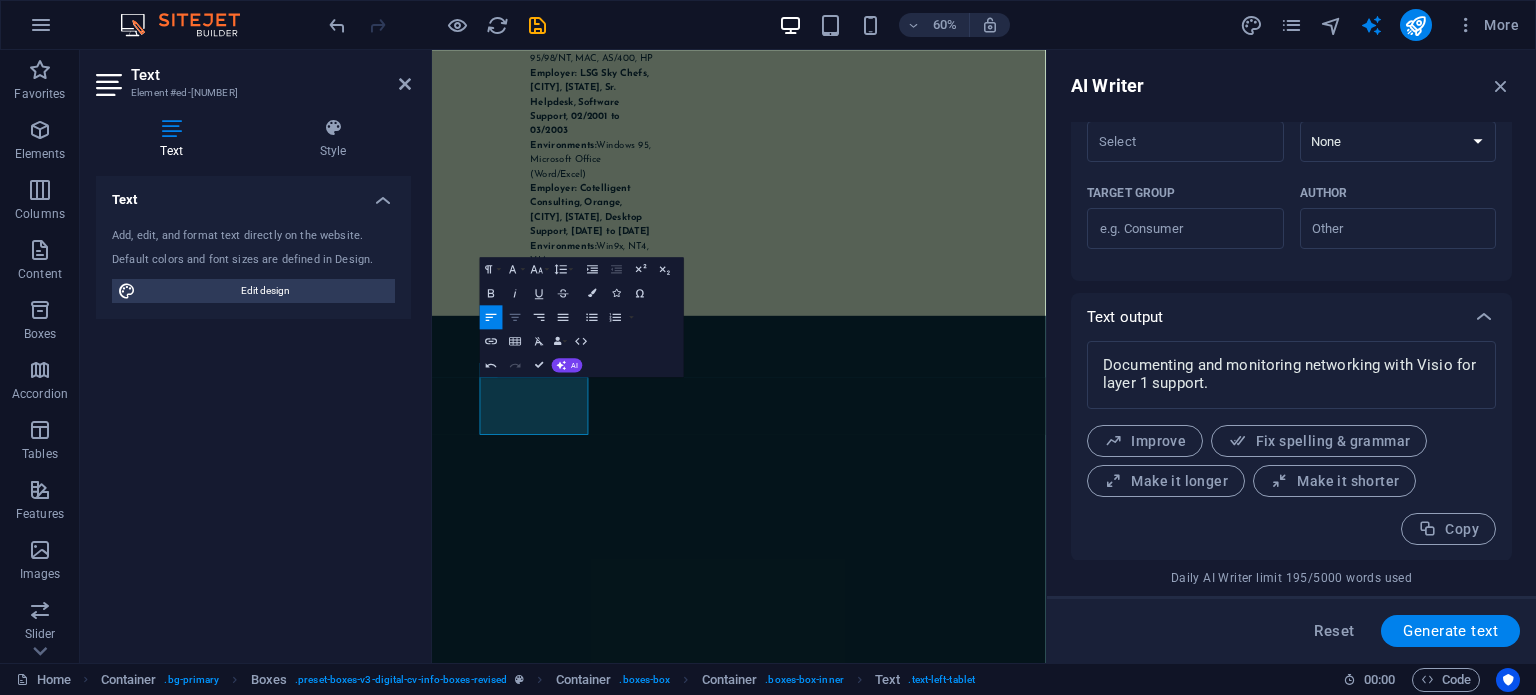 click 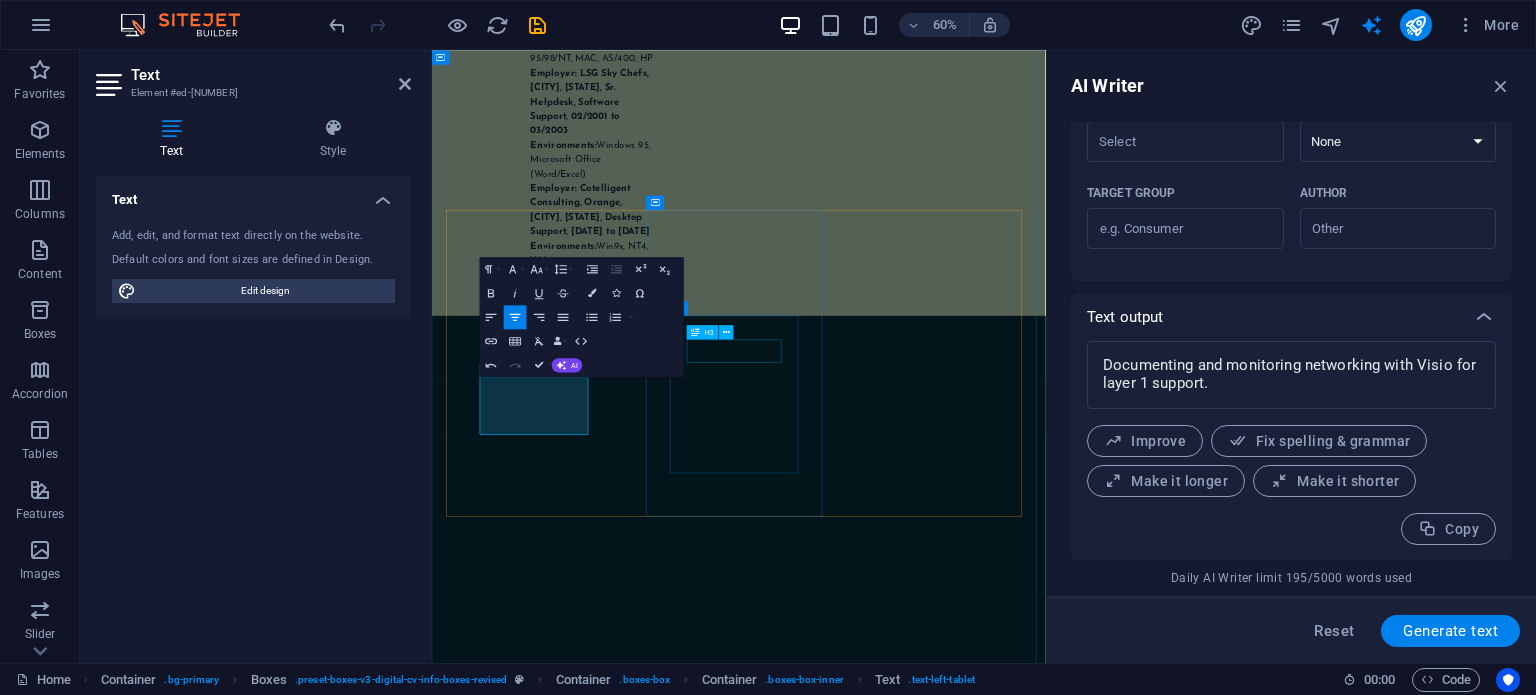 click on "Marketing" at bounding box center (605, 2218) 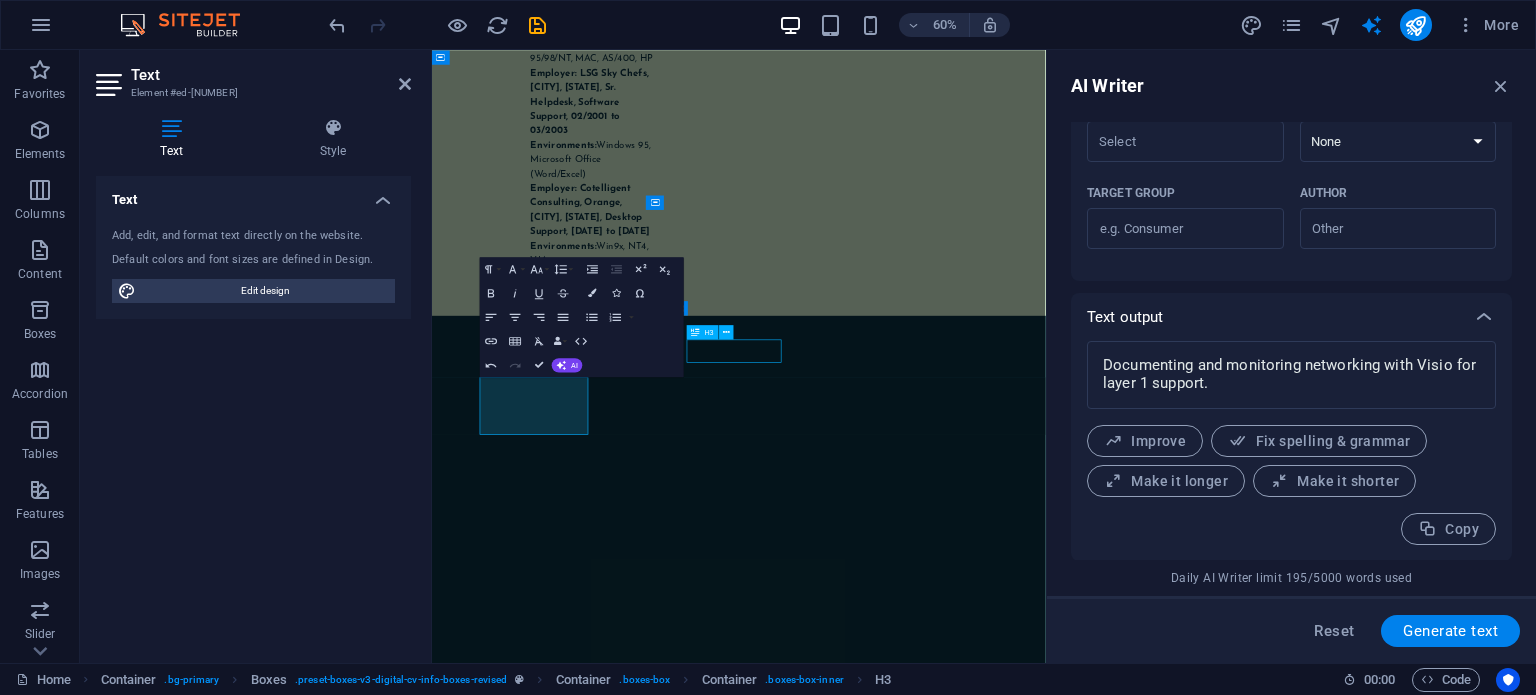 scroll, scrollTop: 17820, scrollLeft: 0, axis: vertical 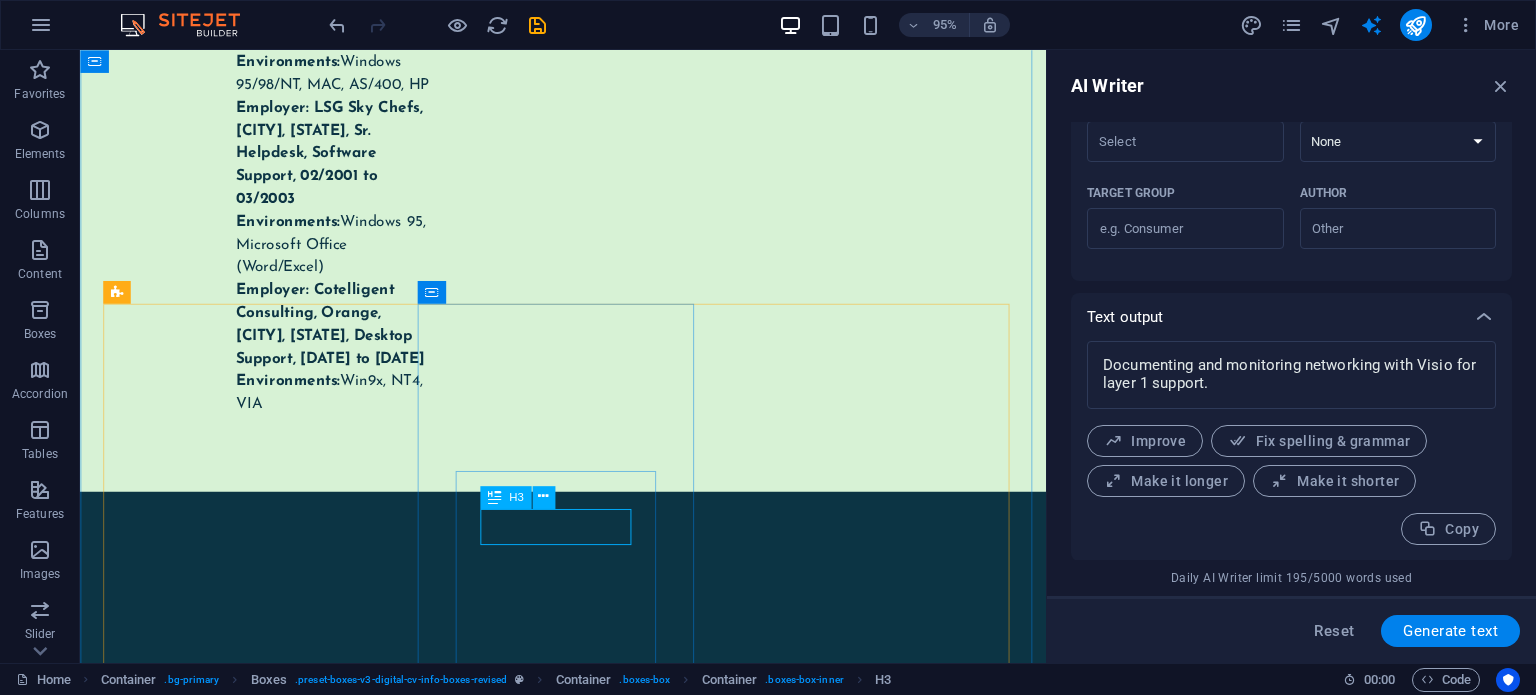 click on "Marketing" at bounding box center (252, 2242) 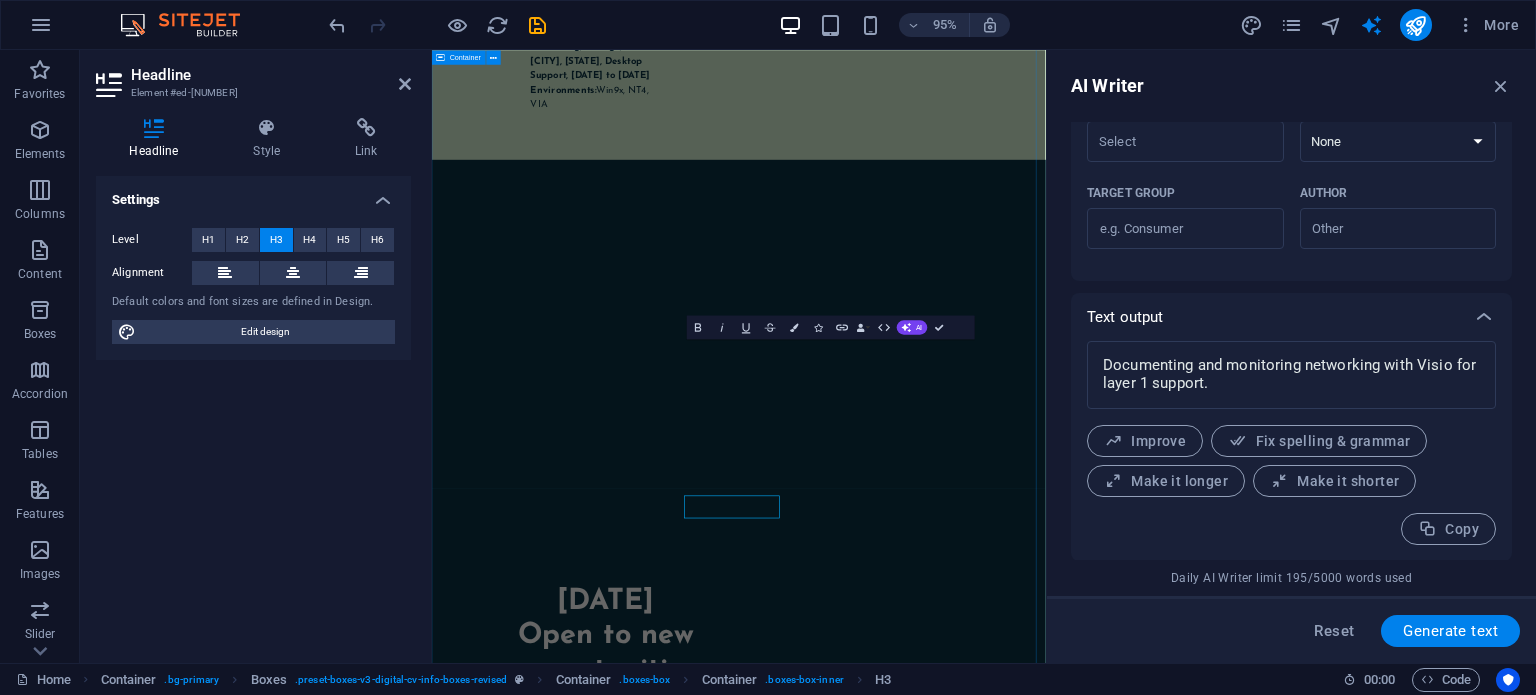 type on "#ed-823073311" 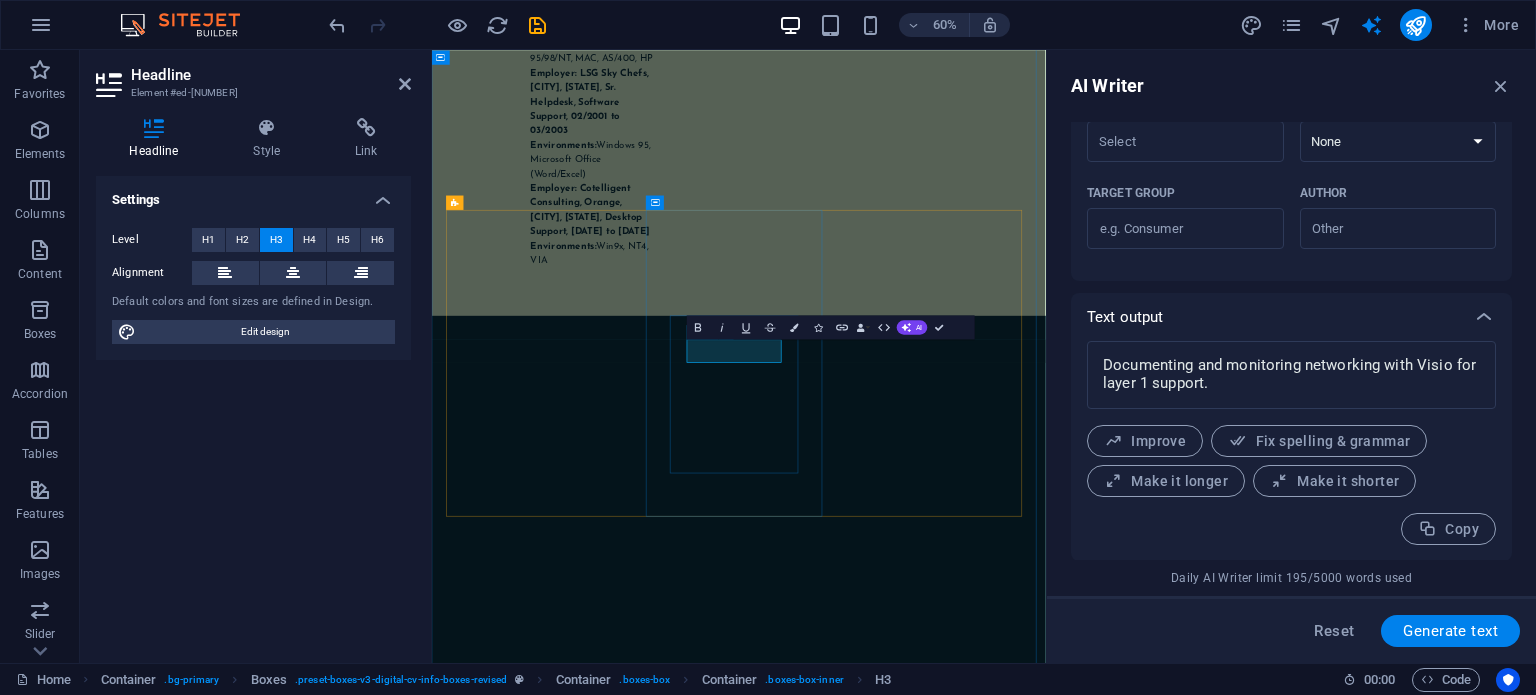 type 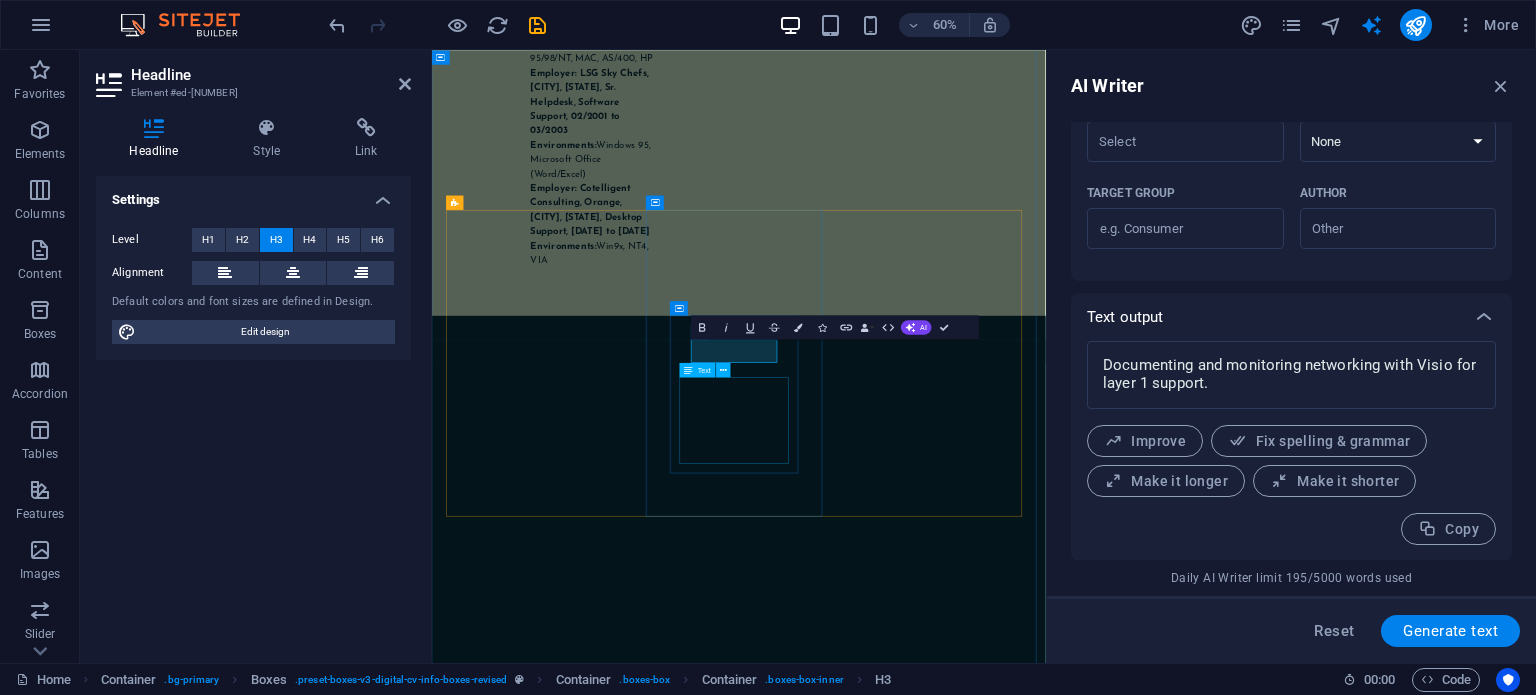 click on "Lorem ipsum dolor sit amet, consectetur adipiscing elit, sed do eiusmod tempor incididunt ut labore et dolore magna aliqua." at bounding box center (605, 2333) 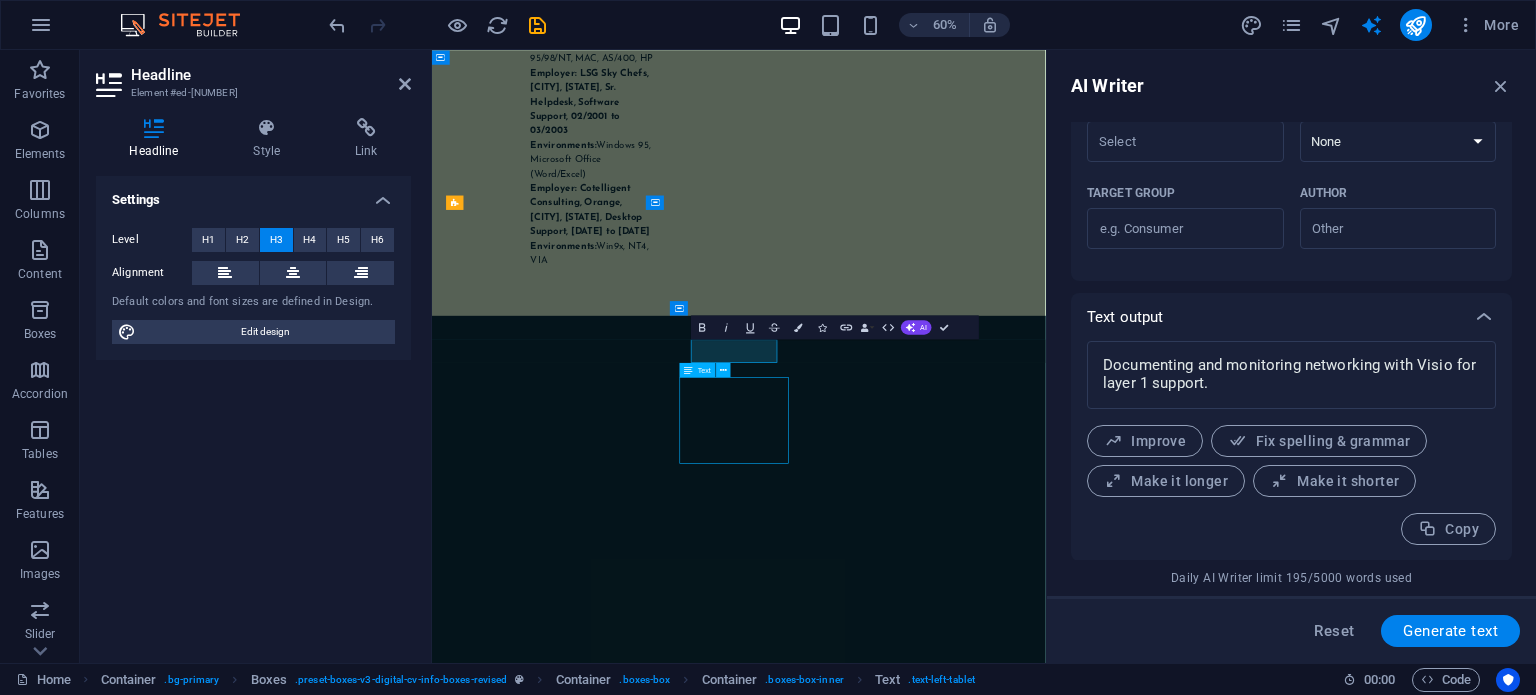 scroll, scrollTop: 17820, scrollLeft: 0, axis: vertical 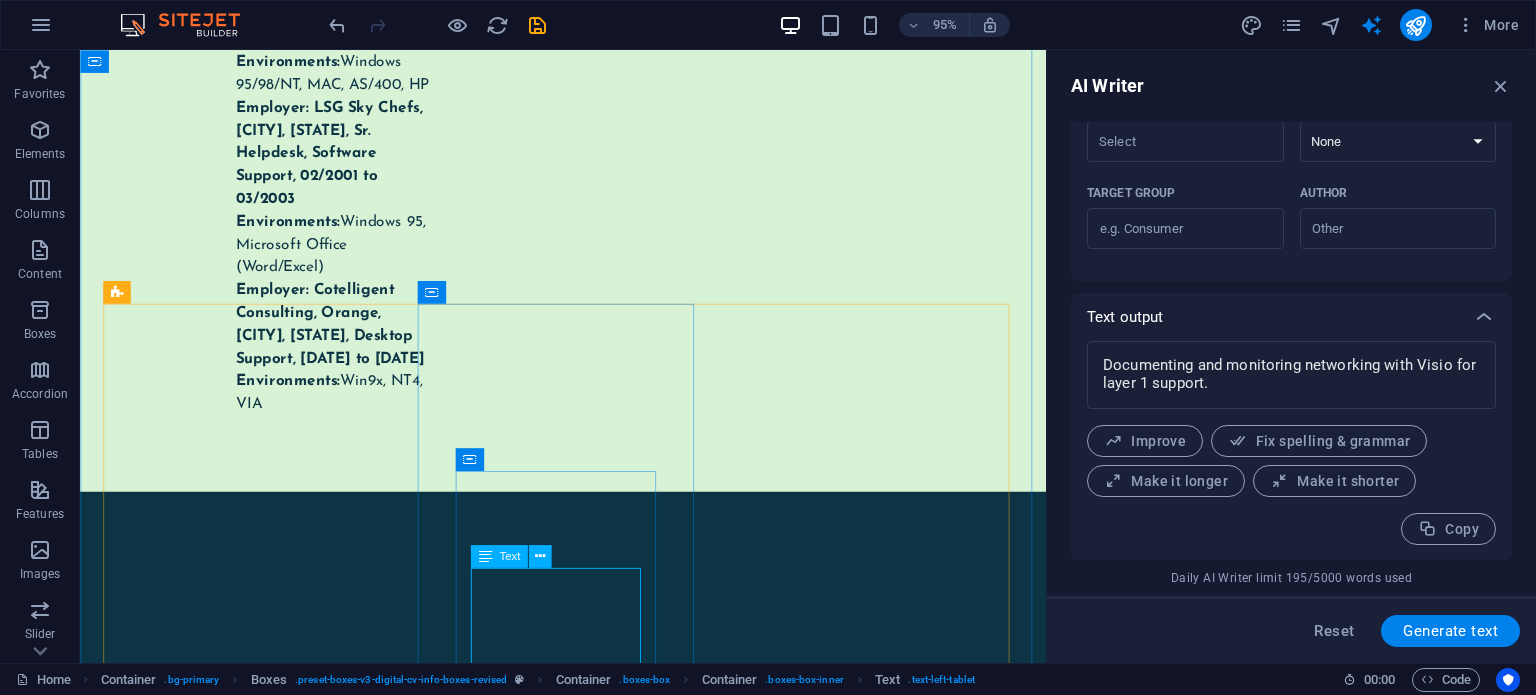 click on "Lorem ipsum dolor sit amet, consectetur adipiscing elit, sed do eiusmod tempor incididunt ut labore et dolore magna aliqua." at bounding box center (252, 2357) 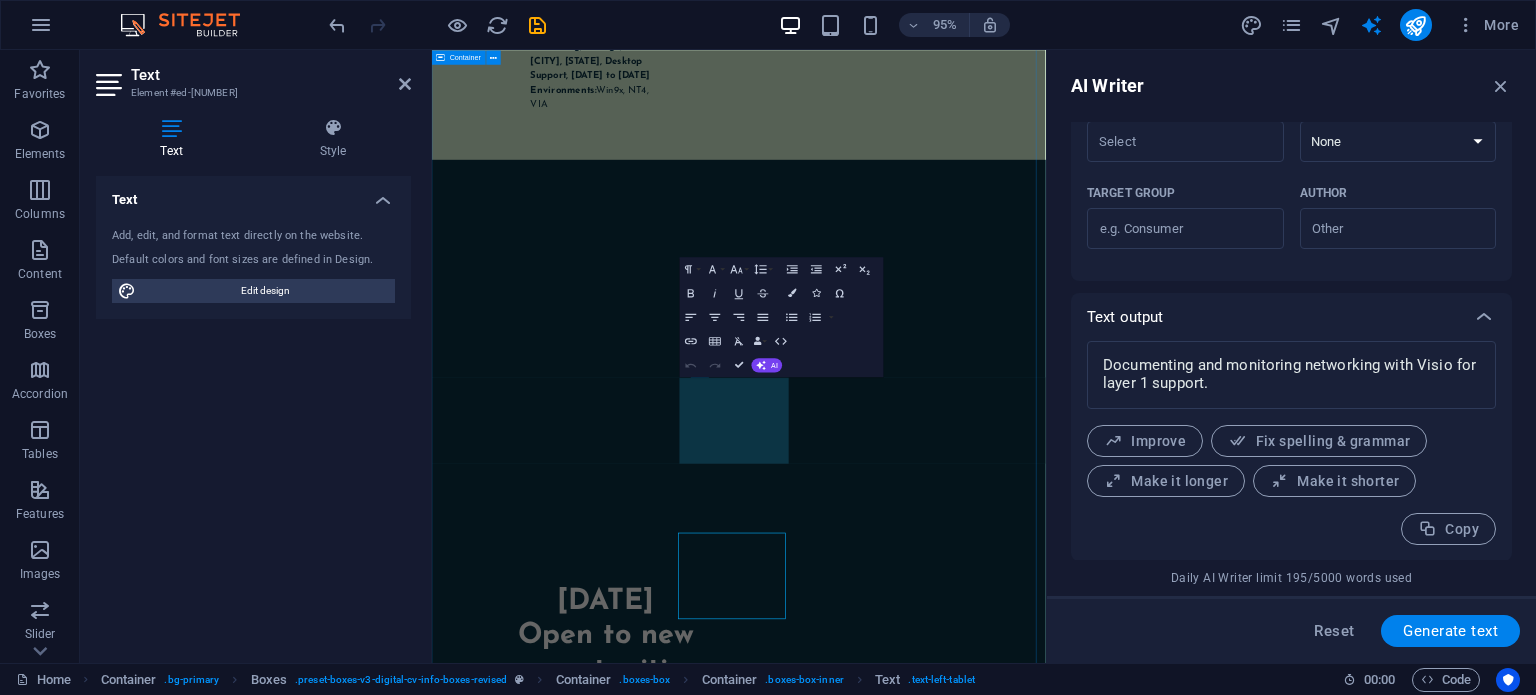 scroll, scrollTop: 17561, scrollLeft: 0, axis: vertical 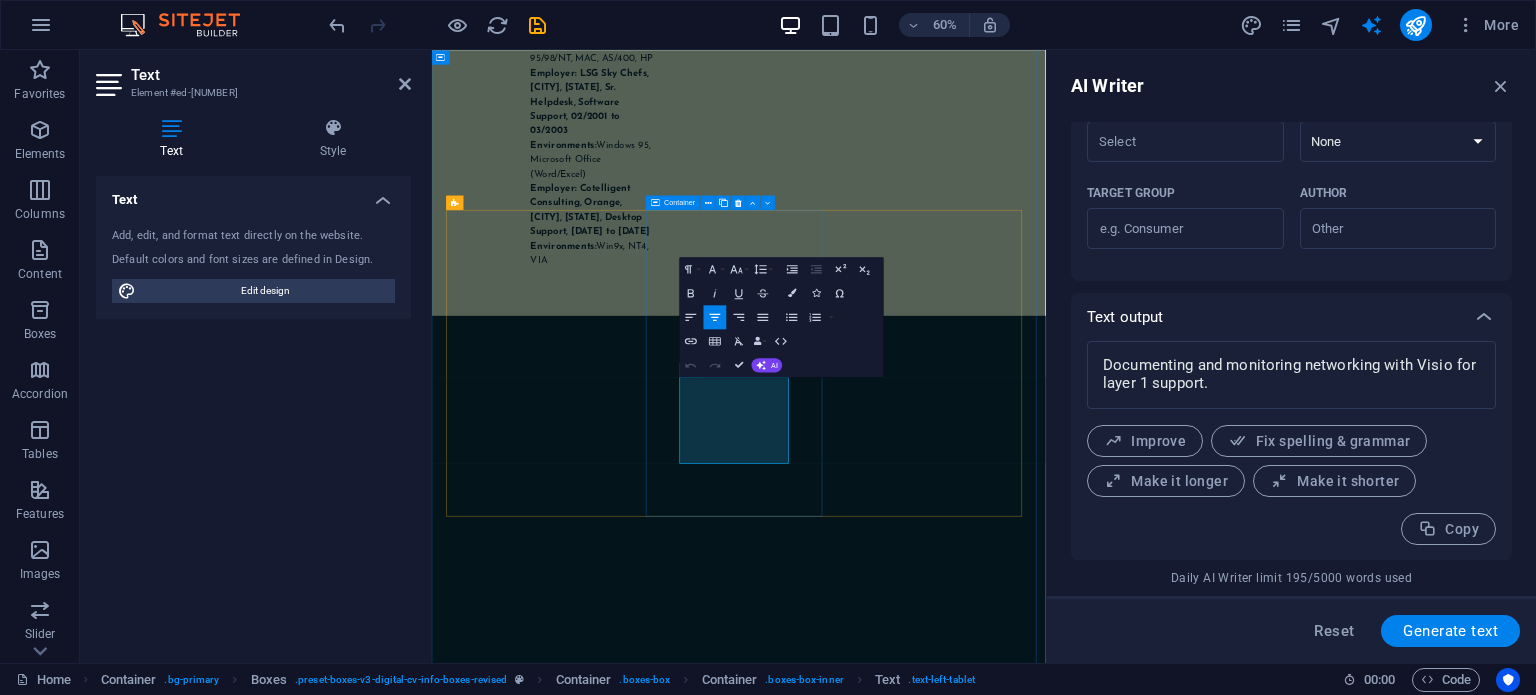 type on "#ed-823073317" 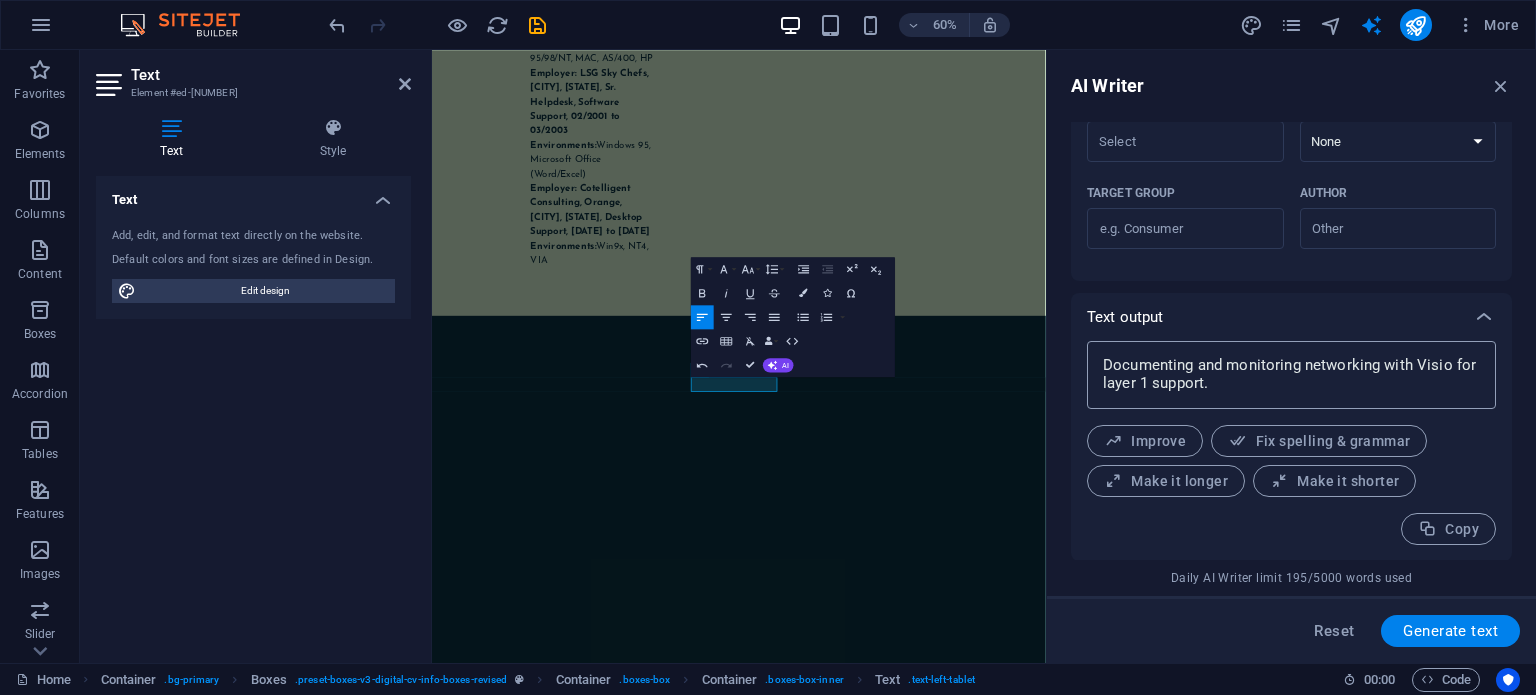 type on "x" 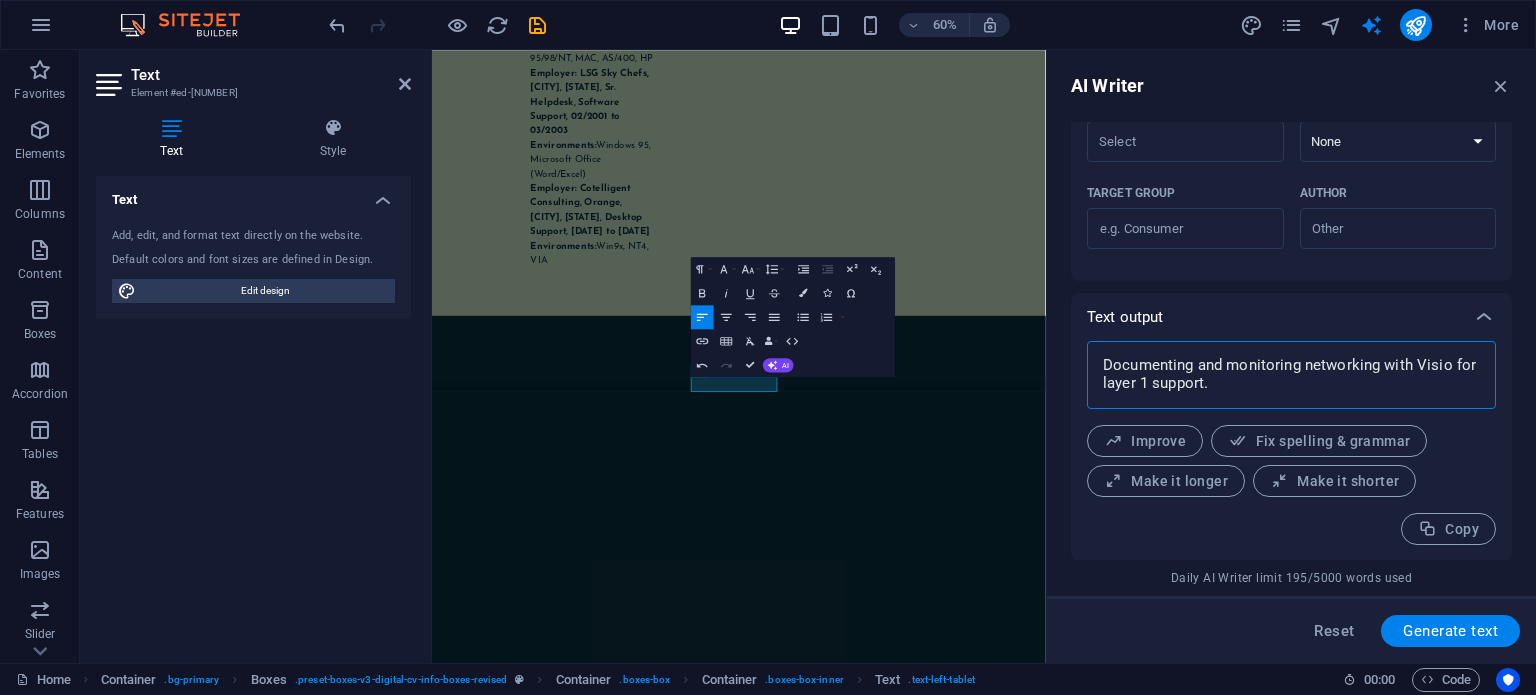 click on "Documenting and monitoring networking with Visio for layer 1 support." at bounding box center (1291, 375) 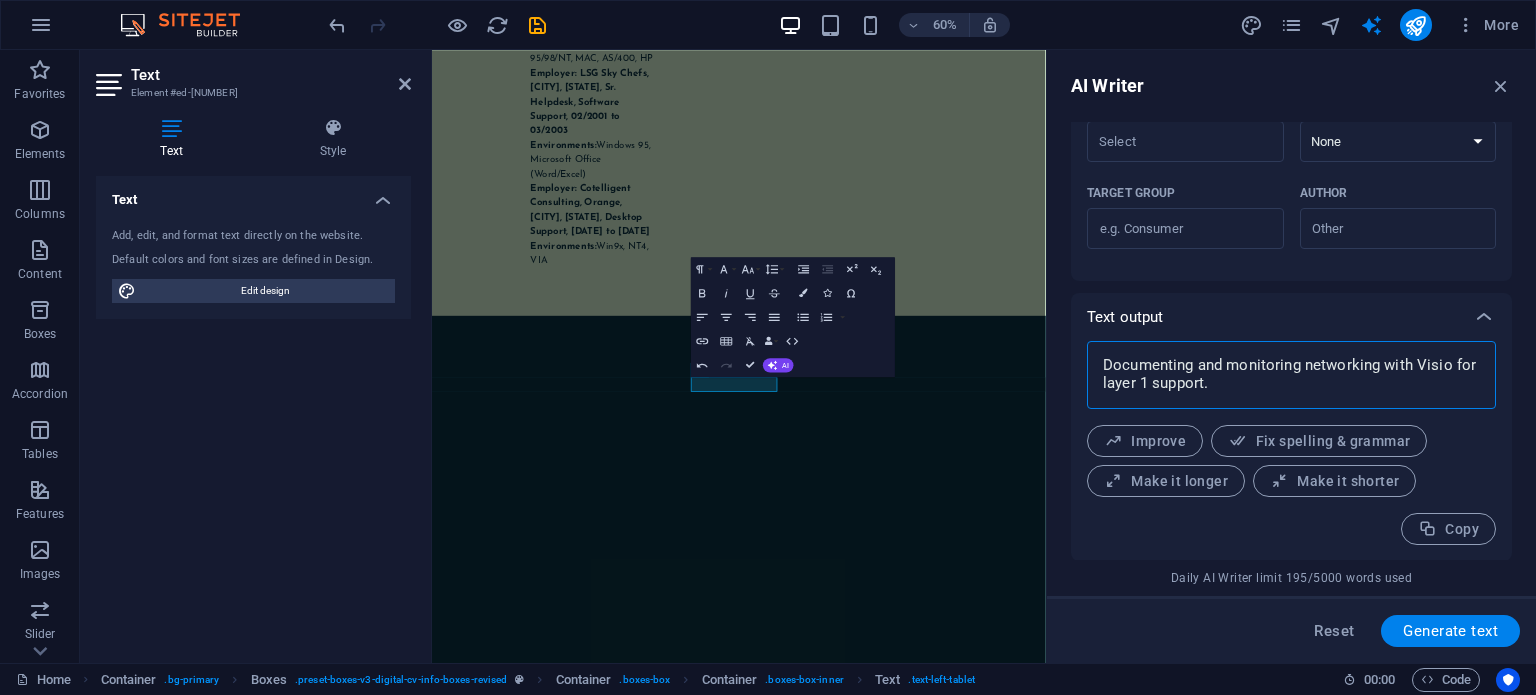 drag, startPoint x: 1226, startPoint y: 379, endPoint x: 1083, endPoint y: 344, distance: 147.22092 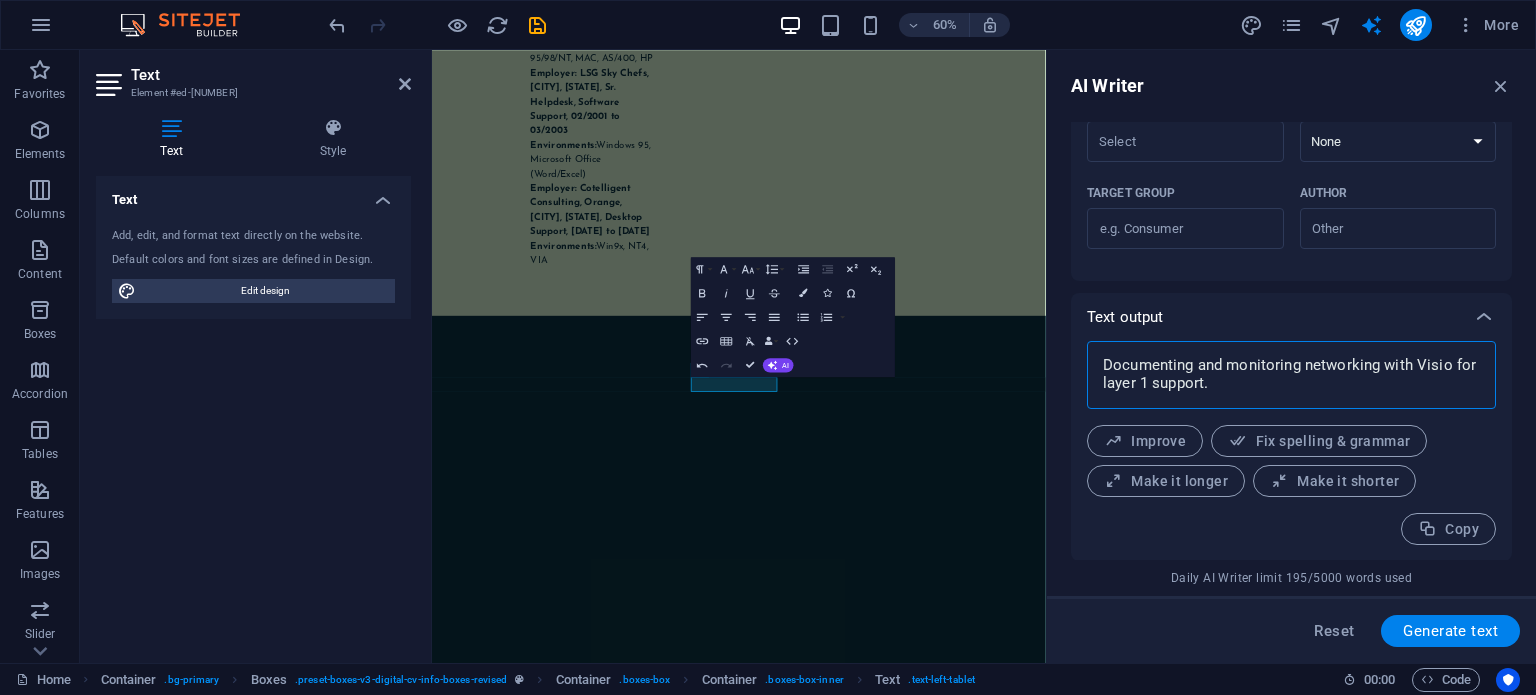 drag, startPoint x: 1221, startPoint y: 387, endPoint x: 1161, endPoint y: 372, distance: 61.846584 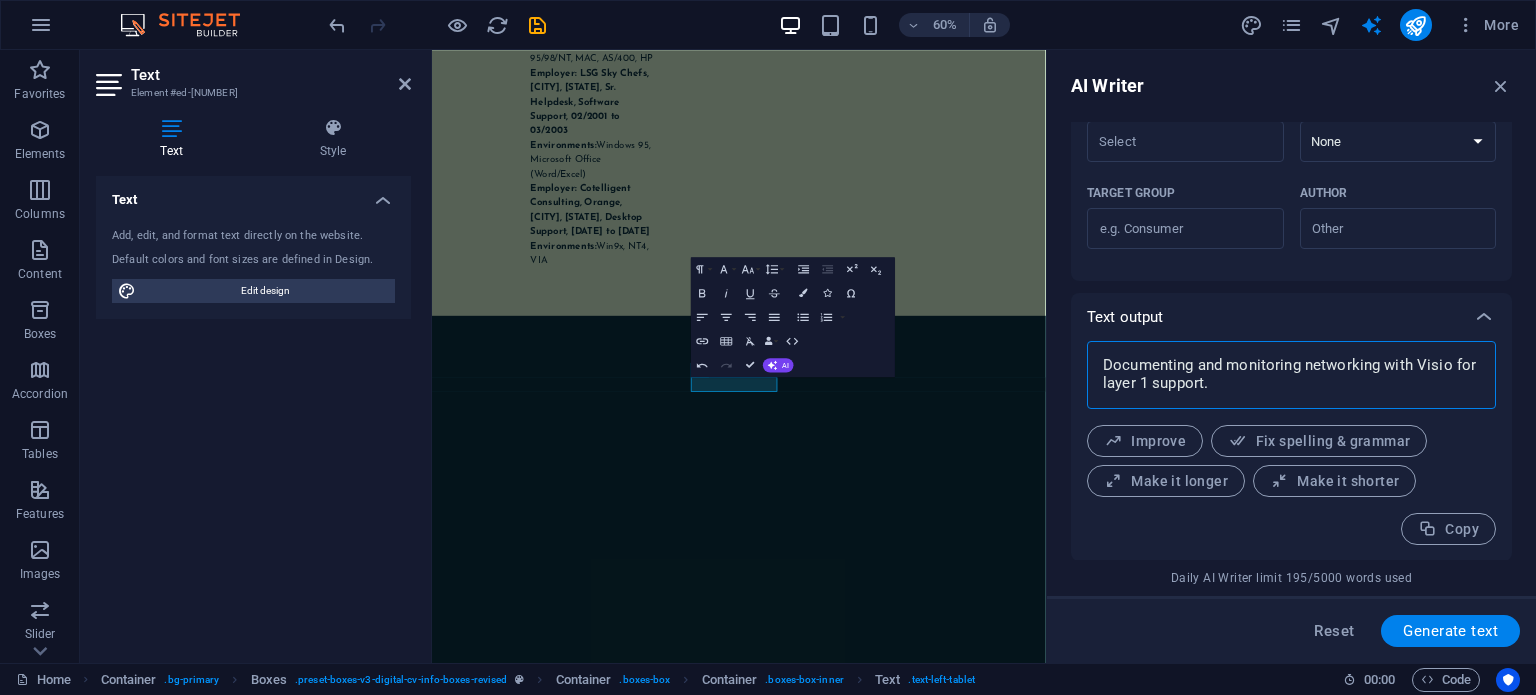 type on "Documenting and monitoring networking with Visio for layer 1 support." 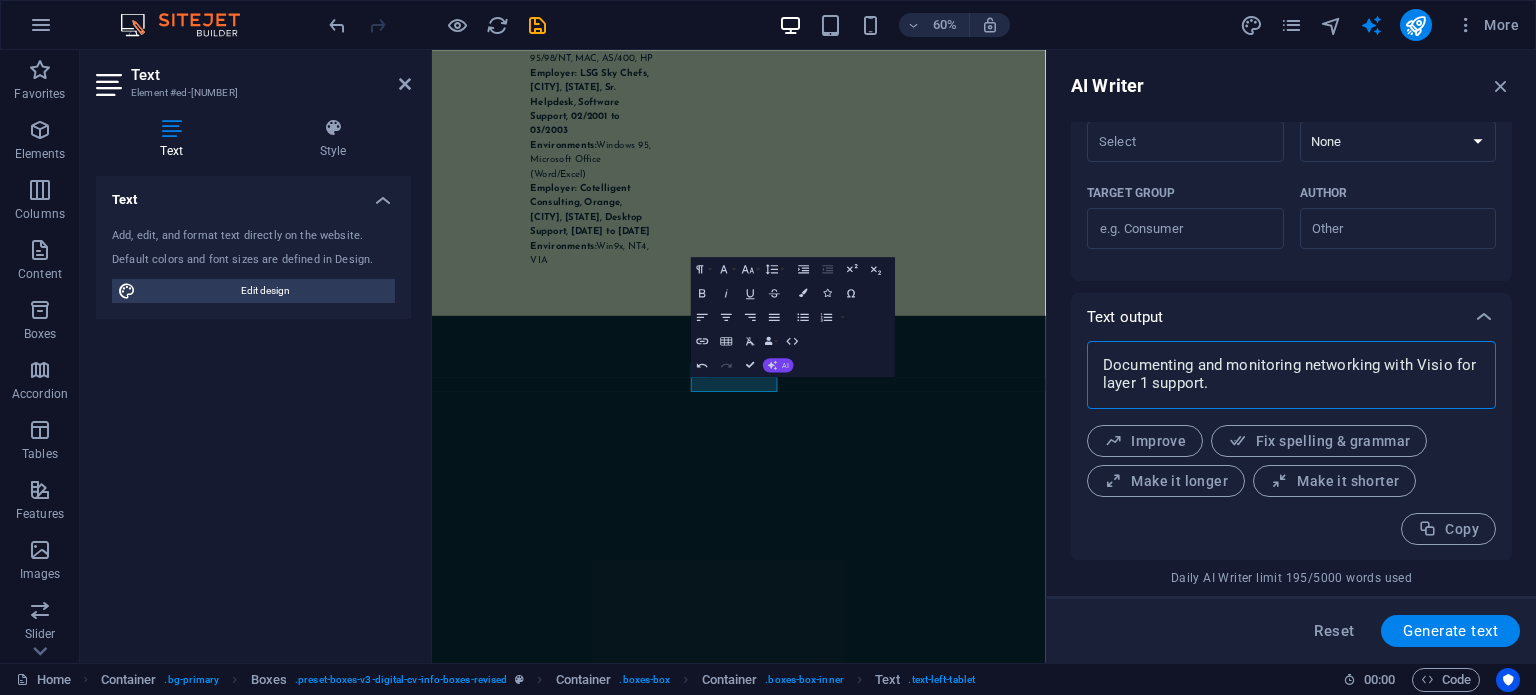 click on "AI" at bounding box center (778, 365) 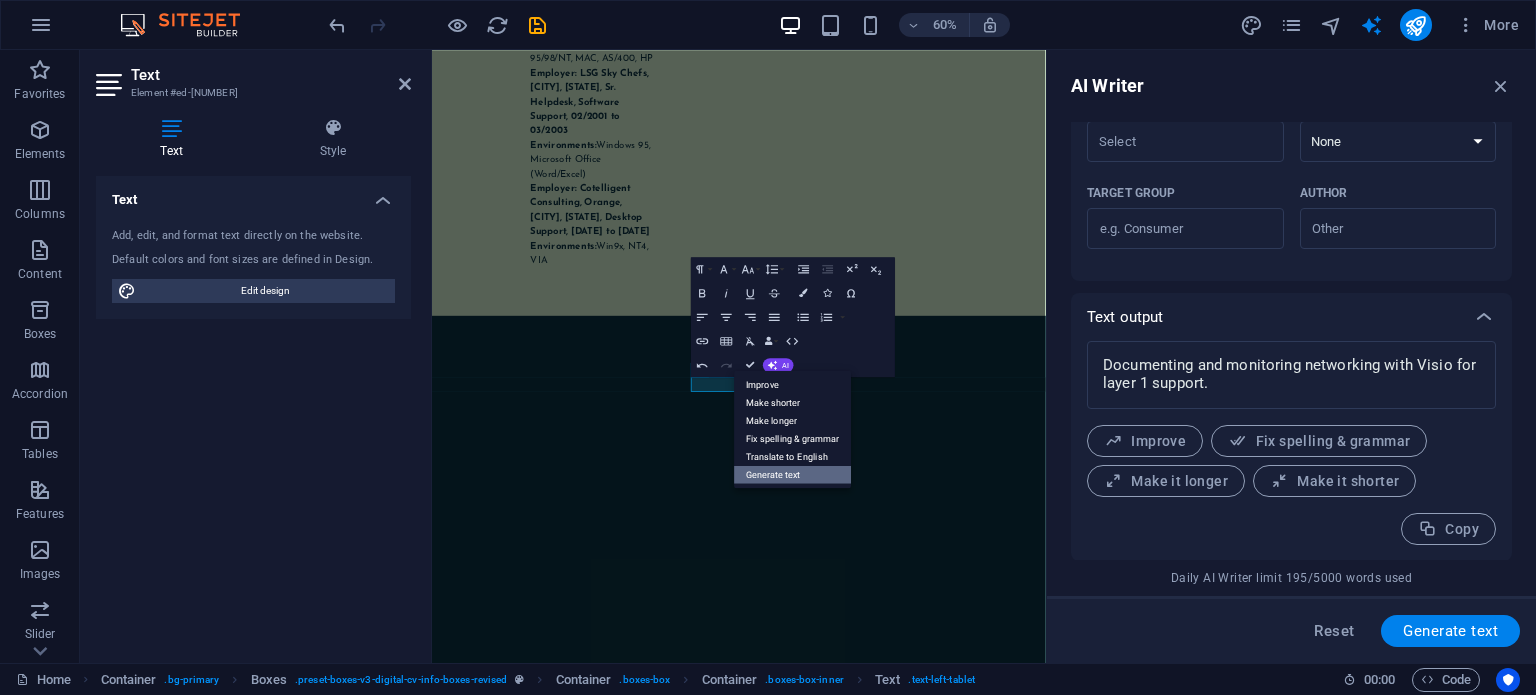 click on "Generate text" at bounding box center (792, 474) 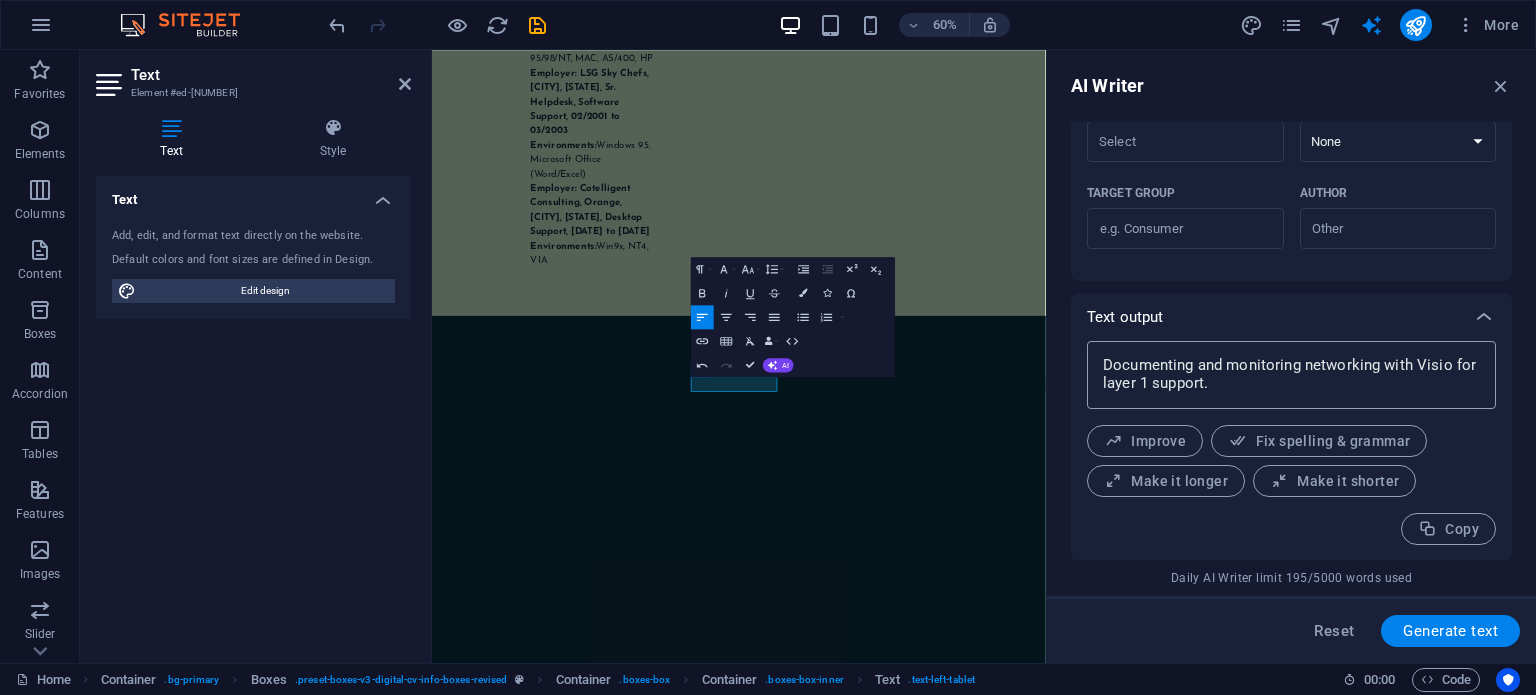 type on "x" 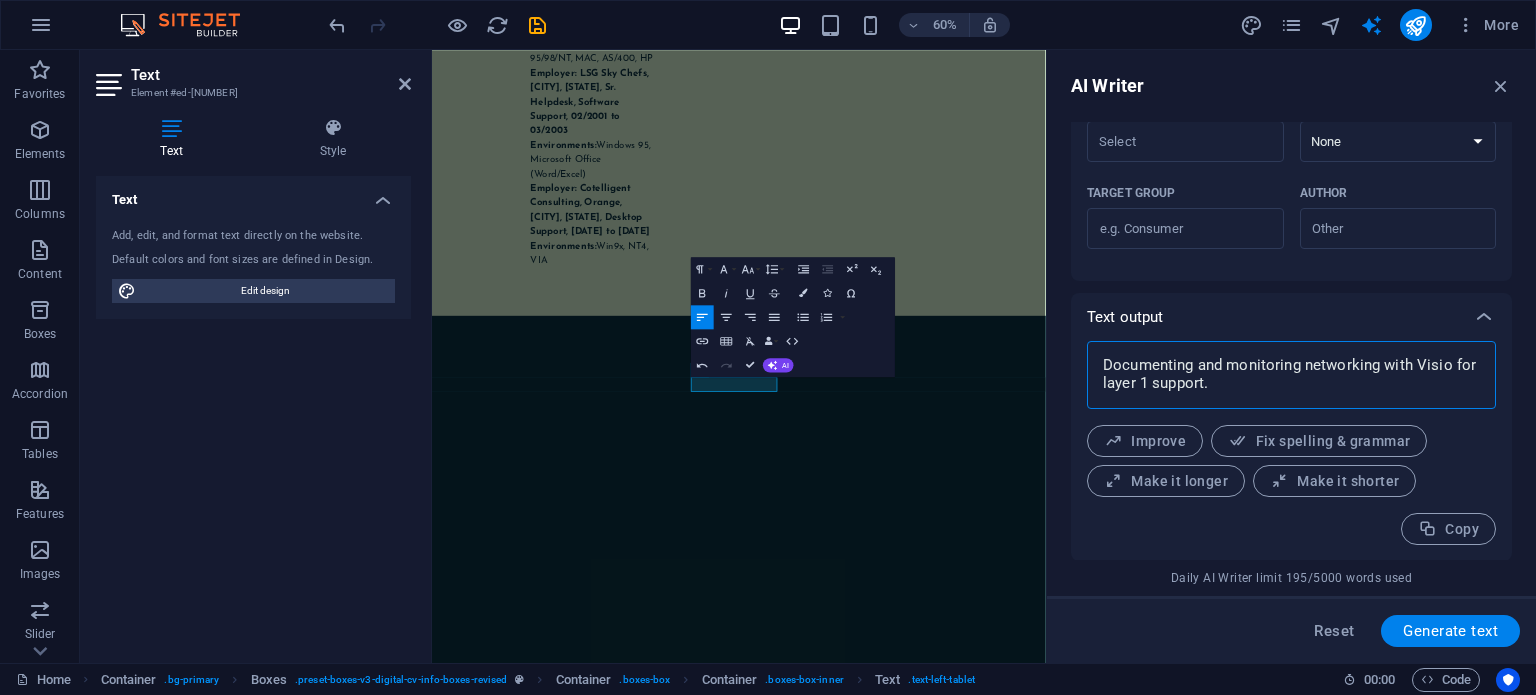 click on "Documenting and monitoring networking with Visio for layer 1 support." at bounding box center [1291, 375] 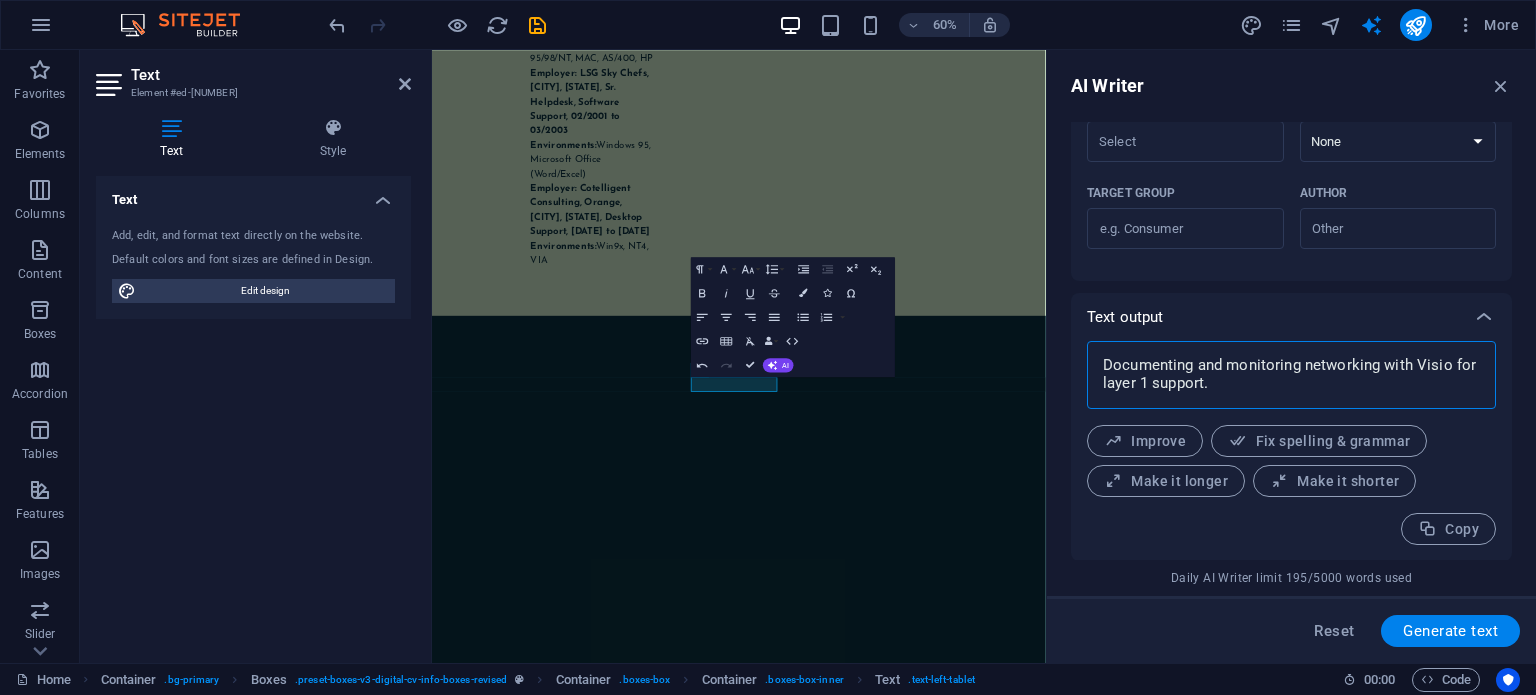 drag, startPoint x: 1228, startPoint y: 387, endPoint x: 1061, endPoint y: 335, distance: 174.90855 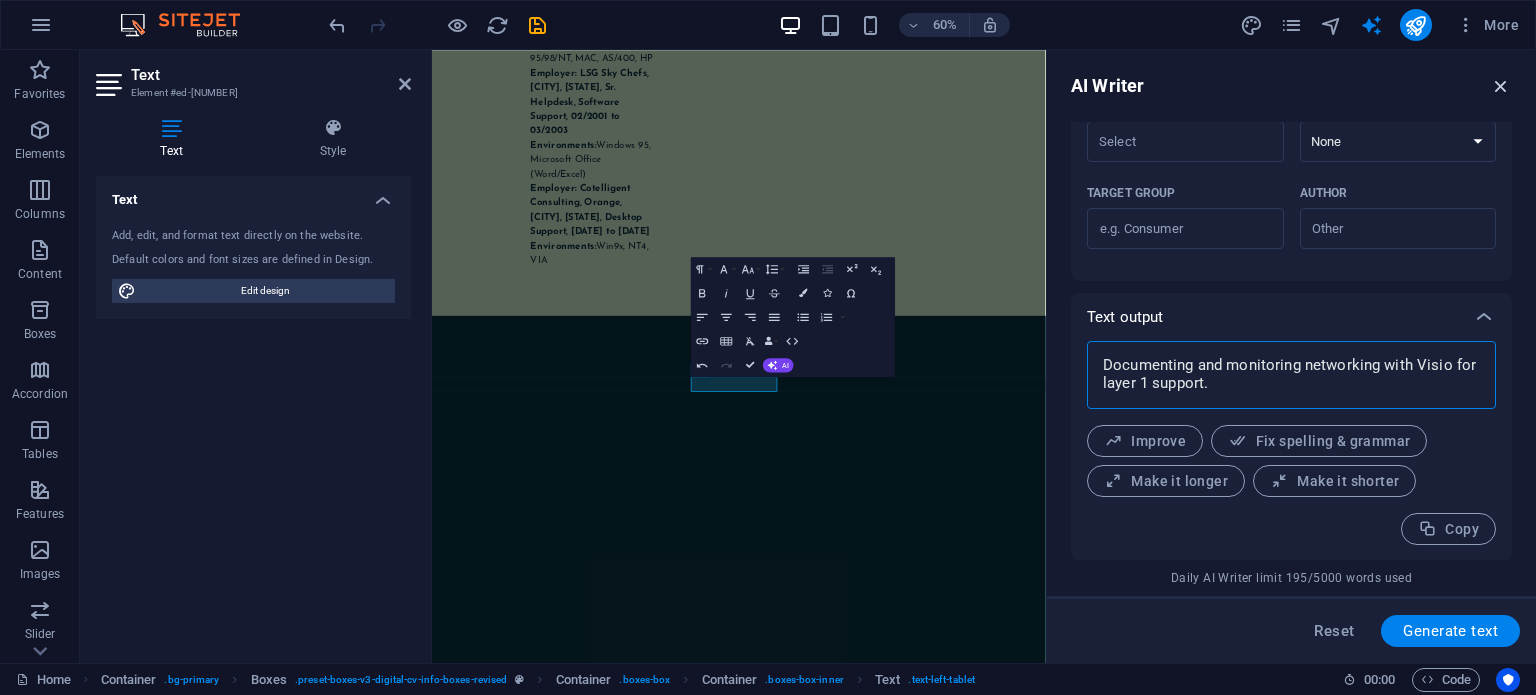 type on "x" 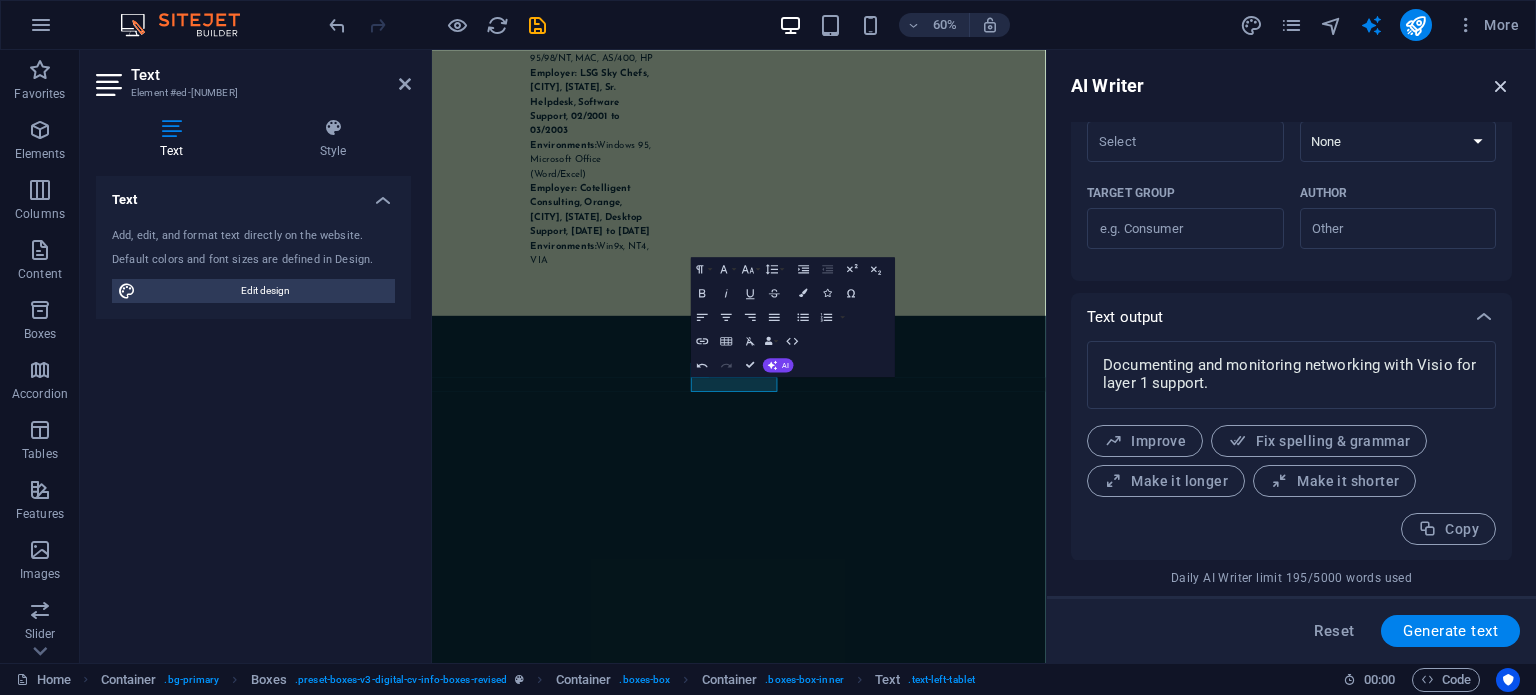 click at bounding box center (1501, 86) 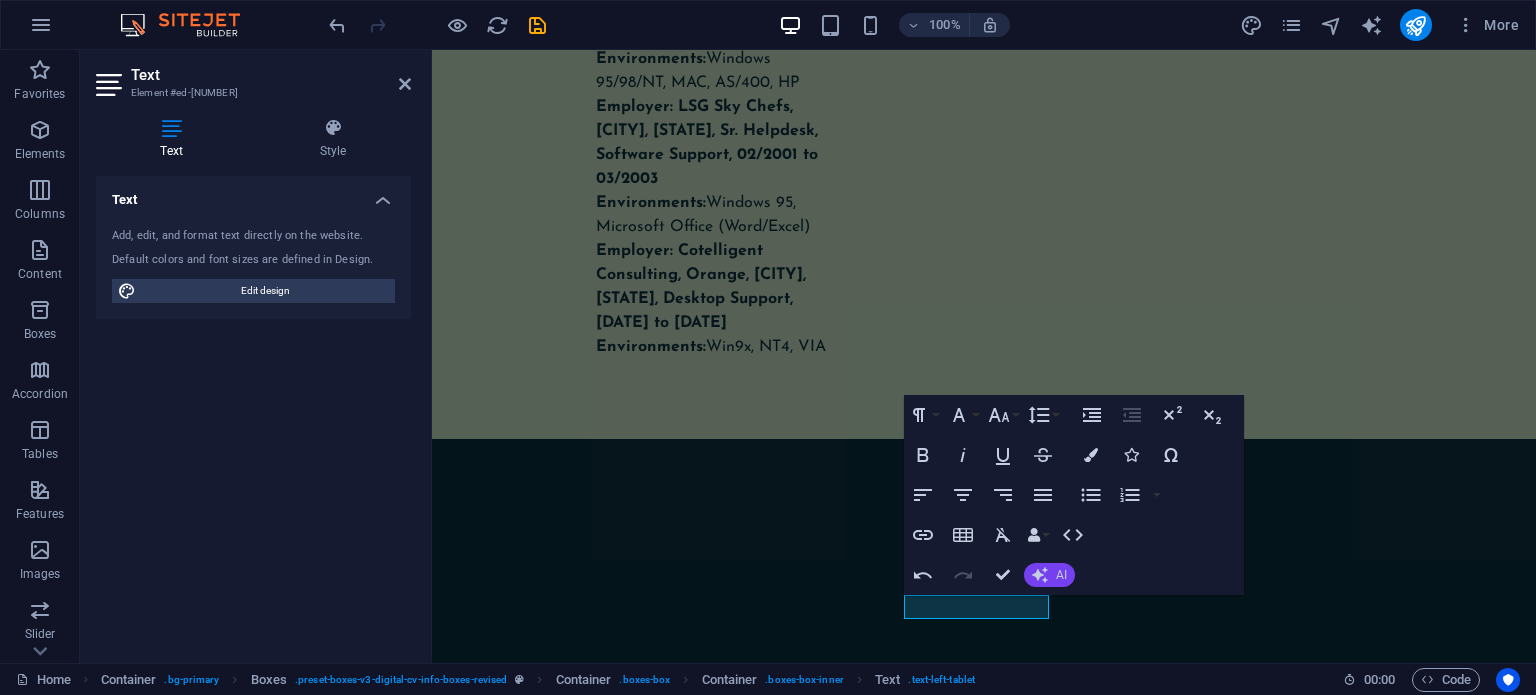 click on "AI" at bounding box center (1061, 575) 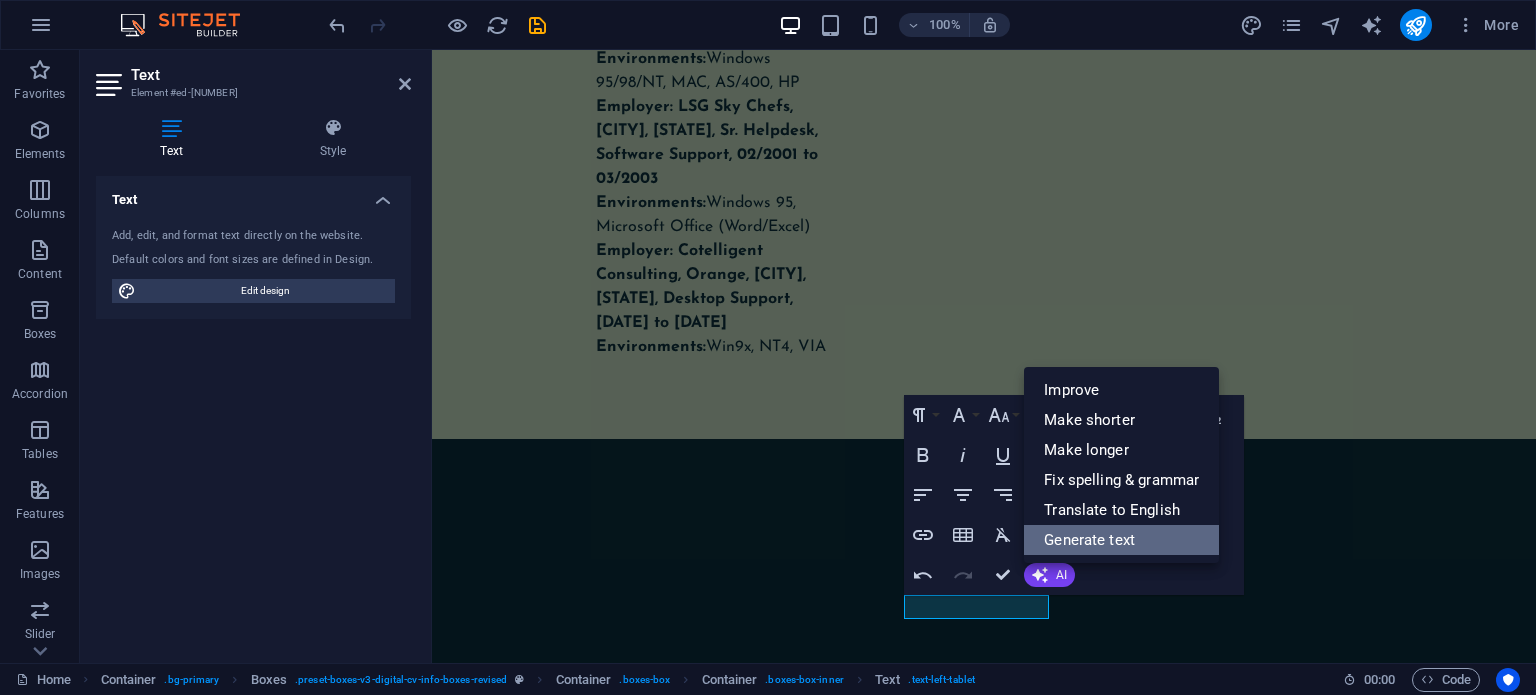 click on "Generate text" at bounding box center [1121, 540] 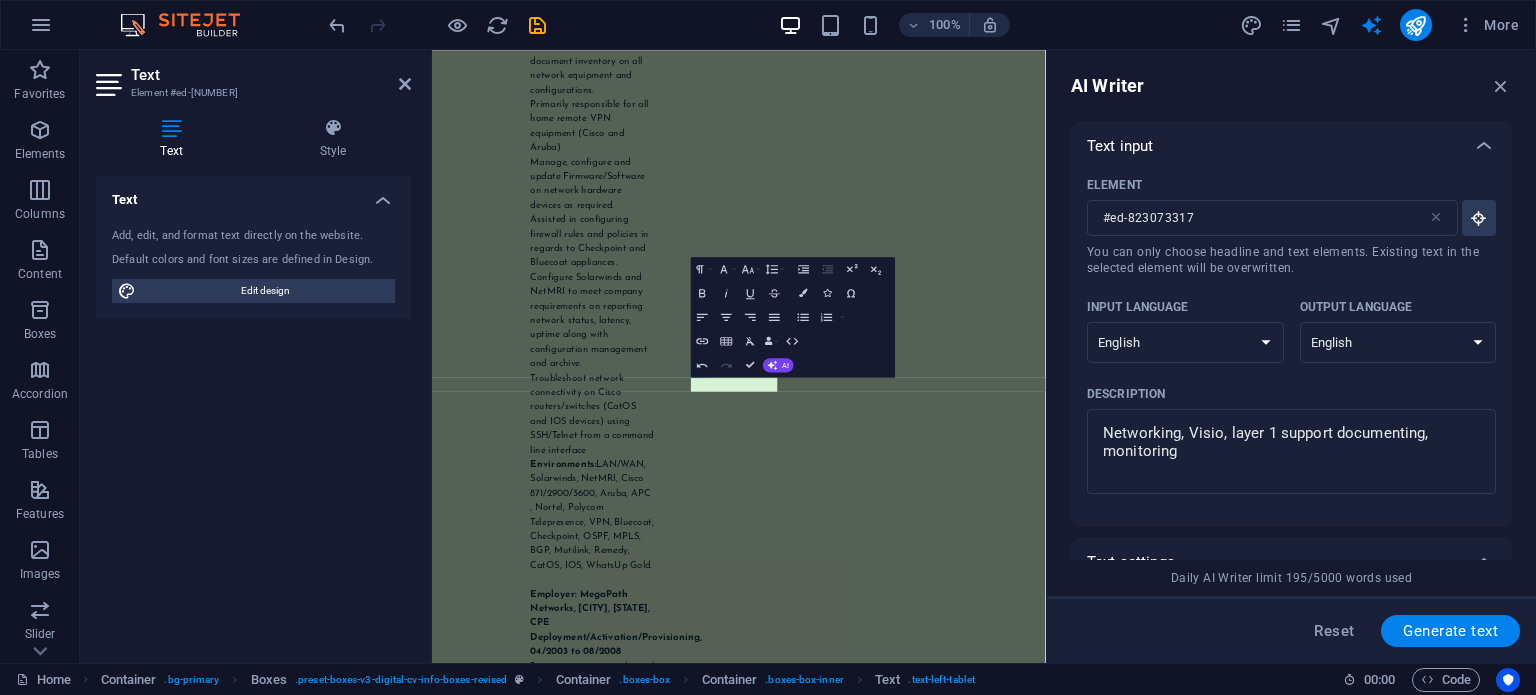 scroll, scrollTop: 17561, scrollLeft: 0, axis: vertical 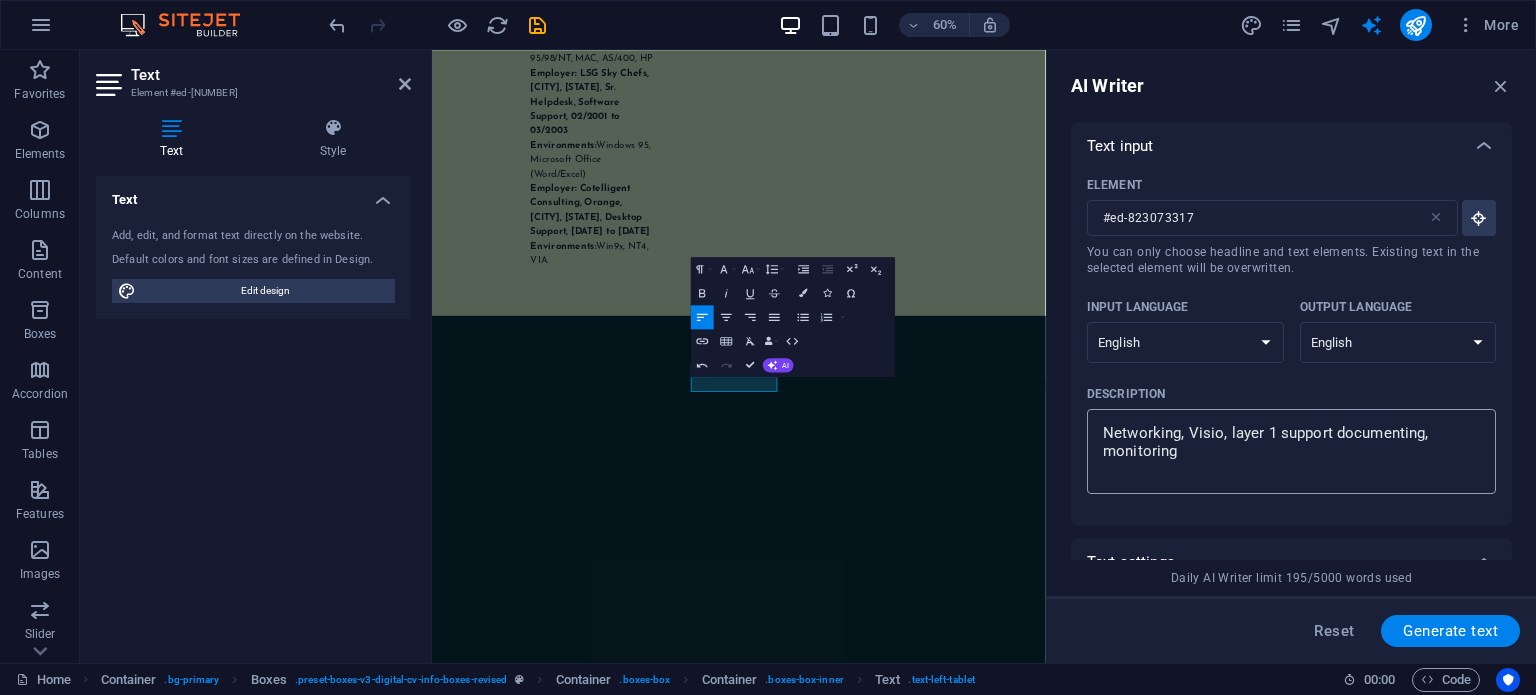 type on "x" 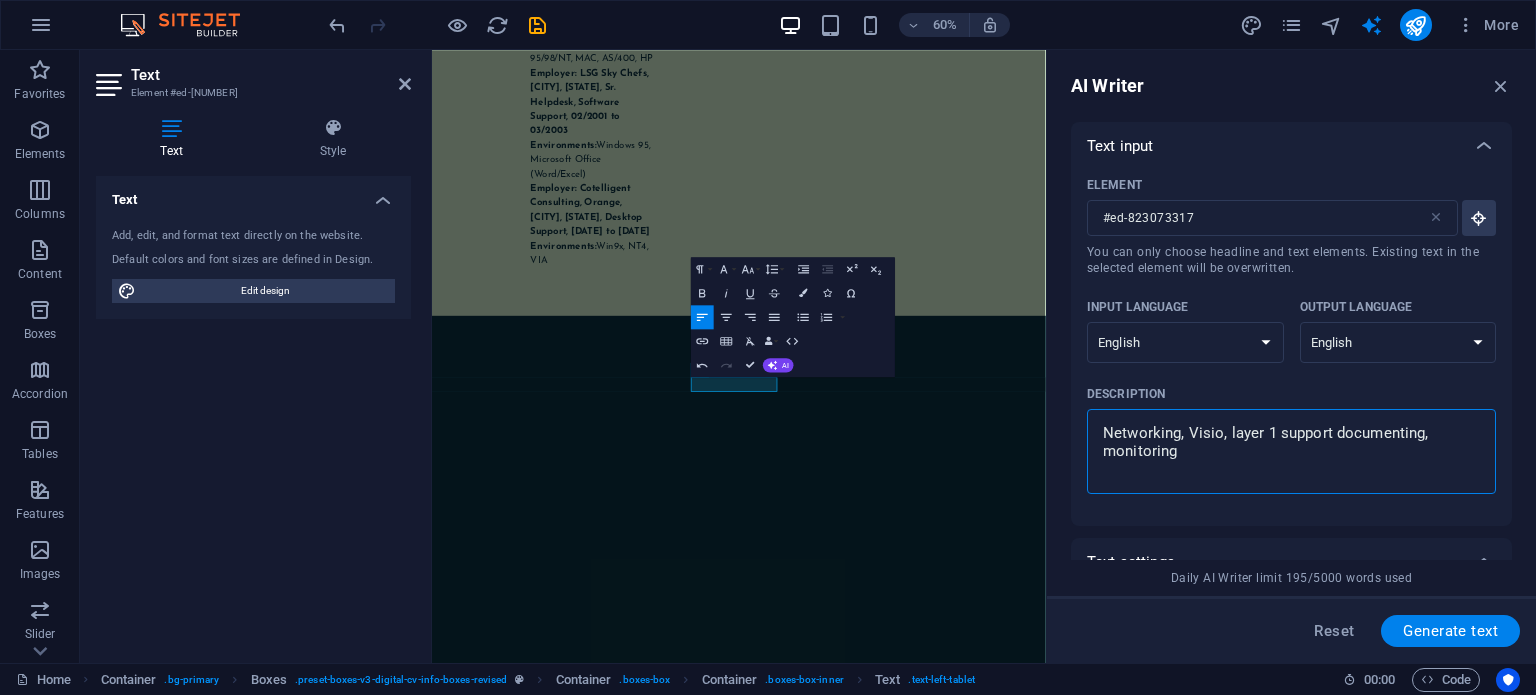 click on "Networking, Visio, layer 1 support documenting, monitoring" at bounding box center [1291, 451] 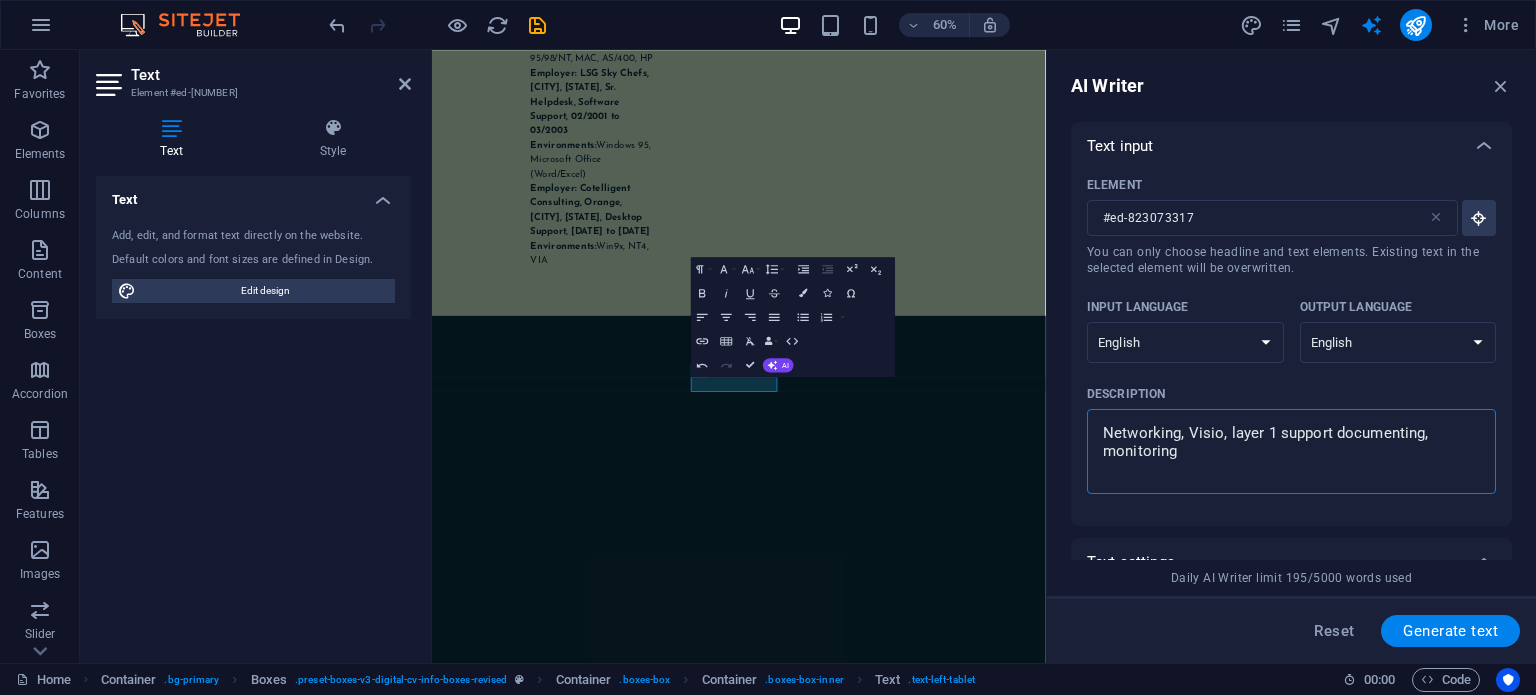type on "Networking, Visio, layer 1 support documenting, monitorin" 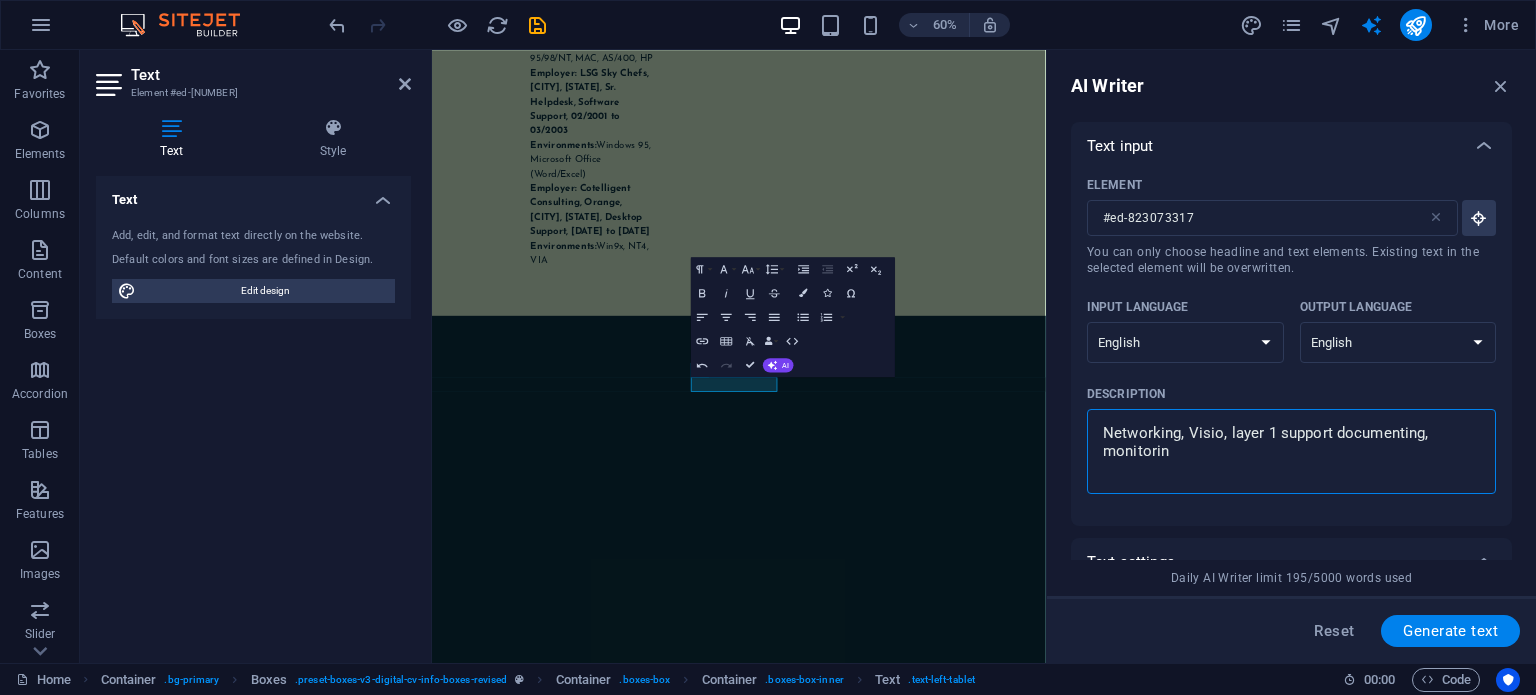 type on "Networking, Visio, layer 1 support documenting, monitori" 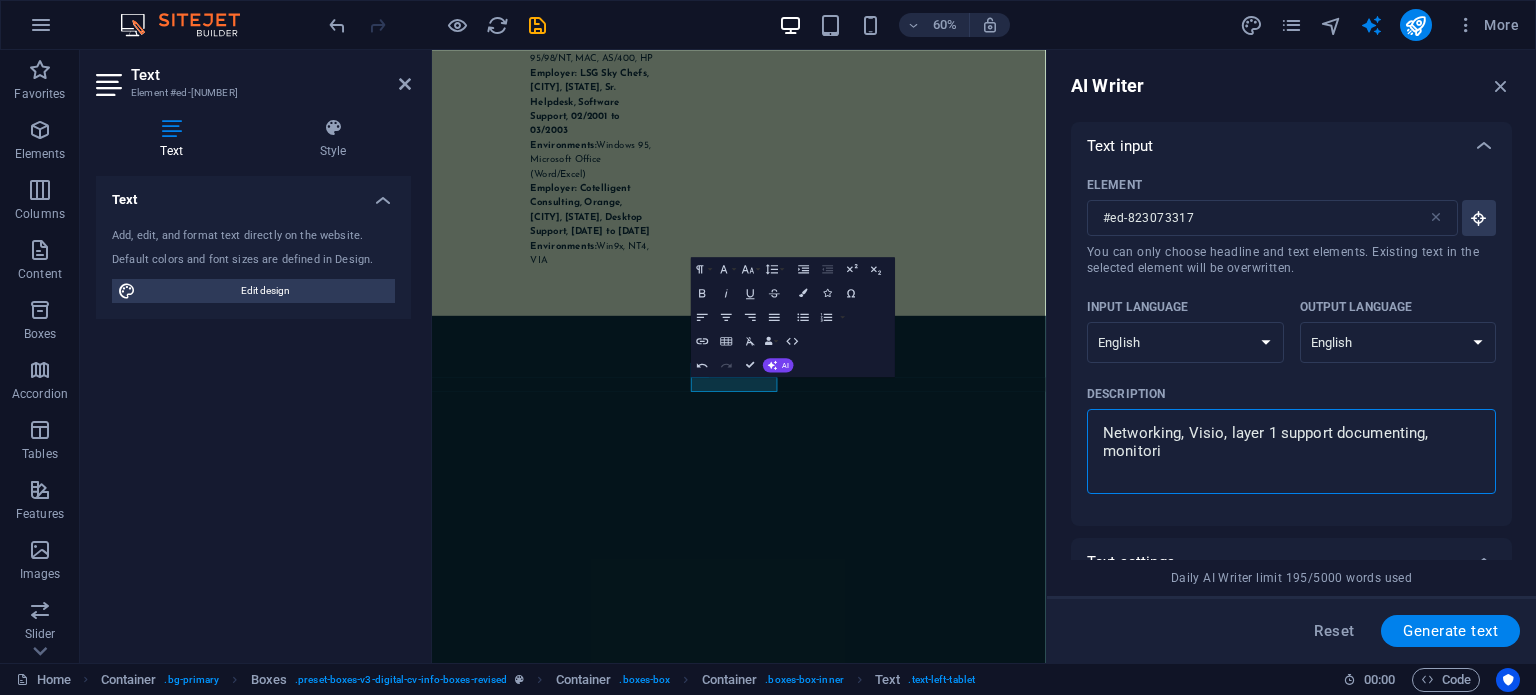 type on "Networking, Visio, layer 1 support documenting, monitor" 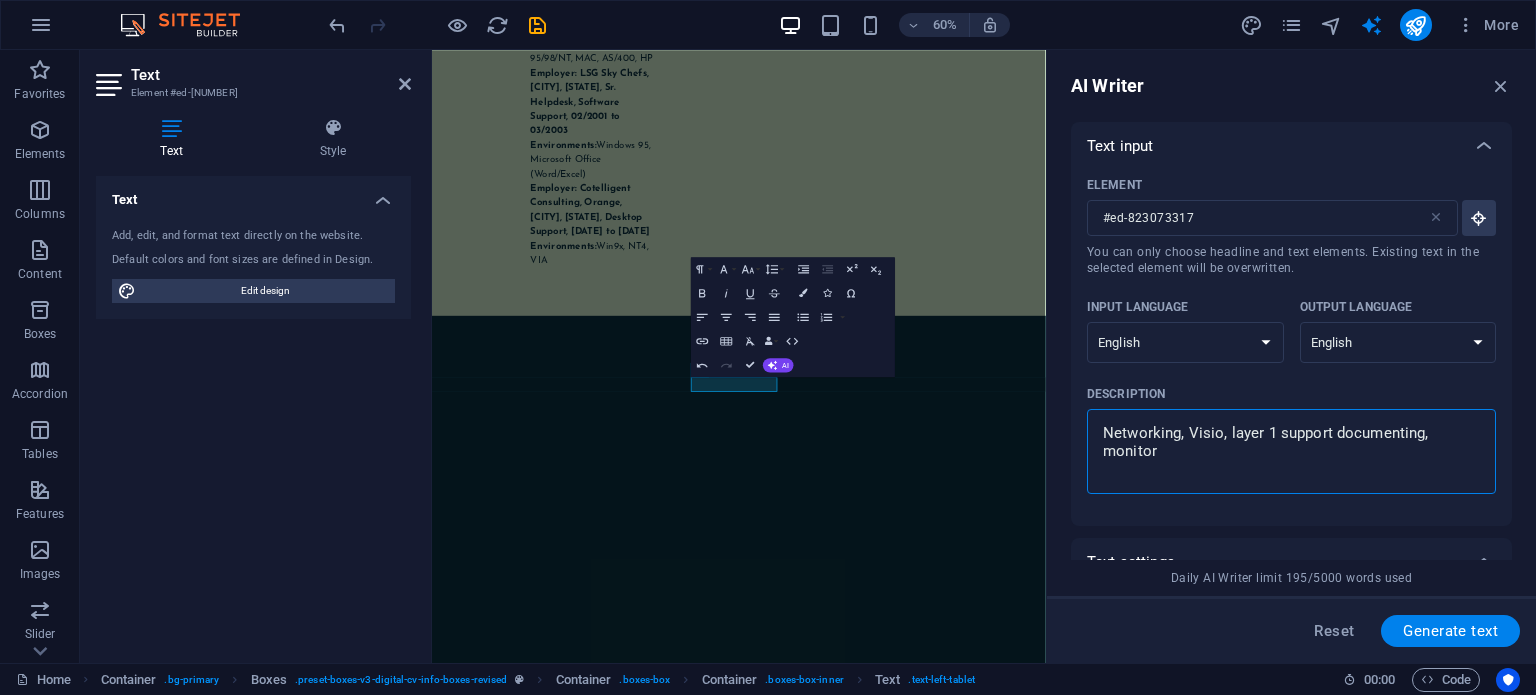 type on "x" 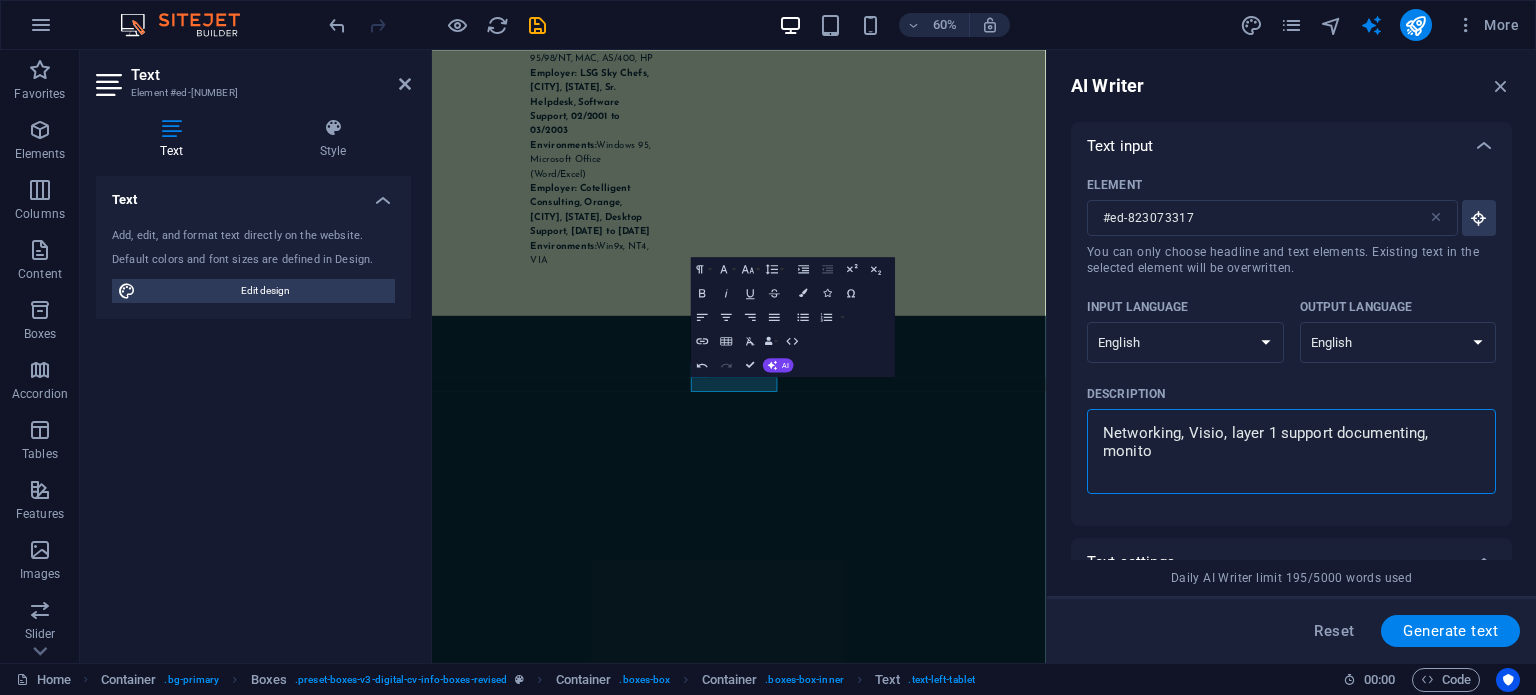 type on "Networking, Visio, layer 1 support documenting, monit" 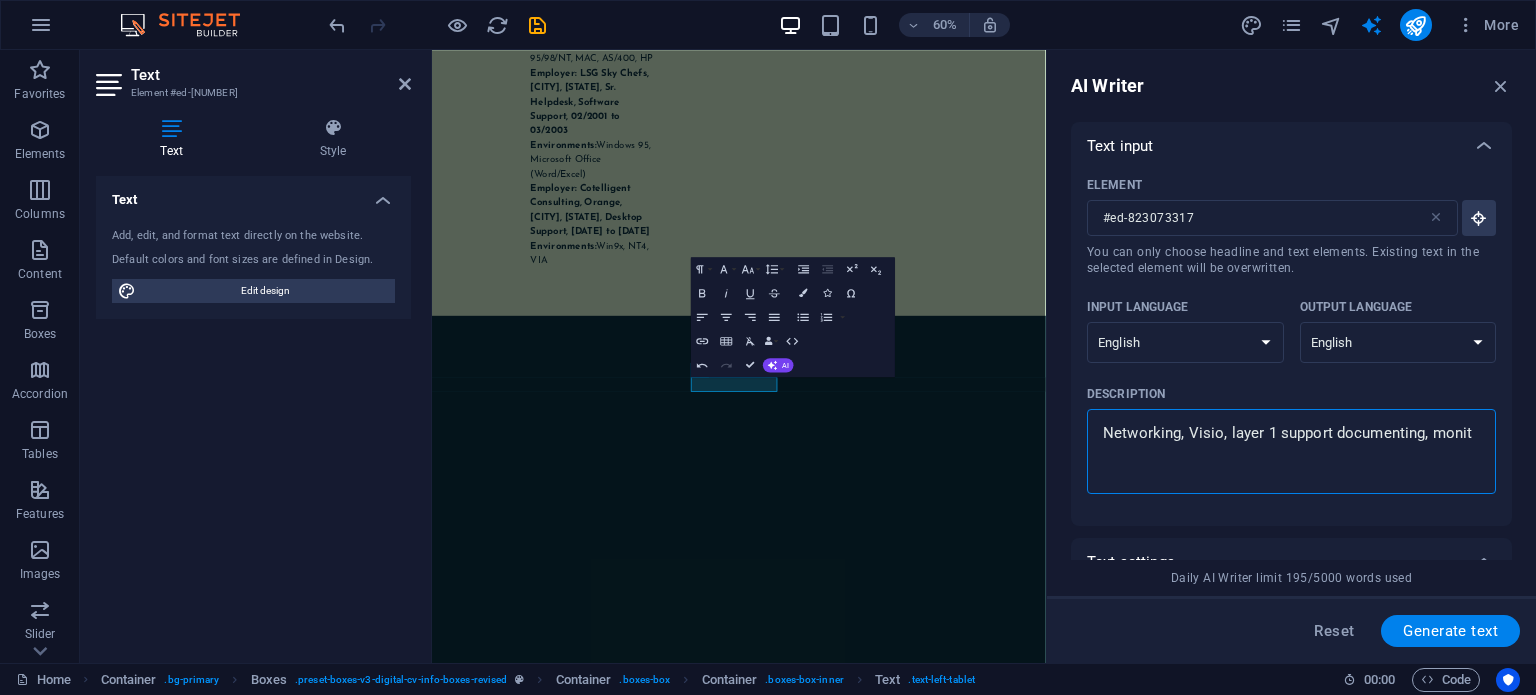 type 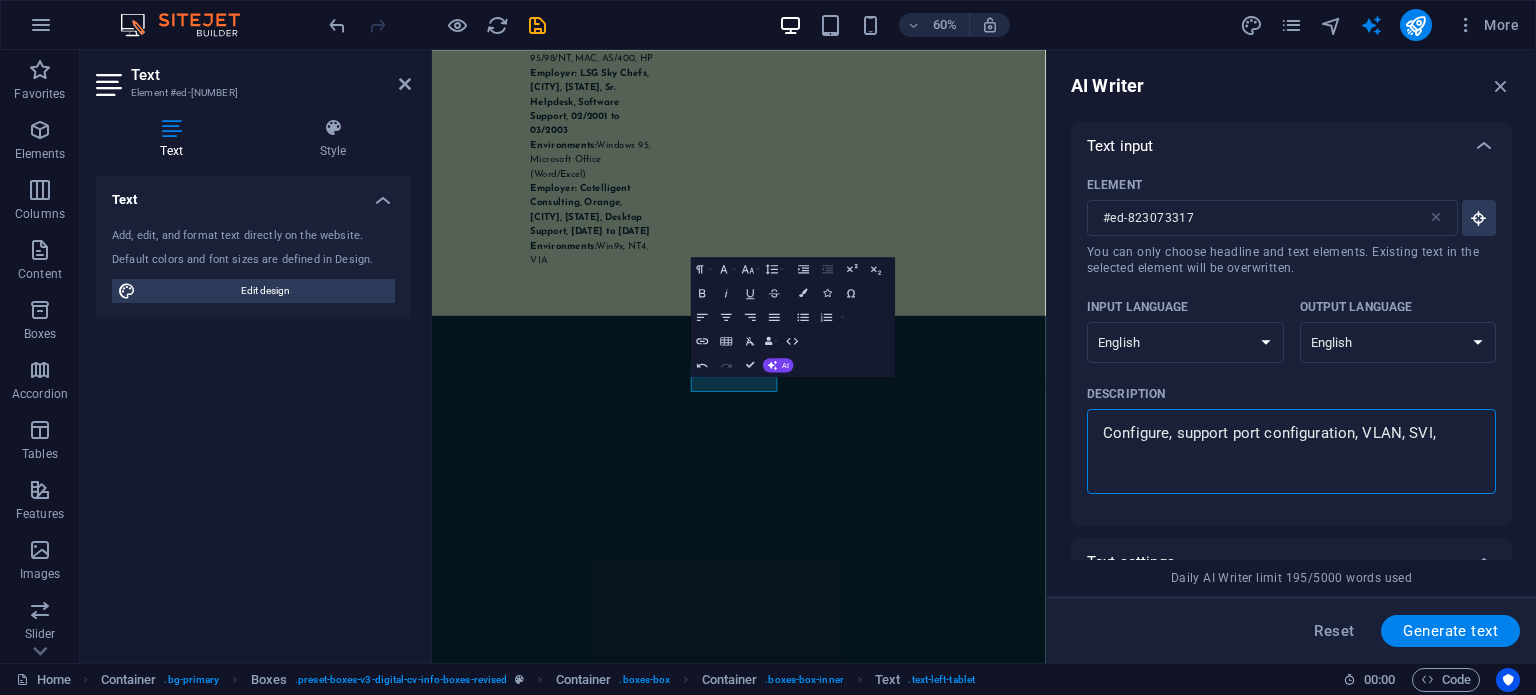 click on "Configure, support port configuration, VLAN, SVI," at bounding box center [1291, 451] 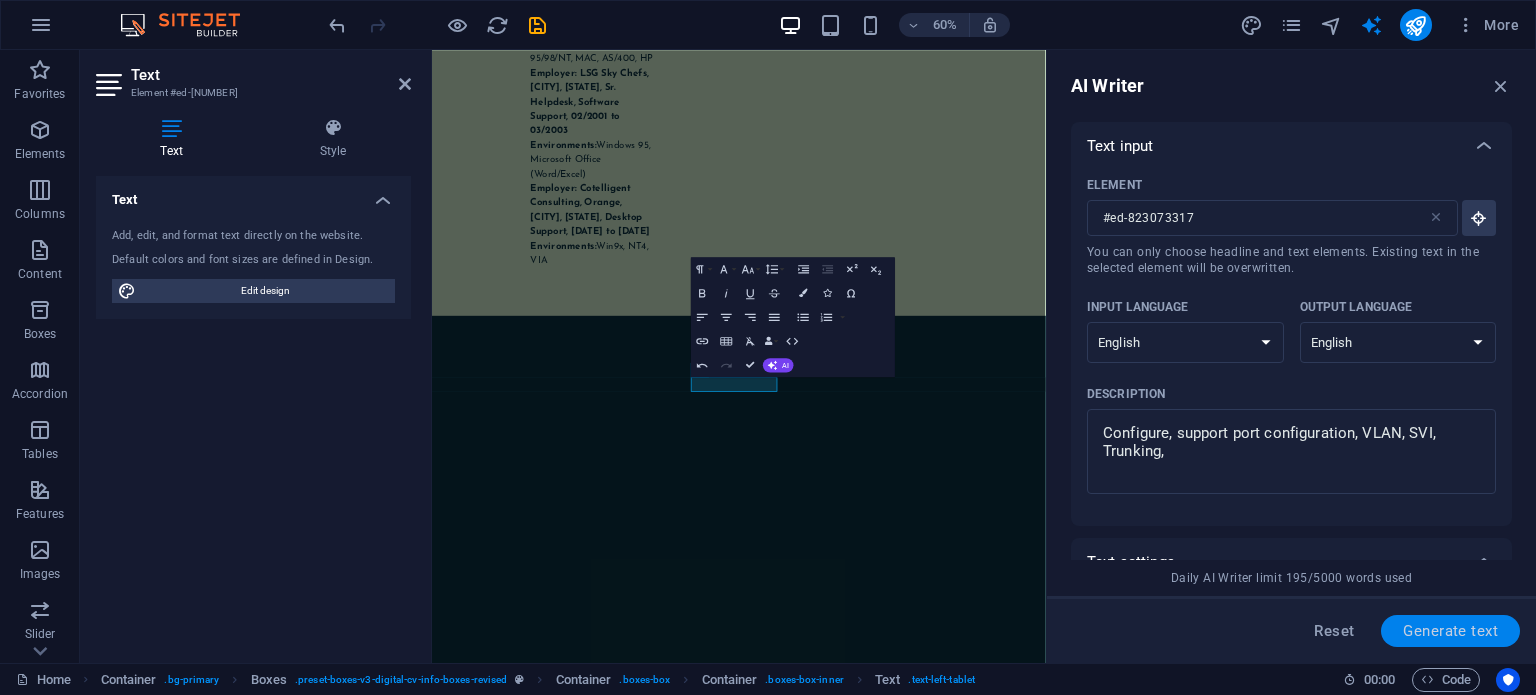click on "Generate text" at bounding box center (1450, 631) 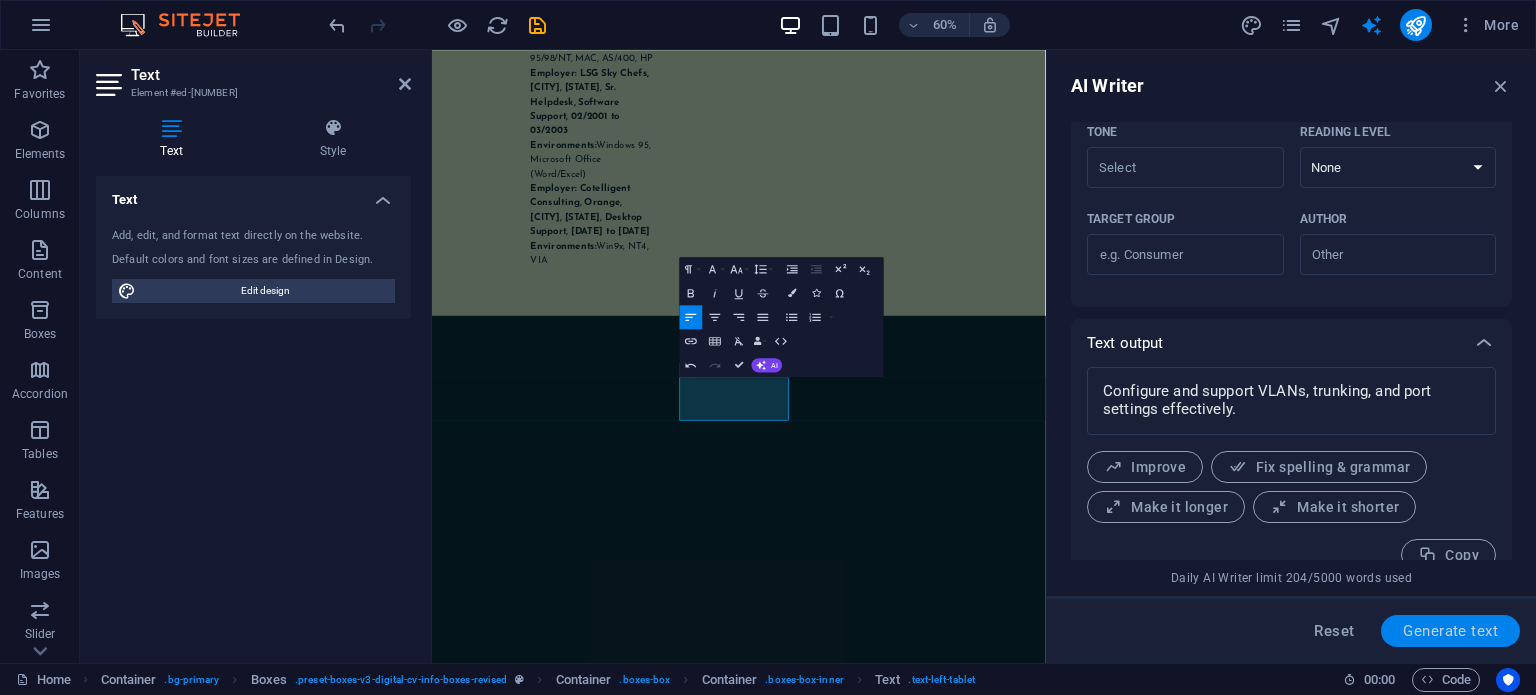 scroll, scrollTop: 582, scrollLeft: 0, axis: vertical 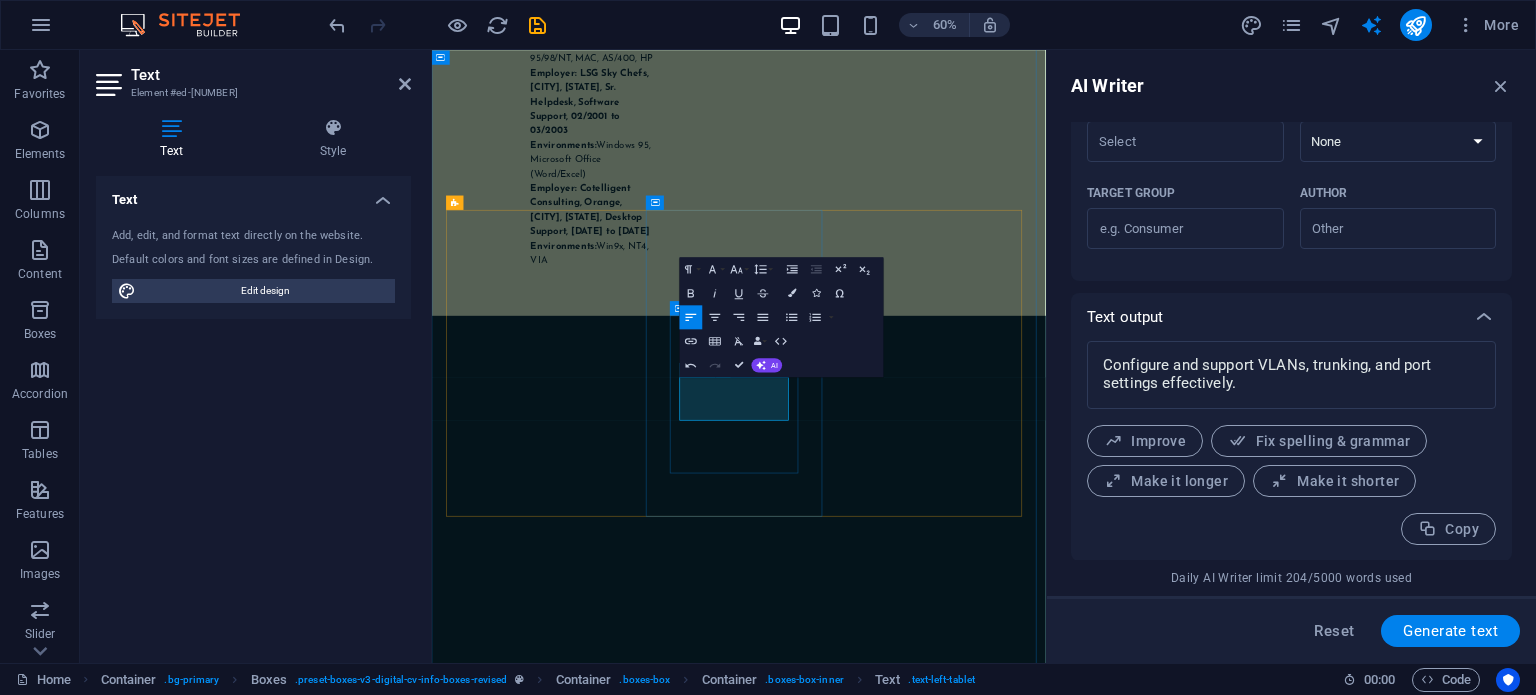 click on "Configure and support VLANs, trunking, and port settings effectively." at bounding box center [605, 2297] 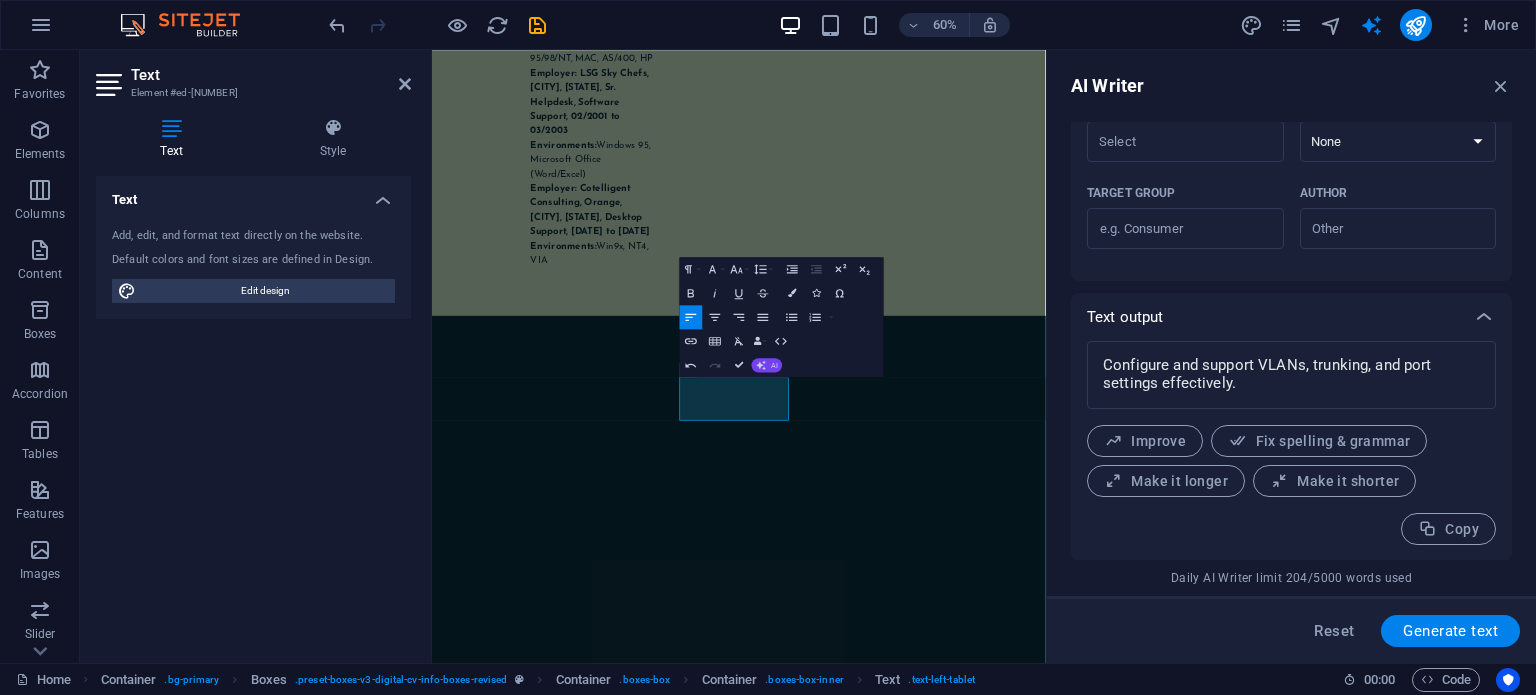 click on "AI" at bounding box center [774, 364] 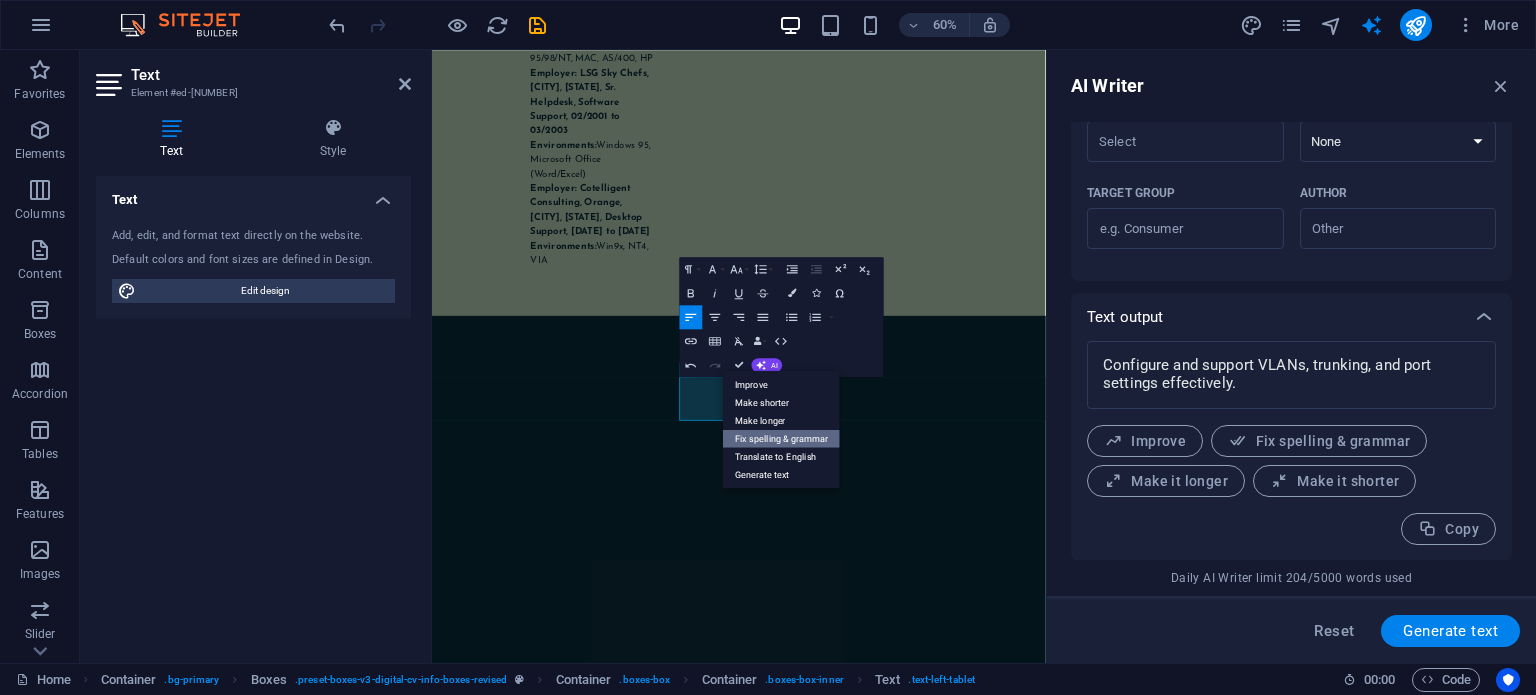 click on "Fix spelling & grammar" at bounding box center (781, 438) 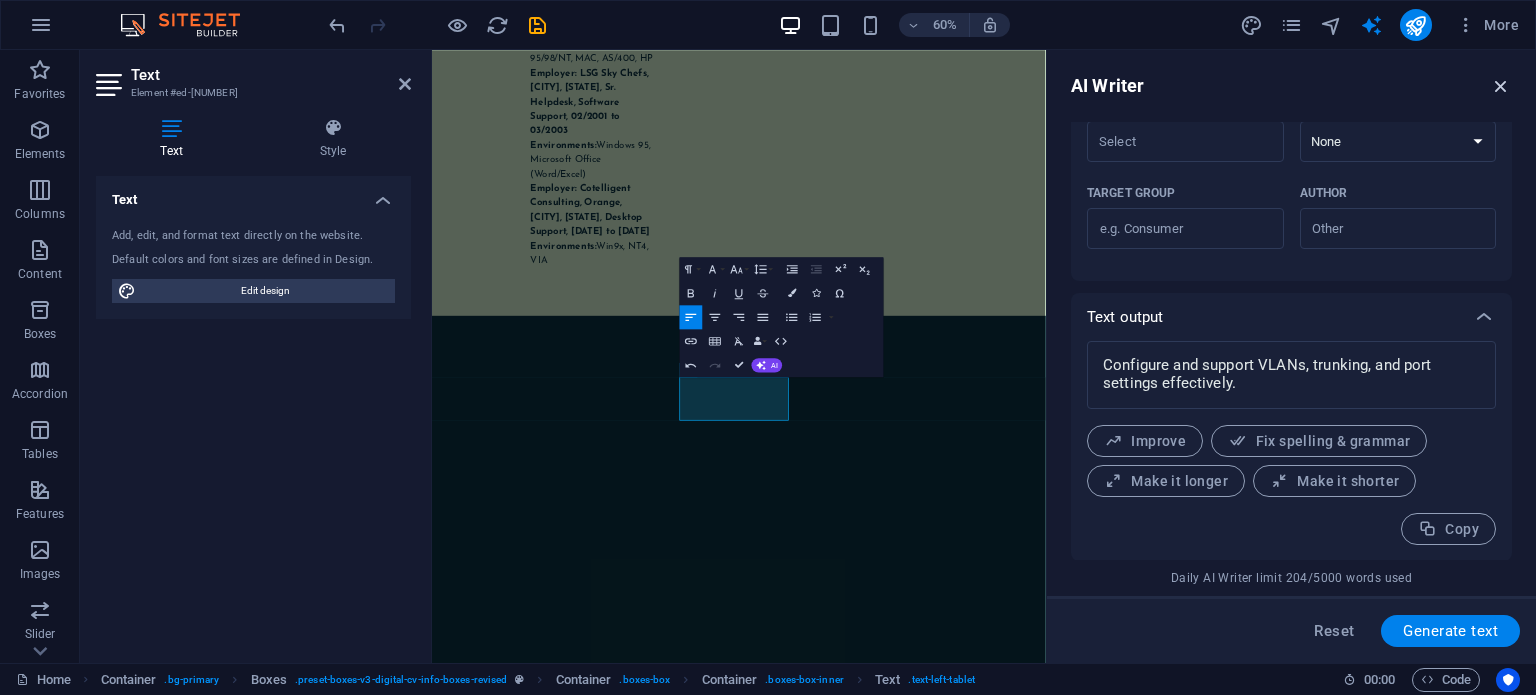 click at bounding box center (1501, 86) 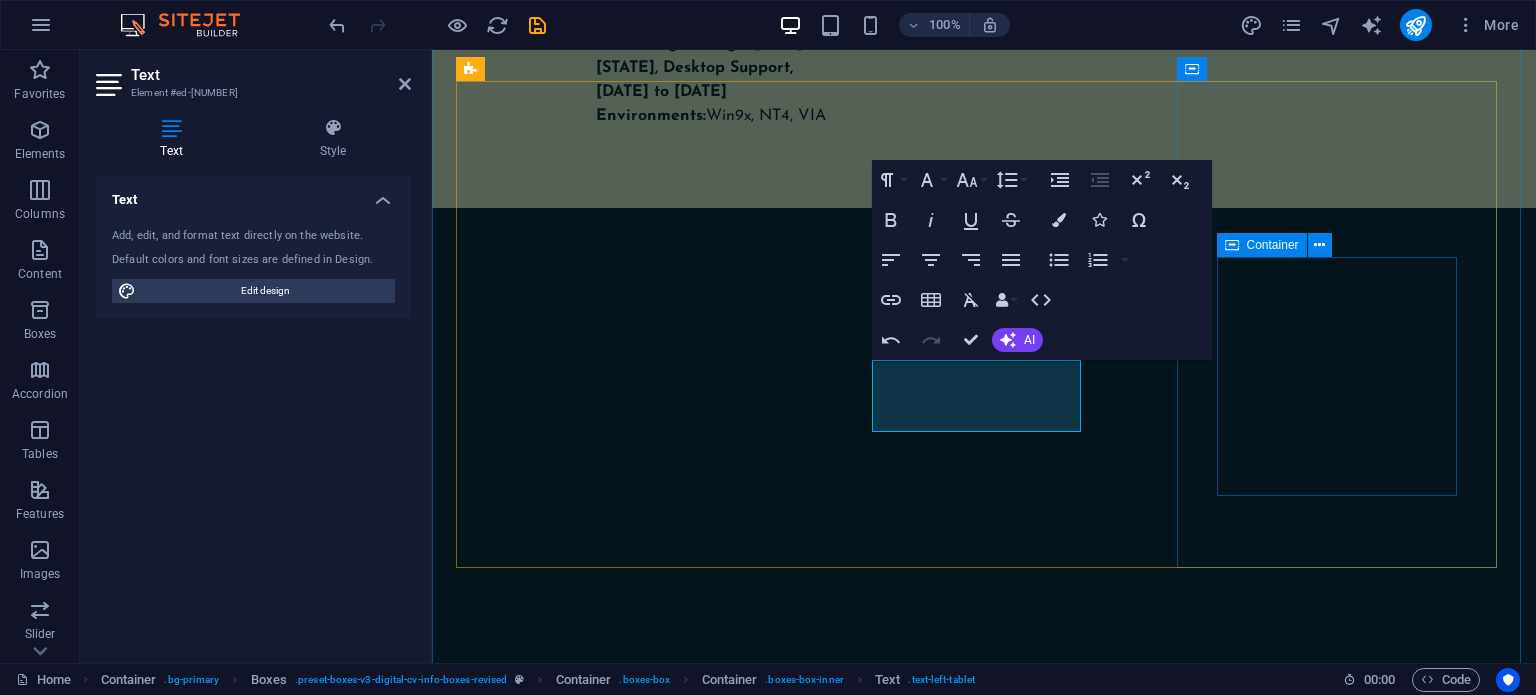 scroll, scrollTop: 15297, scrollLeft: 0, axis: vertical 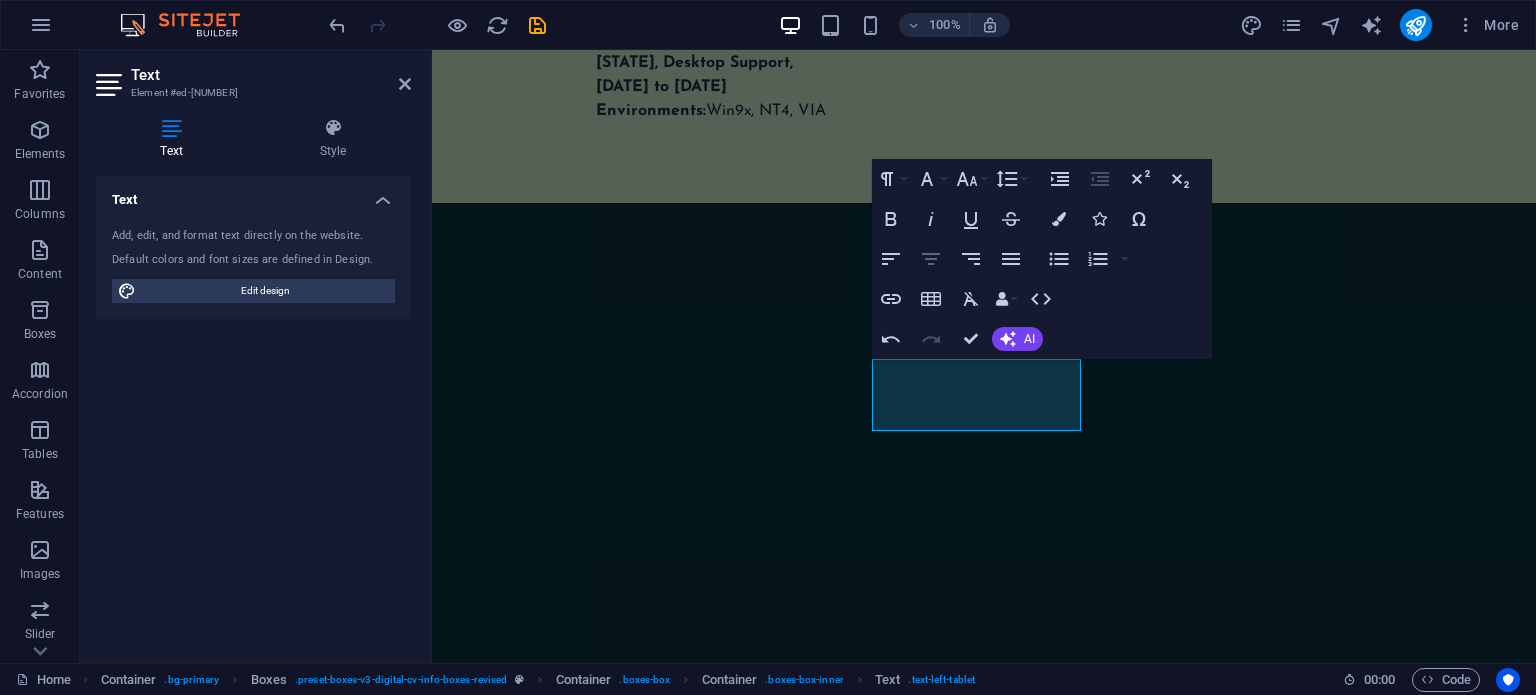 click 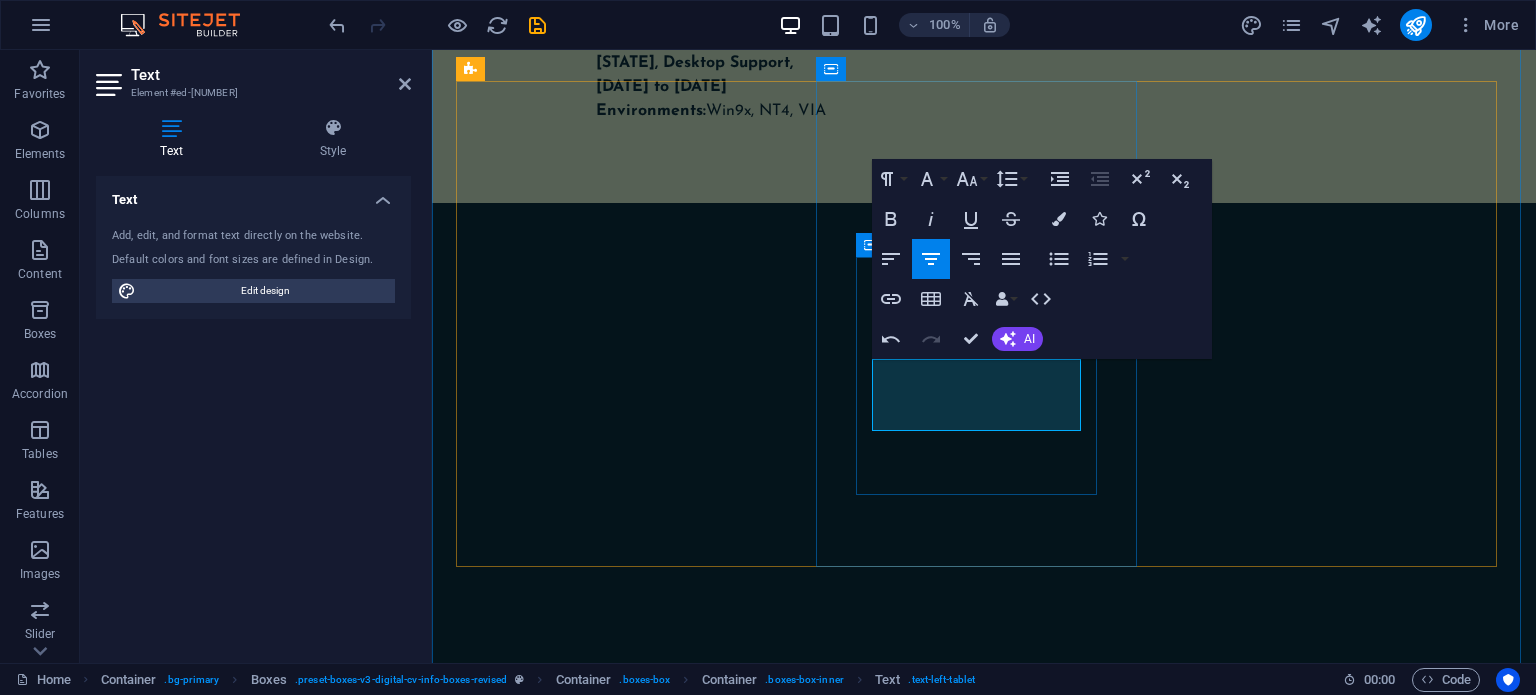 click on "Configure and support VLANs, trunking, and port settings effectively." at bounding box center [618, 1984] 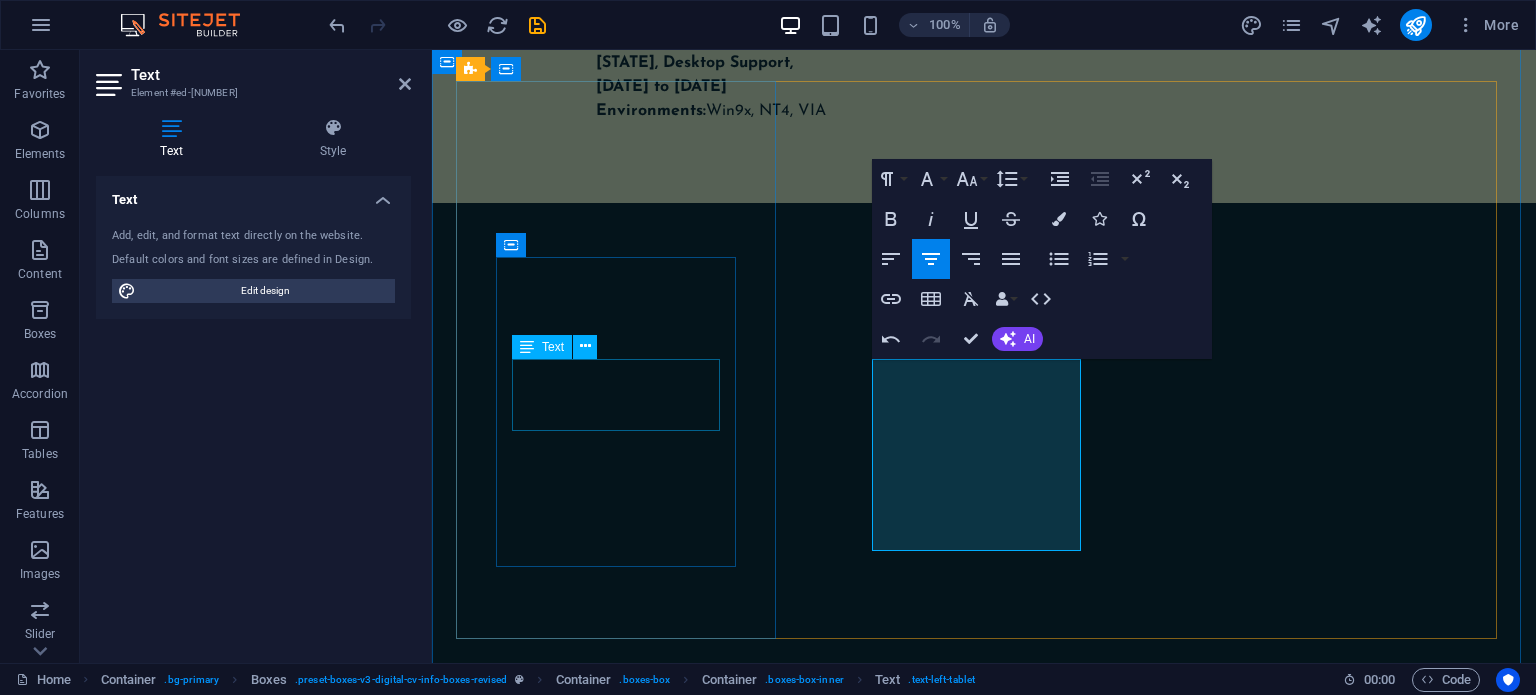 click on "Documenting and monitoring networking with Visio for layer 1 support." at bounding box center (618, 1526) 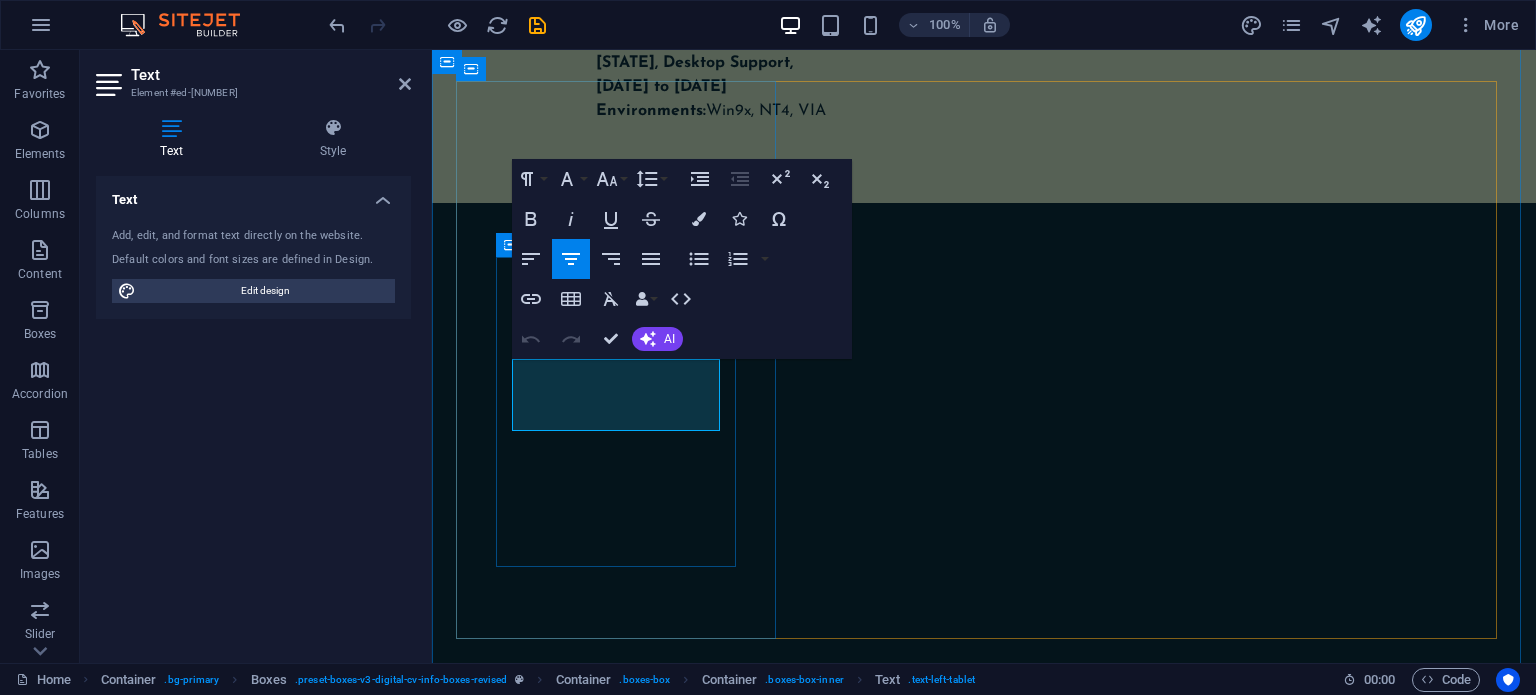 drag, startPoint x: 706, startPoint y: 413, endPoint x: 532, endPoint y: 363, distance: 181.04143 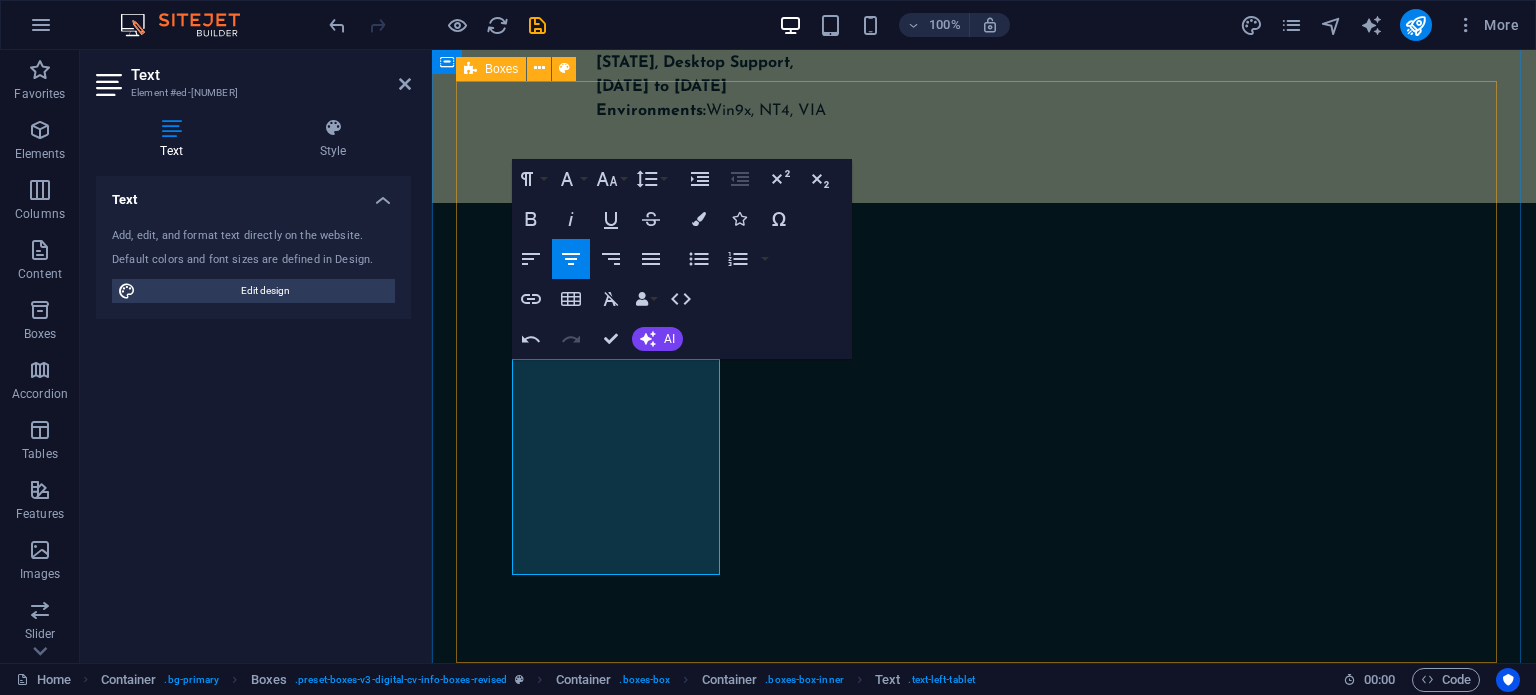 click on "Networking "Utilize Visio to document and maintain Layer 1 network topology, supporting port patching, fiber optic testing, and physical layer troubleshooting to ensure infrastructure accuracy and uptime." Switching "Design, configure, and troubleshoot VLANs, trunking (802.1Q), and switch port settings on Catalyst and Nexus platforms to optimize traffic segmentation and network performance." Social Media Lorem ipsum dolor sit amet, consectetur adipiscing elit, sed do eiusmod tempor incididunt ut labore et dolore magna aliqua." at bounding box center [984, 2021] 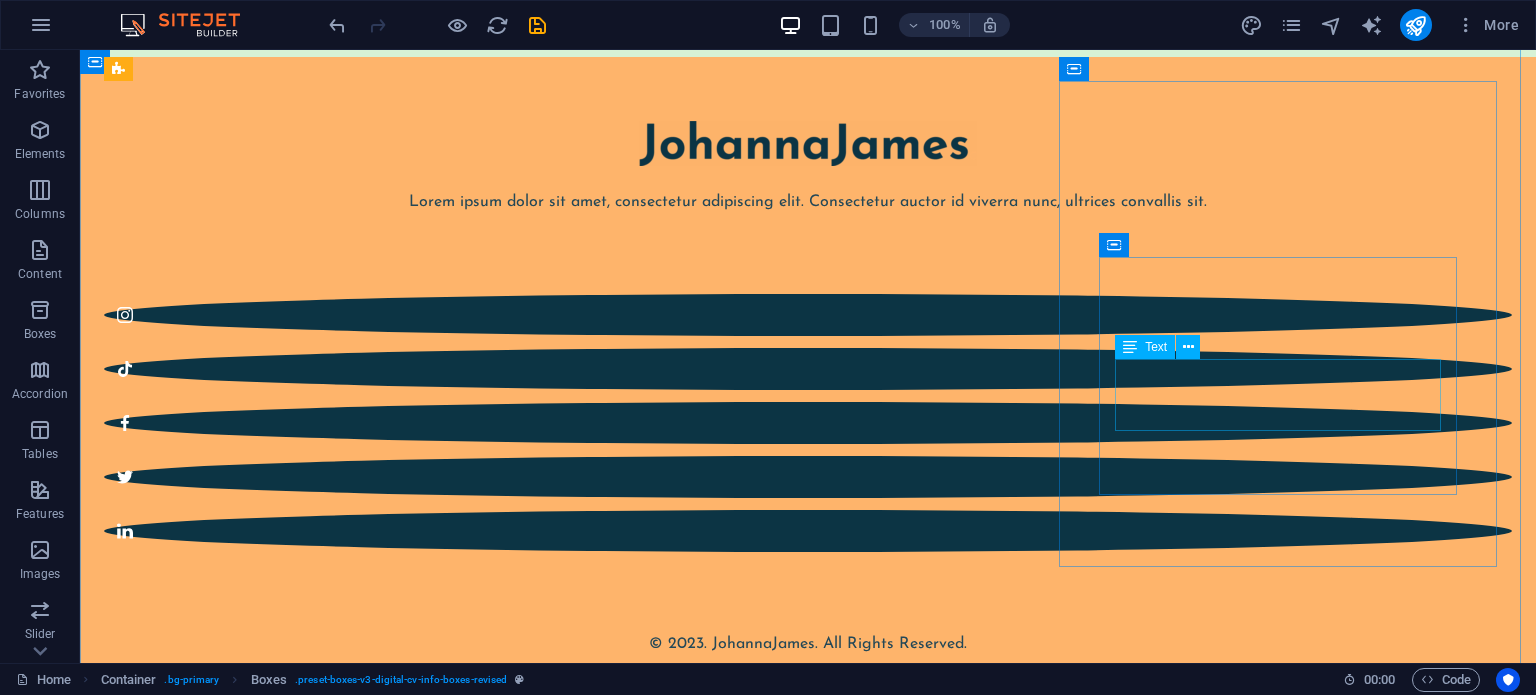 scroll, scrollTop: 10568, scrollLeft: 0, axis: vertical 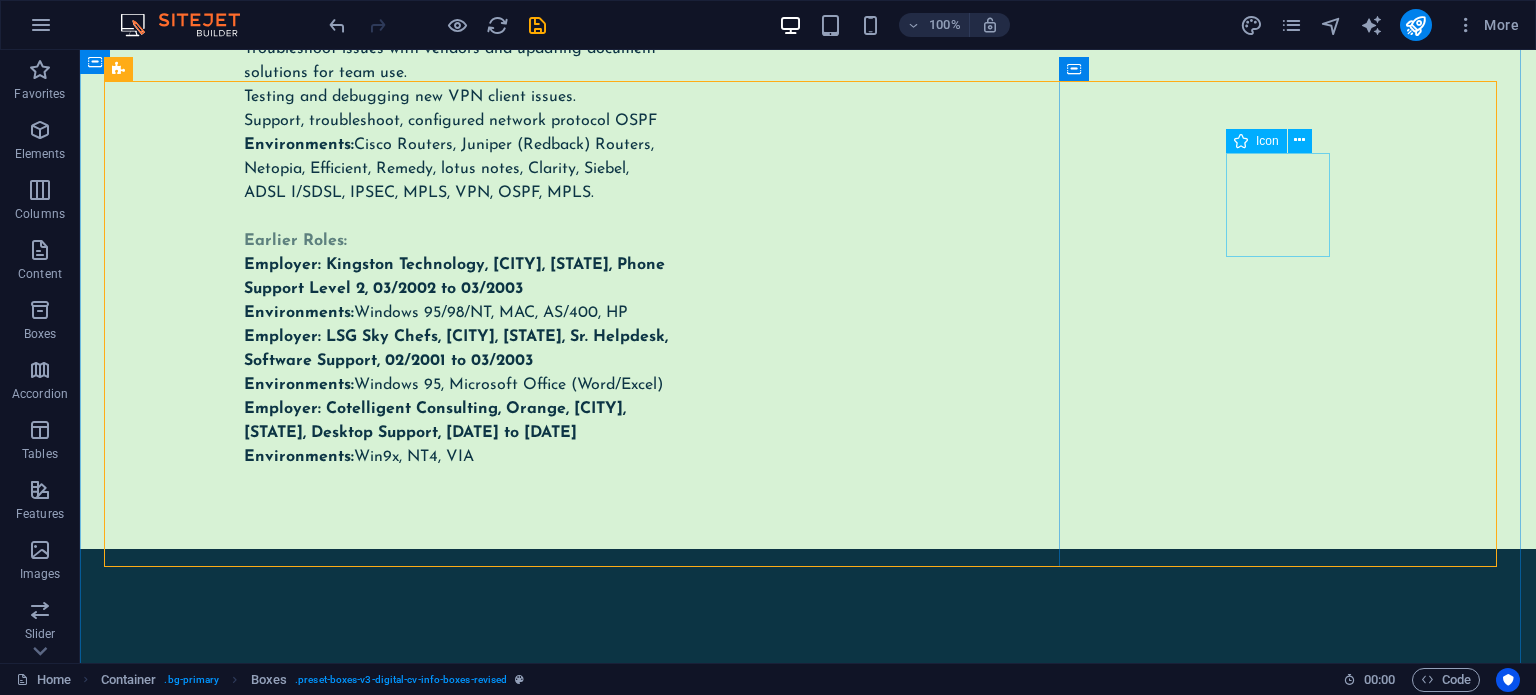 click at bounding box center (325, 2637) 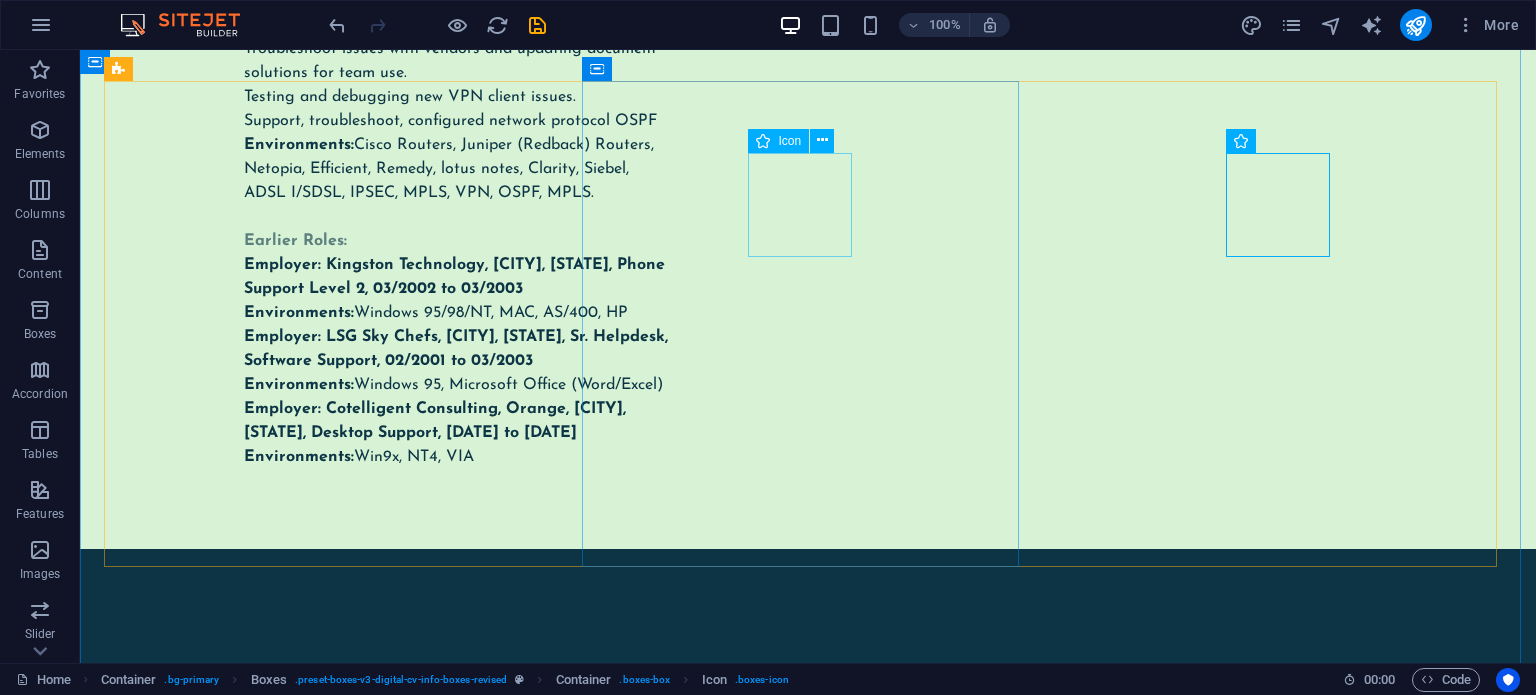 click at bounding box center [325, 2130] 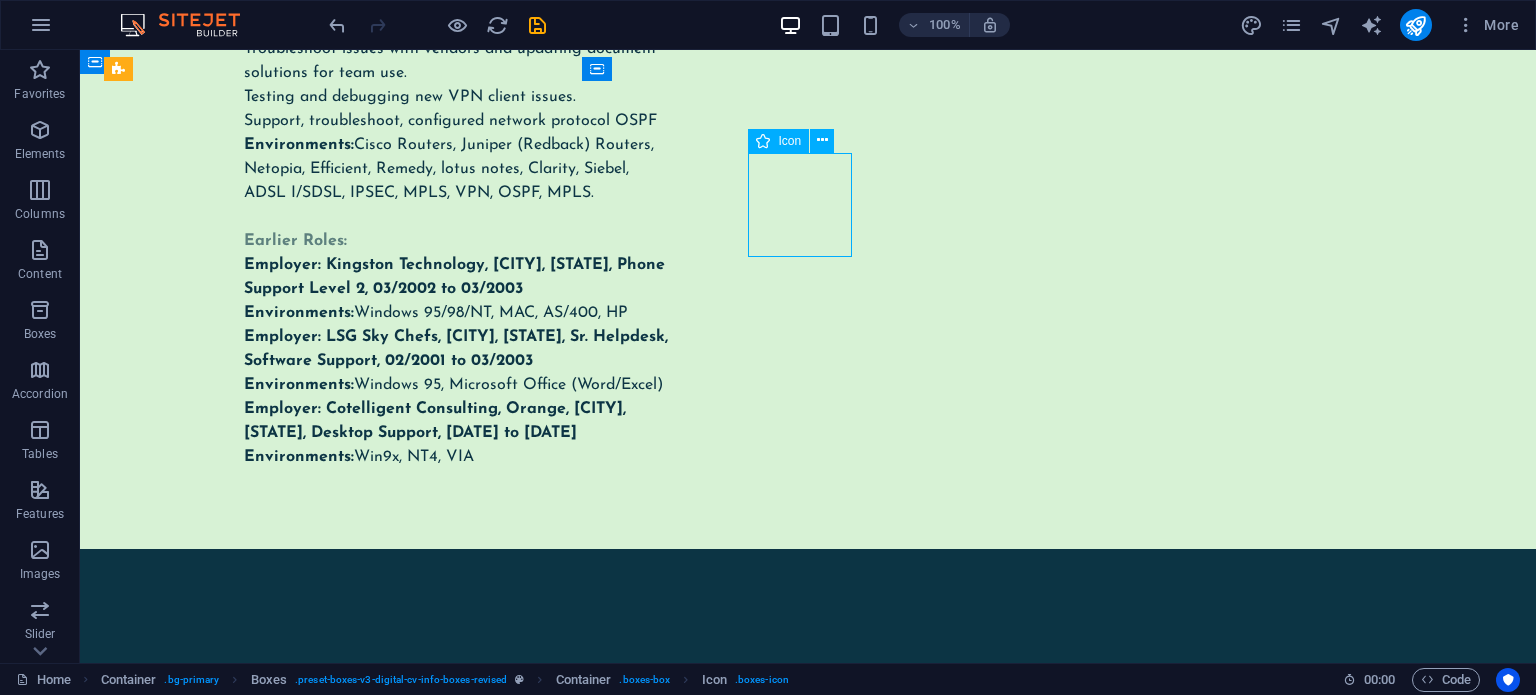 click at bounding box center [325, 2130] 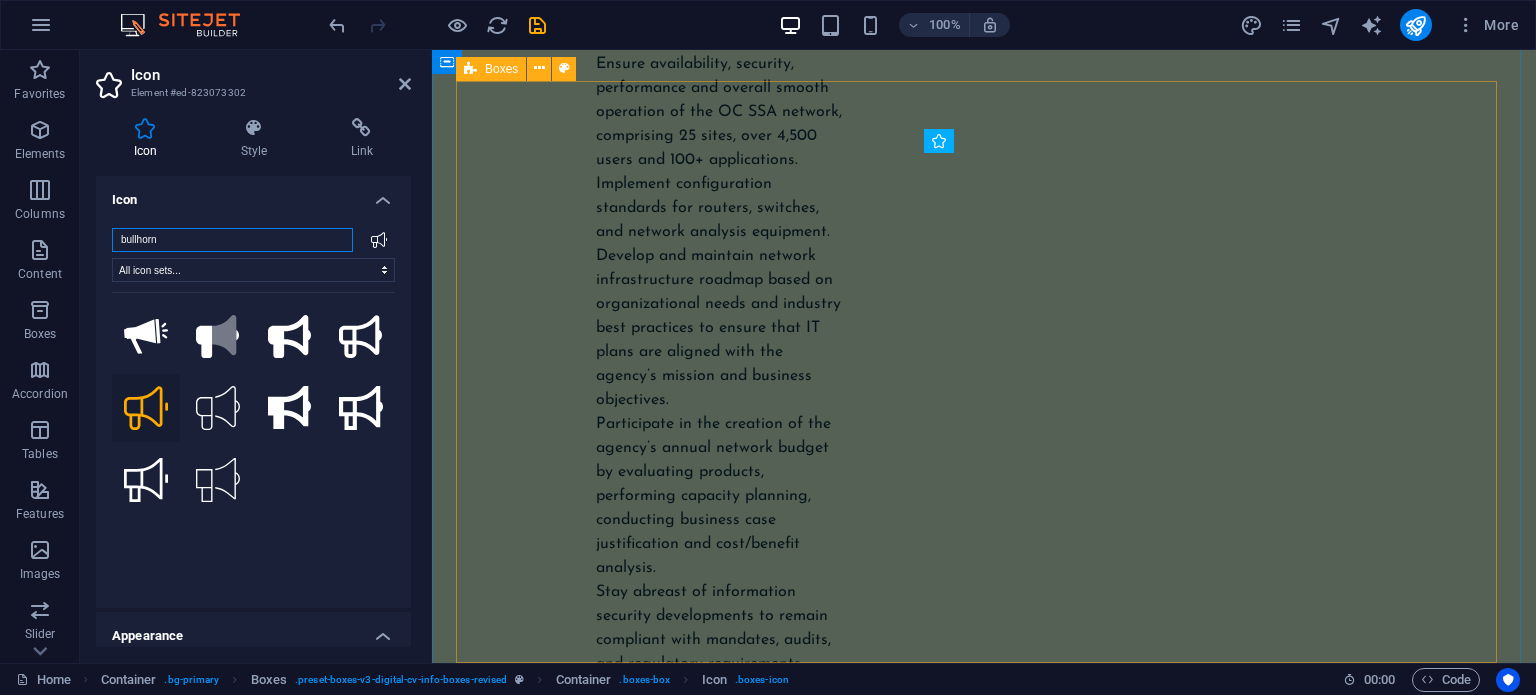 scroll, scrollTop: 15297, scrollLeft: 0, axis: vertical 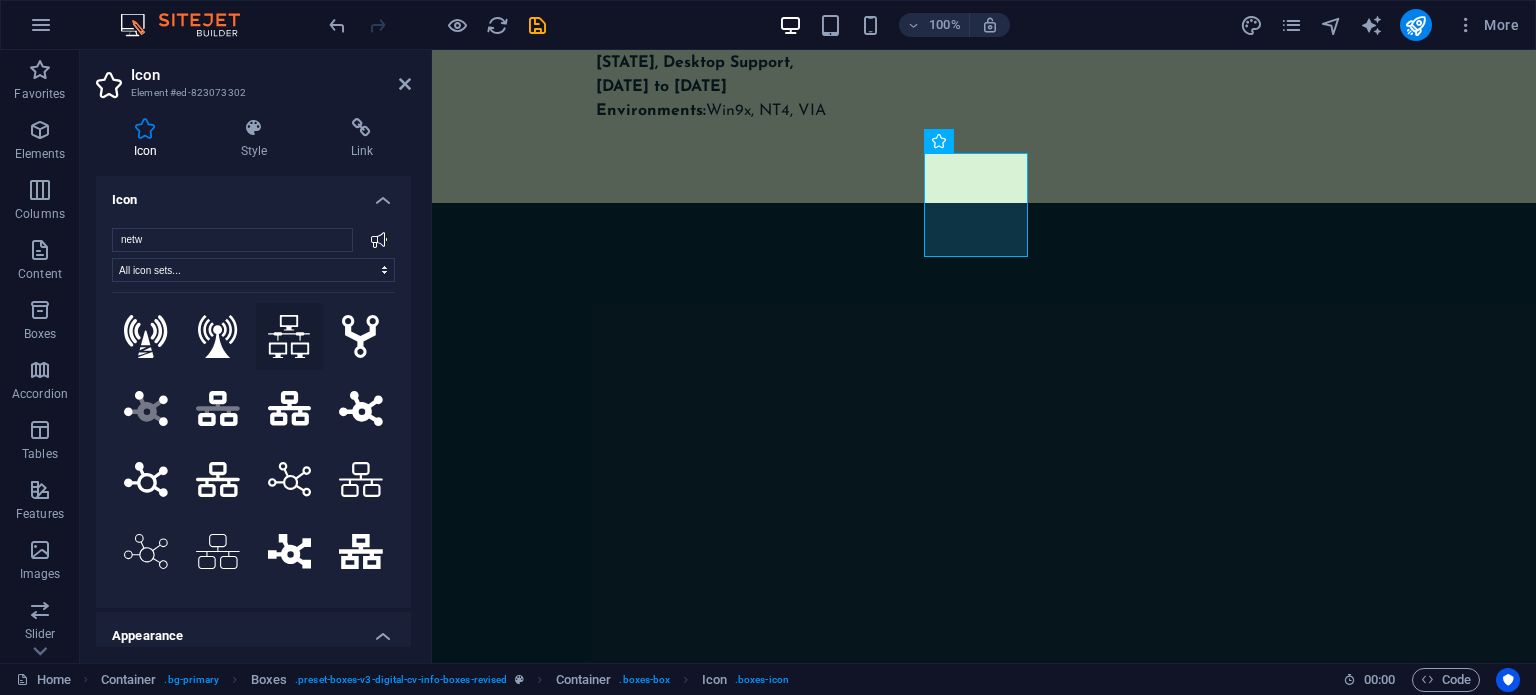 click 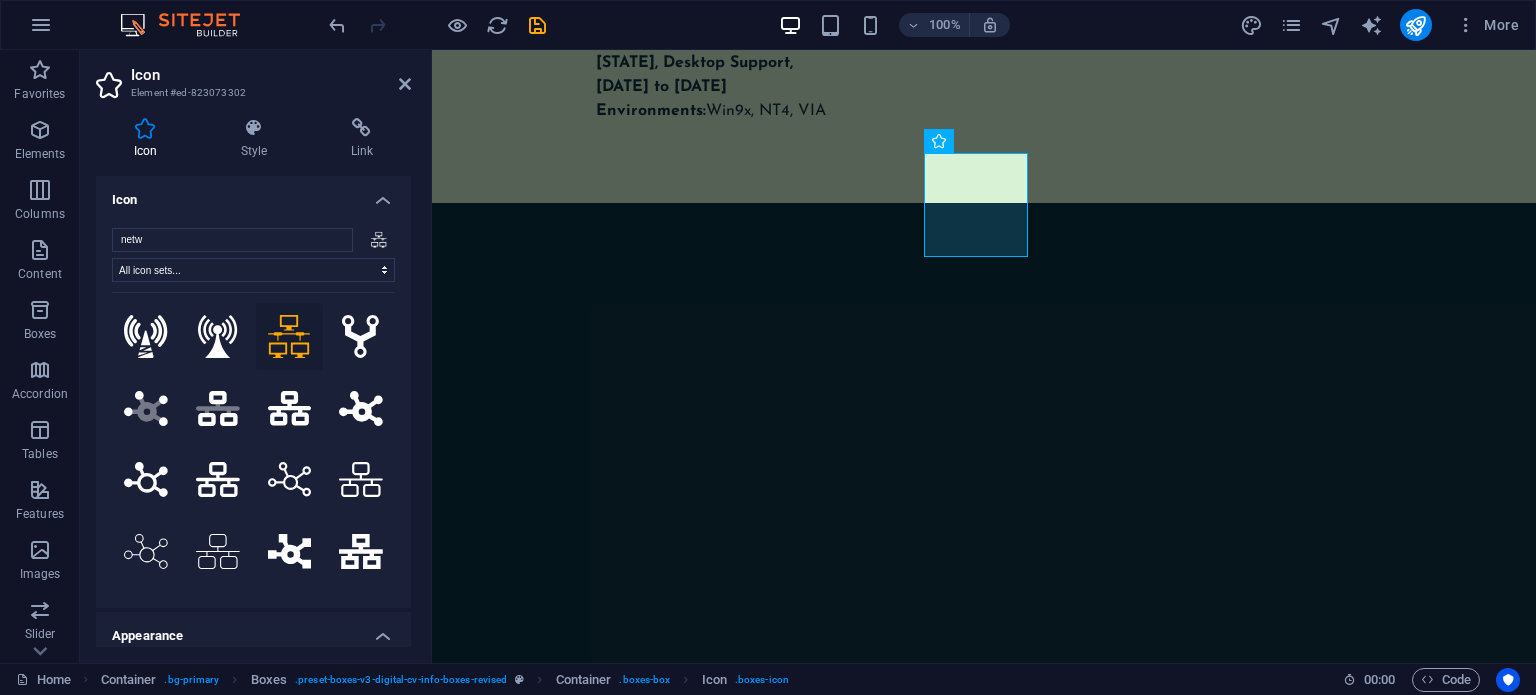 click 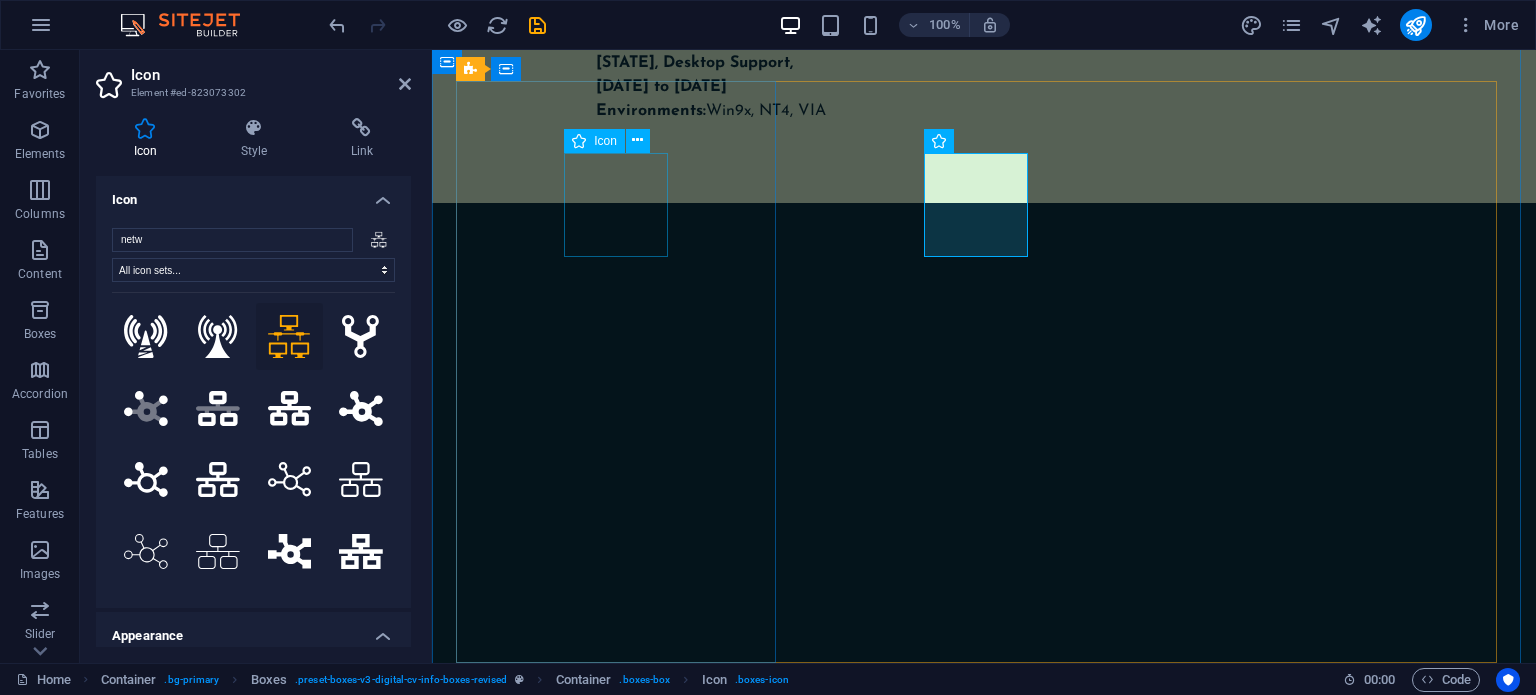 click at bounding box center (618, 1336) 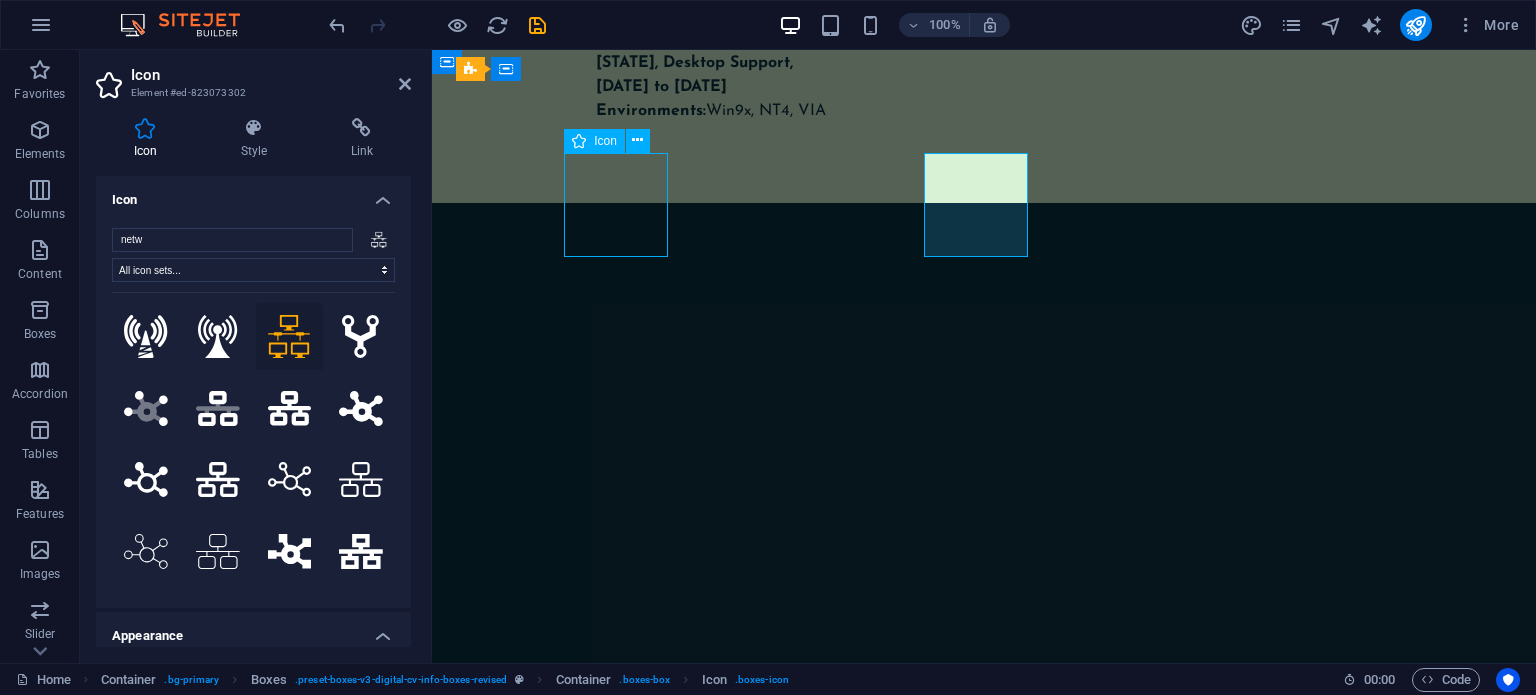 click at bounding box center [618, 1336] 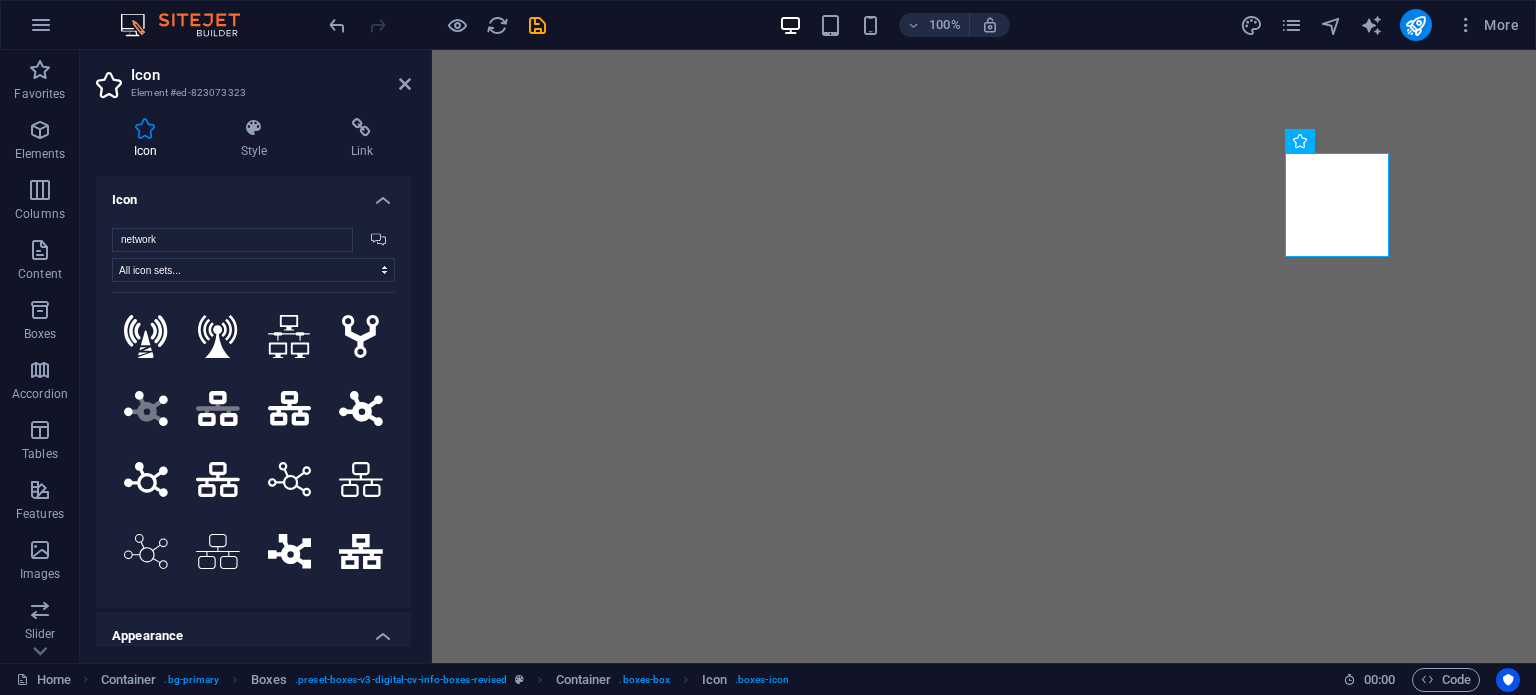 select on "xMidYMid" 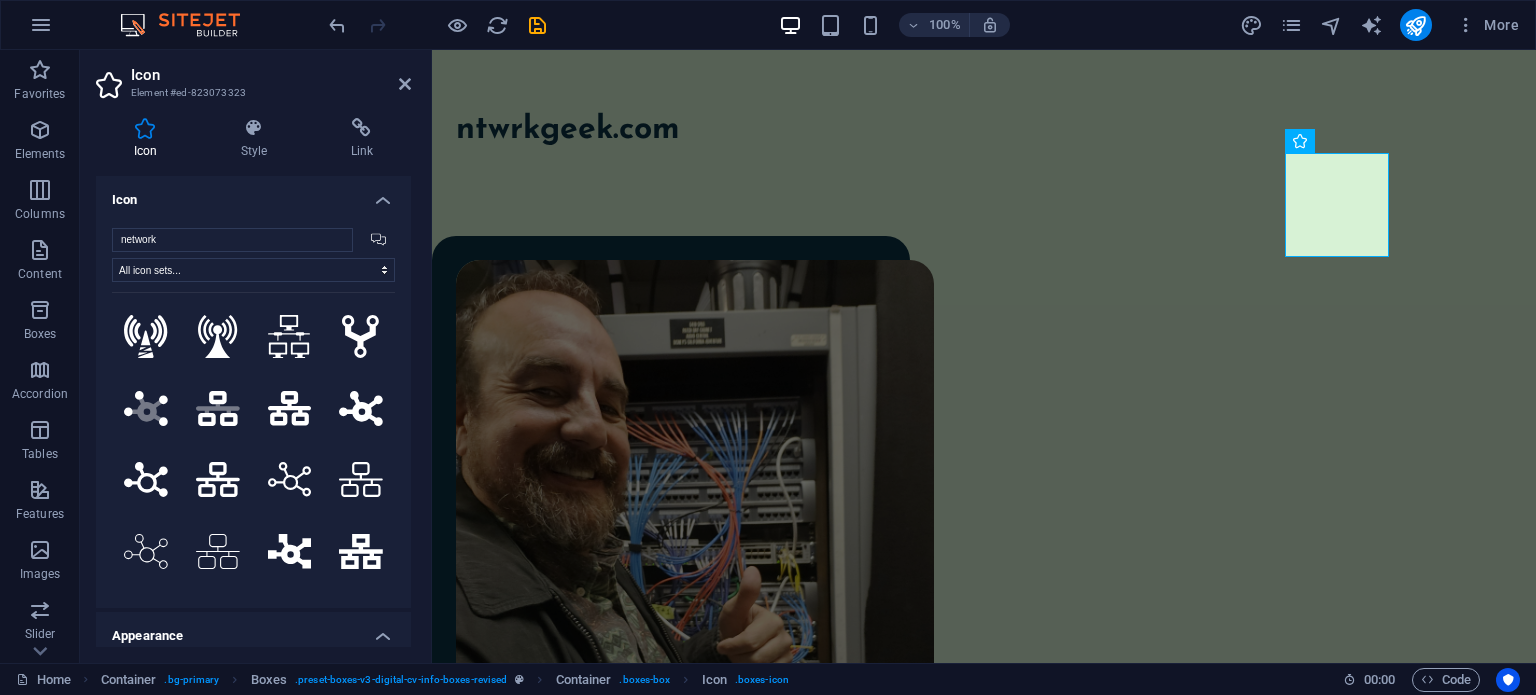scroll, scrollTop: 0, scrollLeft: 0, axis: both 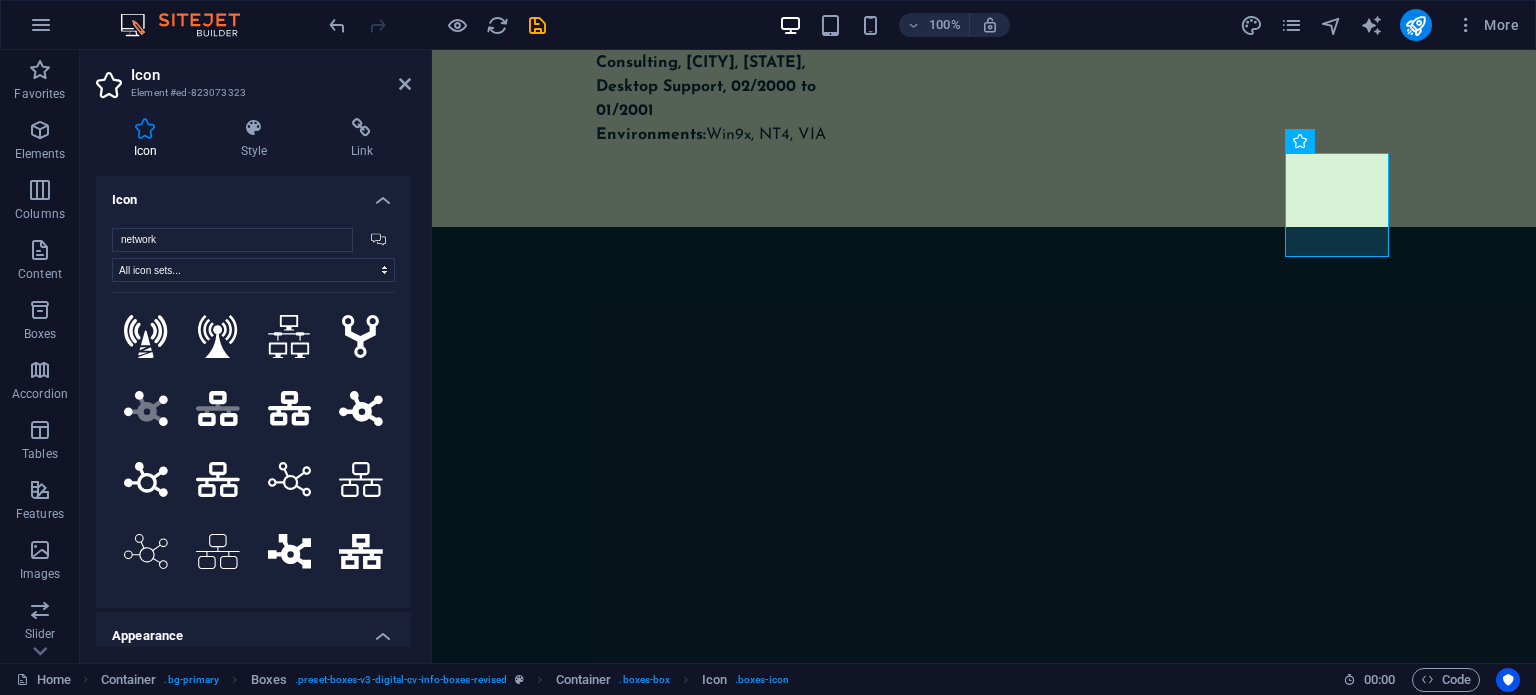 type on "network" 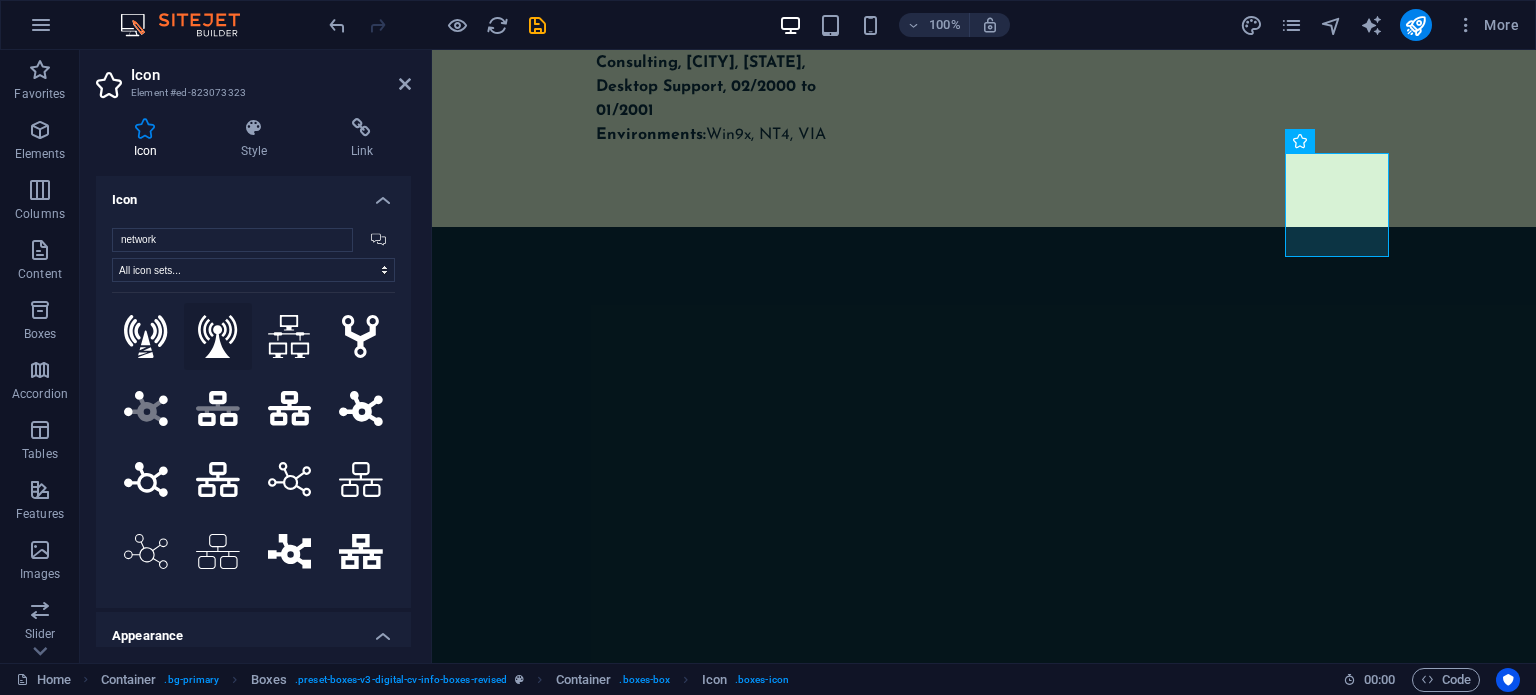 drag, startPoint x: 0, startPoint y: 0, endPoint x: 216, endPoint y: 337, distance: 400.28116 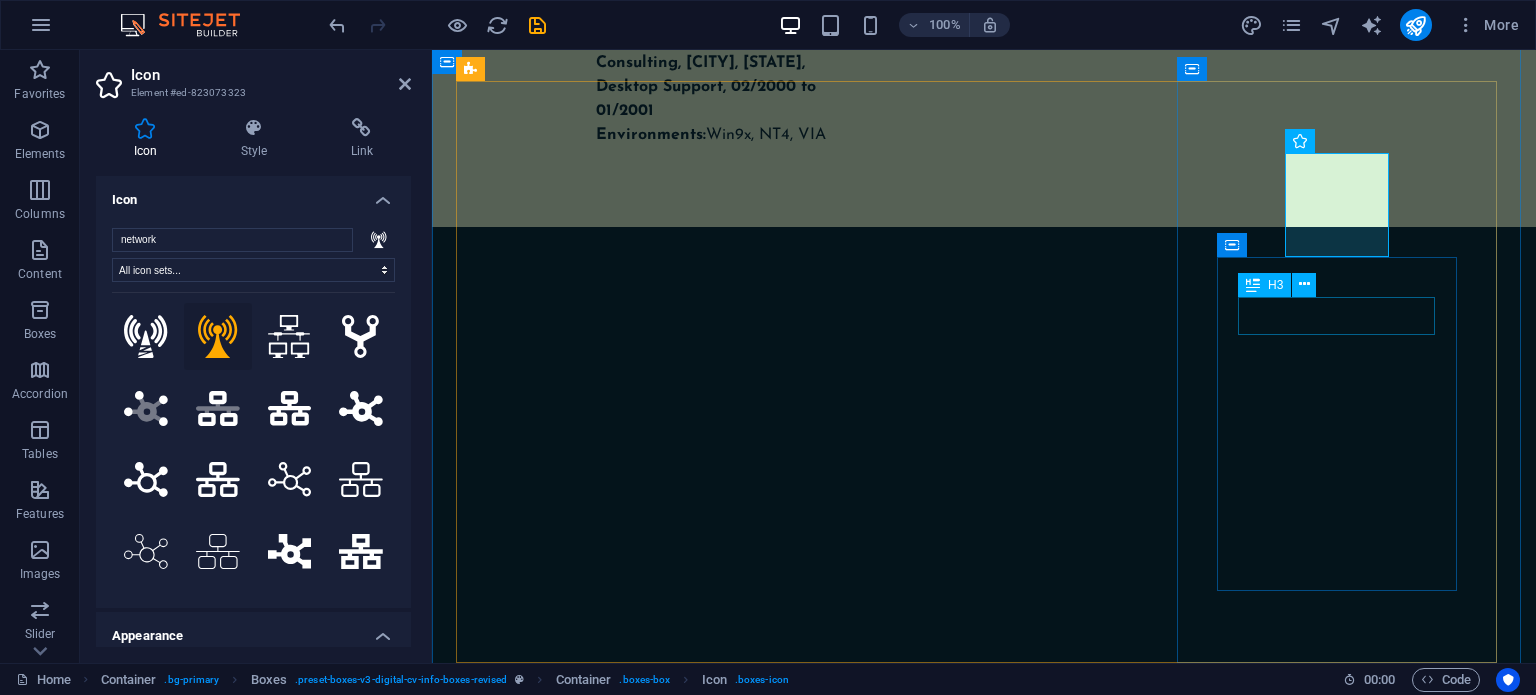 click on "Social Media" at bounding box center [618, 2603] 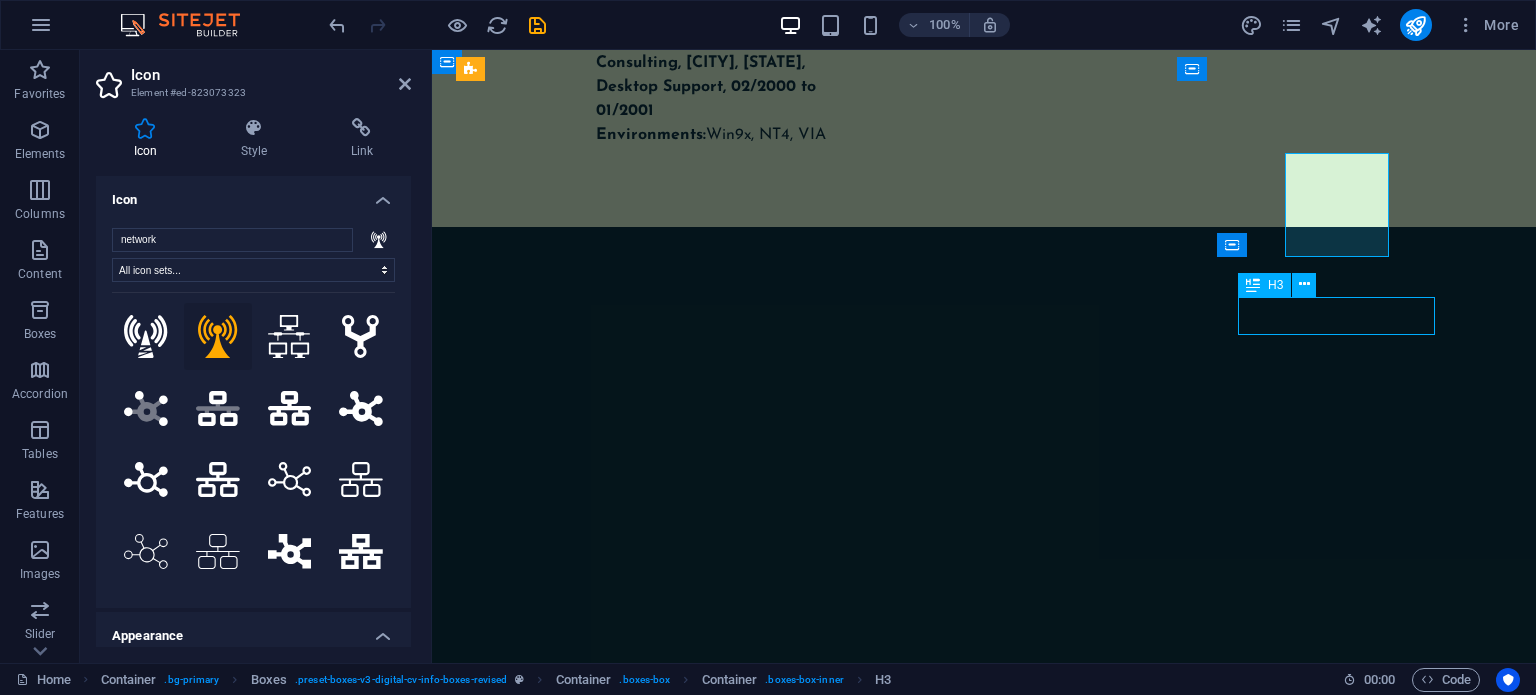 scroll, scrollTop: 10568, scrollLeft: 0, axis: vertical 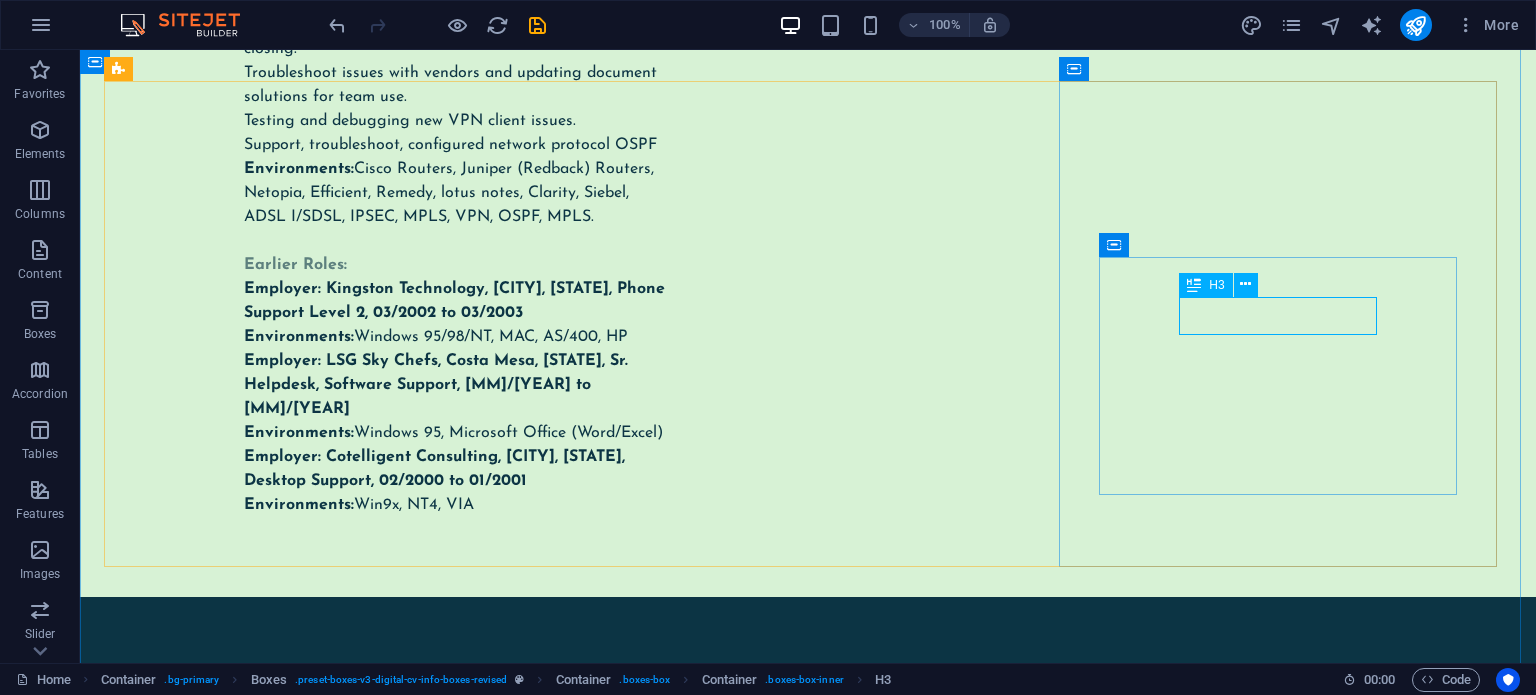 click on "Social Media" at bounding box center [325, 2796] 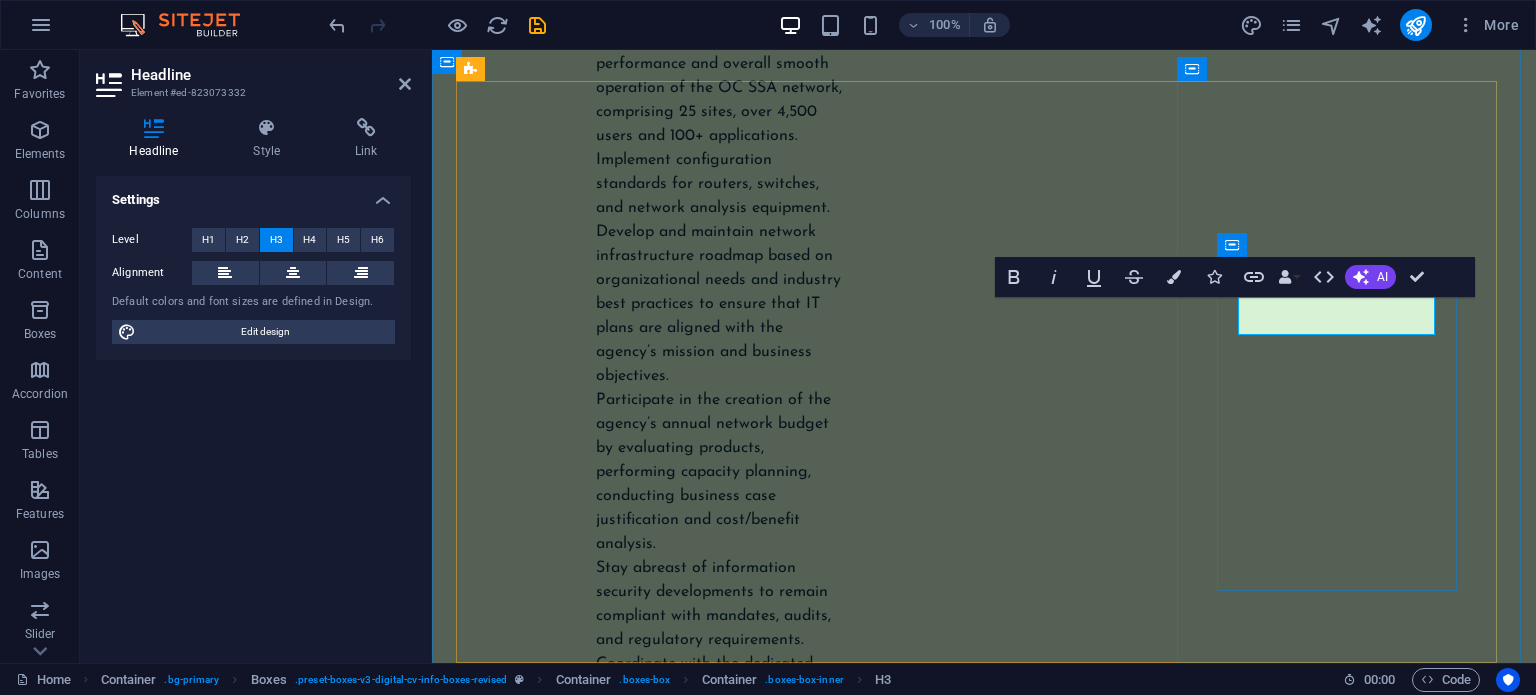 scroll, scrollTop: 15297, scrollLeft: 0, axis: vertical 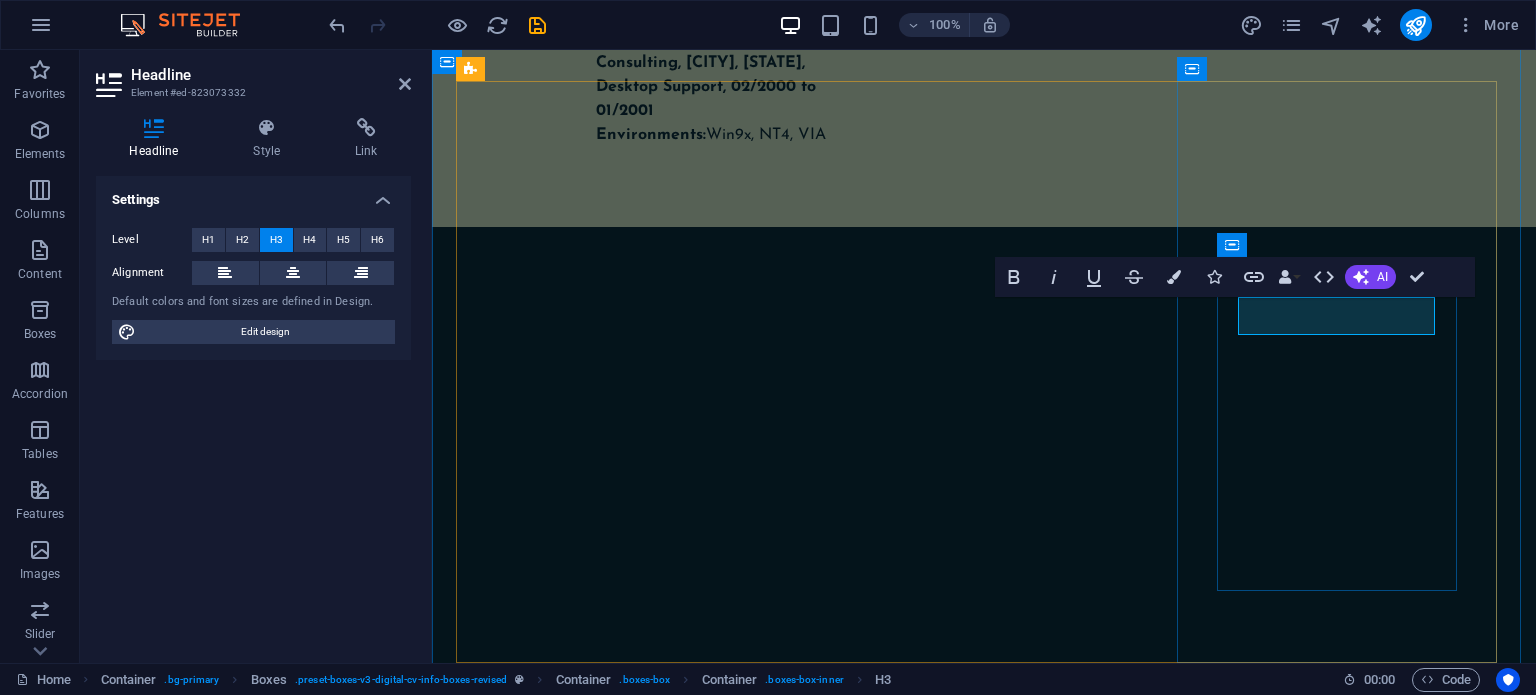 click on "Social Media" at bounding box center (618, 2603) 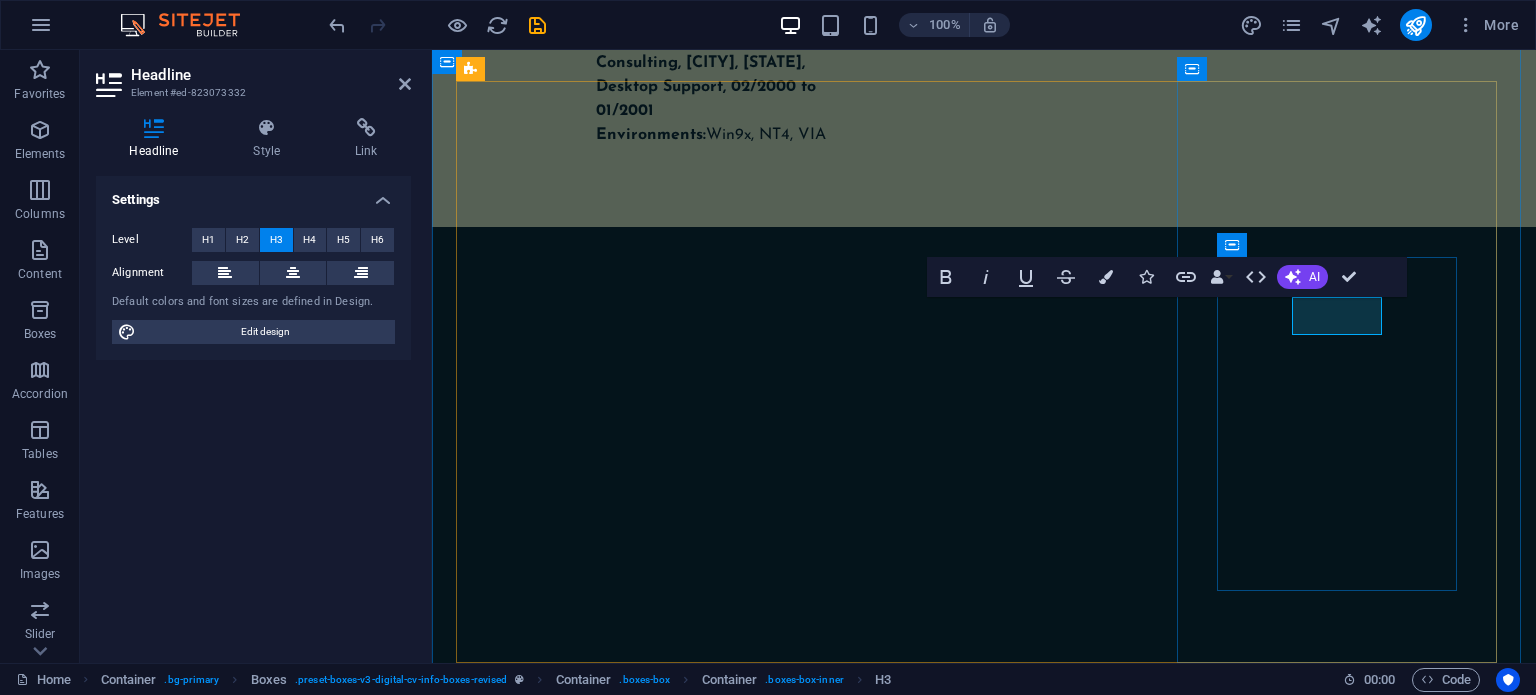 scroll, scrollTop: 15273, scrollLeft: 0, axis: vertical 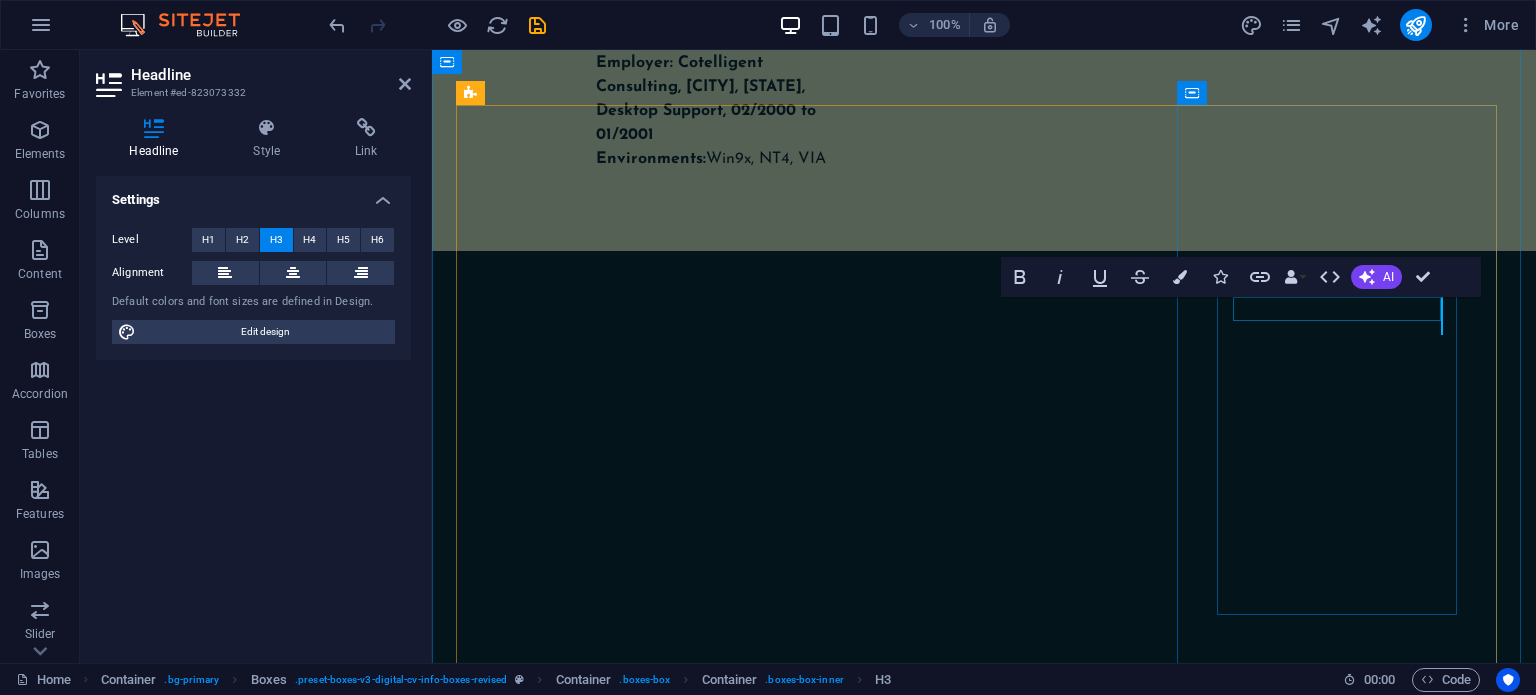 type 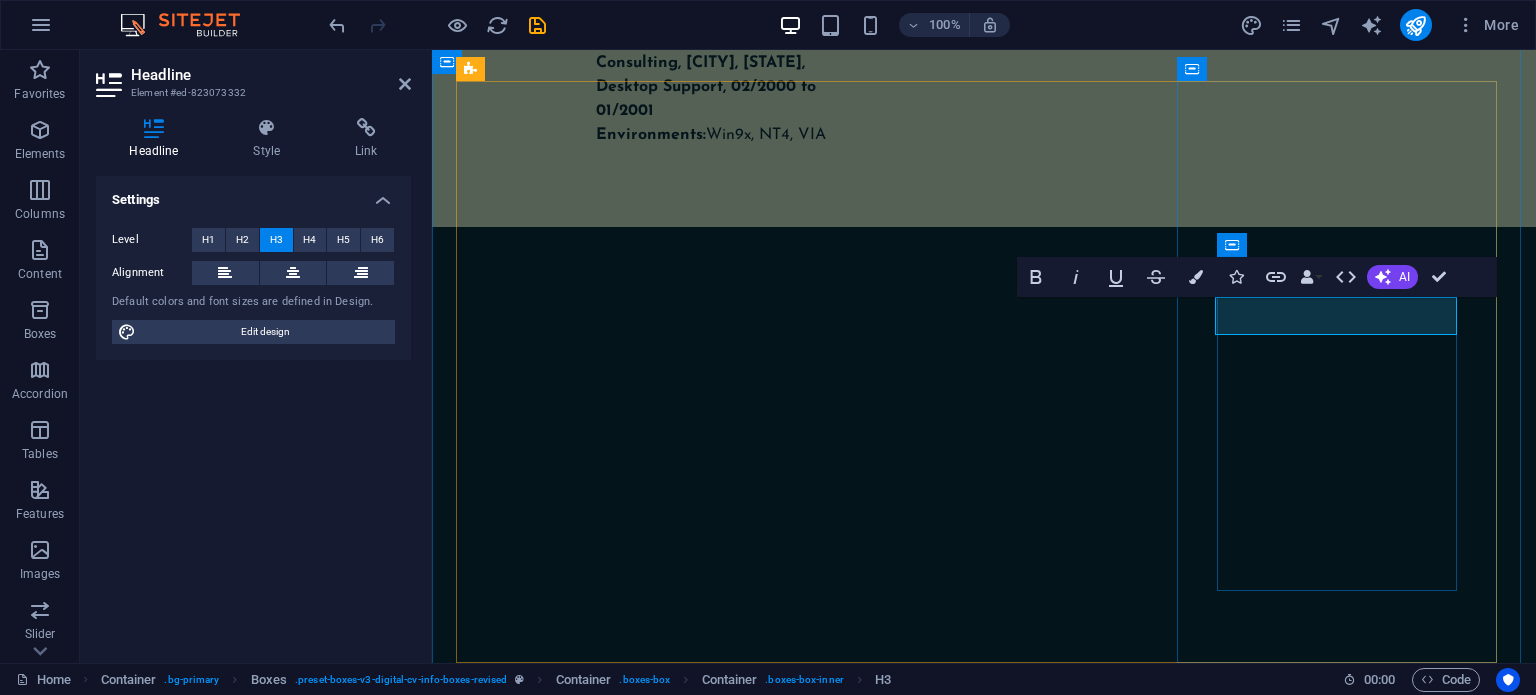 scroll, scrollTop: 0, scrollLeft: 47, axis: horizontal 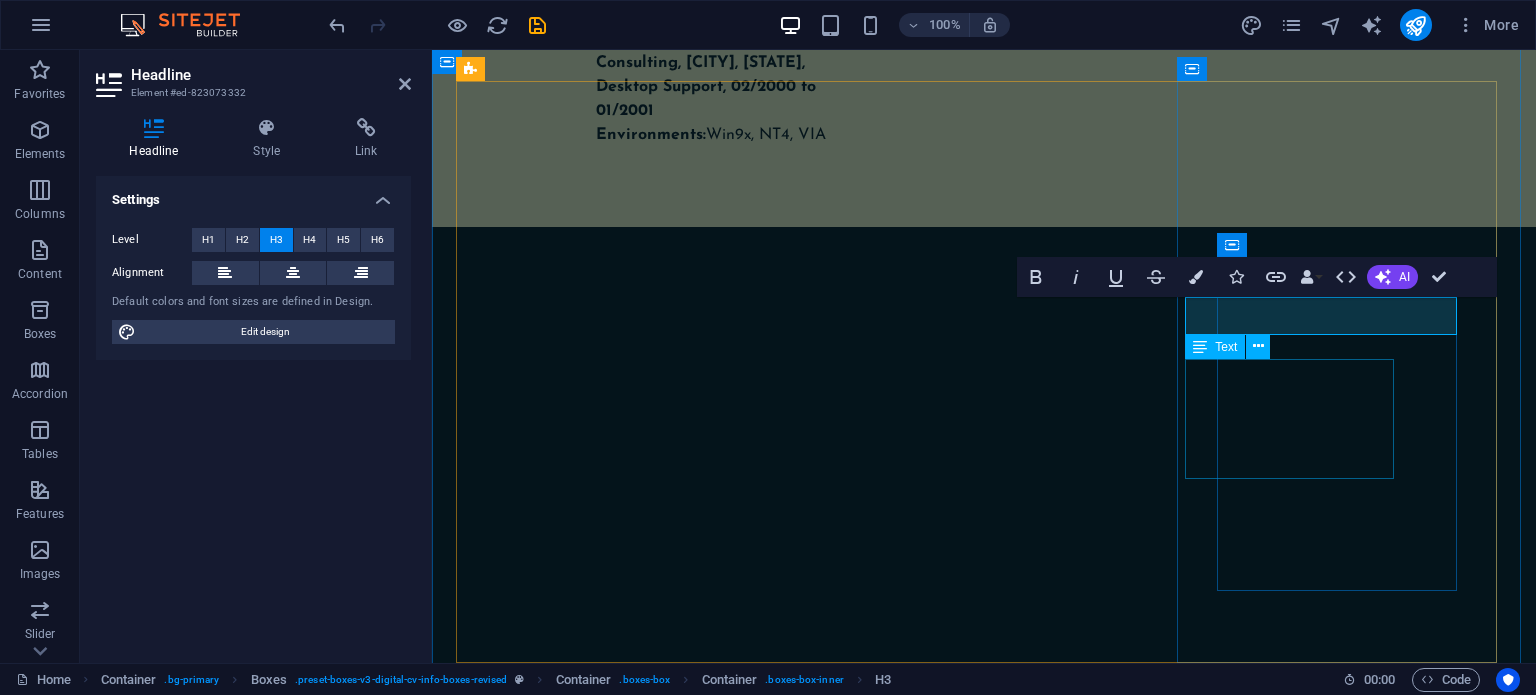 click on "Lorem ipsum dolor sit amet, consectetur adipiscing elit, sed do eiusmod tempor incididunt ut labore et dolore magna aliqua." at bounding box center [618, 2745] 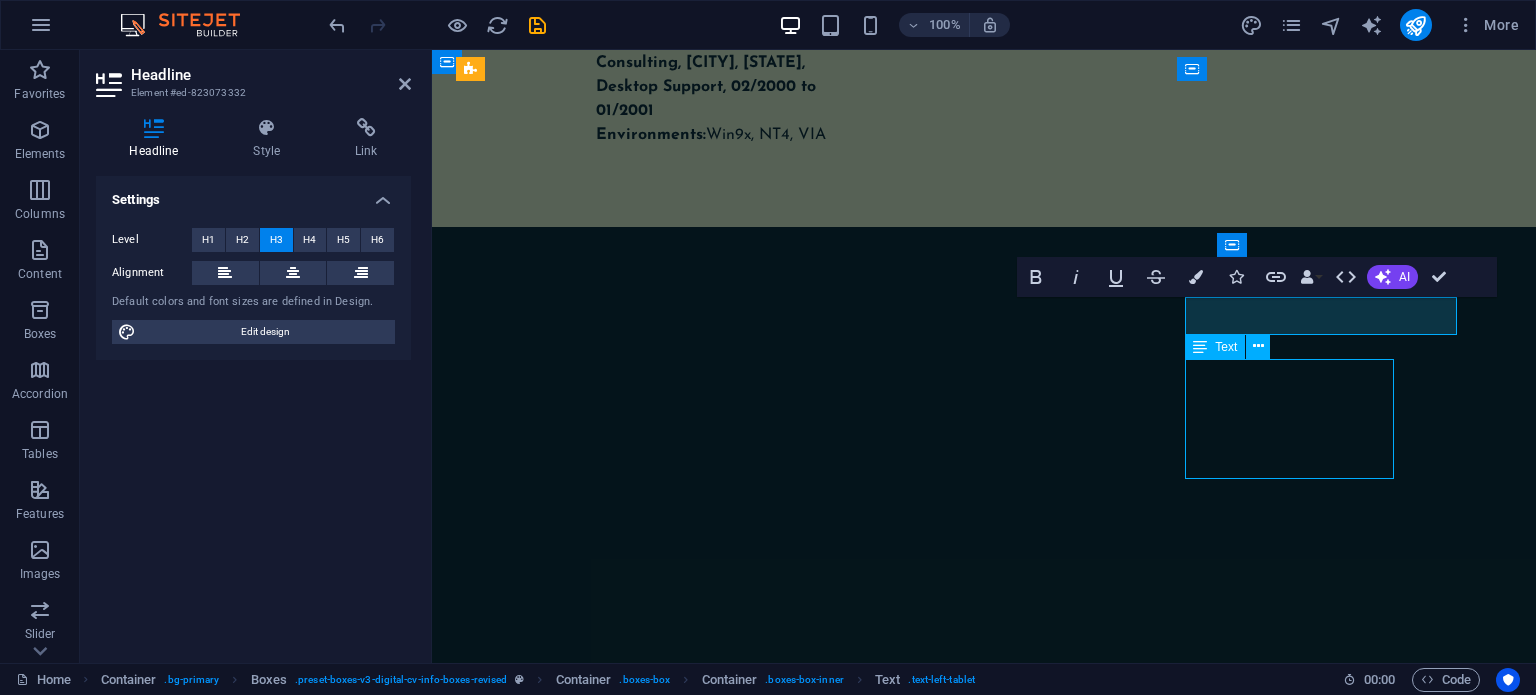 scroll, scrollTop: 10568, scrollLeft: 0, axis: vertical 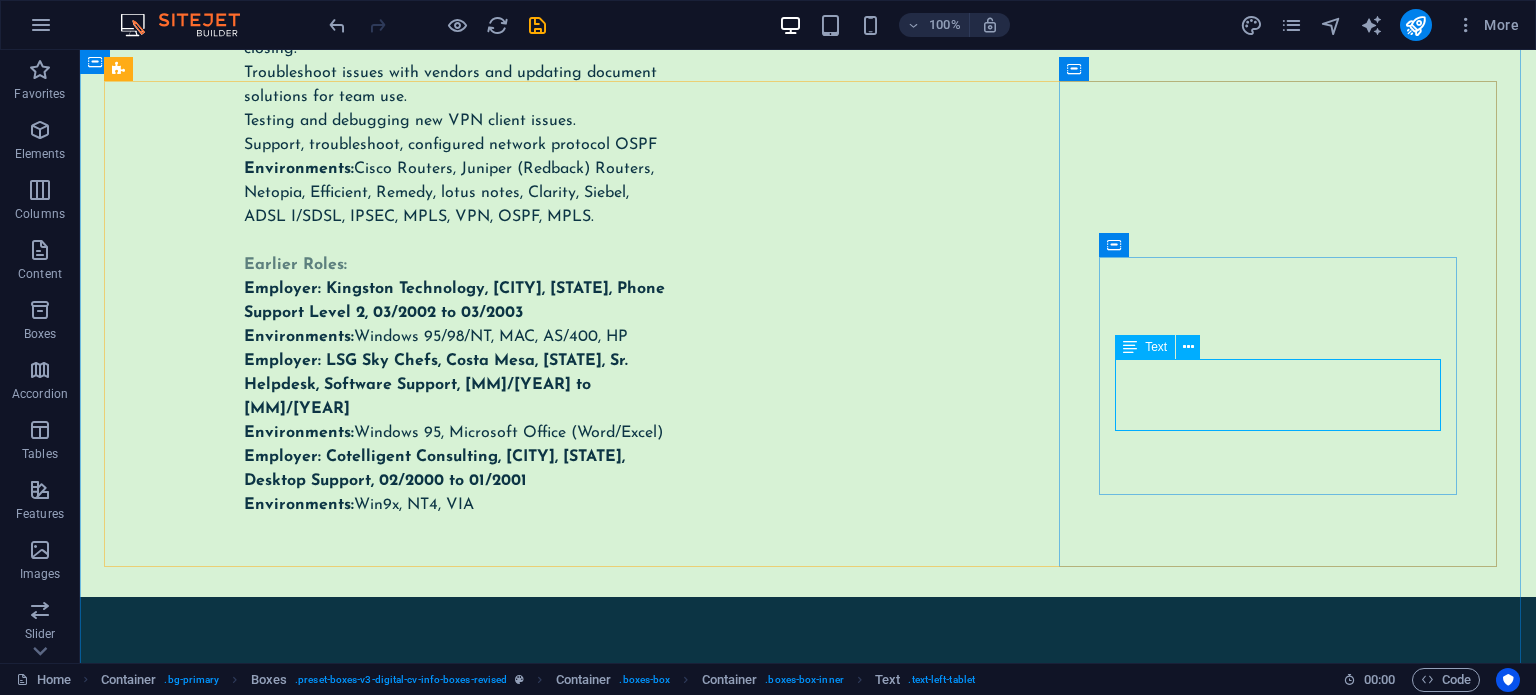 click on "Lorem ipsum dolor sit amet, consectetur adipiscing elit, sed do eiusmod tempor incididunt ut labore et dolore magna aliqua." at bounding box center [325, 2875] 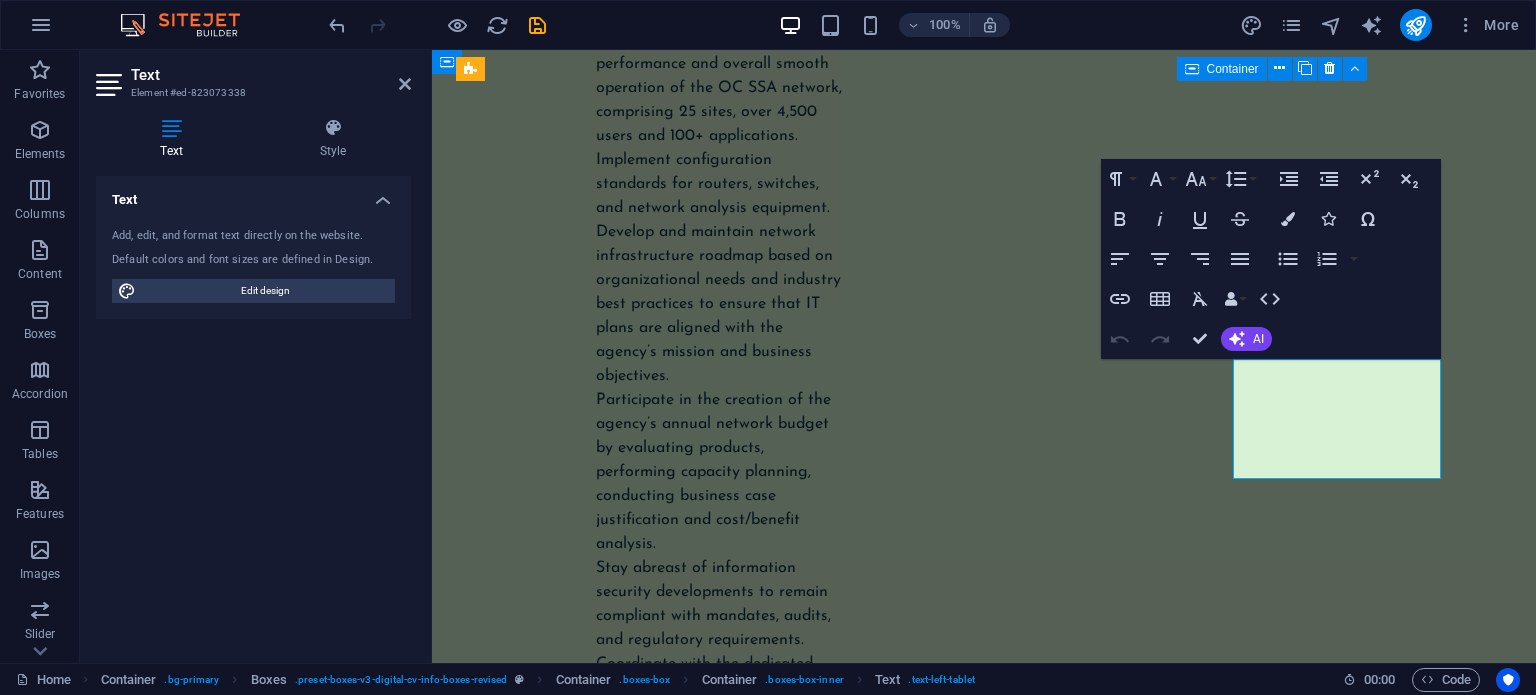 scroll, scrollTop: 15297, scrollLeft: 0, axis: vertical 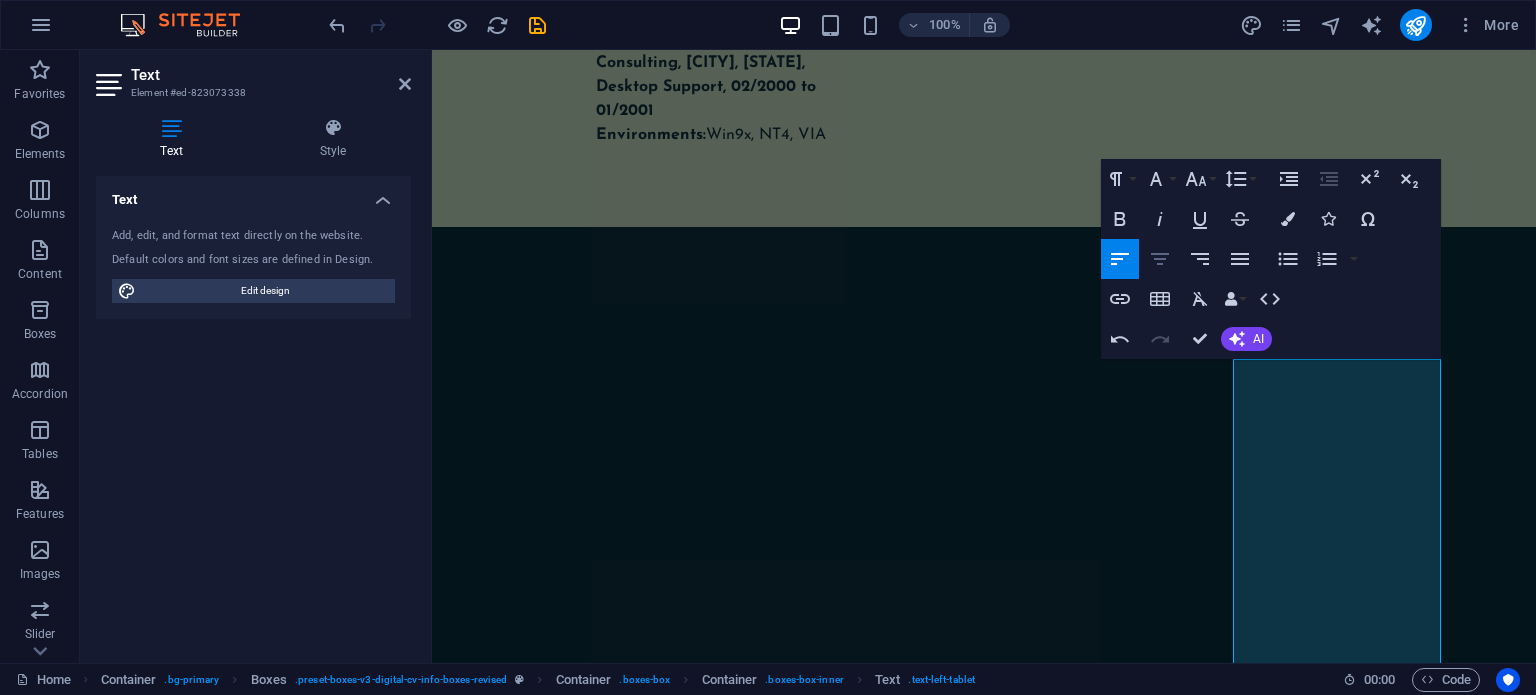 click 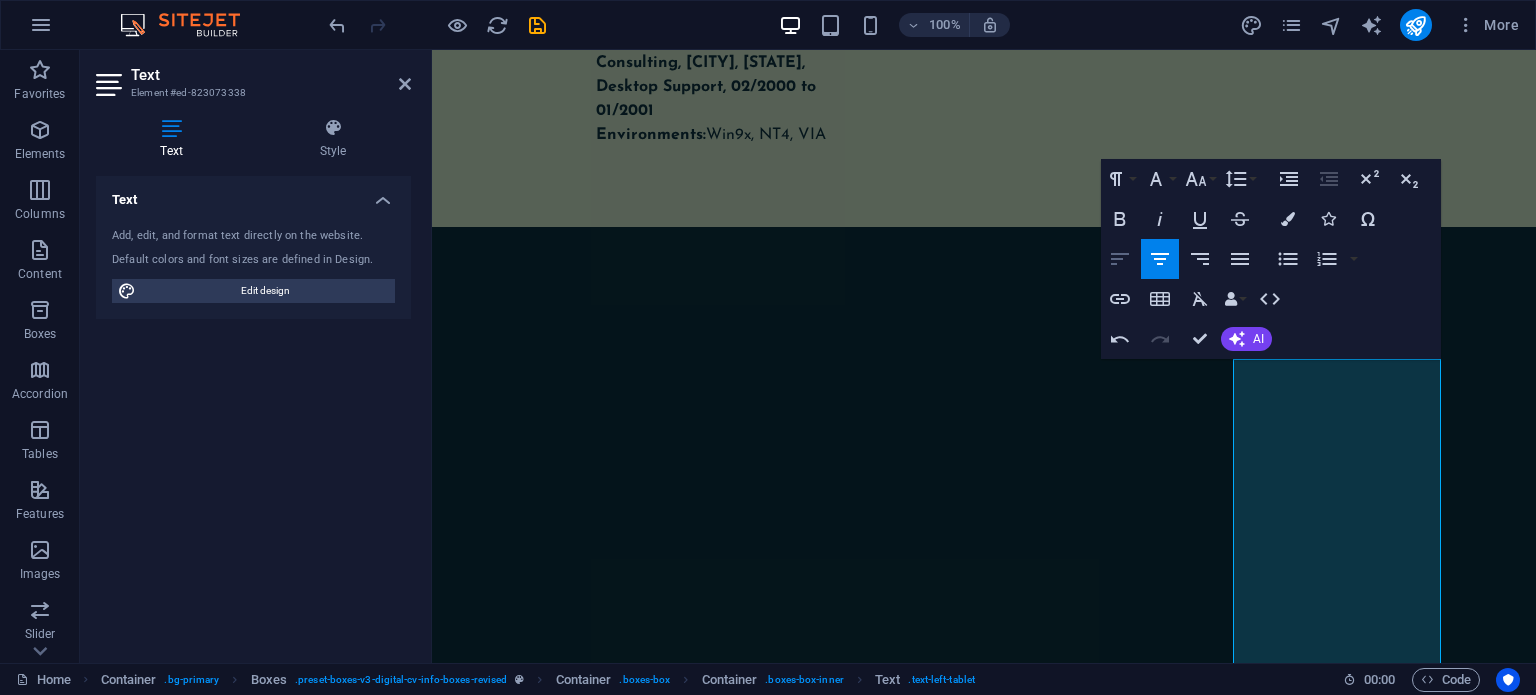 click 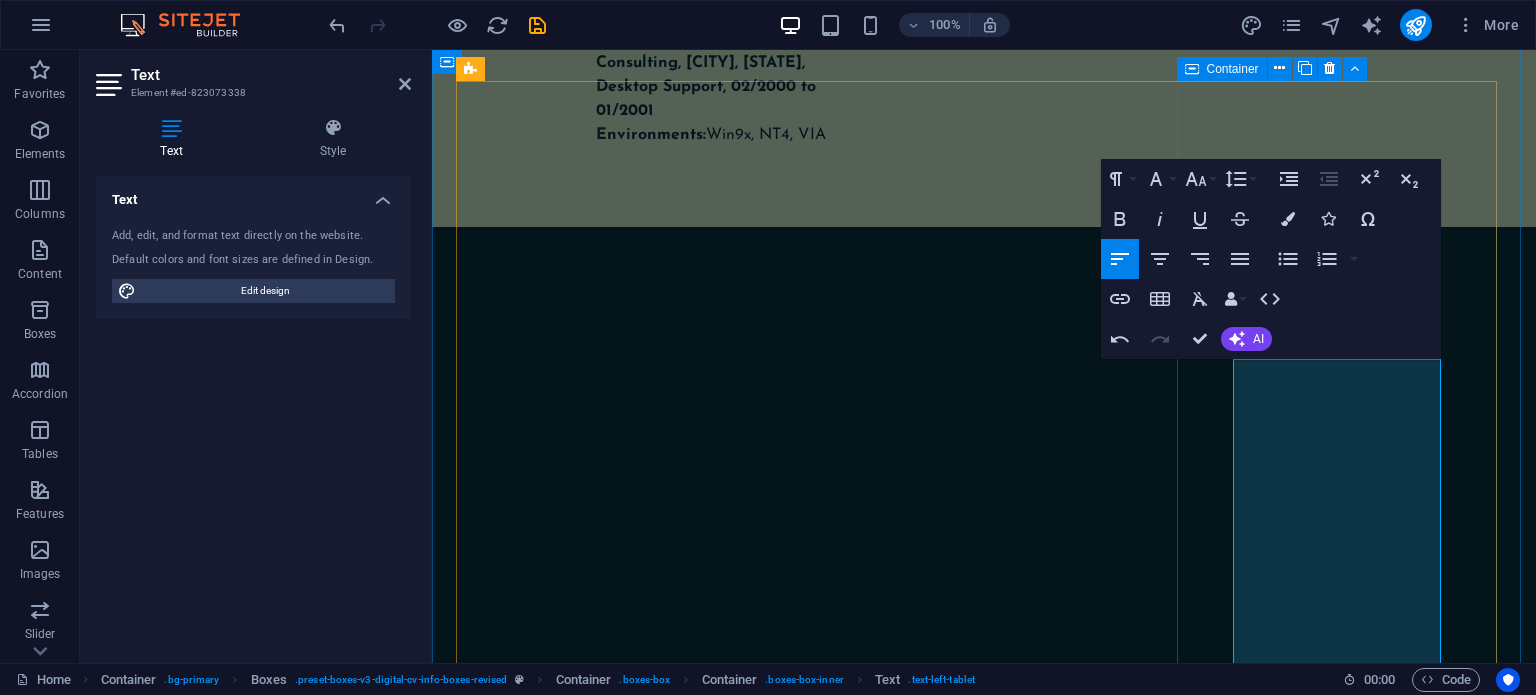 click on "Routing and WIFI Routing: Extensive hands-on experience with advanced routing protocols including BGP, OSPF, EIGRP, IS-IS, MPLS, static and floating static routes. Skilled in configuring and troubleshooting routing across Cisco ASR, Catalyst, and Nexus platforms, as well as Juniper MX and SRX series. Proven ability to optimize network performance and ensure high availability in enterprise and service provider environments. Wi-Fi: Proficient in configuring, deploying, and supporting Cisco wireless LAN controllers (WLCs) and access points (APs), including site support and wireless troubleshooting. Experienced in Aruba wireless environments and knowledgeable in wireless network architecture, controller-based management, and RF considerations. Adept at assisting field engineers with wireless installations and upgrades." at bounding box center [618, 3002] 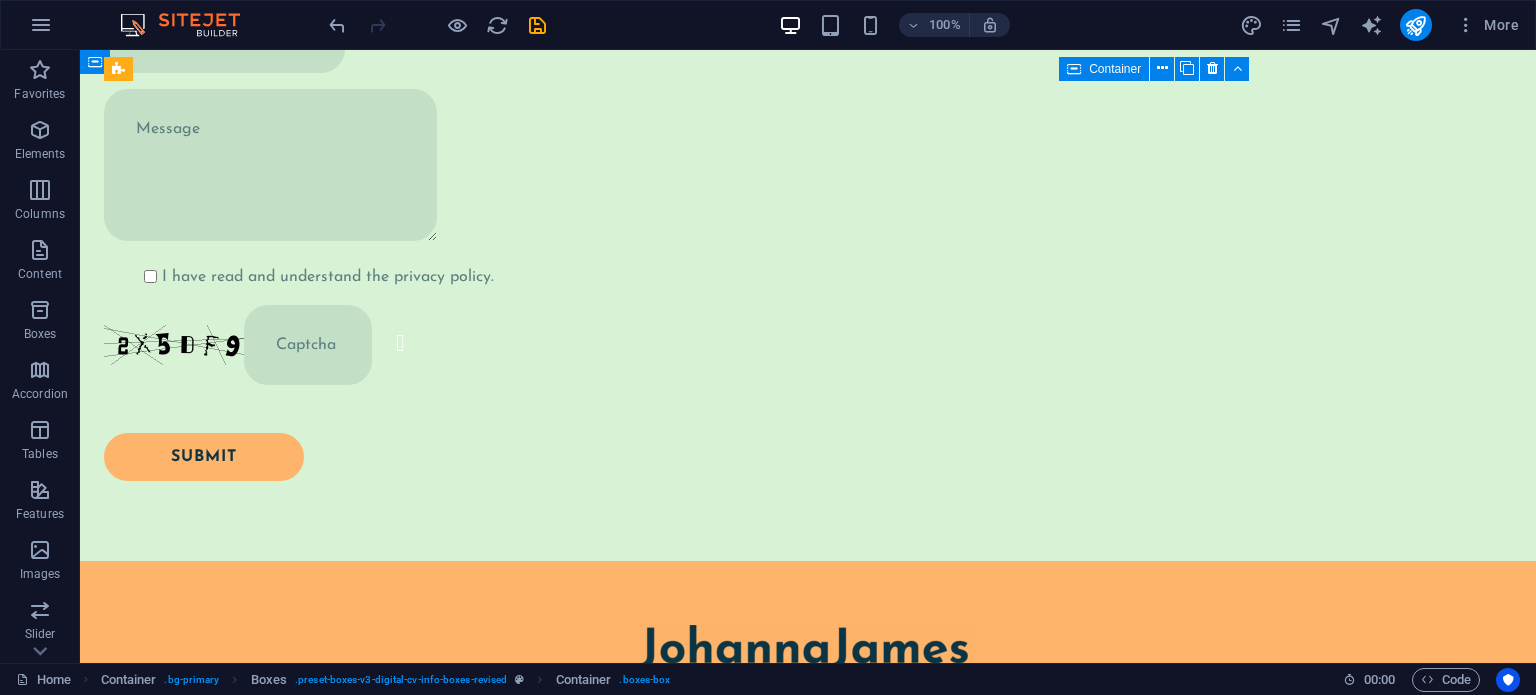 scroll, scrollTop: 10568, scrollLeft: 0, axis: vertical 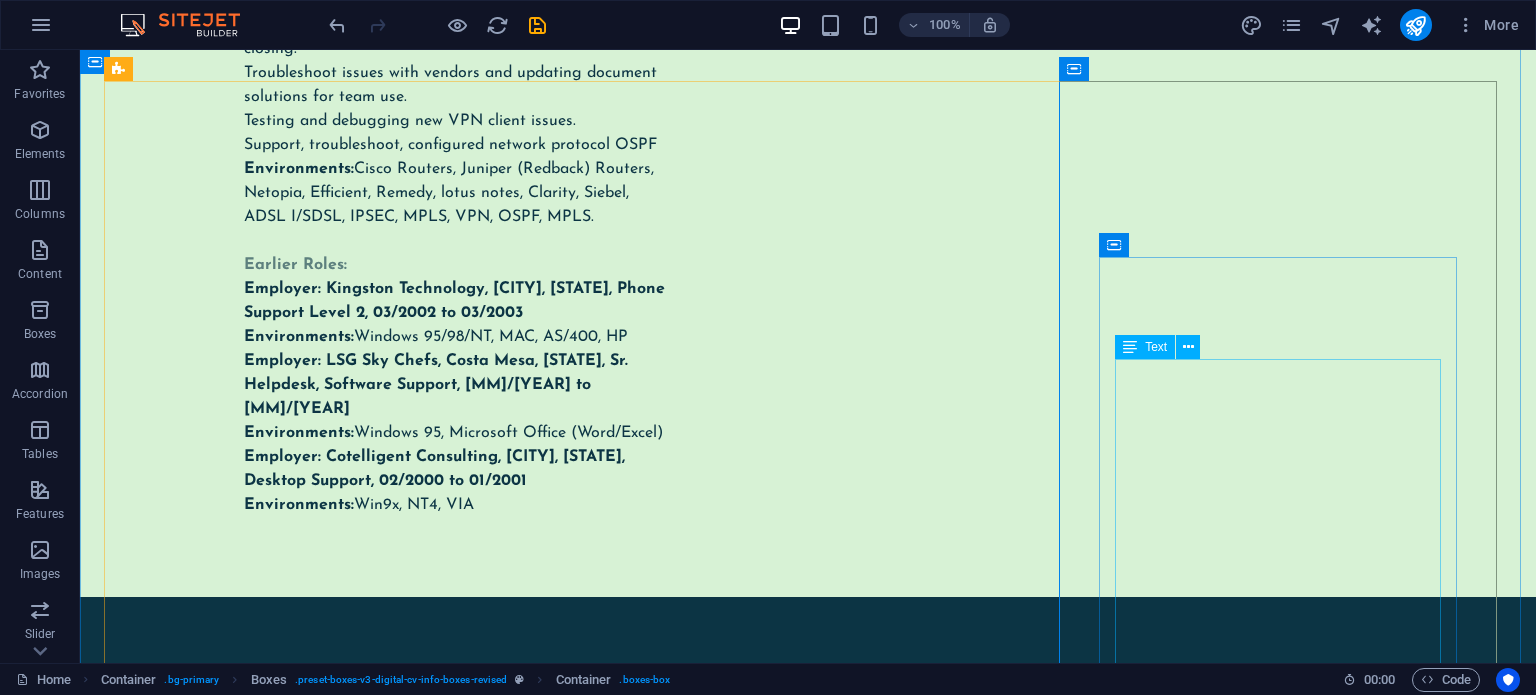 click on "Routing: Extensive hands-on experience with advanced routing protocols including BGP, OSPF, EIGRP, IS-IS, MPLS, static and floating static routes. Skilled in configuring and troubleshooting routing across Cisco ASR, Catalyst, and Nexus platforms, as well as Juniper MX and SRX series. Proven ability to optimize network performance and ensure high availability in enterprise and service provider environments. Wi-Fi: Proficient in configuring, deploying, and supporting Cisco wireless LAN controllers (WLCs) and access points (APs), including site support and wireless troubleshooting. Experienced in Aruba wireless environments and knowledgeable in wireless network architecture, controller-based management, and RF considerations. Adept at assisting field engineers with wireless installations and upgrades." at bounding box center (325, 3103) 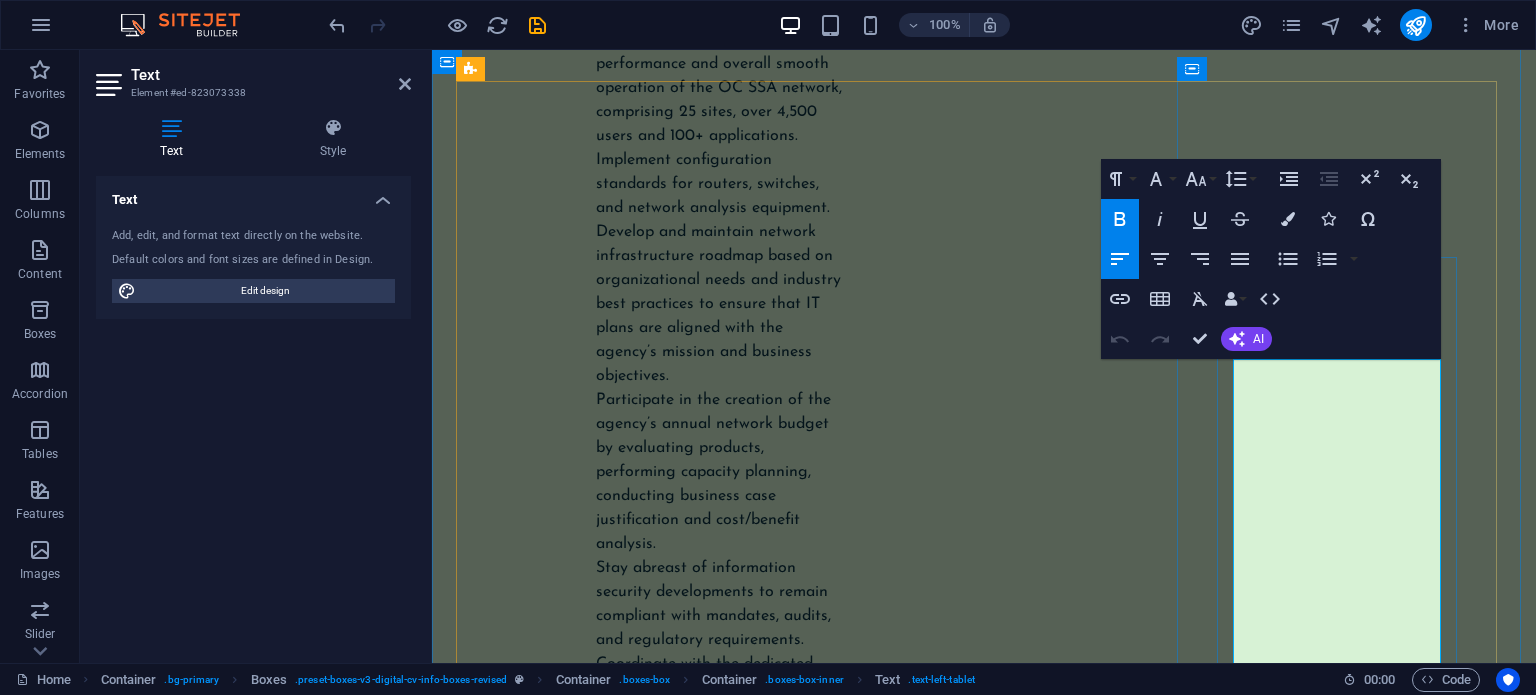 scroll, scrollTop: 15297, scrollLeft: 0, axis: vertical 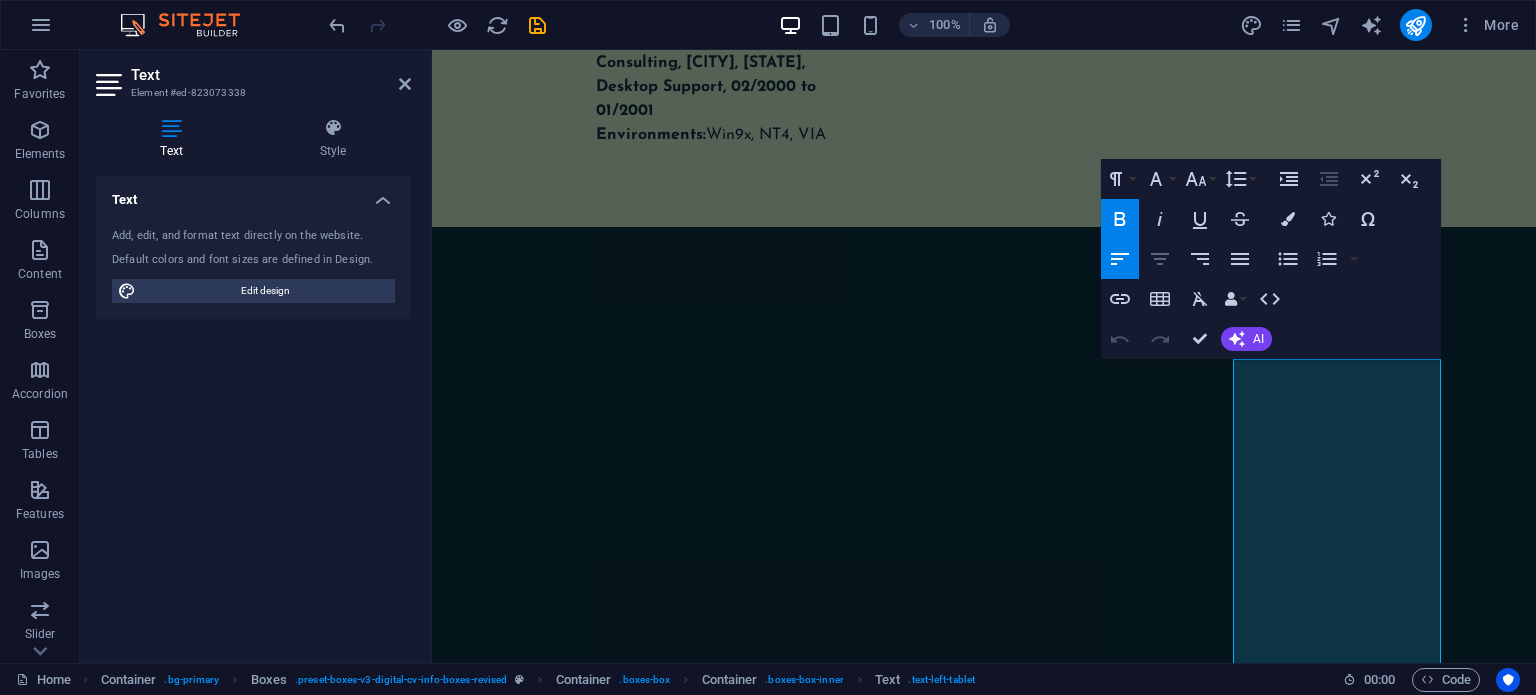 click 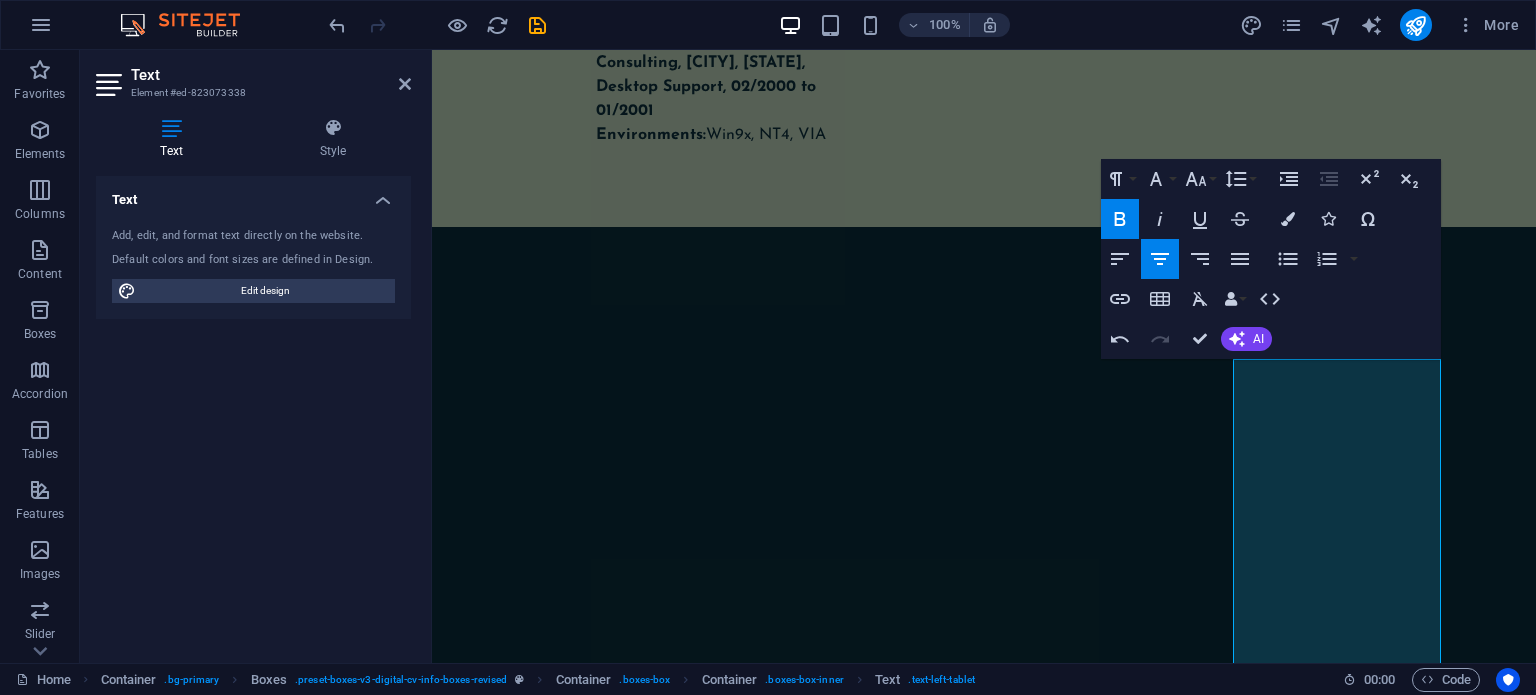 click 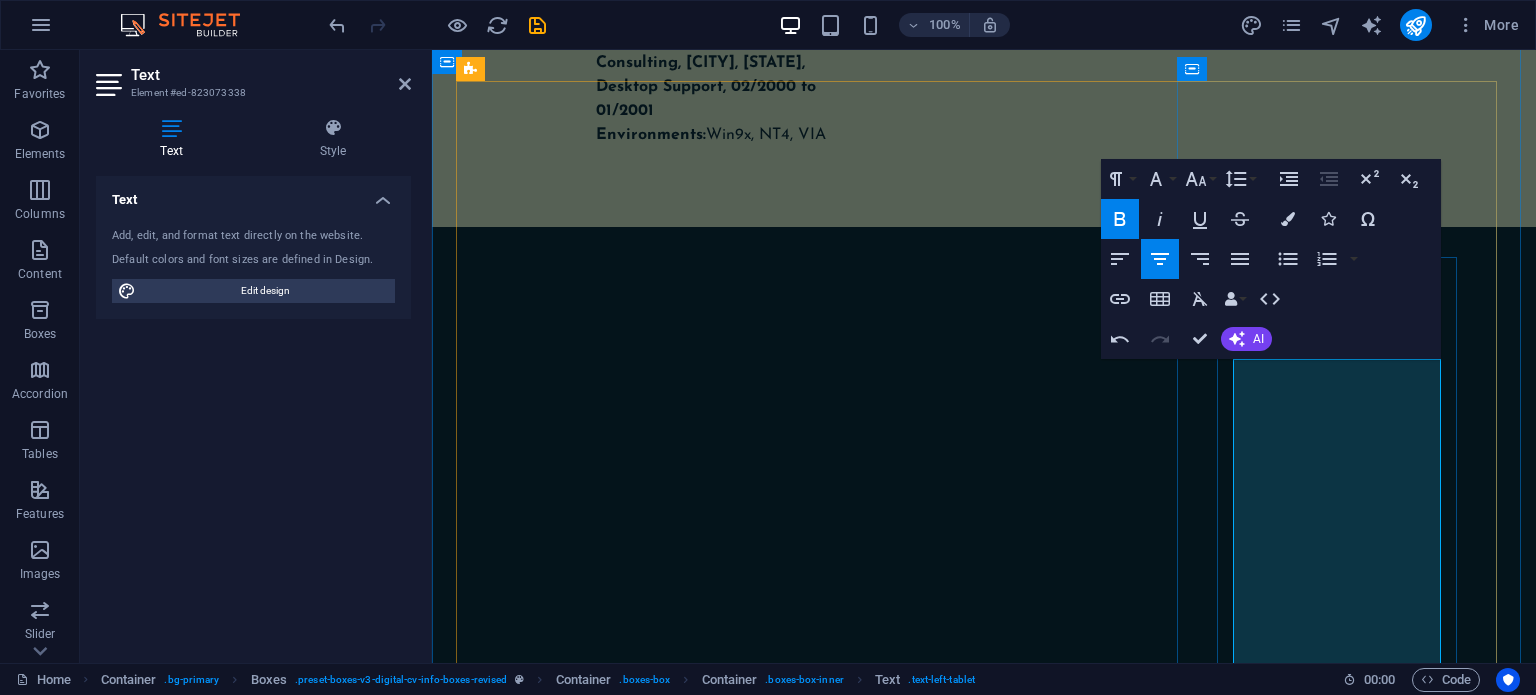 click on "Routing and WIFI ​ Routing: Extensive hands-on experience with advanced routing protocols including BGP, OSPF, EIGRP, IS-IS, MPLS, static and floating static routes. Skilled in configuring and troubleshooting routing across Cisco ASR, Catalyst, and Nexus platforms, as well as Juniper MX and SRX series. Proven ability to optimize network performance and ensure high availability in enterprise and service provider environments. Wi-Fi: Proficient in configuring, deploying, and supporting Cisco wireless LAN controllers (WLCs) and access points (APs), including site support and wireless troubleshooting. Experienced in Aruba wireless environments and knowledgeable in wireless network architecture, controller-based management, and RF considerations. Adept at assisting field engineers with wireless installations and upgrades." at bounding box center [618, 3054] 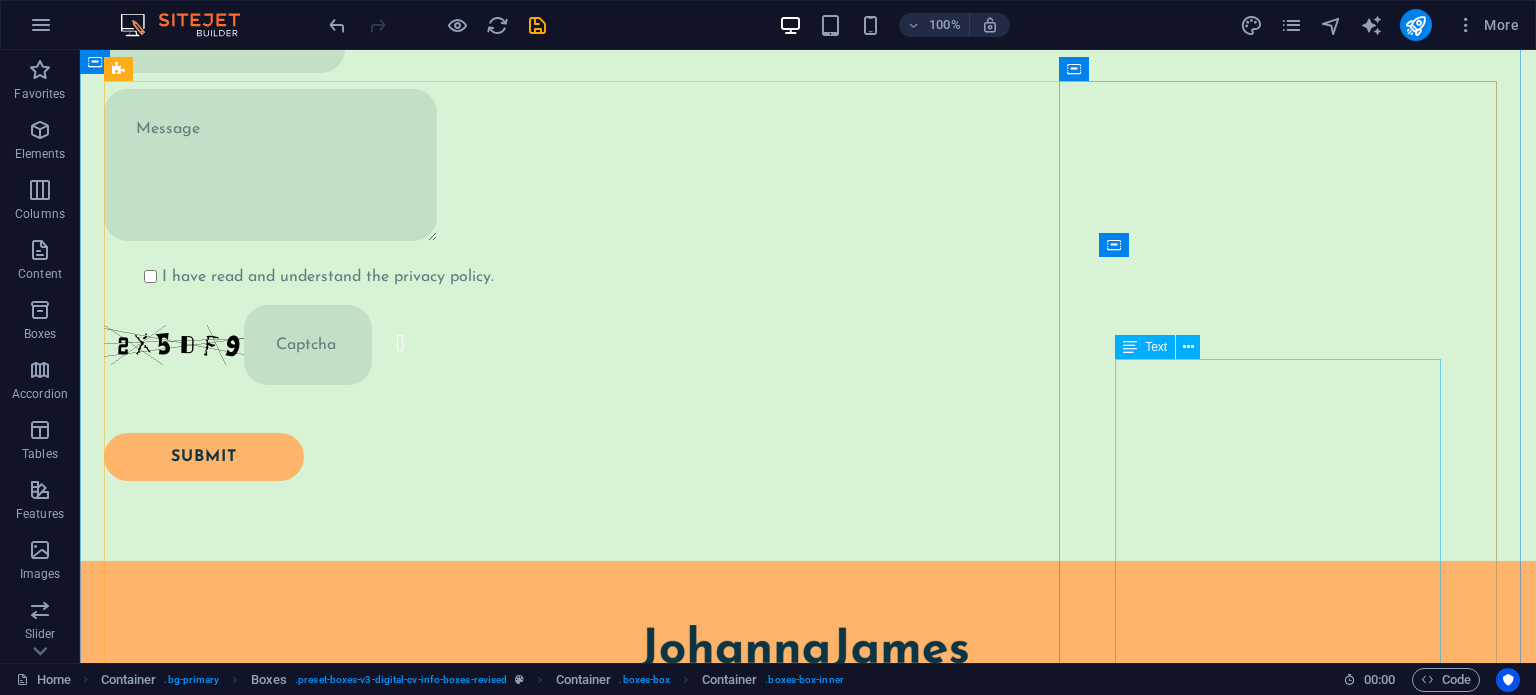 scroll, scrollTop: 10568, scrollLeft: 0, axis: vertical 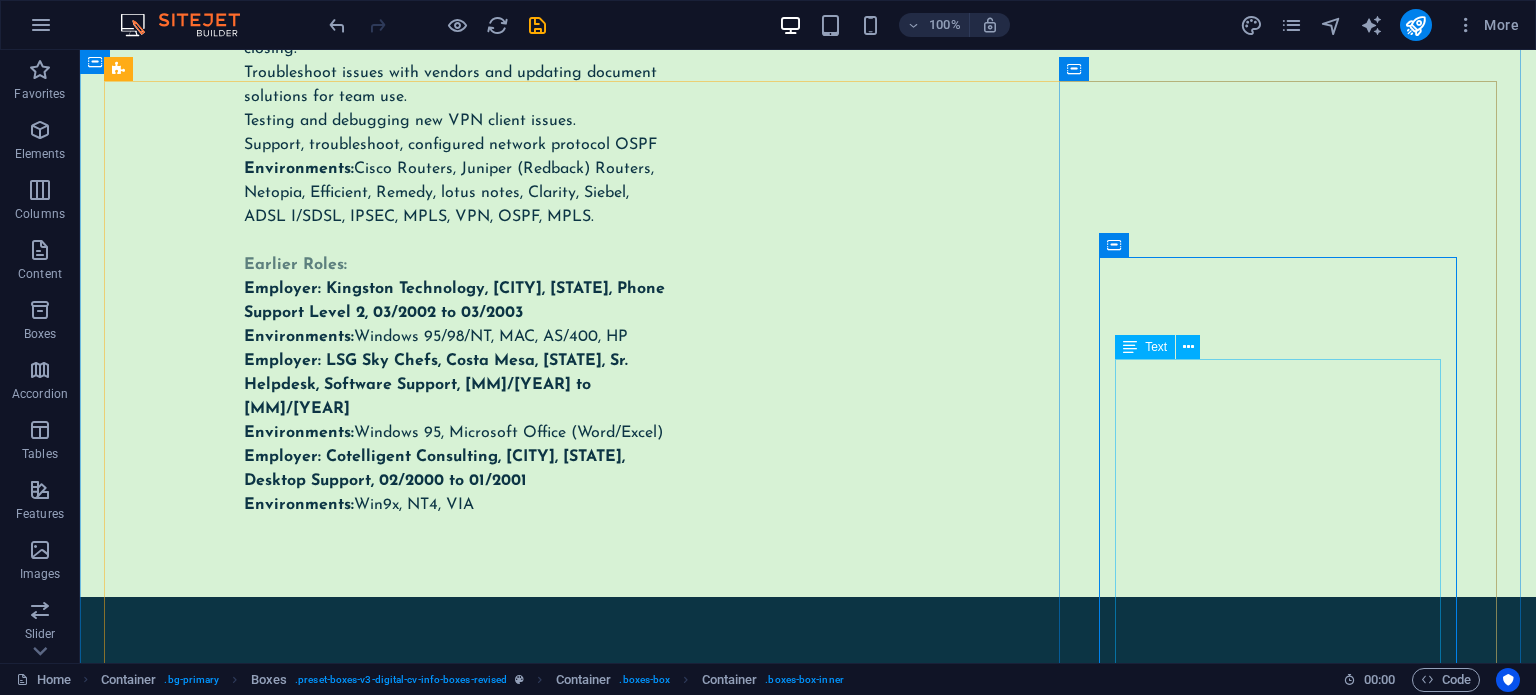 click on "Routing: Extensive hands-on experience with advanced routing protocols including BGP, OSPF, EIGRP, IS-IS, MPLS, static and floating static routes. Skilled in configuring and troubleshooting routing across Cisco ASR, Catalyst, and Nexus platforms, as well as Juniper MX and SRX series. Proven ability to optimize network performance and ensure high availability in enterprise and service provider environments. Wi-Fi: Proficient in configuring, deploying, and supporting Cisco wireless LAN controllers (WLCs) and access points (APs), including site support and wireless troubleshooting. Experienced in Aruba wireless environments and knowledgeable in wireless network architecture, controller-based management, and RF considerations. Adept at assisting field engineers with wireless installations and upgrades." at bounding box center [325, 3103] 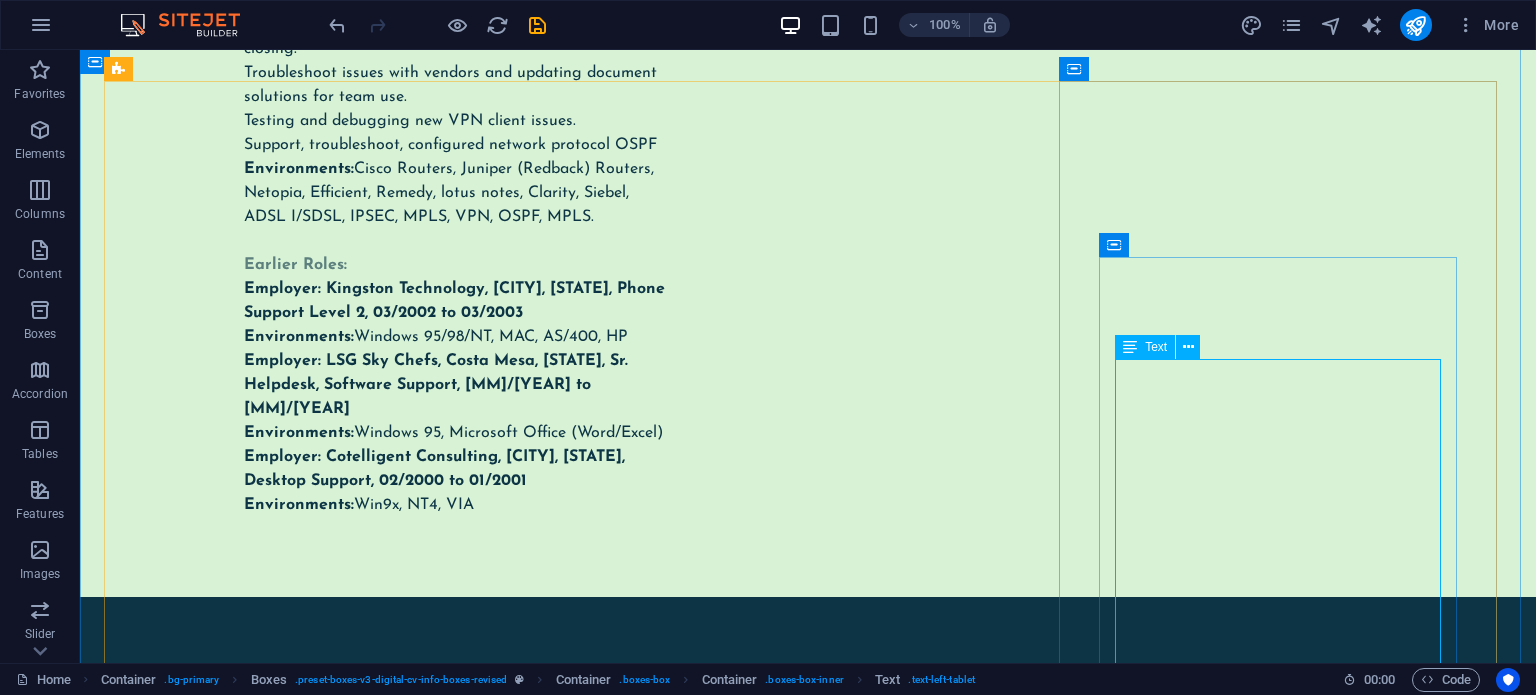 click on "Routing: Extensive hands-on experience with advanced routing protocols including BGP, OSPF, EIGRP, IS-IS, MPLS, static and floating static routes. Skilled in configuring and troubleshooting routing across Cisco ASR, Catalyst, and Nexus platforms, as well as Juniper MX and SRX series. Proven ability to optimize network performance and ensure high availability in enterprise and service provider environments. Wi-Fi: Proficient in configuring, deploying, and supporting Cisco wireless LAN controllers (WLCs) and access points (APs), including site support and wireless troubleshooting. Experienced in Aruba wireless environments and knowledgeable in wireless network architecture, controller-based management, and RF considerations. Adept at assisting field engineers with wireless installations and upgrades." at bounding box center [325, 3103] 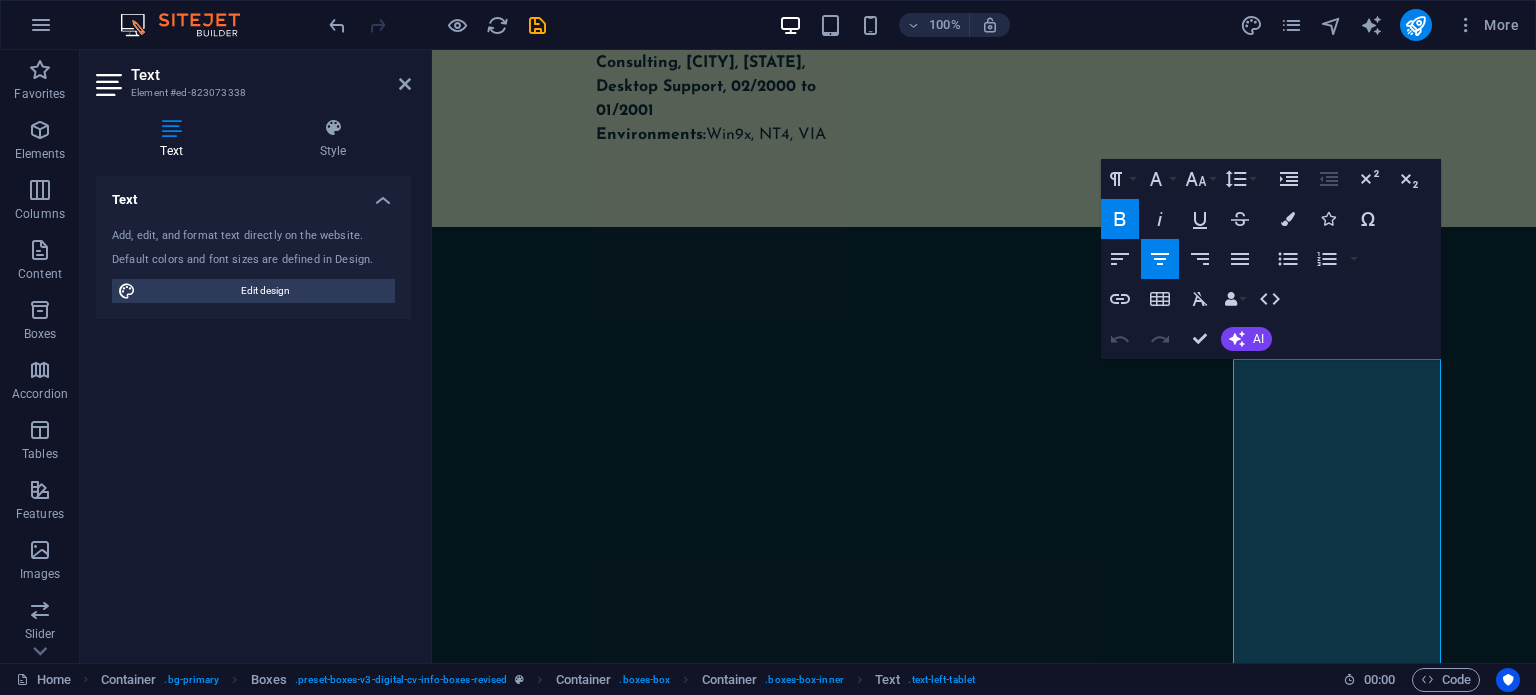 click 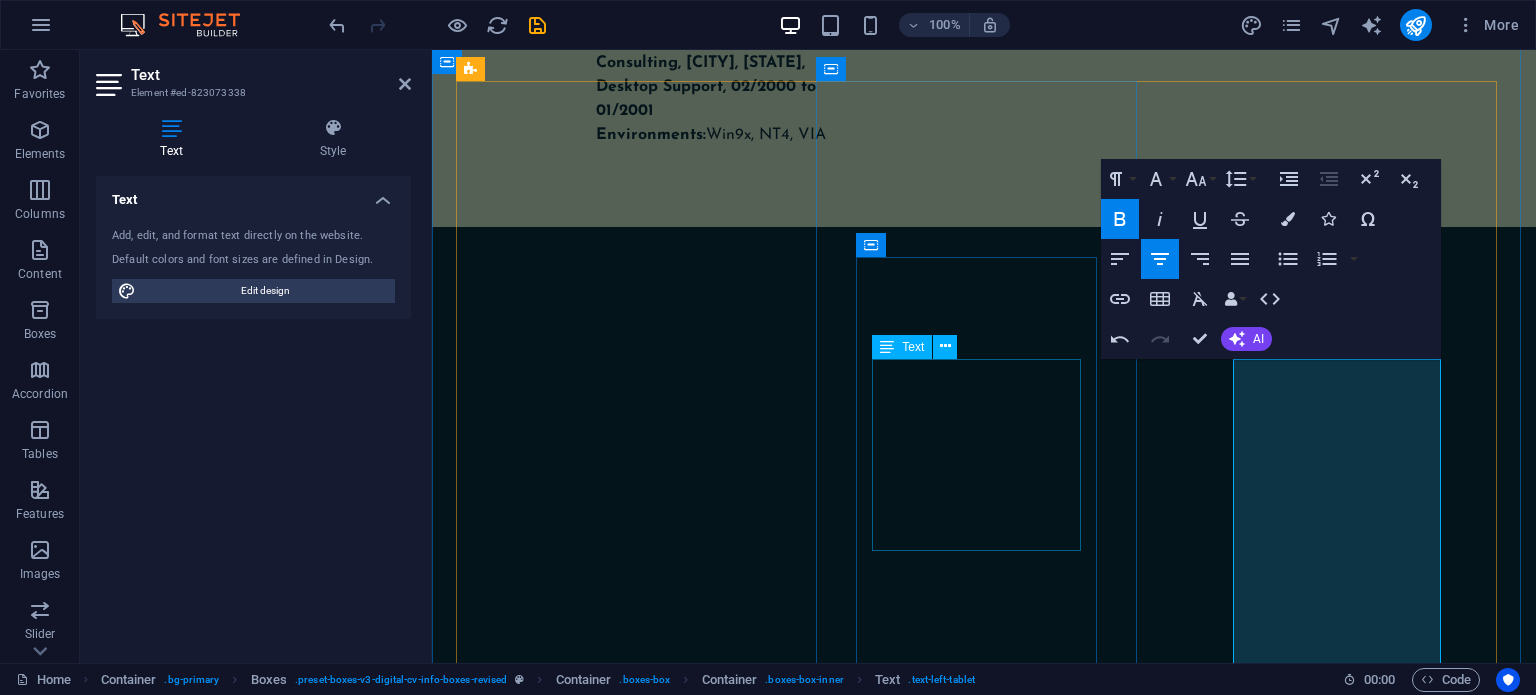 click on ""Design, configure, and troubleshoot VLANs, trunking (802.1Q), and switch port settings on Catalyst and Nexus platforms to optimize traffic segmentation and network performance."" at bounding box center [618, 2176] 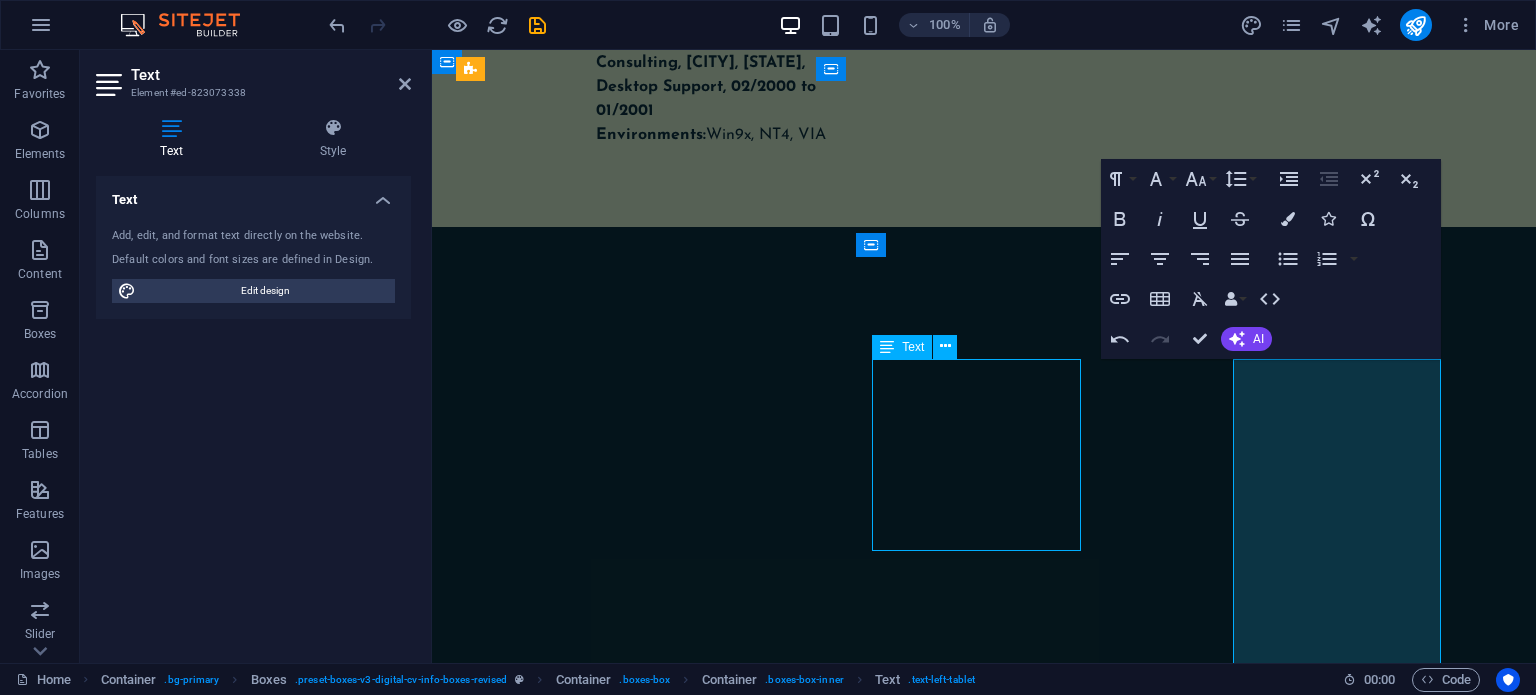 scroll, scrollTop: 10568, scrollLeft: 0, axis: vertical 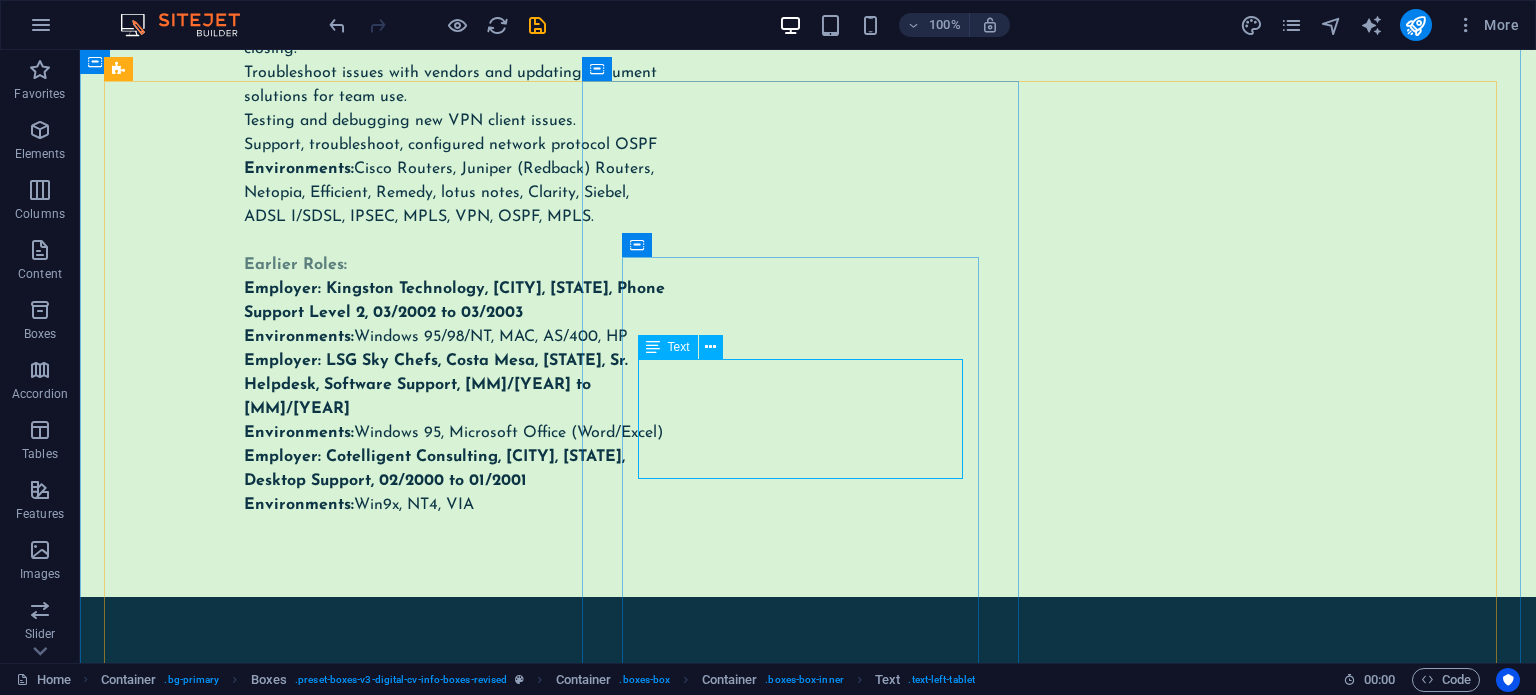 click on ""Design, configure, and troubleshoot VLANs, trunking (802.1Q), and switch port settings on Catalyst and Nexus platforms to optimize traffic segmentation and network performance."" at bounding box center (325, 2393) 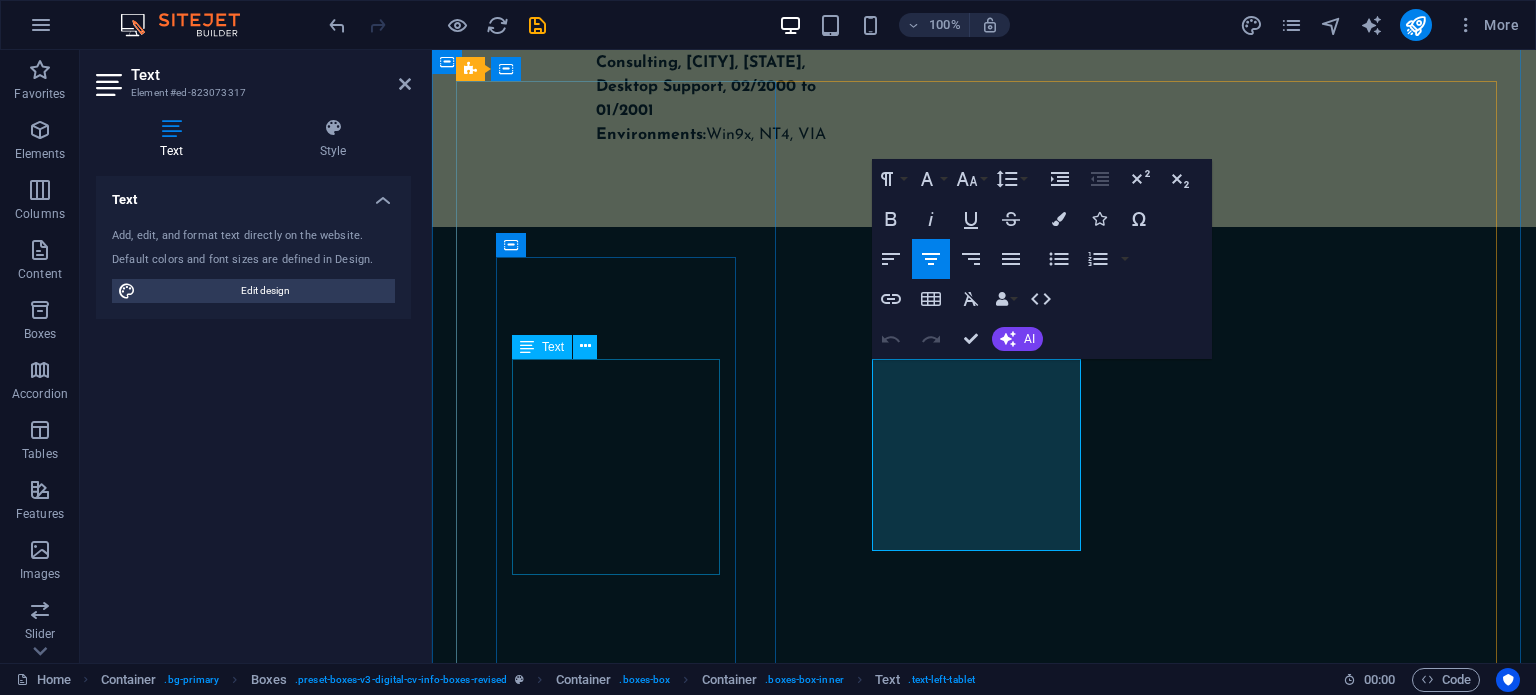 click on ""Utilize Visio to document and maintain Layer 1 network topology, supporting port patching, fiber optic testing, and physical layer troubleshooting to ensure infrastructure accuracy and uptime."" at bounding box center (618, 1610) 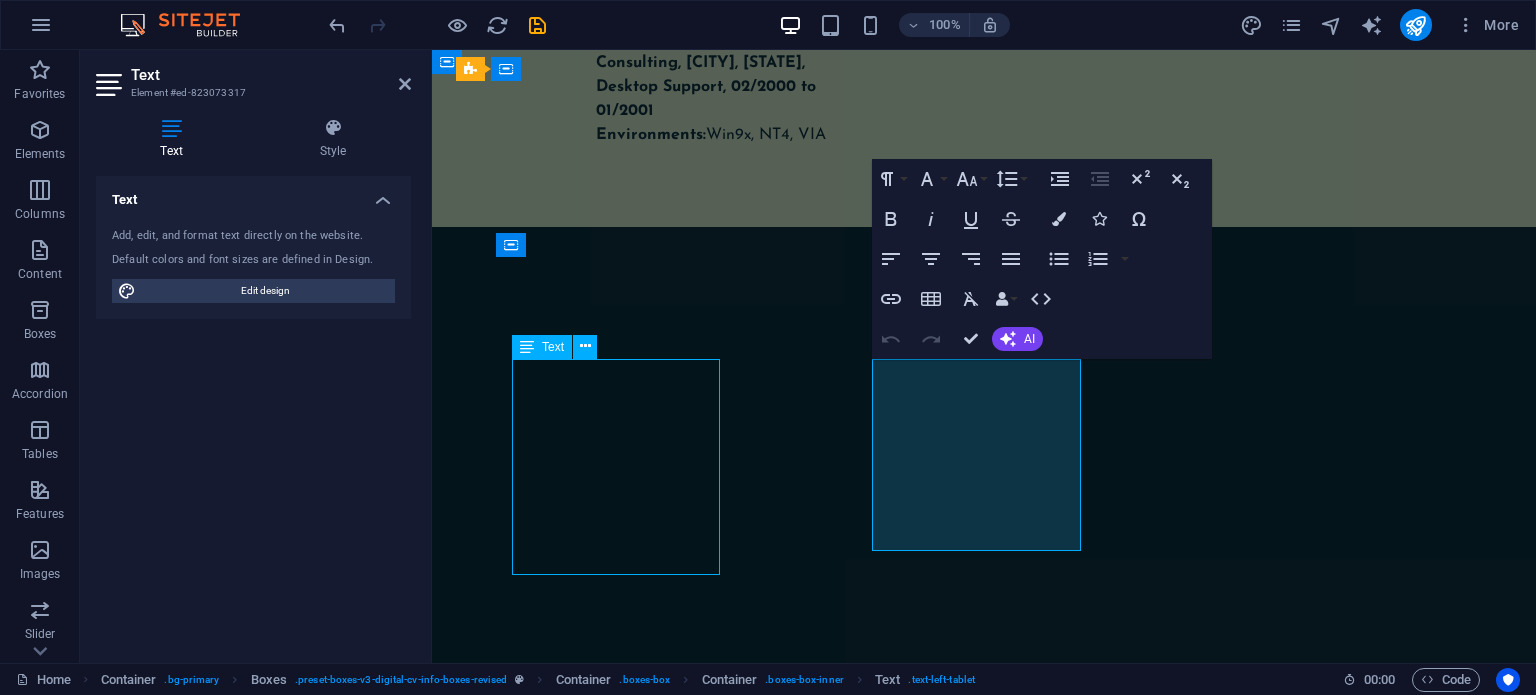 click on ""Utilize Visio to document and maintain Layer 1 network topology, supporting port patching, fiber optic testing, and physical layer troubleshooting to ensure infrastructure accuracy and uptime."" at bounding box center [618, 1610] 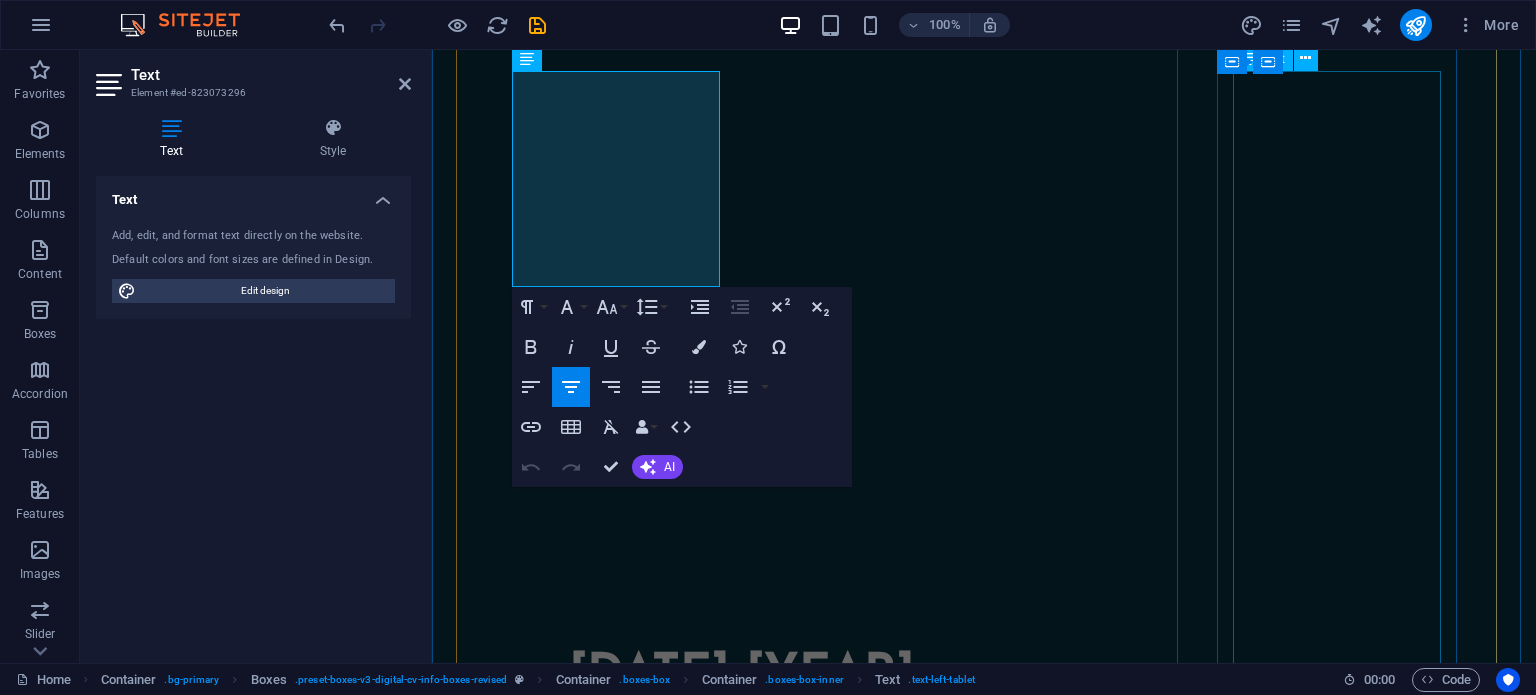 scroll, scrollTop: 15586, scrollLeft: 0, axis: vertical 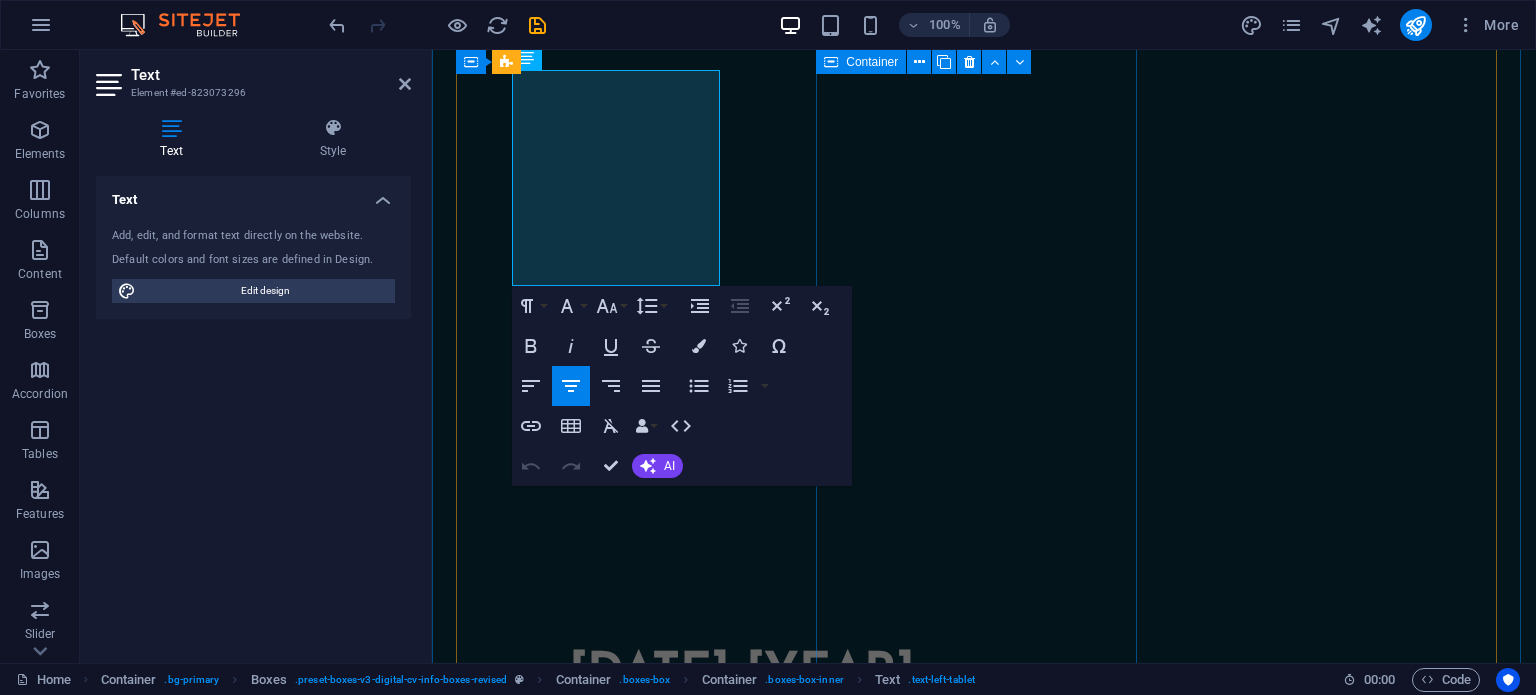 click on "Switching "Design, configure, and troubleshoot VLANs, trunking (802.1Q), and switch port settings on Catalyst and Nexus platforms to optimize traffic segmentation and network performance."" at bounding box center (618, 1792) 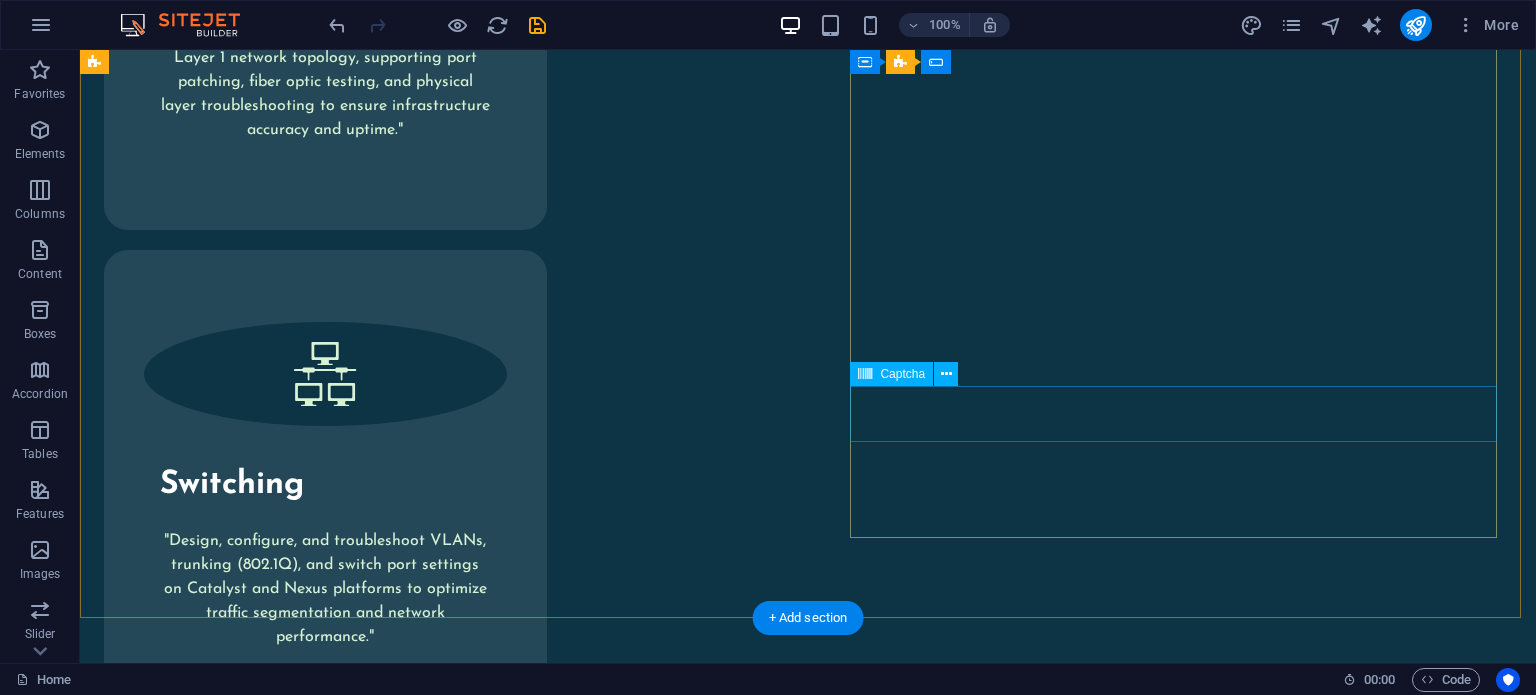 scroll, scrollTop: 12373, scrollLeft: 0, axis: vertical 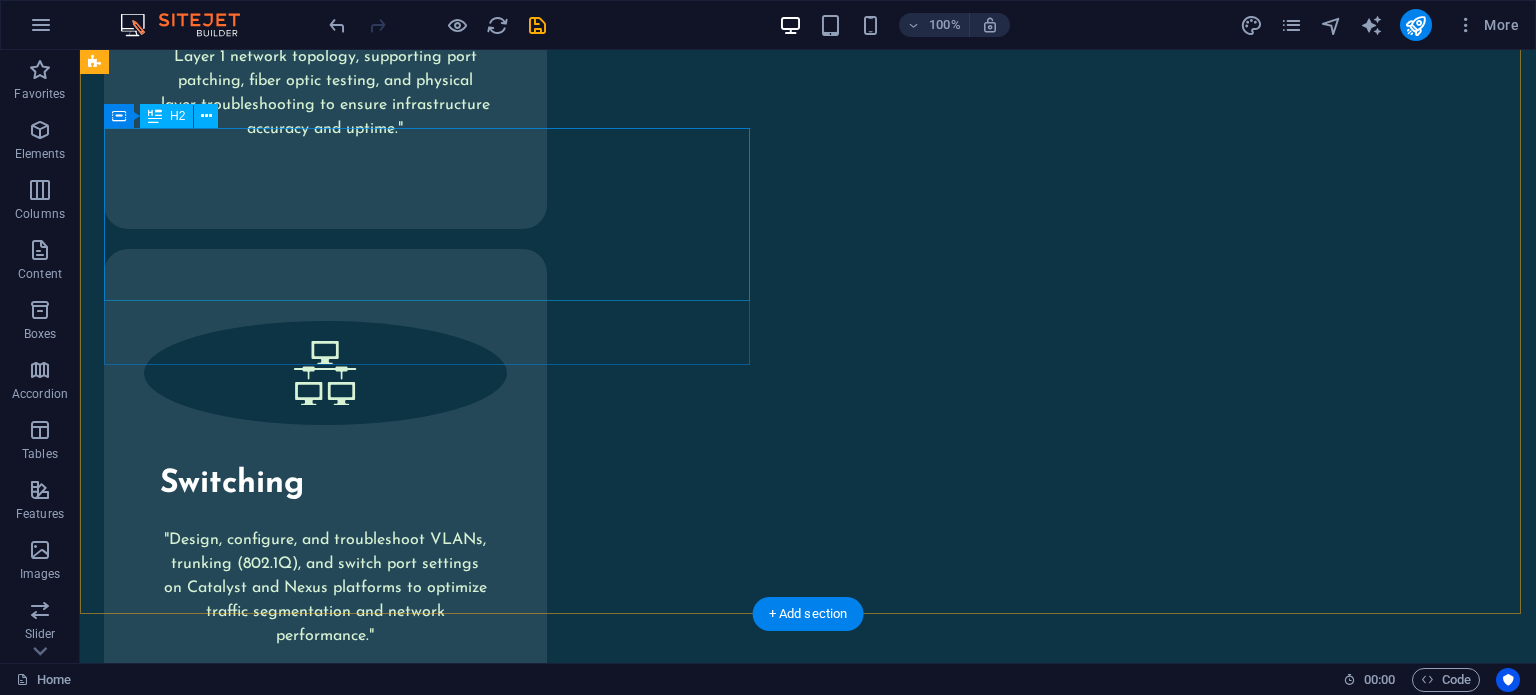 click on "Interested in working together with me?  Feel free to contact me!" at bounding box center (431, 2524) 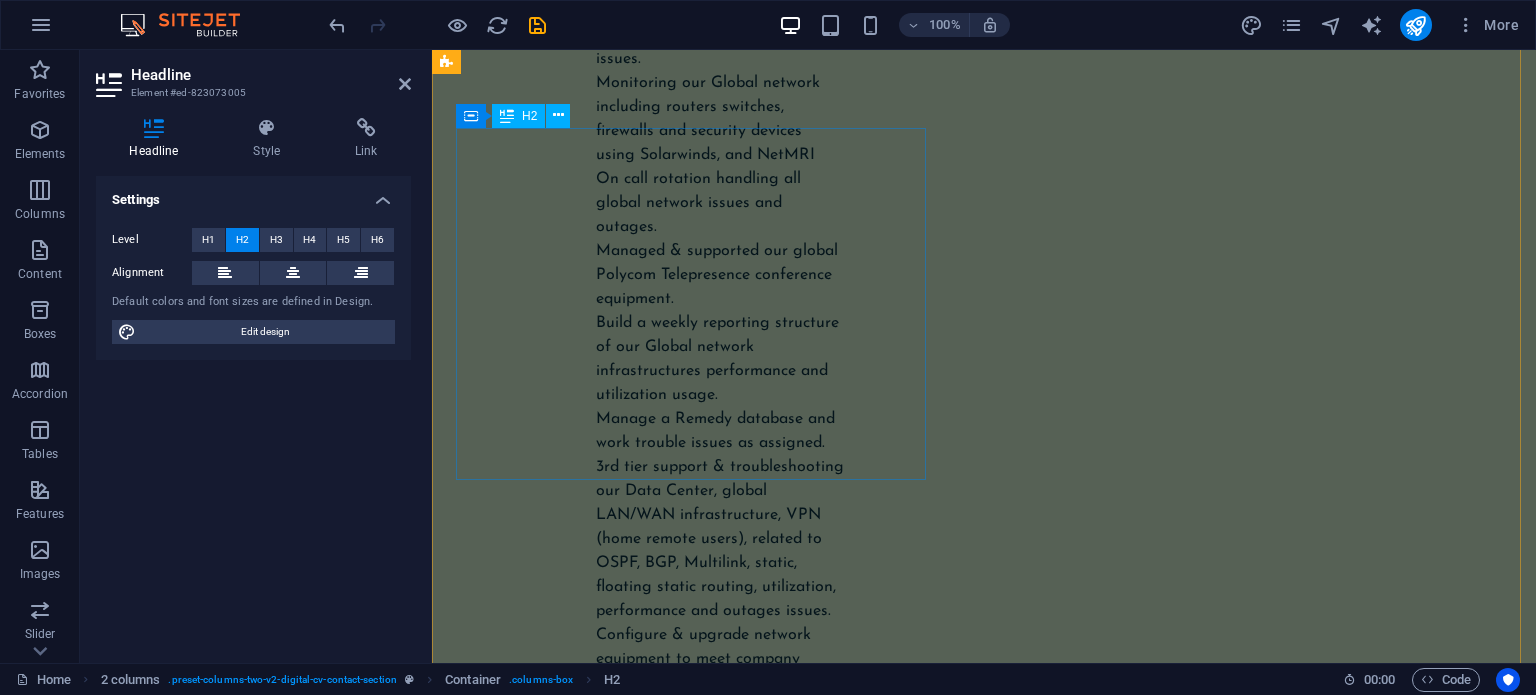scroll, scrollTop: 17380, scrollLeft: 0, axis: vertical 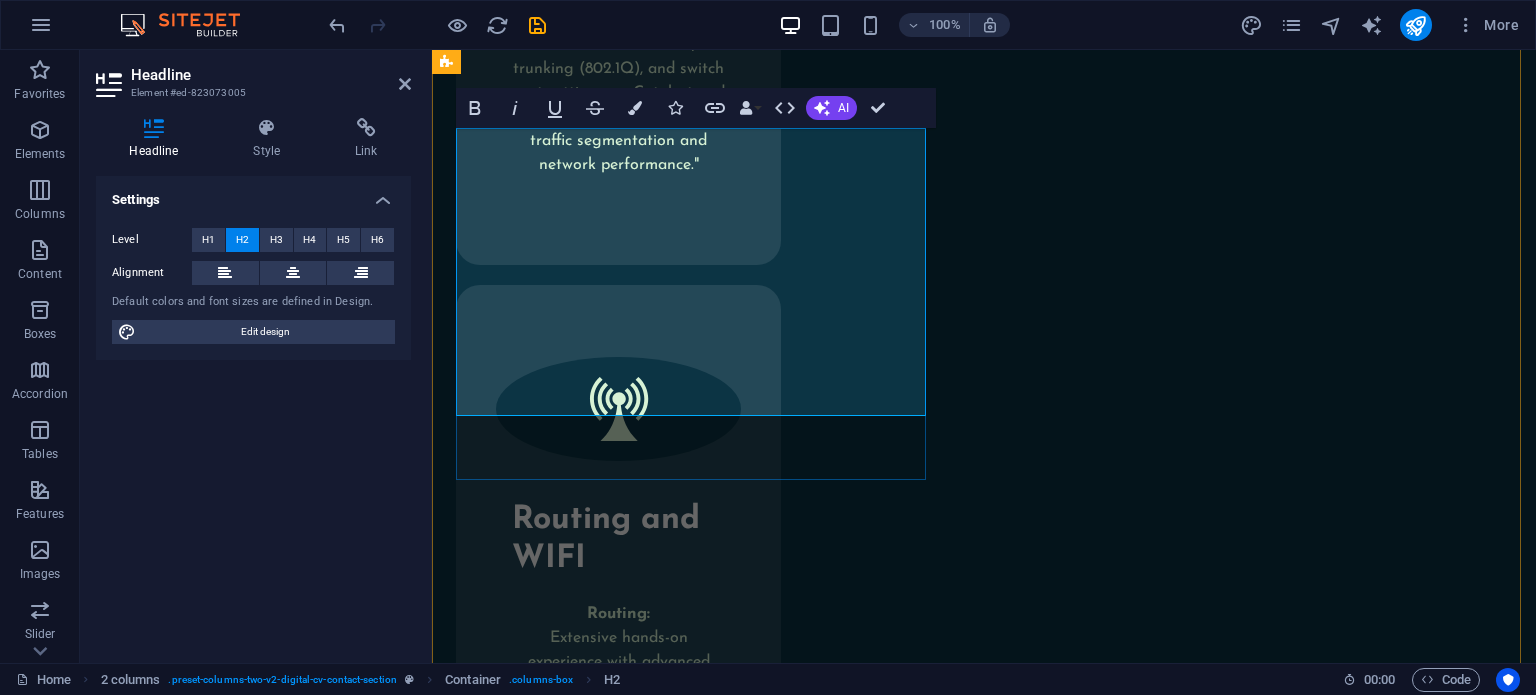 click on "Interested in working together with me?  Feel free to contact me!" at bounding box center (695, 2486) 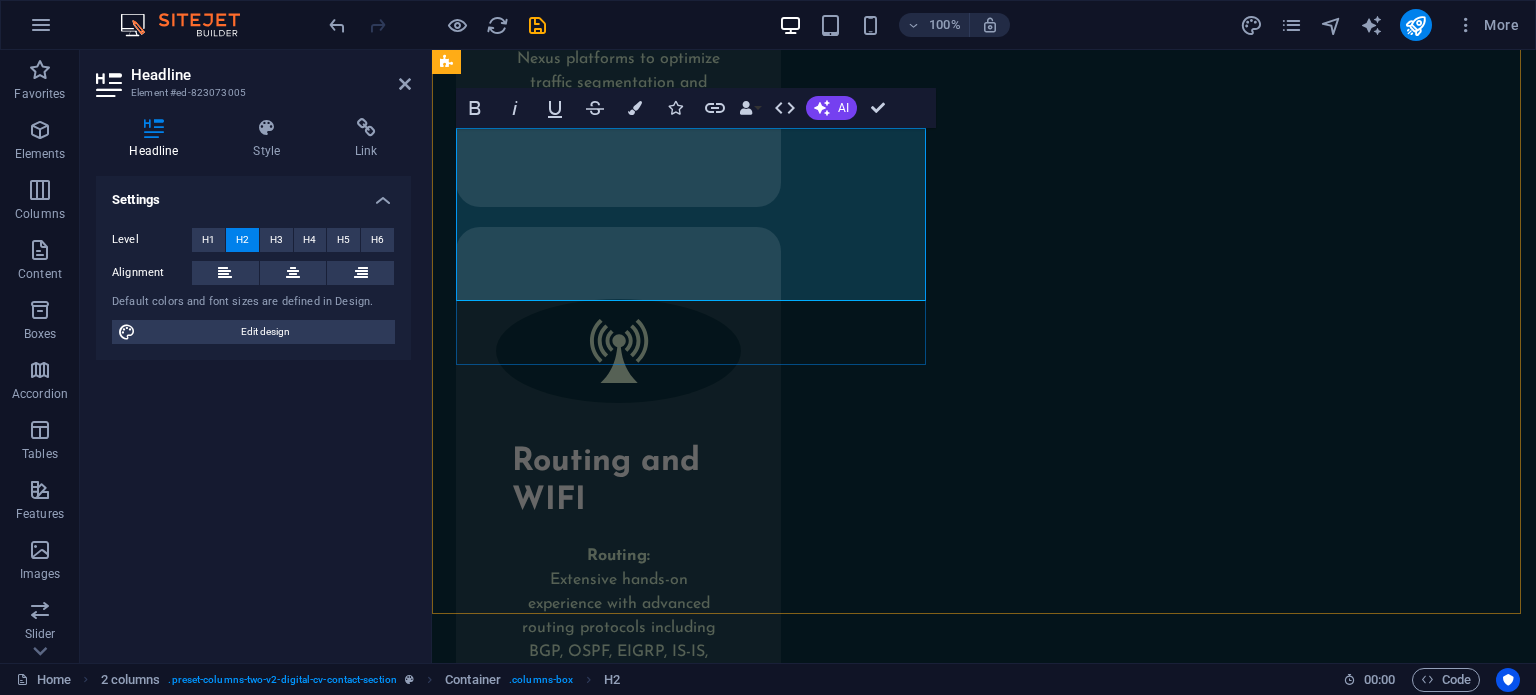 scroll, scrollTop: 17467, scrollLeft: 0, axis: vertical 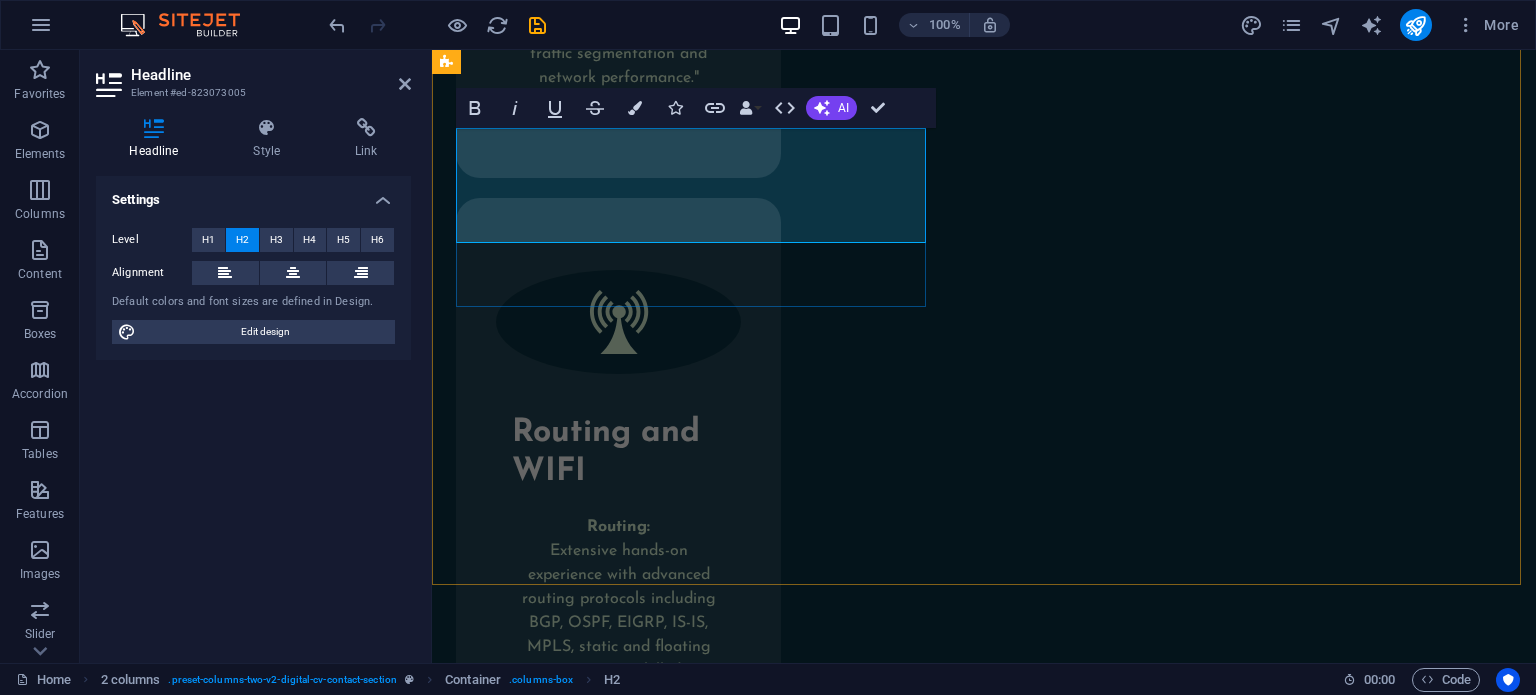 click on "Feel free to contact me!" at bounding box center (695, 2312) 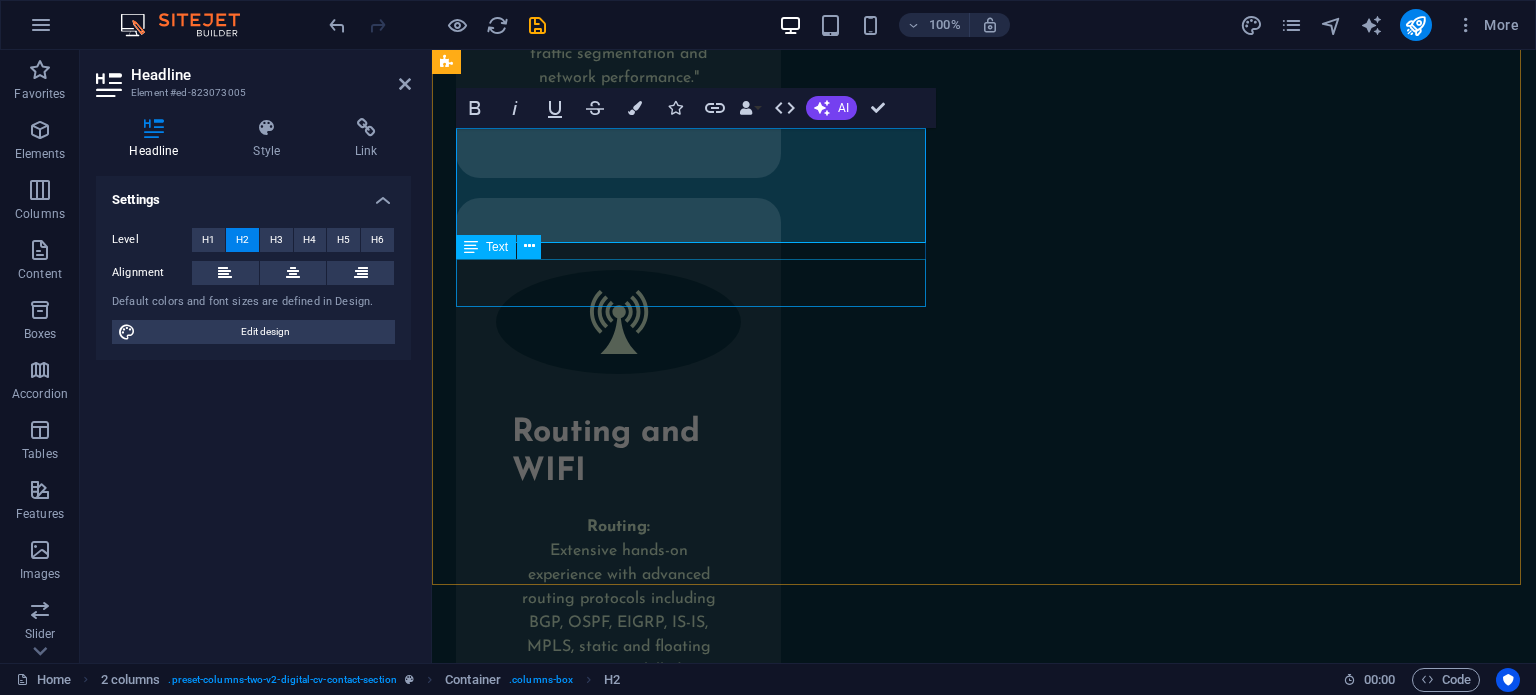 click on "Lorem ipsum dolor sit amet, consectetur adipiscing elit, sed do eiusmod tempor incididunt ut labore et dolore magna aliqua." at bounding box center [695, 2410] 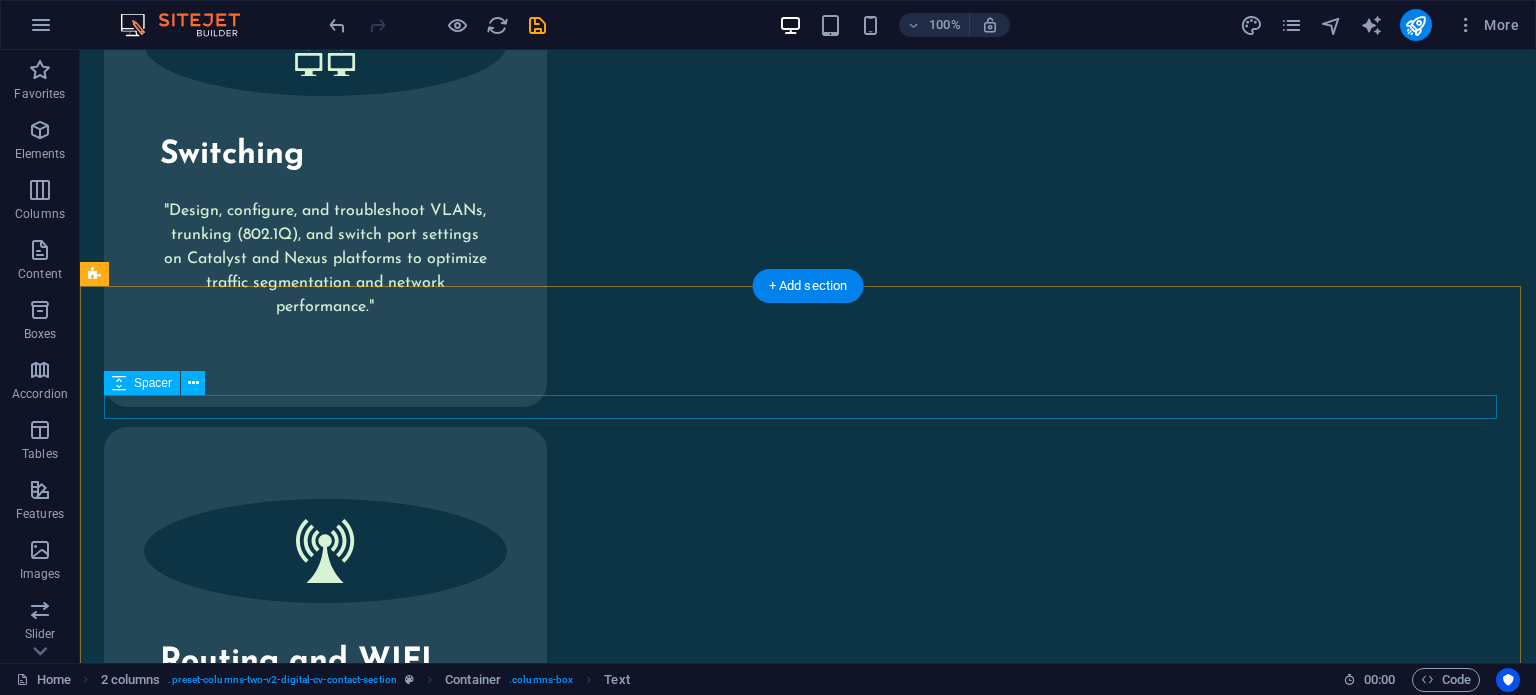 scroll, scrollTop: 12703, scrollLeft: 0, axis: vertical 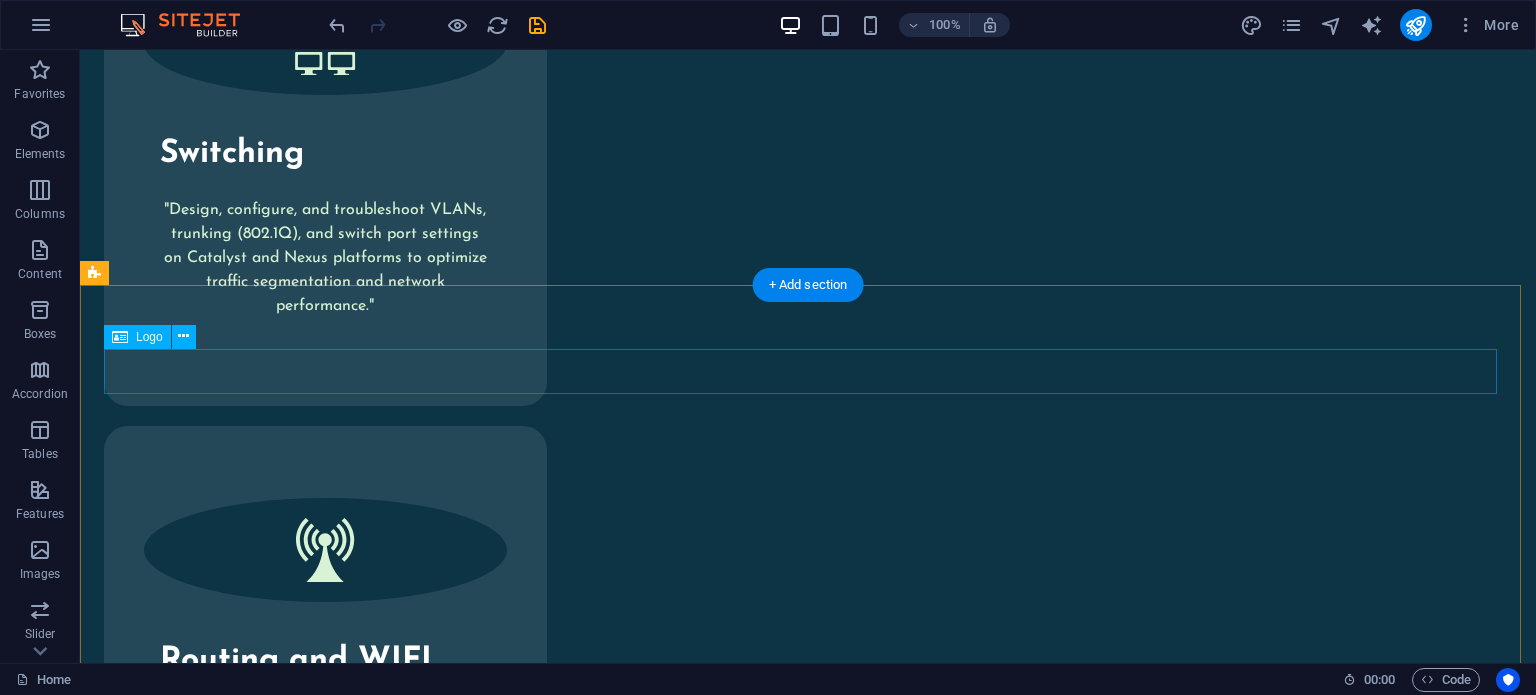 click at bounding box center (808, 3126) 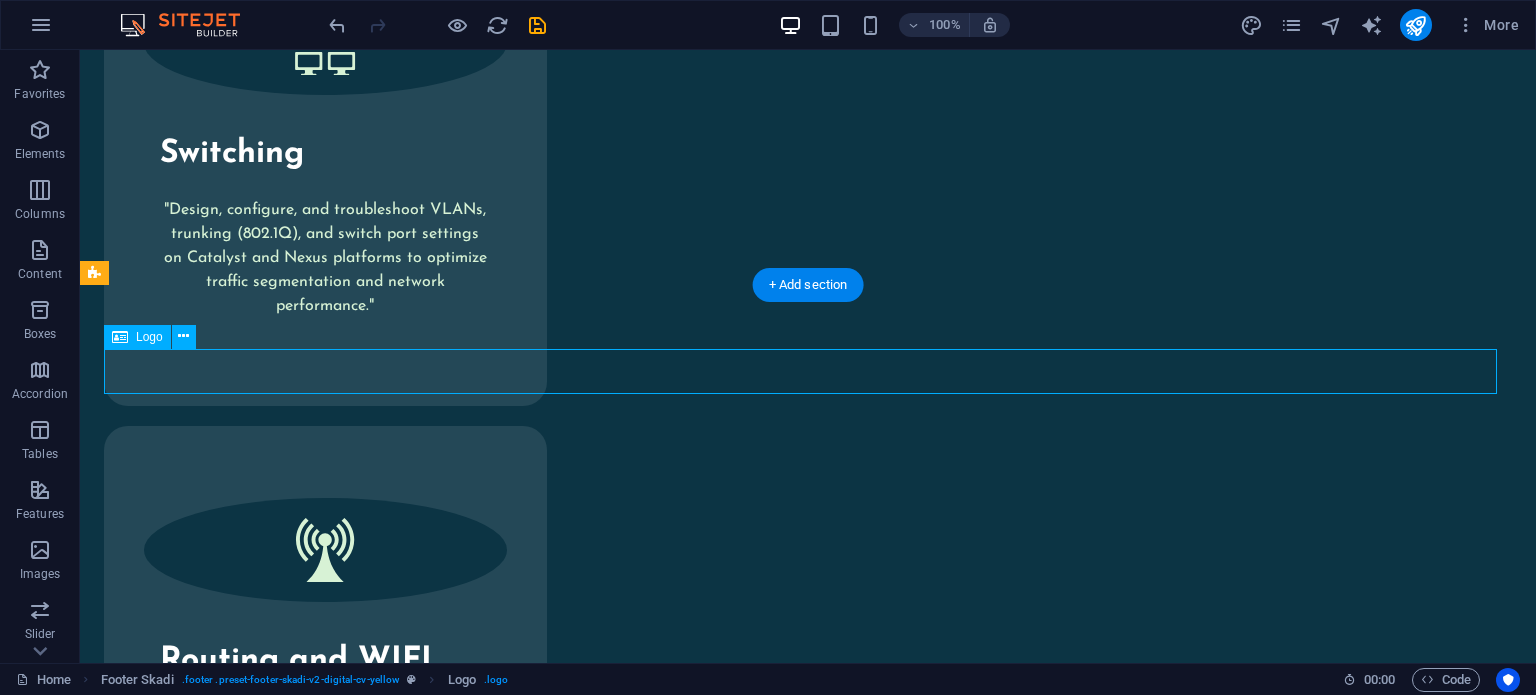 click at bounding box center (808, 3126) 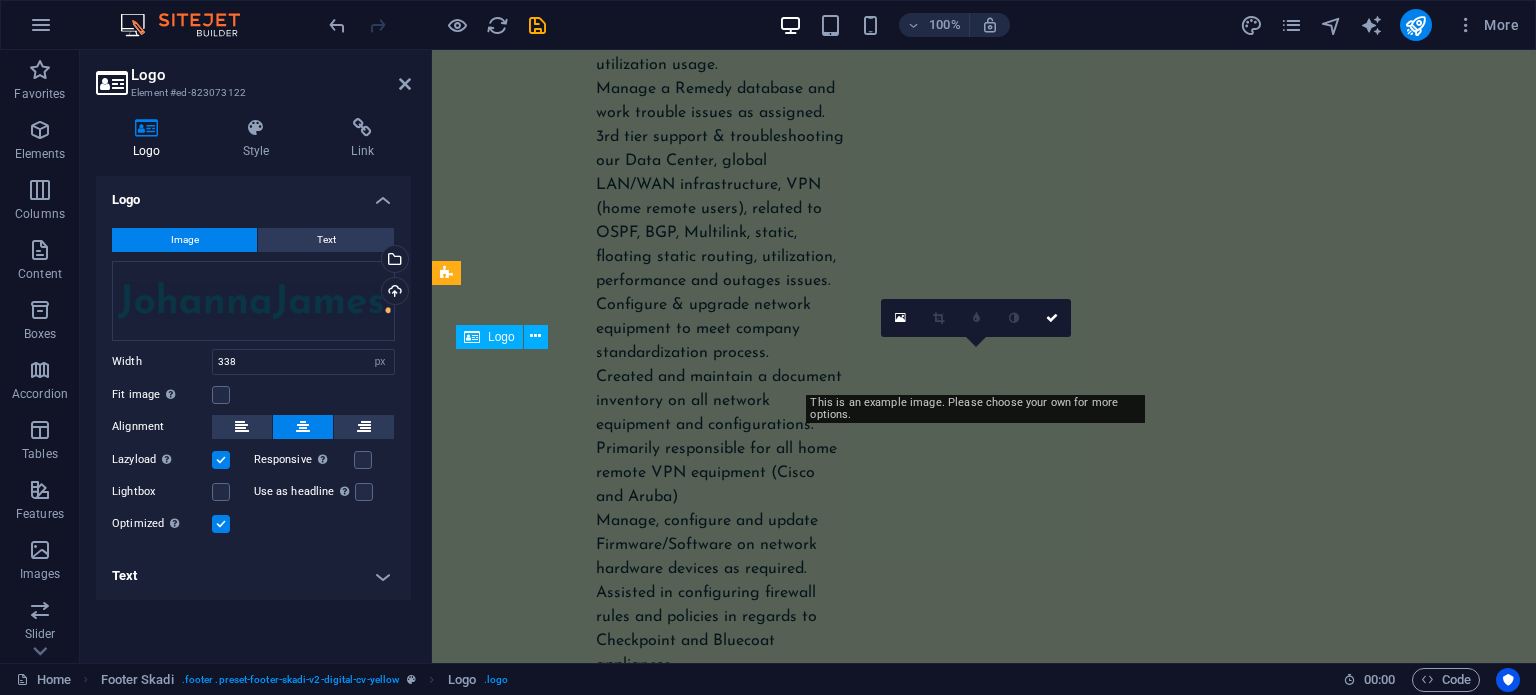 scroll, scrollTop: 17768, scrollLeft: 0, axis: vertical 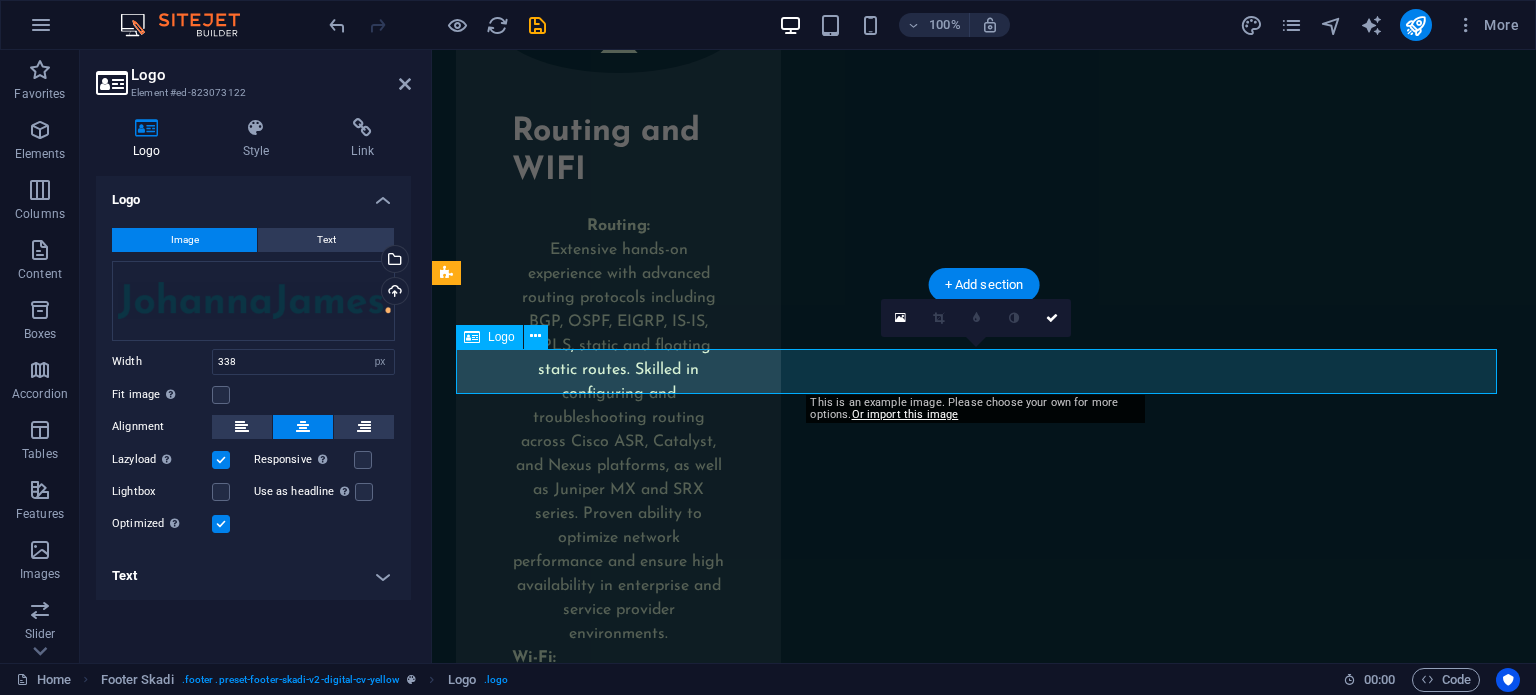 click at bounding box center (984, 3029) 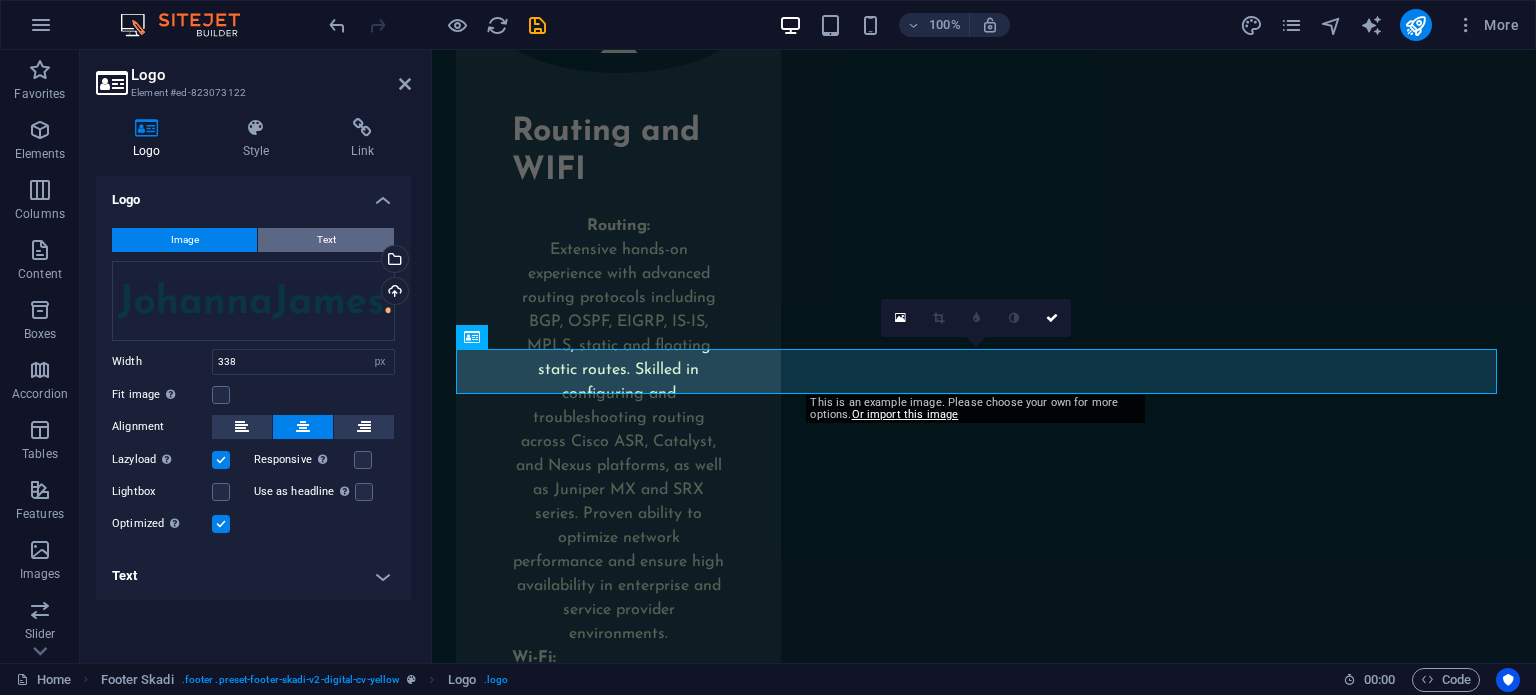 click on "Text" at bounding box center (326, 240) 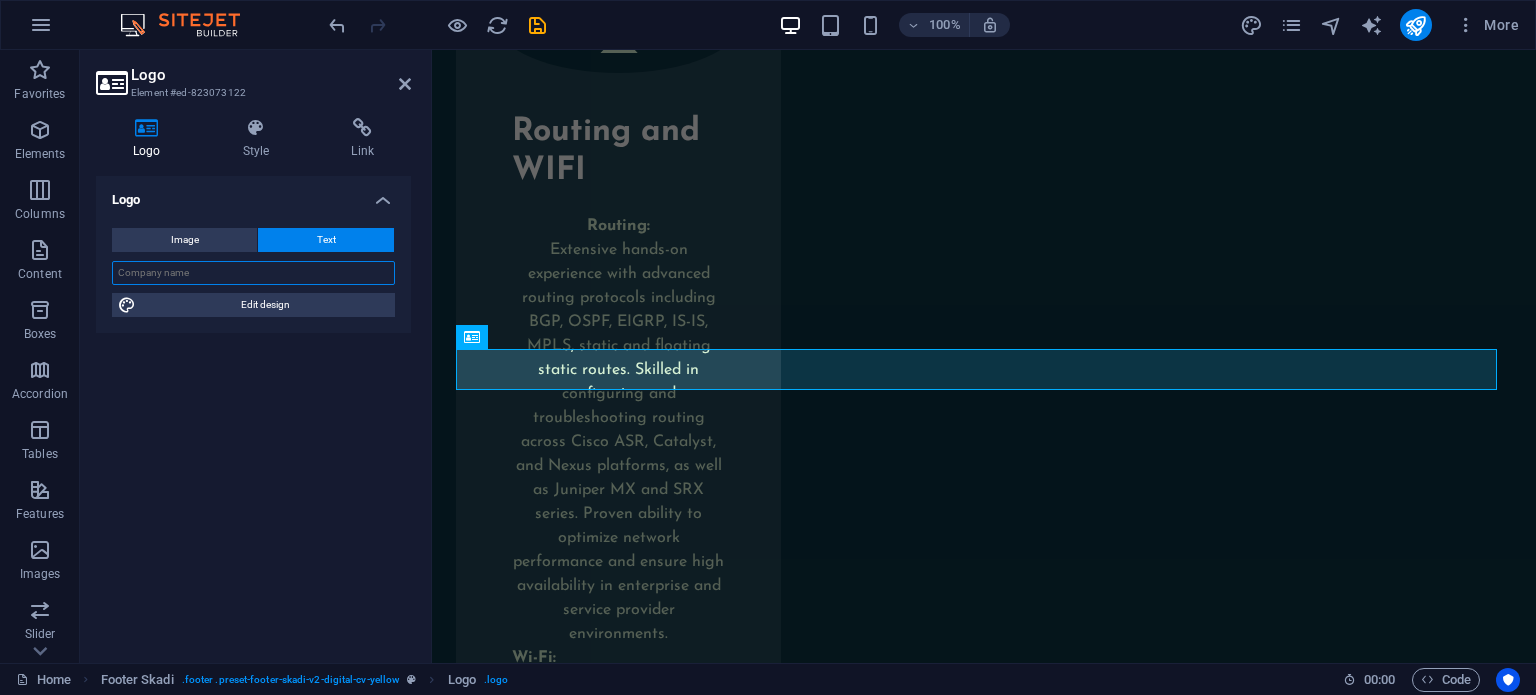 click at bounding box center (253, 273) 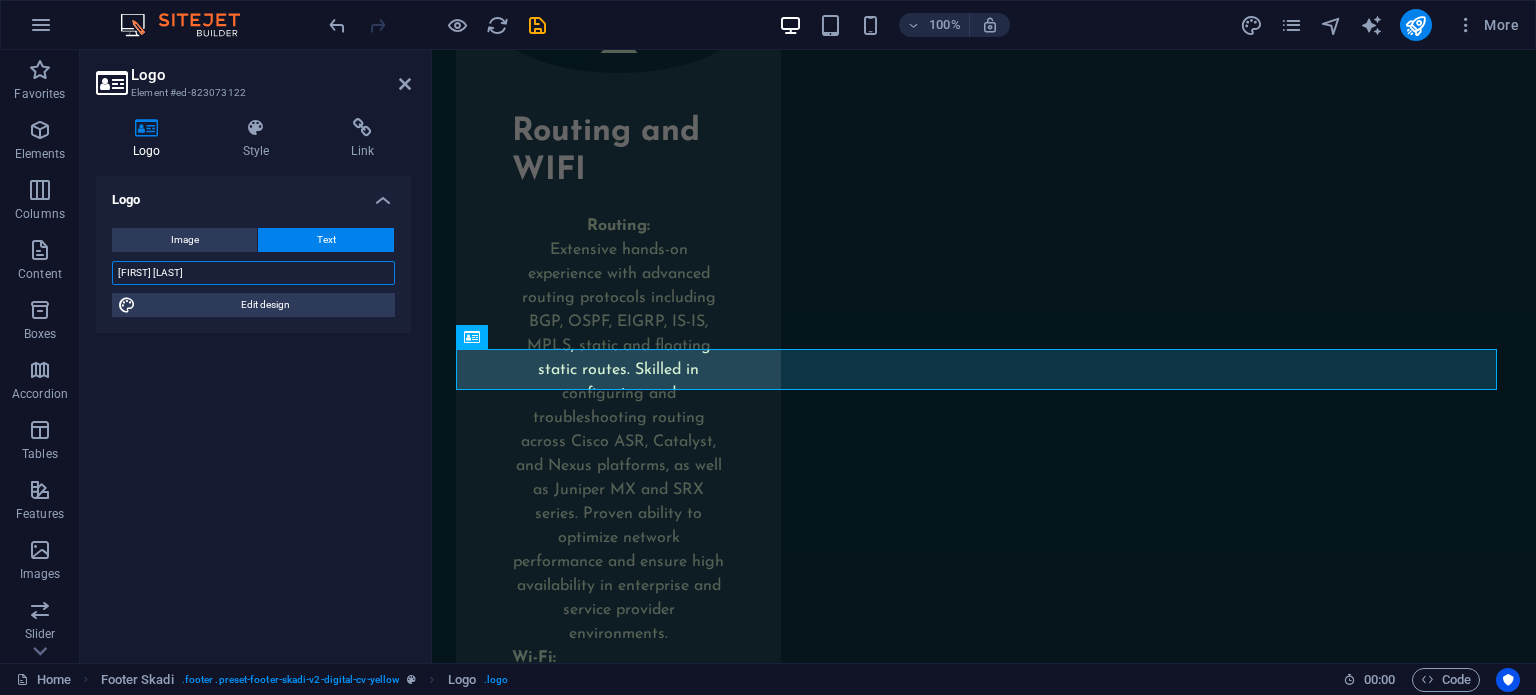 type on "[NAME]" 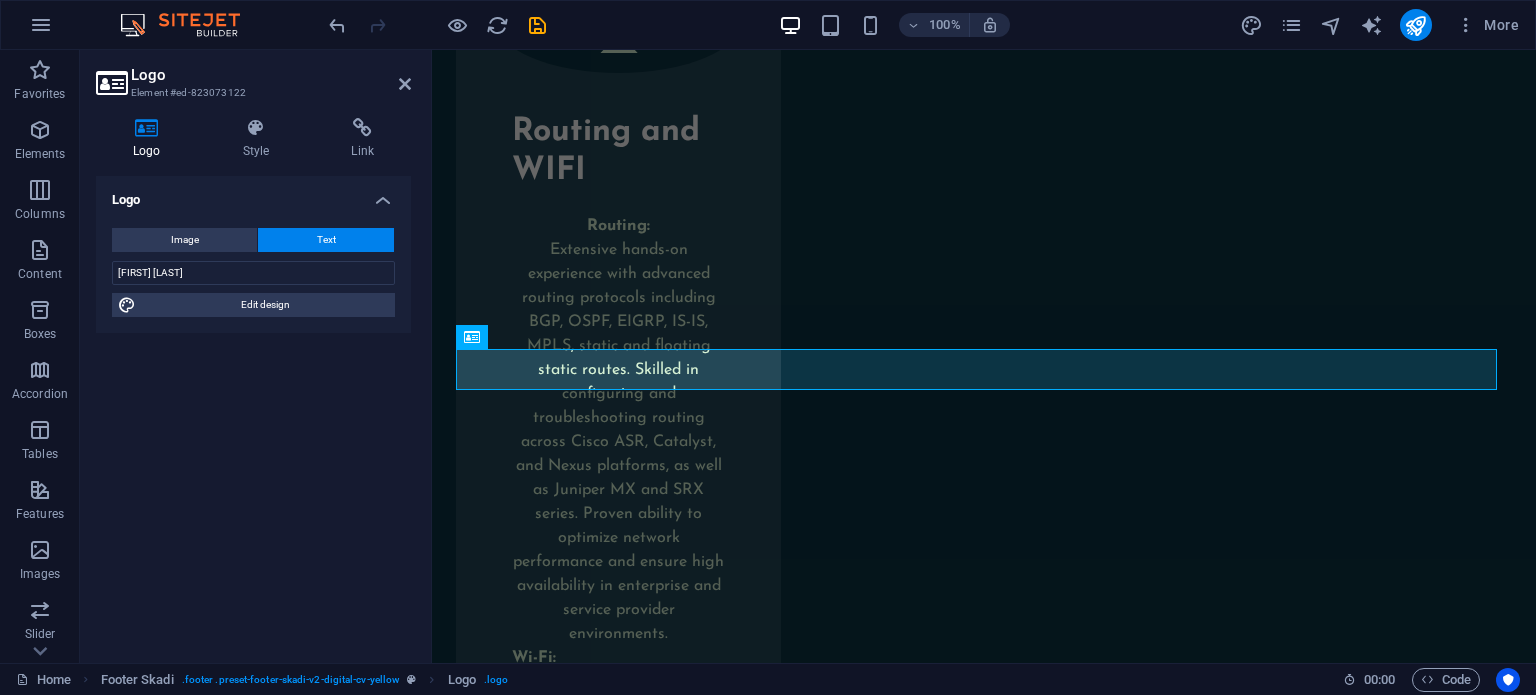 click on "Logo Image Text Drag files here, click to choose files or select files from Files or our free stock photos & videos Select files from the file manager, stock photos, or upload file(s) Upload Width 338 Default auto px rem % em vh vw Fit image Automatically fit image to a fixed width and height Height Default auto px Alignment Lazyload Loading images after the page loads improves page speed. Responsive Automatically load retina image and smartphone optimized sizes. Lightbox Use as headline The image will be wrapped in an H1 headline tag. Useful for giving alternative text the weight of an H1 headline, e.g. for the logo. Leave unchecked if uncertain. Optimized Images are compressed to improve page speed. Position Direction Custom X offset 50 px rem % vh vw Y offset 50 px rem % vh vw Robert Arriola Edit design Text Float No float Image left Image right Determine how text should behave around the image. Text Alternative text Image caption Paragraph Format Normal Heading 1 Heading 2 Heading 3 Heading 4 Heading 5 8" at bounding box center (253, 411) 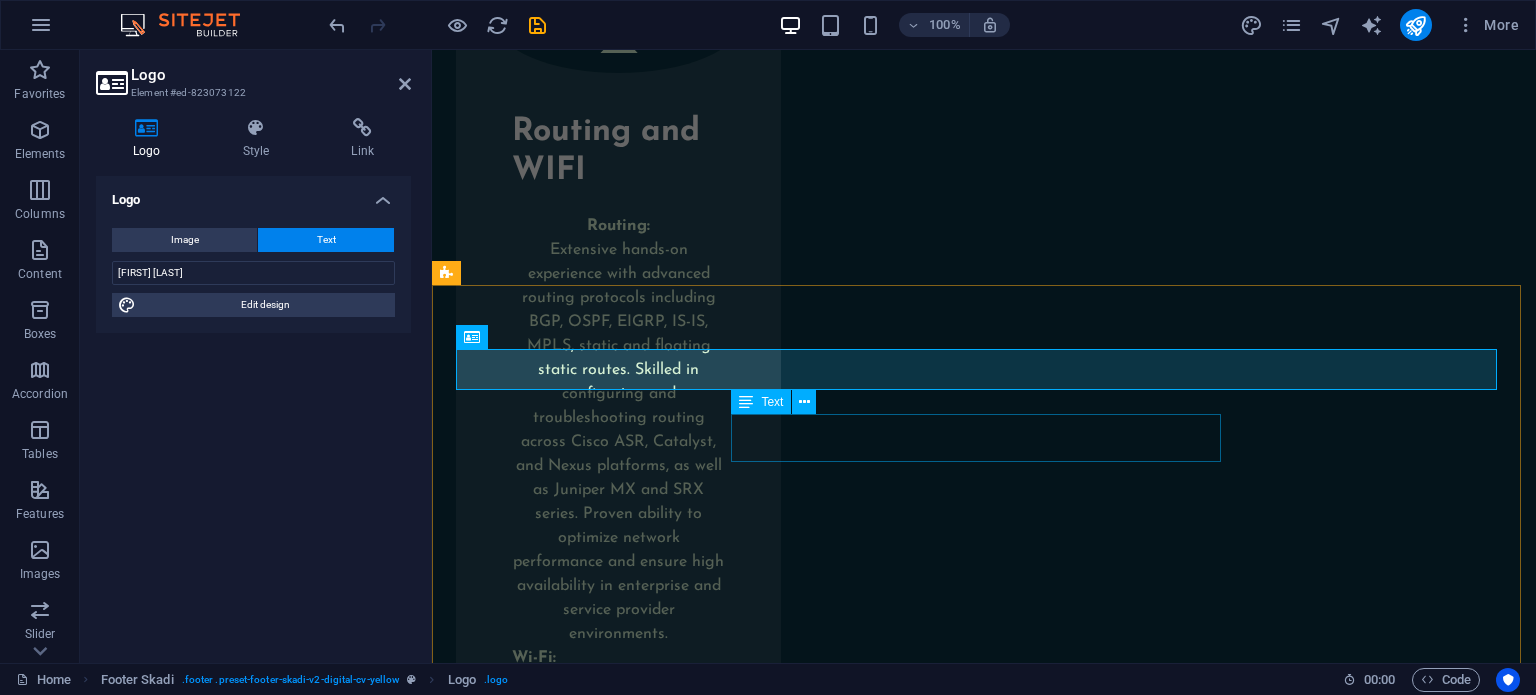 click on "Lorem ipsum dolor sit amet, consectetur adipiscing elit. Consectetur auctor id viverra nunc, ultrices convallis sit." at bounding box center (984, 3085) 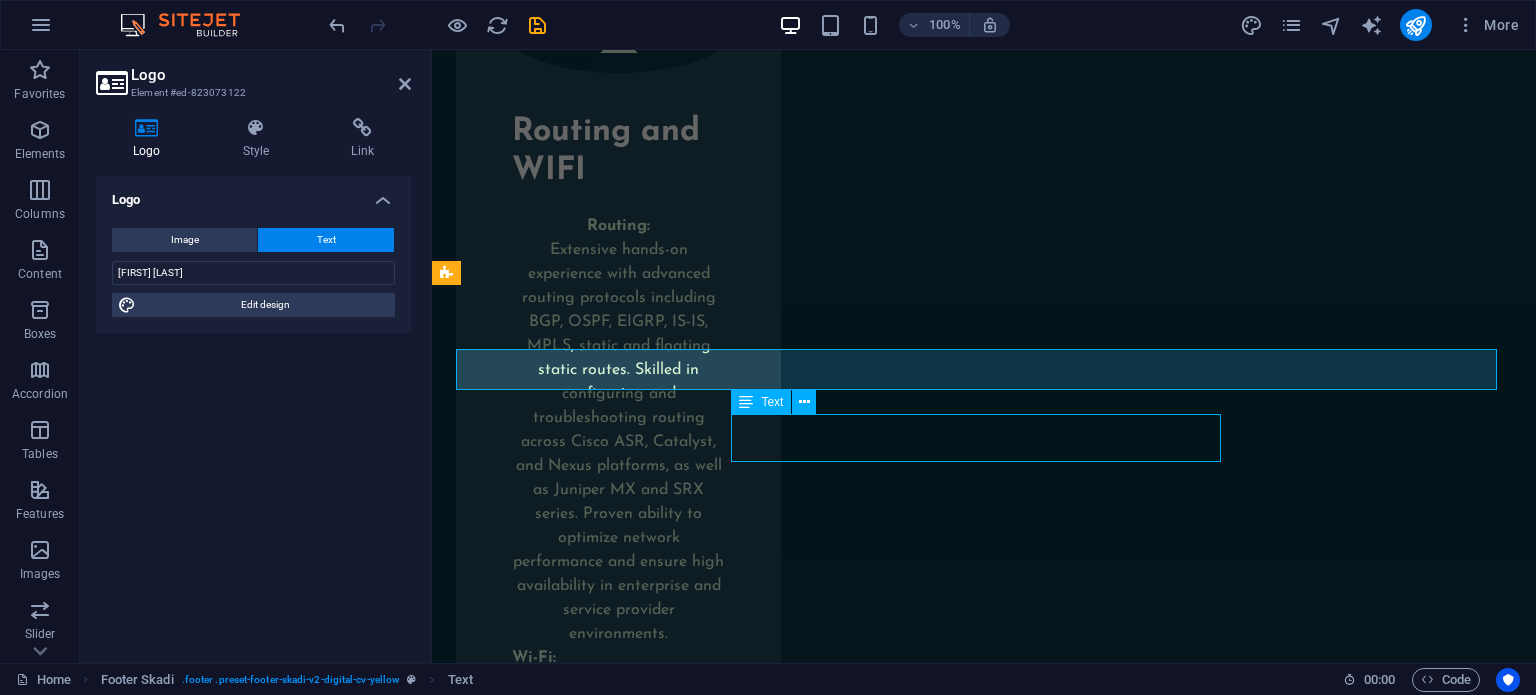 scroll, scrollTop: 12703, scrollLeft: 0, axis: vertical 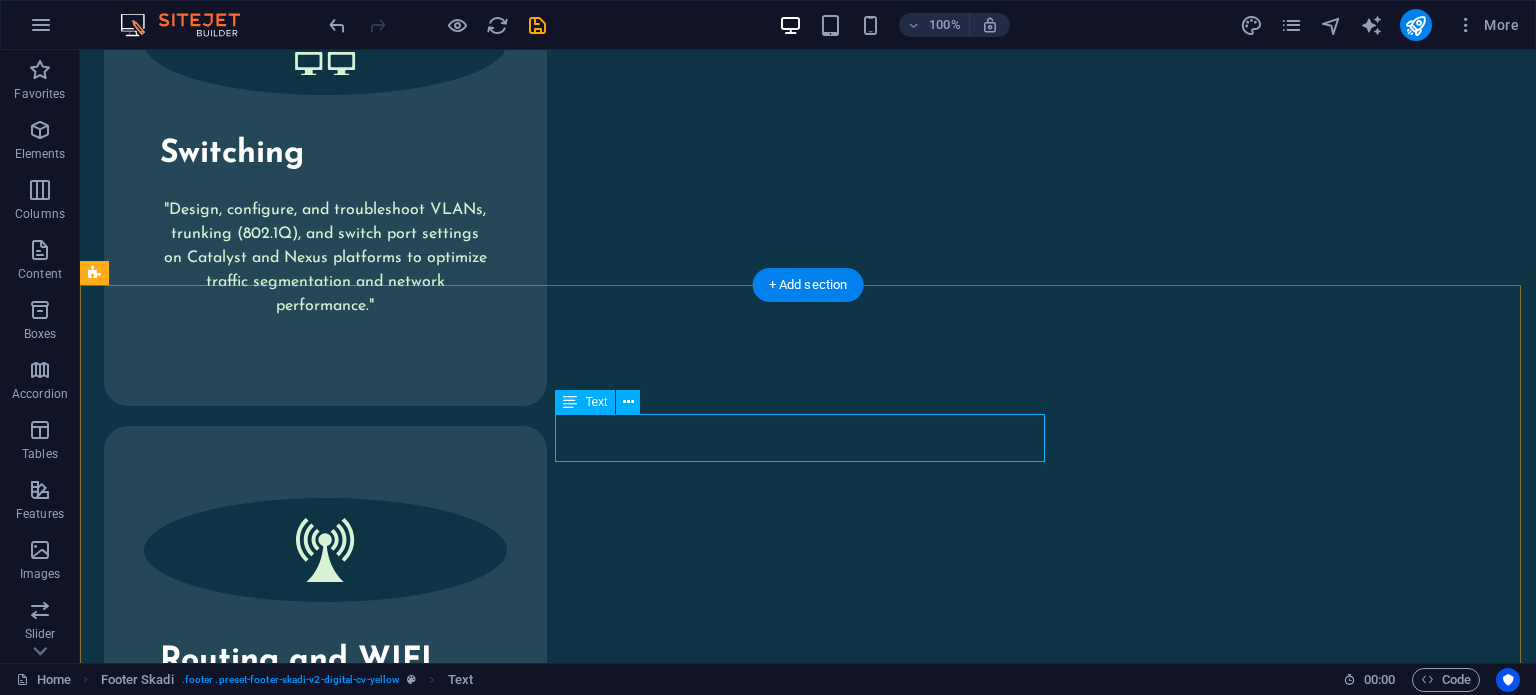 click on "Lorem ipsum dolor sit amet, consectetur adipiscing elit. Consectetur auctor id viverra nunc, ultrices convallis sit." at bounding box center (808, 3181) 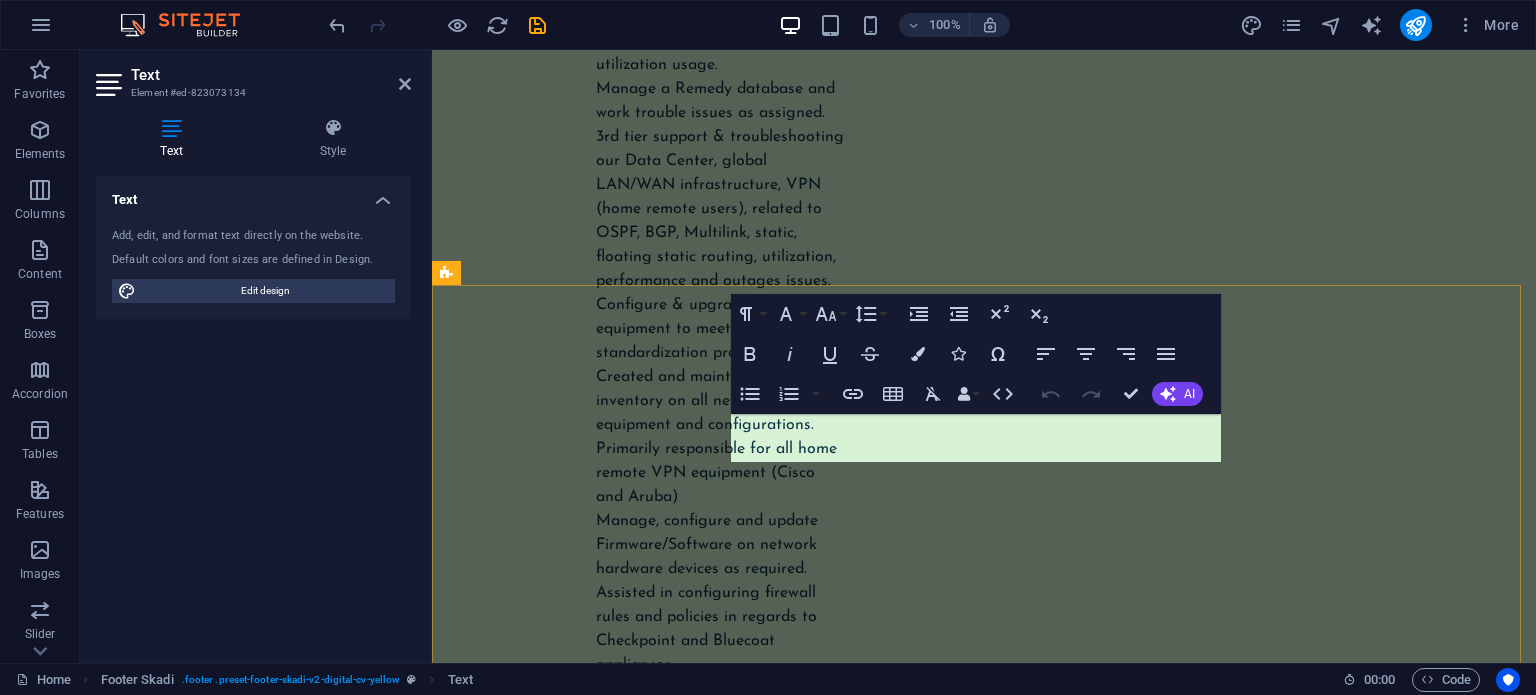 scroll, scrollTop: 17768, scrollLeft: 0, axis: vertical 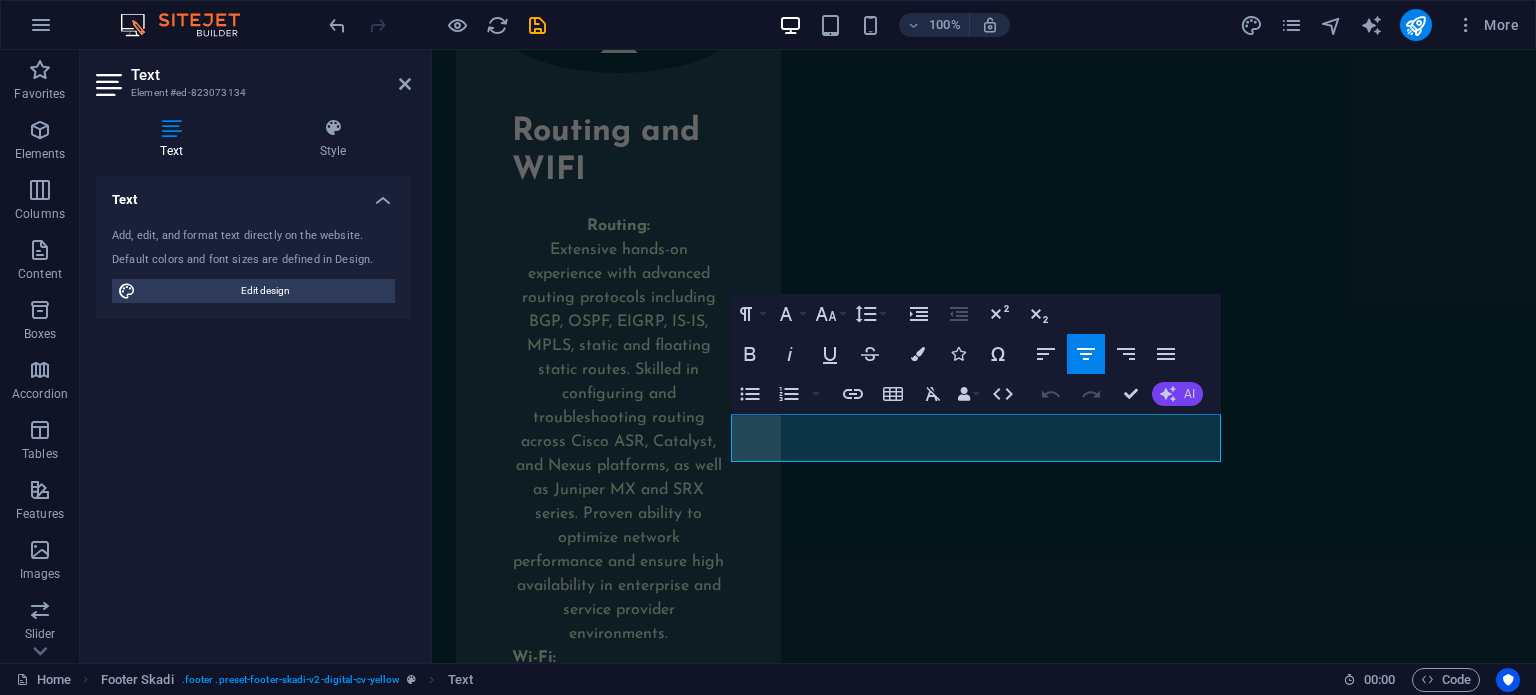 click on "AI" at bounding box center (1189, 394) 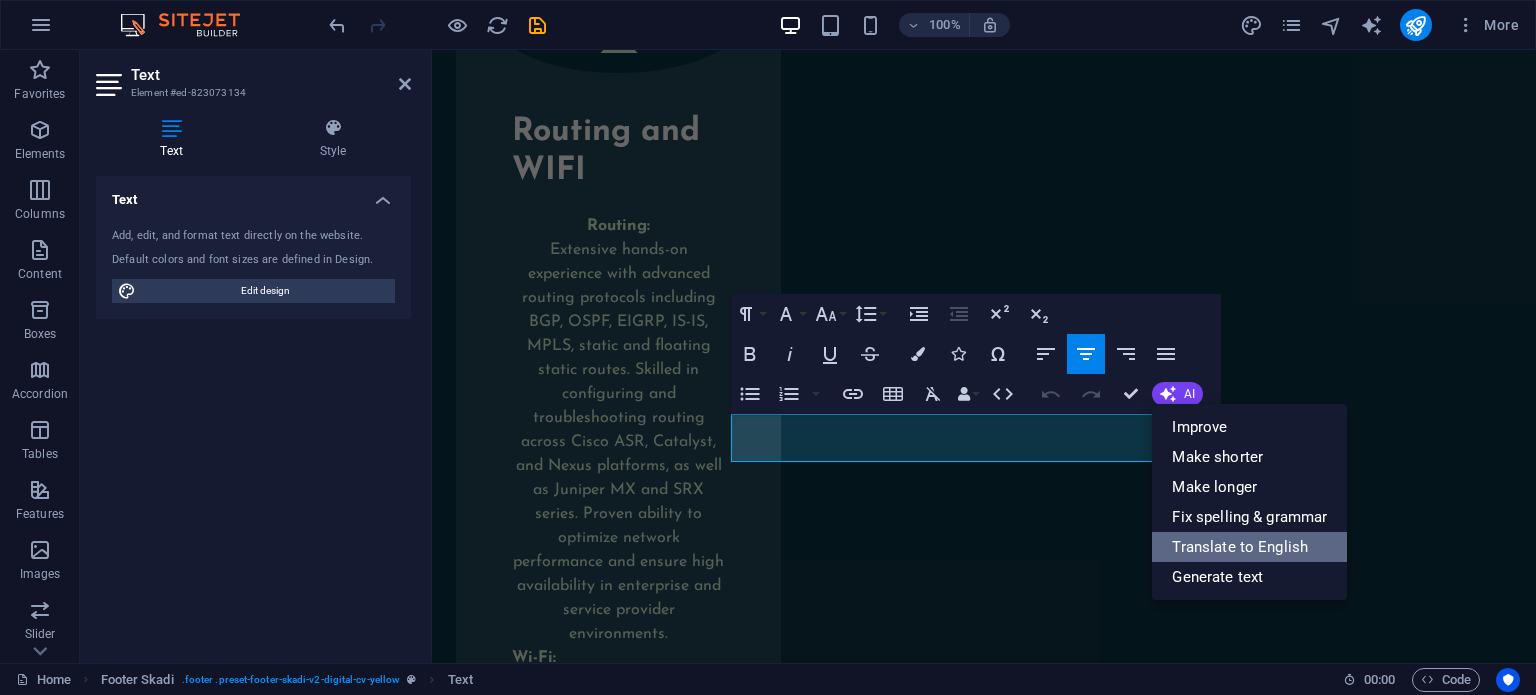 click on "Translate to English" at bounding box center [1249, 547] 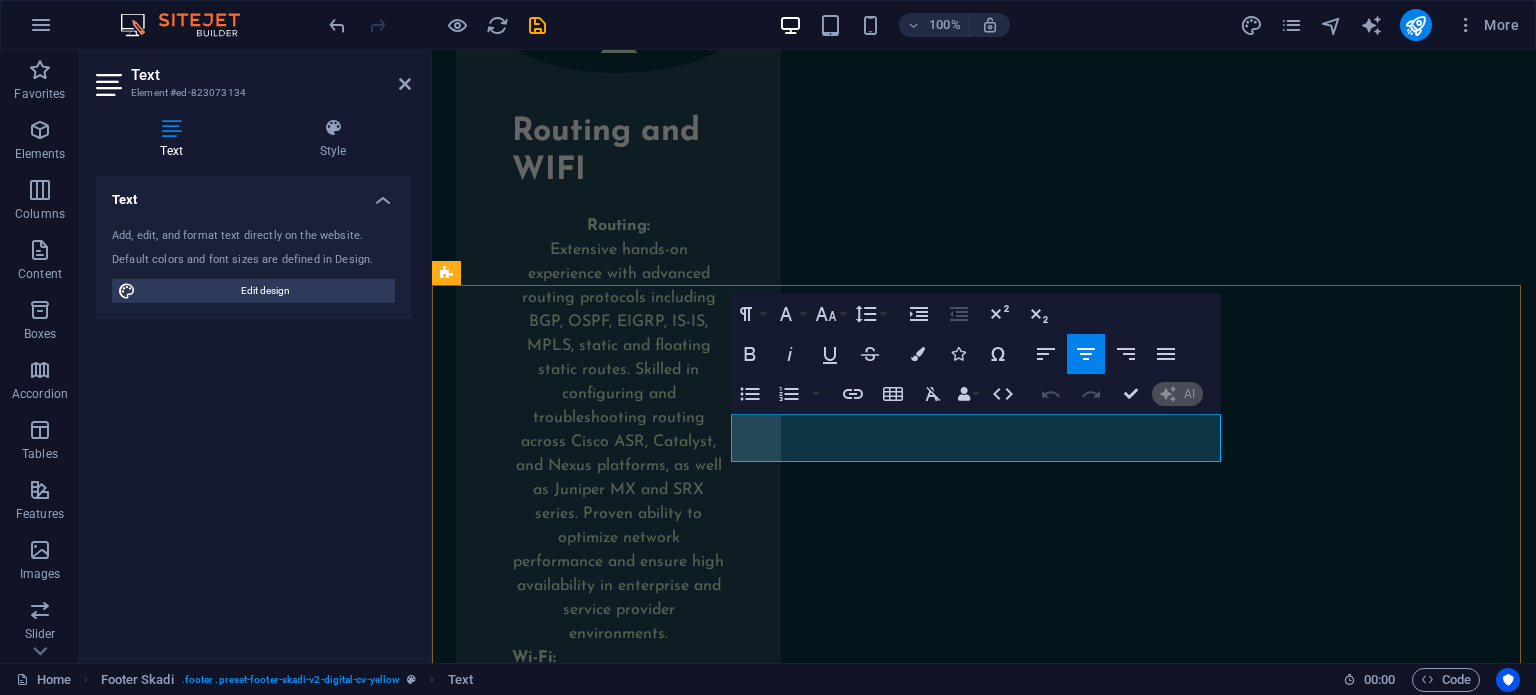 type 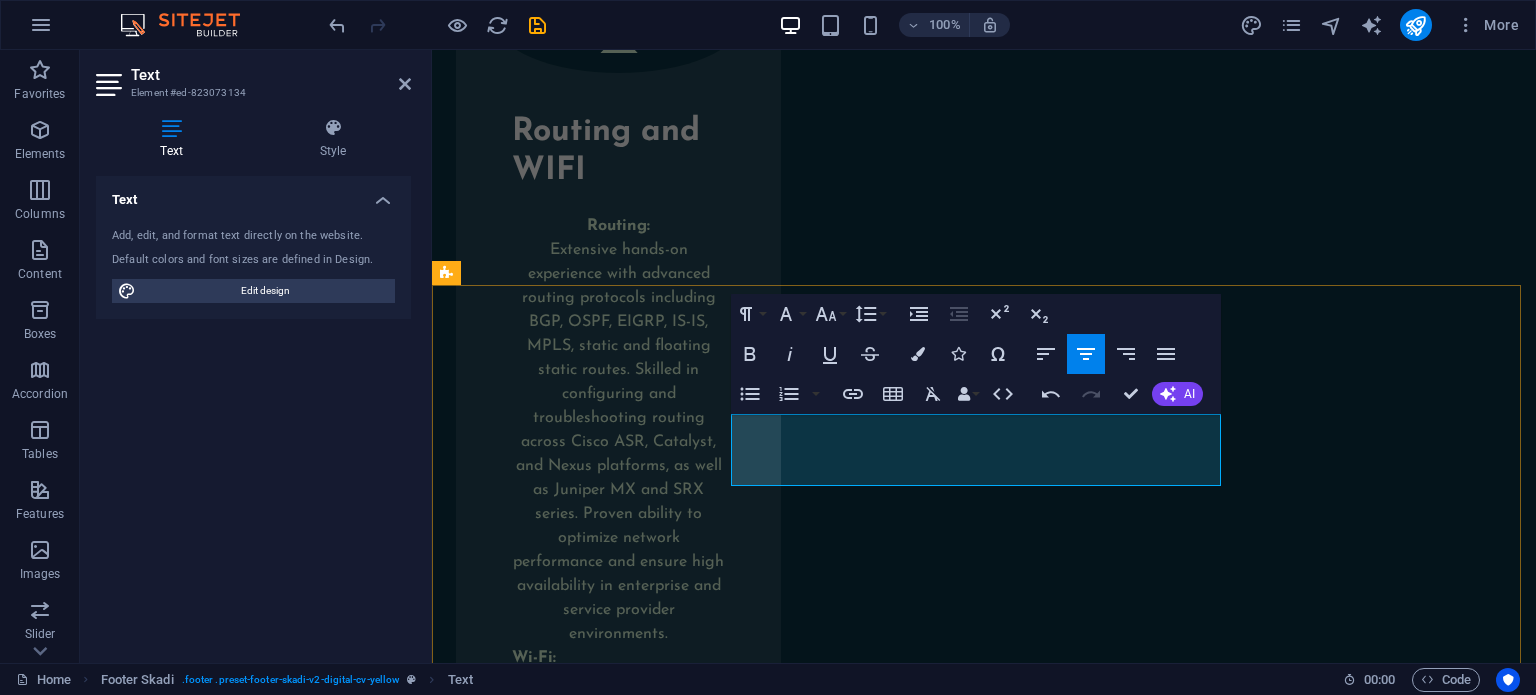 click on "Lorem ipsum dolor sit amet, consectetur adipiscing elit. The author of the subject is now in the midst of a vibrant life, and the challenges are ongoing." at bounding box center (984, 3097) 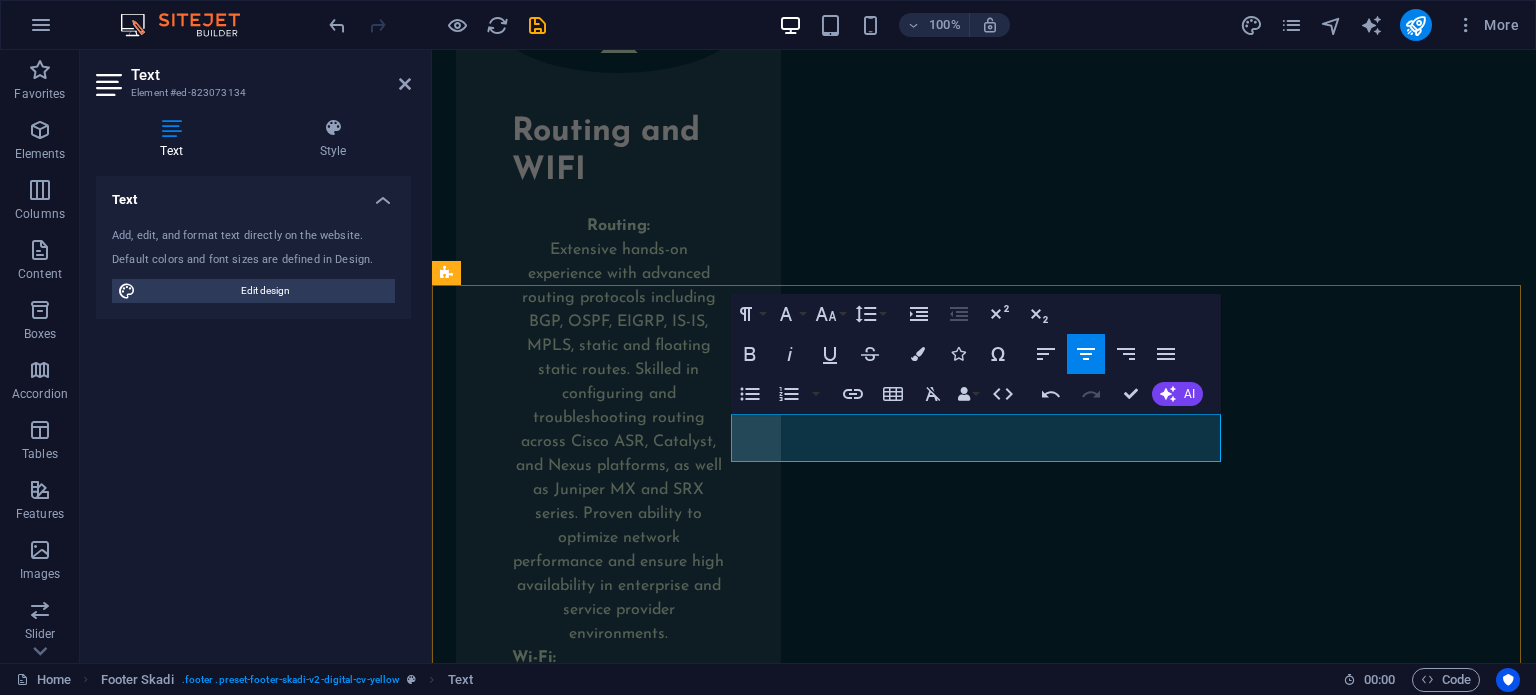 click on "The author of the subject is now in the midst of a vibrant life, and the challenges are ongoing." at bounding box center (984, 3085) 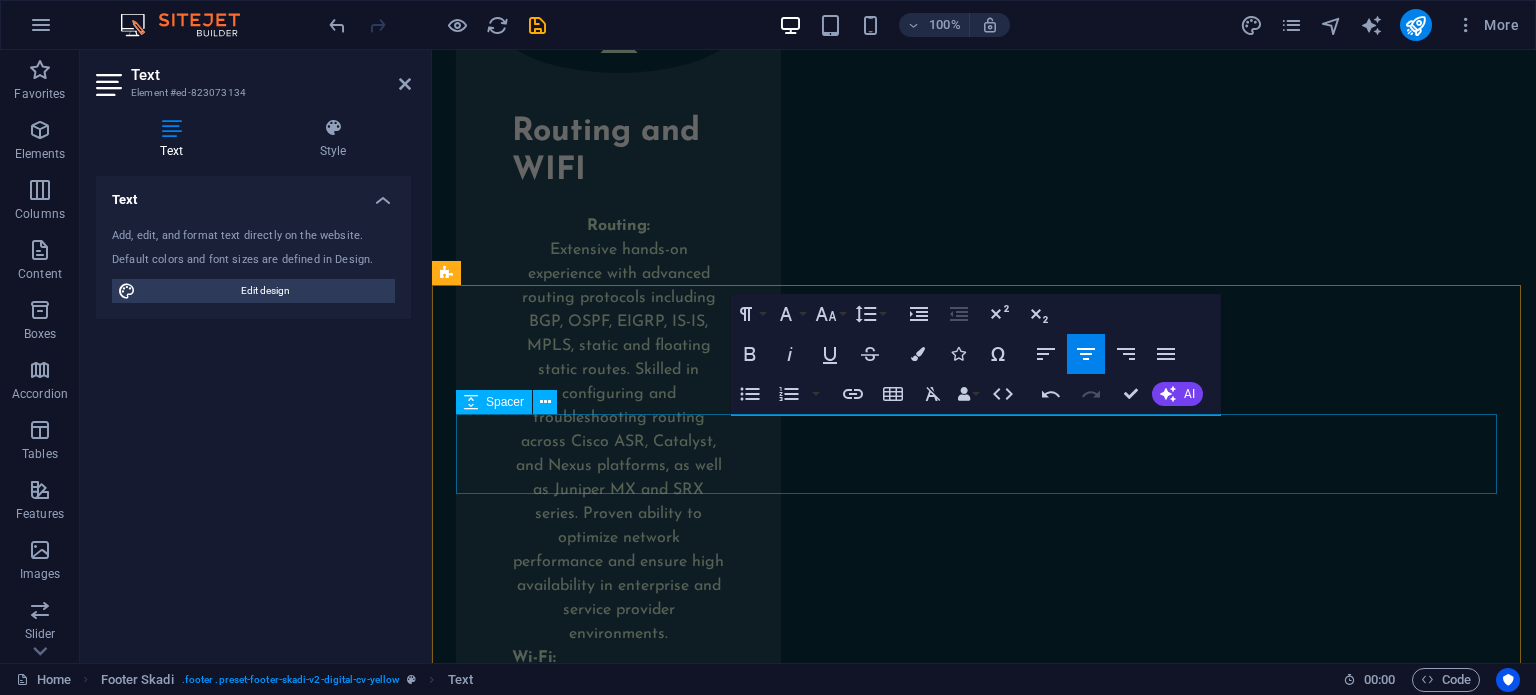 scroll, scrollTop: 17808, scrollLeft: 0, axis: vertical 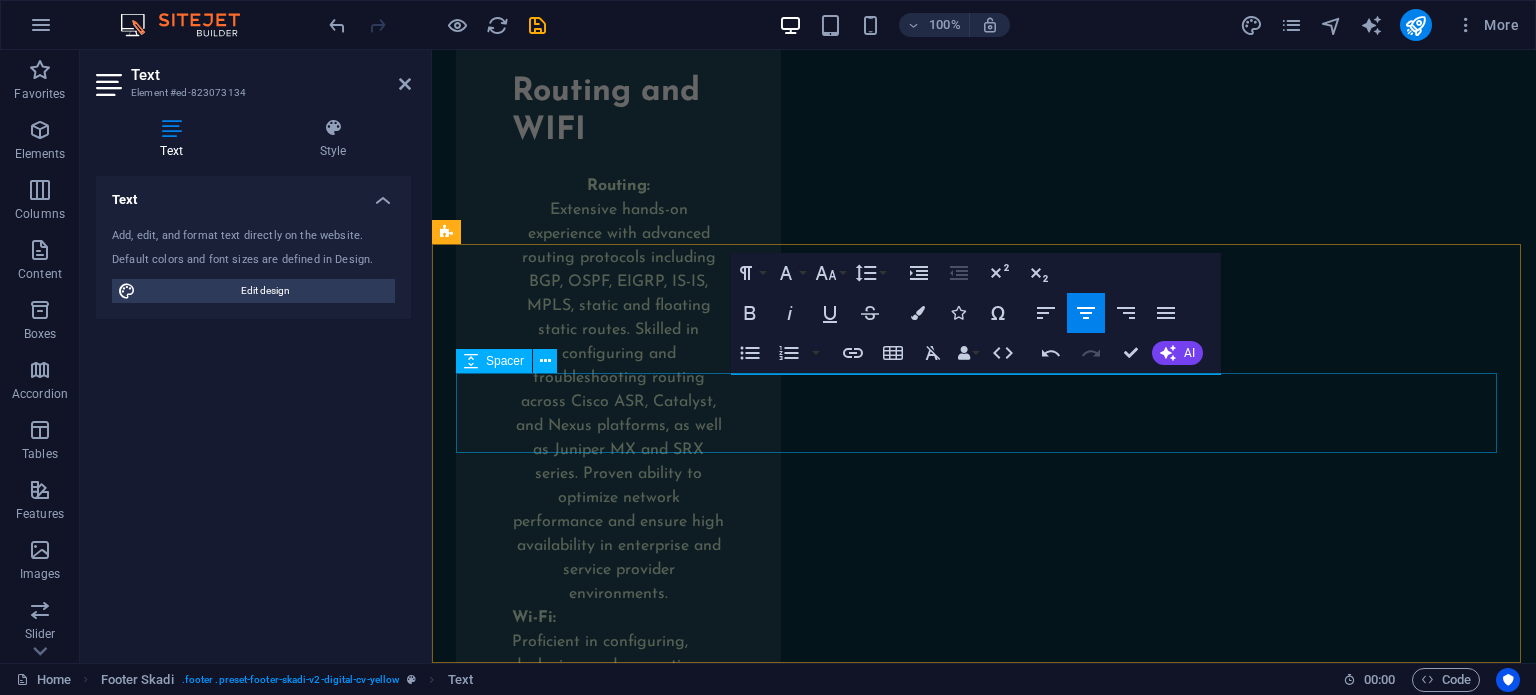 click at bounding box center [984, 3073] 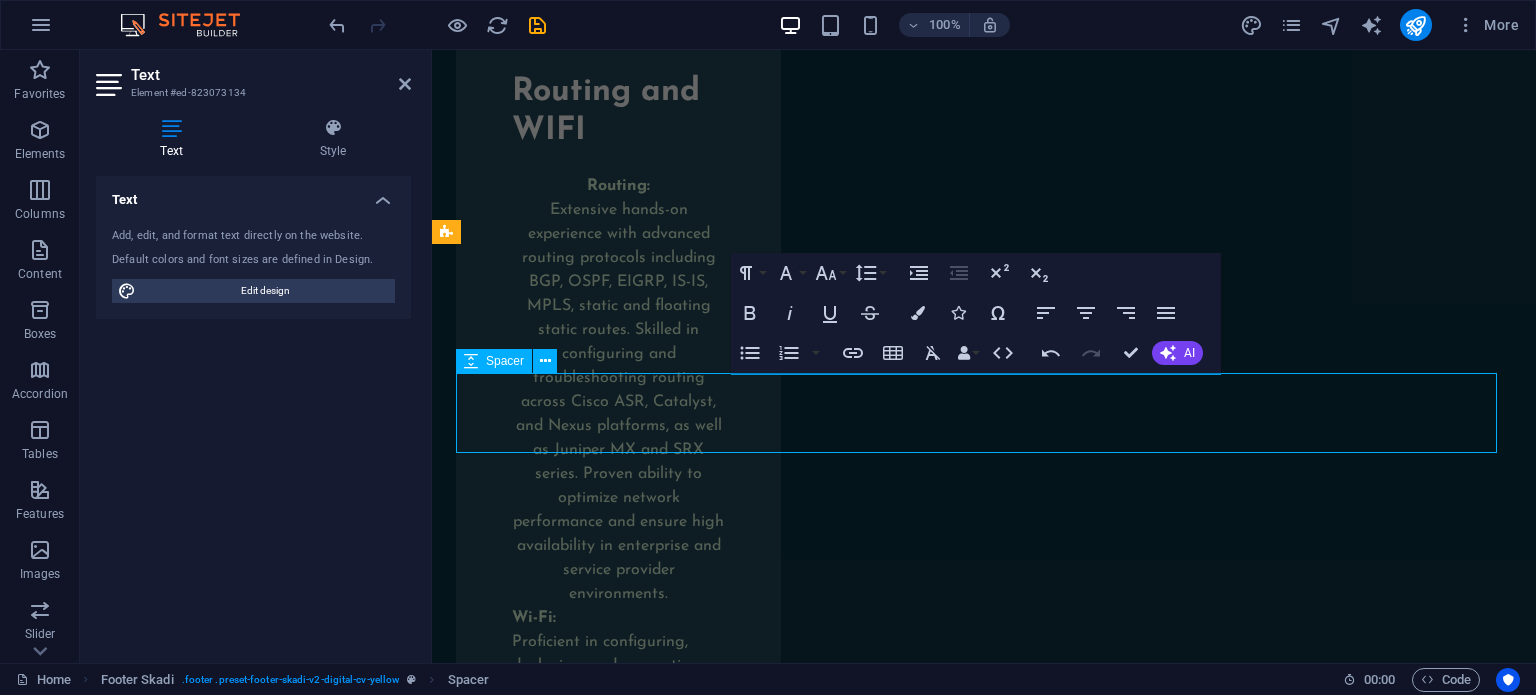 click at bounding box center [984, 3073] 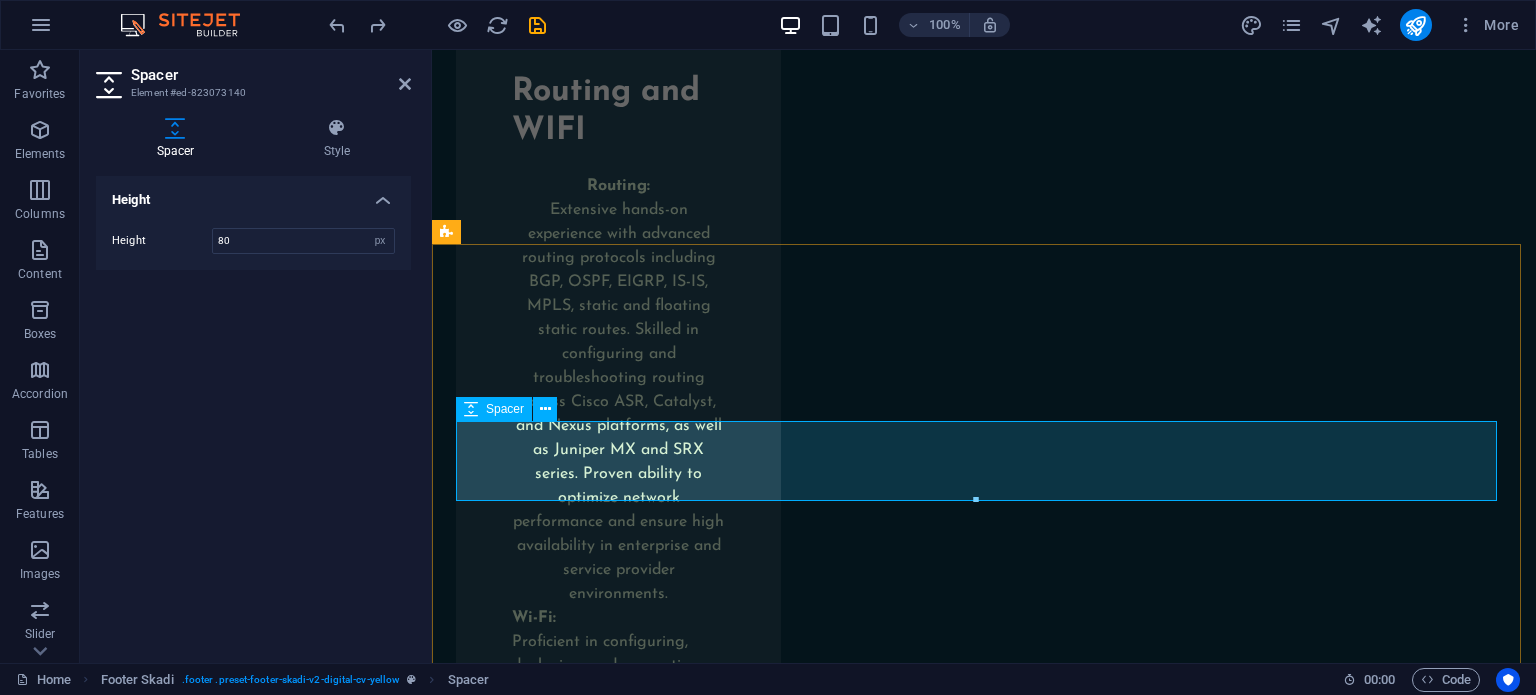 click at bounding box center [984, 3097] 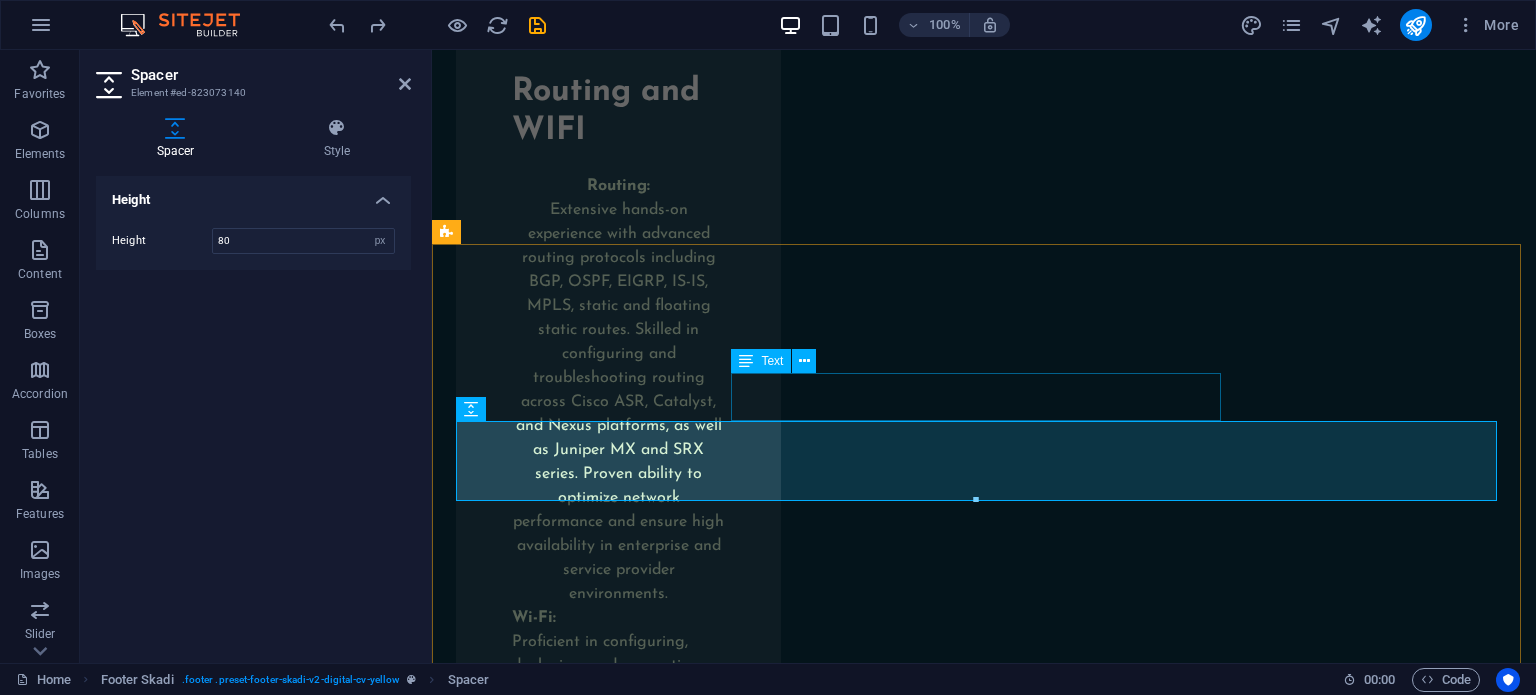 click on "Lorem ipsum dolor sit amet, consectetur adipiscing elit. Consectetur auctor id viverra nunc, ultrices convallis sit." at bounding box center [984, 3045] 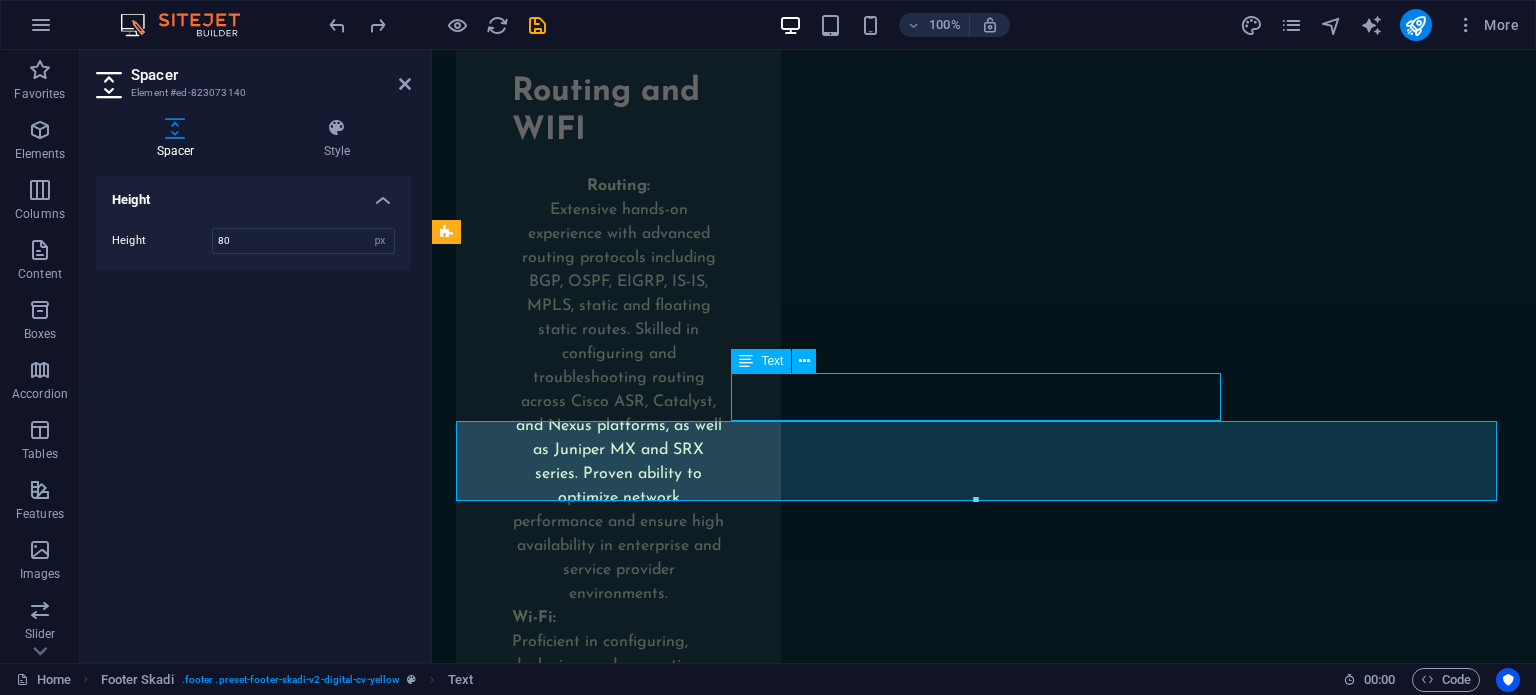 click on "Lorem ipsum dolor sit amet, consectetur adipiscing elit. Consectetur auctor id viverra nunc, ultrices convallis sit." at bounding box center (984, 3045) 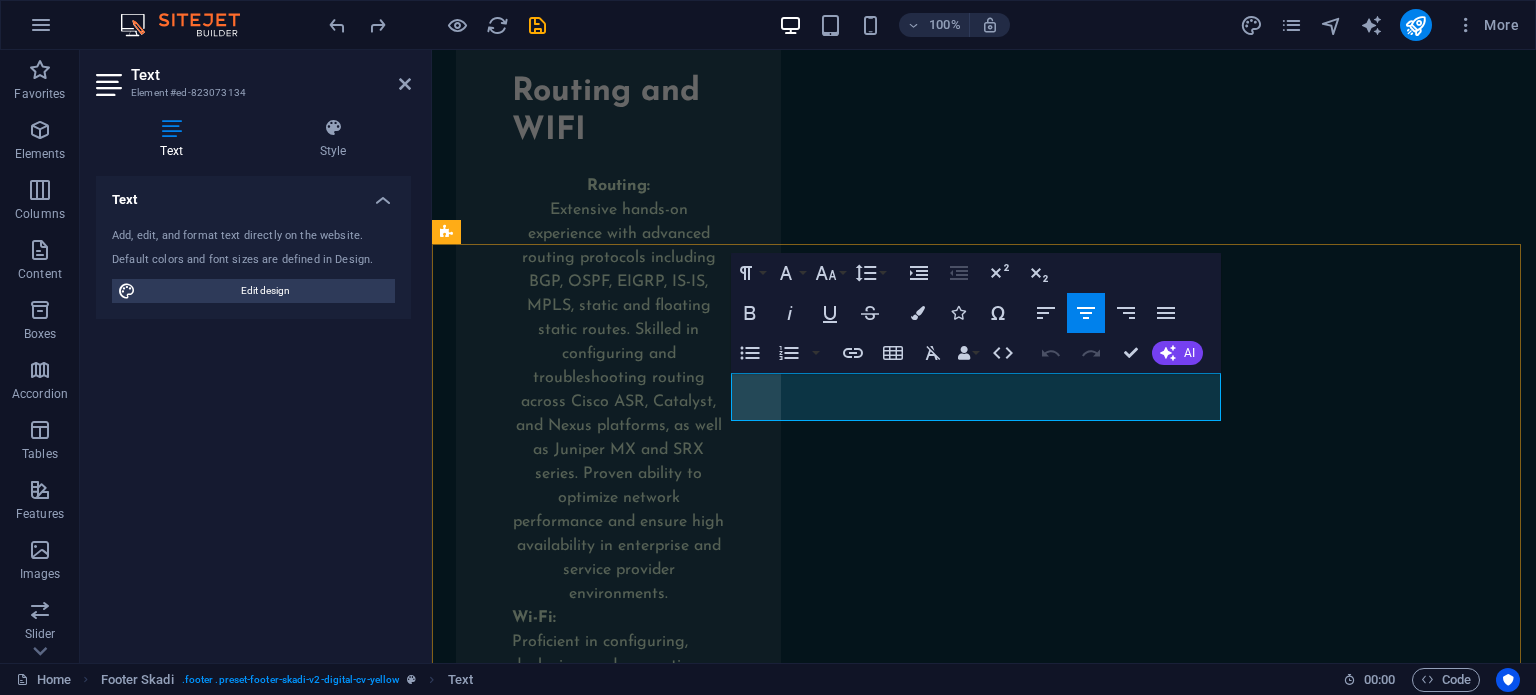 drag, startPoint x: 1143, startPoint y: 412, endPoint x: 734, endPoint y: 372, distance: 410.95132 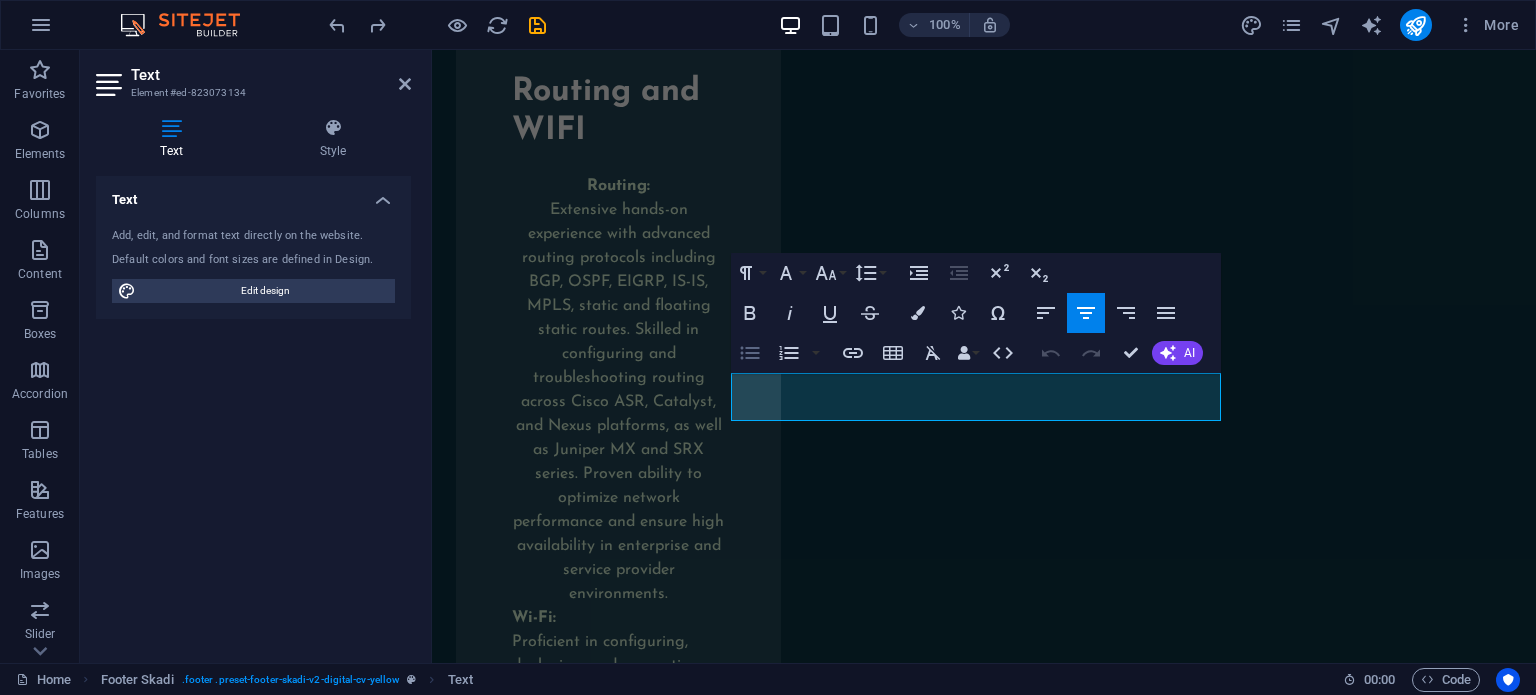 type 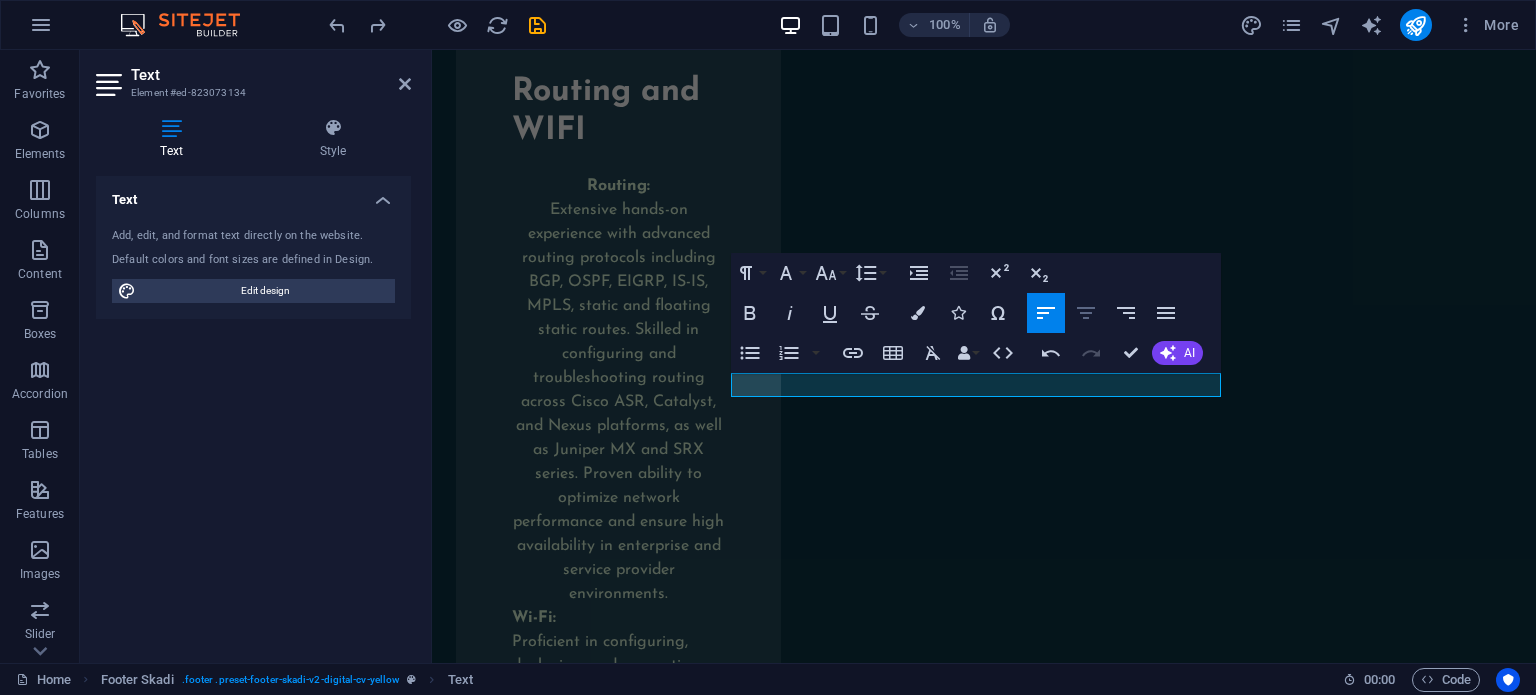 click 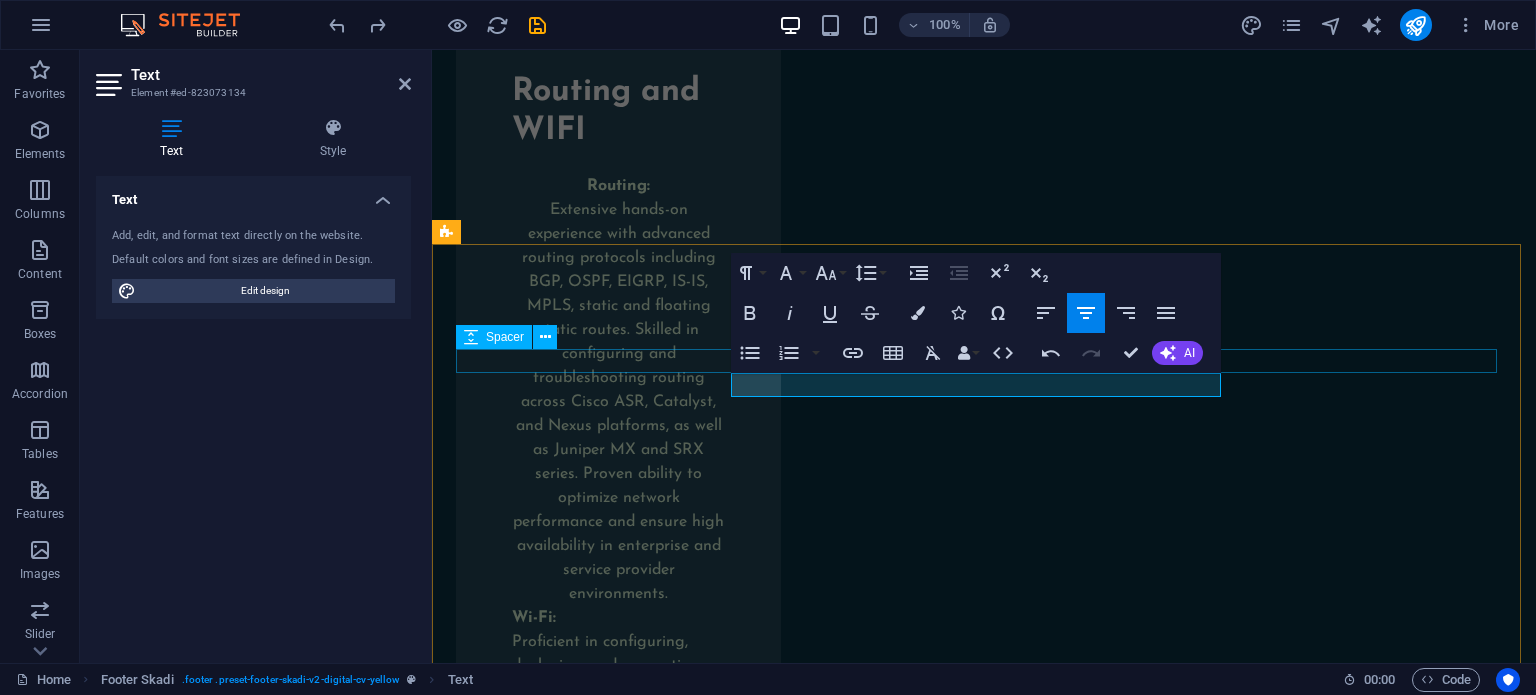 click at bounding box center [984, 3021] 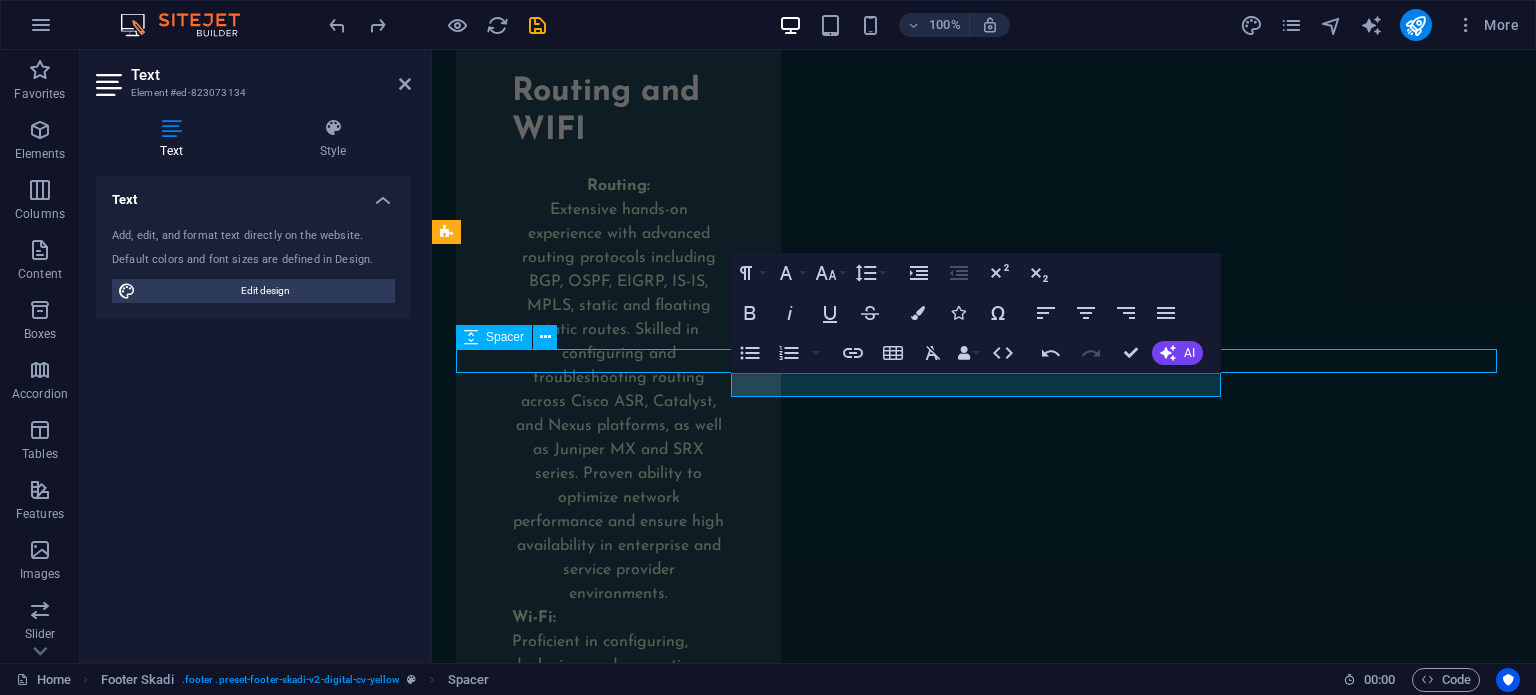 scroll, scrollTop: 12744, scrollLeft: 0, axis: vertical 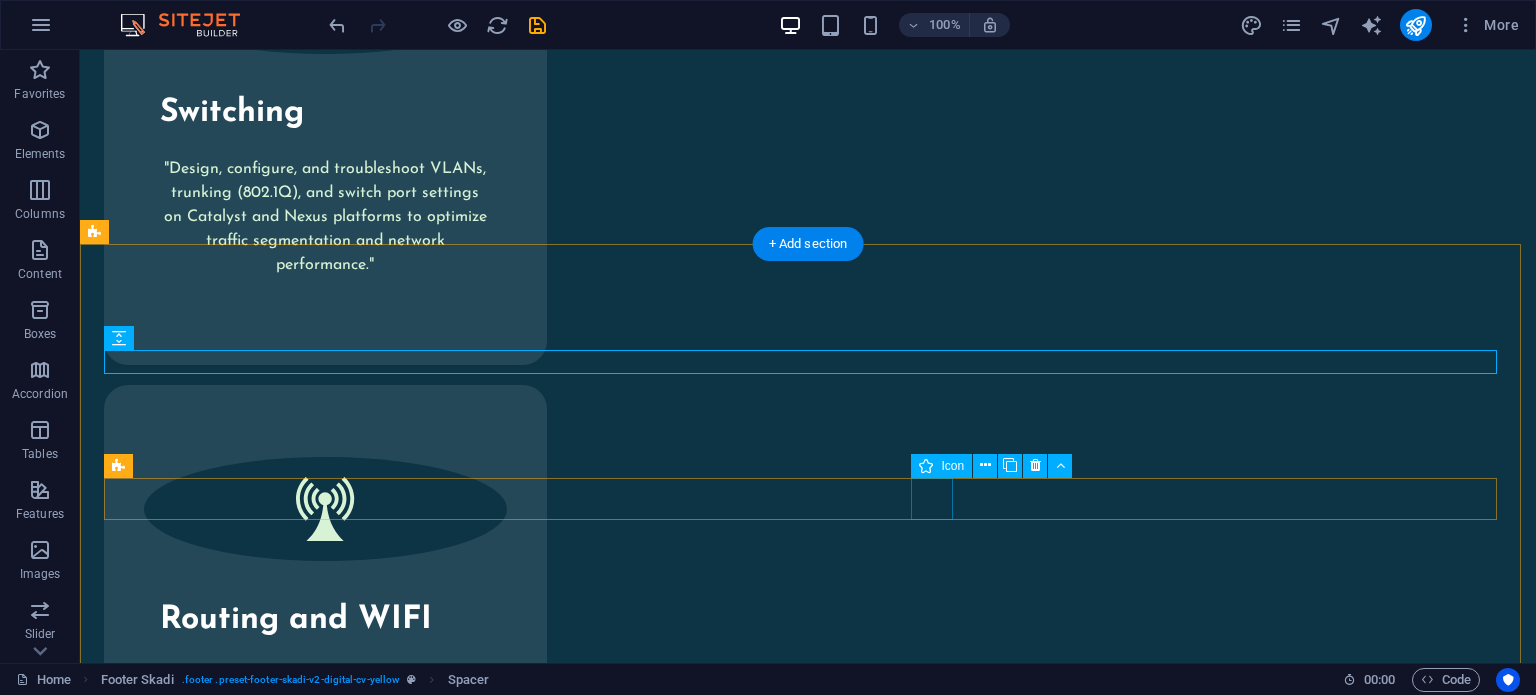 click at bounding box center [808, 3469] 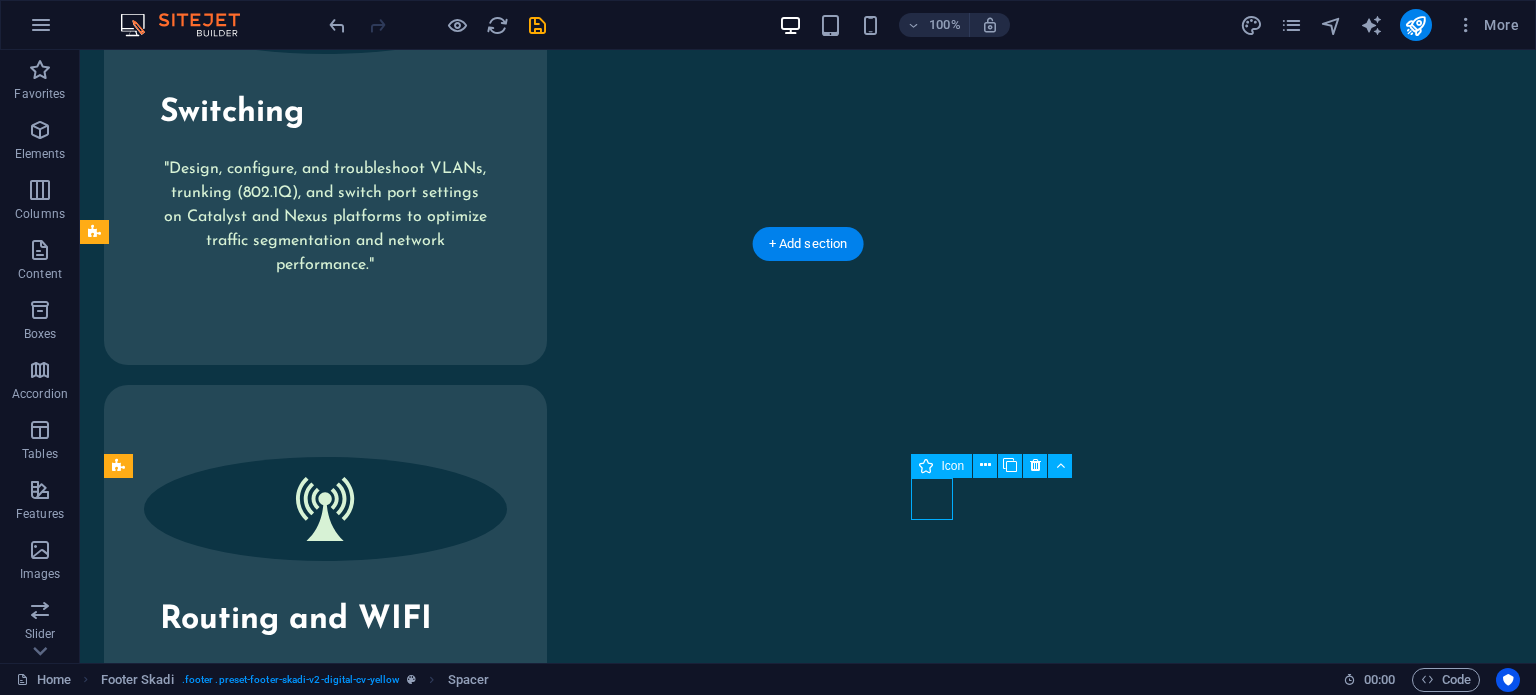 click at bounding box center [808, 3469] 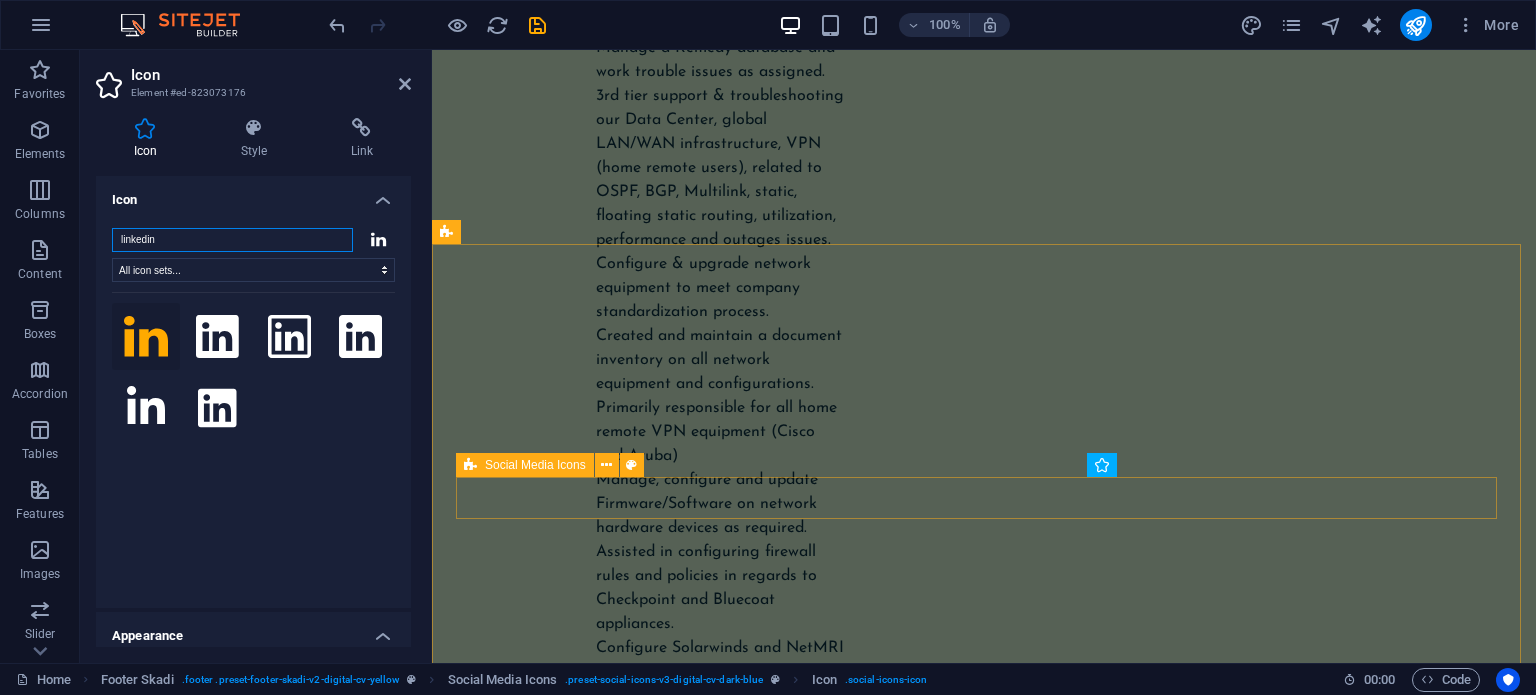 scroll, scrollTop: 17808, scrollLeft: 0, axis: vertical 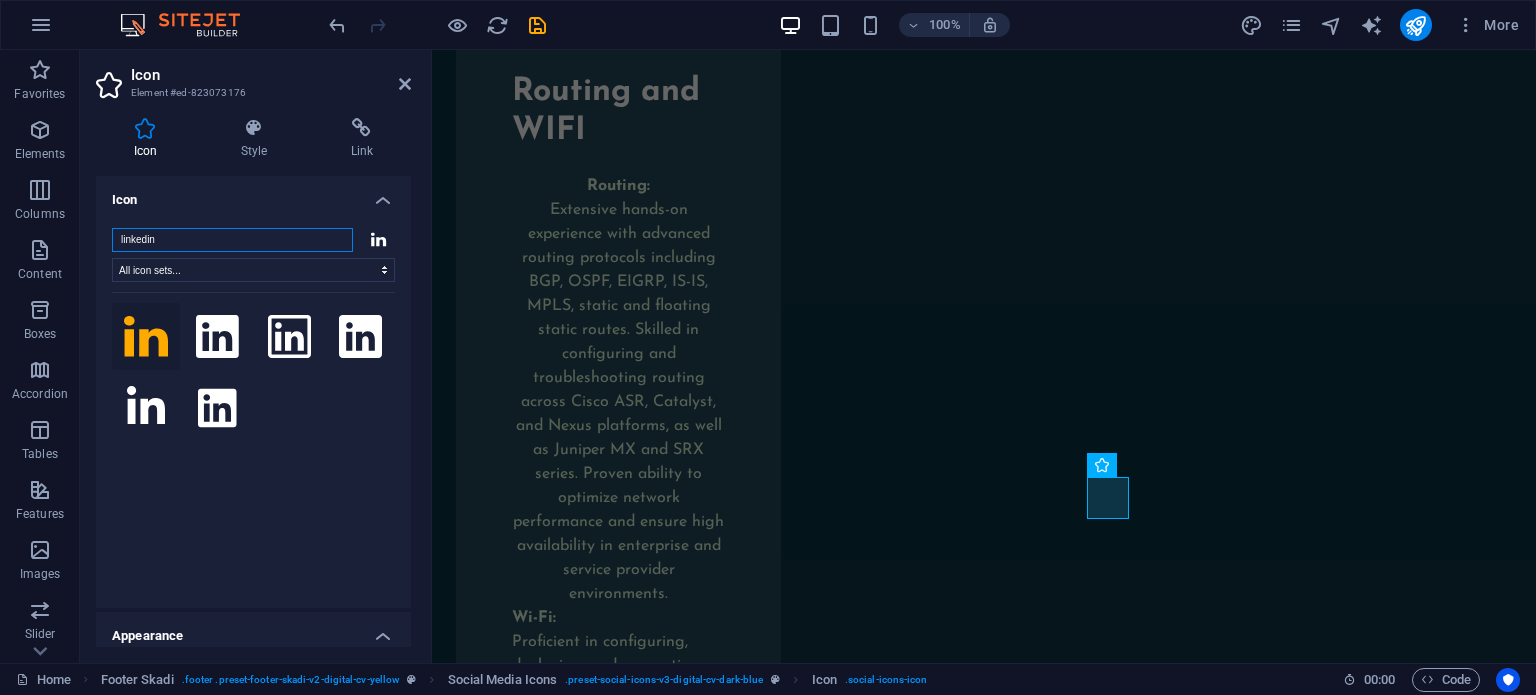 click on "linkedin" at bounding box center (232, 240) 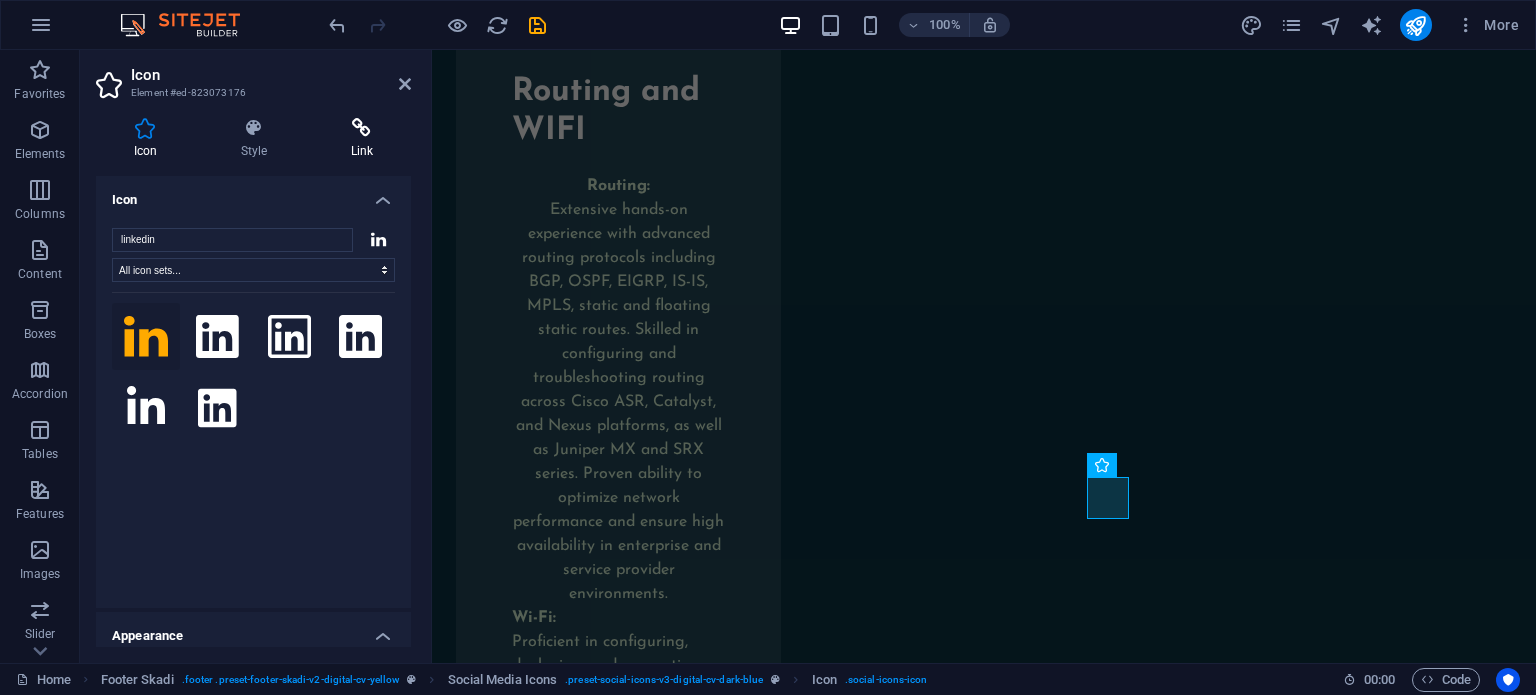 click at bounding box center [362, 128] 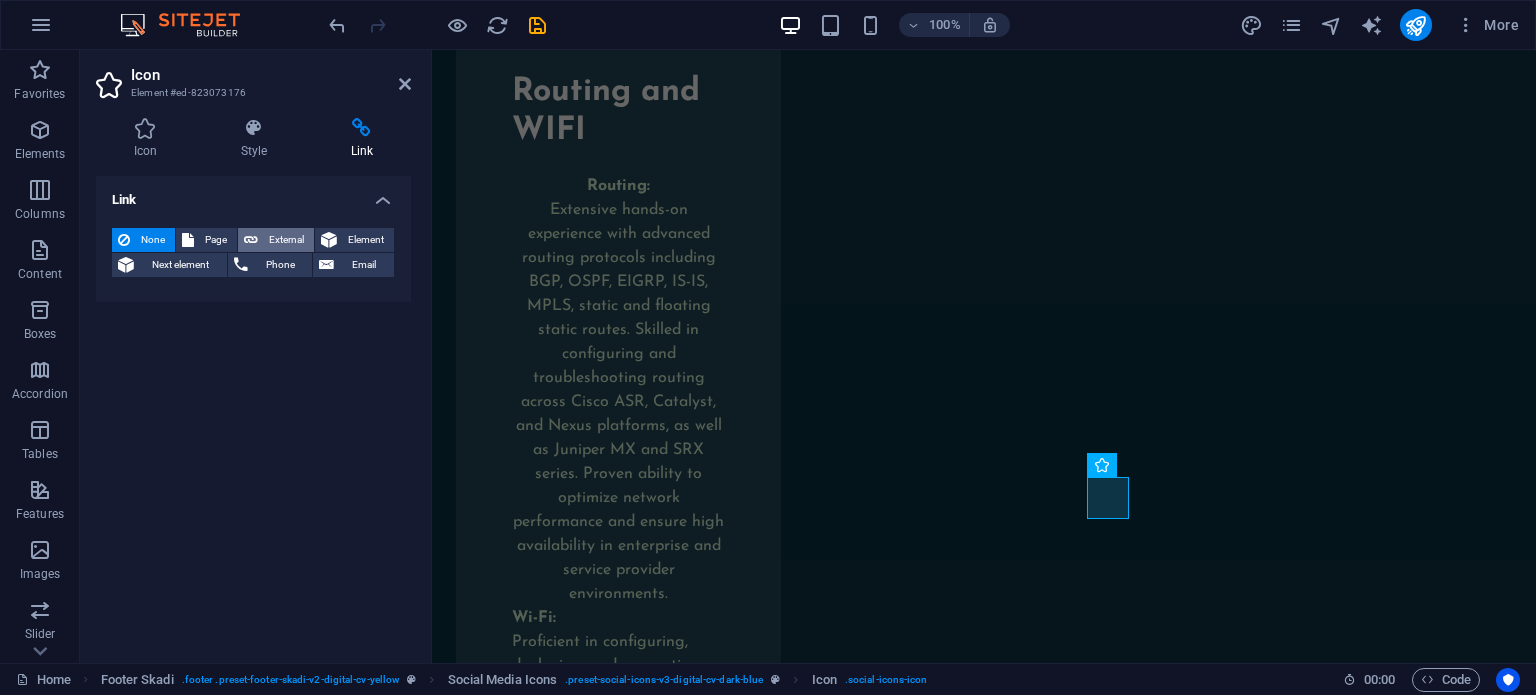 click on "External" at bounding box center (286, 240) 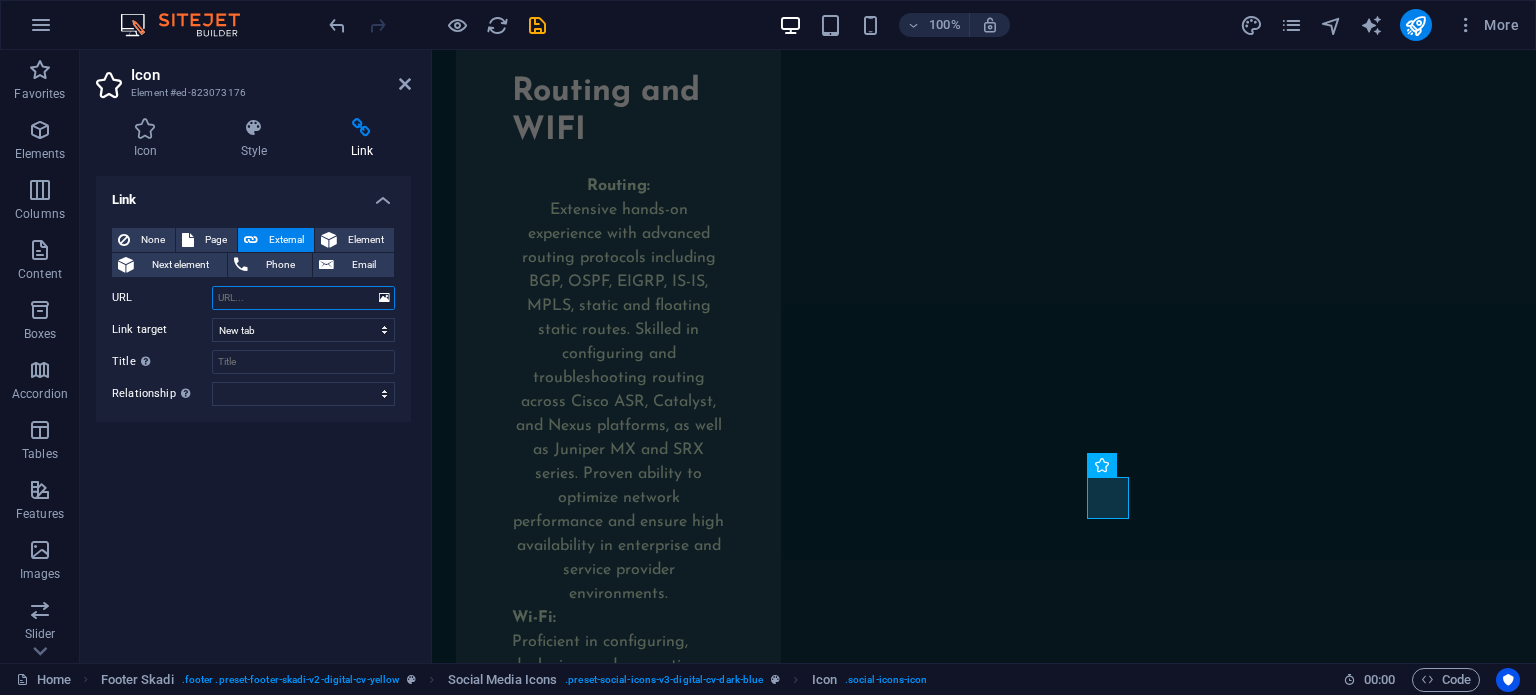 click on "URL" at bounding box center [303, 298] 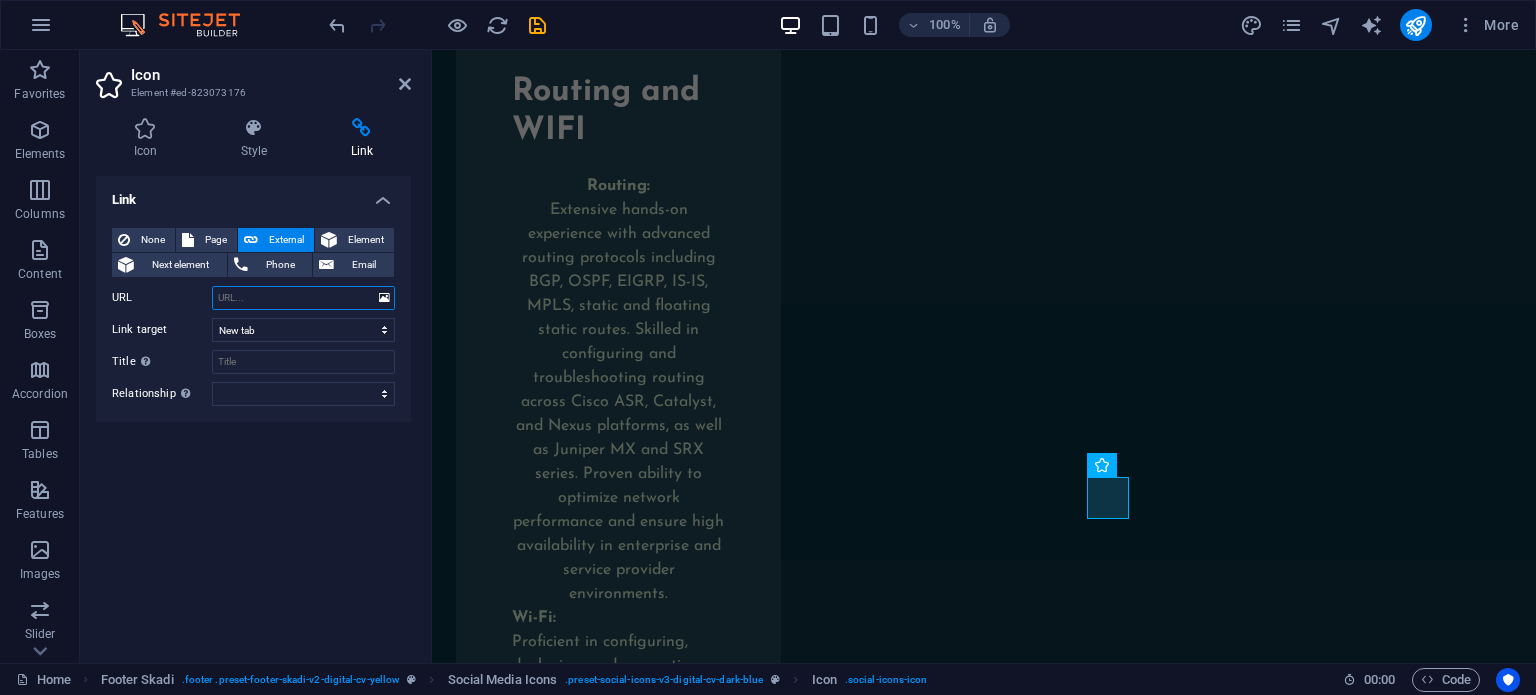 paste on "https://www.linkedin.com/in/robertarriola/" 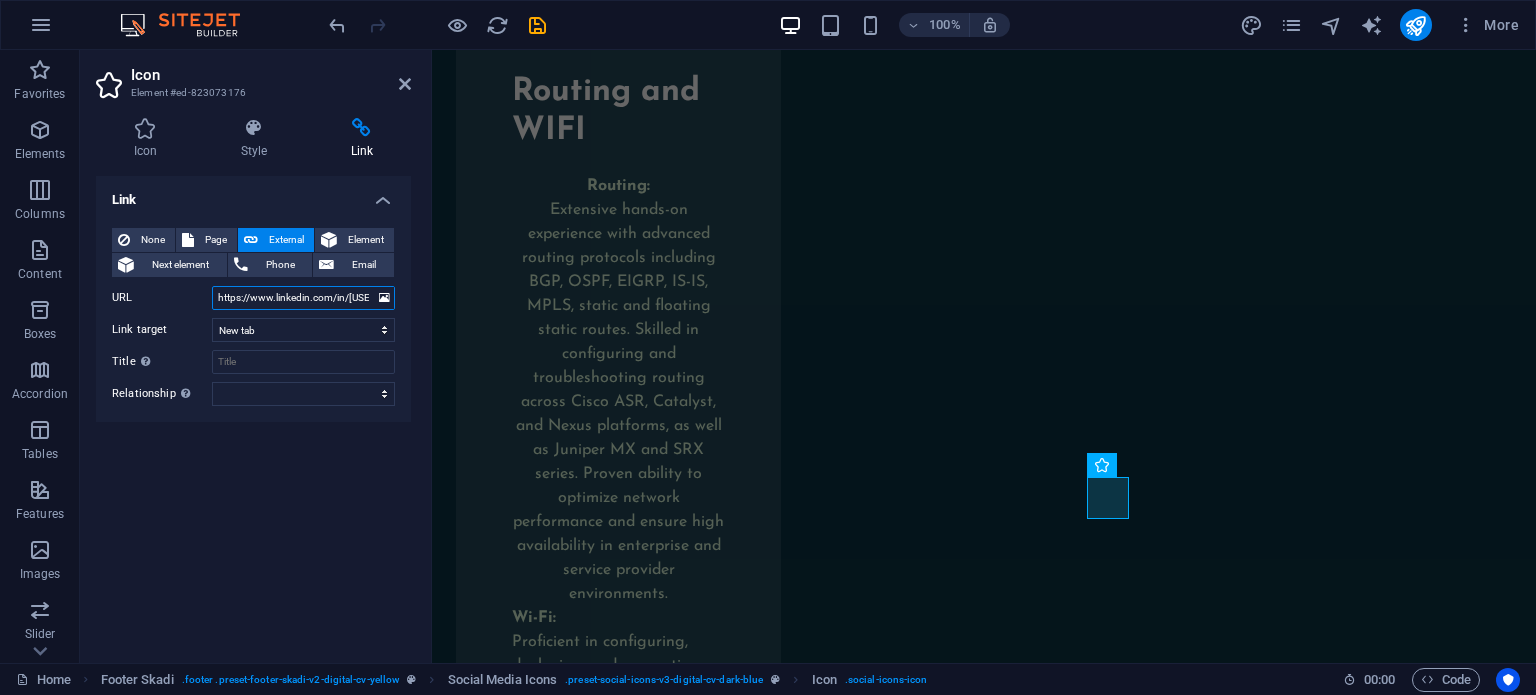 scroll, scrollTop: 0, scrollLeft: 36, axis: horizontal 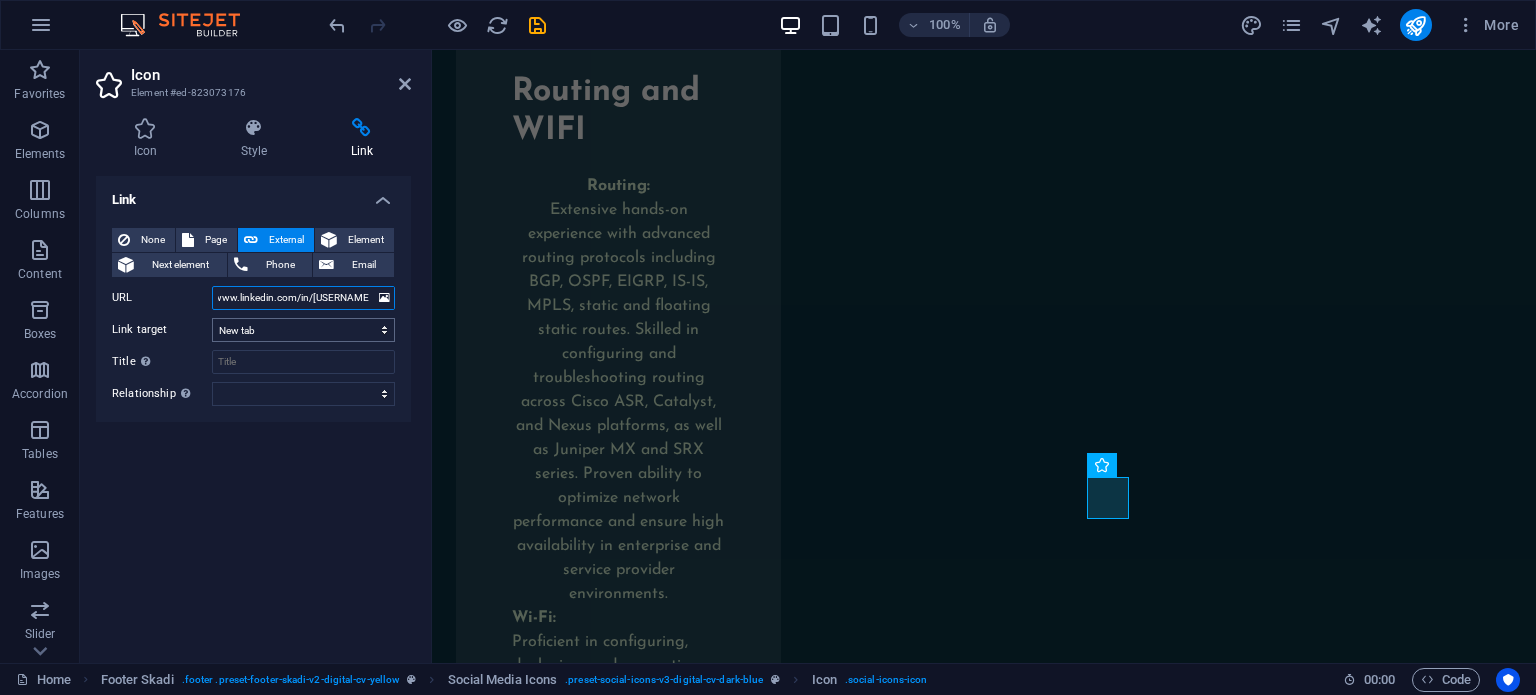 type on "https://www.linkedin.com/in/robertarriola/" 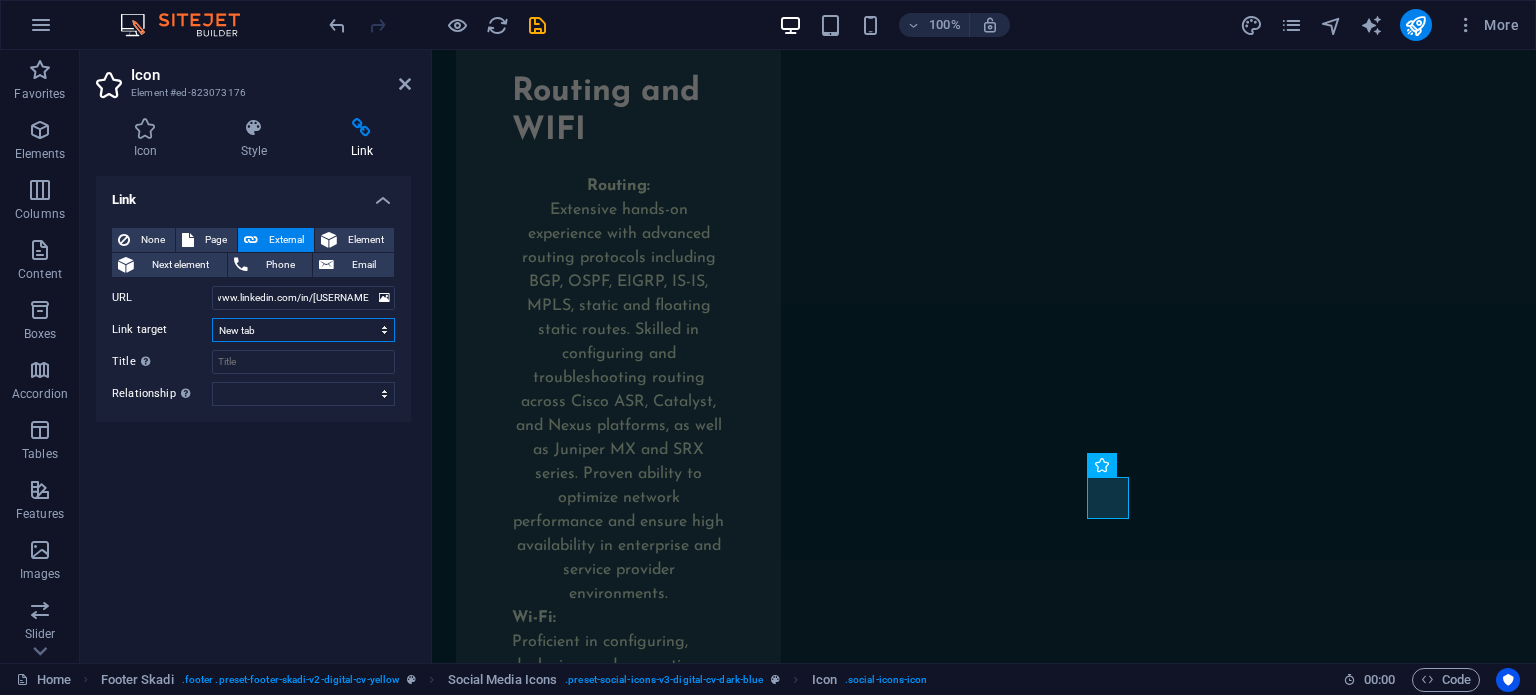 scroll, scrollTop: 0, scrollLeft: 0, axis: both 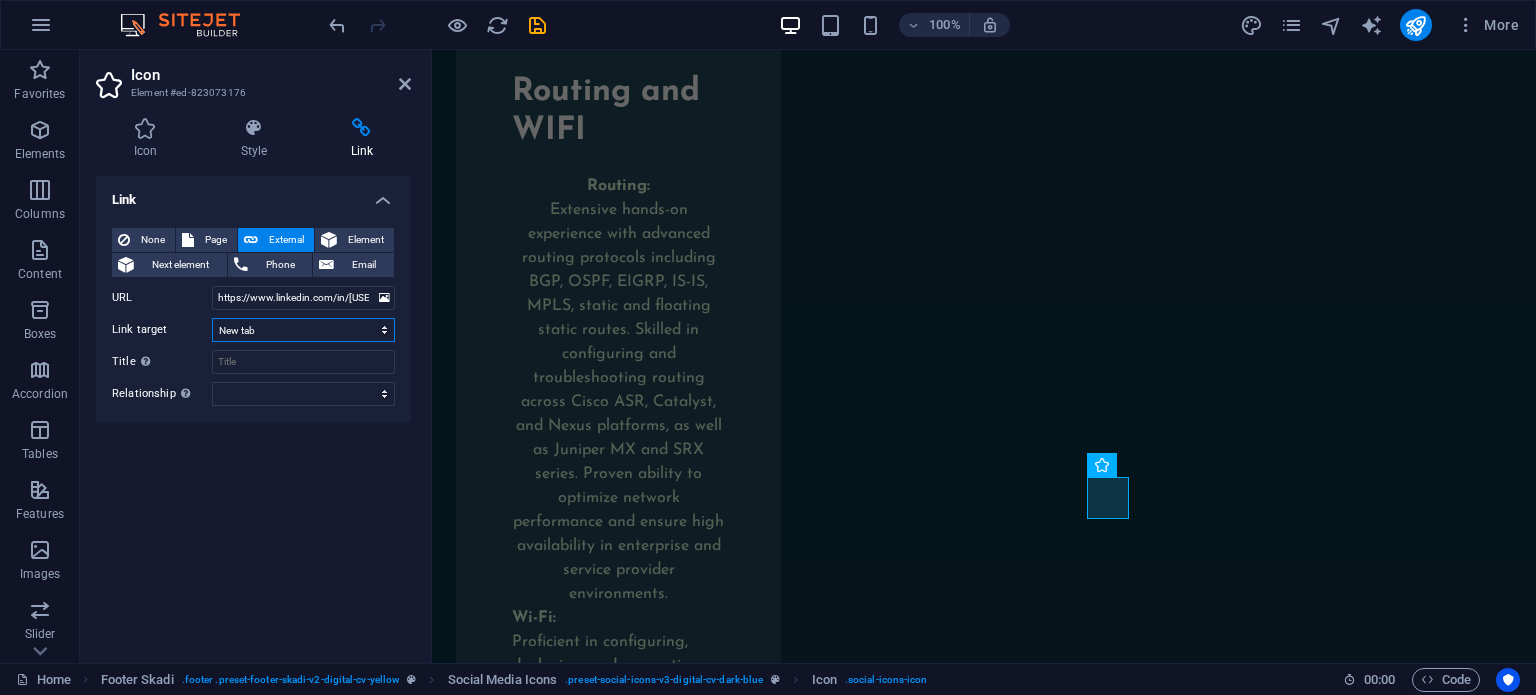 click on "New tab Same tab Overlay" at bounding box center (303, 330) 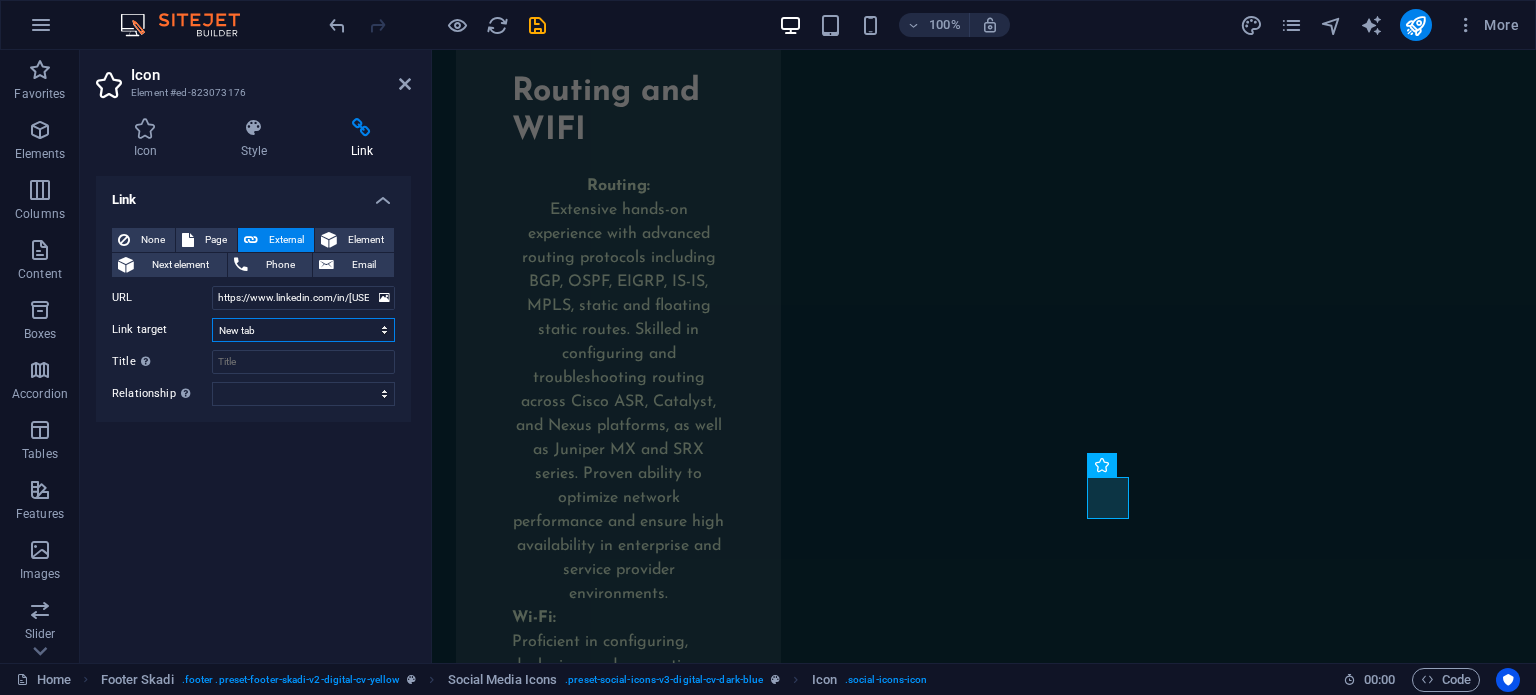 click on "New tab Same tab Overlay" at bounding box center [303, 330] 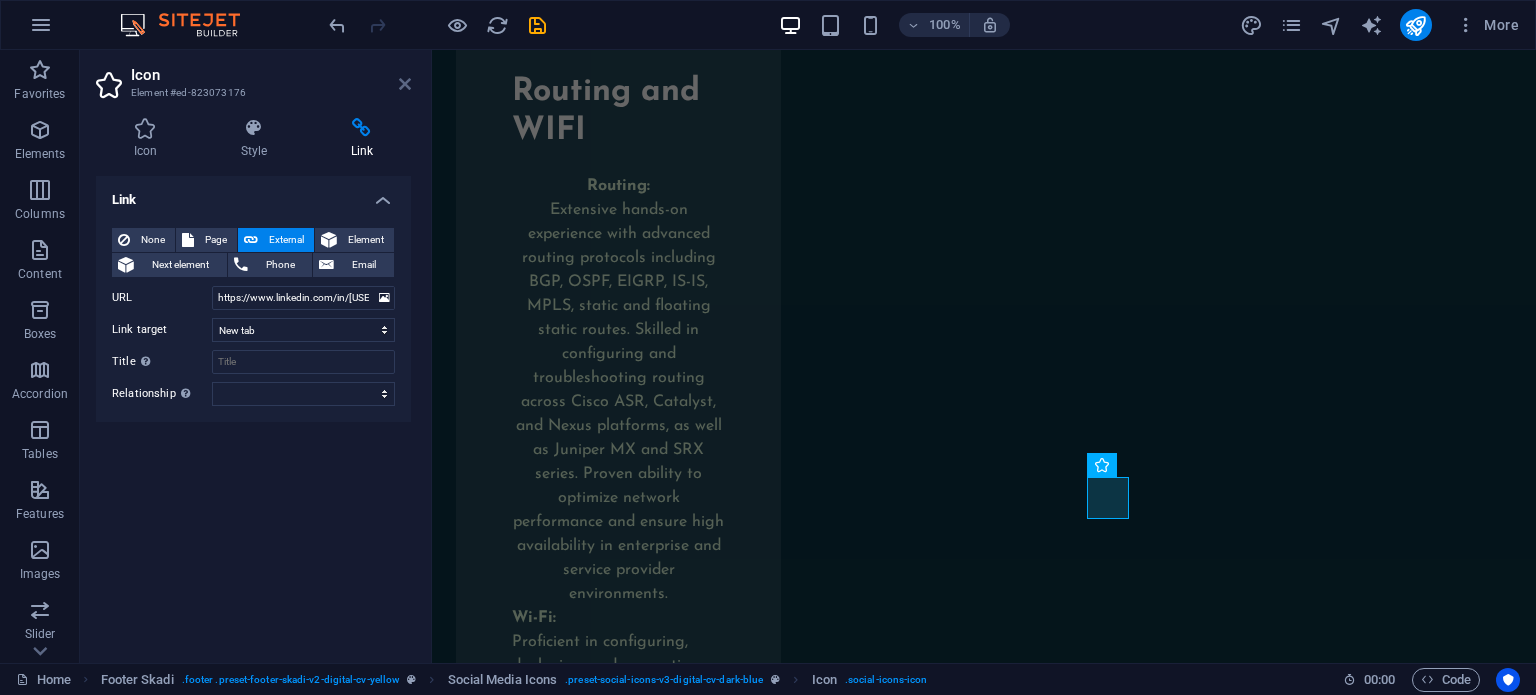 click at bounding box center [405, 84] 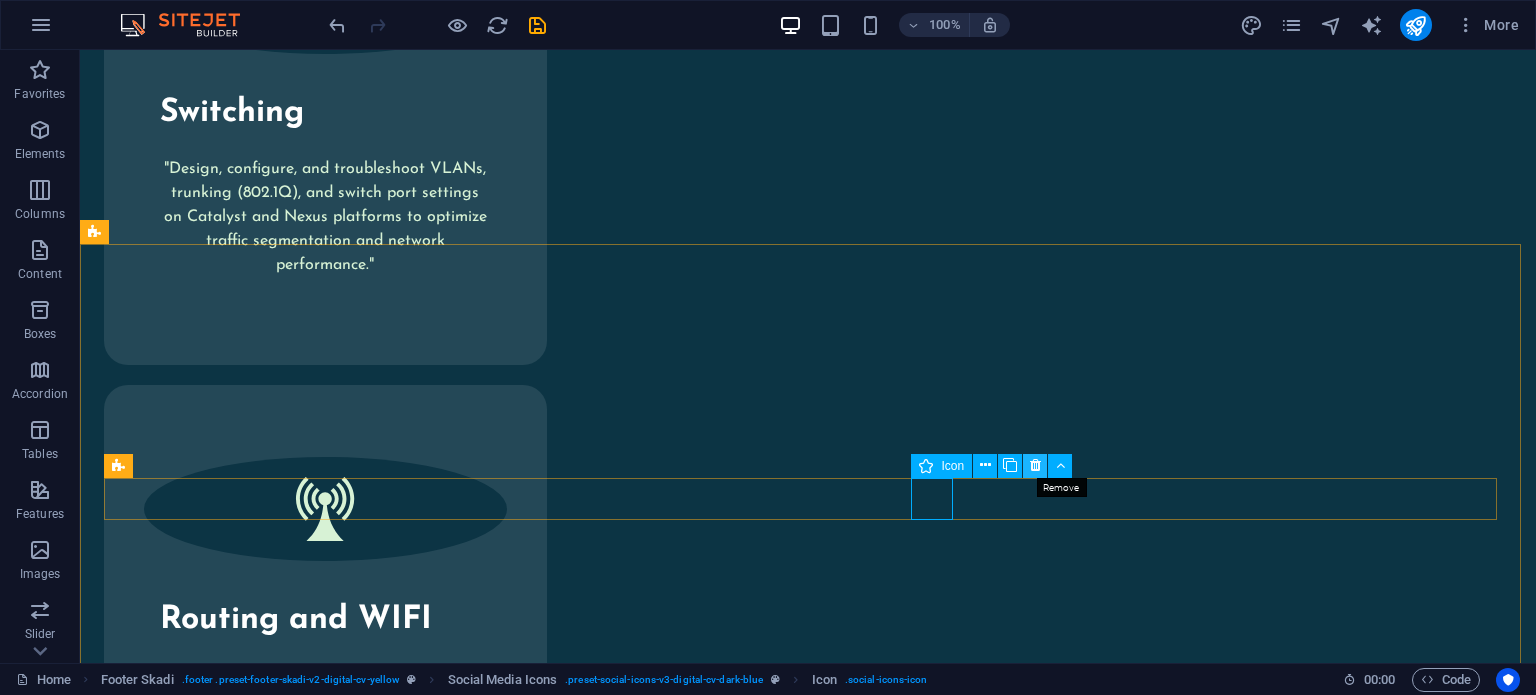 click at bounding box center (1035, 465) 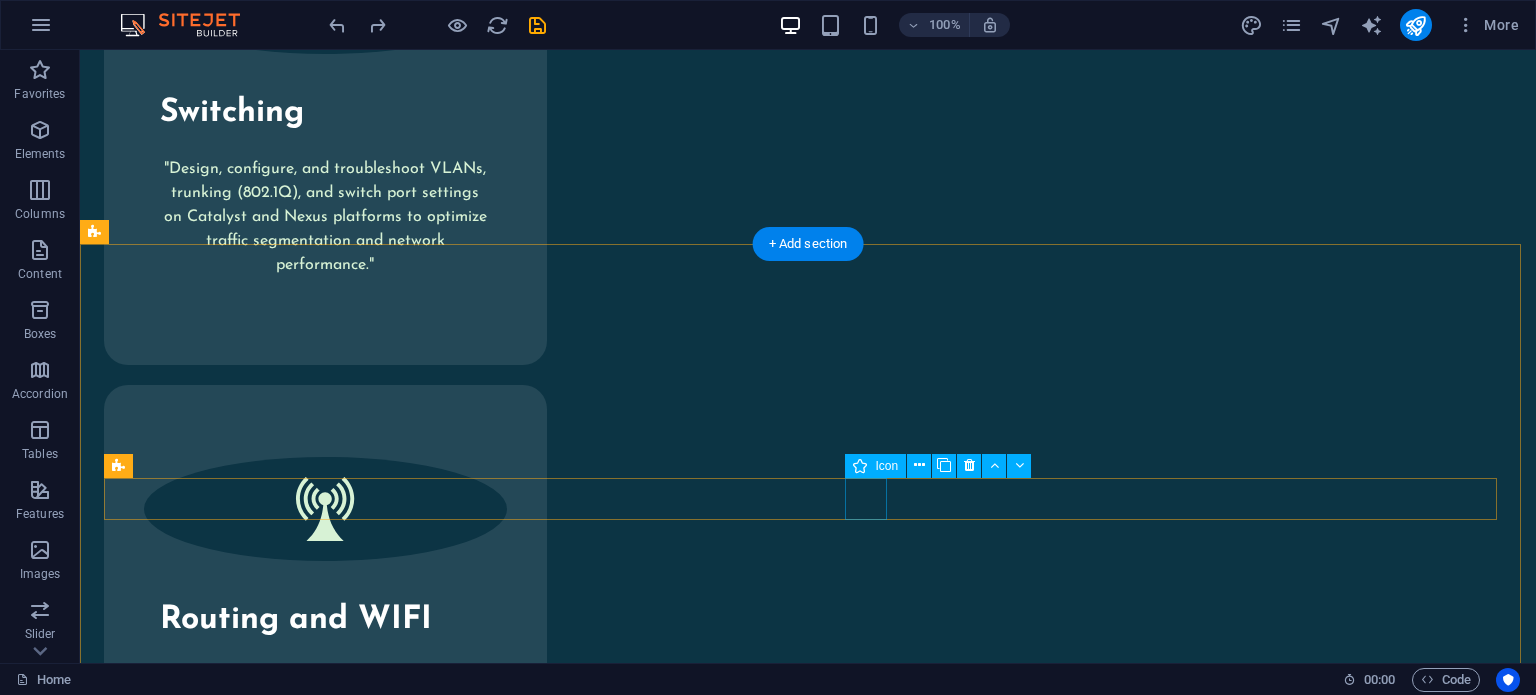 click at bounding box center [808, 3415] 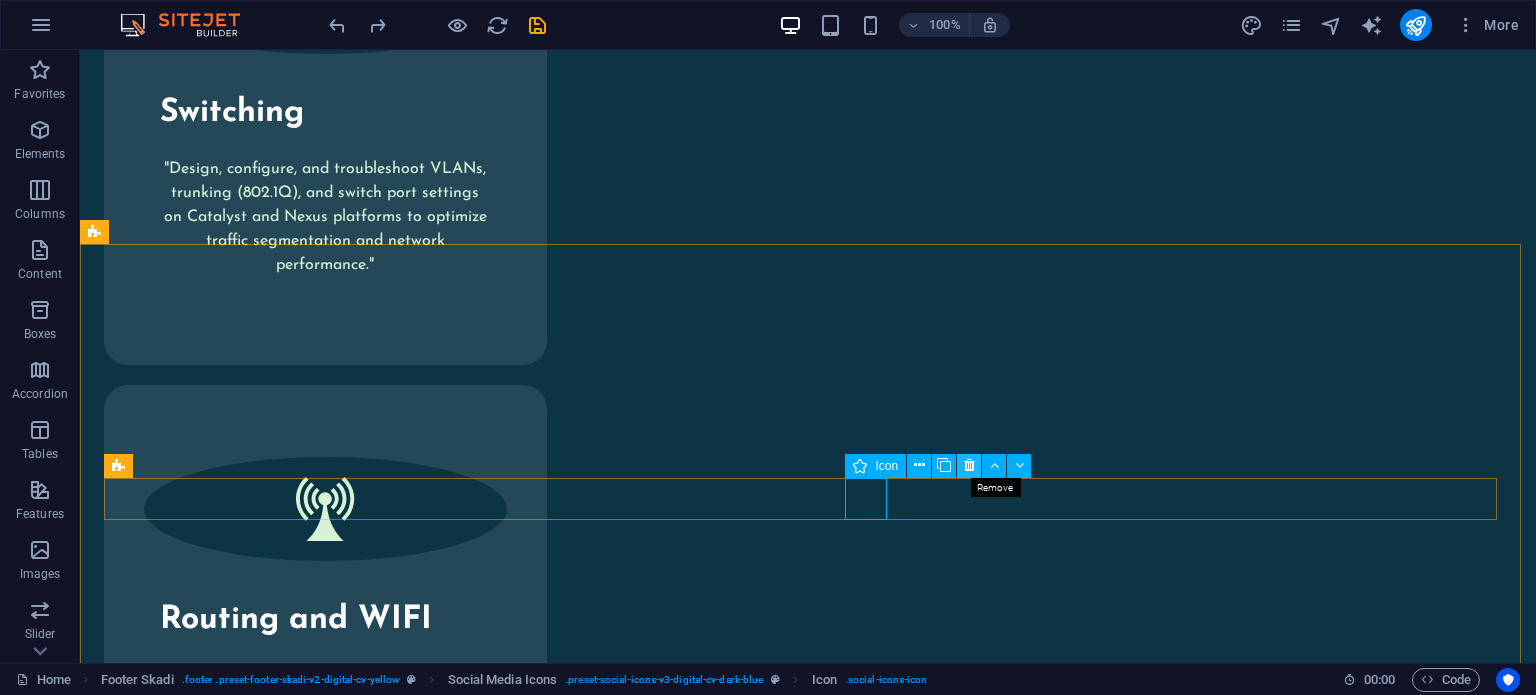 click at bounding box center (969, 465) 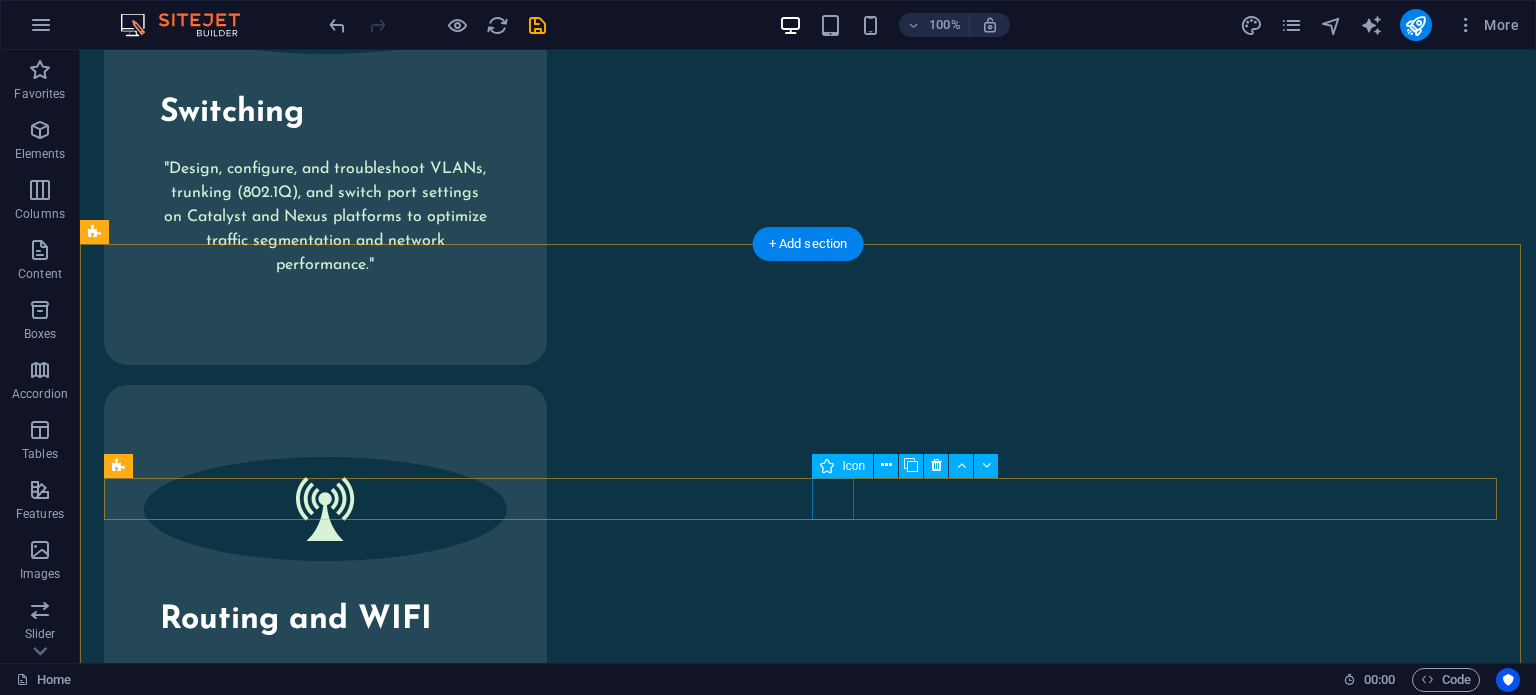 click at bounding box center [808, 3361] 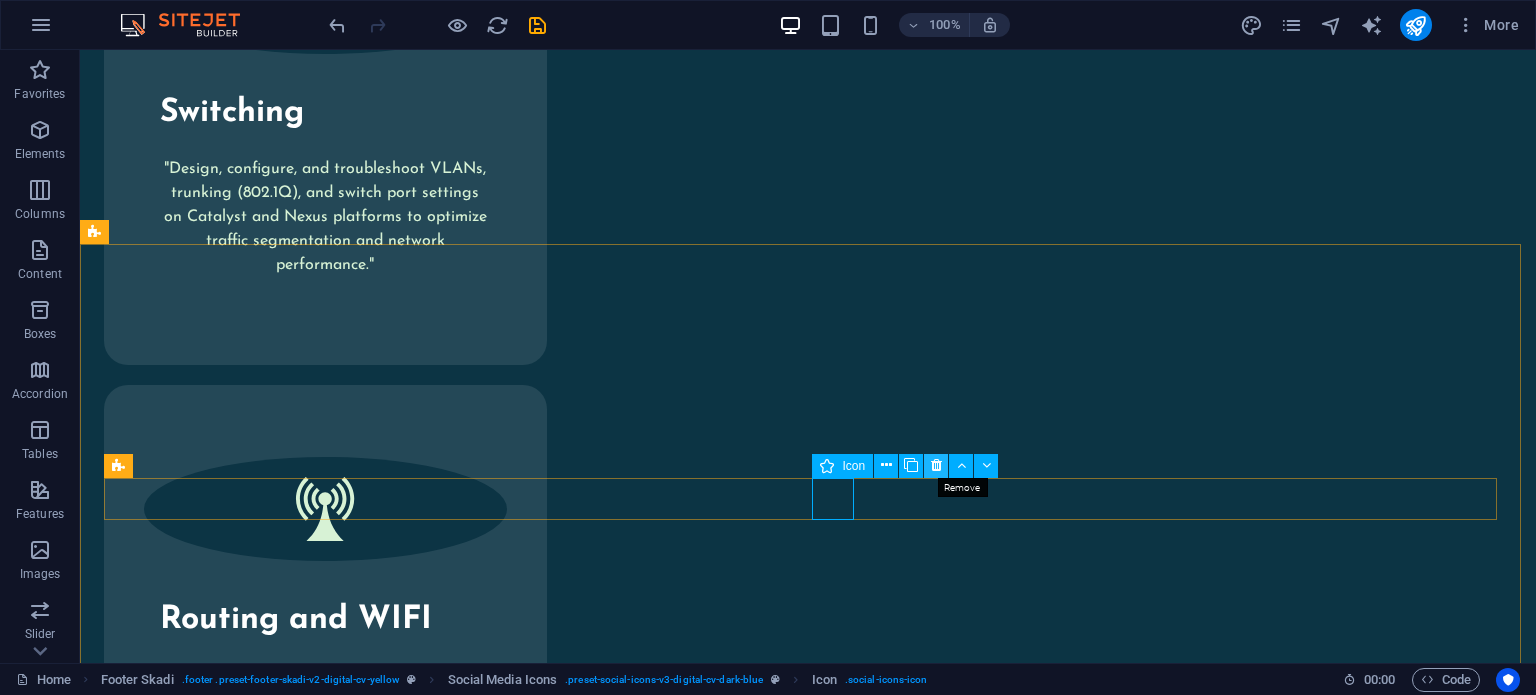 click at bounding box center (936, 466) 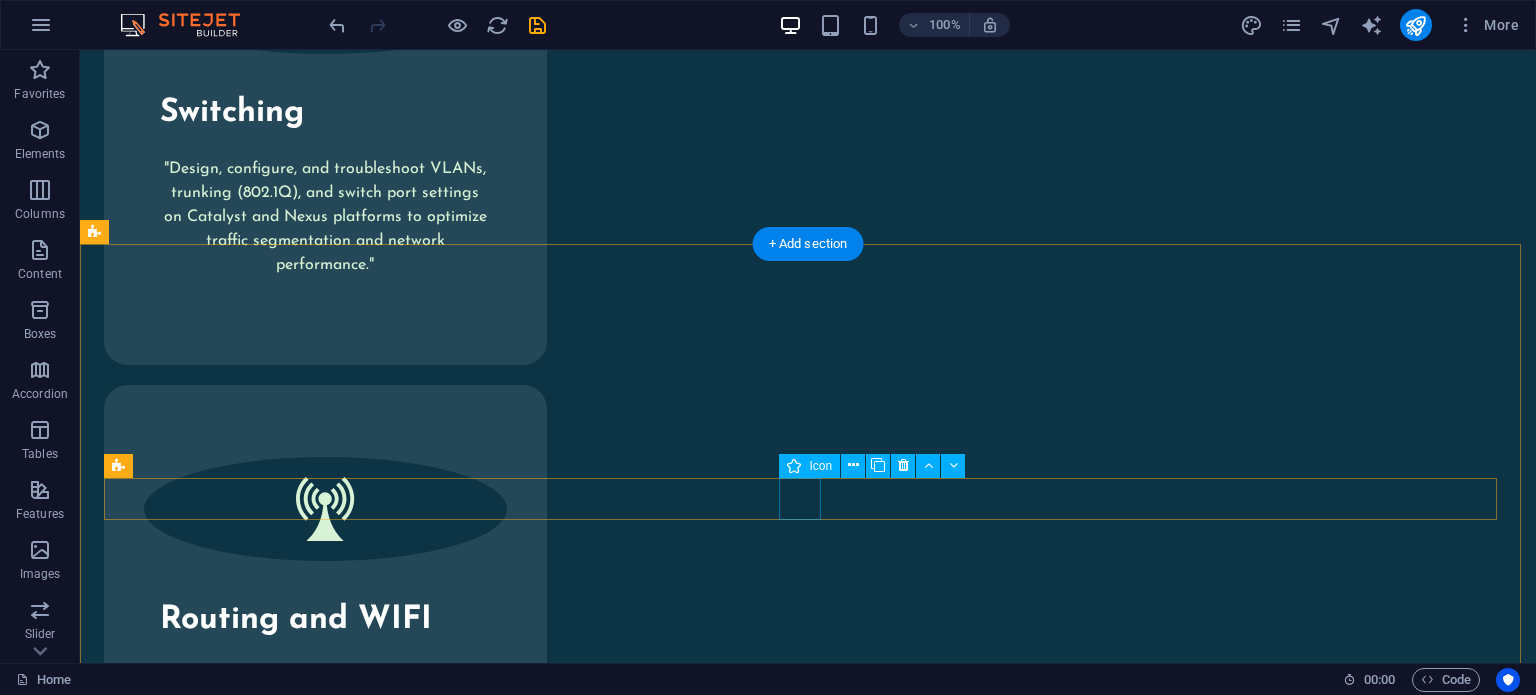 click at bounding box center [808, 3307] 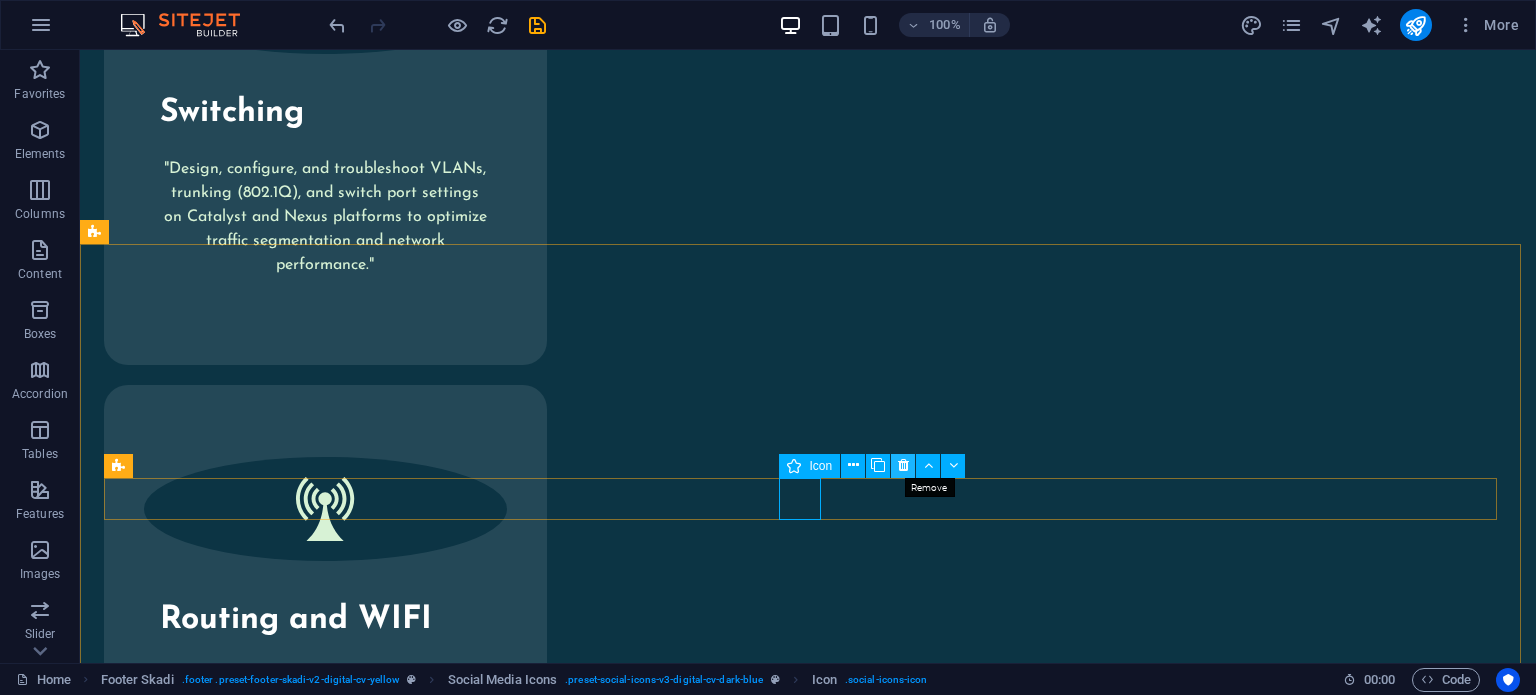 click at bounding box center (903, 465) 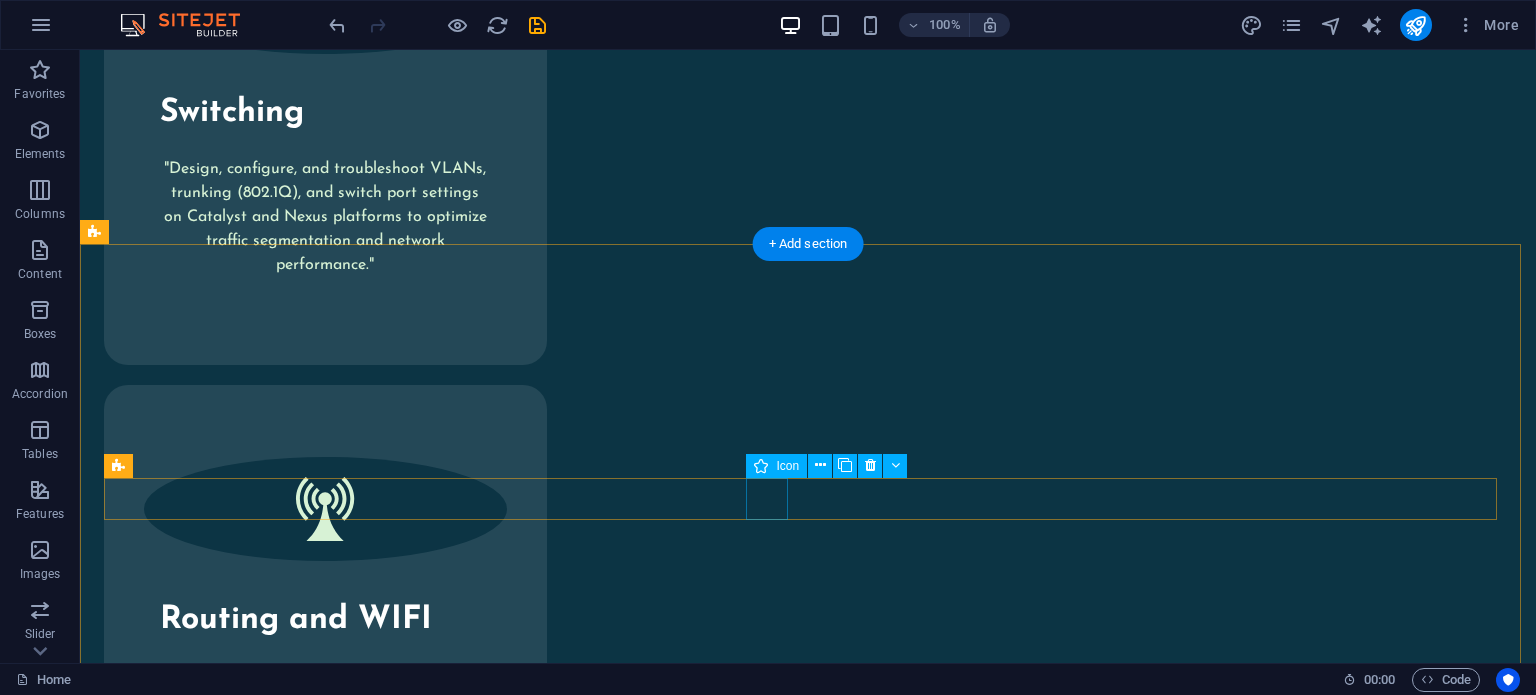 click at bounding box center [808, 3253] 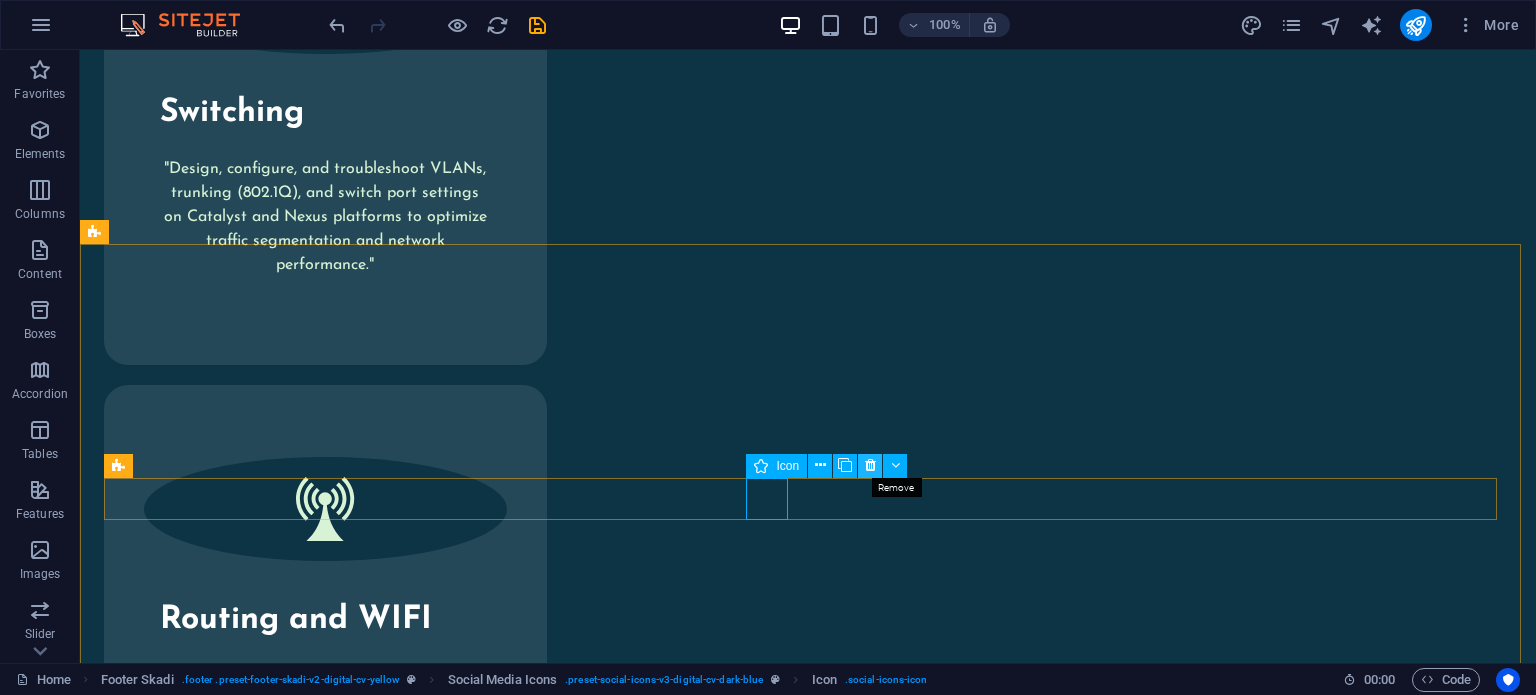 click at bounding box center [870, 465] 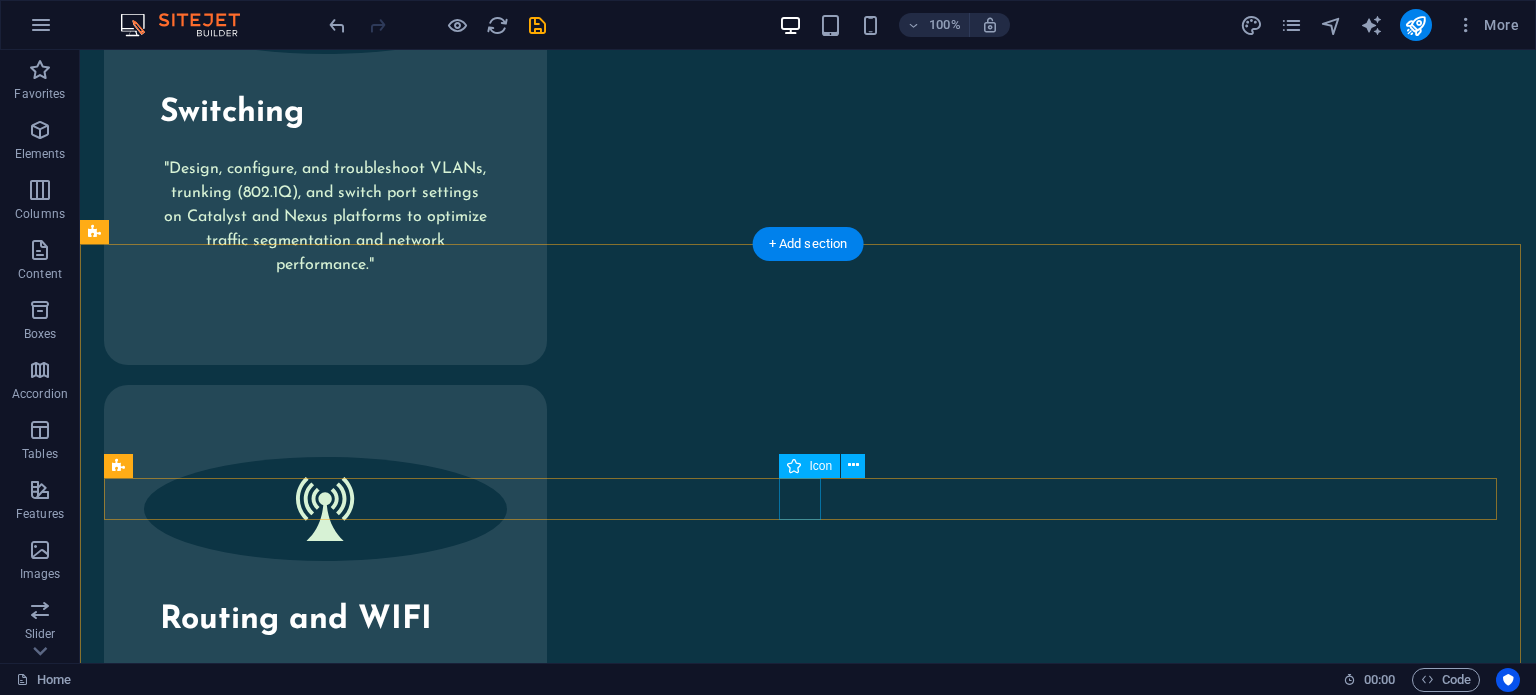 click at bounding box center (808, 3253) 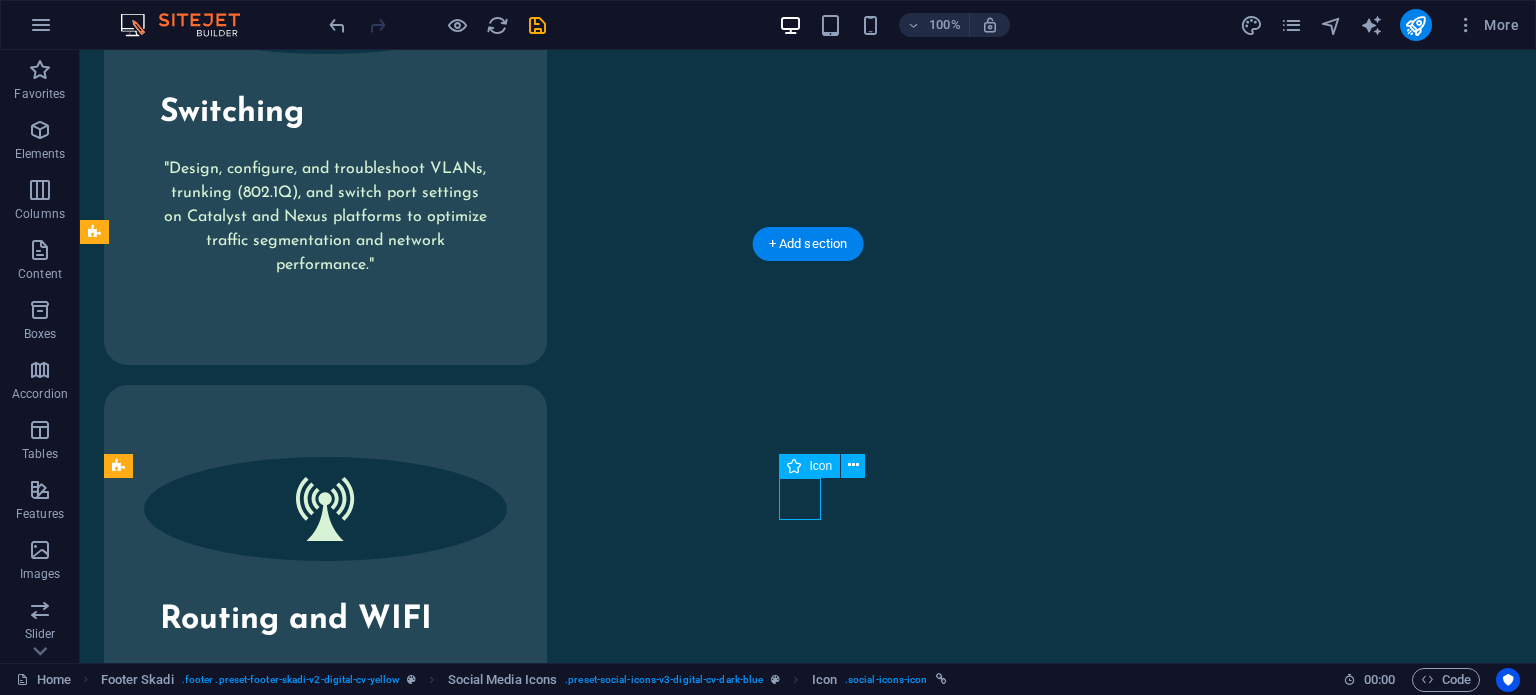 click at bounding box center (808, 3253) 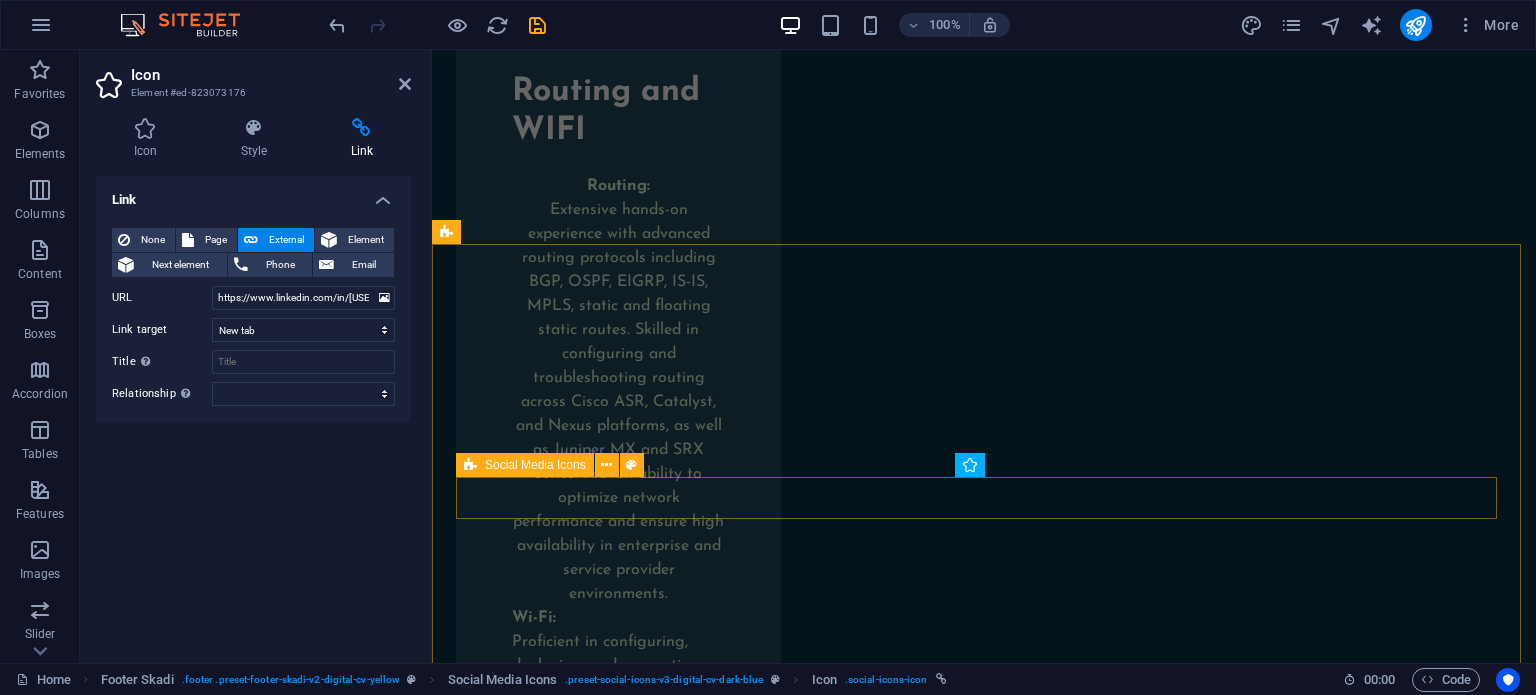 click at bounding box center (984, 3158) 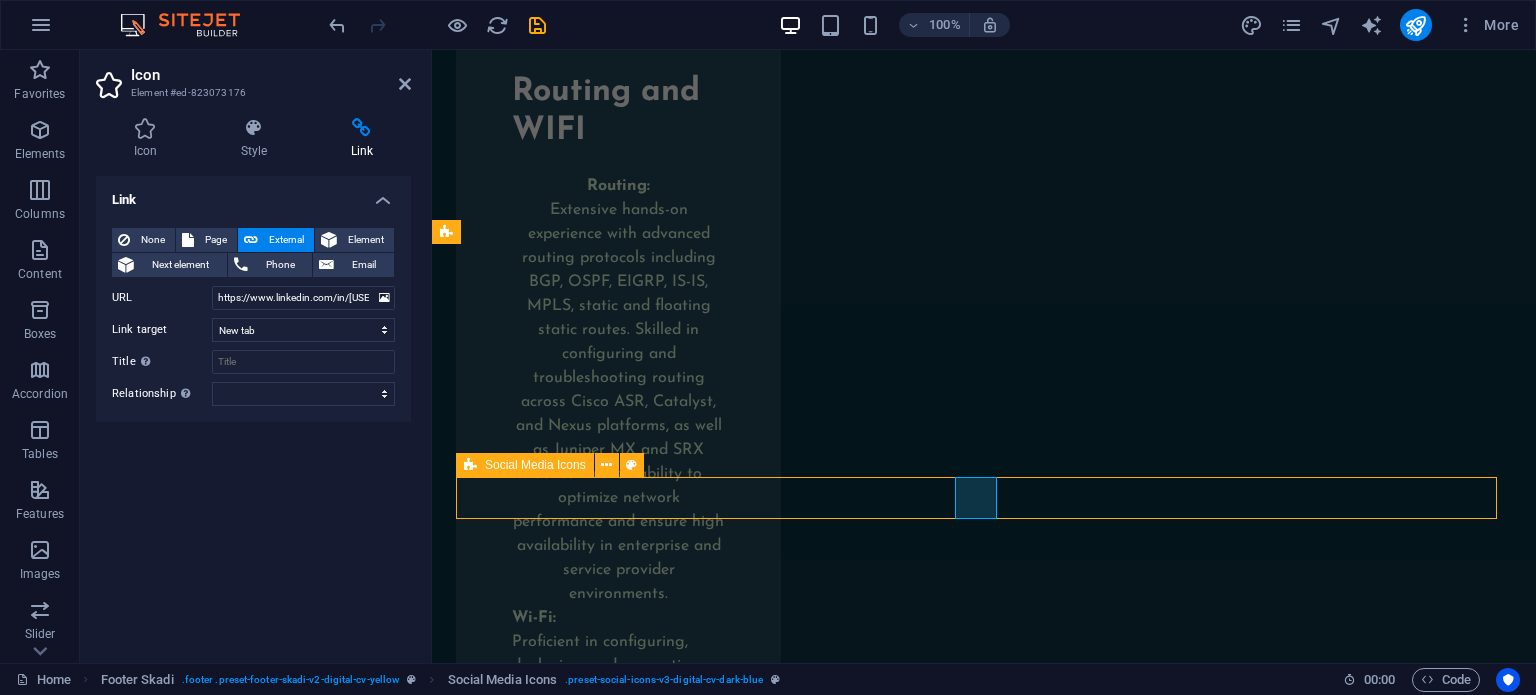 scroll, scrollTop: 12744, scrollLeft: 0, axis: vertical 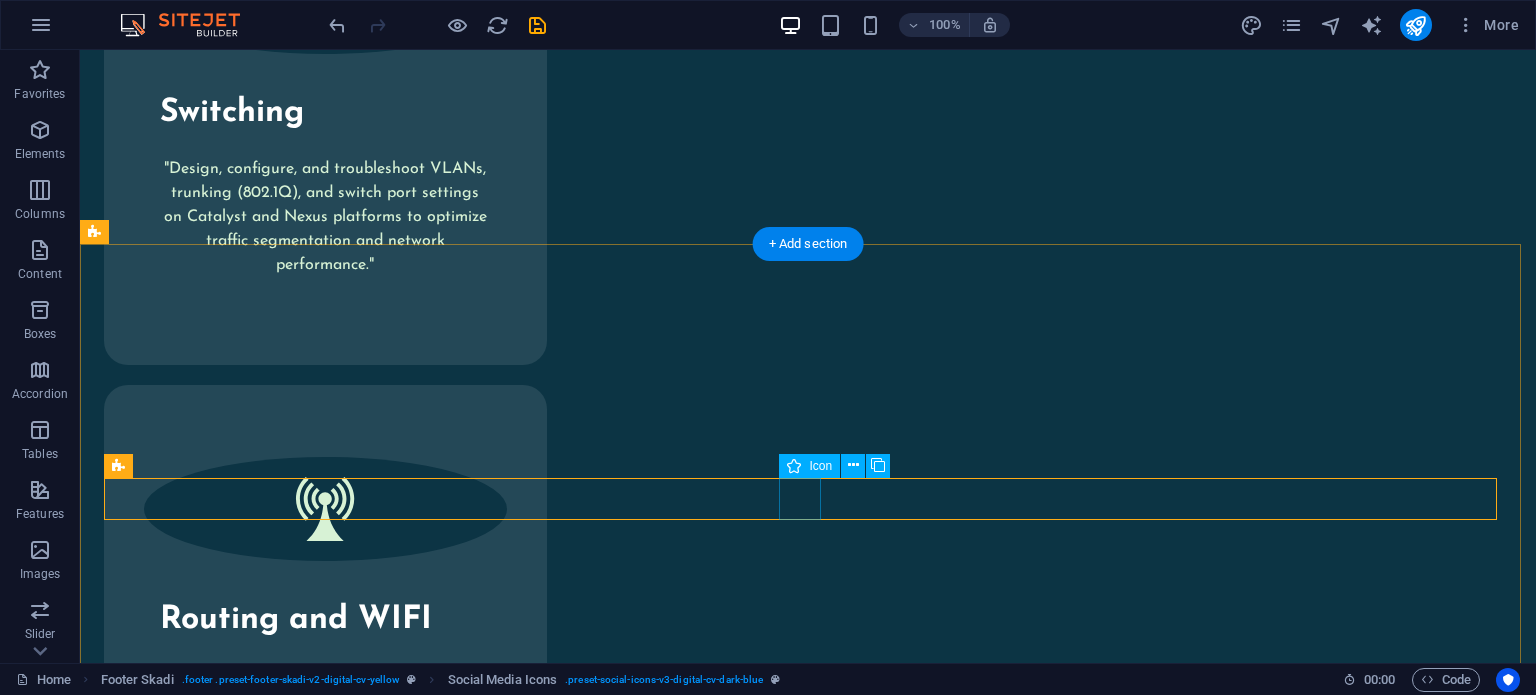click at bounding box center [808, 3253] 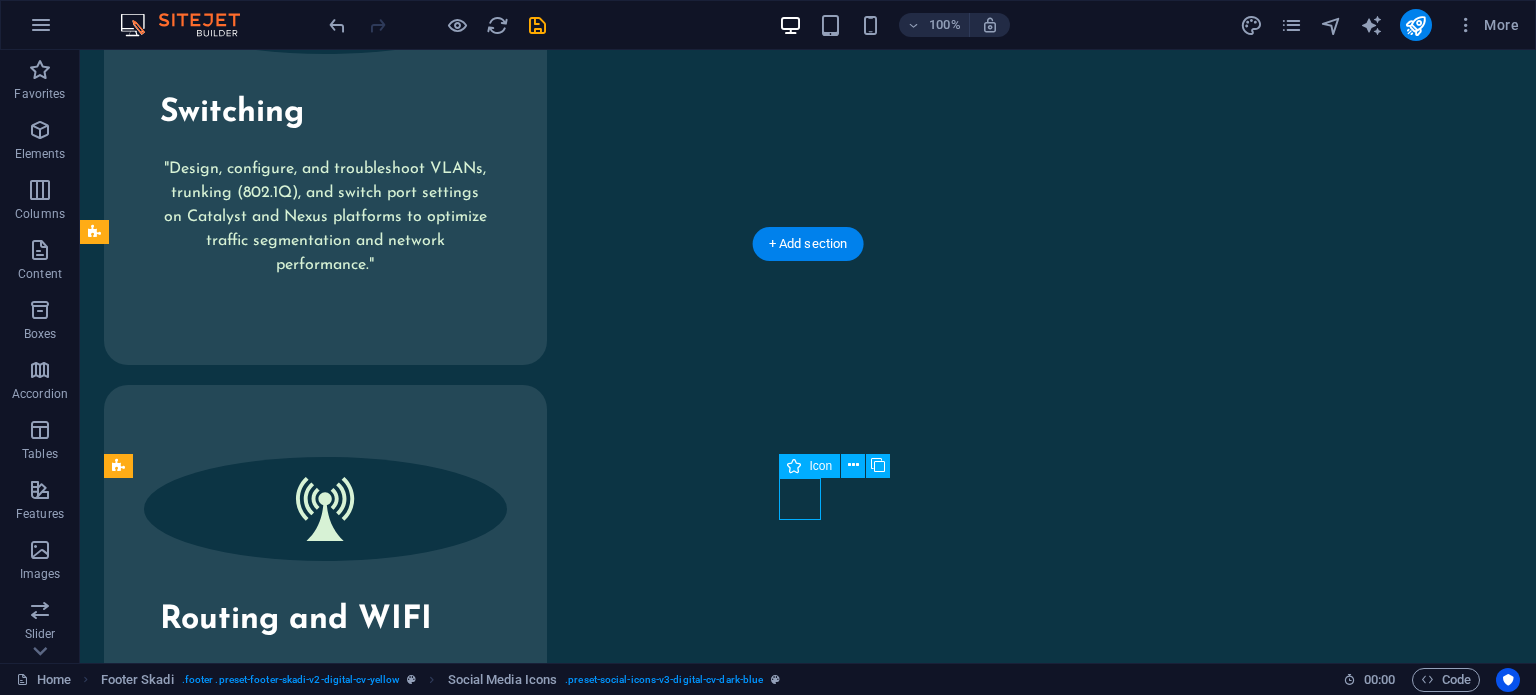 click at bounding box center [808, 3253] 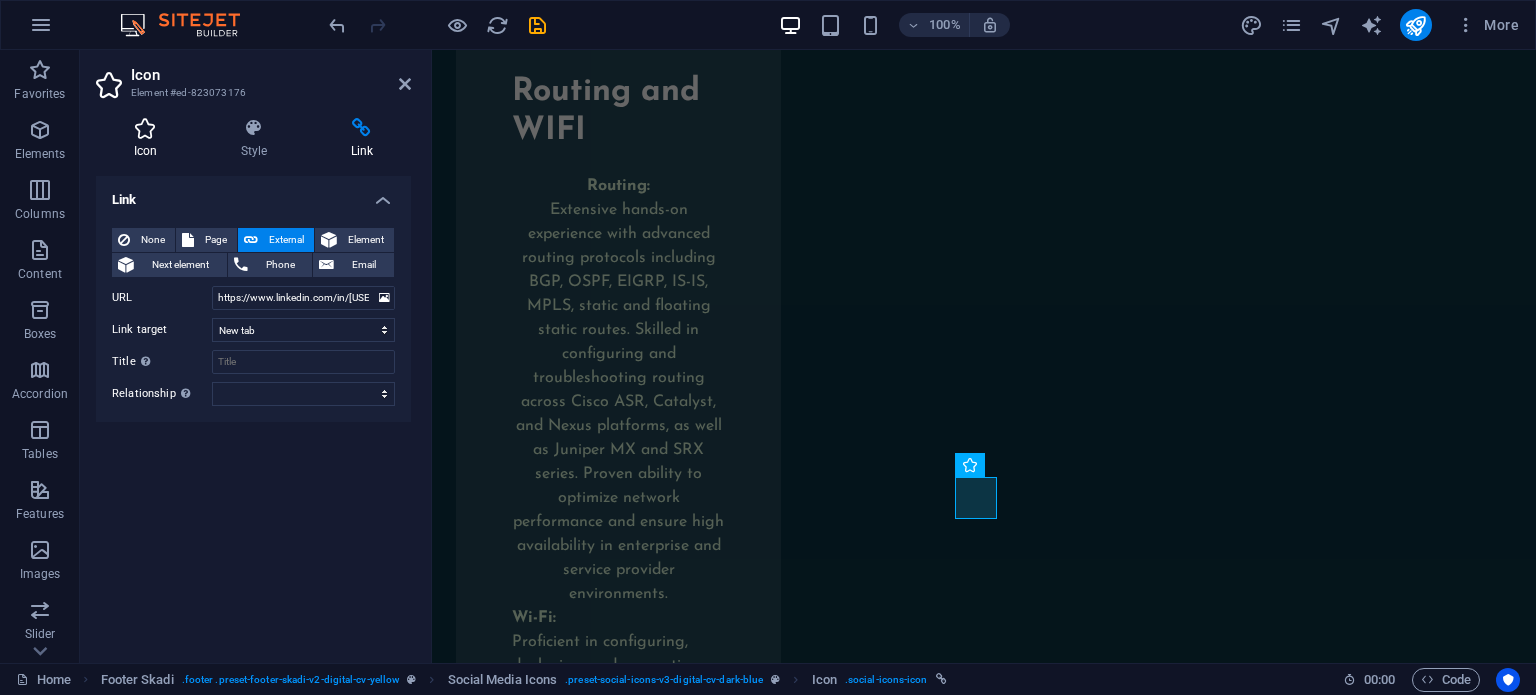 click at bounding box center [145, 128] 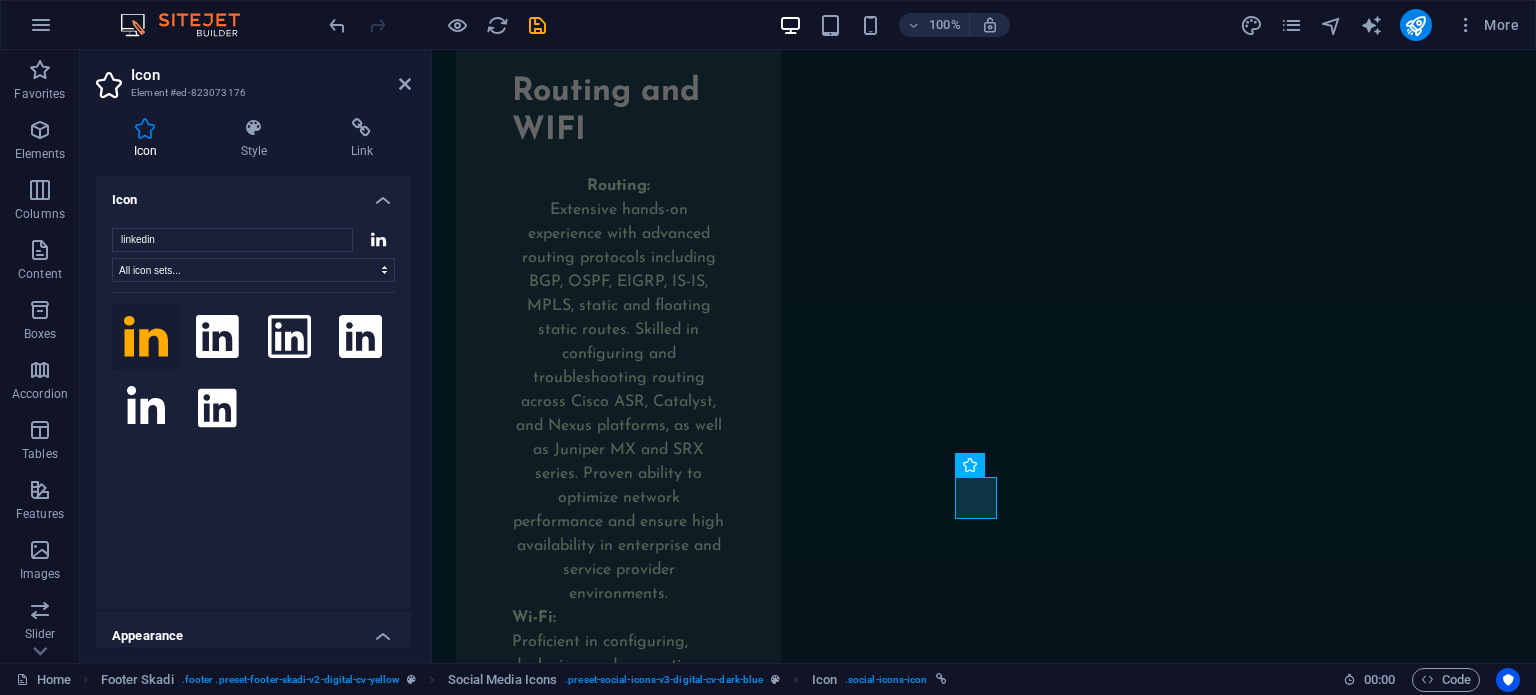 click at bounding box center (253, 437) 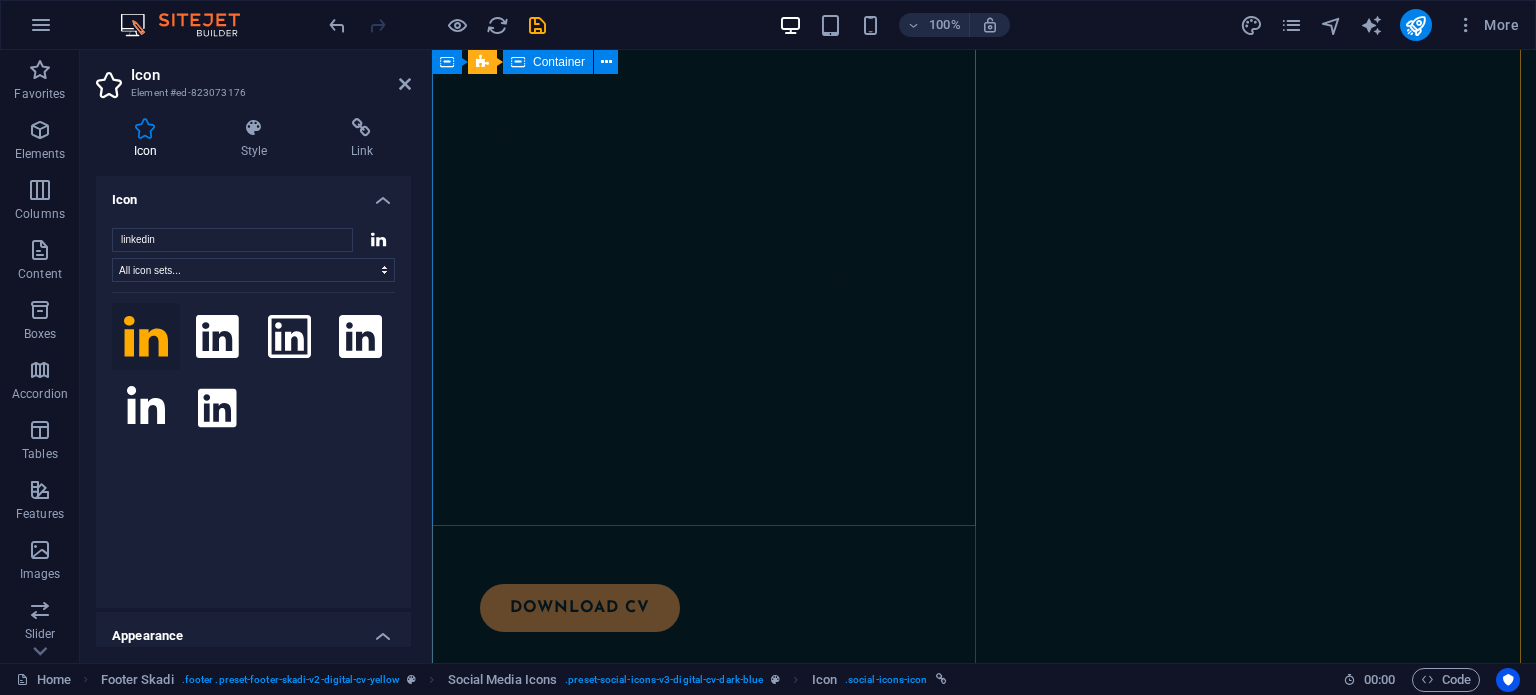 scroll, scrollTop: 2124, scrollLeft: 0, axis: vertical 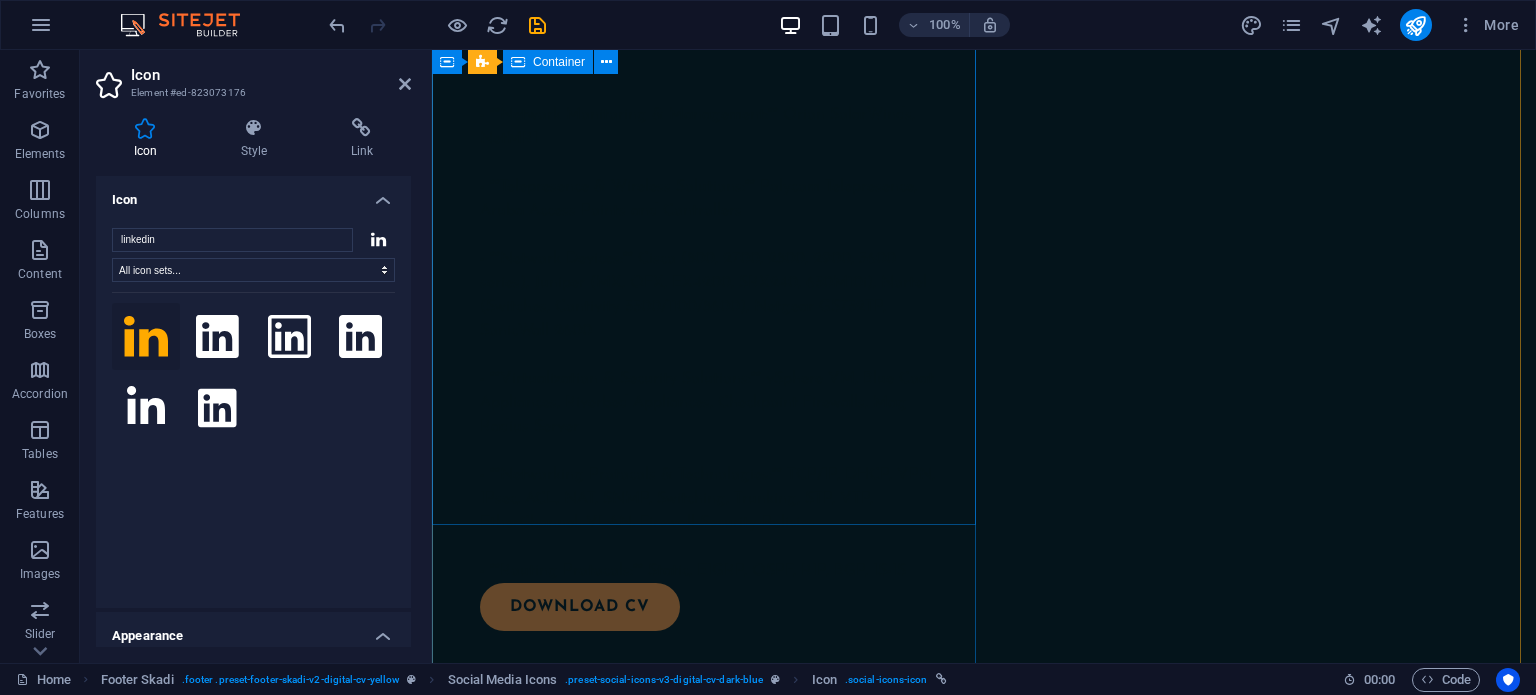 click on "Skills and interests EDUCATION Coastline College CCNA Bootcamp   Coastline College CCNP Bootcamp   Junos Bootcamp CERTIFICATES JNCIA, JNCIS, CCNA, MTCTCE, MTCNA" at bounding box center [708, 1131] 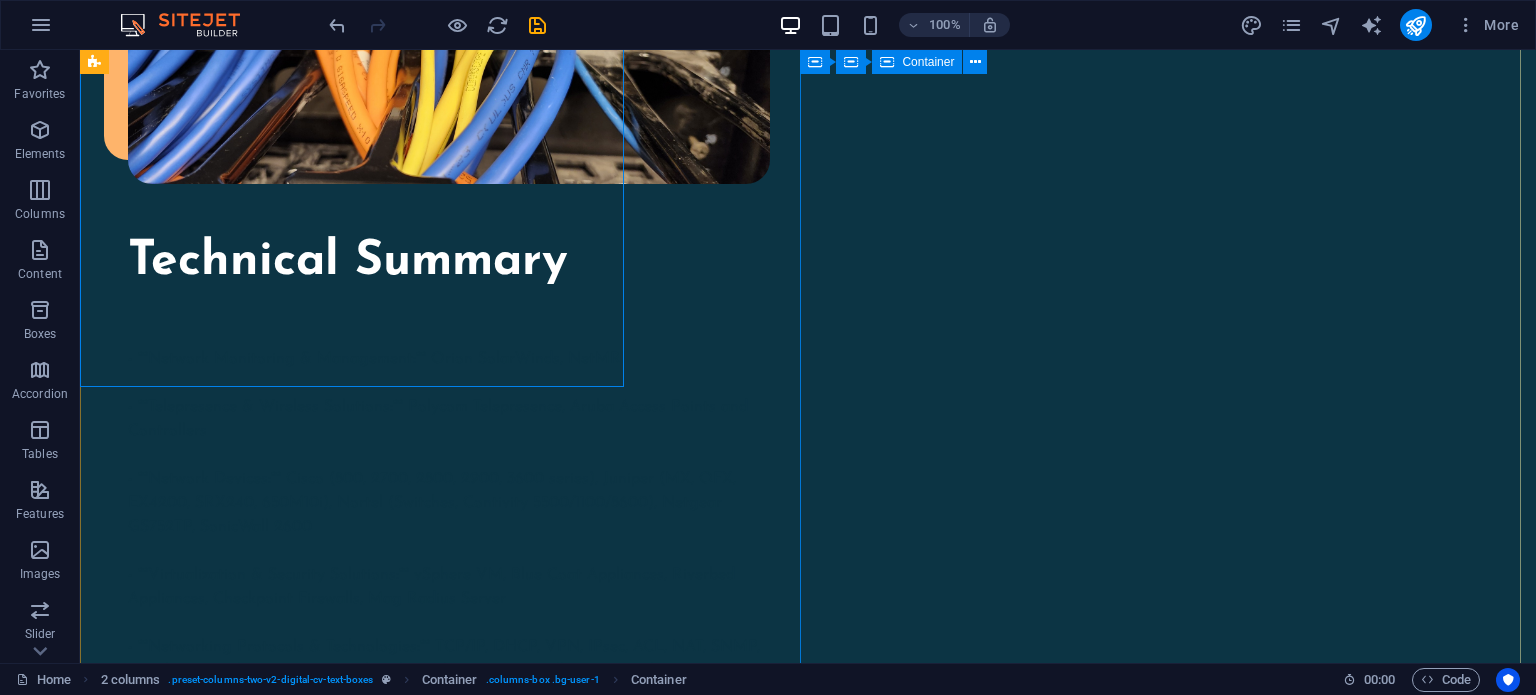 scroll, scrollTop: 2262, scrollLeft: 0, axis: vertical 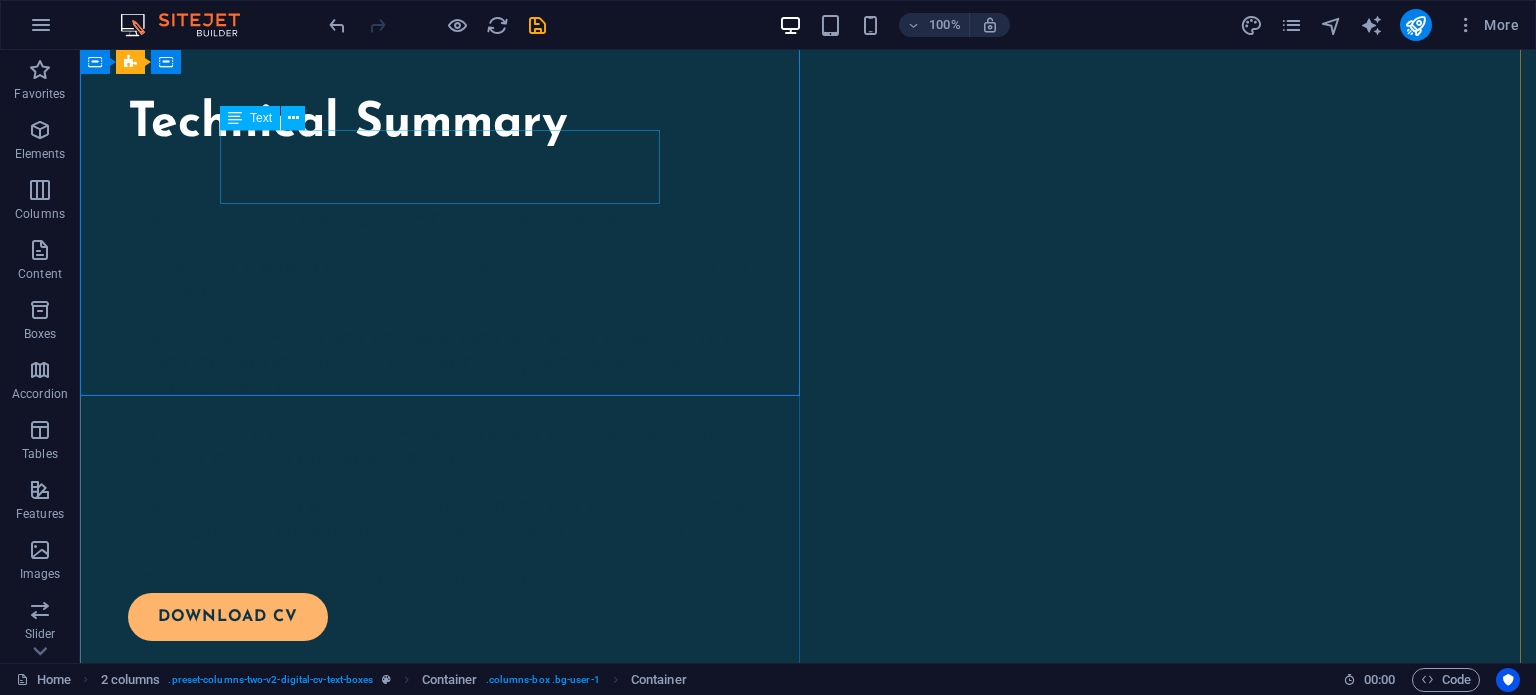 click on "Coastline College CCNA Bootcamp   Coastline College CCNP Bootcamp   Junos Bootcamp" at bounding box center (444, 1096) 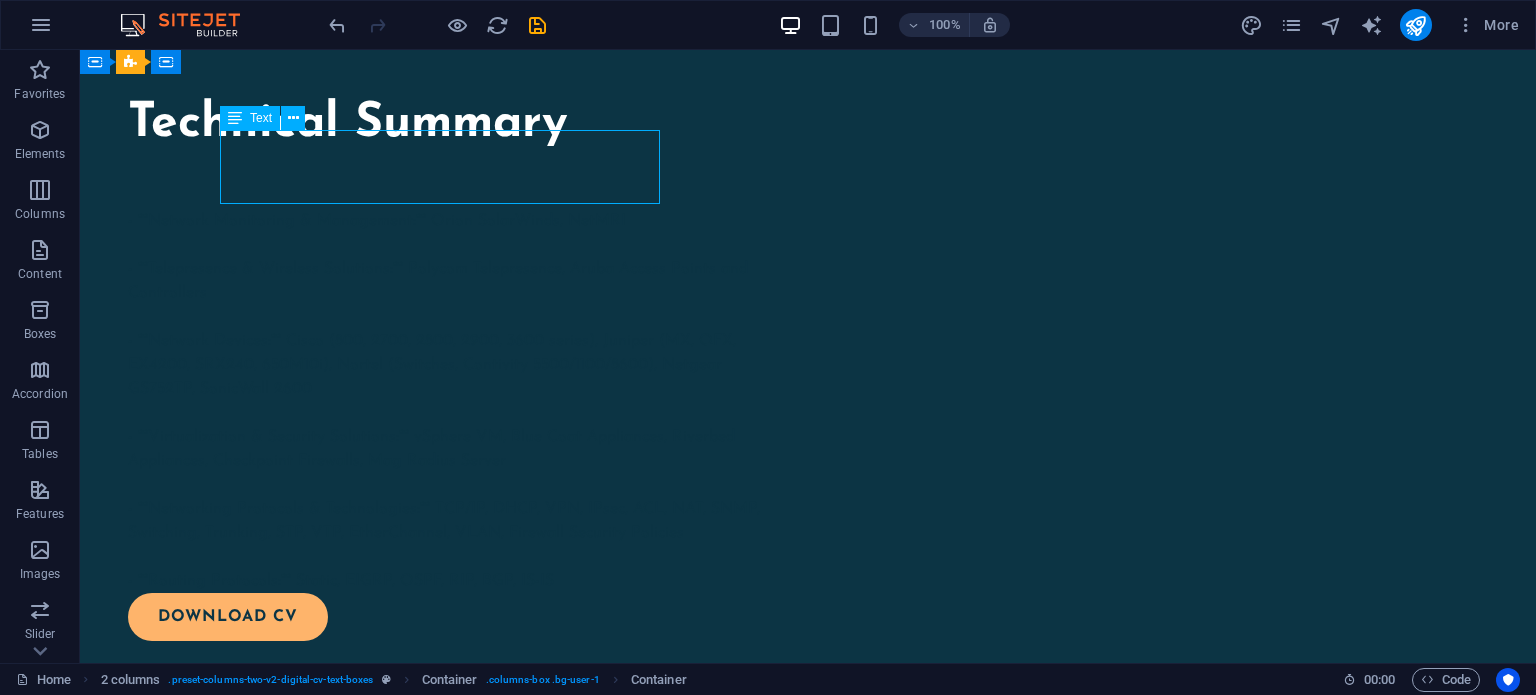 click on "Coastline College CCNA Bootcamp   Coastline College CCNP Bootcamp   Junos Bootcamp" at bounding box center (444, 1096) 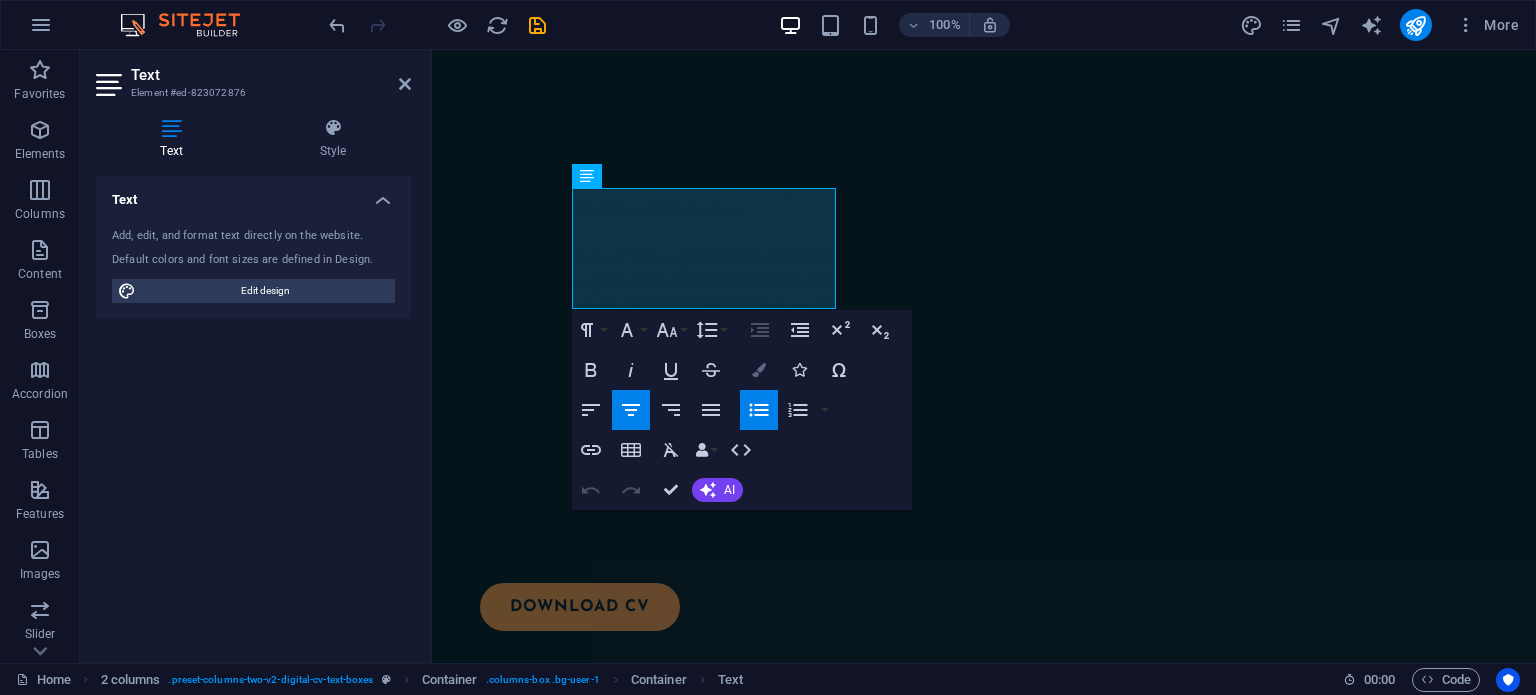 click at bounding box center [759, 370] 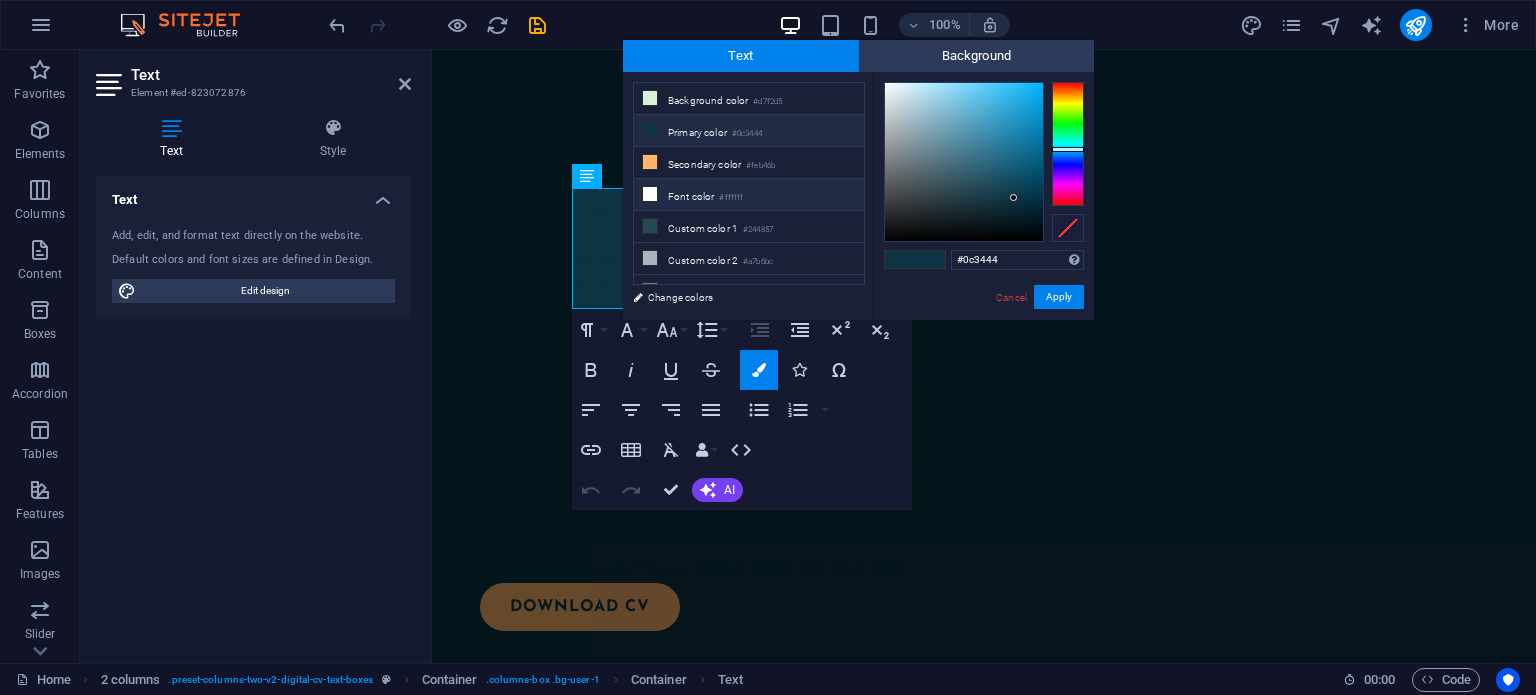 click on "Font color
#ffffff" at bounding box center (749, 195) 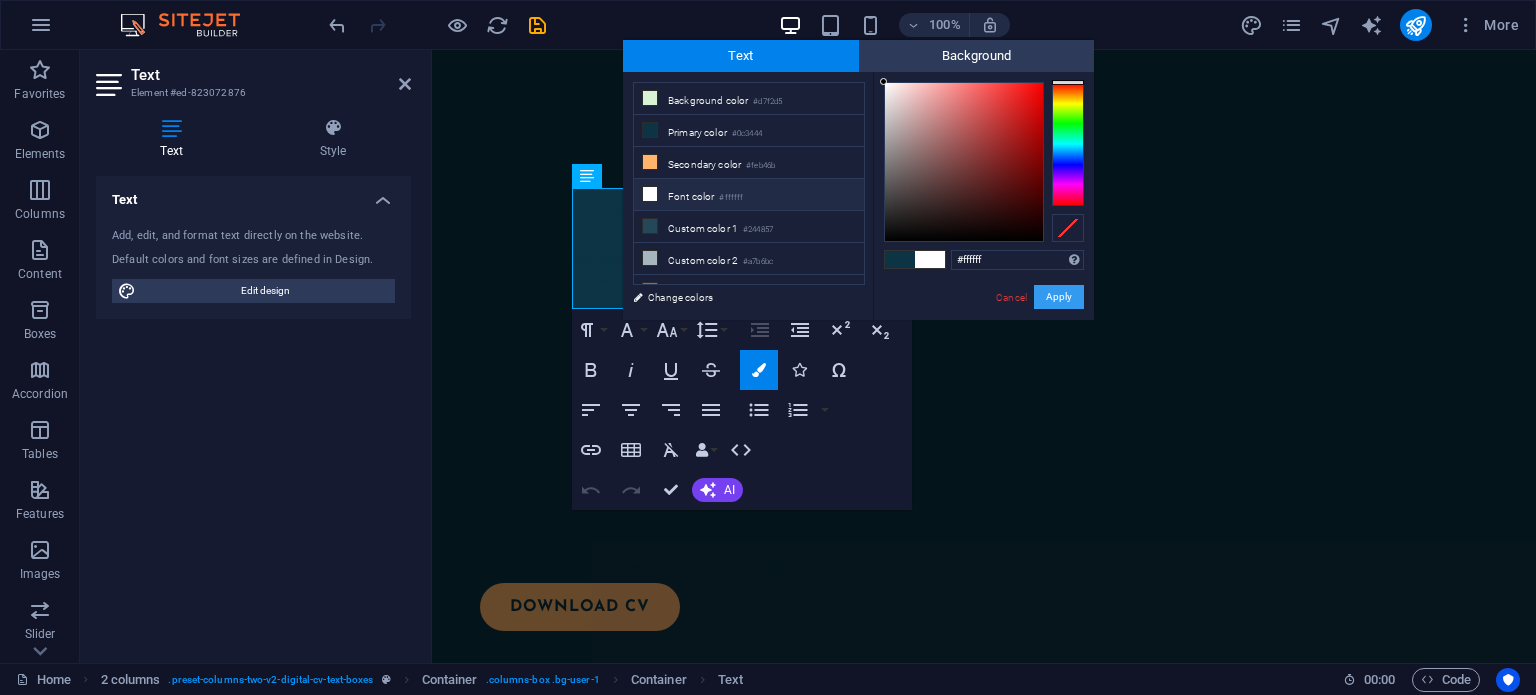 click on "Apply" at bounding box center (1059, 297) 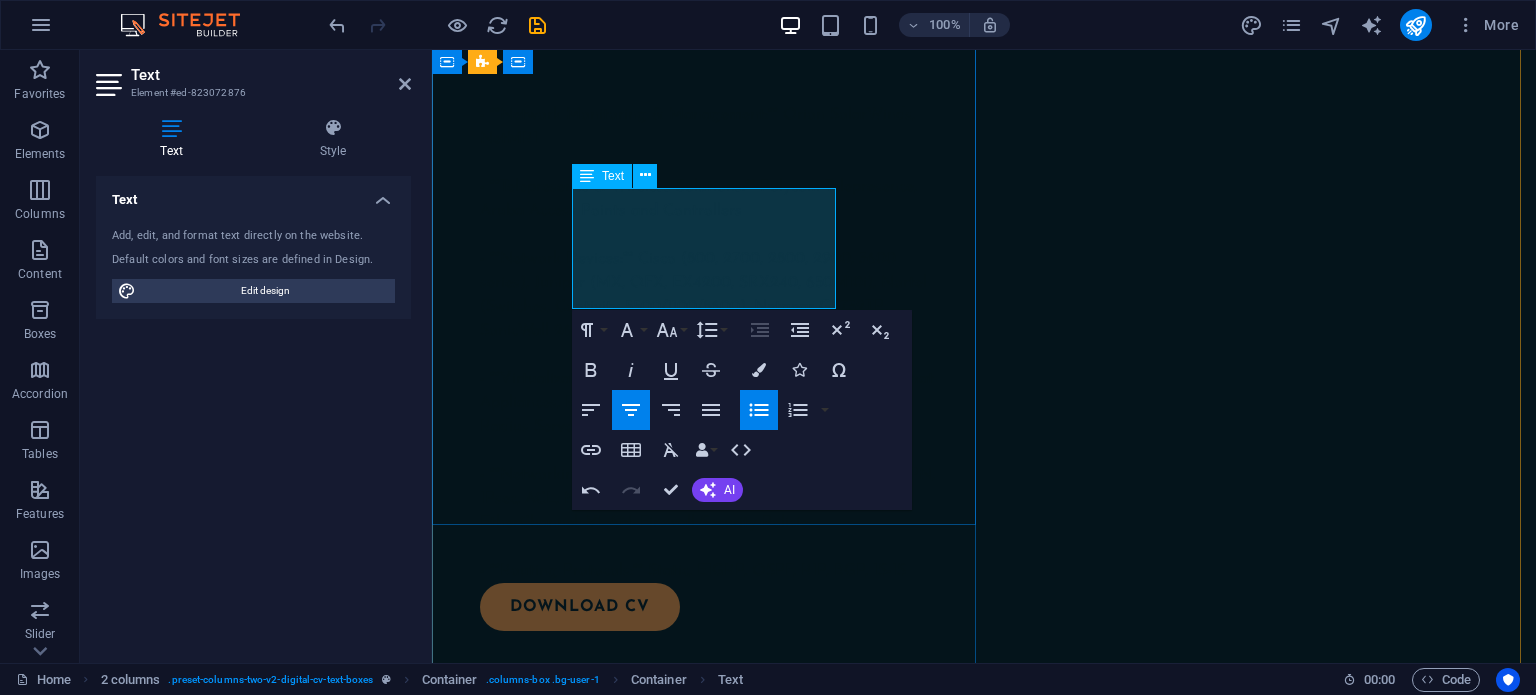 drag, startPoint x: 812, startPoint y: 295, endPoint x: 587, endPoint y: 205, distance: 242.33241 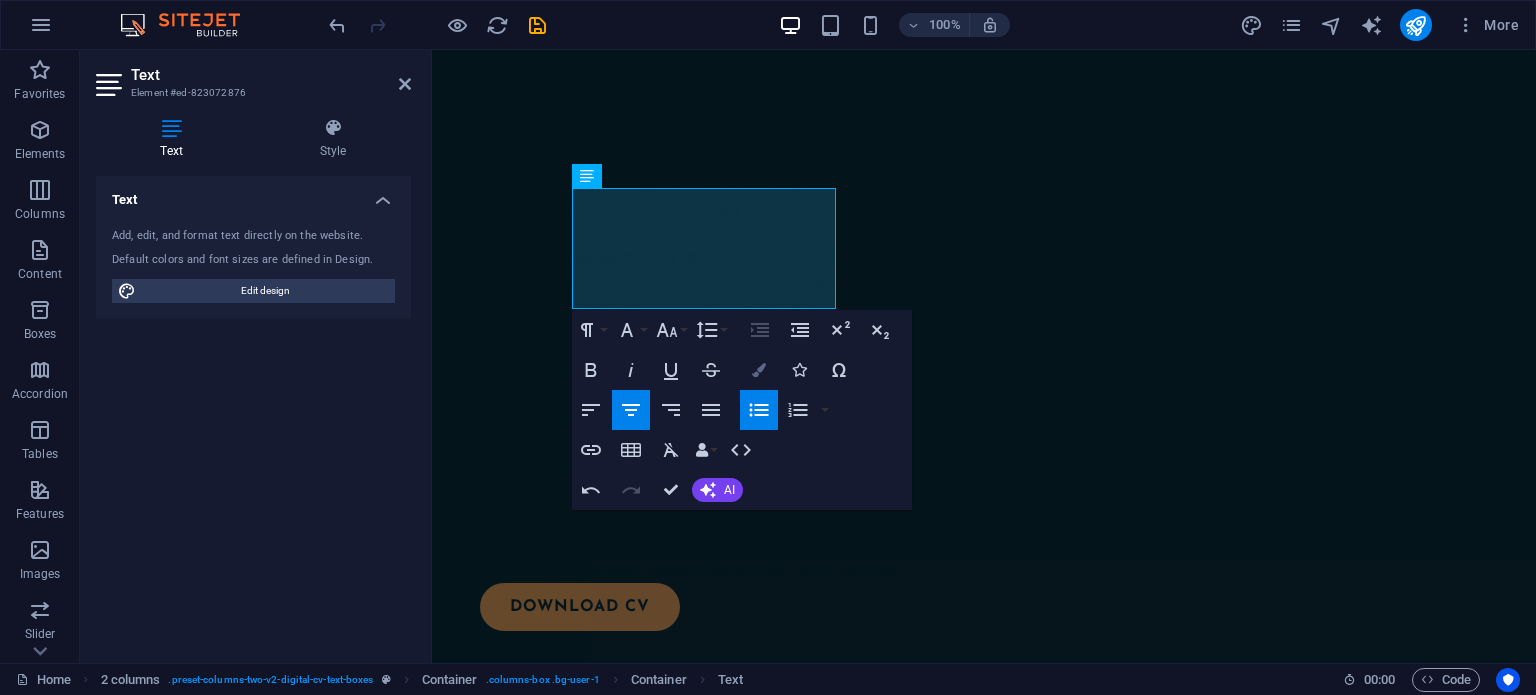 click at bounding box center [759, 370] 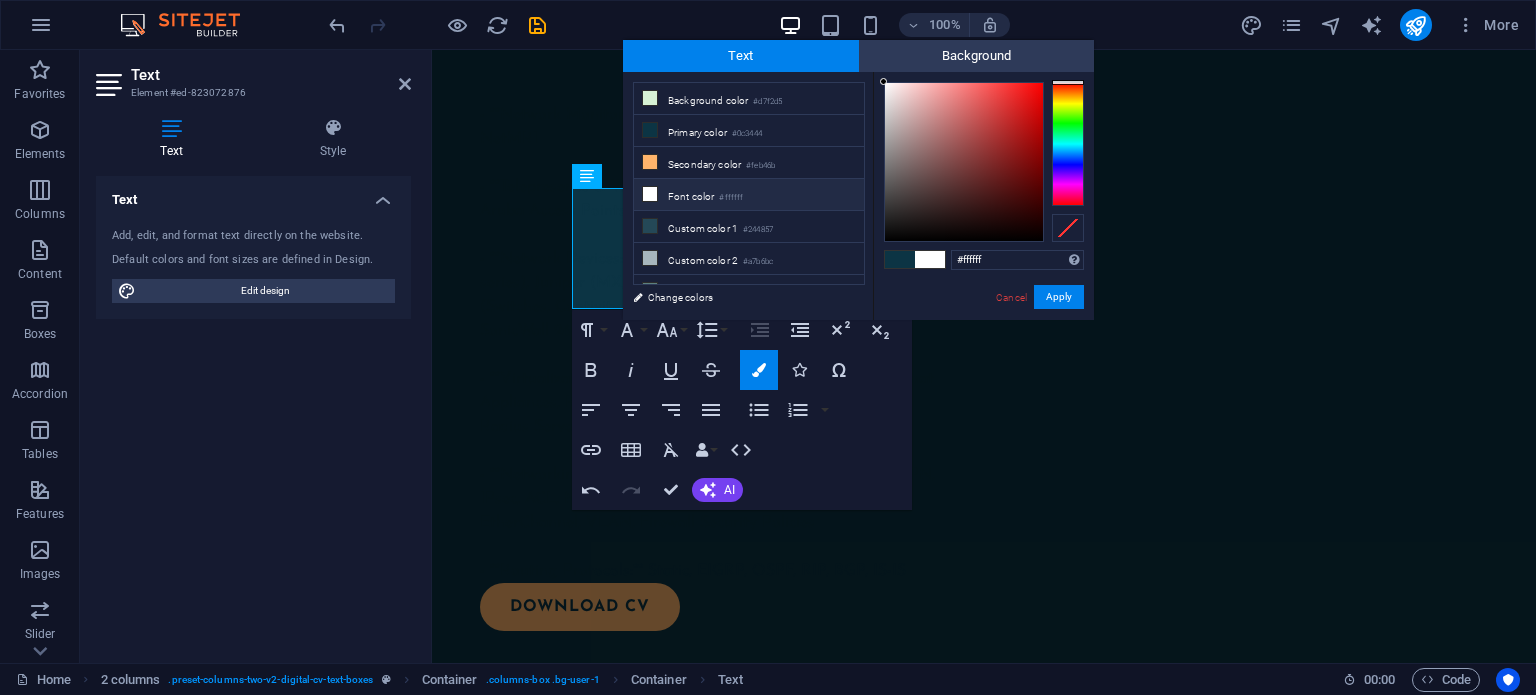 click on "Font color
#ffffff" at bounding box center [749, 195] 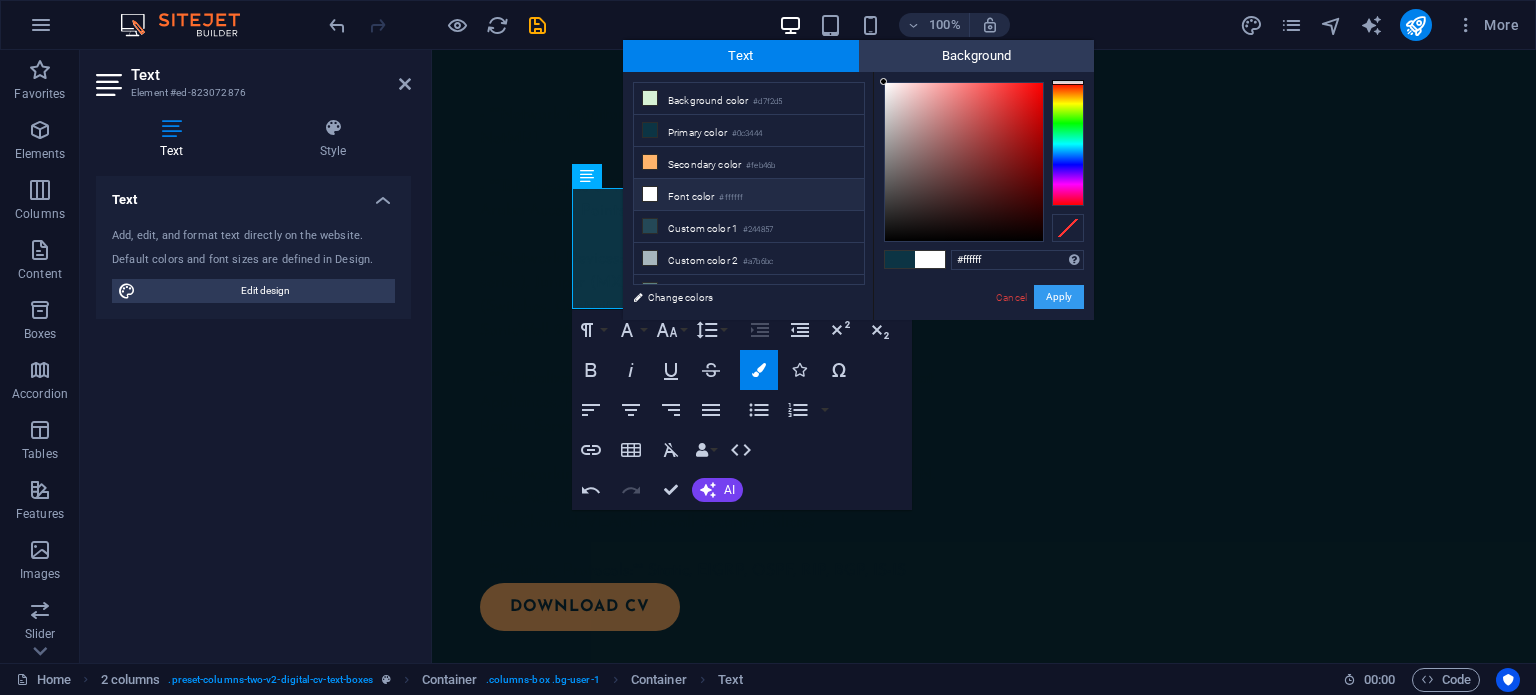click on "Apply" at bounding box center [1059, 297] 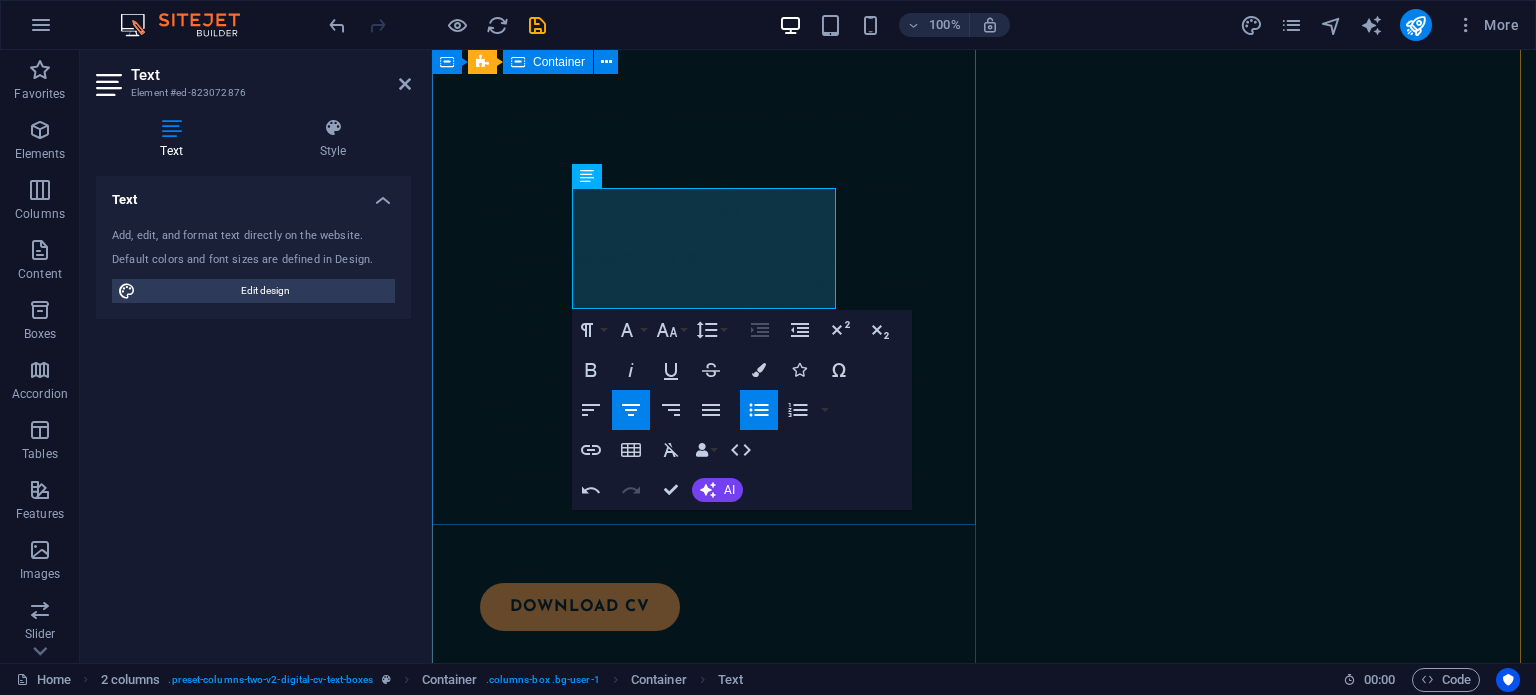 click on "Skills and interests EDUCATION ​​Coastline College CCNA Bootcamp   Coastline College CCNP Bootcamp   Junos Bootcamp CERTIFICATES JNCIA, JNCIS, CCNA, MTCTCE, MTCNA" at bounding box center [708, 1131] 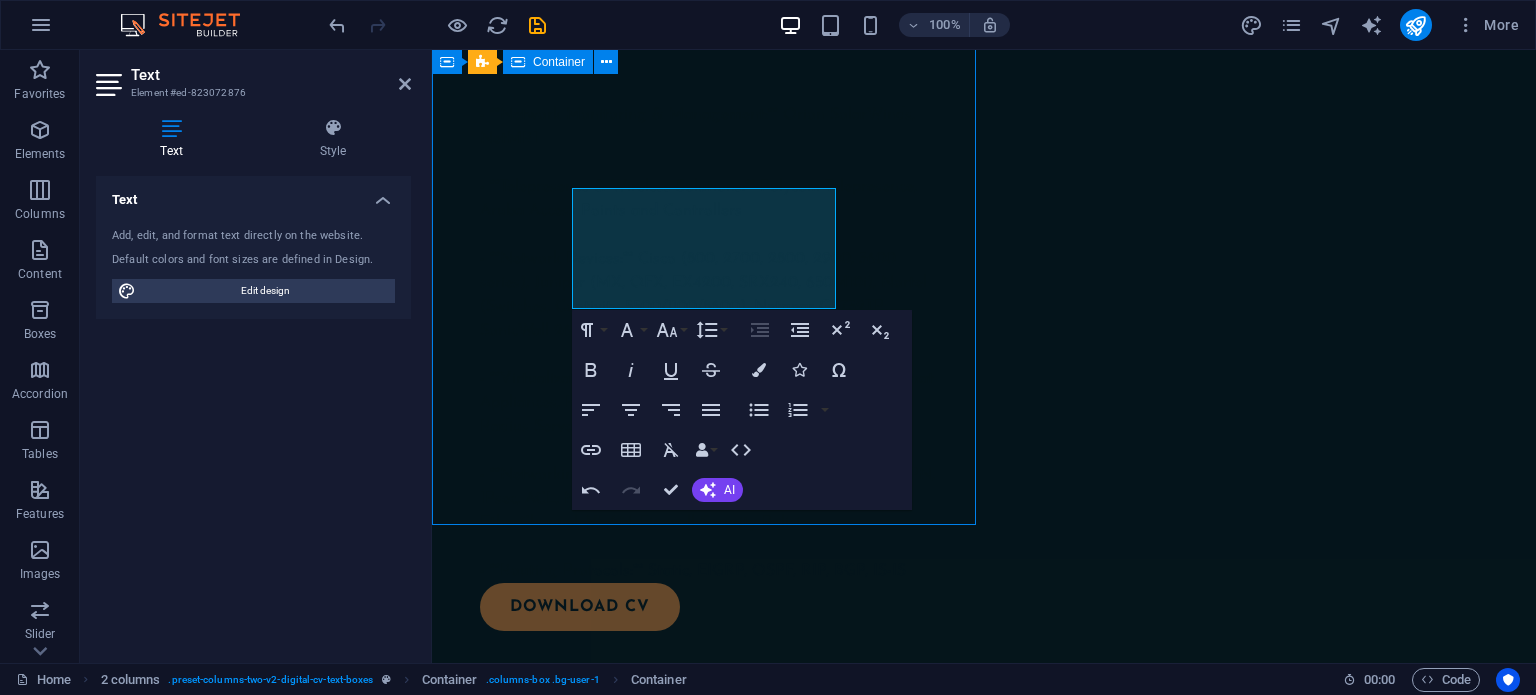 scroll, scrollTop: 2262, scrollLeft: 0, axis: vertical 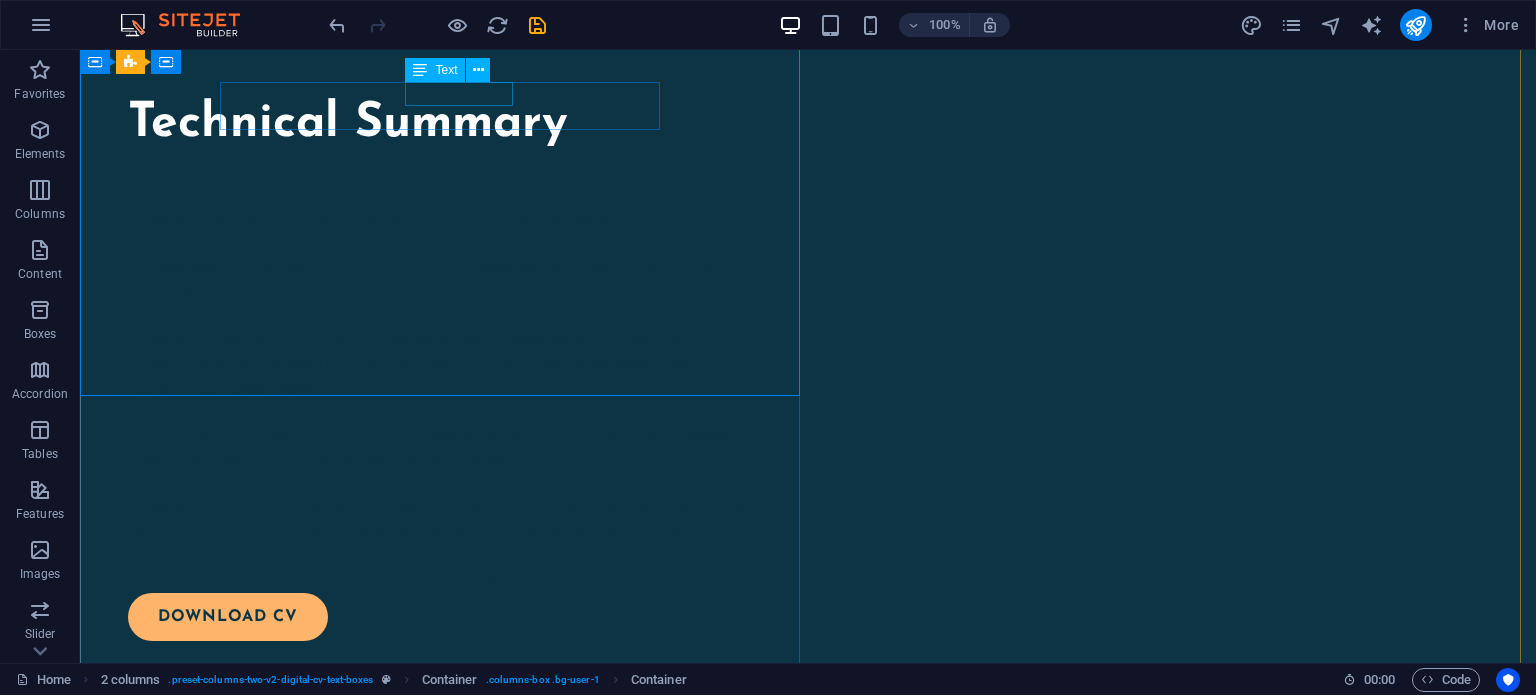 click on "EDUCATION" at bounding box center [444, 1024] 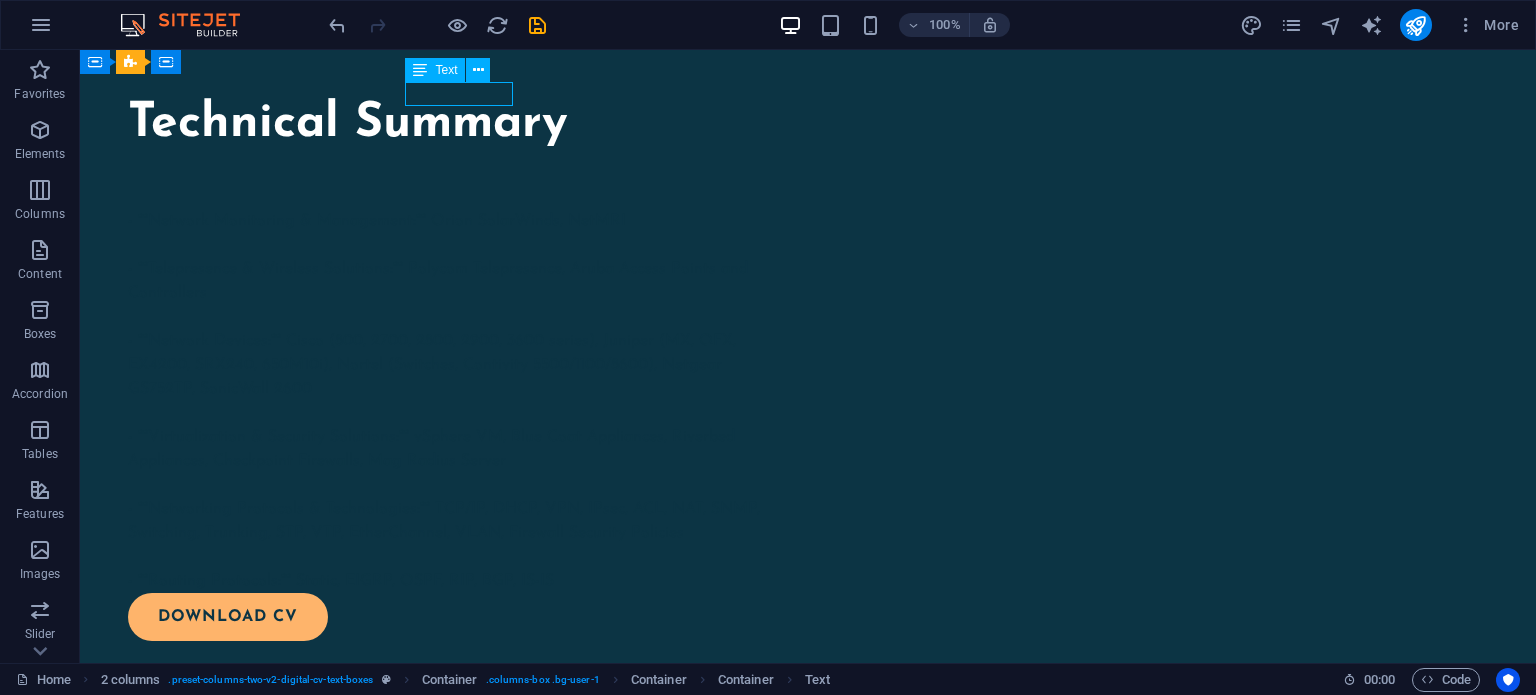 click on "EDUCATION" at bounding box center (444, 1024) 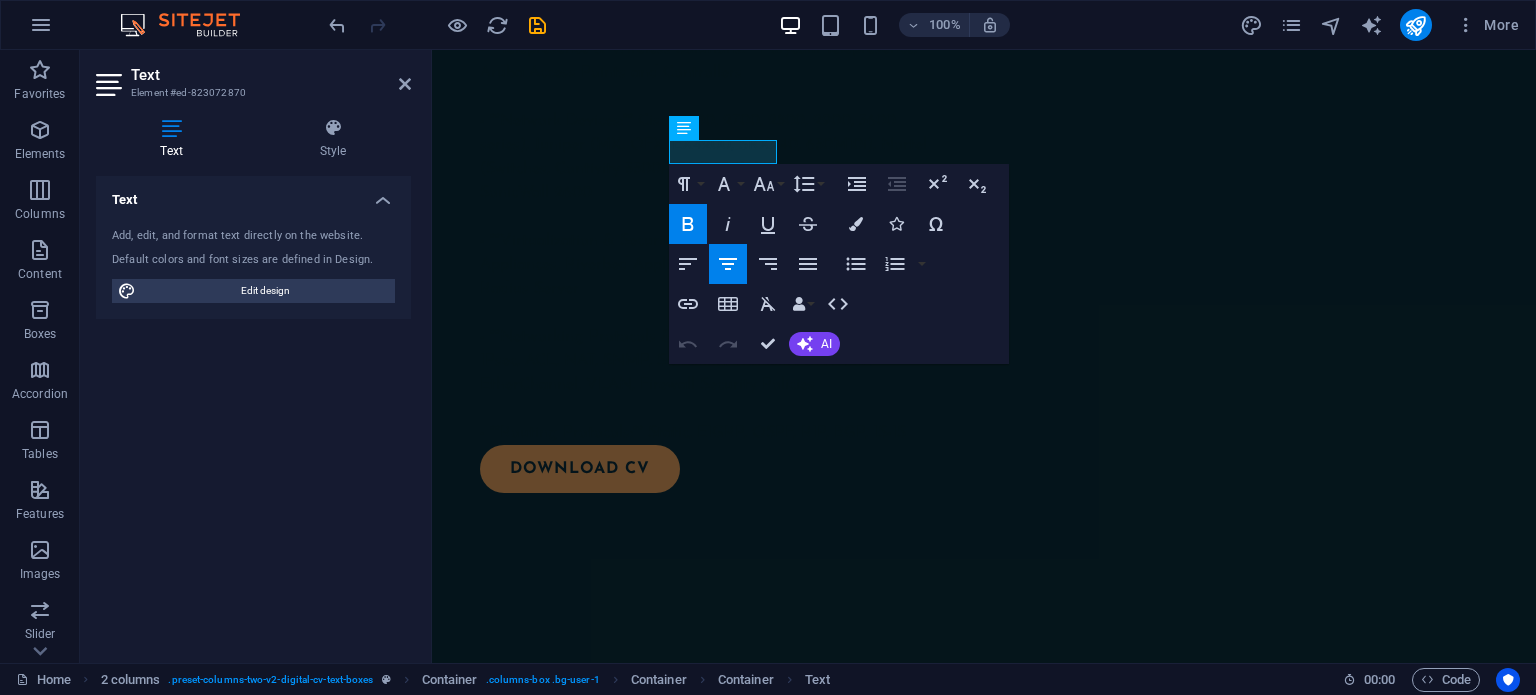 scroll, scrollTop: 2124, scrollLeft: 0, axis: vertical 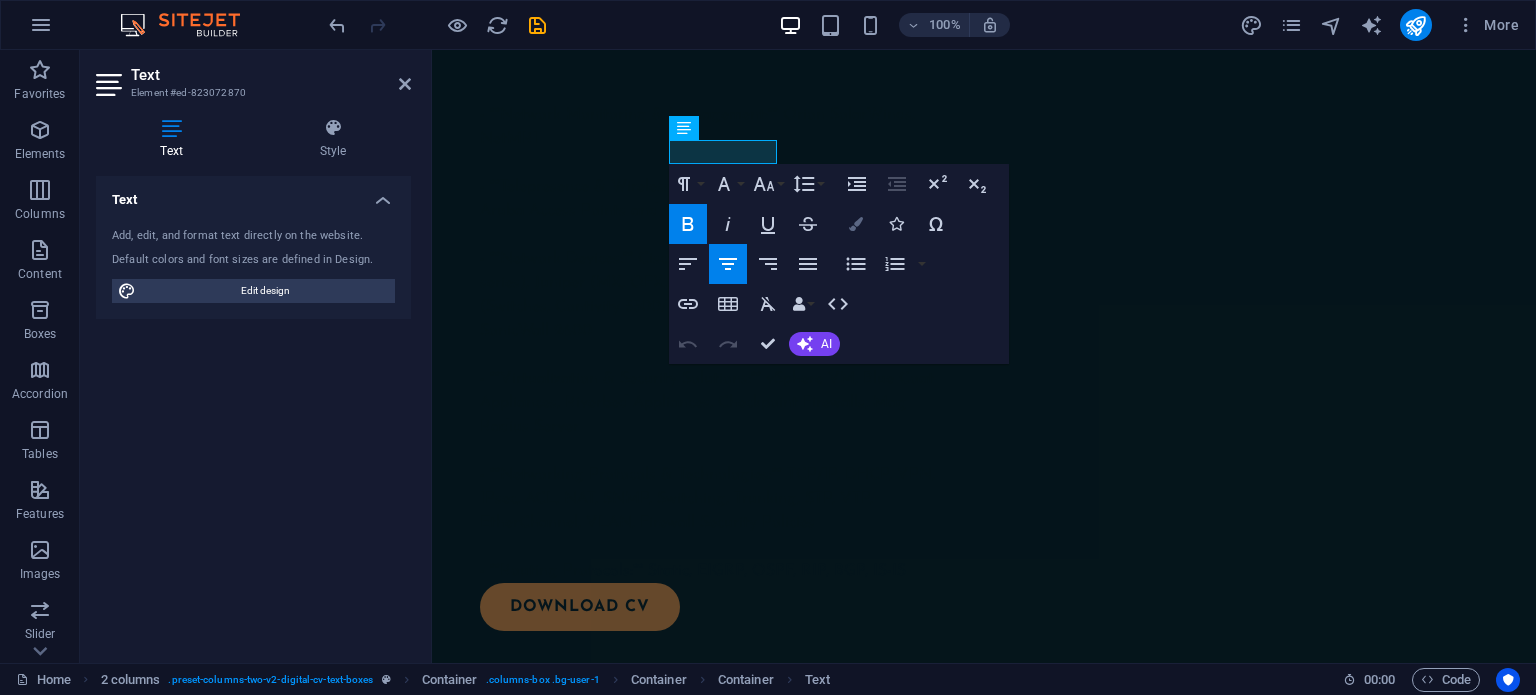 click at bounding box center (856, 224) 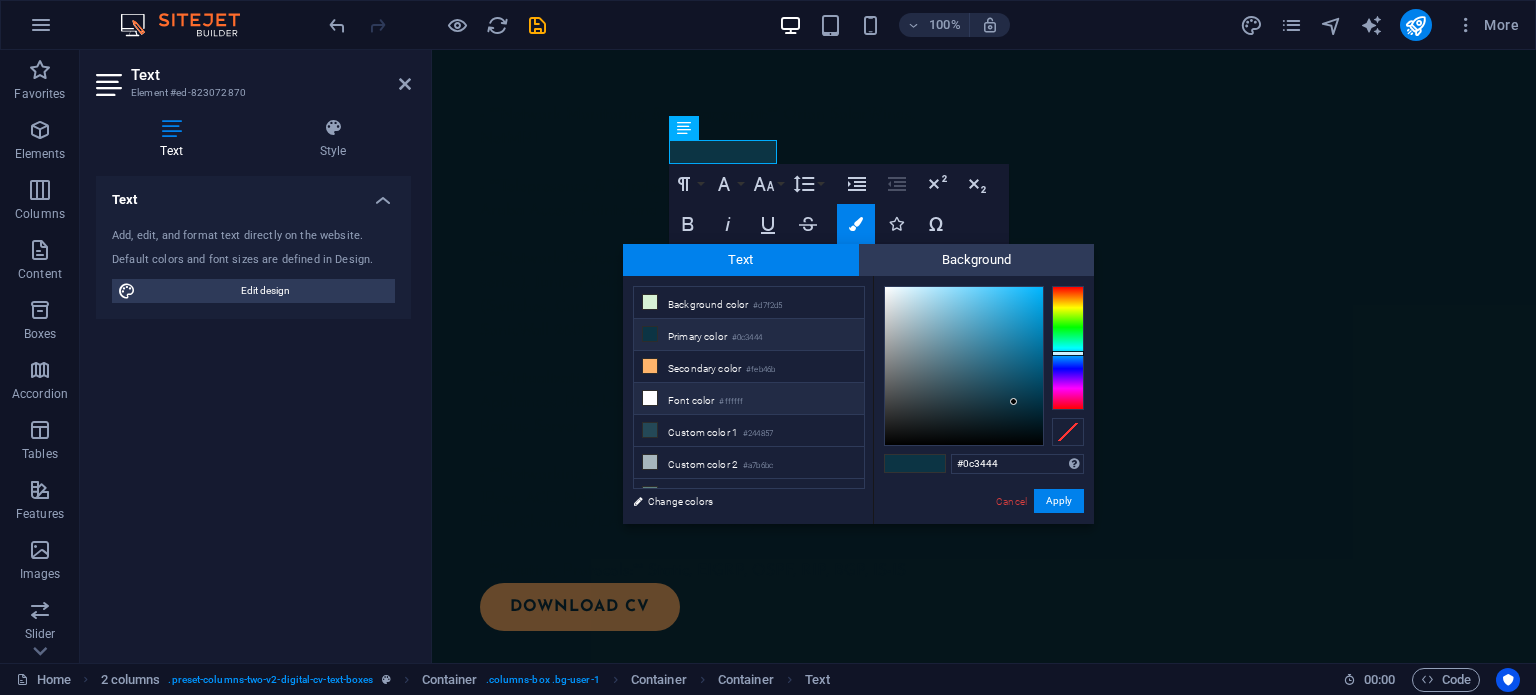 click on "Font color
#ffffff" at bounding box center [749, 399] 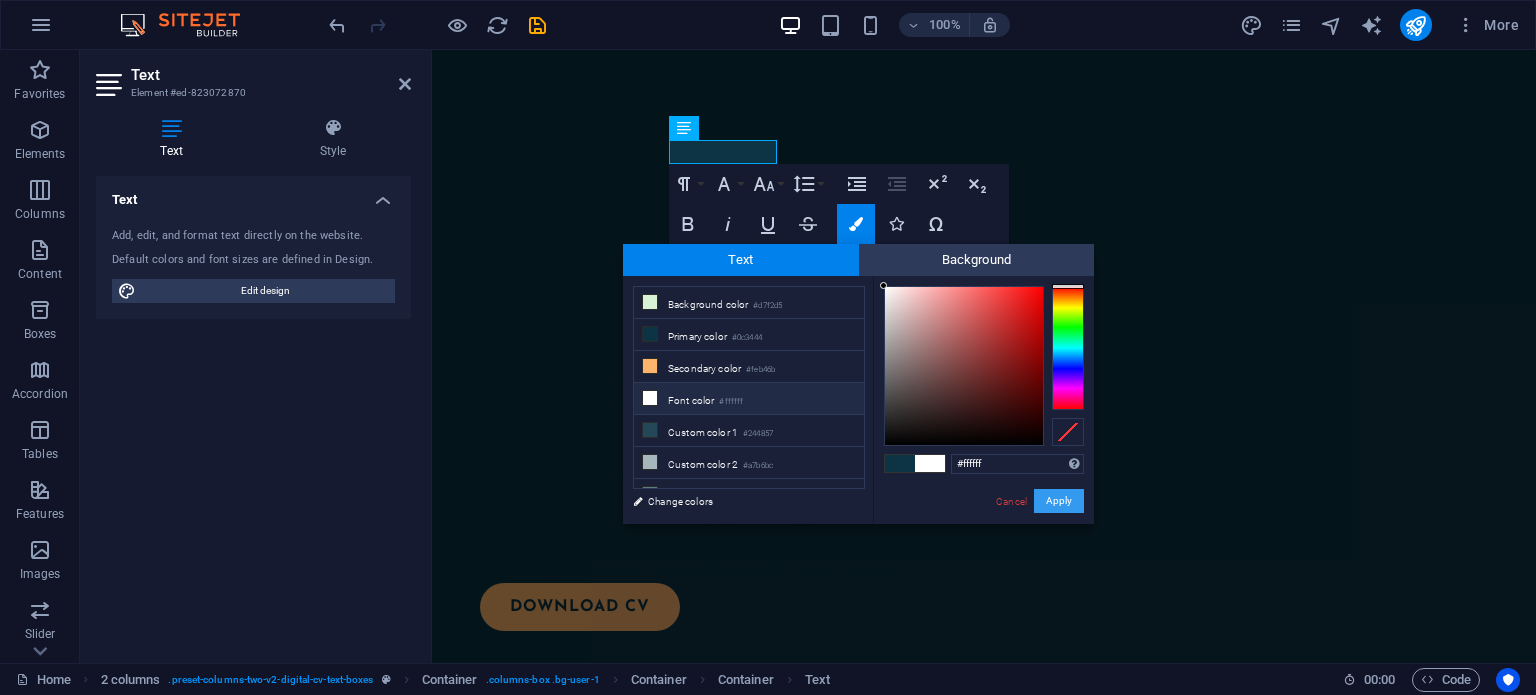 click on "Apply" at bounding box center [1059, 501] 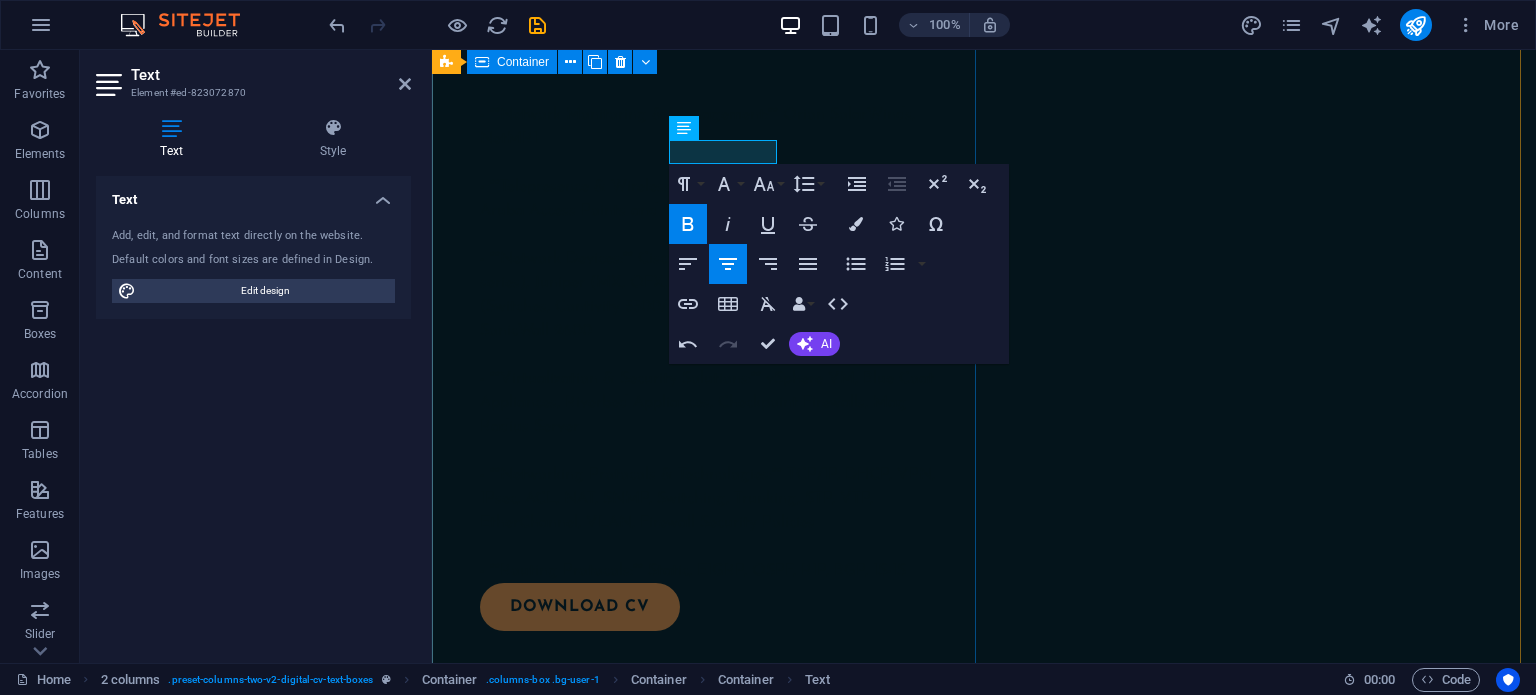 click on "Skills and interests ​ ​ EDUCATION Coastline College CCNA Bootcamp   Coastline College CCNP Bootcamp   Junos Bootcamp CERTIFICATES JNCIA, JNCIS, CCNA, MTCTCE, MTCNA" at bounding box center (708, 1131) 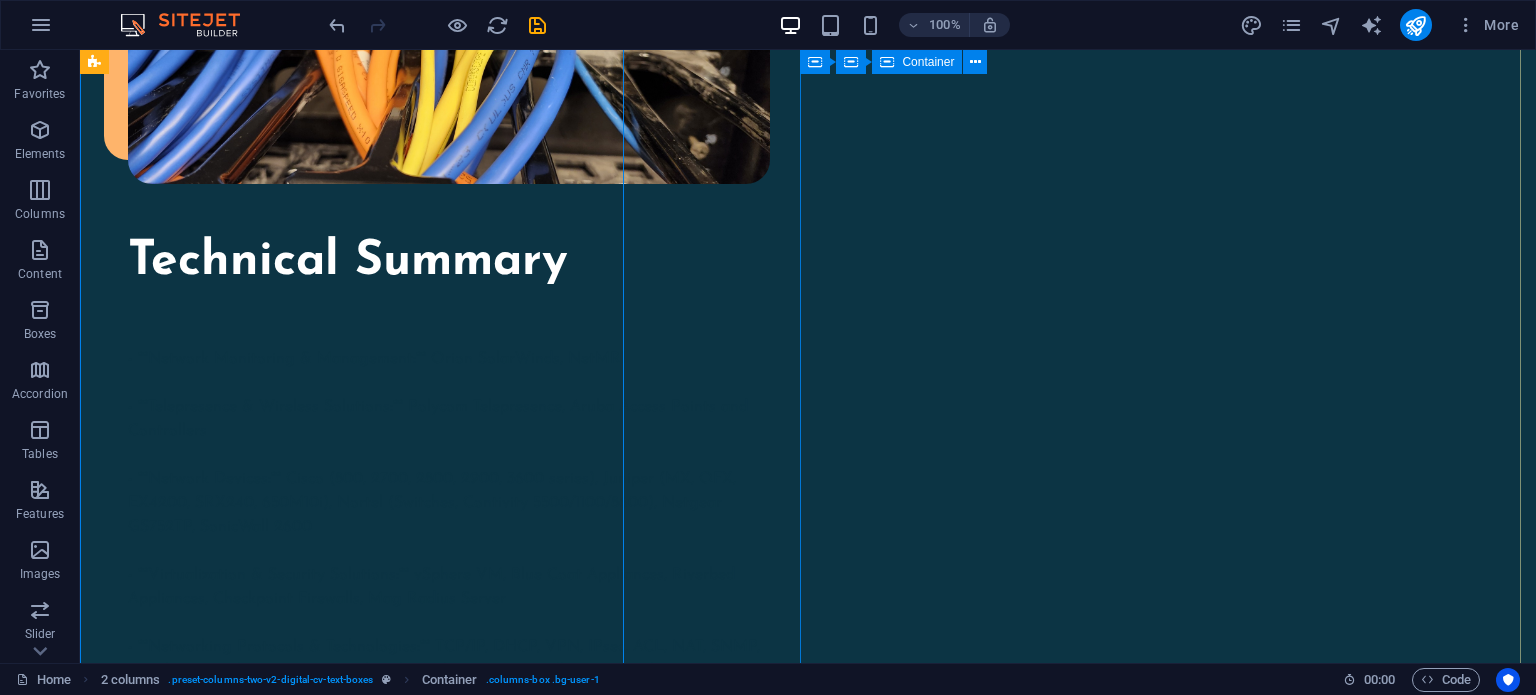 scroll, scrollTop: 2262, scrollLeft: 0, axis: vertical 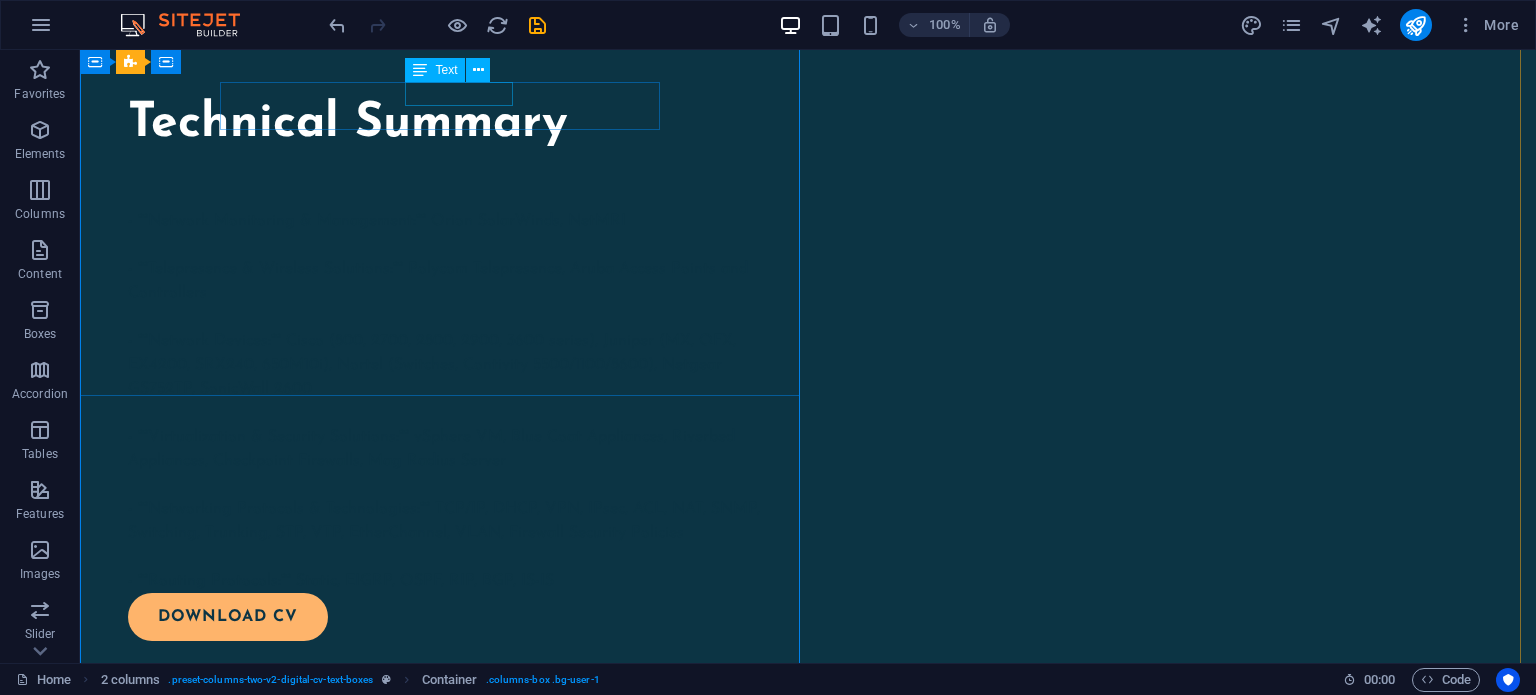 click on "EDUCATION" at bounding box center (444, 1024) 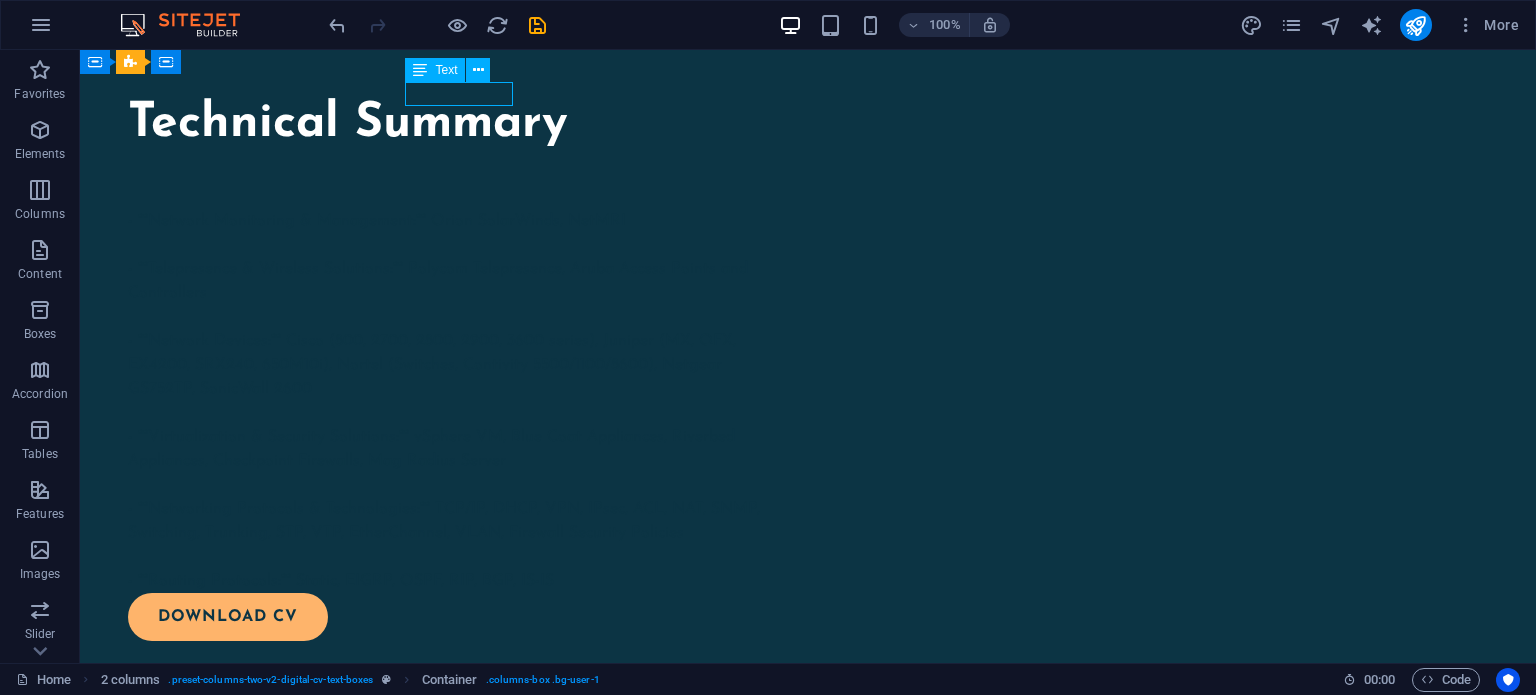click on "EDUCATION" at bounding box center [444, 1024] 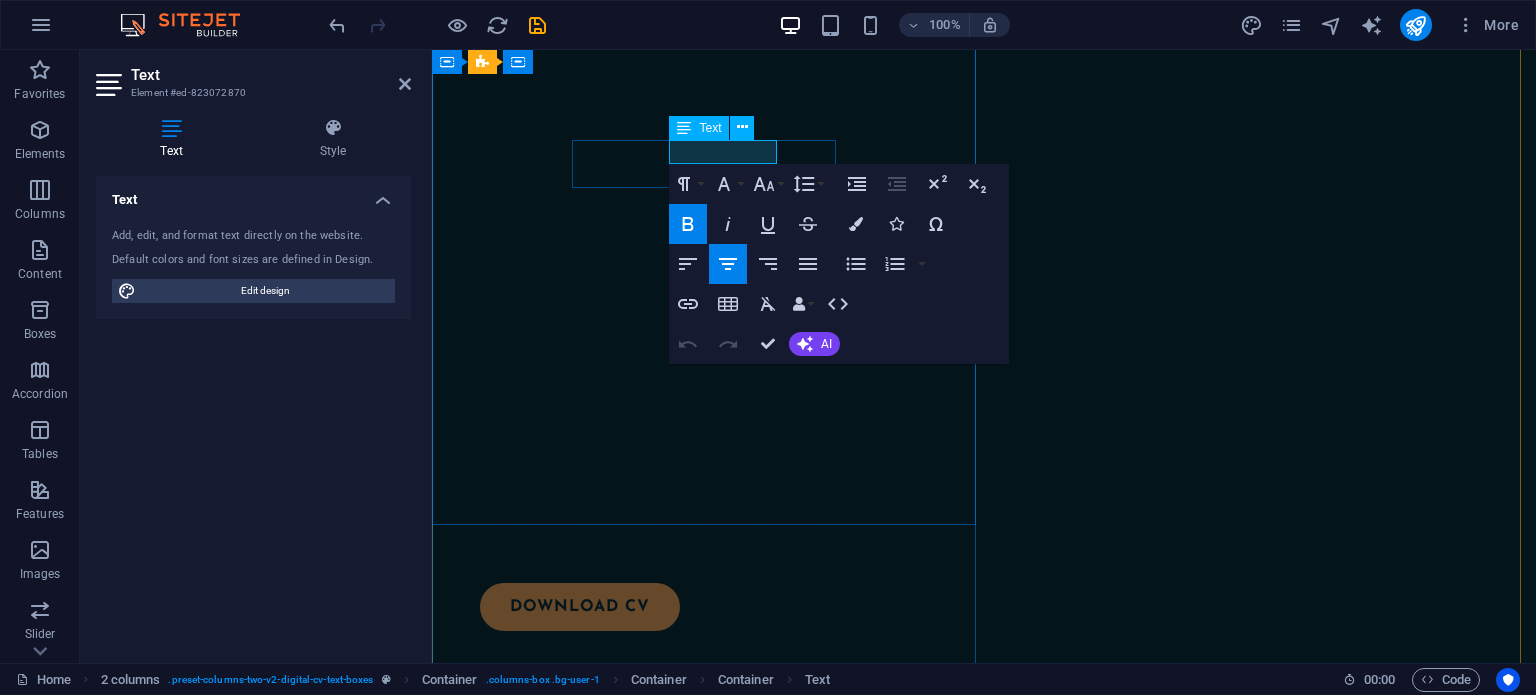 drag, startPoint x: 769, startPoint y: 146, endPoint x: 670, endPoint y: 151, distance: 99.12618 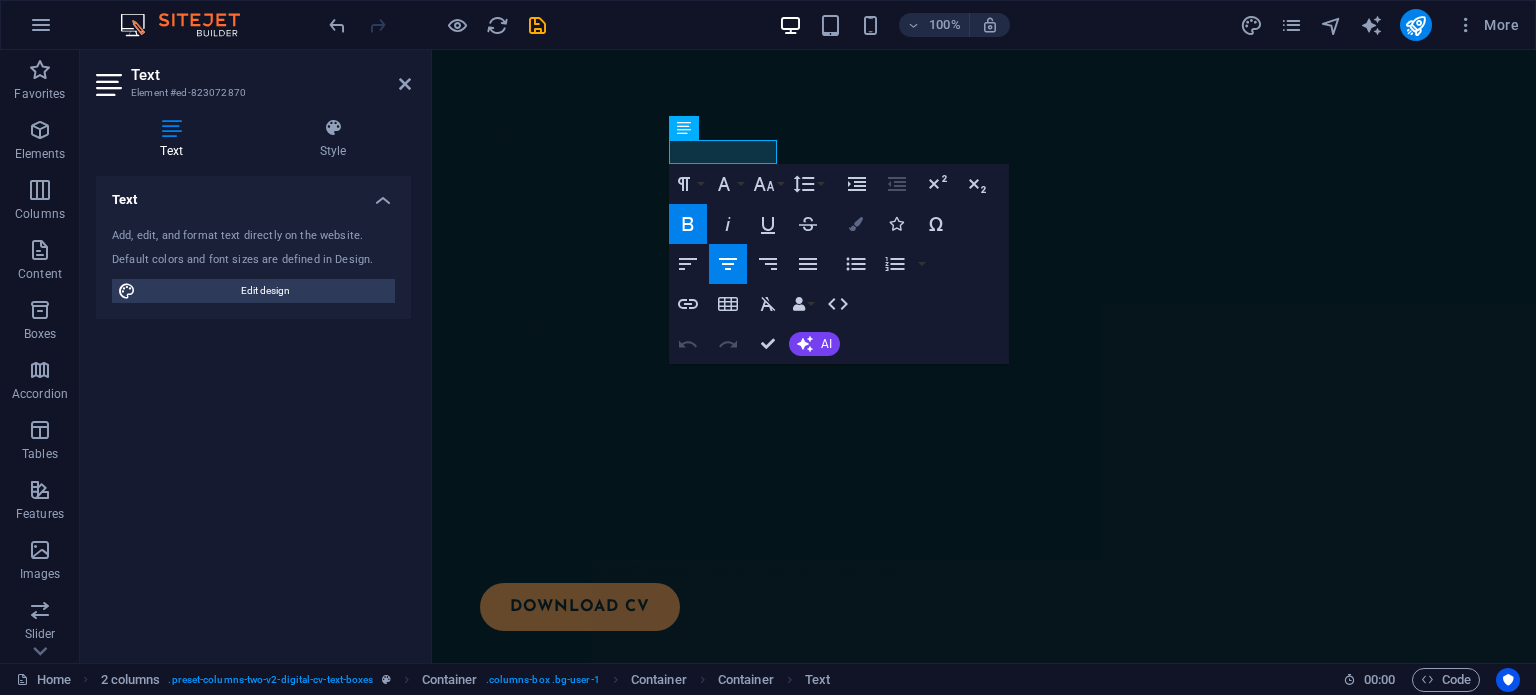 click on "Colors" at bounding box center (856, 224) 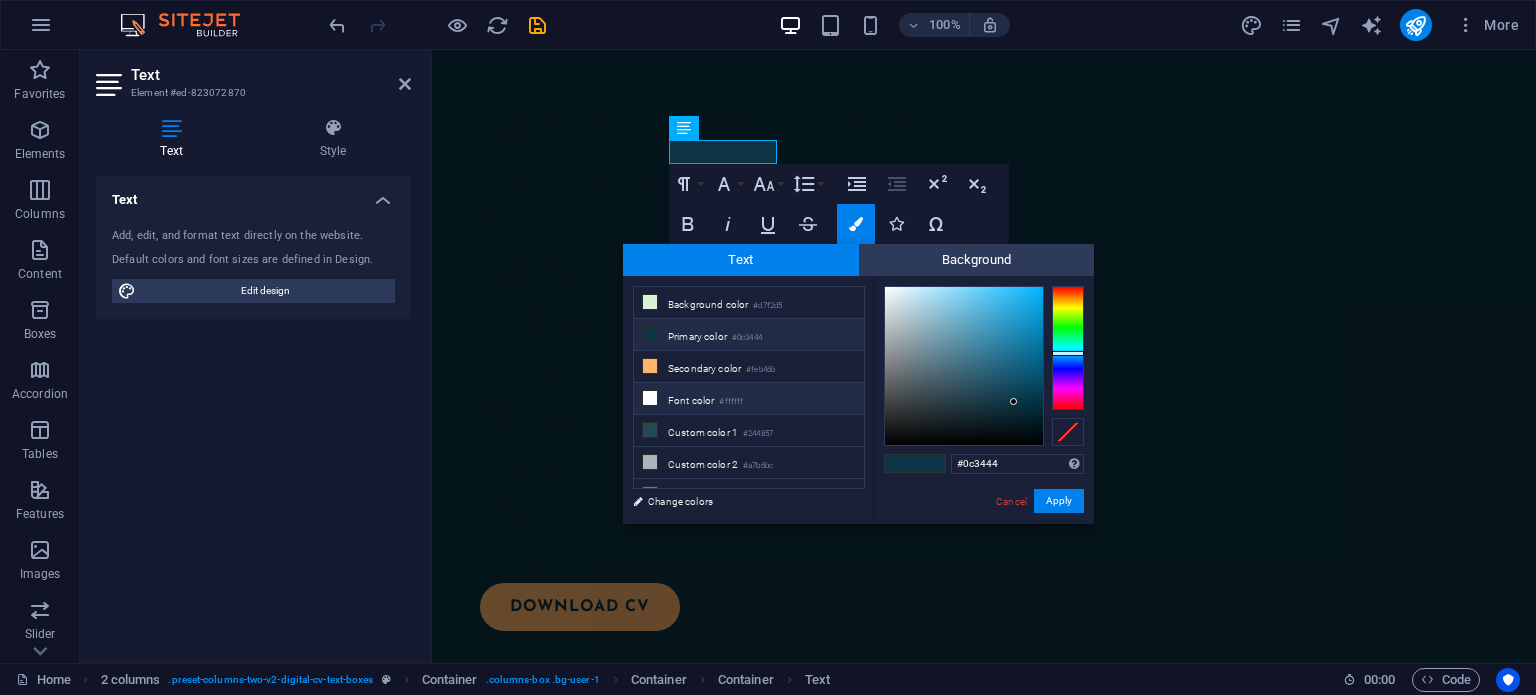 click on "Font color
#ffffff" at bounding box center (749, 399) 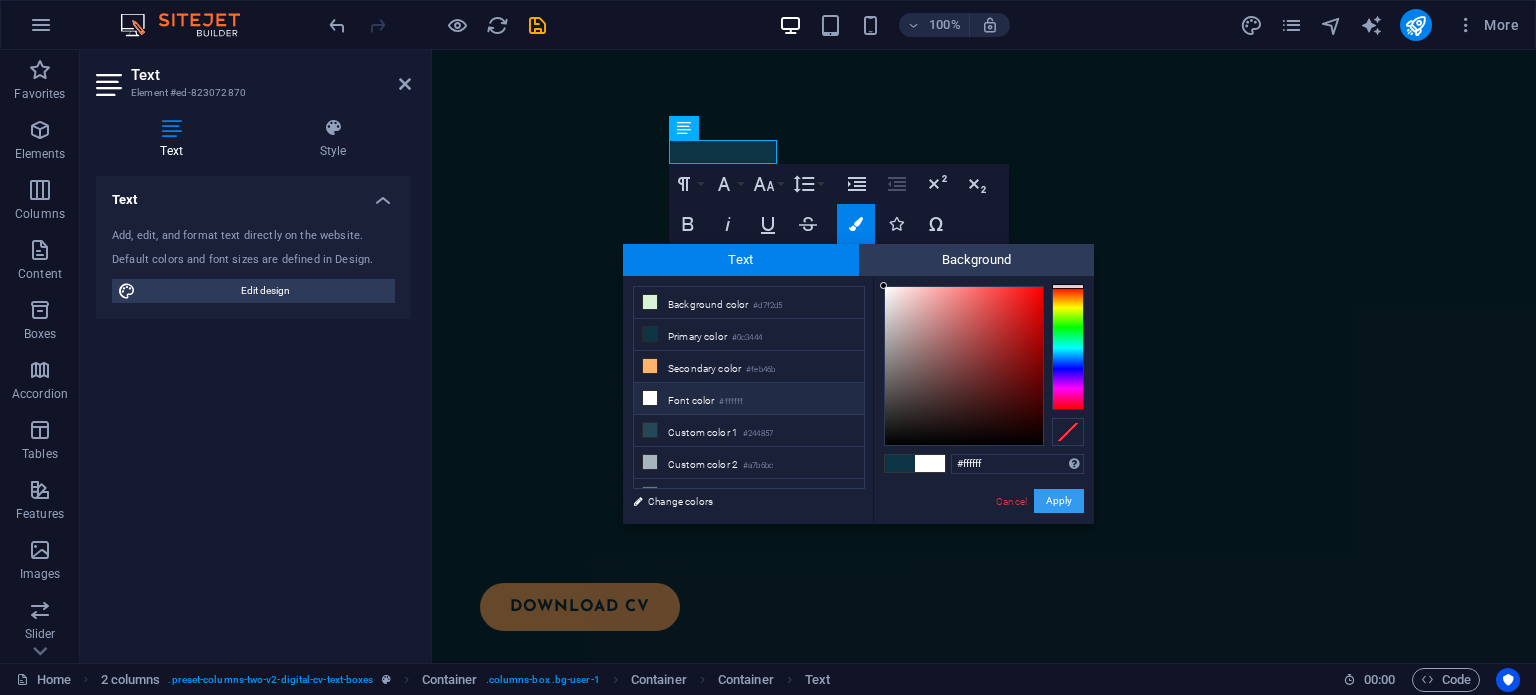 click on "Apply" at bounding box center [1059, 501] 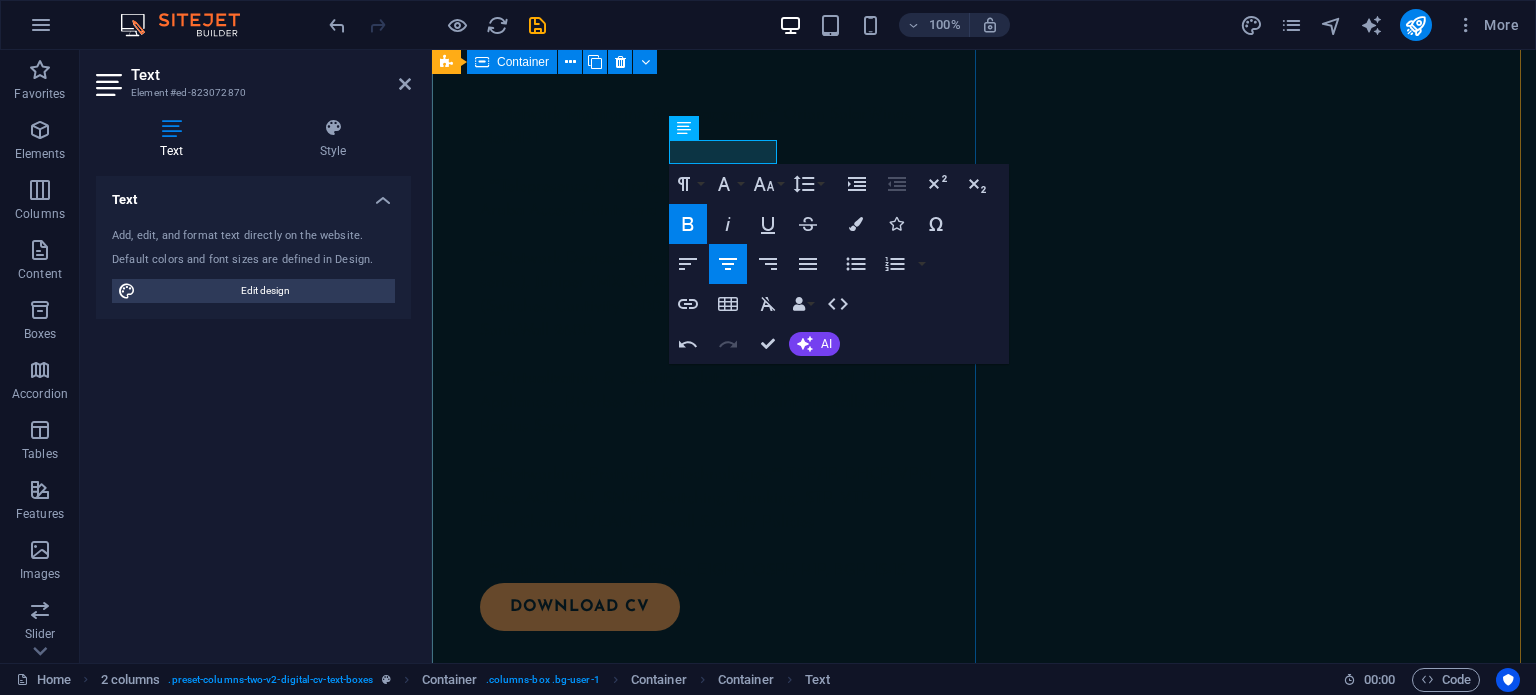click on "Skills and interests EDUCATION Coastline College CCNA Bootcamp   Coastline College CCNP Bootcamp   Junos Bootcamp CERTIFICATES JNCIA, JNCIS, CCNA, MTCTCE, MTCNA" at bounding box center (708, 1131) 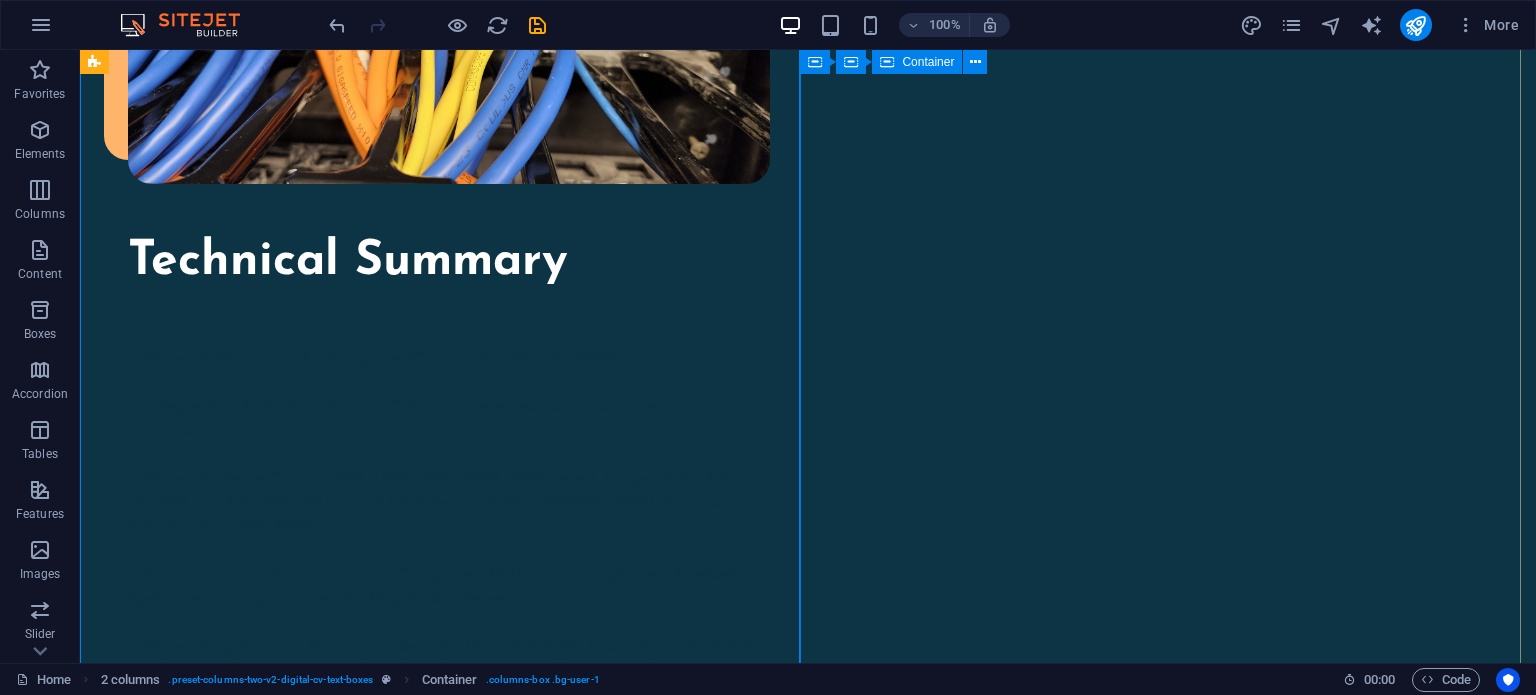 scroll, scrollTop: 2262, scrollLeft: 0, axis: vertical 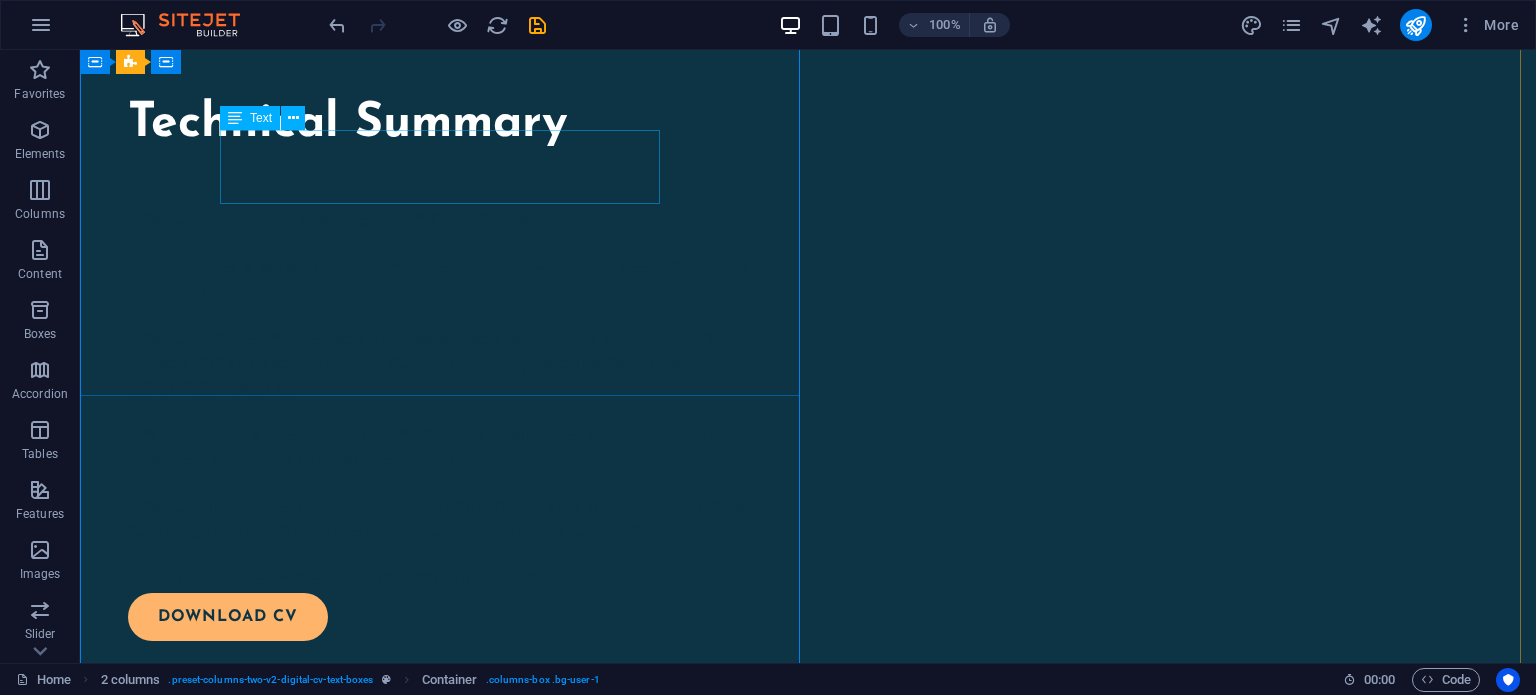 click on "Coastline College CCNA Bootcamp   Coastline College CCNP Bootcamp   Junos Bootcamp" at bounding box center (444, 1096) 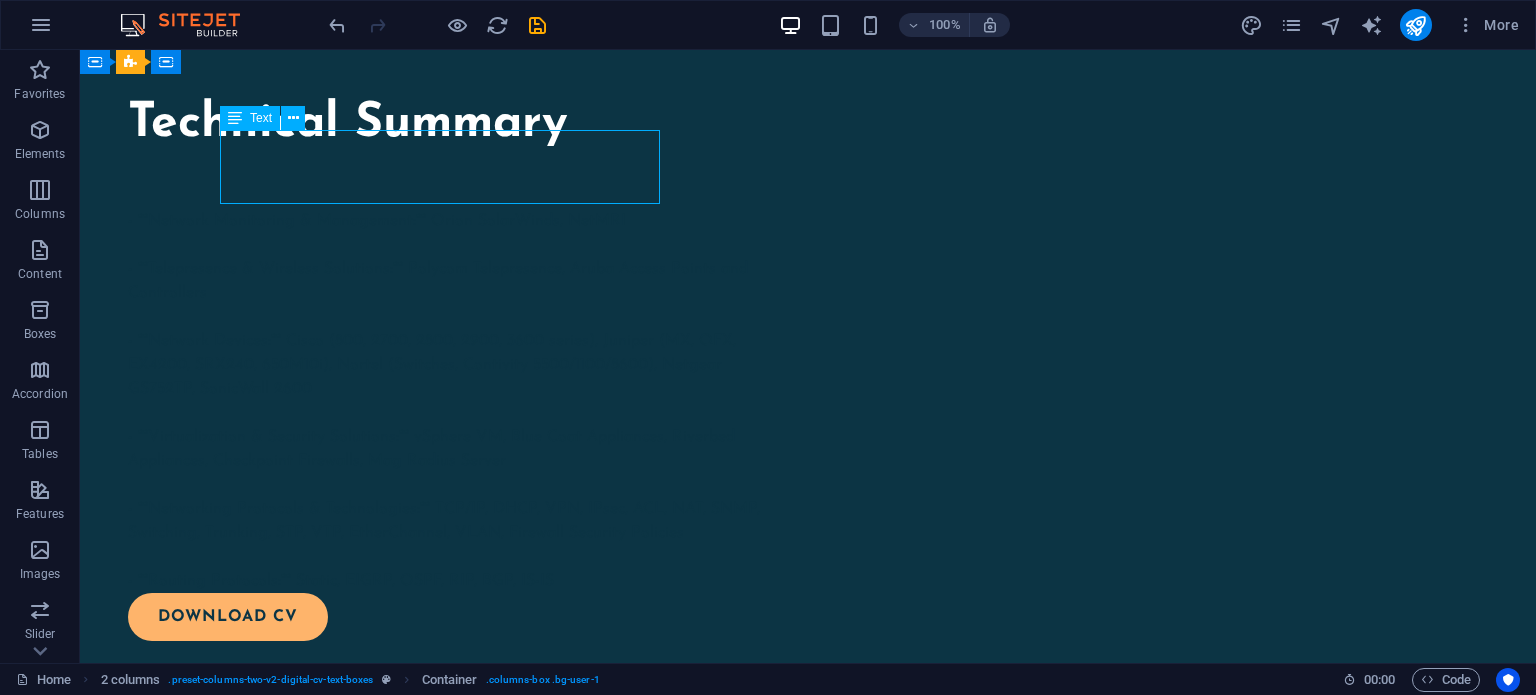 click on "Coastline College CCNA Bootcamp   Coastline College CCNP Bootcamp   Junos Bootcamp" at bounding box center [444, 1096] 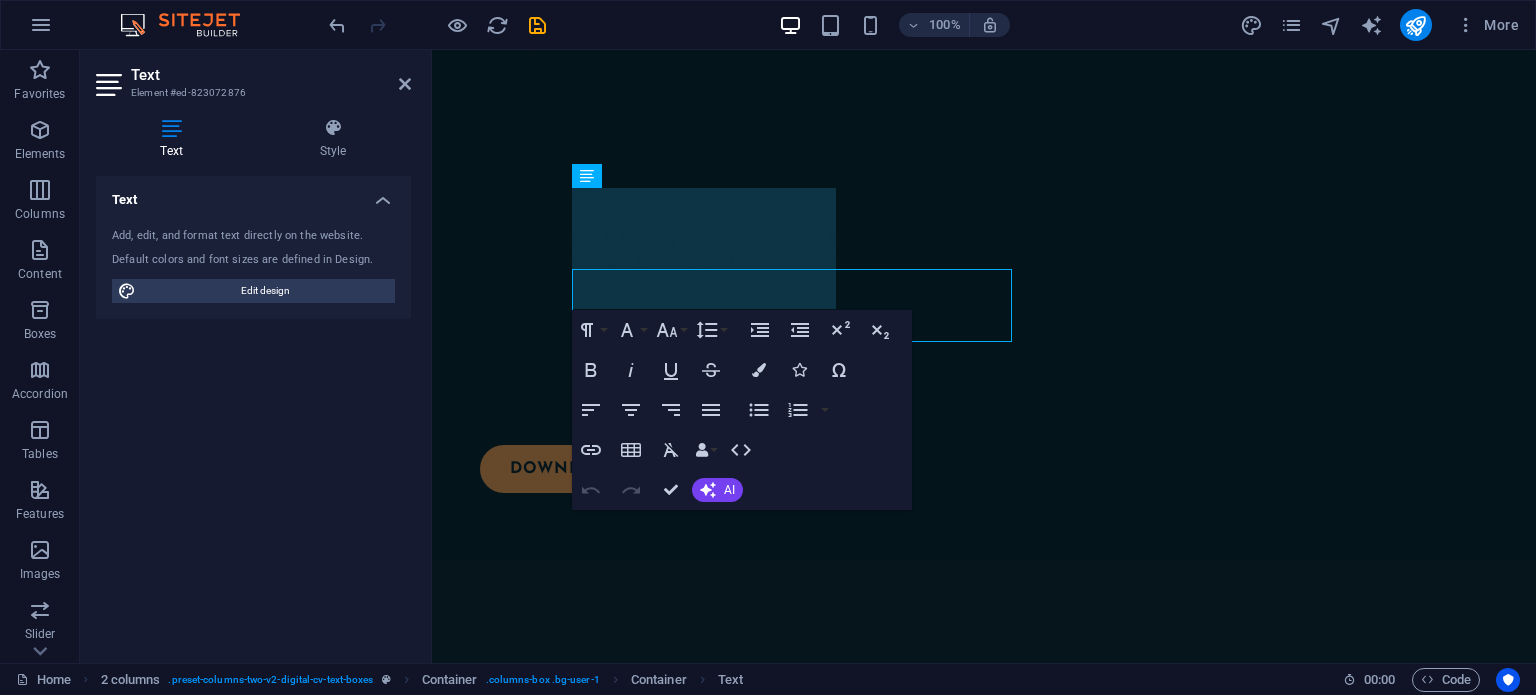 scroll, scrollTop: 2124, scrollLeft: 0, axis: vertical 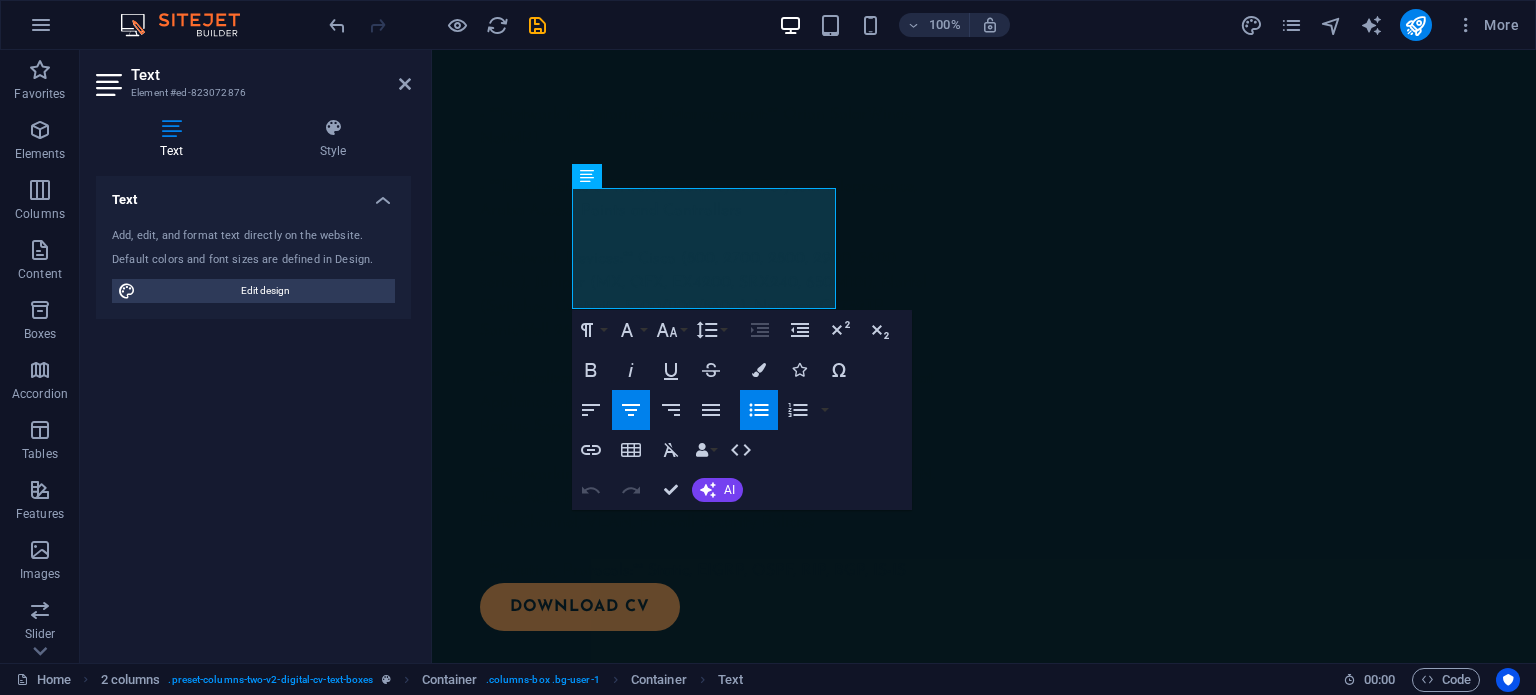 click 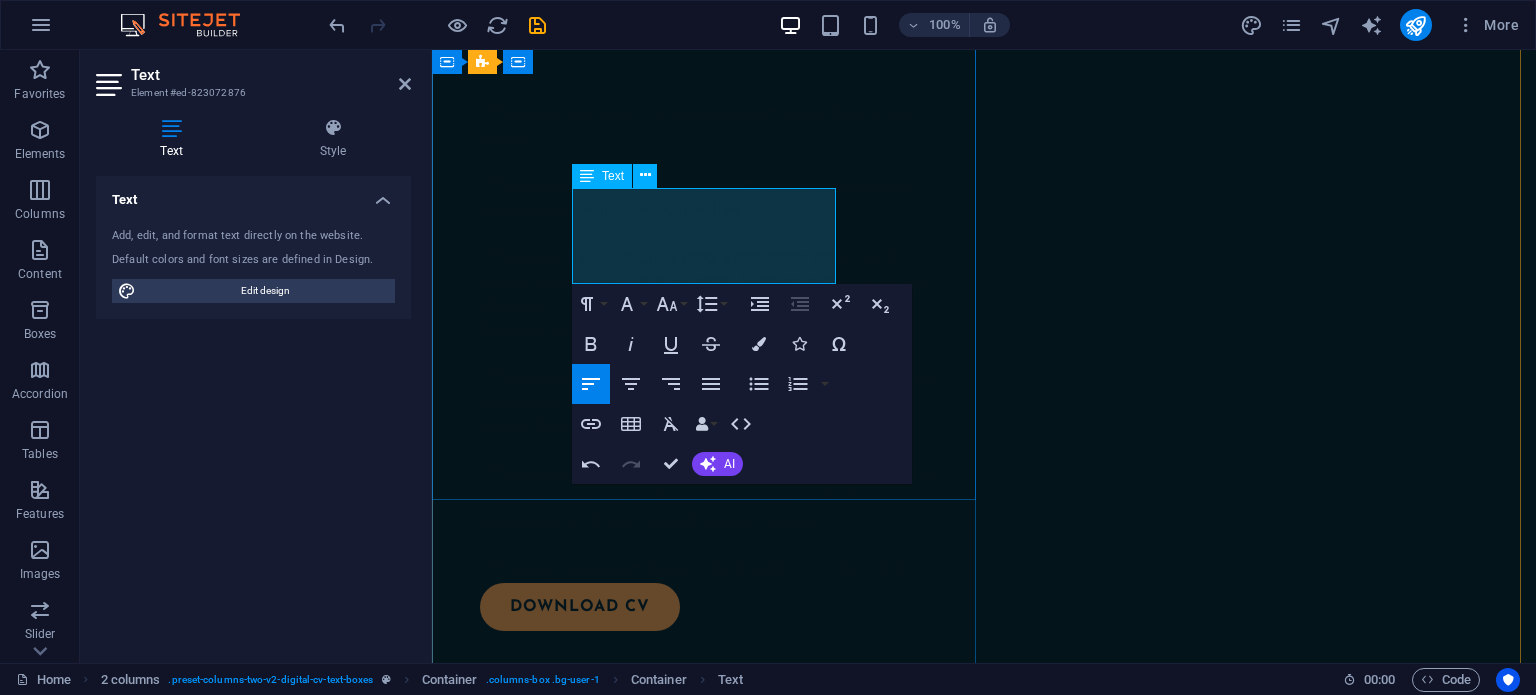 click on "Coastline College CCNA Bootcamp   Coastline College CCNP Bootcamp   Junos Bootcamp" at bounding box center (708, 1144) 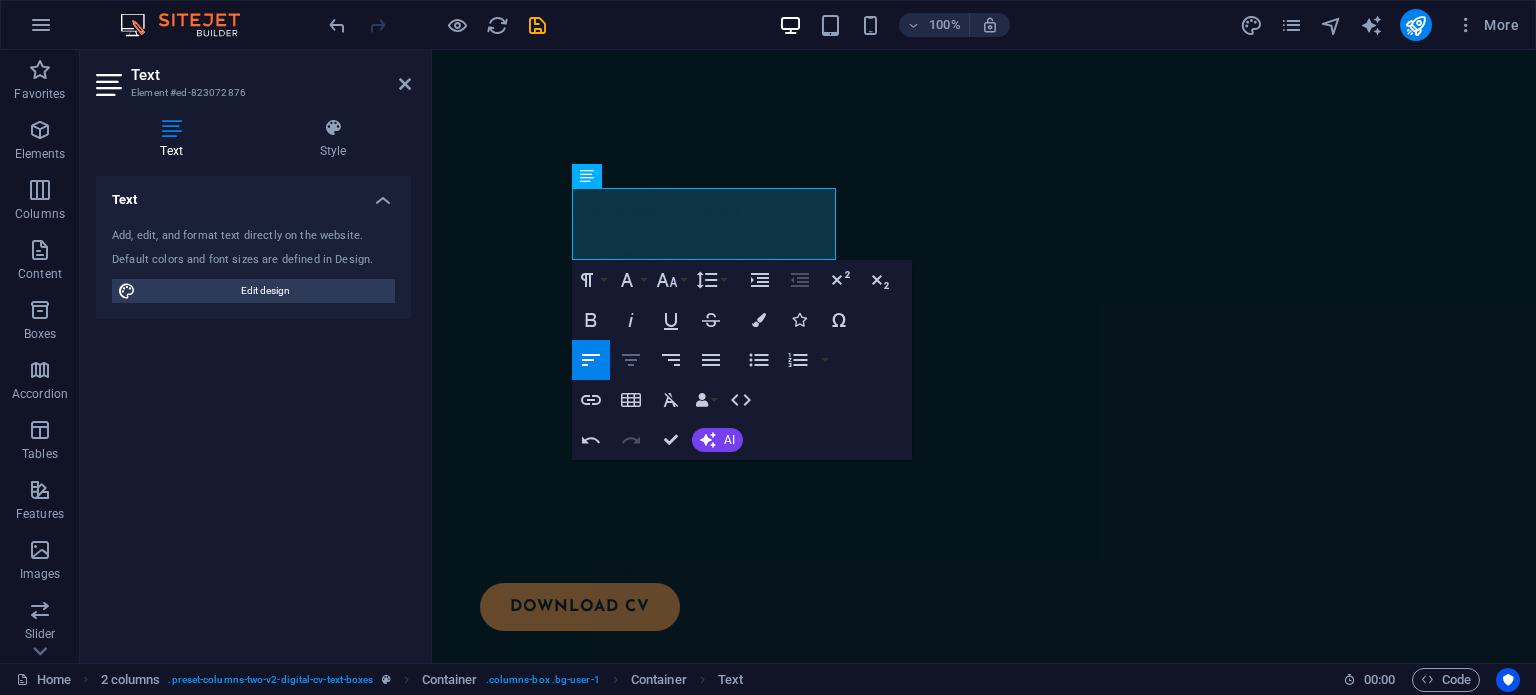 click 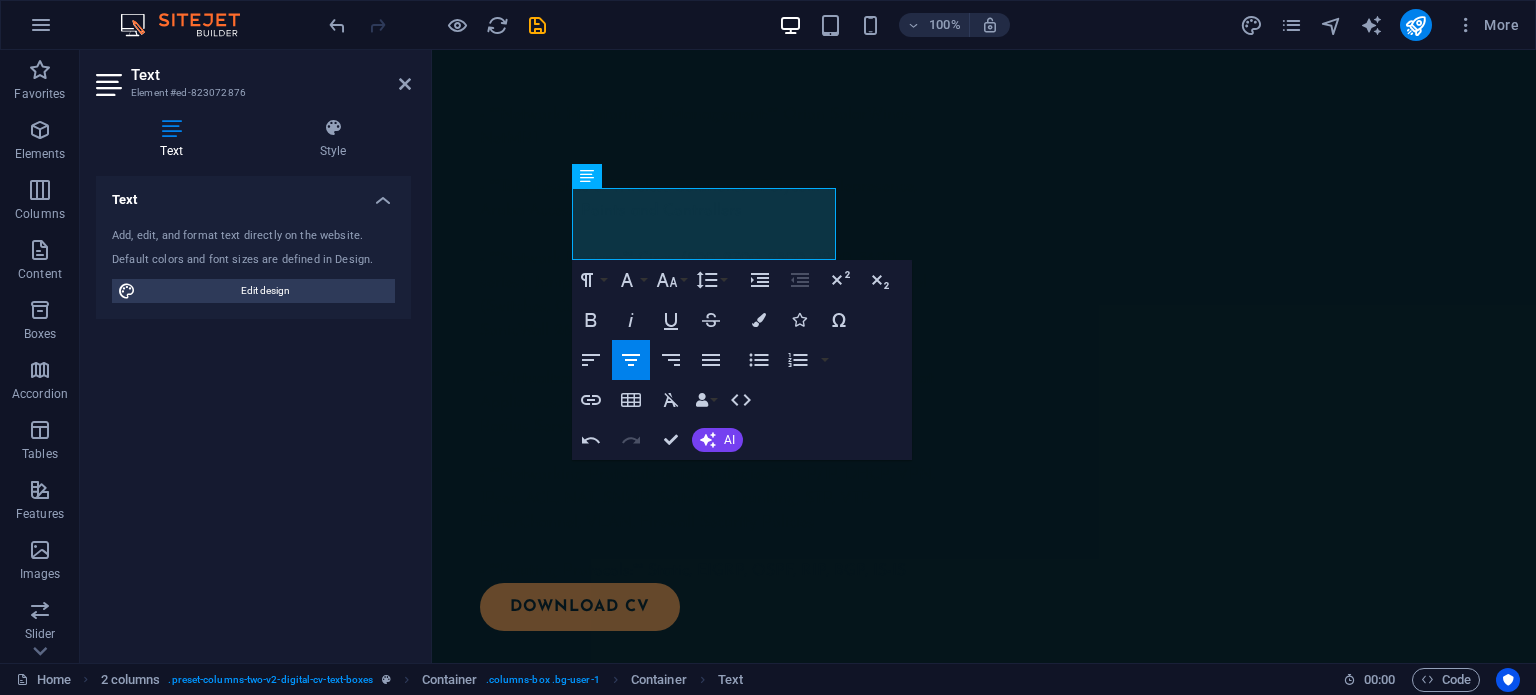 click on "Paragraph Format Normal Heading 1 Heading 2 Heading 3 Heading 4 Heading 5 Heading 6 Code Font Family Arial Georgia Impact Tahoma Times New Roman Verdana Josefin Sans Font Size 8 9 10 11 12 14 18 24 30 36 48 60 72 96 Line Height Default Single 1.15 1.5 Double Increase Indent Decrease Indent Superscript Subscript Bold Italic Underline Strikethrough Colors Icons Special Characters Align Left Align Center Align Right Align Justify Unordered List   Default Circle Disc Square    Ordered List   Default Lower Alpha Lower Greek Lower Roman Upper Alpha Upper Roman    Insert Link Insert Table Clear Formatting Data Bindings Company First name Last name Street ZIP code City Email Phone Mobile Fax Custom field 1 Custom field 2 Custom field 3 Custom field 4 Custom field 5 Custom field 6 HTML Undo Redo Confirm (Ctrl+⏎) AI Improve Make shorter Make longer Fix spelling & grammar Translate to English Generate text" at bounding box center (742, 360) 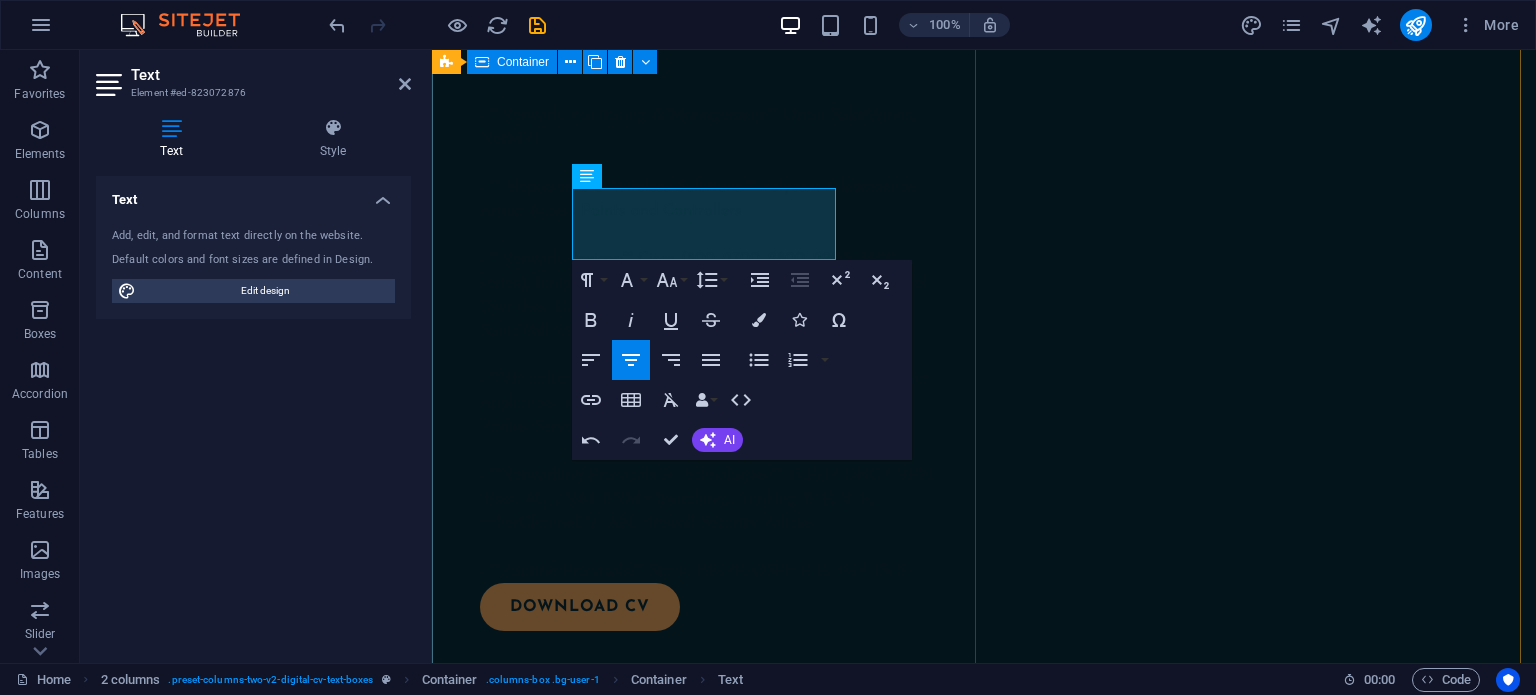 click on "Skills and interests EDUCATION Coastline College CCNA Bootcamp  Coastline College CCNP Bootcamp  Junos Bootcamp CERTIFICATES JNCIA, JNCIS, CCNA, MTCTCE, MTCNA" at bounding box center [708, 1119] 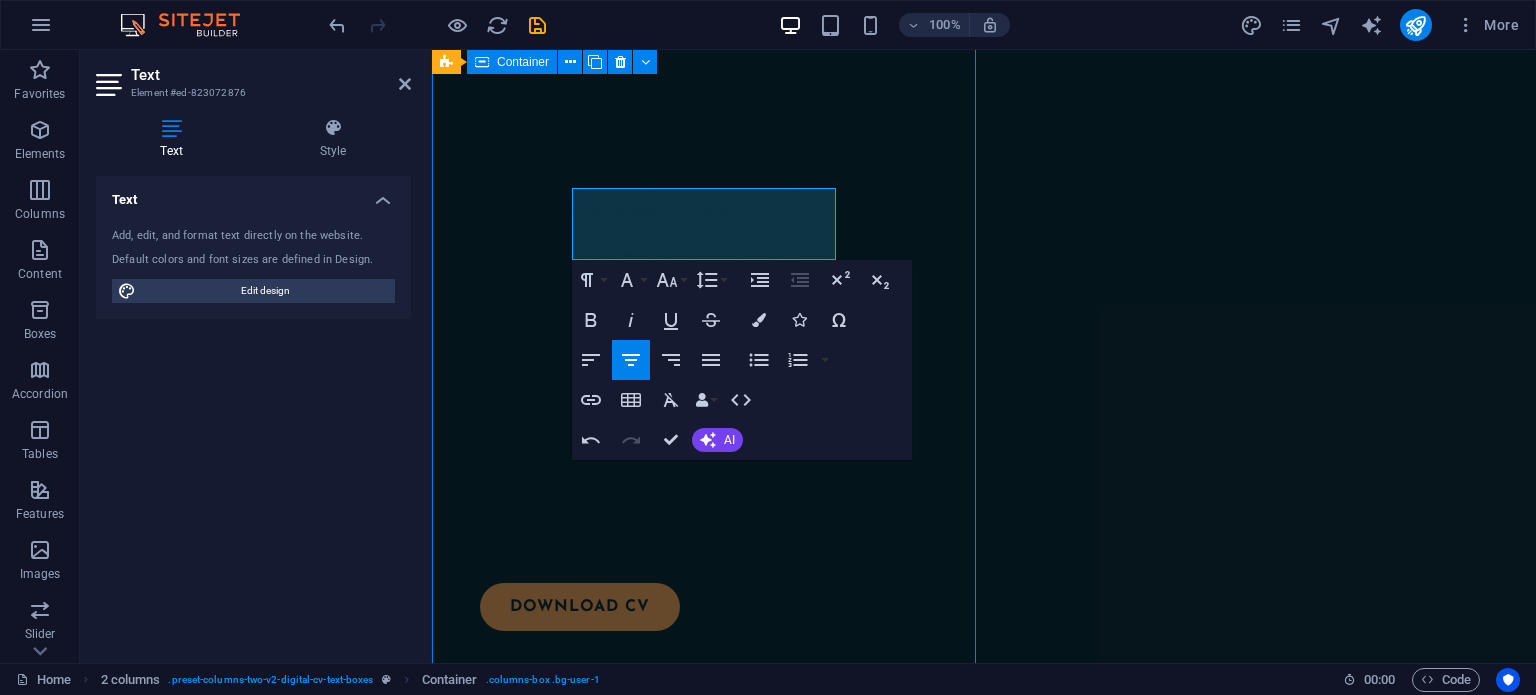 scroll, scrollTop: 2204, scrollLeft: 0, axis: vertical 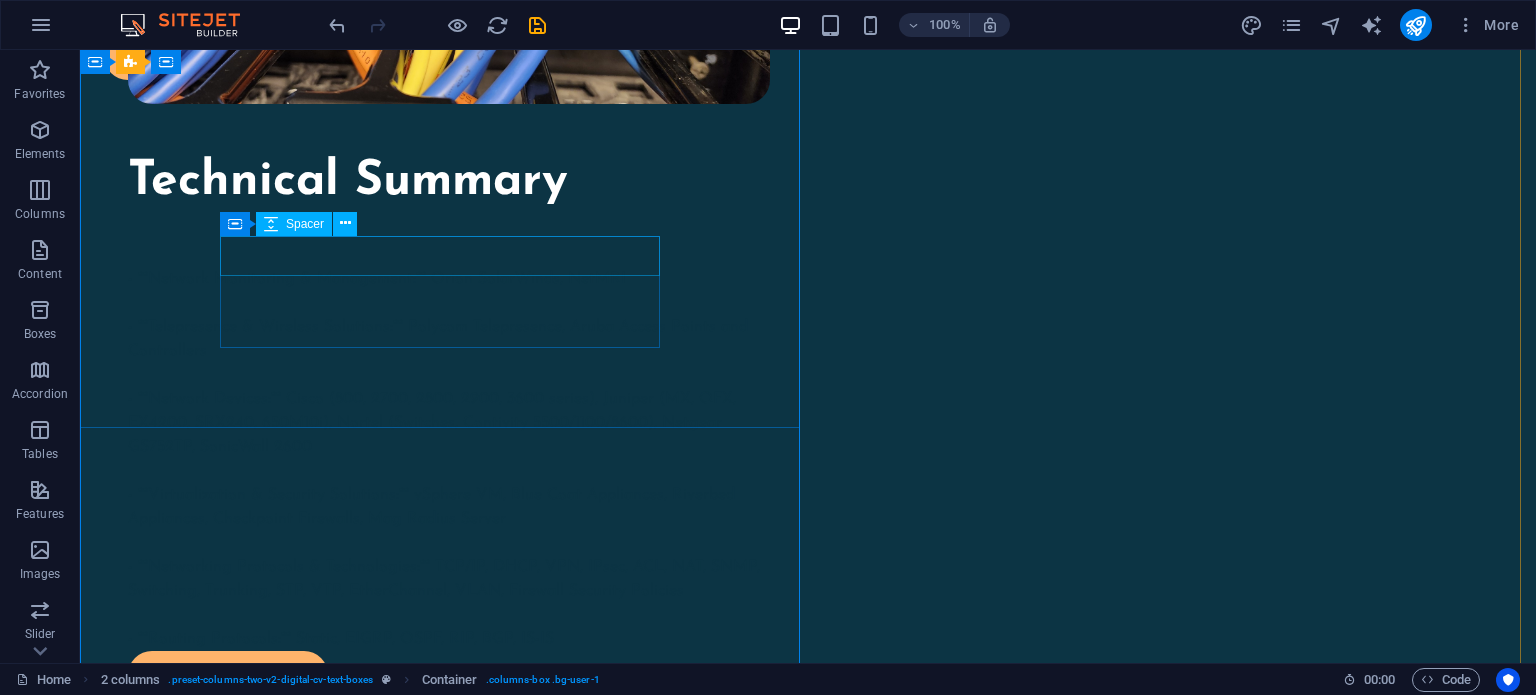 click at bounding box center (444, 1186) 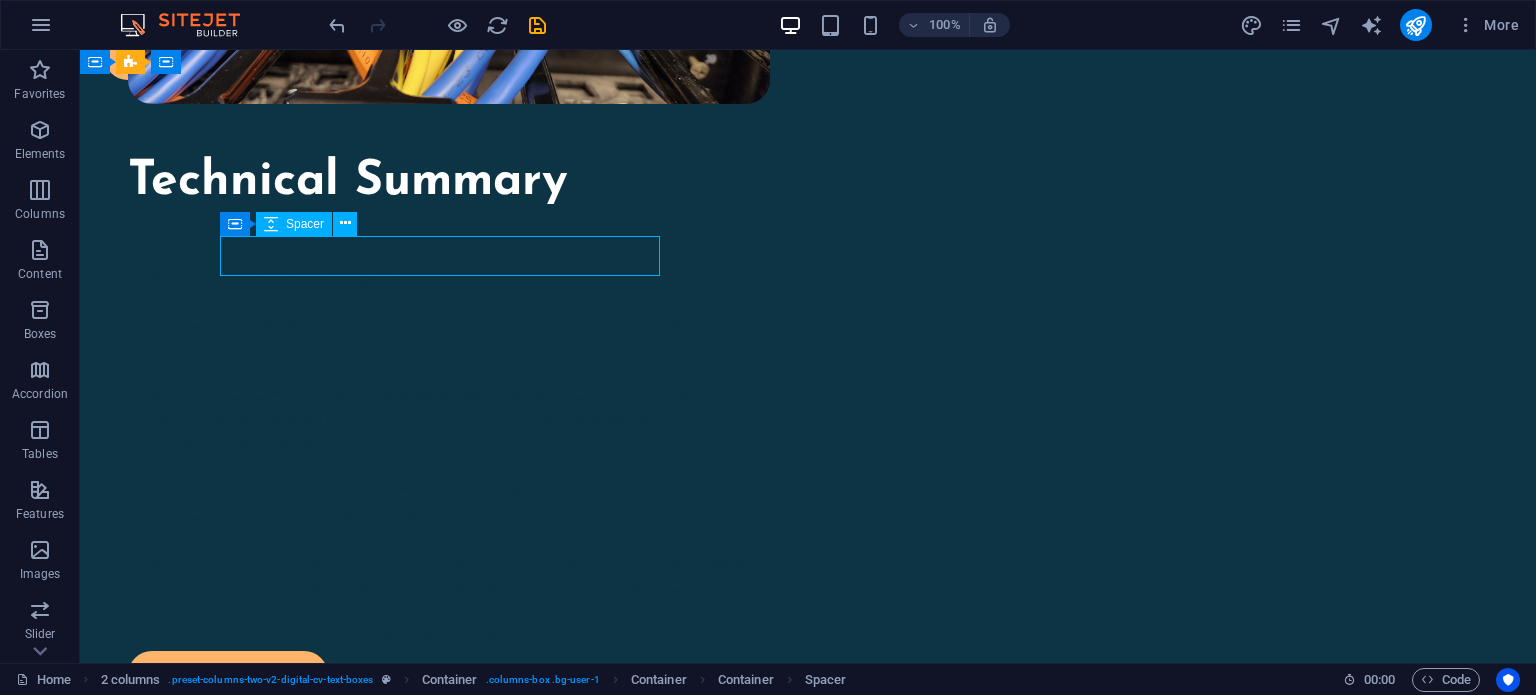 click at bounding box center [444, 1186] 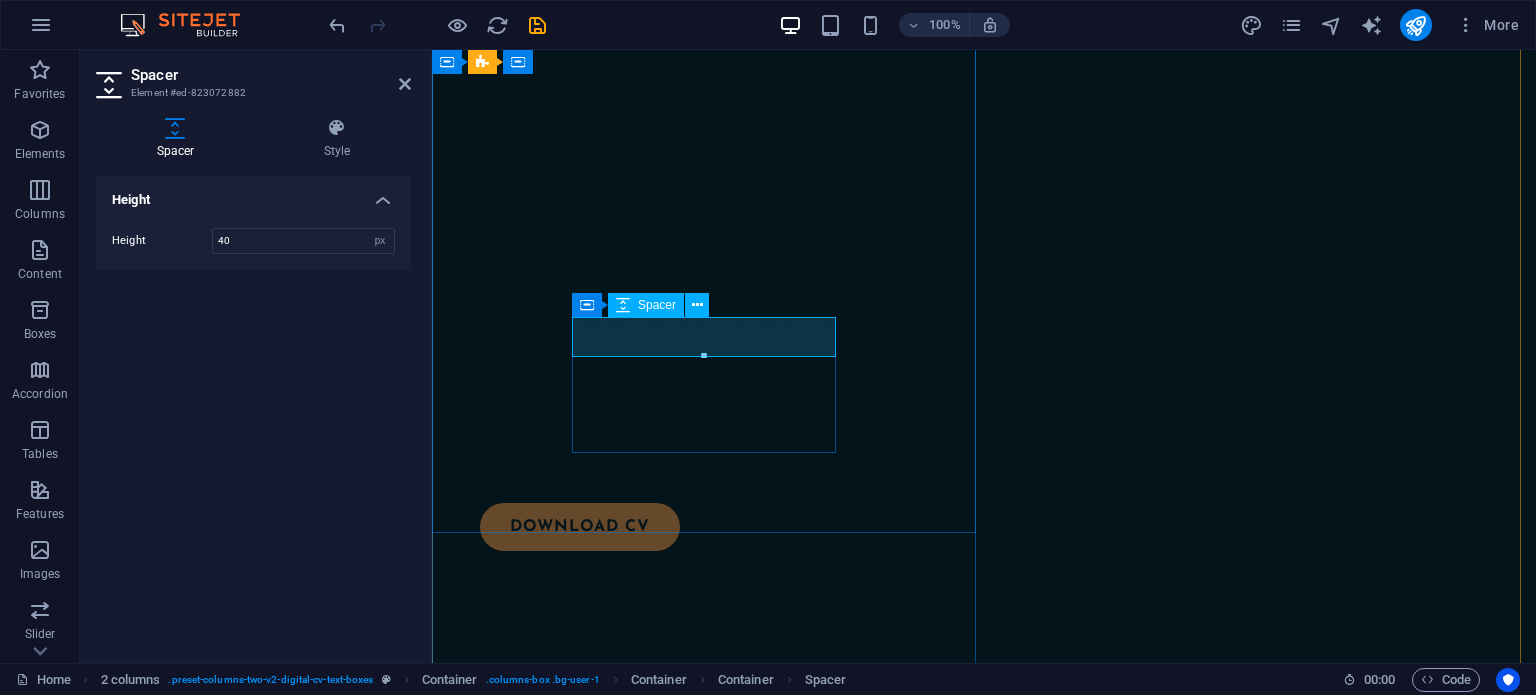 scroll, scrollTop: 2066, scrollLeft: 0, axis: vertical 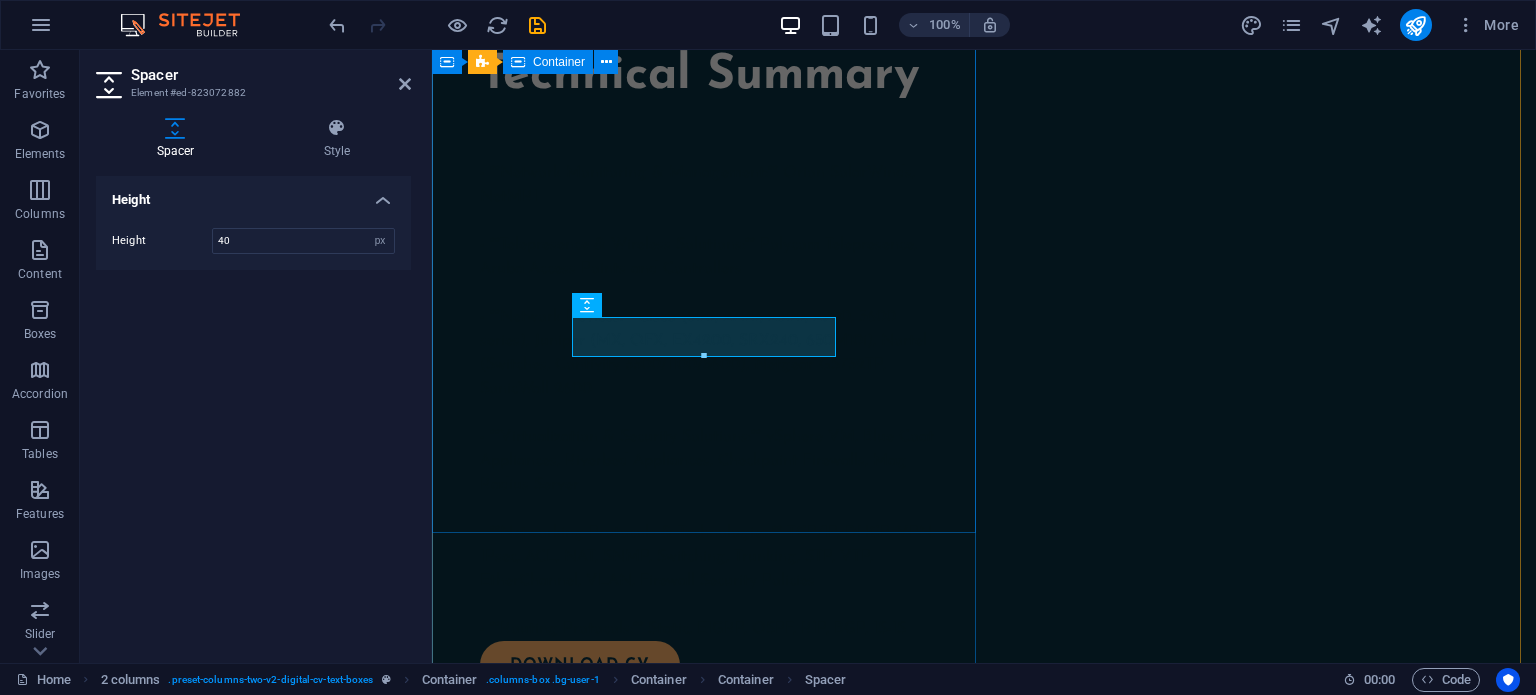 click on "Skills and interests EDUCATION Coastline College CCNA Bootcamp  Coastline College CCNP Bootcamp  Junos Bootcamp CERTIFICATES JNCIA, JNCIS, CCNA, MTCTCE, MTCNA" at bounding box center (708, 1177) 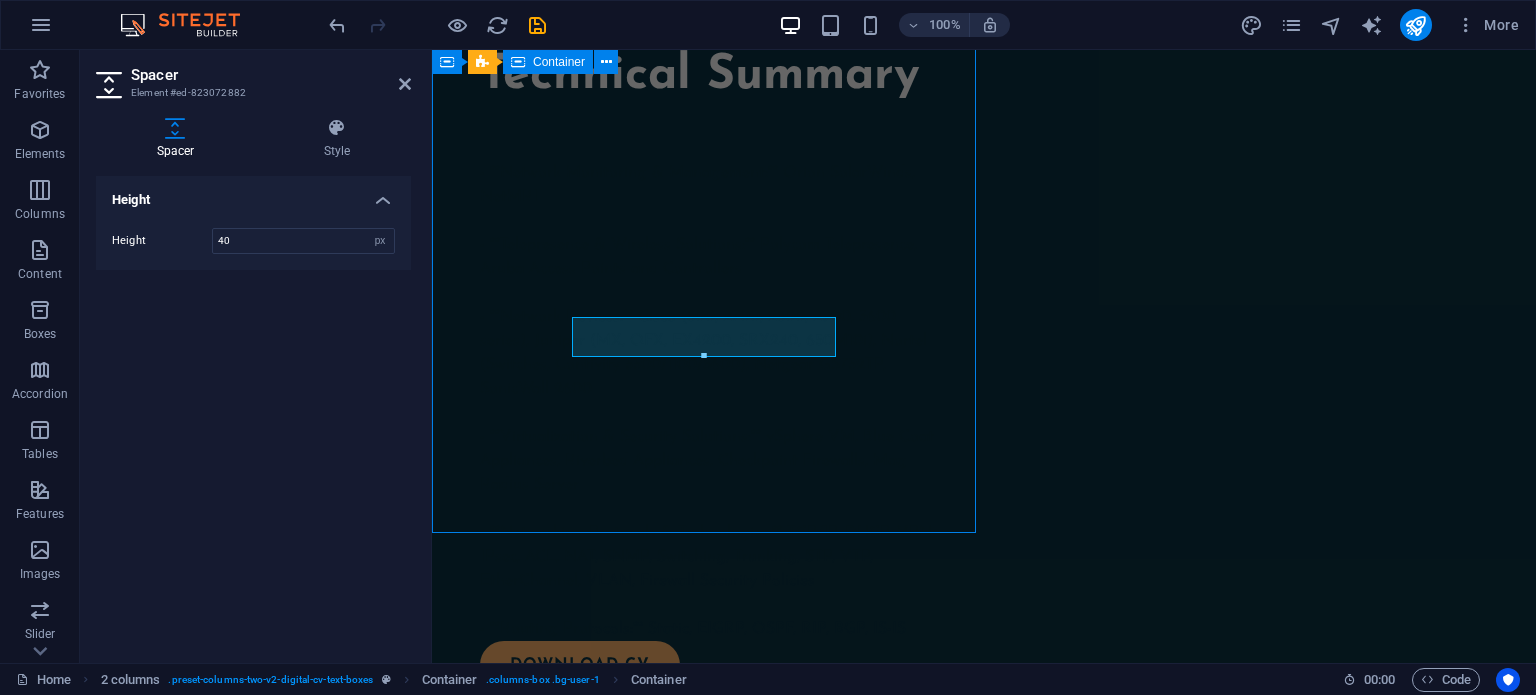 scroll, scrollTop: 2204, scrollLeft: 0, axis: vertical 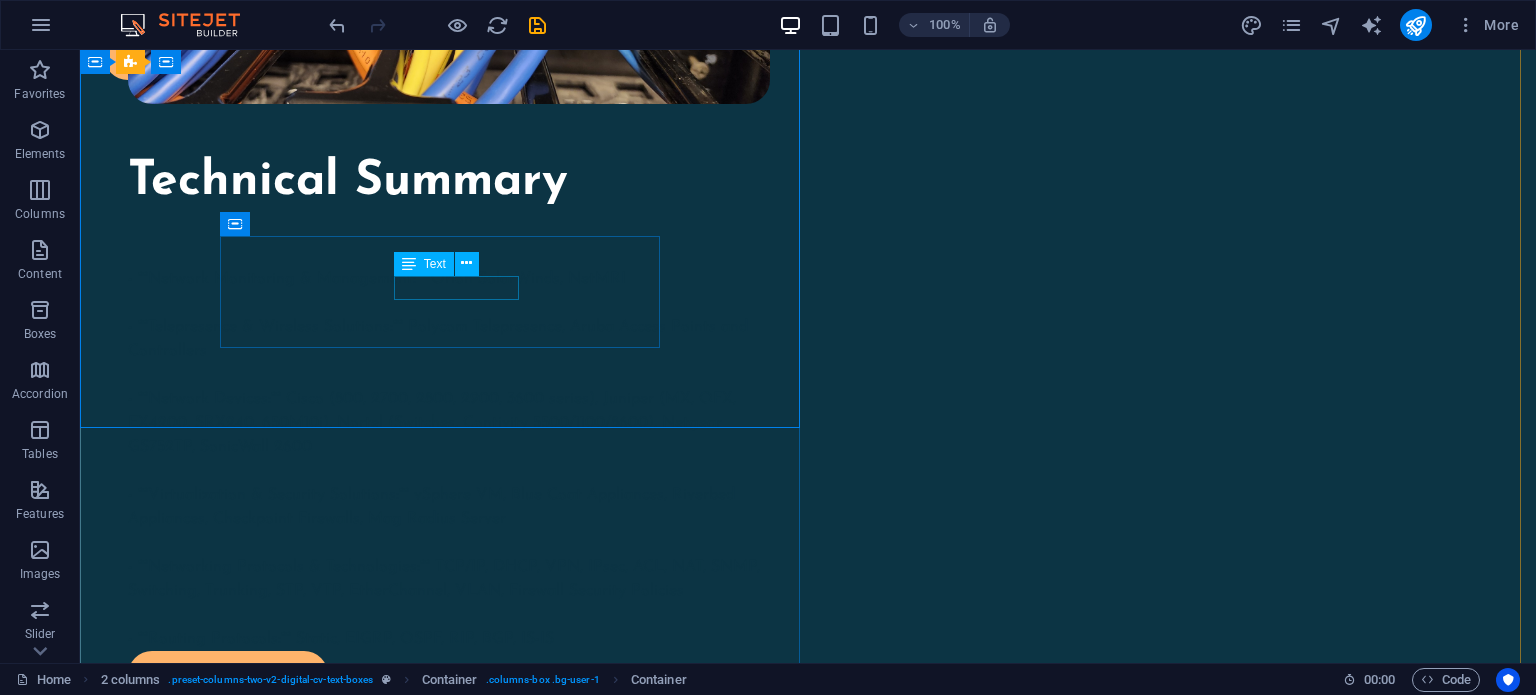 click on "CERTIFICATES" at bounding box center (444, 1250) 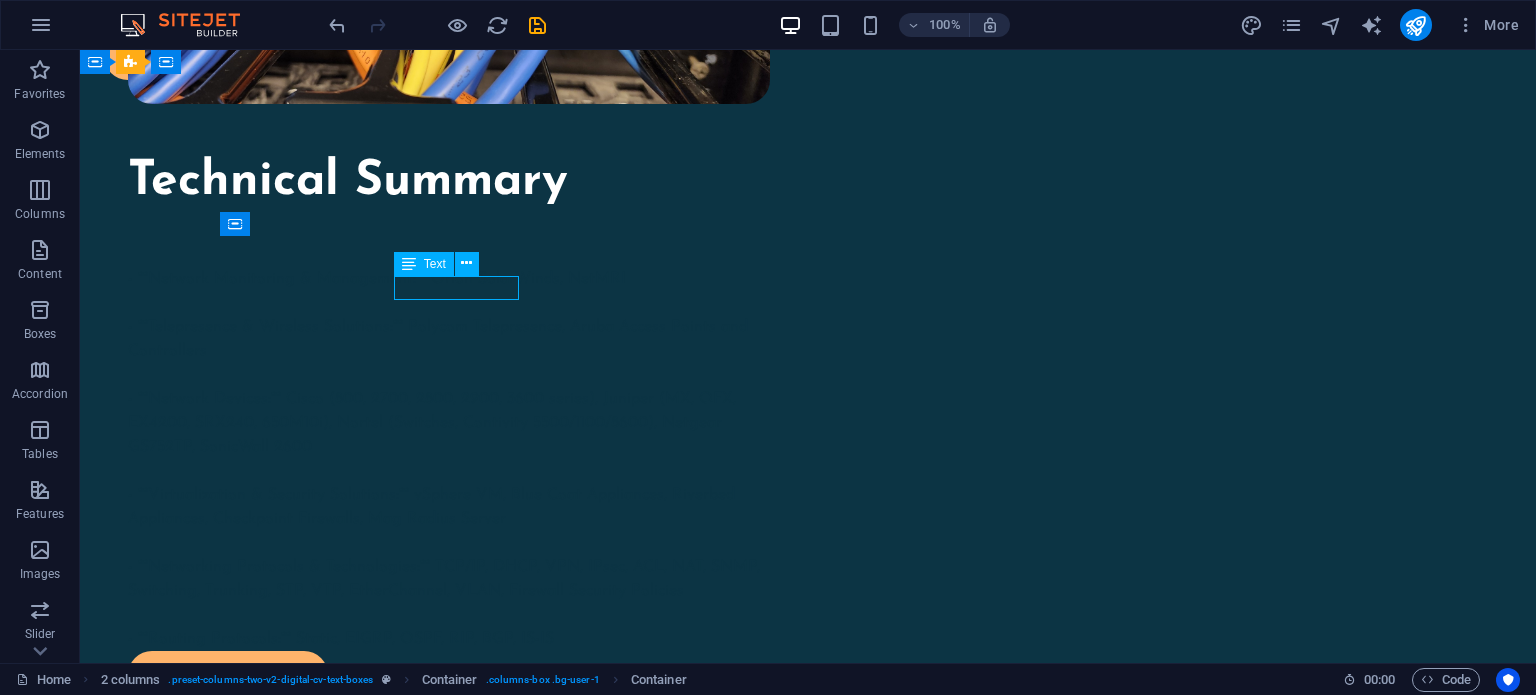 click on "CERTIFICATES" at bounding box center [444, 1250] 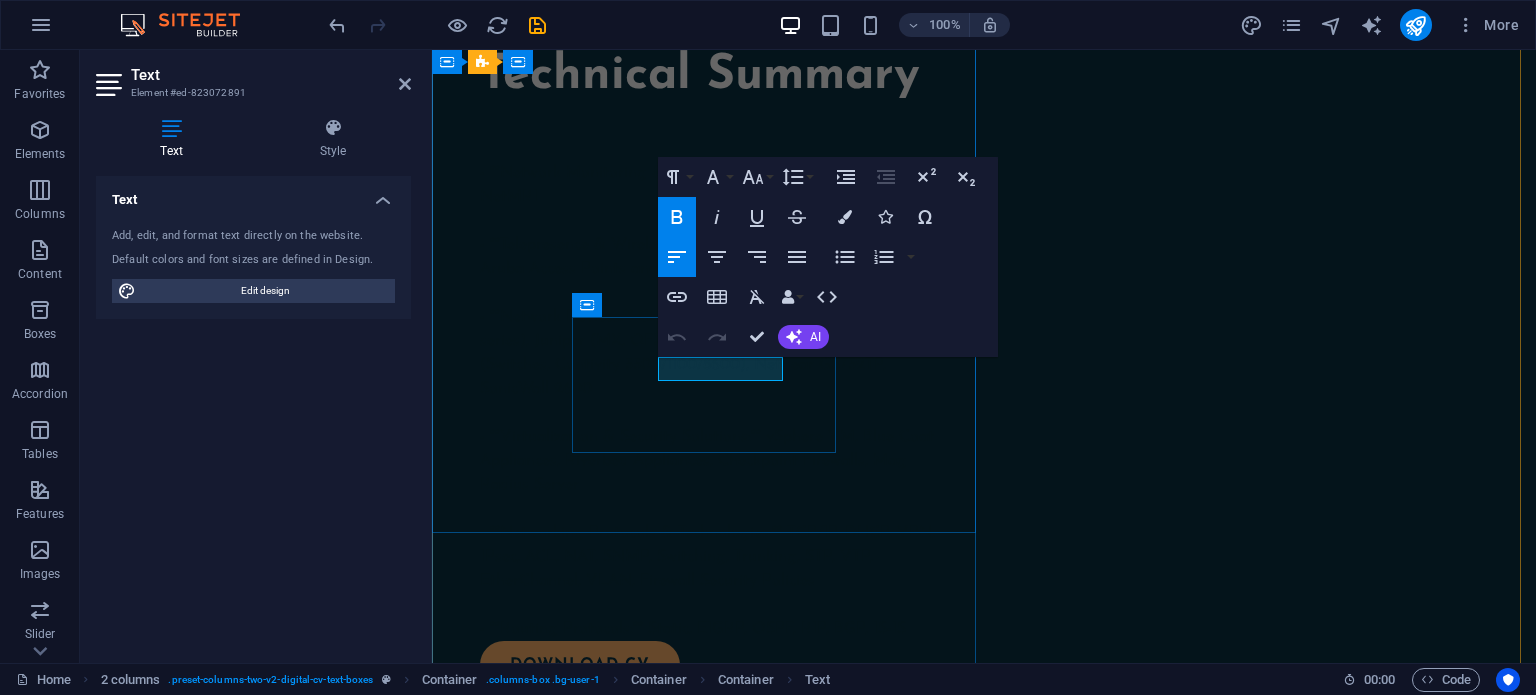 drag, startPoint x: 779, startPoint y: 367, endPoint x: 659, endPoint y: 378, distance: 120.50311 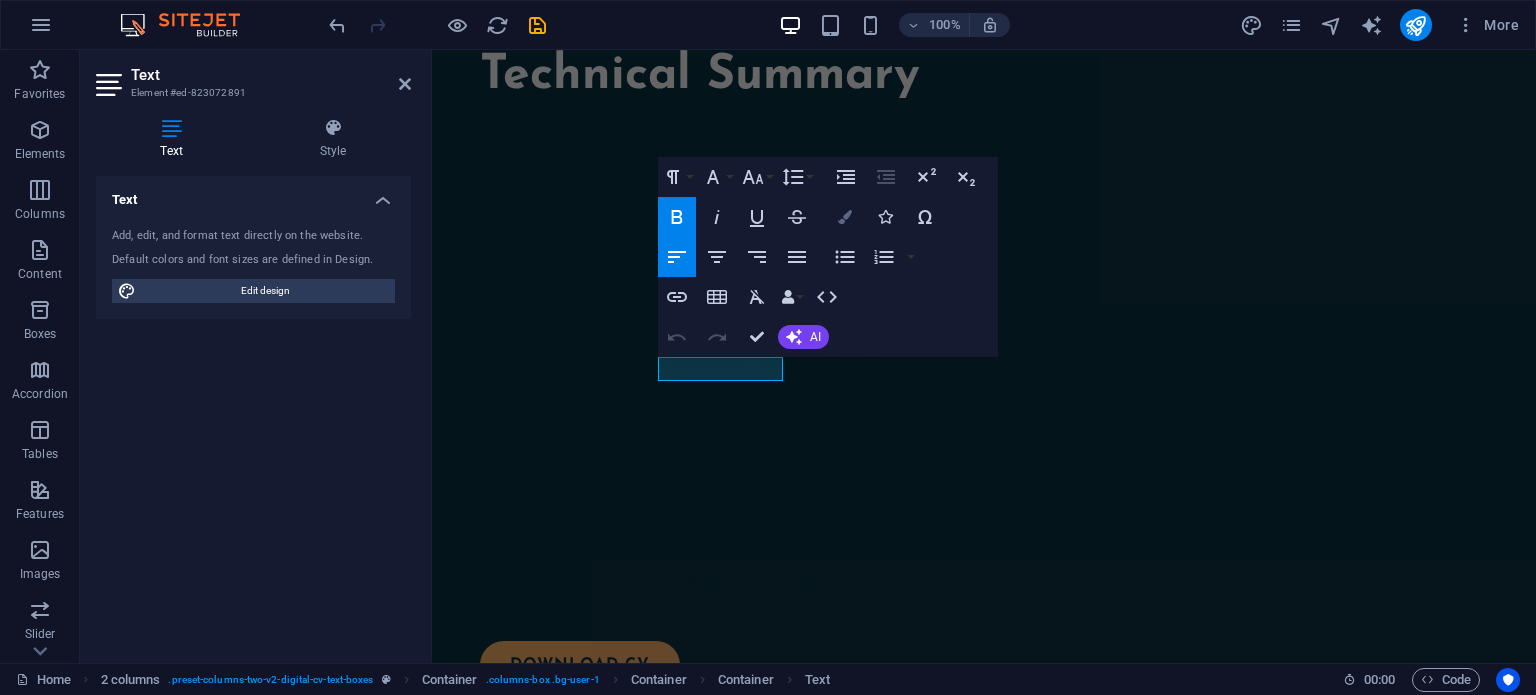 click at bounding box center [845, 217] 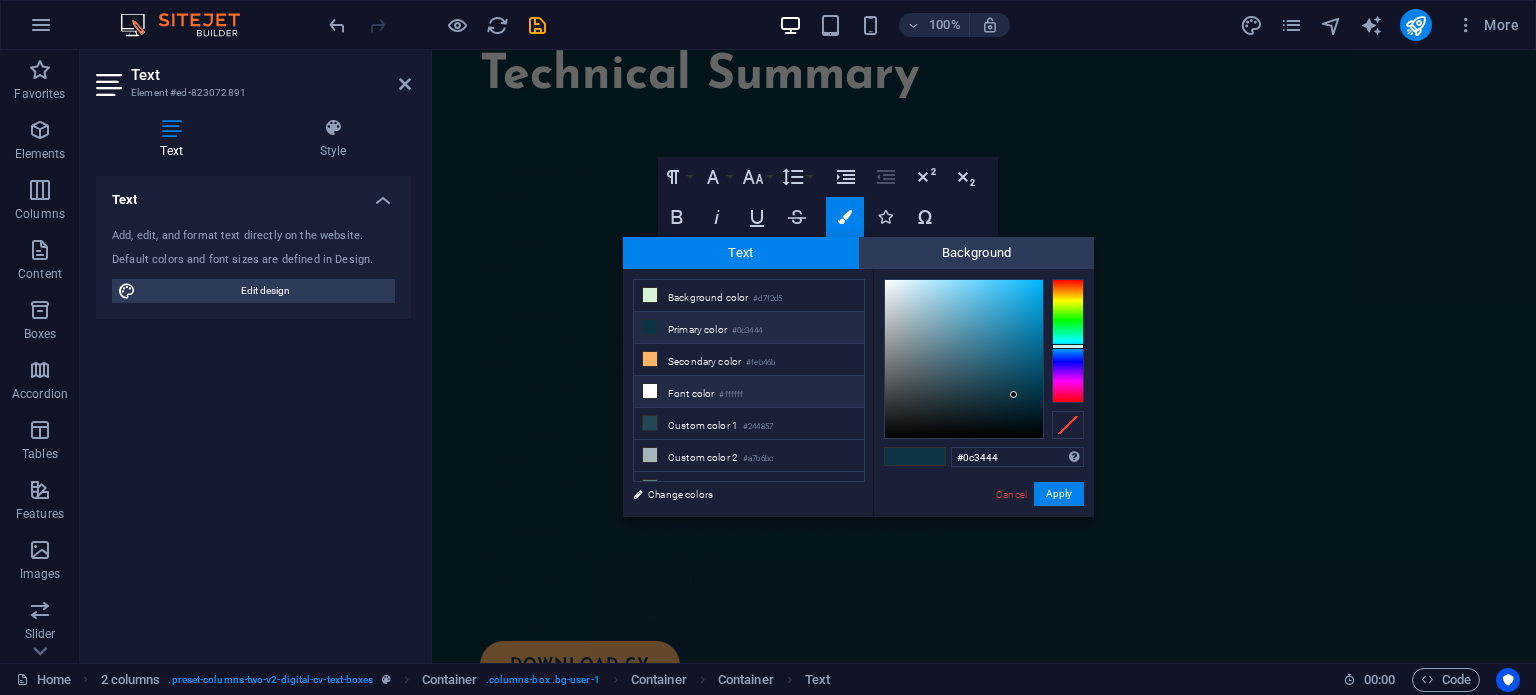 click on "Font color
#ffffff" at bounding box center (749, 392) 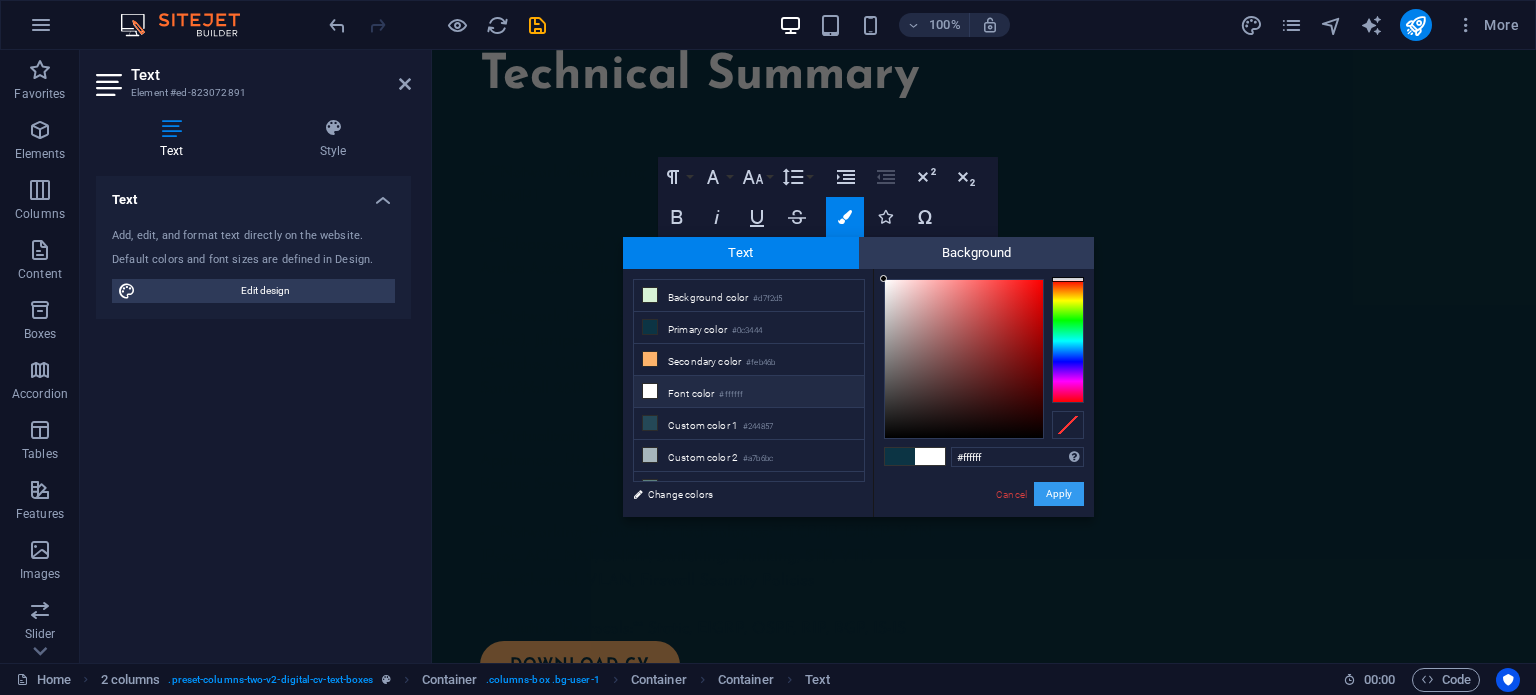click on "Apply" at bounding box center [1059, 494] 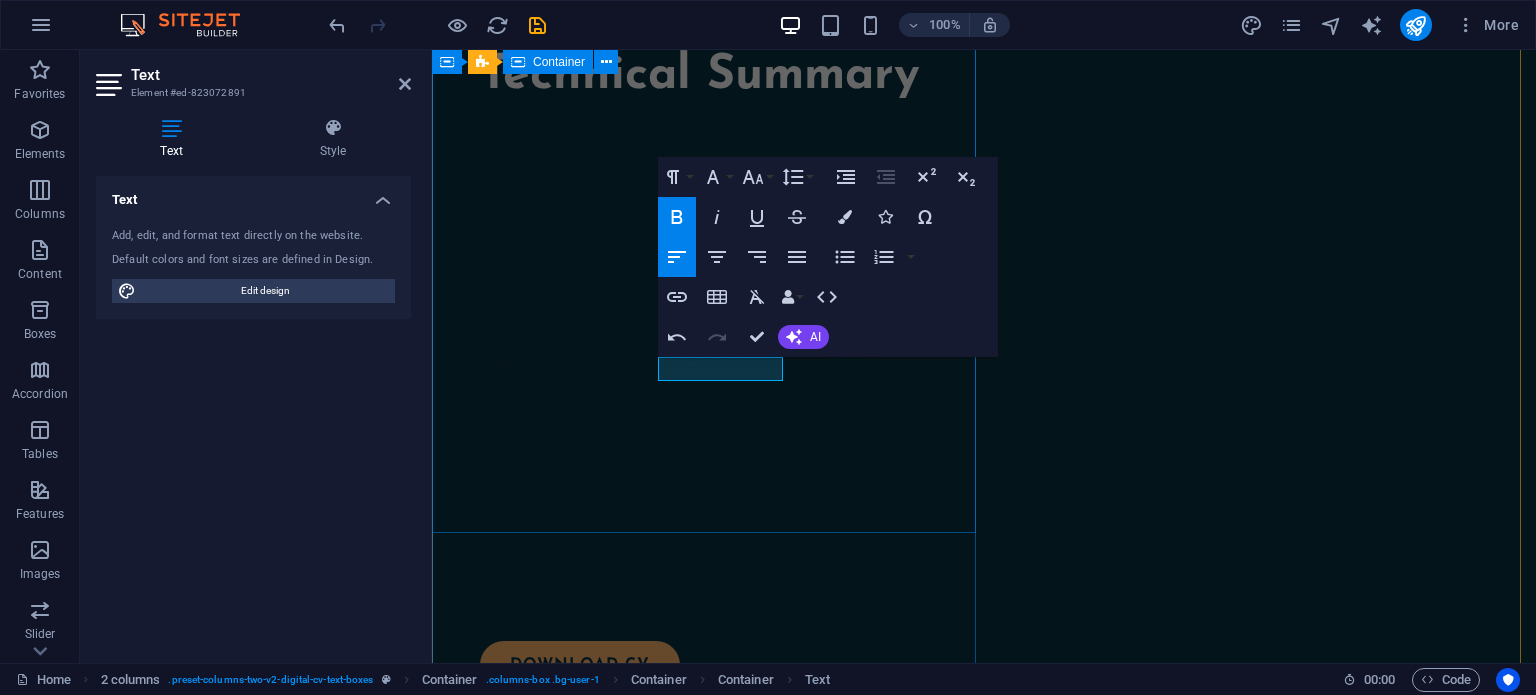 click on "Skills and interests EDUCATION Coastline College CCNA Bootcamp  Coastline College CCNP Bootcamp  Junos Bootcamp CERTIFICATES JNCIA, JNCIS, CCNA, MTCTCE, MTCNA" at bounding box center (708, 1177) 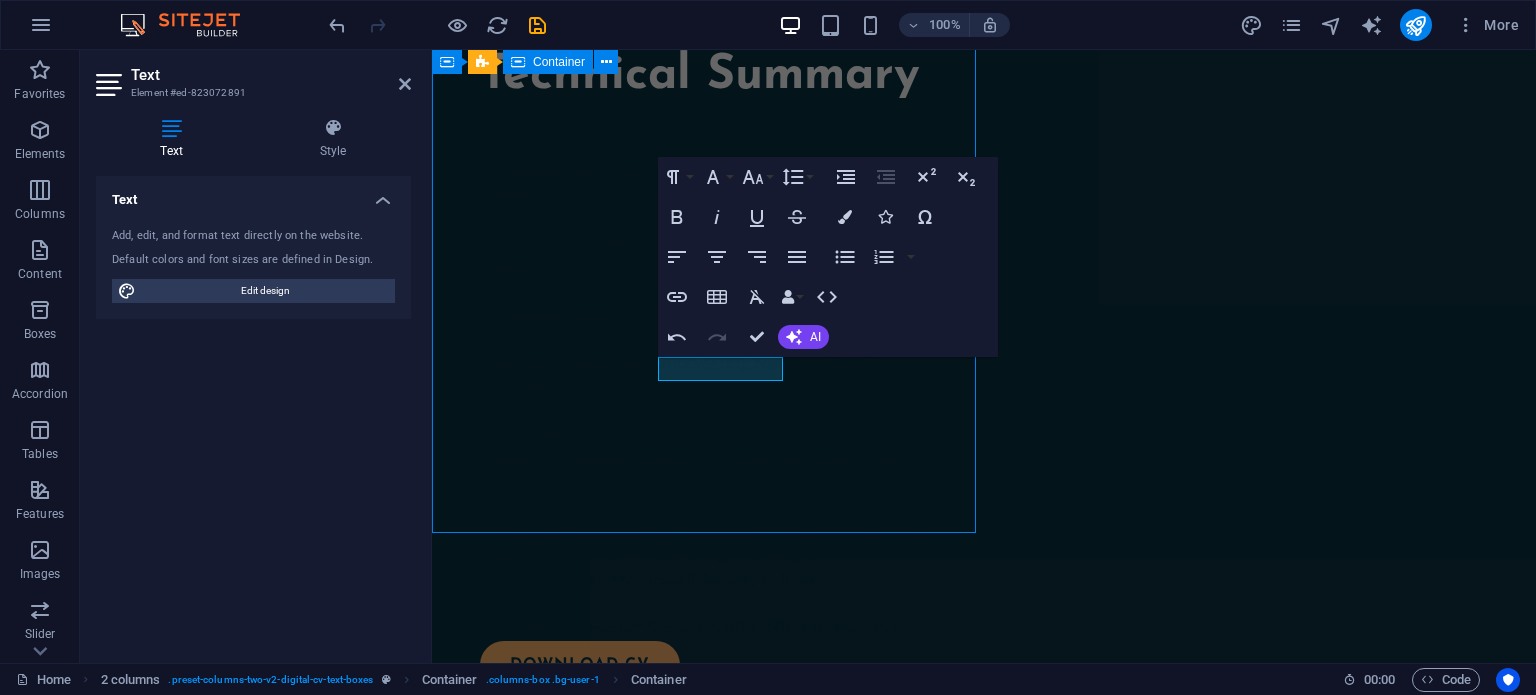 scroll, scrollTop: 2204, scrollLeft: 0, axis: vertical 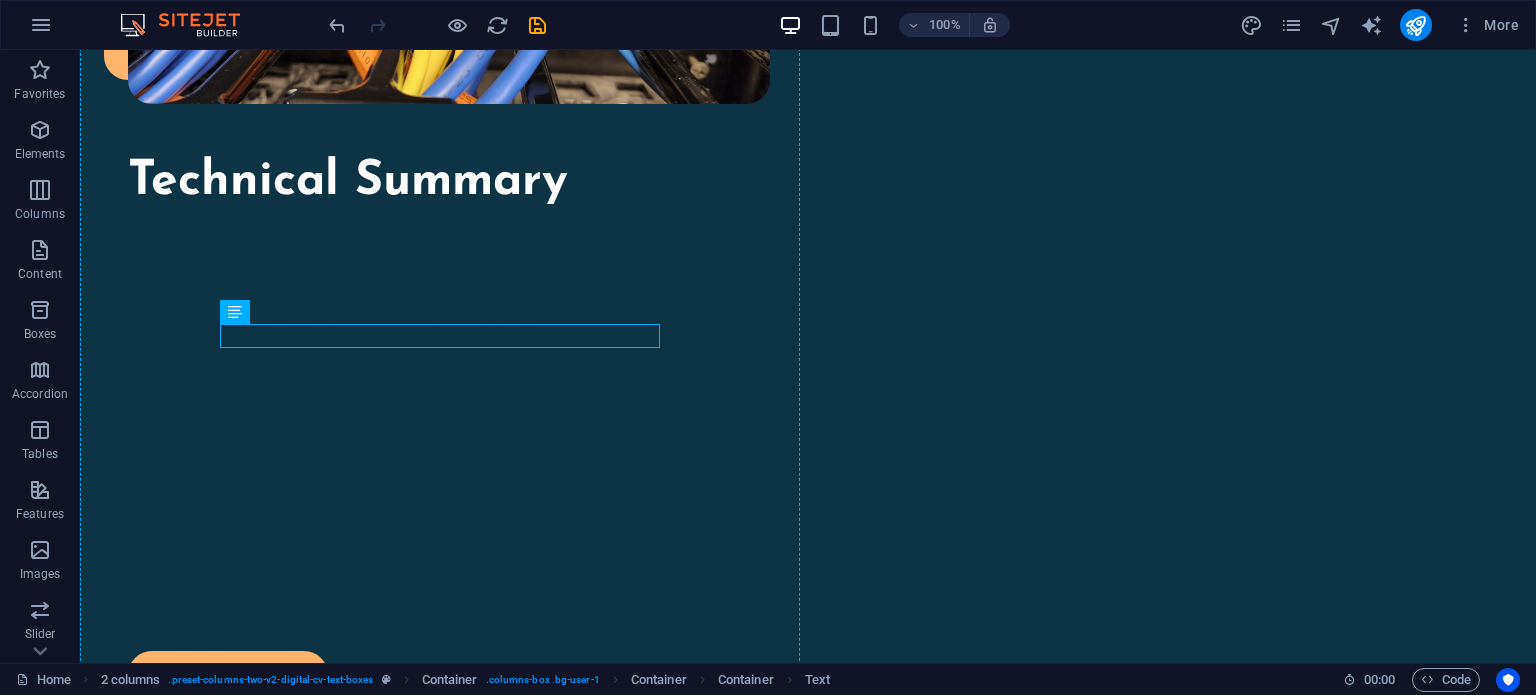drag, startPoint x: 594, startPoint y: 337, endPoint x: 415, endPoint y: 339, distance: 179.01117 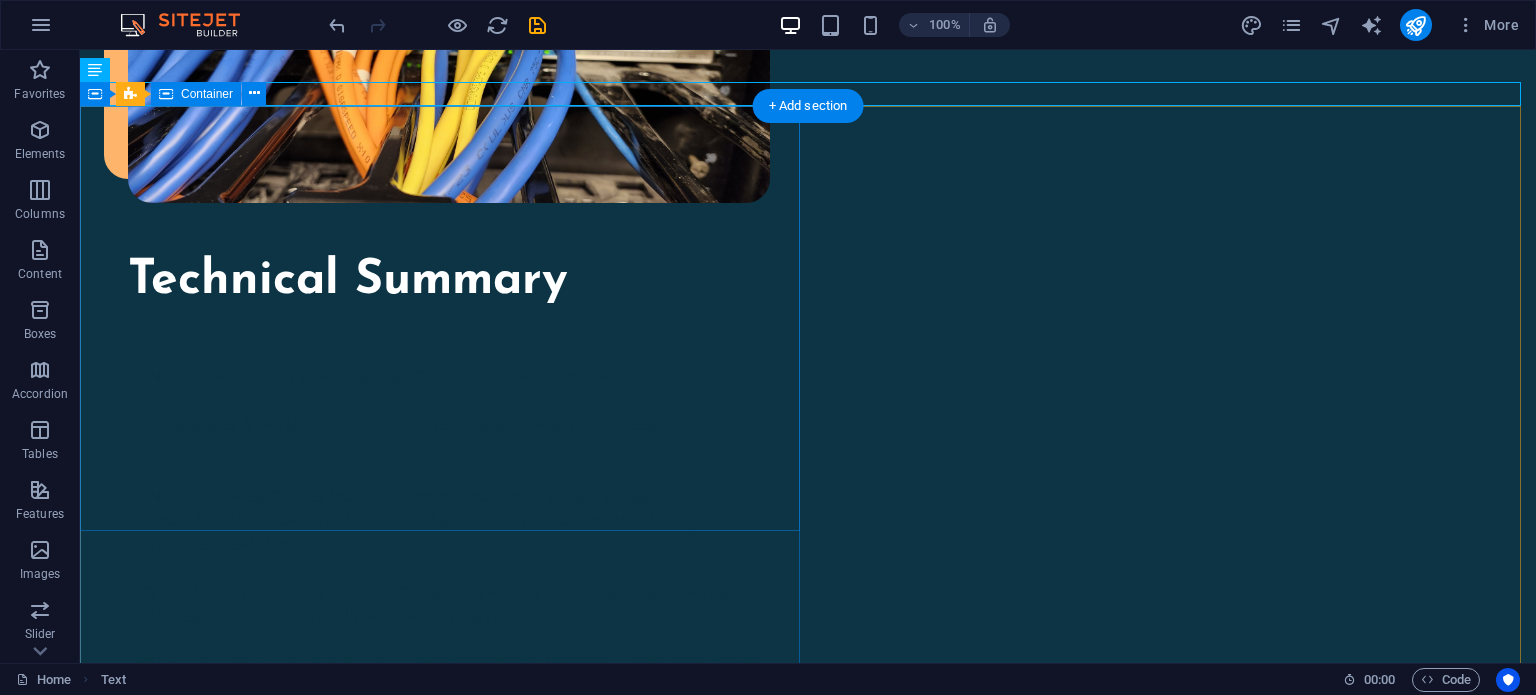 scroll, scrollTop: 2106, scrollLeft: 0, axis: vertical 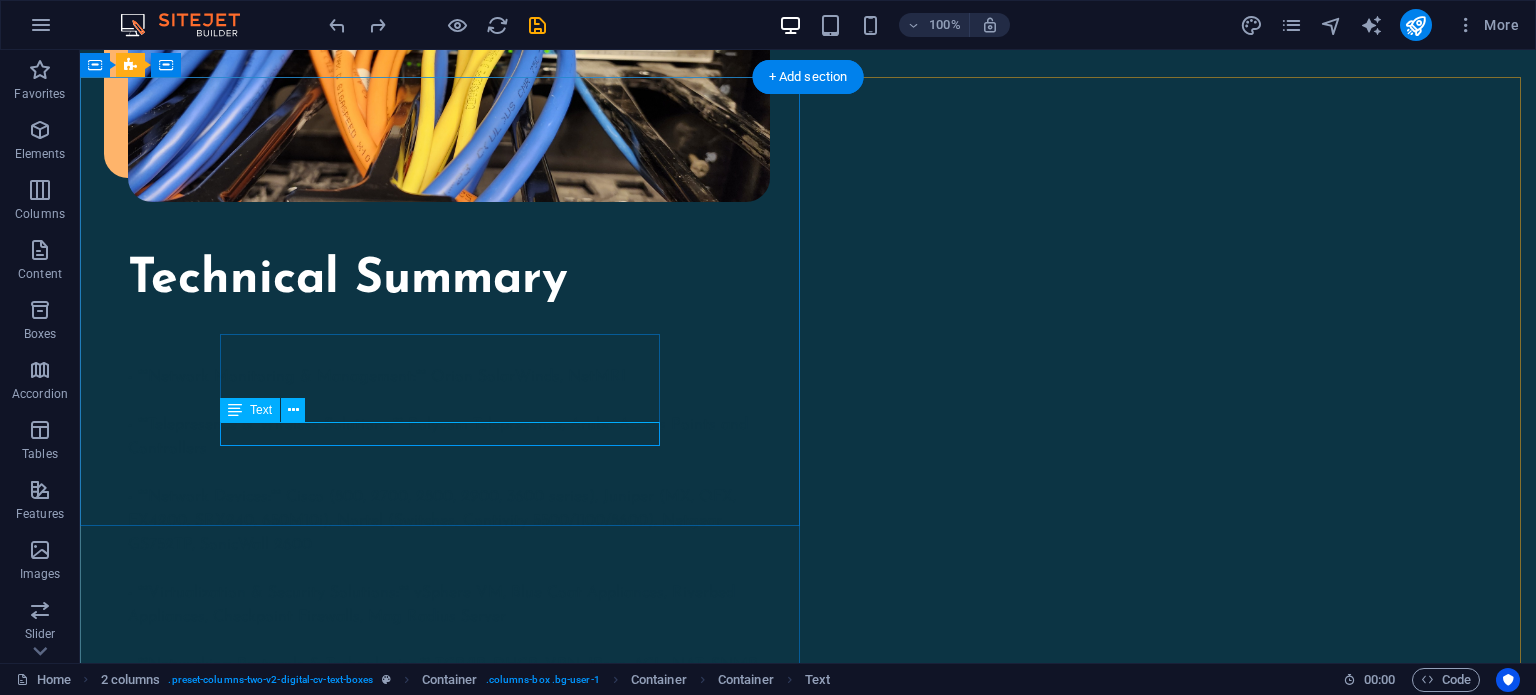 click on "JNCIA, JNCIS, CCNA, MTCTCE, MTCNA" at bounding box center (444, 1396) 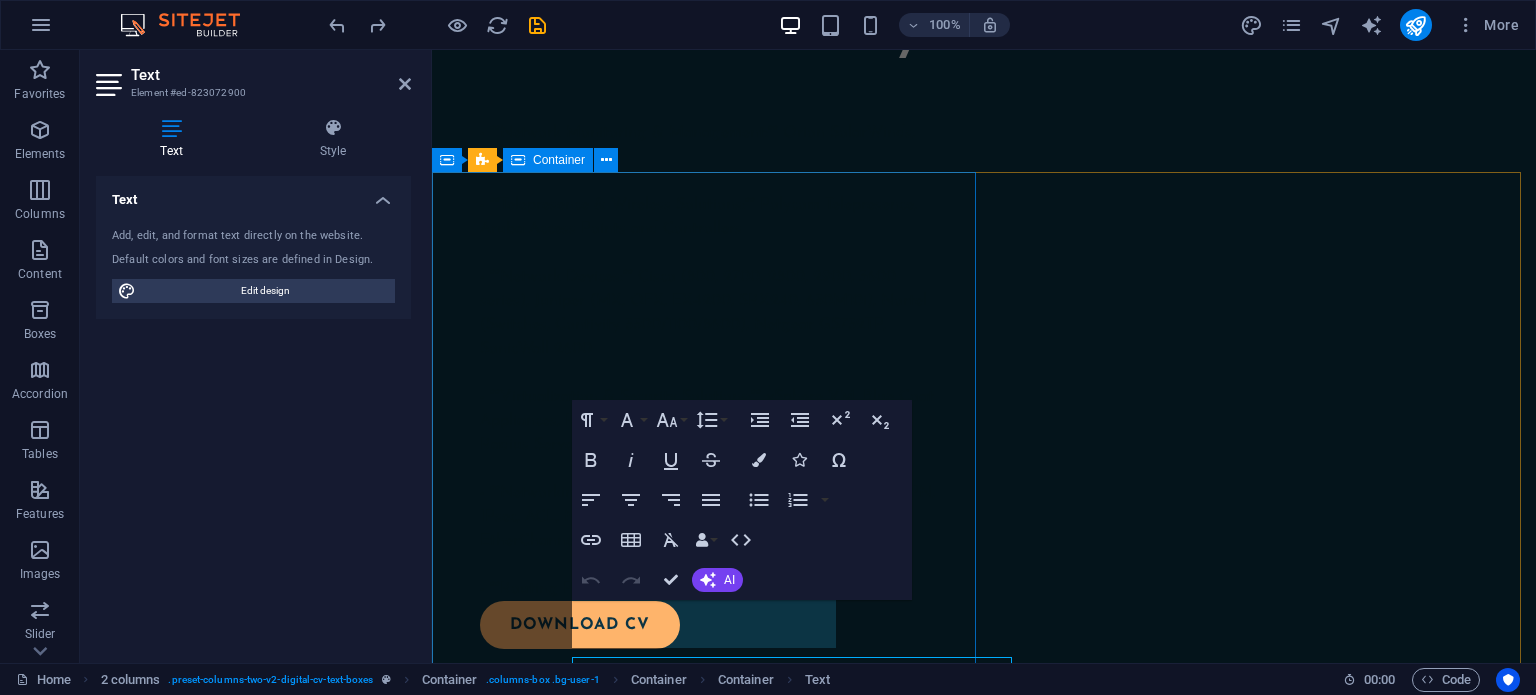 scroll, scrollTop: 1872, scrollLeft: 0, axis: vertical 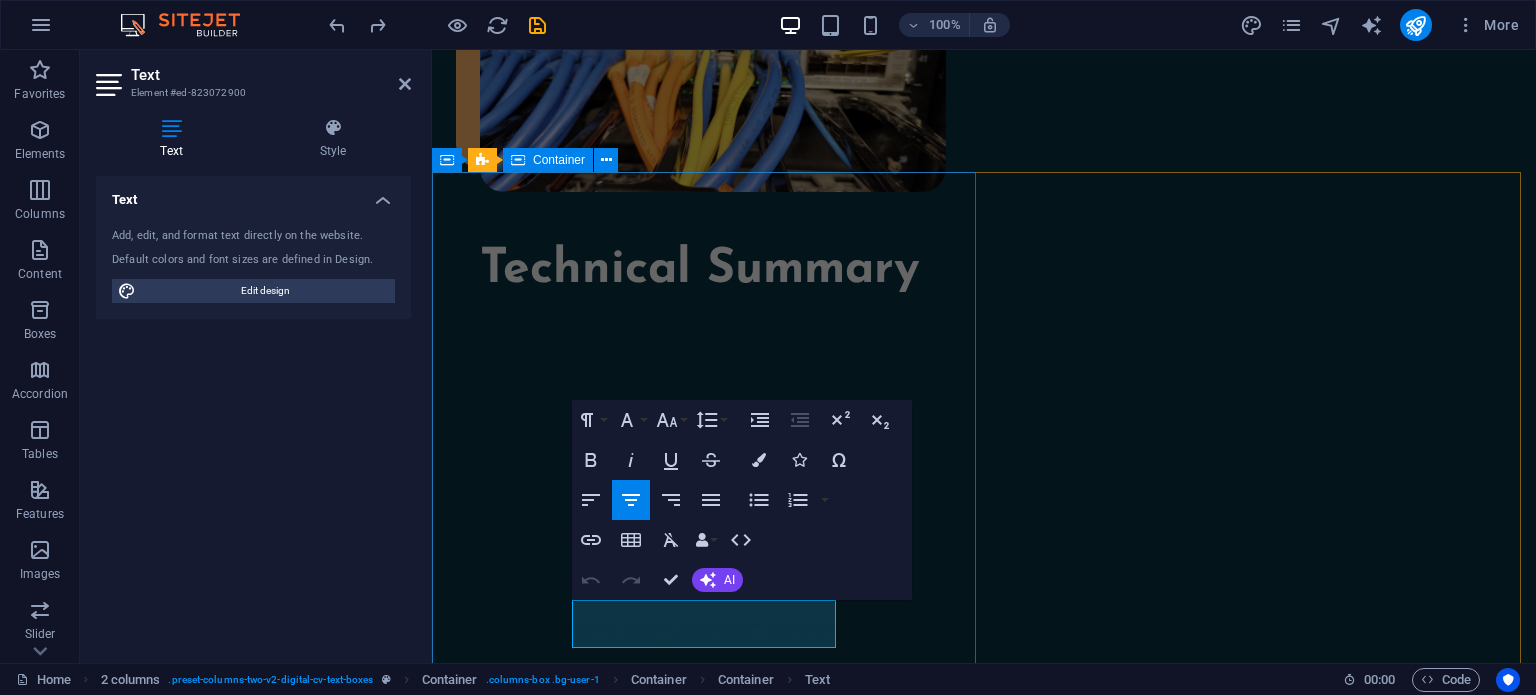 drag, startPoint x: 751, startPoint y: 636, endPoint x: 551, endPoint y: 596, distance: 203.96078 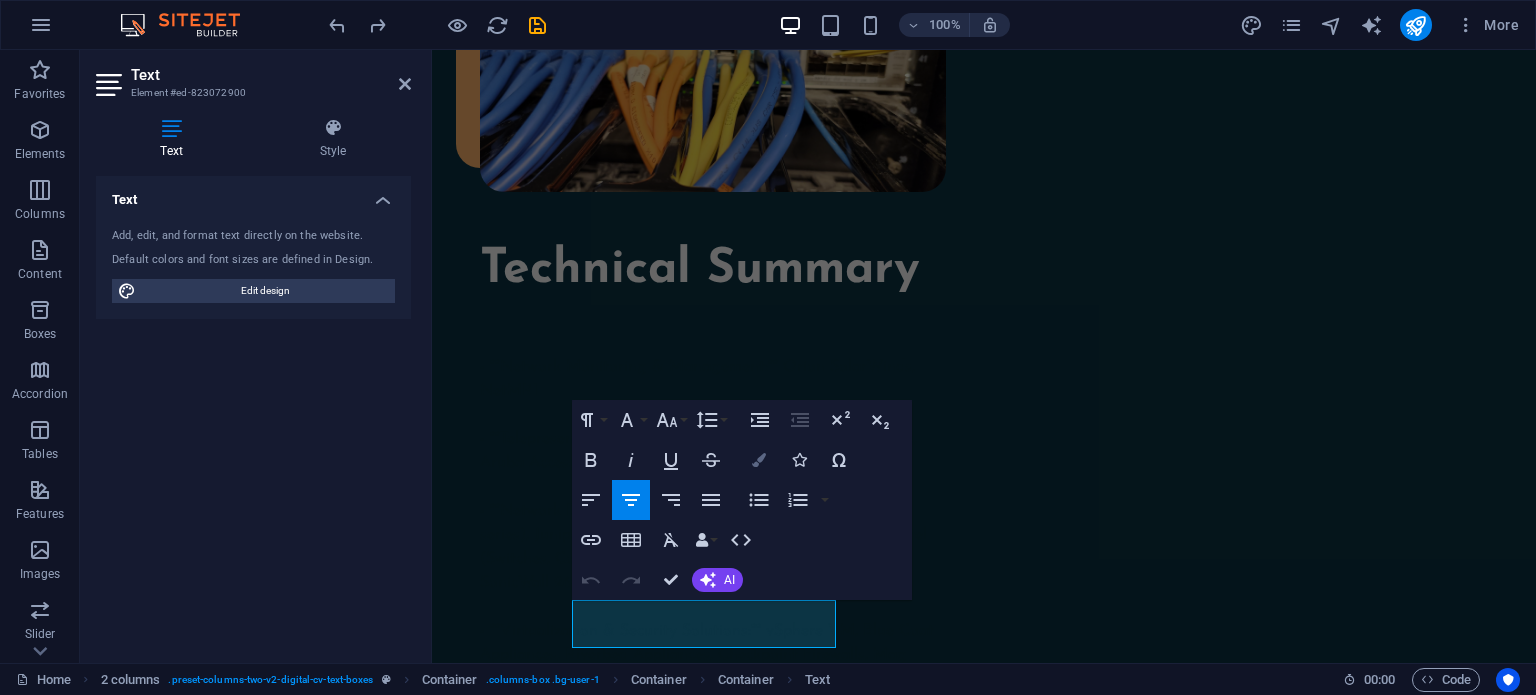 click at bounding box center [759, 460] 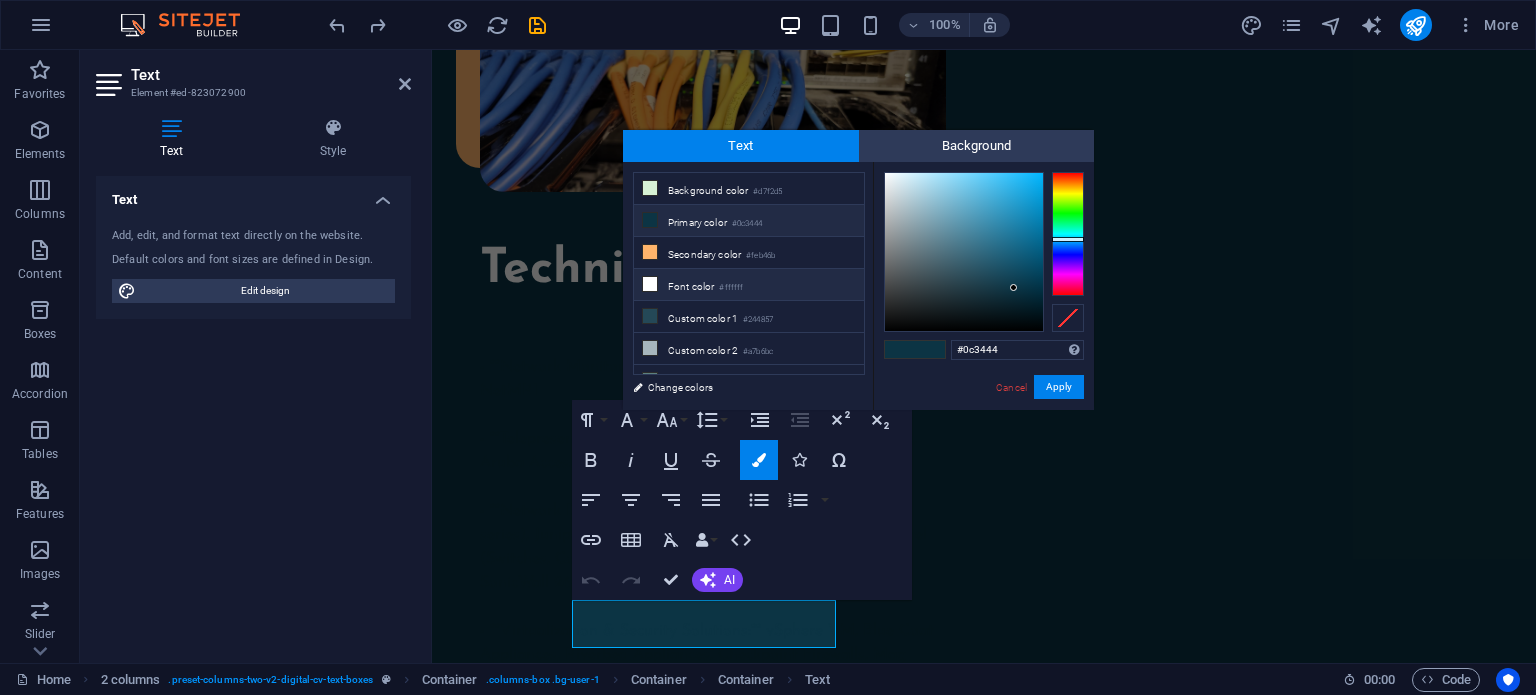 click on "Font color
#ffffff" at bounding box center (749, 285) 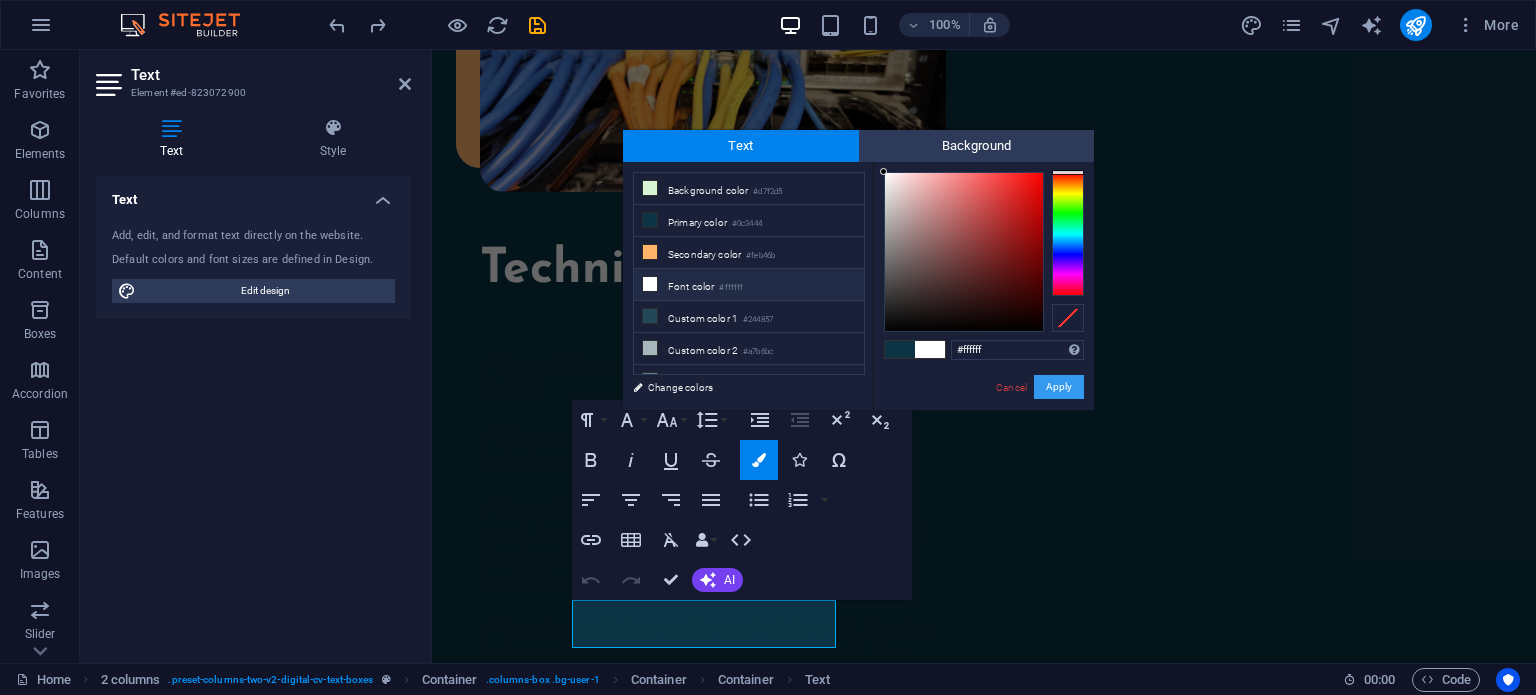 click on "Apply" at bounding box center (1059, 387) 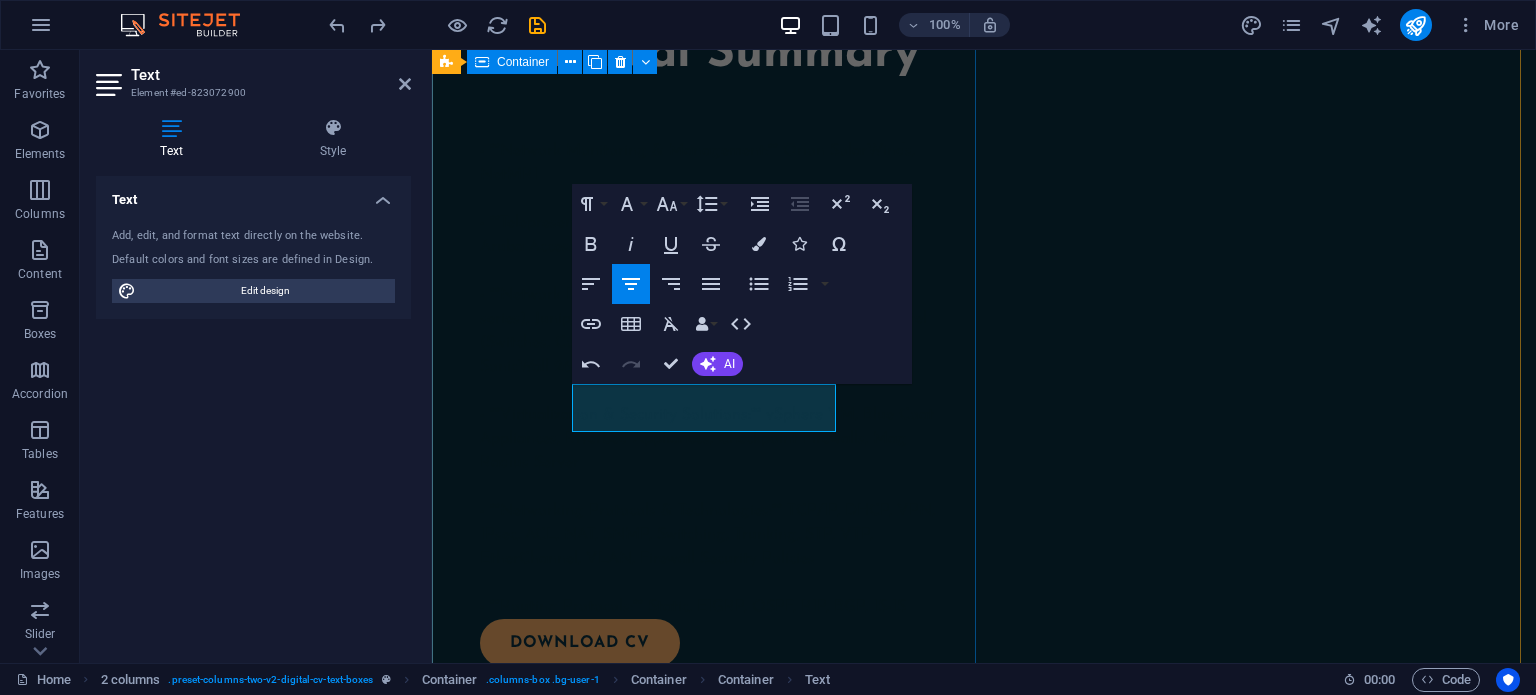 click on "Skills and interests EDUCATION Coastline College CCNA Bootcamp  Coastline College CCNP Bootcamp  Junos Bootcamp CERTIFICATES JNCIA, JNCIS, CCNA, MTCTCE, MTCNA" at bounding box center (708, 1155) 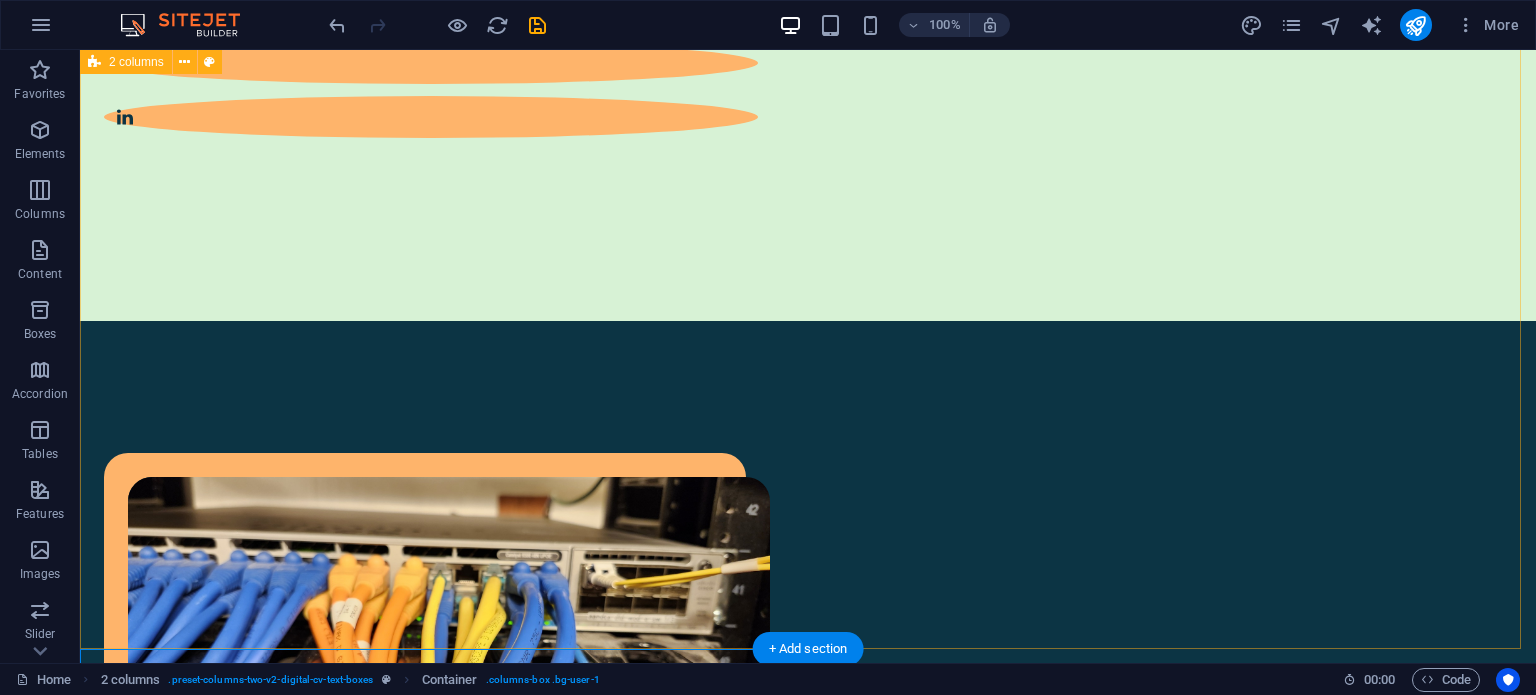 scroll, scrollTop: 1523, scrollLeft: 0, axis: vertical 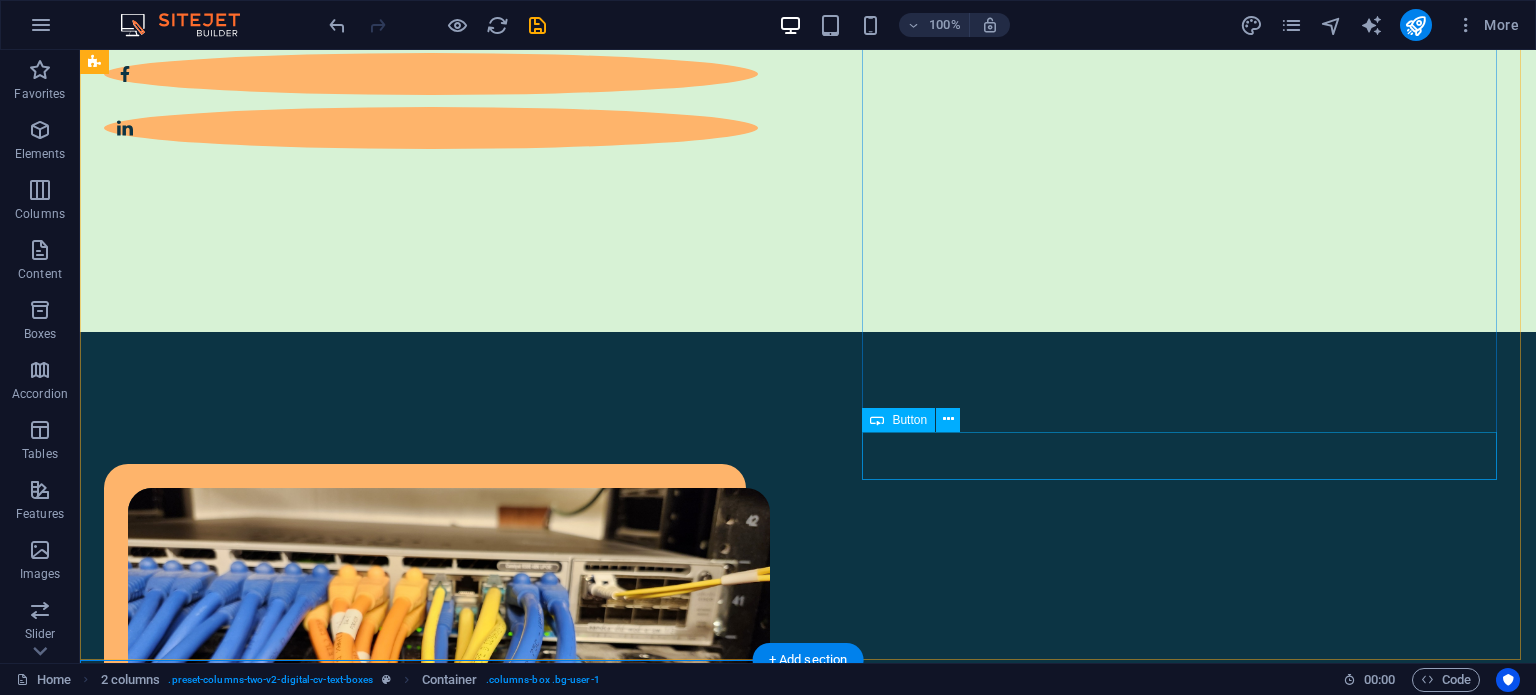 click on "Download CV" at bounding box center (449, 1356) 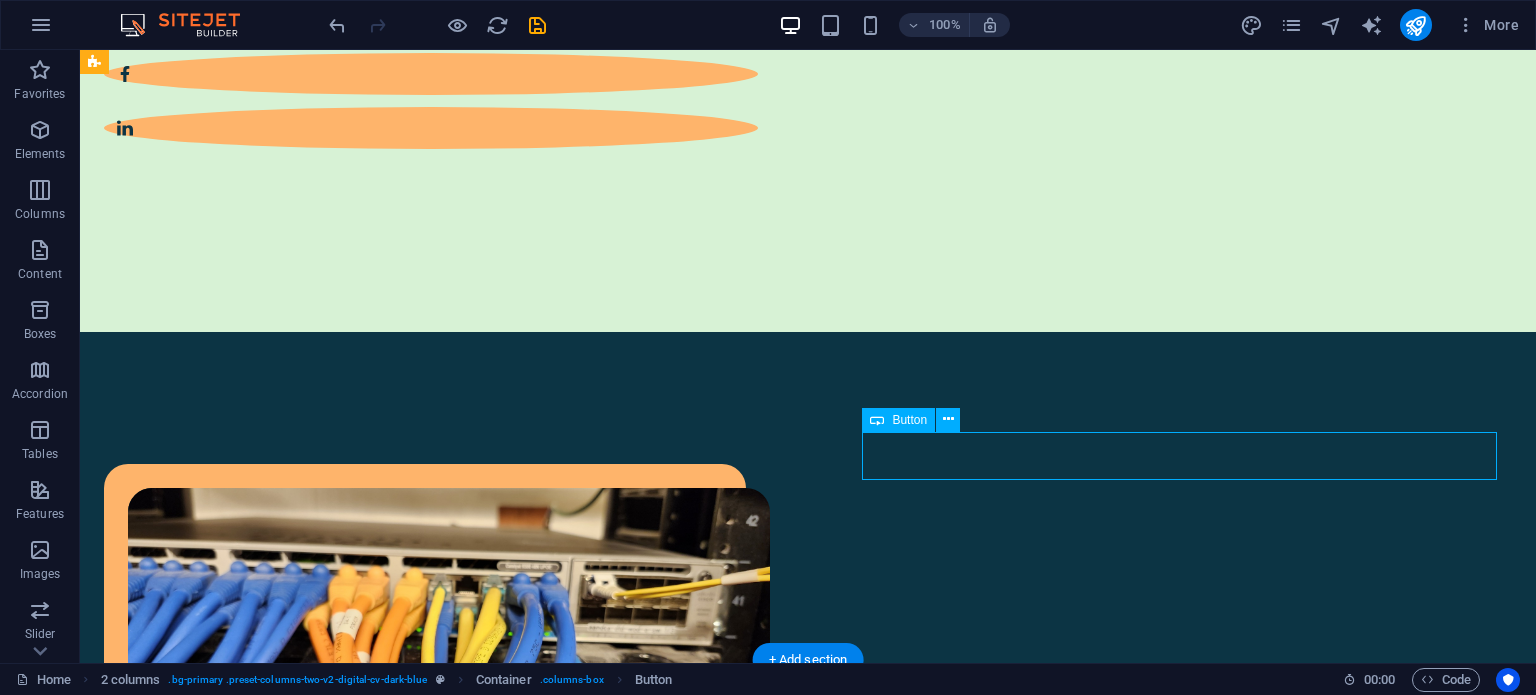 click on "Download CV" at bounding box center (449, 1356) 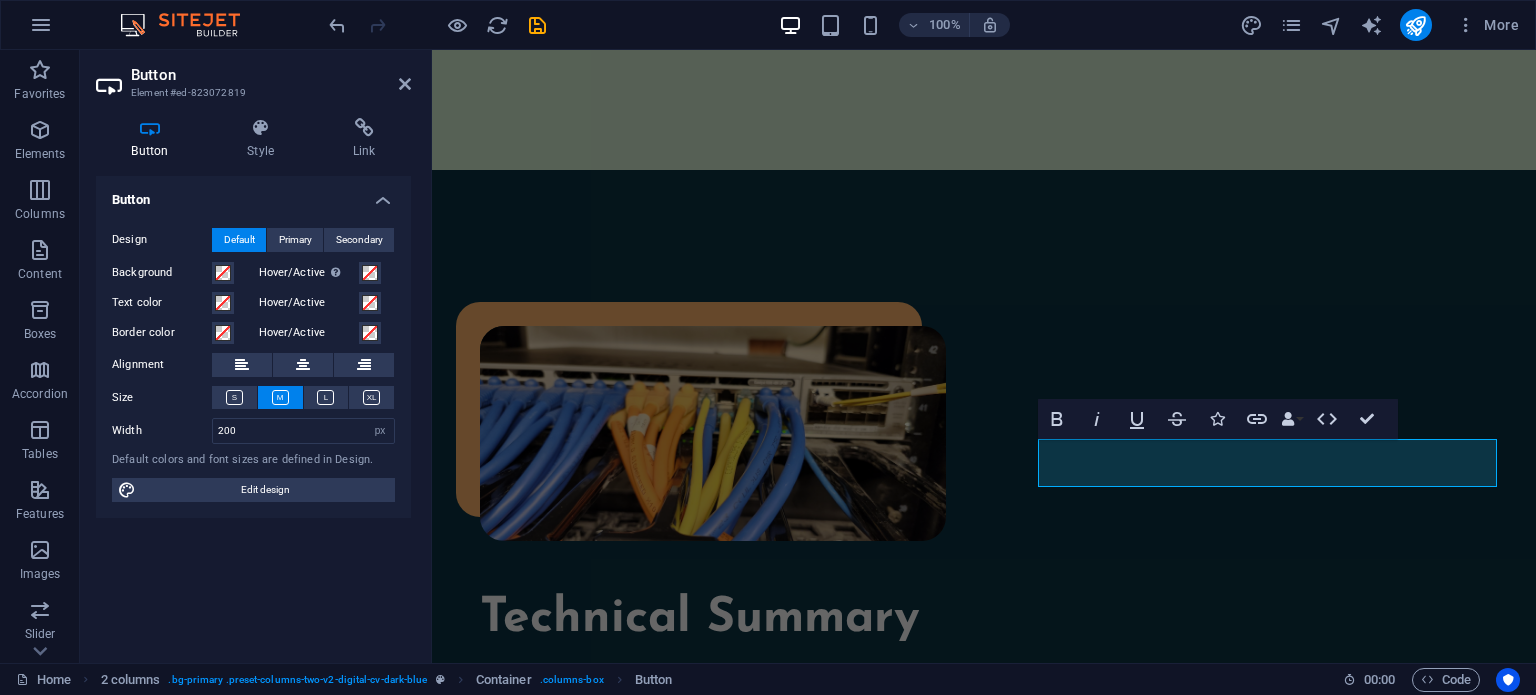 scroll, scrollTop: 1377, scrollLeft: 0, axis: vertical 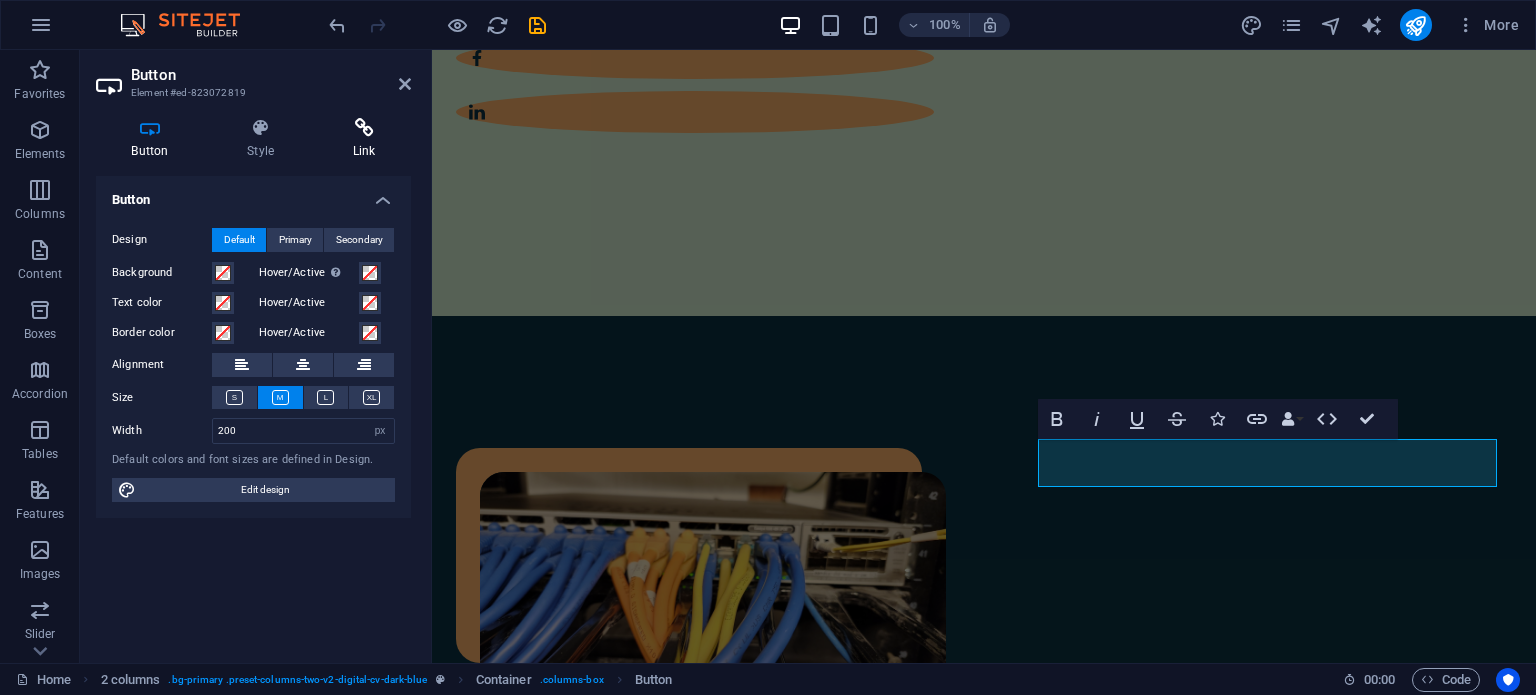 click on "Link" at bounding box center (364, 139) 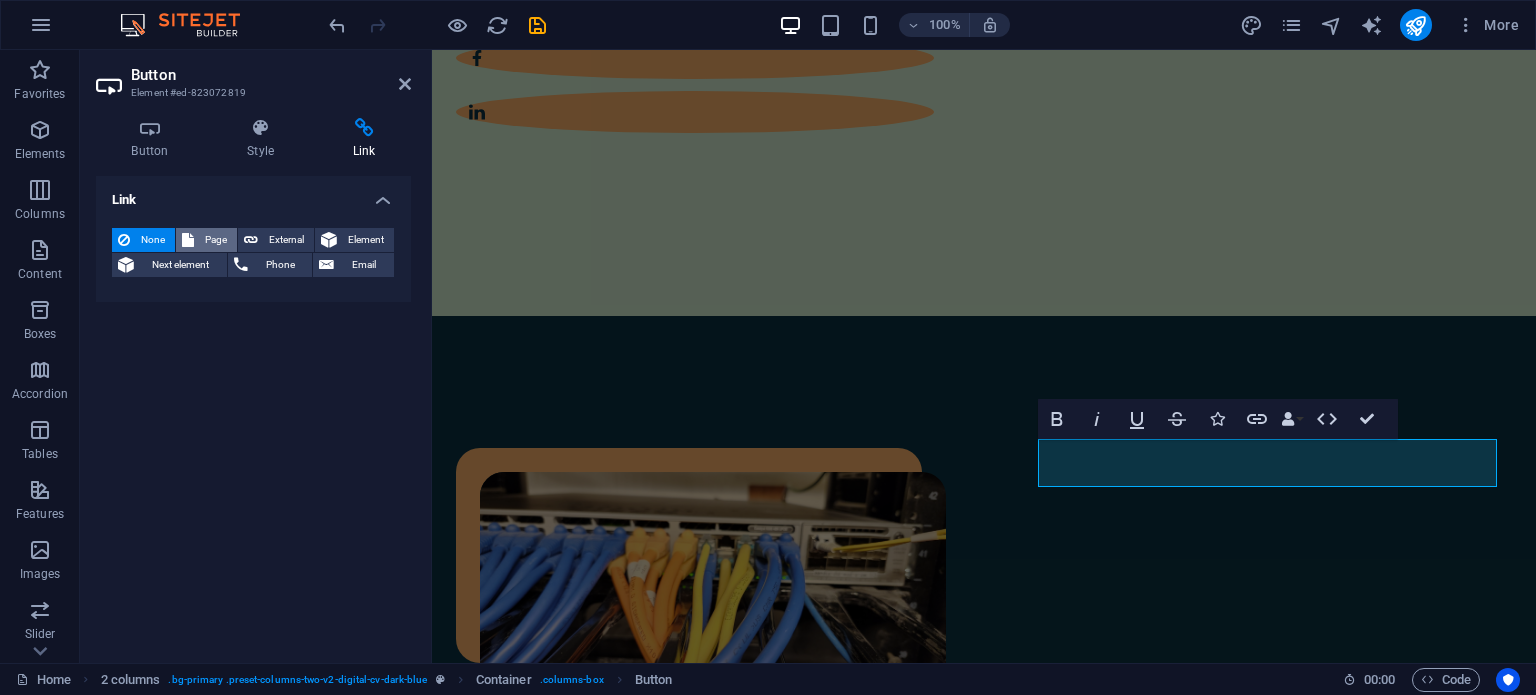 click on "Page" at bounding box center (215, 240) 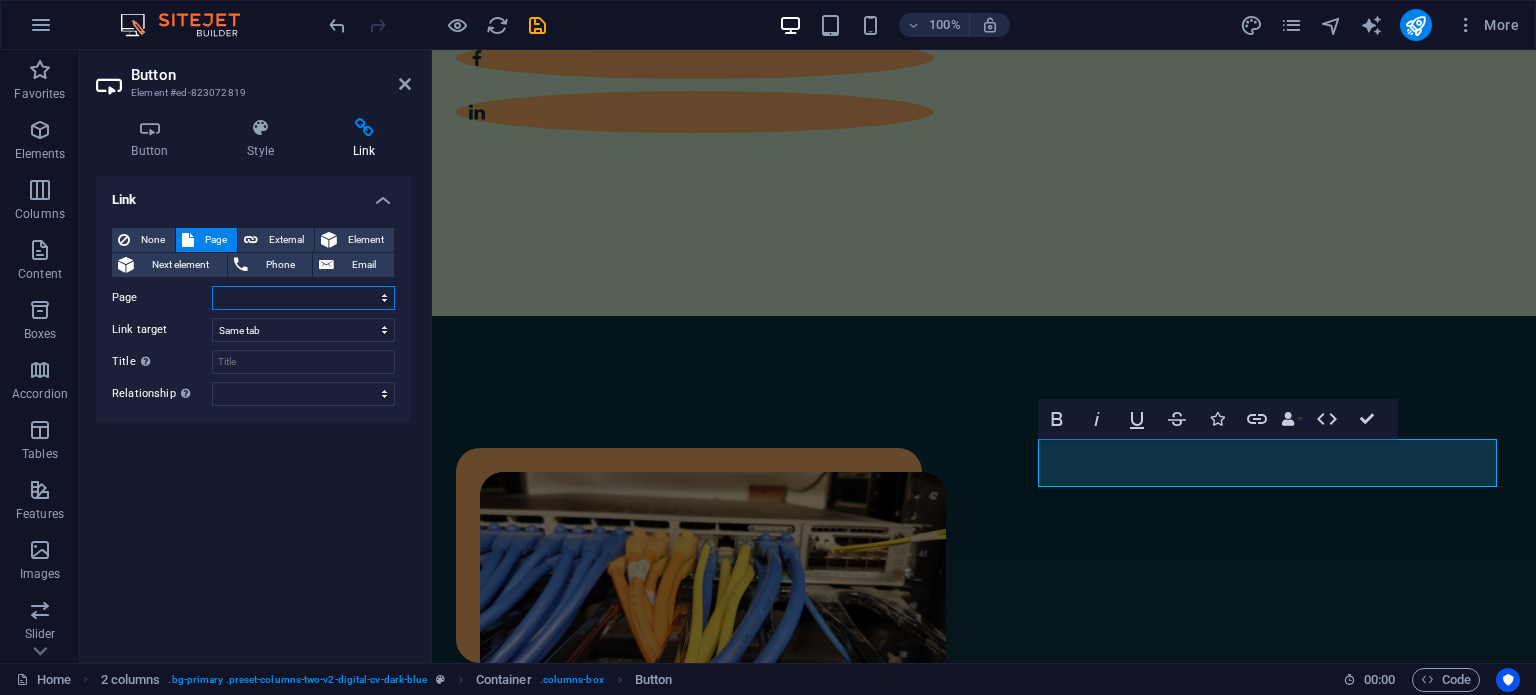click on "Home Legal Notice Privacy Subpage Test" at bounding box center (303, 298) 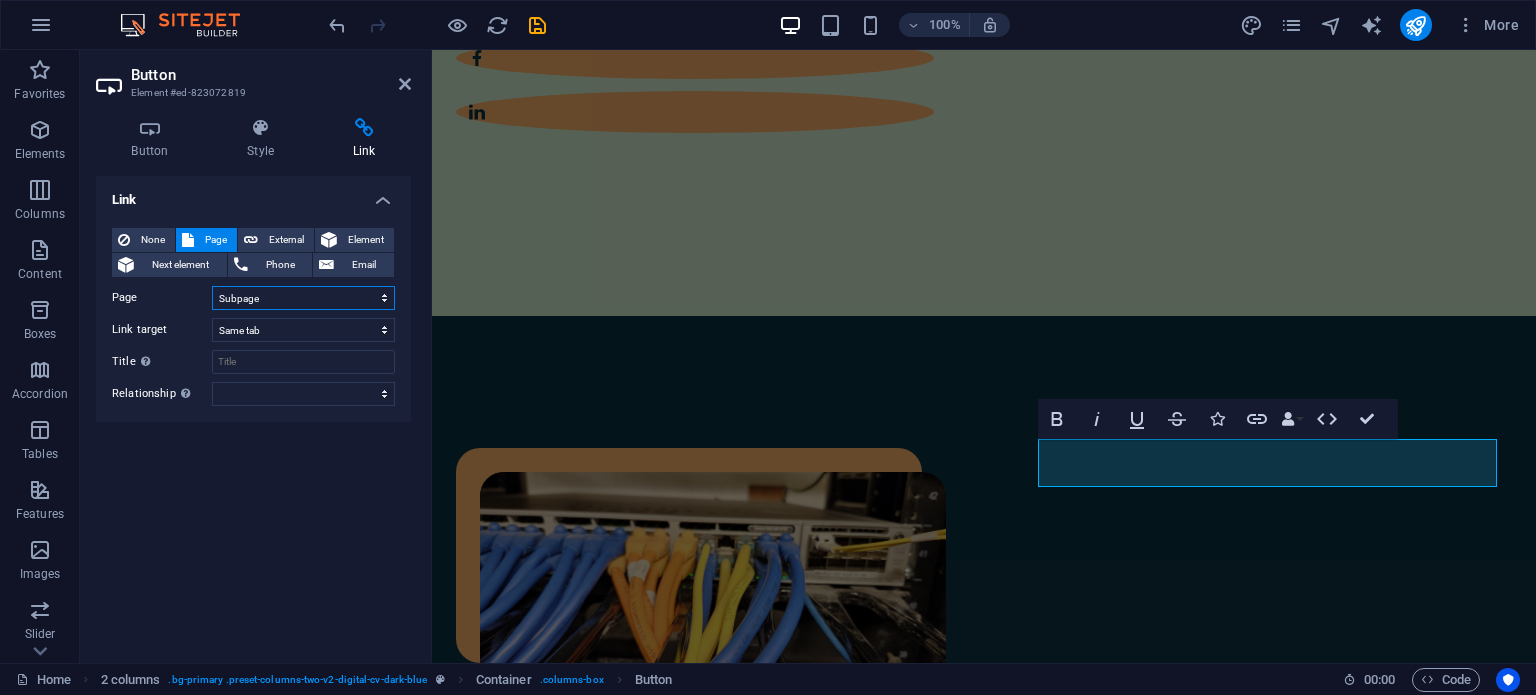 click on "Home Legal Notice Privacy Subpage Test" at bounding box center (303, 298) 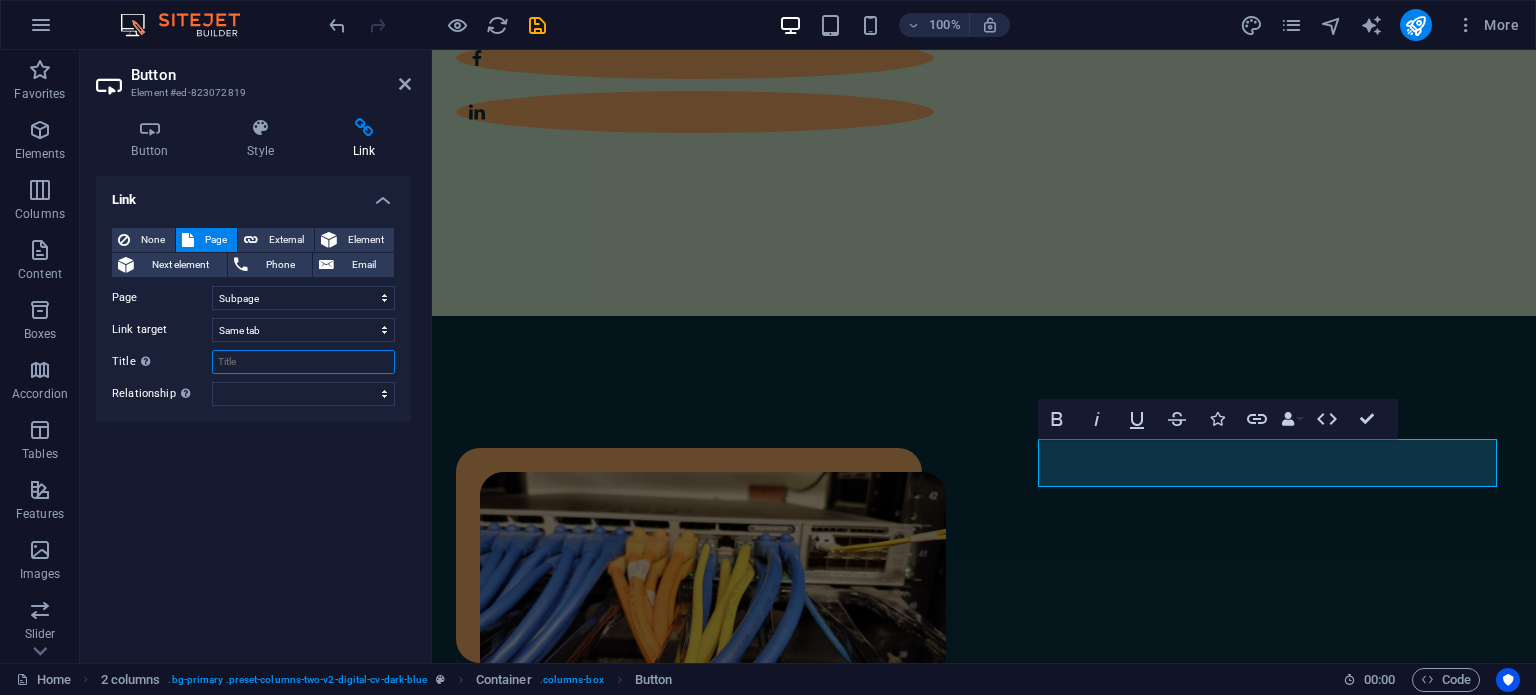 click on "Title Additional link description, should not be the same as the link text. The title is most often shown as a tooltip text when the mouse moves over the element. Leave empty if uncertain." at bounding box center (303, 362) 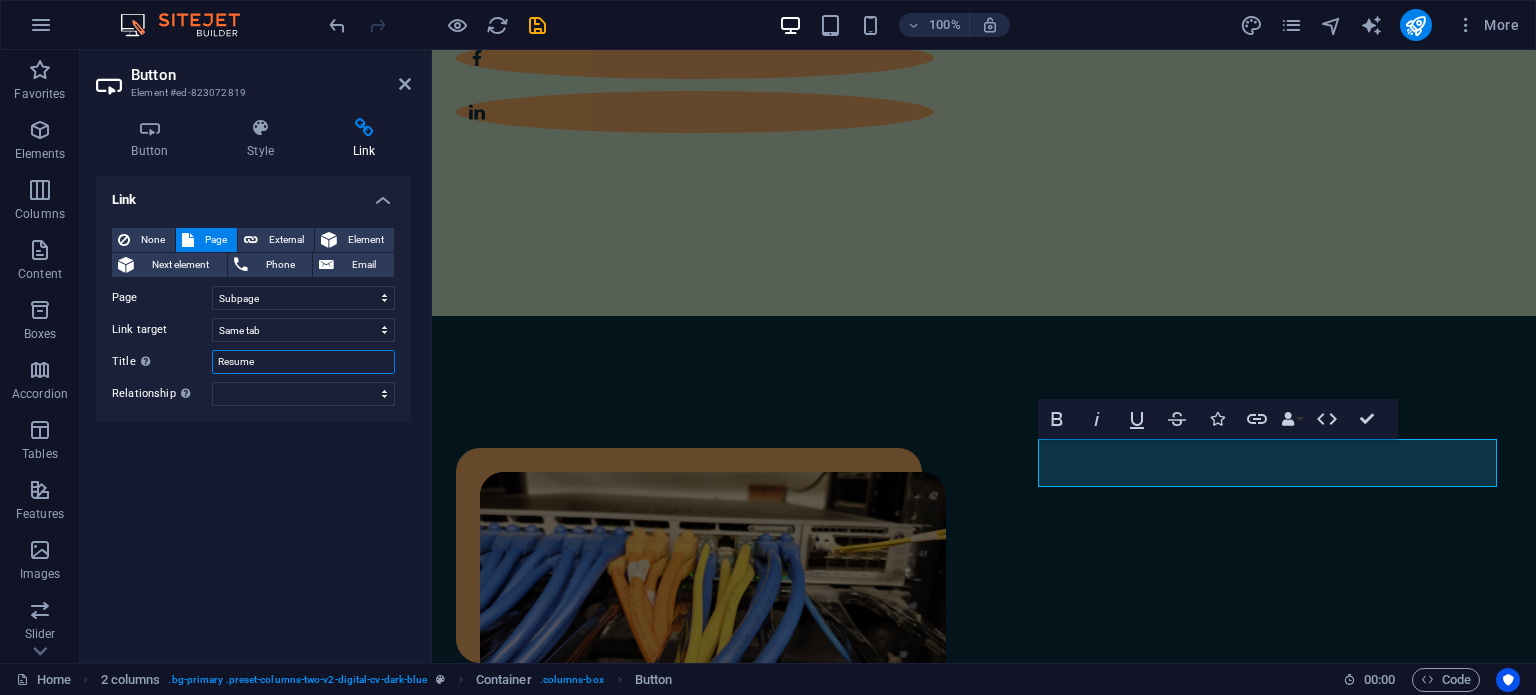 type on "Resume" 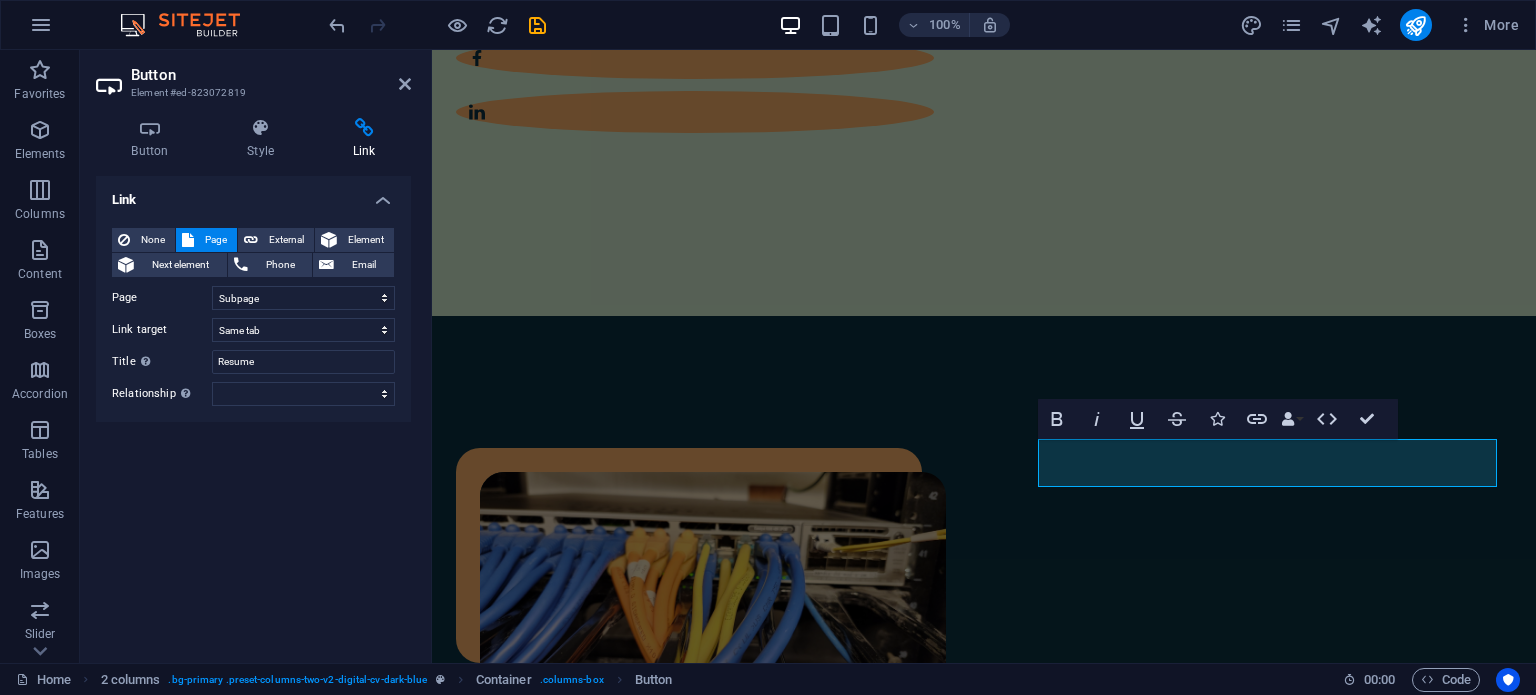 click on "None Page External Element Next element Phone Email Page Home Legal Notice Privacy Subpage Test Element
URL Phone Email Link target New tab Same tab Overlay Title Additional link description, should not be the same as the link text. The title is most often shown as a tooltip text when the mouse moves over the element. Leave empty if uncertain. Resume Relationship Sets the  relationship of this link to the link target . For example, the value "nofollow" instructs search engines not to follow the link. Can be left empty. alternate author bookmark external help license next nofollow noreferrer noopener prev search tag" at bounding box center (253, 317) 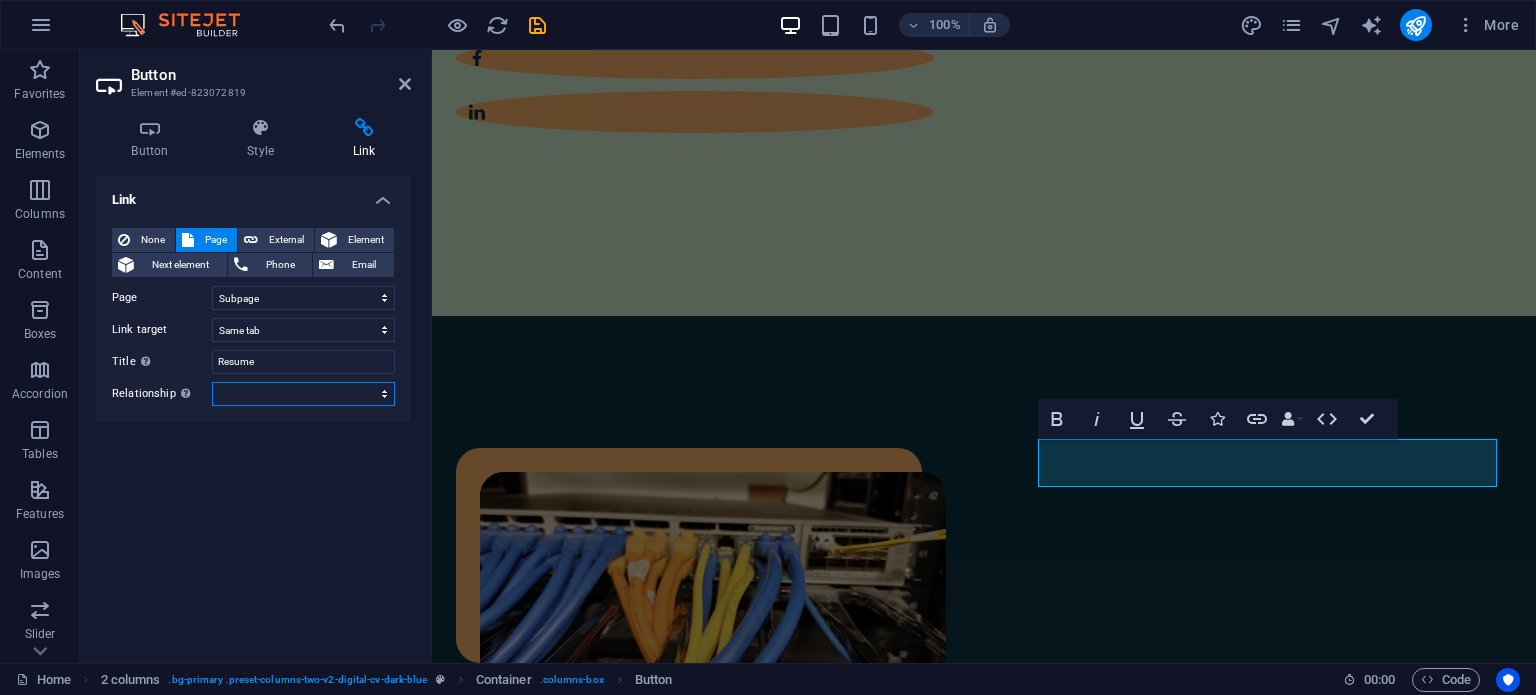 click on "alternate author bookmark external help license next nofollow noreferrer noopener prev search tag" at bounding box center (303, 394) 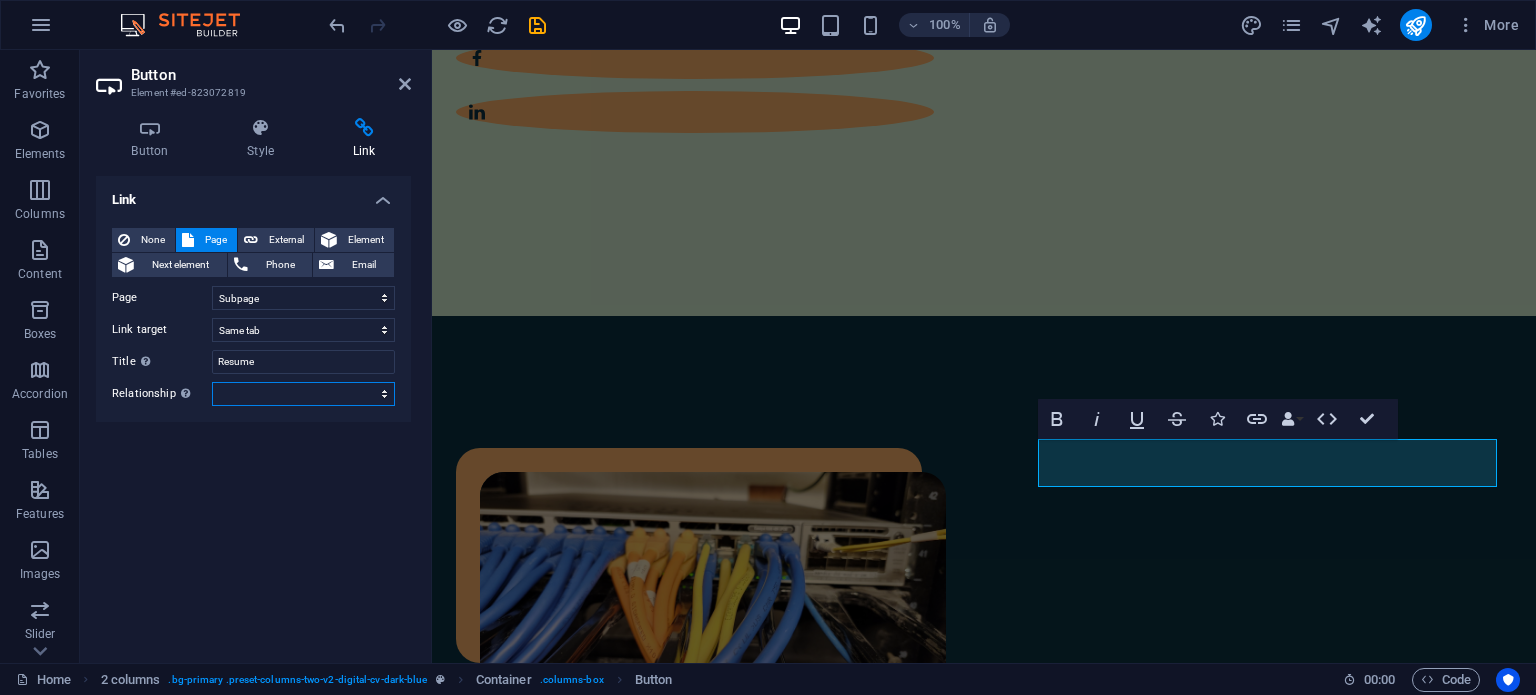 select on "external" 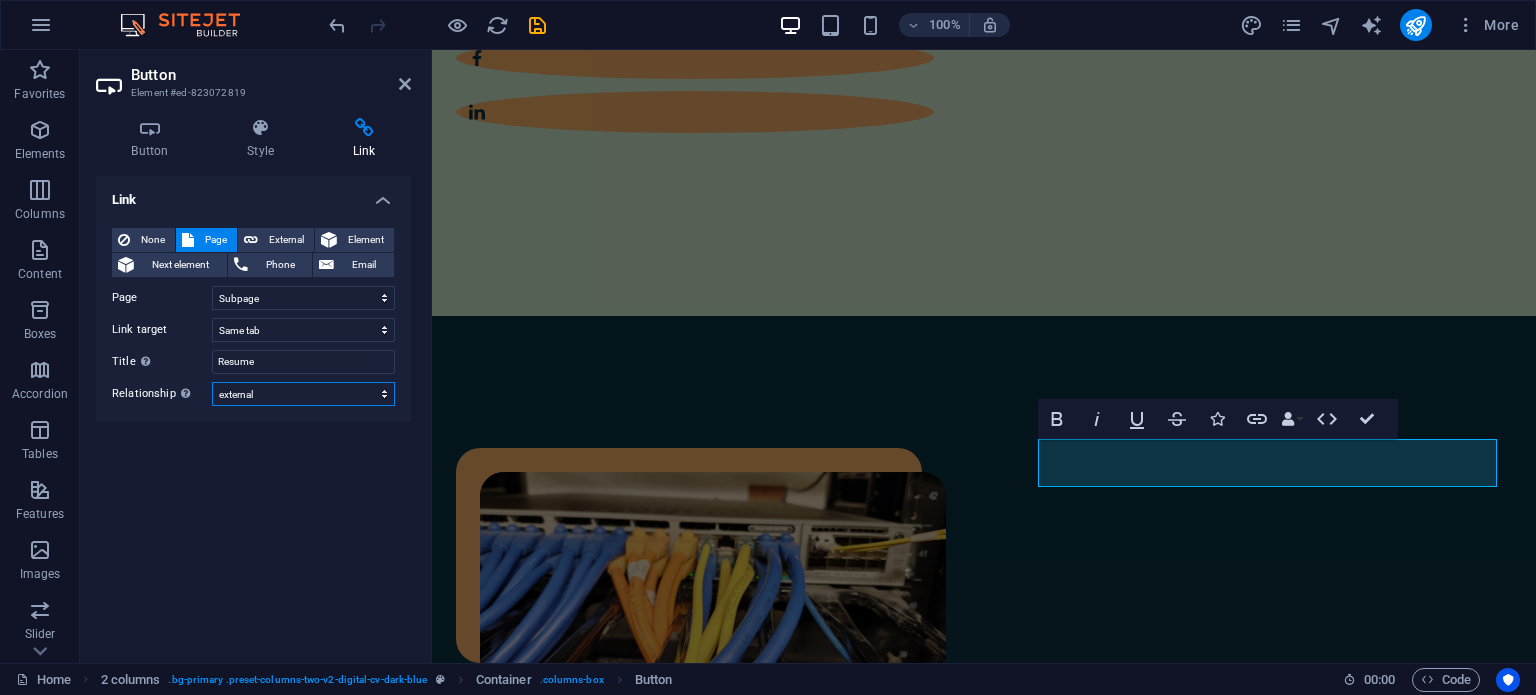 click on "alternate author bookmark external help license next nofollow noreferrer noopener prev search tag" at bounding box center (303, 394) 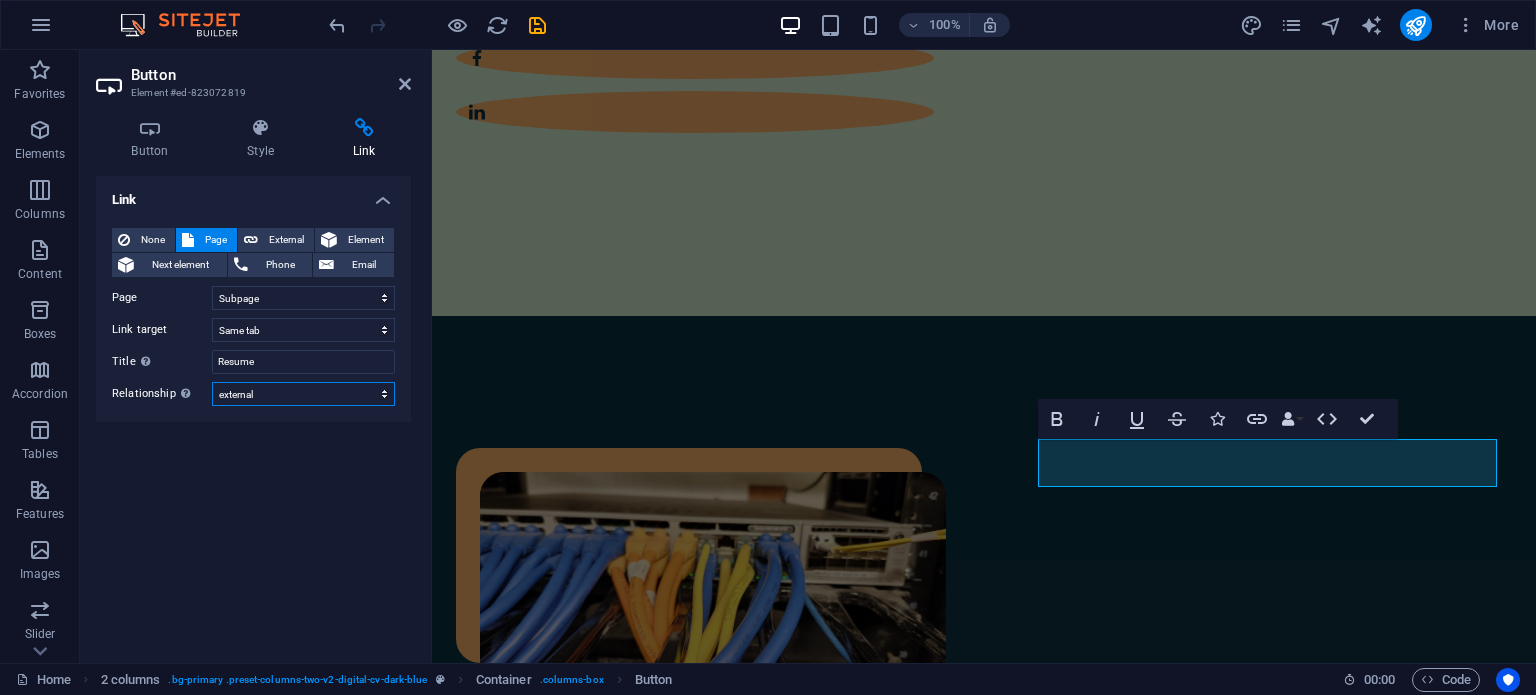 click on "alternate author bookmark external help license next nofollow noreferrer noopener prev search tag" at bounding box center (303, 394) 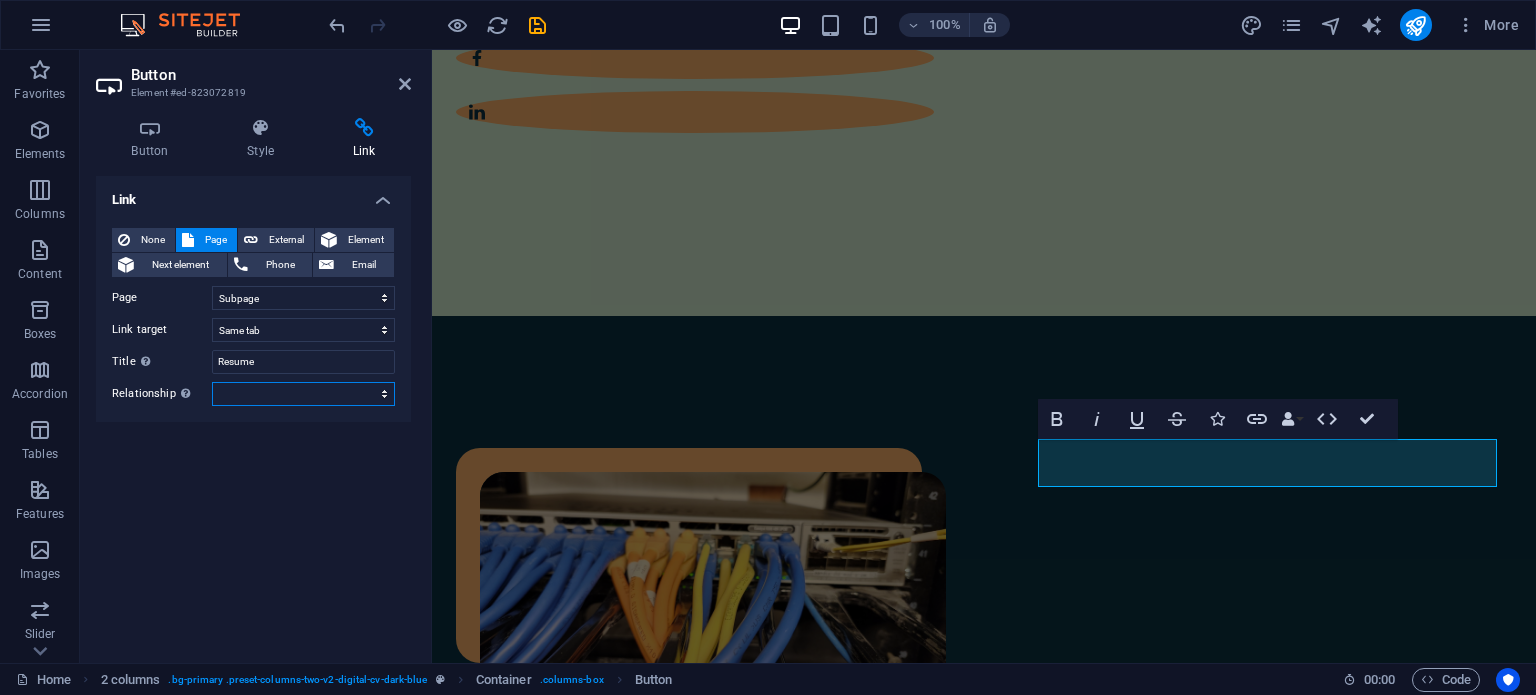 click on "alternate author bookmark external help license next nofollow noreferrer noopener prev search tag" at bounding box center [303, 394] 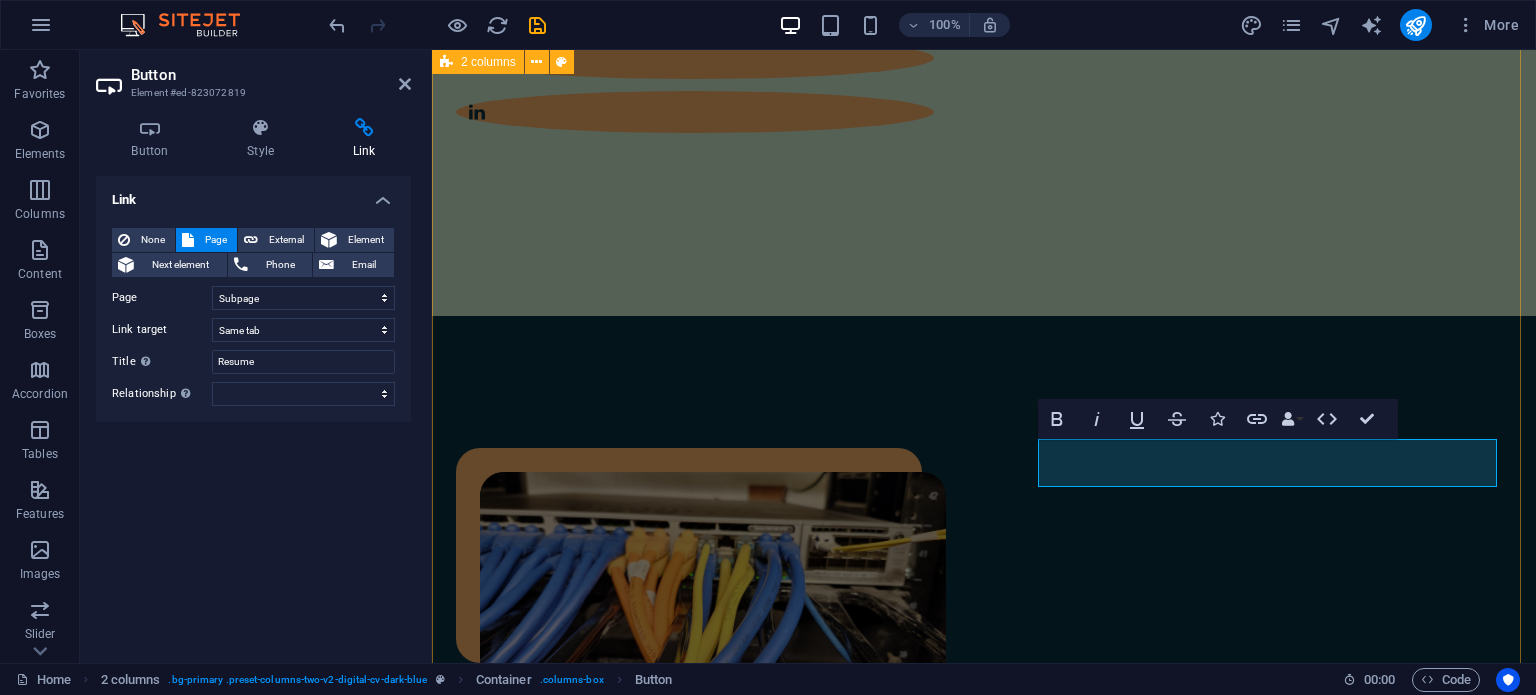 click on "Technical Summary - **Network Monitoring & Management:** Orion SolarWinds, NetMRI - **Telepresence & Wireless Solutions:** Polycom Telepresence, Aruba Access Points and Controllers - **Network Devices:** Cisco (800, 2700, 2800, 2900, 3600 series), Juniper (MX, QFX, EX4200, SRX240, 650M10i), Nortel (Switches, Contivity 5500/1100/8600), Netgear GS752TP, SonicWall 2600 - **Virtualization & Security Solutions:** vSphere VM, Blue Coat Appliances, Riverbed Appliances, Checkpoint Firewalls, Mag Radius Server - **Networking Protocols & Technologies:** TCP/IP, DHCP, VPN, IPsec, ACL, NAT, SNMP, Switching, Trunking, STP, VTP, EtherChannel, VLAN, Firewall Security Policies - **Routing Protocols:** Static, EIGRP, OSPF, RIP, BGP, IS-IS
Download CV" at bounding box center (984, 937) 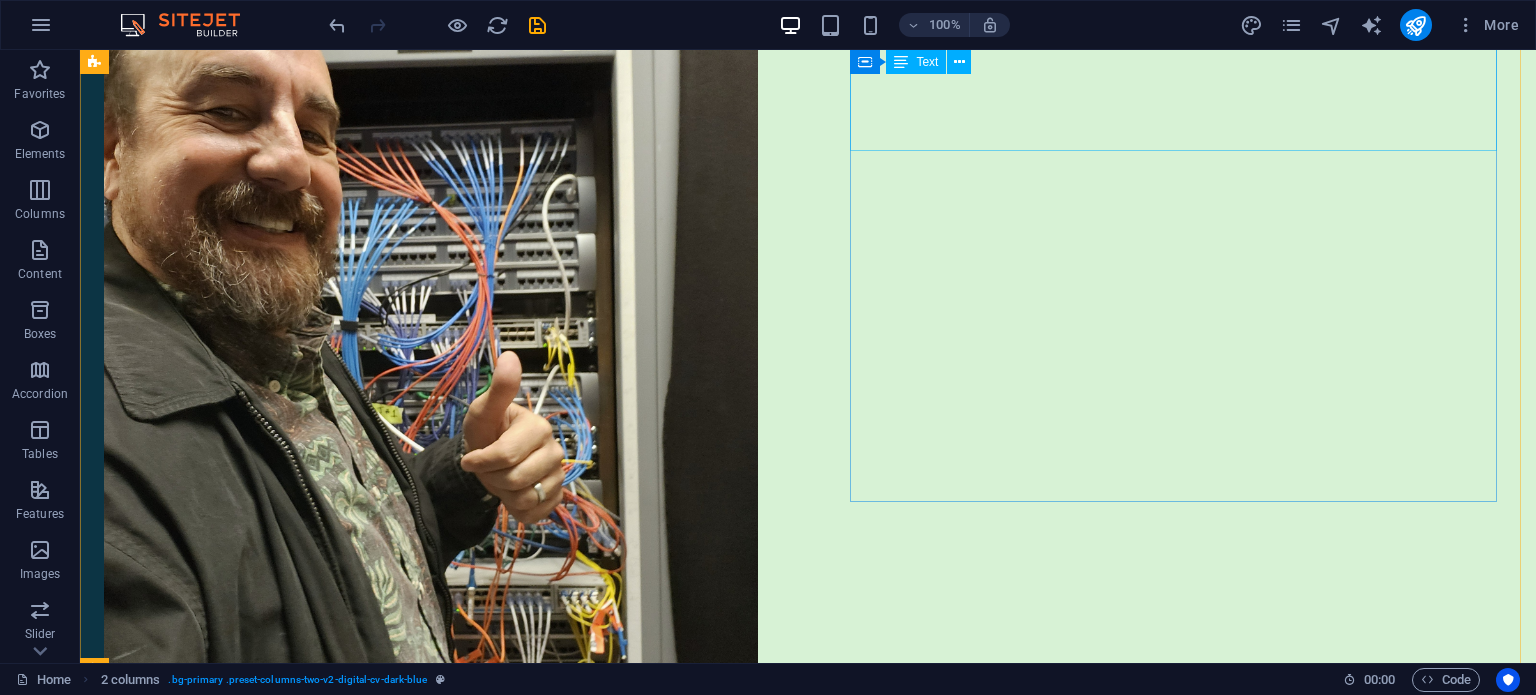 scroll, scrollTop: 0, scrollLeft: 0, axis: both 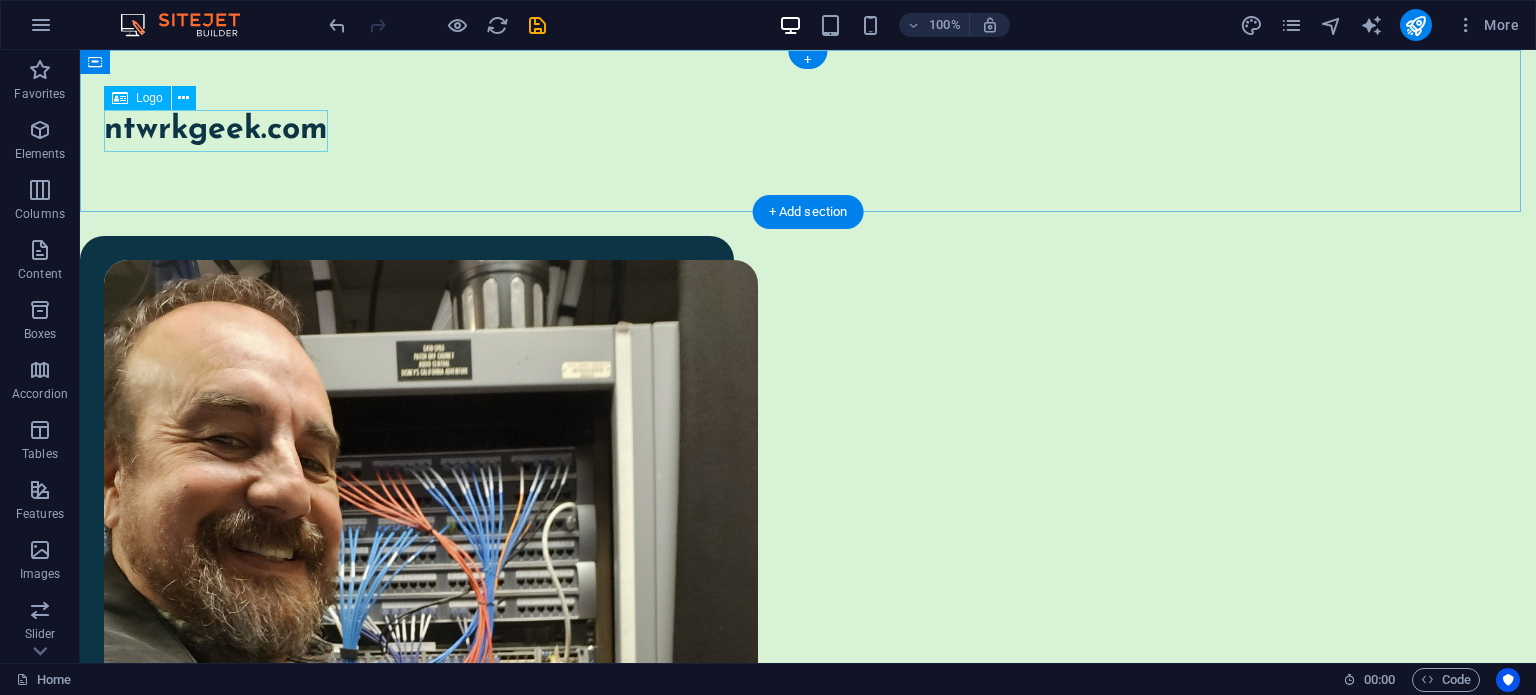 click on "ntwrkgeek.com" at bounding box center [808, 131] 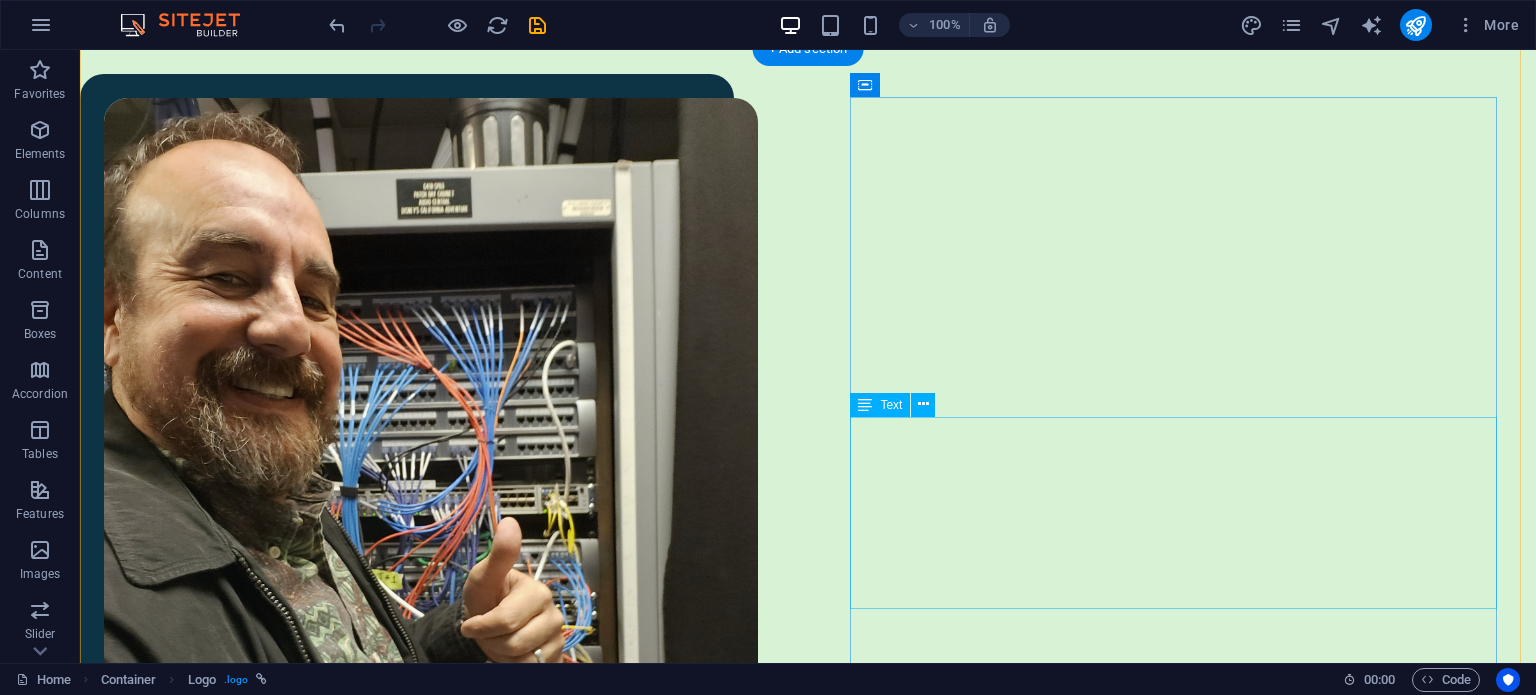 scroll, scrollTop: 163, scrollLeft: 0, axis: vertical 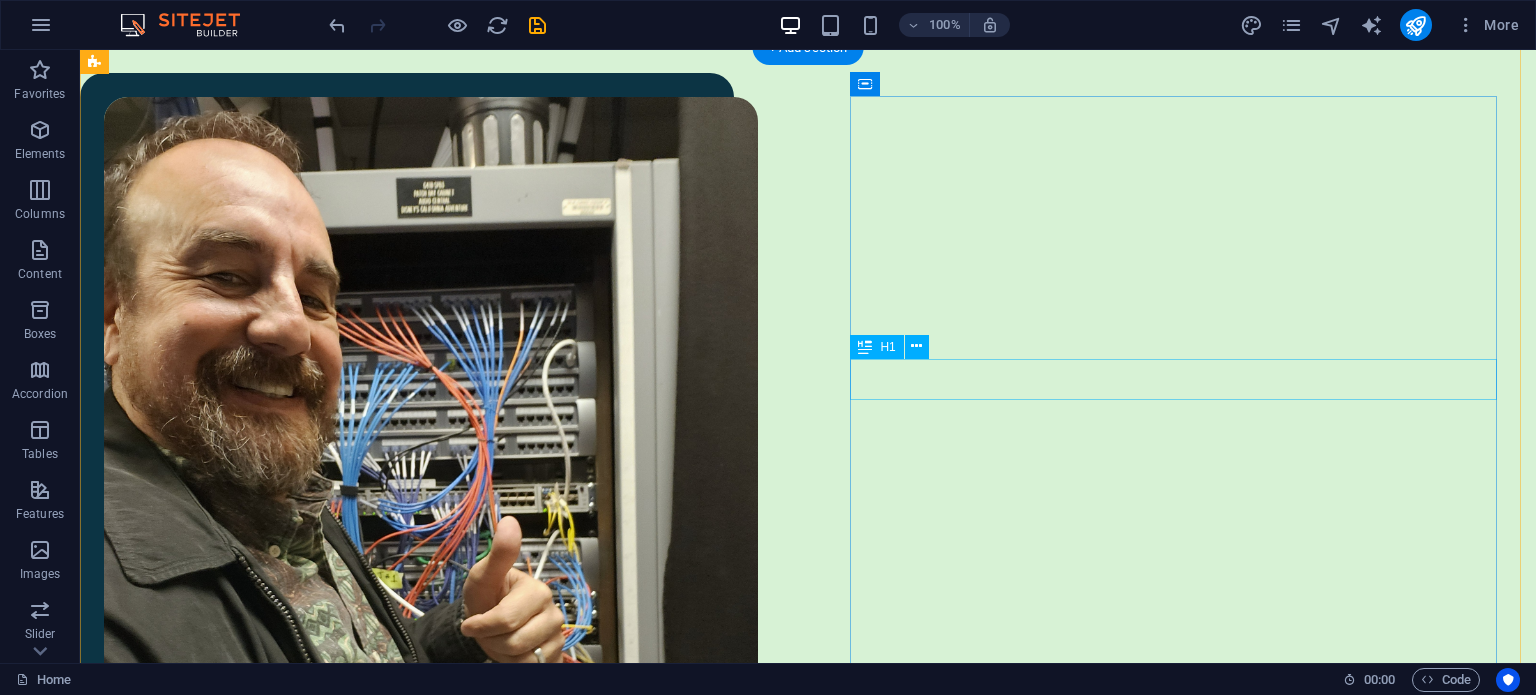 click on "Welcome to my resume." at bounding box center (431, 1040) 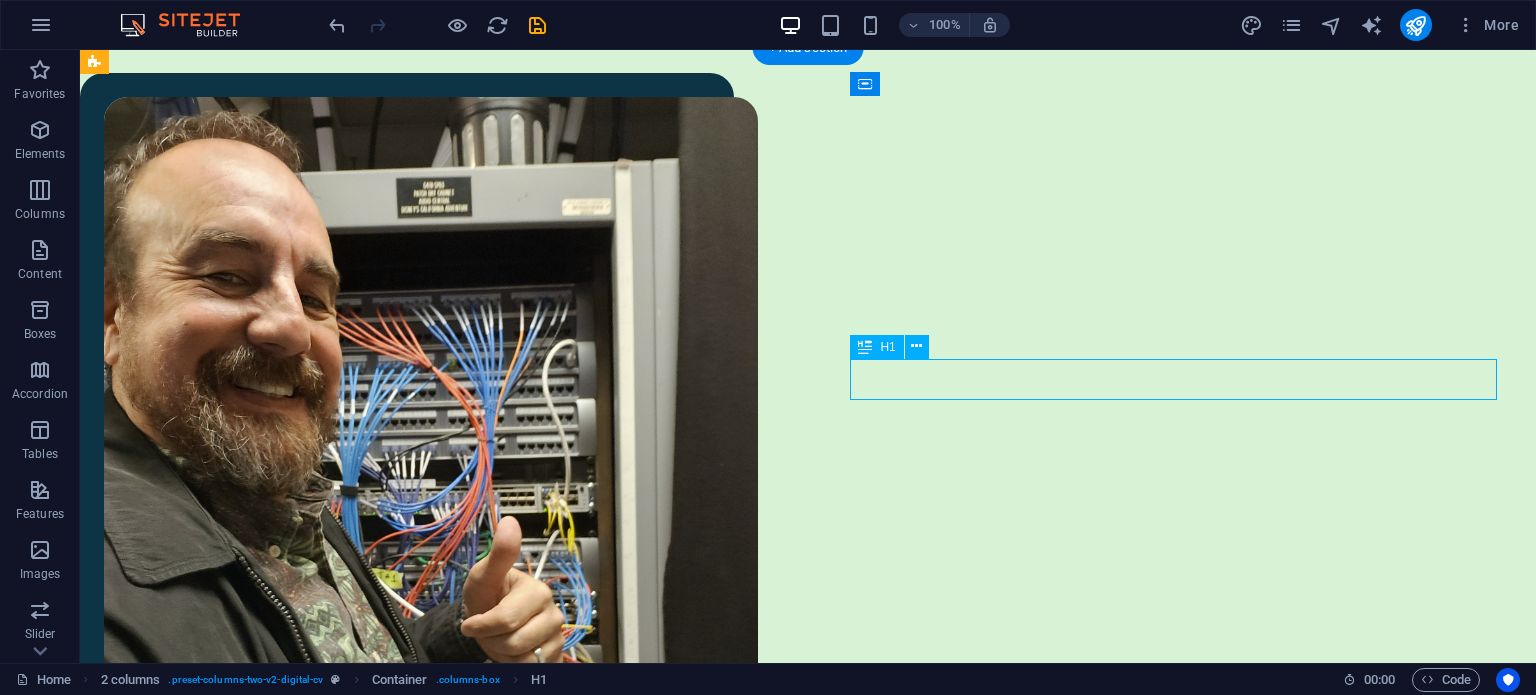 click on "Welcome to my resume." at bounding box center (431, 1040) 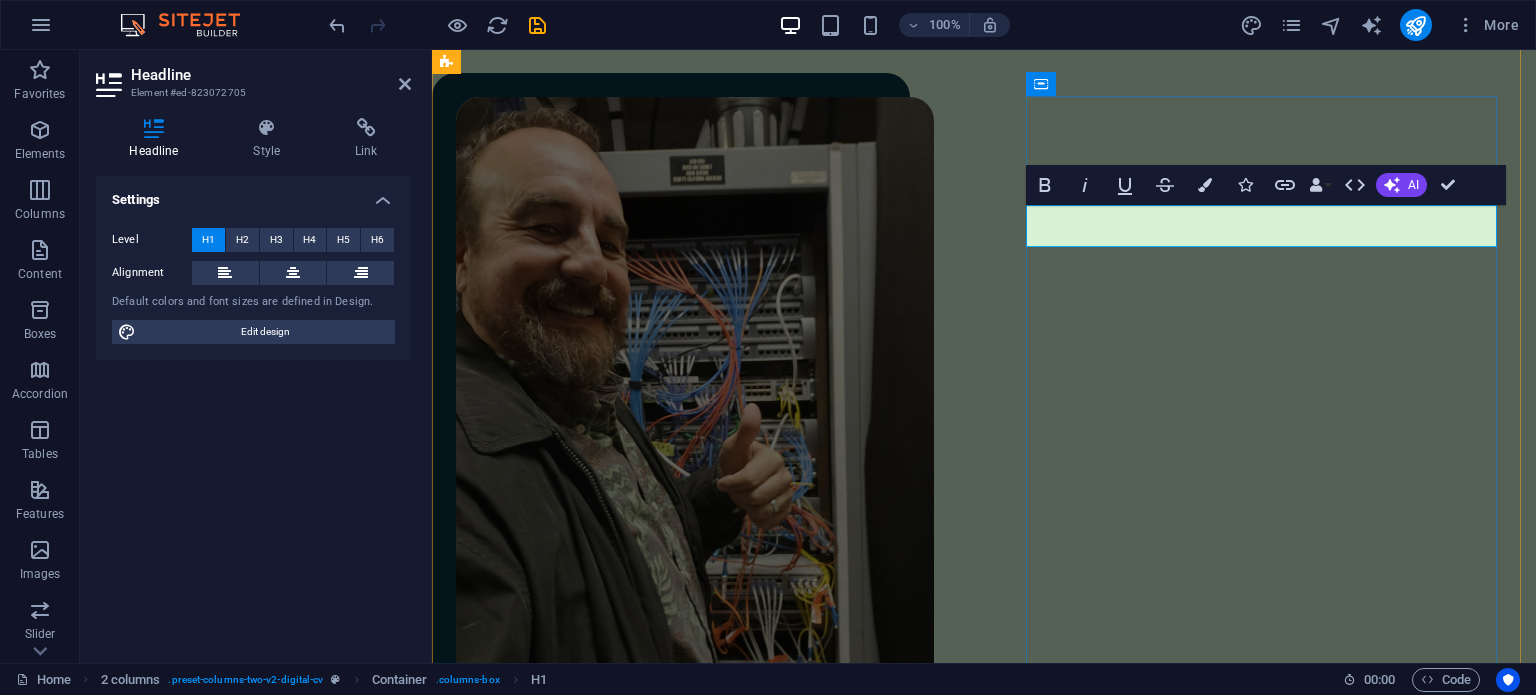click on "Welcome to my resume." at bounding box center (695, 805) 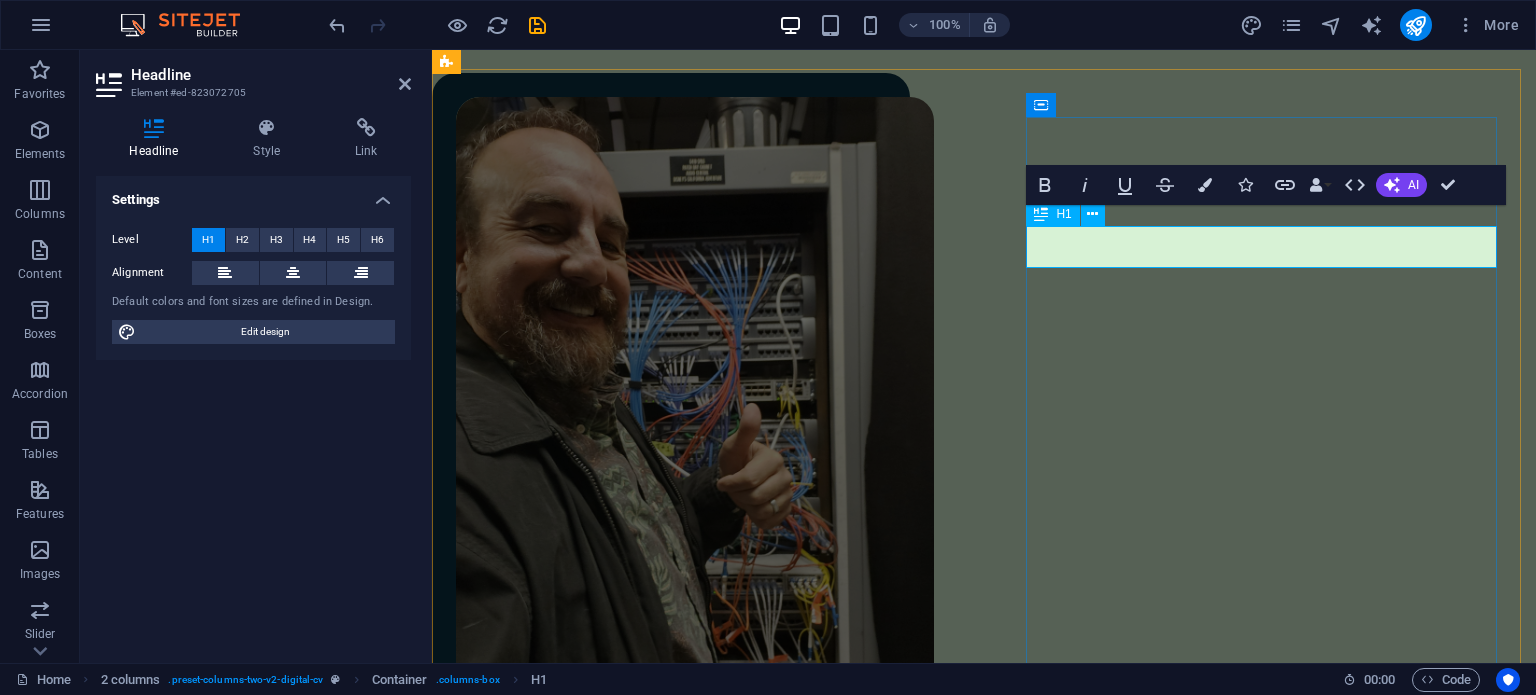 scroll, scrollTop: 142, scrollLeft: 0, axis: vertical 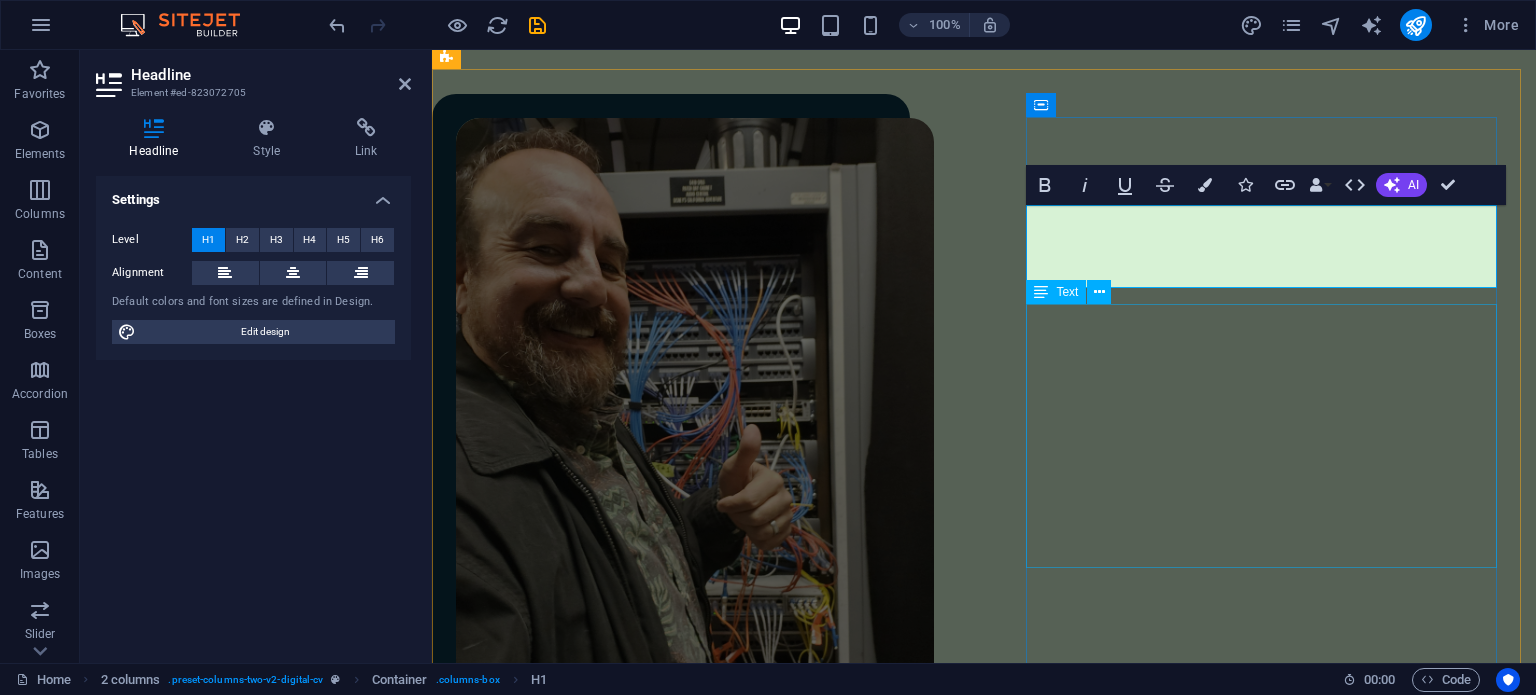 click on "Experienced Network Engineer with over 23 years of expertise in supporting, designing, and troubleshooting complex network infrastructures across NOC, small business, and global enterprise environments. Possesses extensive hands-on knowledge of Cisco and Juniper systems, network monitoring, and a comprehensive range of intermediate and advanced routing protocols, including BGP, OSPF, MPLS, EIGRP, and IS-IS. Demonstrated ability to lead projects, mentor junior engineers, and implement enhancements that improve network performance and reliability. Strong documentation and process-oriented mindset, complemented by excellent communication skills." at bounding box center (695, 1036) 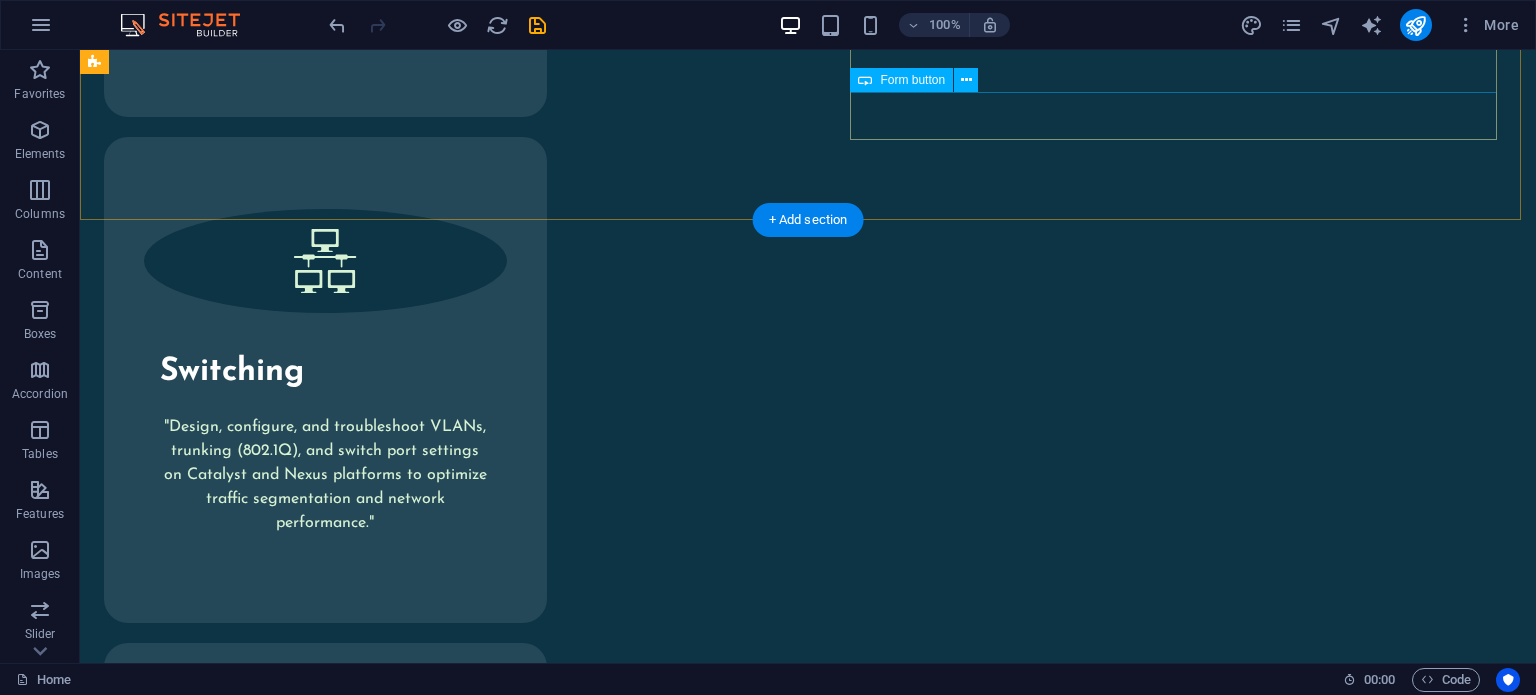 scroll, scrollTop: 12768, scrollLeft: 0, axis: vertical 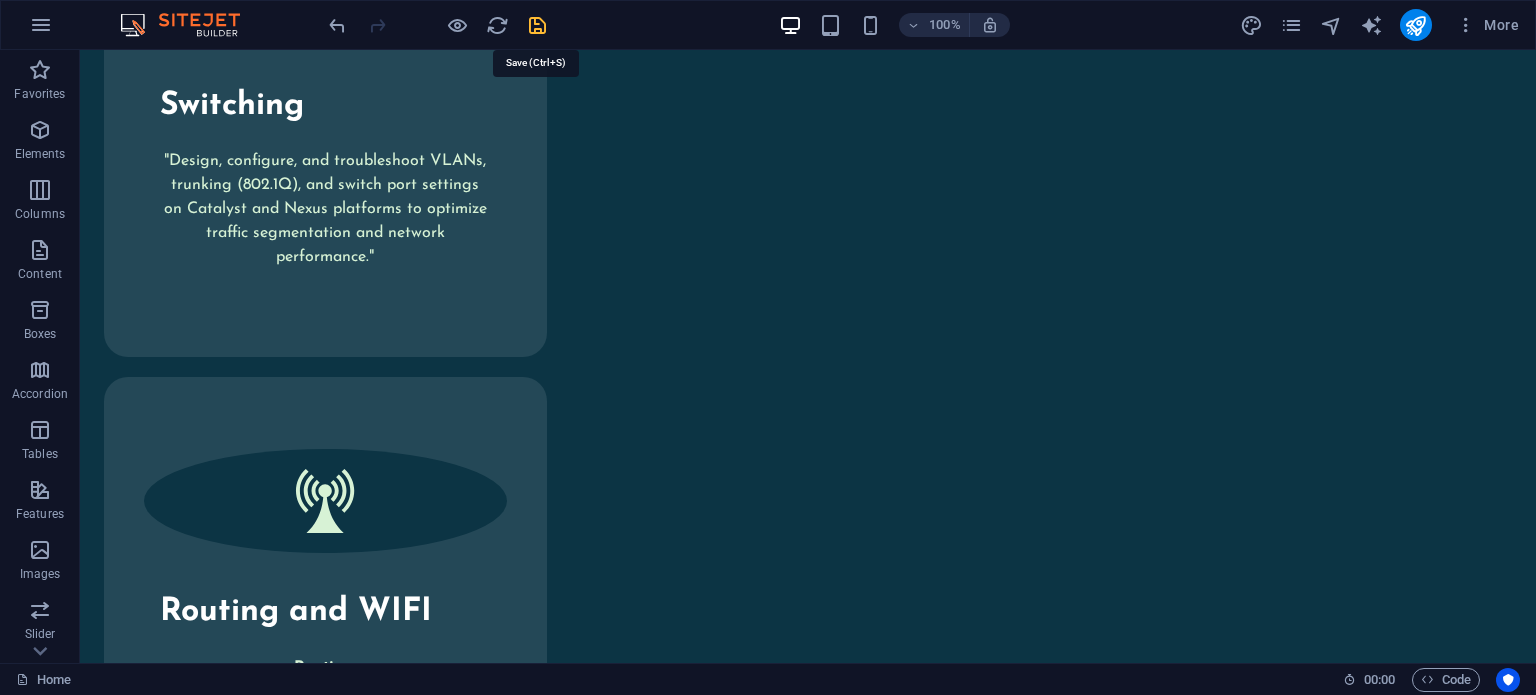 click at bounding box center (537, 25) 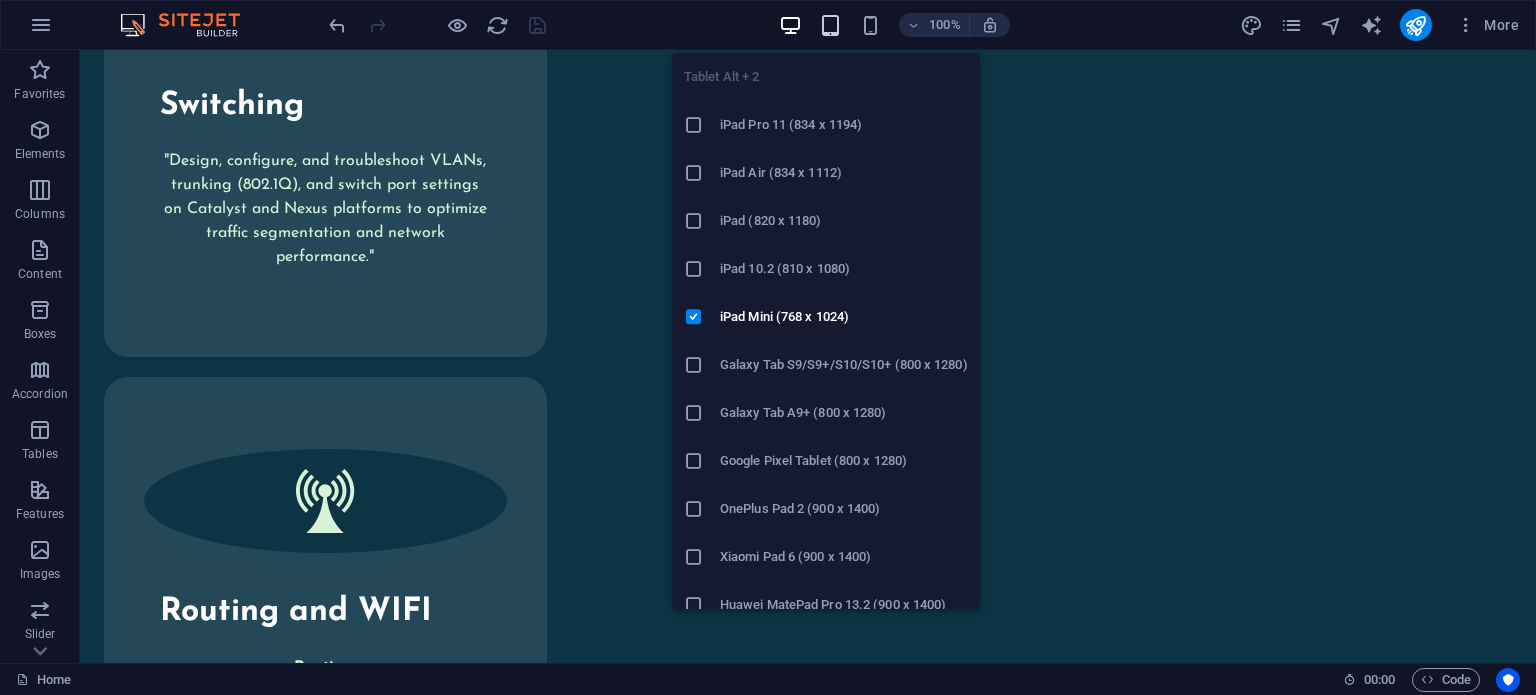 click at bounding box center (830, 25) 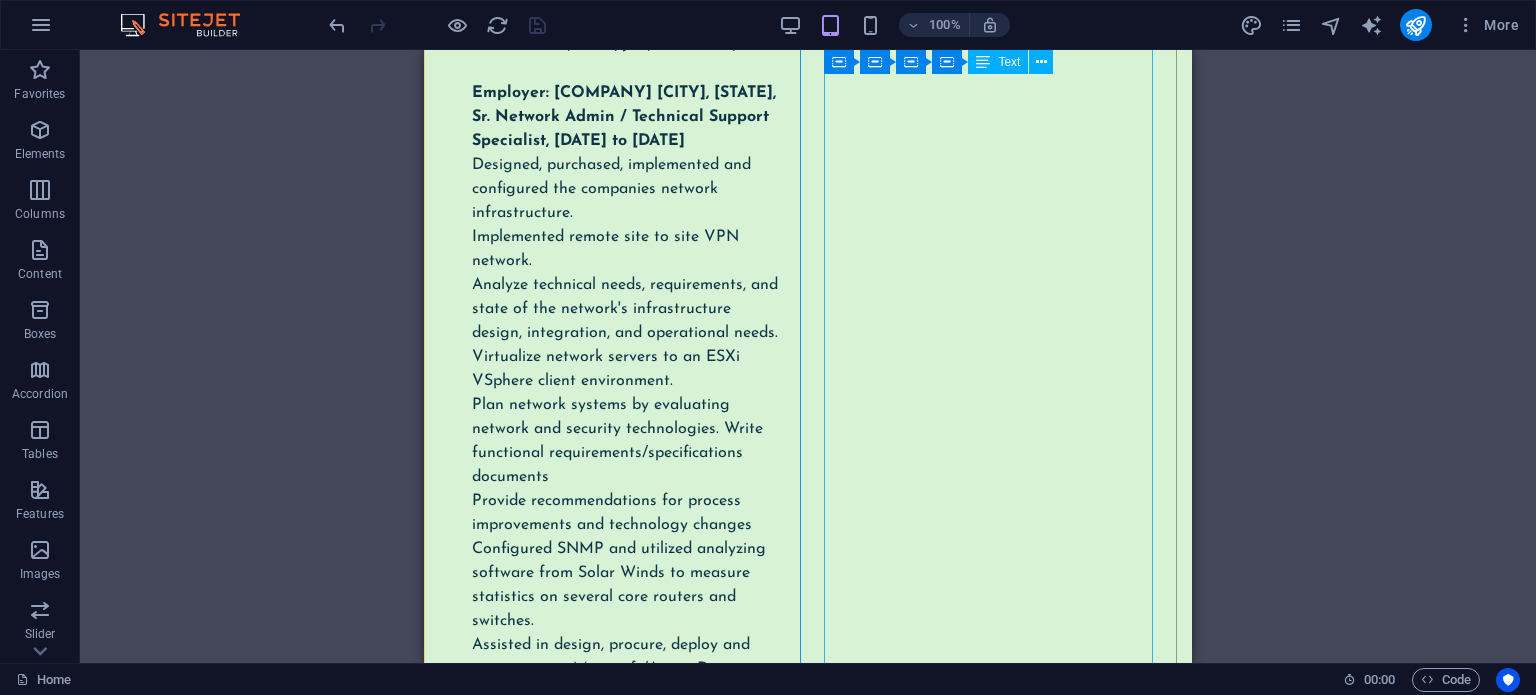 scroll, scrollTop: 7515, scrollLeft: 0, axis: vertical 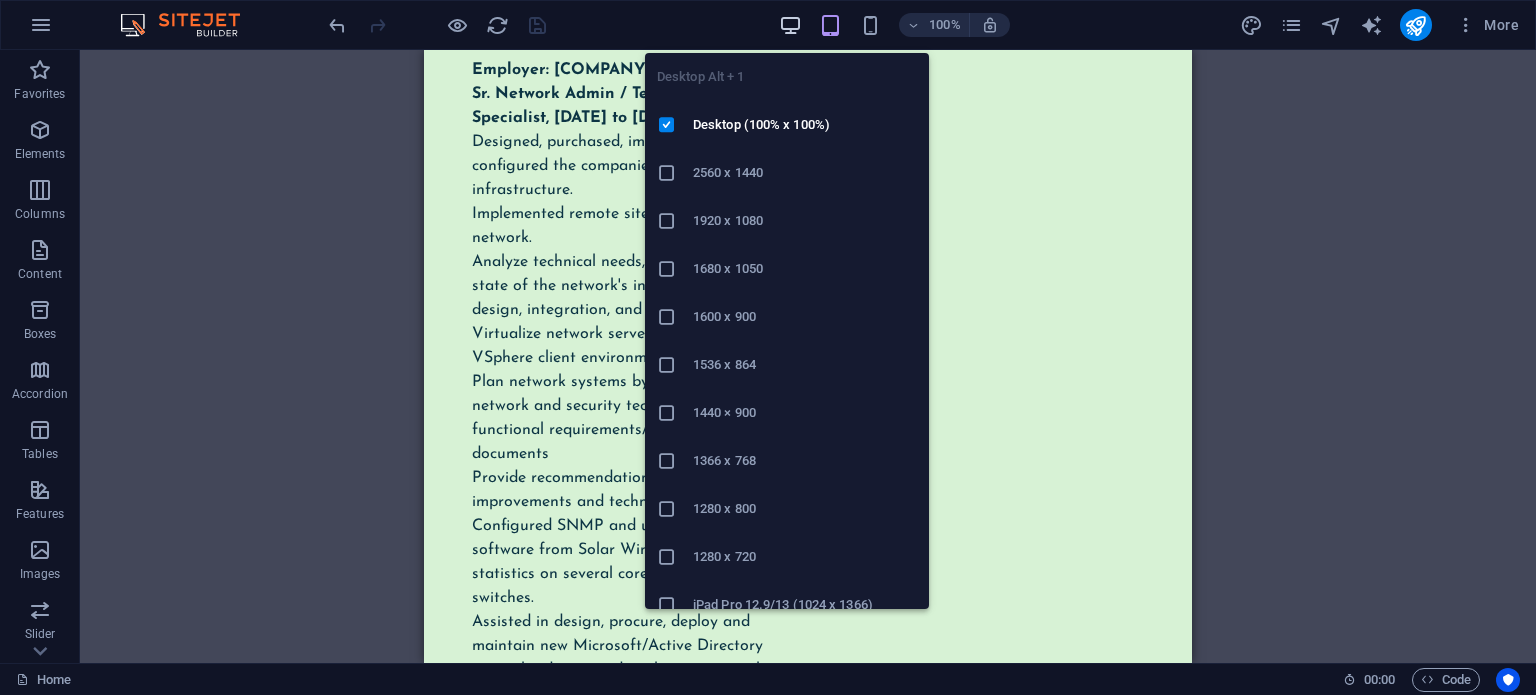 click at bounding box center (790, 25) 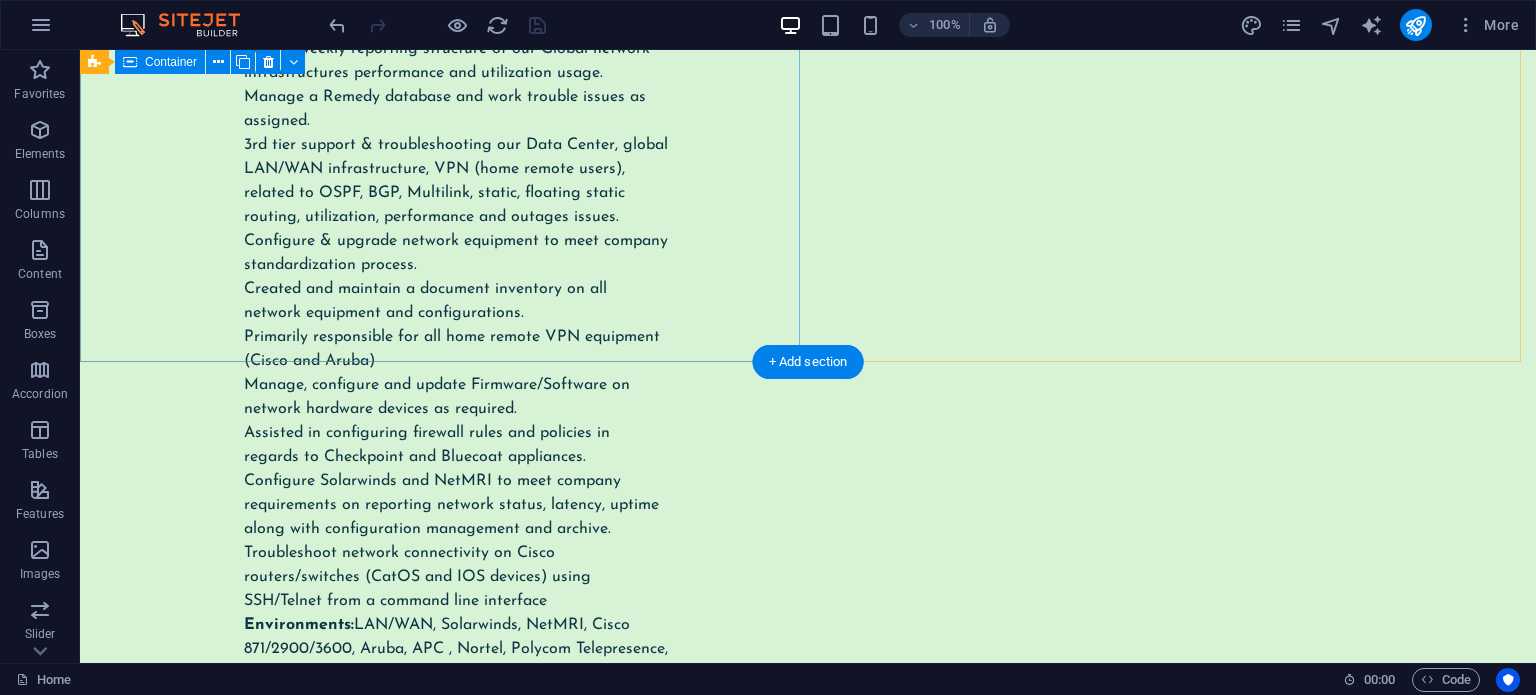 scroll, scrollTop: 9303, scrollLeft: 0, axis: vertical 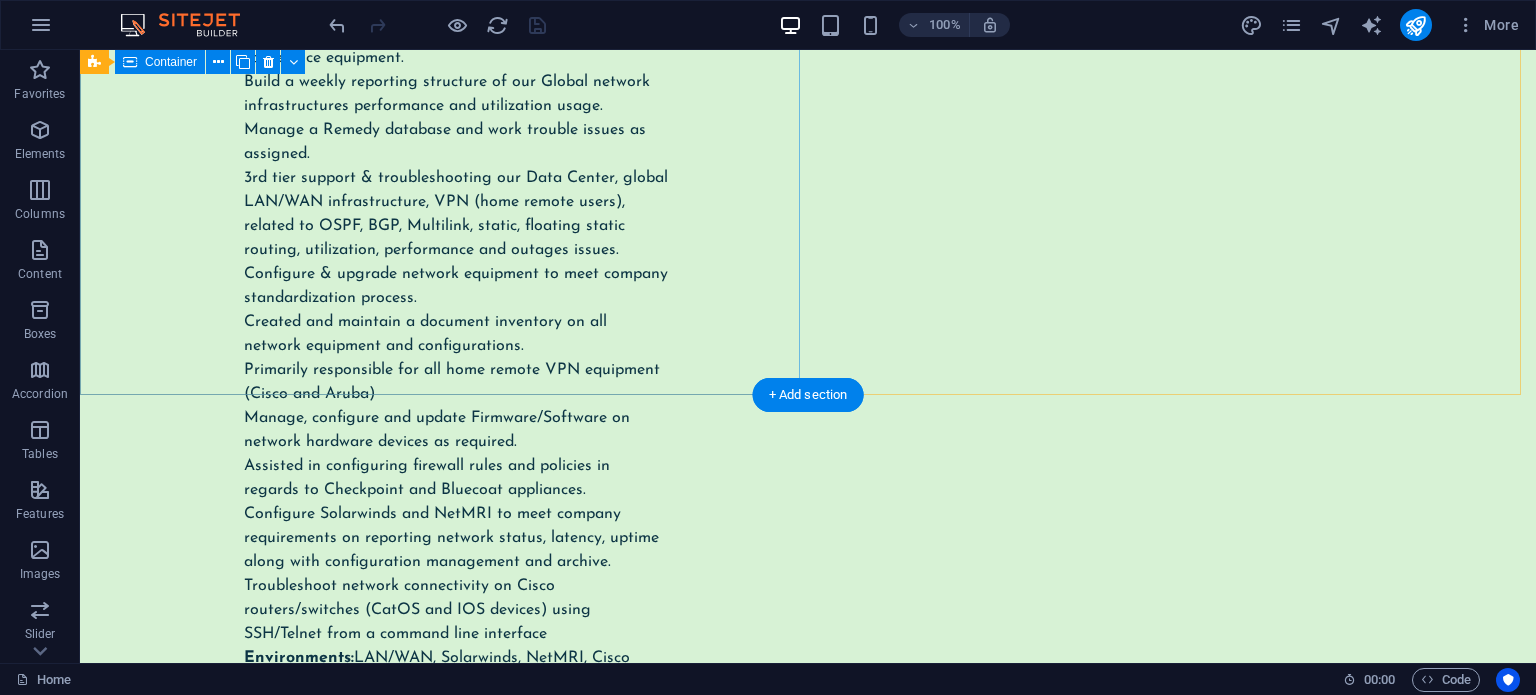 click on "Skills and interests EDUCATION Coastline College CCNA Bootcamp  Coastline College CCNP Bootcamp  Junos Bootcamp CERTIFICATES JNCIA, JNCIS, CCNA, MTCTCE, MTCNA" at bounding box center (444, -5923) 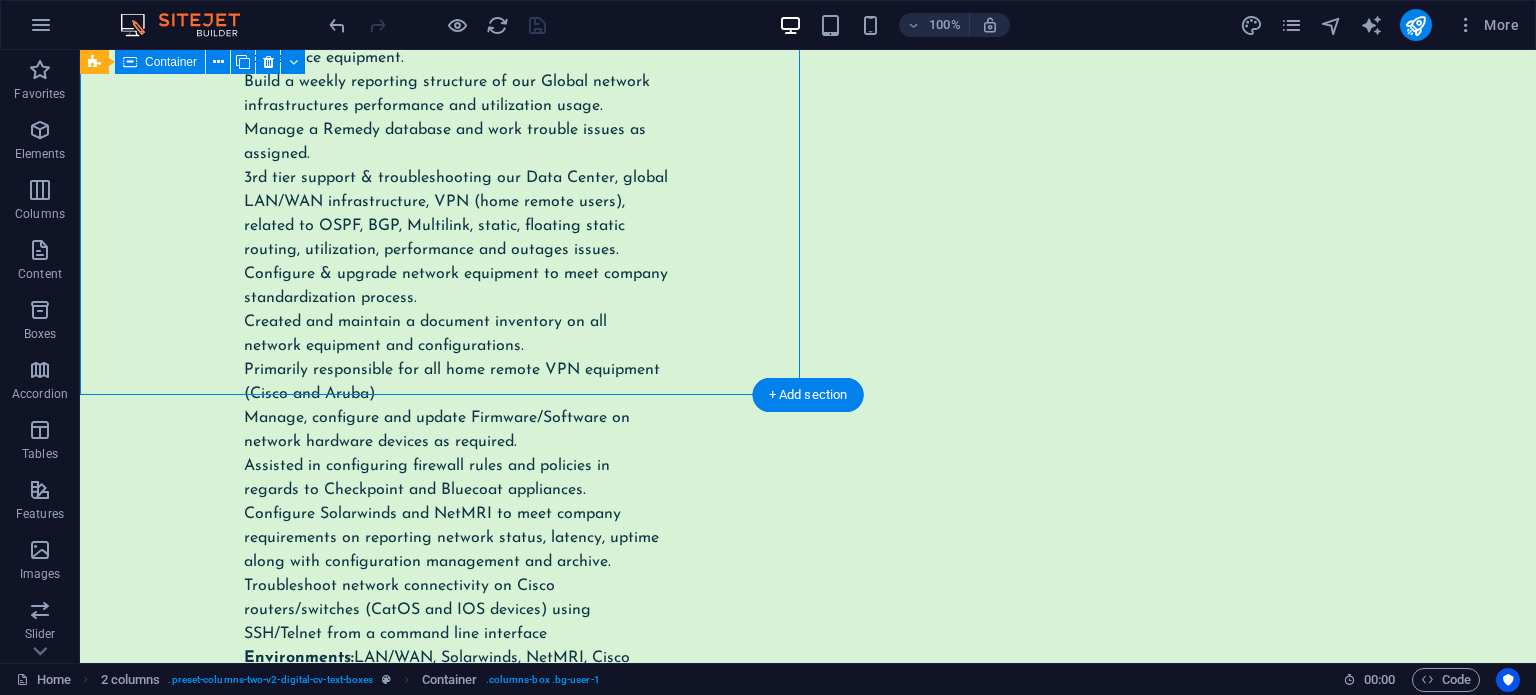 click on "Skills and interests EDUCATION Coastline College CCNA Bootcamp  Coastline College CCNP Bootcamp  Junos Bootcamp CERTIFICATES JNCIA, JNCIS, CCNA, MTCTCE, MTCNA" at bounding box center (444, -5923) 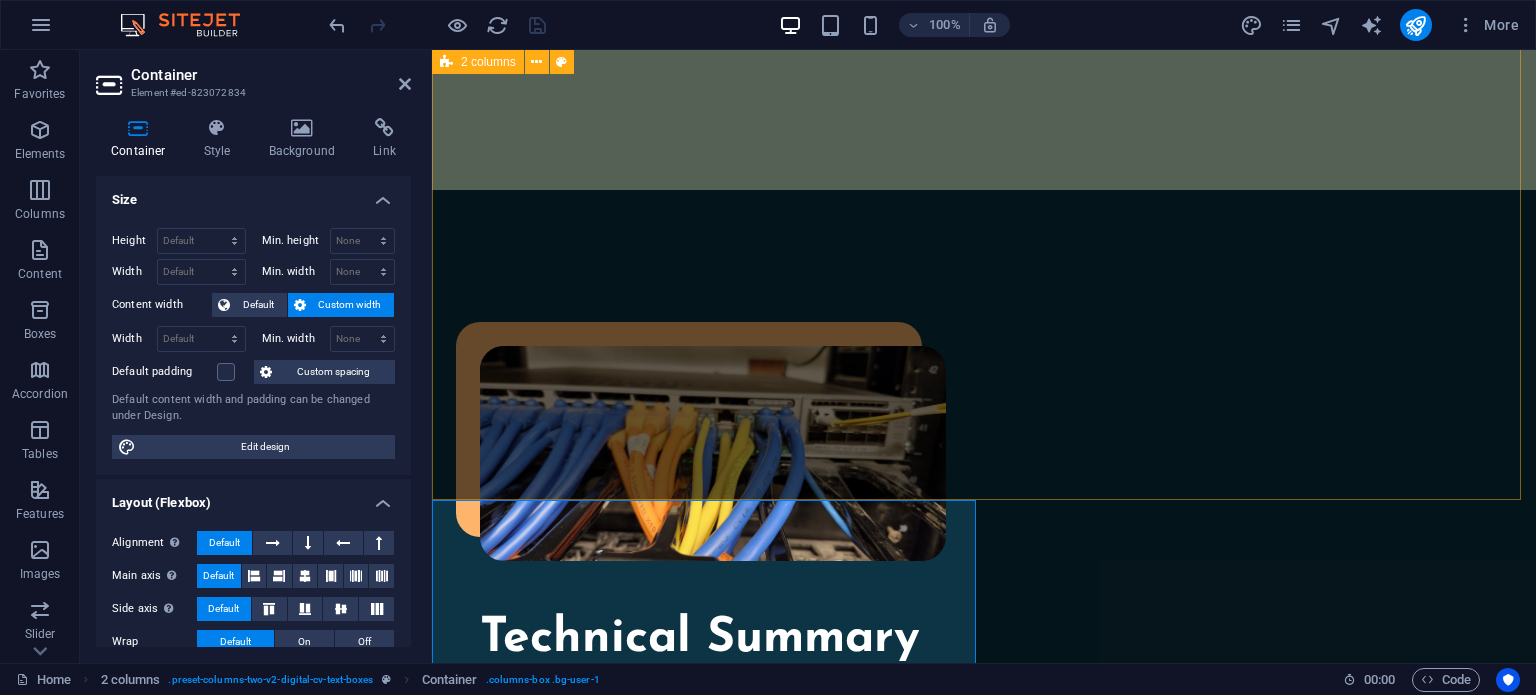 scroll, scrollTop: 1543, scrollLeft: 0, axis: vertical 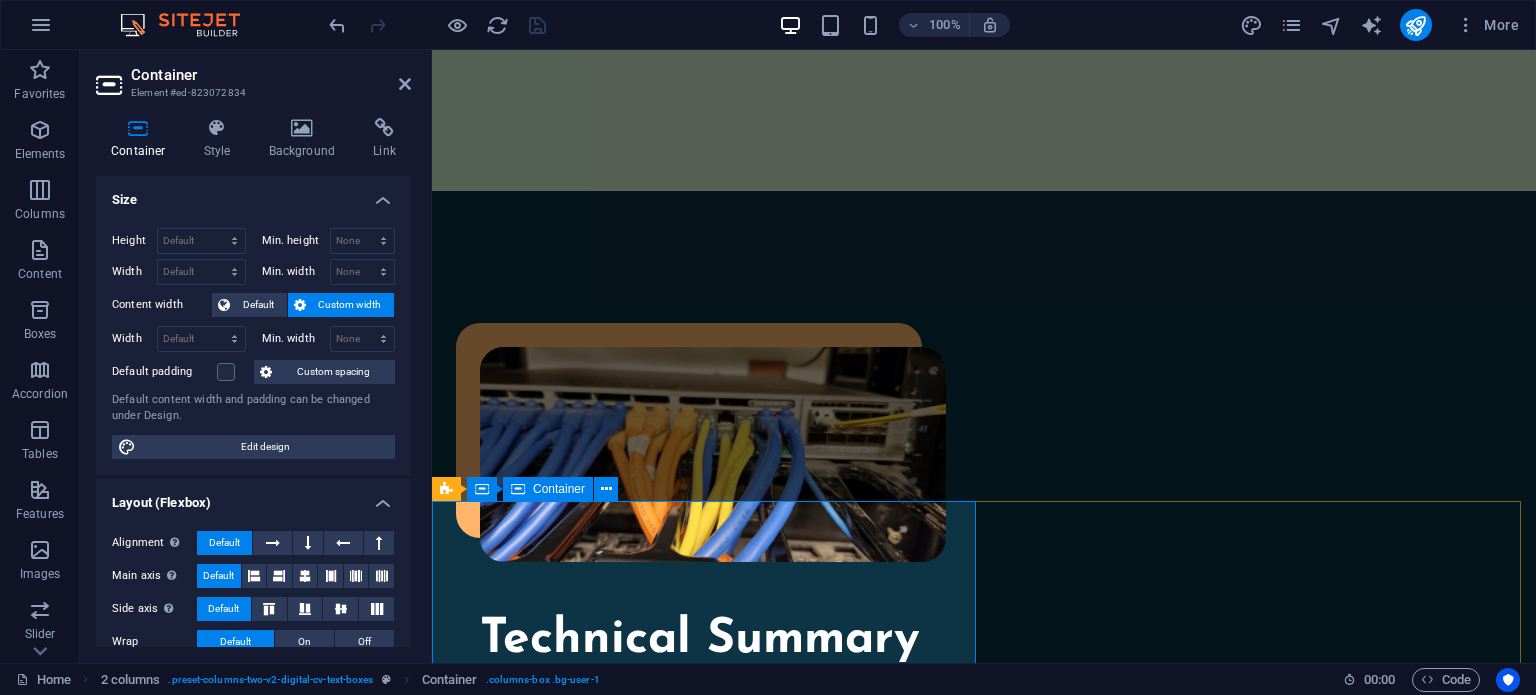 click on "Container" at bounding box center (559, 489) 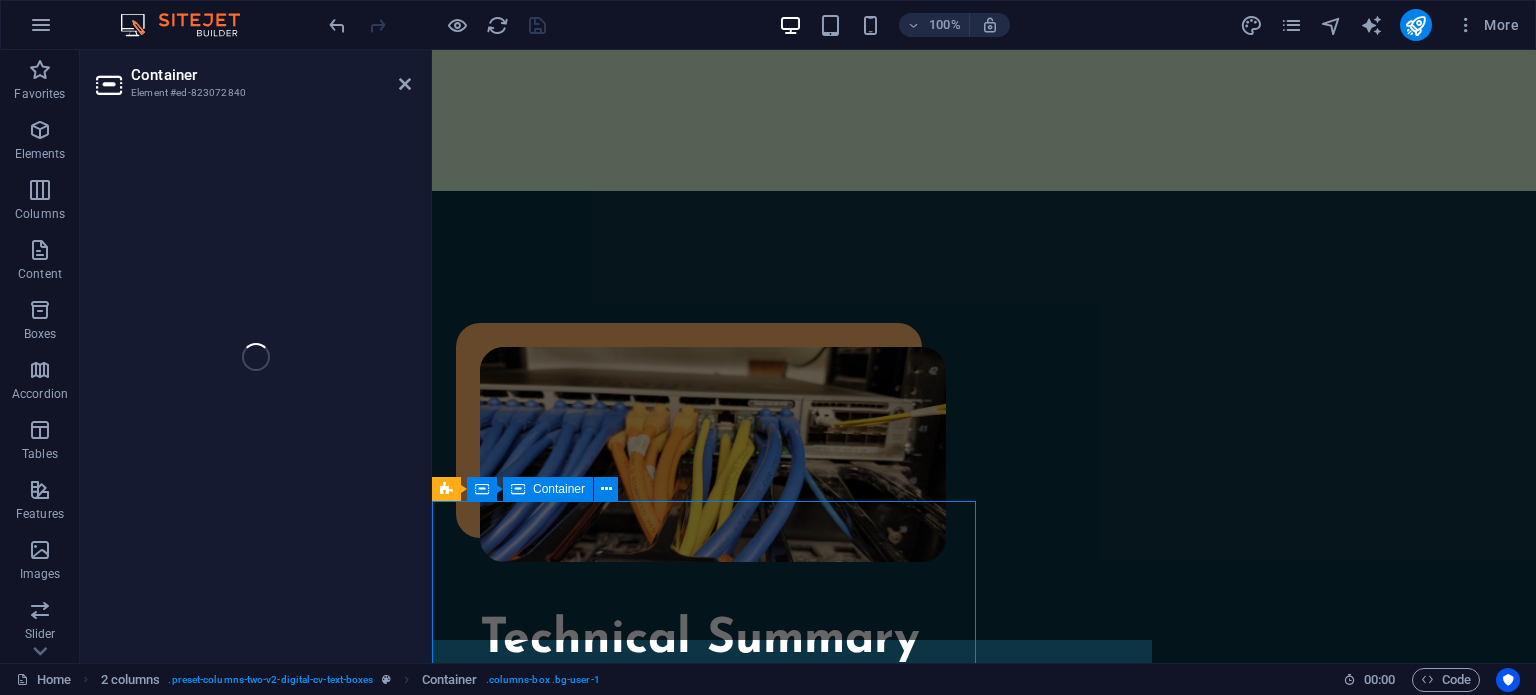 click on "Container" at bounding box center (559, 489) 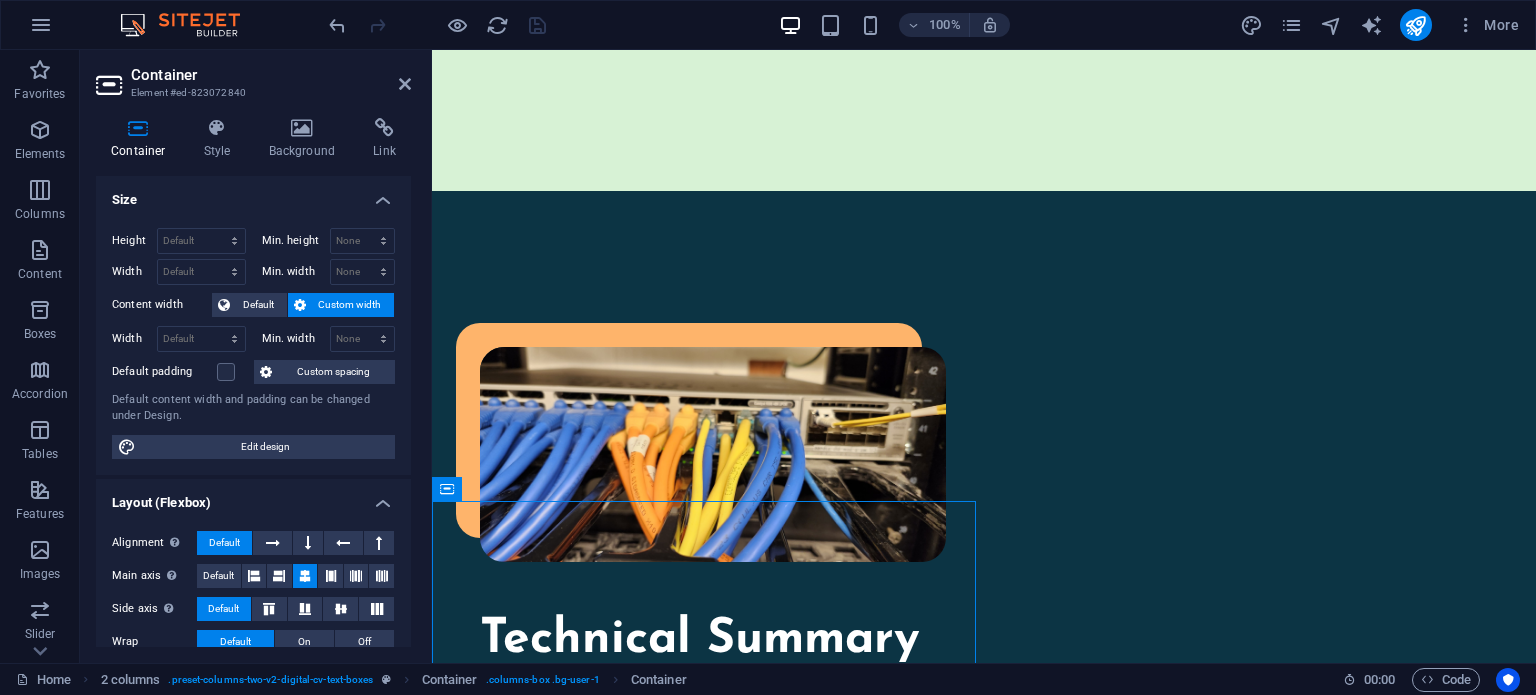 drag, startPoint x: 469, startPoint y: 578, endPoint x: 588, endPoint y: 565, distance: 119.70798 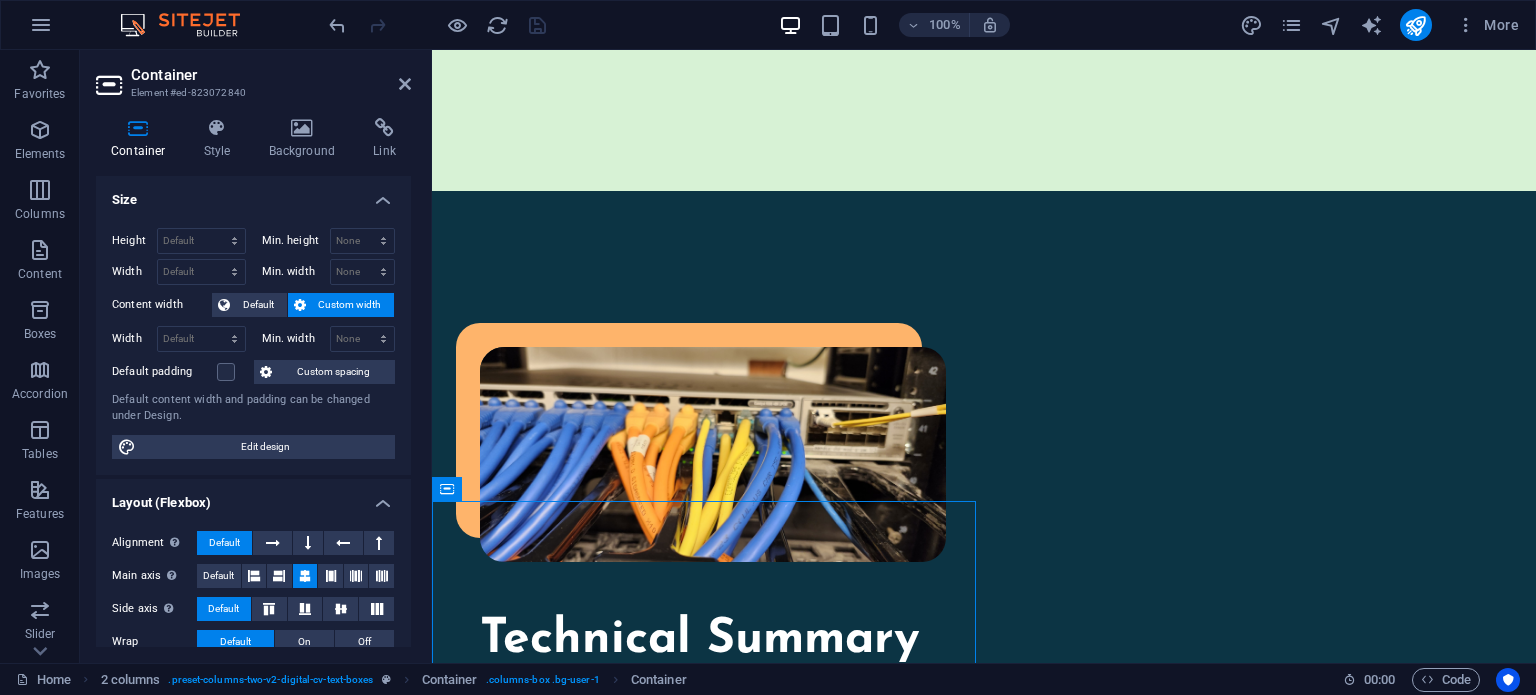 click on "Skills and interests EDUCATION Coastline College CCNA Bootcamp  Coastline College CCNP Bootcamp  Junos Bootcamp CERTIFICATES JNCIA, JNCIS, CCNA, MTCTCE, MTCNA" at bounding box center [708, 1742] 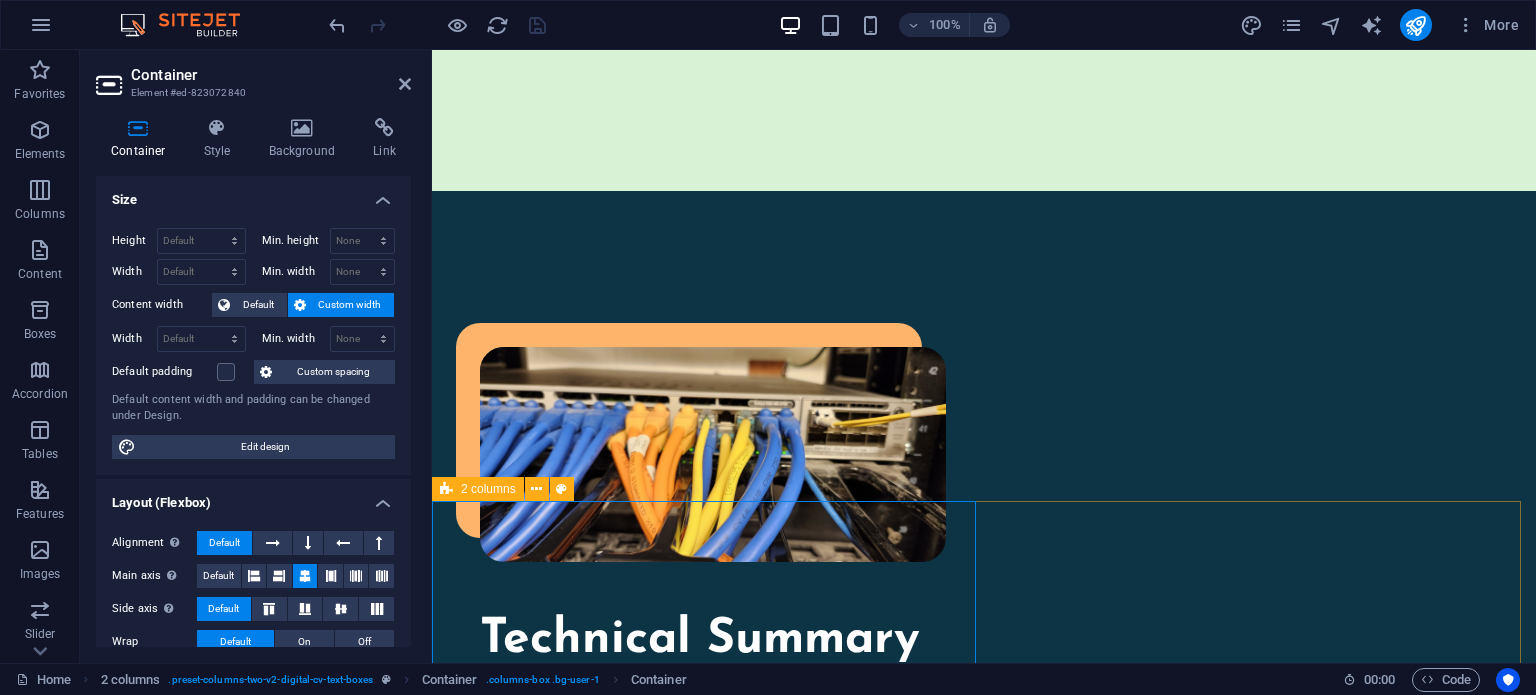 click at bounding box center [446, 489] 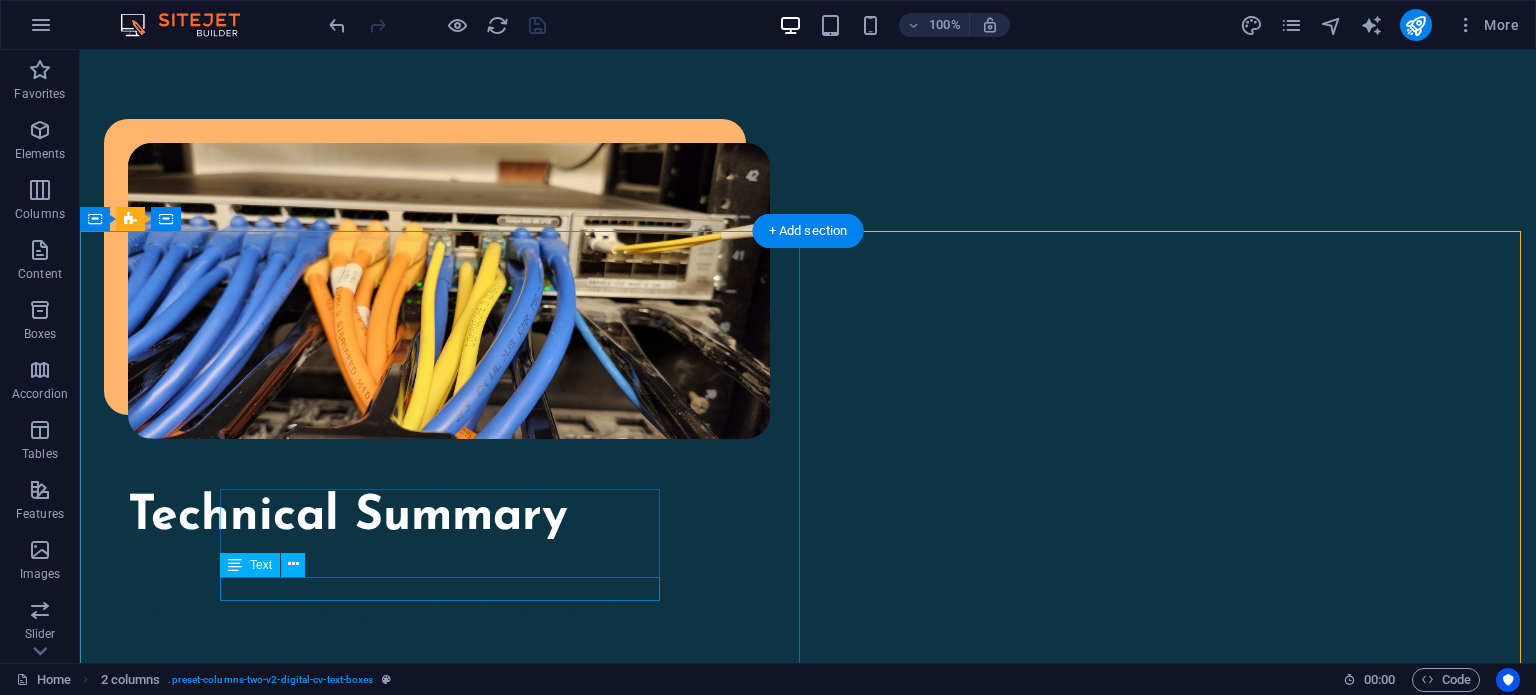 scroll, scrollTop: 1908, scrollLeft: 0, axis: vertical 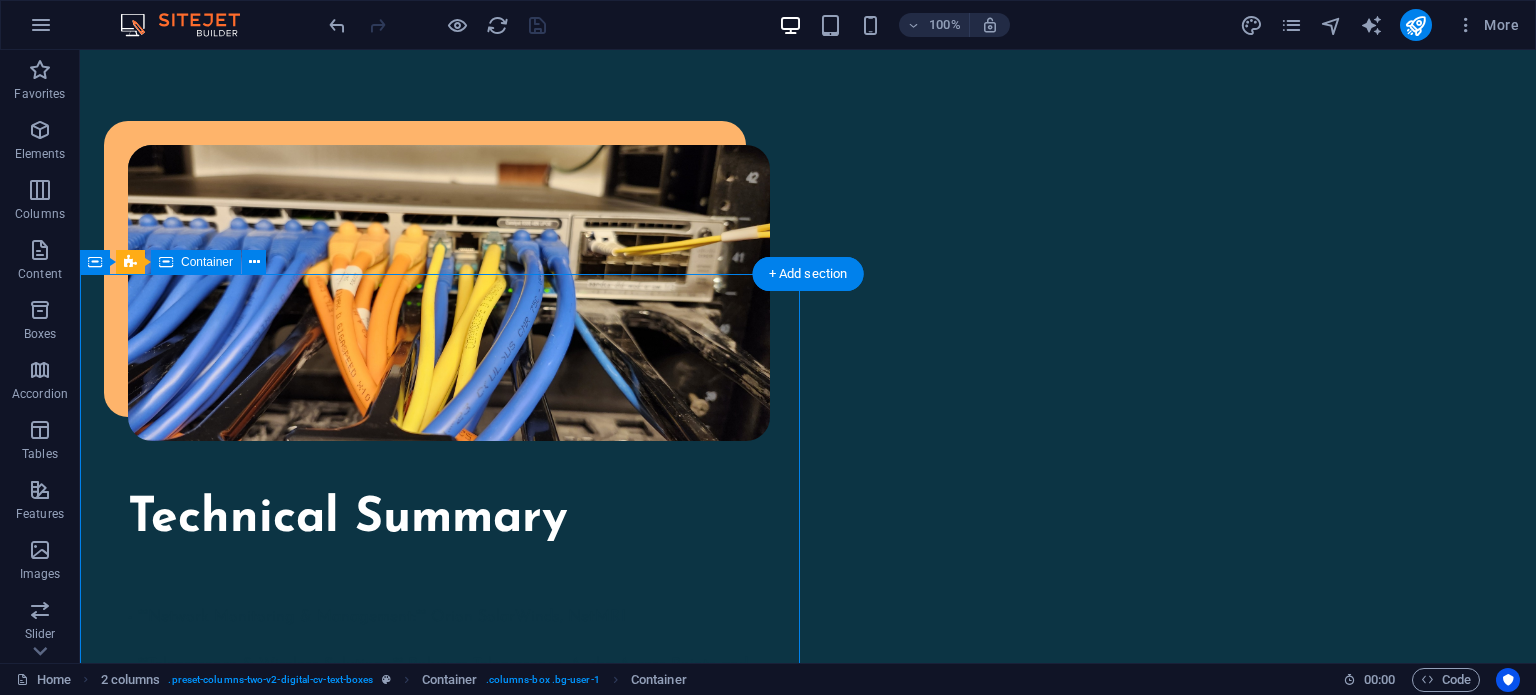 drag, startPoint x: 711, startPoint y: 387, endPoint x: 716, endPoint y: 499, distance: 112.11155 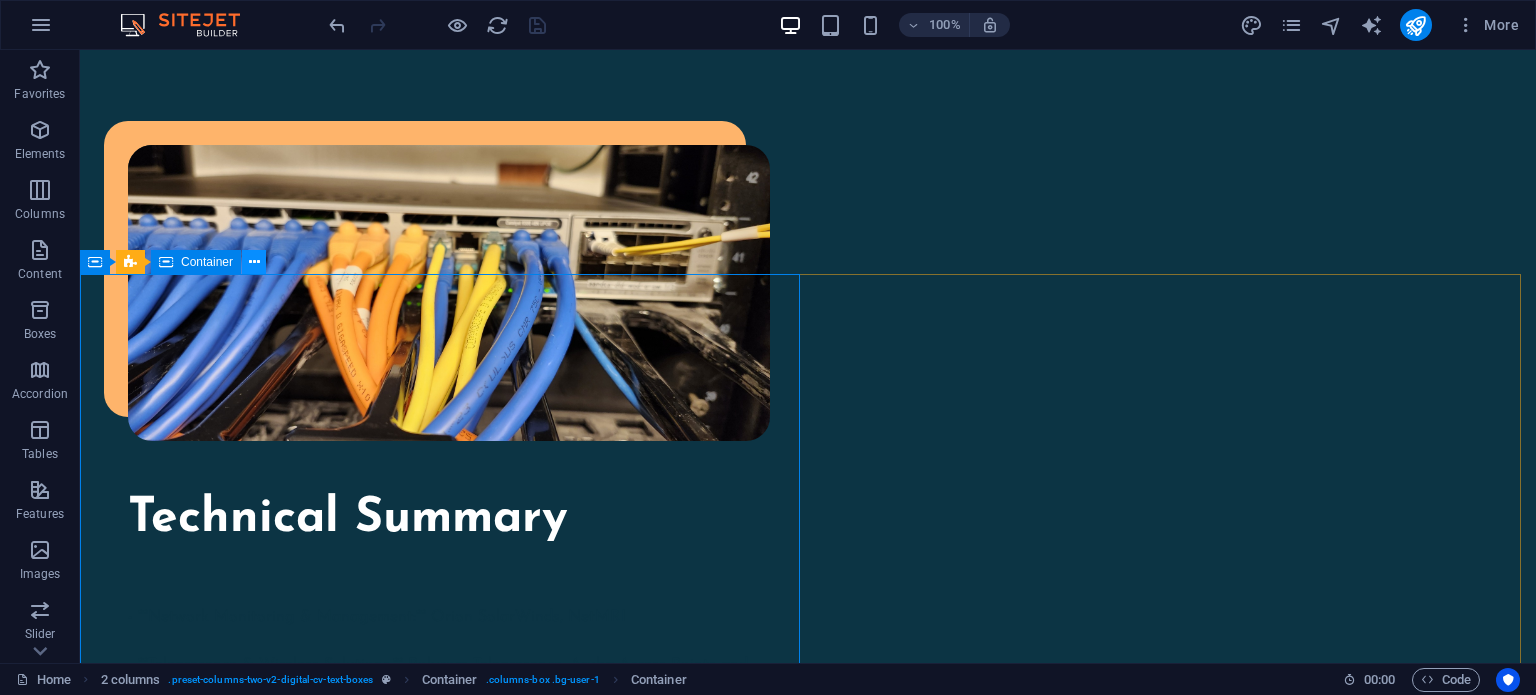 click at bounding box center [254, 262] 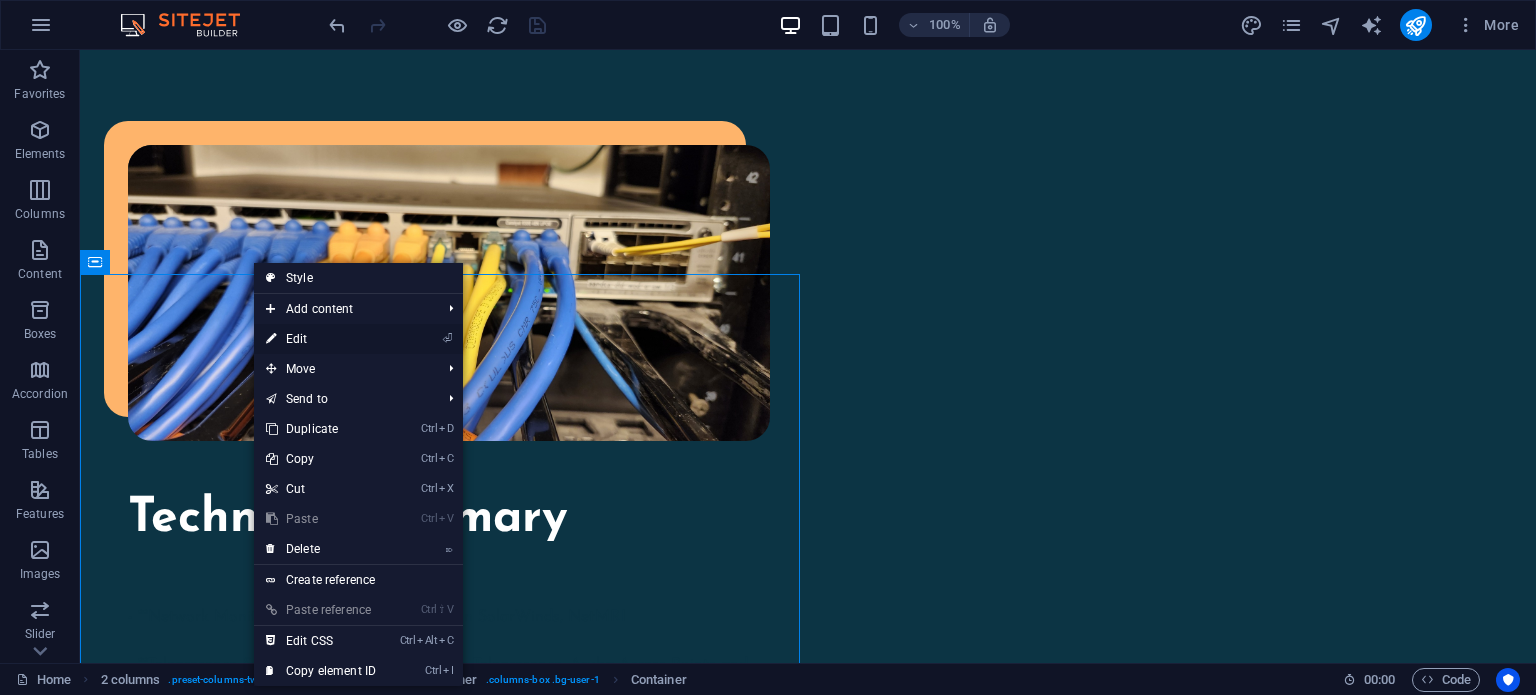 click on "⏎  Edit" at bounding box center (321, 339) 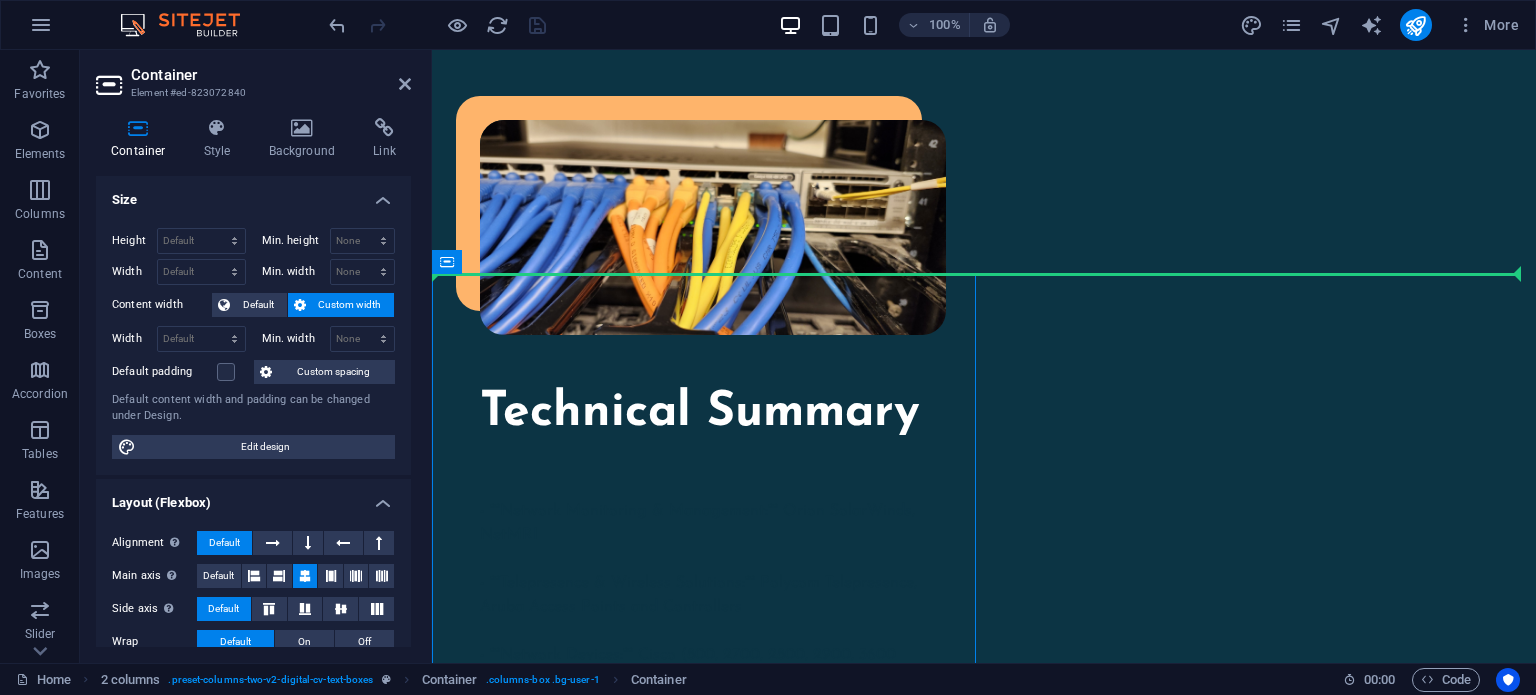 drag, startPoint x: 476, startPoint y: 349, endPoint x: 513, endPoint y: 256, distance: 100.08996 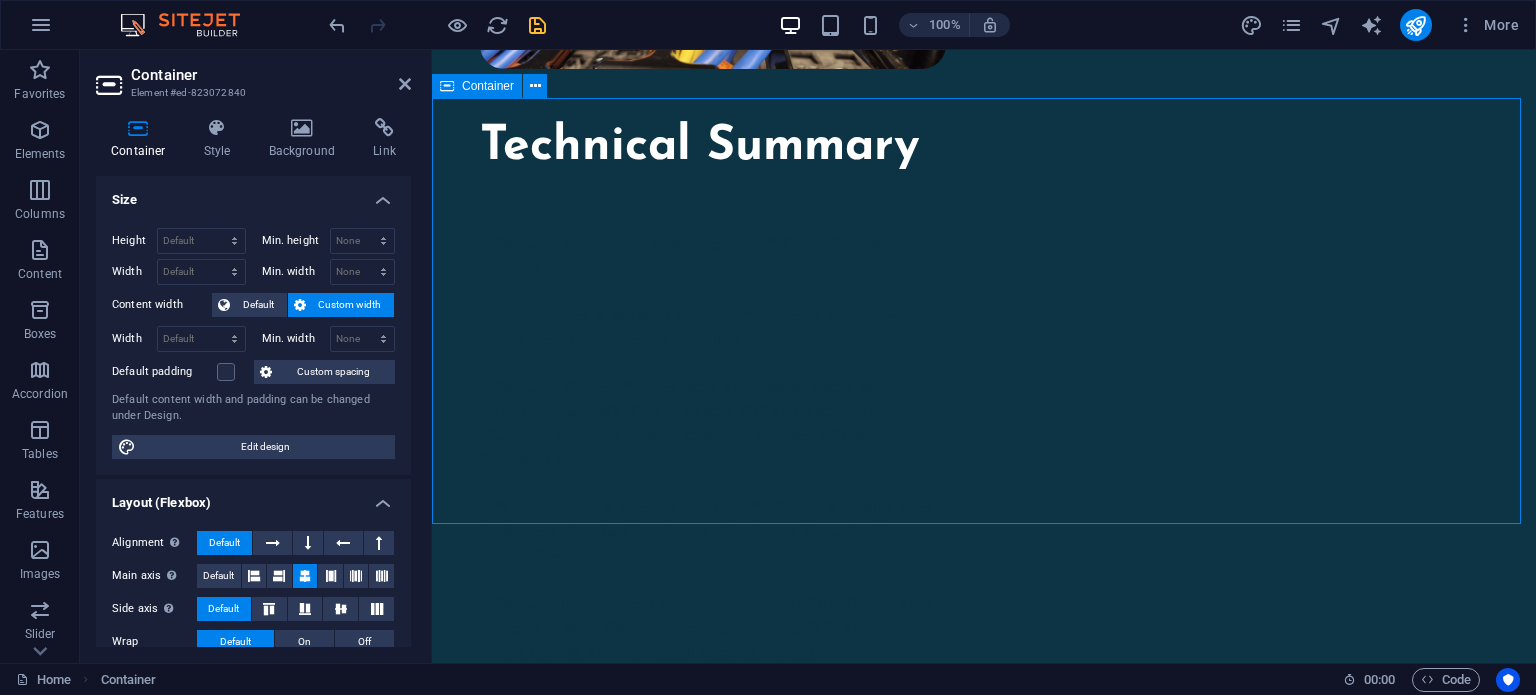 scroll, scrollTop: 2062, scrollLeft: 0, axis: vertical 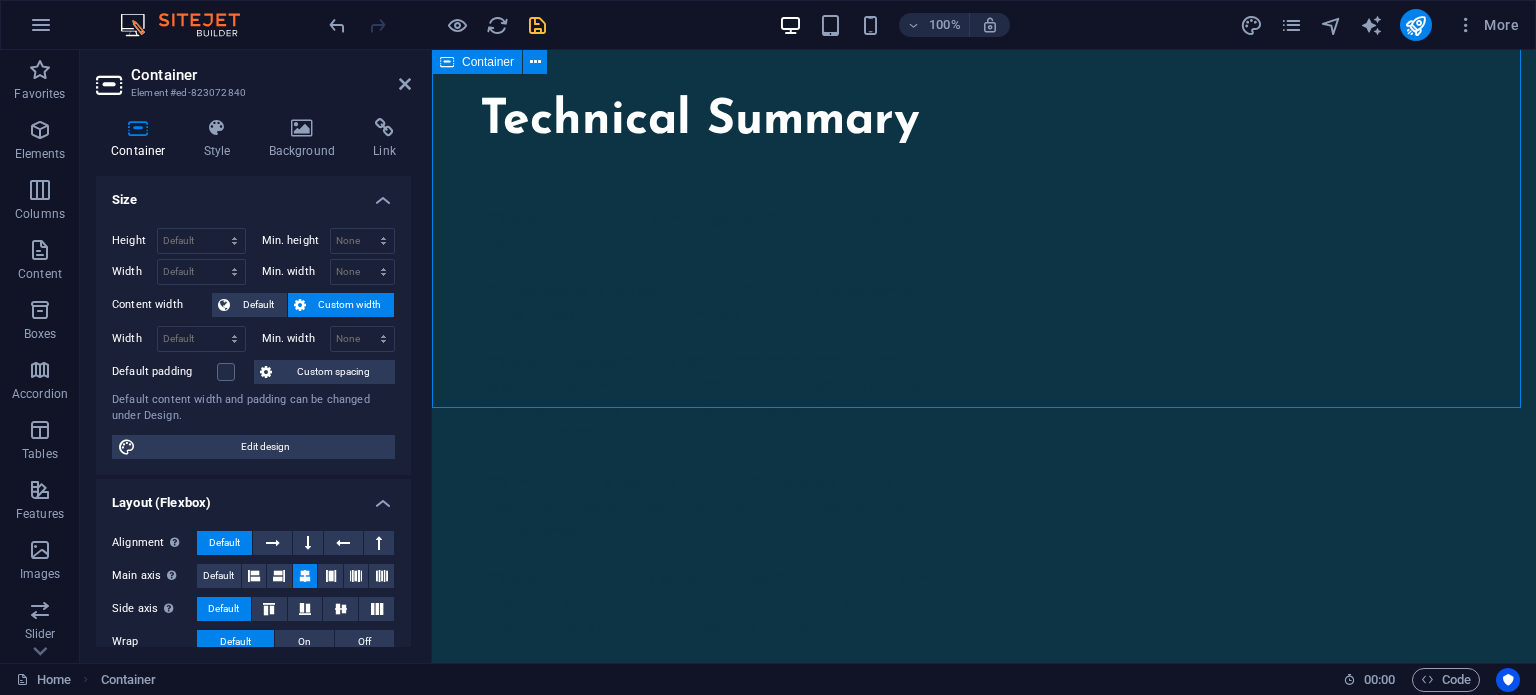 click on "Skills and interests EDUCATION Coastline College CCNA Bootcamp  Coastline College CCNP Bootcamp  Junos Bootcamp CERTIFICATES JNCIA, JNCIS, CCNA, MTCTCE, MTCNA" at bounding box center (984, 1158) 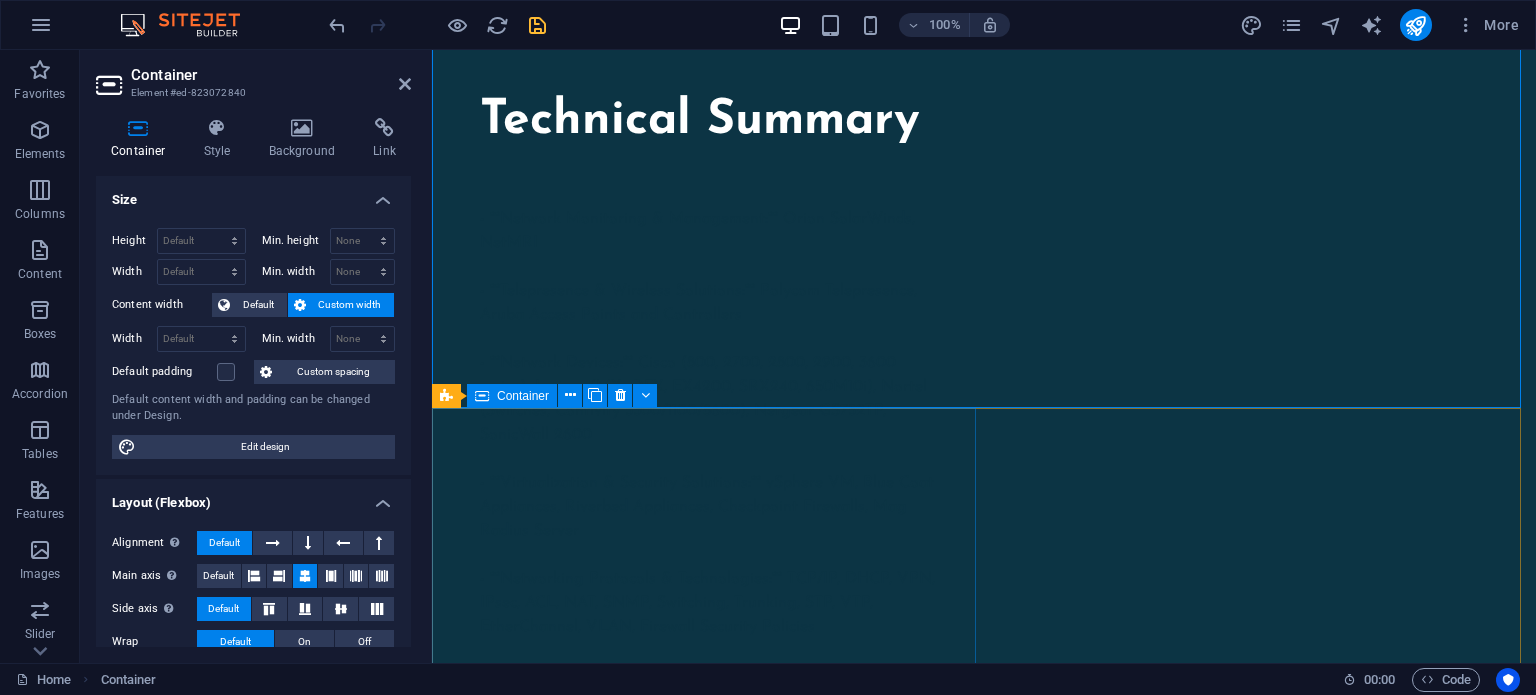 click on "Drop content here or  Add elements  Paste clipboard" at bounding box center [708, 1473] 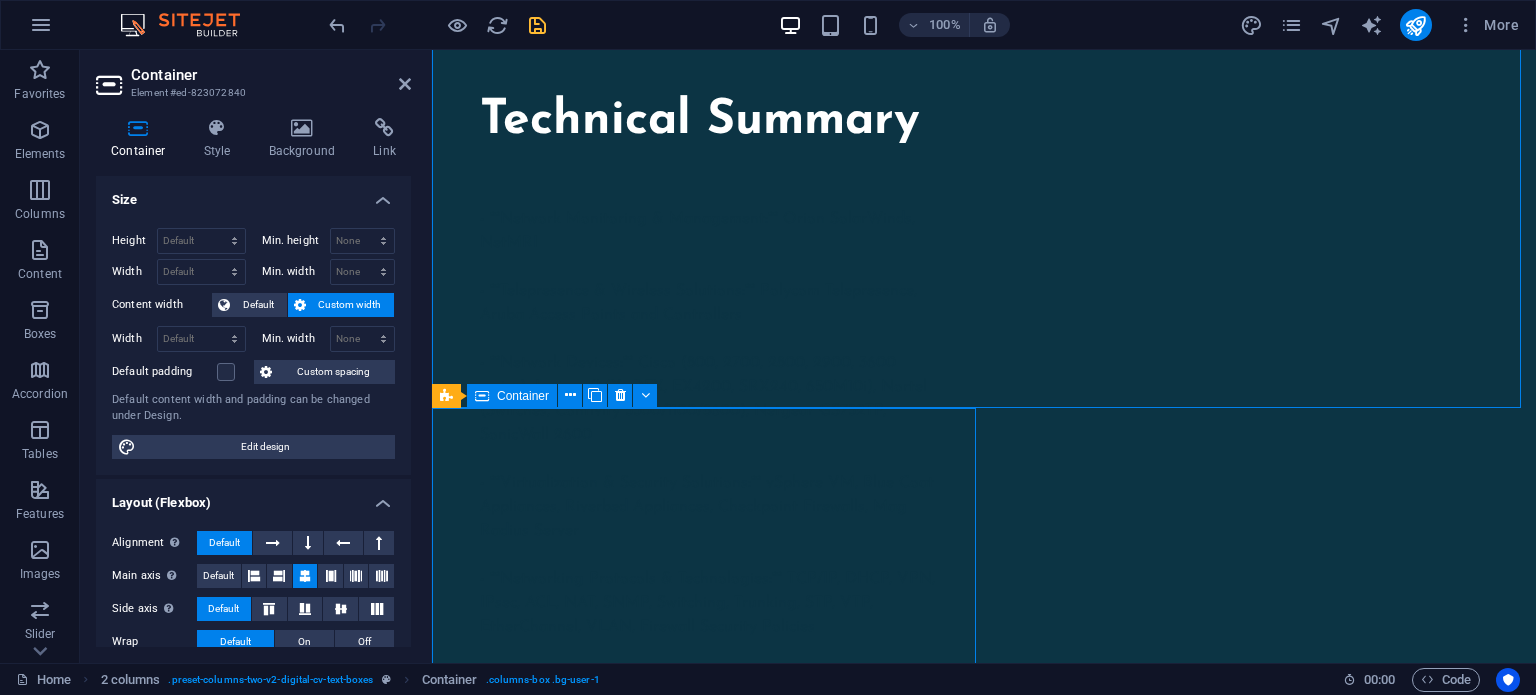 scroll, scrollTop: 2200, scrollLeft: 0, axis: vertical 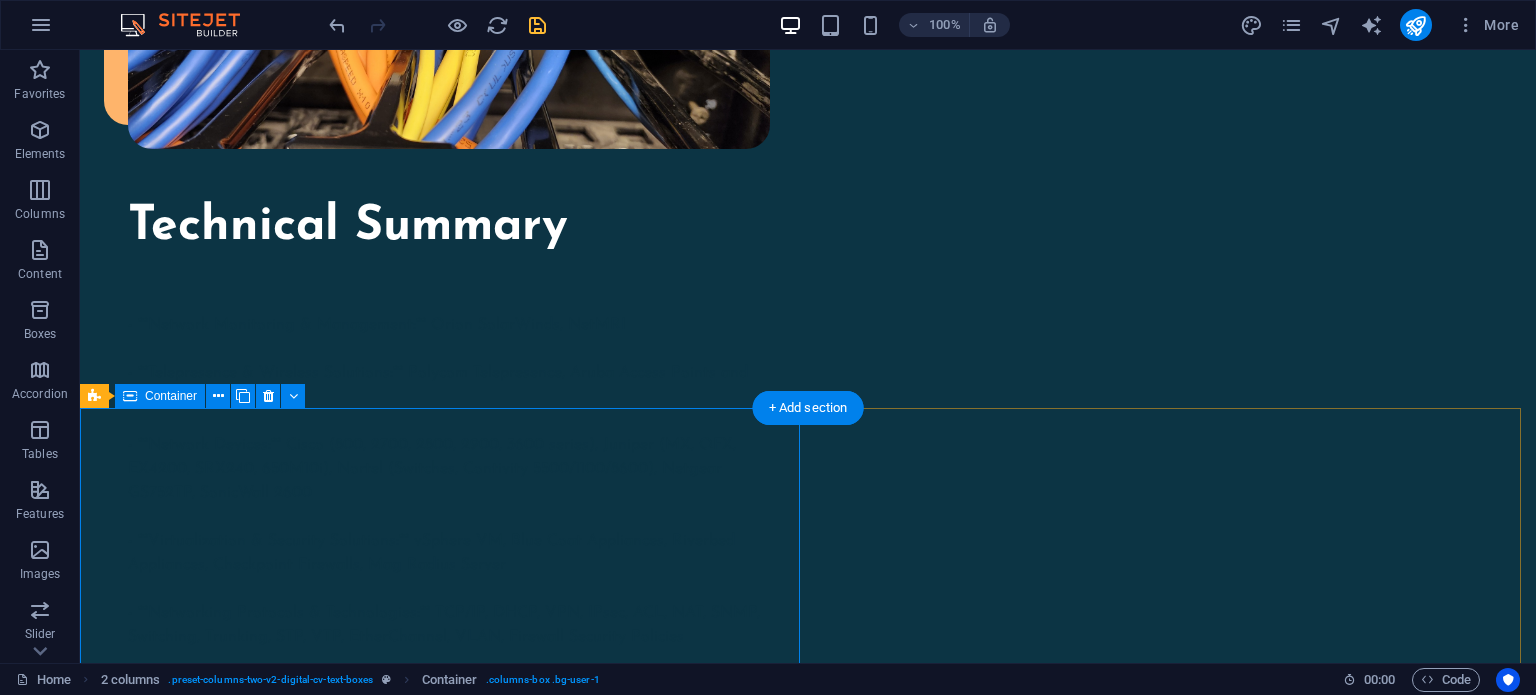 click on "Drop content here or  Add elements  Paste clipboard" at bounding box center (444, 1483) 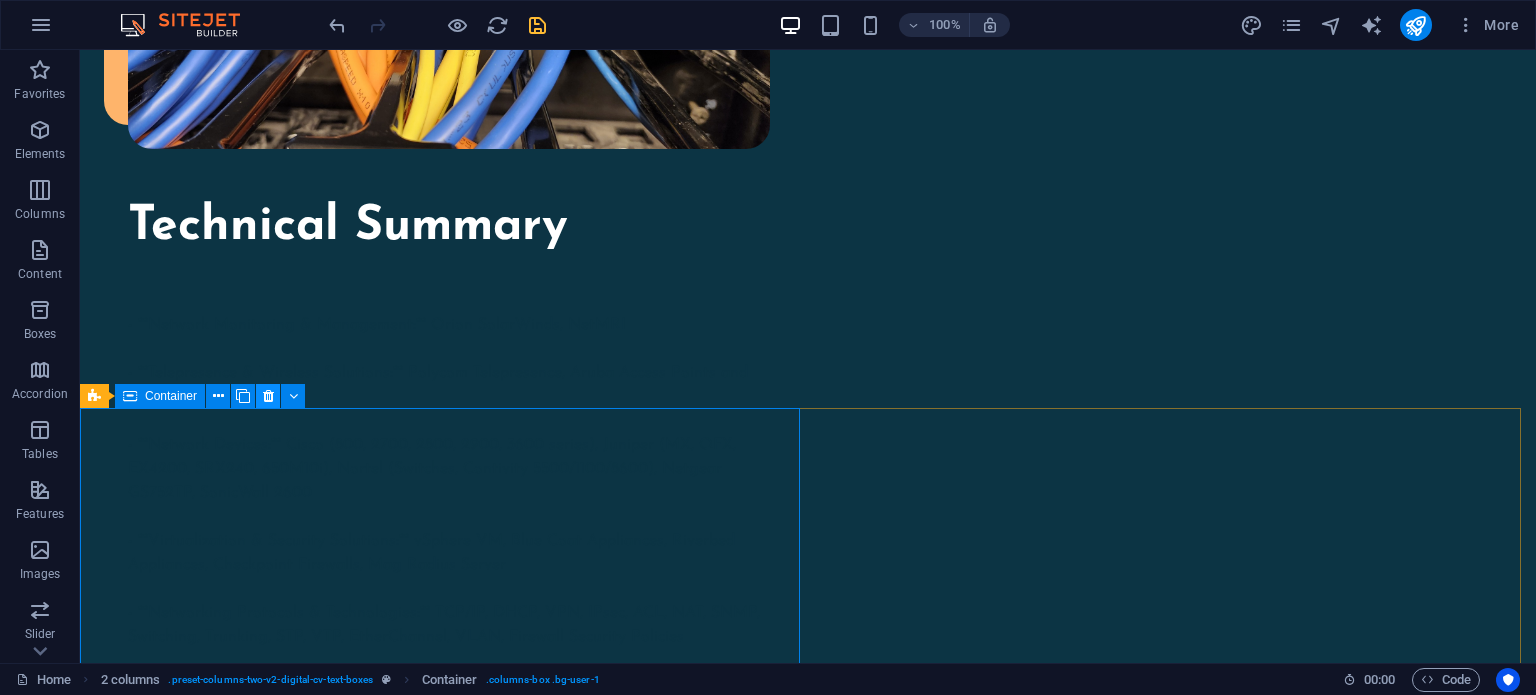 click at bounding box center (268, 396) 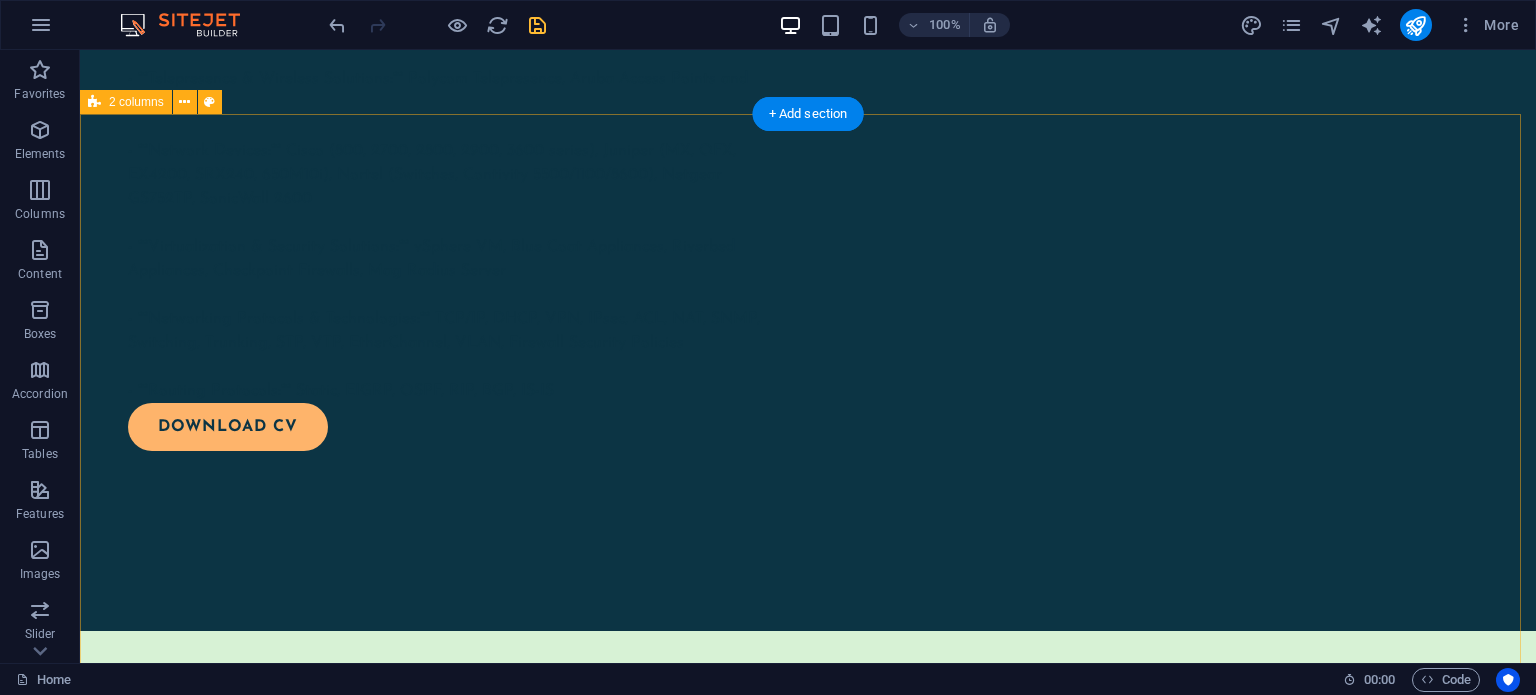 scroll, scrollTop: 2311, scrollLeft: 0, axis: vertical 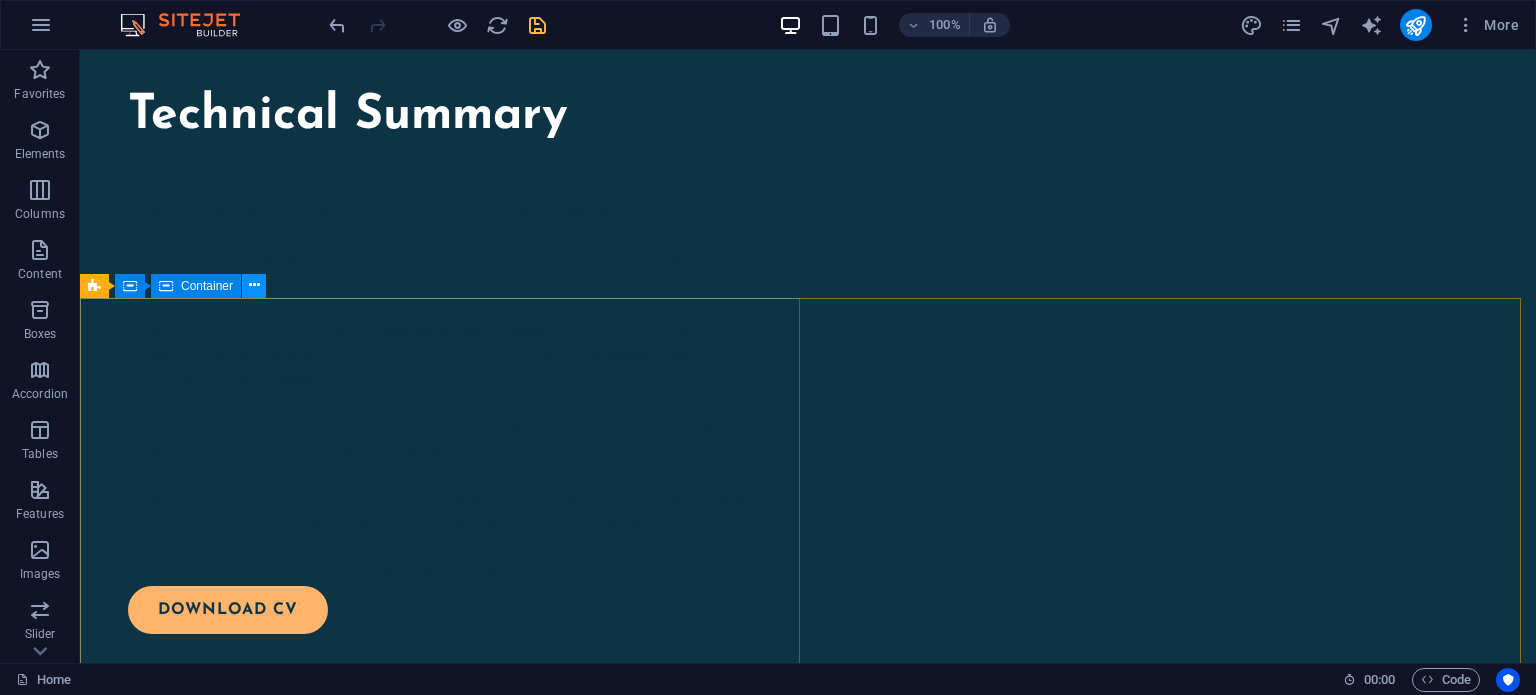 click at bounding box center [254, 285] 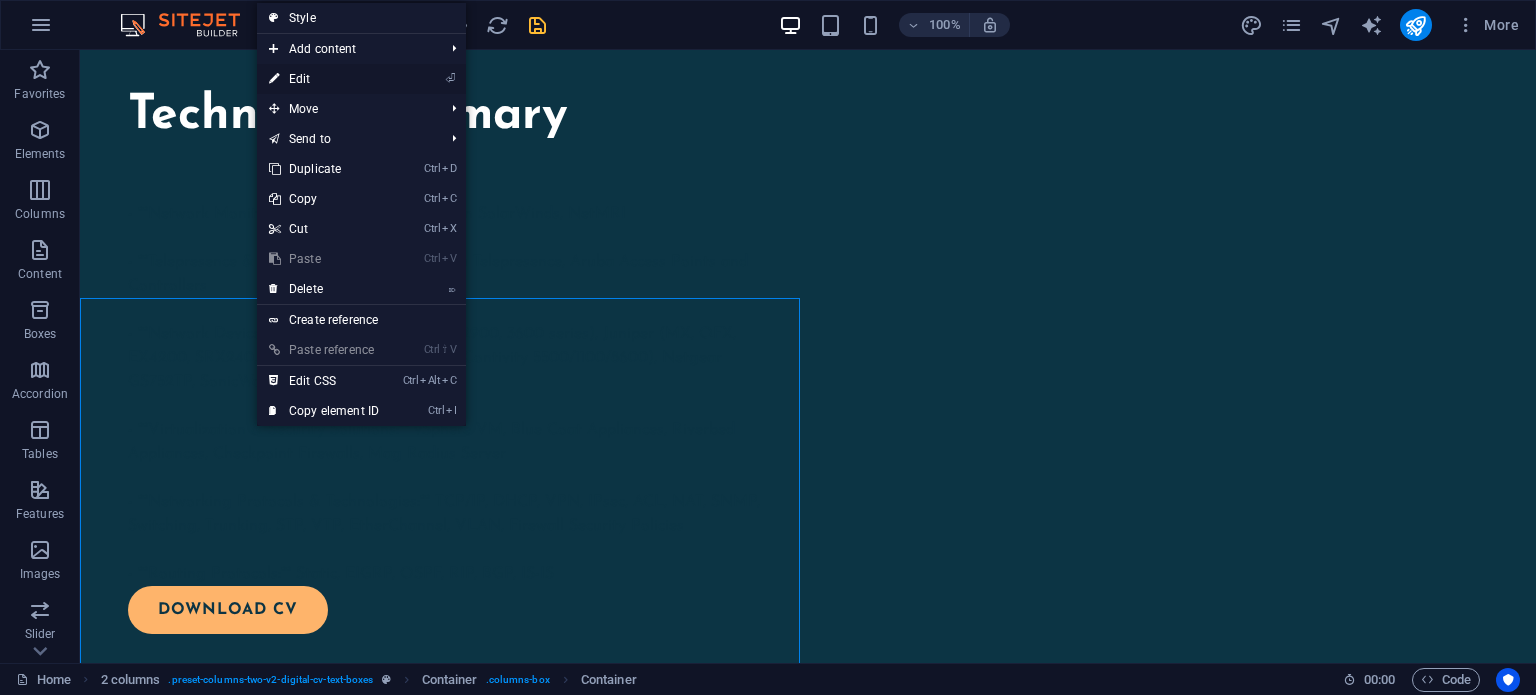 drag, startPoint x: 303, startPoint y: 75, endPoint x: 256, endPoint y: 384, distance: 312.554 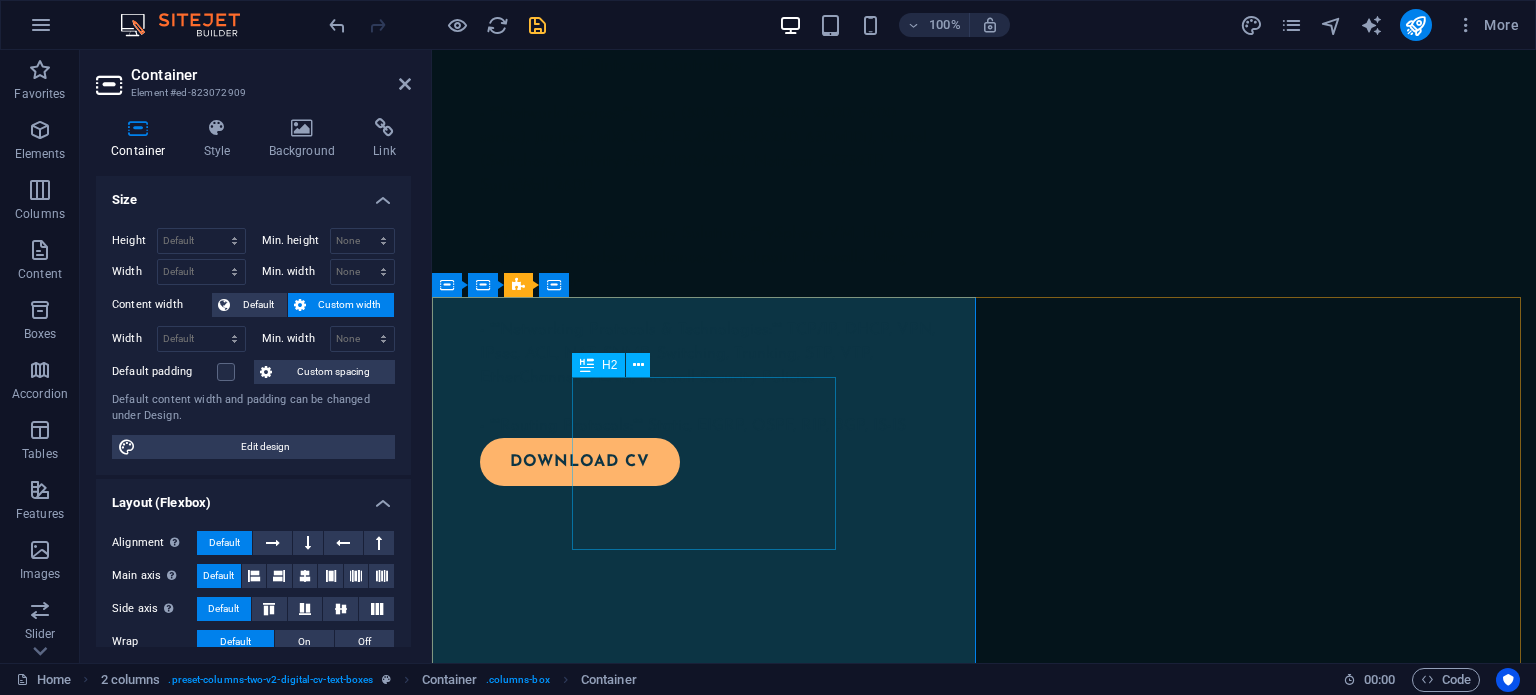 scroll, scrollTop: 2172, scrollLeft: 0, axis: vertical 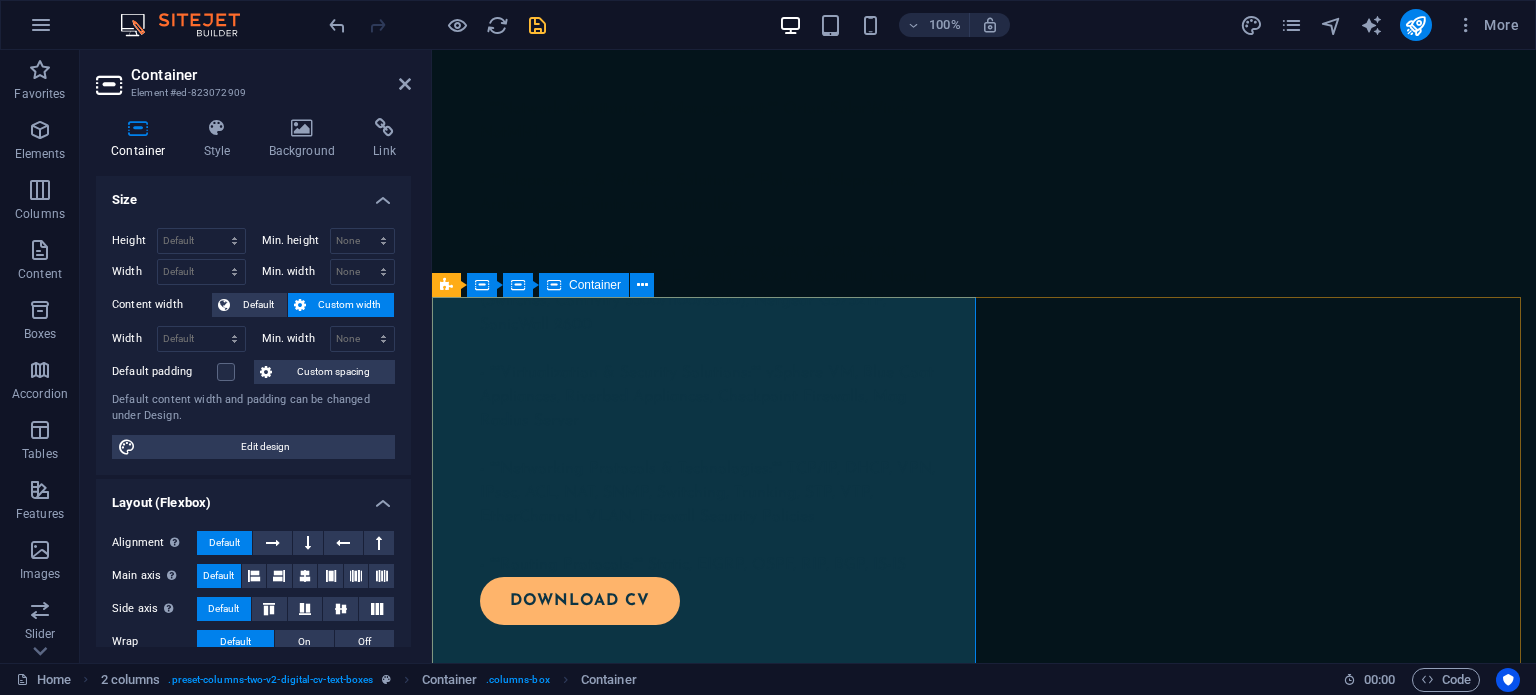 click on "My experience so far WORK Employer: Consultant, Newport Beach, CA  06/2024 to Present Designed, installed, and support Cisco Meraki infrastructure business network Insightful Minds Deliver ongoing support, troubleshooting, and documentation.     Employer: Atos/Capgemini Disney Anaheim, CA, Network Engineer II, 11/2022 to Present Responsible for the success of regional network services at Disneyland park and Disney California Adventure. Improve productivity through in-depth new product evaluations and develop resolutions to network issues during implementation. Maintain product and service quality by assisting in the development and documentation of technical standards. Ensure a successful project completion by documenting and implementing approved procedure methods. Increase network capabilities through the design of protocol compatibility standards, network enhancements and implementation and improvement recommendations. Assist on-site engineers with equipment upgrade, installation, and configuration." at bounding box center (708, 7265) 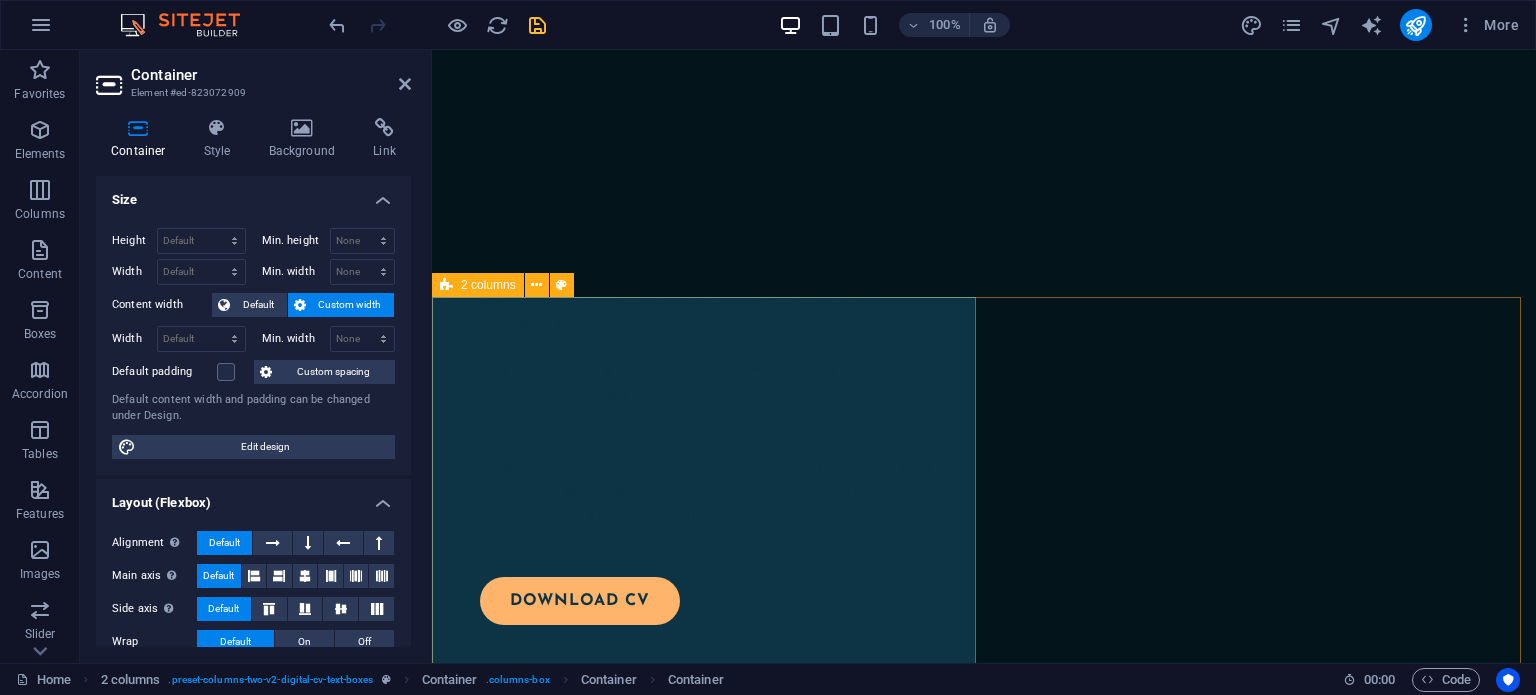 click on "My experience so far WORK Employer: Consultant, Newport Beach, CA  06/2024 to Present Designed, installed, and support Cisco Meraki infrastructure business network Insightful Minds Deliver ongoing support, troubleshooting, and documentation.     Employer: Atos/Capgemini Disney Anaheim, CA, Network Engineer II, 11/2022 to Present Responsible for the success of regional network services at Disneyland park and Disney California Adventure. Improve productivity through in-depth new product evaluations and develop resolutions to network issues during implementation. Maintain product and service quality by assisting in the development and documentation of technical standards. Ensure a successful project completion by documenting and implementing approved procedure methods. Increase network capabilities through the design of protocol compatibility standards, network enhancements and implementation and improvement recommendations. Assist on-site engineers with equipment upgrade, installation, and configuration." at bounding box center [984, 7265] 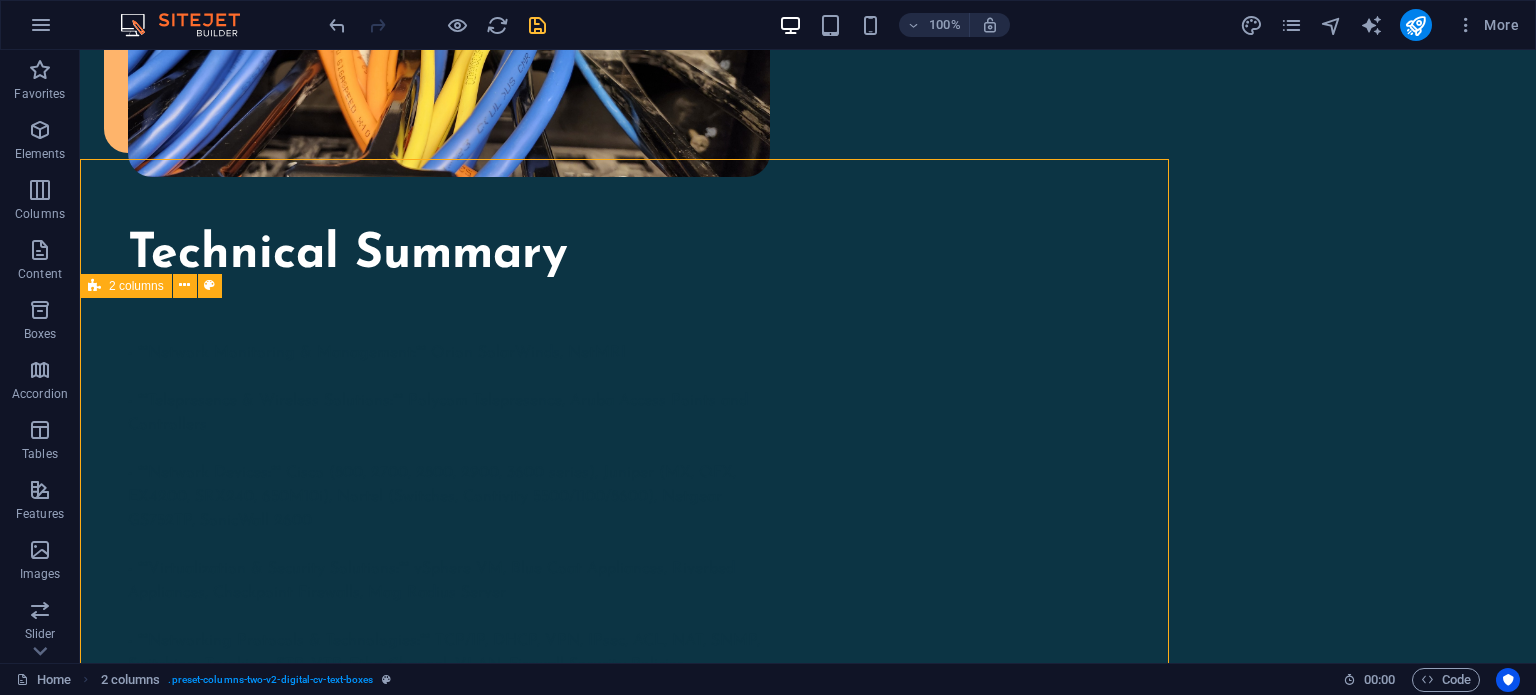 scroll, scrollTop: 2311, scrollLeft: 0, axis: vertical 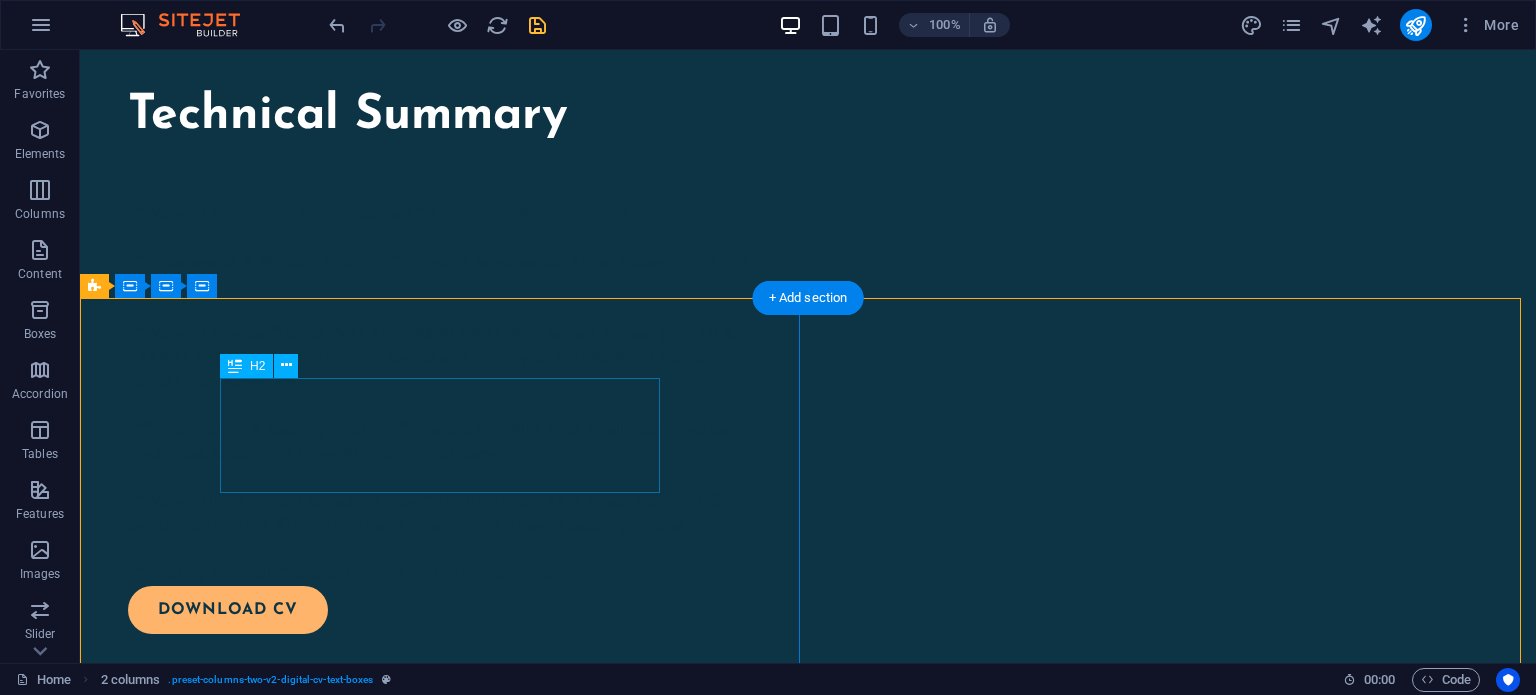 click on "My experience so far" at bounding box center [444, 1438] 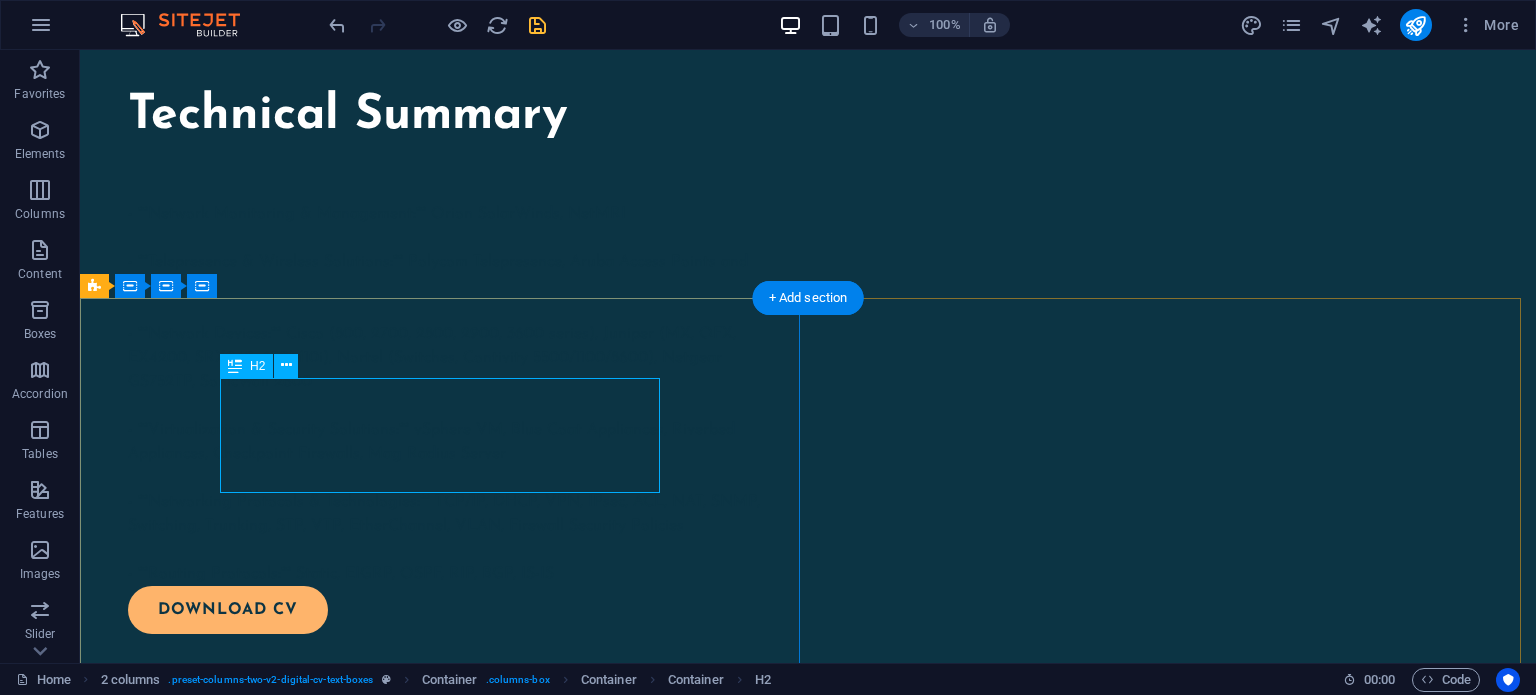 click on "My experience so far" at bounding box center (444, 1438) 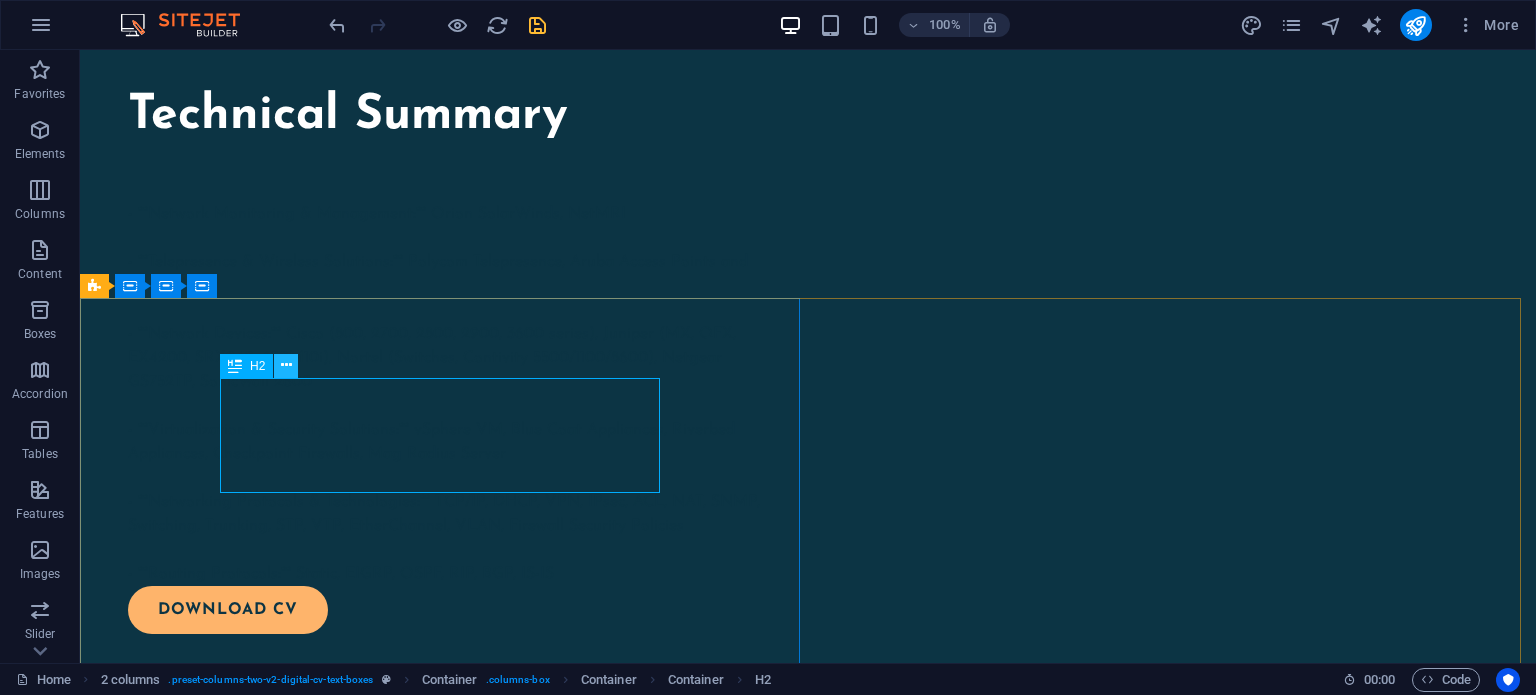 click at bounding box center [286, 365] 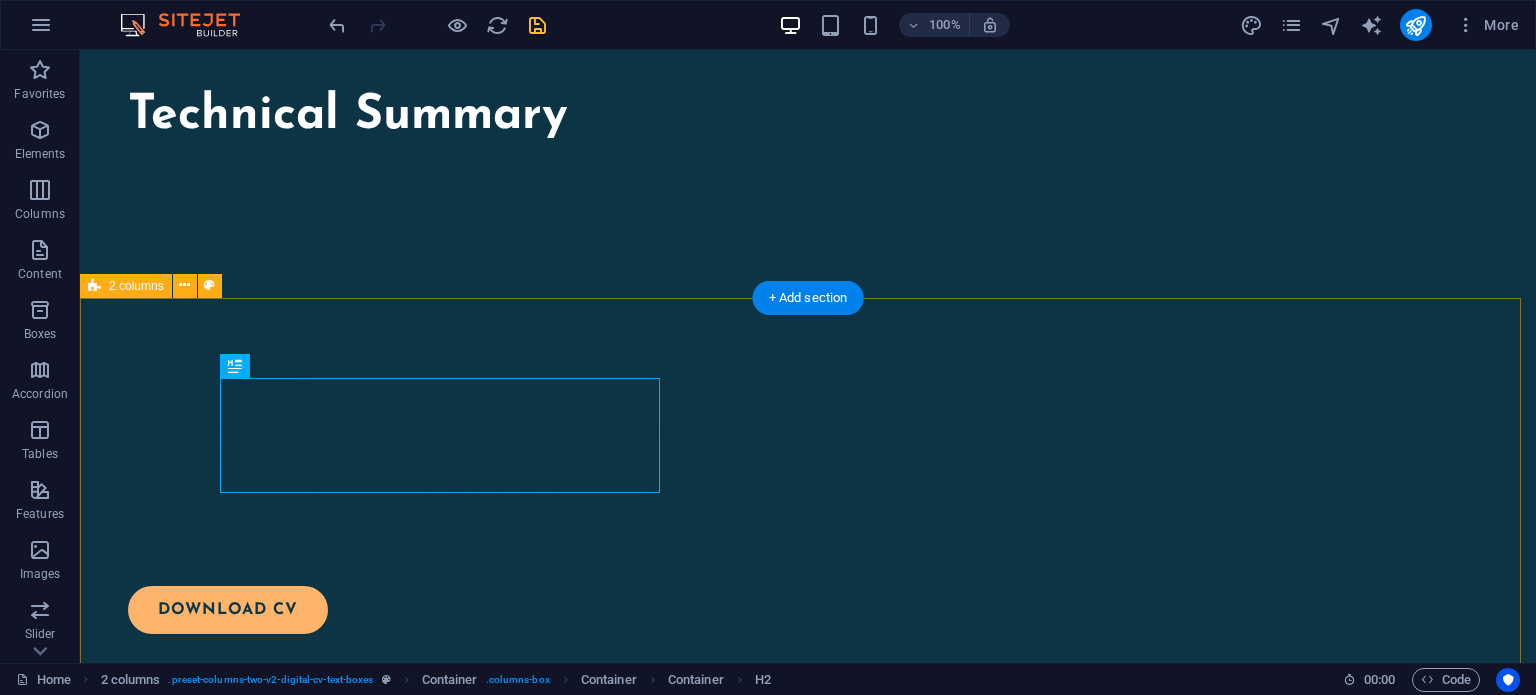 drag, startPoint x: 322, startPoint y: 416, endPoint x: 864, endPoint y: 395, distance: 542.4067 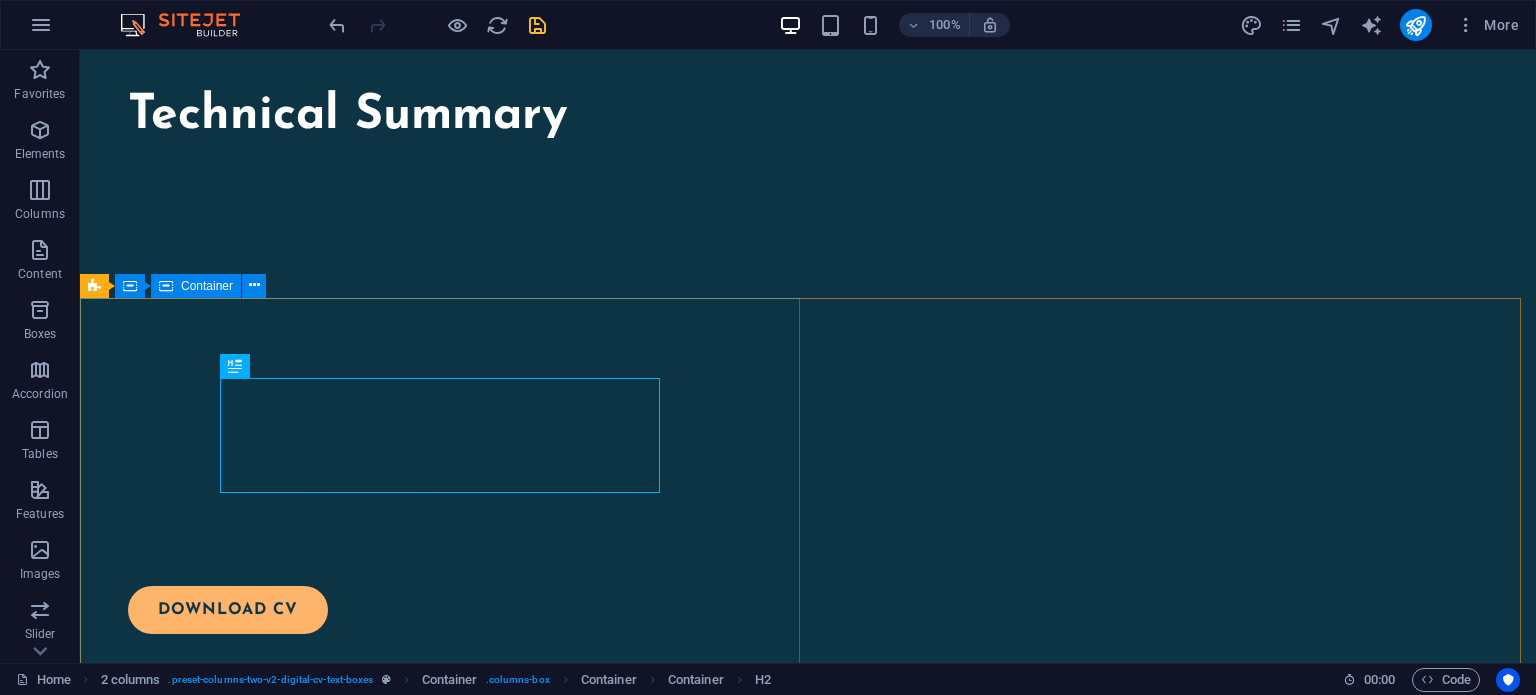 click on "Container" at bounding box center (207, 286) 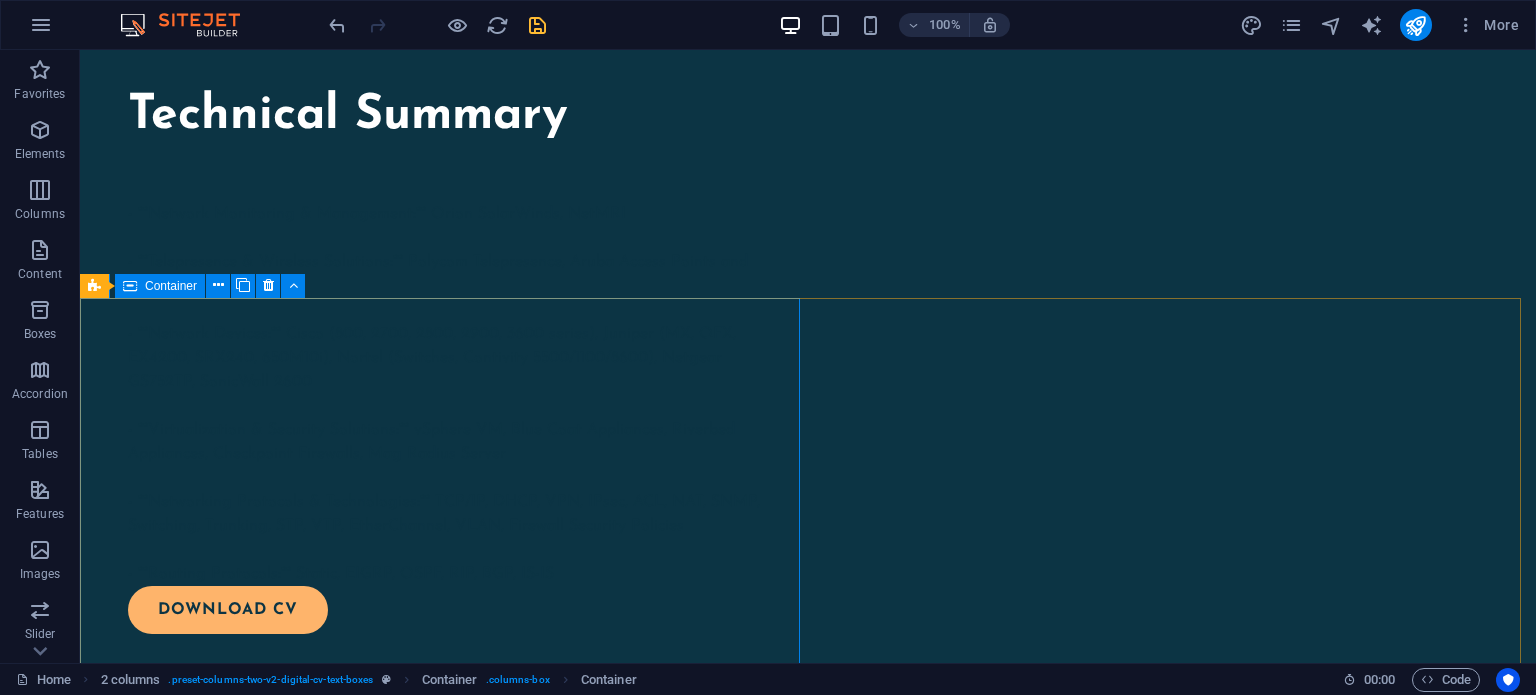 drag, startPoint x: 164, startPoint y: 294, endPoint x: 154, endPoint y: 287, distance: 12.206555 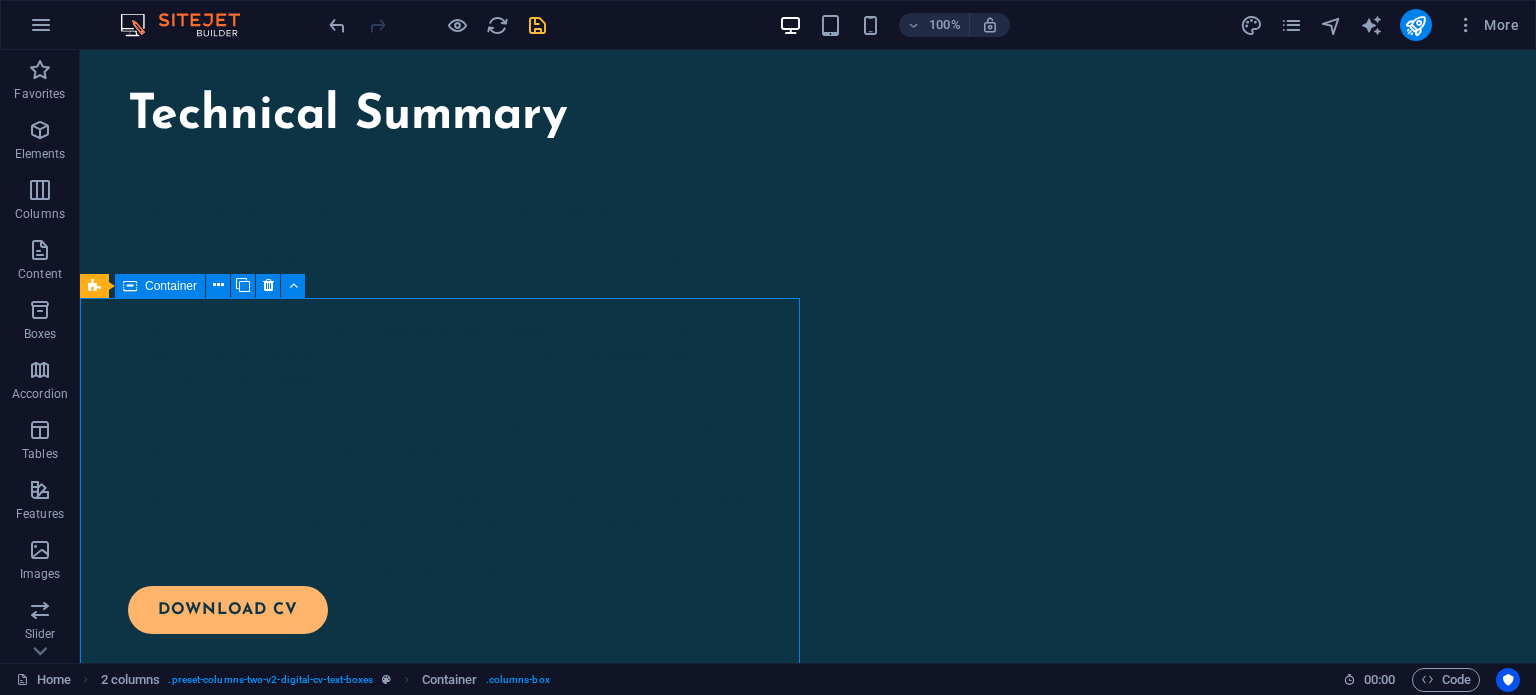 click on "Container" at bounding box center [171, 286] 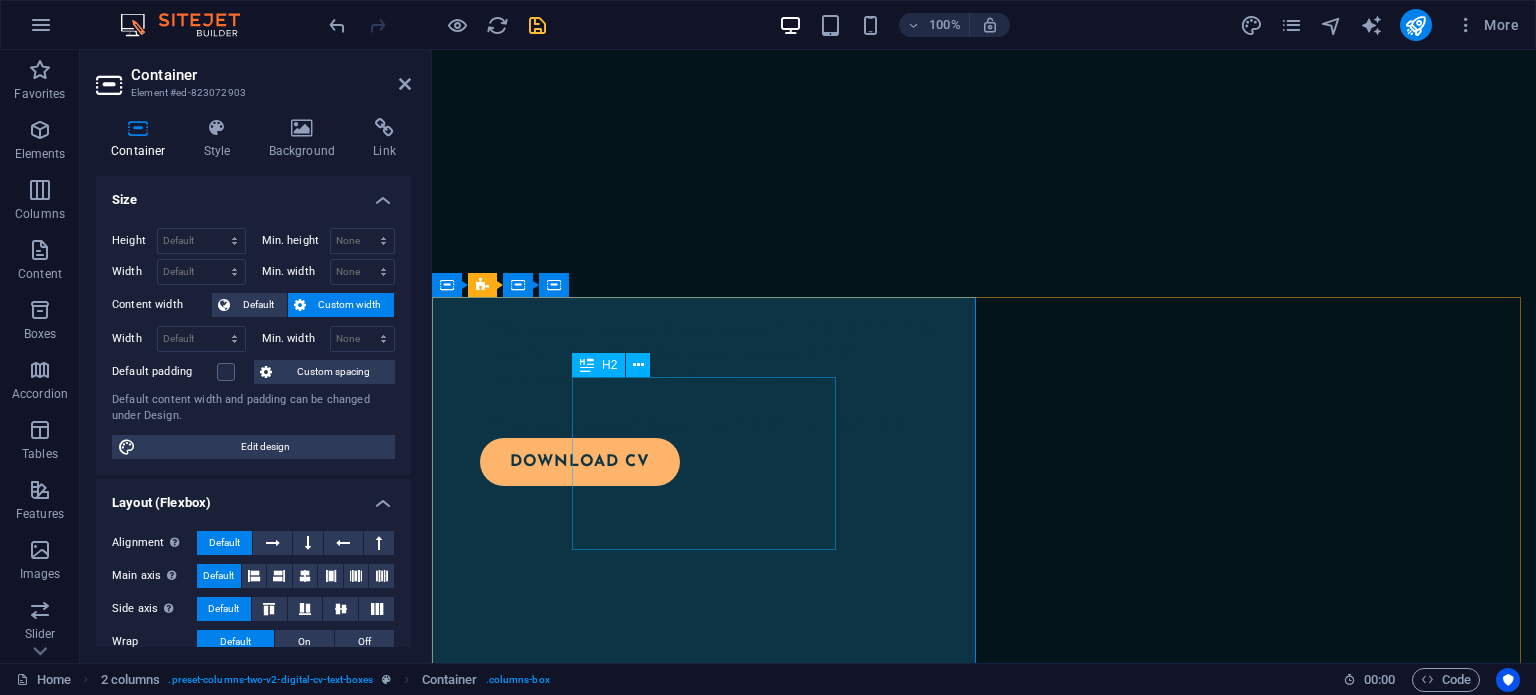 scroll, scrollTop: 2172, scrollLeft: 0, axis: vertical 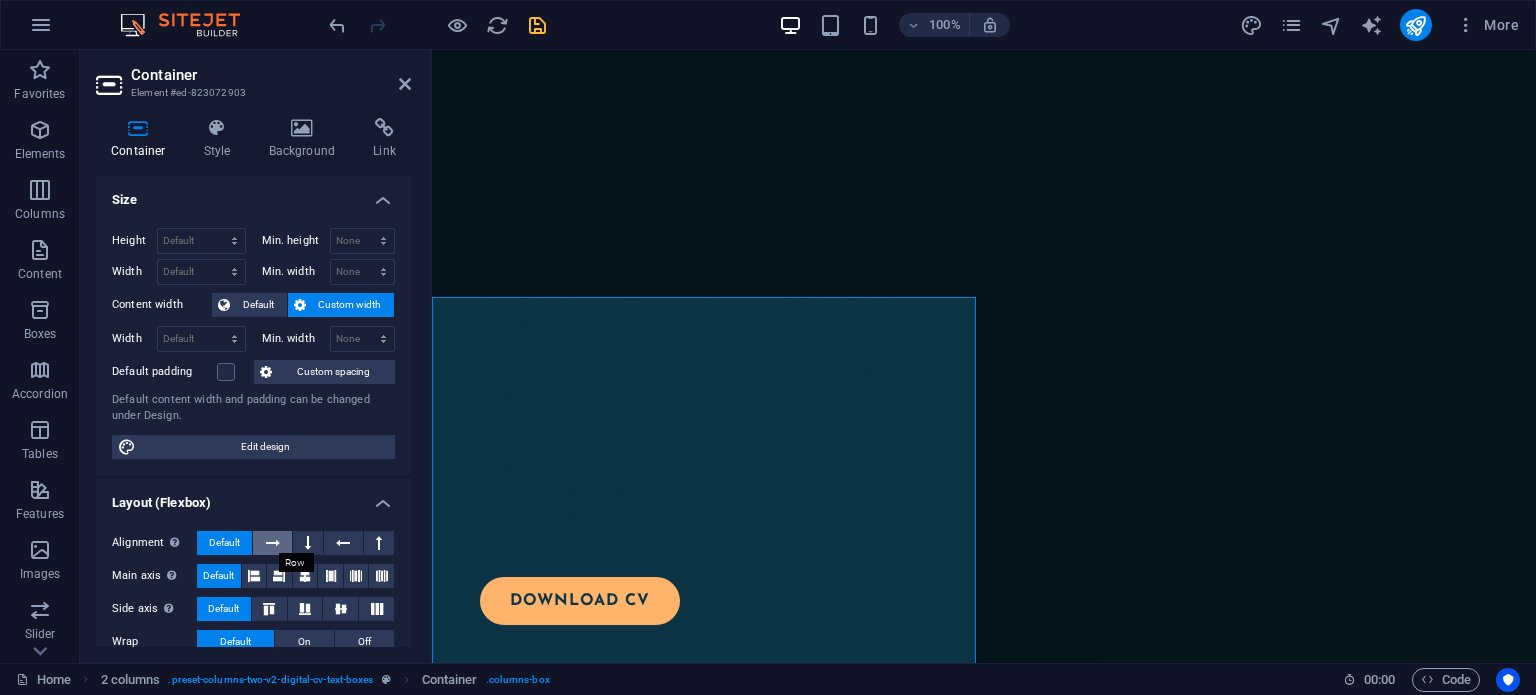 click at bounding box center (273, 543) 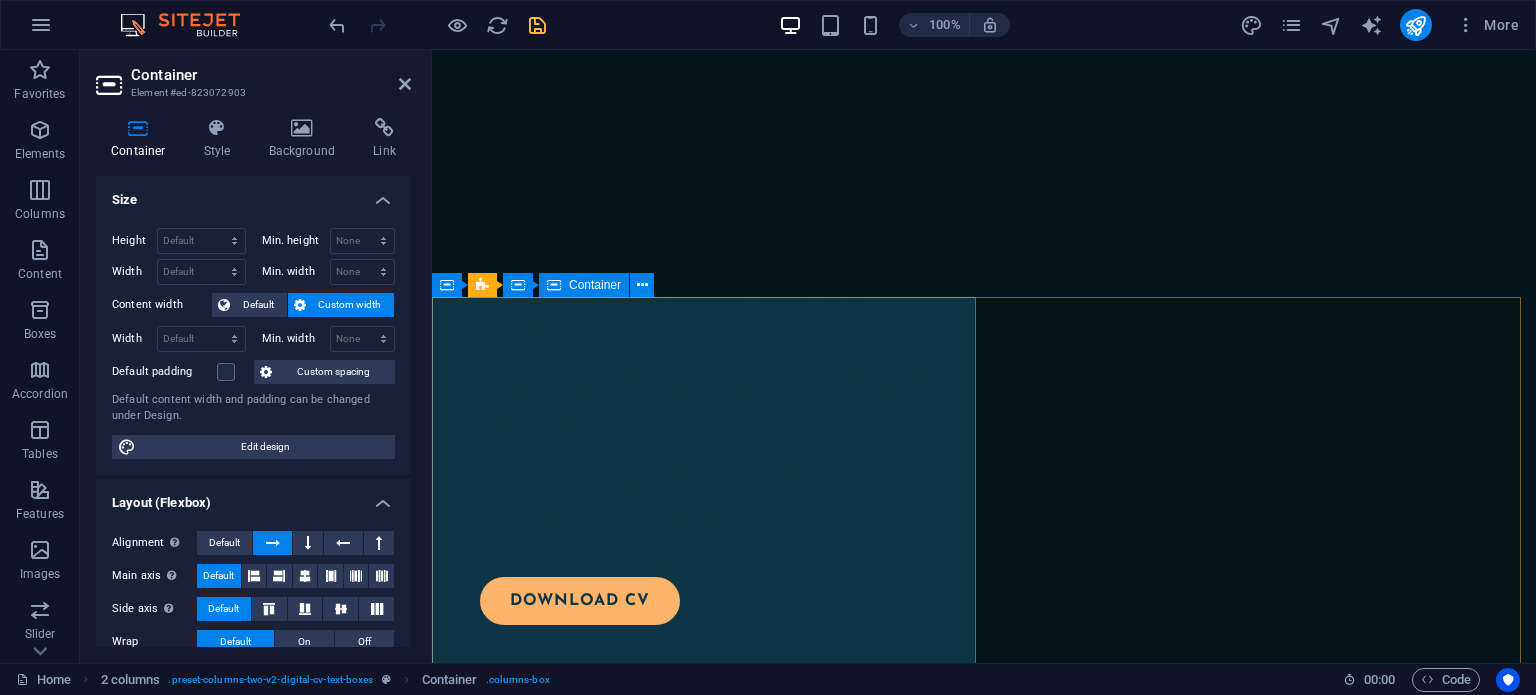 click on "My experience so far WORK Employer: Consultant, Newport Beach, CA  06/2024 to Present Designed, installed, and support Cisco Meraki infrastructure business network Insightful Minds Deliver ongoing support, troubleshooting, and documentation.     Employer: Atos/Capgemini Disney Anaheim, CA, Network Engineer II, 11/2022 to Present Responsible for the success of regional network services at Disneyland park and Disney California Adventure. Improve productivity through in-depth new product evaluations and develop resolutions to network issues during implementation. Maintain product and service quality by assisting in the development and documentation of technical standards. Ensure a successful project completion by documenting and implementing approved procedure methods. Increase network capabilities through the design of protocol compatibility standards, network enhancements and implementation and improvement recommendations. Assist on-site engineers with equipment upgrade, installation, and configuration." at bounding box center [708, 7265] 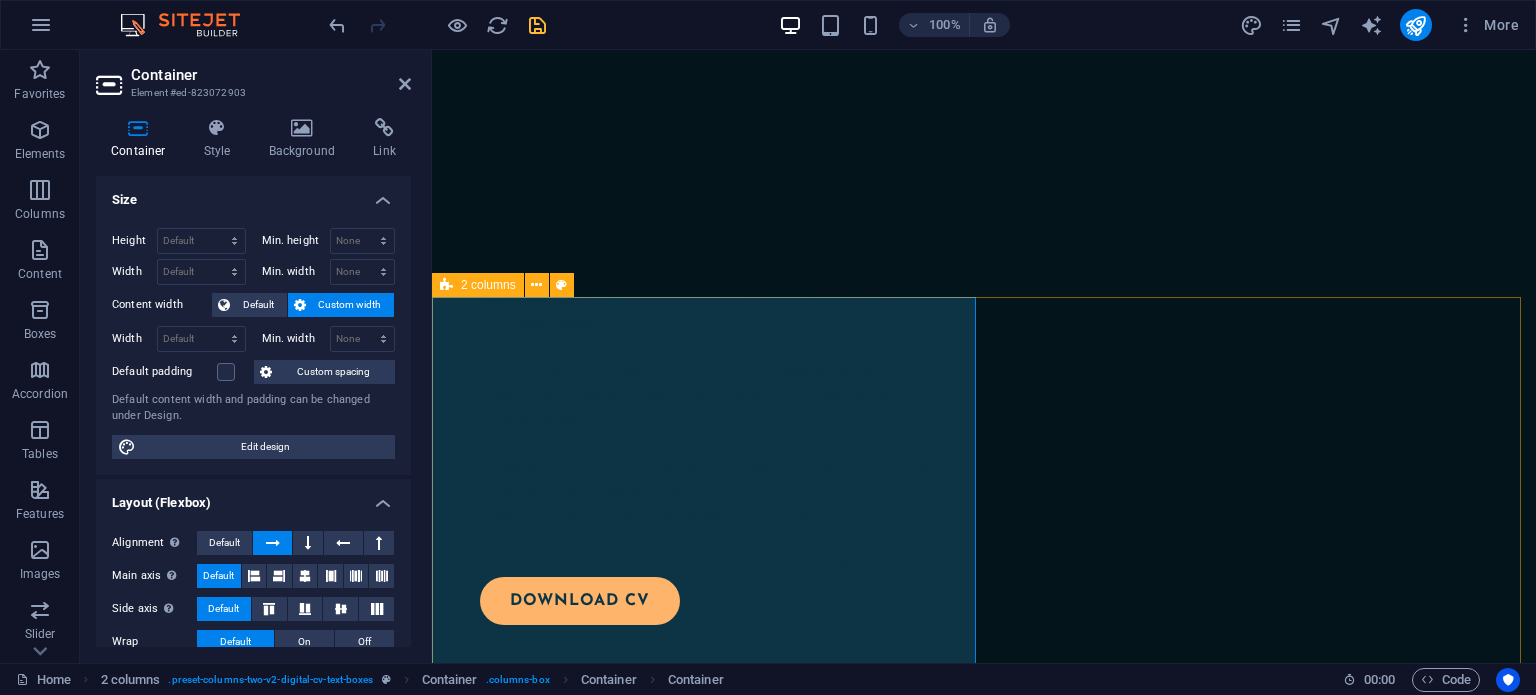 click on "2 columns" at bounding box center [488, 285] 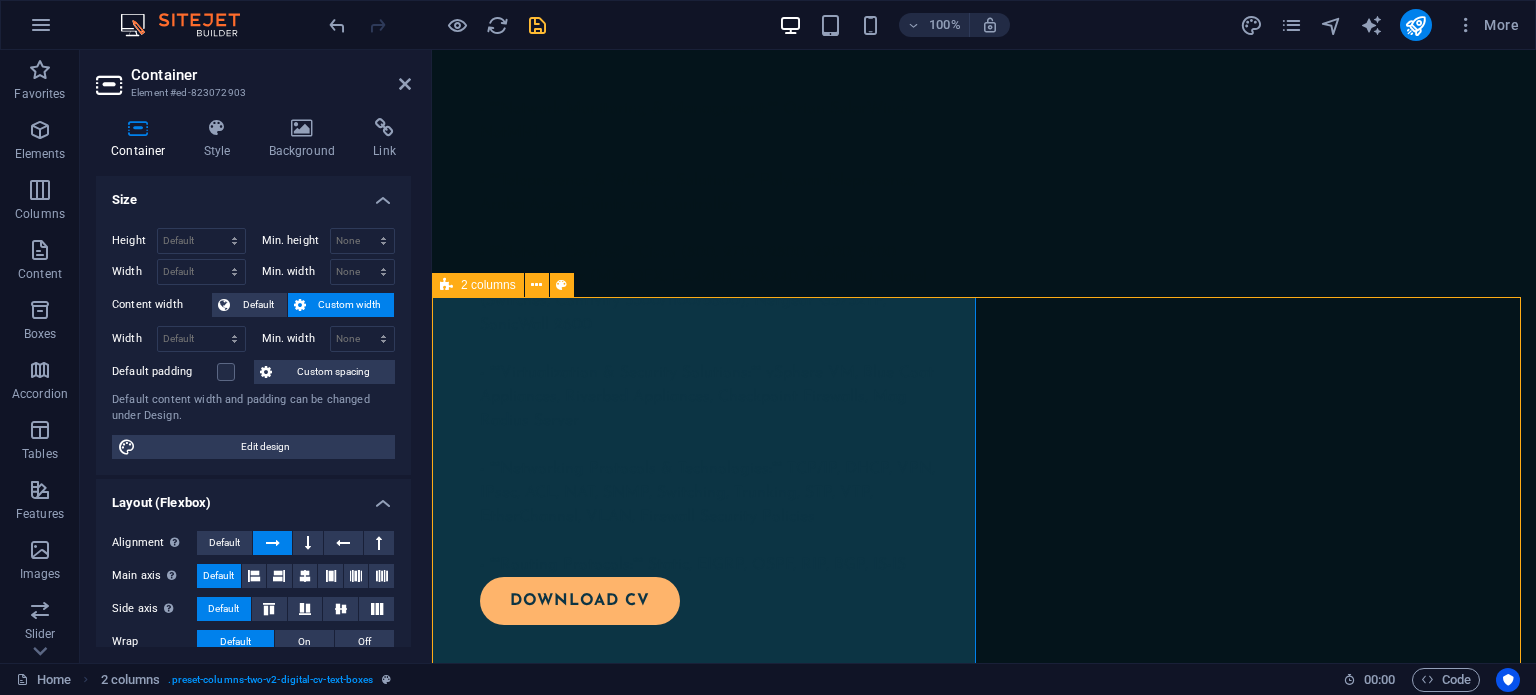scroll, scrollTop: 2311, scrollLeft: 0, axis: vertical 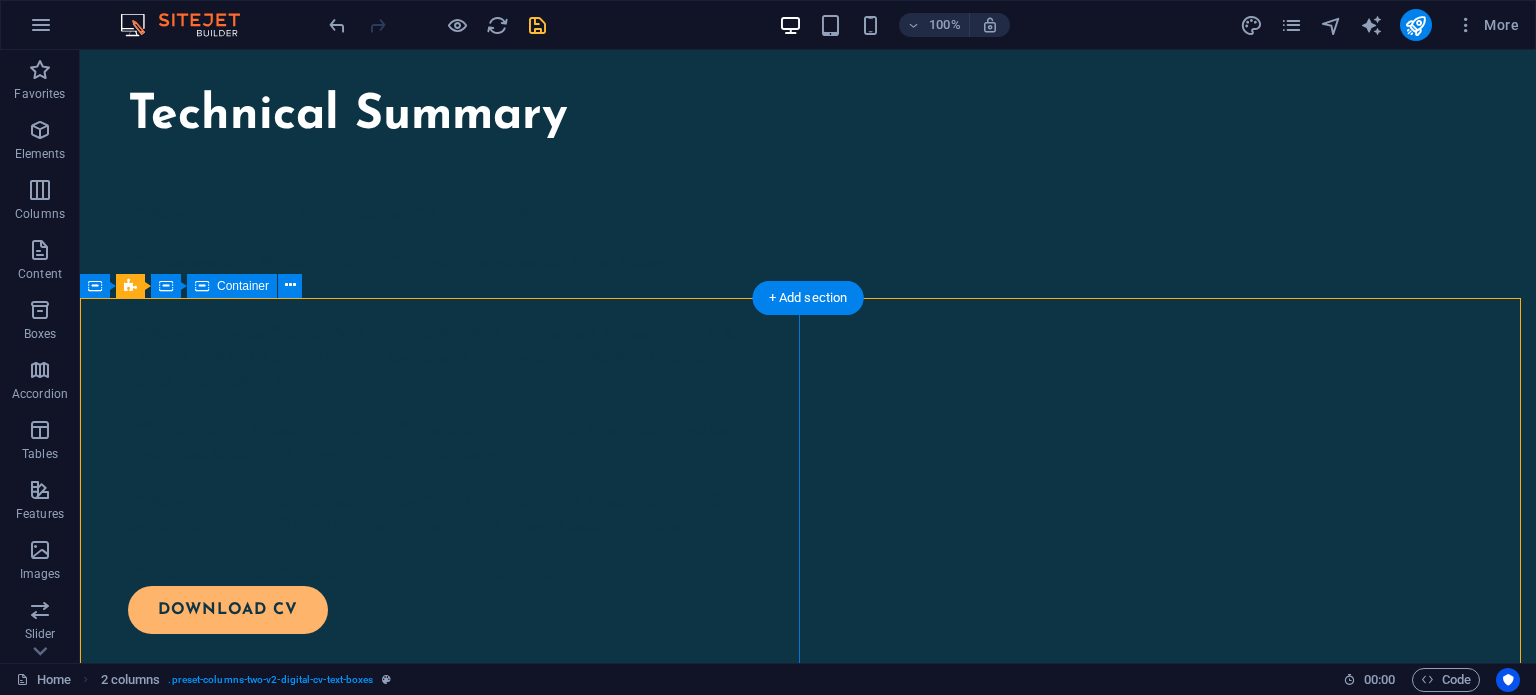 click on "My experience so far WORK Employer: Consultant, Newport Beach, CA  06/2024 to Present Designed, installed, and support Cisco Meraki infrastructure business network Insightful Minds Deliver ongoing support, troubleshooting, and documentation.     Employer: Atos/Capgemini Disney Anaheim, CA, Network Engineer II, 11/2022 to Present Responsible for the success of regional network services at Disneyland park and Disney California Adventure. Improve productivity through in-depth new product evaluations and develop resolutions to network issues during implementation. Maintain product and service quality by assisting in the development and documentation of technical standards. Ensure a successful project completion by documenting and implementing approved procedure methods. Increase network capabilities through the design of protocol compatibility standards, network enhancements and implementation and improvement recommendations. Assist on-site engineers with equipment upgrade, installation, and configuration." at bounding box center [444, 5074] 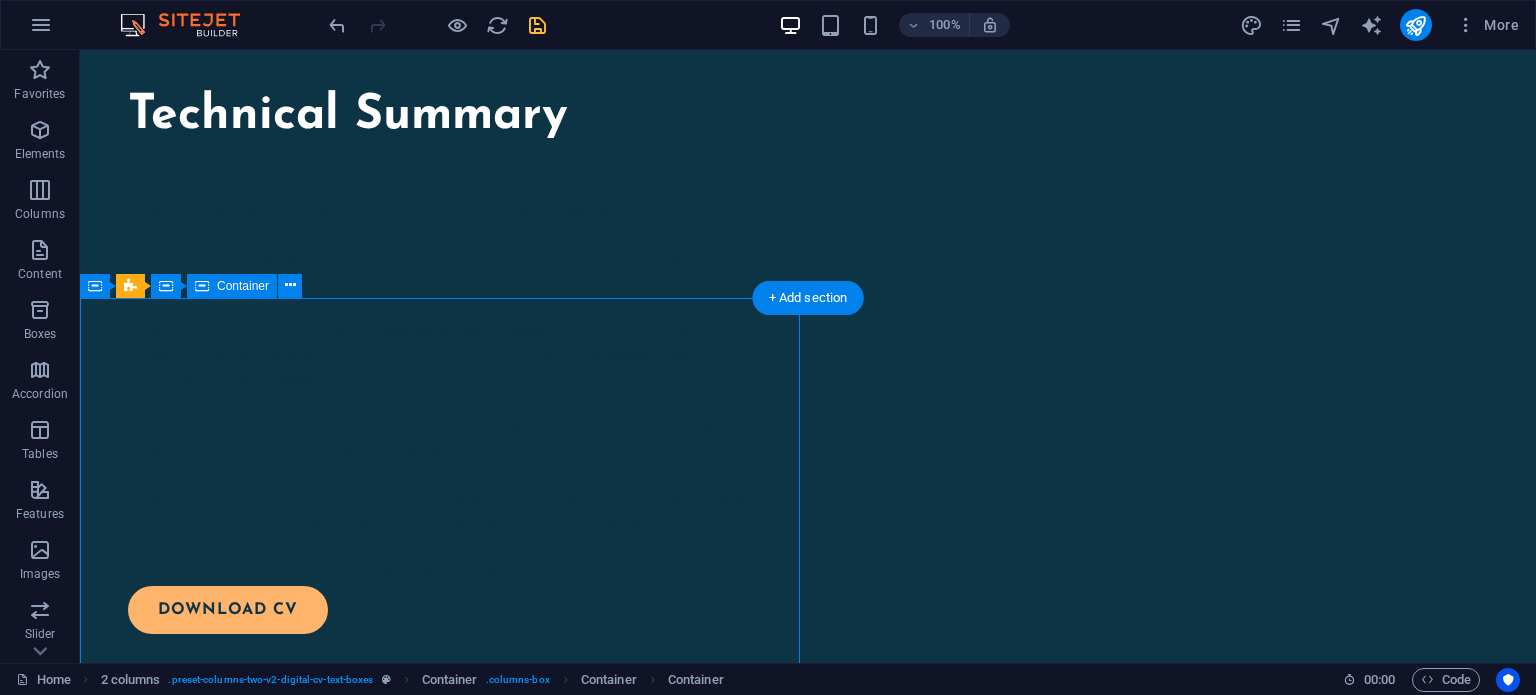 click on "My experience so far WORK Employer: Consultant, Newport Beach, CA  06/2024 to Present Designed, installed, and support Cisco Meraki infrastructure business network Insightful Minds Deliver ongoing support, troubleshooting, and documentation.     Employer: Atos/Capgemini Disney Anaheim, CA, Network Engineer II, 11/2022 to Present Responsible for the success of regional network services at Disneyland park and Disney California Adventure. Improve productivity through in-depth new product evaluations and develop resolutions to network issues during implementation. Maintain product and service quality by assisting in the development and documentation of technical standards. Ensure a successful project completion by documenting and implementing approved procedure methods. Increase network capabilities through the design of protocol compatibility standards, network enhancements and implementation and improvement recommendations. Assist on-site engineers with equipment upgrade, installation, and configuration." at bounding box center (444, 5074) 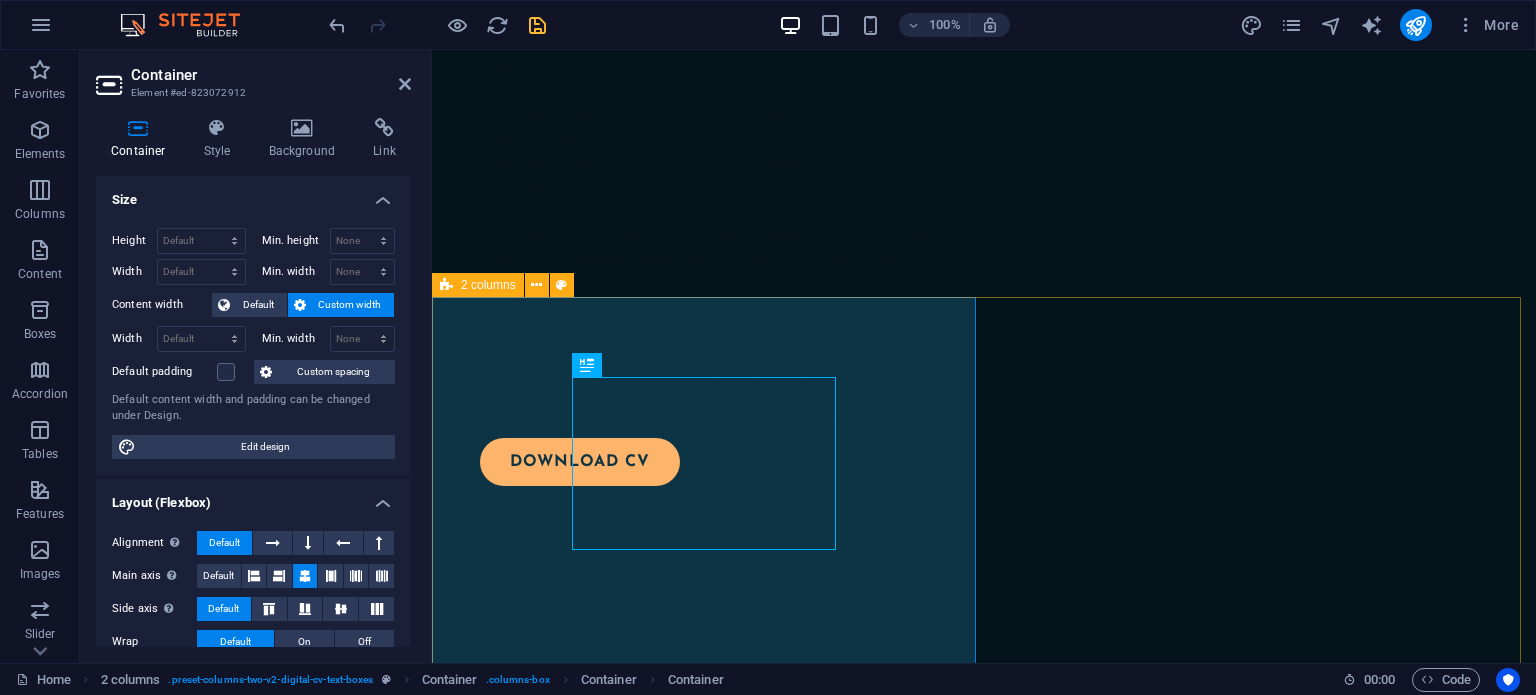scroll, scrollTop: 2172, scrollLeft: 0, axis: vertical 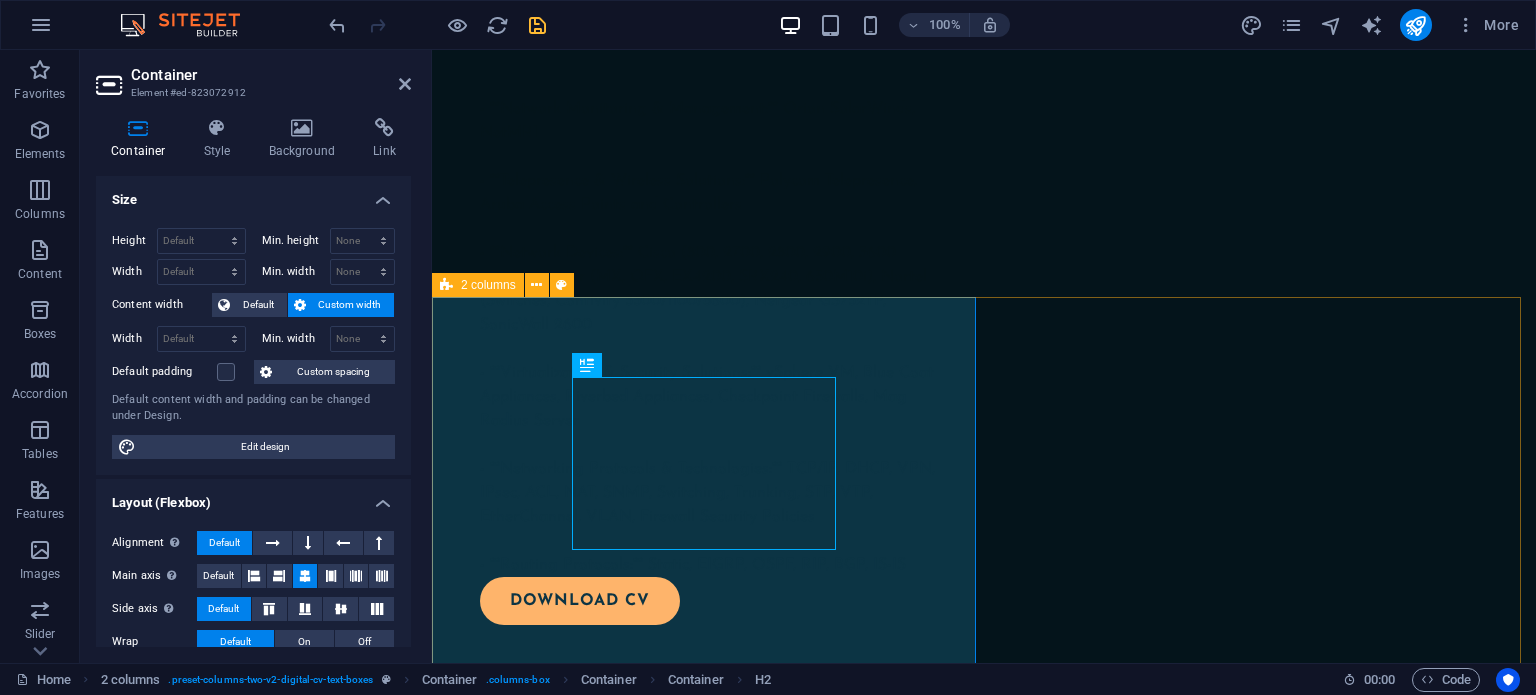 click on "My experience so far WORK Employer: Consultant, Newport Beach, CA  06/2024 to Present Designed, installed, and support Cisco Meraki infrastructure business network Insightful Minds Deliver ongoing support, troubleshooting, and documentation.     Employer: Atos/Capgemini Disney Anaheim, CA, Network Engineer II, 11/2022 to Present Responsible for the success of regional network services at Disneyland park and Disney California Adventure. Improve productivity through in-depth new product evaluations and develop resolutions to network issues during implementation. Maintain product and service quality by assisting in the development and documentation of technical standards. Ensure a successful project completion by documenting and implementing approved procedure methods. Increase network capabilities through the design of protocol compatibility standards, network enhancements and implementation and improvement recommendations. Assist on-site engineers with equipment upgrade, installation, and configuration." at bounding box center [984, 7265] 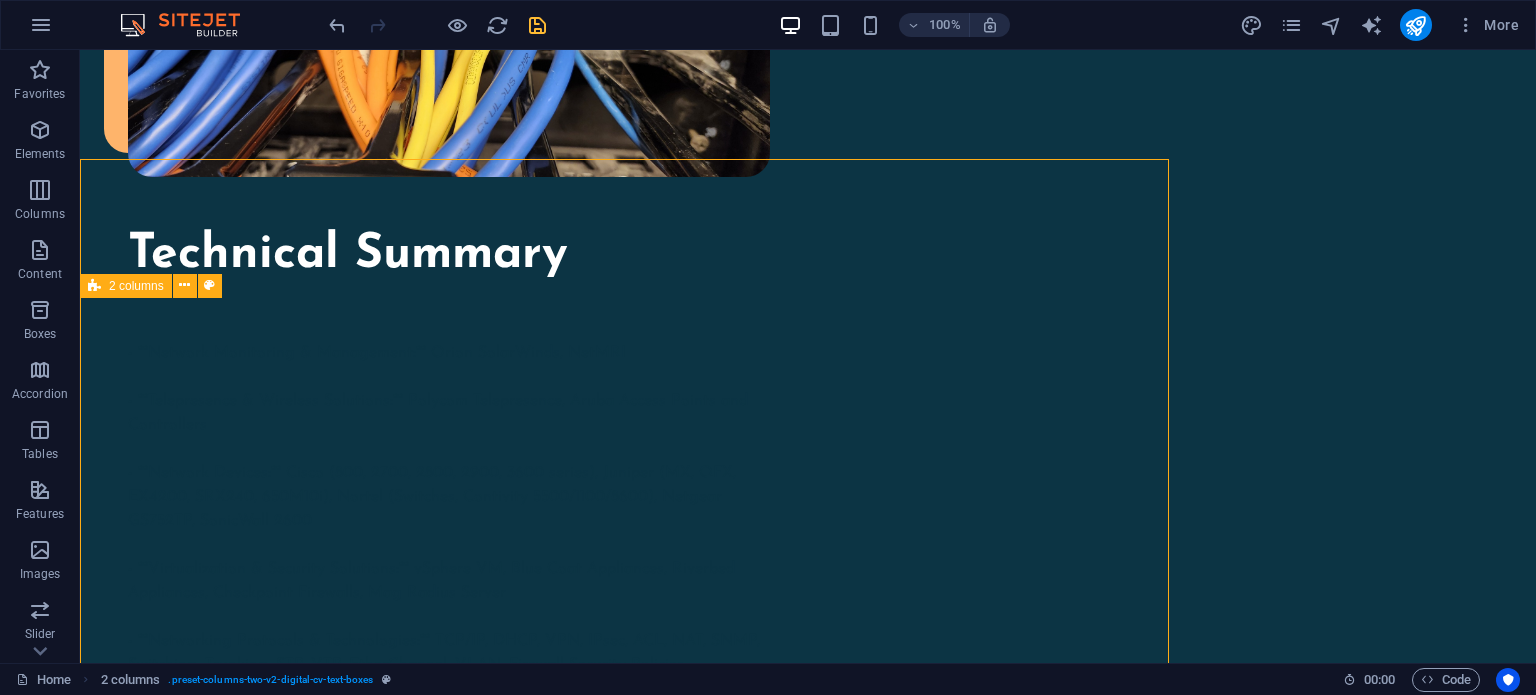 scroll, scrollTop: 2311, scrollLeft: 0, axis: vertical 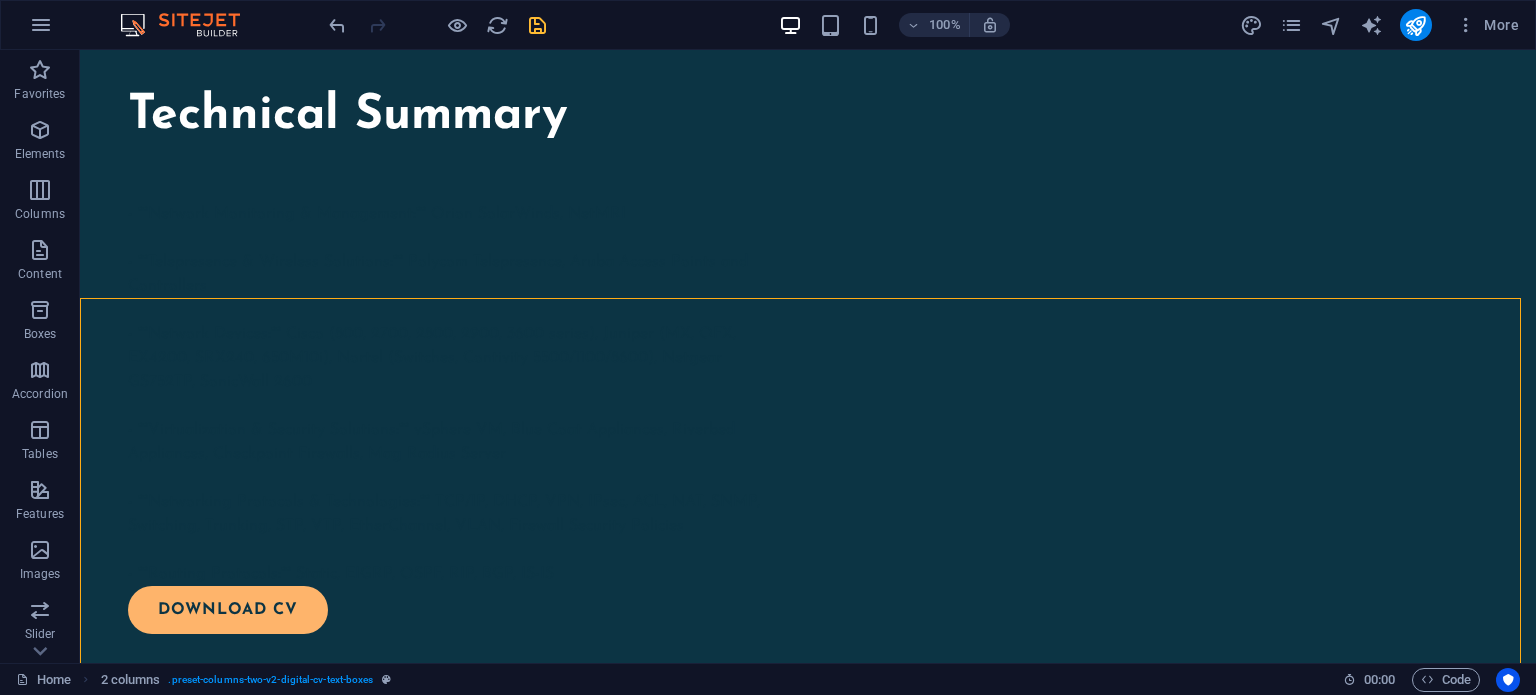 click at bounding box center (437, 25) 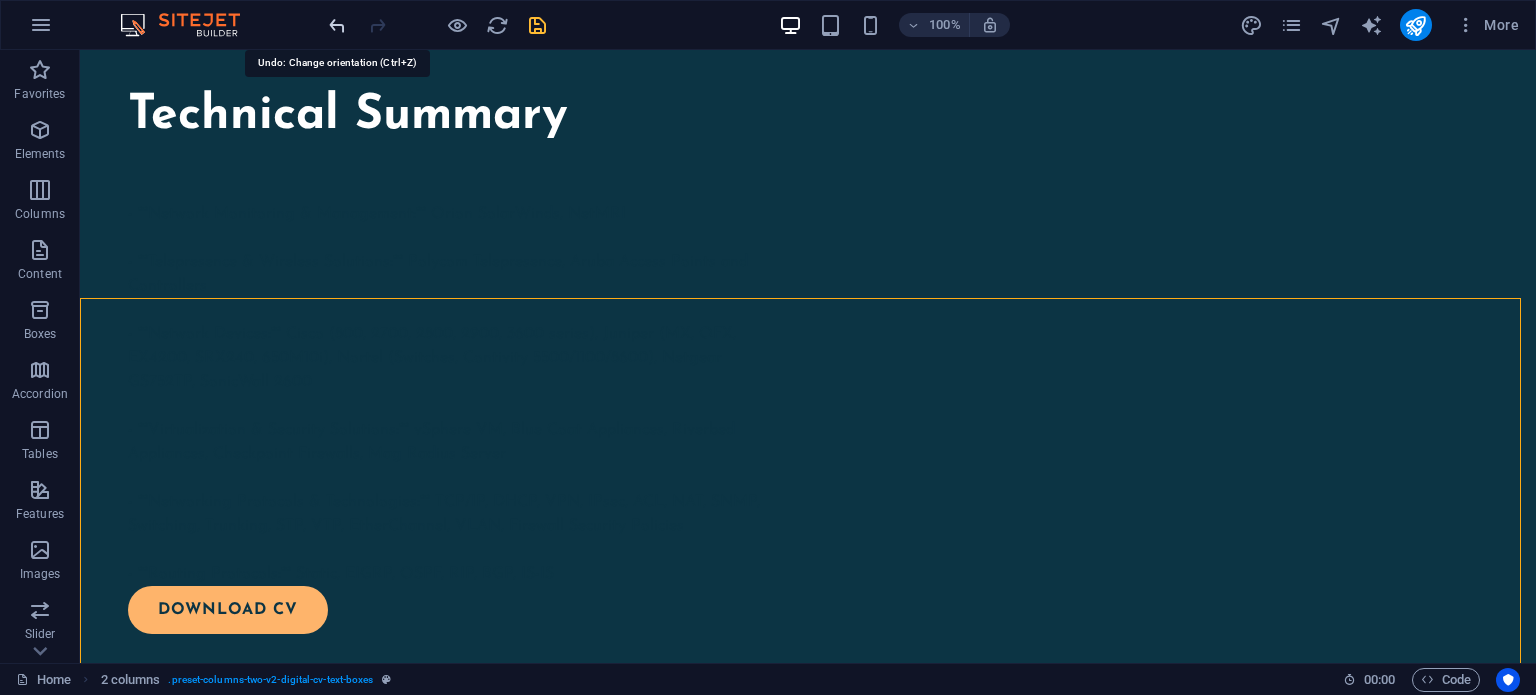 click at bounding box center (337, 25) 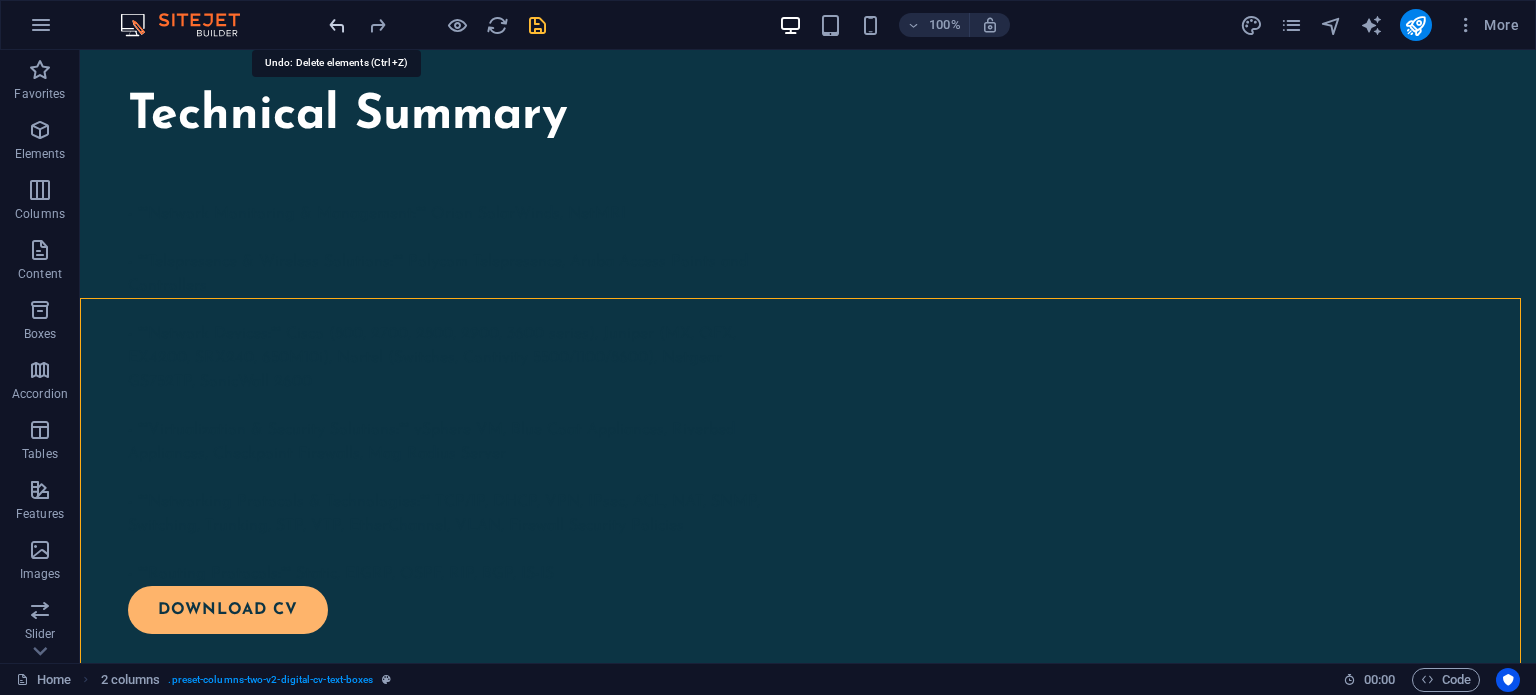 click at bounding box center [337, 25] 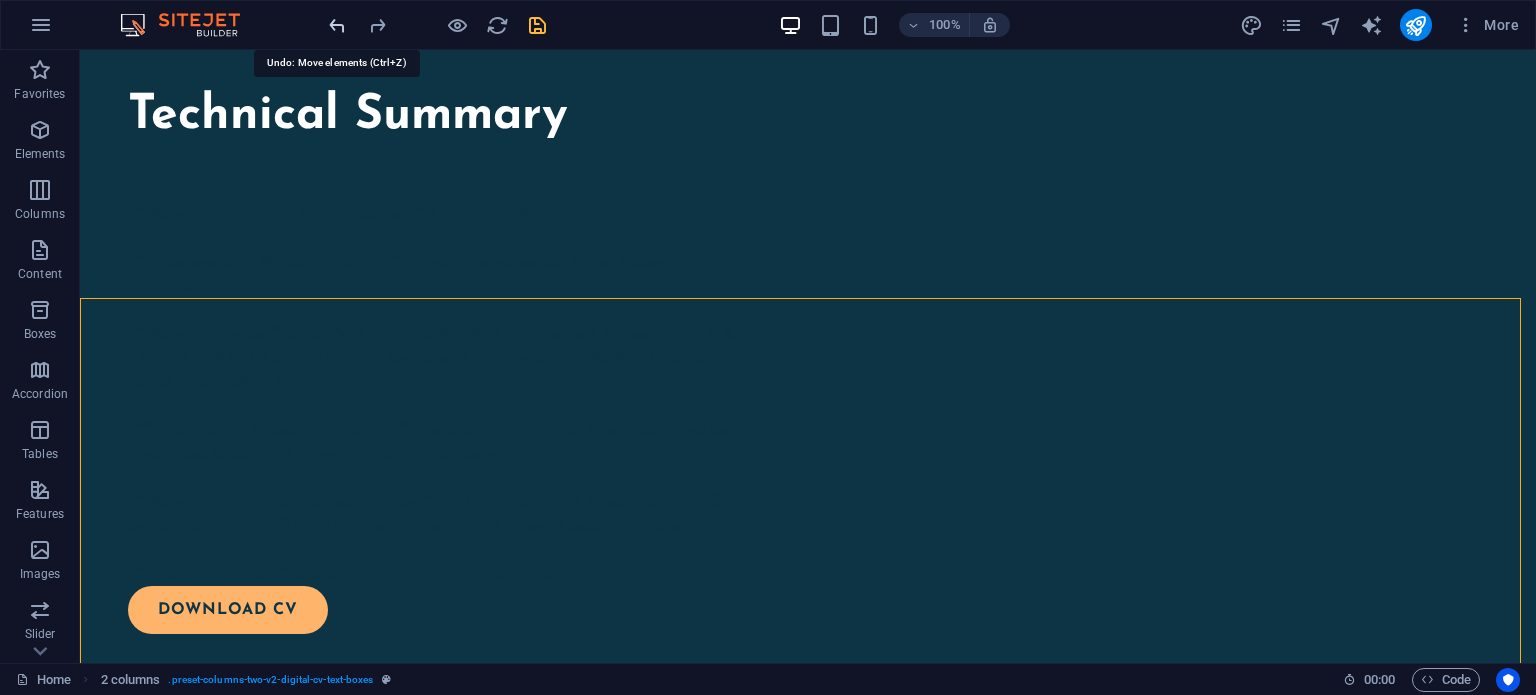click at bounding box center [337, 25] 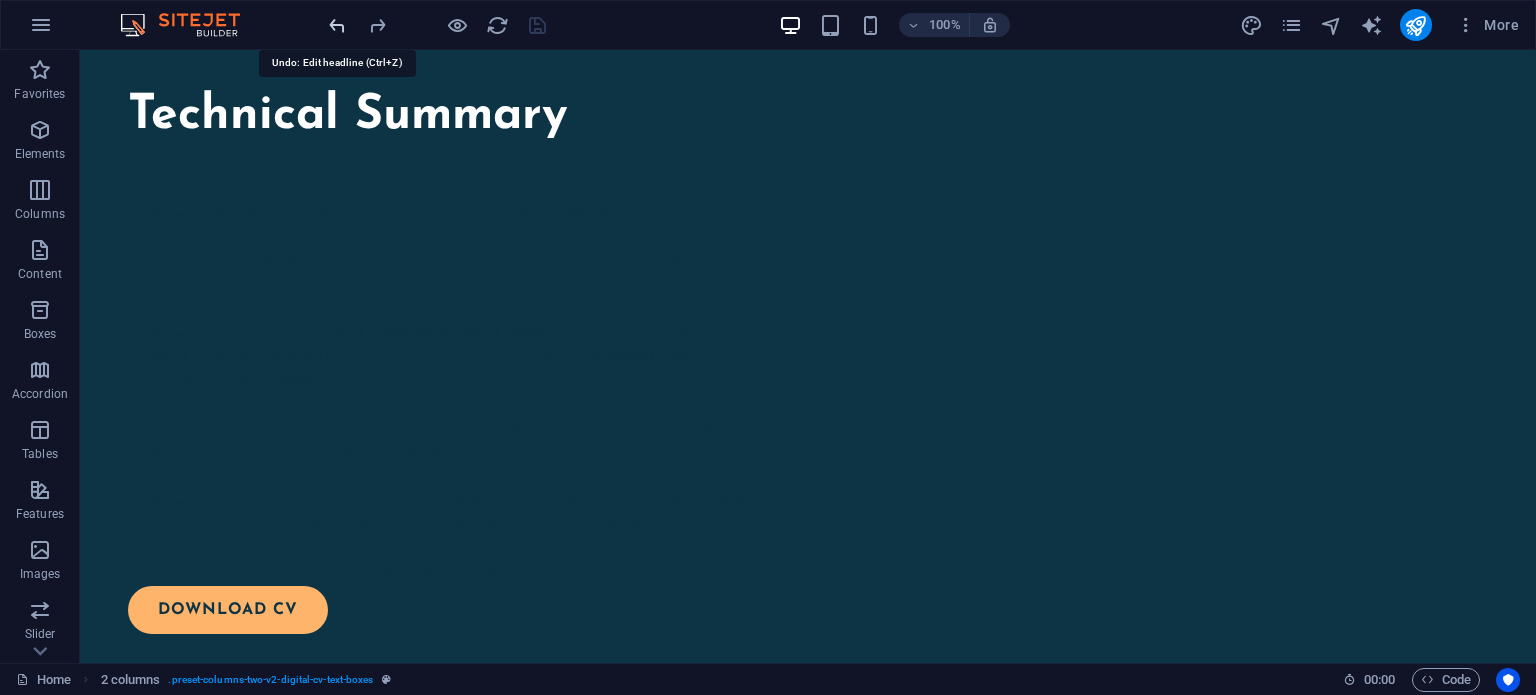 scroll, scrollTop: 1884, scrollLeft: 0, axis: vertical 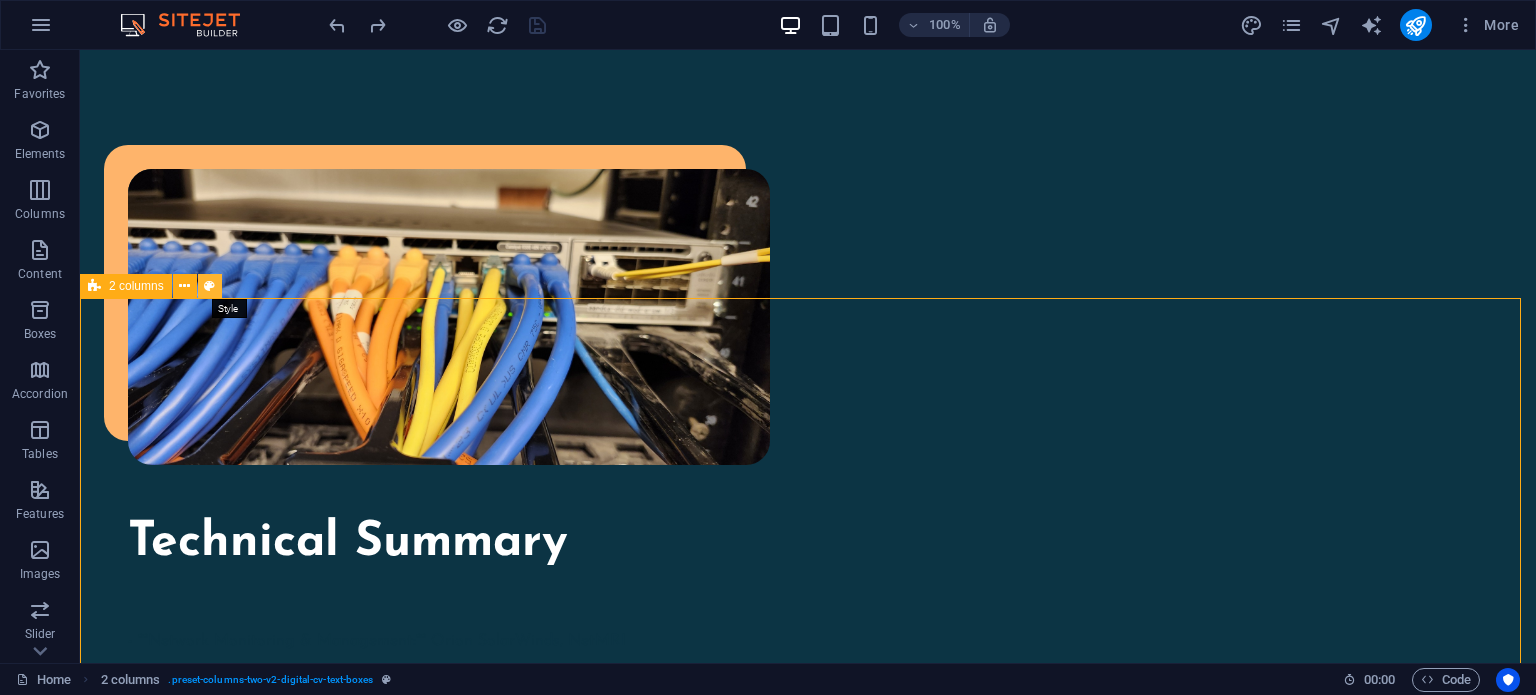 click at bounding box center [209, 286] 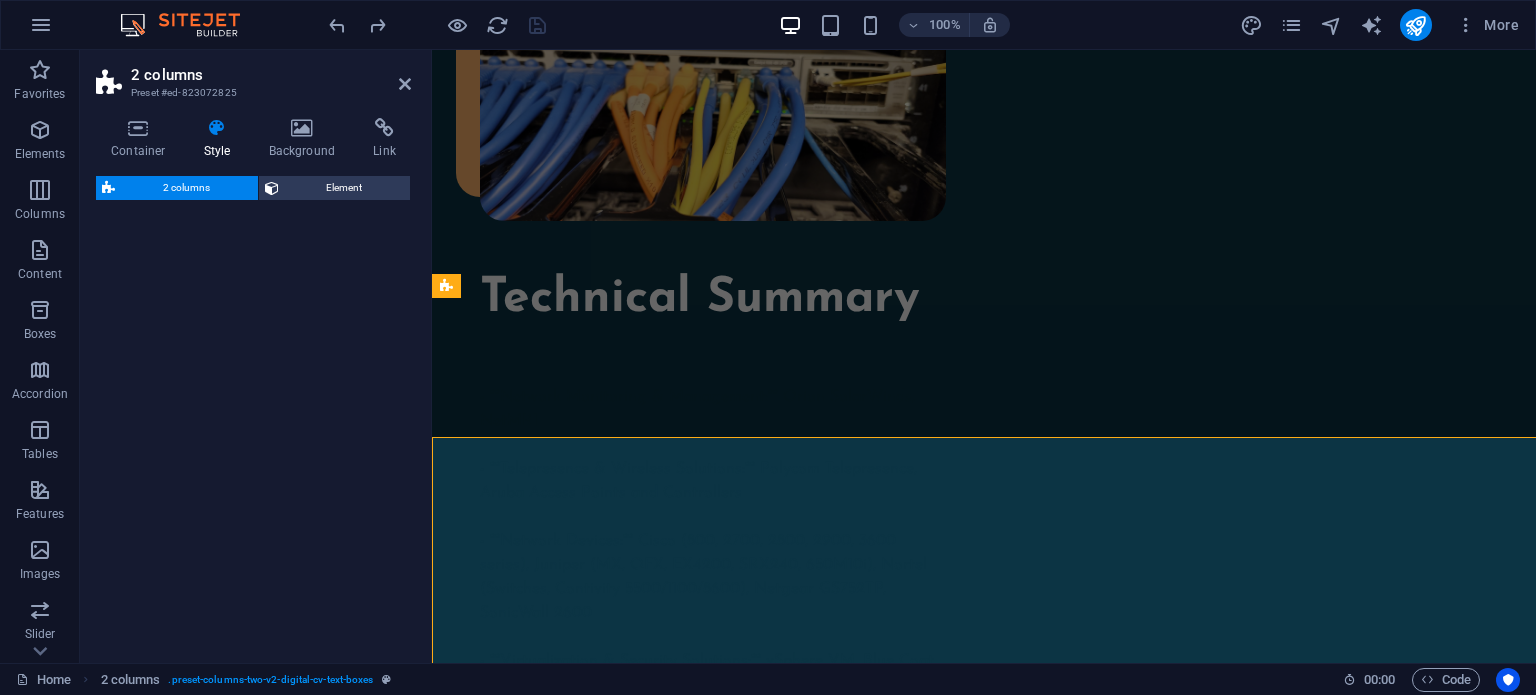 select on "rem" 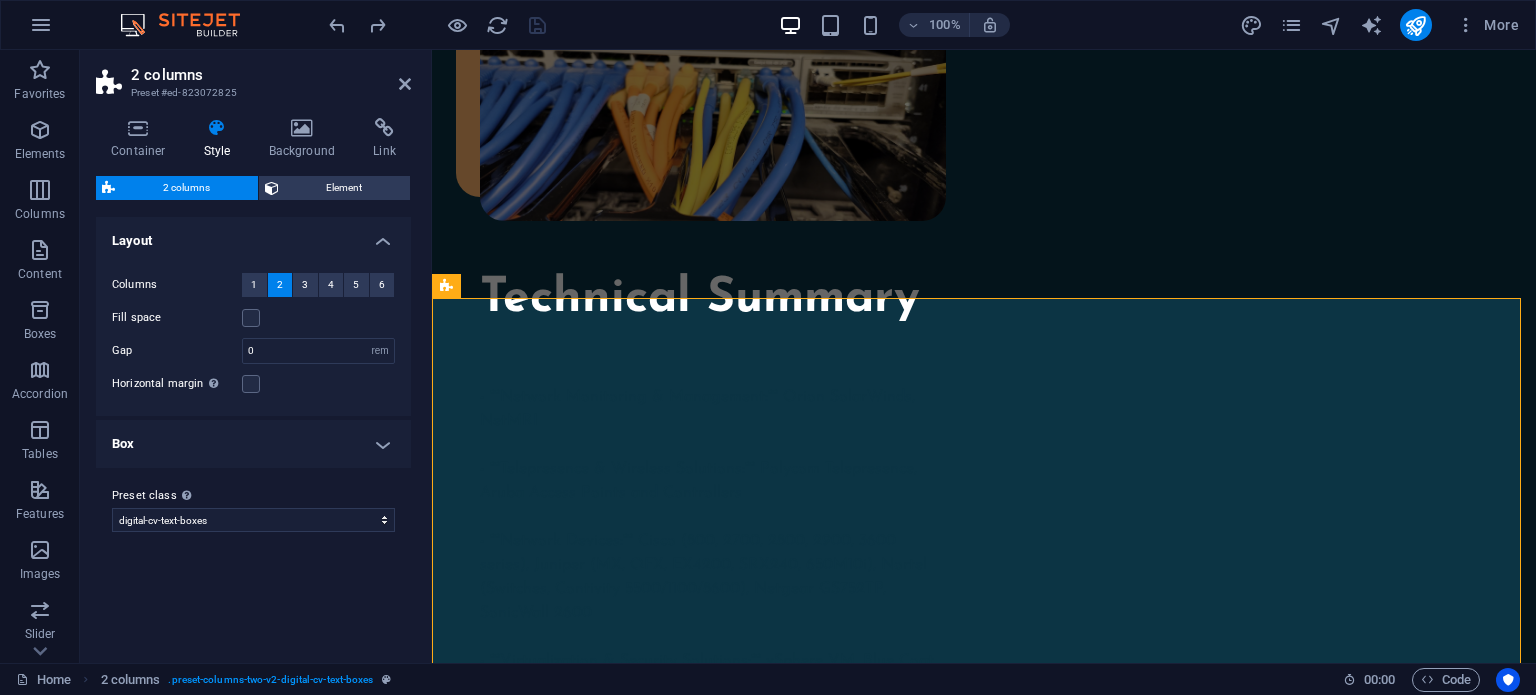 scroll, scrollTop: 1746, scrollLeft: 0, axis: vertical 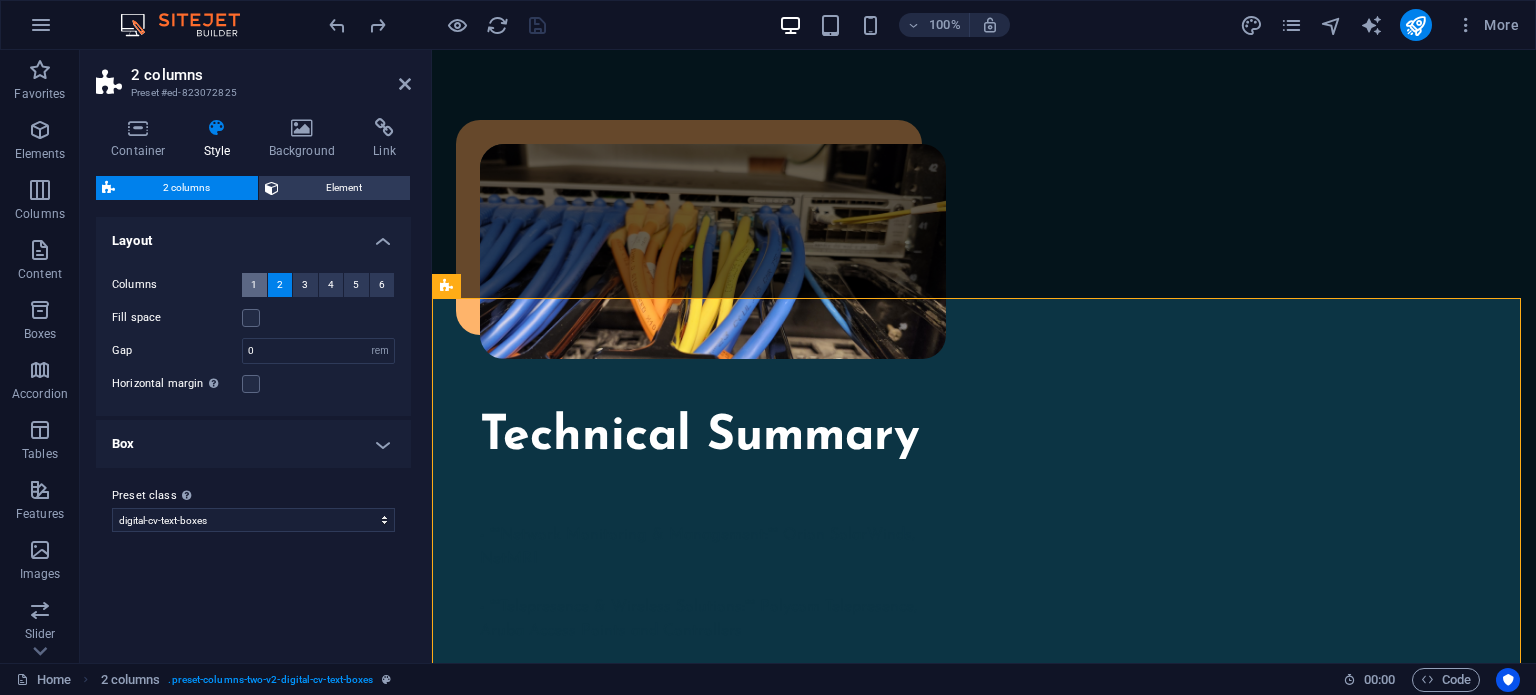 click on "1" at bounding box center (254, 285) 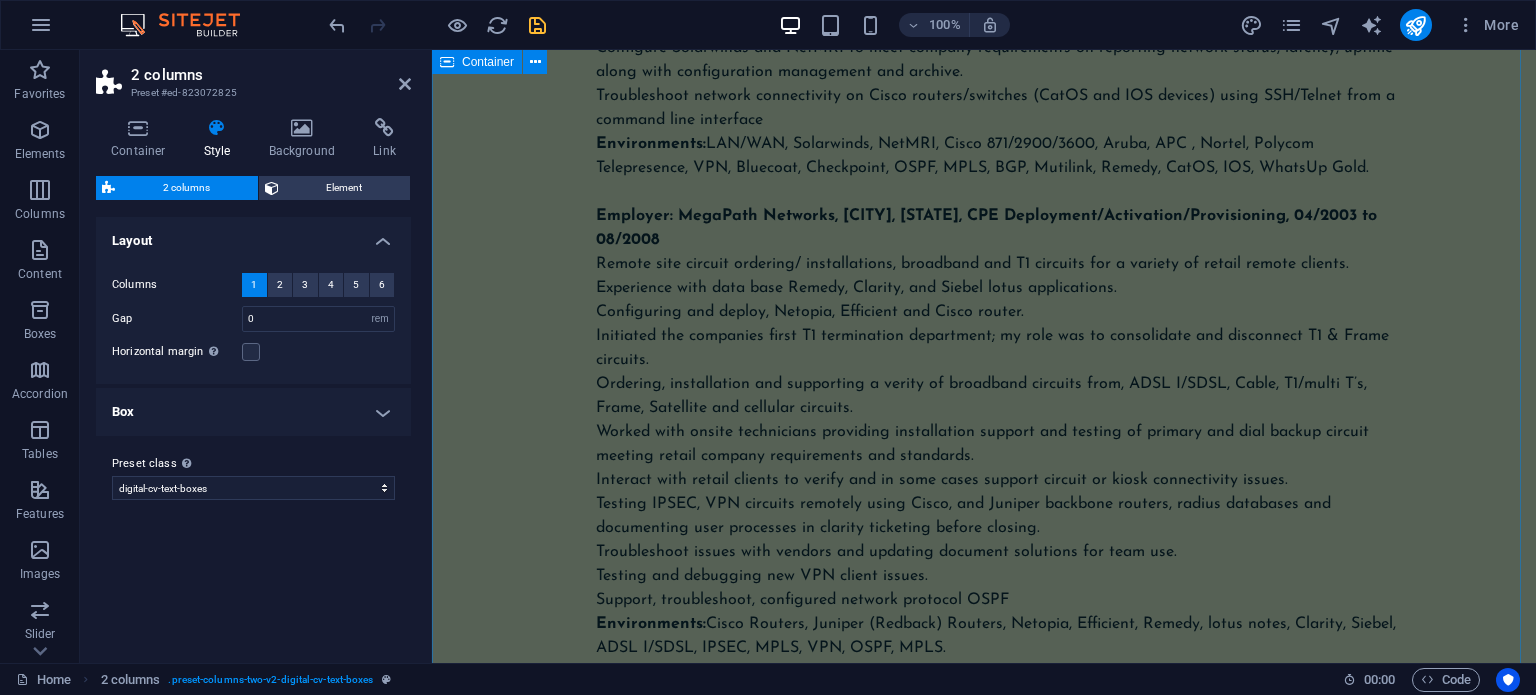 scroll, scrollTop: 6875, scrollLeft: 0, axis: vertical 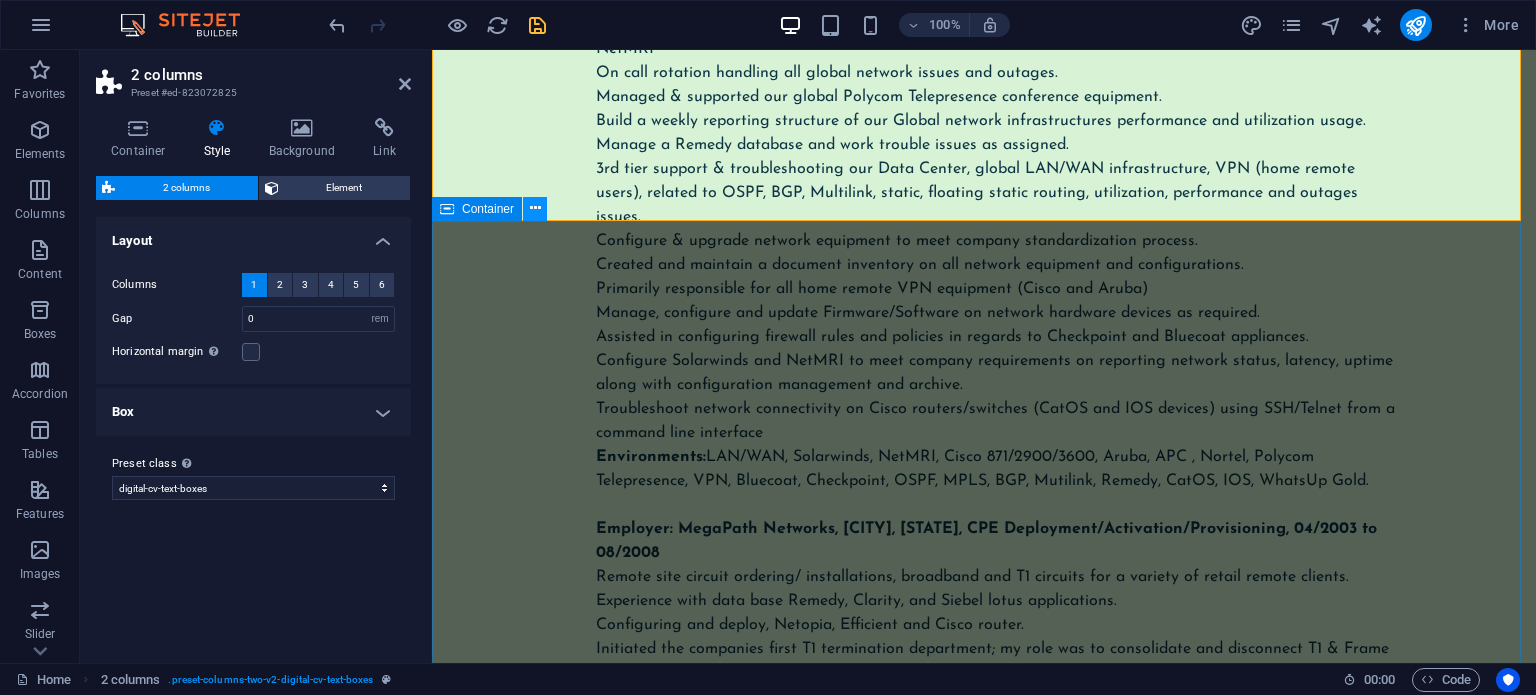 click at bounding box center [535, 208] 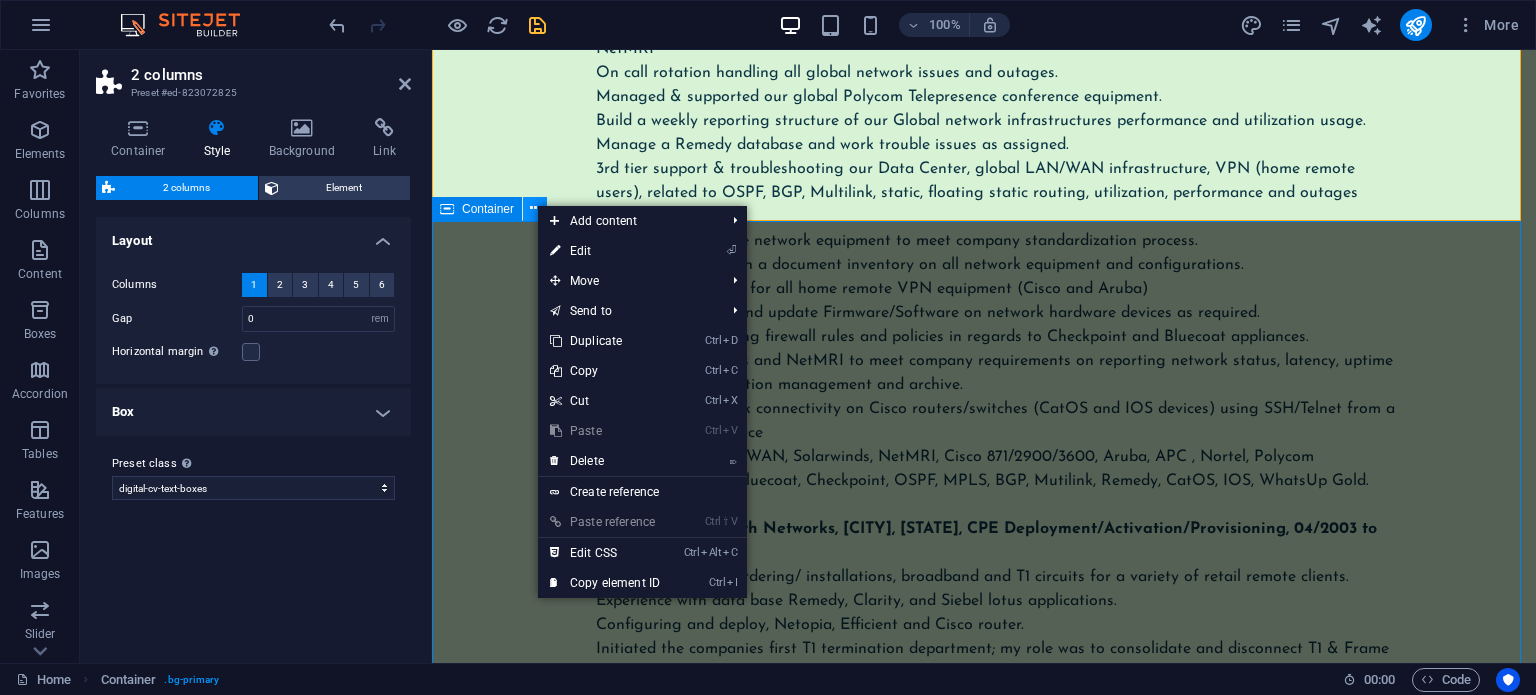 scroll, scrollTop: 6342, scrollLeft: 0, axis: vertical 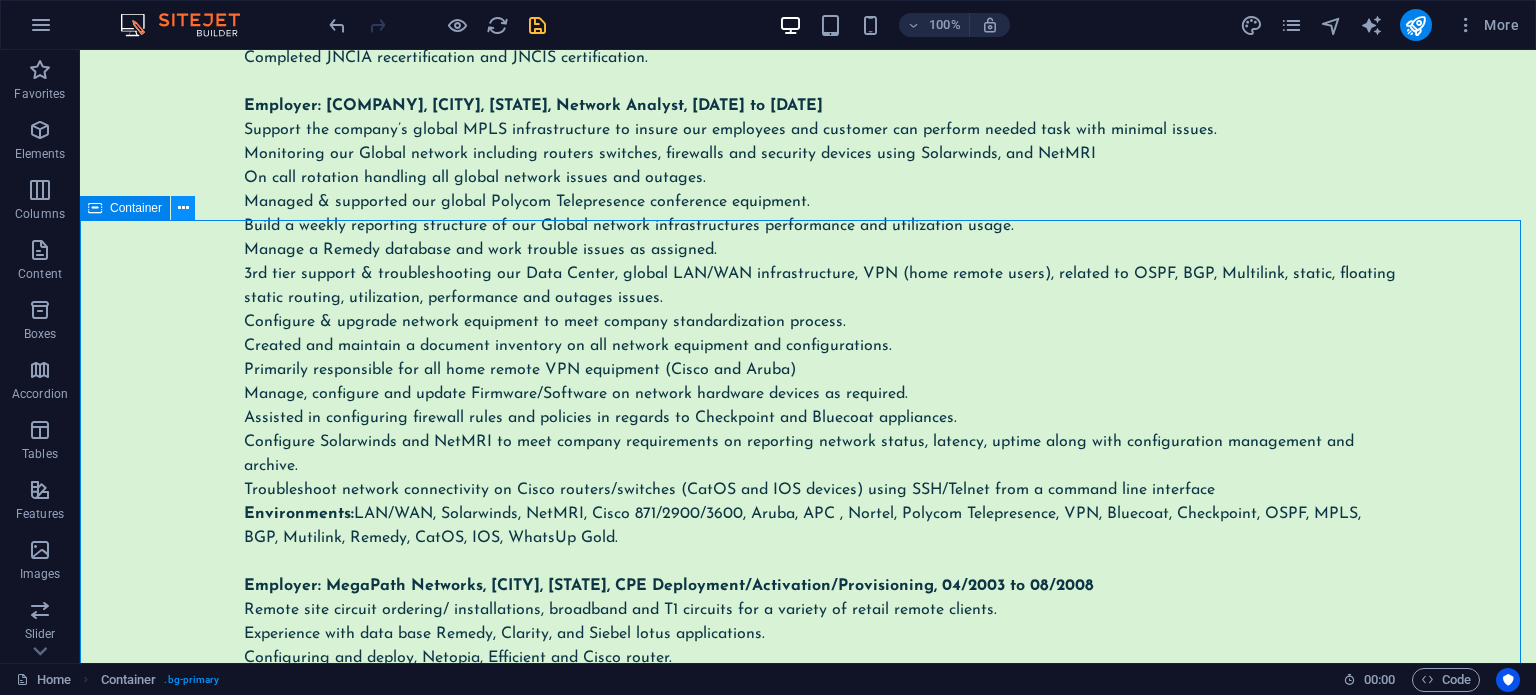 click at bounding box center [183, 208] 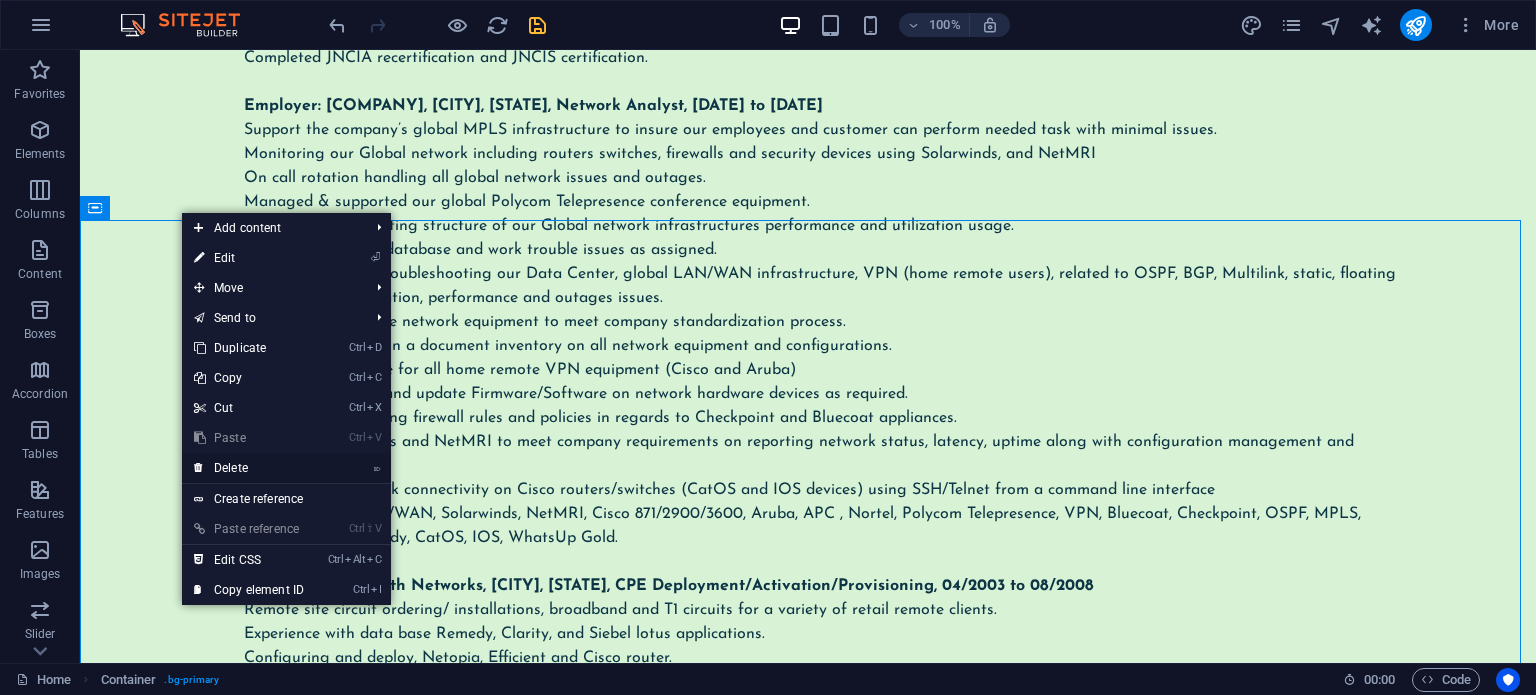 click on "⌦  Delete" at bounding box center [249, 468] 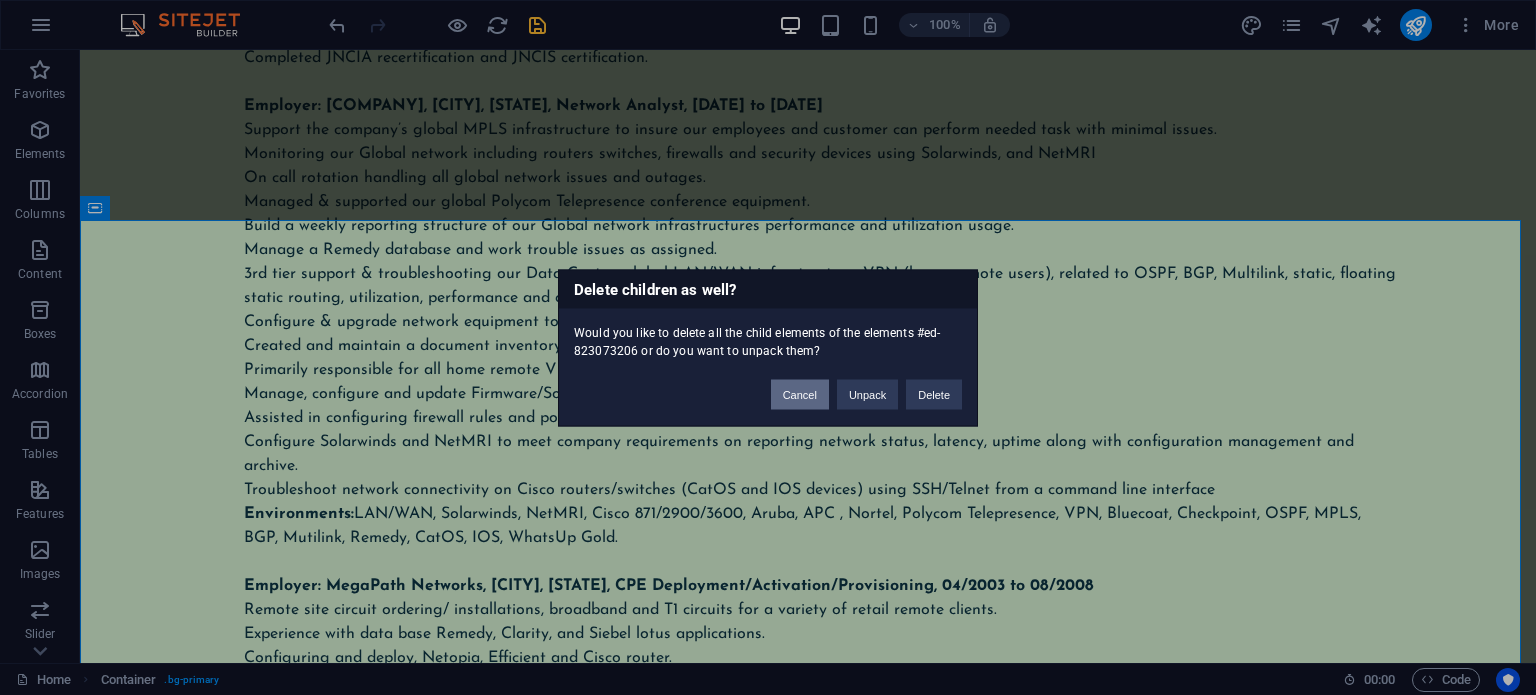 click on "Cancel" at bounding box center [800, 394] 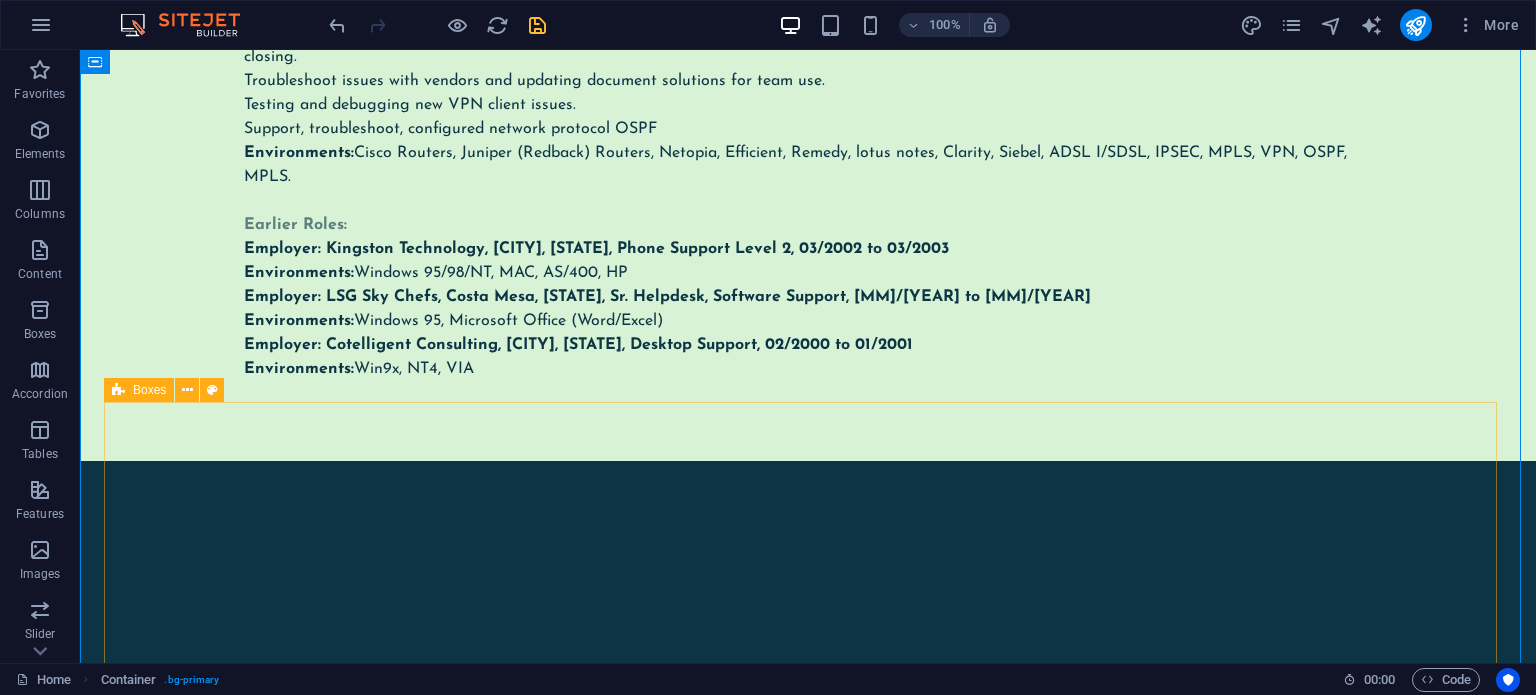 scroll, scrollTop: 7023, scrollLeft: 0, axis: vertical 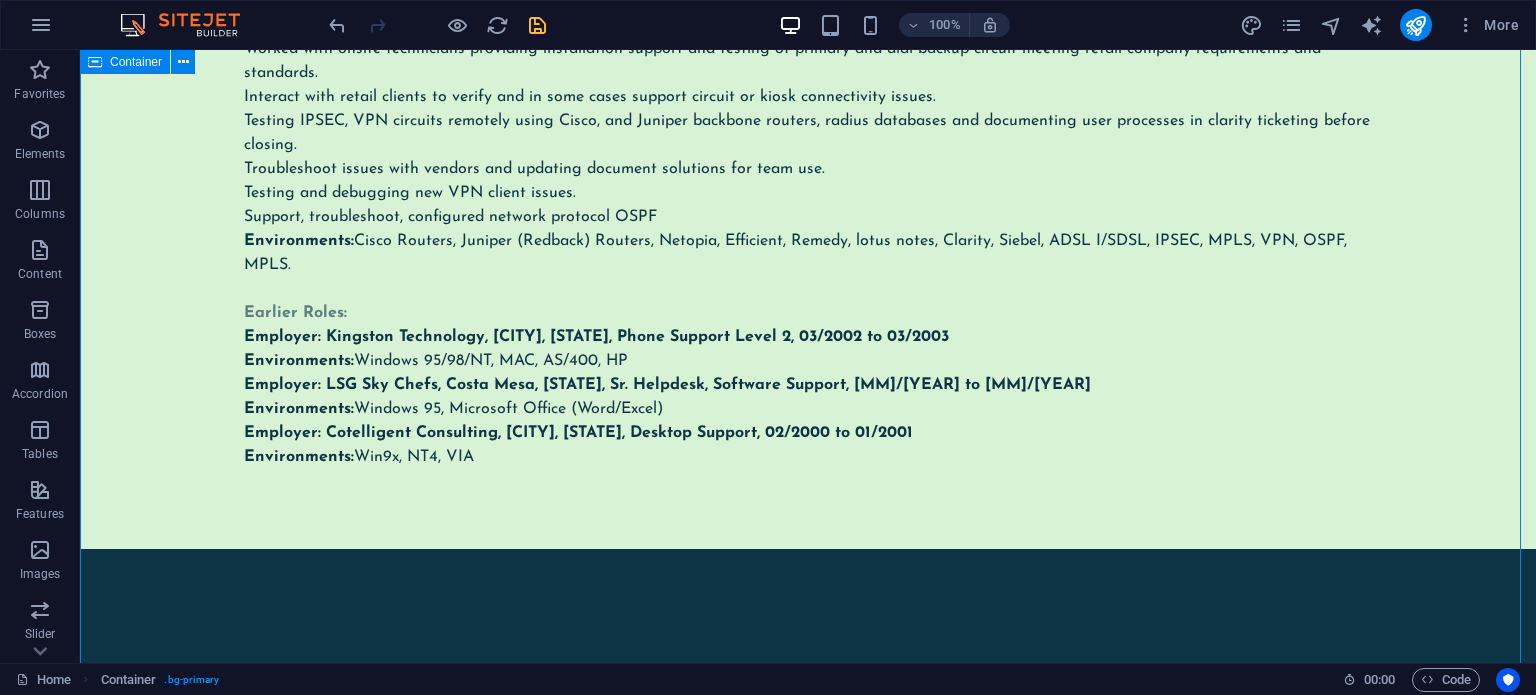 click on "Aug 1 2025 Open to new opportunities Lorem ipsum dolor sit amet, consectetur adipiscing elit, sed do eiusmod tempor incididunt ut labore et dolore magna aliqua. Networking "Utilize Visio to document and maintain Layer 1 network topology, supporting port patching, fiber optic testing, and physical layer troubleshooting to ensure infrastructure accuracy and uptime." Switching "Design, configure, and troubleshoot VLANs, trunking (802.1Q), and switch port settings on Catalyst and Nexus platforms to optimize traffic segmentation and network performance." Routing and WIFI Routing: Extensive hands-on experience with advanced routing protocols including BGP, OSPF, EIGRP, IS-IS, MPLS, static and floating static routes. Skilled in configuring and troubleshooting routing across Cisco ASR, Catalyst, and Nexus platforms, as well as Juniper MX and SRX series. Proven ability to optimize network performance and ensure high availability in enterprise and service provider environments. Wi-Fi:" at bounding box center [808, 2332] 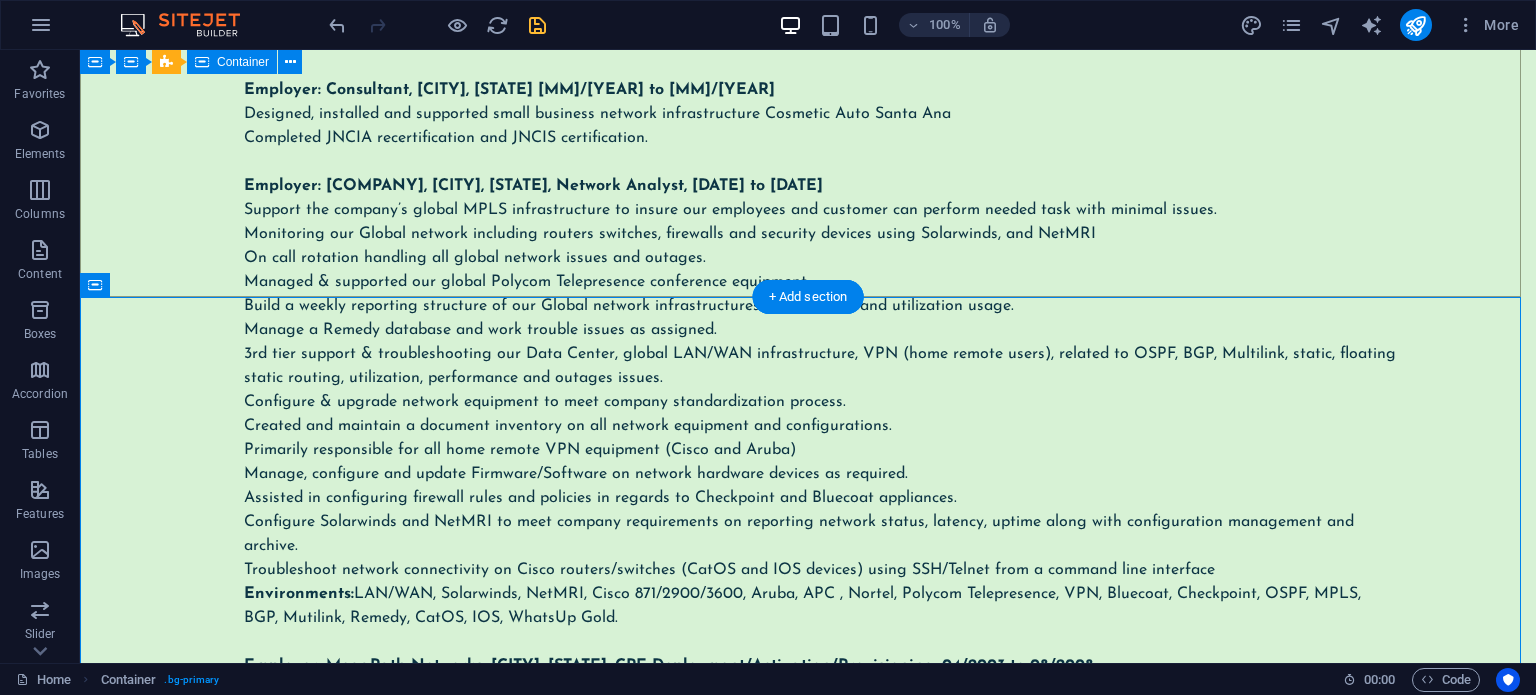 scroll, scrollTop: 6259, scrollLeft: 0, axis: vertical 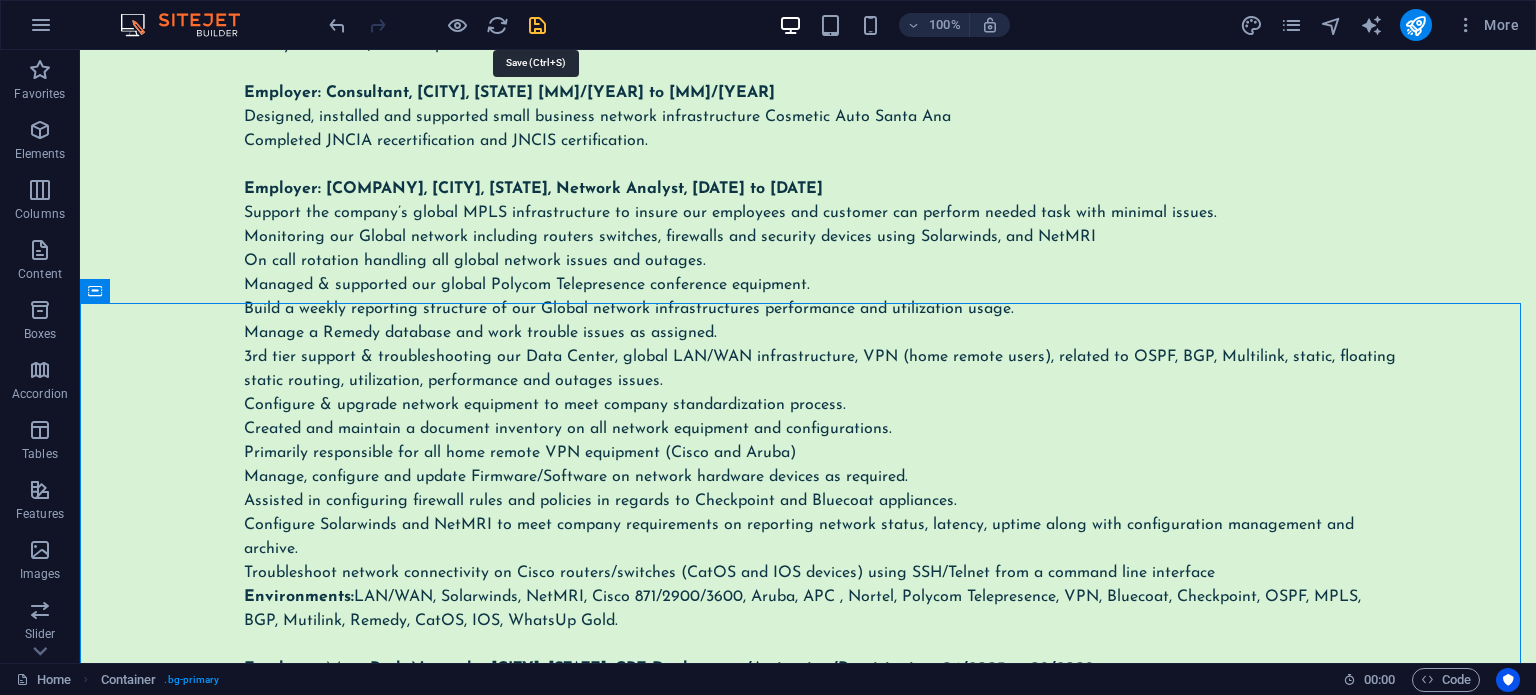 click at bounding box center [537, 25] 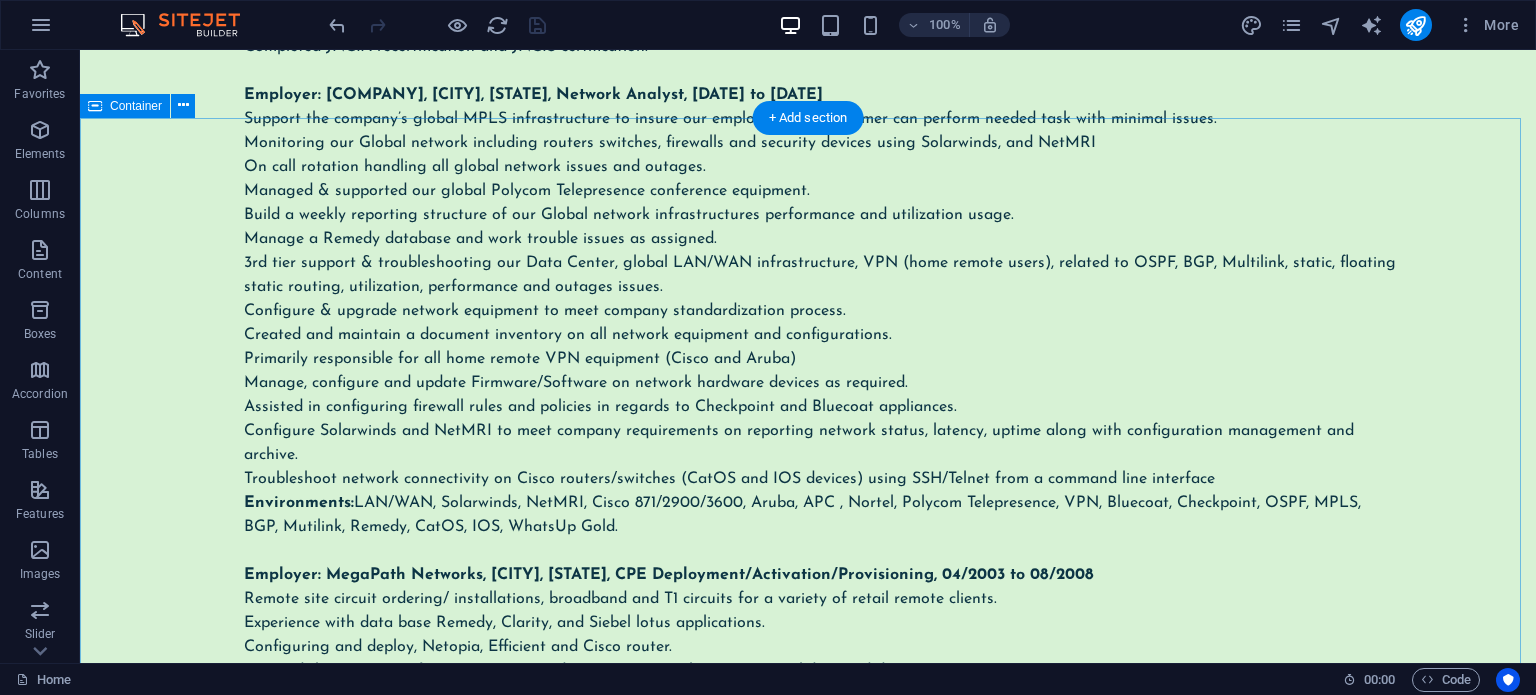 scroll, scrollTop: 6492, scrollLeft: 0, axis: vertical 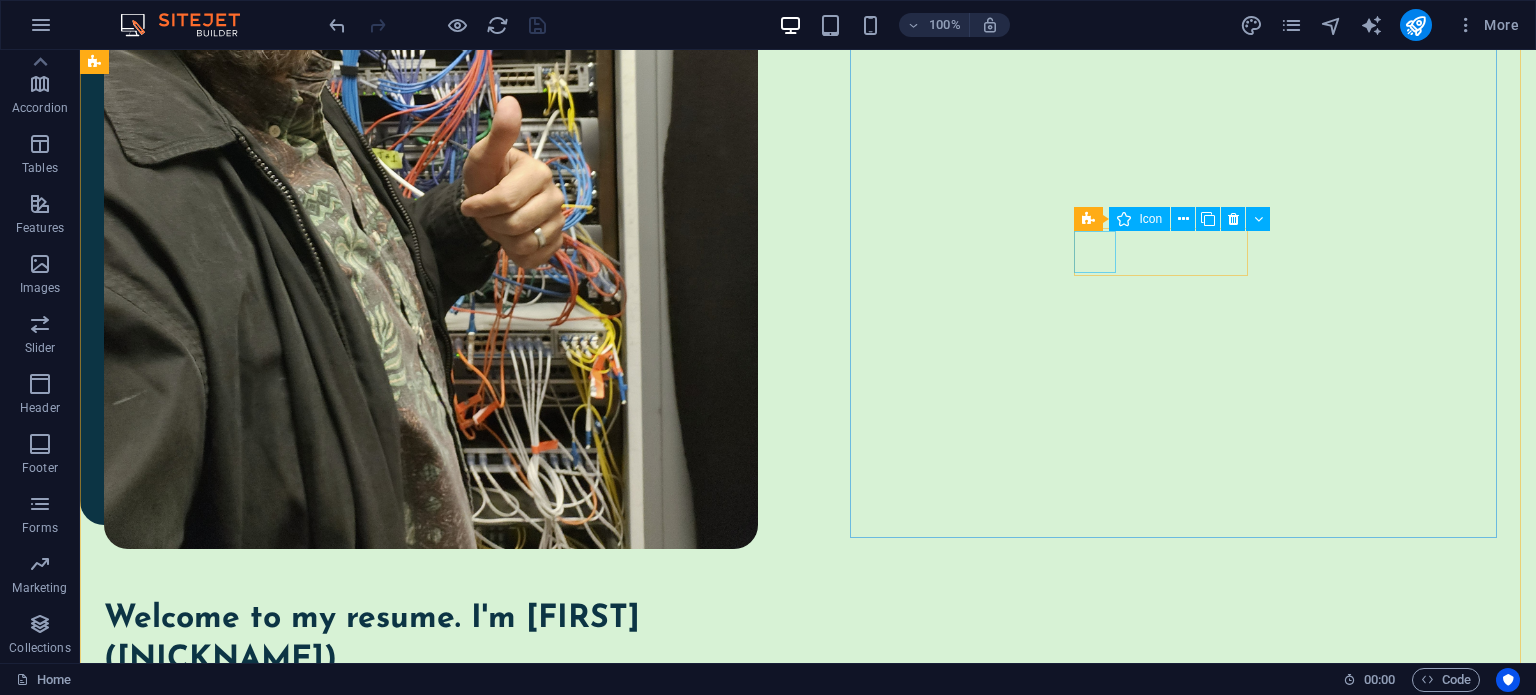 click at bounding box center [431, 1002] 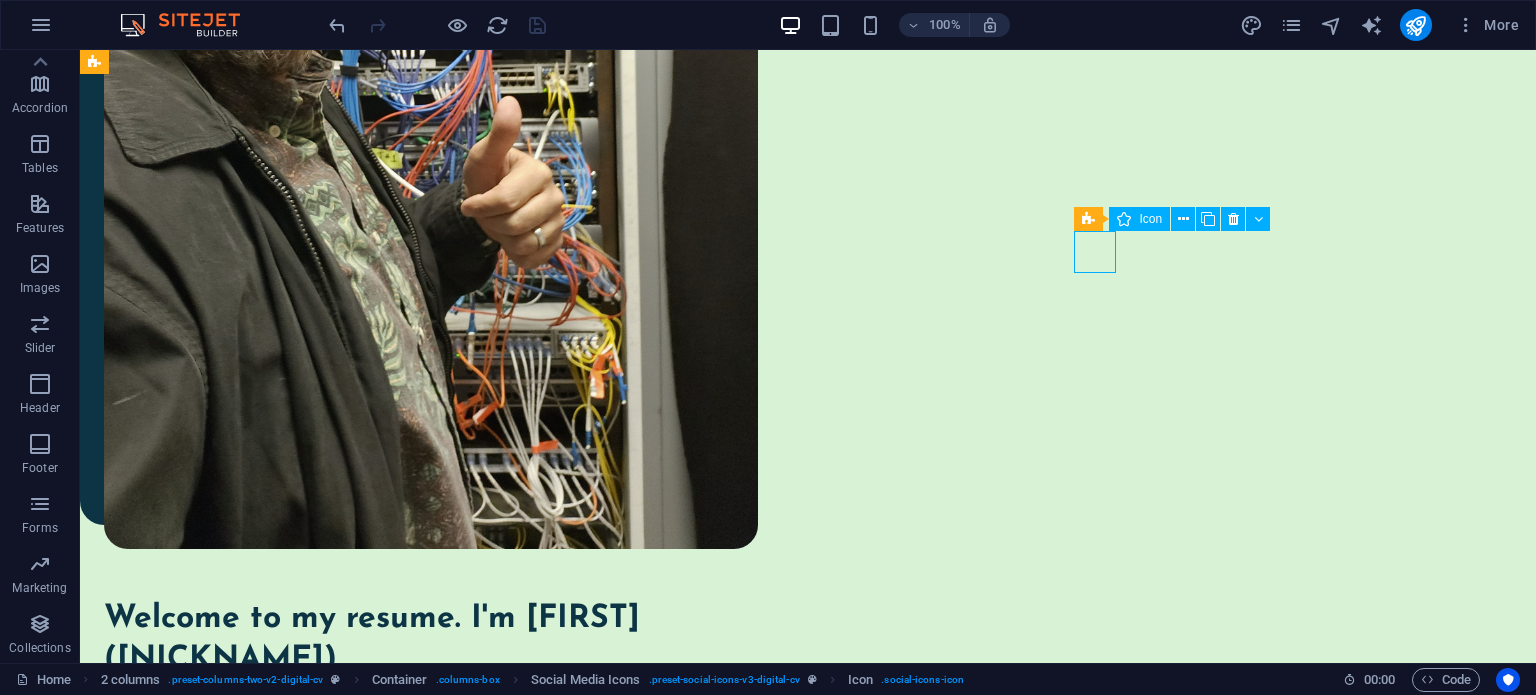click at bounding box center [431, 1002] 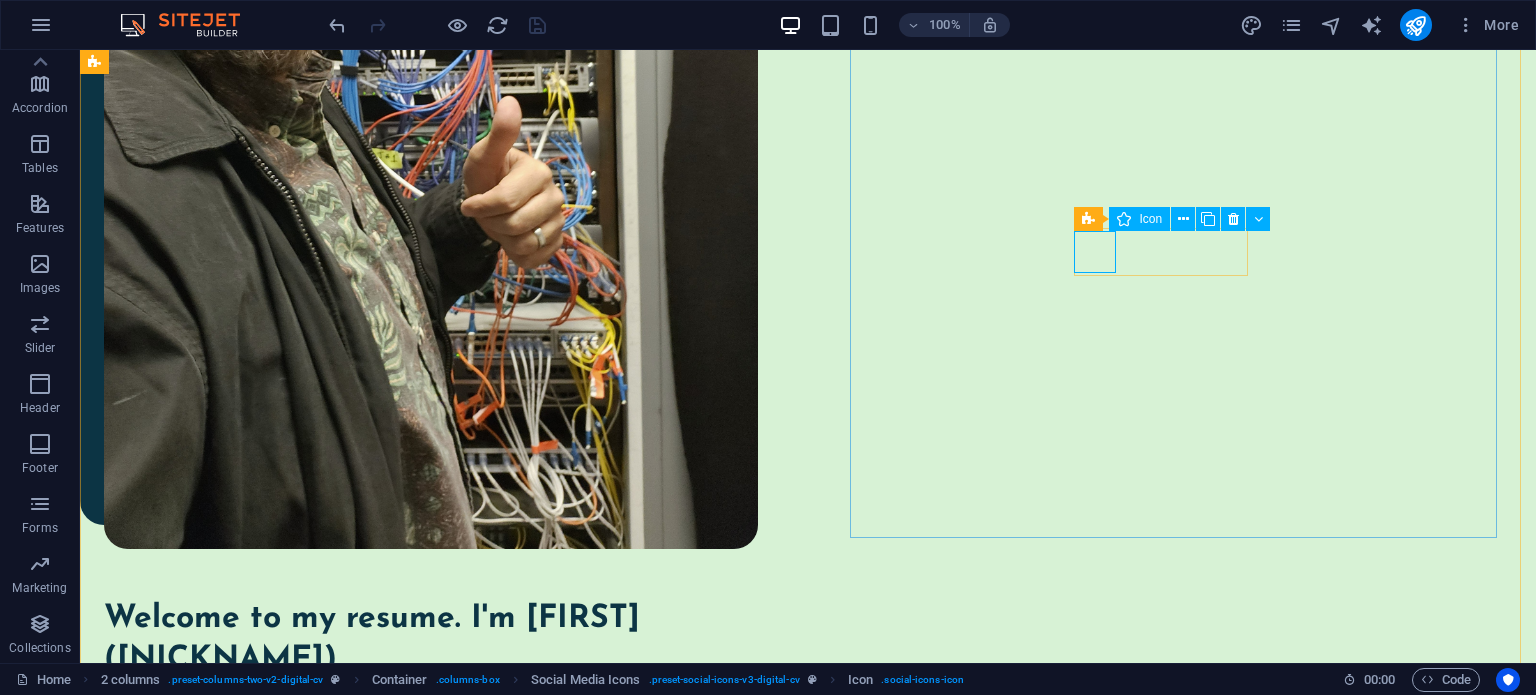 click at bounding box center (431, 1002) 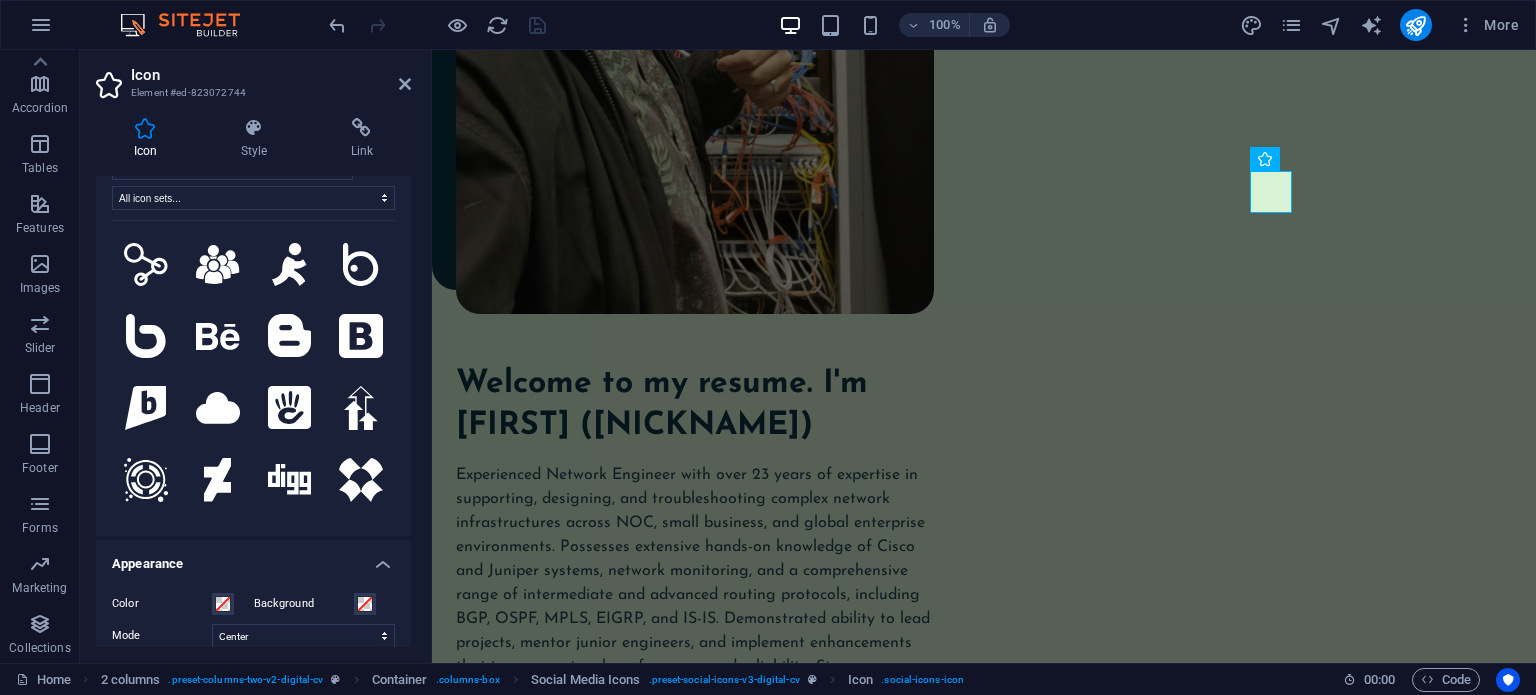 scroll, scrollTop: 0, scrollLeft: 0, axis: both 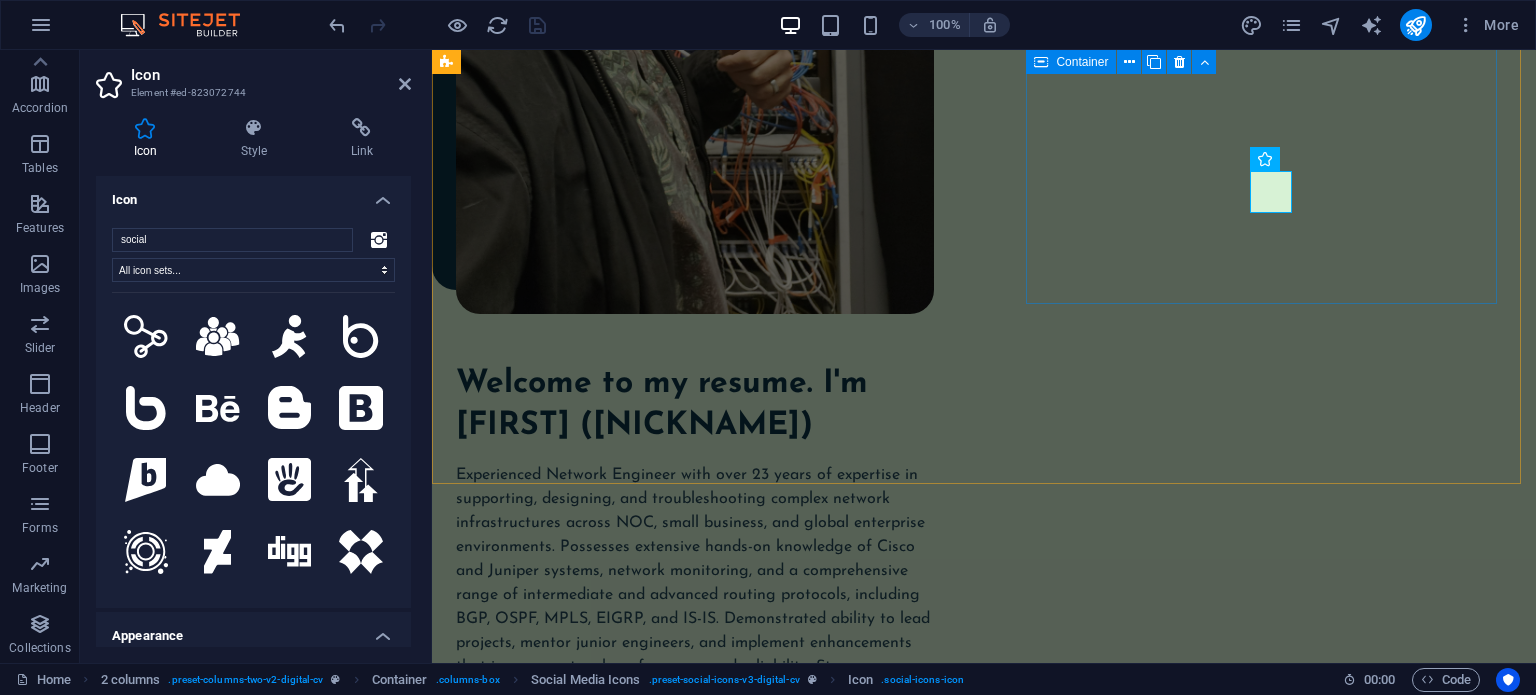 click on "Welcome to my resume. I'm Robert (Rob) Experienced Network Engineer with over 23 years of expertise in supporting, designing, and troubleshooting complex network infrastructures across NOC, small business, and global enterprise environments. Possesses extensive hands-on knowledge of Cisco and Juniper systems, network monitoring, and a comprehensive range of intermediate and advanced routing protocols, including BGP, OSPF, MPLS, EIGRP, and IS-IS. Demonstrated ability to lead projects, mentor junior engineers, and implement enhancements that improve network performance and reliability. Strong documentation and process-oriented mindset, complemented by excellent communication skills. contact me" at bounding box center [695, 667] 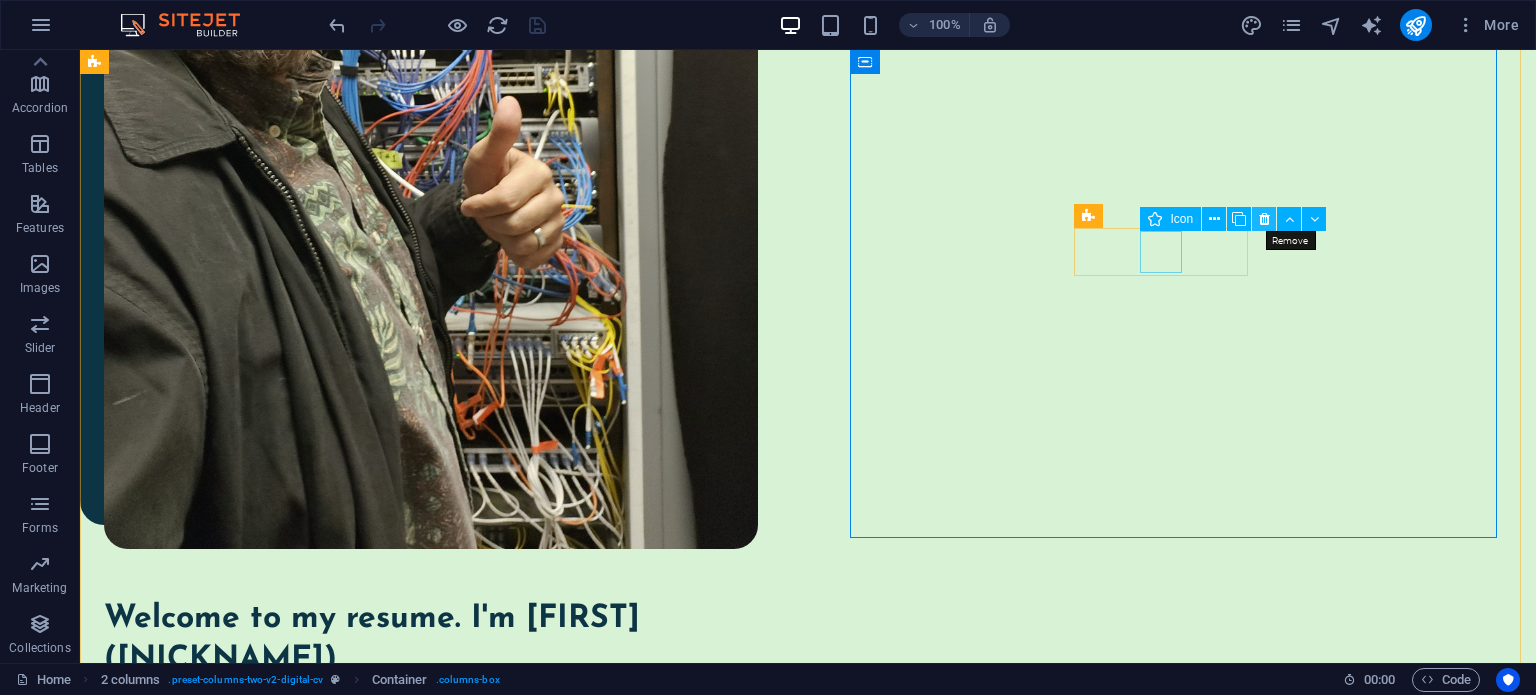 click at bounding box center (1264, 219) 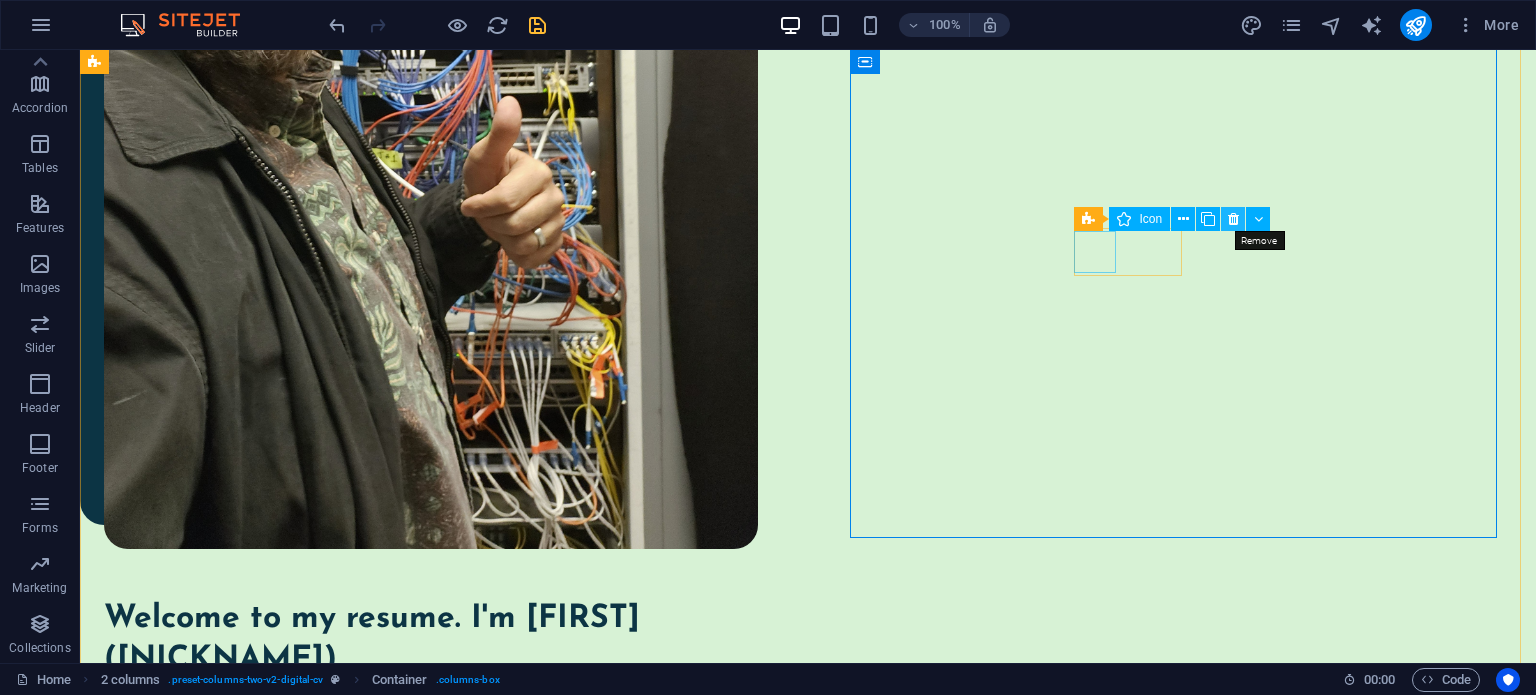 click at bounding box center (1233, 219) 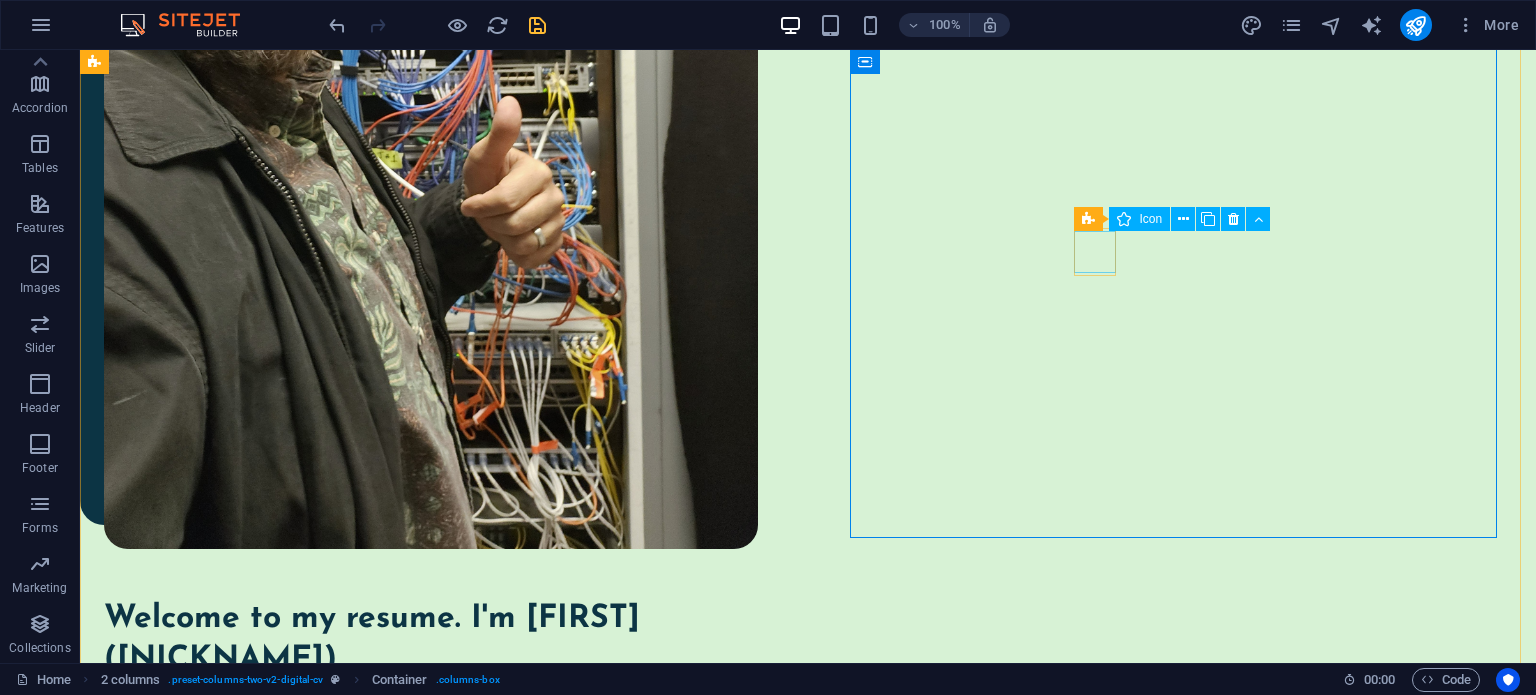 click at bounding box center [431, 1002] 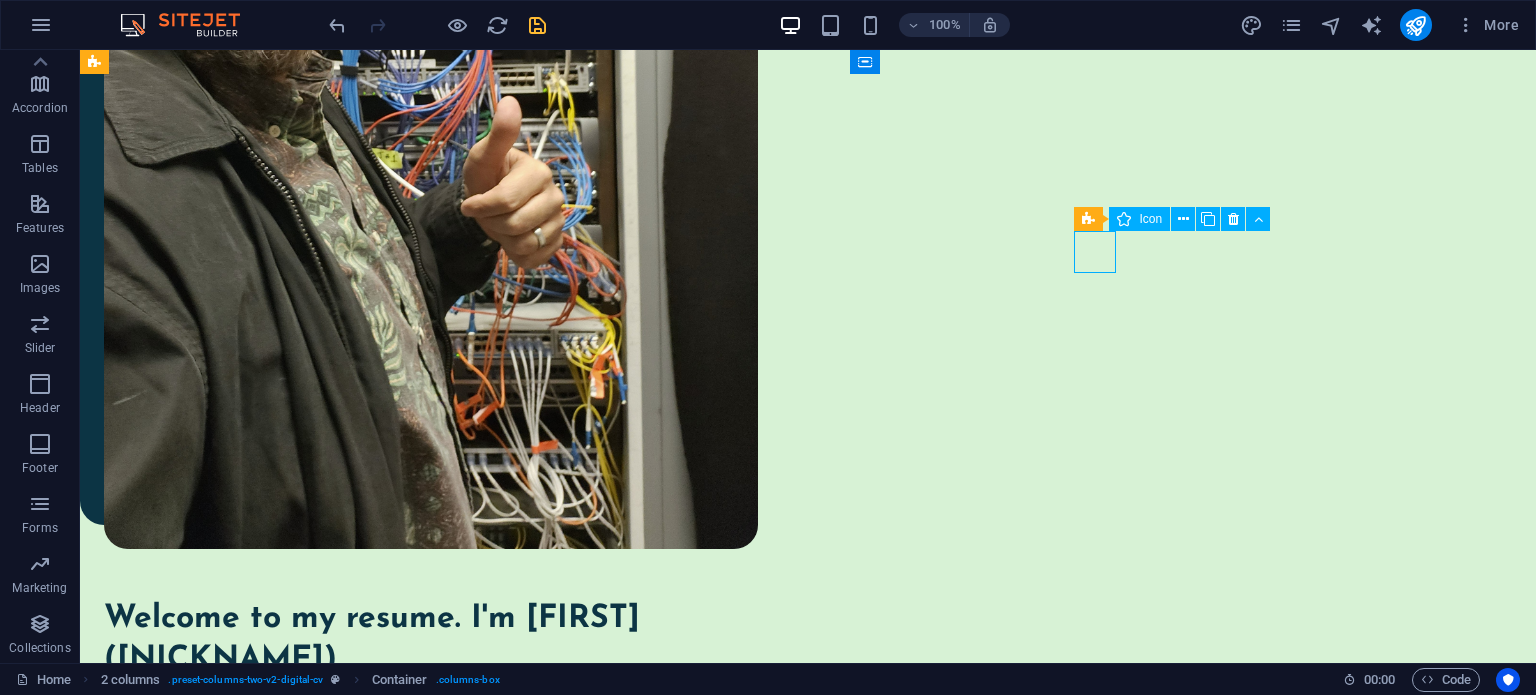click at bounding box center (431, 1002) 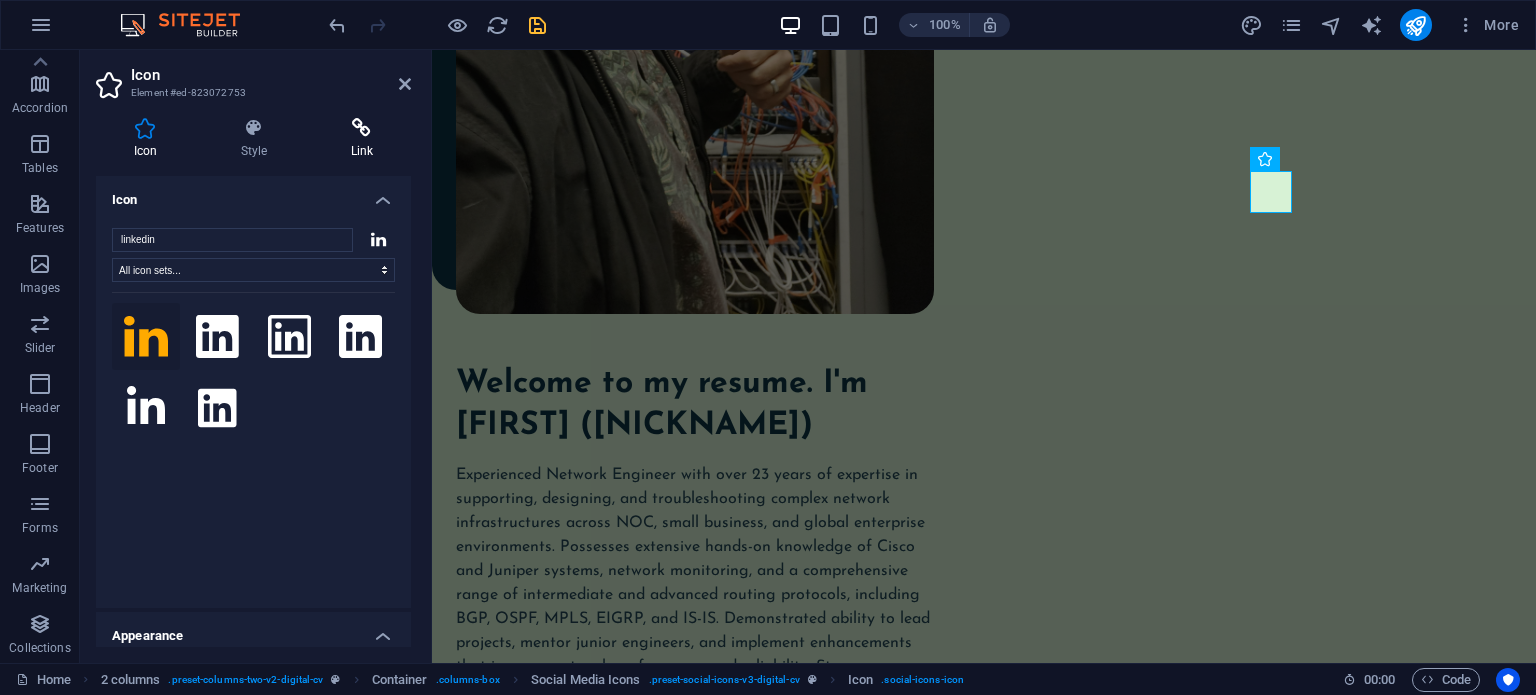 click at bounding box center (362, 128) 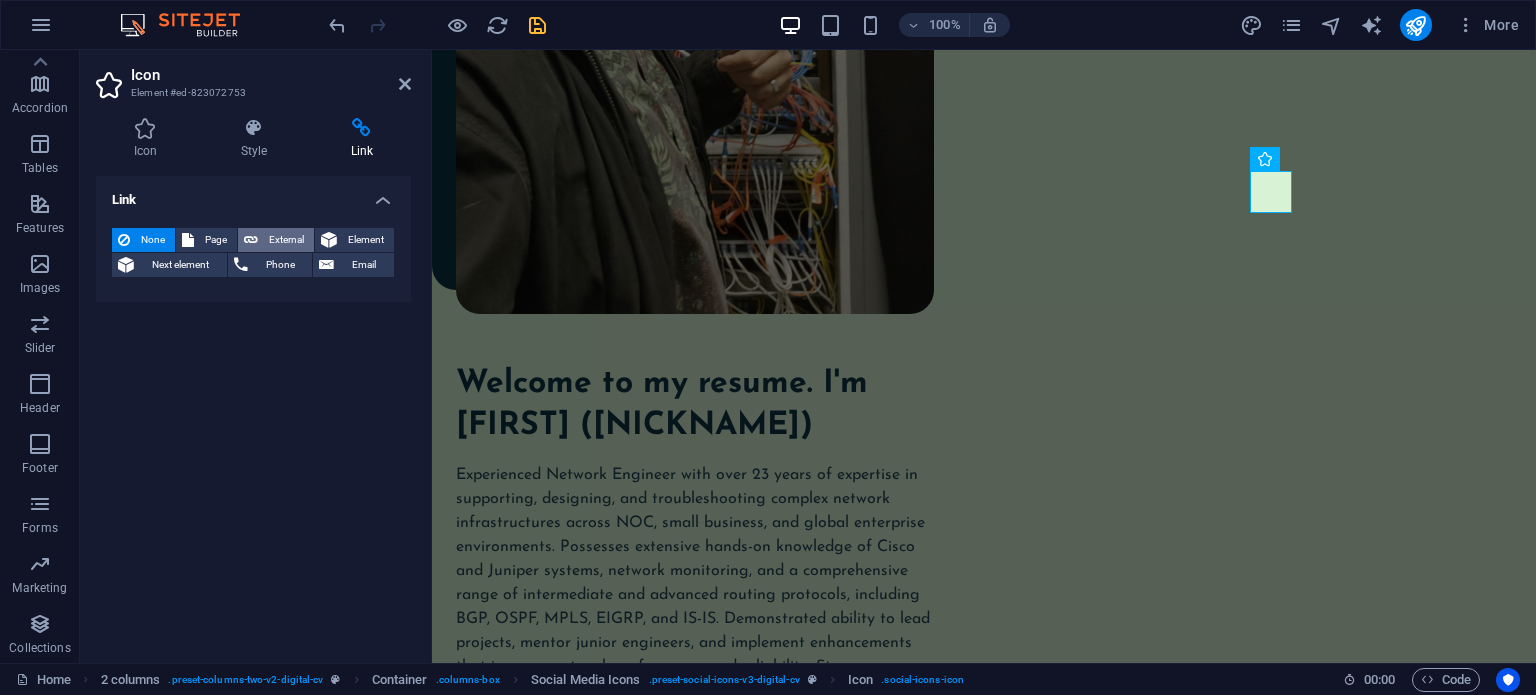 click on "External" at bounding box center (286, 240) 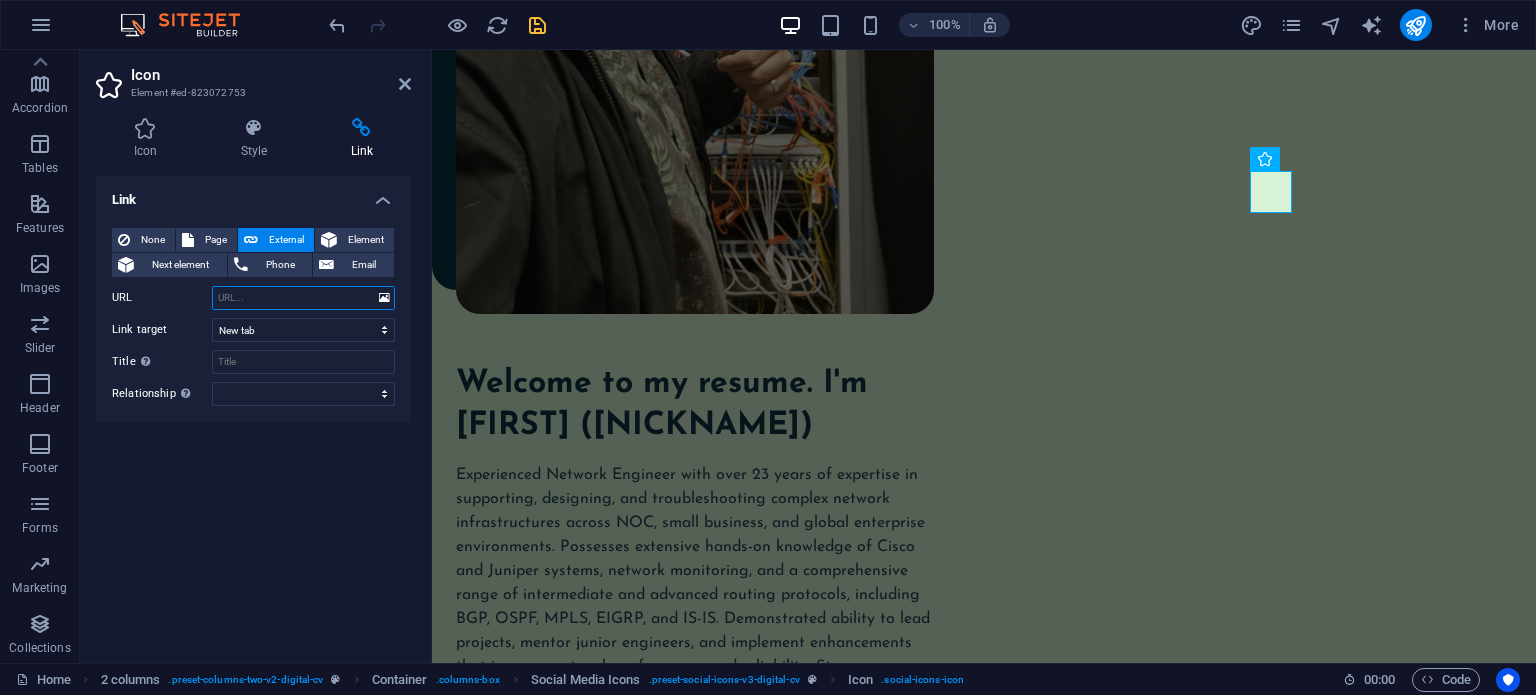 paste on "https://www.linkedin.com/in/robertarriola/" 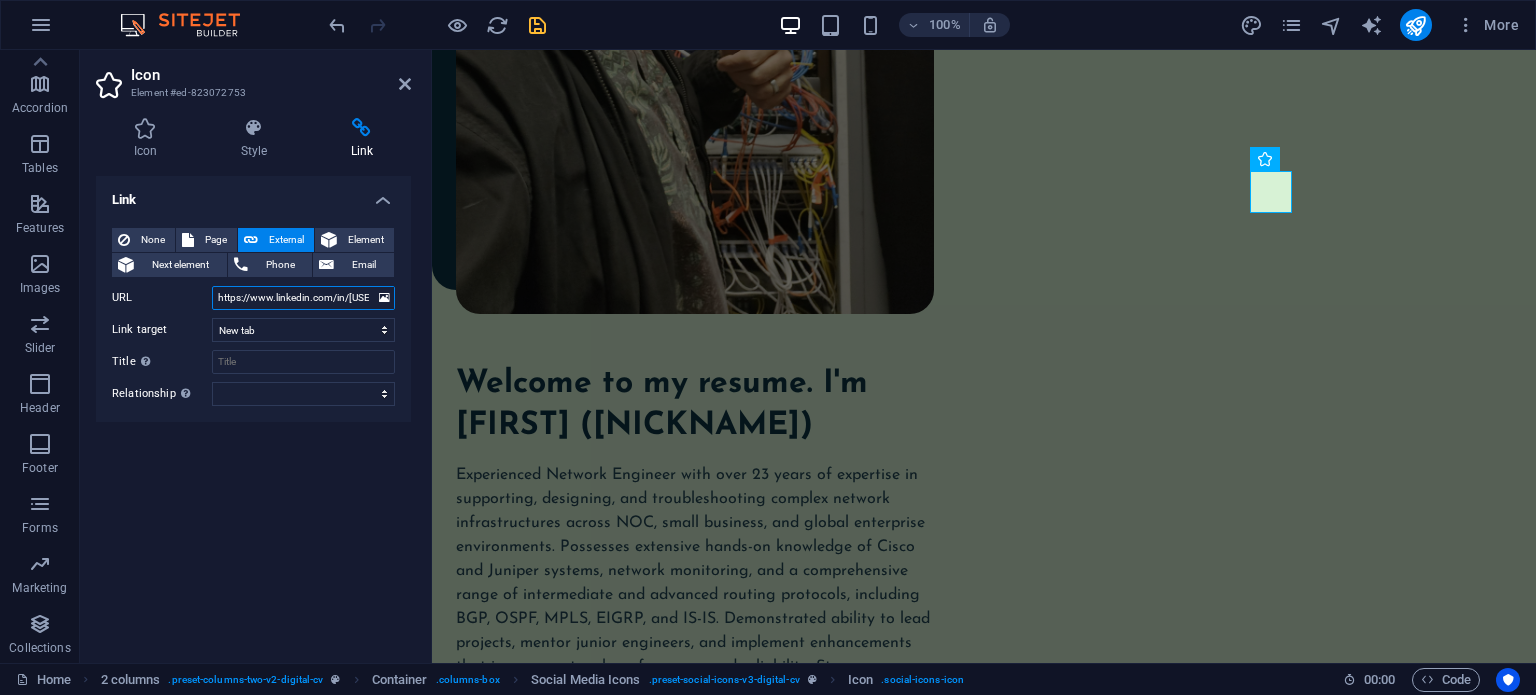 scroll, scrollTop: 0, scrollLeft: 36, axis: horizontal 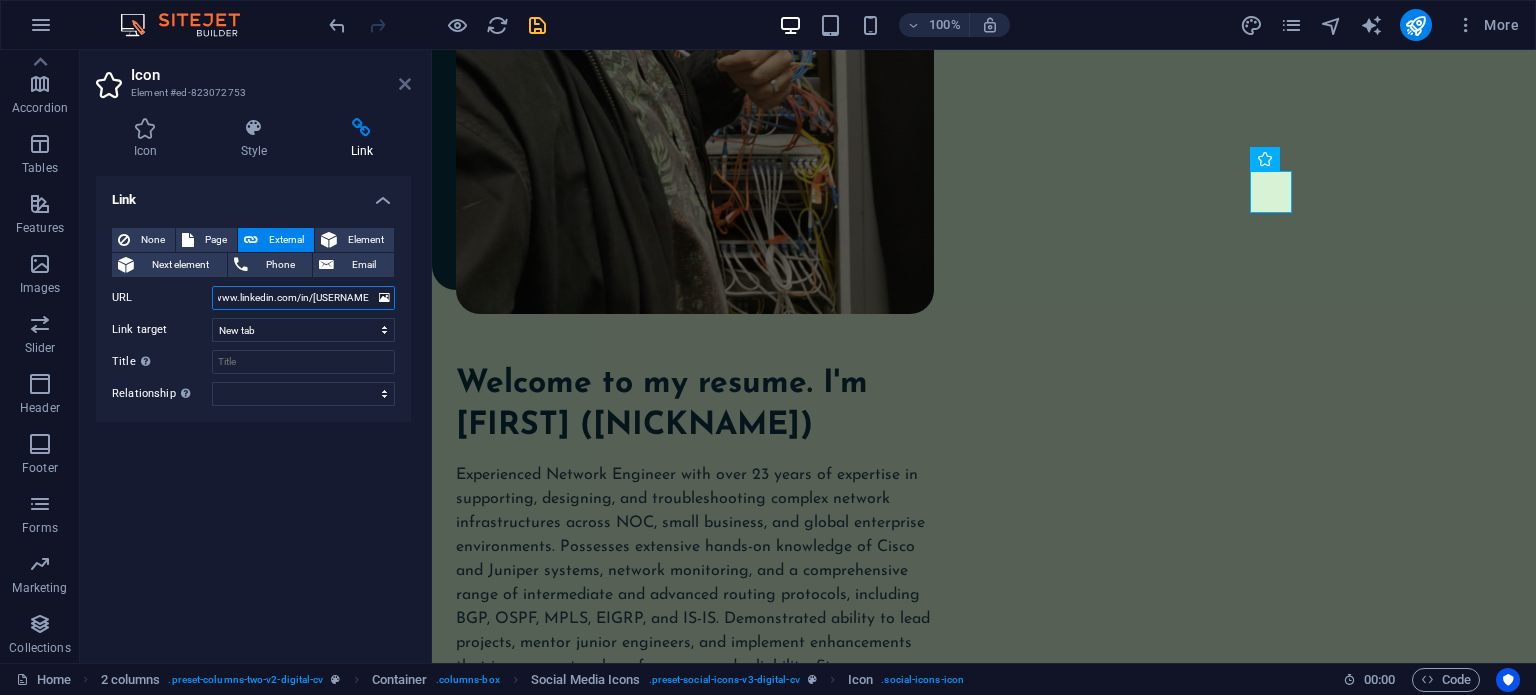 type on "https://www.linkedin.com/in/robertarriola/" 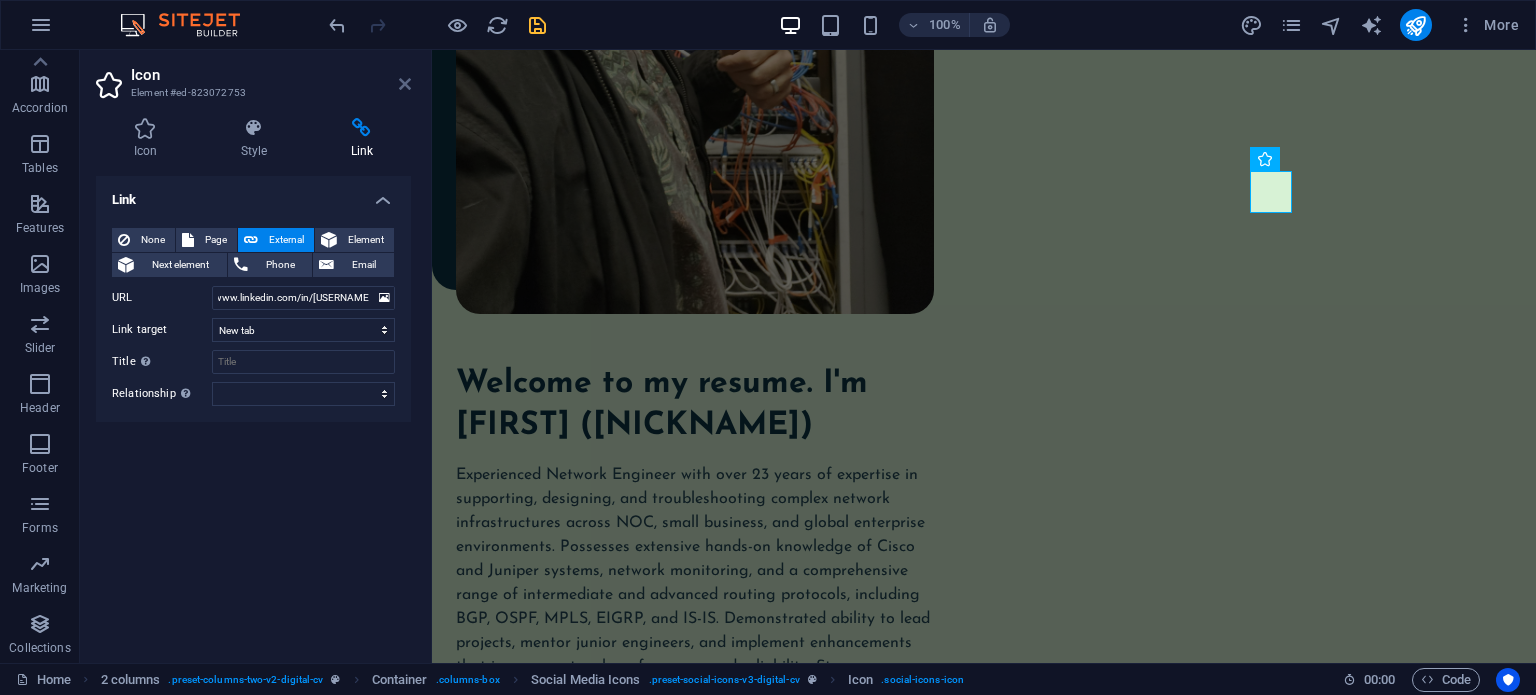scroll, scrollTop: 0, scrollLeft: 0, axis: both 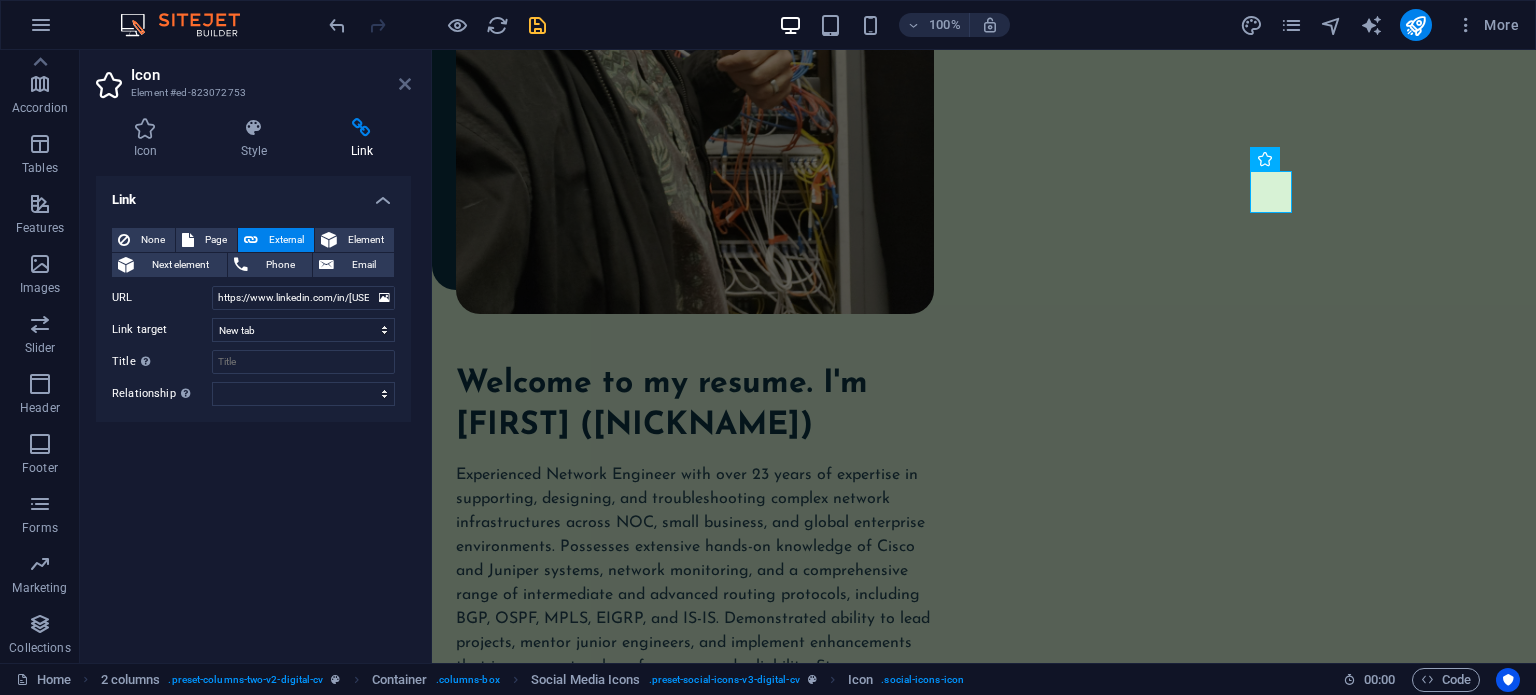 click at bounding box center (405, 84) 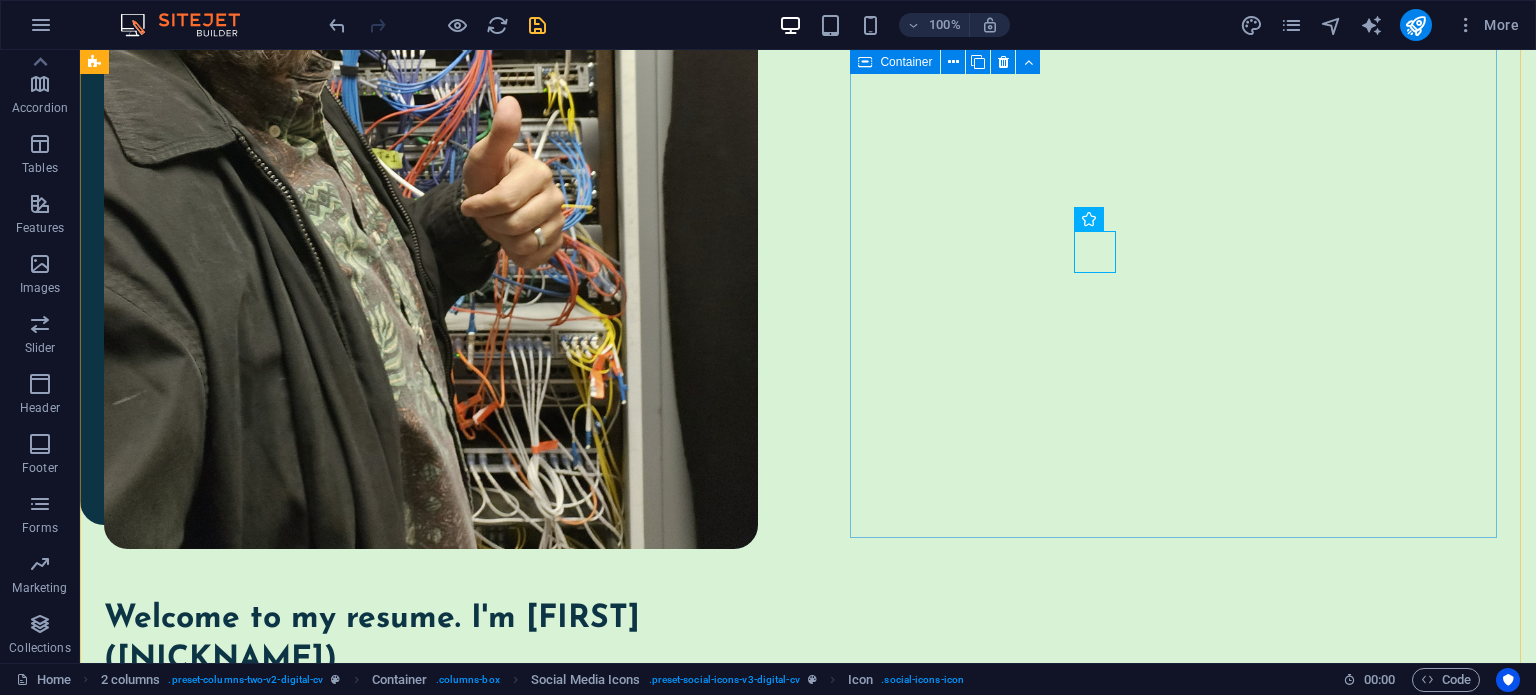 click on "Welcome to my resume. I'm Robert (Rob) Experienced Network Engineer with over 23 years of expertise in supporting, designing, and troubleshooting complex network infrastructures across NOC, small business, and global enterprise environments. Possesses extensive hands-on knowledge of Cisco and Juniper systems, network monitoring, and a comprehensive range of intermediate and advanced routing protocols, including BGP, OSPF, MPLS, EIGRP, and IS-IS. Demonstrated ability to lead projects, mentor junior engineers, and implement enhancements that improve network performance and reliability. Strong documentation and process-oriented mindset, complemented by excellent communication skills. contact me" at bounding box center (431, 812) 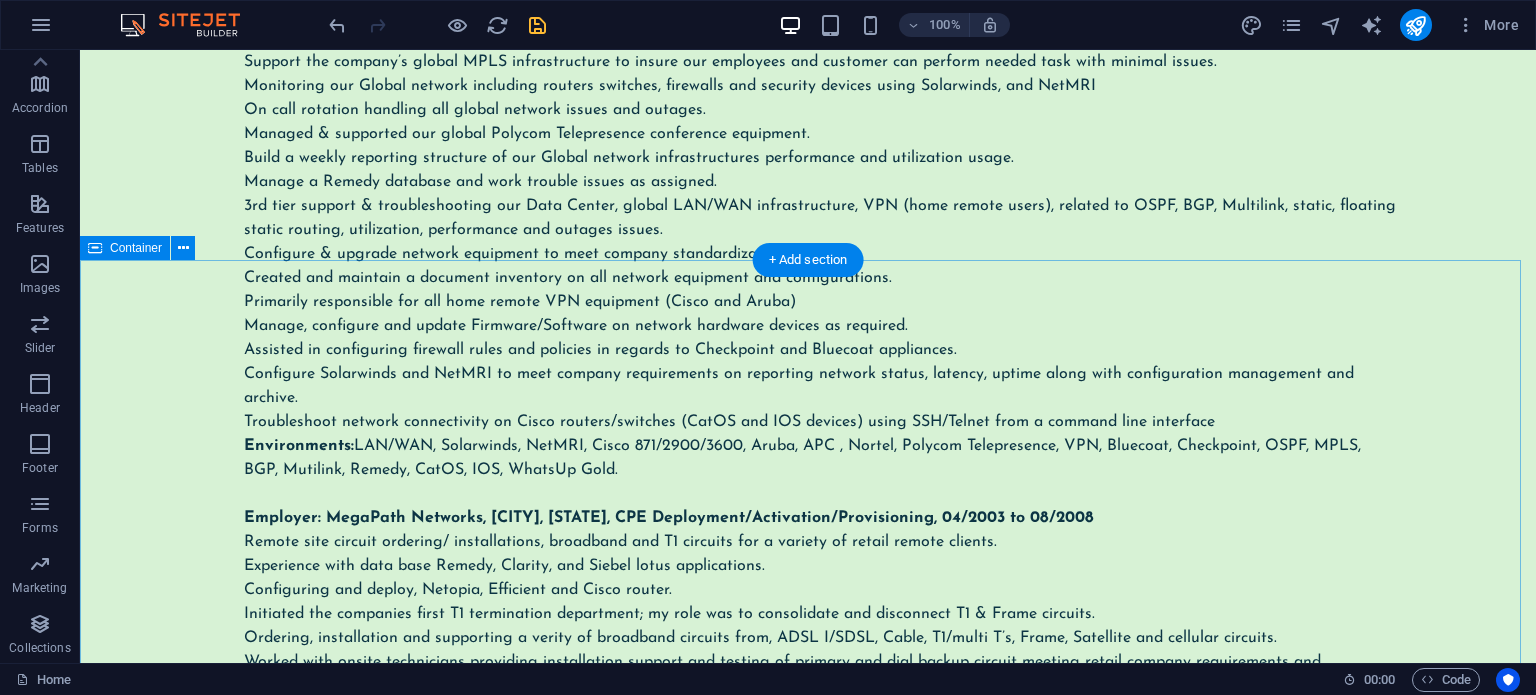 scroll, scrollTop: 6303, scrollLeft: 0, axis: vertical 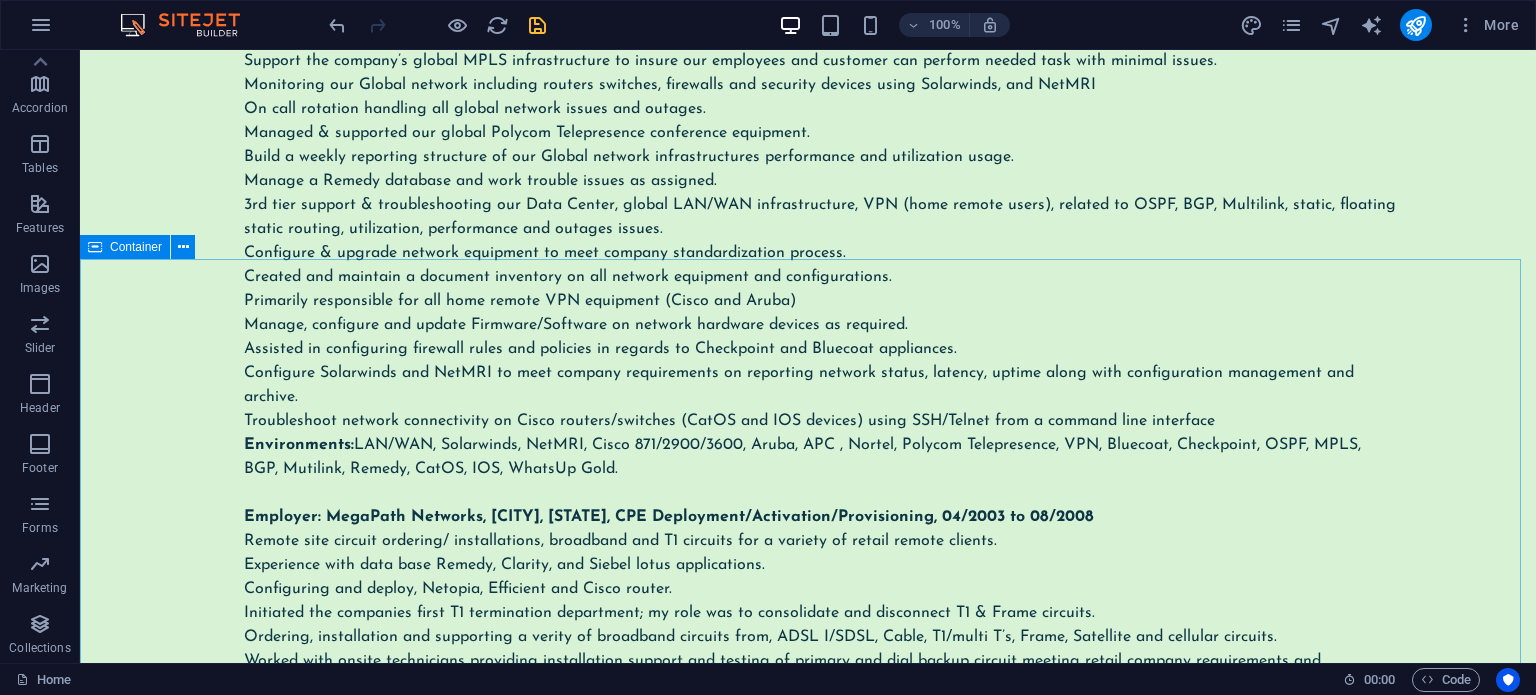 click on "Container" at bounding box center [136, 247] 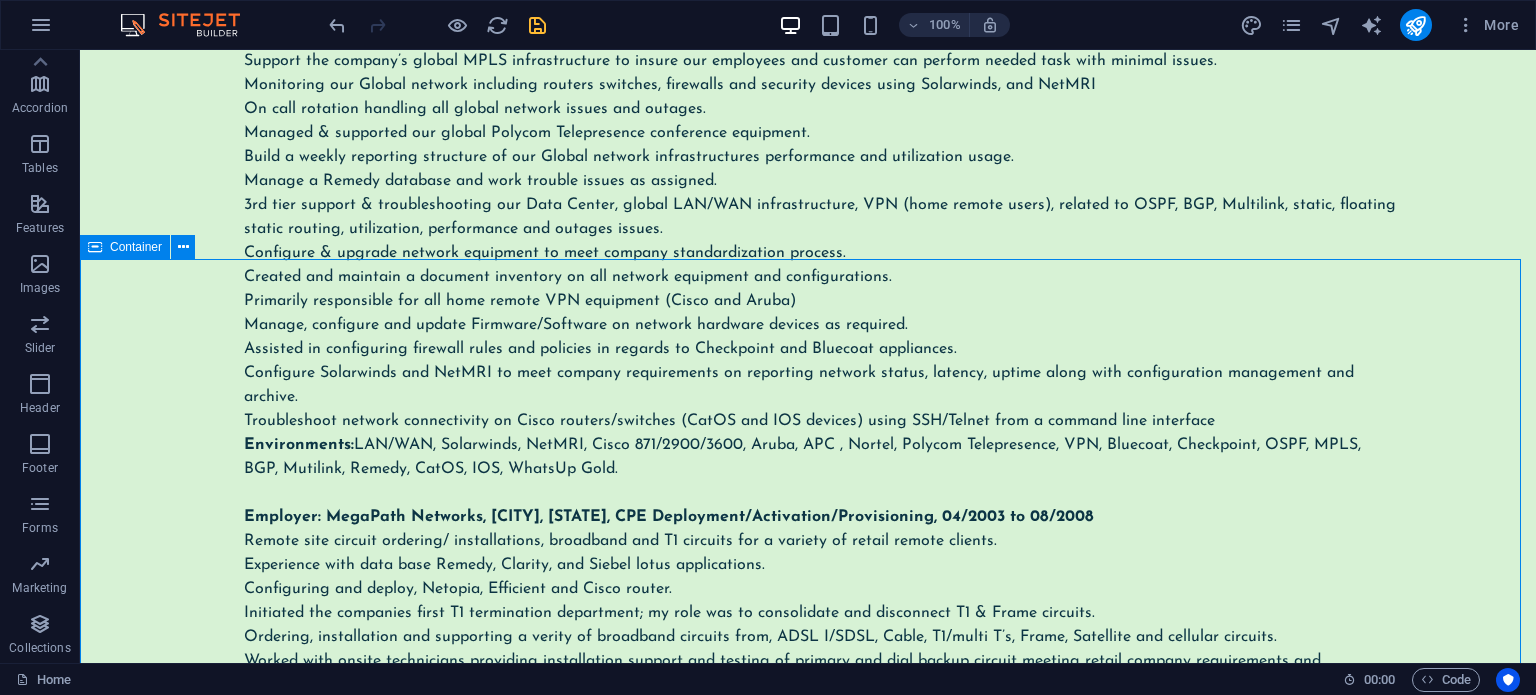 click on "Container" at bounding box center (136, 247) 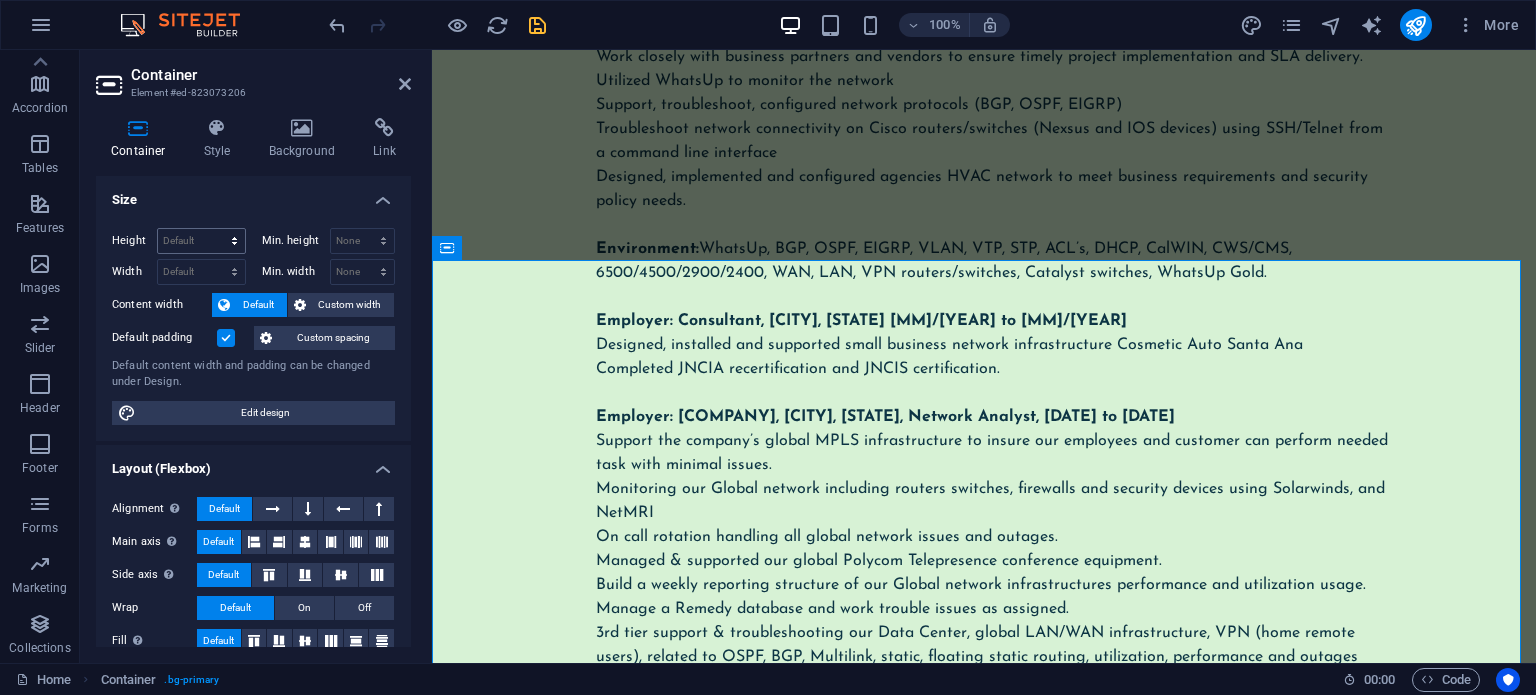 scroll, scrollTop: 6836, scrollLeft: 0, axis: vertical 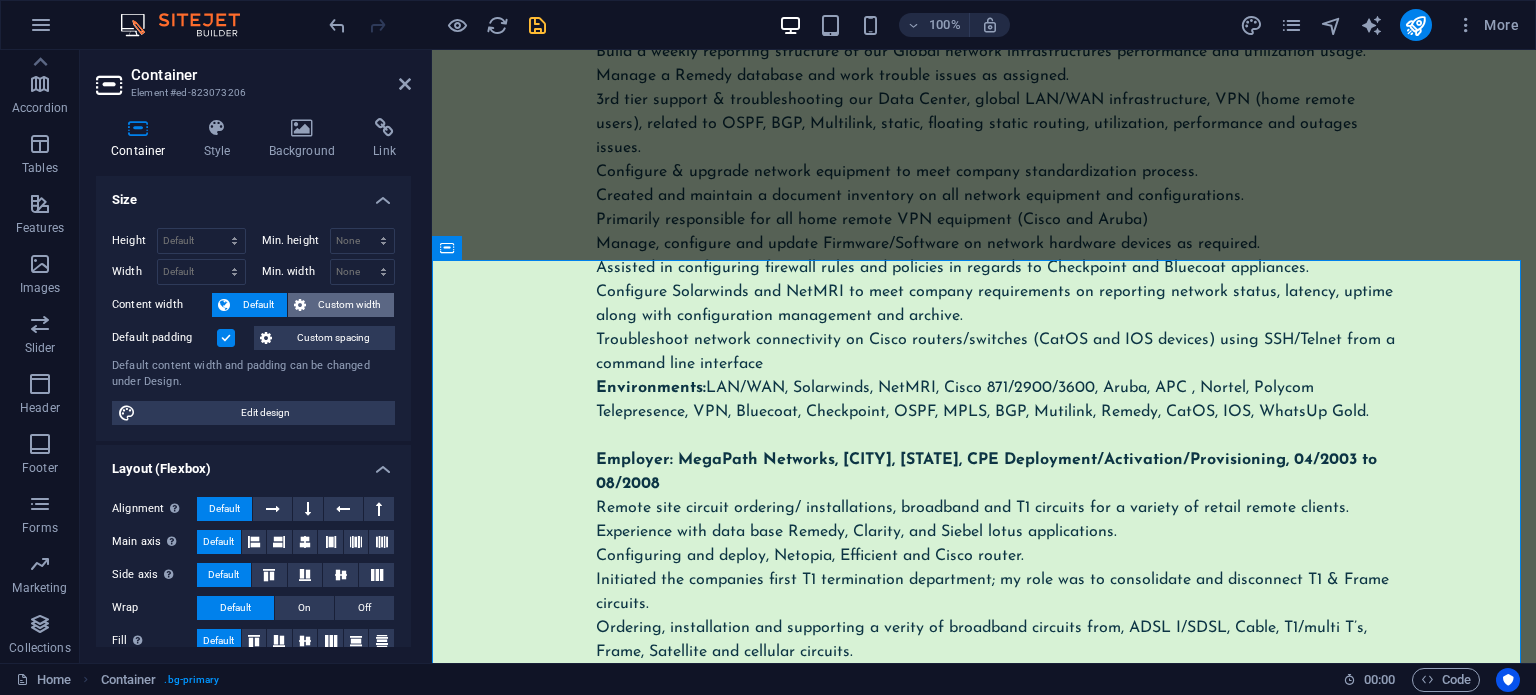 click on "Custom width" at bounding box center [350, 305] 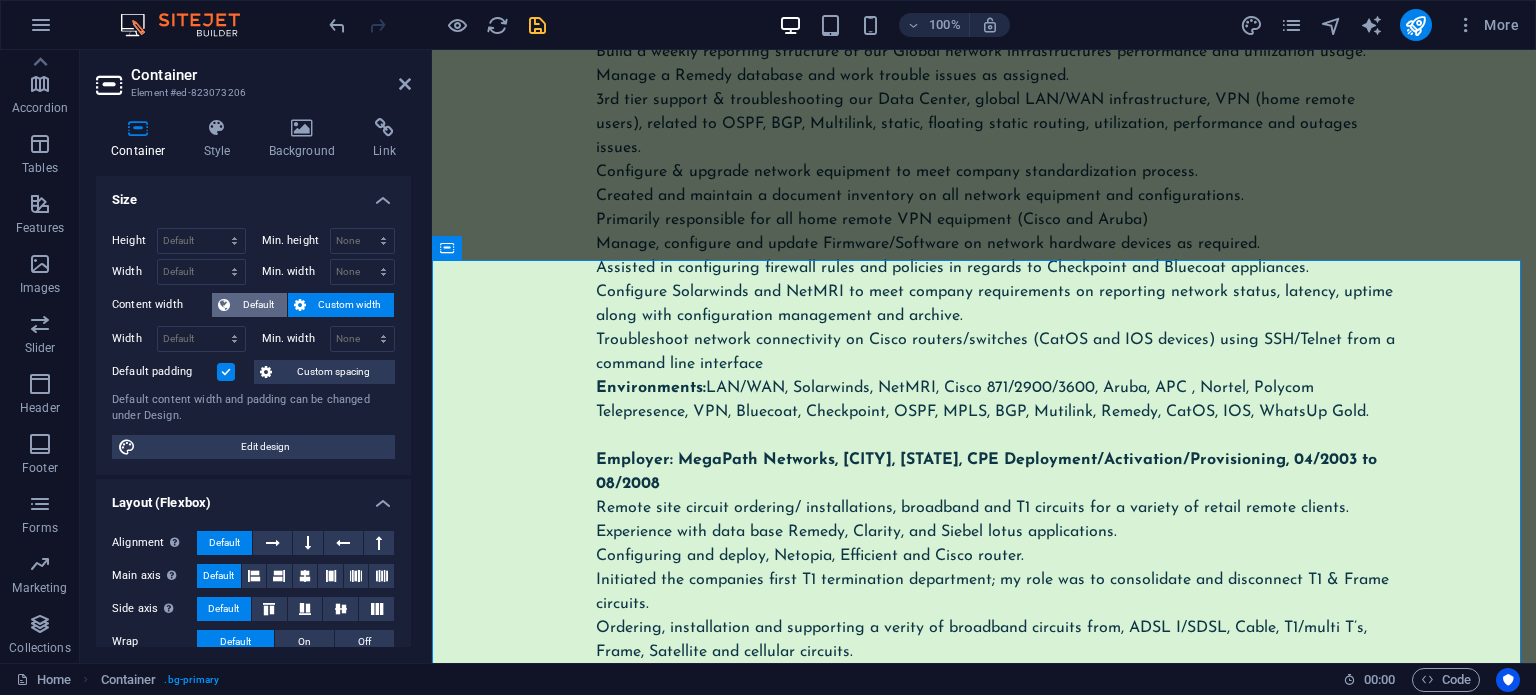 click on "Default" at bounding box center (258, 305) 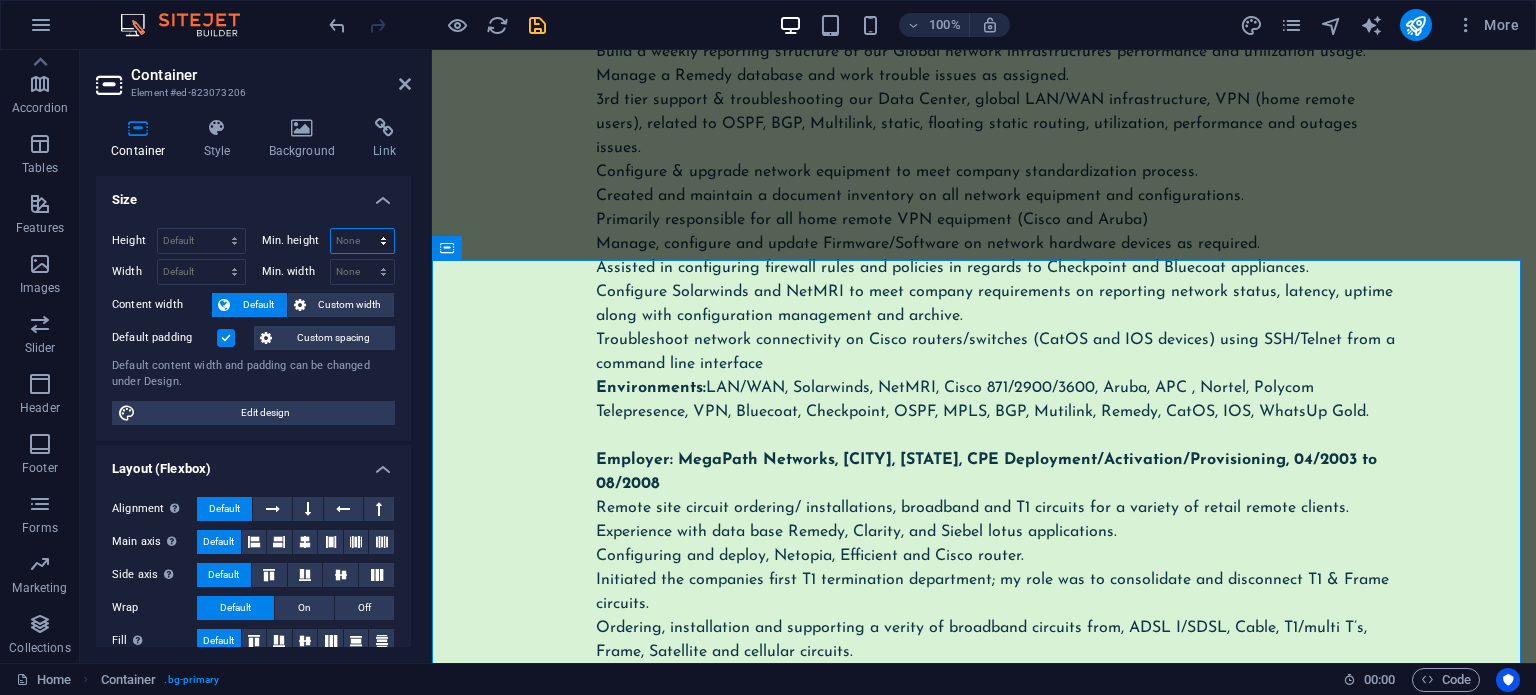 click on "None px rem % vh vw" at bounding box center [363, 241] 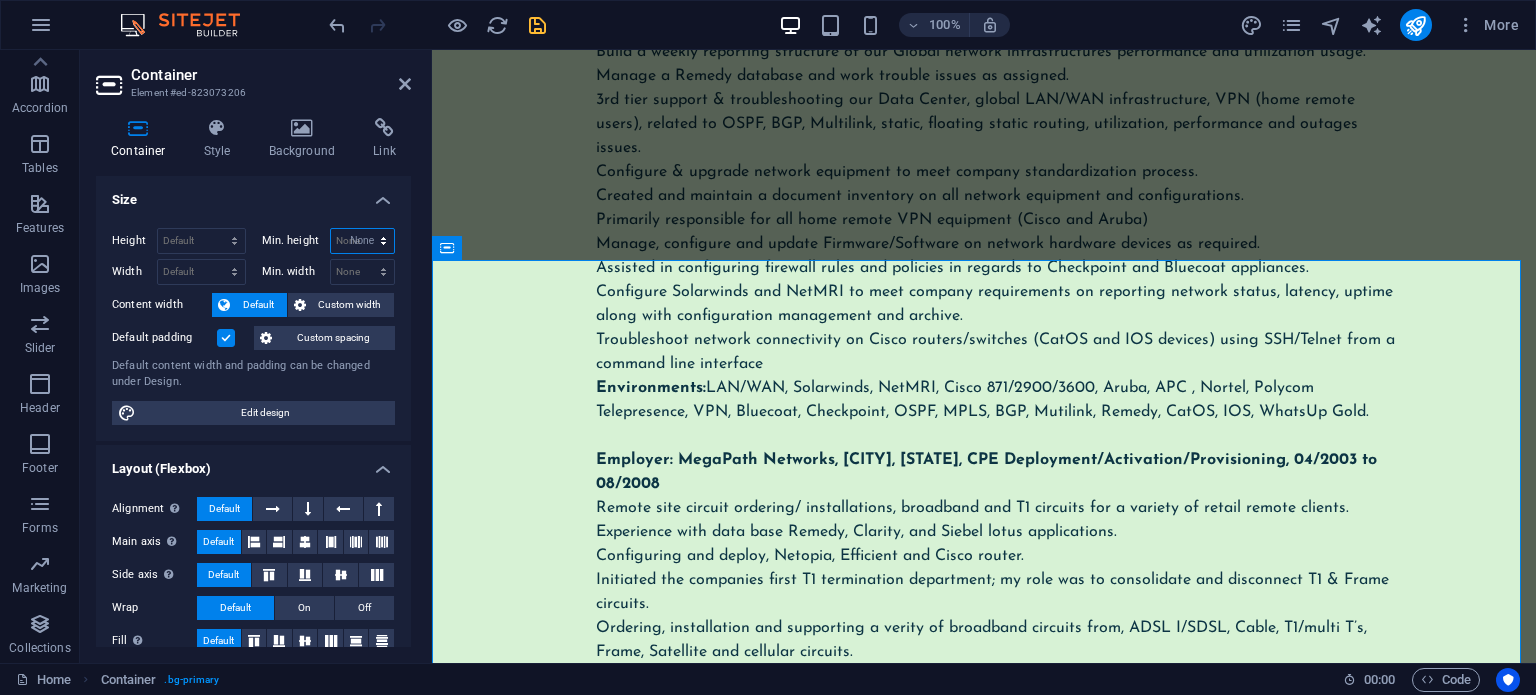 click on "None px rem % vh vw" at bounding box center (363, 241) 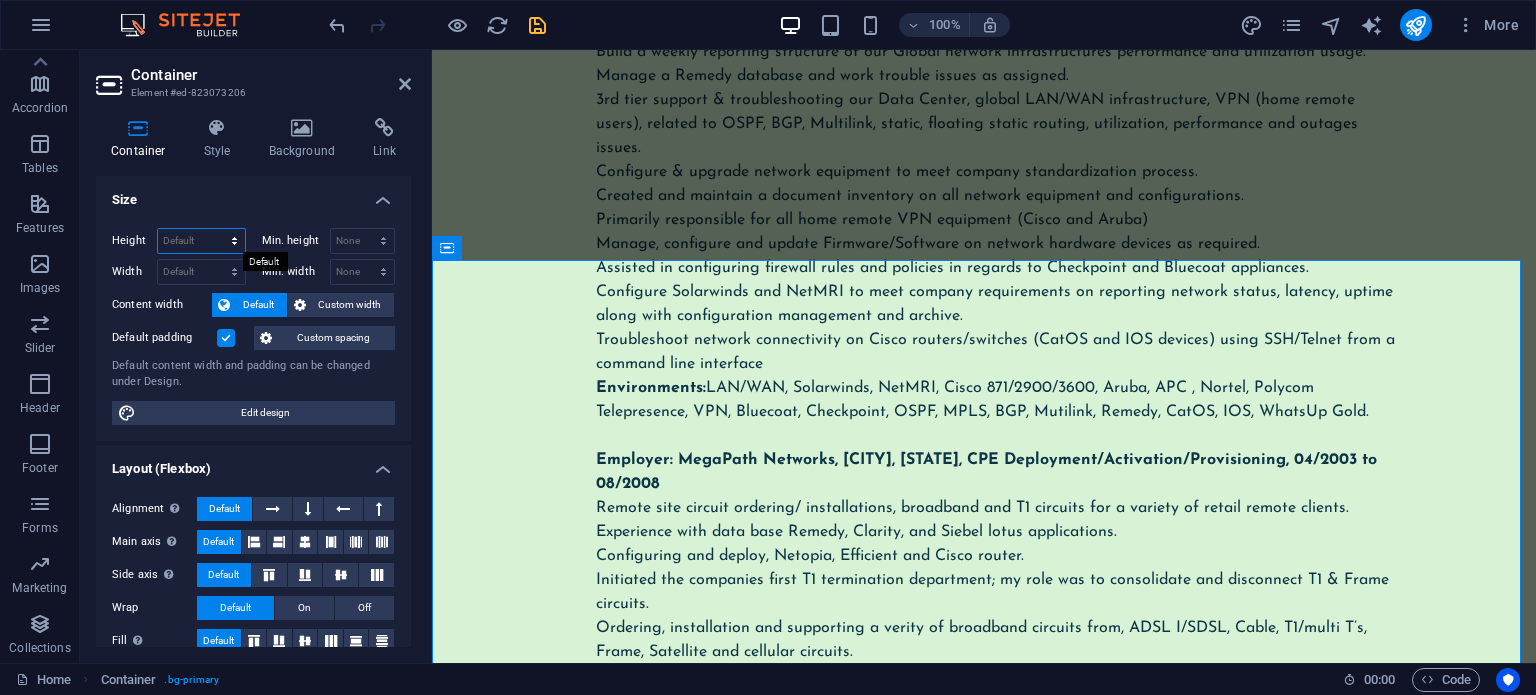 click on "Default px rem % vh vw" at bounding box center (201, 241) 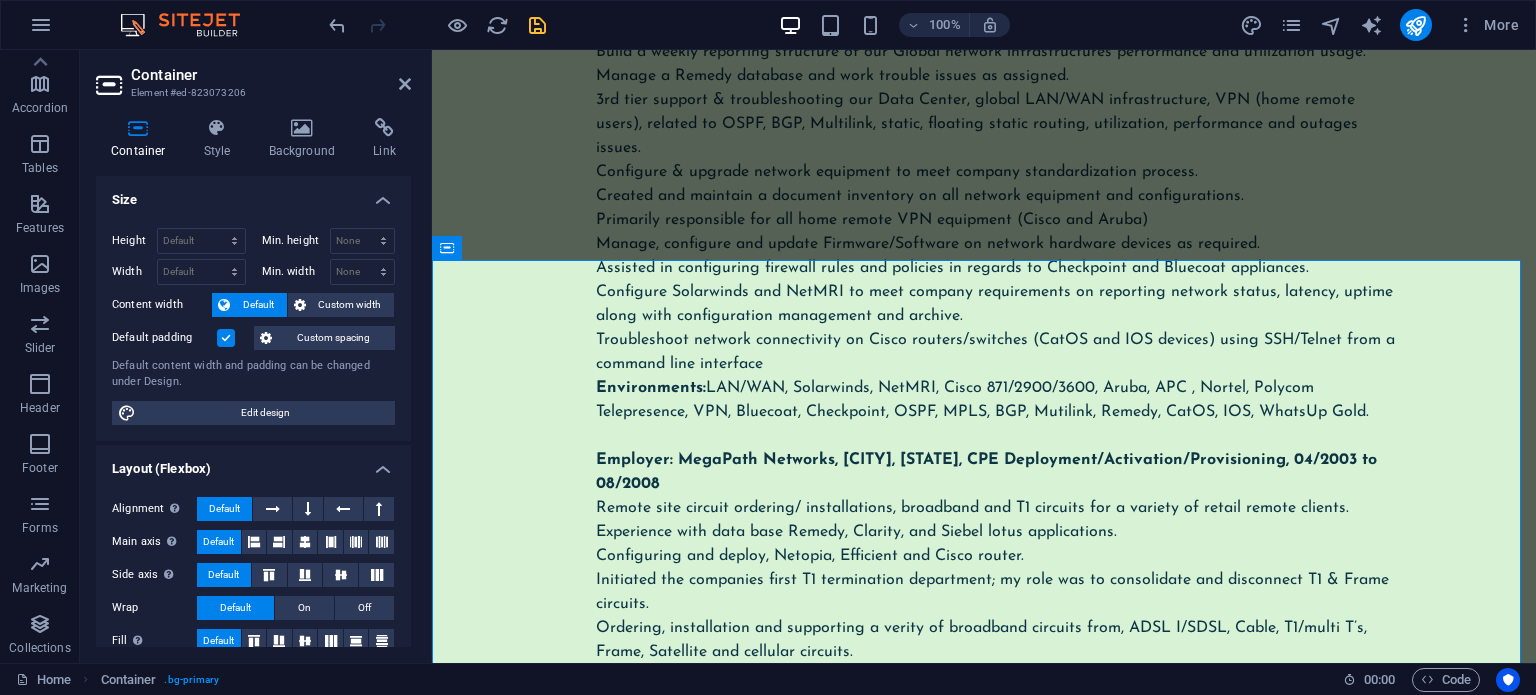 click on "Size" at bounding box center (253, 194) 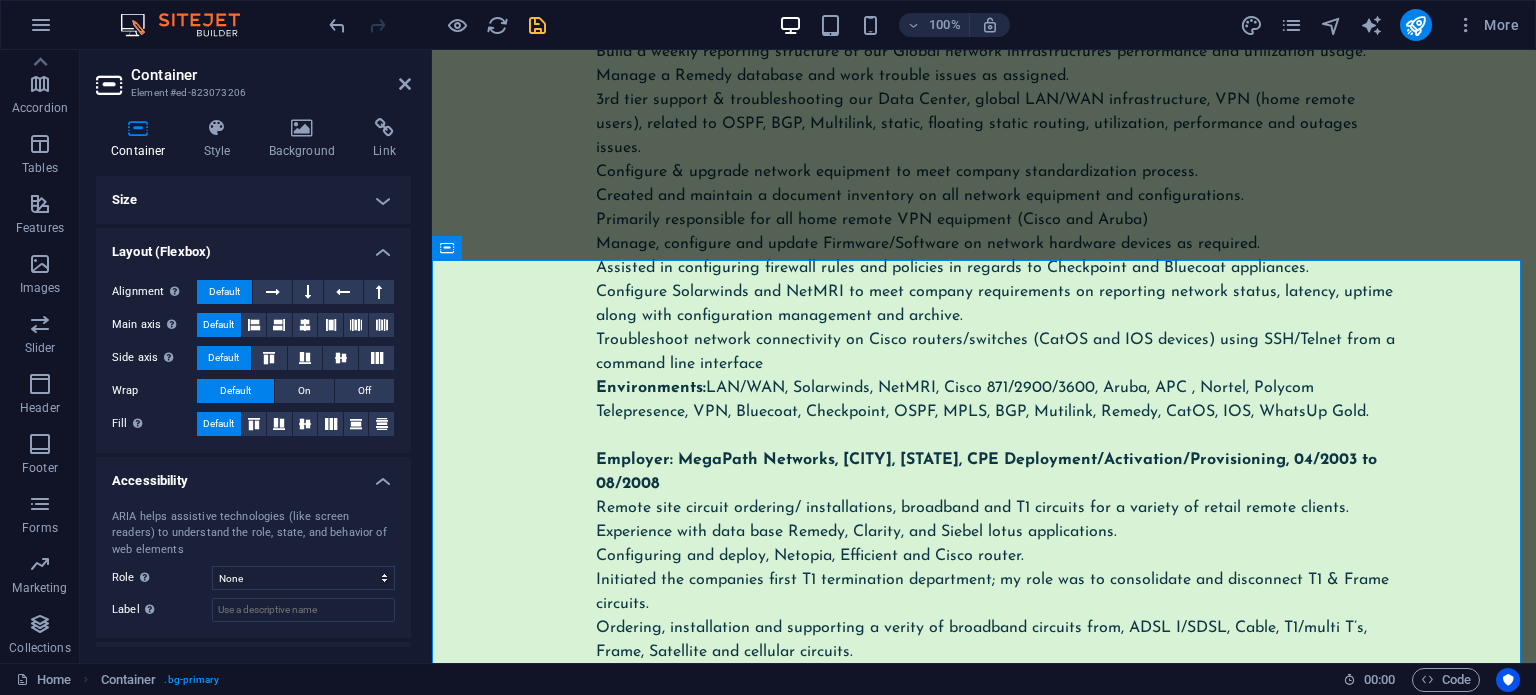scroll, scrollTop: 86, scrollLeft: 0, axis: vertical 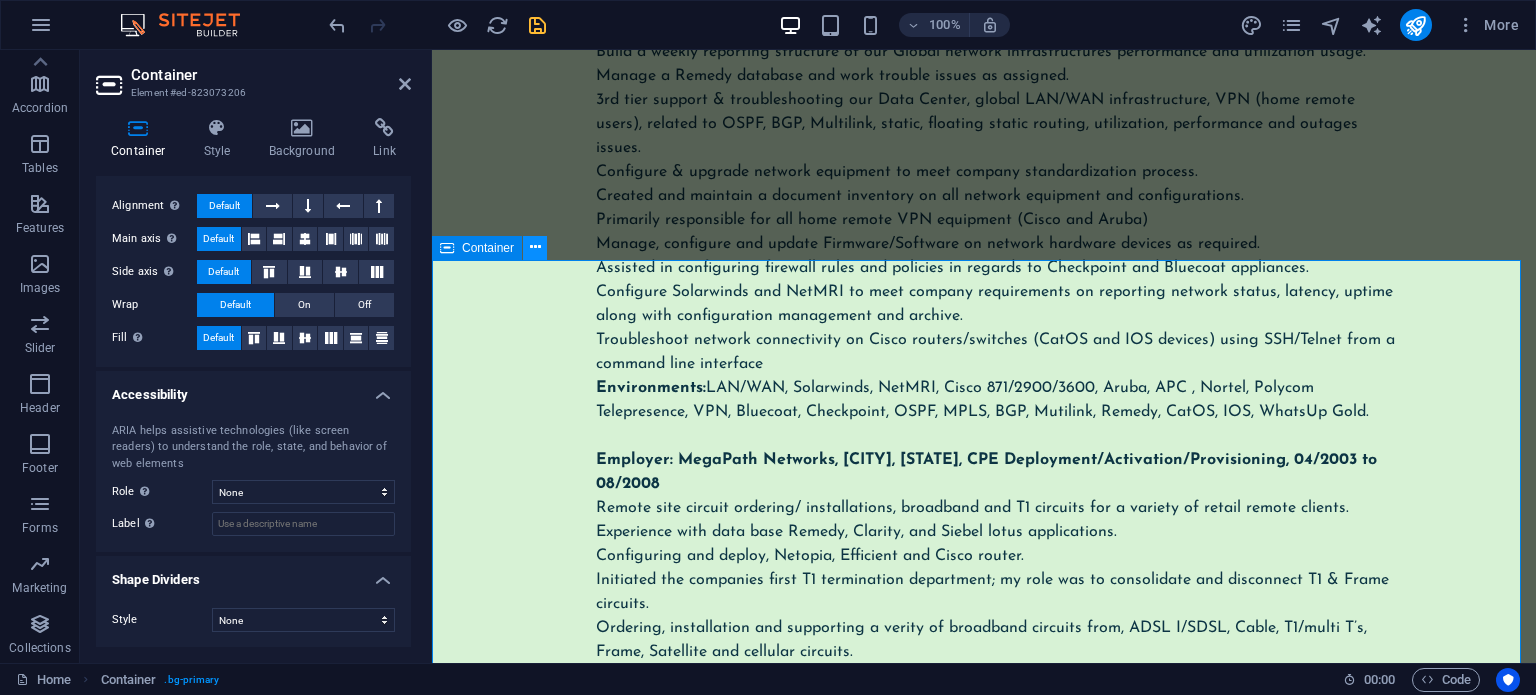 click at bounding box center [535, 247] 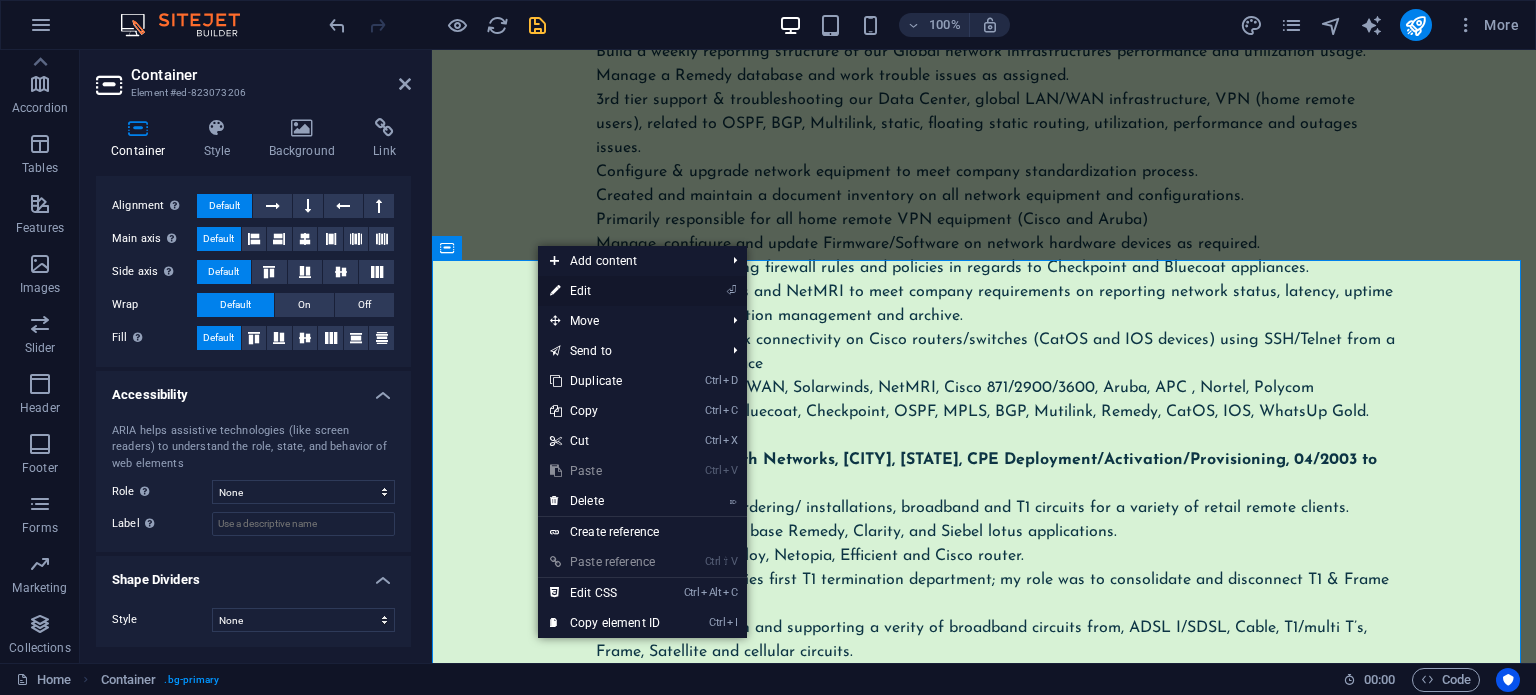 click on "⏎  Edit" at bounding box center [605, 291] 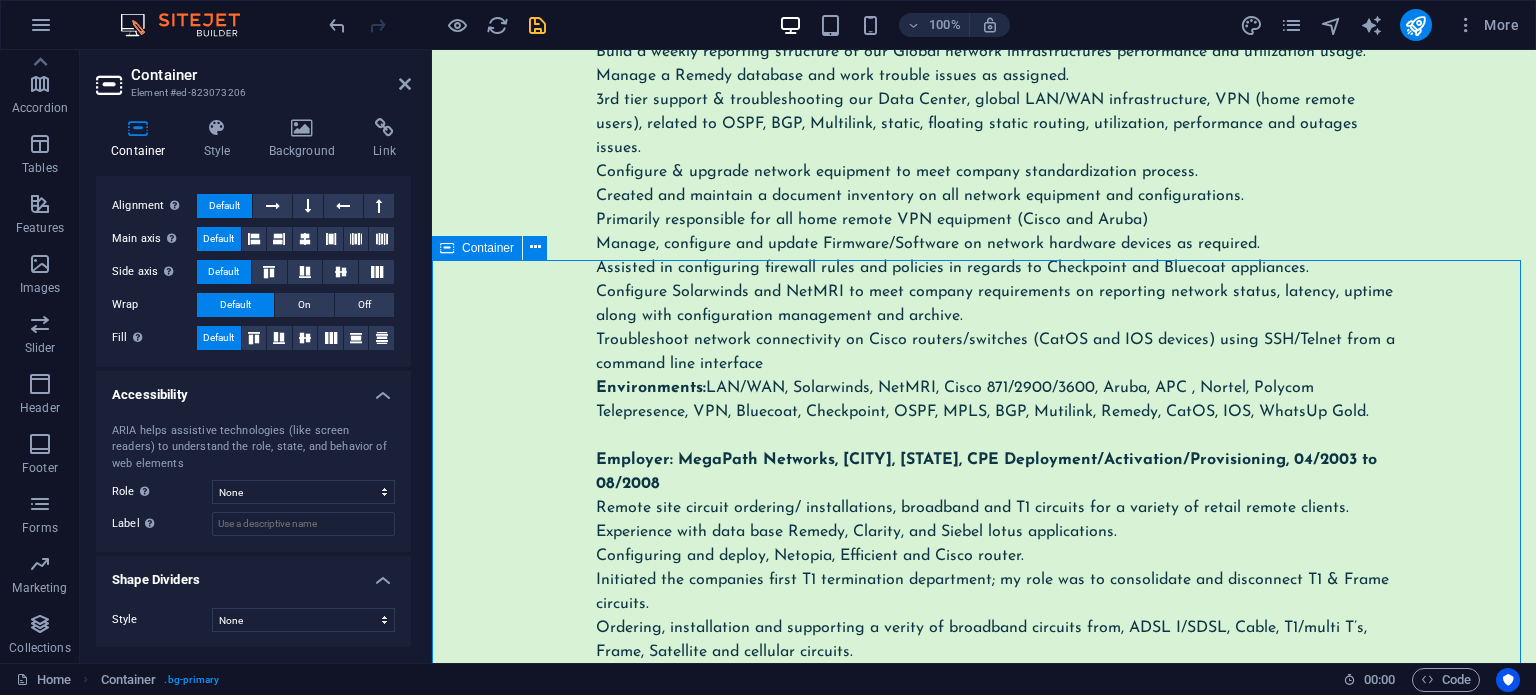 drag, startPoint x: 628, startPoint y: 263, endPoint x: 656, endPoint y: 521, distance: 259.51492 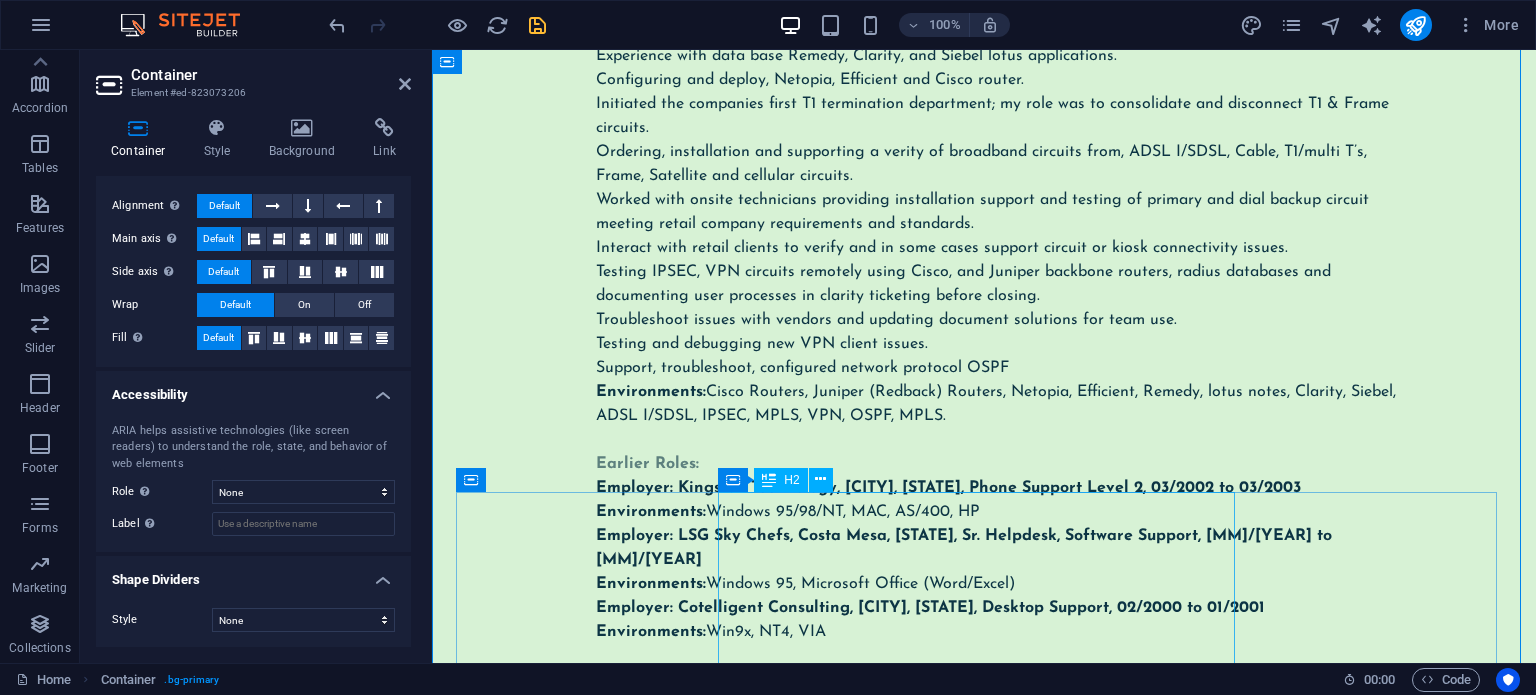 click on "Aug 1 2025 Open to new opportunities" at bounding box center (742, 1518) 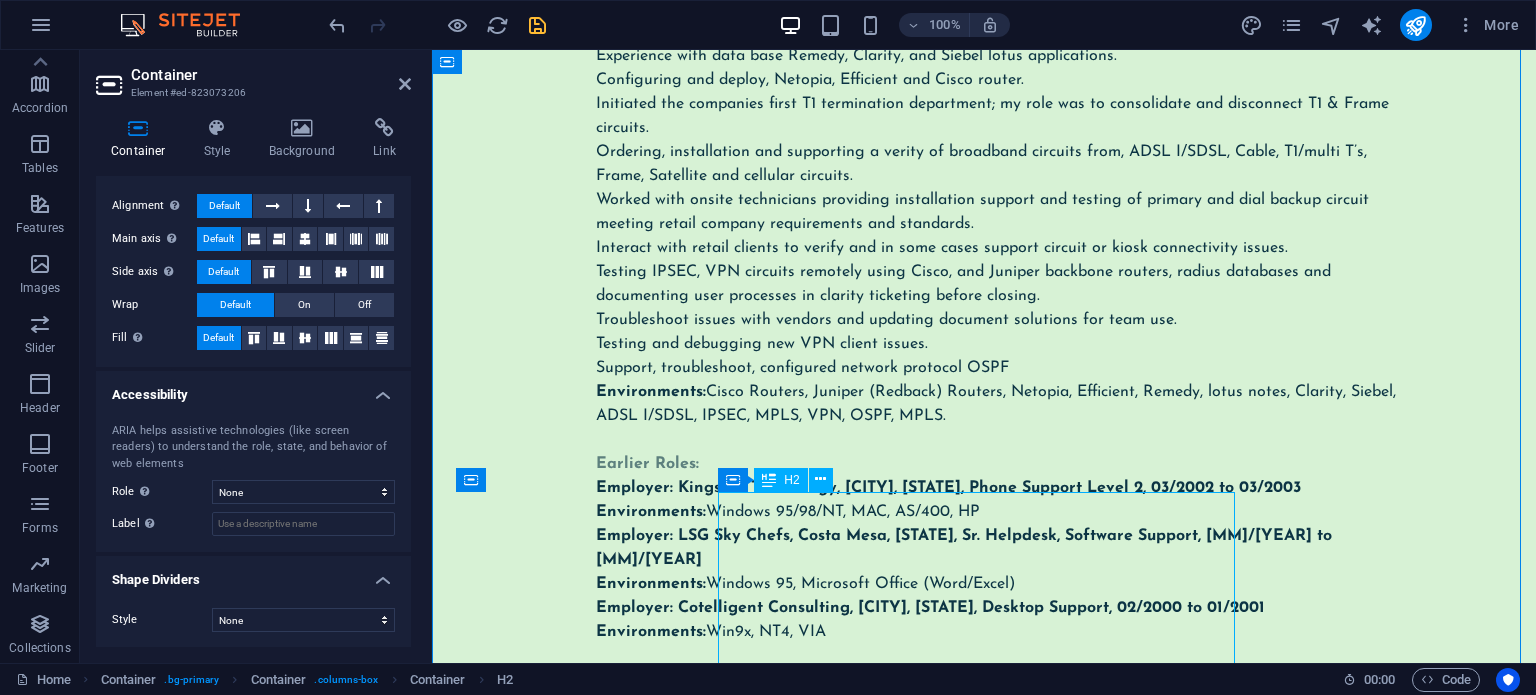 scroll, scrollTop: 6779, scrollLeft: 0, axis: vertical 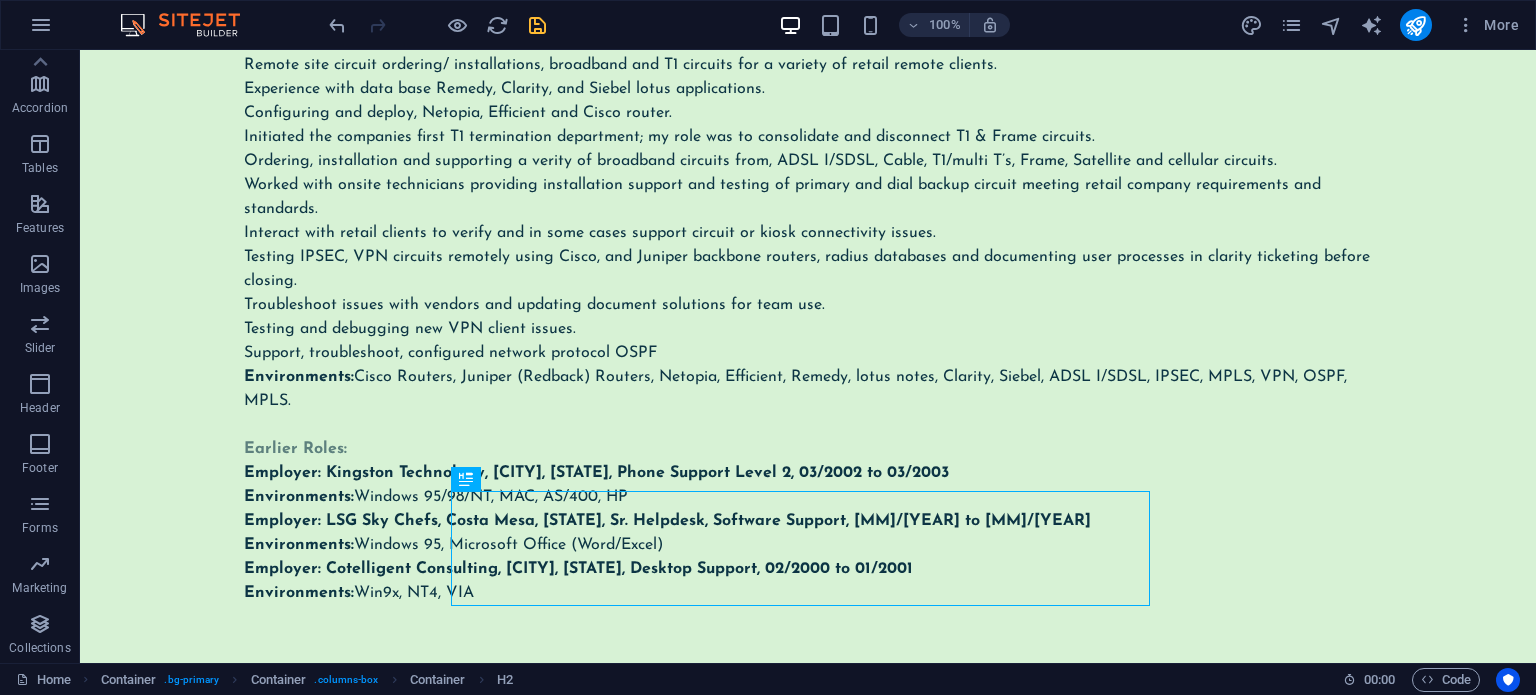 drag, startPoint x: 561, startPoint y: 590, endPoint x: 898, endPoint y: 263, distance: 469.57214 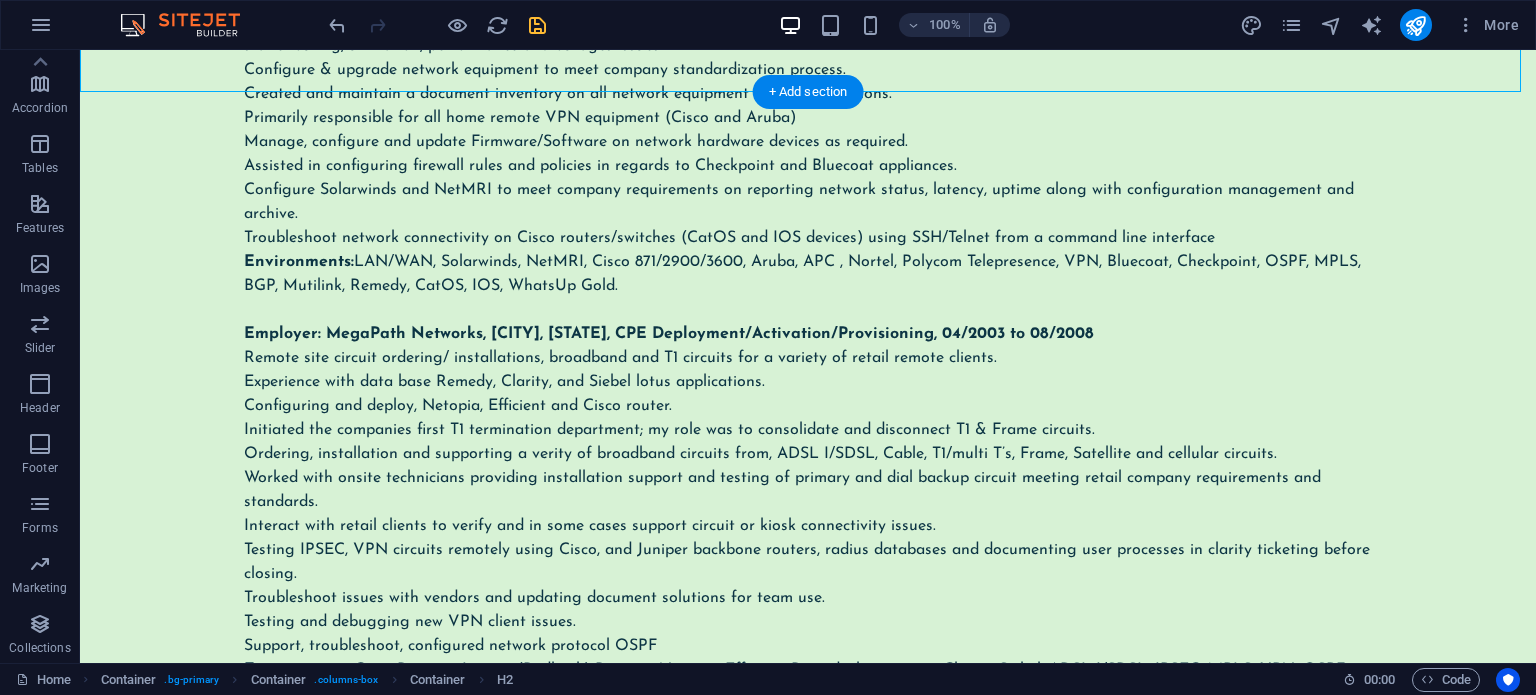 scroll, scrollTop: 6263, scrollLeft: 0, axis: vertical 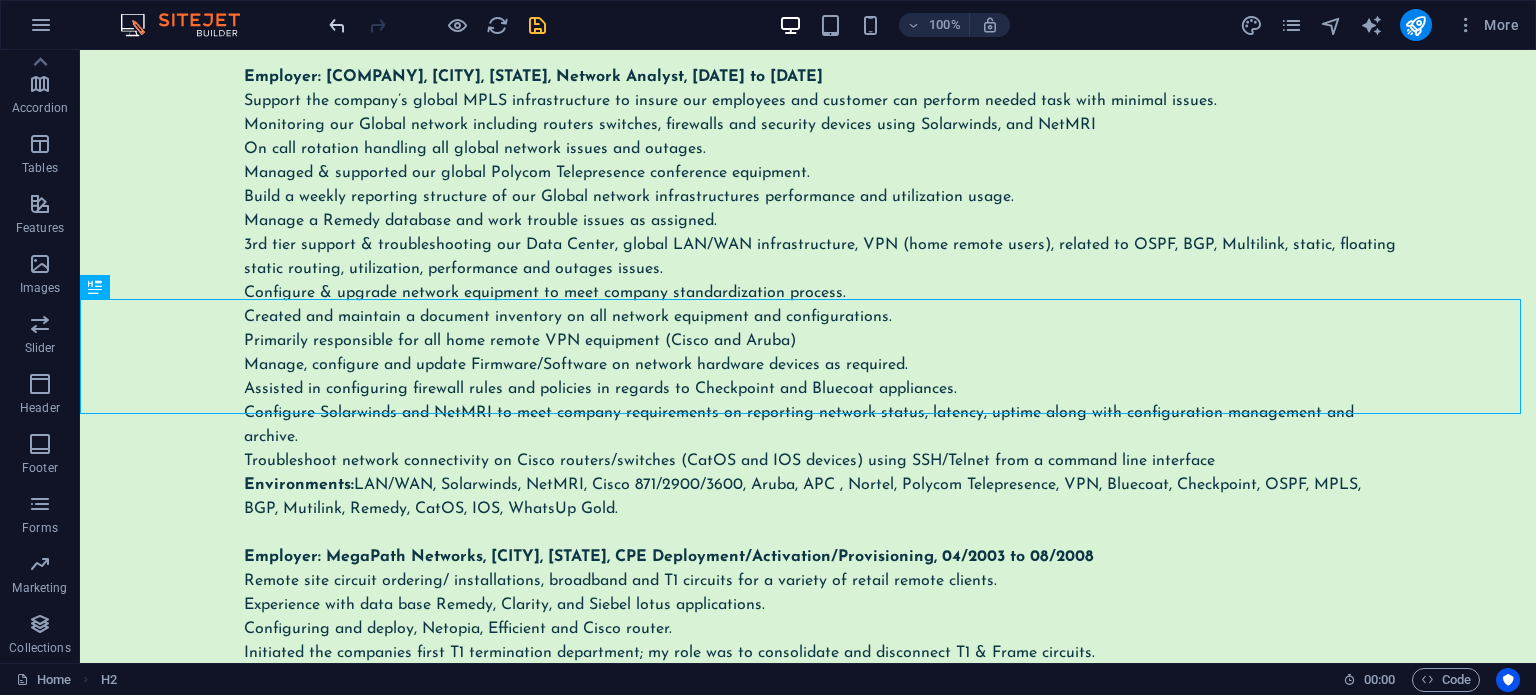 click at bounding box center (337, 25) 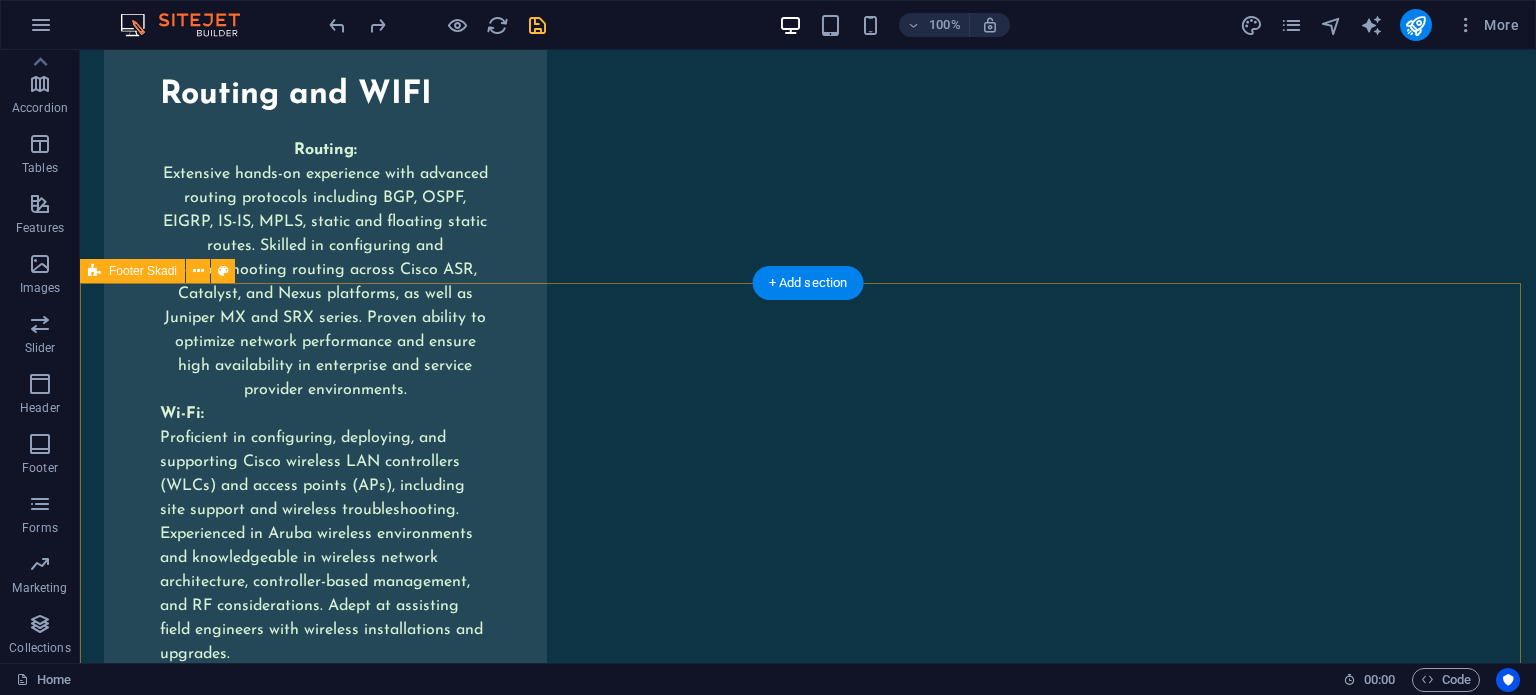 scroll, scrollTop: 9632, scrollLeft: 0, axis: vertical 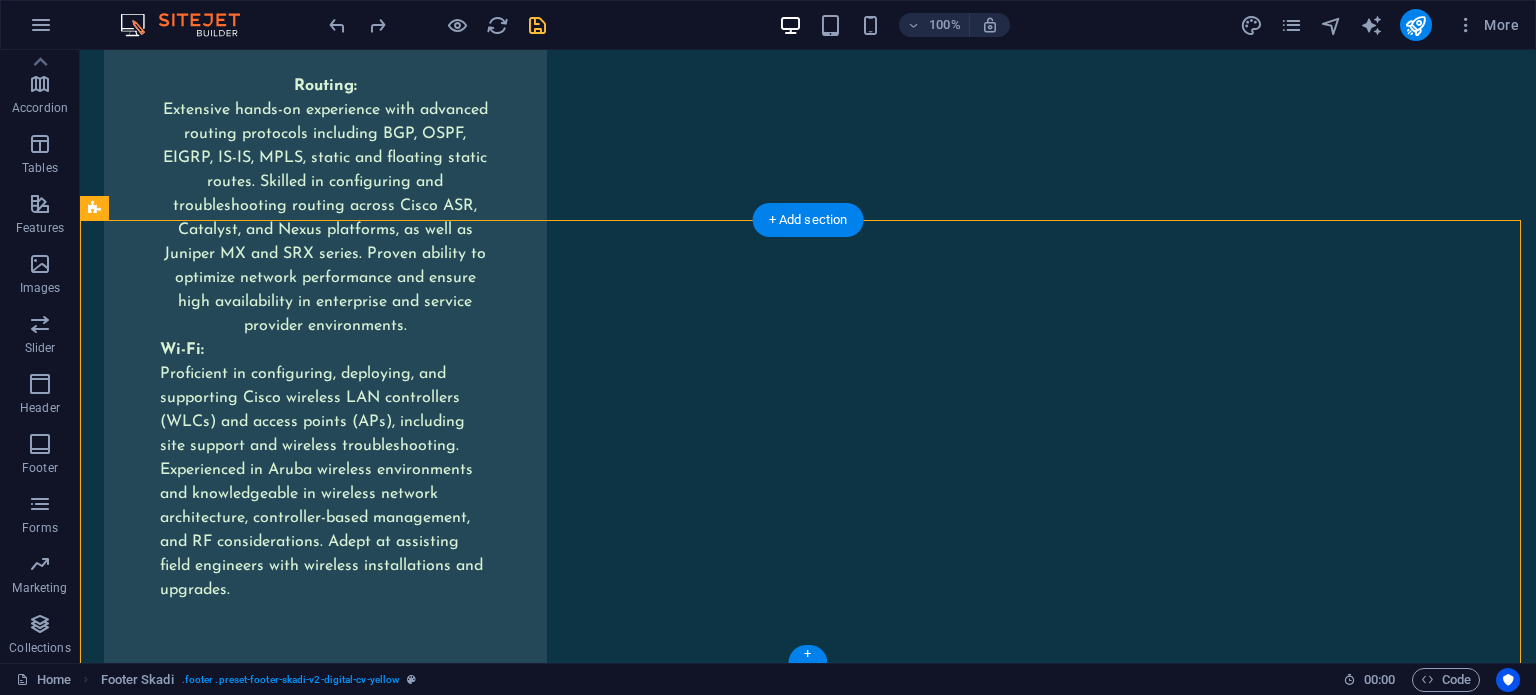 drag, startPoint x: 805, startPoint y: 472, endPoint x: 797, endPoint y: 398, distance: 74.431175 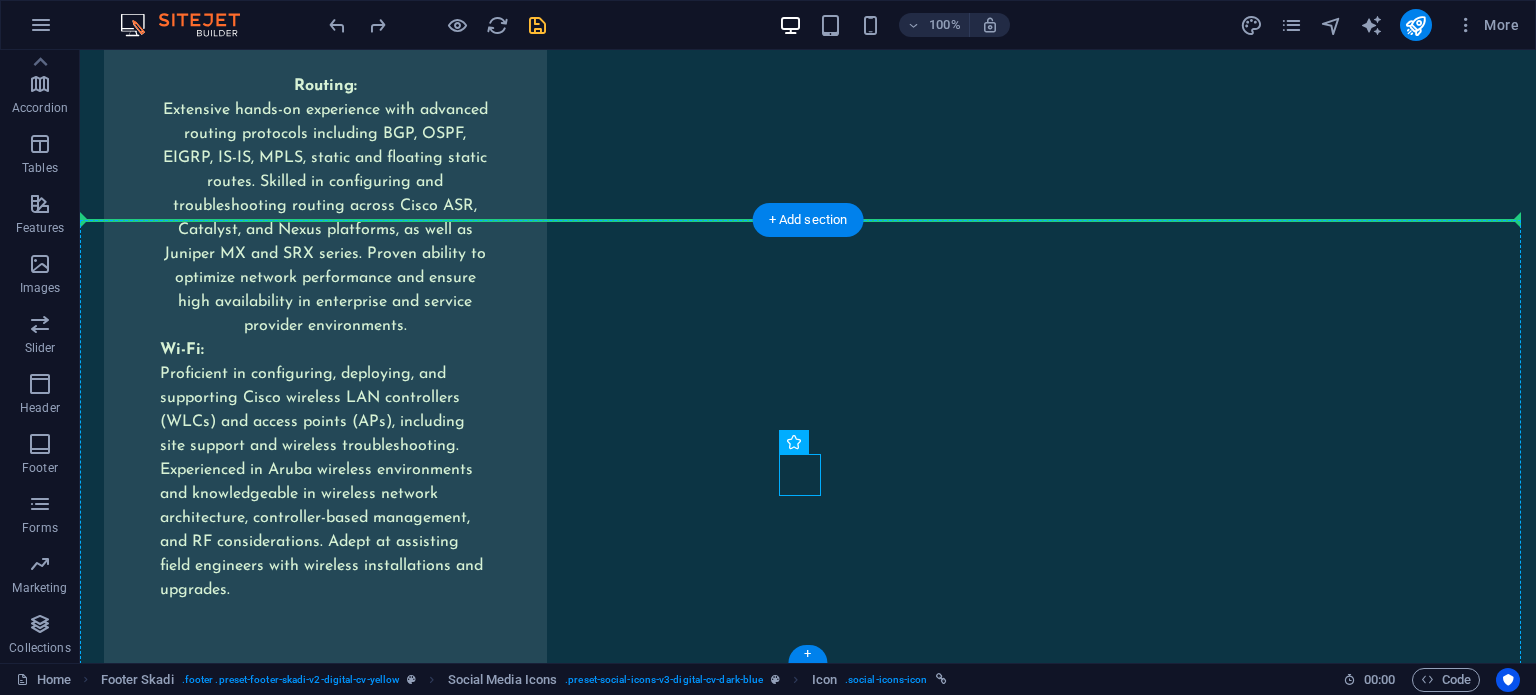 drag, startPoint x: 800, startPoint y: 471, endPoint x: 806, endPoint y: 384, distance: 87.20665 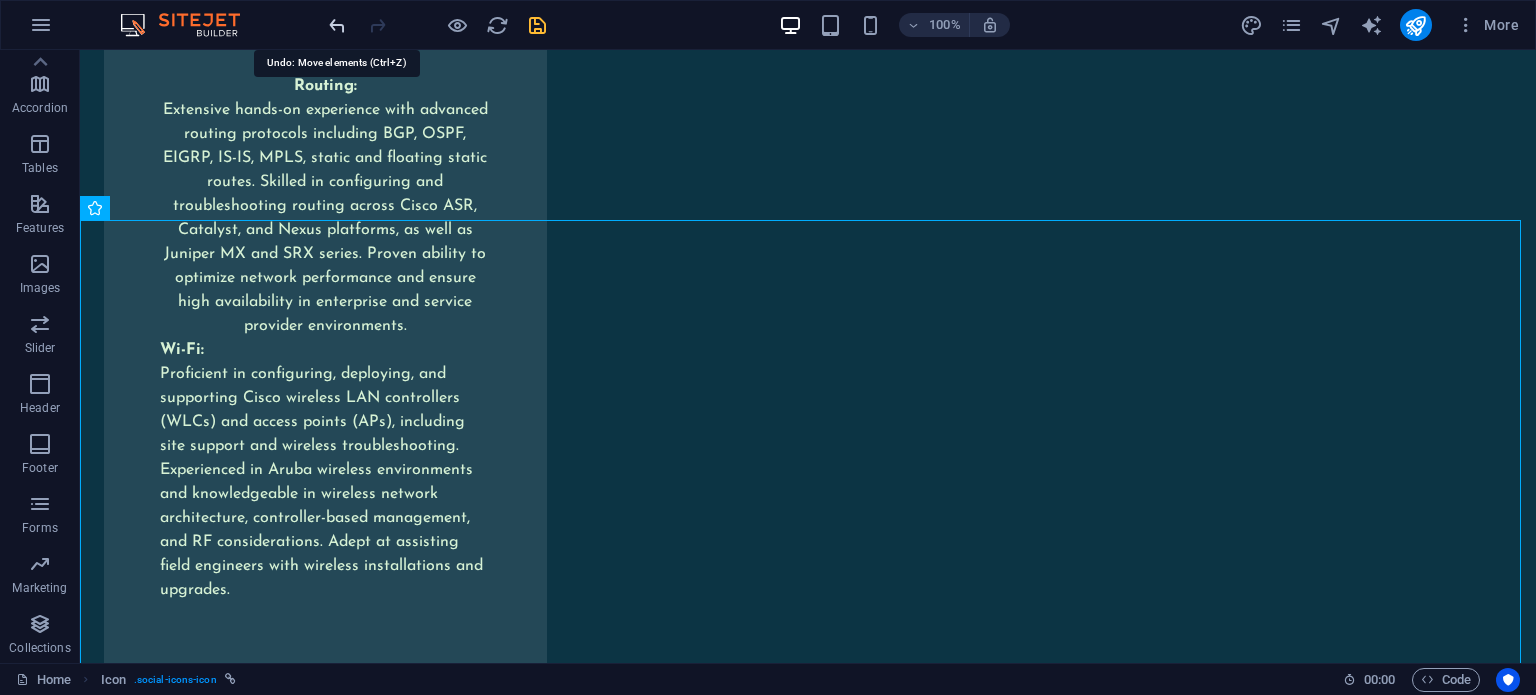 click at bounding box center (337, 25) 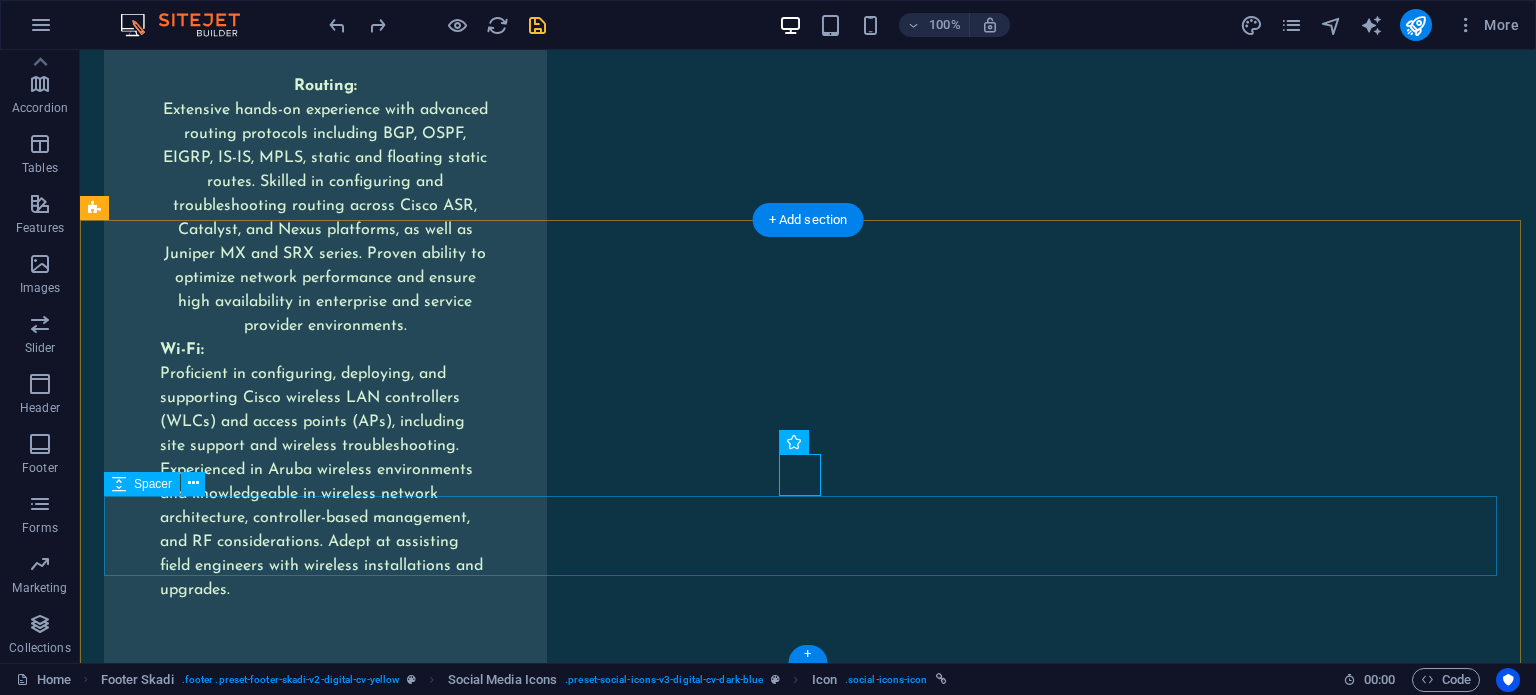 click at bounding box center (808, 2725) 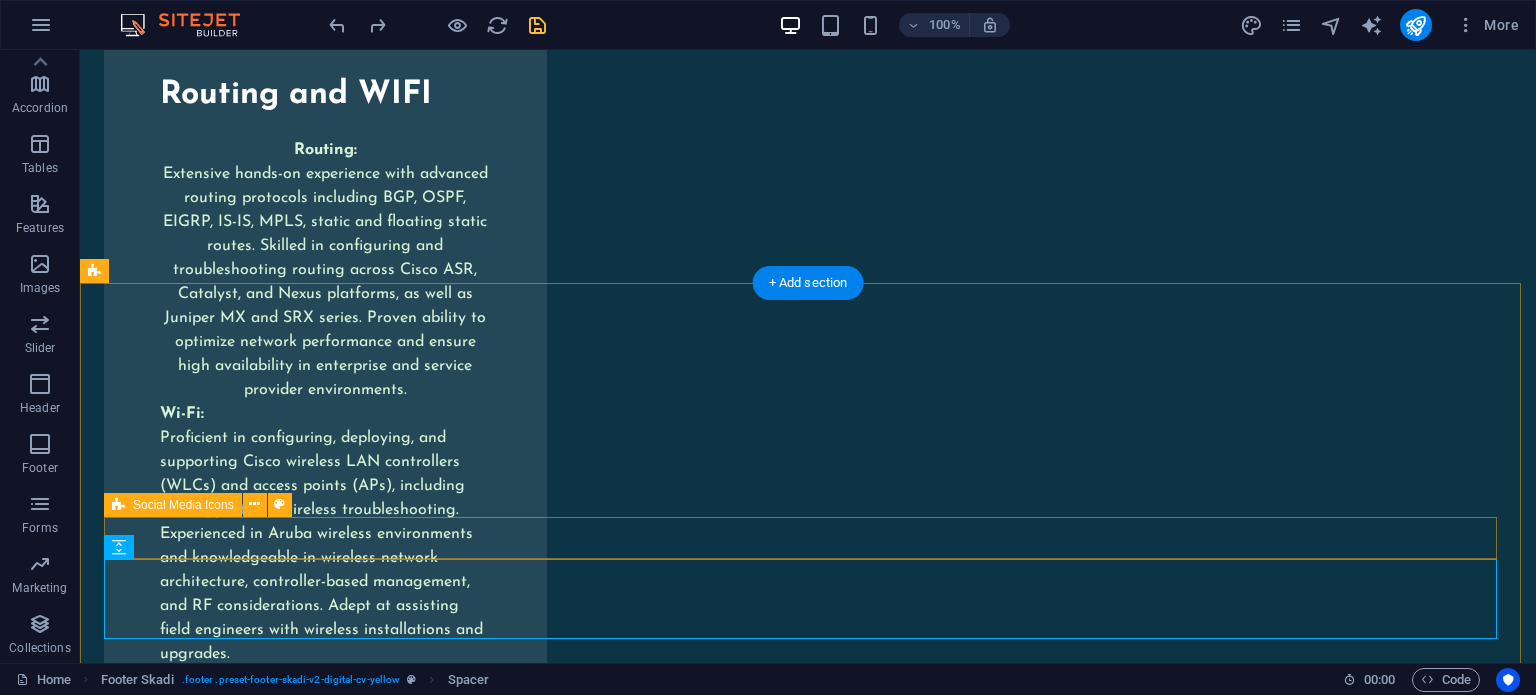 scroll, scrollTop: 9632, scrollLeft: 0, axis: vertical 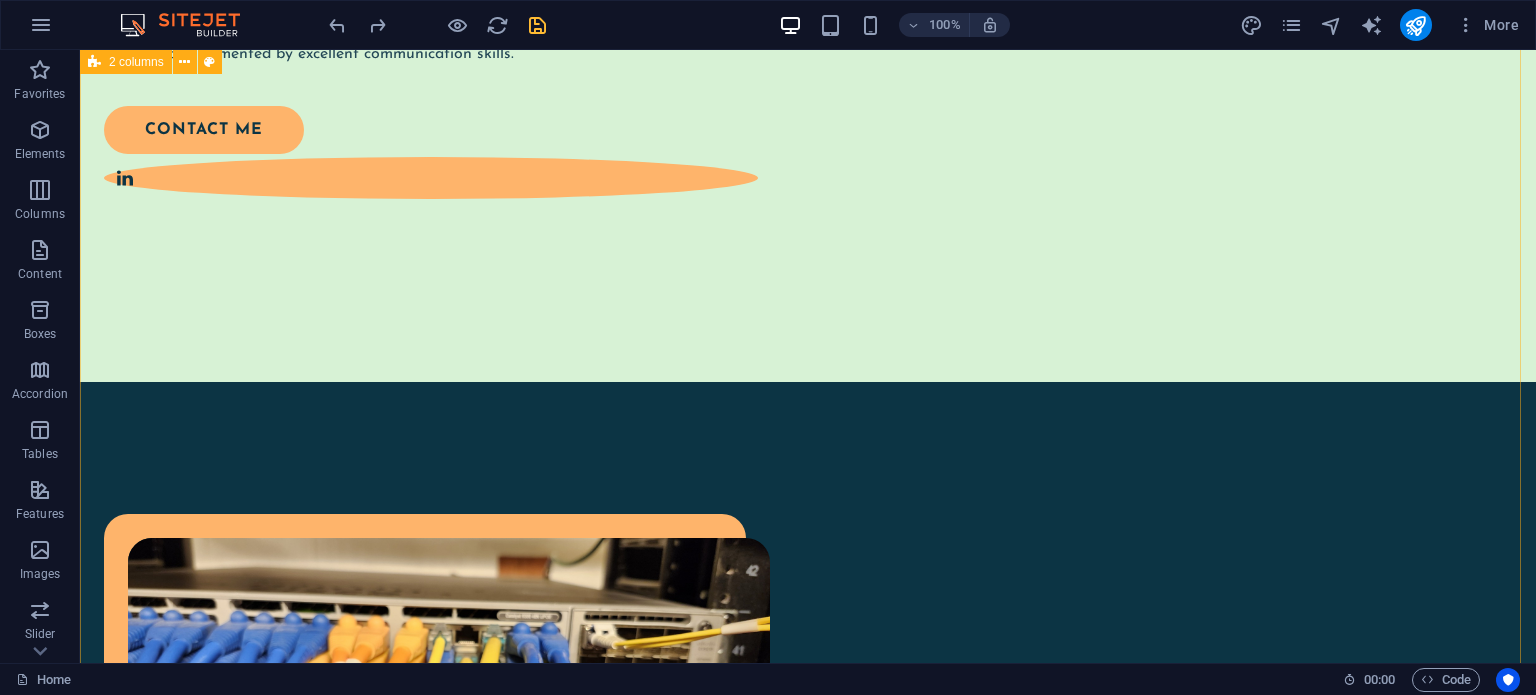 click on "Technical Summary - **Network Monitoring & Management:** Orion SolarWinds, NetMRI - **Telepresence & Wireless Solutions:** Polycom Telepresence, Aruba Access Points and Controllers - **Network Devices:** Cisco (800, 2700, 2800, 2900, 3600 series), Juniper (MX, QFX, EX4200, SRX240, 650M10i), Nortel (Switches, Contivity 5500/1100/8600), Netgear GS752TP, SonicWall 2600 - **Virtualization & Security Solutions:** vSphere VM, Blue Coat Appliances, Riverbed Appliances, Checkpoint Firewalls, Mag Radius Server - **Networking Protocols & Technologies:** TCP/IP, DHCP, VPN, IPsec, ACL, NAT, SNMP, Switching, Trunking, STP, VTP, EtherChannel, VLAN, Firewall Security Policies - **Routing Protocols:** Static, EIGRP, OSPF, RIP, BGP, IS-IS
Download CV" at bounding box center [808, 996] 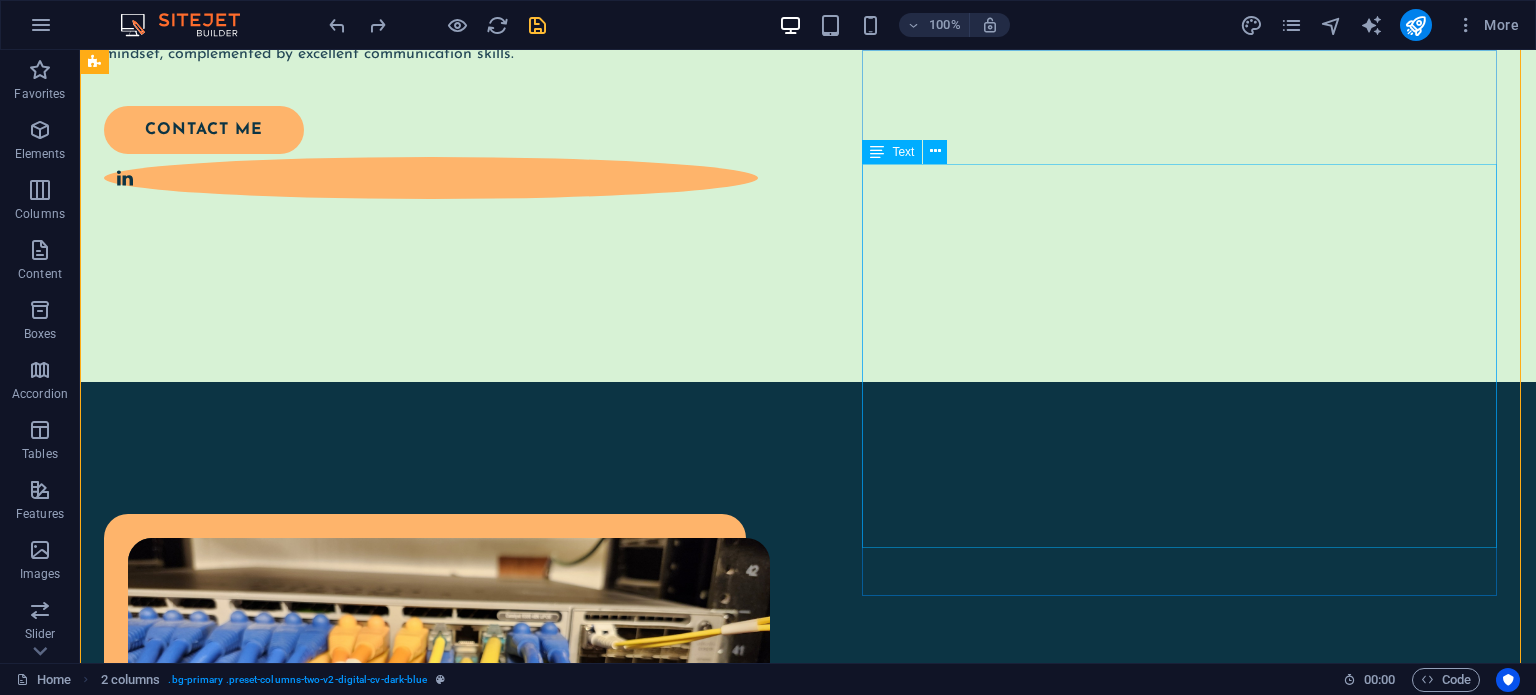 click on "- **Network Monitoring & Management:** Orion SolarWinds, NetMRI - **Telepresence & Wireless Solutions:** Polycom Telepresence, Aruba Access Points and Controllers - **Network Devices:** Cisco (800, 2700, 2800, 2900, 3600 series), Juniper (MX, QFX, EX4200, SRX240, 650M10i), Nortel (Switches, Contivity 5500/1100/8600), Netgear GS752TP, SonicWall 2600 - **Virtualization & Security Solutions:** vSphere VM, Blue Coat Appliances, Riverbed Appliances, Checkpoint Firewalls, Mag Radius Server - **Networking Protocols & Technologies:** TCP/IP, DHCP, VPN, IPsec, ACL, NAT, SNMP, Switching, Trunking, STP, VTP, EtherChannel, VLAN, Firewall Security Policies - **Routing Protocols:** Static, EIGRP, OSPF, RIP, BGP, IS-IS" at bounding box center (449, 1190) 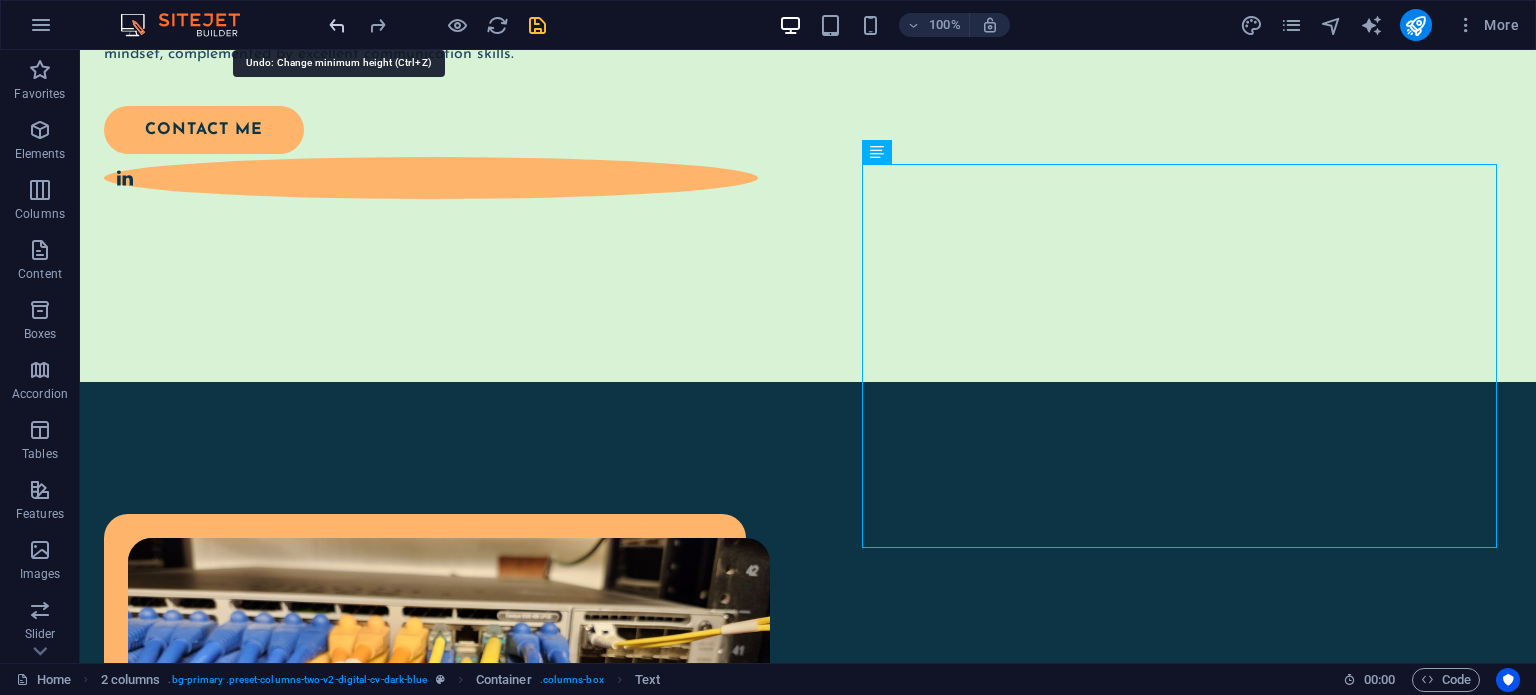 click at bounding box center (337, 25) 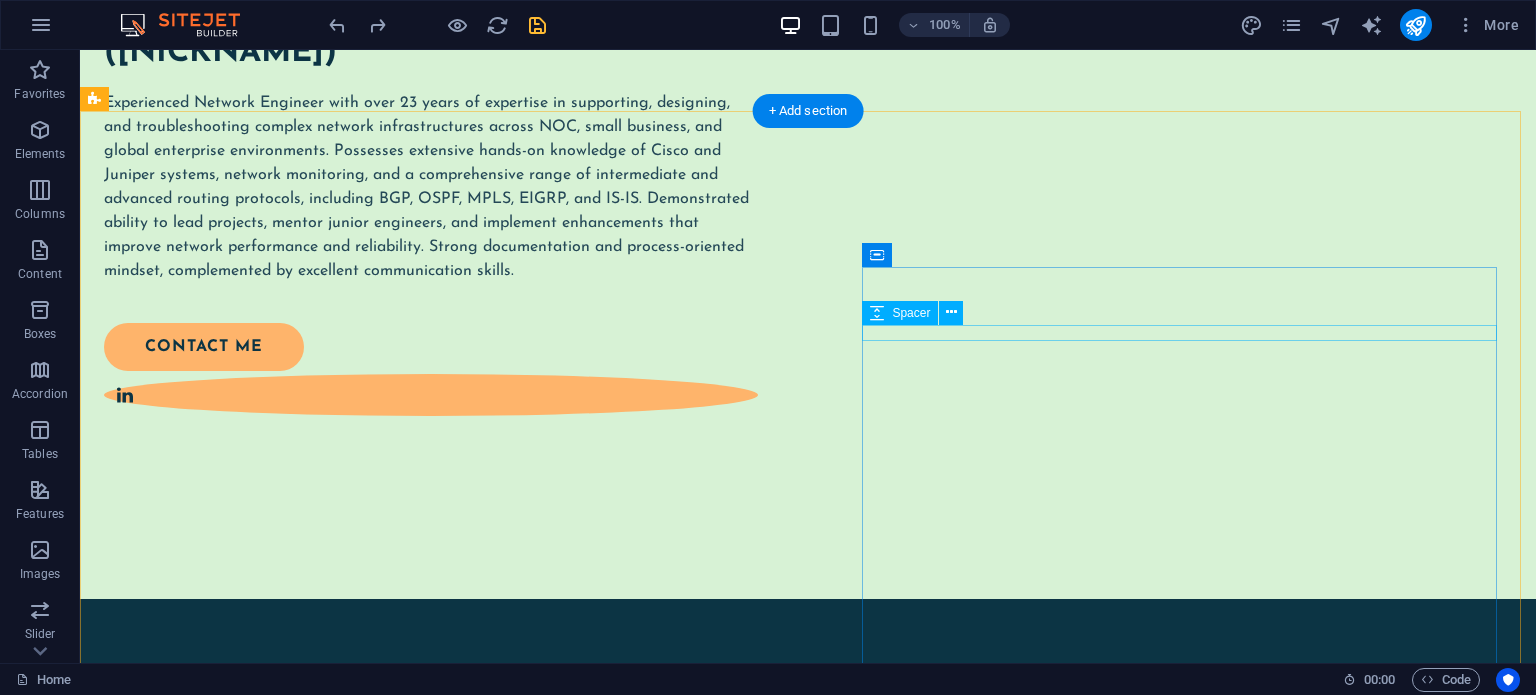 scroll, scrollTop: 1185, scrollLeft: 0, axis: vertical 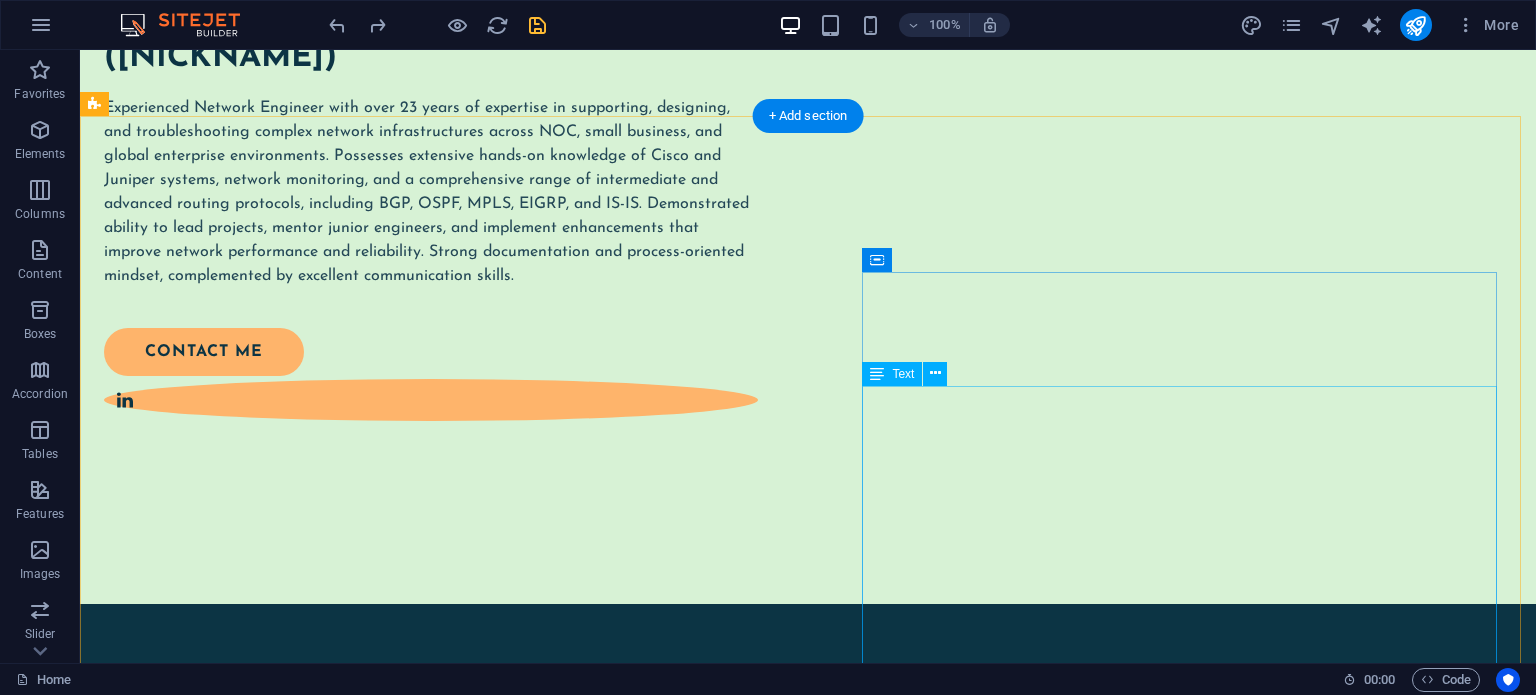 click on "- **Network Monitoring & Management:** Orion SolarWinds, NetMRI - **Telepresence & Wireless Solutions:** Polycom Telepresence, Aruba Access Points and Controllers - **Network Devices:** Cisco (800, 2700, 2800, 2900, 3600 series), Juniper (MX, QFX, EX4200, SRX240, 650M10i), Nortel (Switches, Contivity 5500/1100/8600), Netgear GS752TP, SonicWall 2600 - **Virtualization & Security Solutions:** vSphere VM, Blue Coat Appliances, Riverbed Appliances, Checkpoint Firewalls, Mag Radius Server - **Networking Protocols & Technologies:** TCP/IP, DHCP, VPN, IPsec, ACL, NAT, SNMP, Switching, Trunking, STP, VTP, EtherChannel, VLAN, Firewall Security Policies - **Routing Protocols:** Static, EIGRP, OSPF, RIP, BGP, IS-IS" at bounding box center (449, 1412) 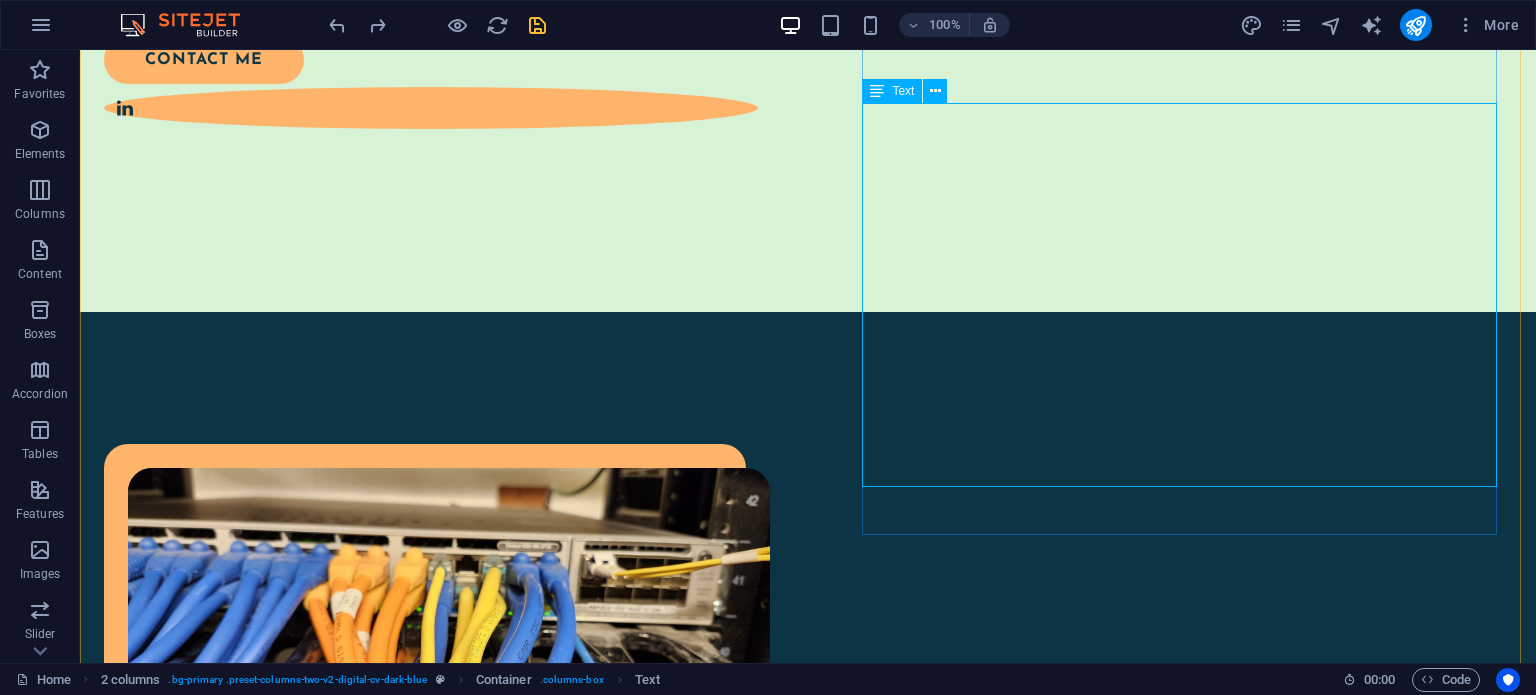scroll, scrollTop: 1478, scrollLeft: 0, axis: vertical 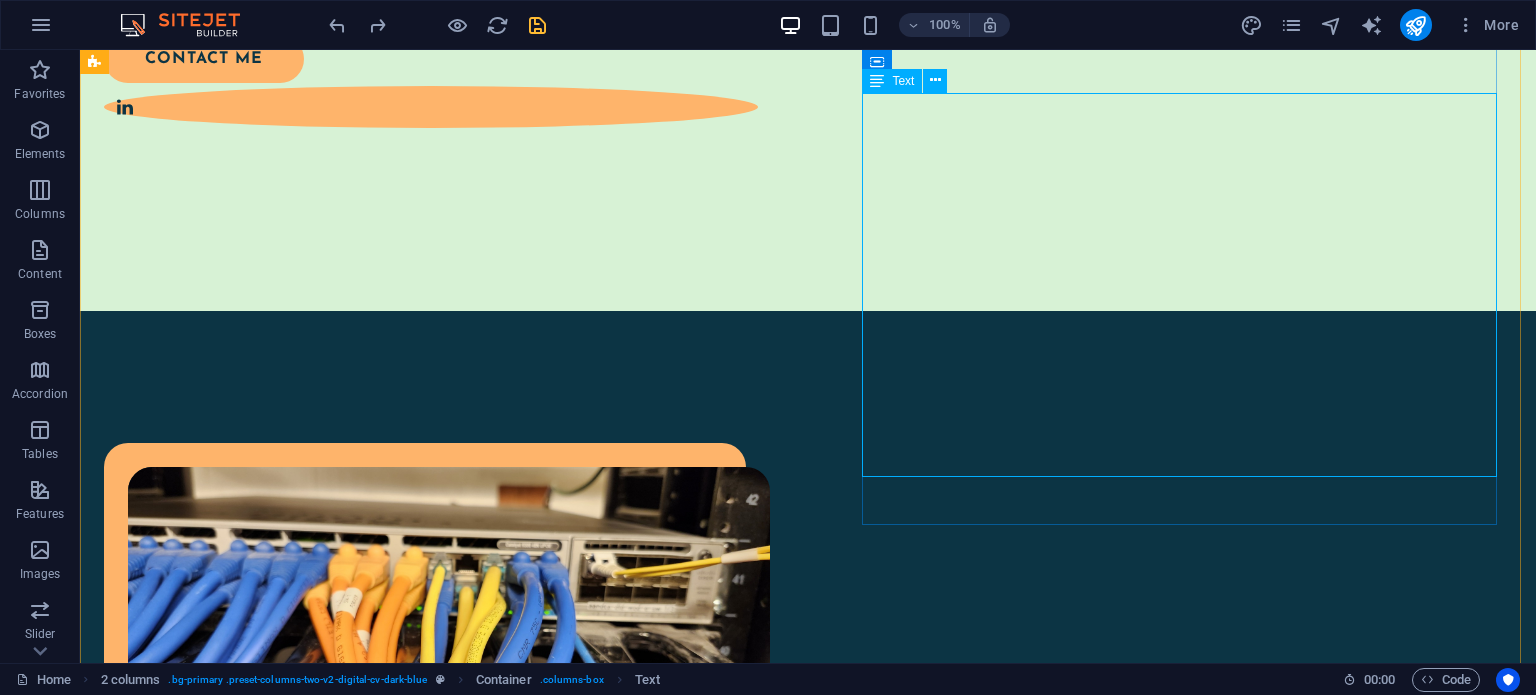 click on "- **Network Monitoring & Management:** Orion SolarWinds, NetMRI - **Telepresence & Wireless Solutions:** Polycom Telepresence, Aruba Access Points and Controllers - **Network Devices:** Cisco (800, 2700, 2800, 2900, 3600 series), Juniper (MX, QFX, EX4200, SRX240, 650M10i), Nortel (Switches, Contivity 5500/1100/8600), Netgear GS752TP, SonicWall 2600 - **Virtualization & Security Solutions:** vSphere VM, Blue Coat Appliances, Riverbed Appliances, Checkpoint Firewalls, Mag Radius Server - **Networking Protocols & Technologies:** TCP/IP, DHCP, VPN, IPsec, ACL, NAT, SNMP, Switching, Trunking, STP, VTP, EtherChannel, VLAN, Firewall Security Policies - **Routing Protocols:** Static, EIGRP, OSPF, RIP, BGP, IS-IS" at bounding box center [449, 1119] 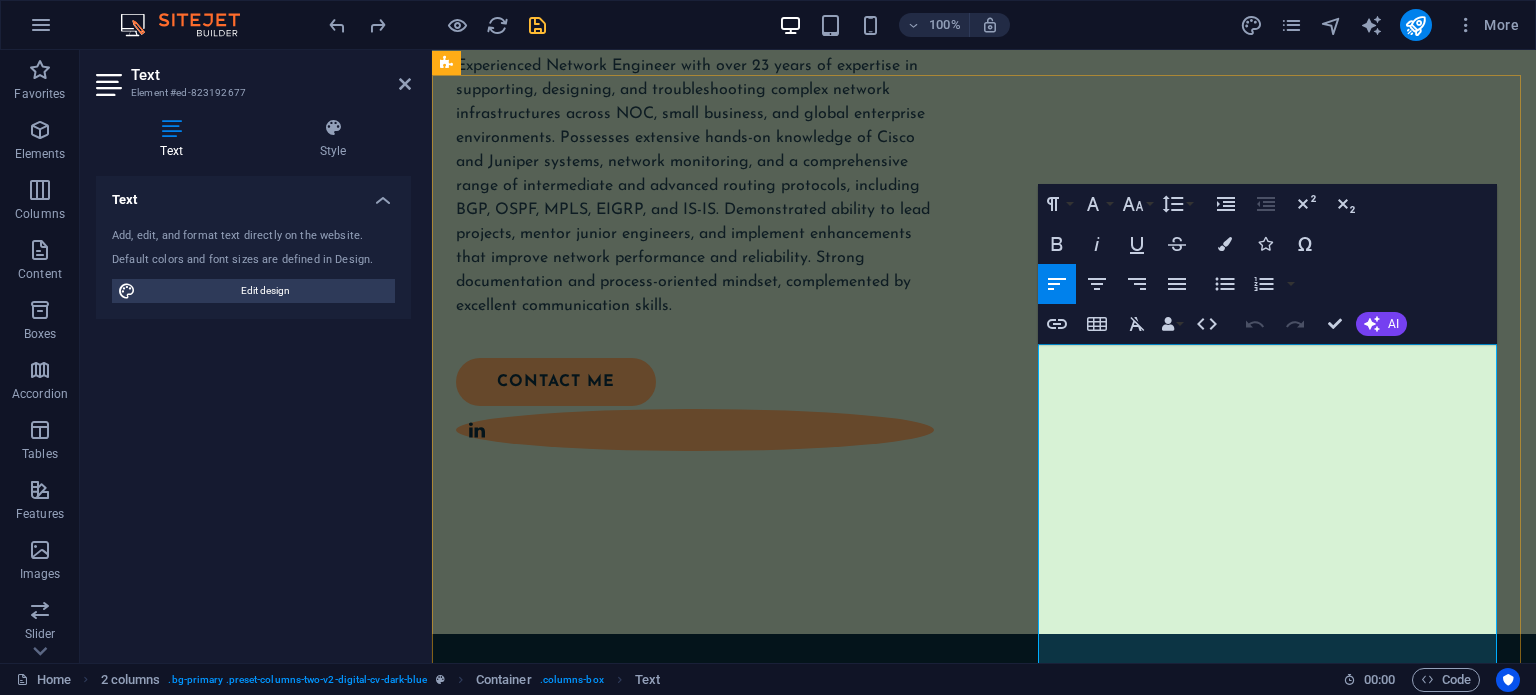 click on "- **Network Monitoring & Management:** Orion SolarWinds, NetMRI - **Telepresence & Wireless Solutions:** Polycom Telepresence, Aruba Access Points and Controllers - **Network Devices:** Cisco (800, 2700, 2800, 2900, 3600 series), Juniper (MX, QFX, EX4200, SRX240, 650M10i), Nortel (Switches, Contivity 5500/1100/8600), Netgear GS752TP, SonicWall 2600 - **Virtualization & Security Solutions:** vSphere VM, Blue Coat Appliances, Riverbed Appliances, Checkpoint Firewalls, Mag Radius Server - **Networking Protocols & Technologies:** TCP/IP, DHCP, VPN, IPsec, ACL, NAT, SNMP, Switching, Trunking, STP, VTP, EtherChannel, VLAN, Firewall Security Policies - **Routing Protocols:** Static, EIGRP, OSPF, RIP, BGP, IS-IS" at bounding box center (713, 1409) 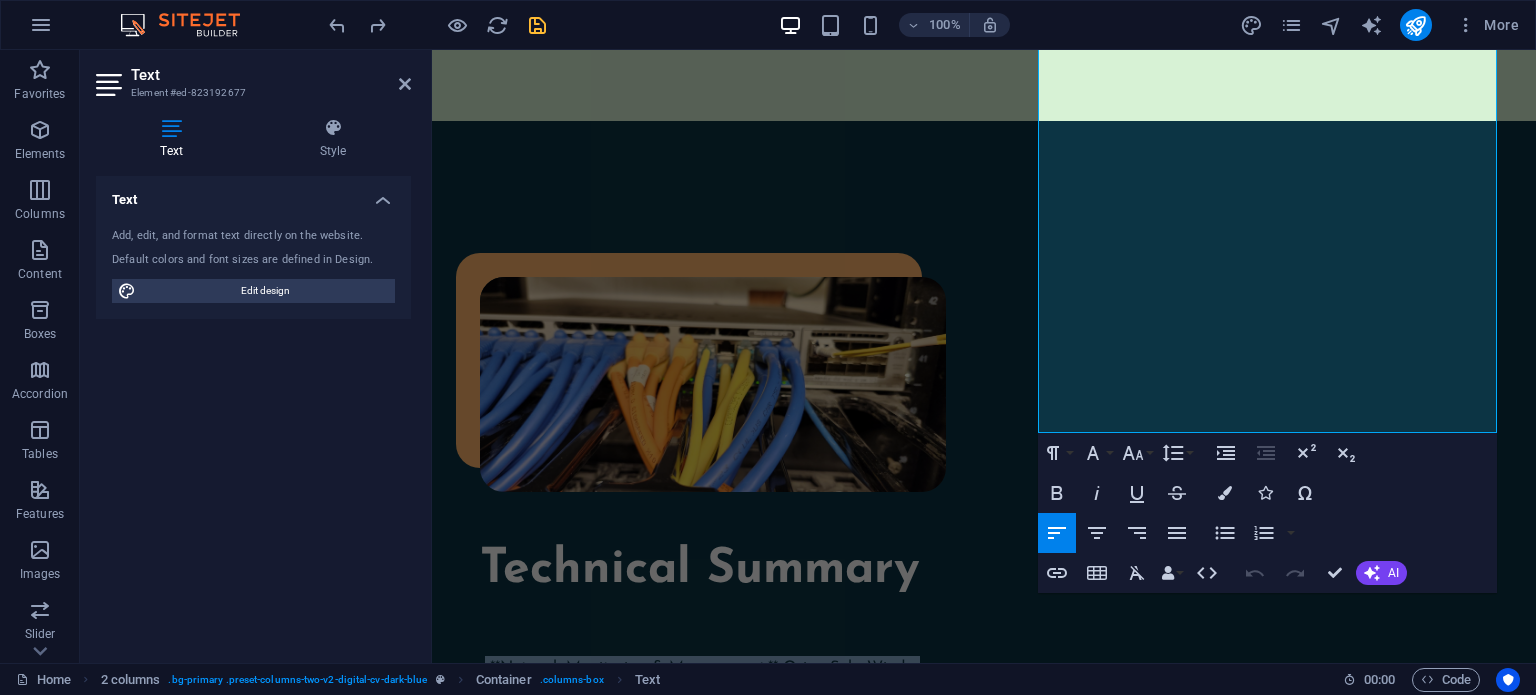 scroll, scrollTop: 1508, scrollLeft: 0, axis: vertical 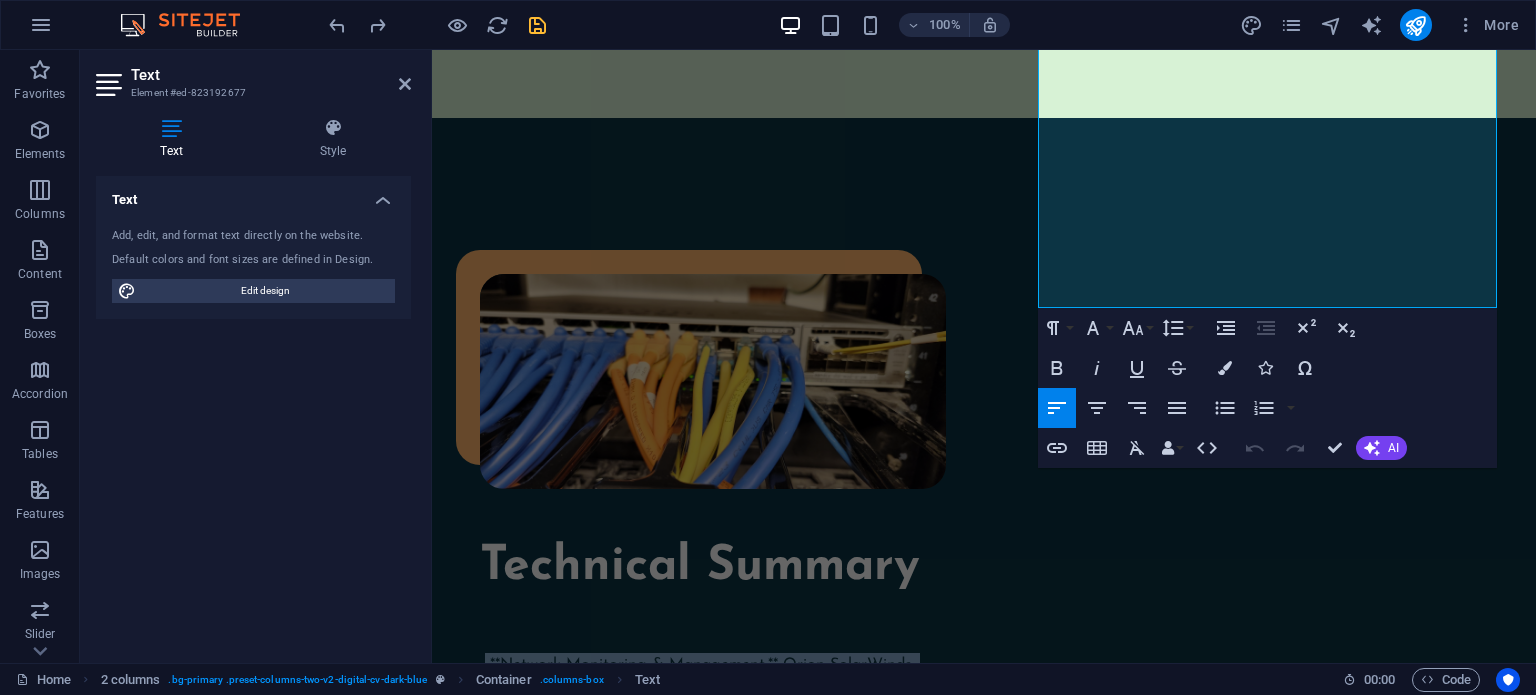 drag, startPoint x: 1042, startPoint y: 359, endPoint x: 1535, endPoint y: 308, distance: 495.63092 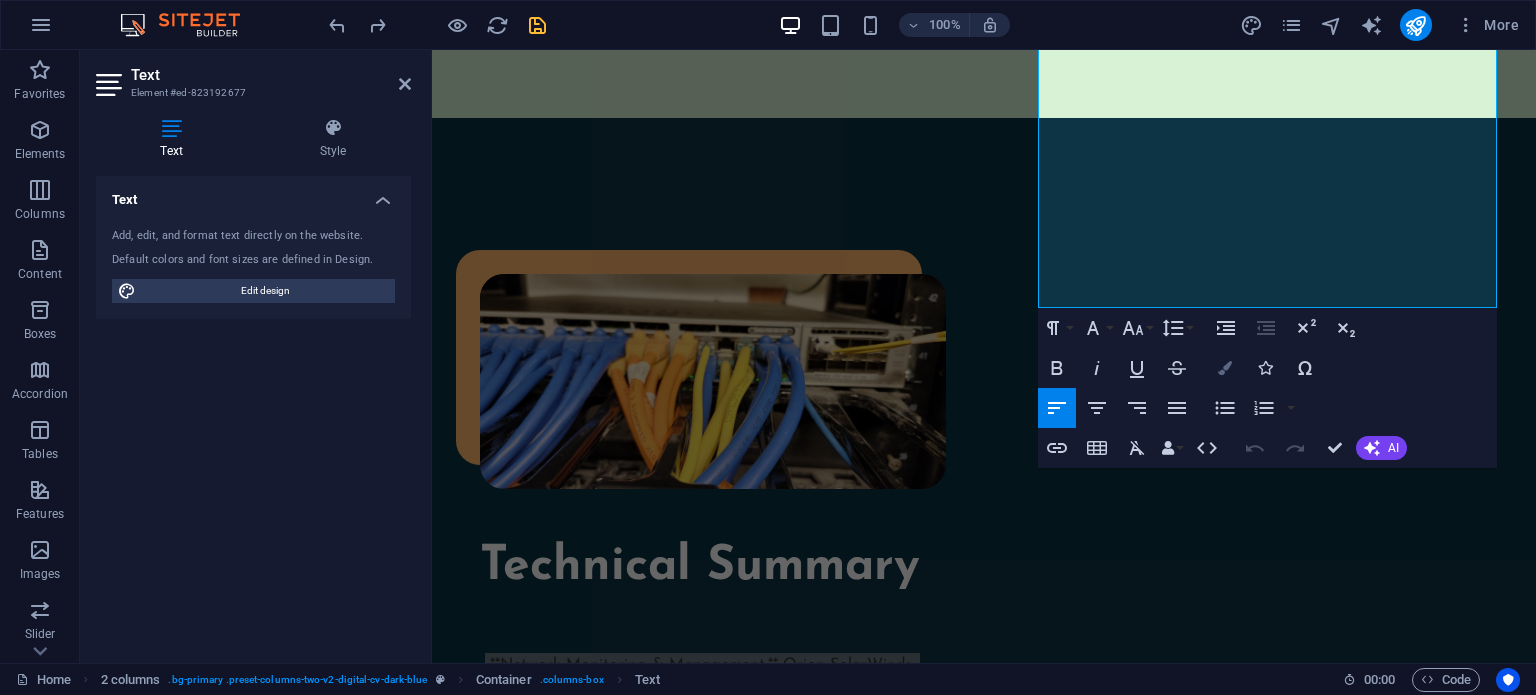 click at bounding box center [1225, 368] 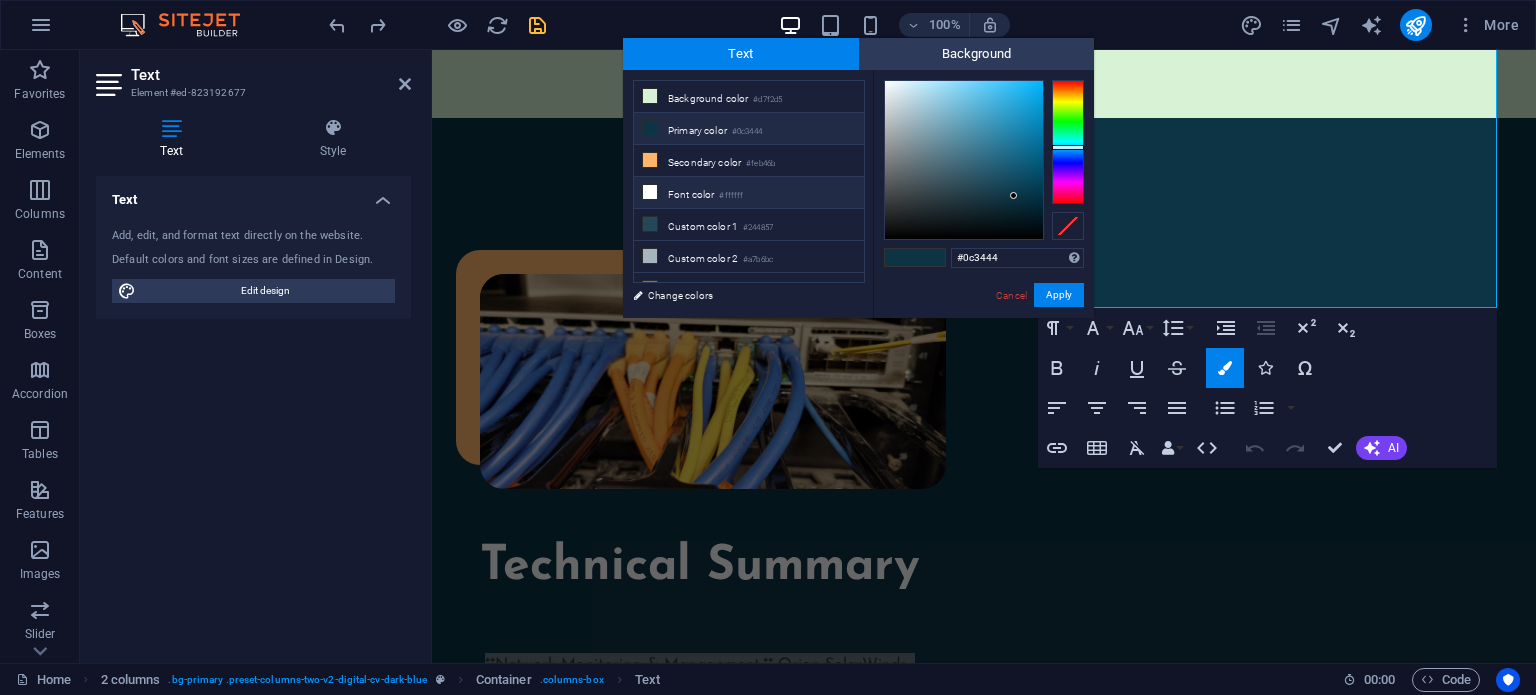 click on "Font color
#ffffff" at bounding box center (749, 193) 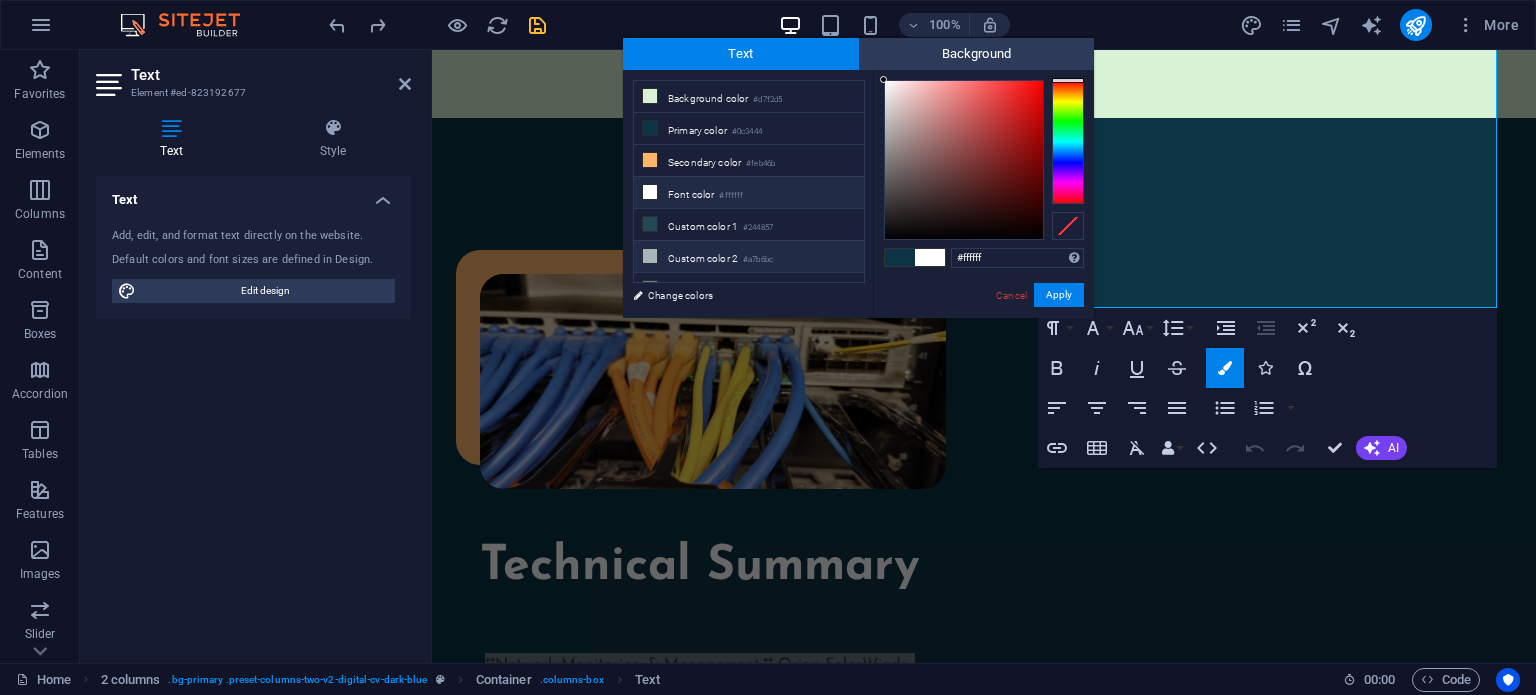 click on "Custom color 2
#a7b6bc" at bounding box center [749, 257] 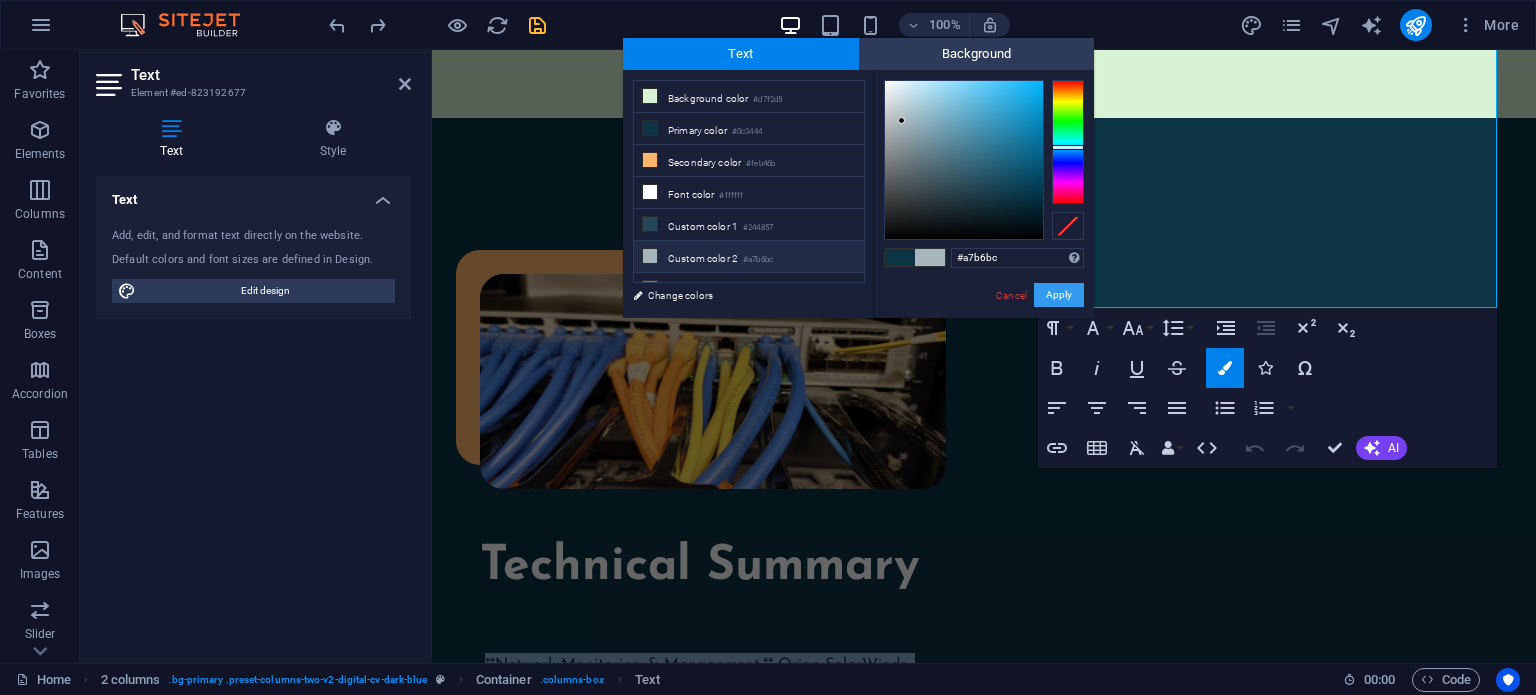 click on "Apply" at bounding box center [1059, 295] 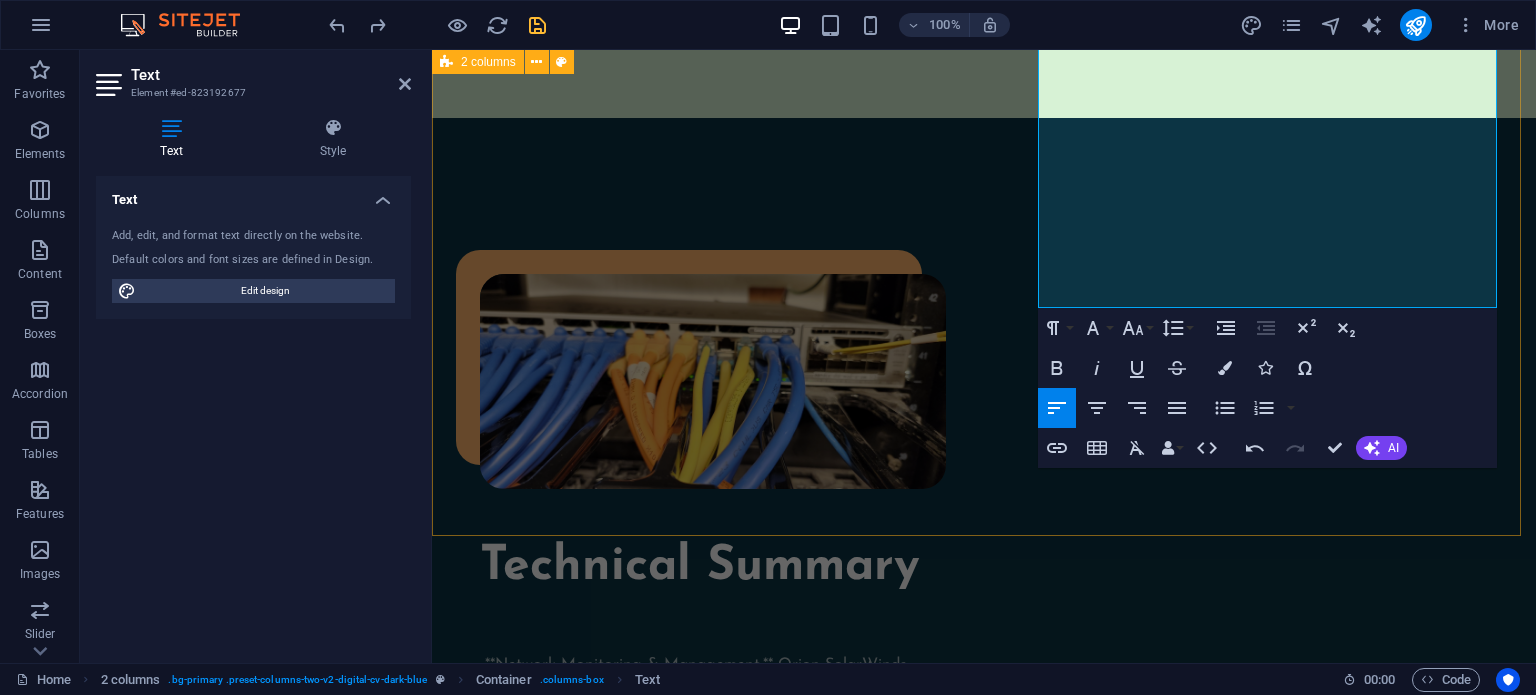 click on "Technical Summary -  **Network Monitoring & Management:** Orion SolarWinds, NetMRI - **Telepresence & Wireless Solutions:** Polycom Telepresence, Aruba Access Points and Controllers - **Network Devices:** Cisco (800, 2700, 2800, 2900, 3600 series), Juniper (MX, QFX, EX4200, SRX240, 650M10i), Nortel (Switches, Contivity 5500/1100/8600), Netgear GS752TP, SonicWall 2600 - **Virtualization & Security Solutions:** vSphere VM, Blue Coat Appliances, Riverbed Appliances, Checkpoint Firewalls, Mag Radius Server - **Networking Protocols & Technologies:** TCP/IP, DHCP, VPN, IPsec, ACL, NAT, SNMP, Switching, Trunking, STP, VTP, EtherChannel, VLAN, Firewall Security Policies - **Routing Protocols:** Static, EIGRP, OSPF, RIP, BGP, IS-IS Download CV" at bounding box center [984, 739] 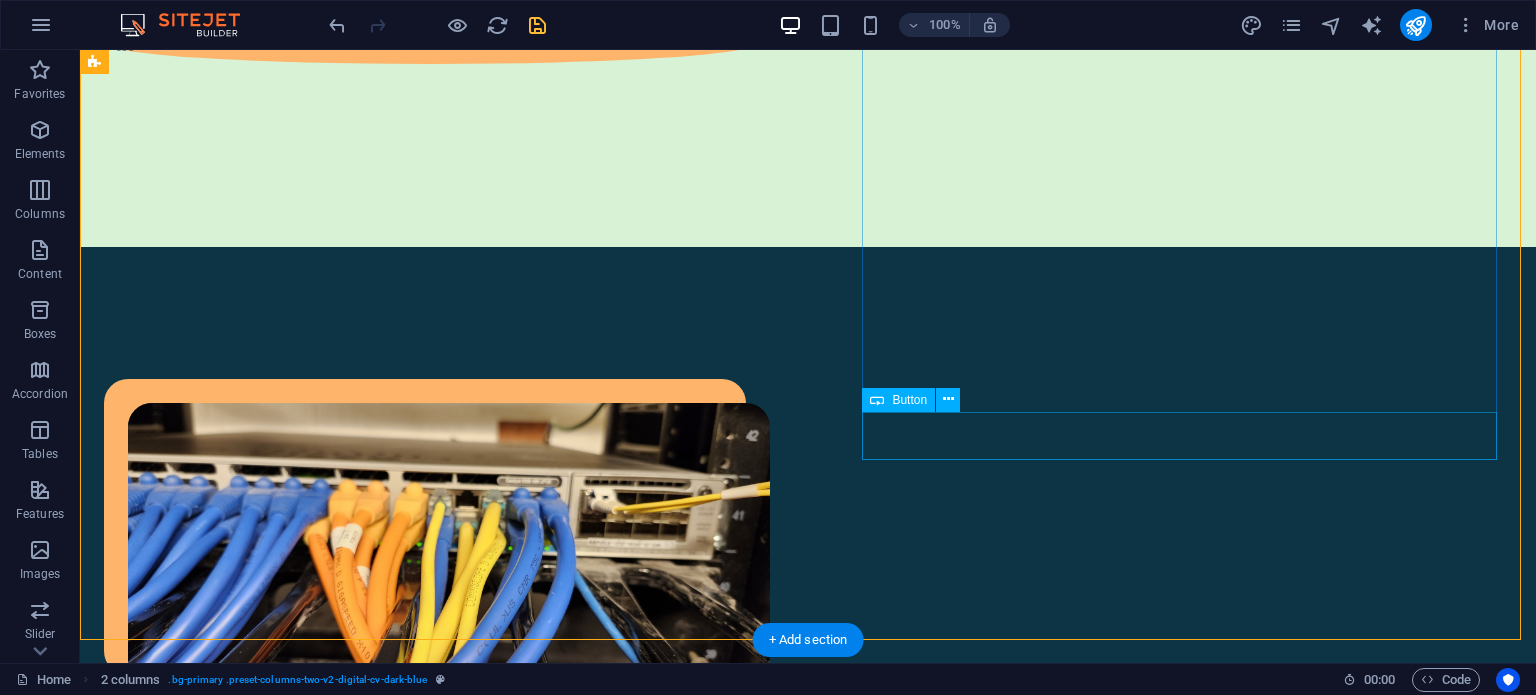 scroll, scrollTop: 1543, scrollLeft: 0, axis: vertical 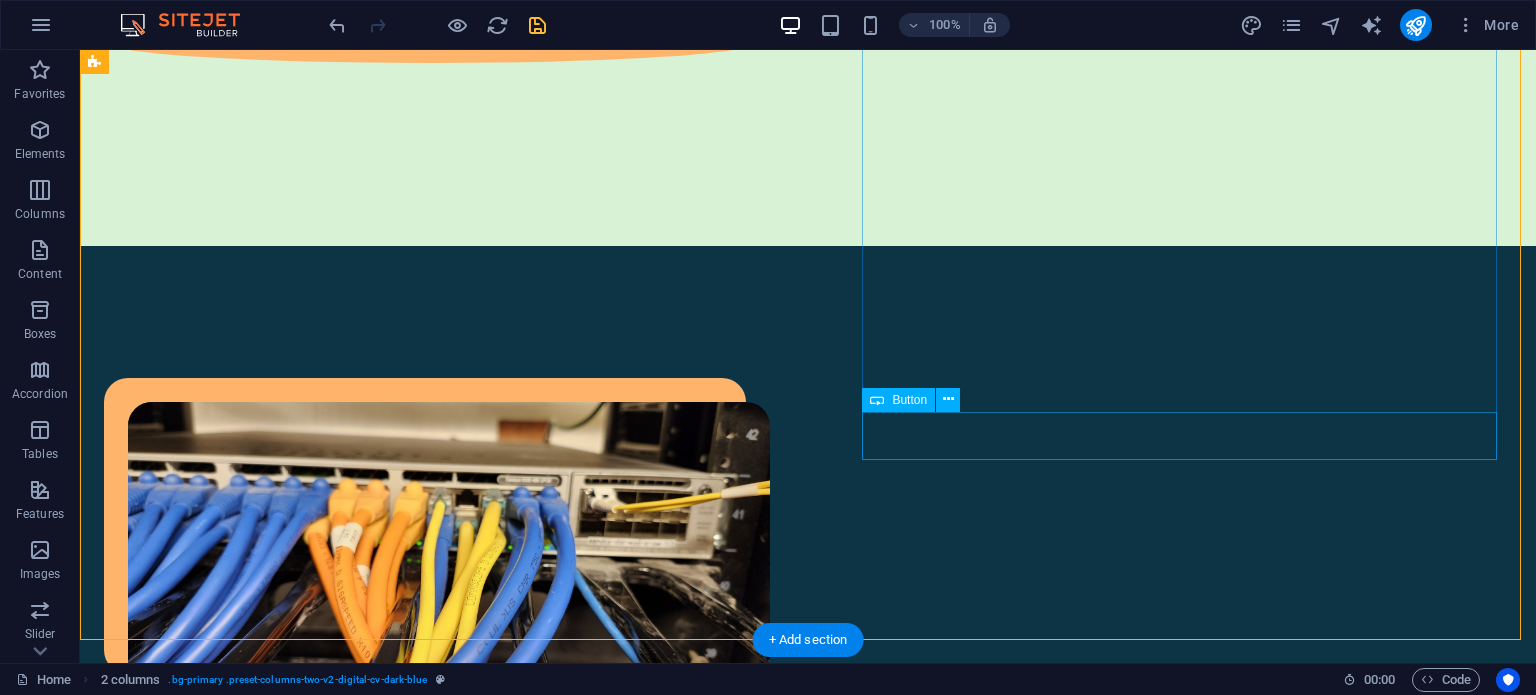 click on "Download CV" at bounding box center (449, 1270) 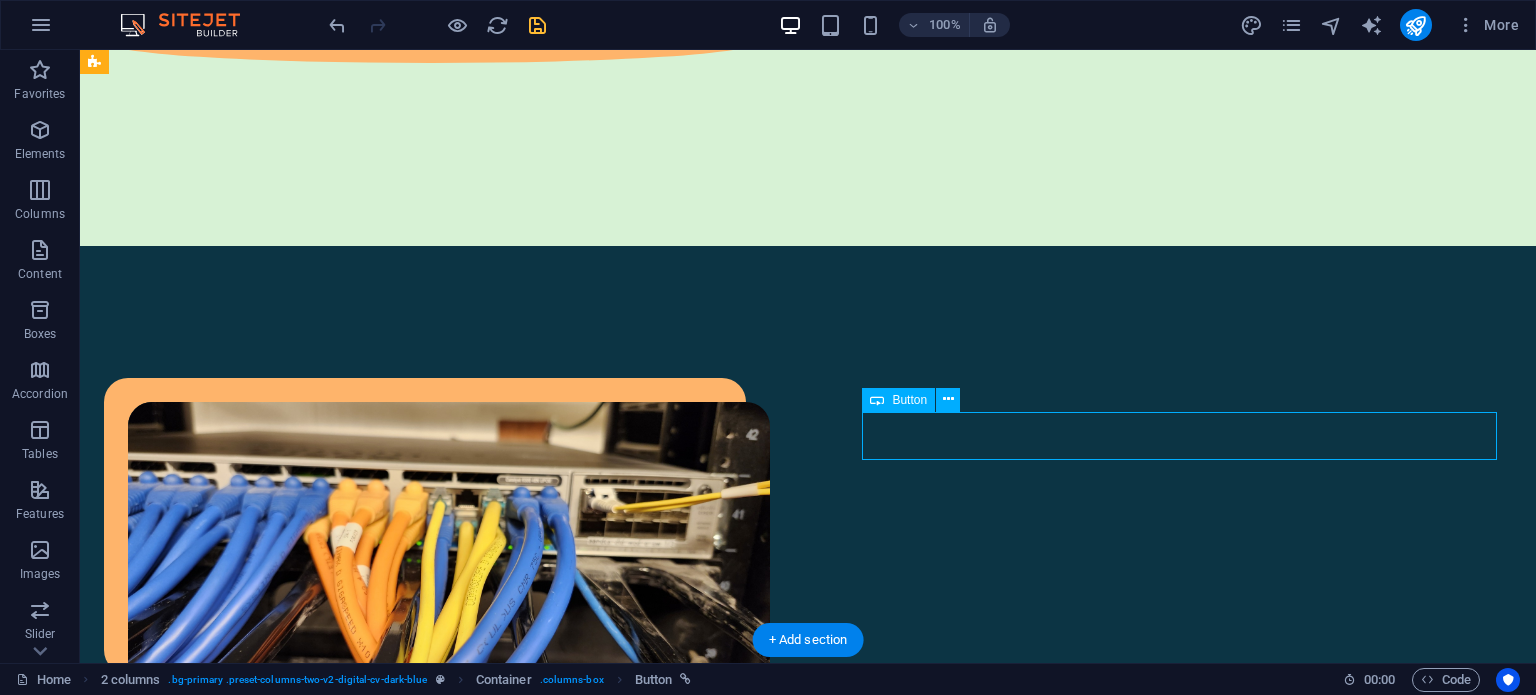 click on "Download CV" at bounding box center (449, 1270) 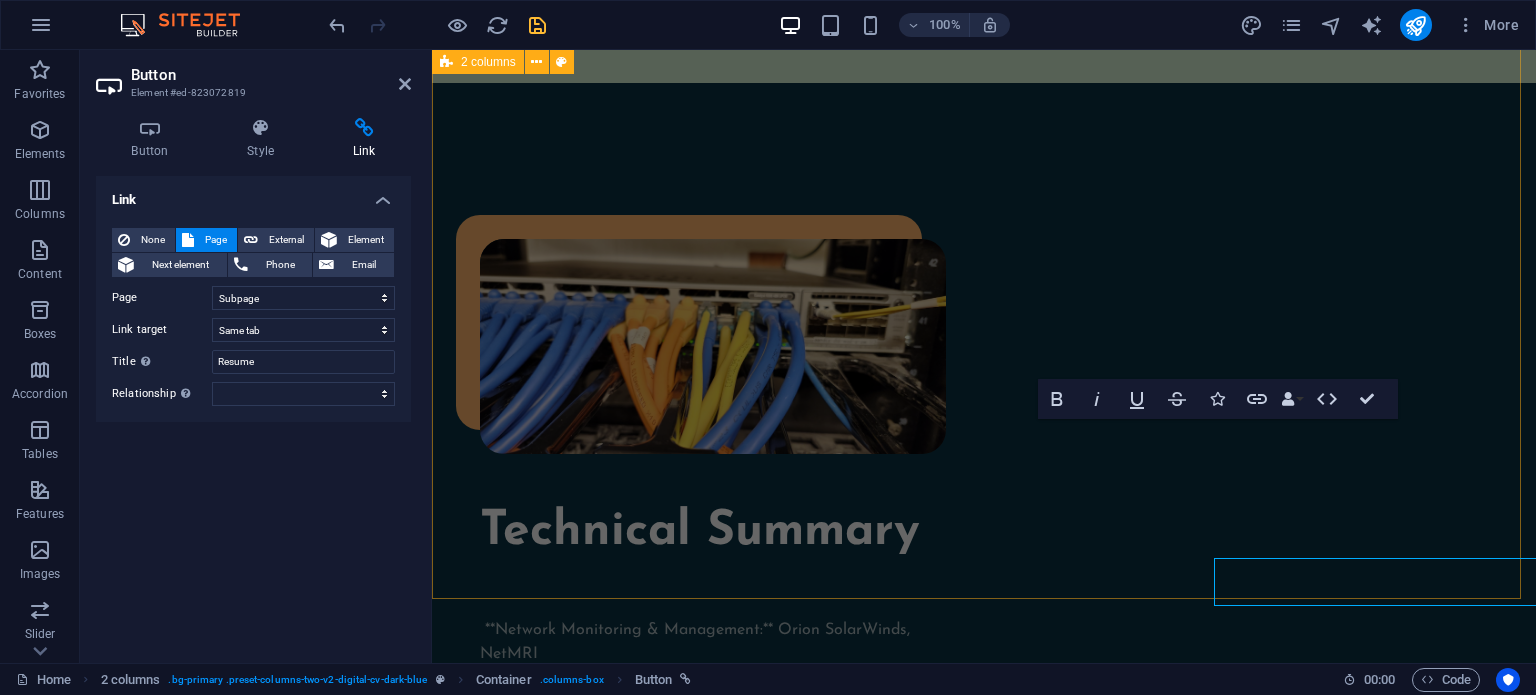 scroll, scrollTop: 1397, scrollLeft: 0, axis: vertical 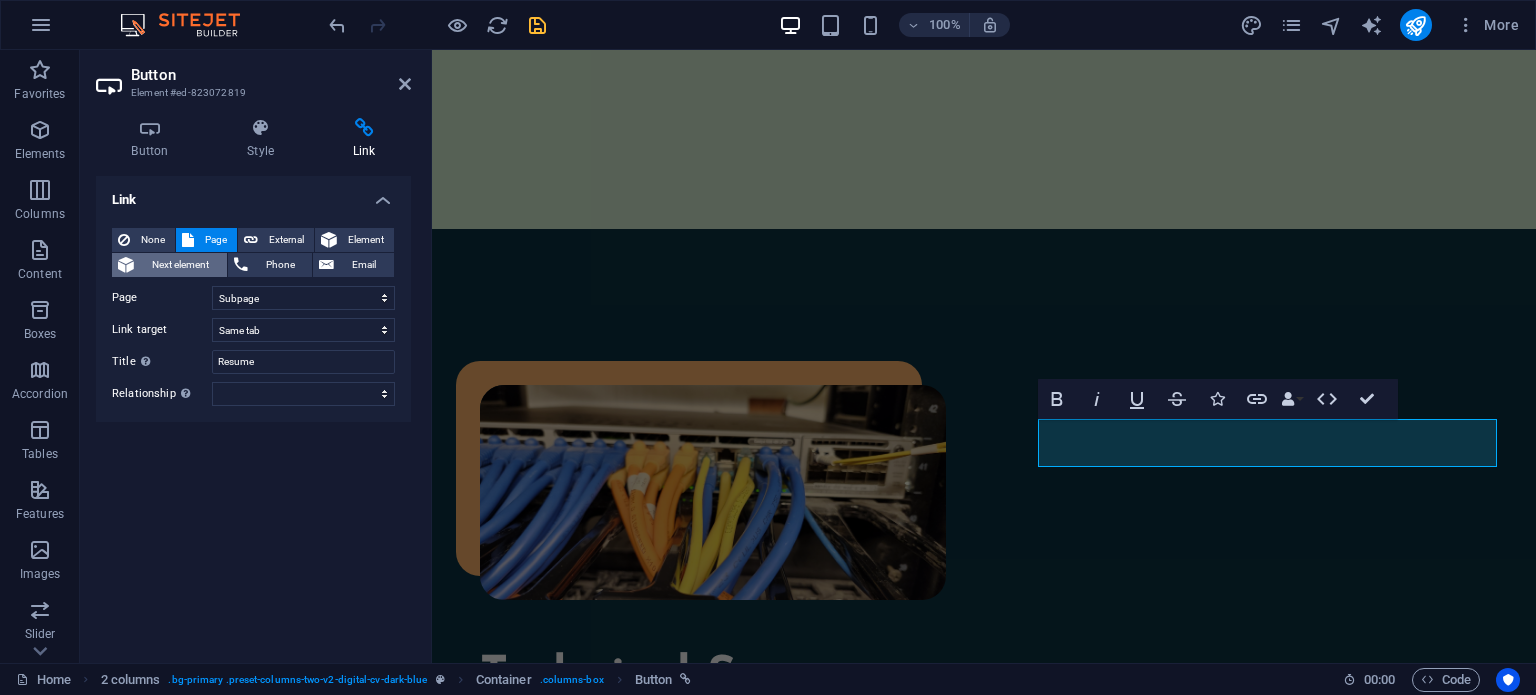 click on "Next element" at bounding box center (180, 265) 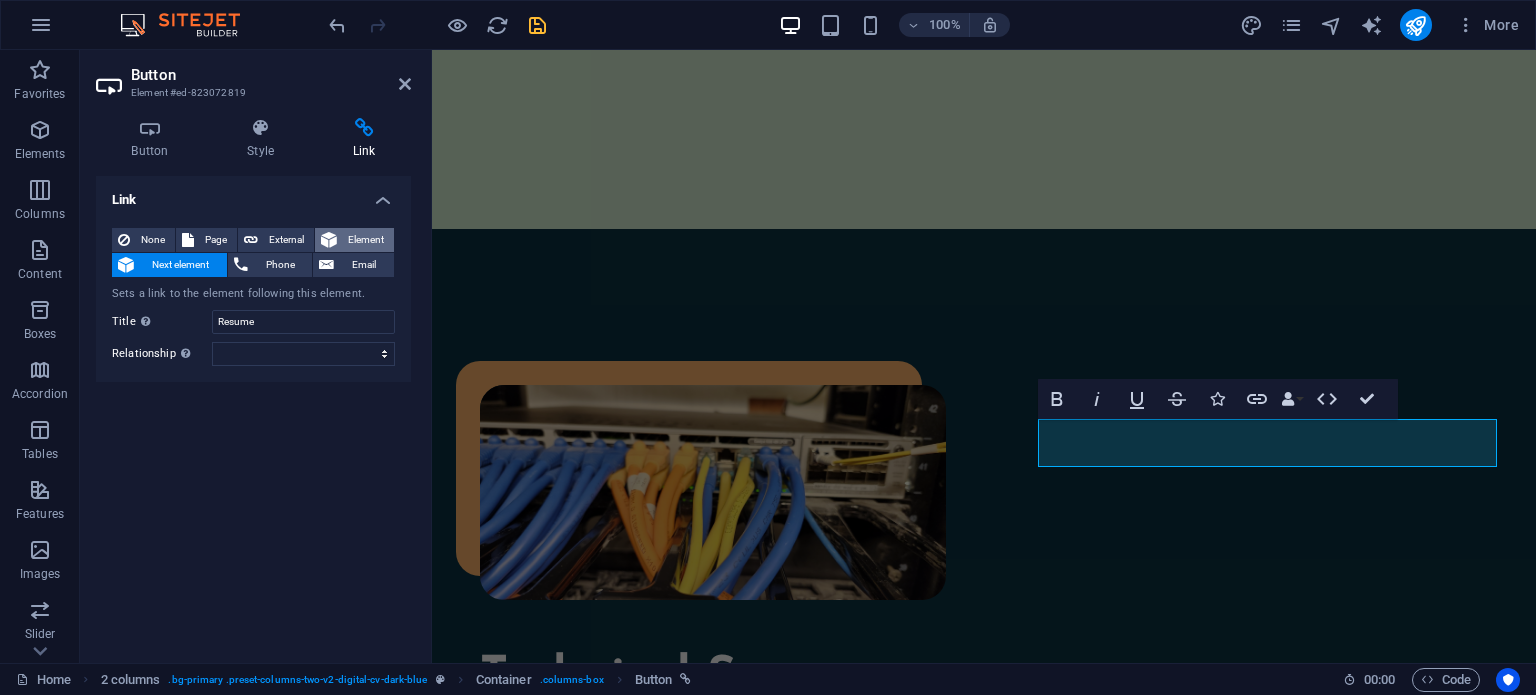 click on "Element" at bounding box center [365, 240] 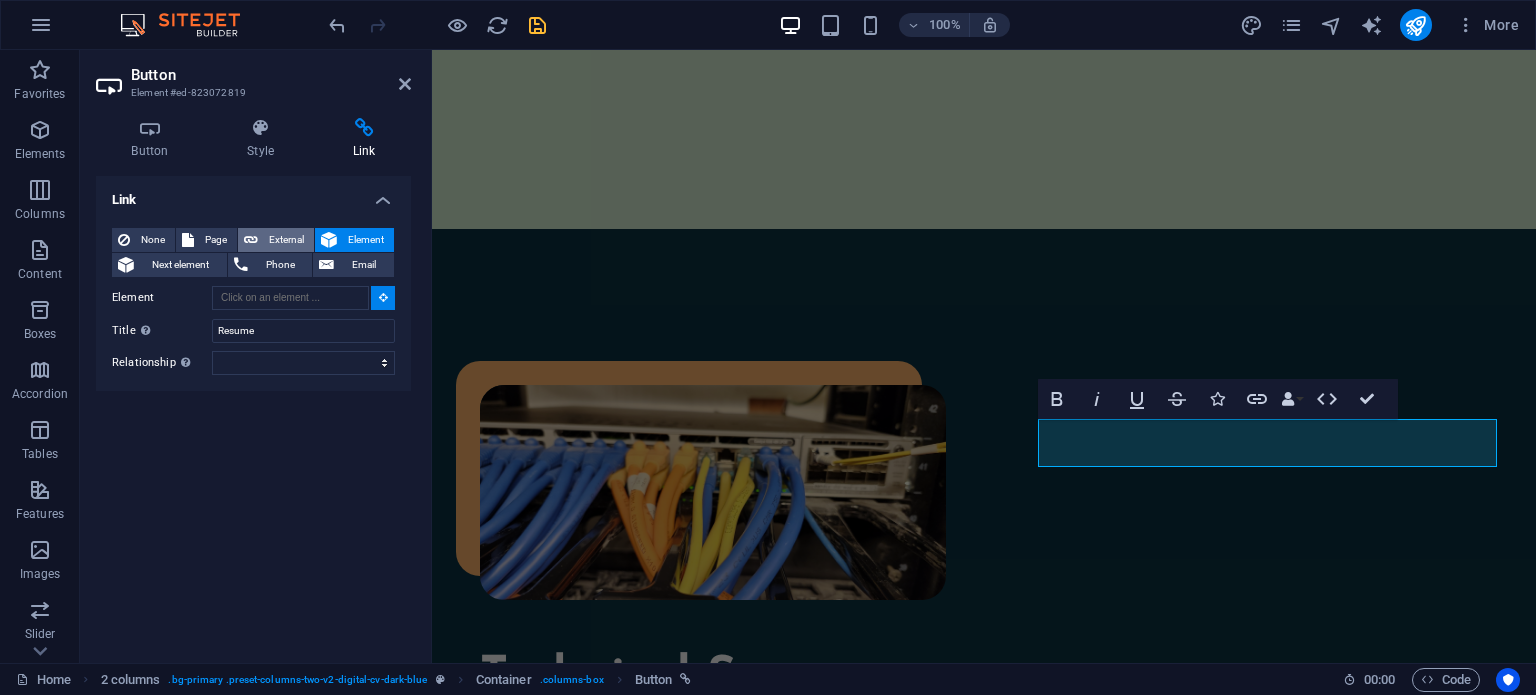 click on "External" at bounding box center [286, 240] 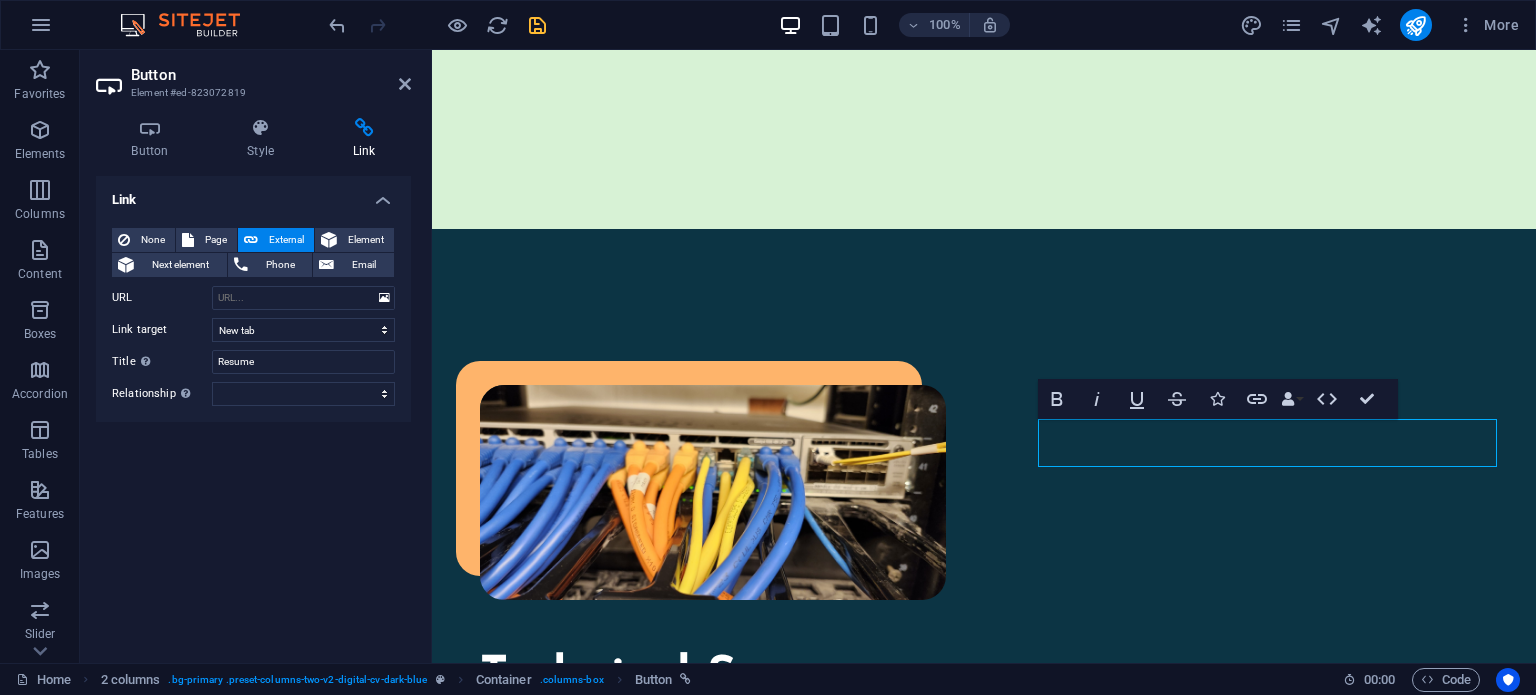 click on "External" at bounding box center (286, 240) 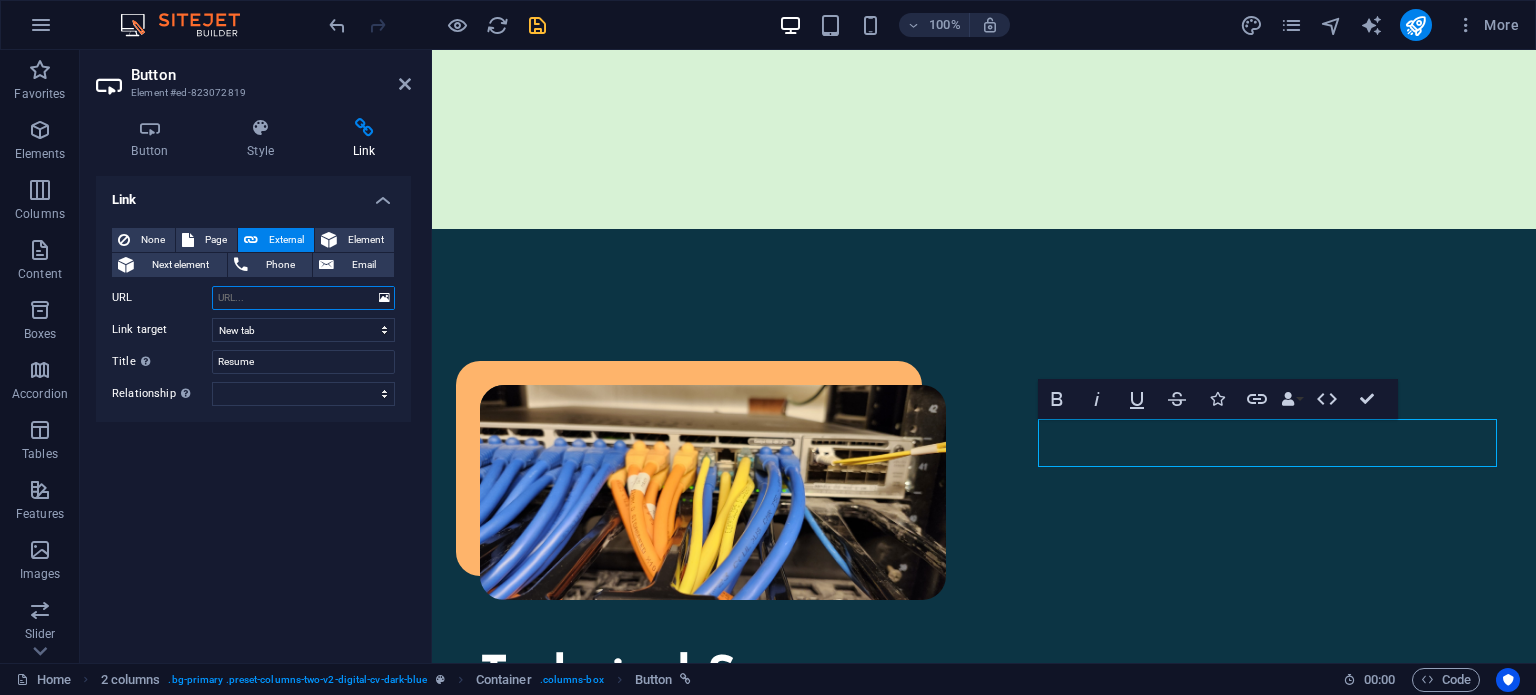 click on "URL" at bounding box center (303, 298) 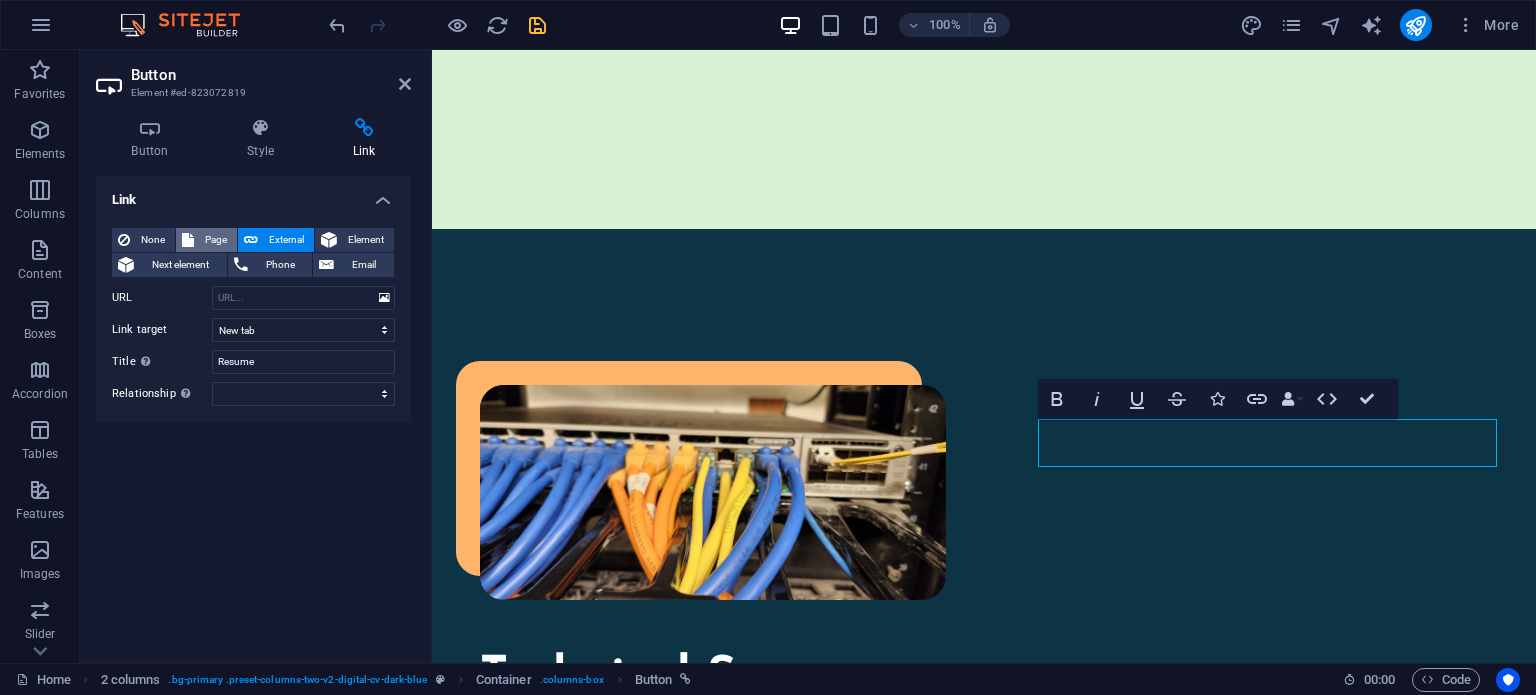click on "Page" at bounding box center [215, 240] 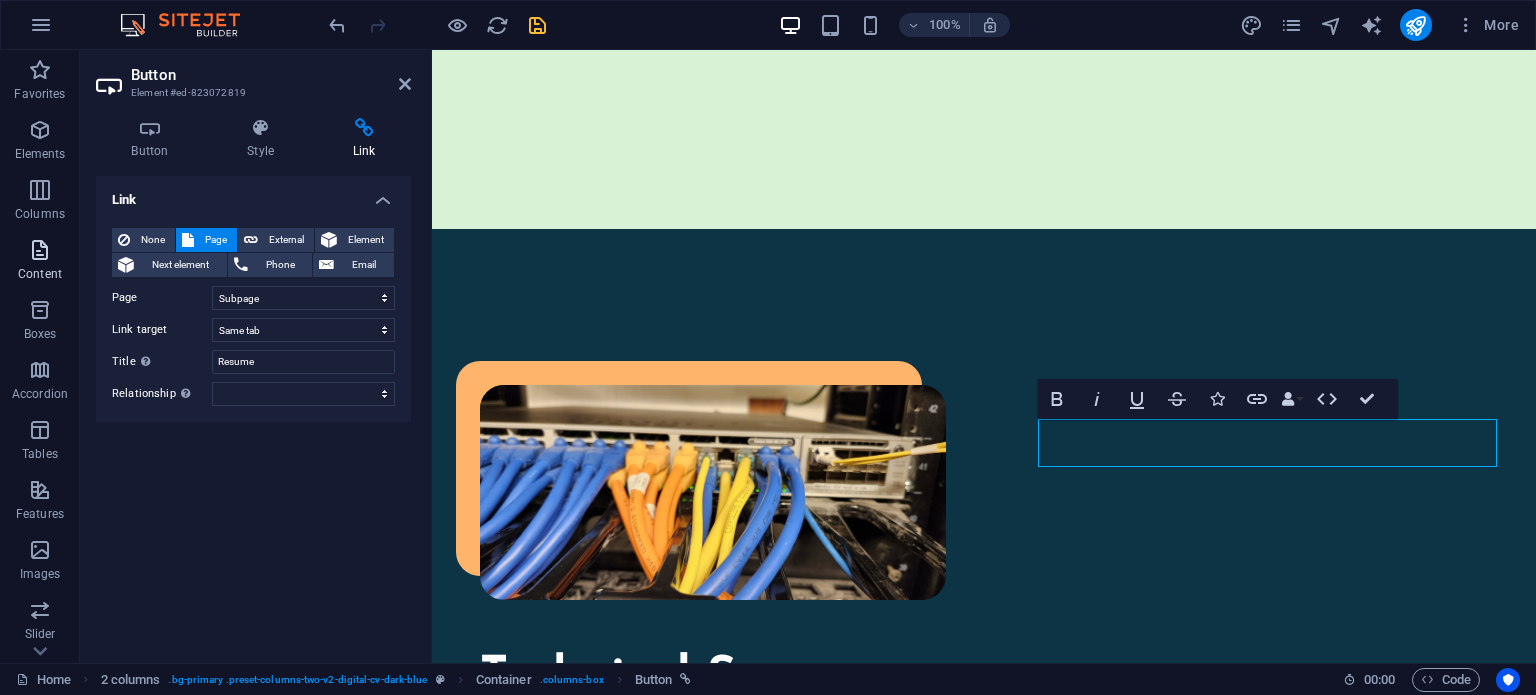 click at bounding box center [40, 250] 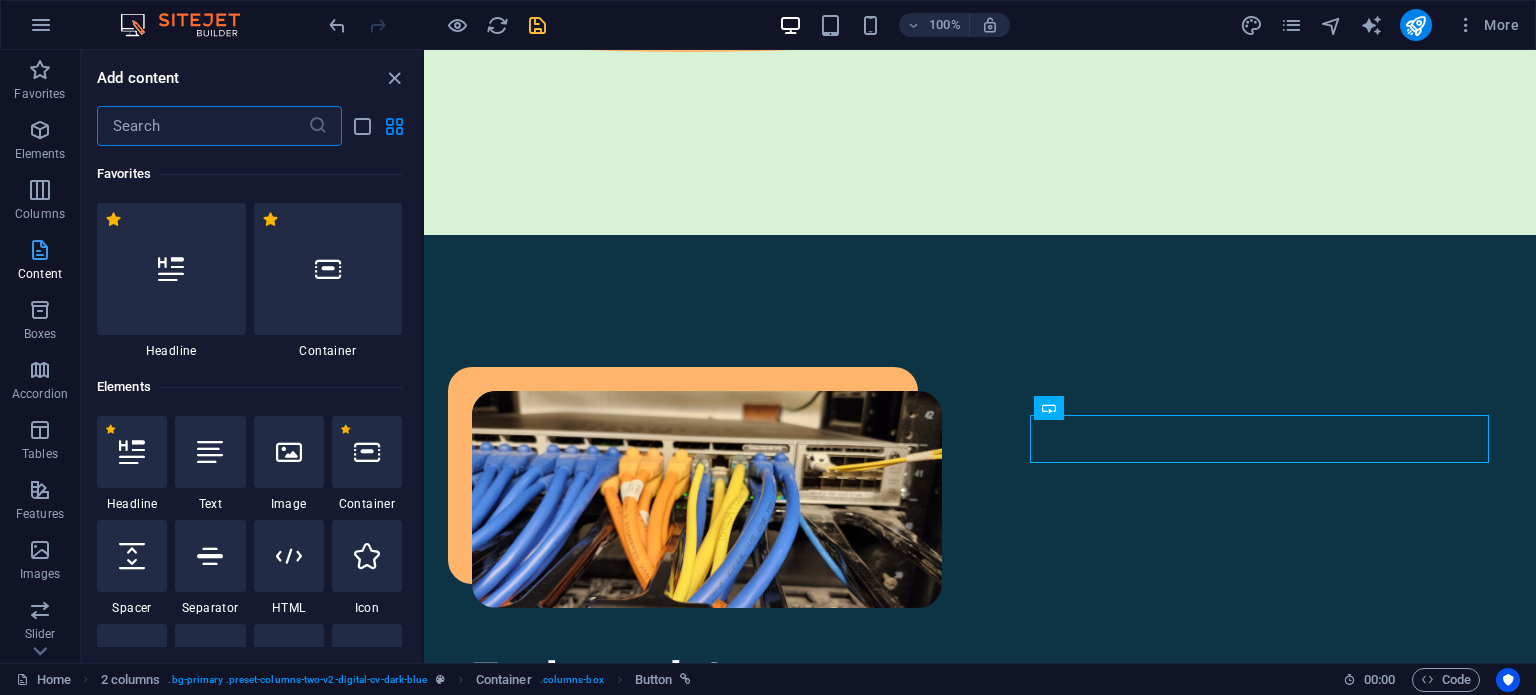 scroll, scrollTop: 1401, scrollLeft: 0, axis: vertical 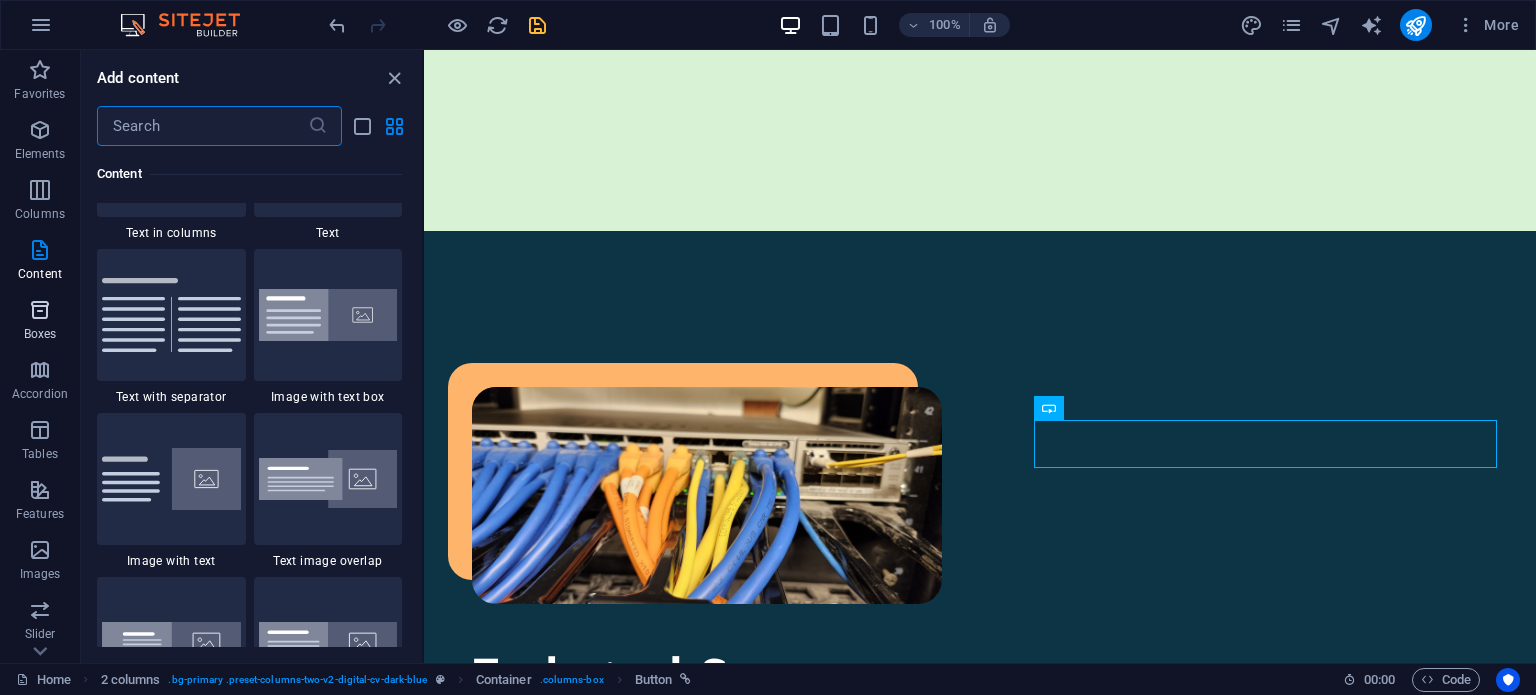 click on "Boxes" at bounding box center [40, 322] 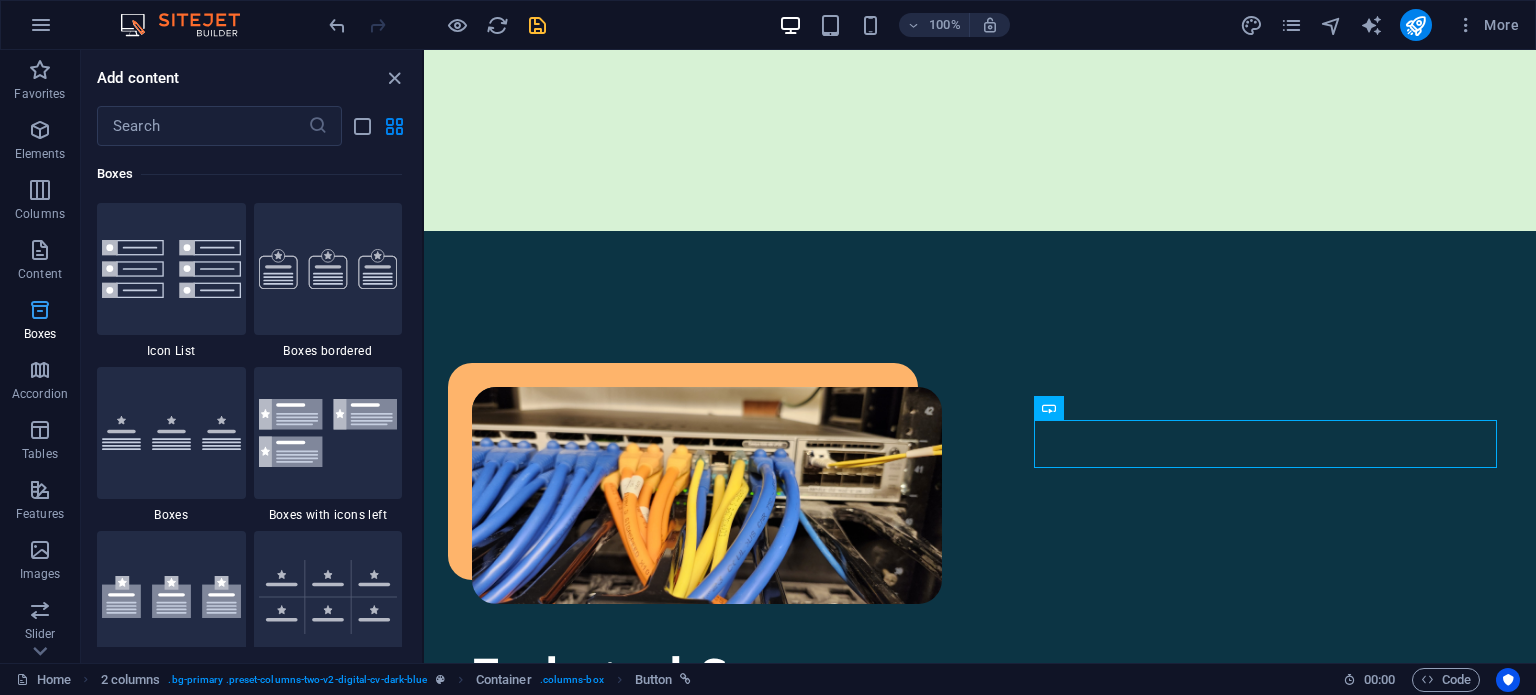 scroll, scrollTop: 5516, scrollLeft: 0, axis: vertical 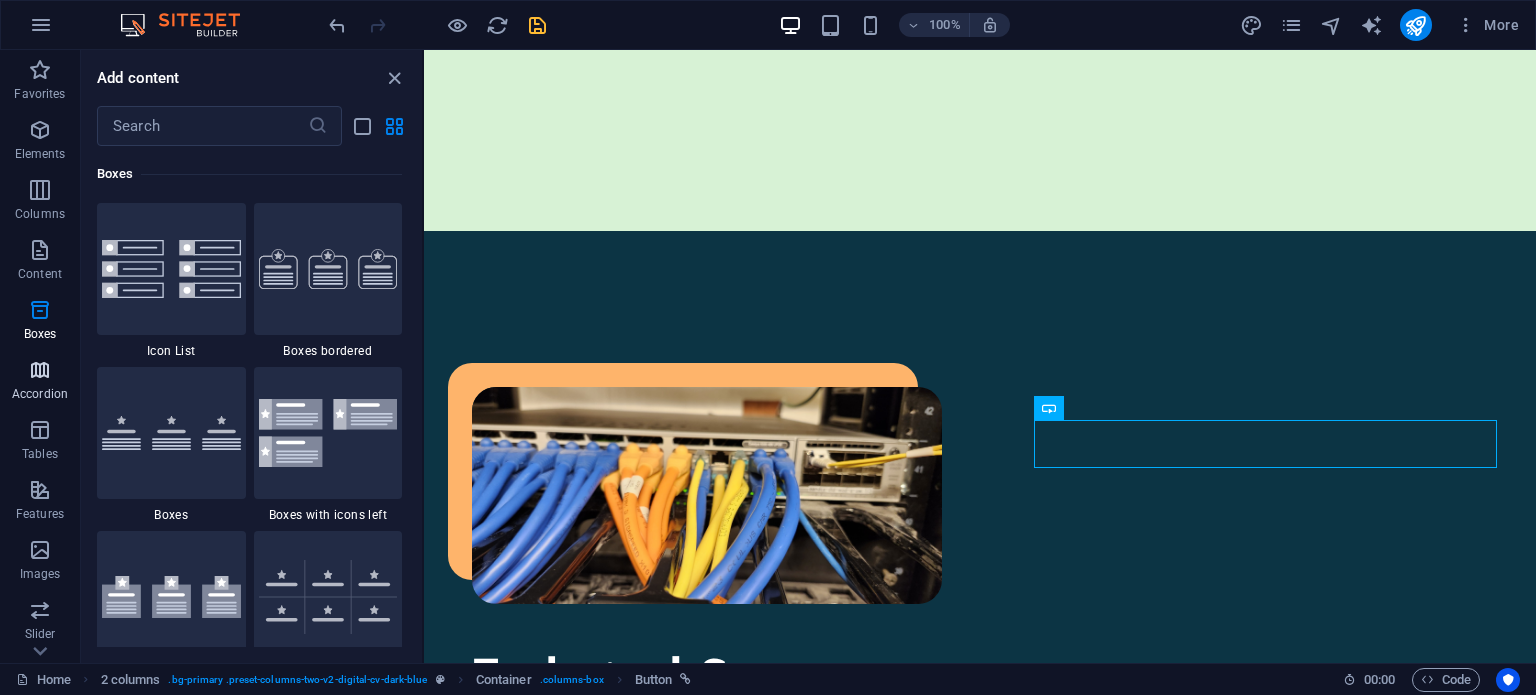 click at bounding box center [40, 370] 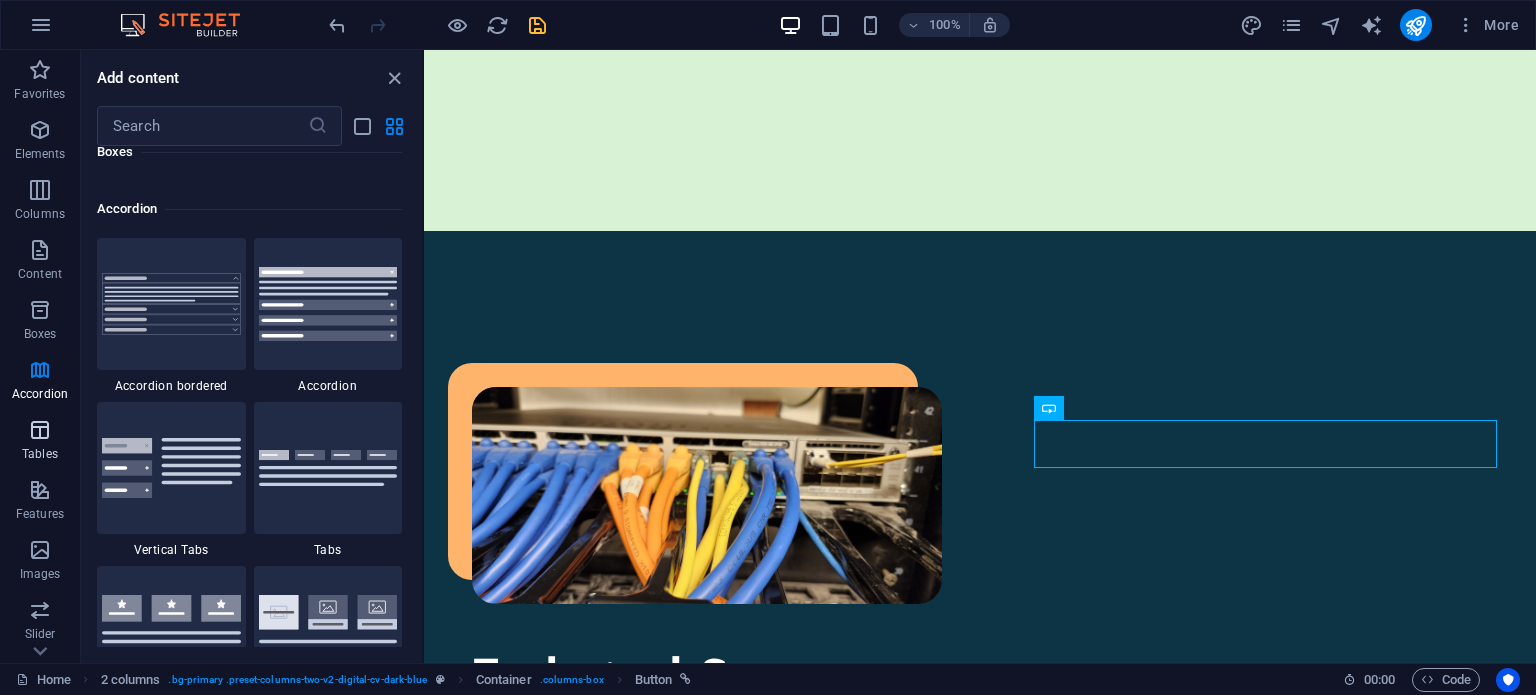 scroll, scrollTop: 6384, scrollLeft: 0, axis: vertical 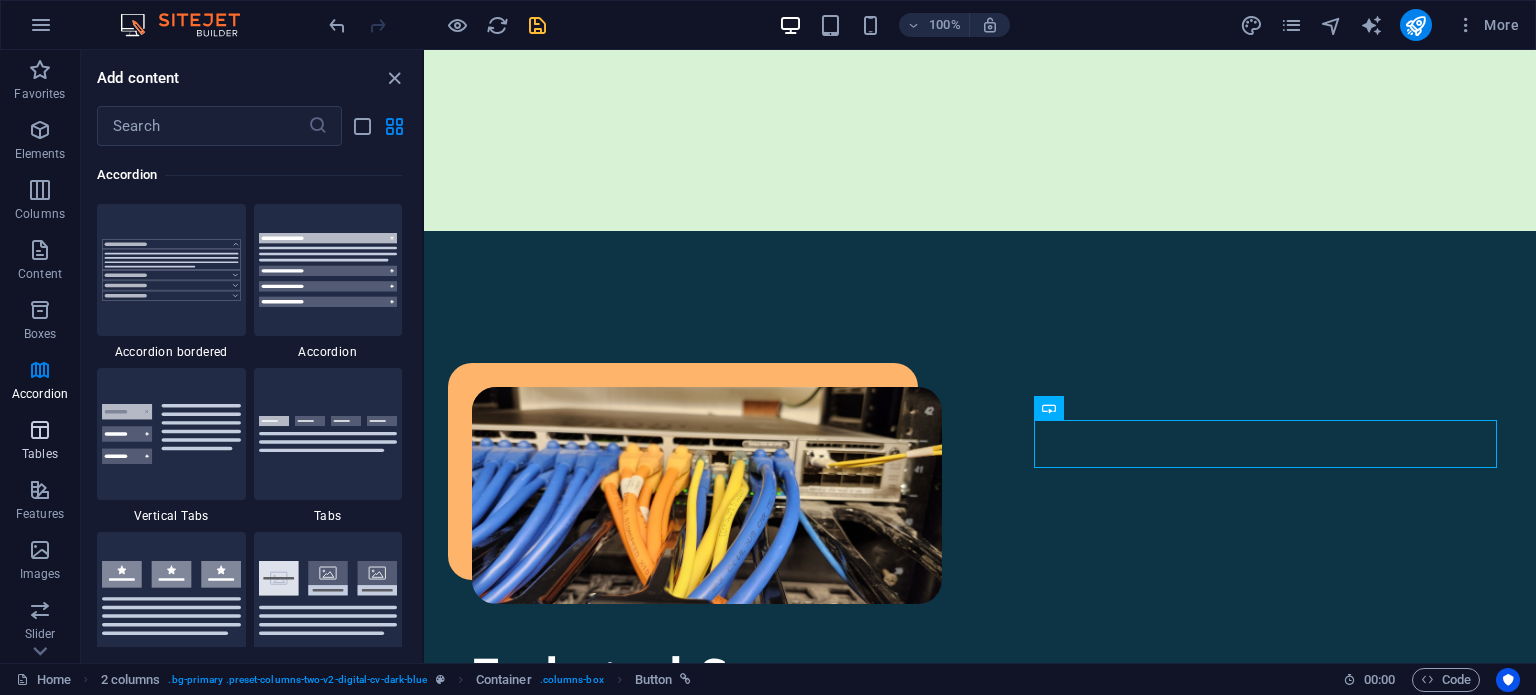 click on "Tables" at bounding box center (40, 440) 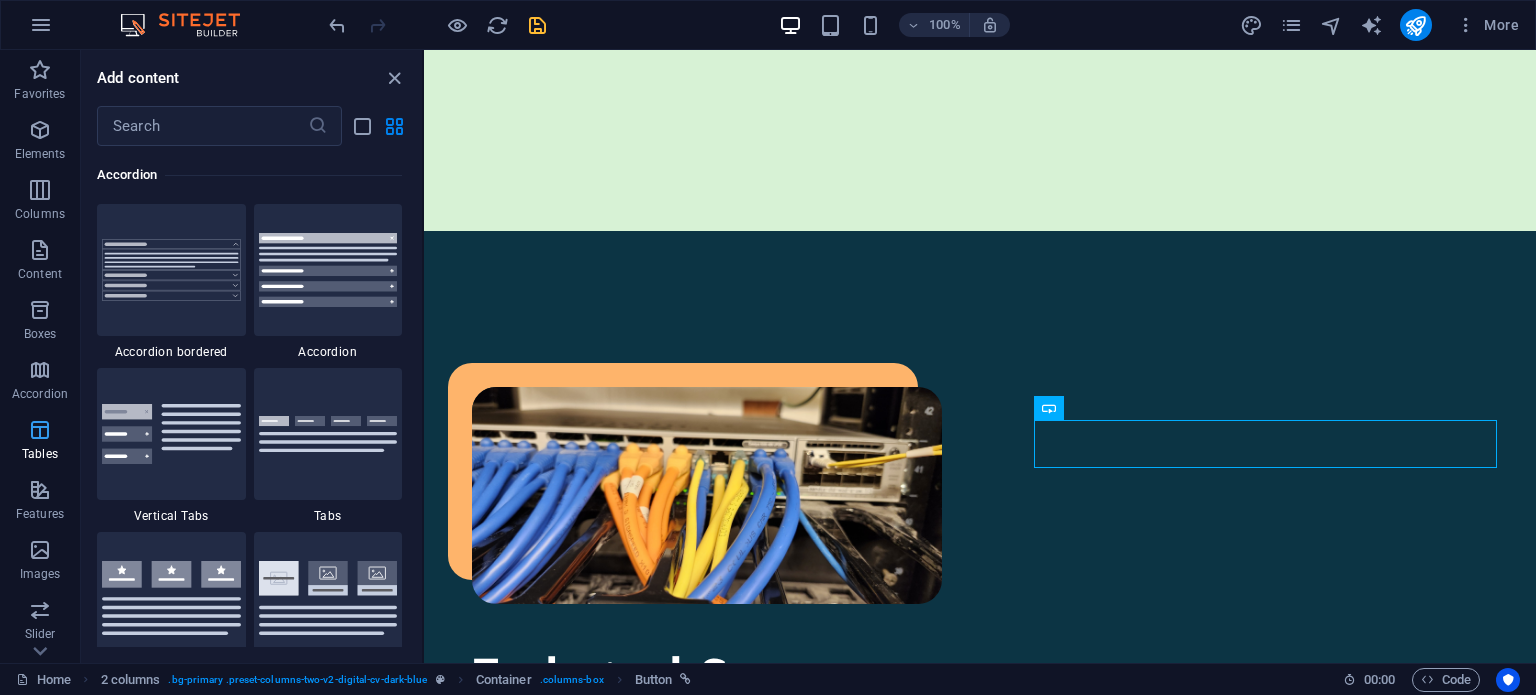 scroll, scrollTop: 6387, scrollLeft: 0, axis: vertical 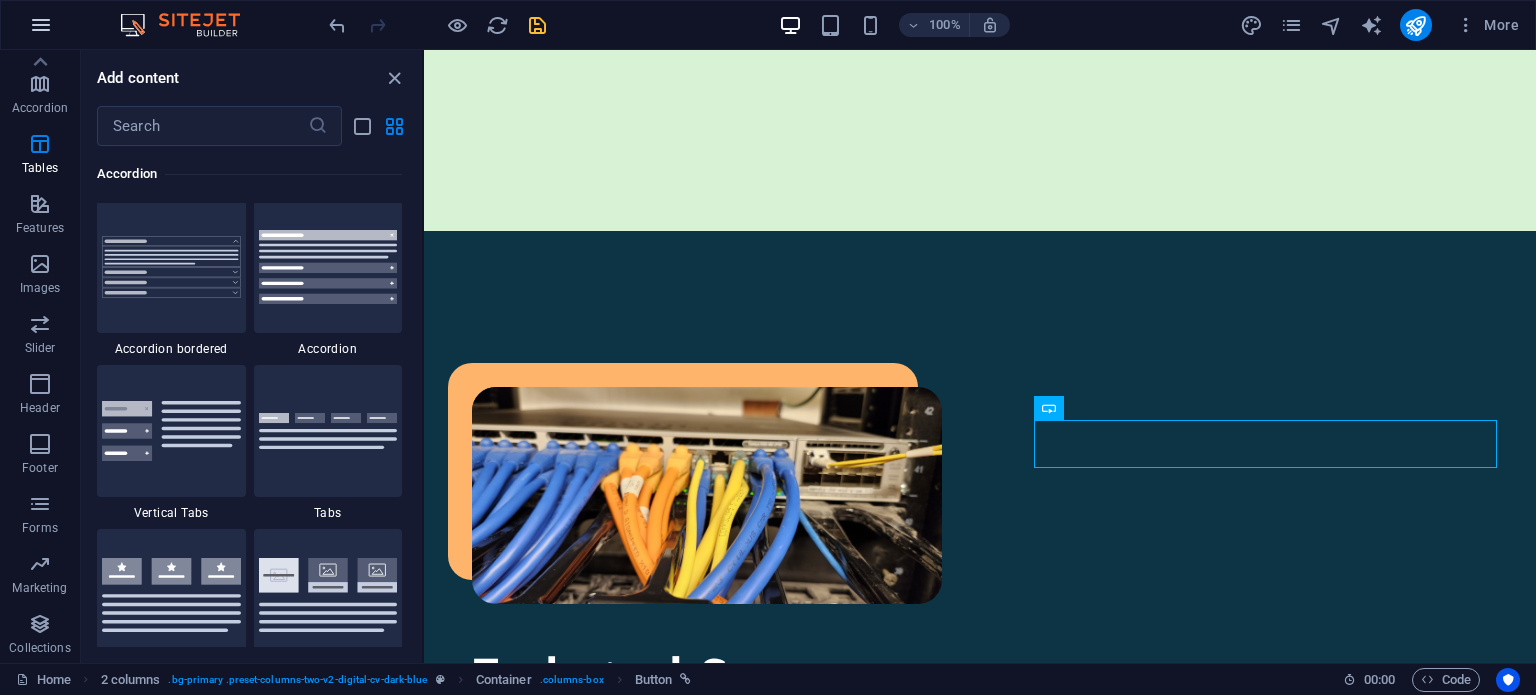 drag, startPoint x: 41, startPoint y: 67, endPoint x: 34, endPoint y: 26, distance: 41.59327 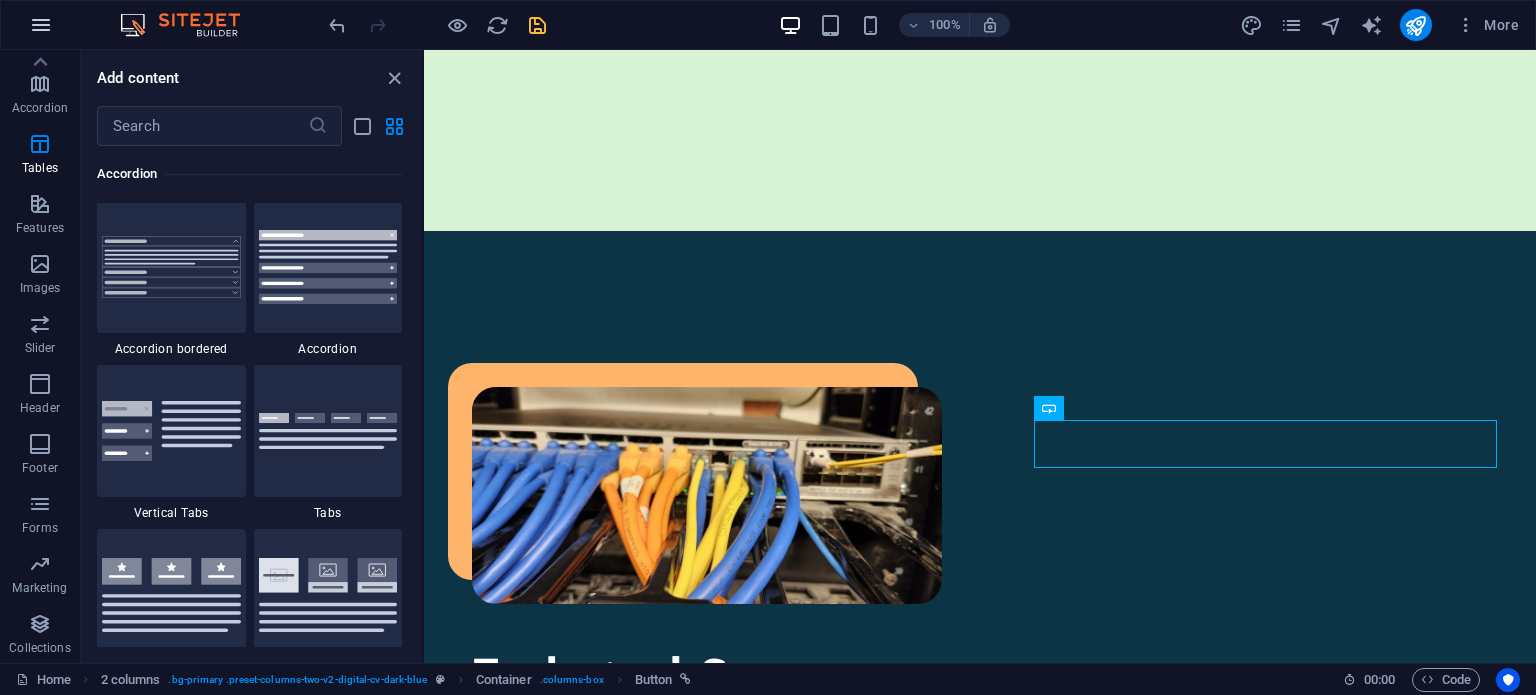 click 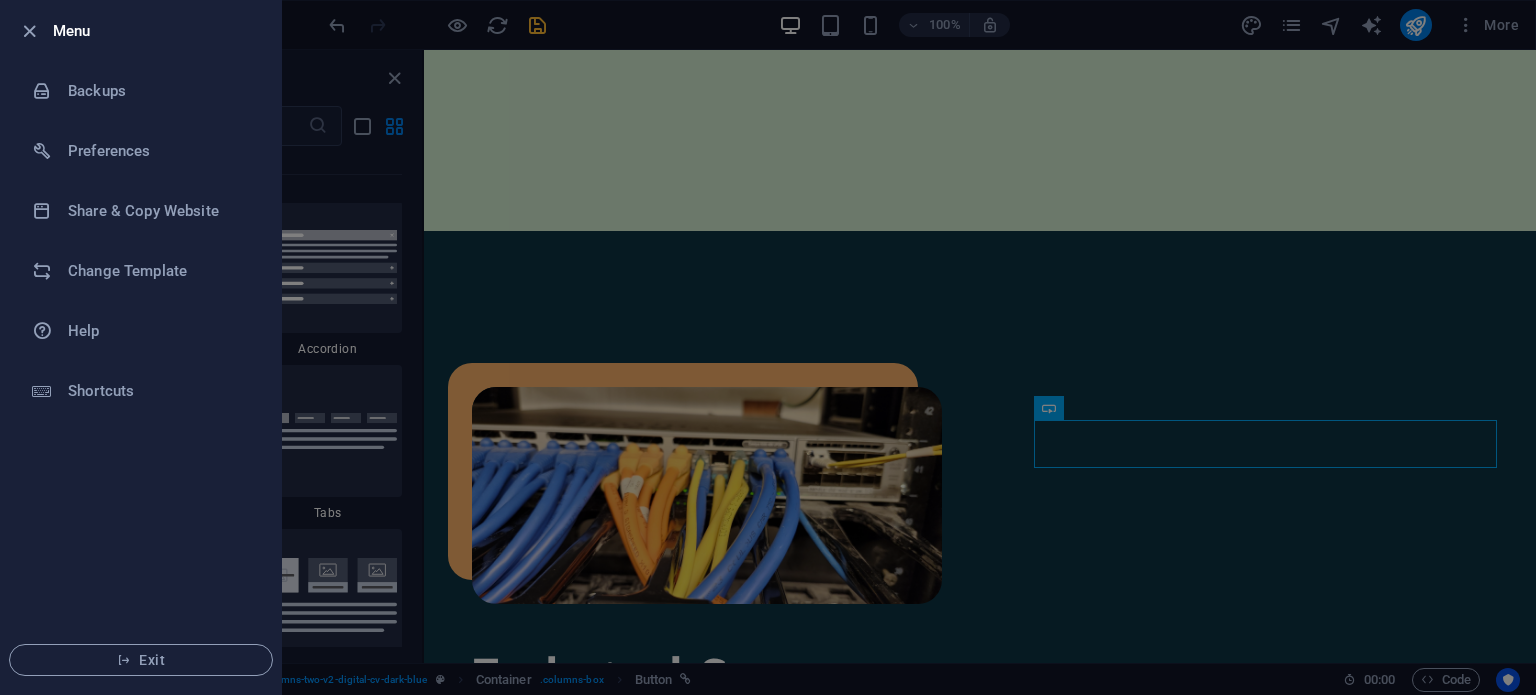 scroll, scrollTop: 0, scrollLeft: 0, axis: both 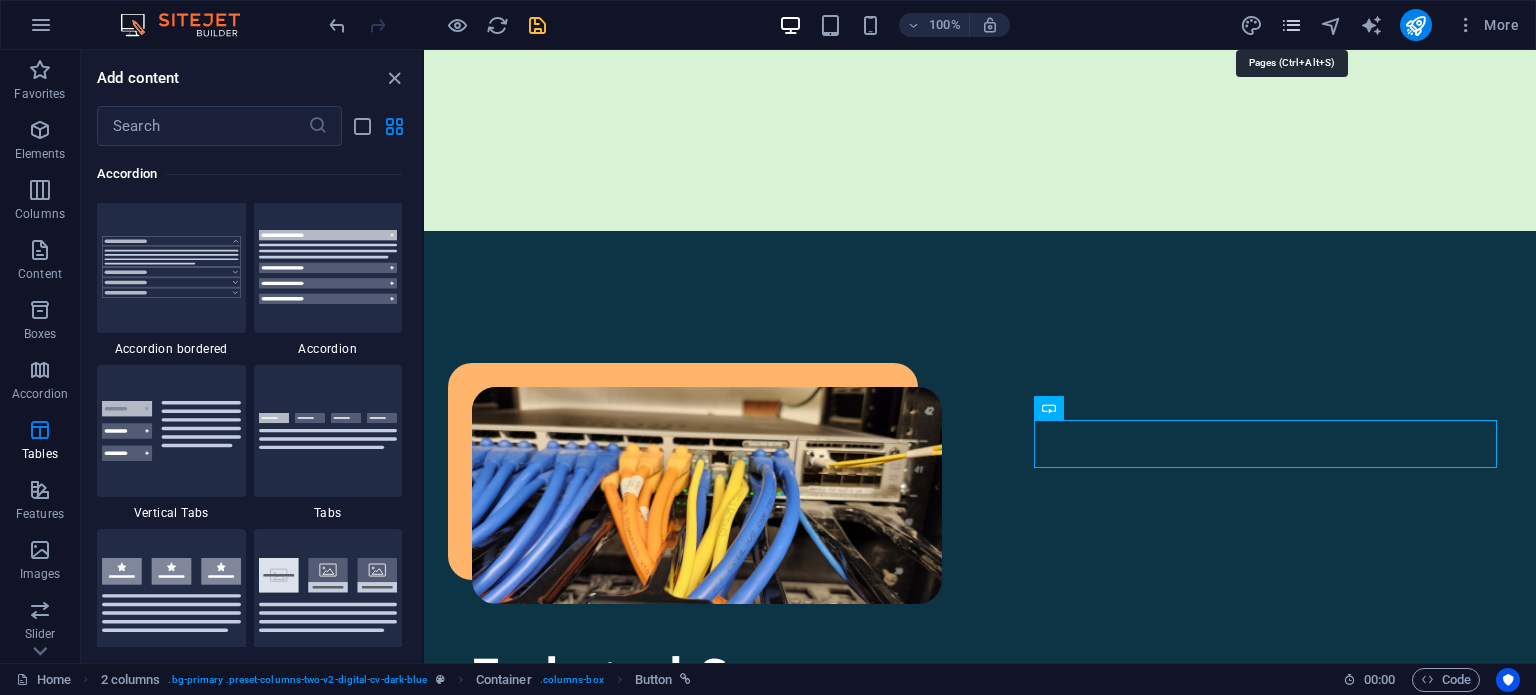 click at bounding box center (1291, 25) 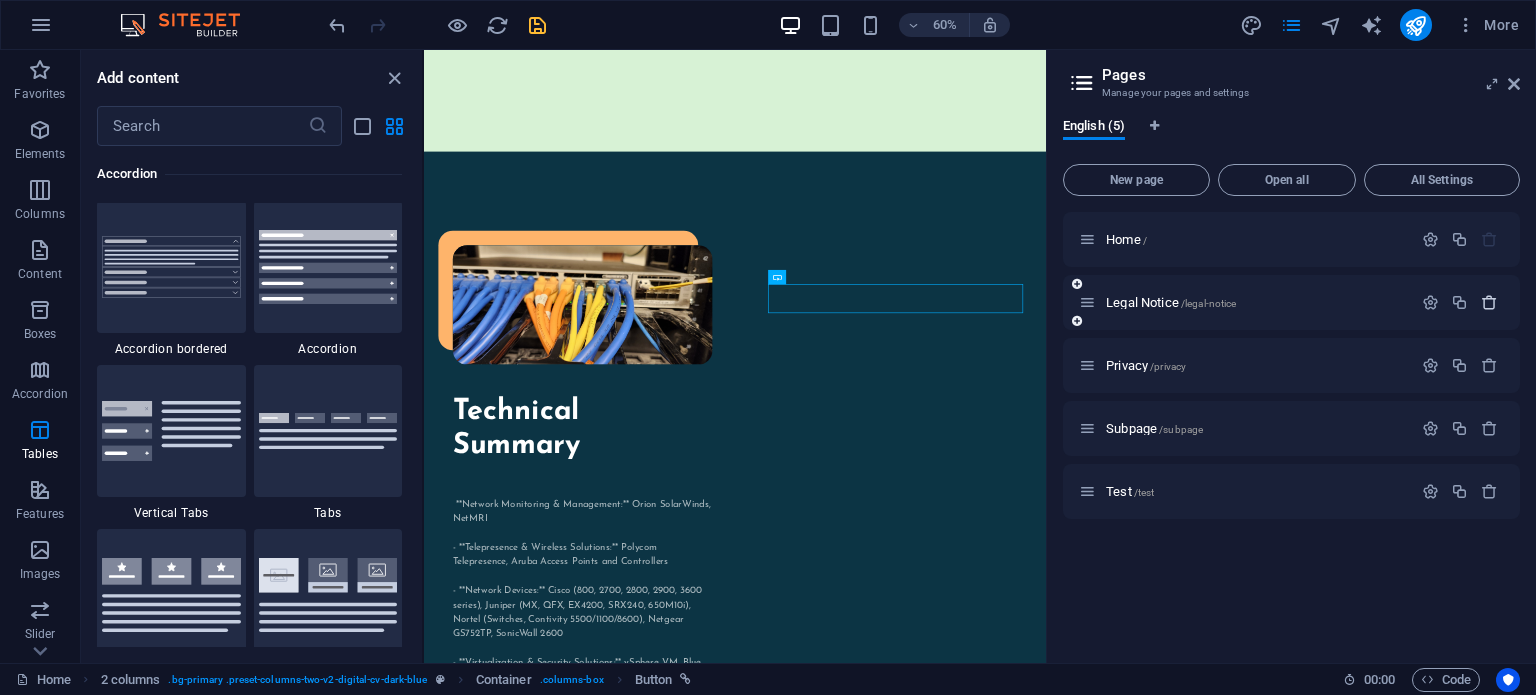 click at bounding box center (1489, 302) 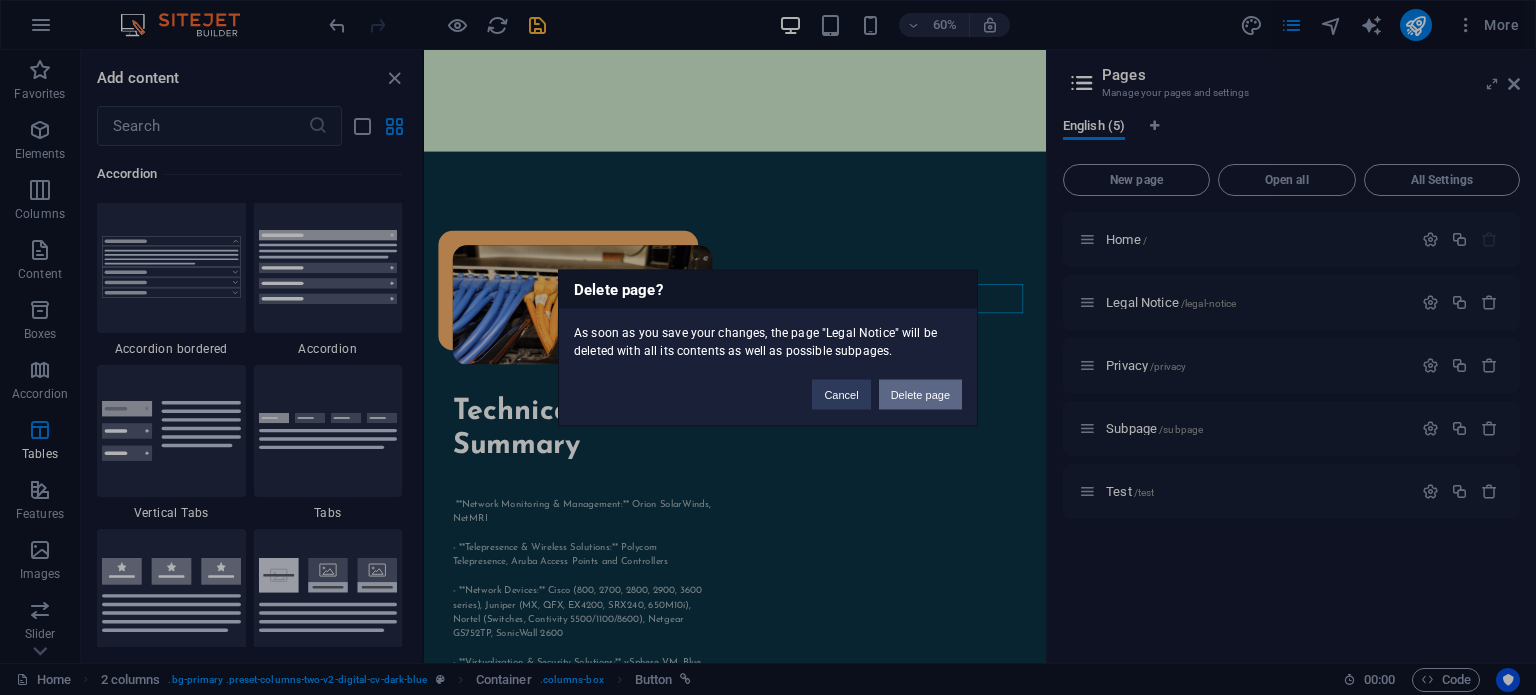 click on "Delete page" at bounding box center [920, 394] 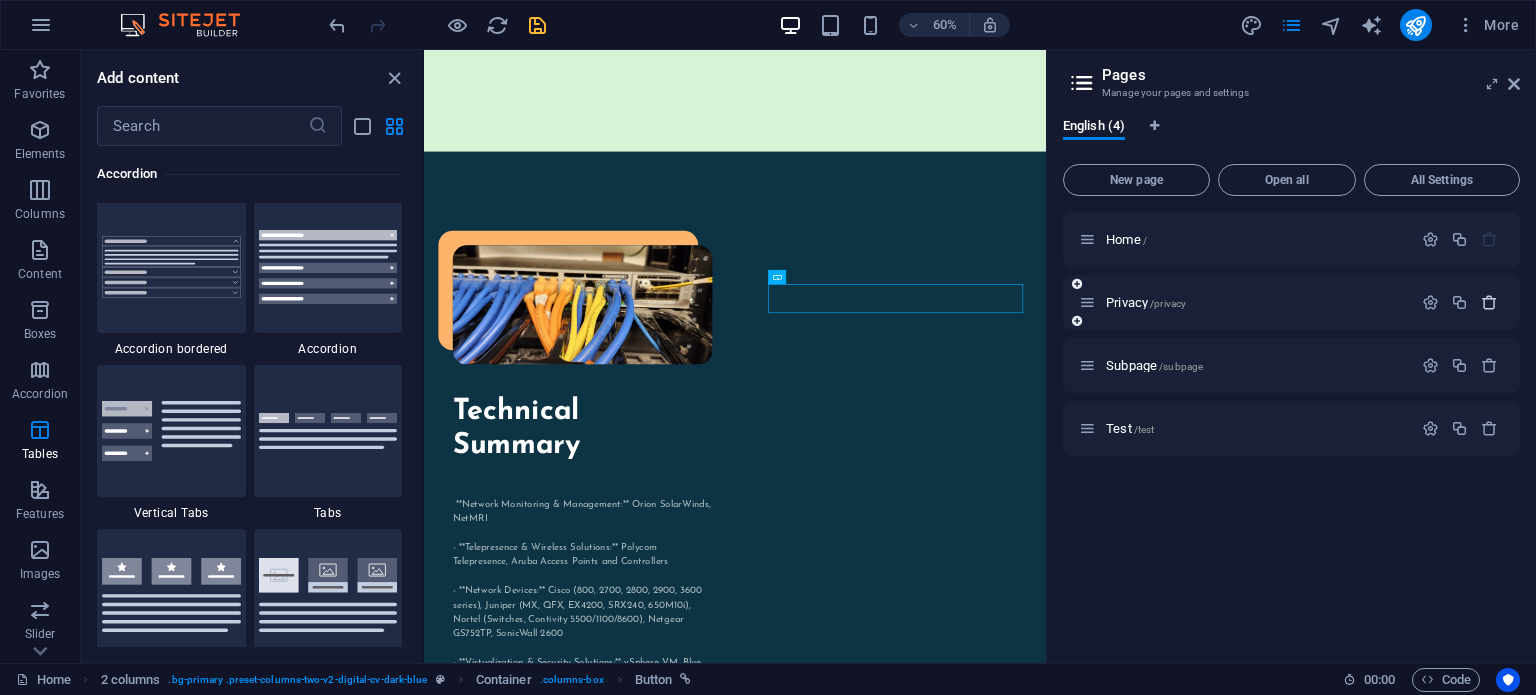 click at bounding box center (1489, 302) 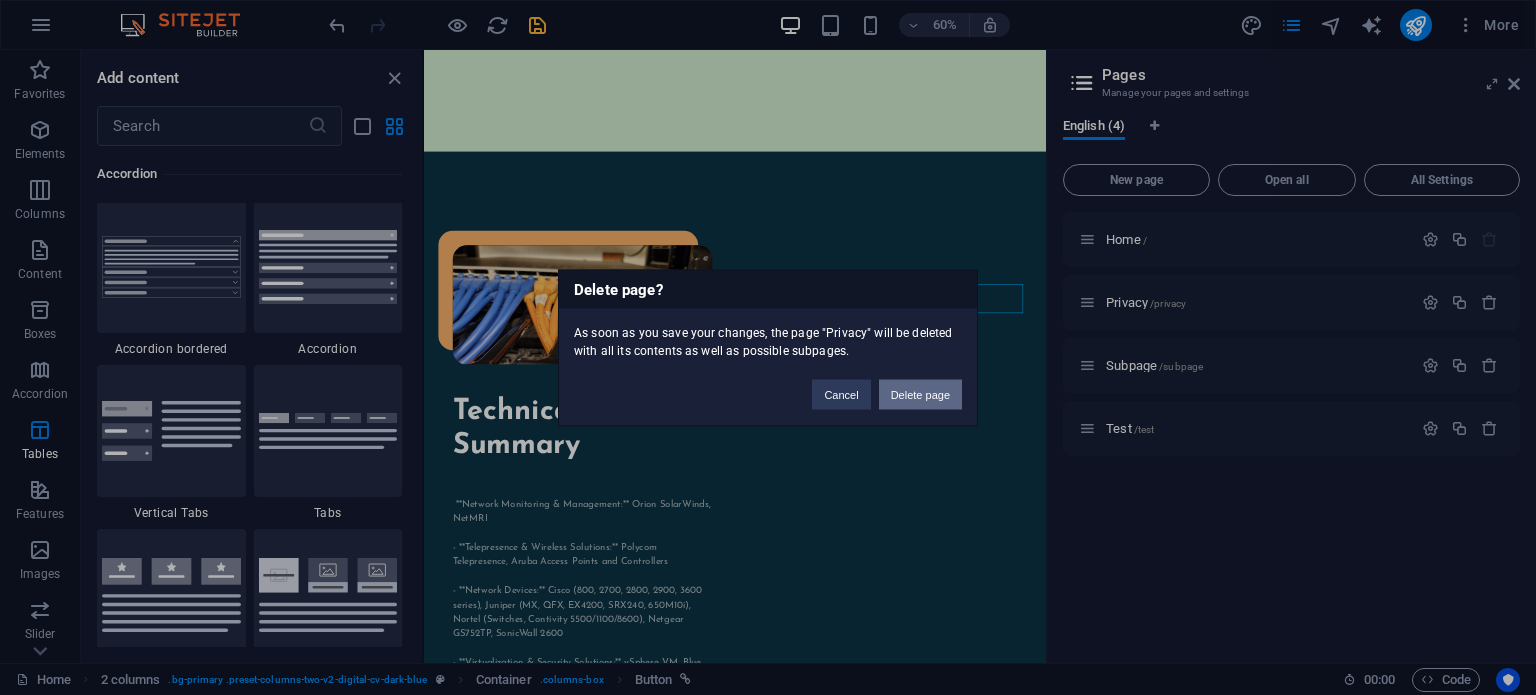 click on "Delete page" at bounding box center (920, 394) 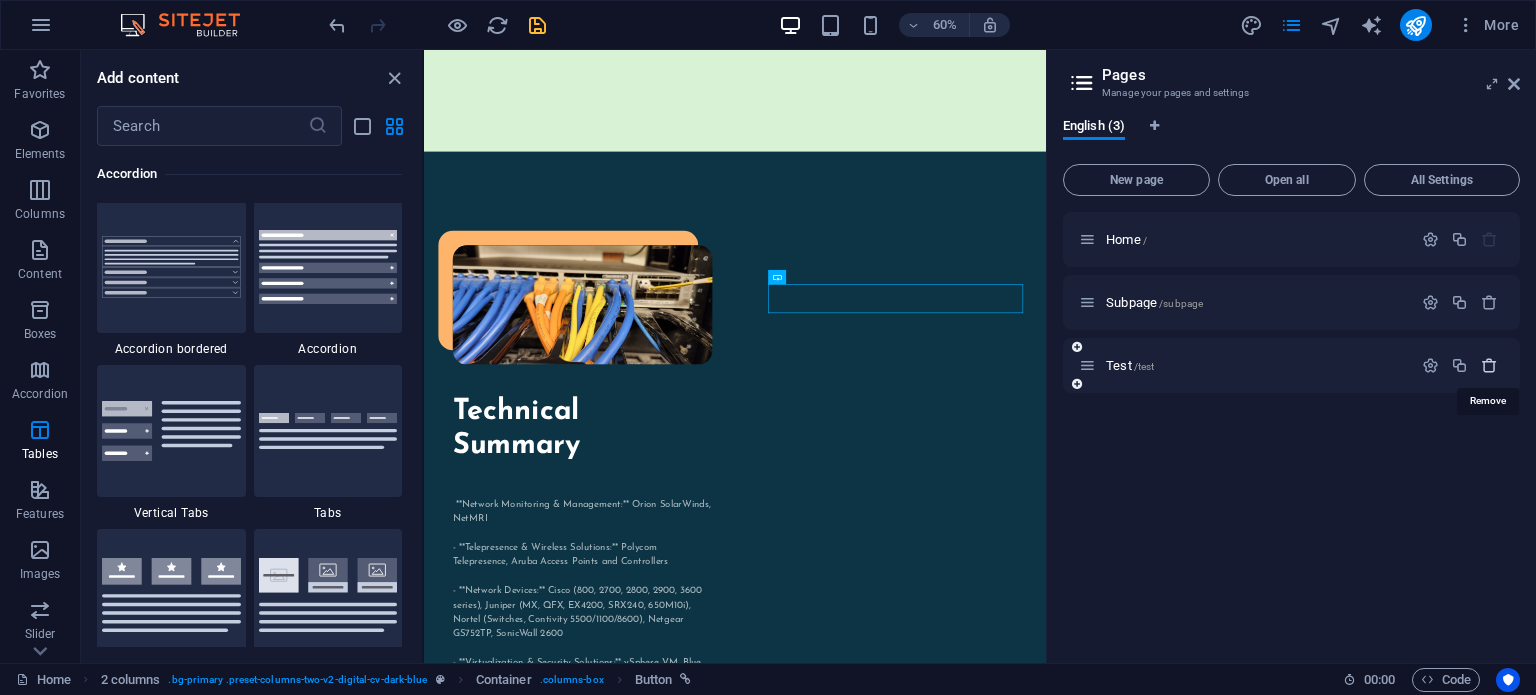 click at bounding box center (1489, 365) 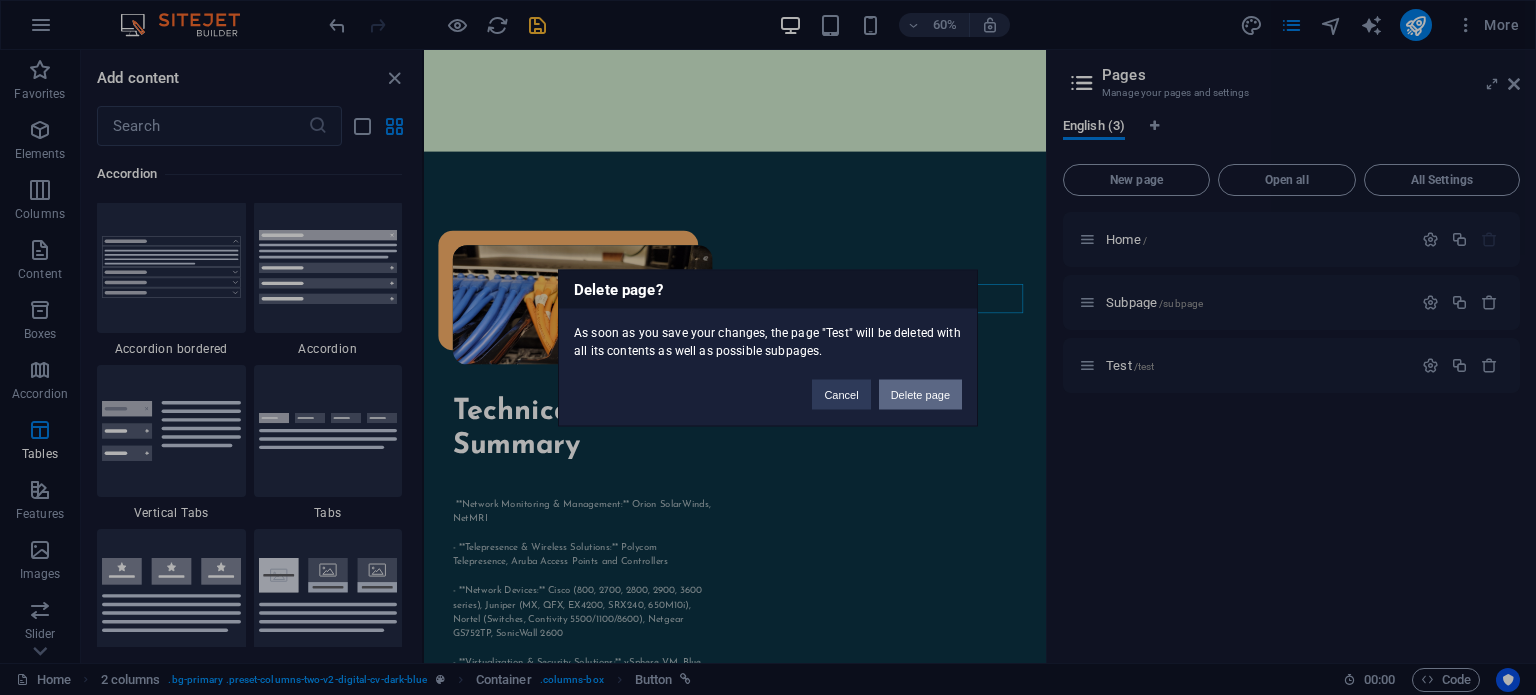 click on "Delete page" at bounding box center [920, 394] 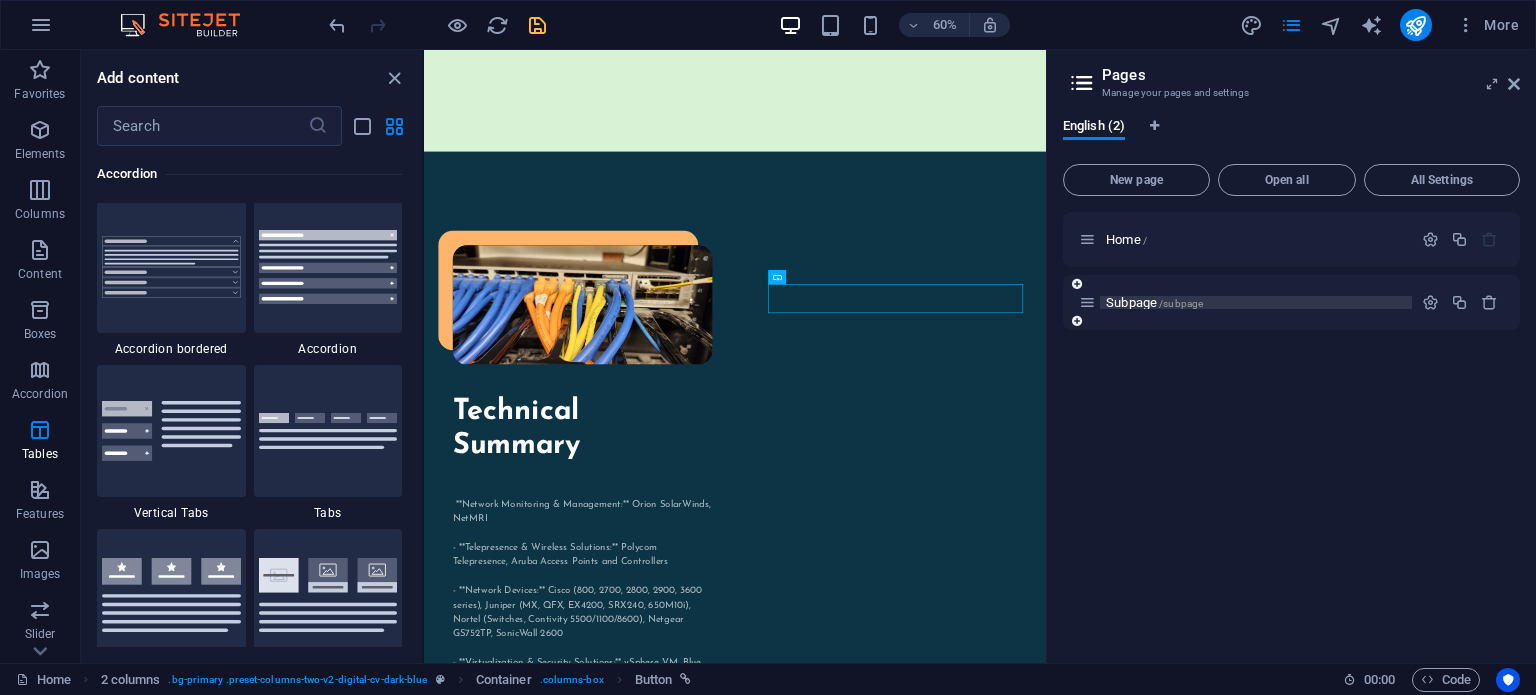 click on "Subpage /subpage" at bounding box center (1256, 302) 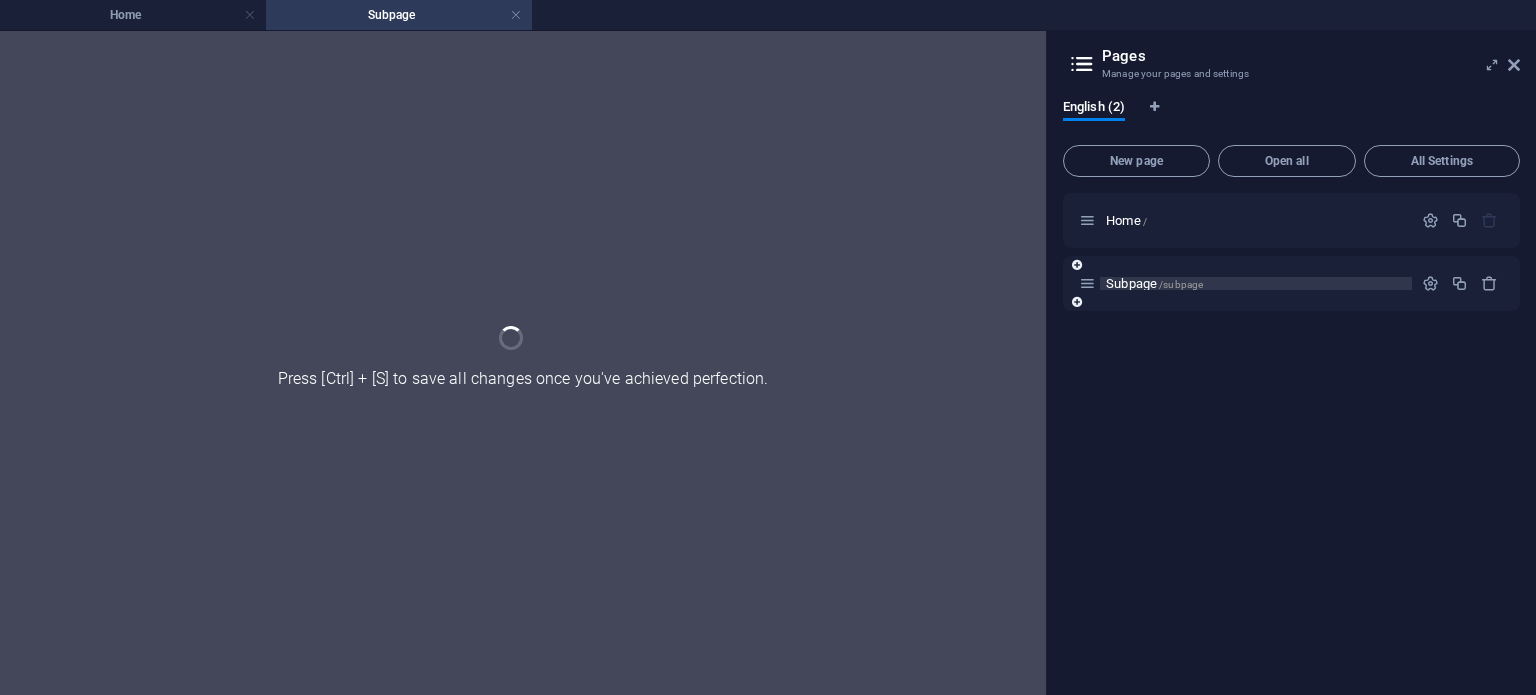 scroll, scrollTop: 0, scrollLeft: 0, axis: both 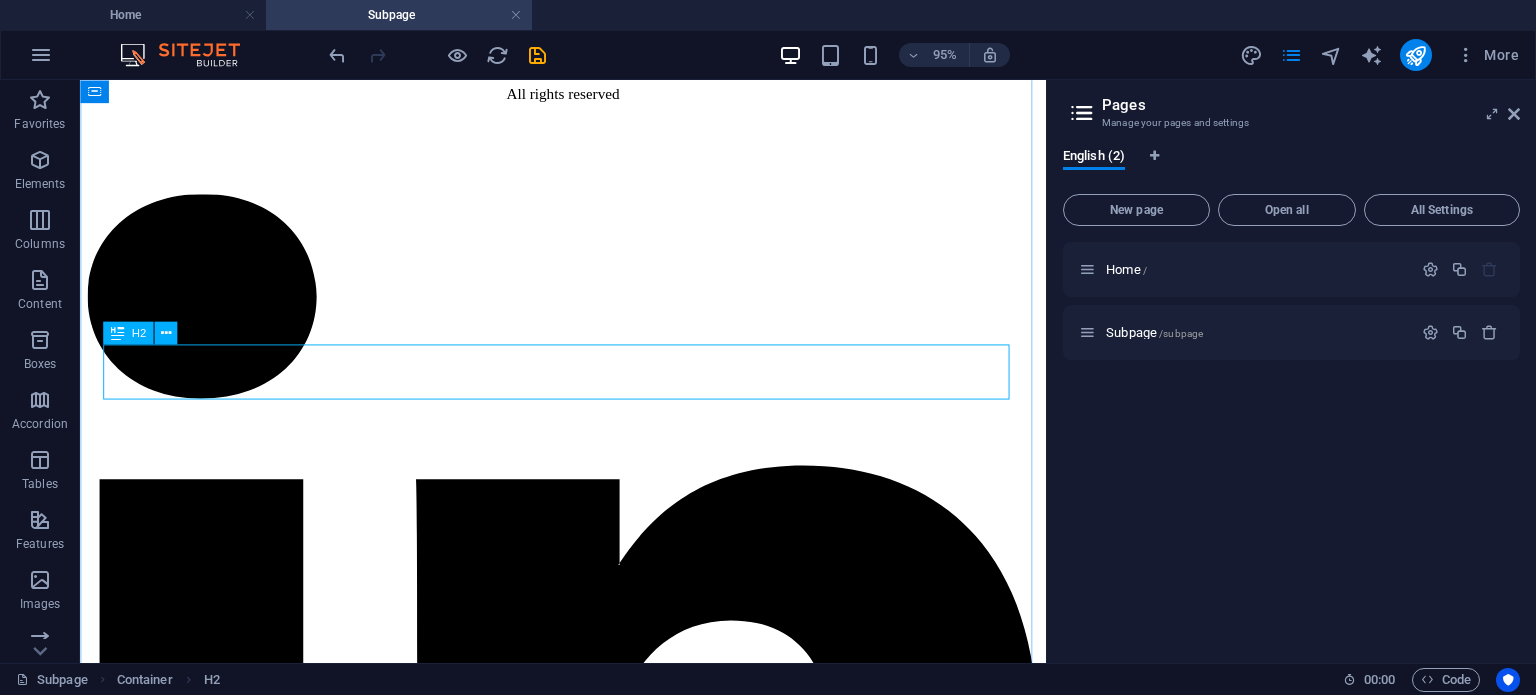 click on "This is a subpage" at bounding box center (588, -252) 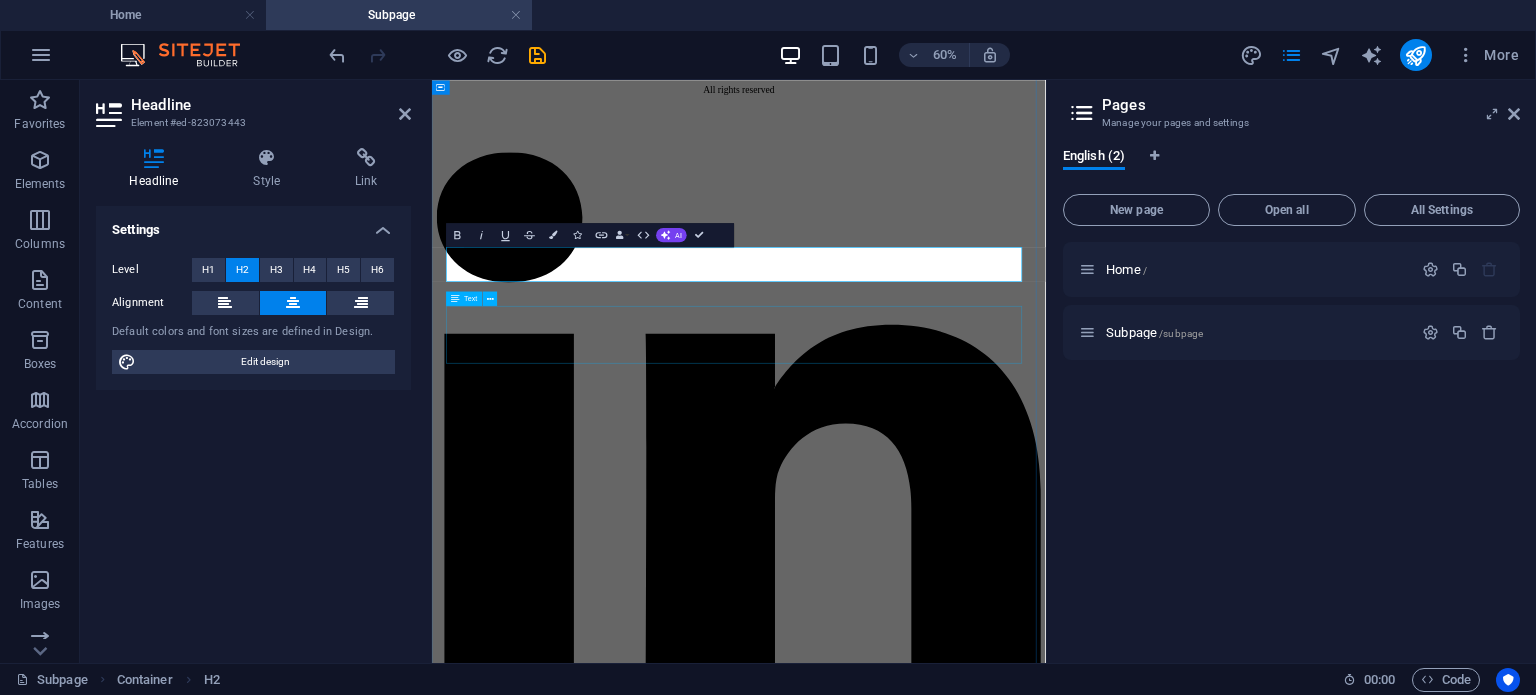 type 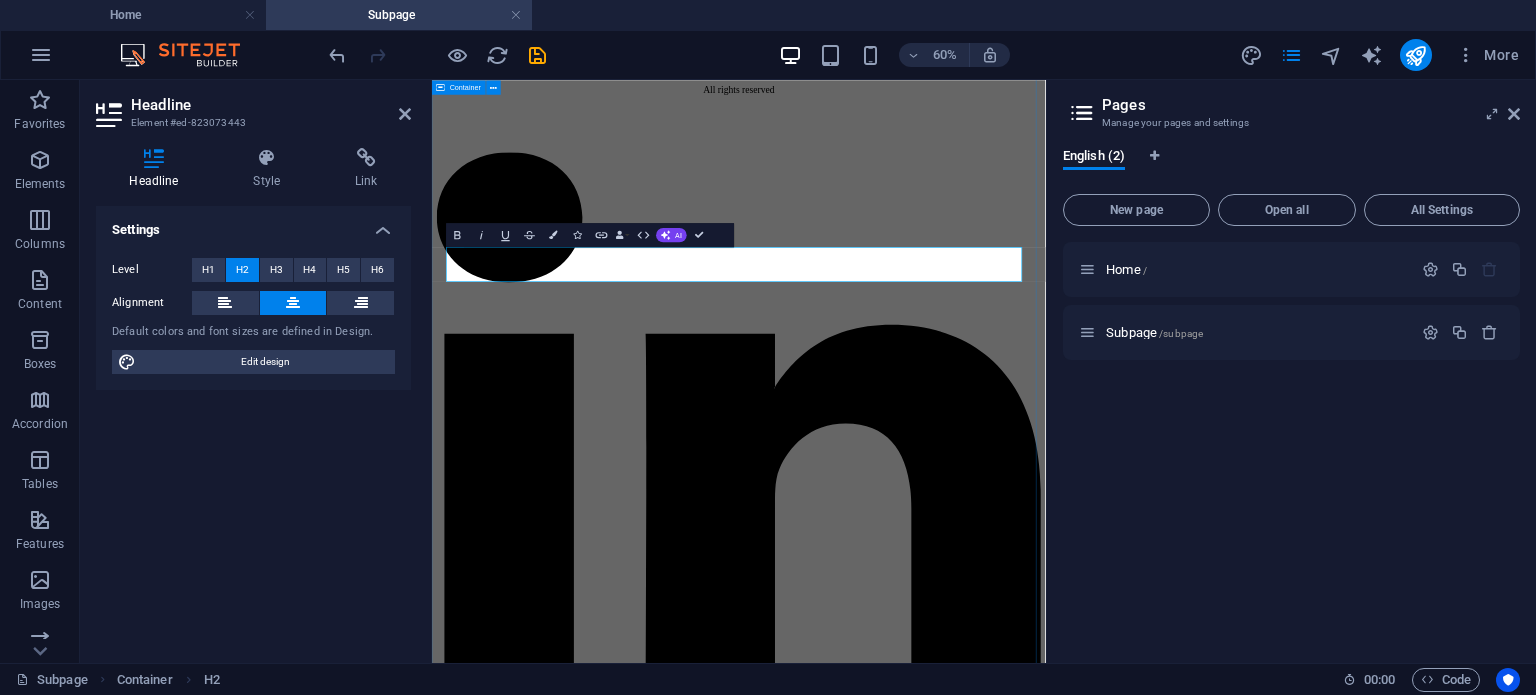 click on "Resume This subpage can be used as a base for adding more pages. You can duplicate this page in your page manager to maintain this basic structure of  header-reference ,  footer-reference  and this editable  section . Referenced elements are copies of their original element and cannot be edited. But they change according to their original element, so you only have to make changes once and they apply to all related references. Learn more about references" at bounding box center [943, -150] 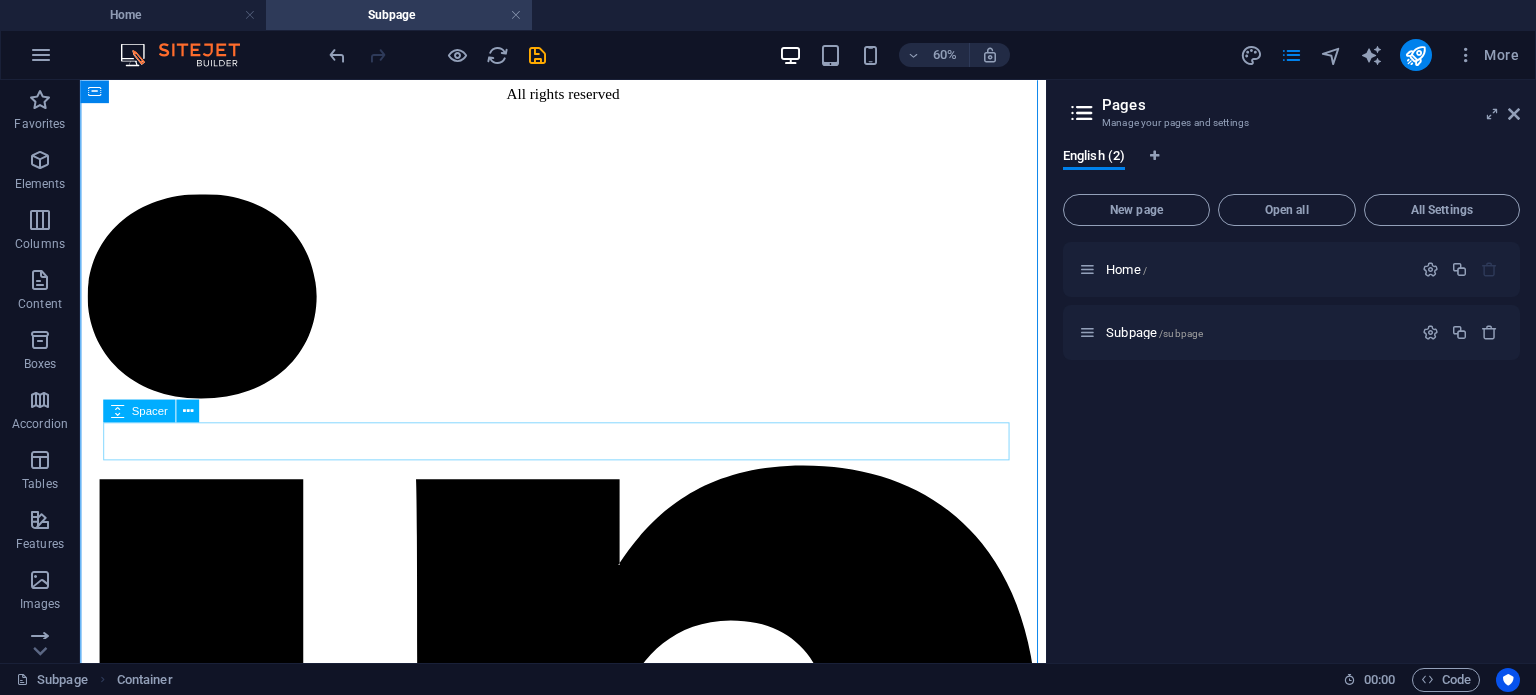 scroll, scrollTop: 703, scrollLeft: 0, axis: vertical 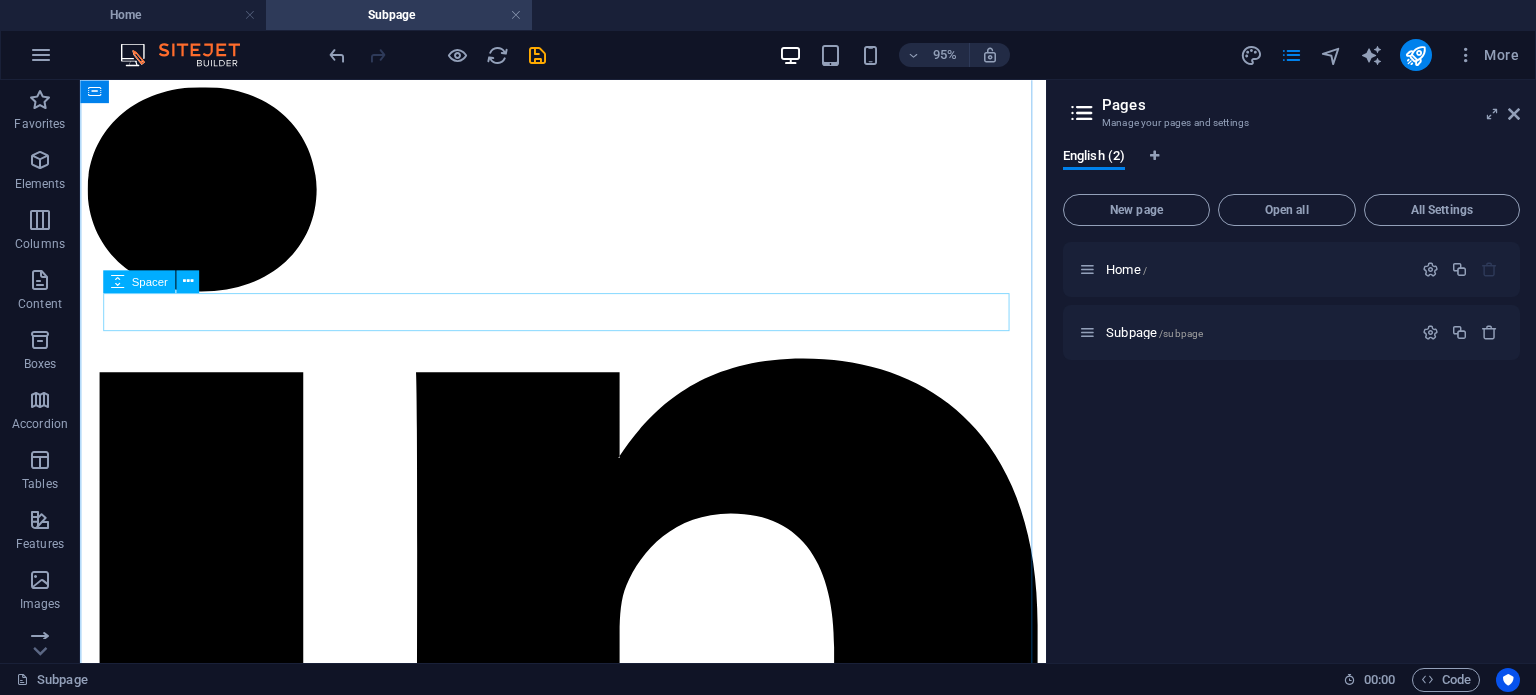 click at bounding box center (588, -310) 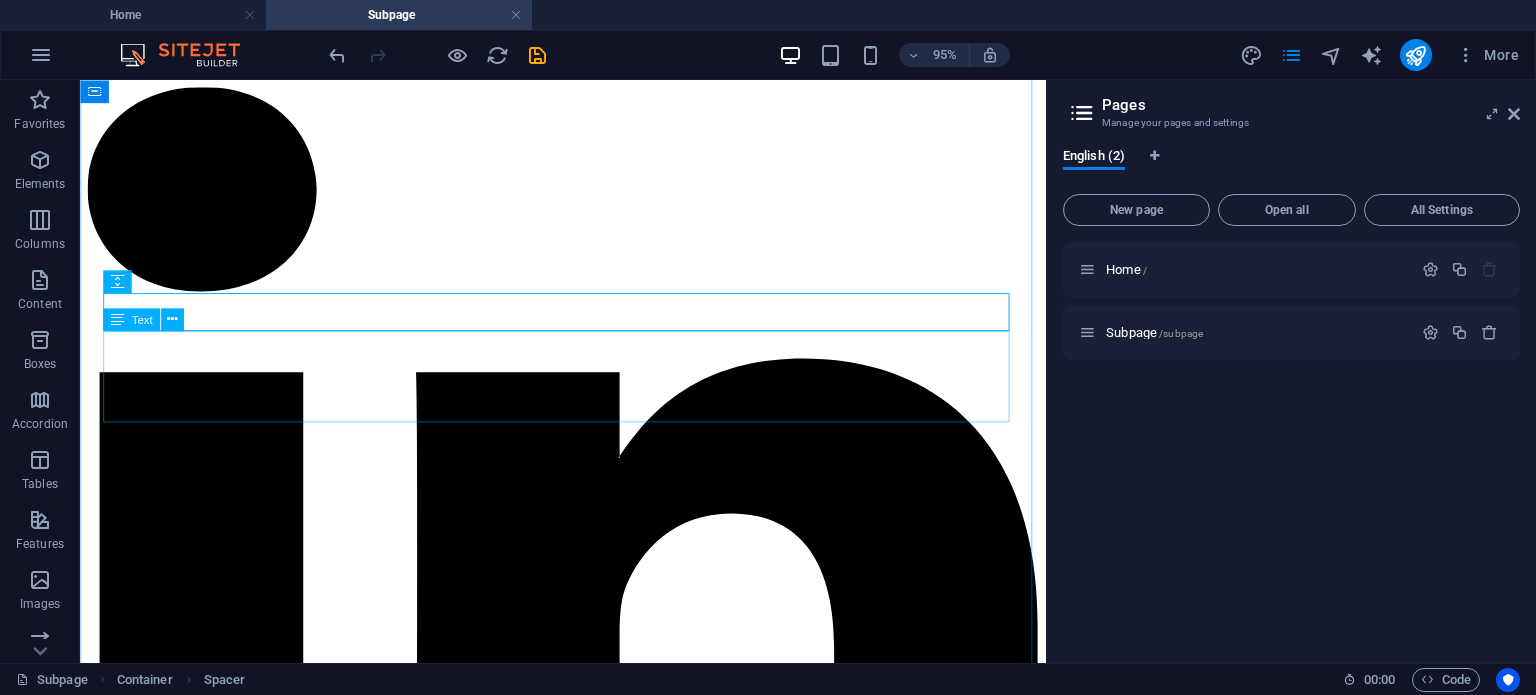 click on "This subpage can be used as a base for adding more pages. You can duplicate this page in your page manager to maintain this basic structure of  header-reference ,  footer-reference  and this editable  section . Referenced elements are copies of their original element and cannot be edited. But they change according to their original element, so you only have to make changes once and they apply to all related references." at bounding box center (588, -247) 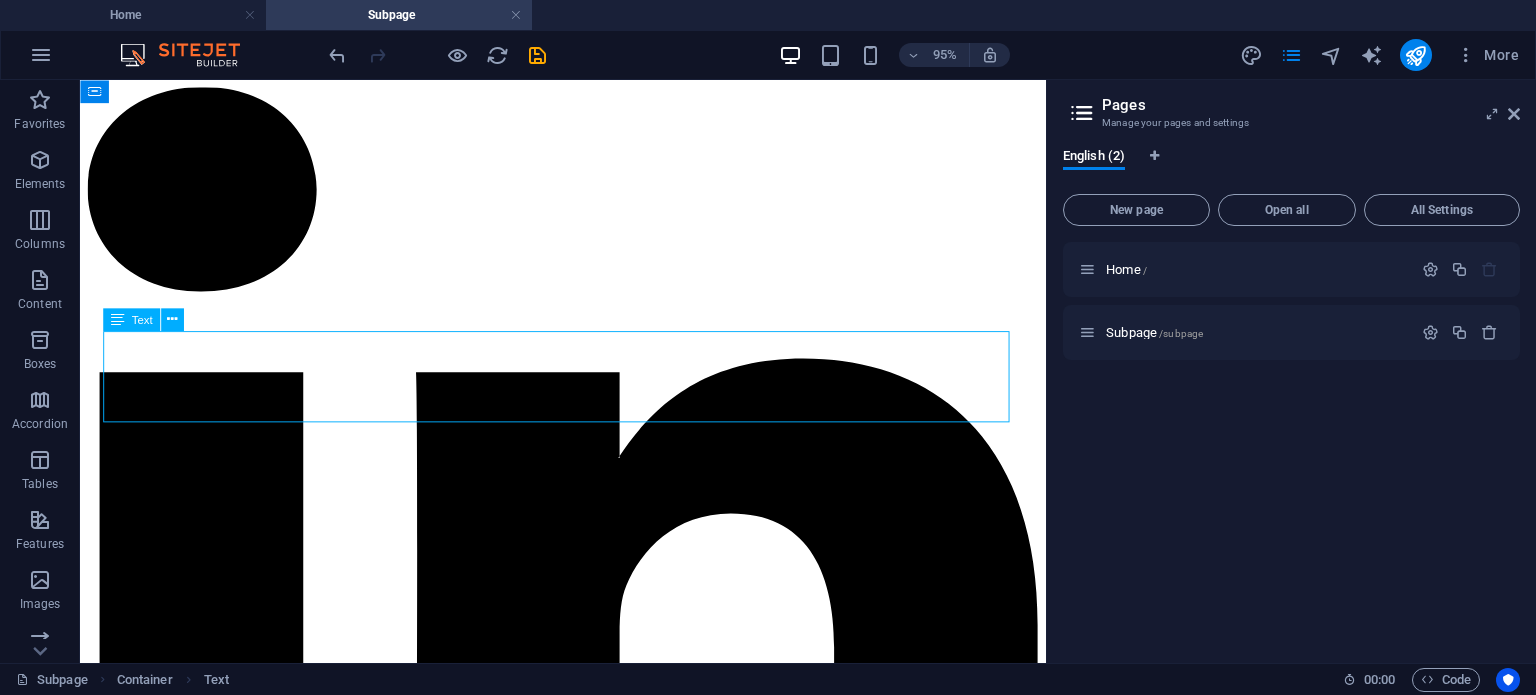 click on "This subpage can be used as a base for adding more pages. You can duplicate this page in your page manager to maintain this basic structure of  header-reference ,  footer-reference  and this editable  section . Referenced elements are copies of their original element and cannot be edited. But they change according to their original element, so you only have to make changes once and they apply to all related references." at bounding box center (588, -247) 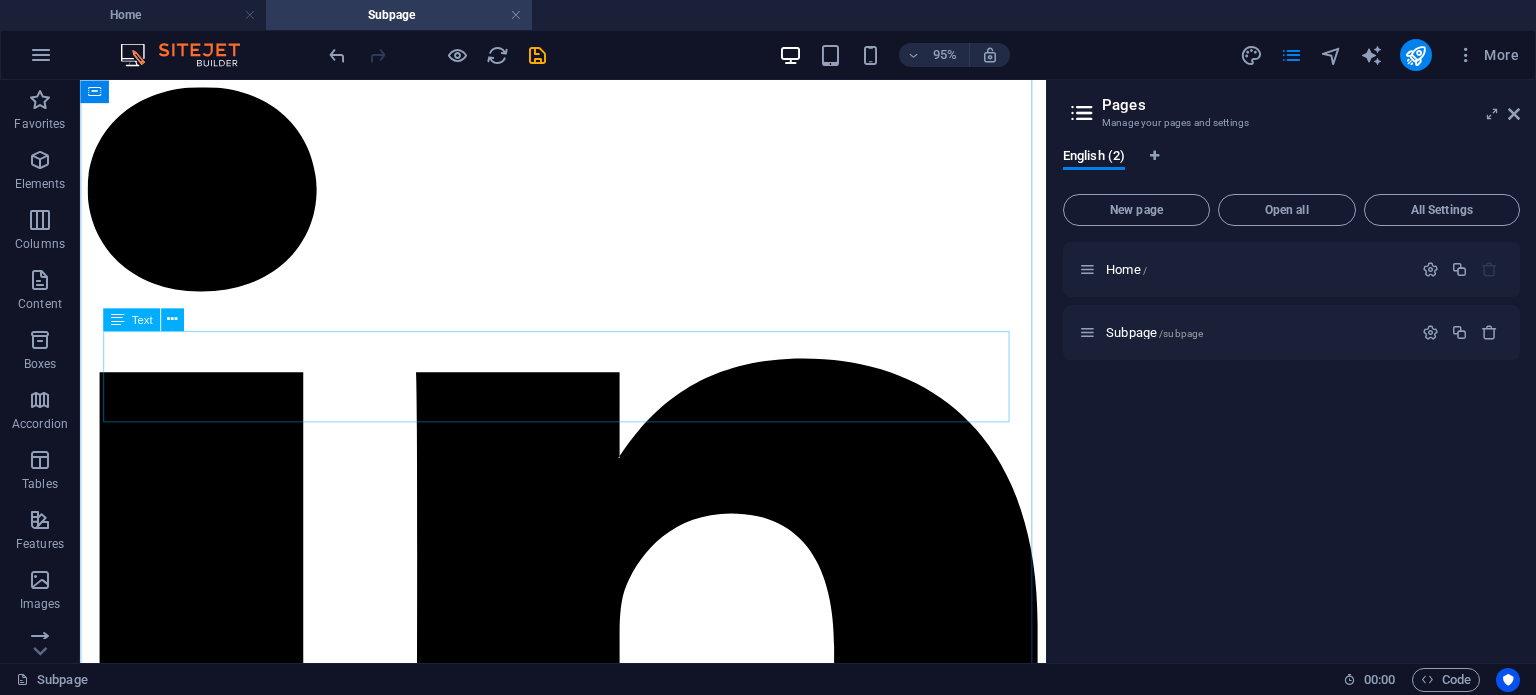 click on "This subpage can be used as a base for adding more pages. You can duplicate this page in your page manager to maintain this basic structure of  header-reference ,  footer-reference  and this editable  section . Referenced elements are copies of their original element and cannot be edited. But they change according to their original element, so you only have to make changes once and they apply to all related references." at bounding box center [588, -247] 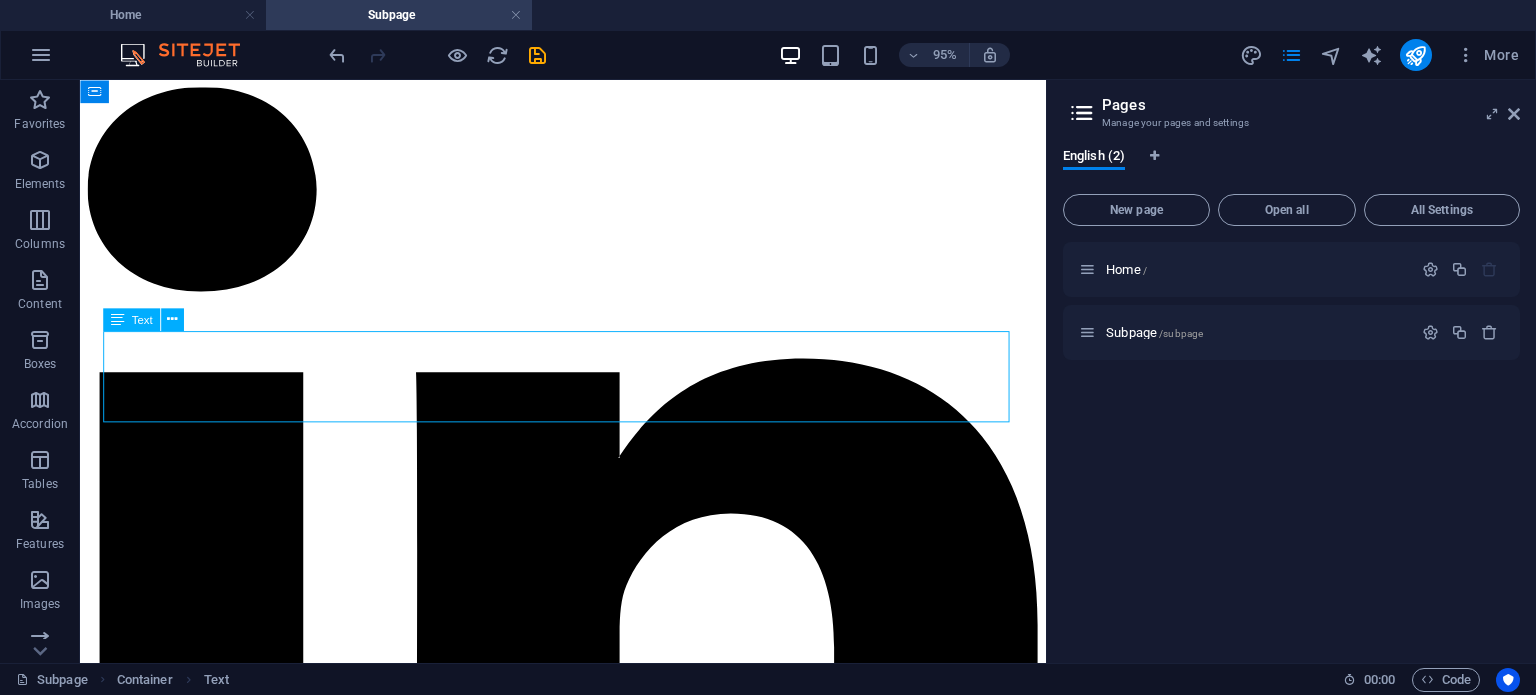 click on "This subpage can be used as a base for adding more pages. You can duplicate this page in your page manager to maintain this basic structure of  header-reference ,  footer-reference  and this editable  section . Referenced elements are copies of their original element and cannot be edited. But they change according to their original element, so you only have to make changes once and they apply to all related references." at bounding box center [588, -247] 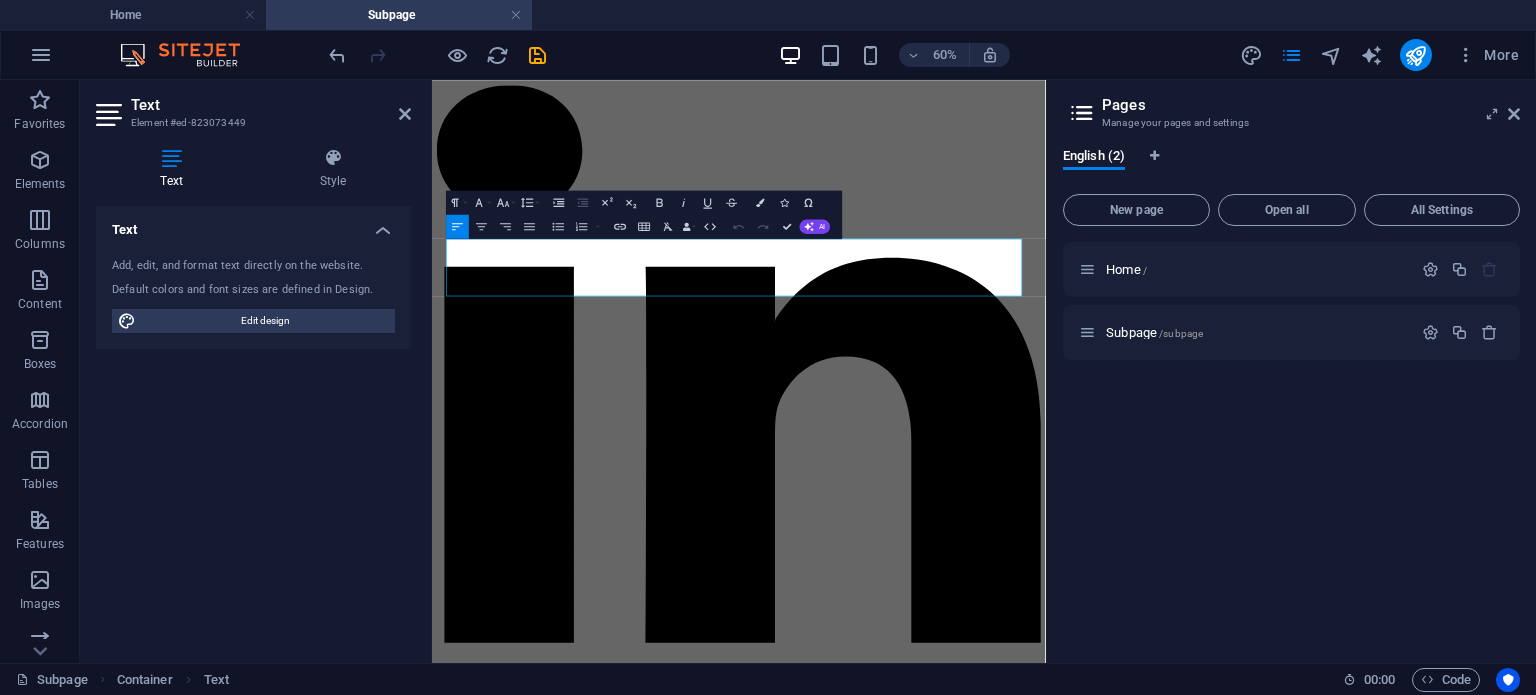 drag, startPoint x: 733, startPoint y: 417, endPoint x: 851, endPoint y: 305, distance: 162.6899 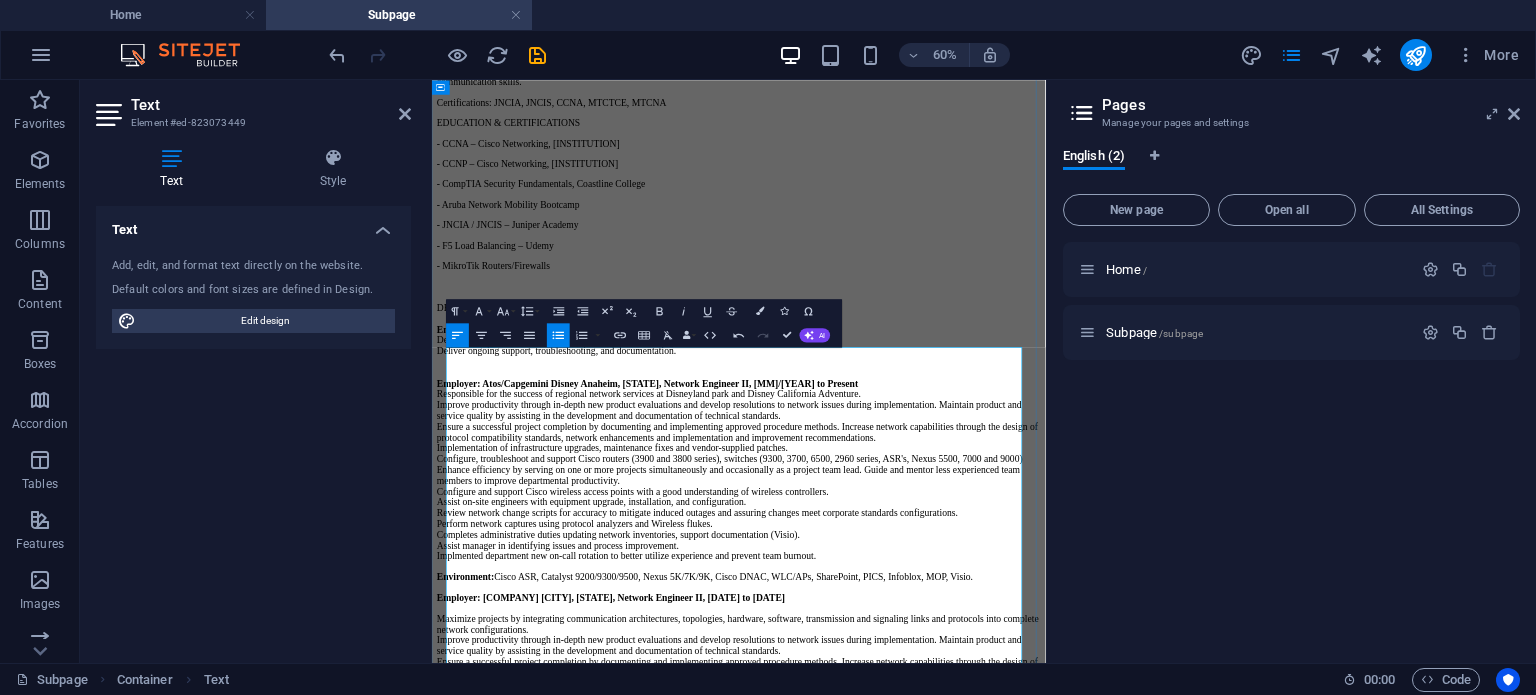 scroll, scrollTop: 520, scrollLeft: 0, axis: vertical 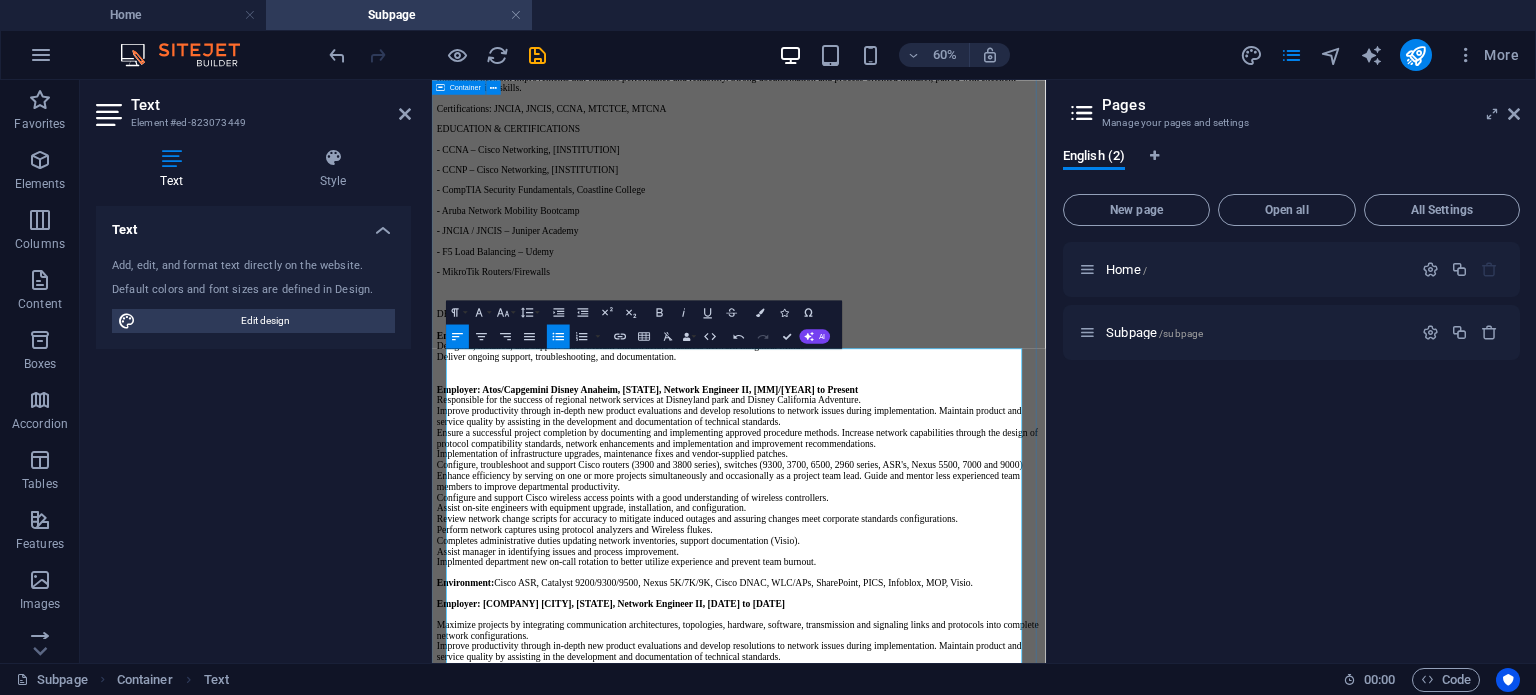 click on "Resume  Robert J Arriola   ROBERT@NTWRKGEEK.COM  WWW.NTWRKGEEK.COM PROFESSIONAL SUMMARY Experienced Network Engineer with over 23 years of expertise supporting, designing, and troubleshooting complex network infrastructures across NOC, small business, and global enterprise environments. Deep hands-on knowledge of Cisco and Juniper systems, network monitoring, and a wide range of intermediate and advanced routing protocols including BGP, OSPF, MPLS, EIGRP, and IS-IS. Proven ability to lead projects, mentor junior engineers, and implement network improvements that enhance performance and reliability. Strong documentation and process-oriented mindset, paired with excellent communication skills. Certifications: JNCIA, JNCIS, CCNA, MTCTCE, MTCNA EDUCATION & CERTIFICATIONS - CCNA – Cisco Networking, Coastline College - CCNP – Cisco Networking, Coastline College - CompTIA Security Fundamentals, Coastline College - Aruba Network Mobility Bootcamp - JNCIA / JNCIS – Juniper Academy - MikroTik Routers/Firewalls" at bounding box center (943, 1718) 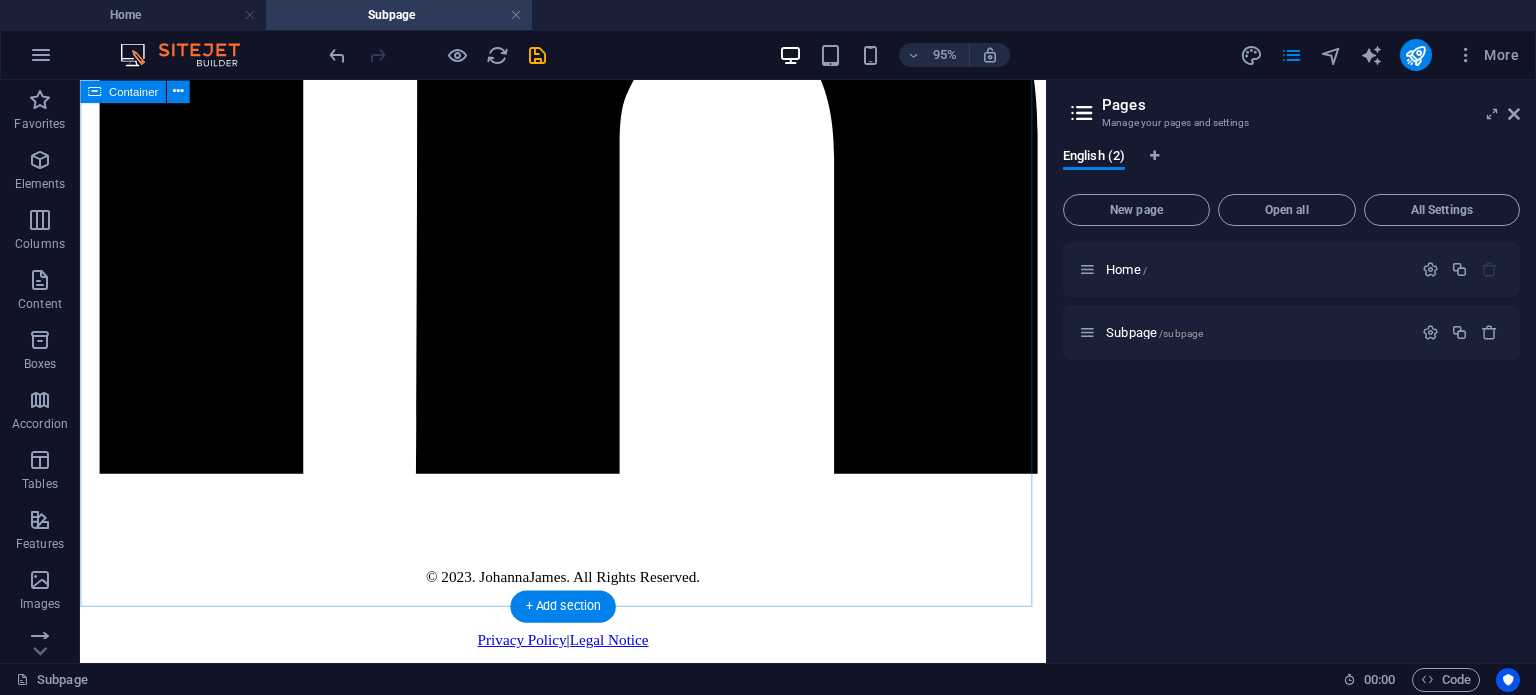 scroll, scrollTop: 4875, scrollLeft: 0, axis: vertical 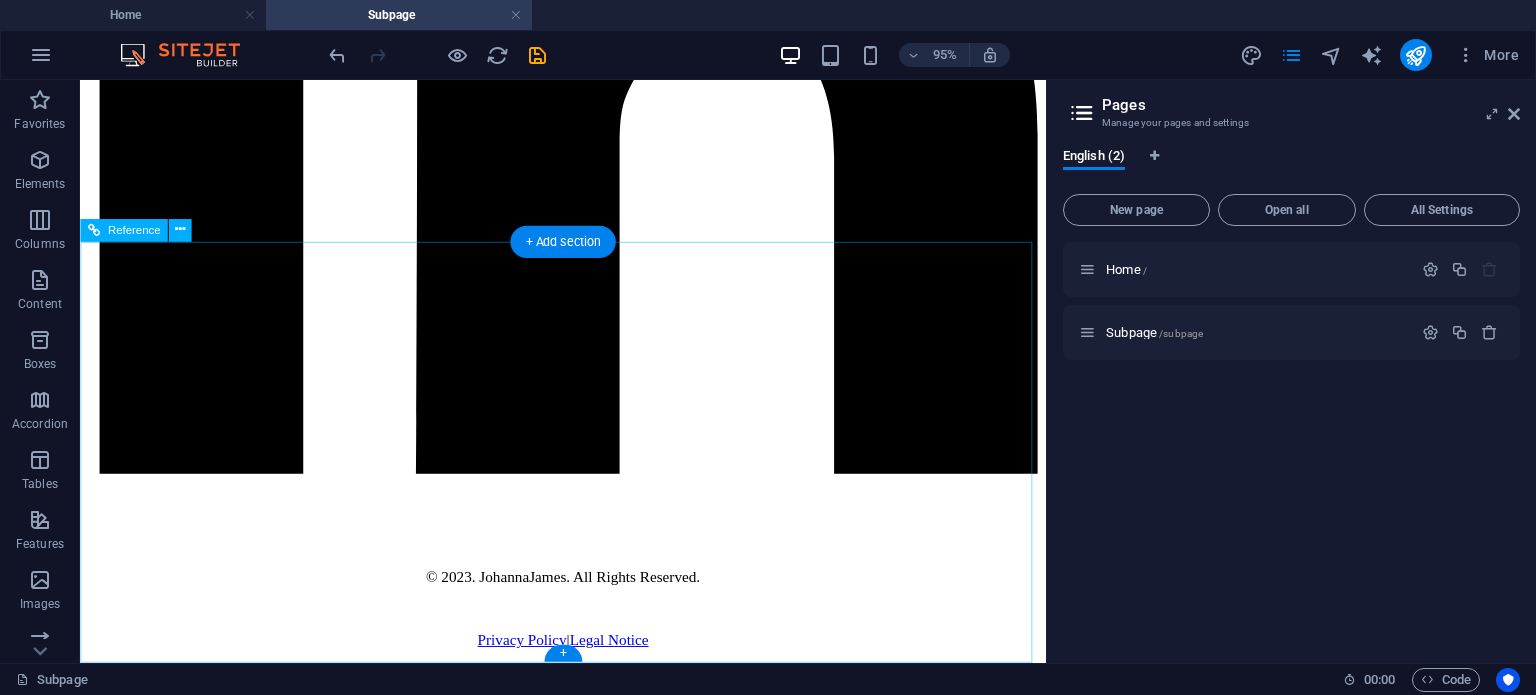 click on "© 2023. JohannaJames. All Rights Reserved." at bounding box center [588, 603] 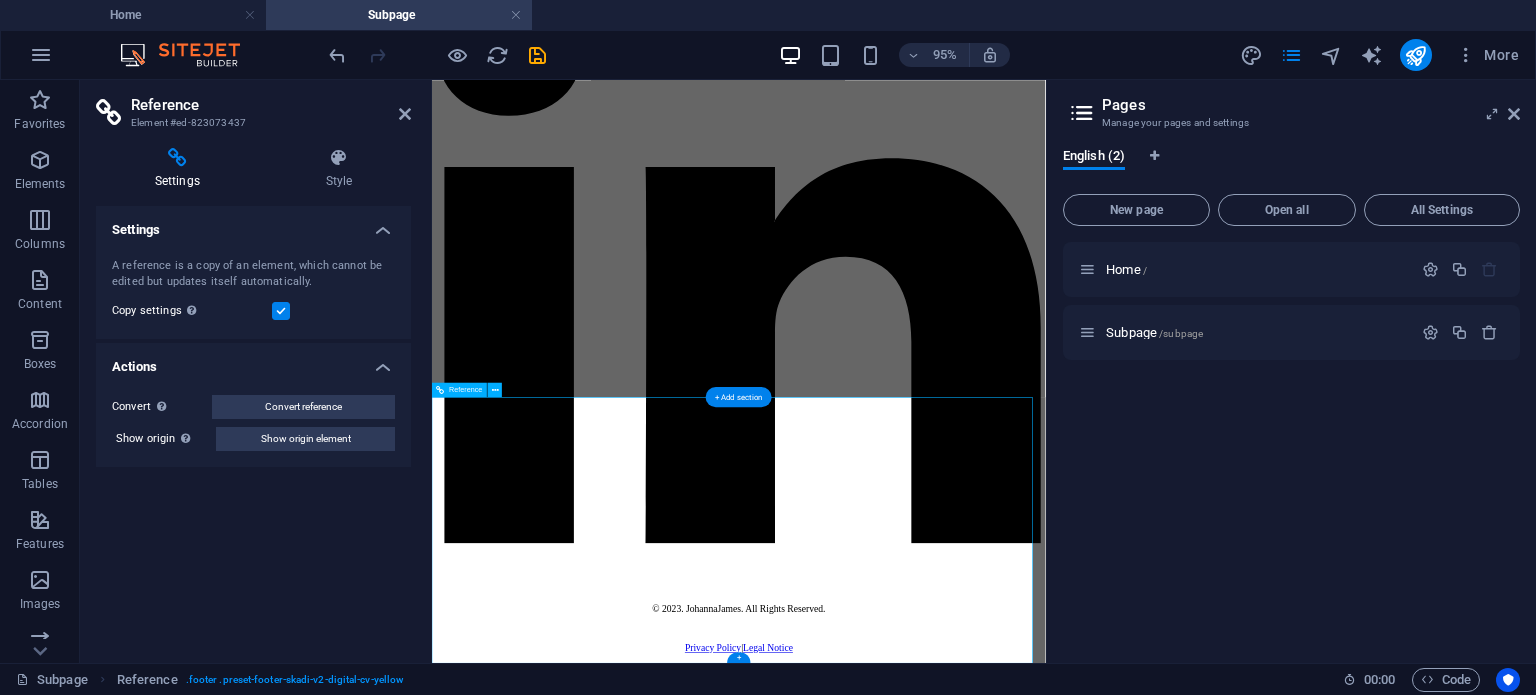 scroll, scrollTop: 4516, scrollLeft: 0, axis: vertical 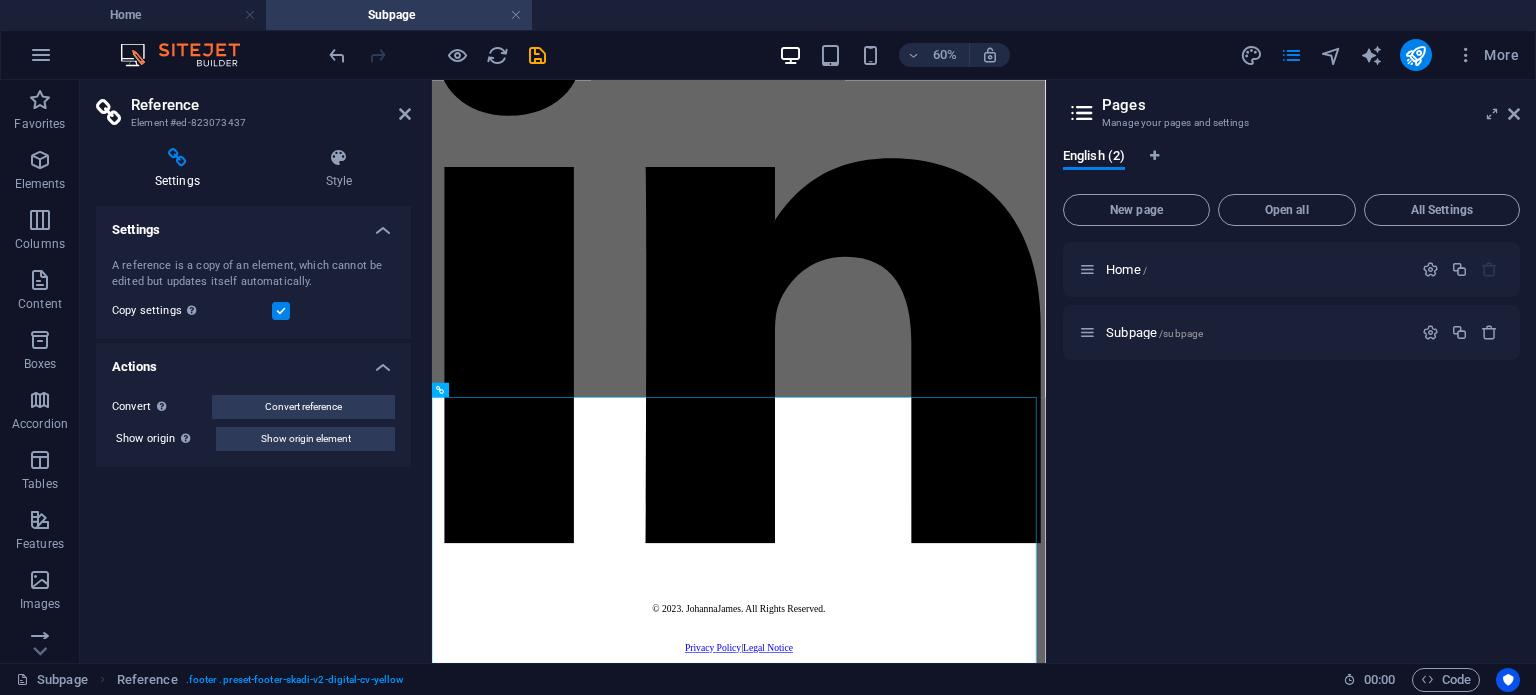 click at bounding box center (281, 311) 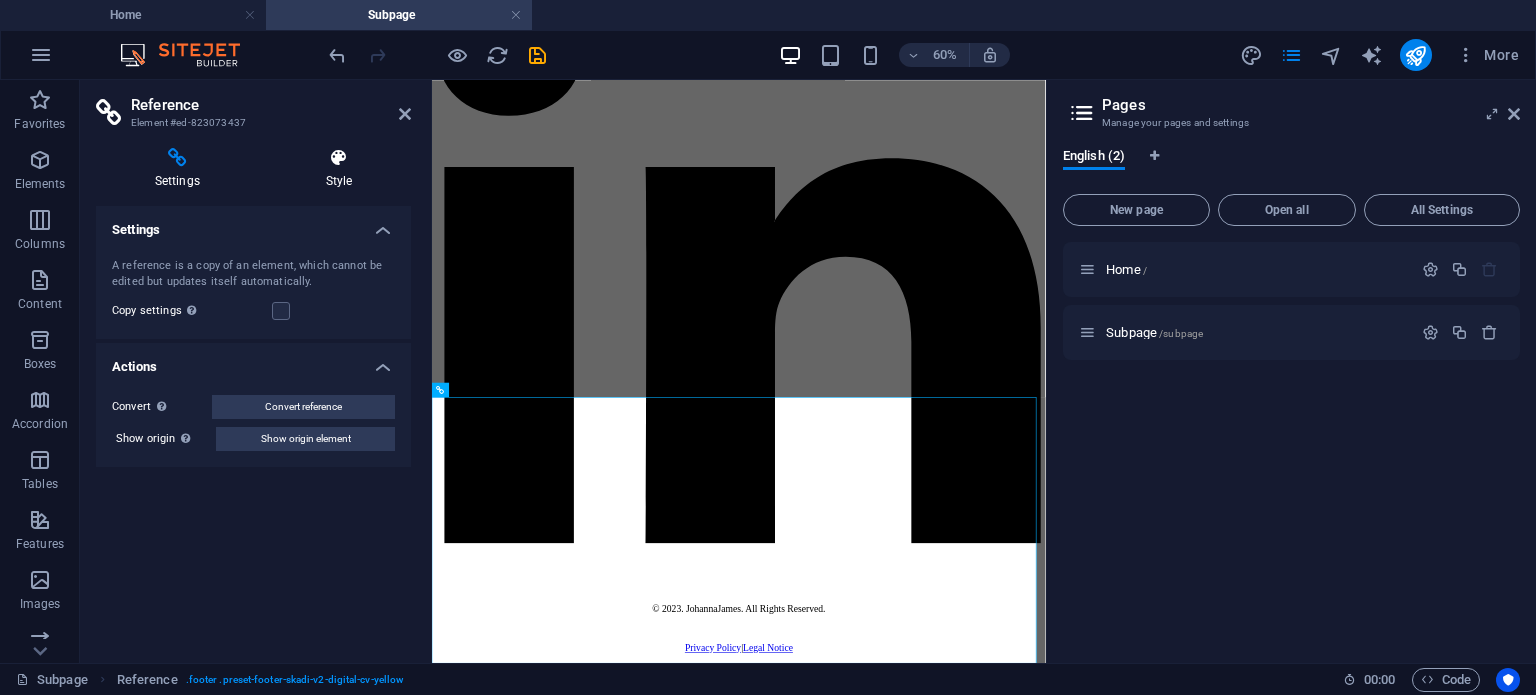 click on "Style" at bounding box center (339, 169) 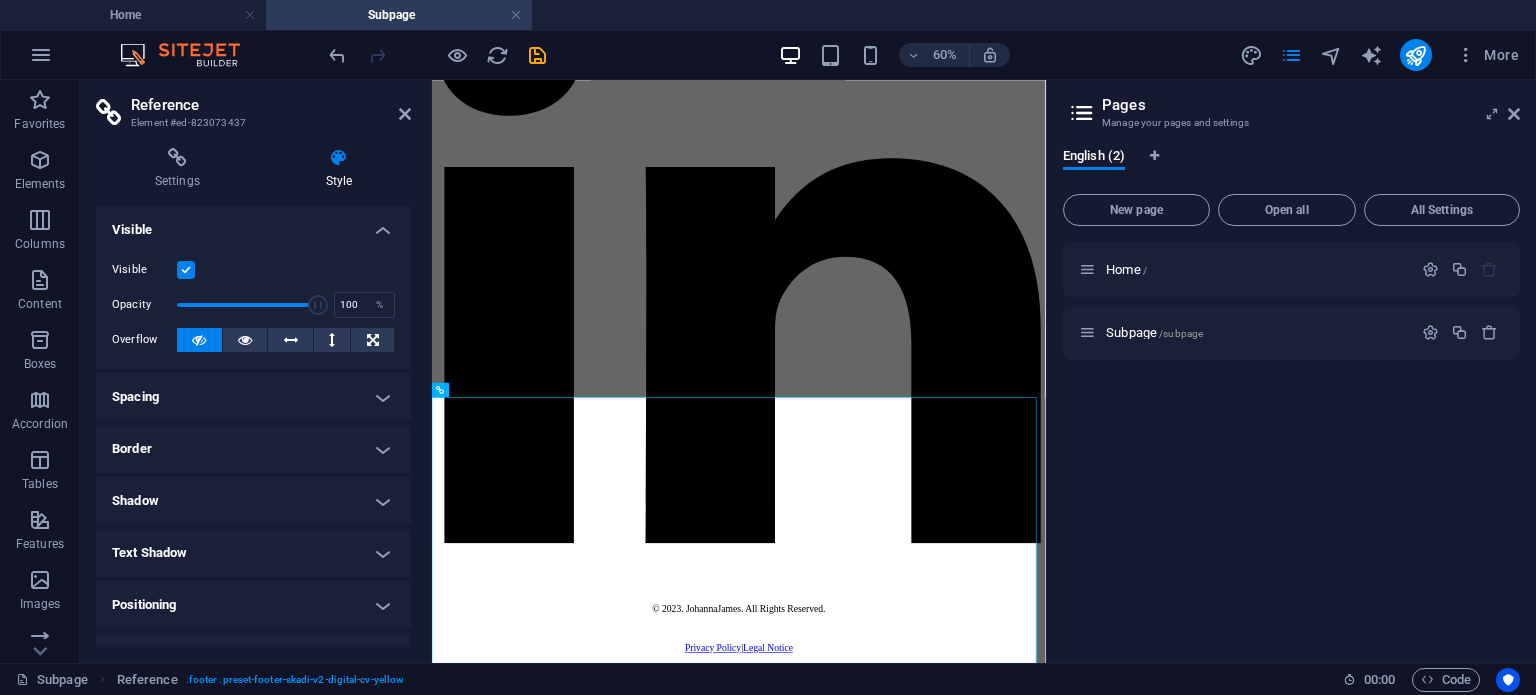 click at bounding box center [199, 340] 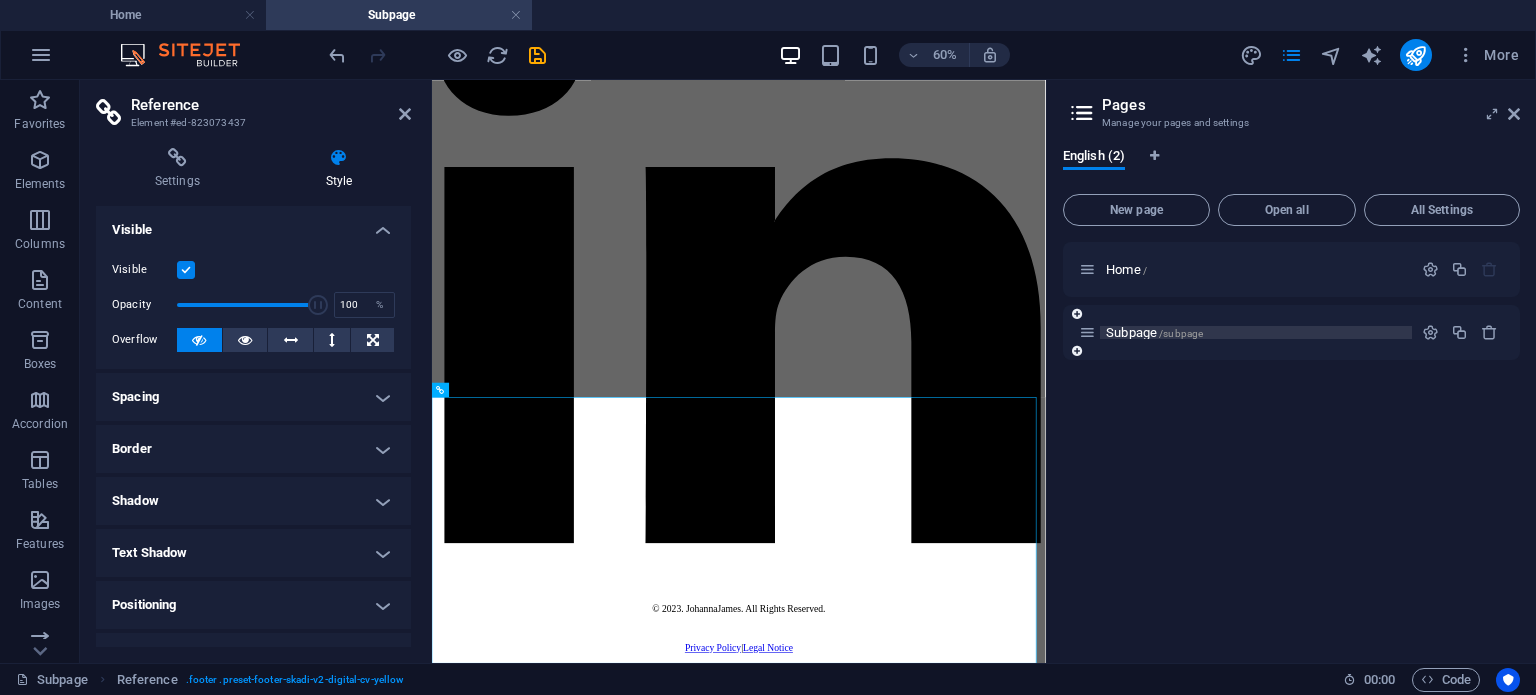 click on "/subpage" at bounding box center [1181, 333] 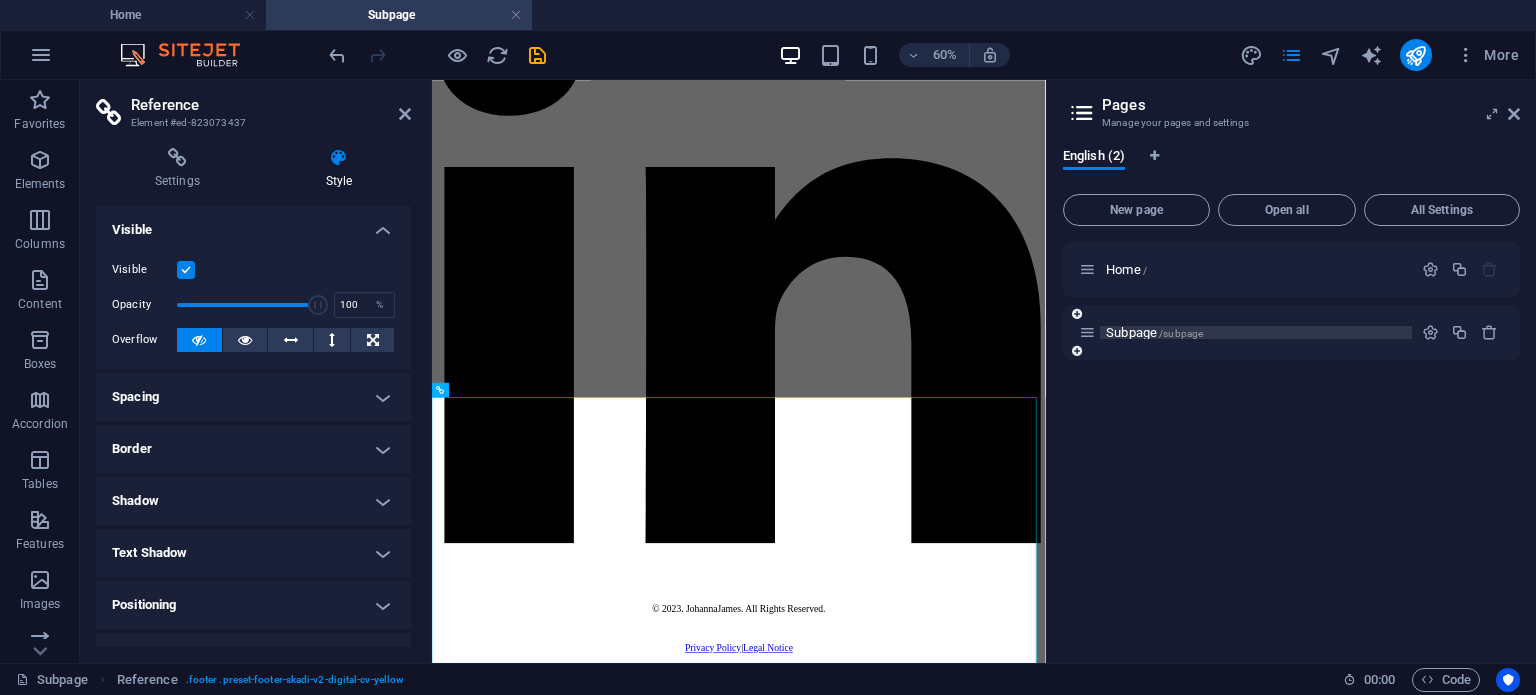click on "/subpage" at bounding box center [1181, 333] 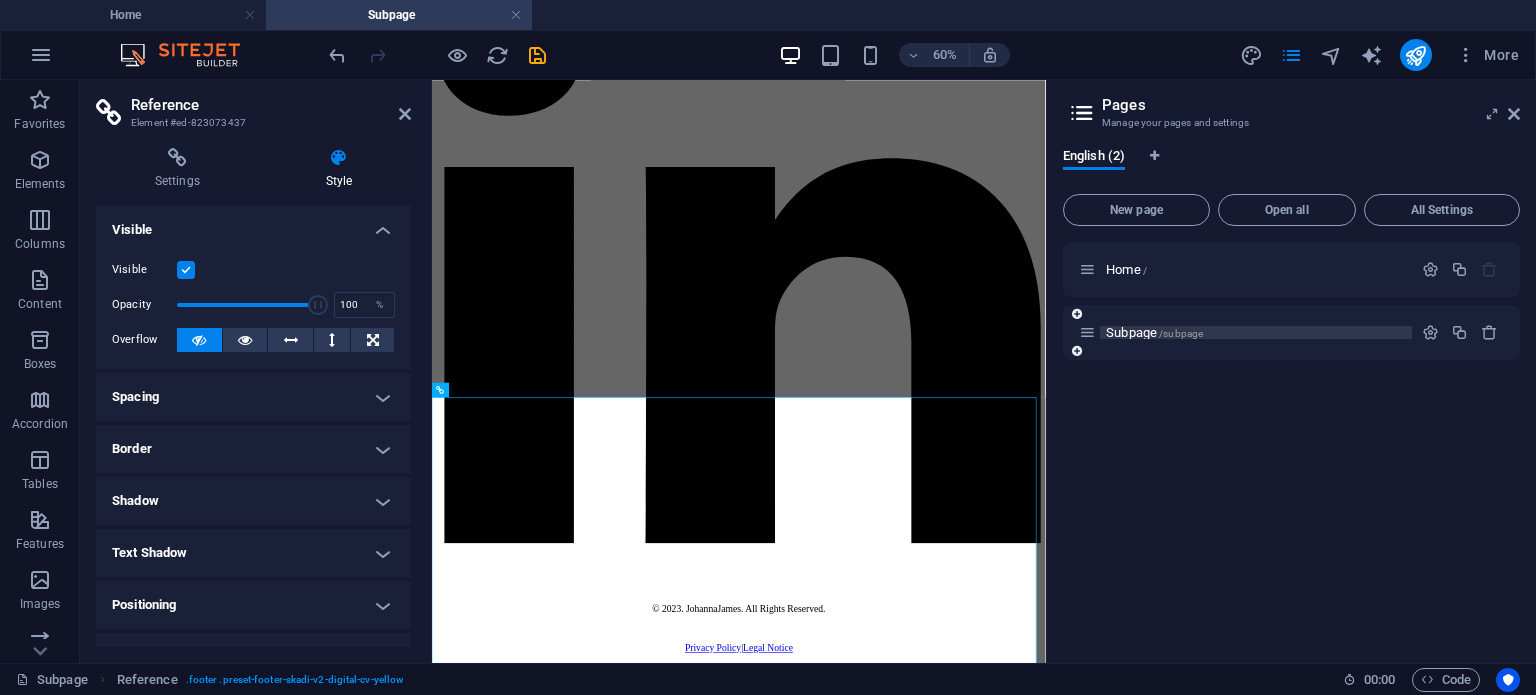 click on "/subpage" at bounding box center [1181, 333] 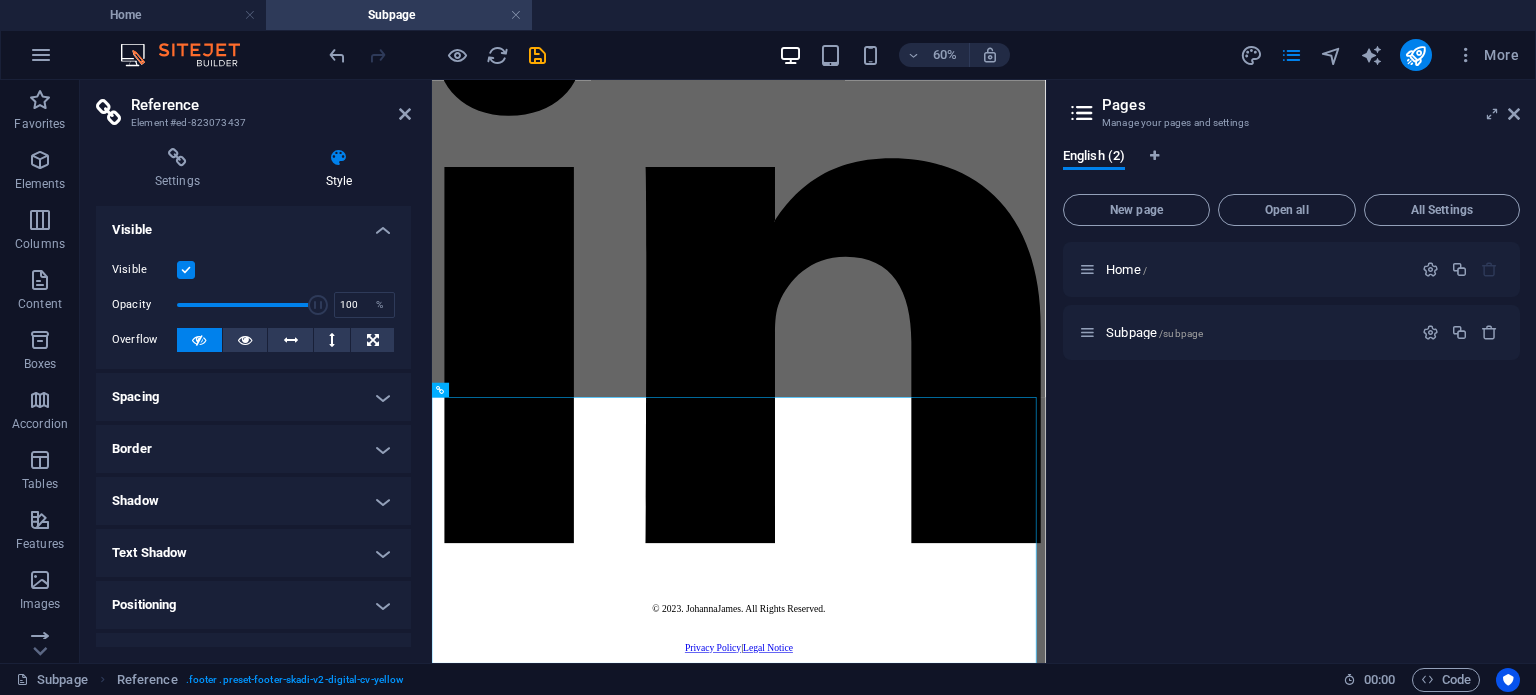 click on "Home / Subpage /subpage" at bounding box center [1291, 444] 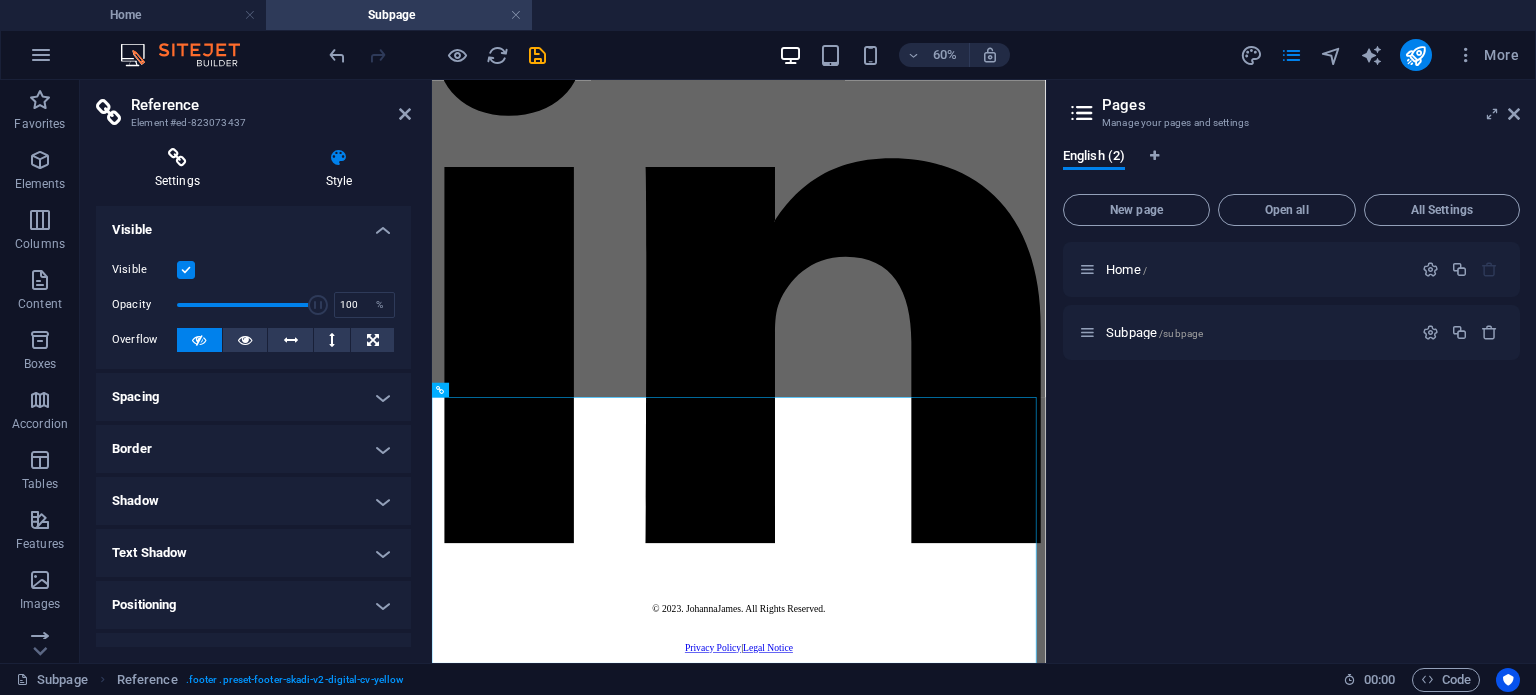 click at bounding box center (177, 158) 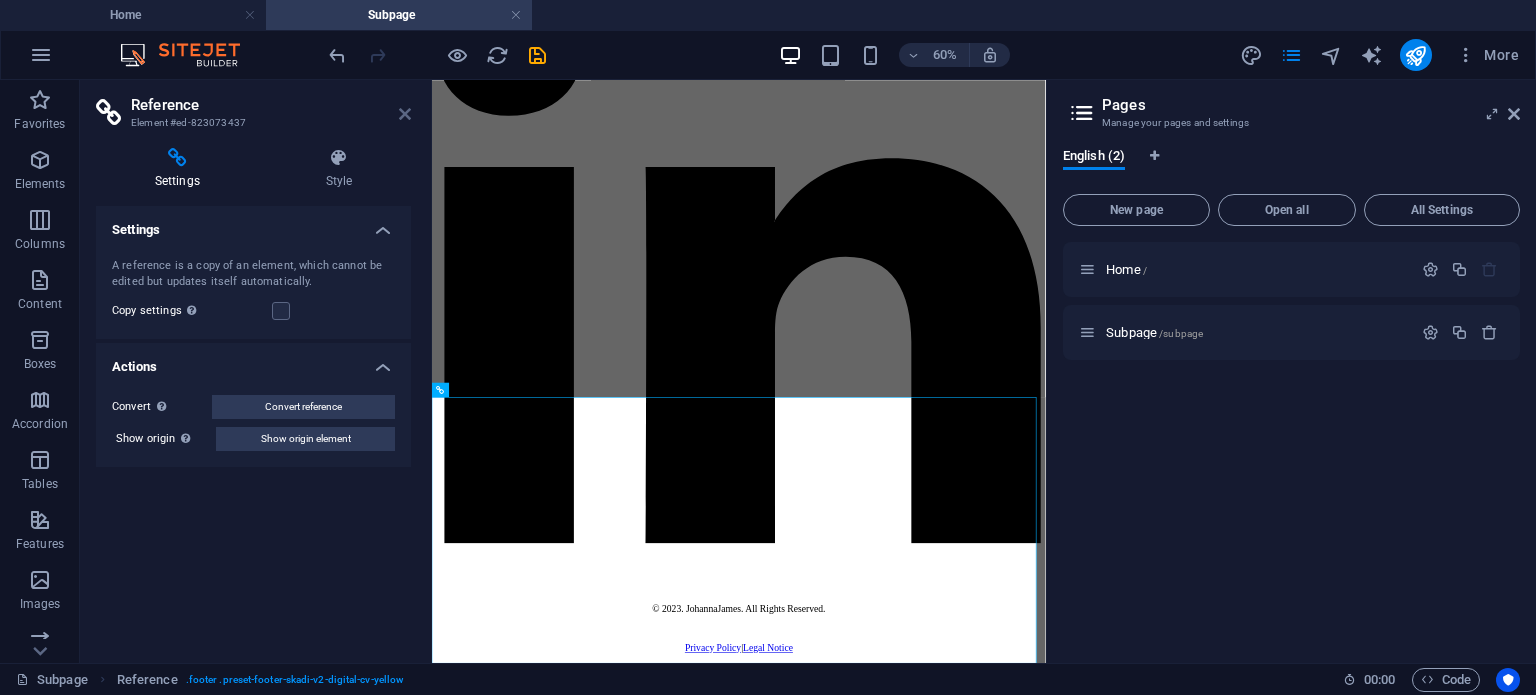 click at bounding box center [405, 114] 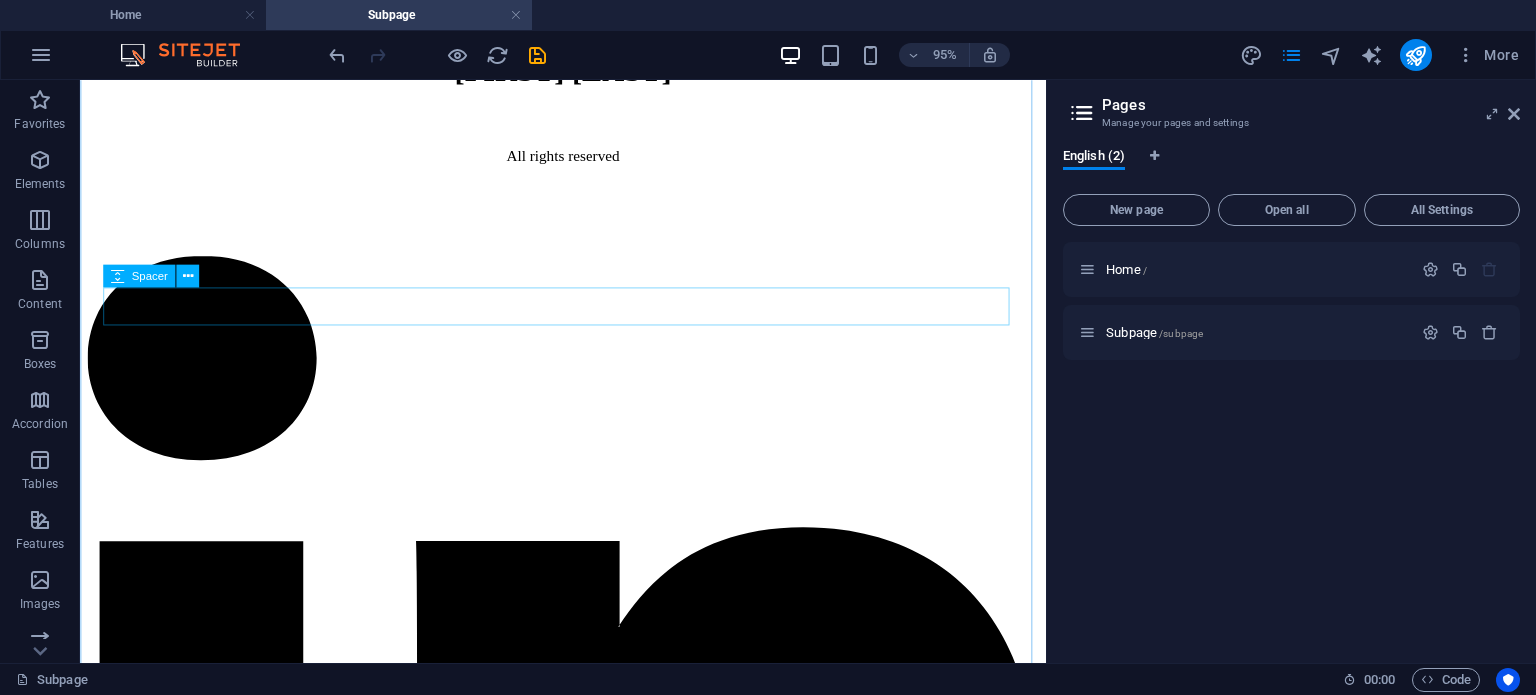 scroll, scrollTop: 4029, scrollLeft: 0, axis: vertical 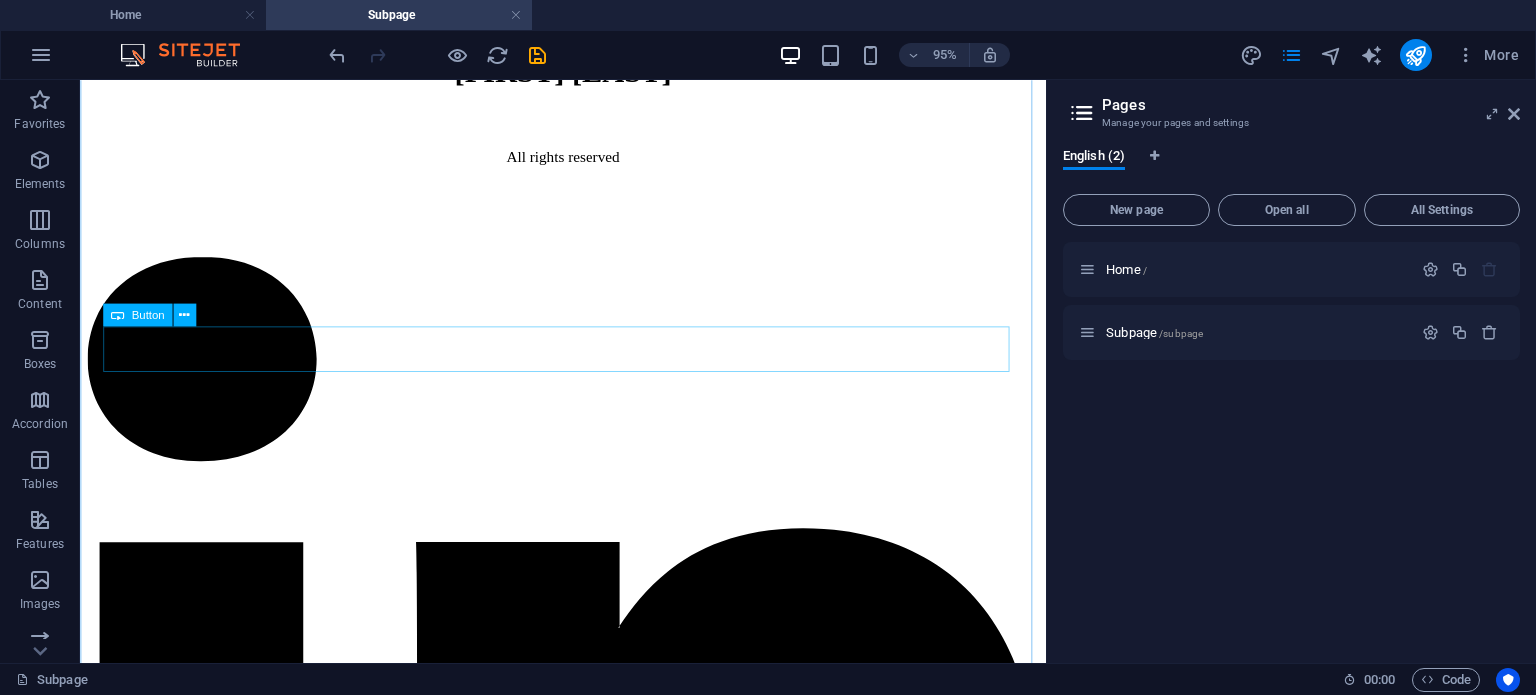 click on "Learn more about references" at bounding box center (588, 23) 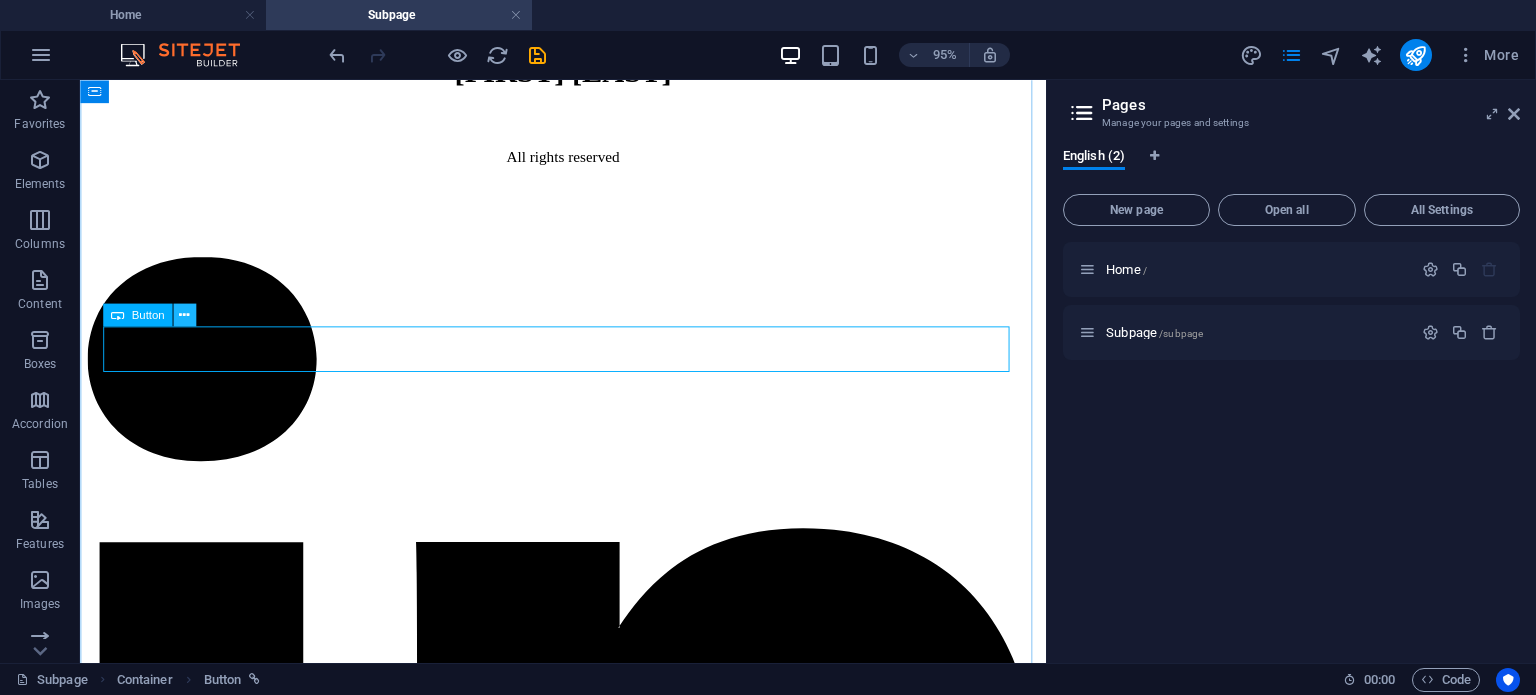 click at bounding box center [184, 315] 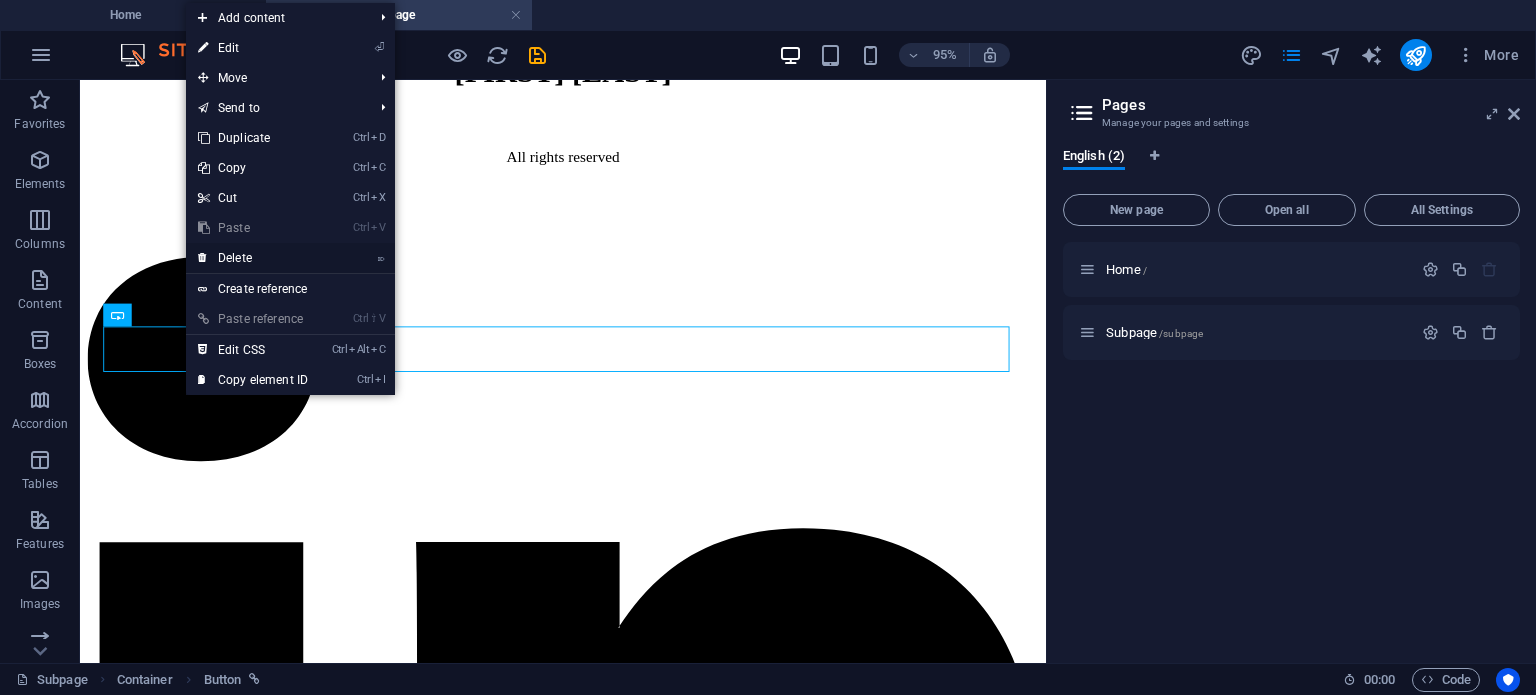 click on "⌦  Delete" at bounding box center (253, 258) 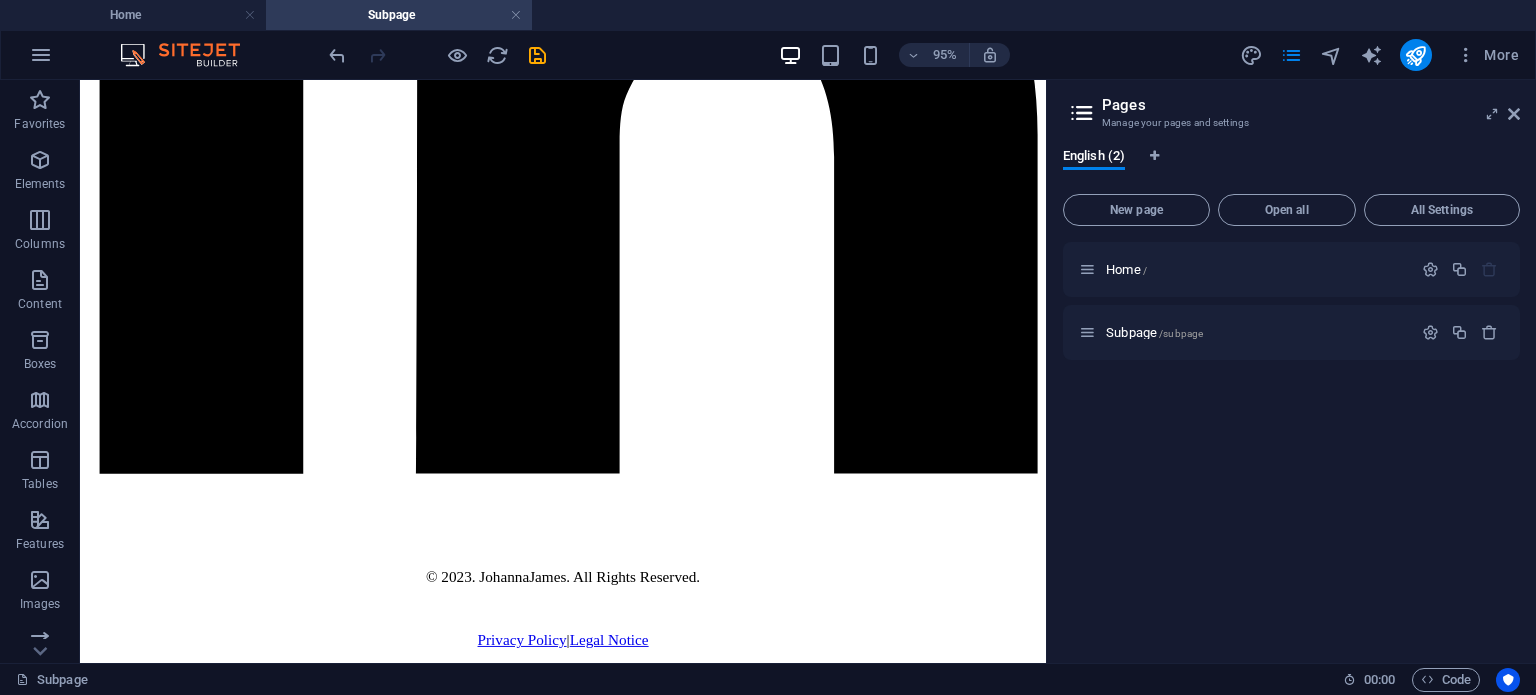 scroll, scrollTop: 4827, scrollLeft: 0, axis: vertical 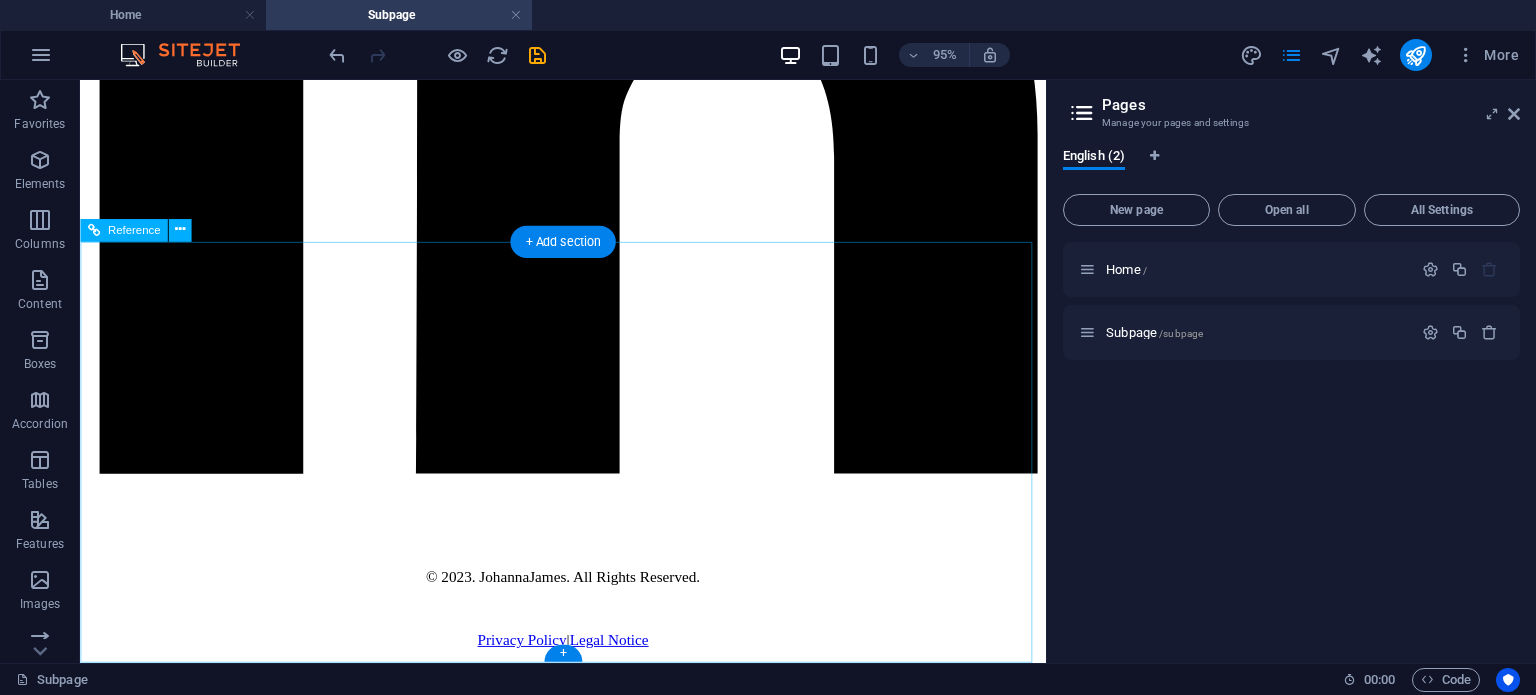 click on "© 2023. JohannaJames. All Rights Reserved." at bounding box center (588, 603) 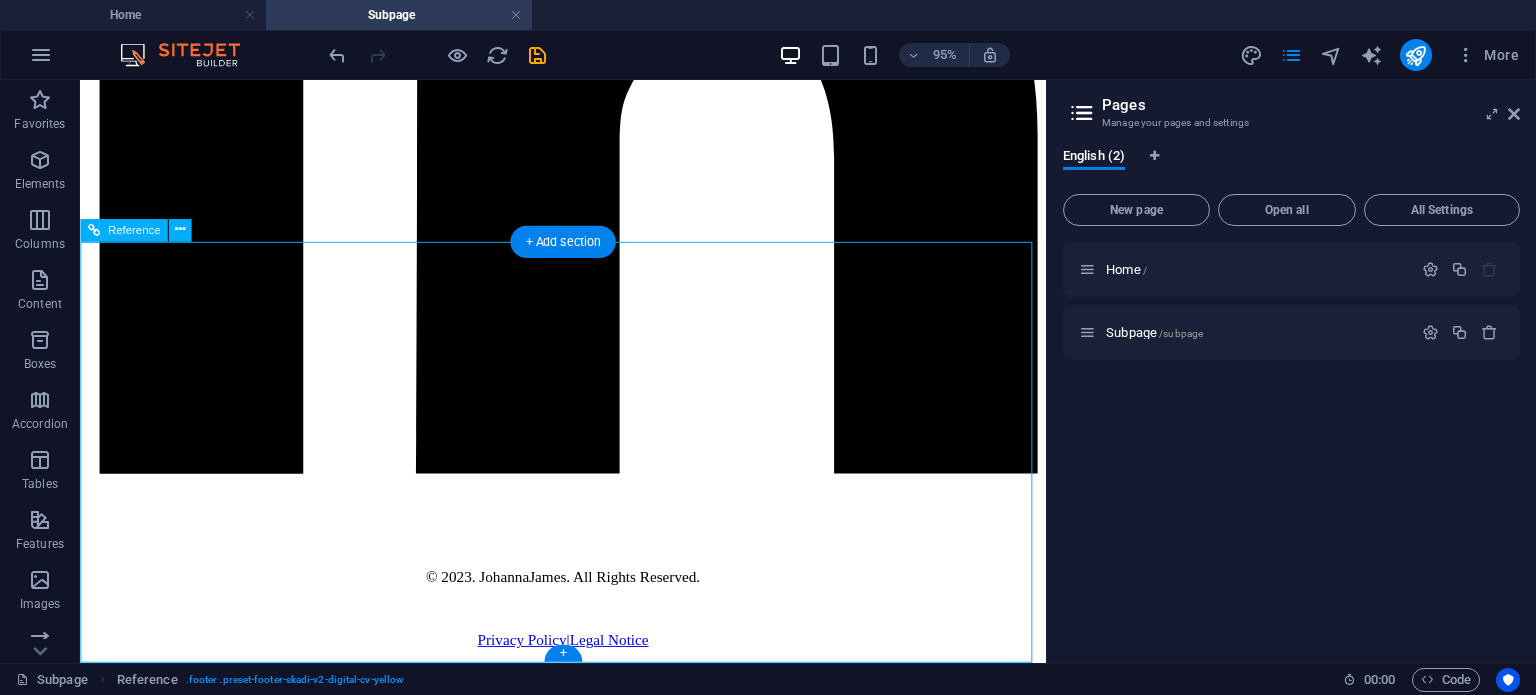 click on "© 2023. JohannaJames. All Rights Reserved." at bounding box center [588, 603] 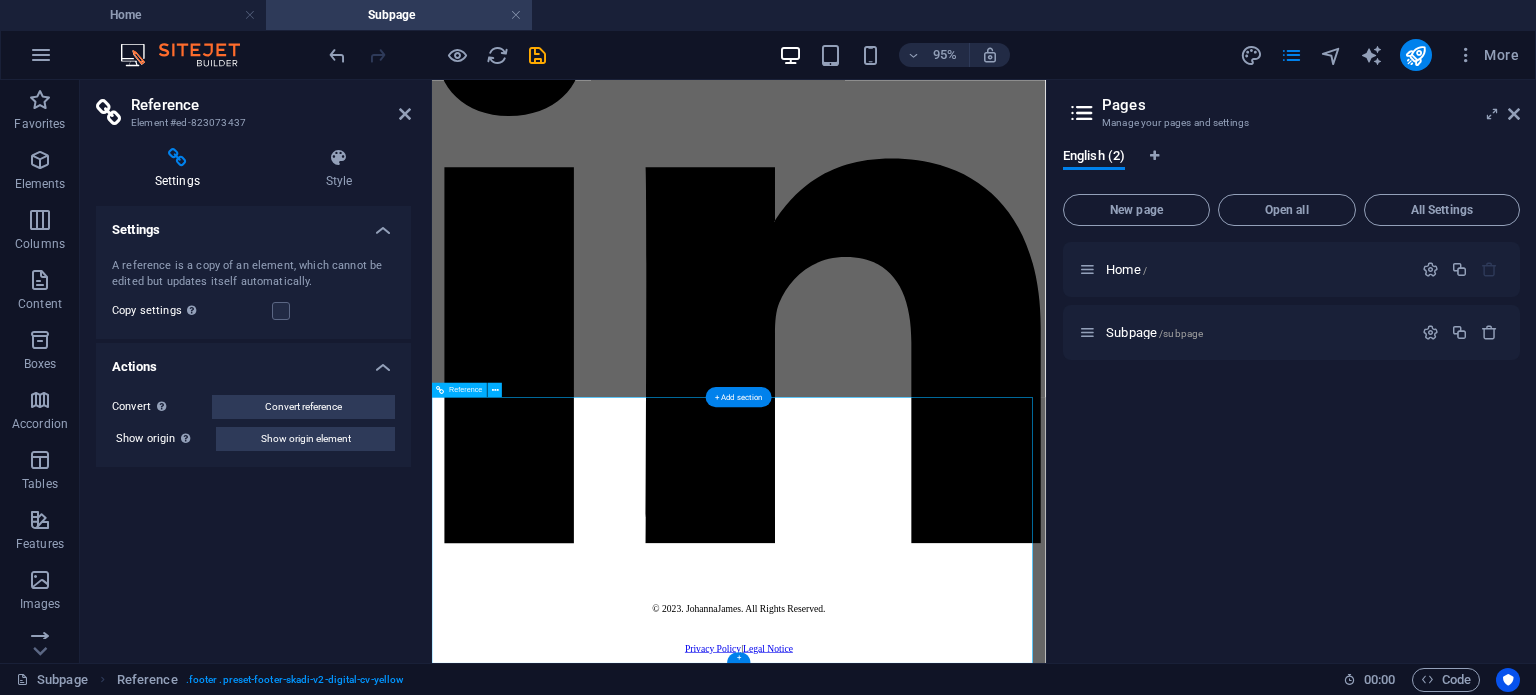 scroll, scrollTop: 4468, scrollLeft: 0, axis: vertical 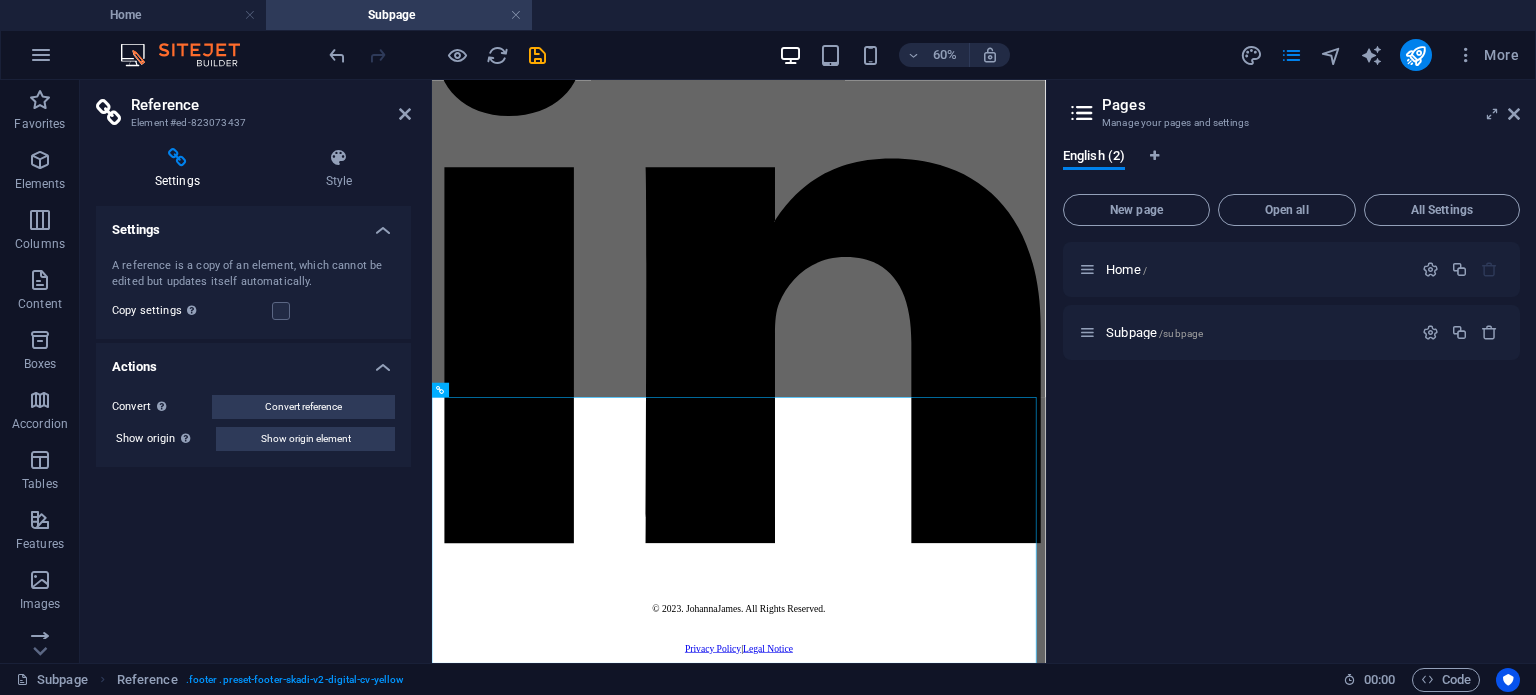 click on "Settings" at bounding box center (253, 224) 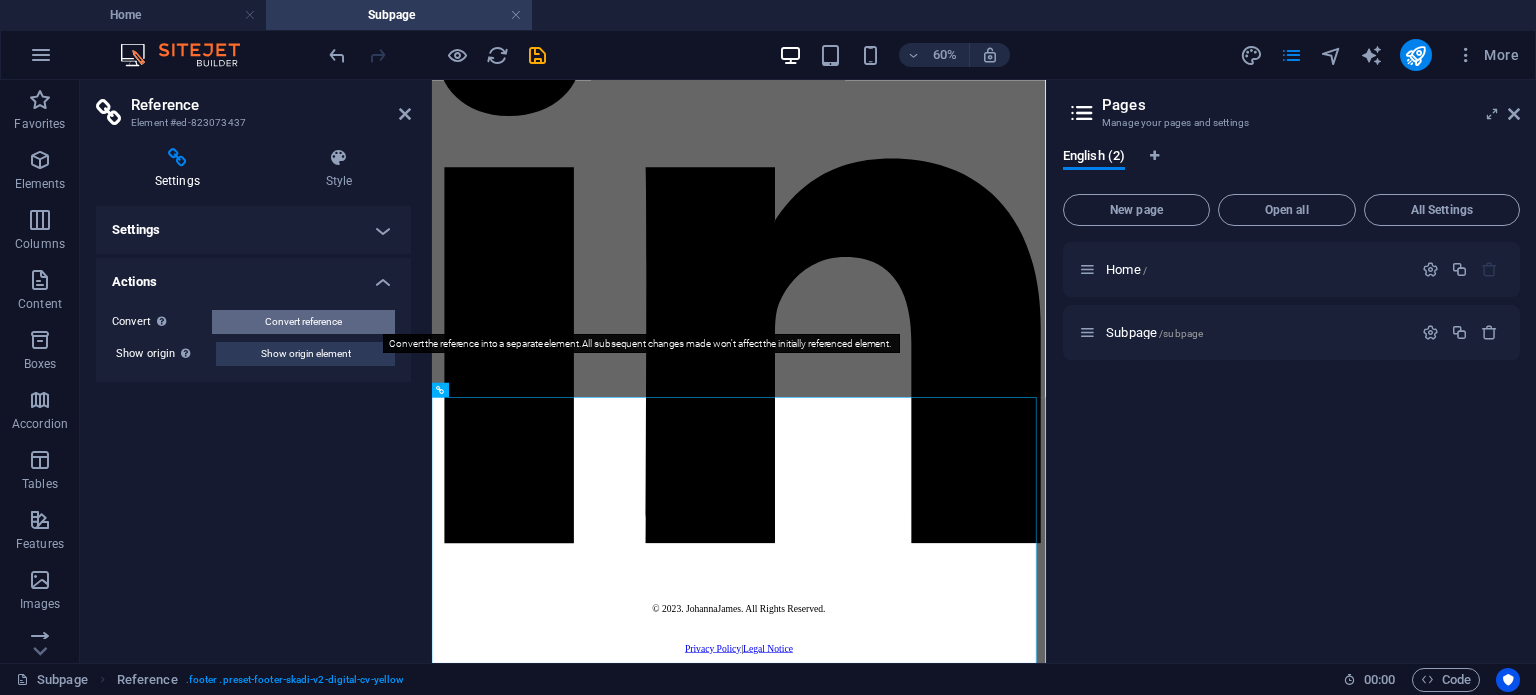 click on "Convert reference" at bounding box center [303, 322] 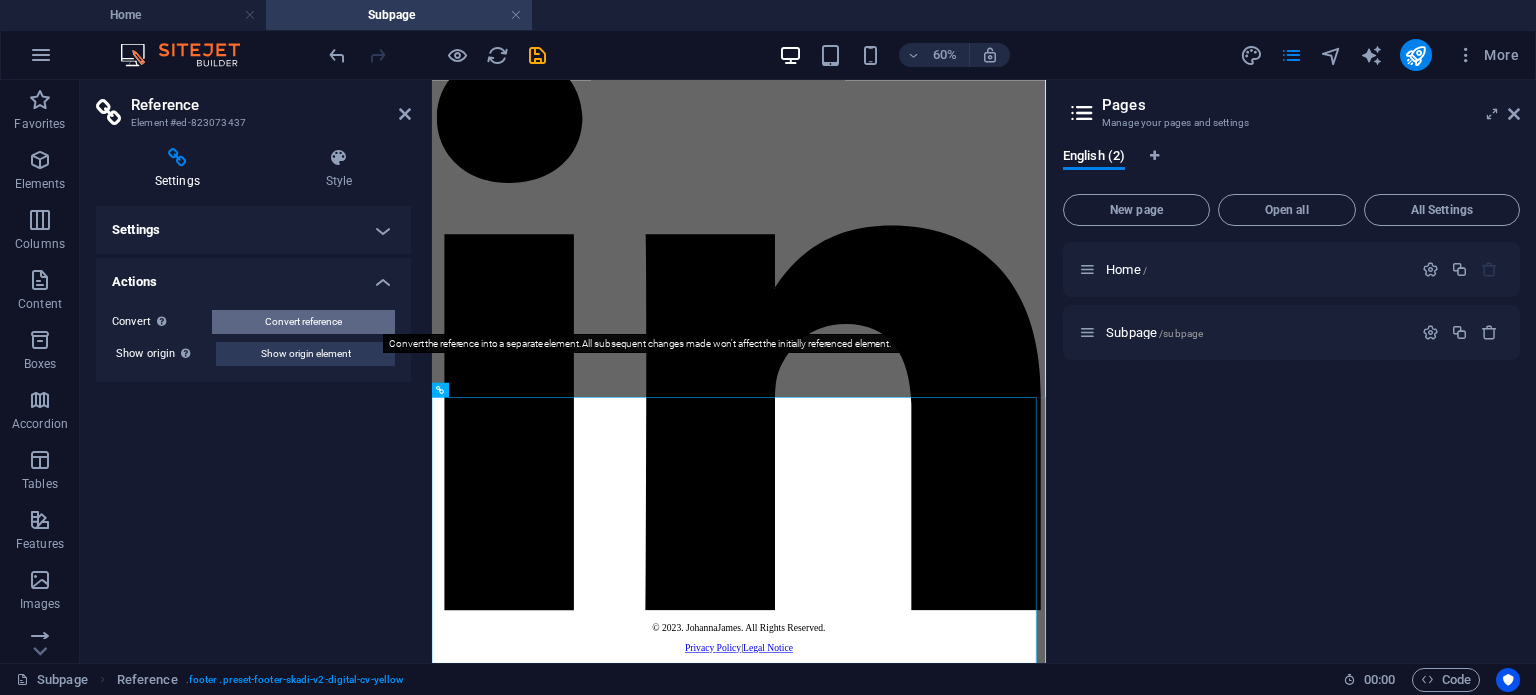 select on "footer" 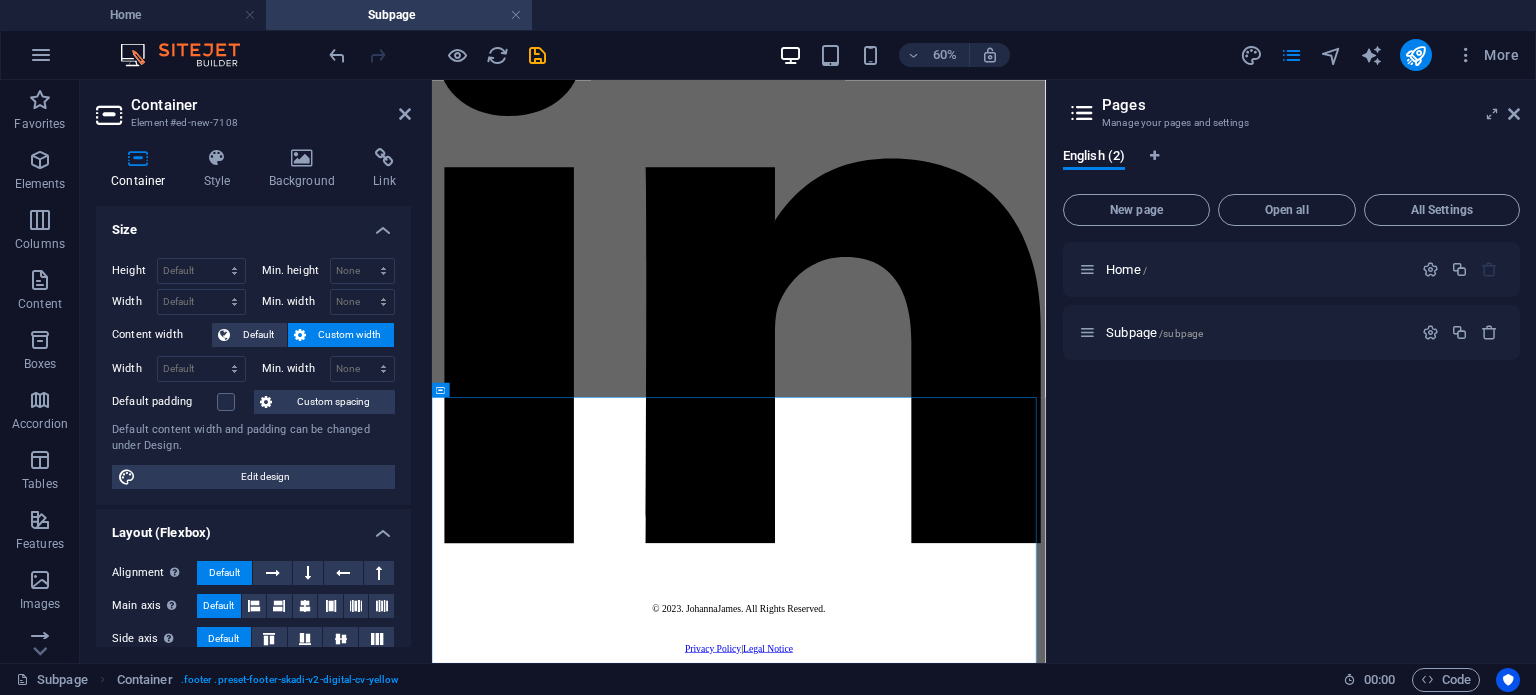 click on "Home / Subpage /subpage" at bounding box center [1291, 444] 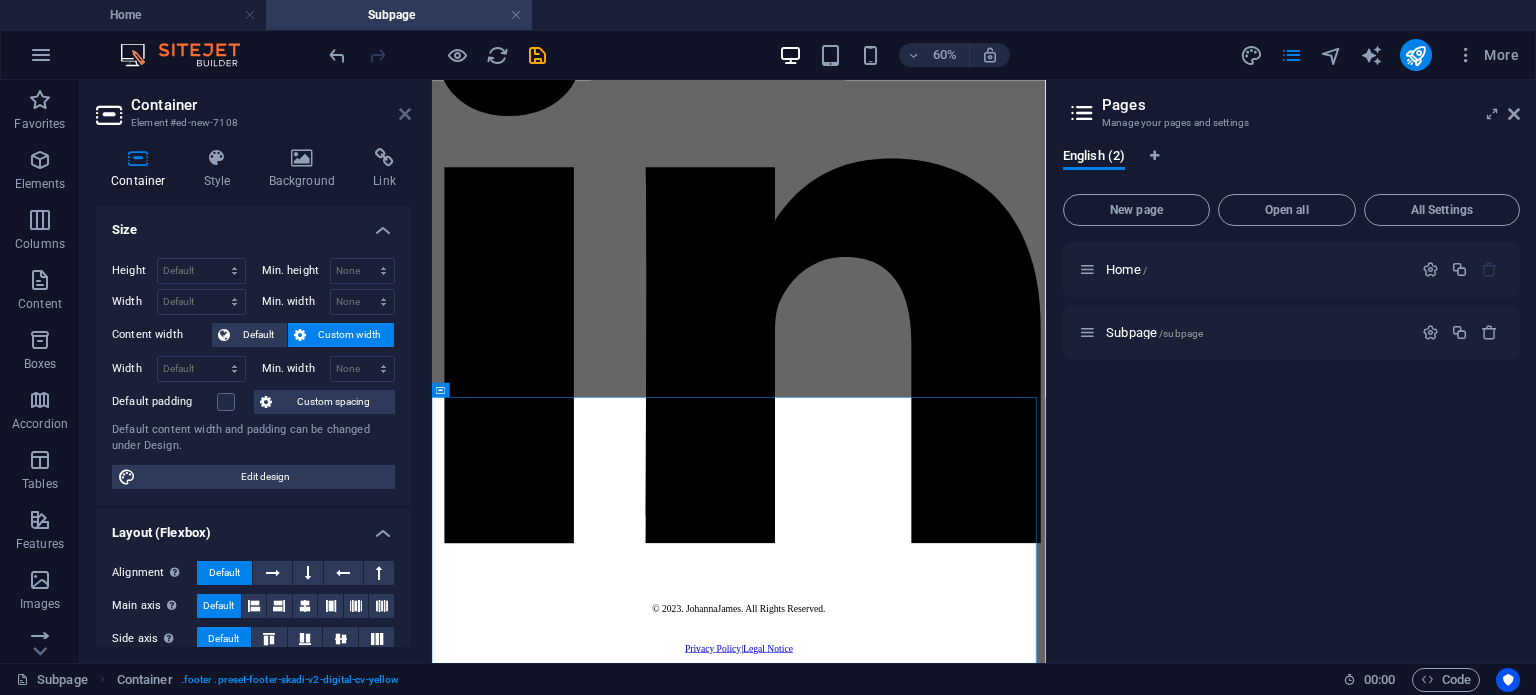 click on "Container Element #ed-new-7108" at bounding box center [253, 106] 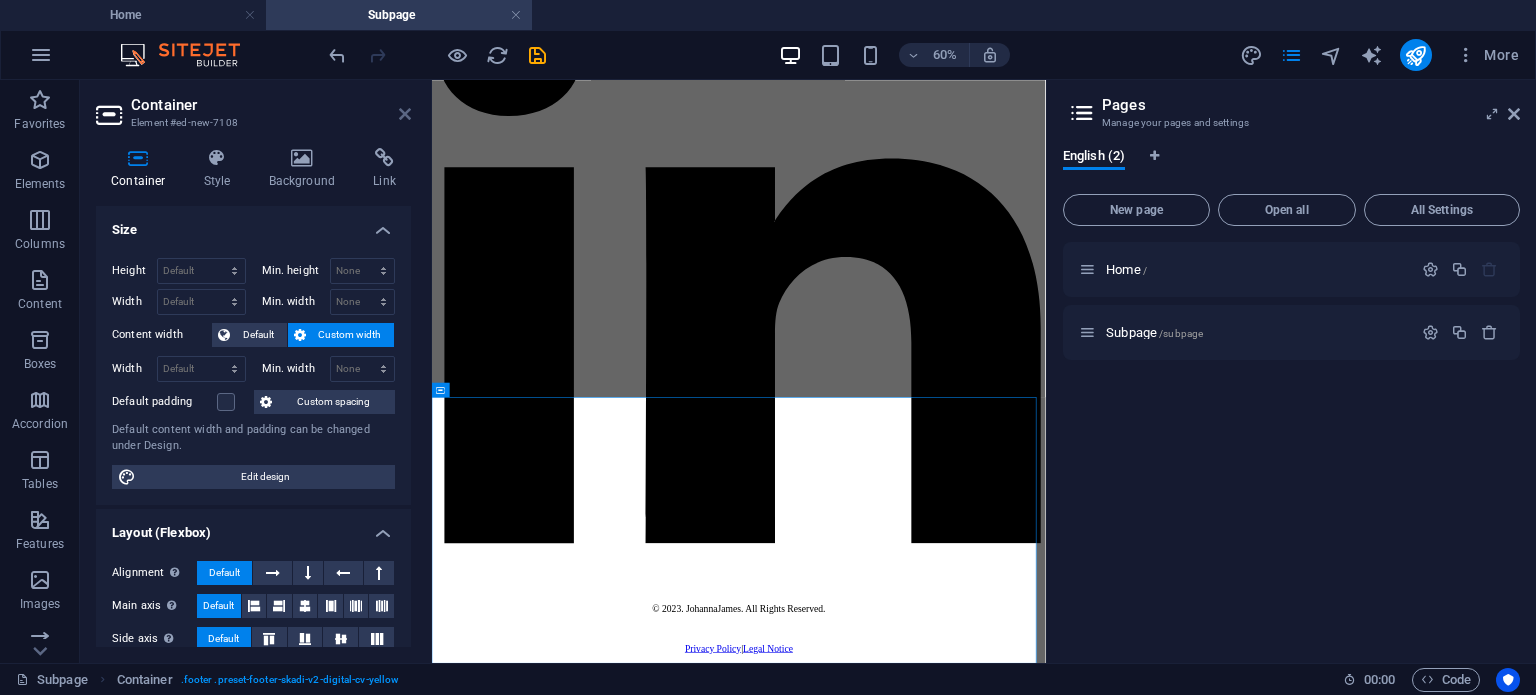 click at bounding box center [405, 114] 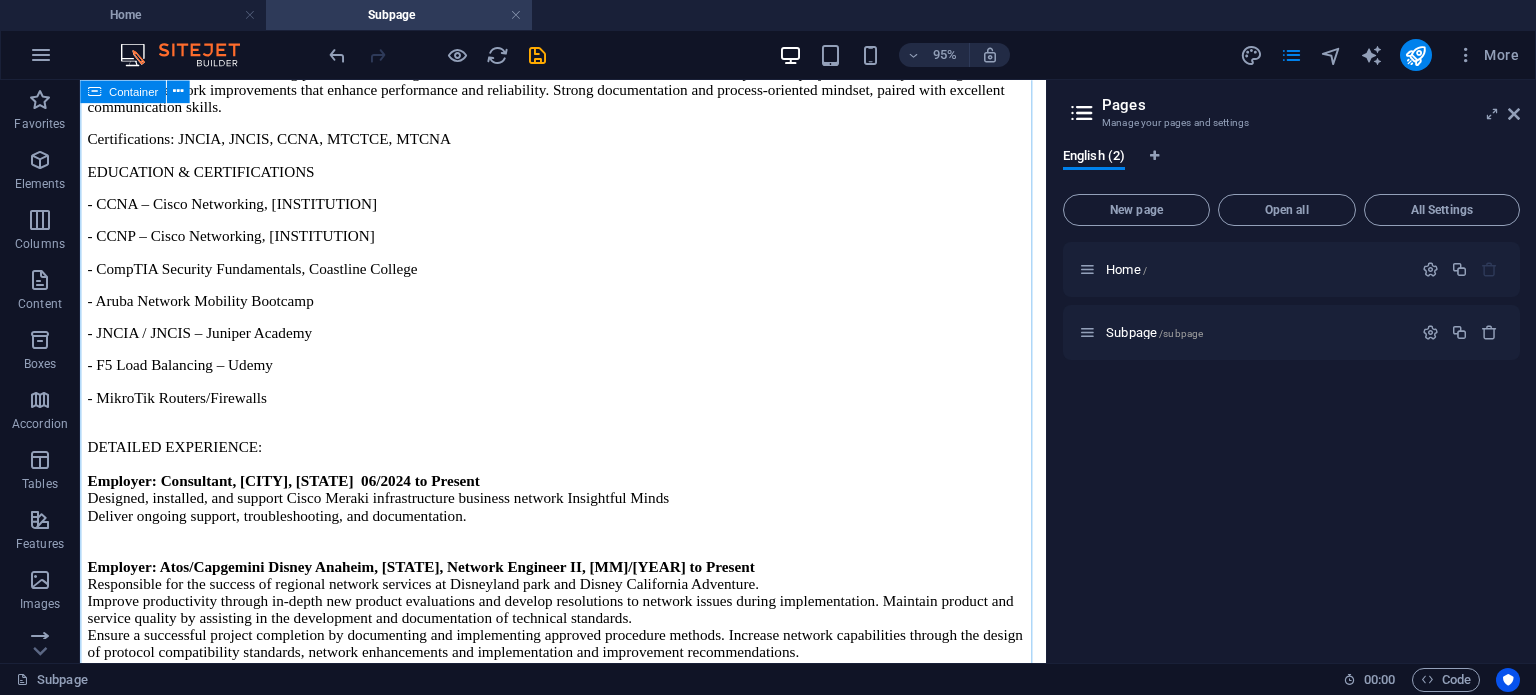 scroll, scrollTop: 0, scrollLeft: 0, axis: both 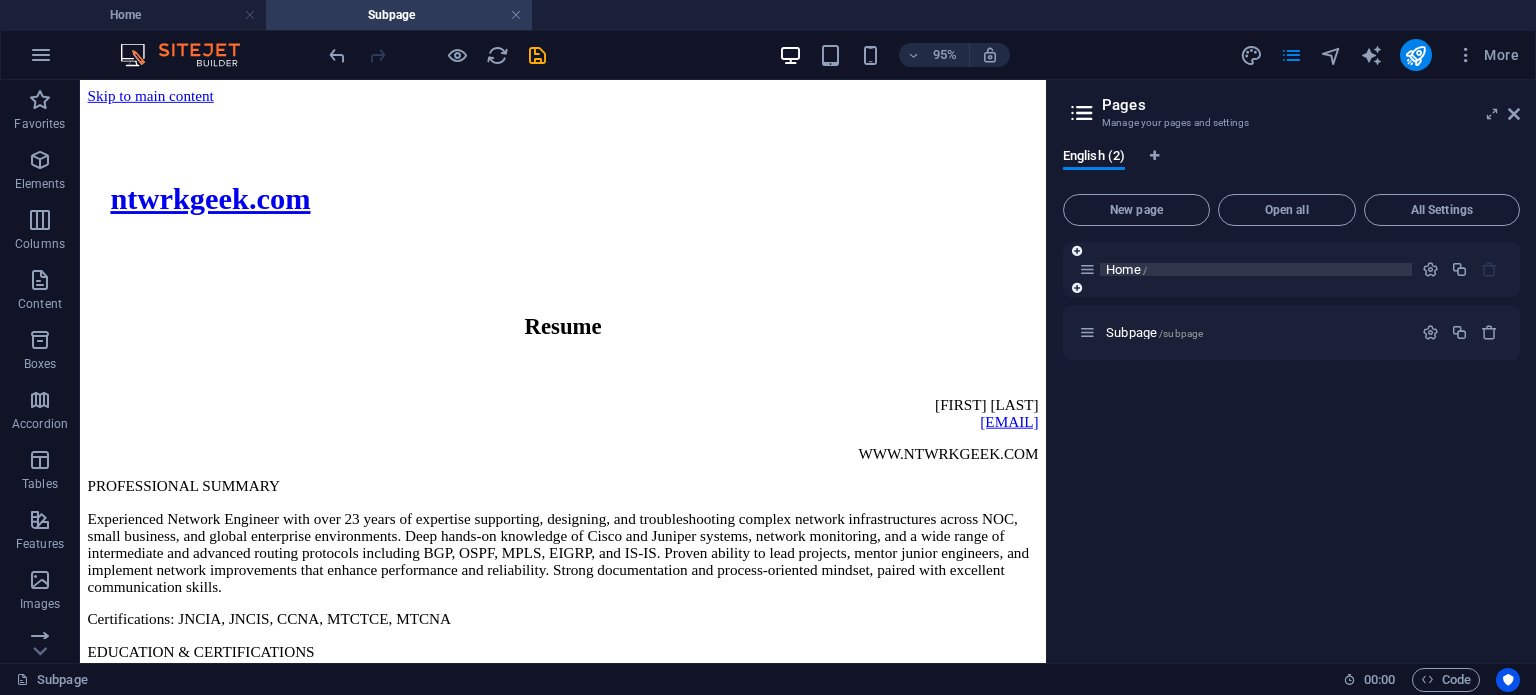 click on "/" at bounding box center [1145, 270] 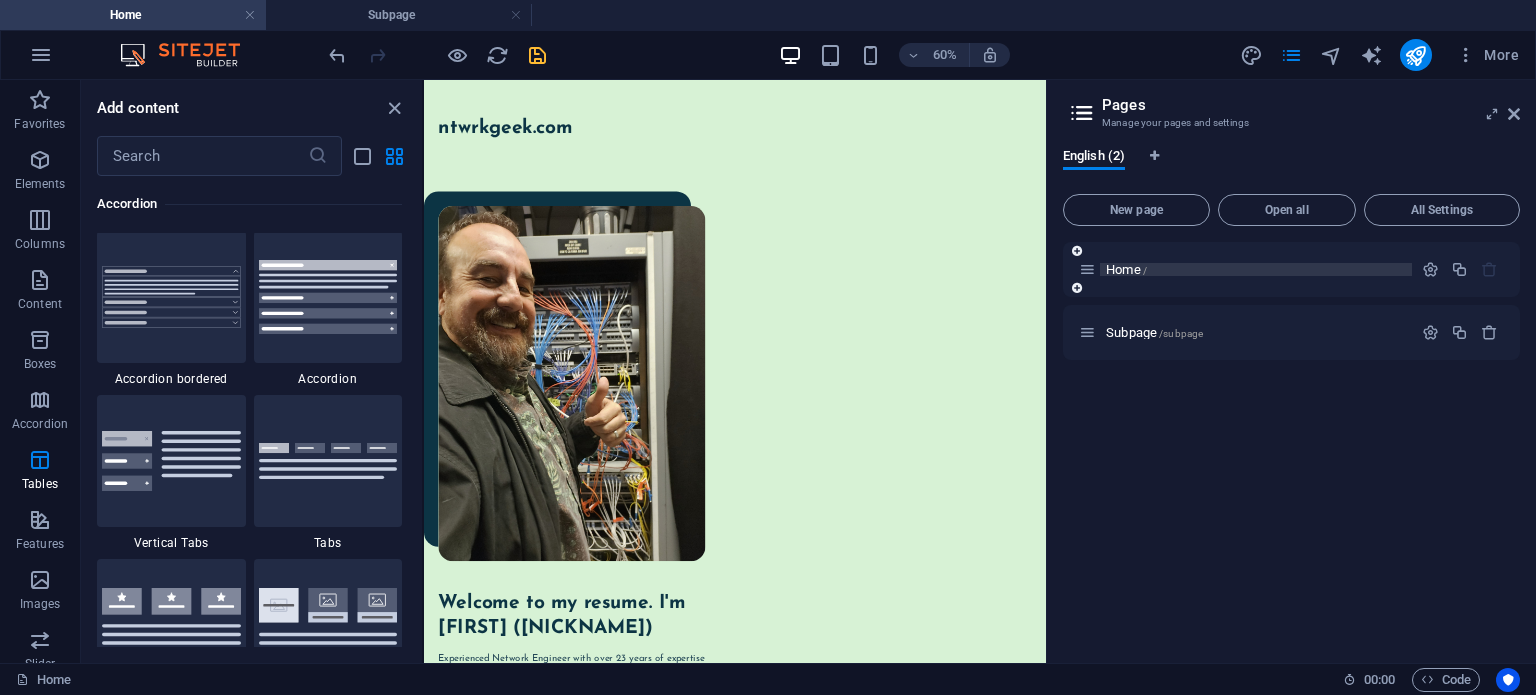 scroll, scrollTop: 1388, scrollLeft: 0, axis: vertical 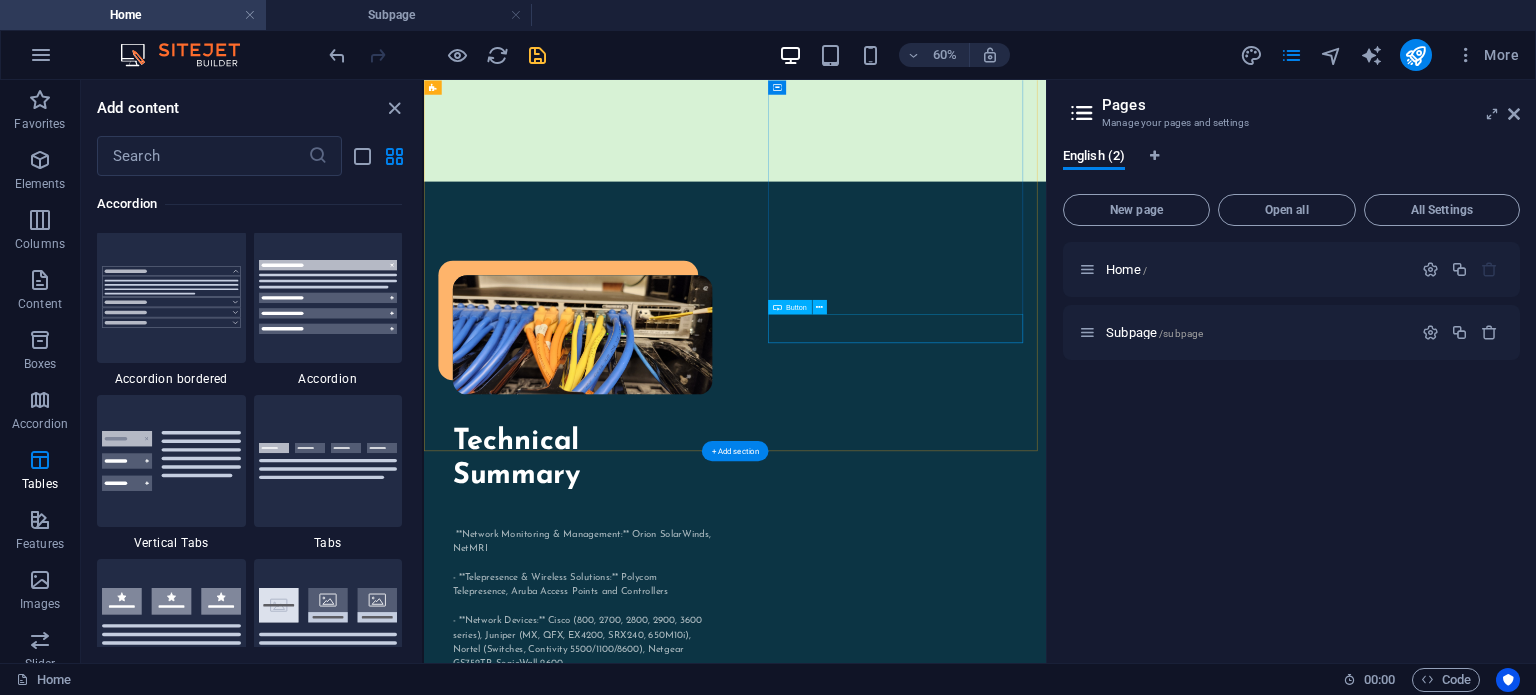 click on "Download CV" at bounding box center (688, 1328) 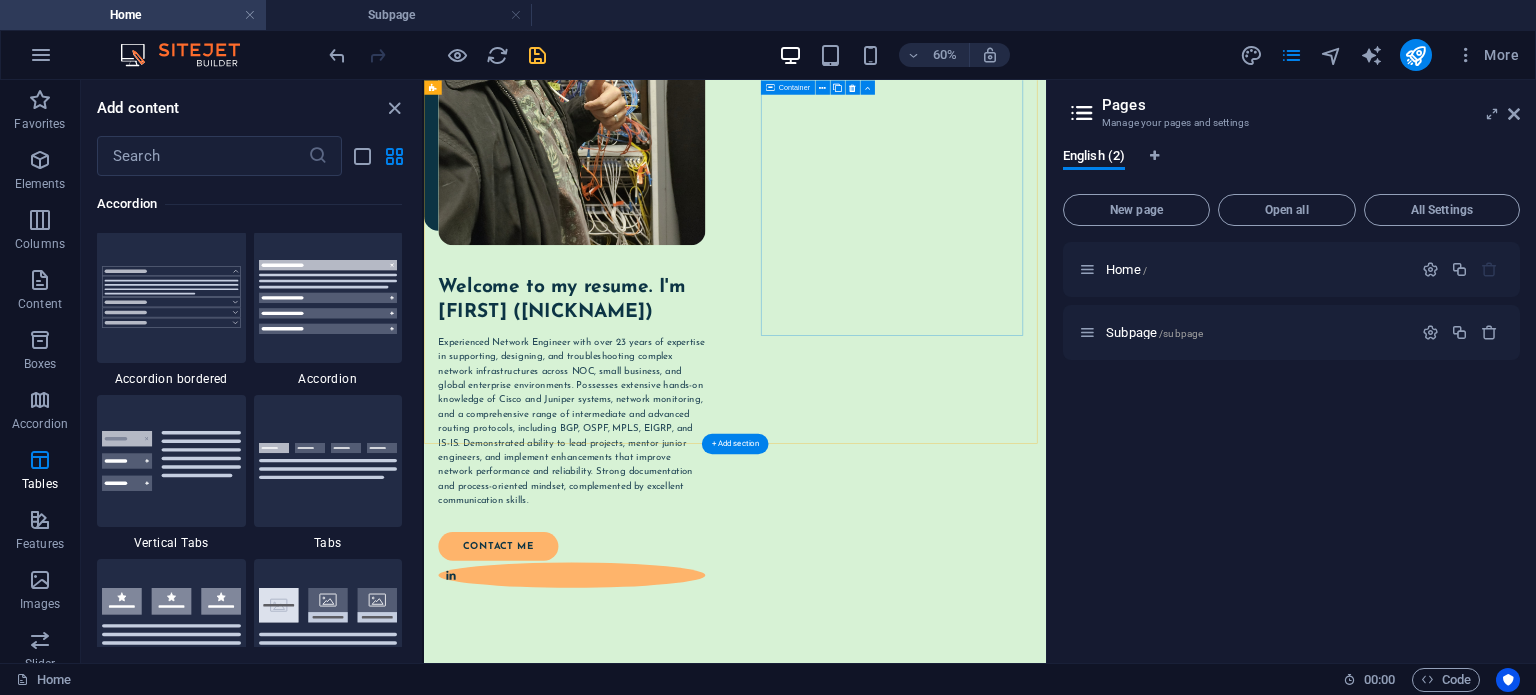 scroll, scrollTop: 0, scrollLeft: 0, axis: both 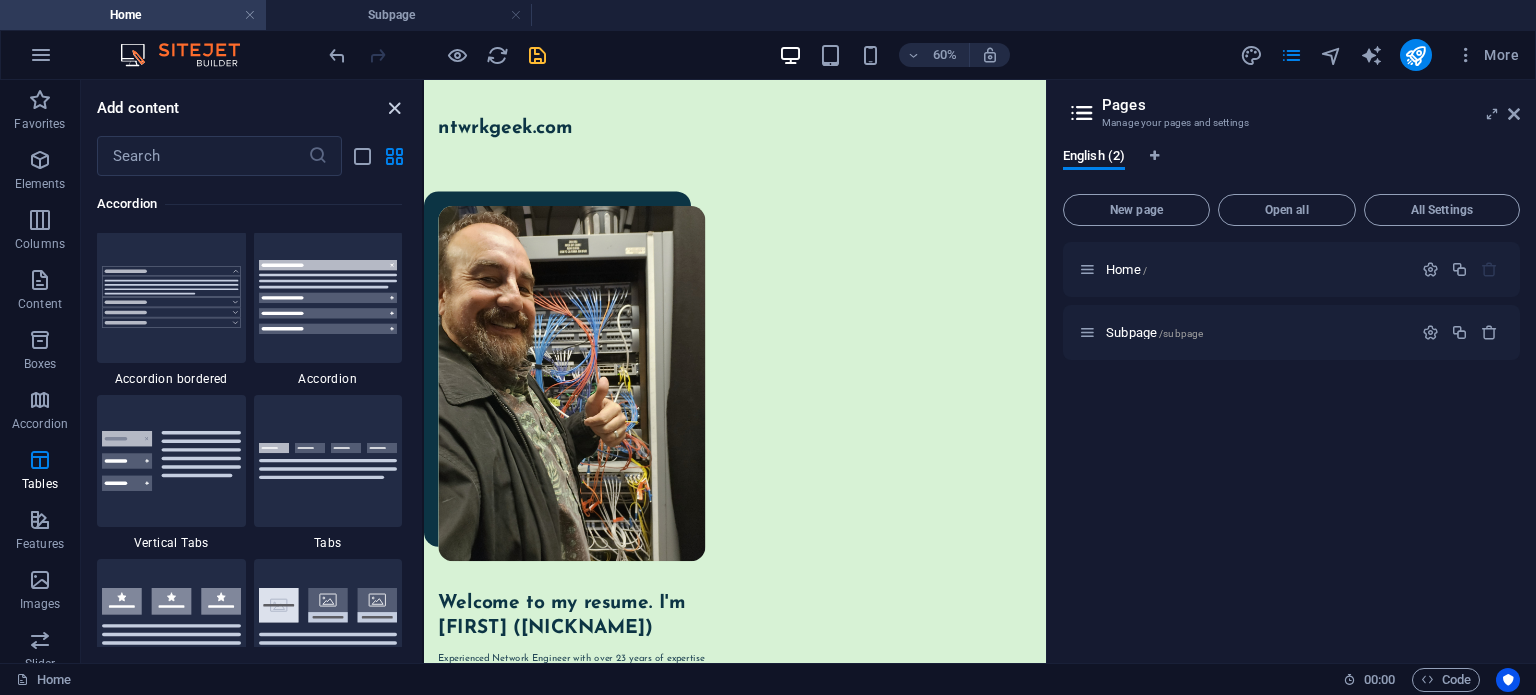 click at bounding box center [394, 108] 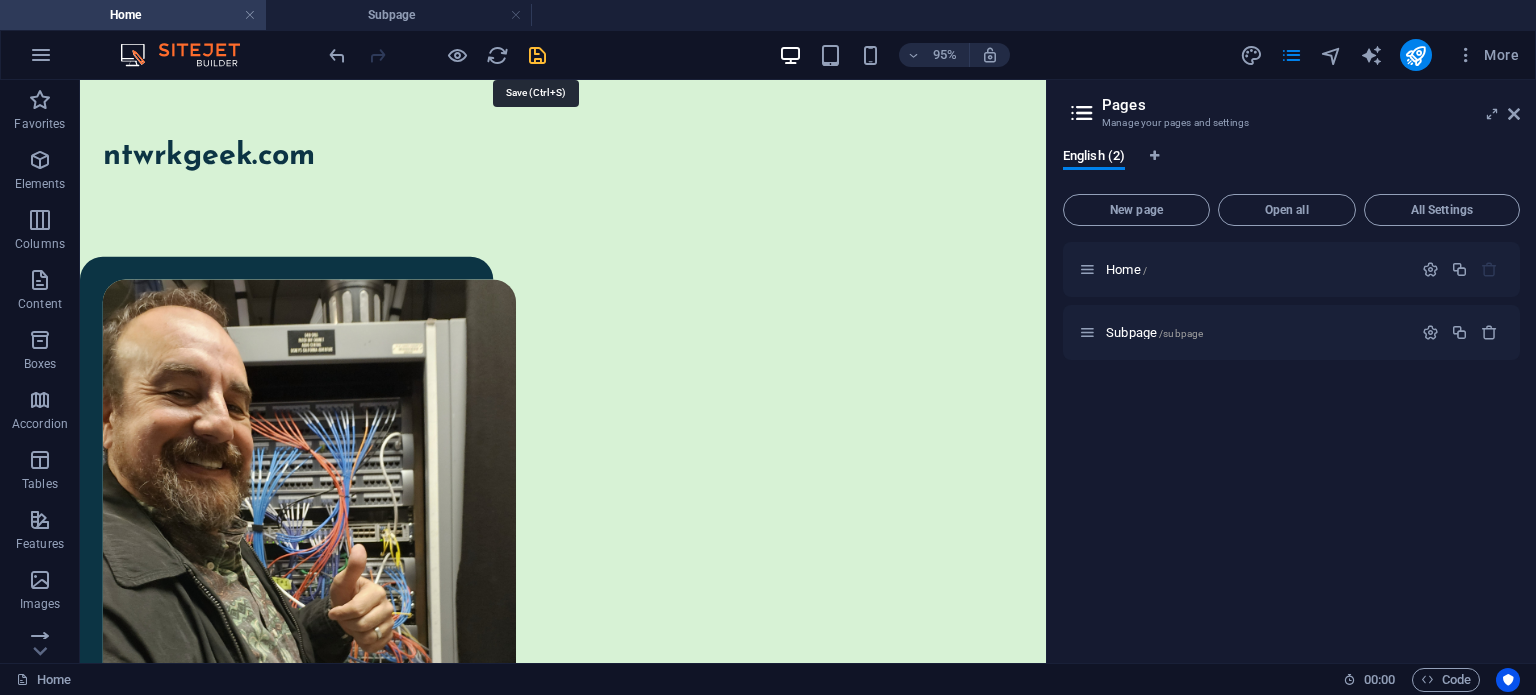 click at bounding box center (537, 55) 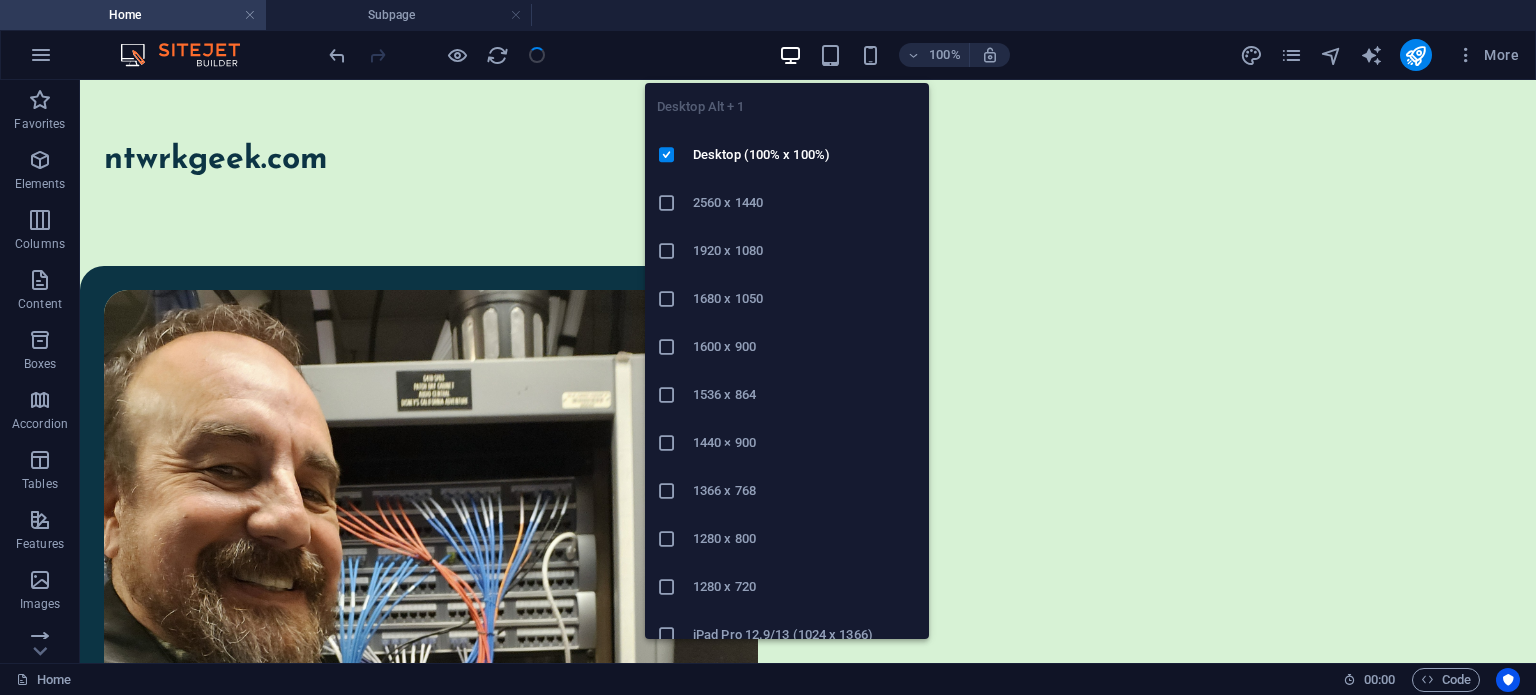 click at bounding box center [790, 55] 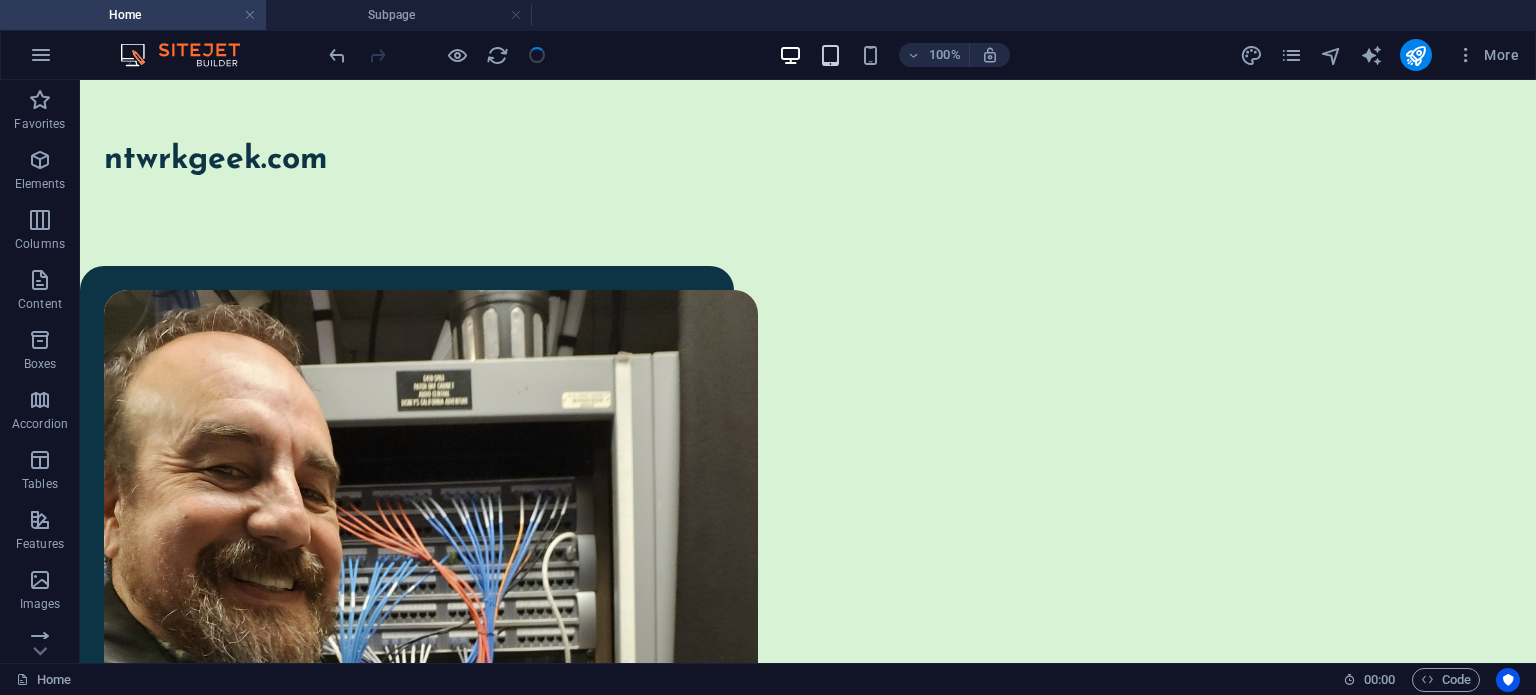 click at bounding box center (830, 55) 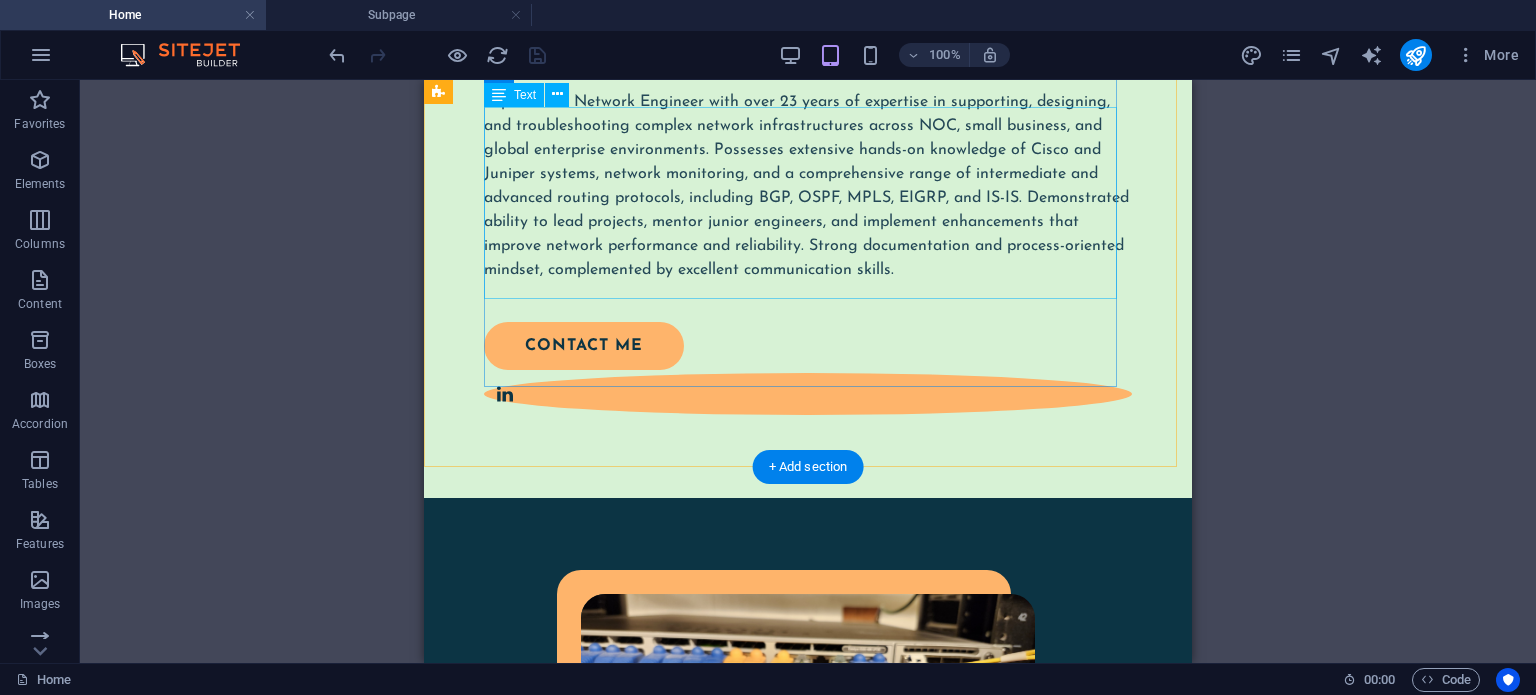 scroll, scrollTop: 1115, scrollLeft: 0, axis: vertical 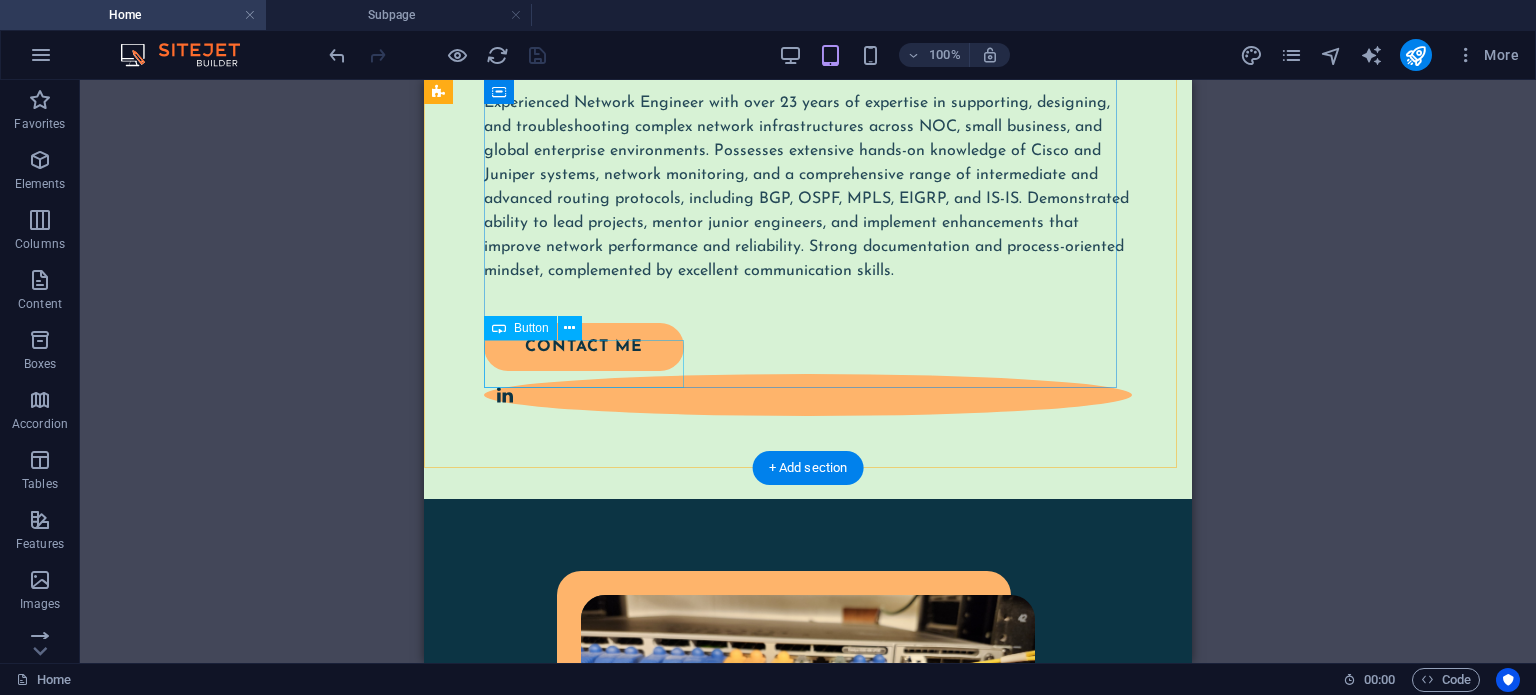 click on "contact me" at bounding box center [796, 347] 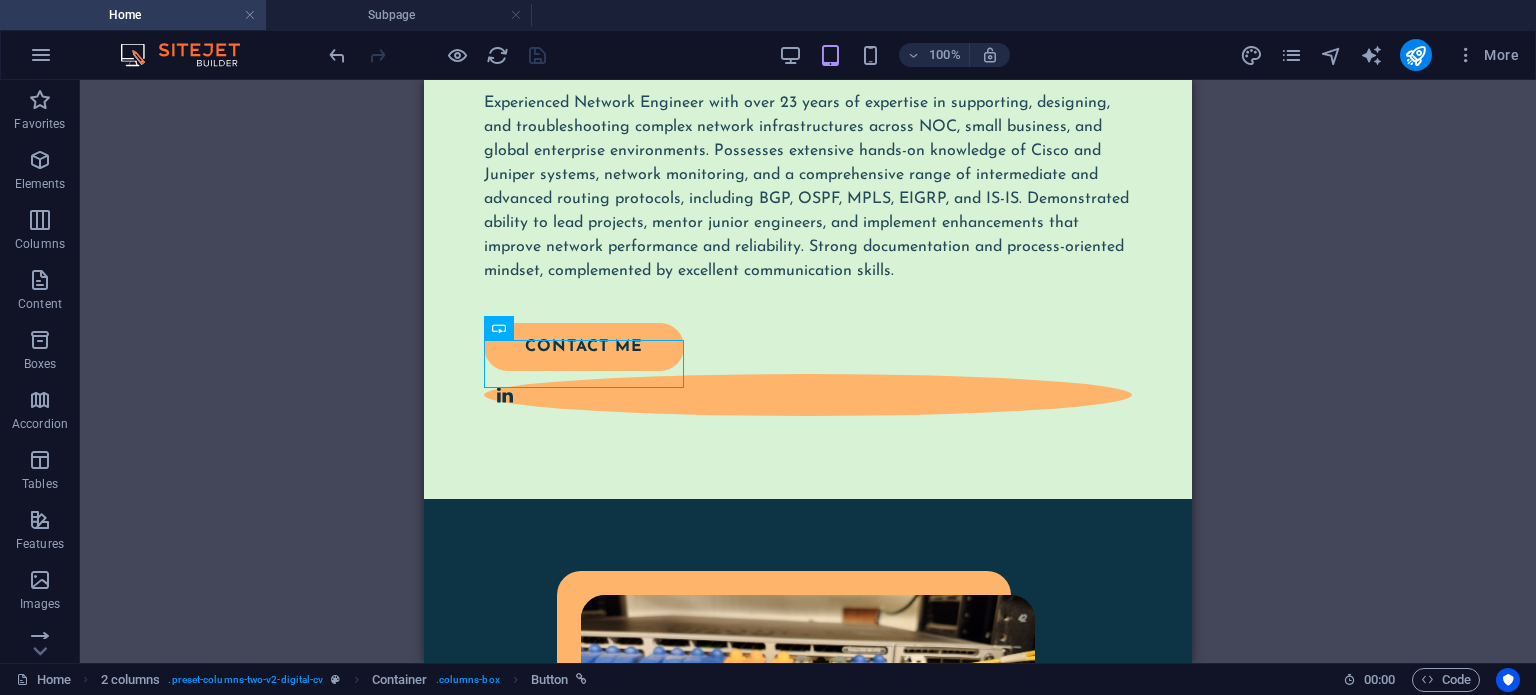 click on "H1   2 columns   Container   Container   Image   2 columns   Container   Spacer   Text   Spacer   Container   Logo   Button   2 columns   Container   H2   Container   Spacer   Text   Button   Spacer   2 columns   Container   Container   Container   2 columns   2 columns   Container   2 columns   Container   Container   Container   Image   Container   Container   Text   Social Media Icons   Icon   Social Media Icons   H2   Spacer   Spacer   Container   Text   Container   Spacer   Container   Spacer   Container   Container   Container   2 columns   Text   Container   2 columns   Container   Container   2 columns   Container   Text   Container   Spacer   Container   Spacer   Text   Text   Icon   Container   Spacer   Container   Text   Text   Icon   Text   2 columns   Form button   Container   Container   Contact Form   Container   Contact Form   Form   Textarea   Phone   Email   Boxes   Container   Boxes   Container   Text   Container   Spacer   Container   H3   Spacer   Container   Checkbox" at bounding box center [808, 371] 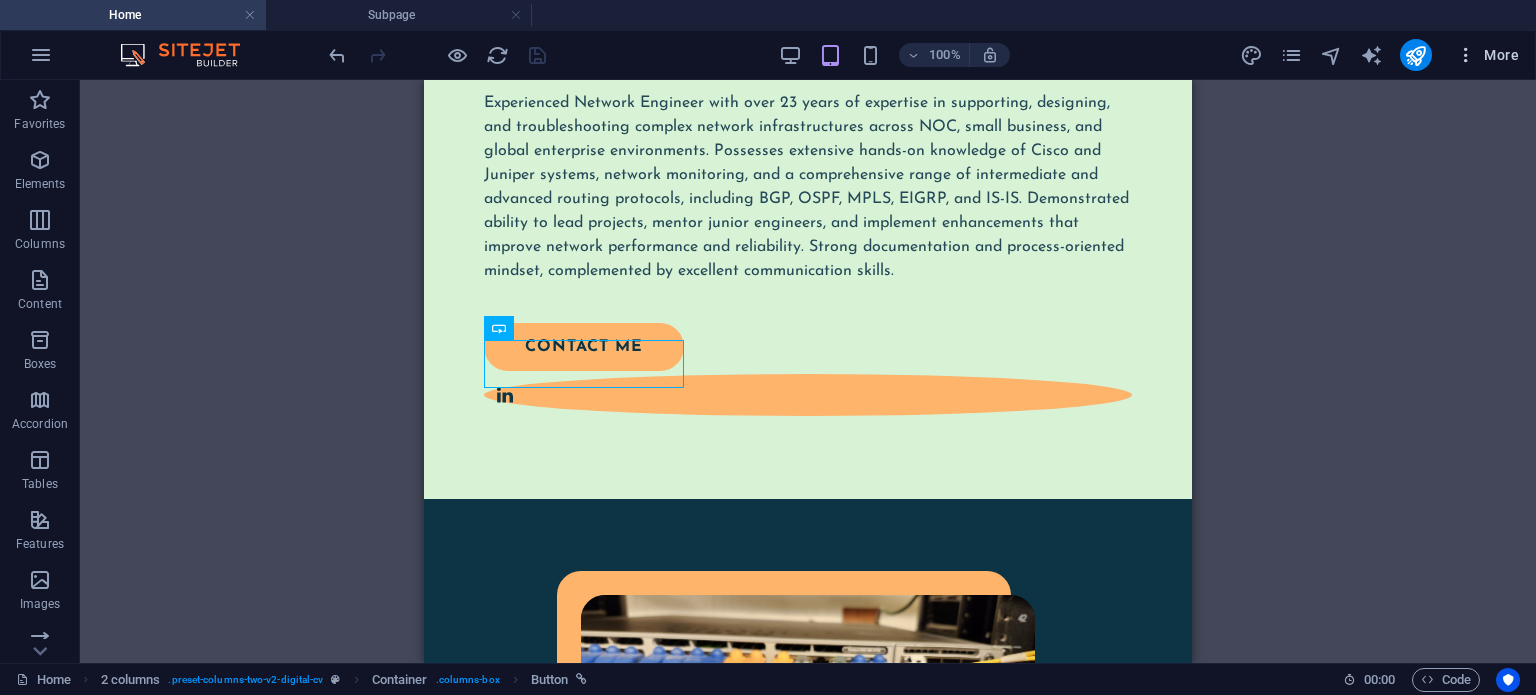 click on "More" at bounding box center (1487, 55) 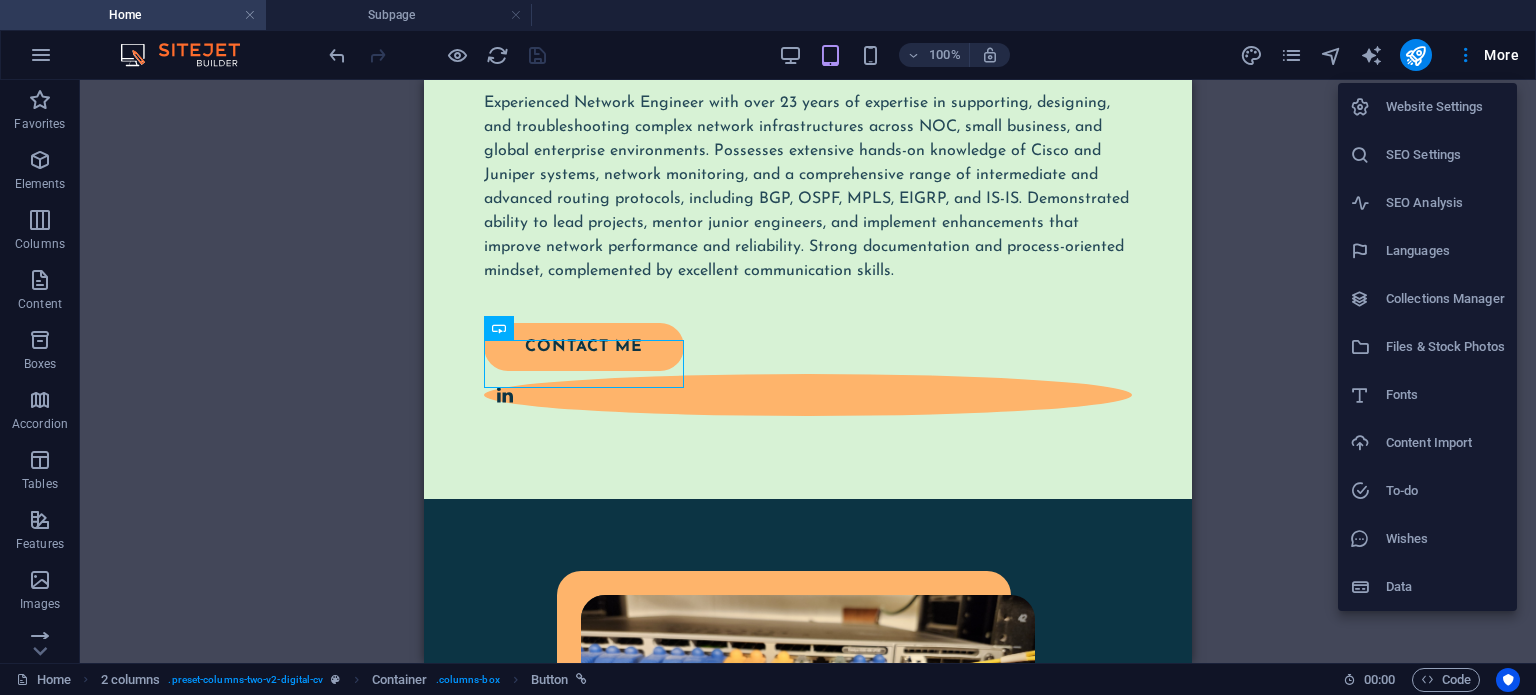 click at bounding box center (768, 347) 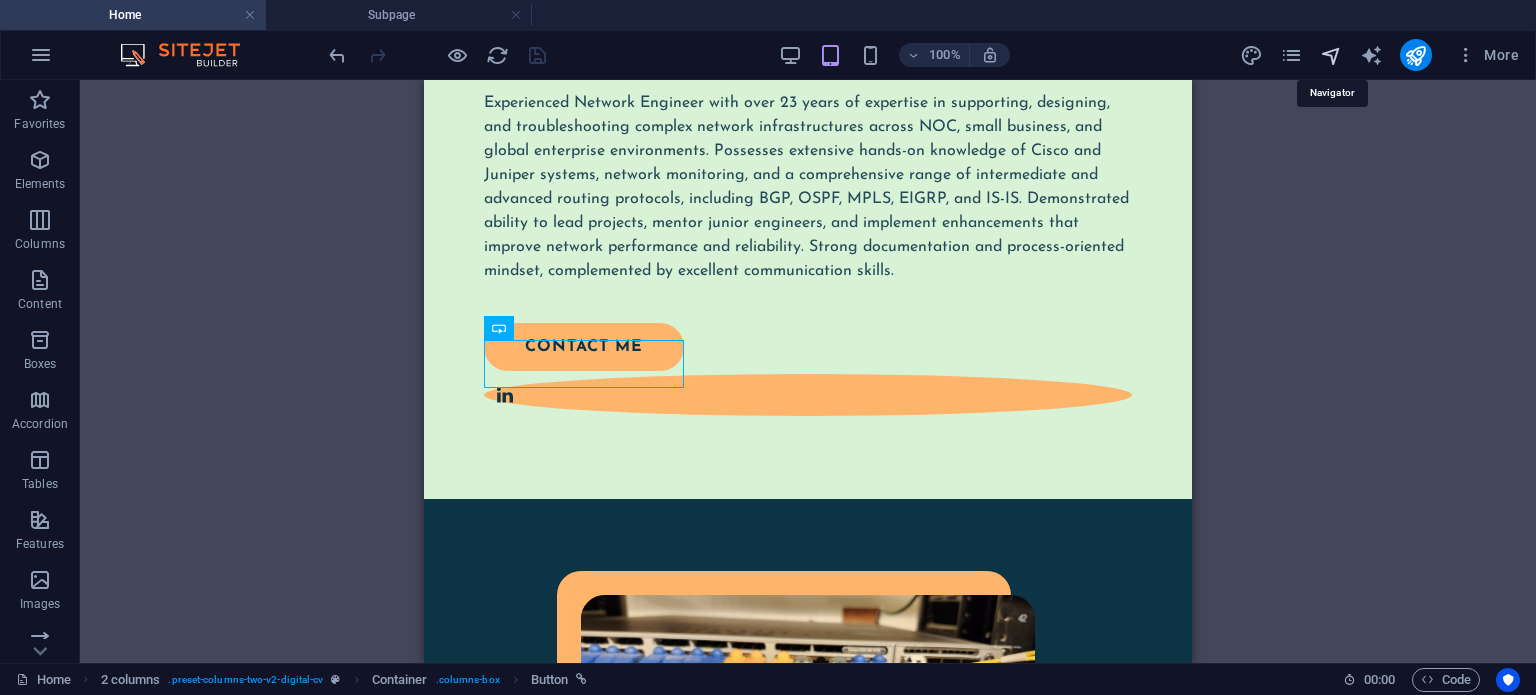 click at bounding box center [1331, 55] 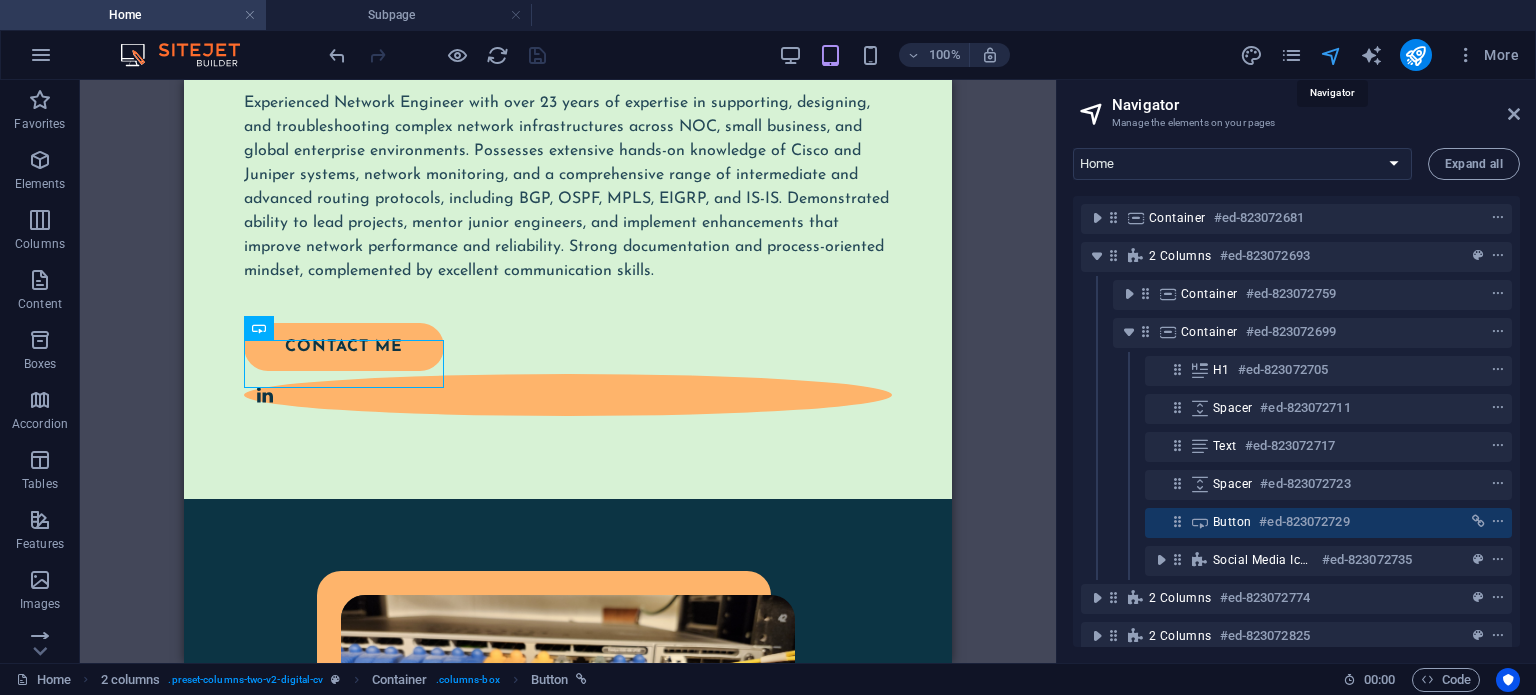 click at bounding box center (1331, 55) 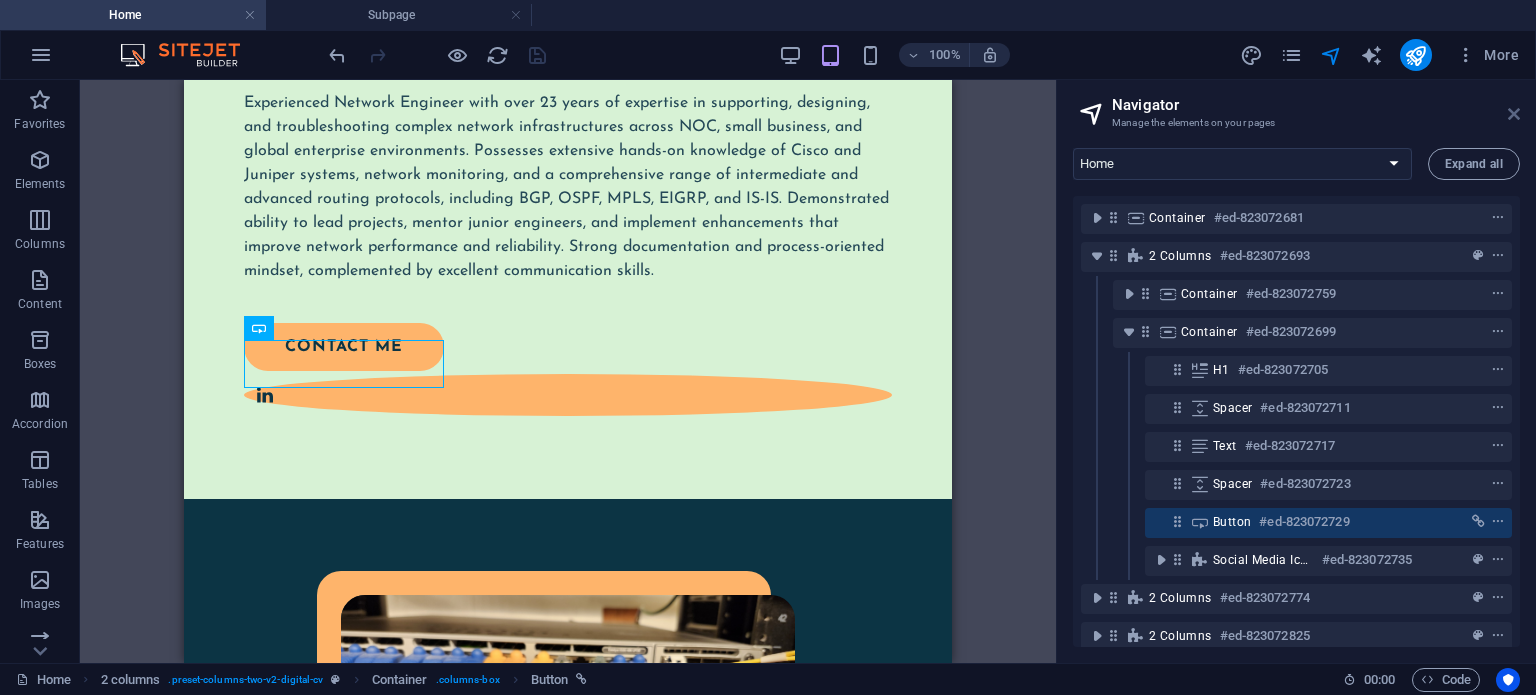 click at bounding box center [1514, 114] 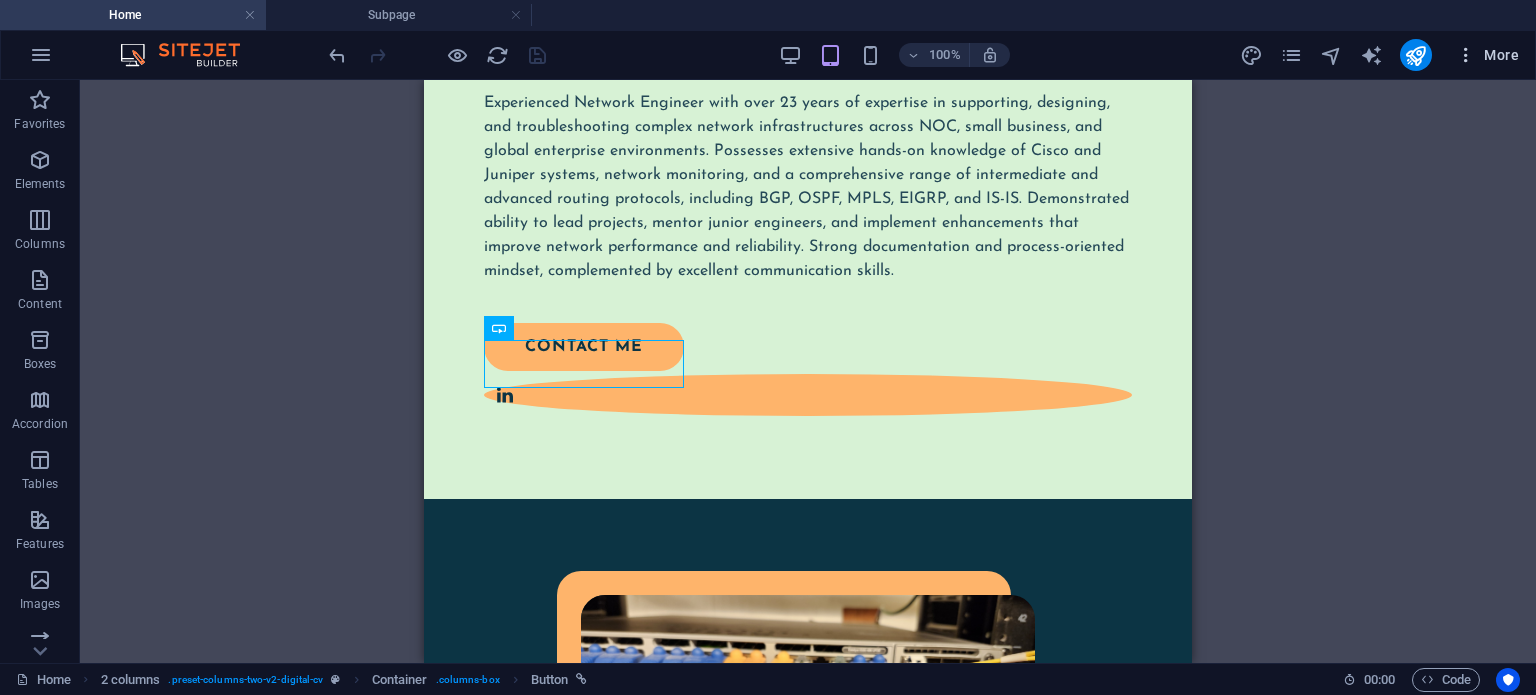 click at bounding box center (1466, 55) 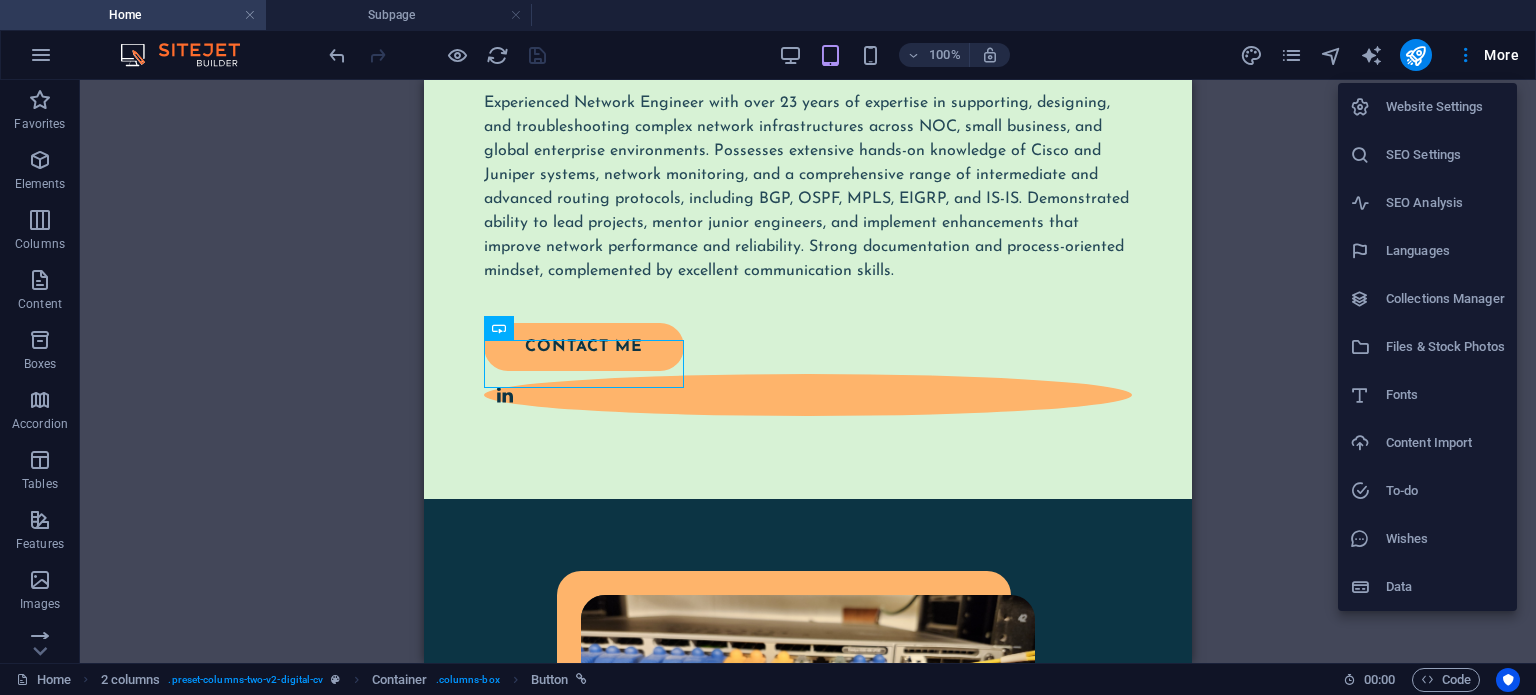 click on "SEO Settings" at bounding box center (1445, 155) 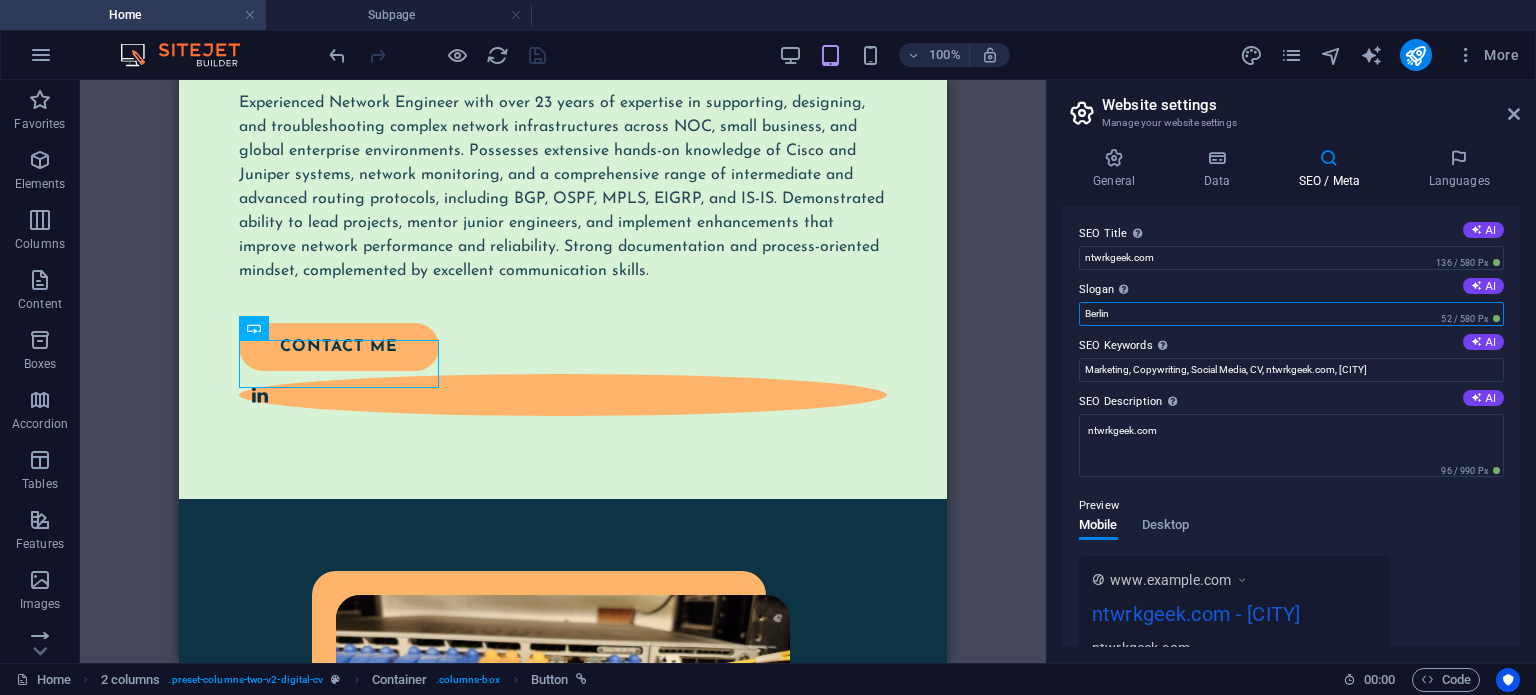click on "Berlin" at bounding box center (1291, 314) 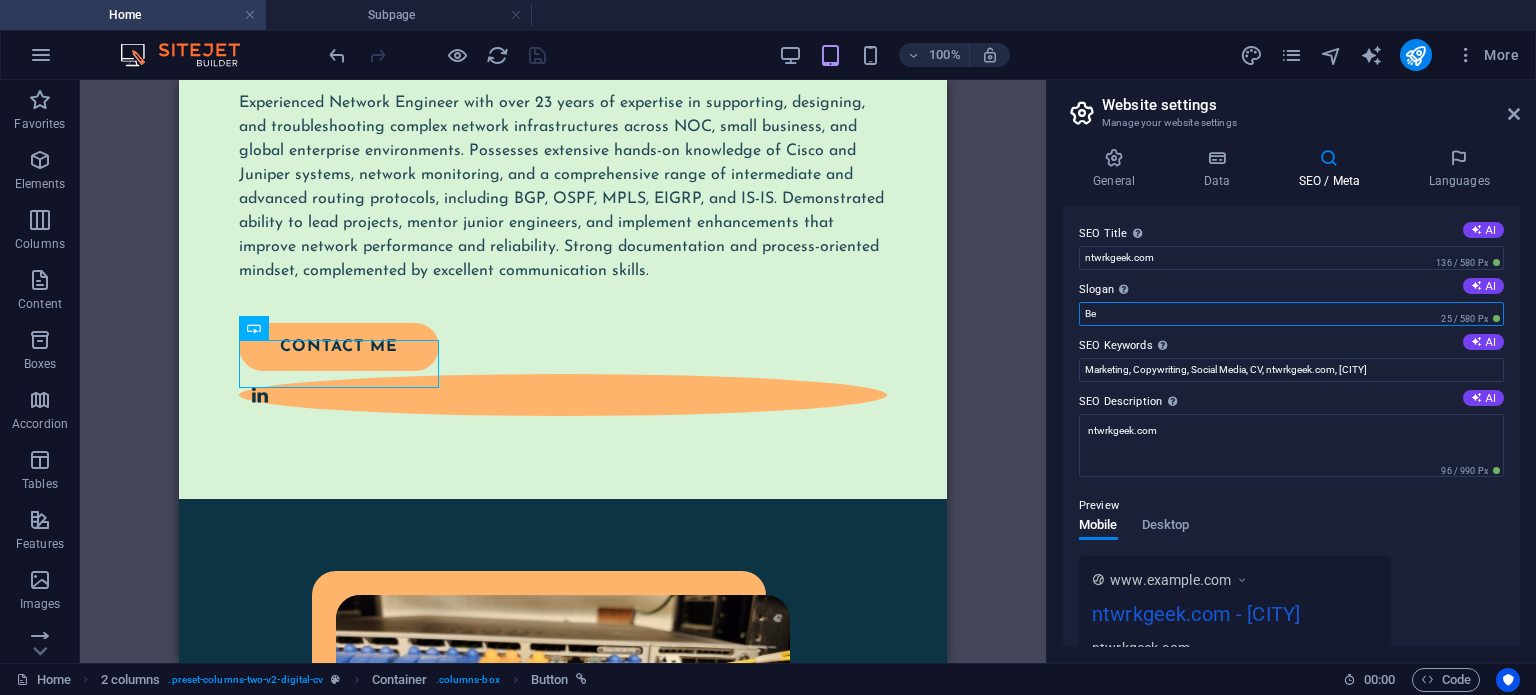 type on "B" 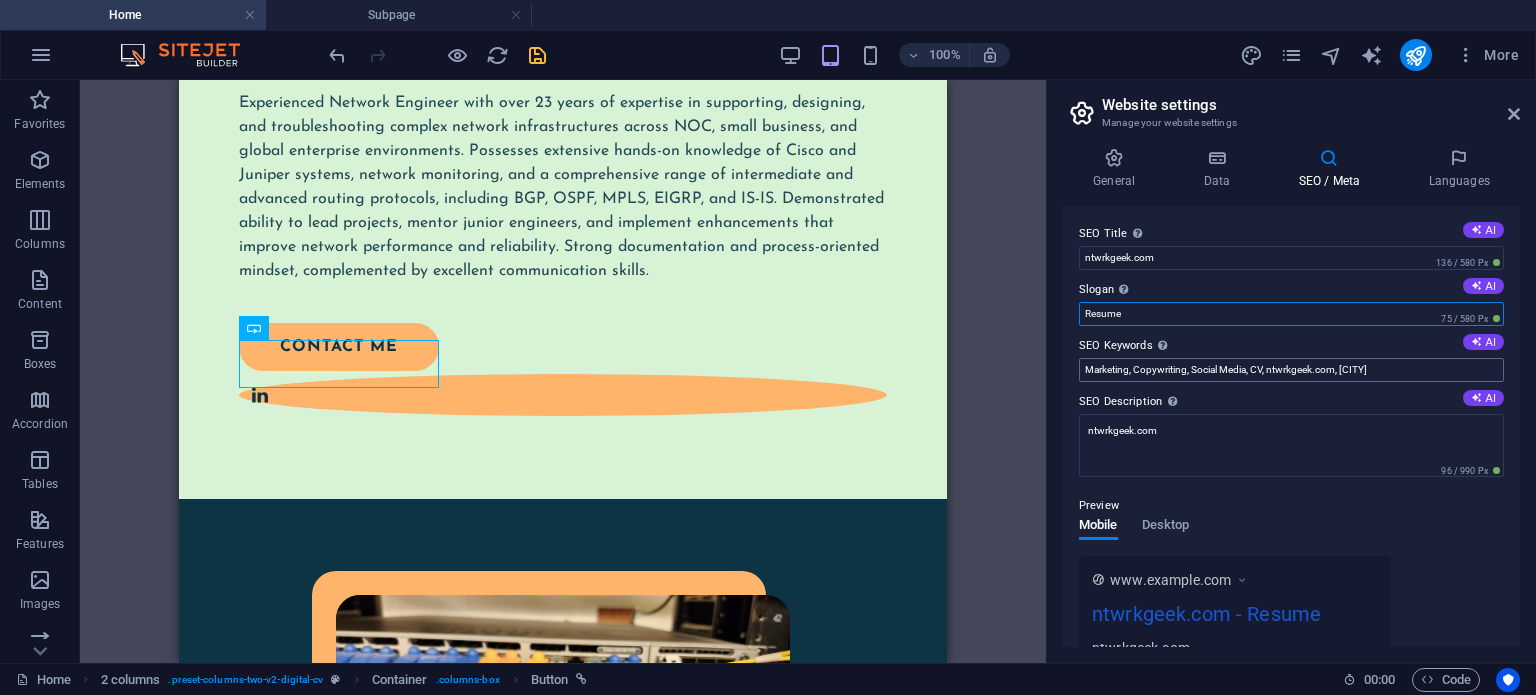 type on "Resume" 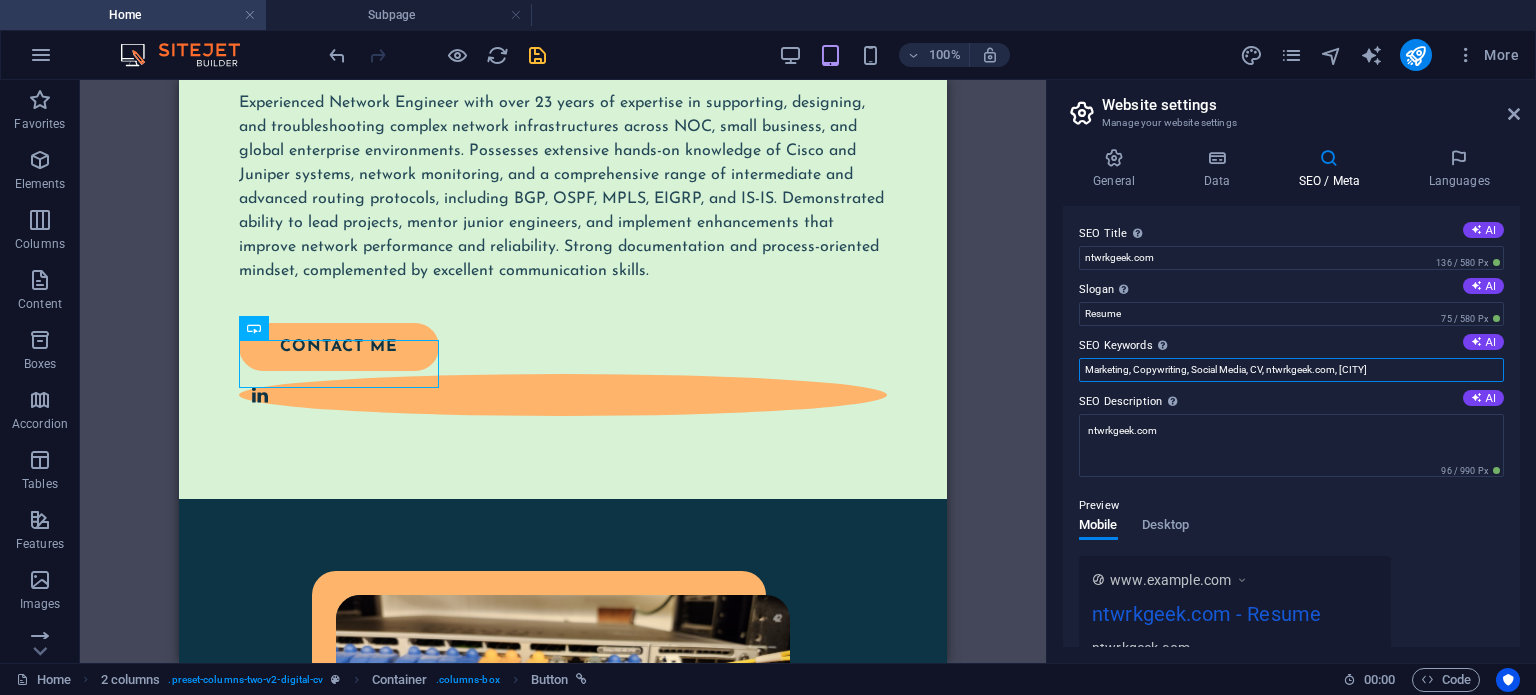 click on "Marketing, Copywriting, Social Media, CV, ntwrkgeek.com, Berlin" at bounding box center (1291, 370) 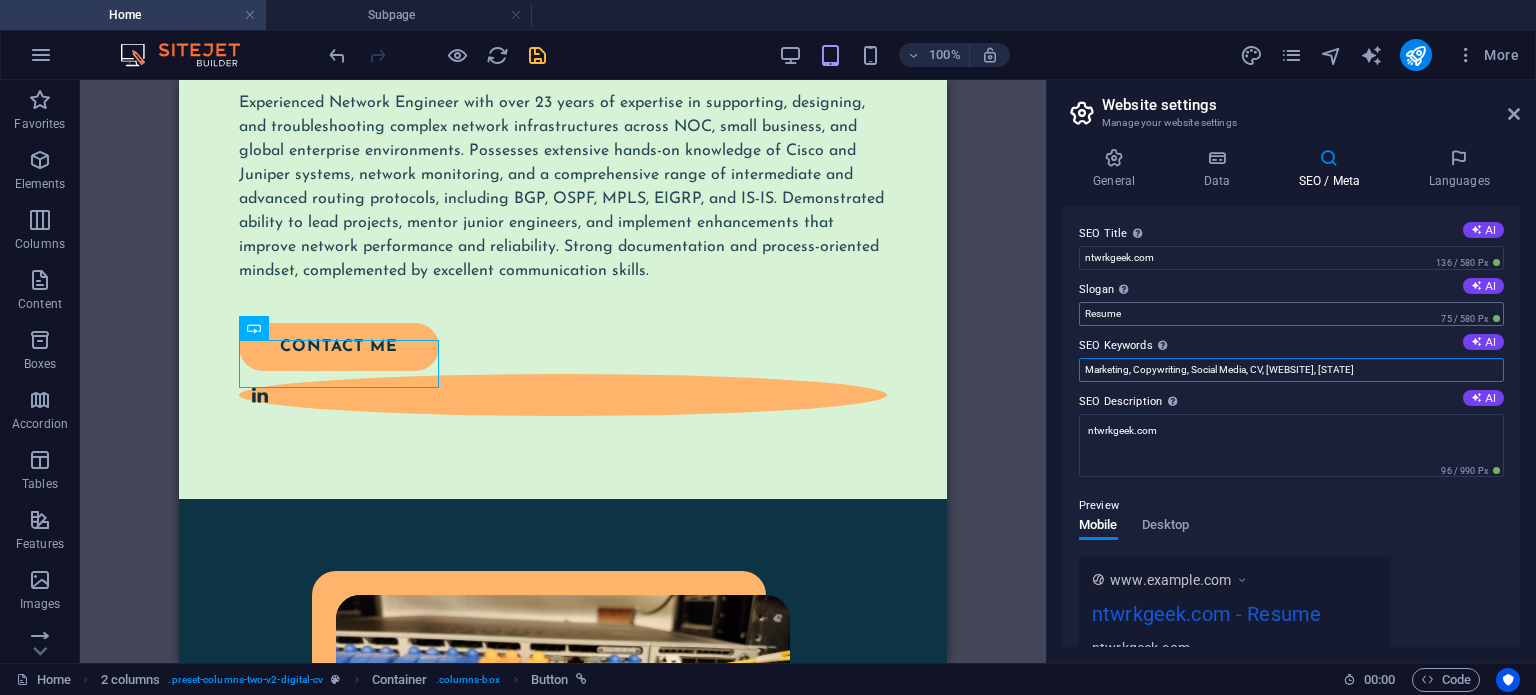 type on "Marketing, Copywriting, Social Media, CV, ntwrkgeek.com,  [STATE]" 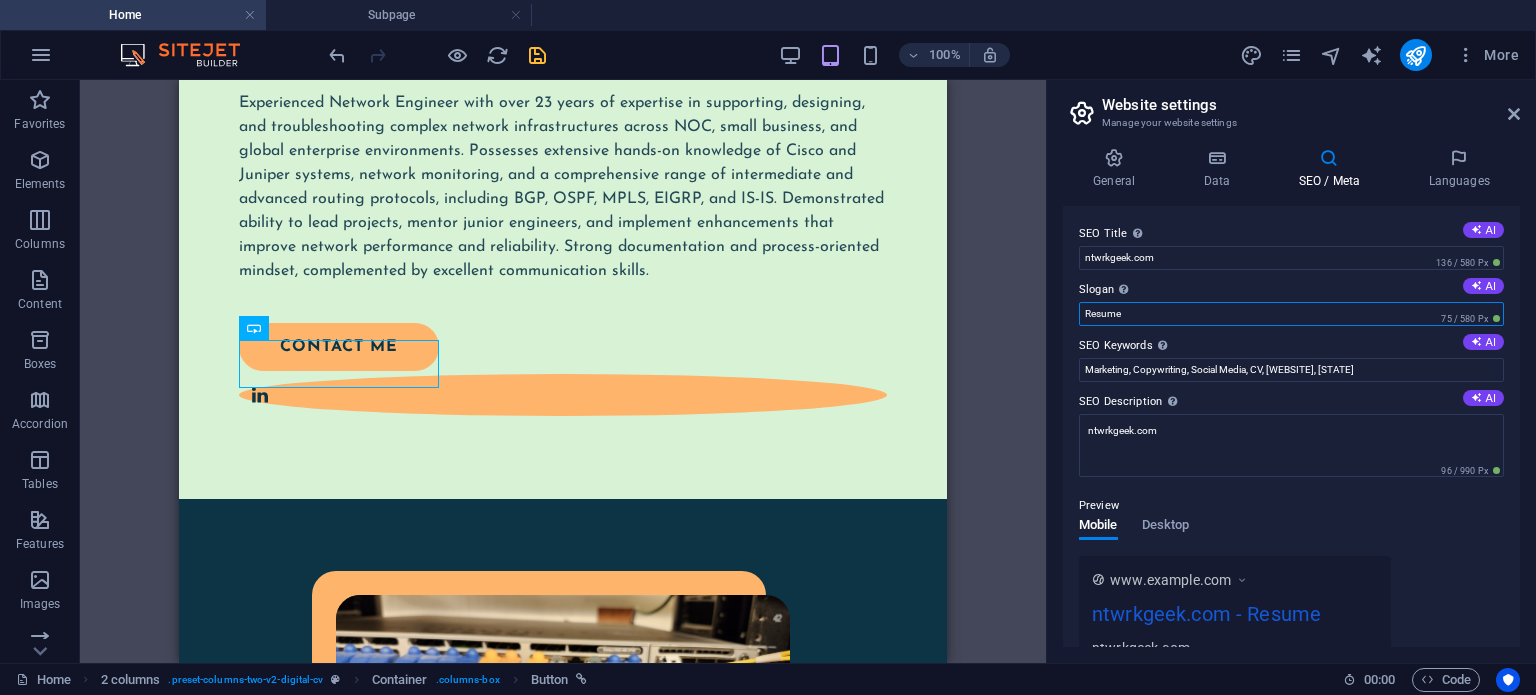 click on "Resume" at bounding box center [1291, 314] 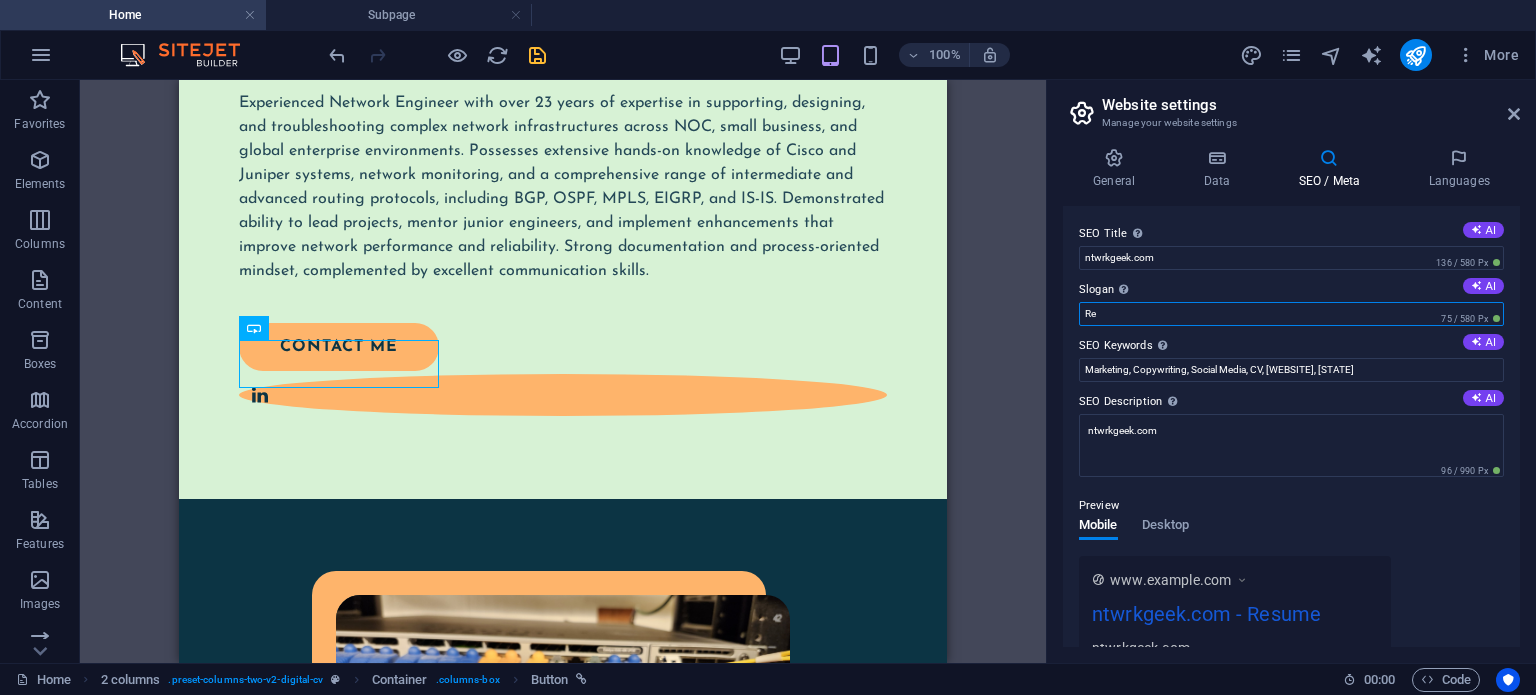 type on "R" 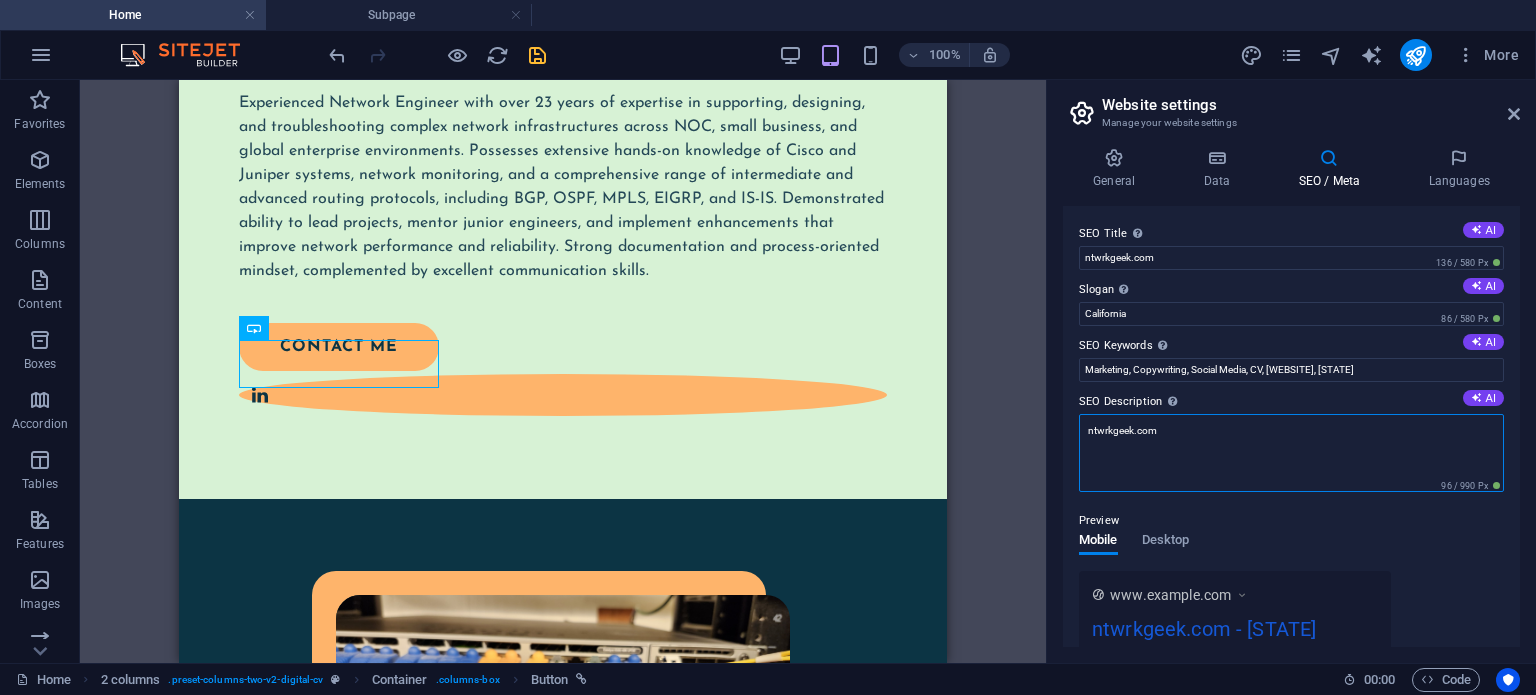 click on "ntwrkgeek.com" at bounding box center (1291, 453) 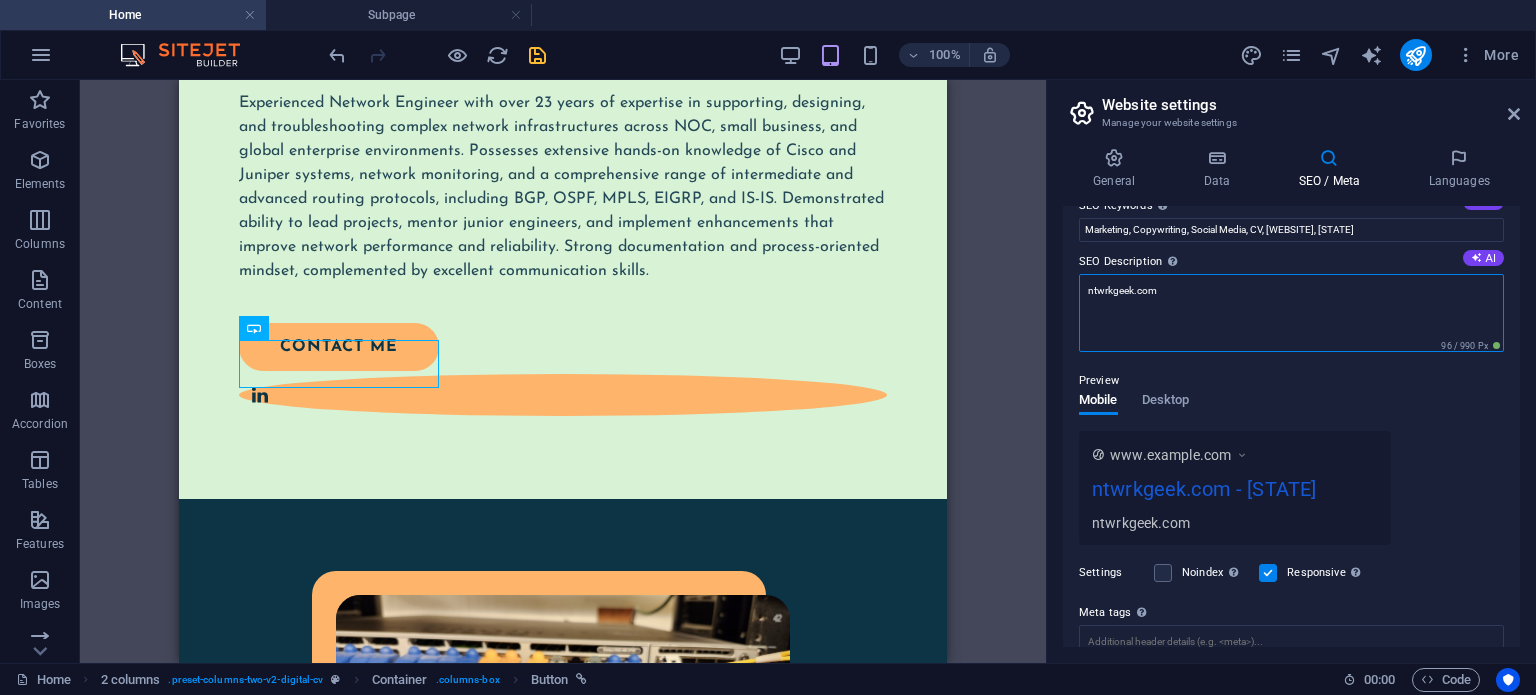 scroll, scrollTop: 190, scrollLeft: 0, axis: vertical 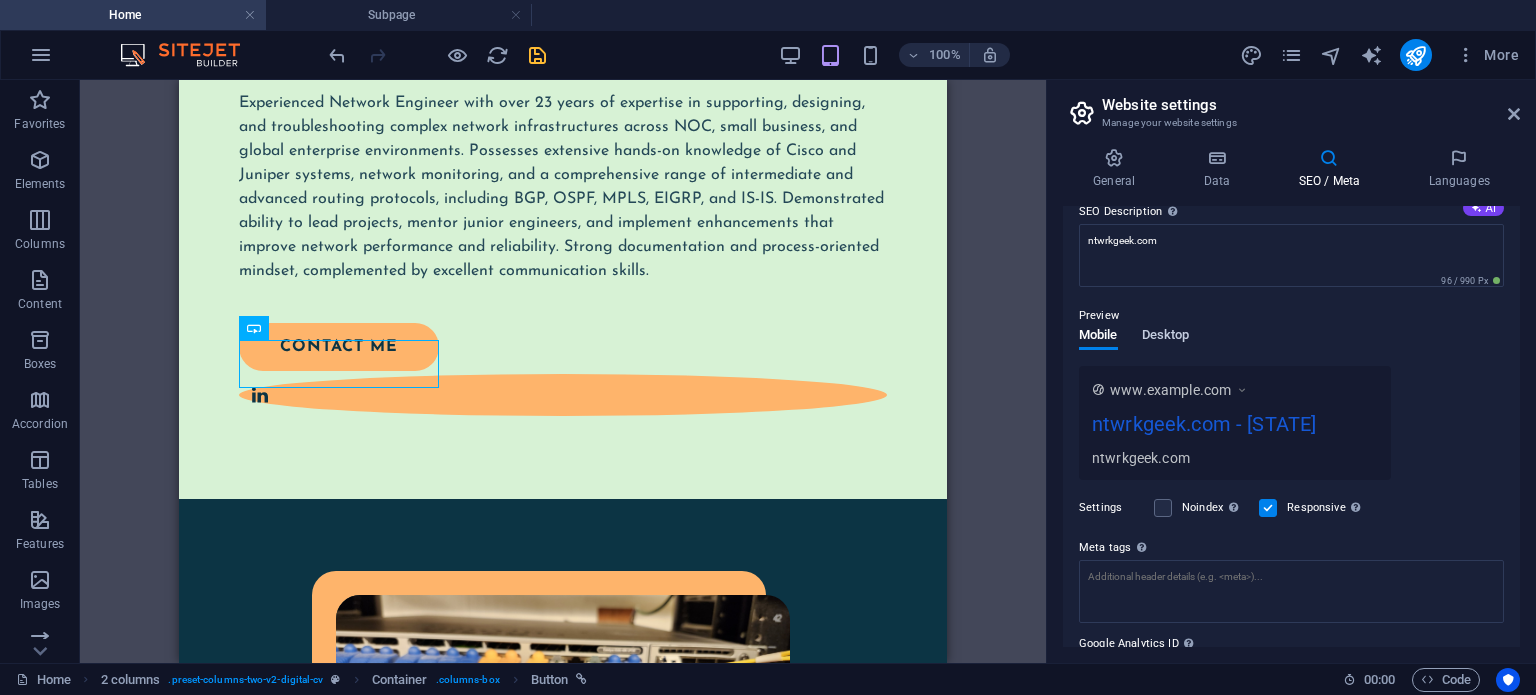 click on "Desktop" at bounding box center (1166, 339) 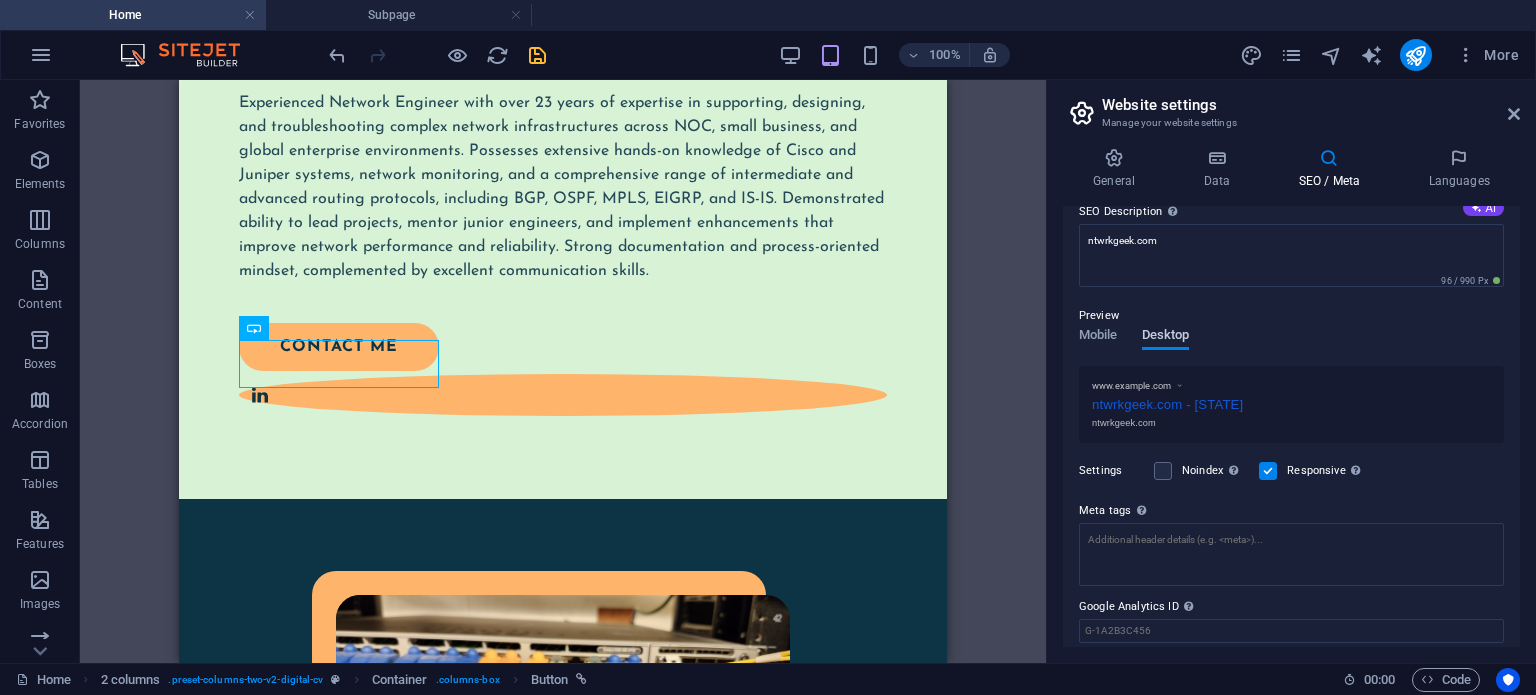 click on "Desktop" at bounding box center [1166, 339] 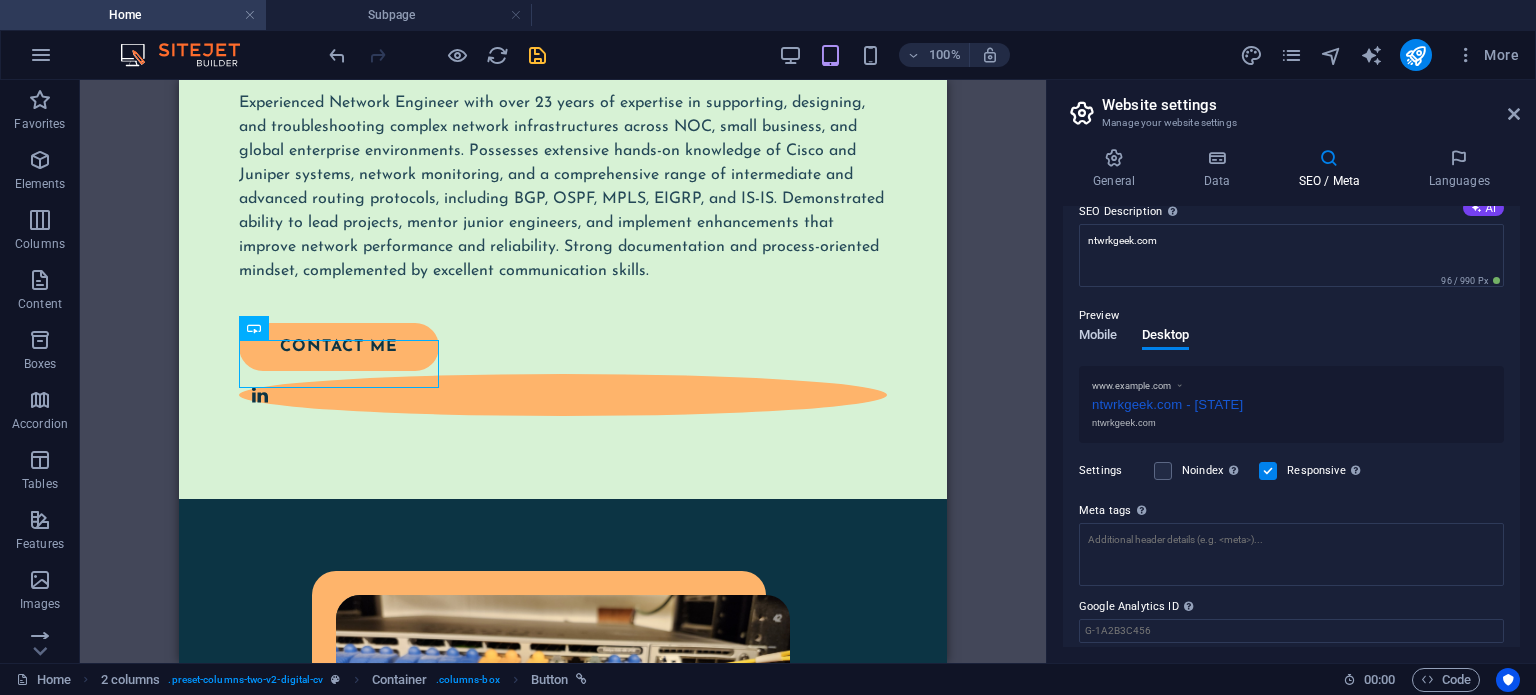 click on "Mobile" at bounding box center (1098, 337) 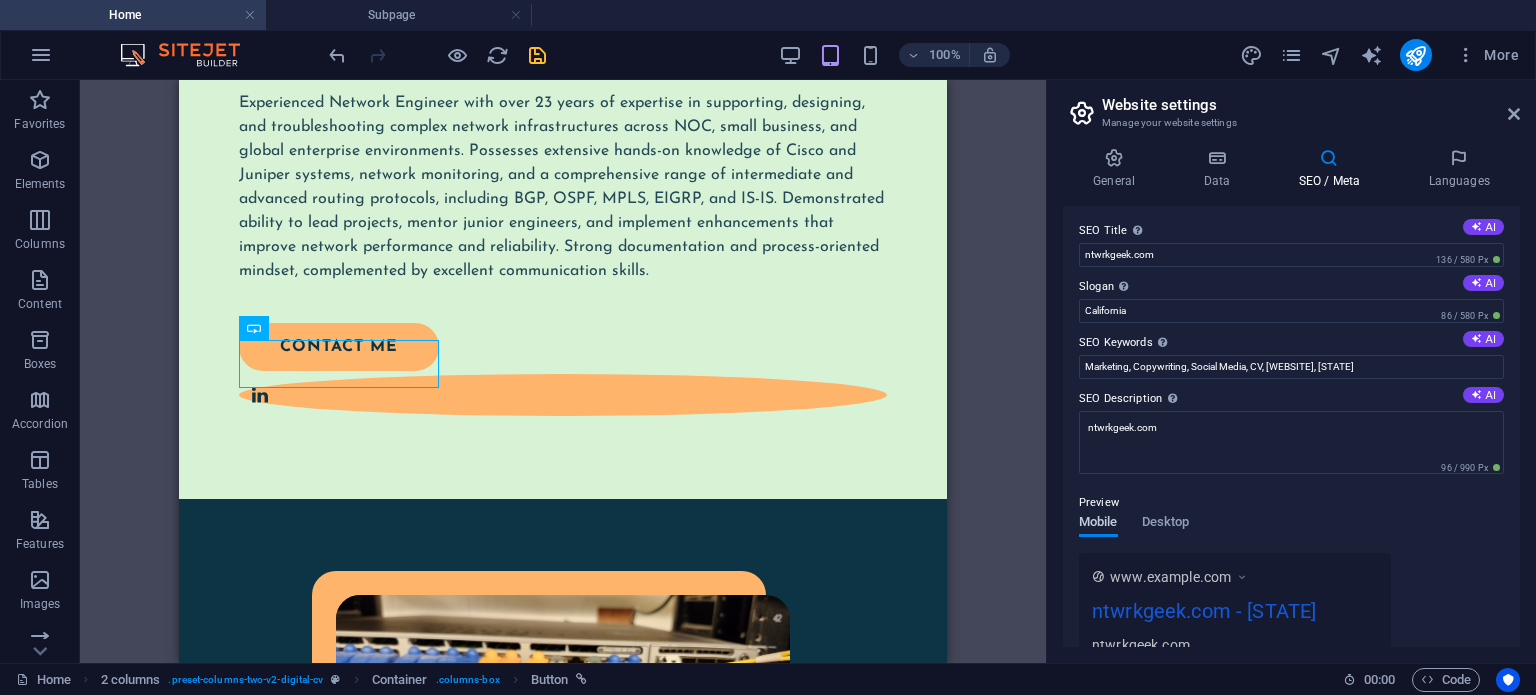 scroll, scrollTop: 0, scrollLeft: 0, axis: both 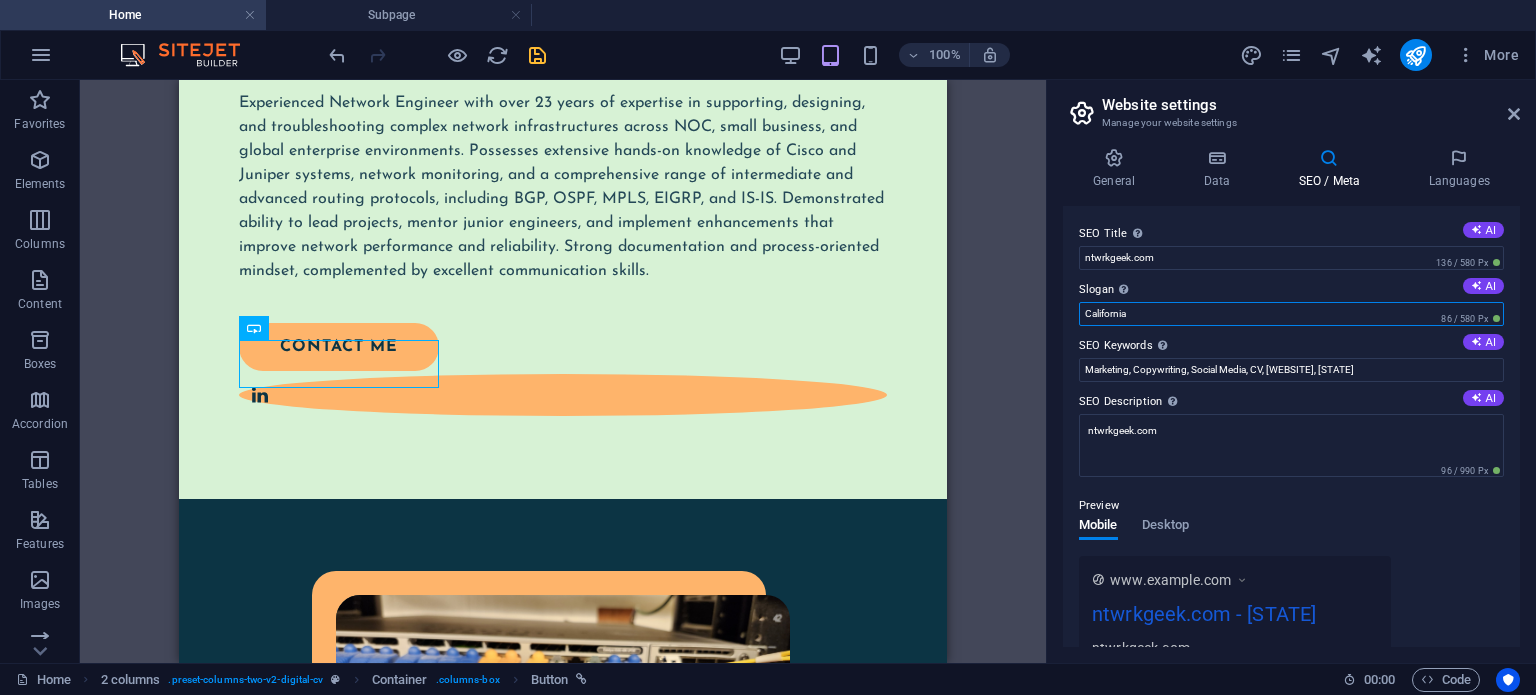 click on "California" at bounding box center (1291, 314) 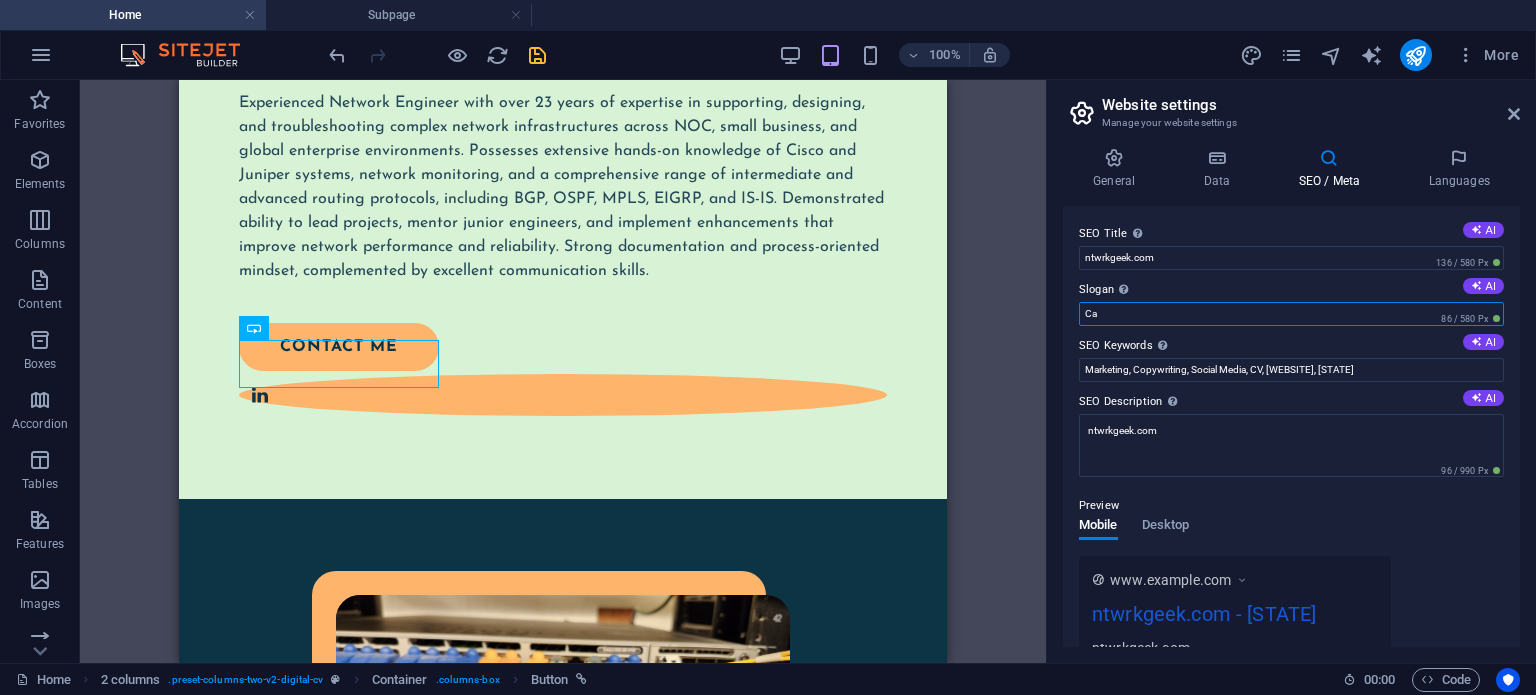 type on "C" 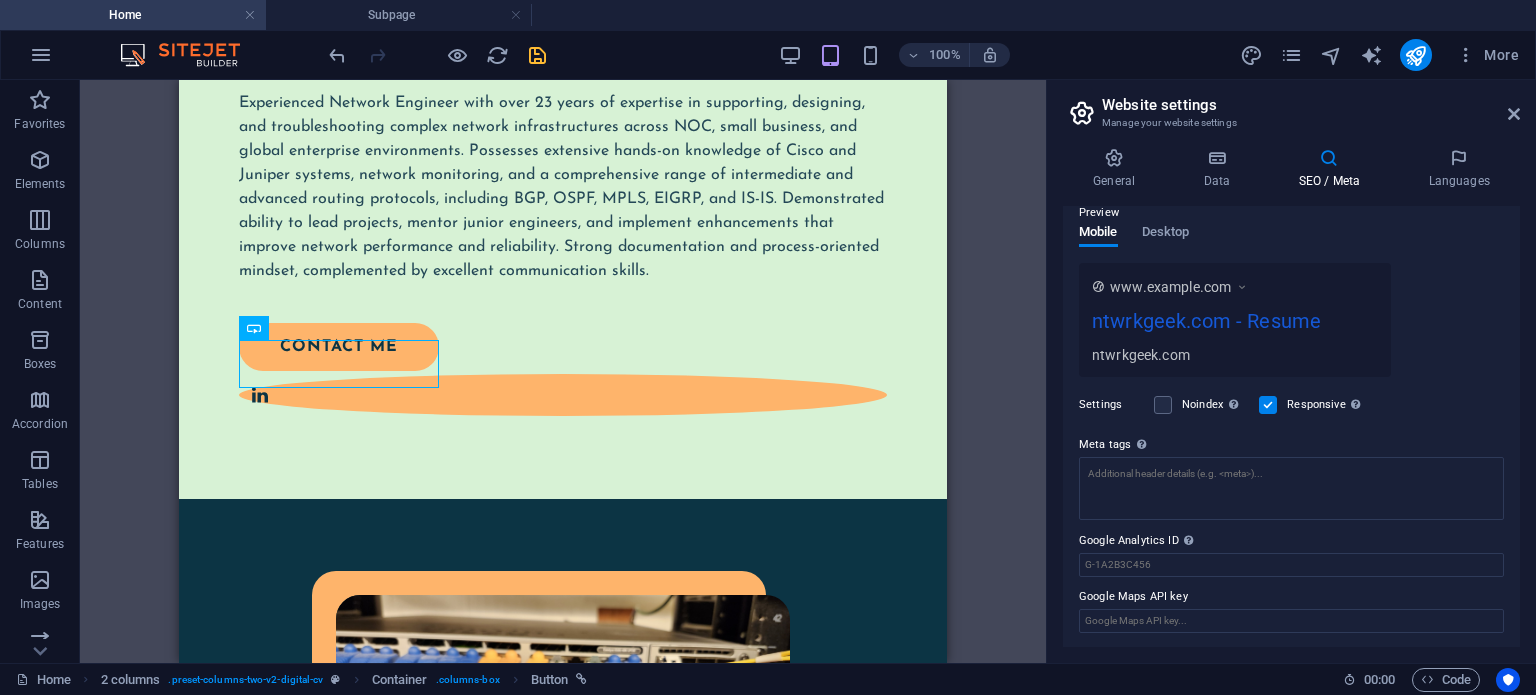 scroll, scrollTop: 0, scrollLeft: 0, axis: both 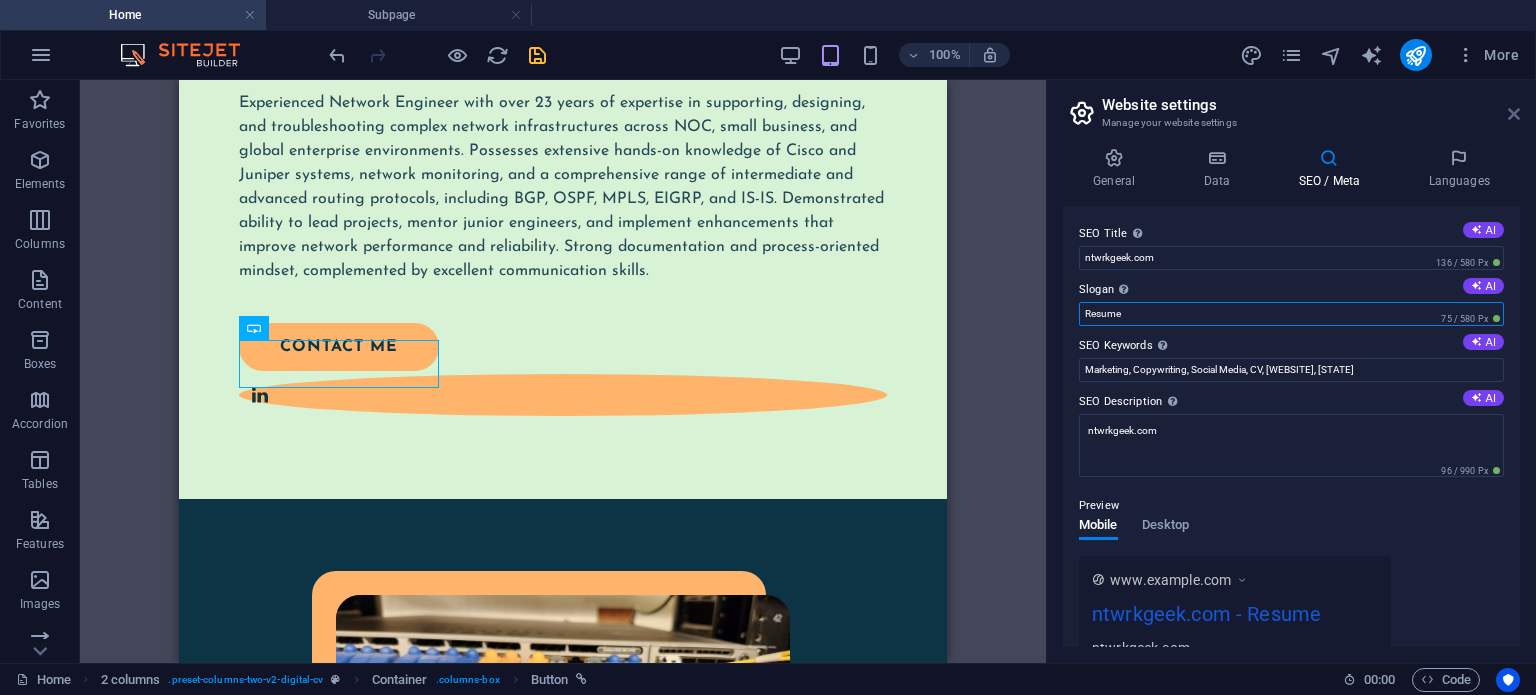 type on "Resume" 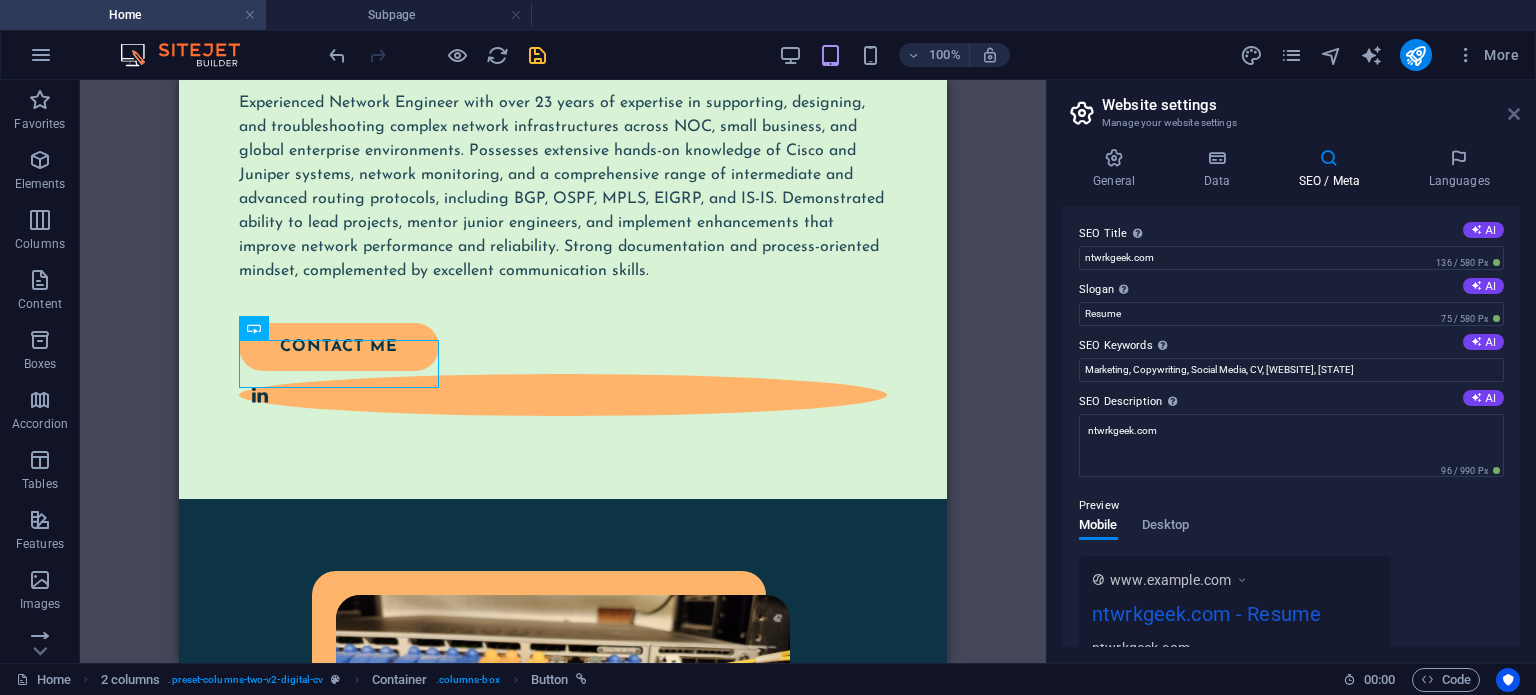click at bounding box center (1514, 114) 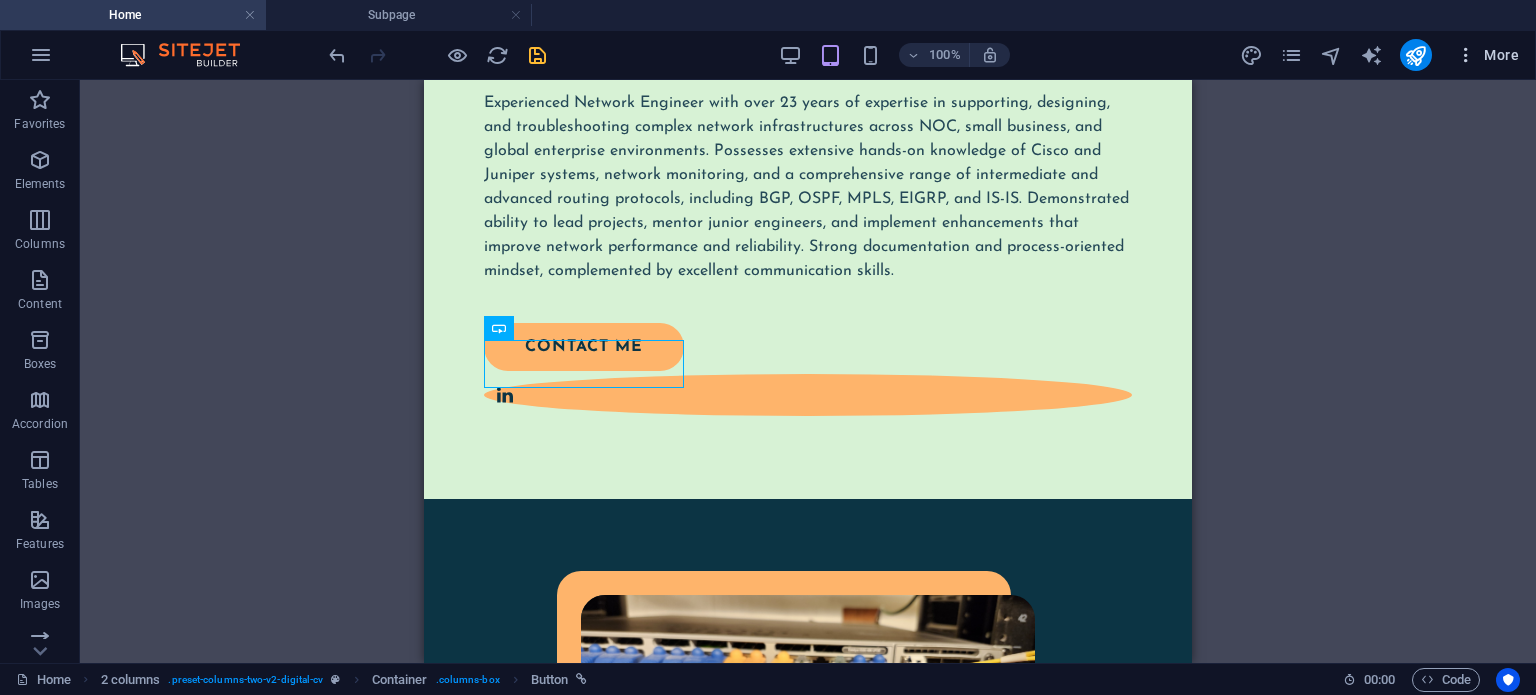 click at bounding box center [1466, 55] 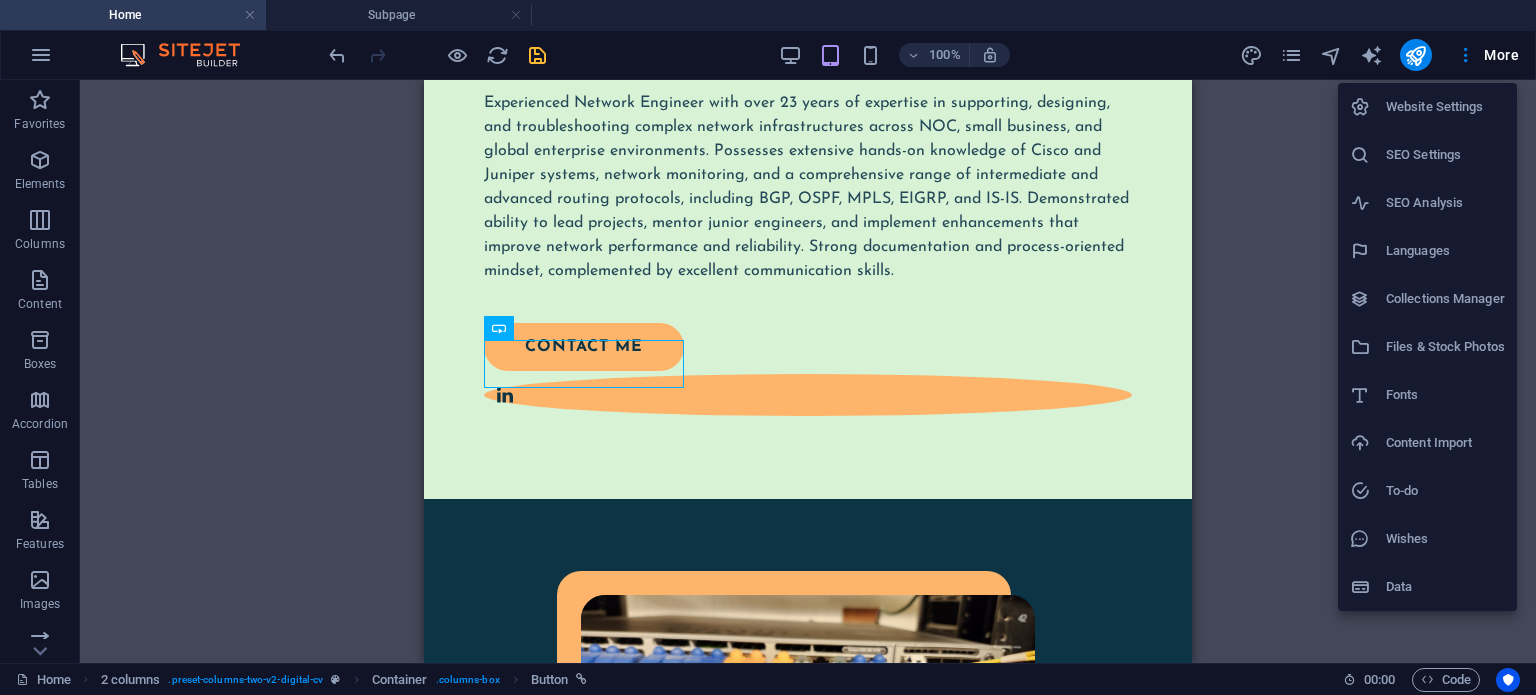click on "SEO Analysis" at bounding box center (1445, 203) 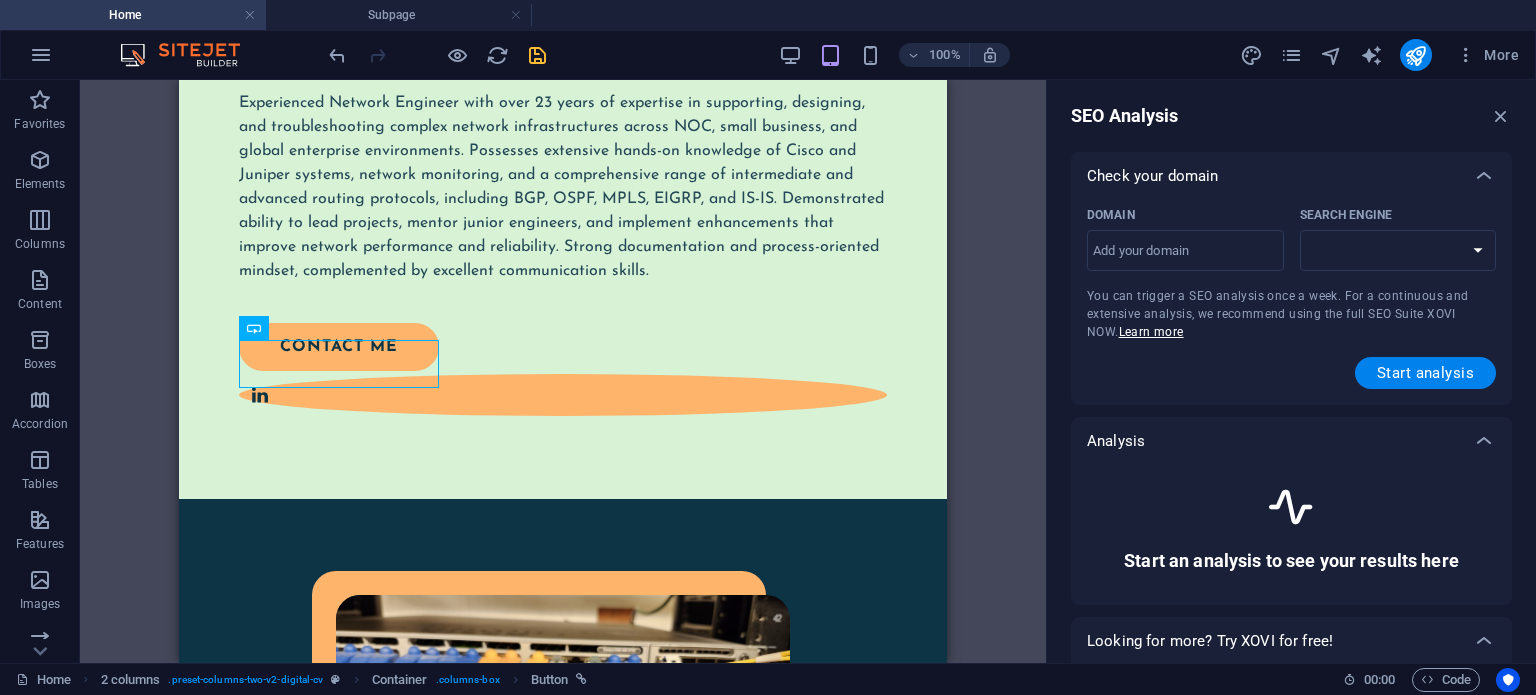 select on "google.com" 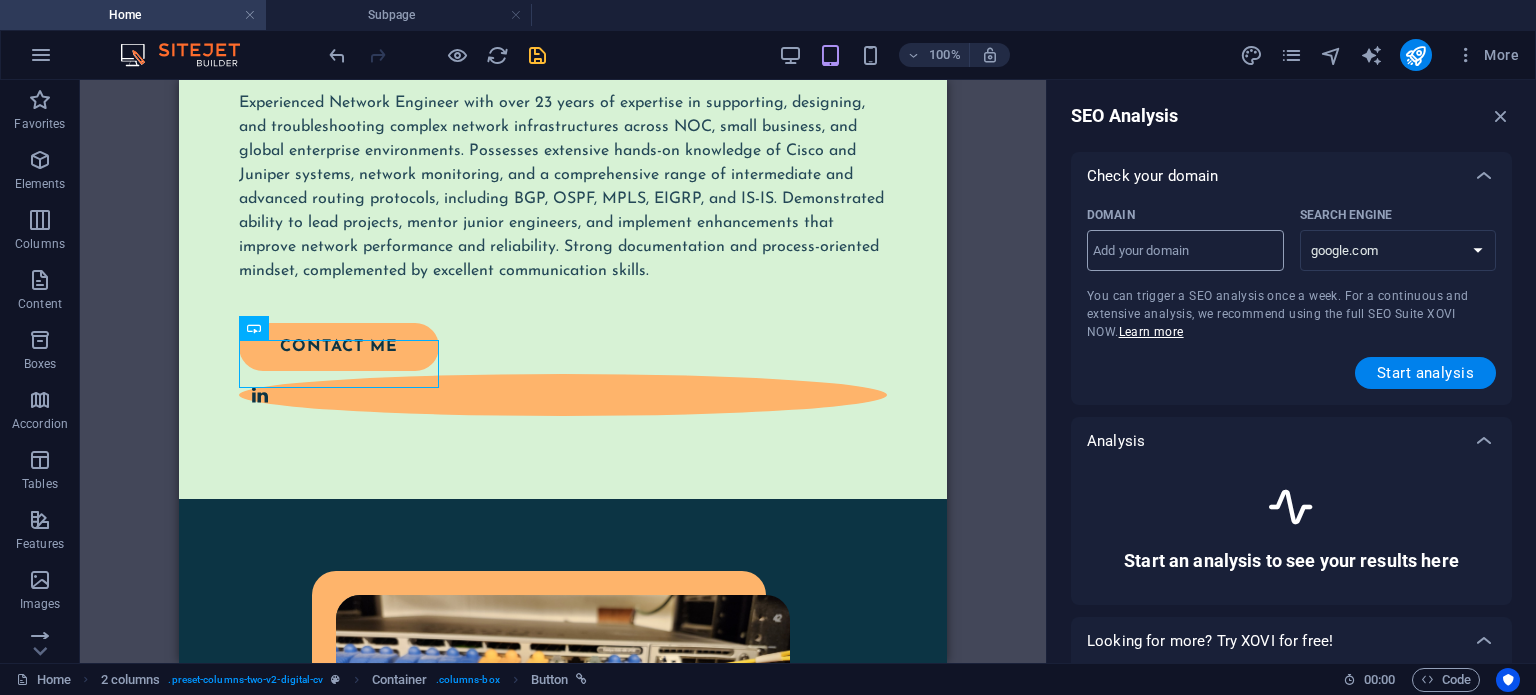 click on "Domain ​" at bounding box center [1185, 251] 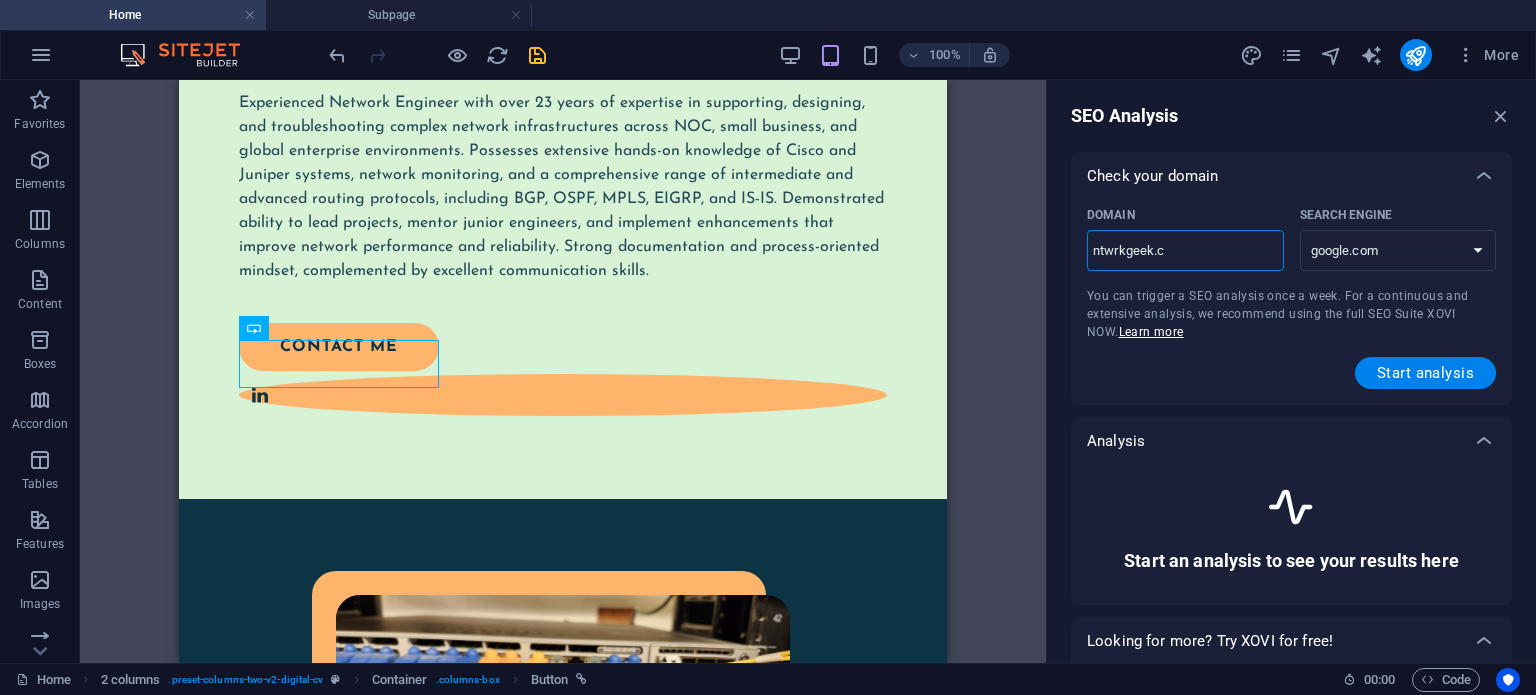 type on "ntwrkgeek.co" 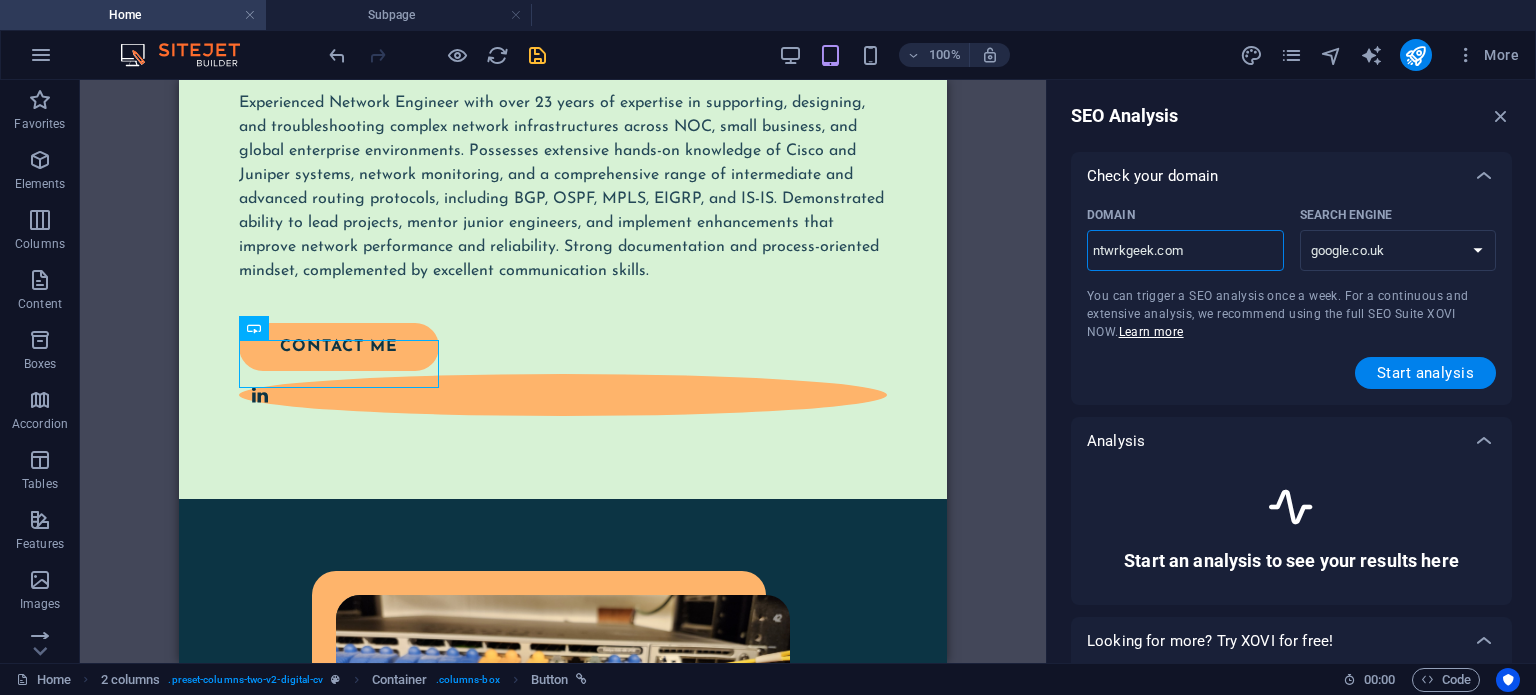 type on "ntwrkgeek.com" 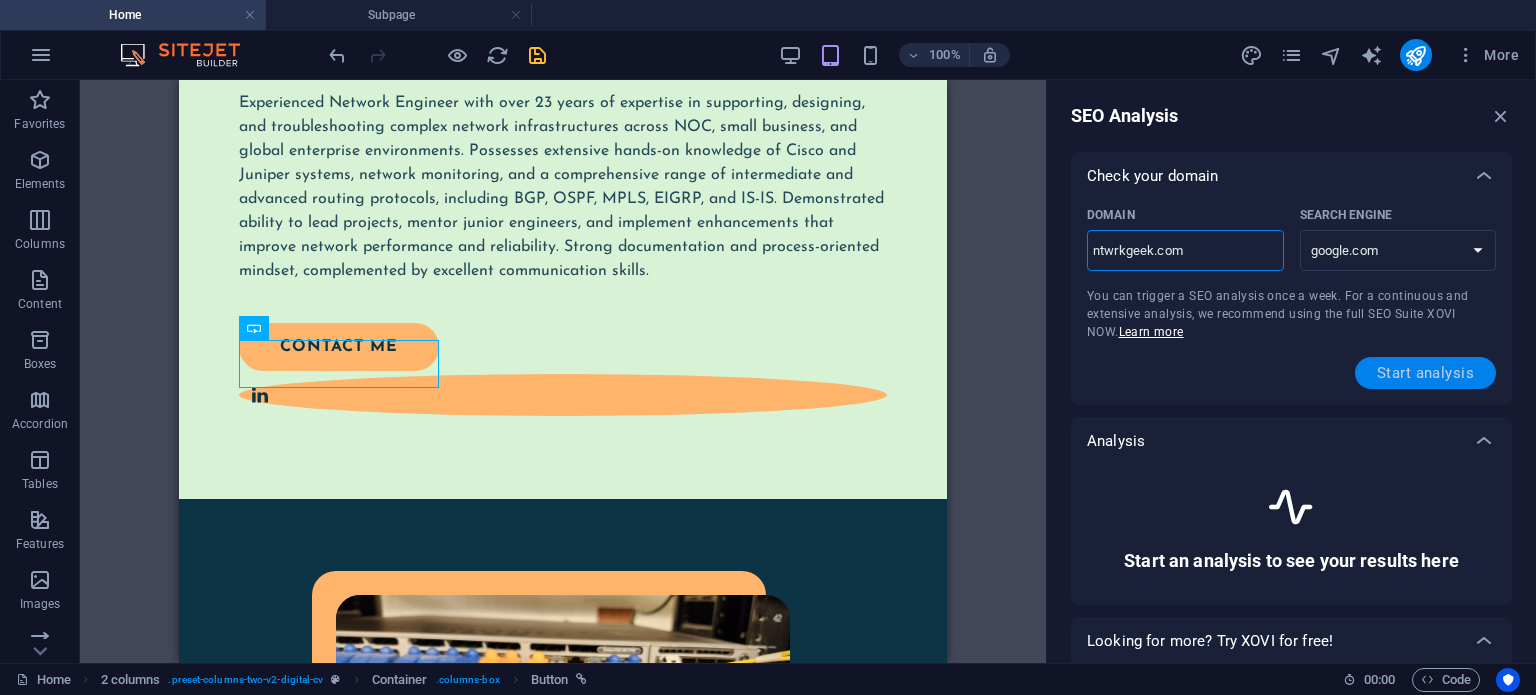 type on "ntwrkgeek.com" 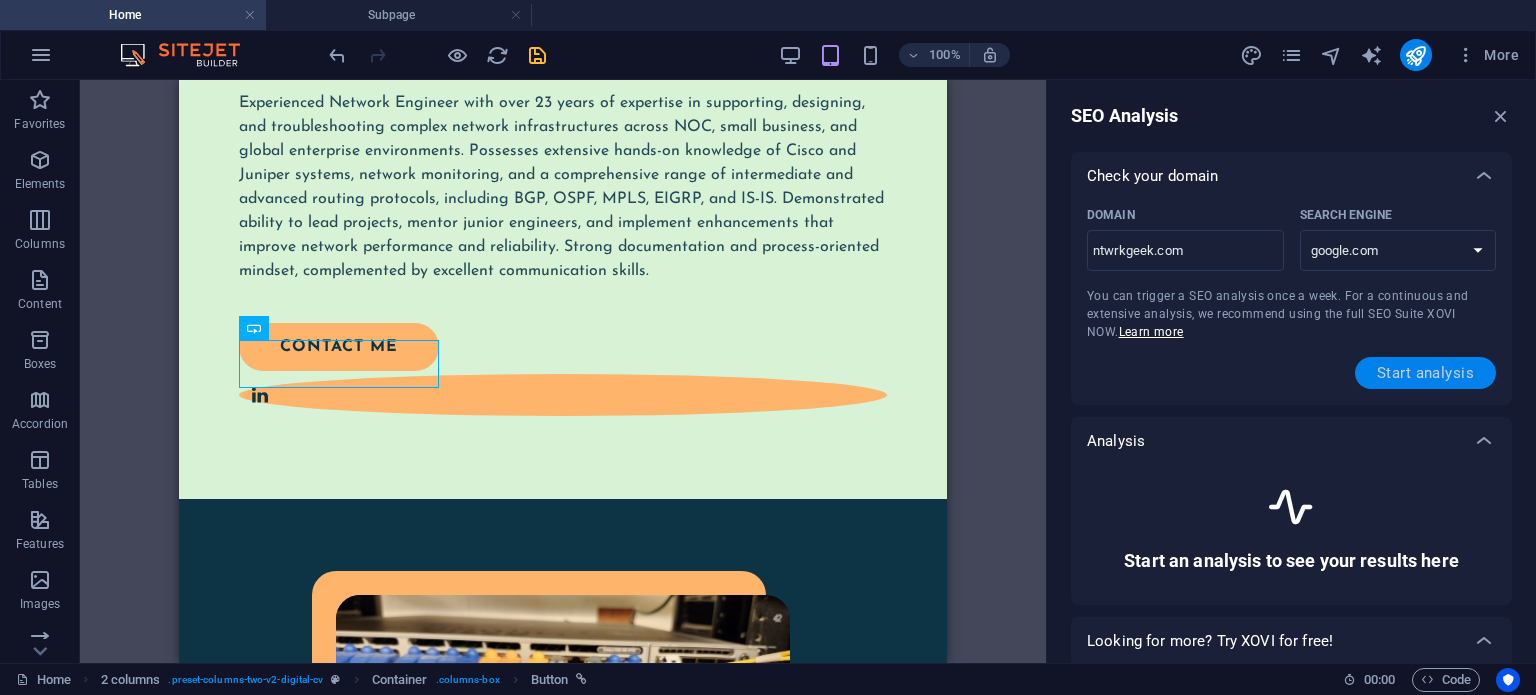 click on "Start analysis" at bounding box center (1425, 373) 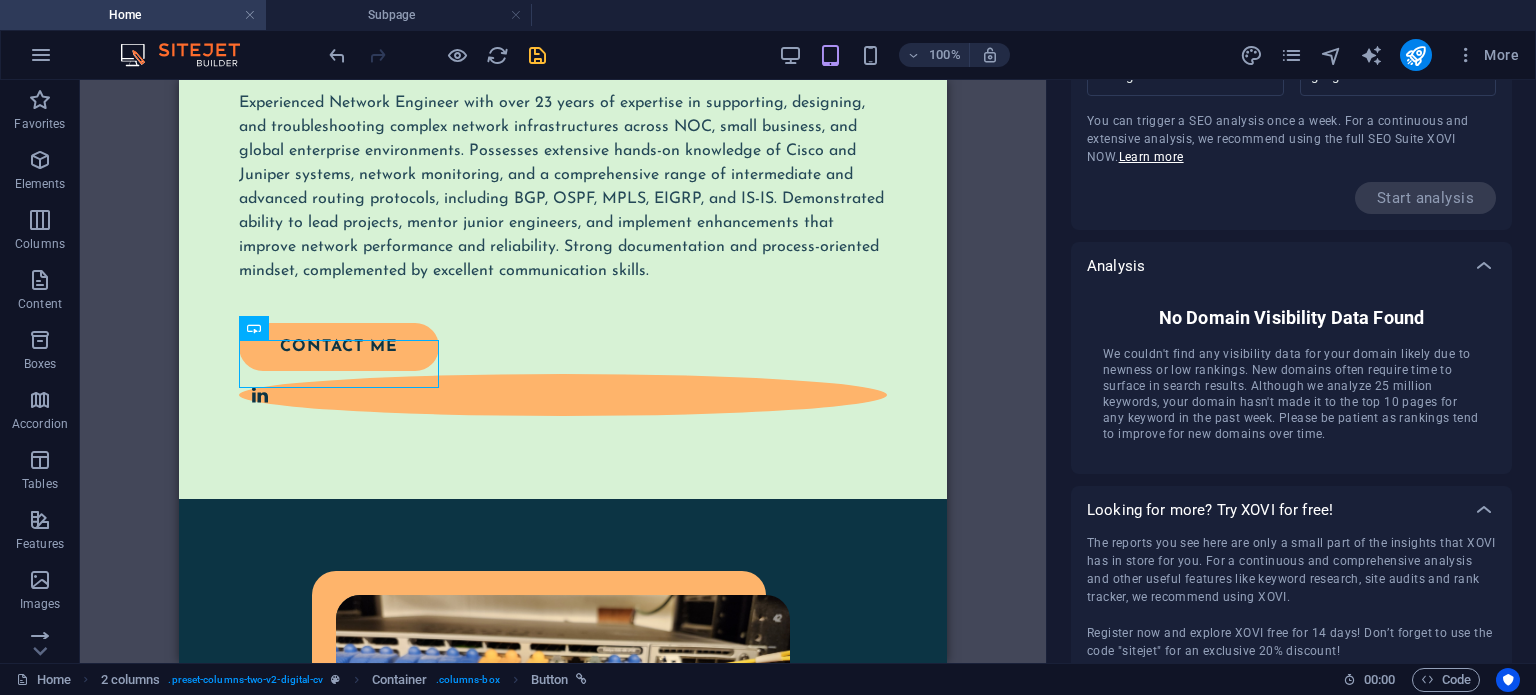 scroll, scrollTop: 0, scrollLeft: 0, axis: both 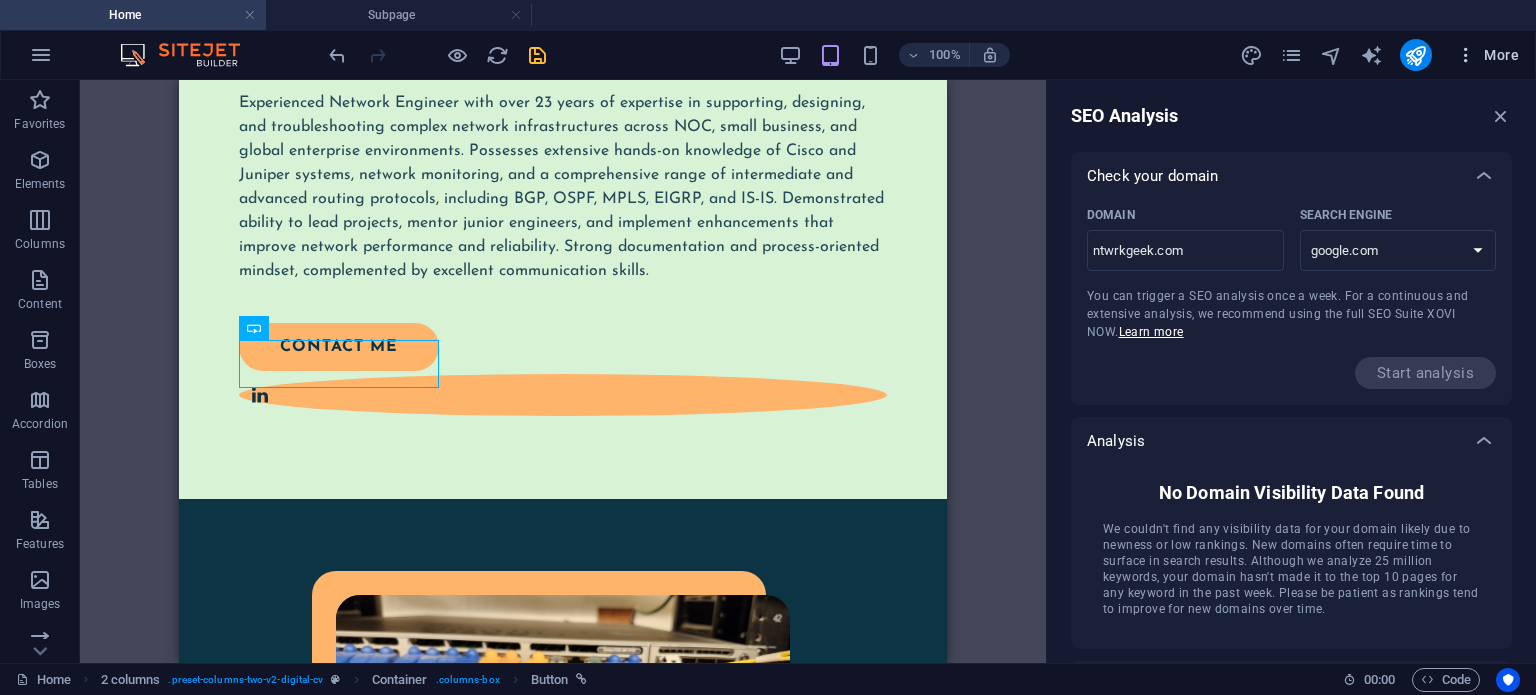 click at bounding box center [1466, 55] 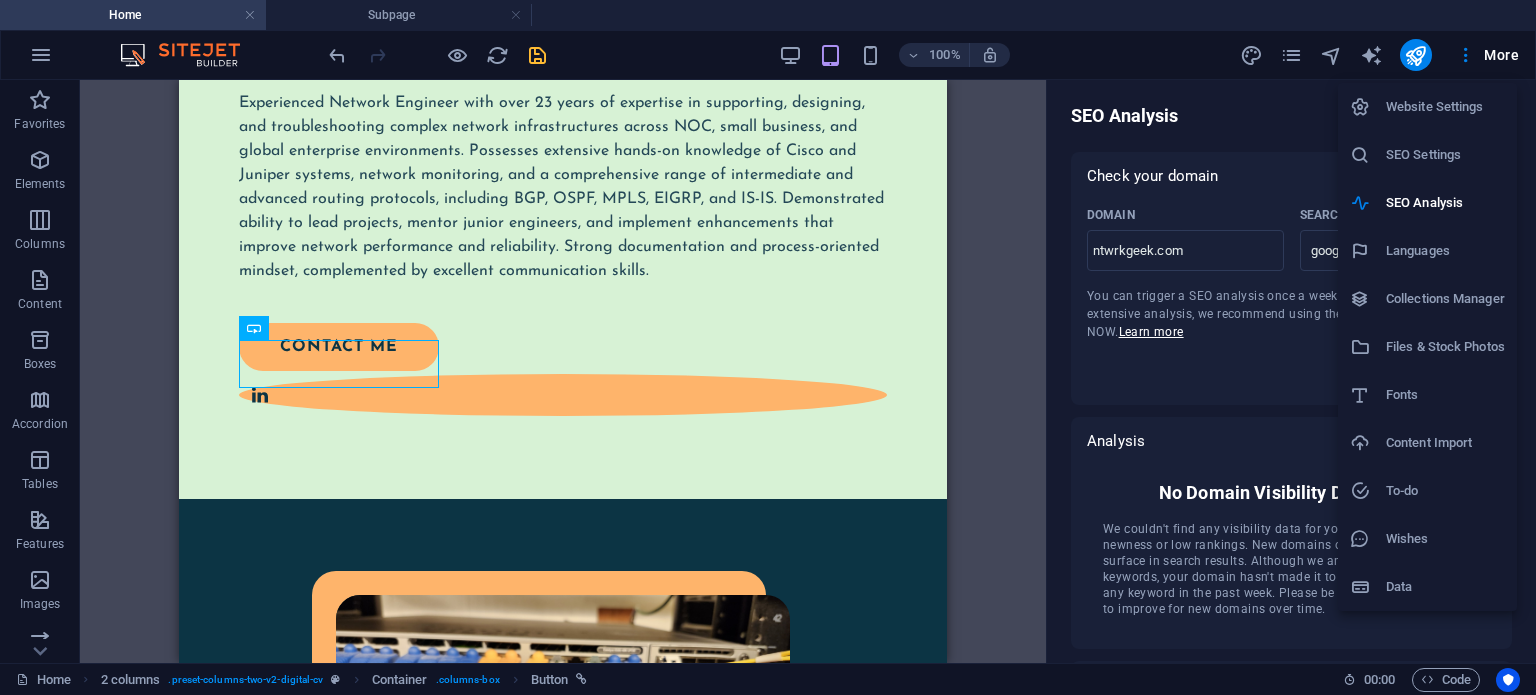 click on "Website Settings" at bounding box center [1445, 107] 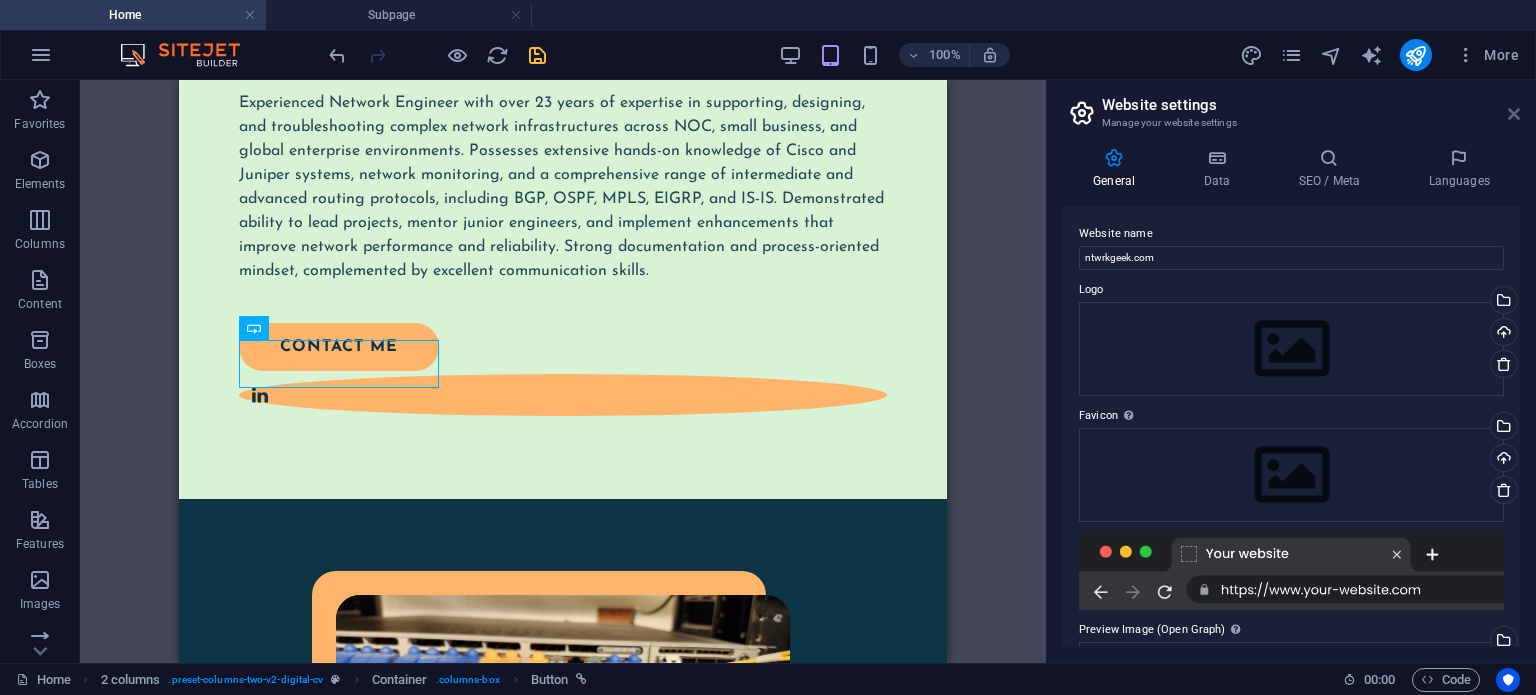 click at bounding box center (1514, 114) 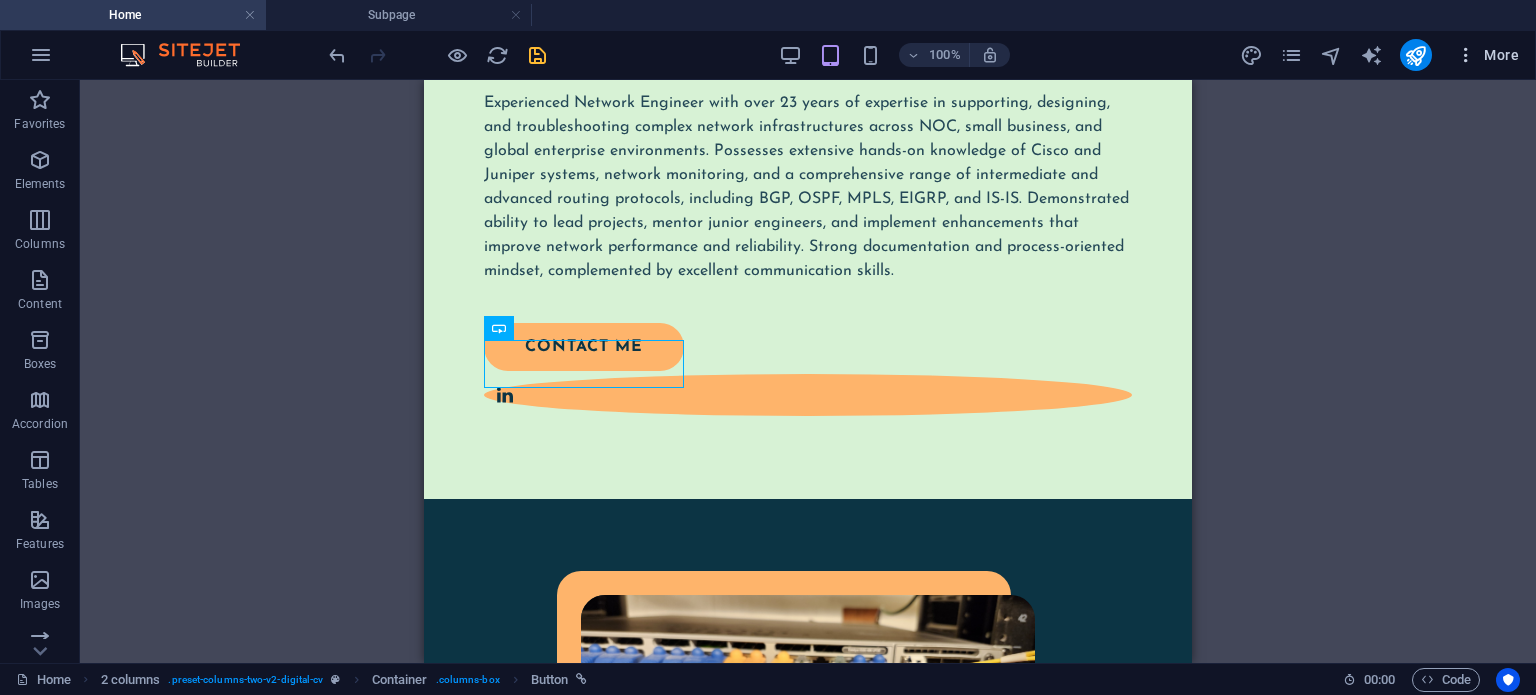 click at bounding box center (1466, 55) 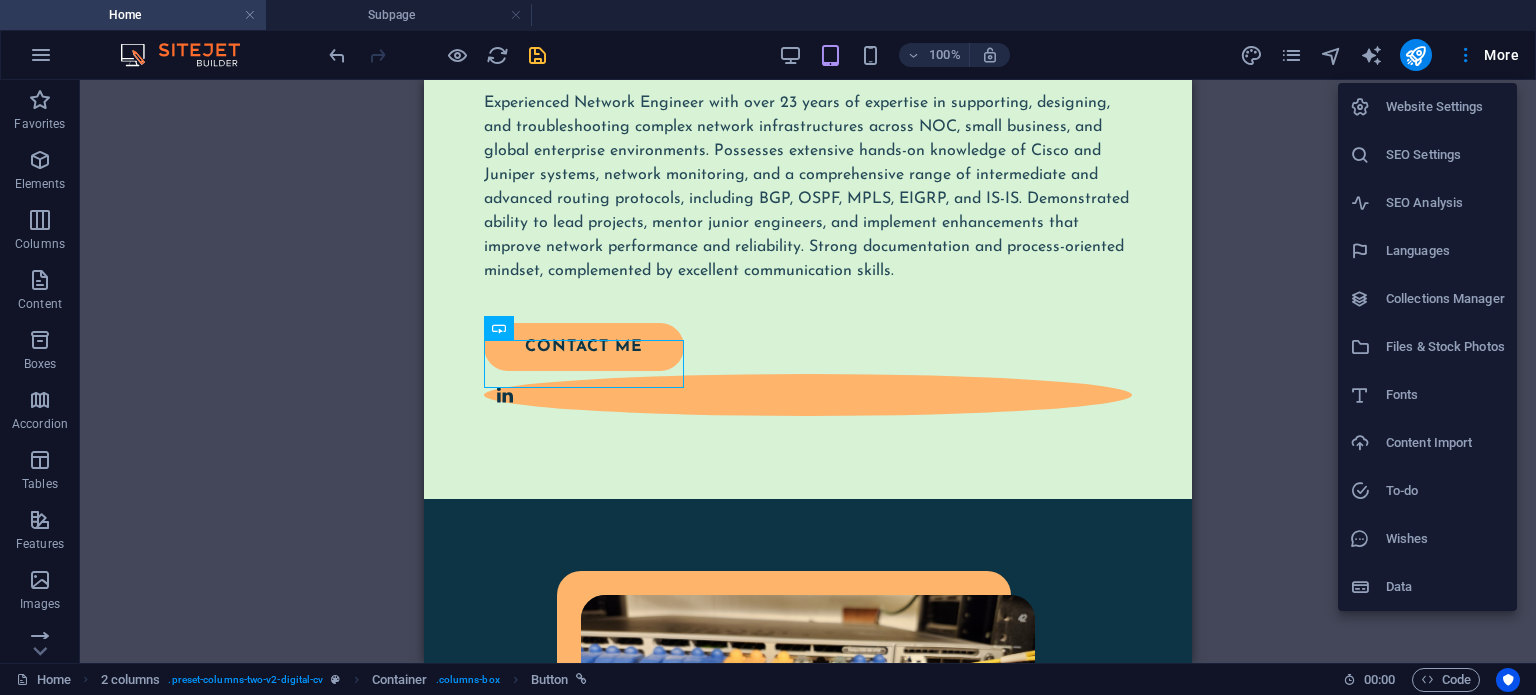 click at bounding box center (768, 347) 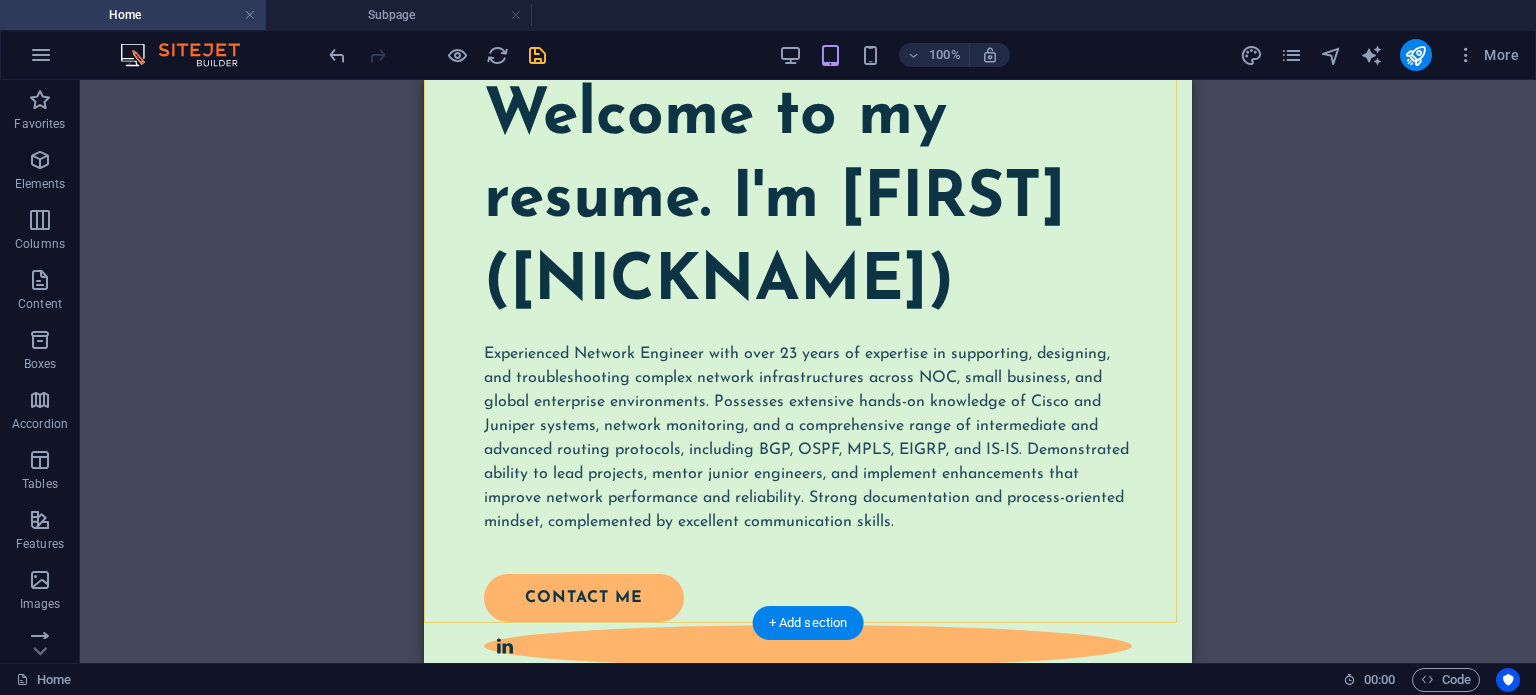 scroll, scrollTop: 1279, scrollLeft: 0, axis: vertical 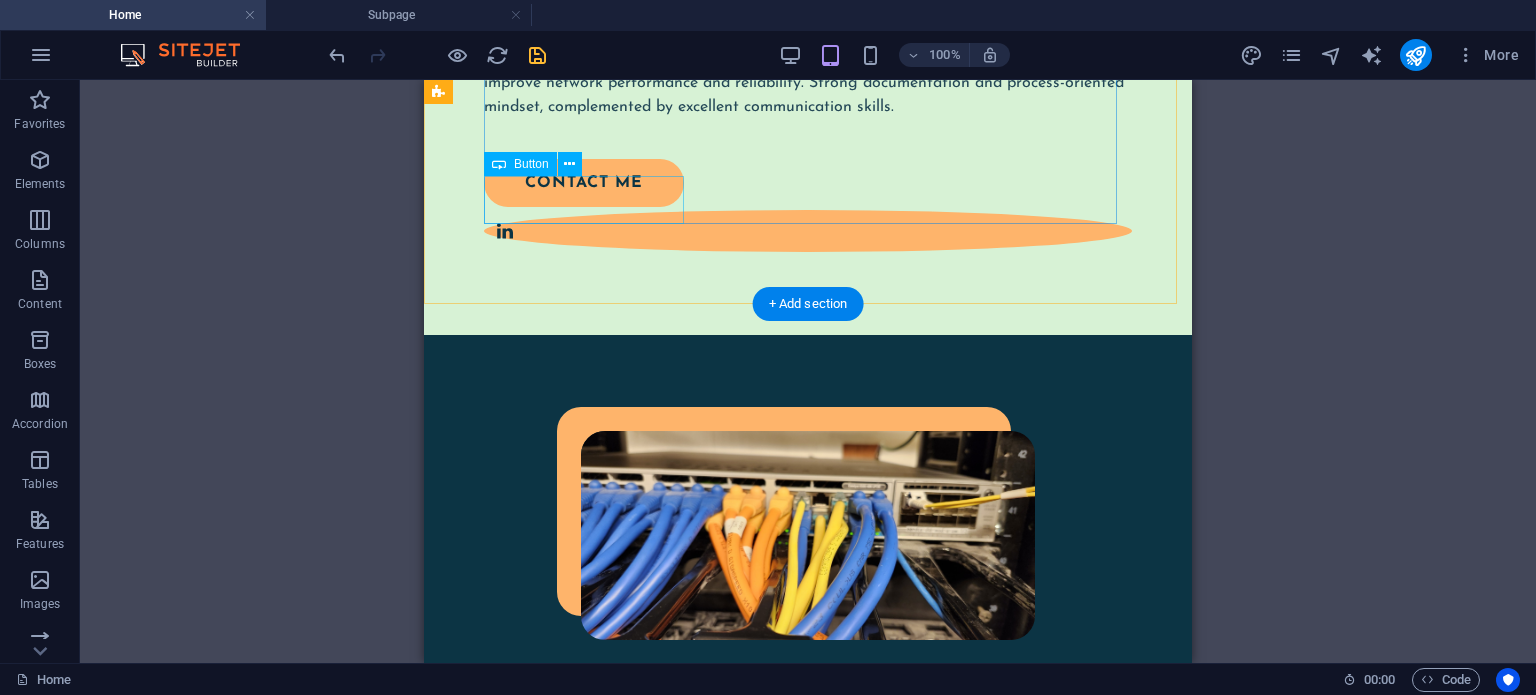 click on "contact me" at bounding box center [796, 183] 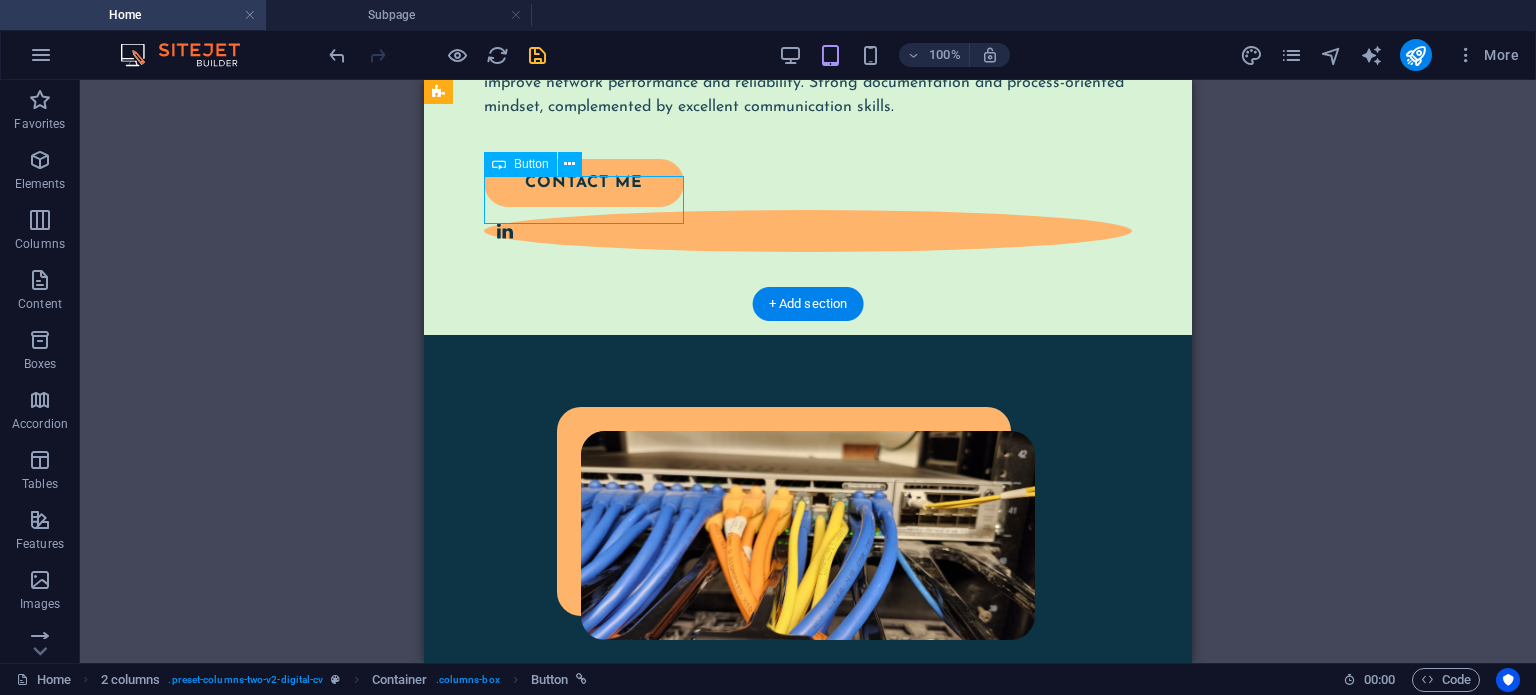 click on "contact me" at bounding box center [796, 183] 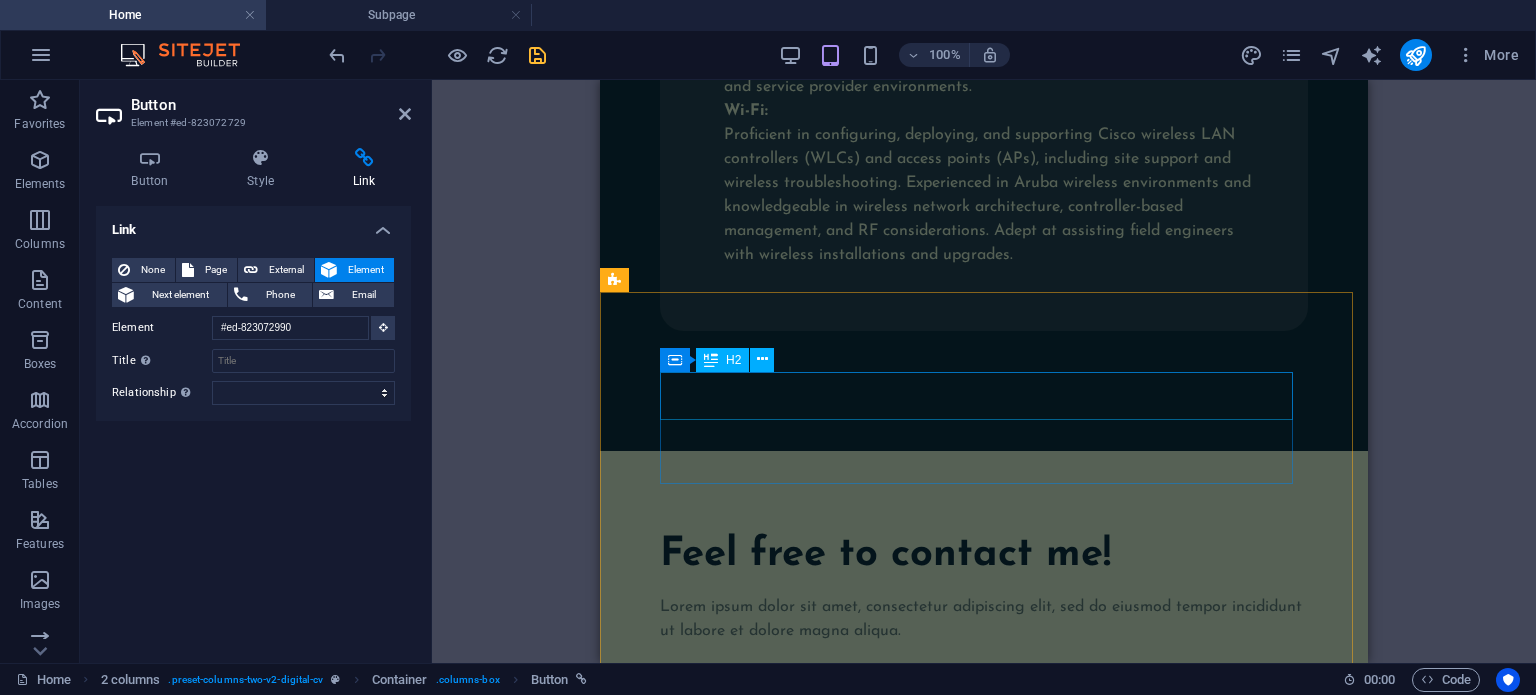 scroll, scrollTop: 9688, scrollLeft: 0, axis: vertical 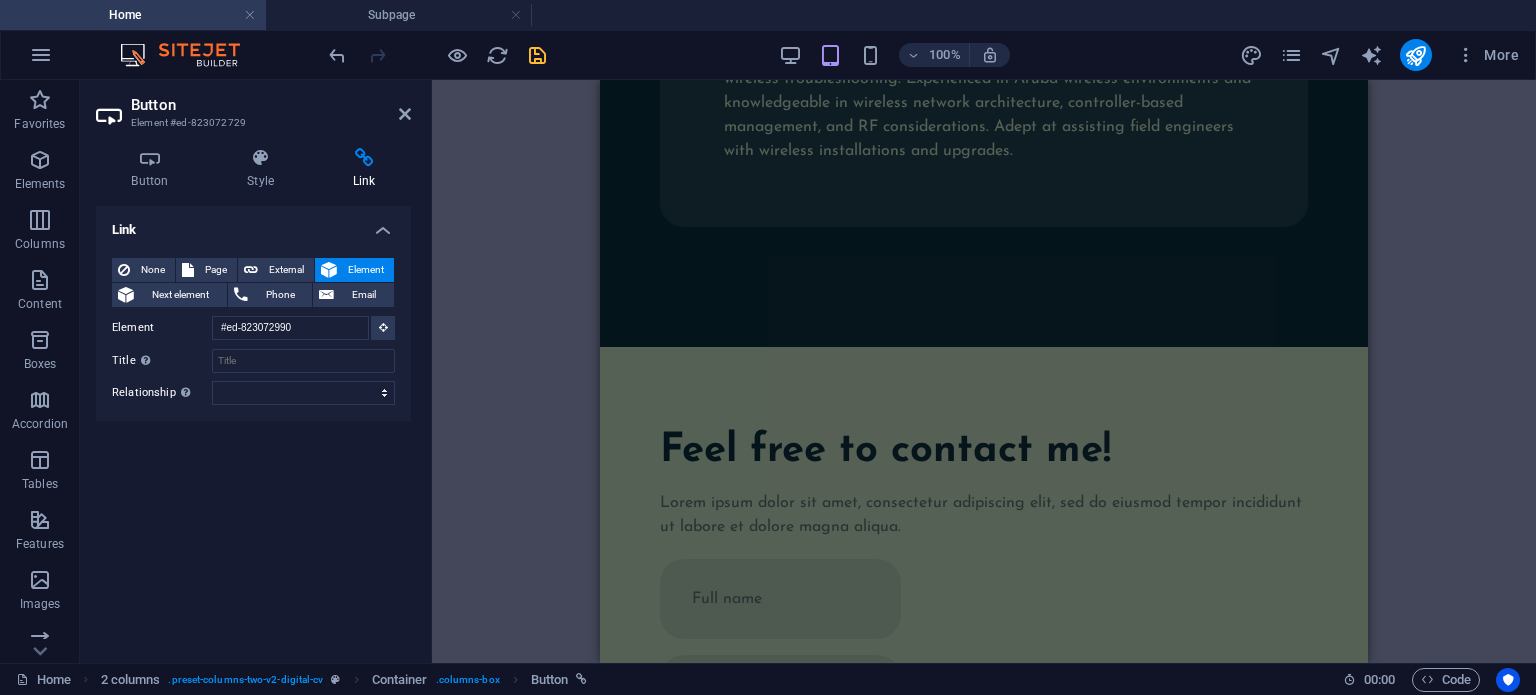 click on "Container   H1   2 columns   Container   Container   Image   Container   Spacer   Container   Text   Spacer   Container   Logo   Button   2 columns   Container   H2   Container   Spacer   Text   Button   Spacer   2 columns   Container   Container   Container   2 columns   2 columns   Container   2 columns   Container   Container   Container   Image   Container   Text   Social Media Icons   Icon   Social Media Icons   H2   Spacer   Spacer   Container   Text   Container   Spacer   Container   Spacer   Text   Container   2 columns   Container   Container   2 columns   Container   Text   Container   Spacer   Spacer   Text   Text   Icon   Spacer   Container   Text   Text   Icon   Text   2 columns   Form button   Container   Container   Contact Form   Container   Contact Form   Form   Textarea   Phone   Email   Container   Boxes   Container   Text   Container   Spacer   Container   H3   Spacer   Container   Checkbox   Text   Container   Container   H2   Spacer   Spacer   Container   Container" at bounding box center [984, 371] 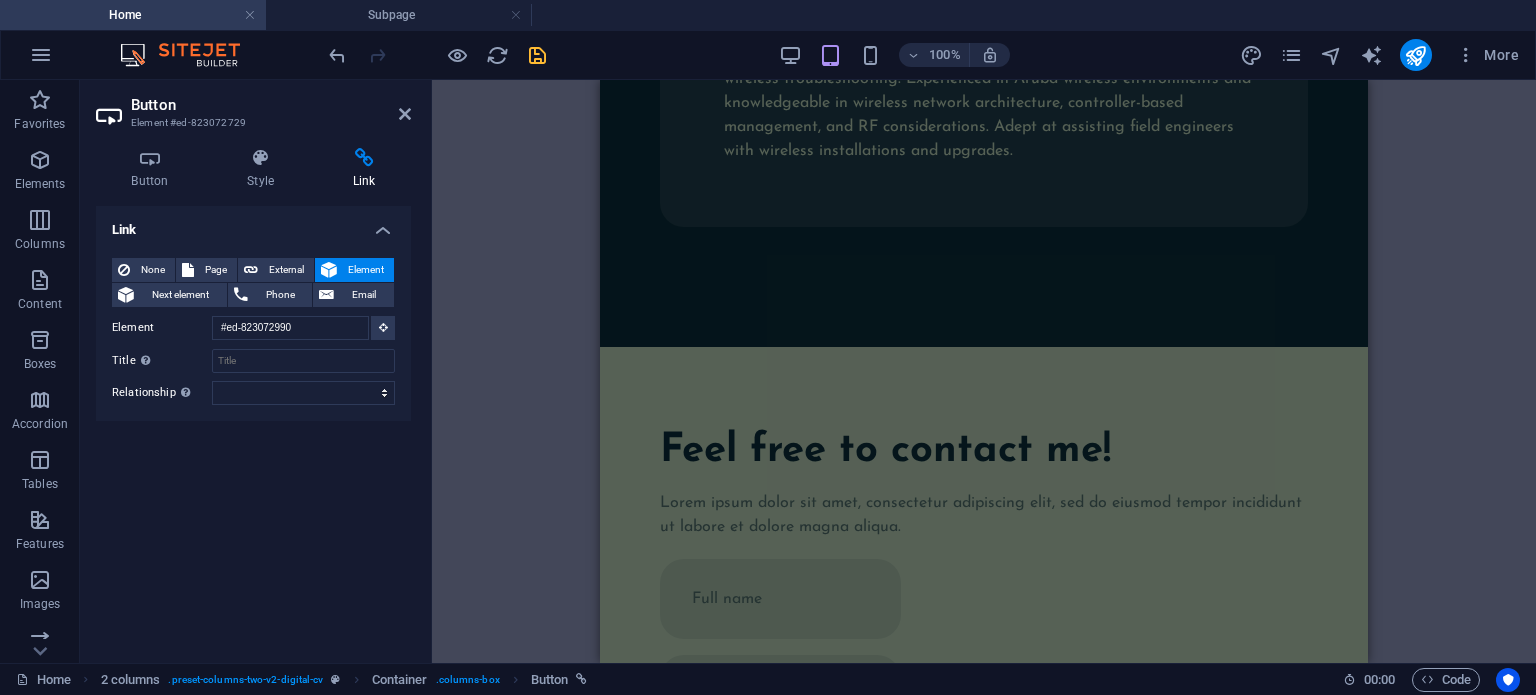 click on "Button" at bounding box center (271, 105) 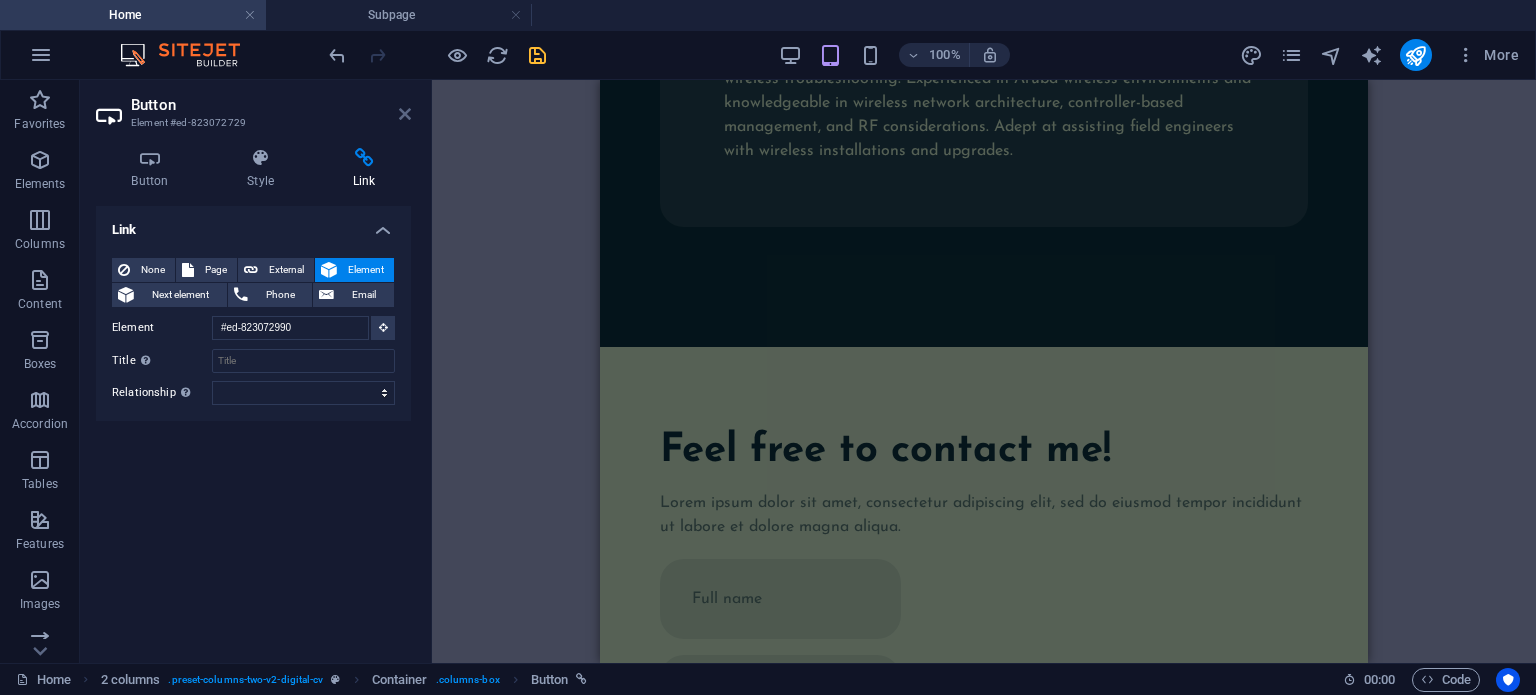 click at bounding box center (405, 114) 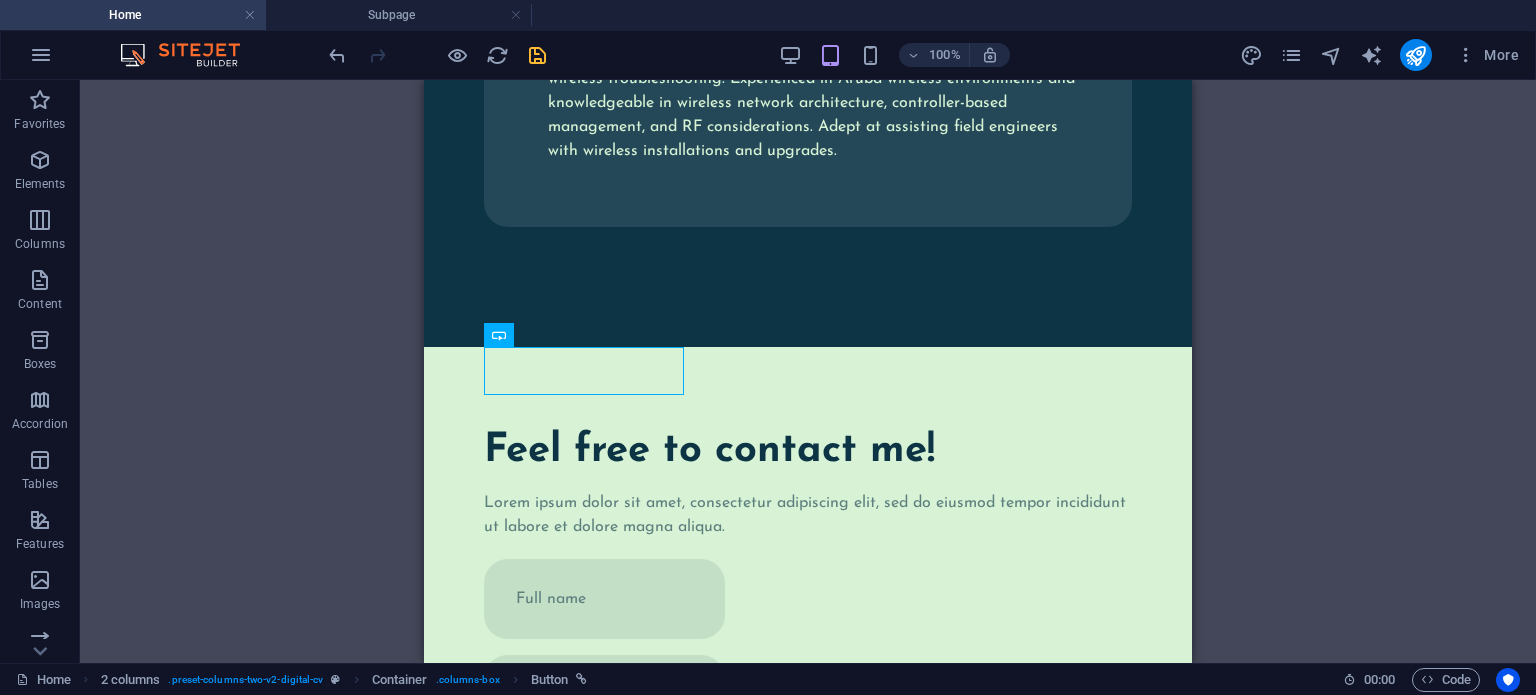 scroll, scrollTop: 1108, scrollLeft: 0, axis: vertical 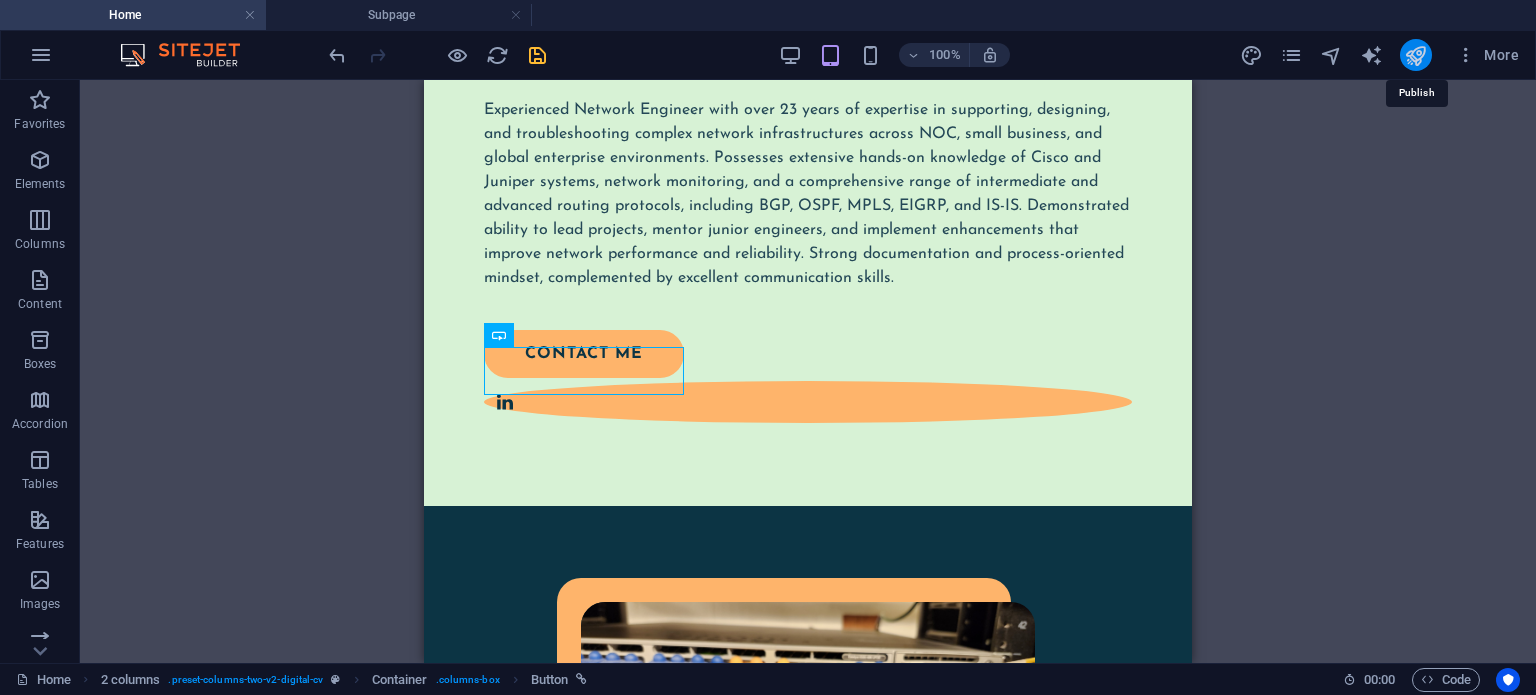 click at bounding box center (1415, 55) 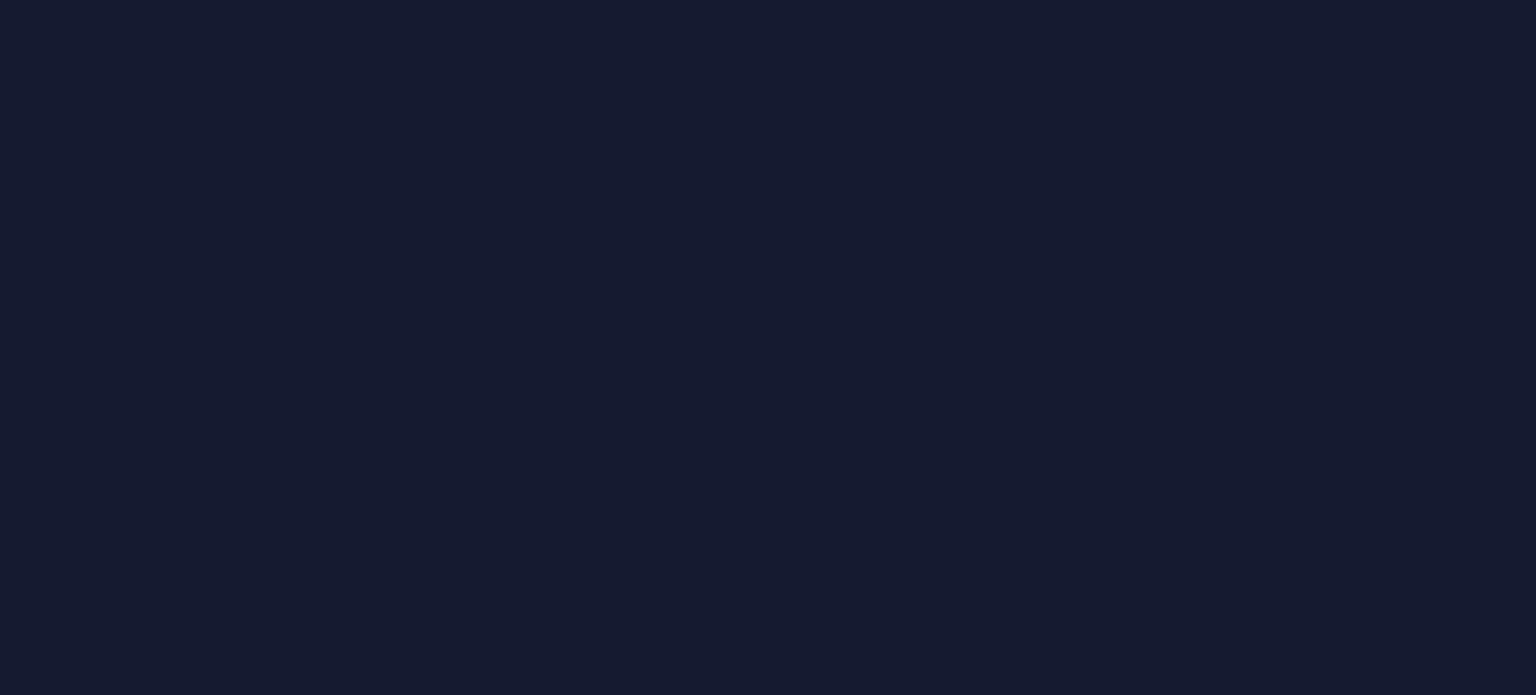 scroll, scrollTop: 0, scrollLeft: 0, axis: both 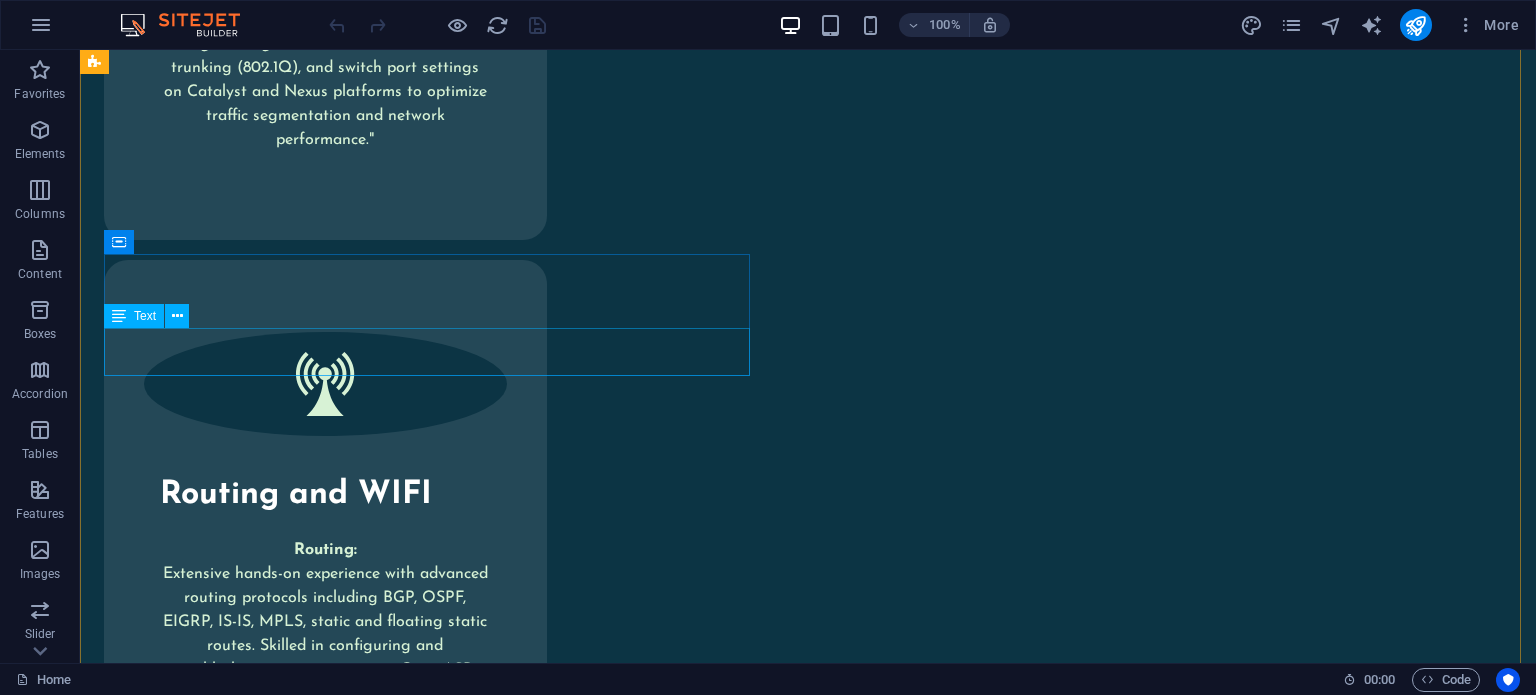 click on "Lorem ipsum dolor sit amet, consectetur adipiscing elit, sed do eiusmod tempor incididunt ut labore et dolore magna aliqua." at bounding box center (431, 2040) 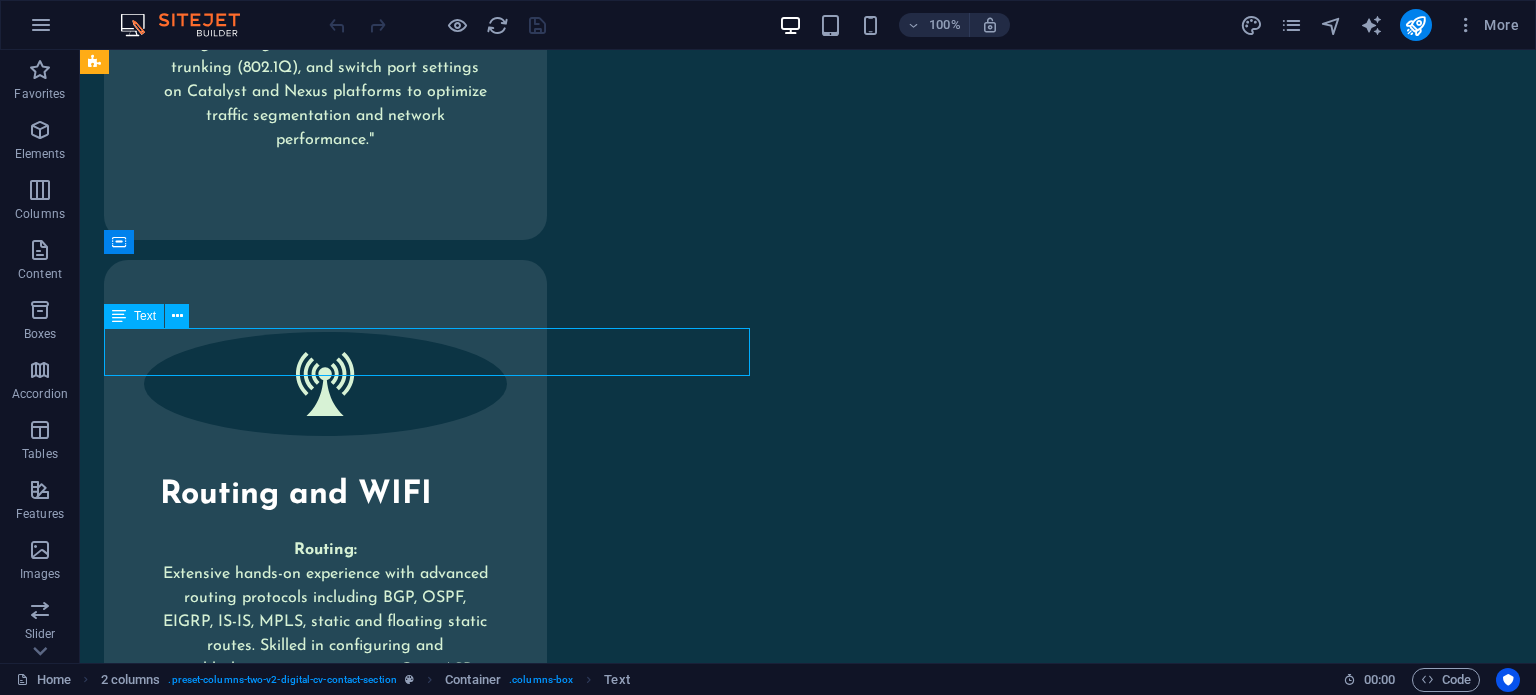 click on "Lorem ipsum dolor sit amet, consectetur adipiscing elit, sed do eiusmod tempor incididunt ut labore et dolore magna aliqua." at bounding box center (431, 2040) 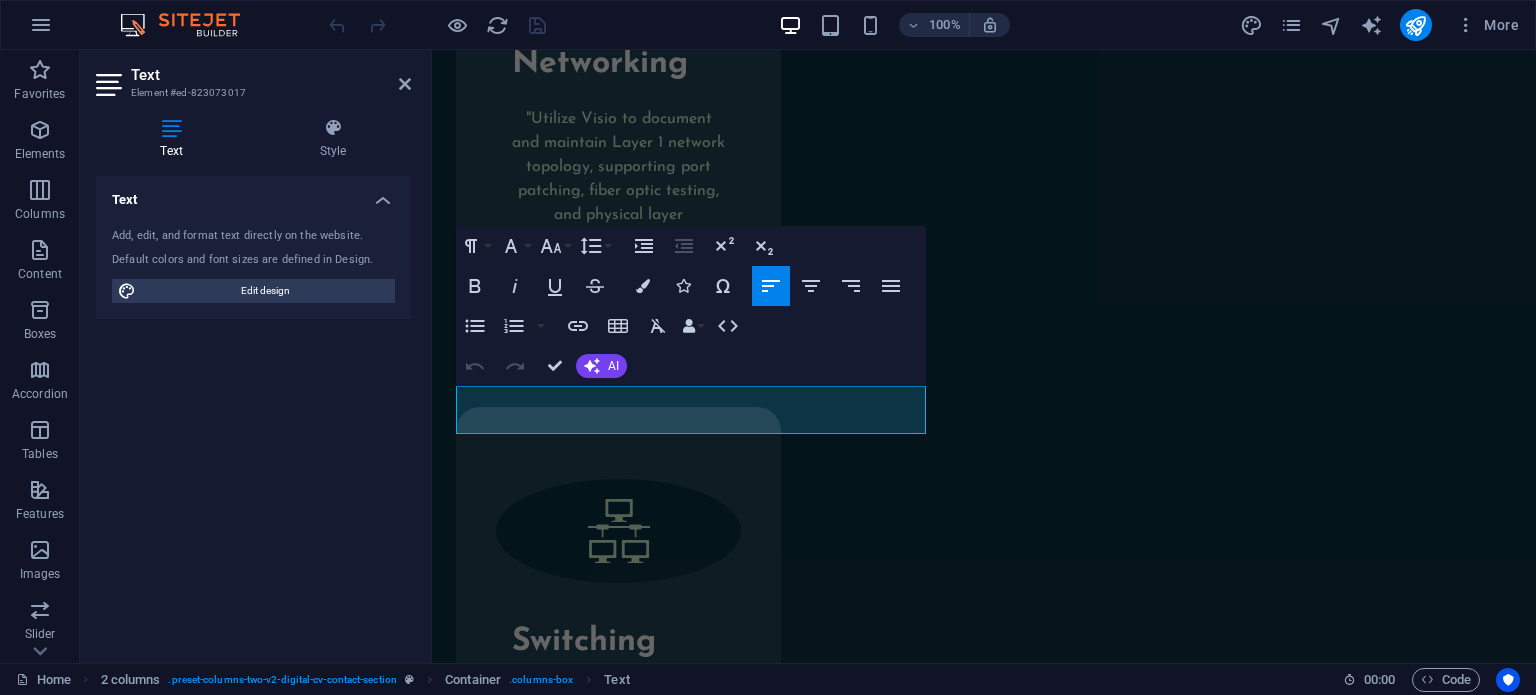 scroll, scrollTop: 10066, scrollLeft: 0, axis: vertical 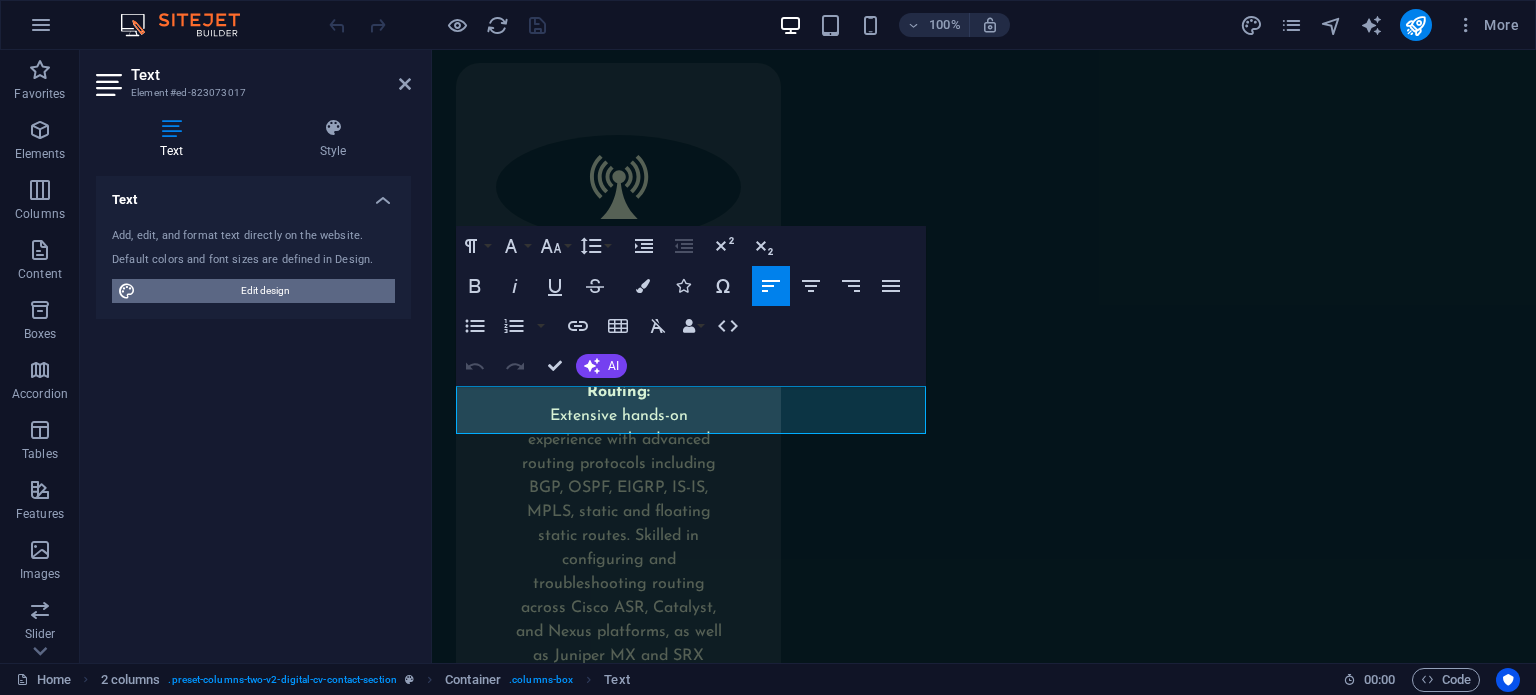 click on "Edit design" at bounding box center [265, 291] 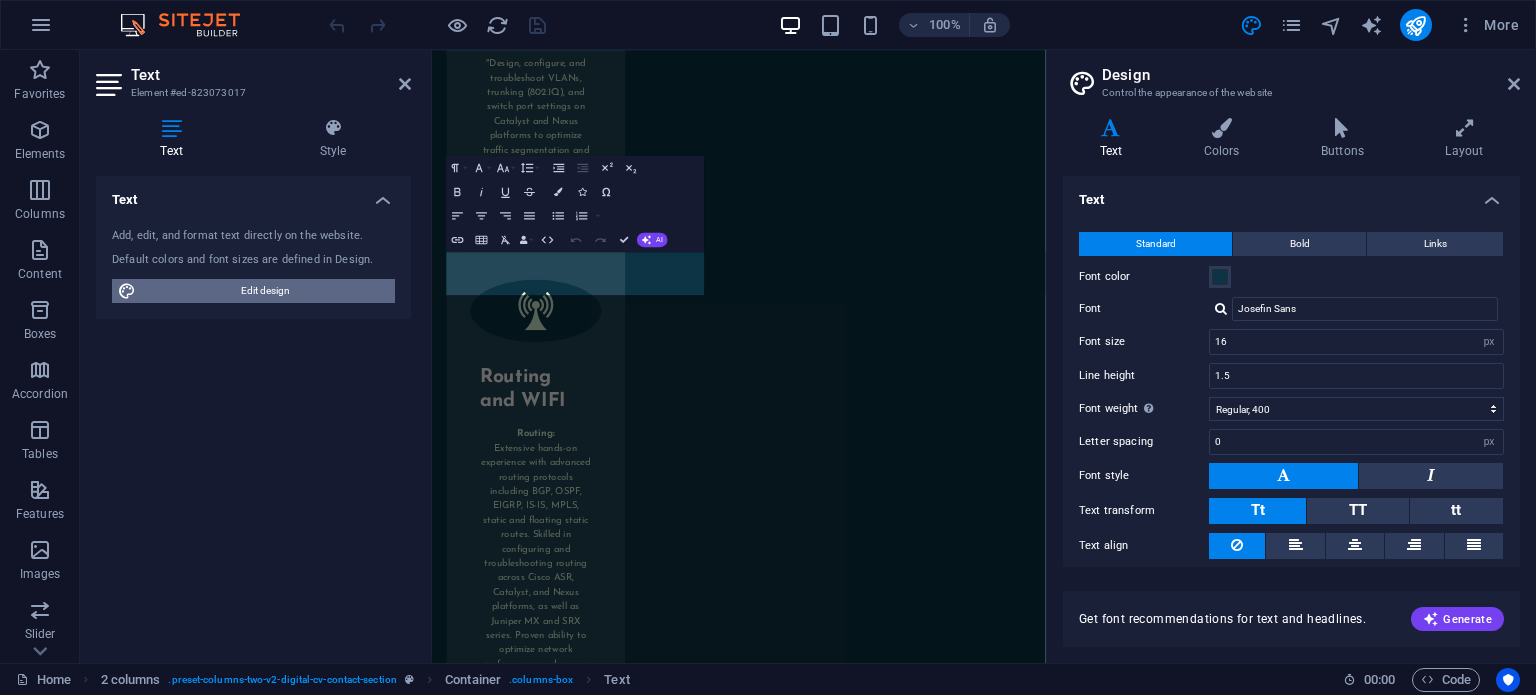 scroll, scrollTop: 10634, scrollLeft: 0, axis: vertical 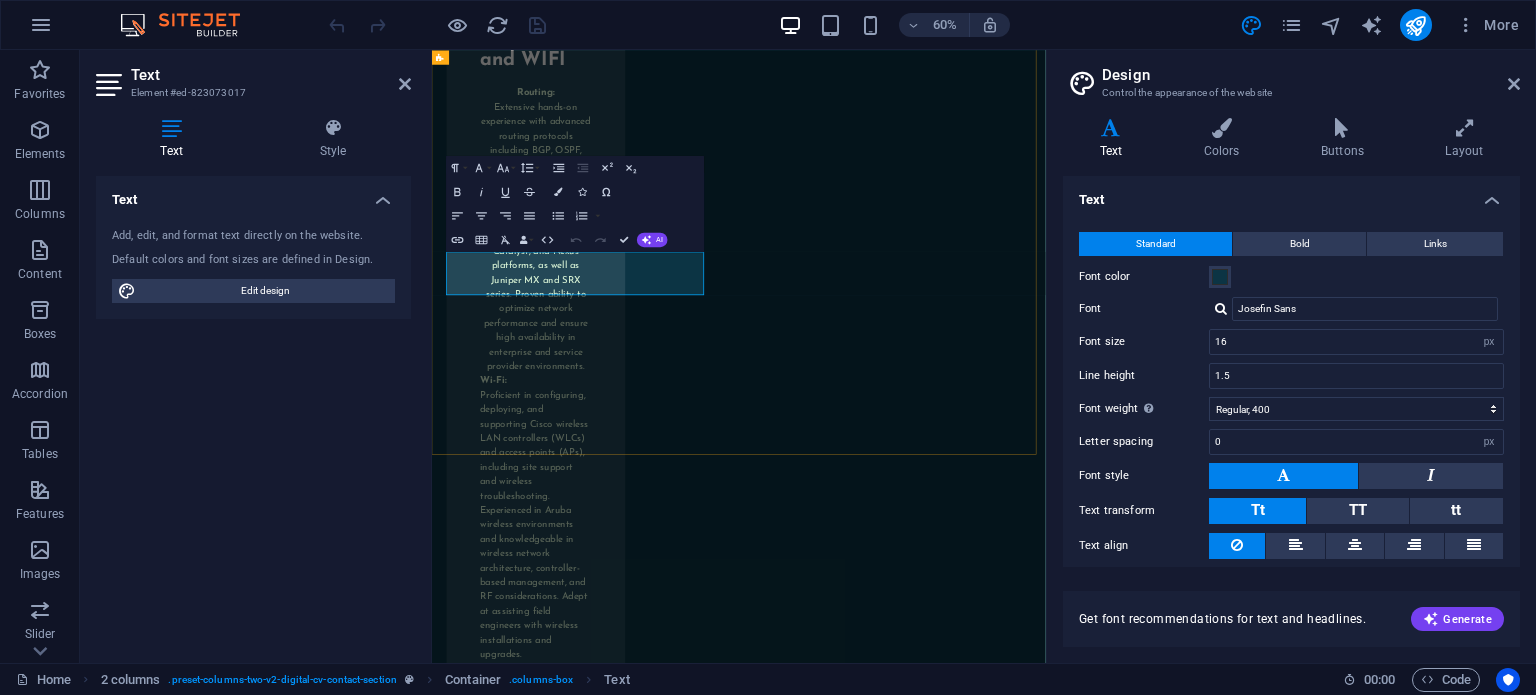 click on "Lorem ipsum dolor sit amet, consectetur adipiscing elit, sed do eiusmod tempor incididunt ut labore et dolore magna aliqua." at bounding box center [675, 2112] 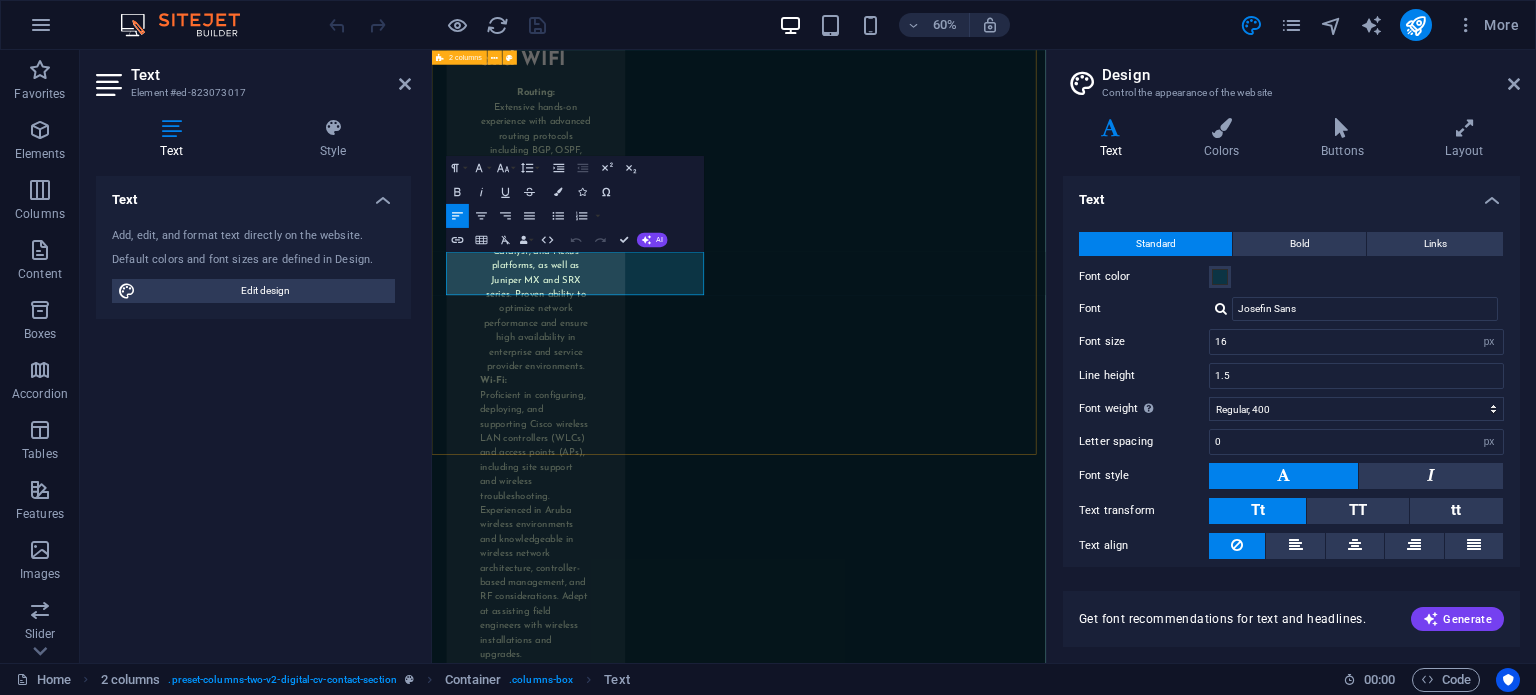drag, startPoint x: 609, startPoint y: 437, endPoint x: 439, endPoint y: 390, distance: 176.37744 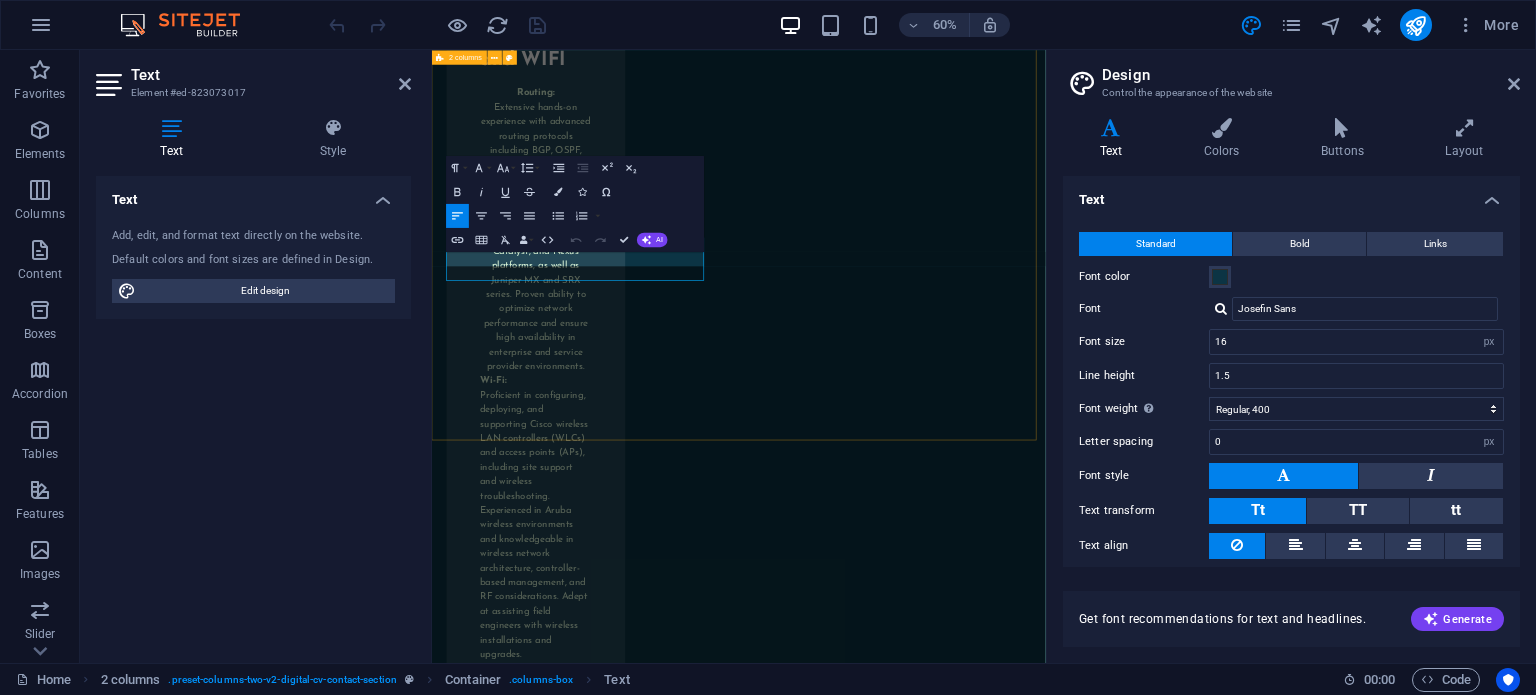 scroll, scrollTop: 10658, scrollLeft: 0, axis: vertical 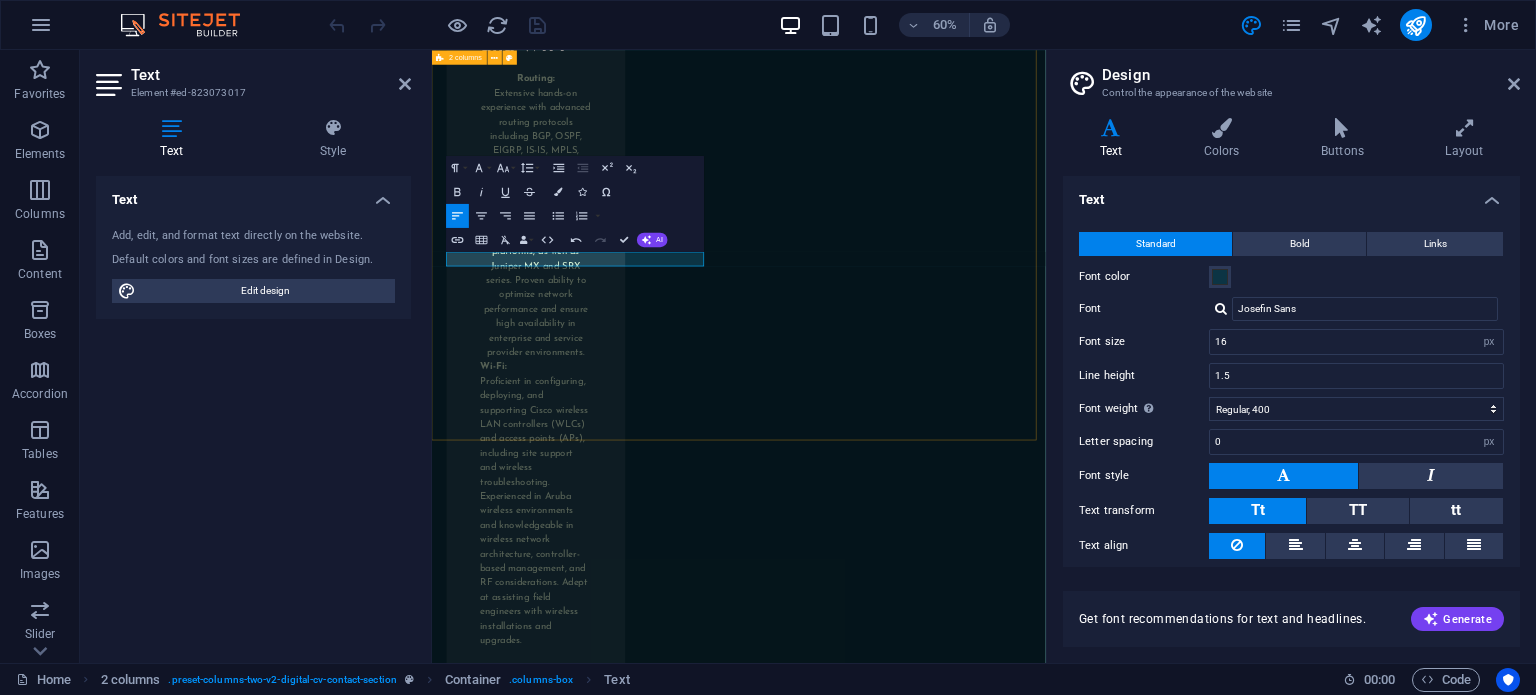 click on "Feel free to contact me!   I have read and understand the privacy policy. Unreadable? Load new Submit" at bounding box center (943, 2363) 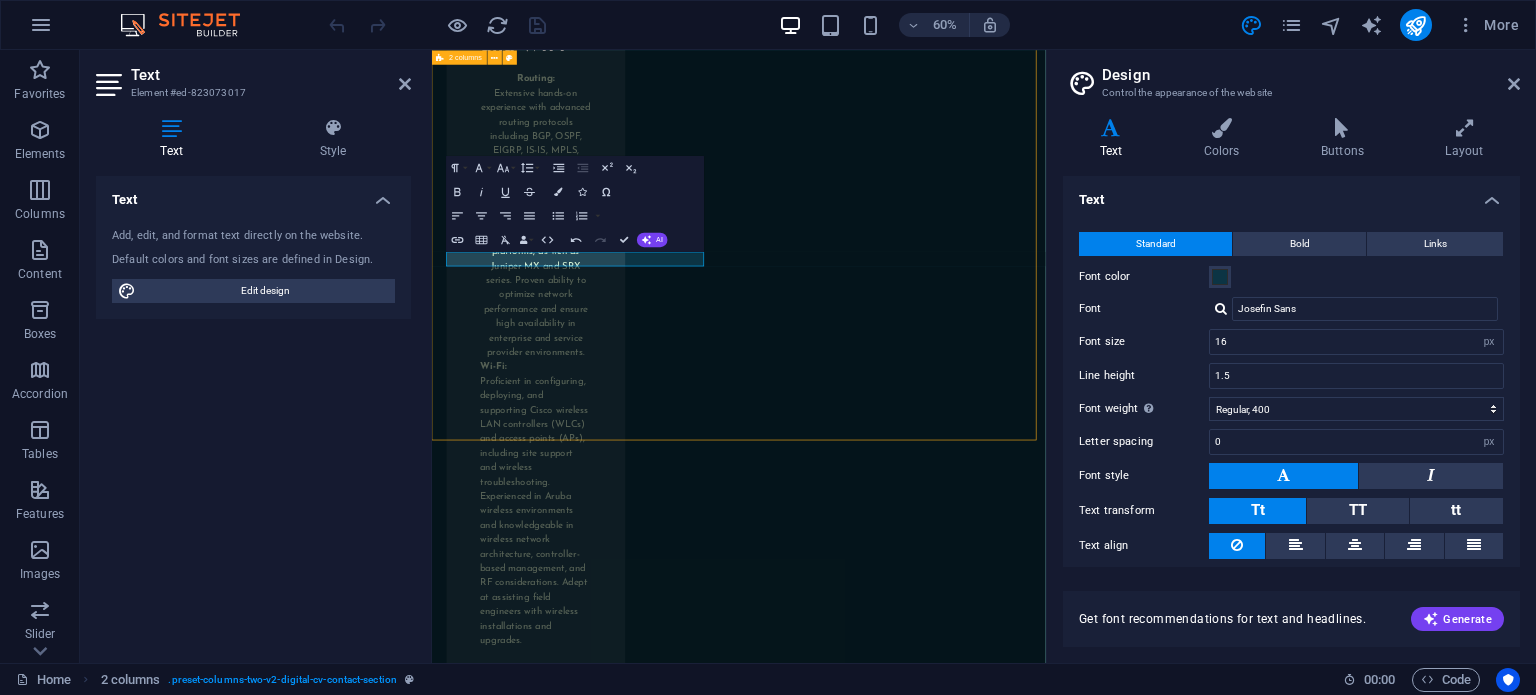 scroll, scrollTop: 10689, scrollLeft: 0, axis: vertical 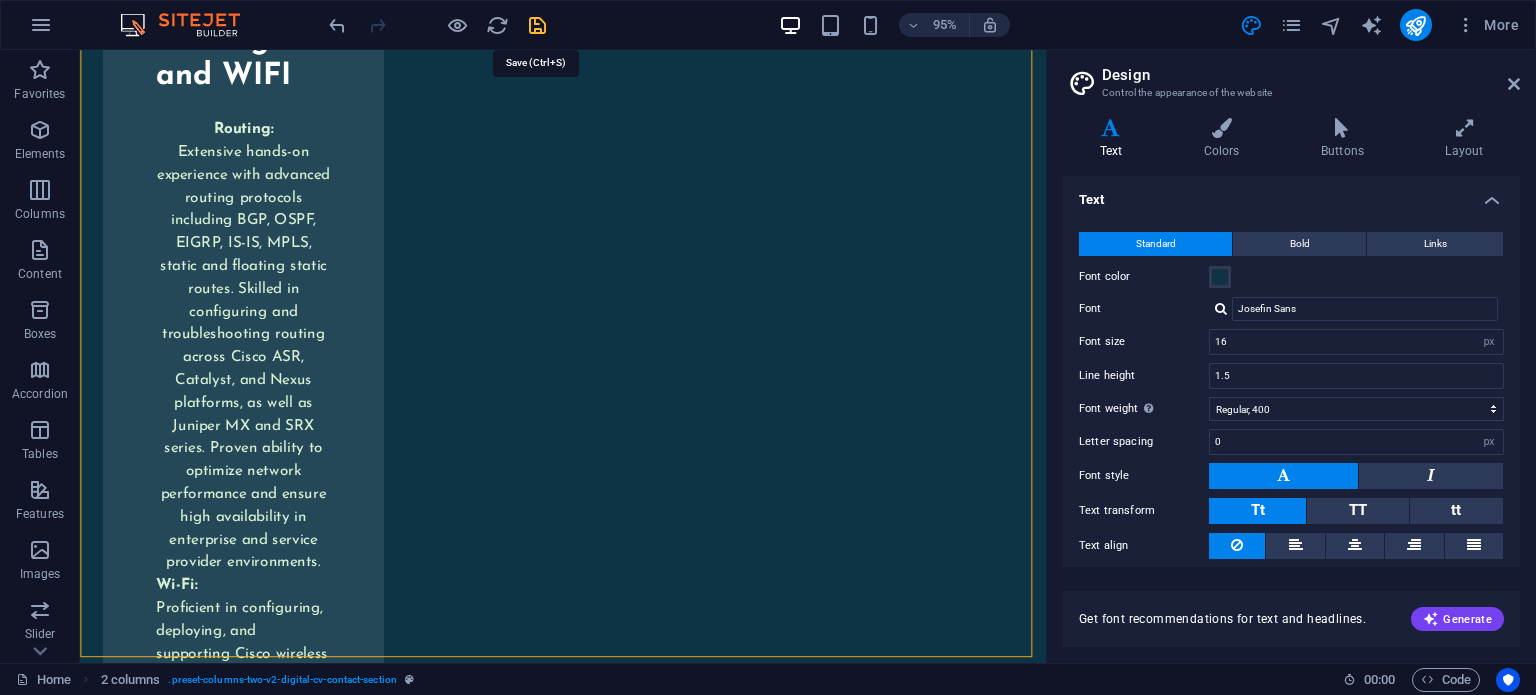 click at bounding box center [537, 25] 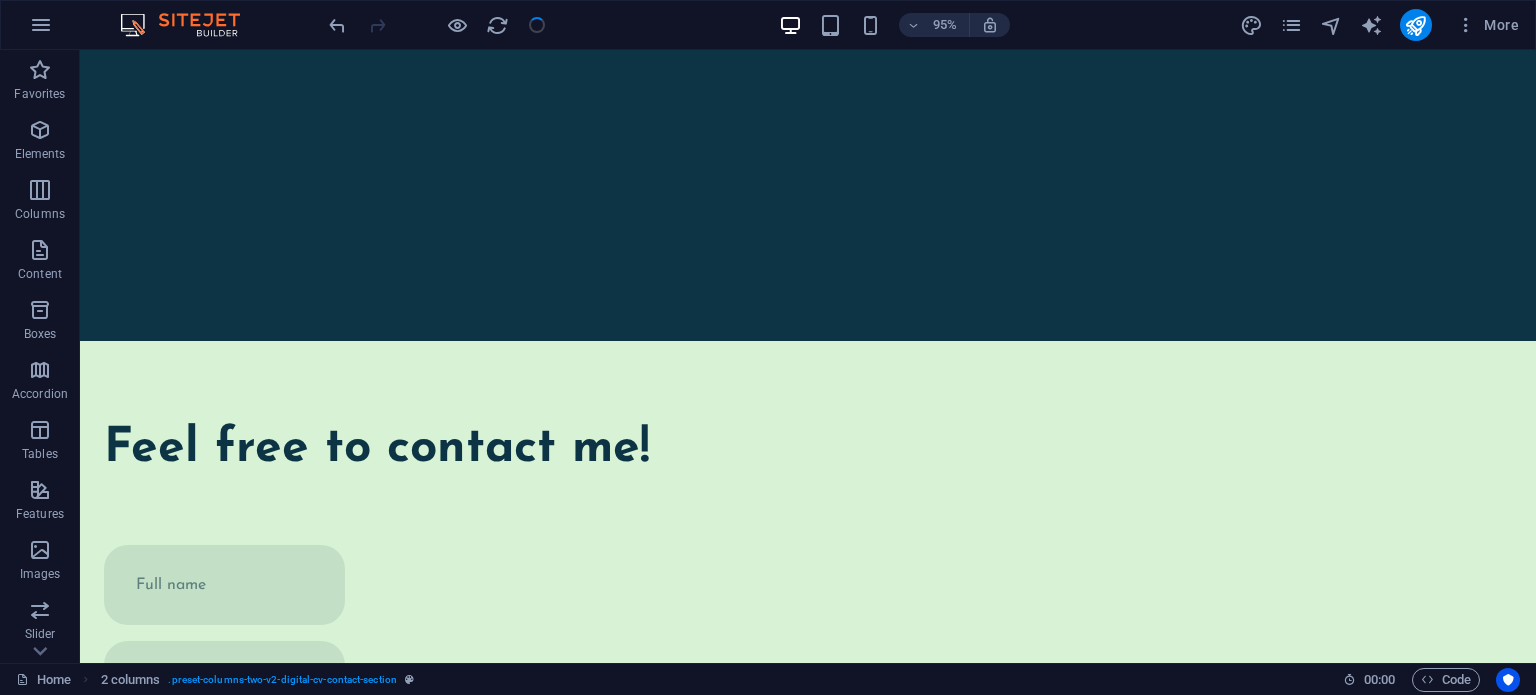 scroll, scrollTop: 9192, scrollLeft: 0, axis: vertical 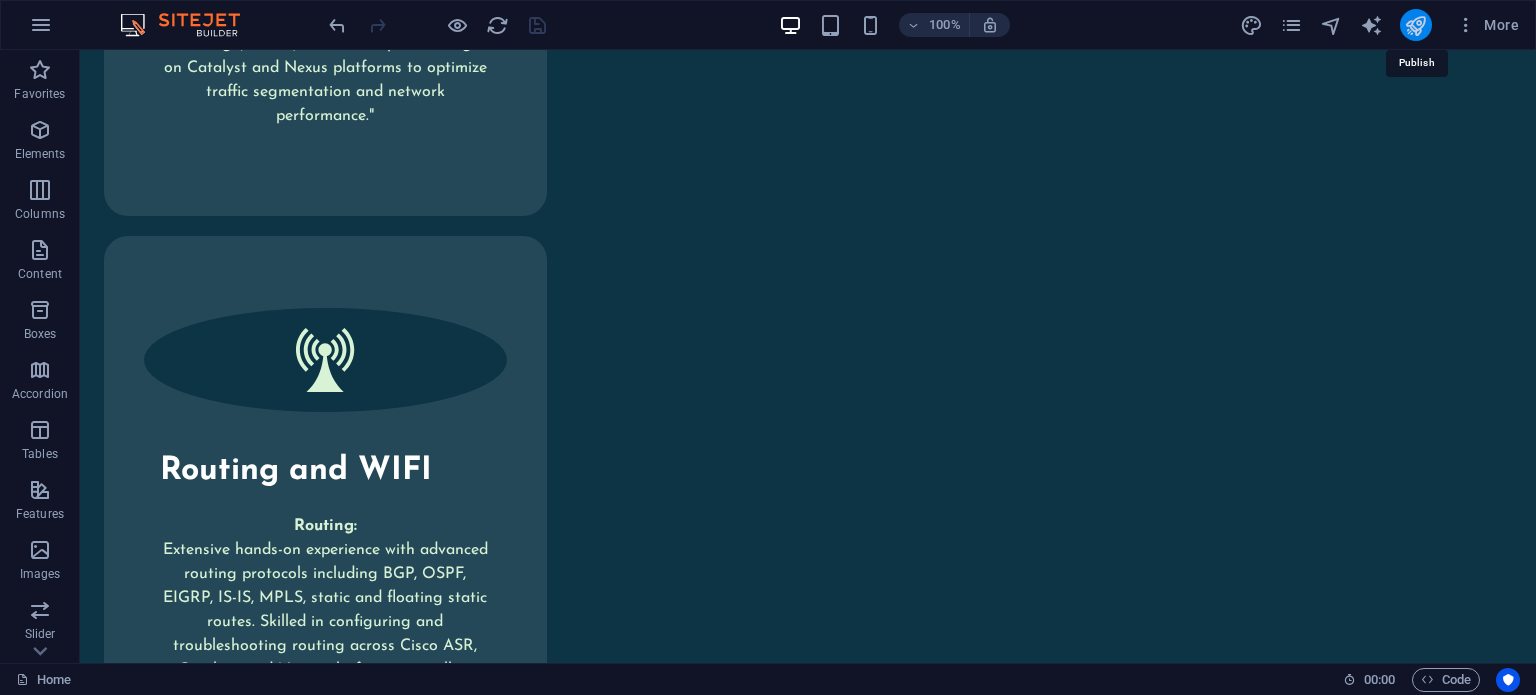 click at bounding box center (1415, 25) 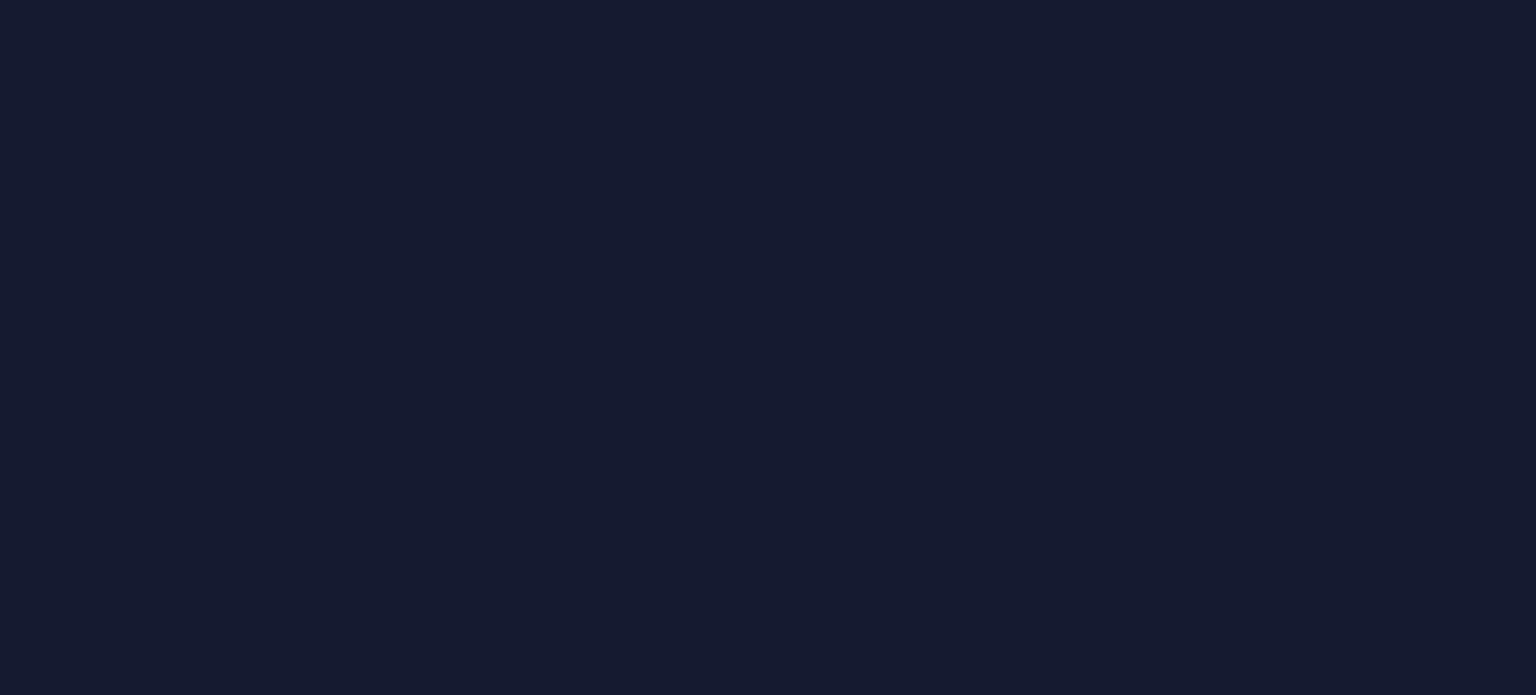 scroll, scrollTop: 0, scrollLeft: 0, axis: both 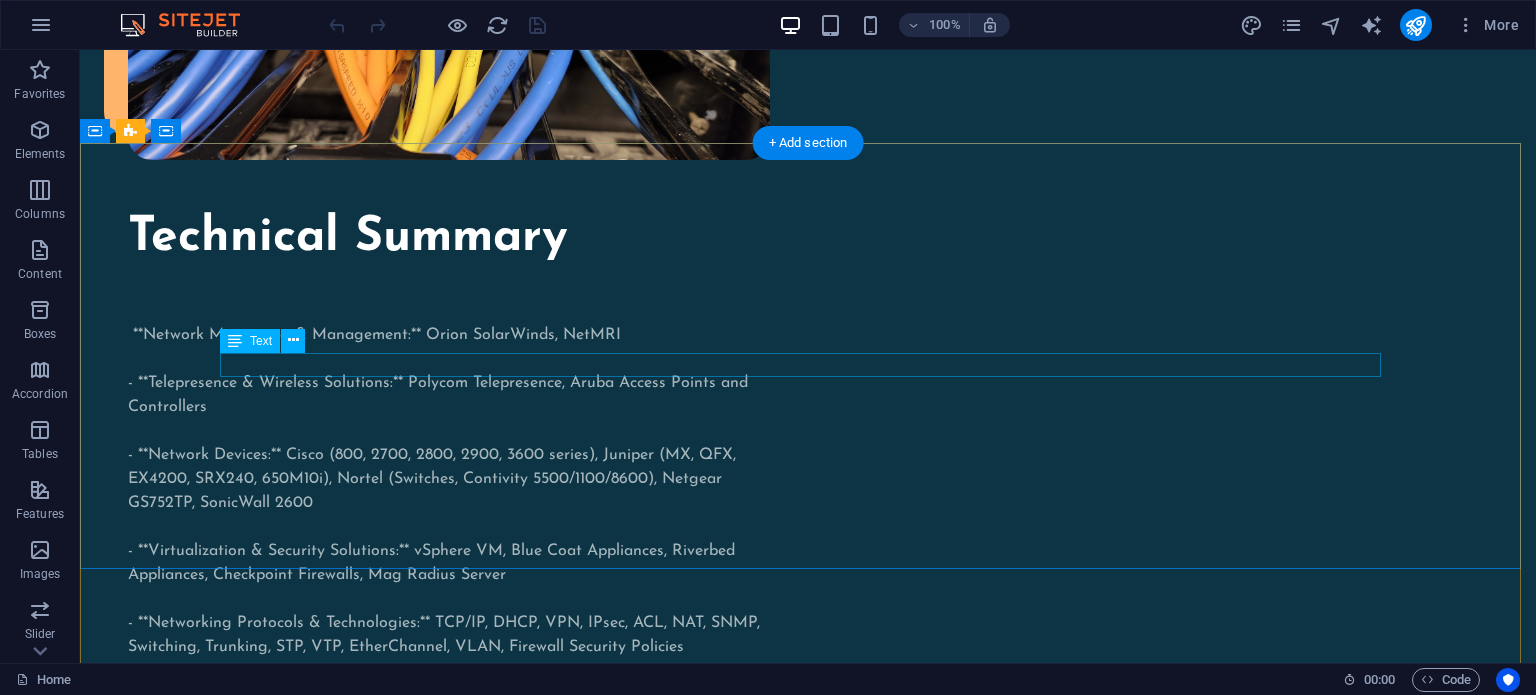 click on "Coastline College CCNA Bootcamp  Coastline College CCNP Bootcamp  Junos Bootcamp" at bounding box center [808, 1186] 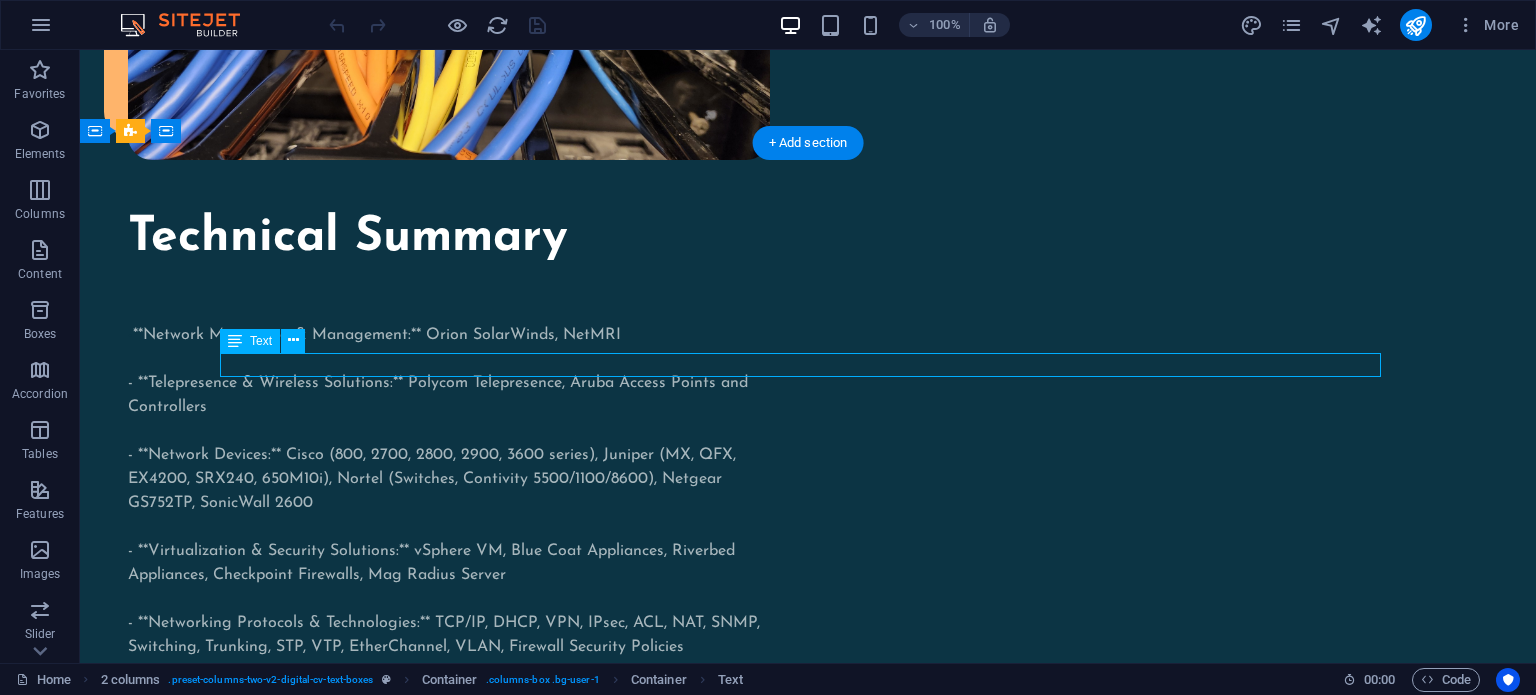 click on "Coastline College CCNA Bootcamp  Coastline College CCNP Bootcamp  Junos Bootcamp" at bounding box center [808, 1186] 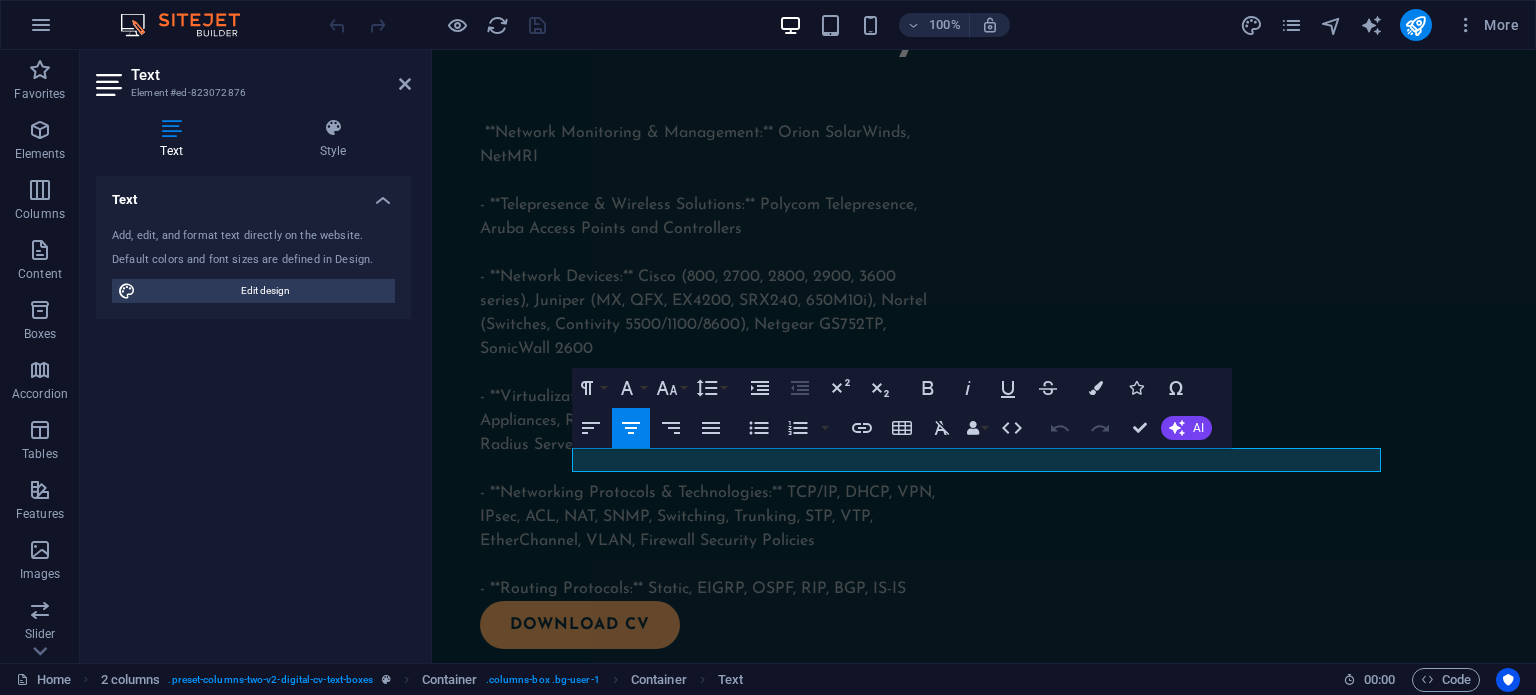 scroll, scrollTop: 1805, scrollLeft: 0, axis: vertical 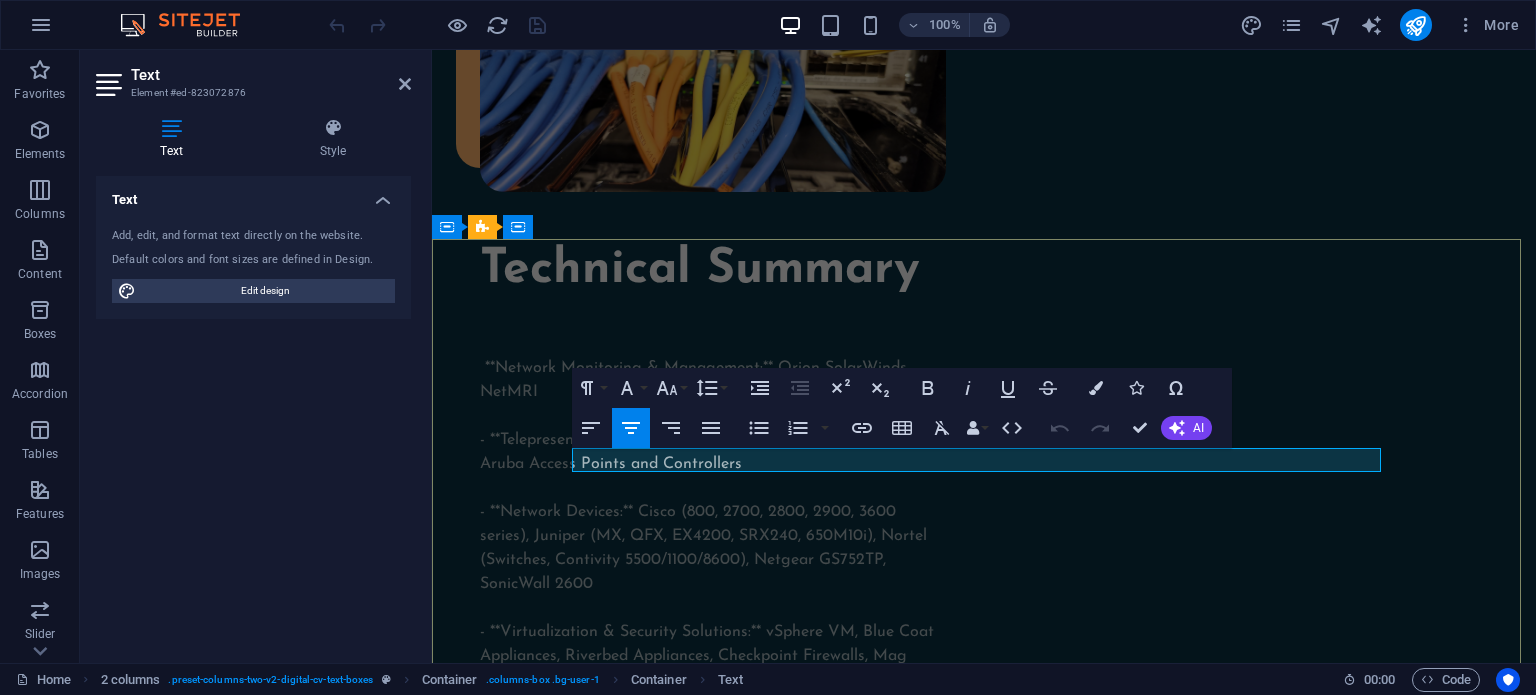 click on "Coastline College CCNA Bootcamp  Coastline College CCNP Bootcamp  Junos Bootcamp" at bounding box center [984, 1315] 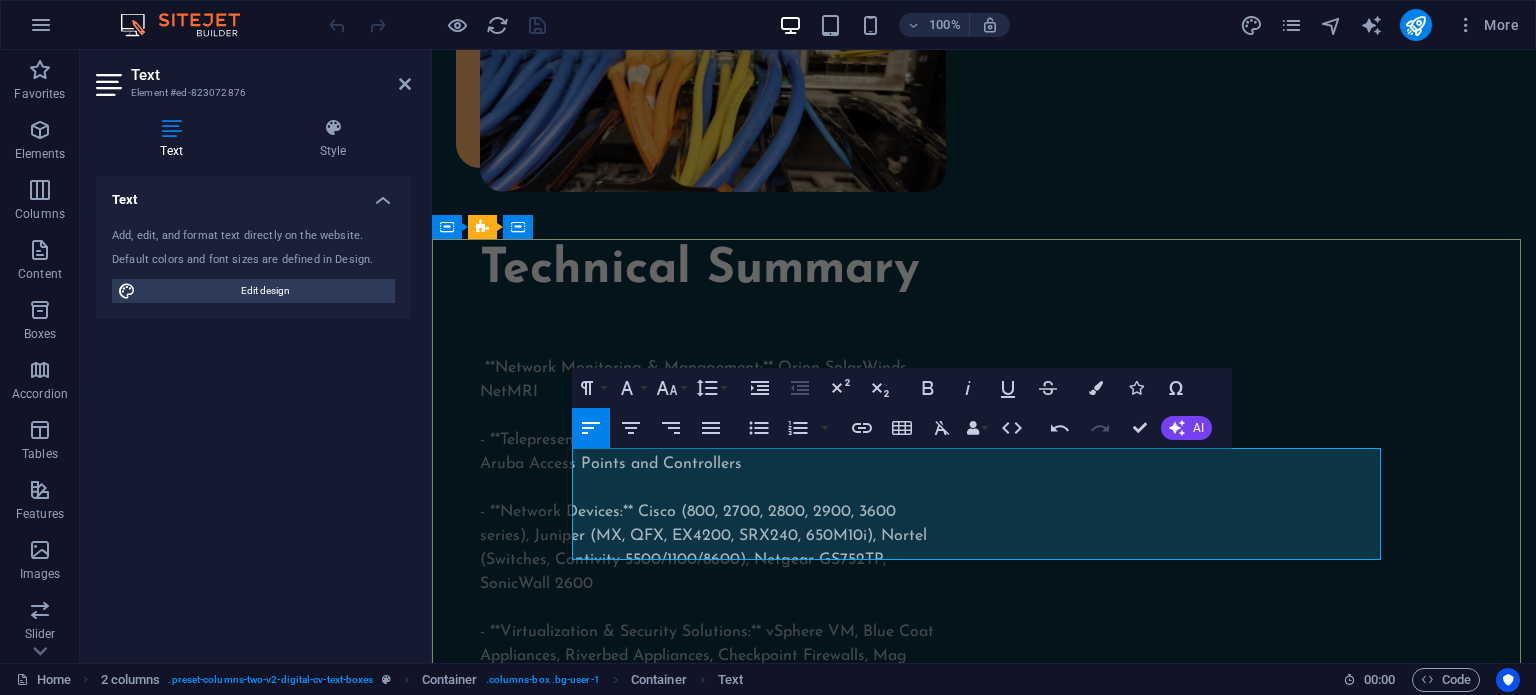 click on "- F5 Load Balancing – Udemy" at bounding box center [984, 1391] 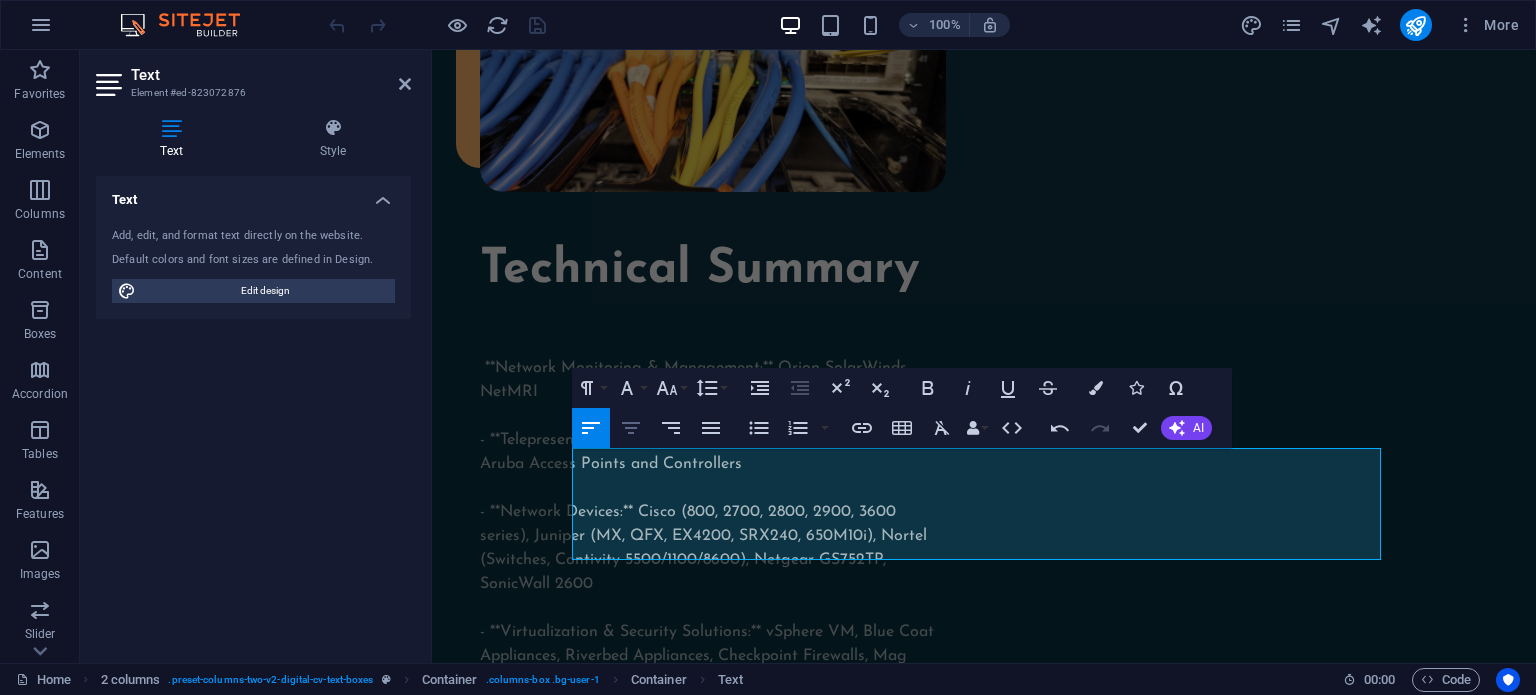click 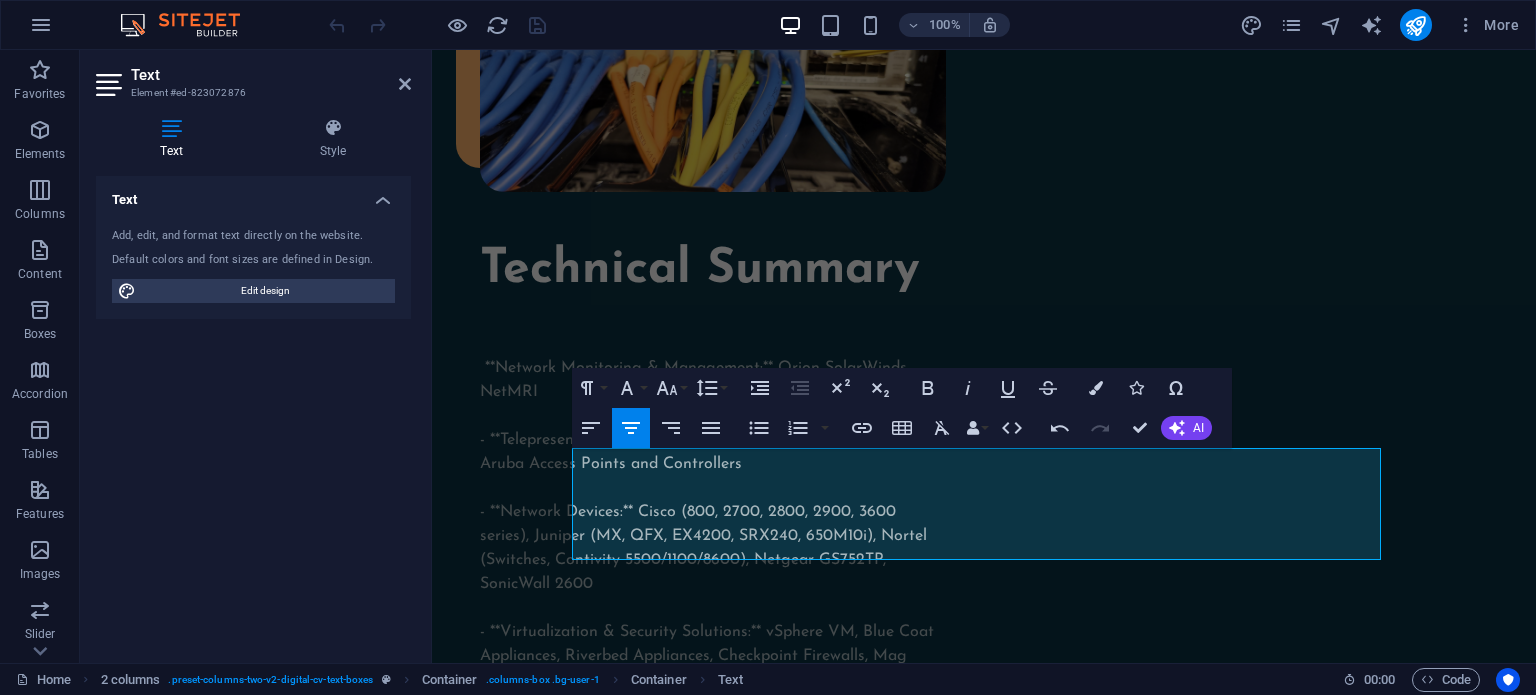 click 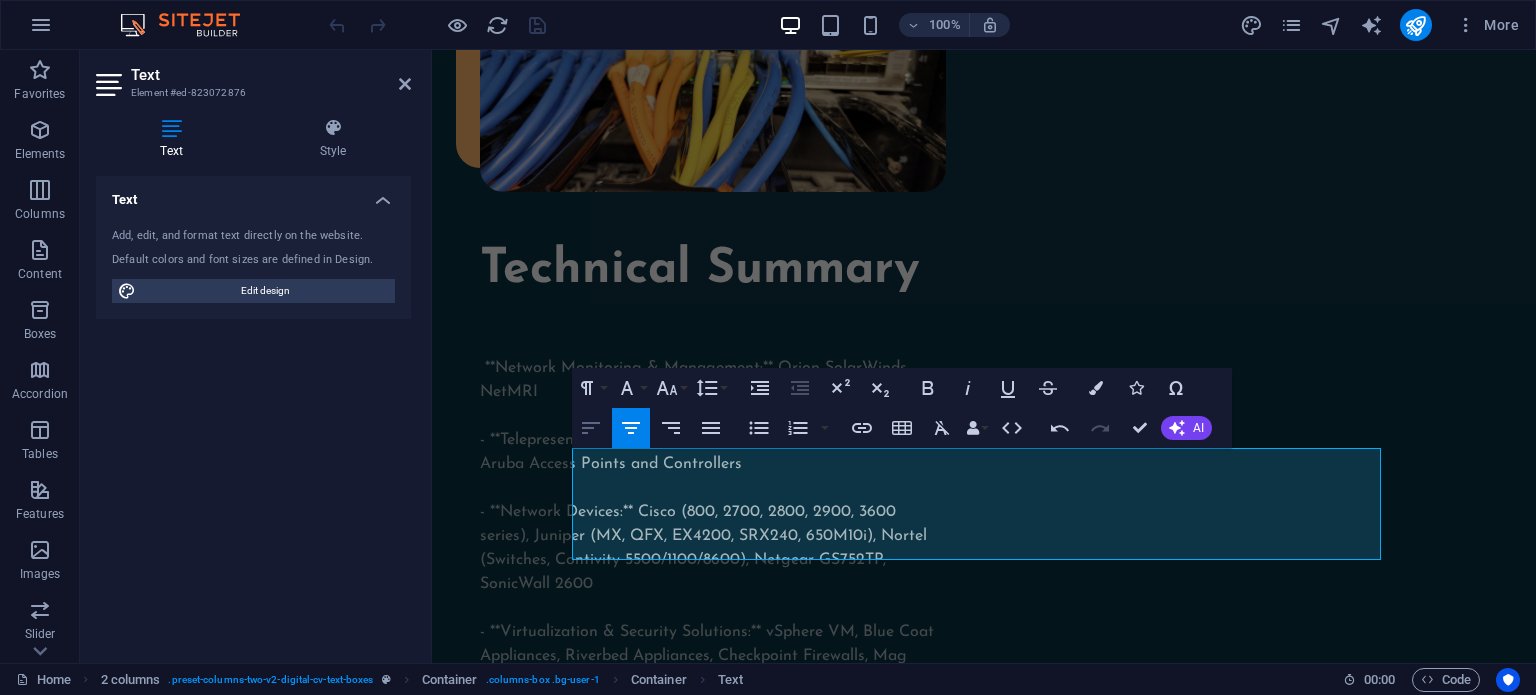 click 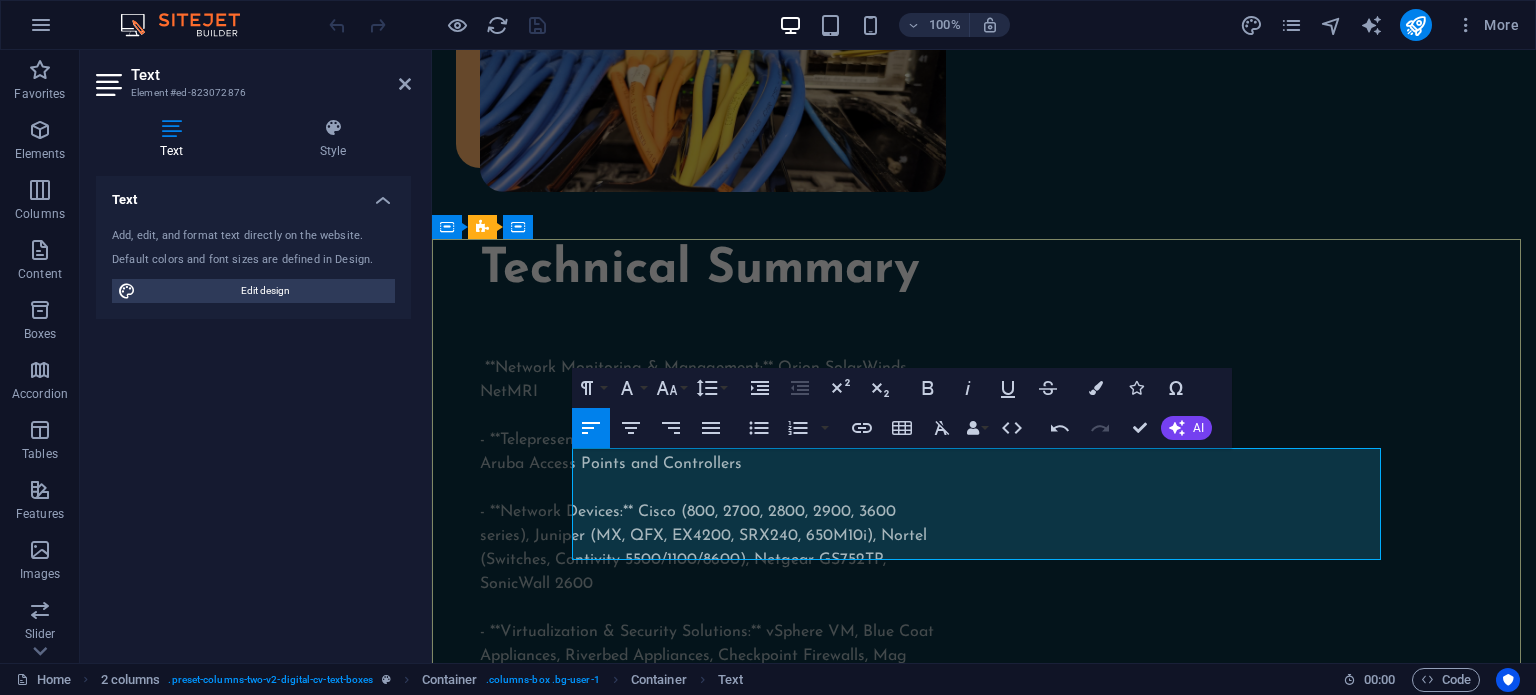 click on "- MikroTik Routers/Firewalls" at bounding box center (984, 1407) 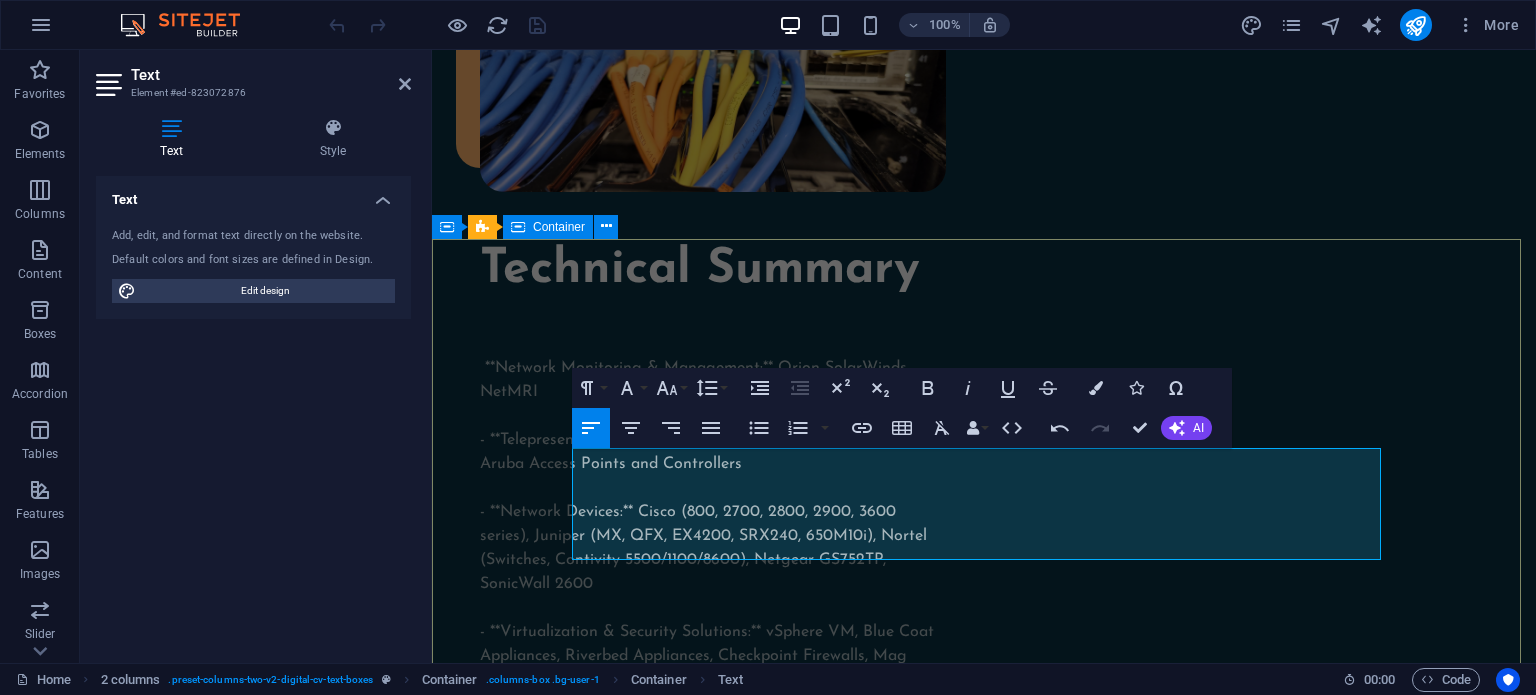 drag, startPoint x: 793, startPoint y: 552, endPoint x: 562, endPoint y: 426, distance: 263.12924 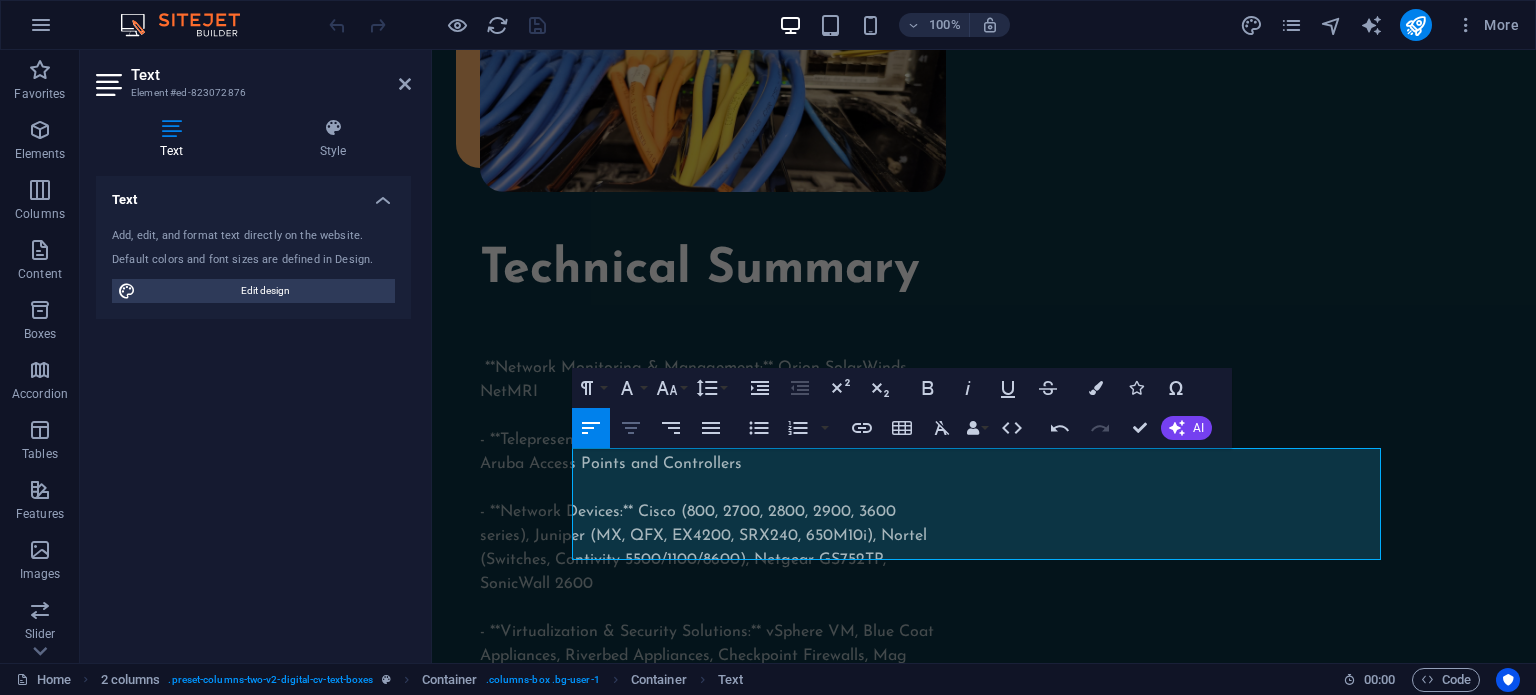 click 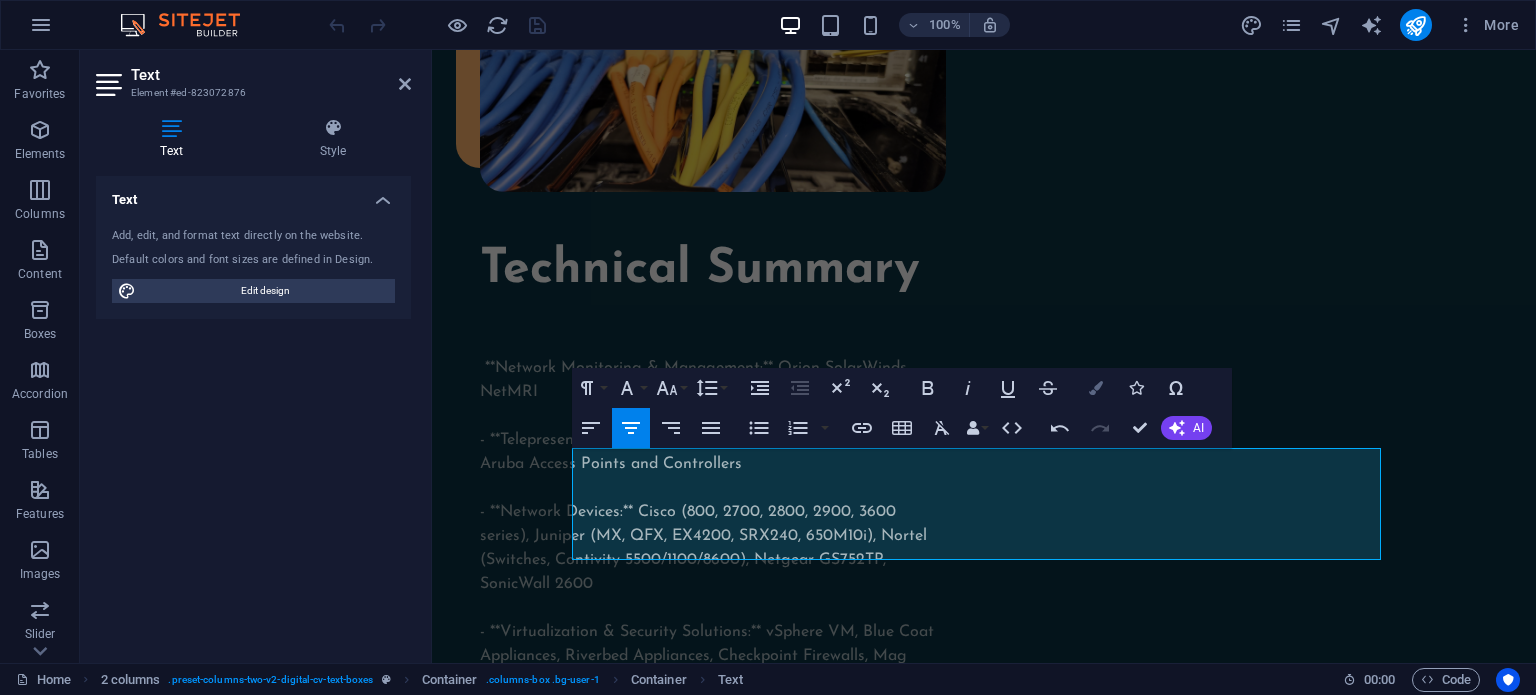click at bounding box center [1096, 388] 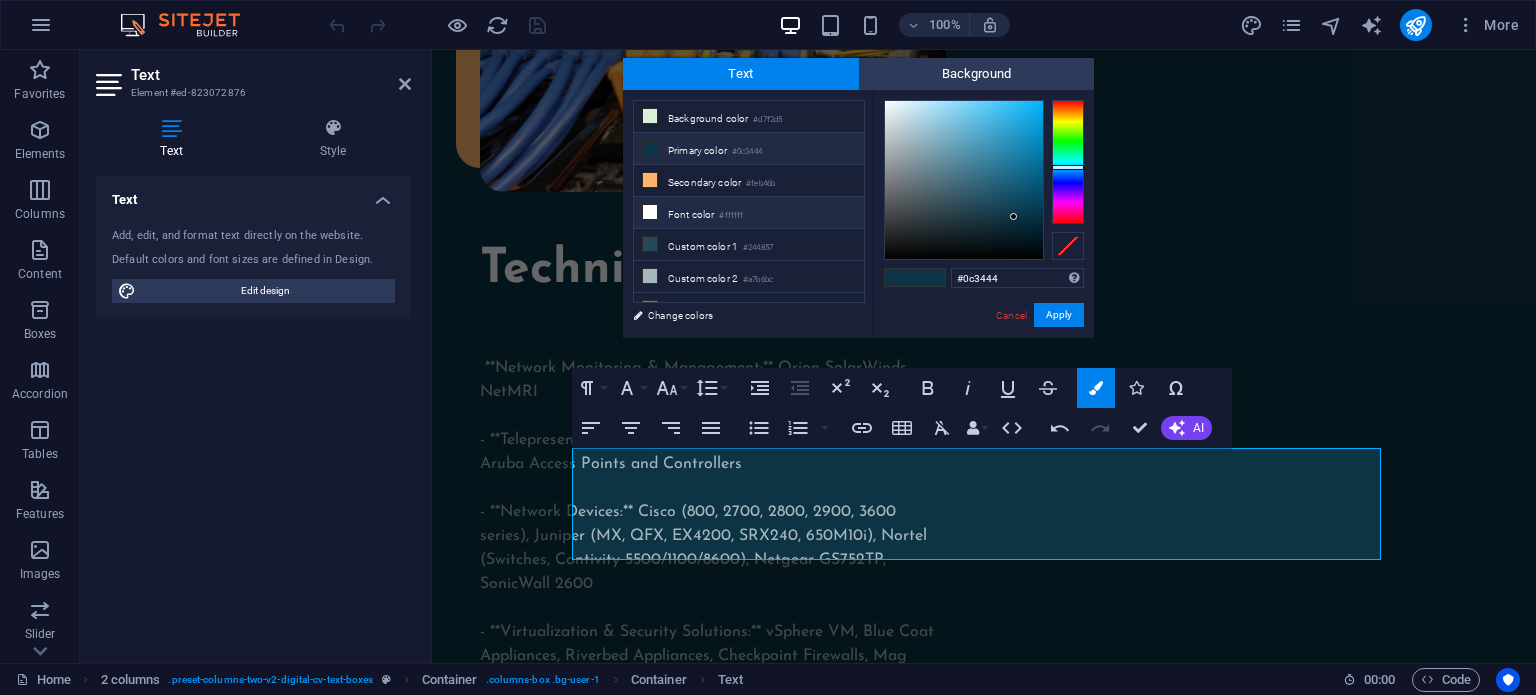 click on "Font color
#ffffff" at bounding box center [749, 213] 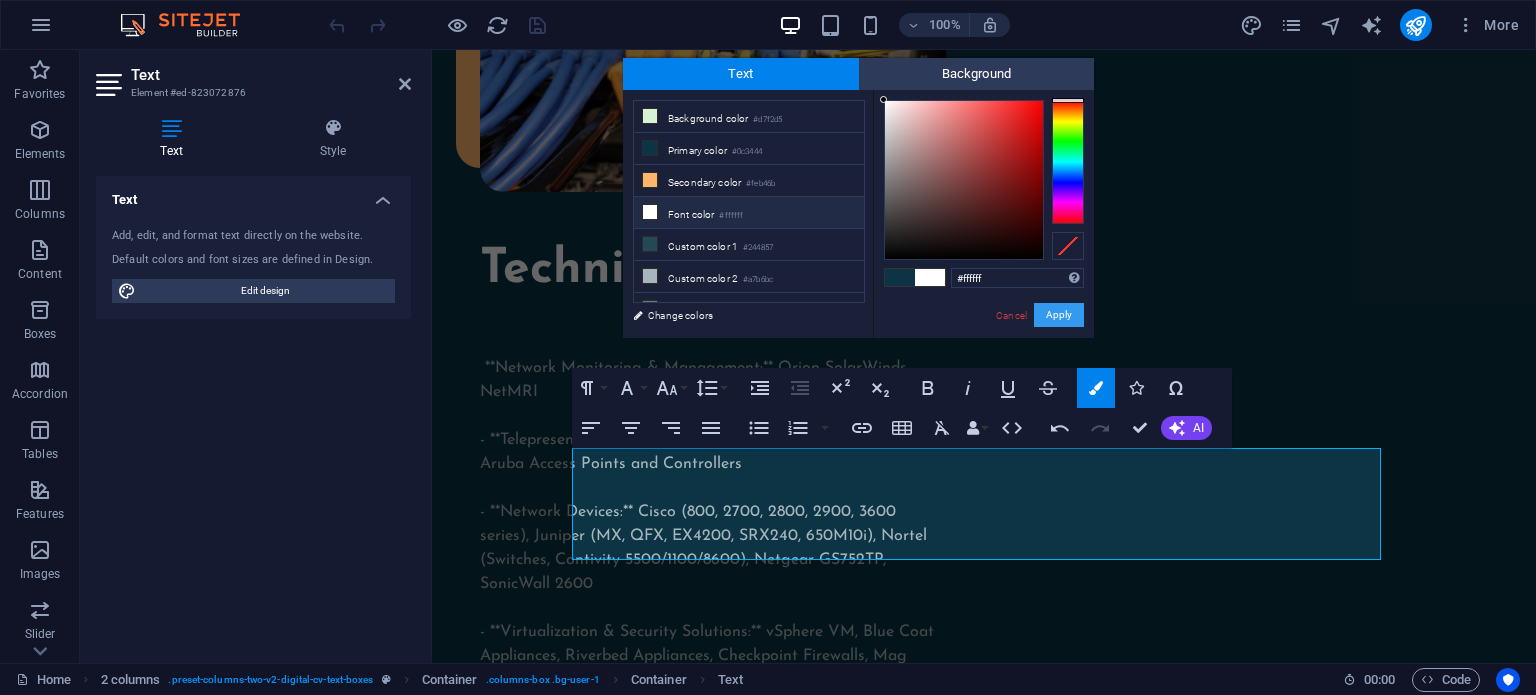 click on "Apply" at bounding box center (1059, 315) 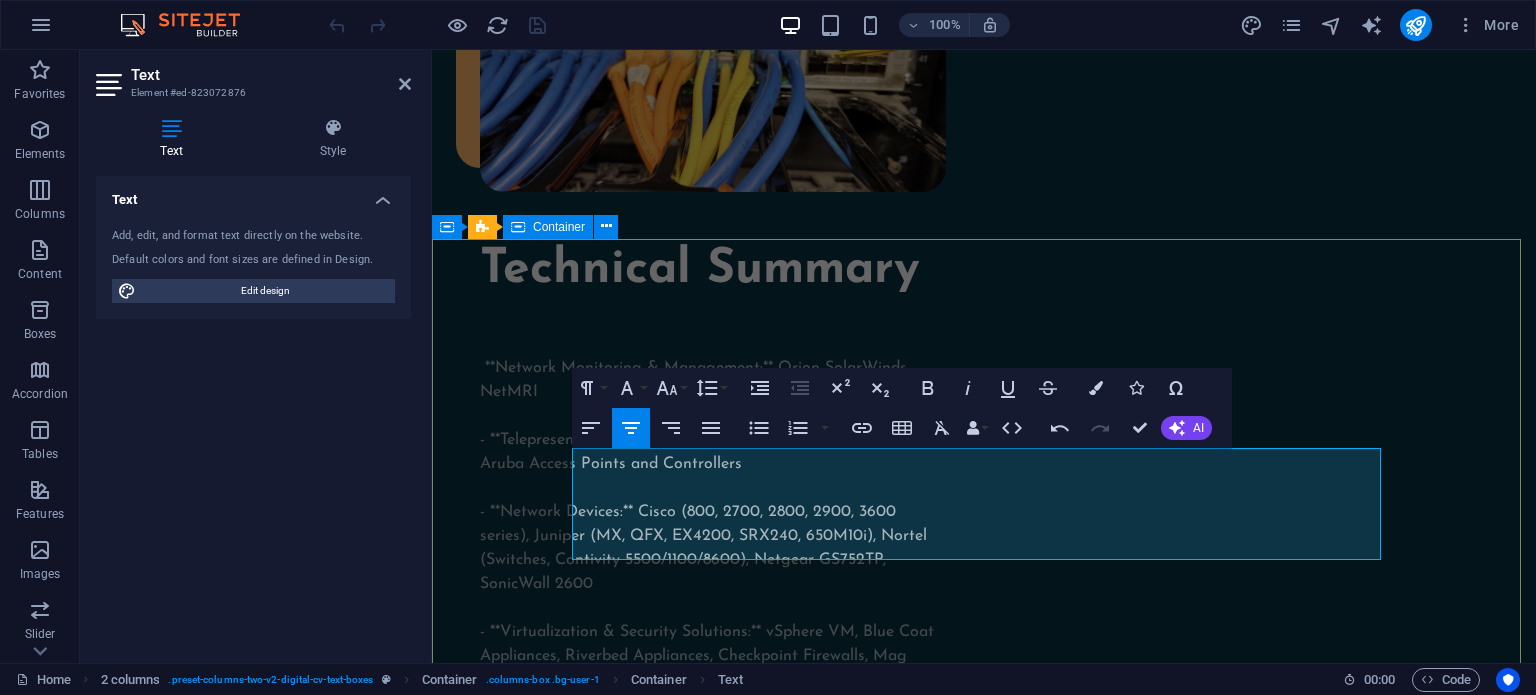 click on "Skills and interests EDUCATION - CCNA – Cisco Networking, [COLLEGE_NAME] - CCNP – Cisco Networking, [COLLEGE_NAME] - CompTIA Security Fundamentals, [COLLEGE_NAME] - Aruba Network Mobility Bootcamp - JNCIA / JNCIS – Juniper Academy - F5 Load Balancing – Udemy - MikroTik Routers/Firewalls CERTIFICATES JNCIA, JNCIS, CCNA, MTCTCE, MTCNA" at bounding box center (984, 1351) 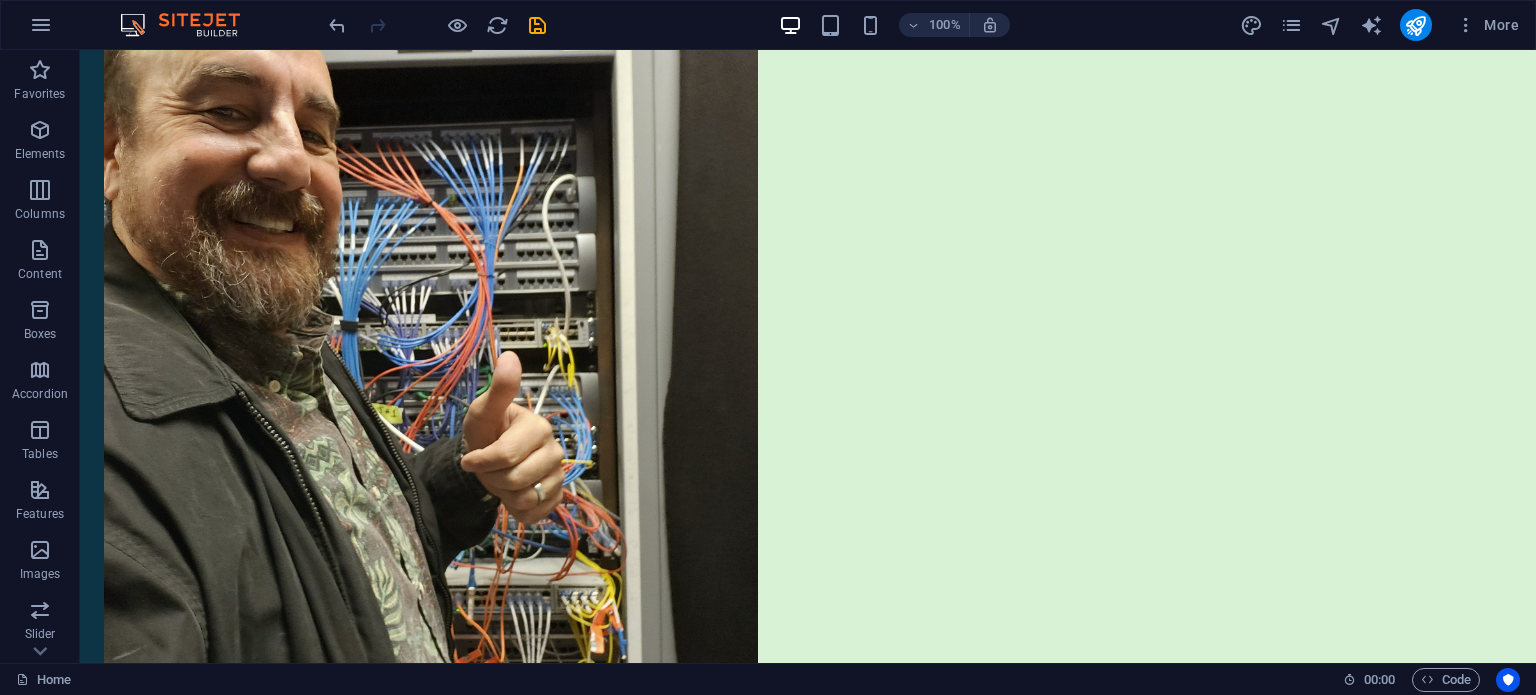 scroll, scrollTop: 0, scrollLeft: 0, axis: both 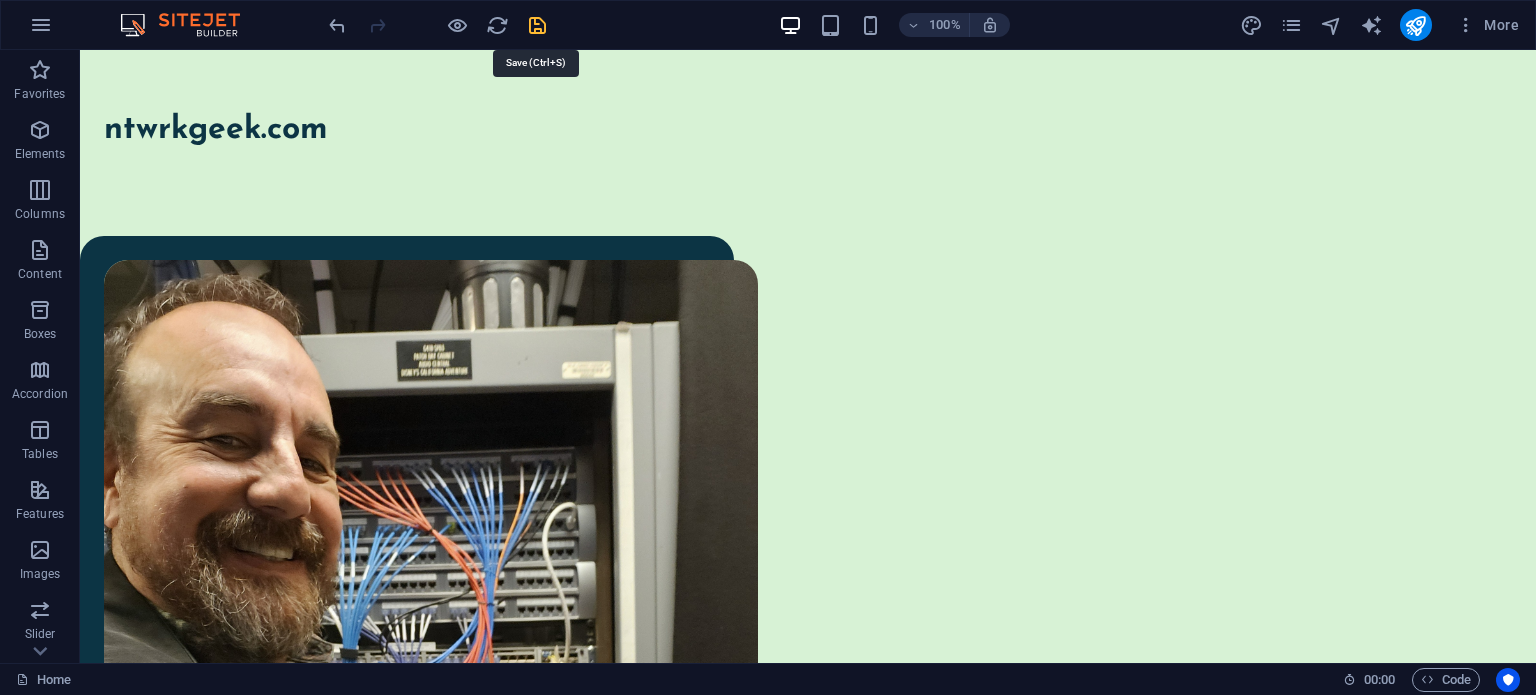 click at bounding box center (537, 25) 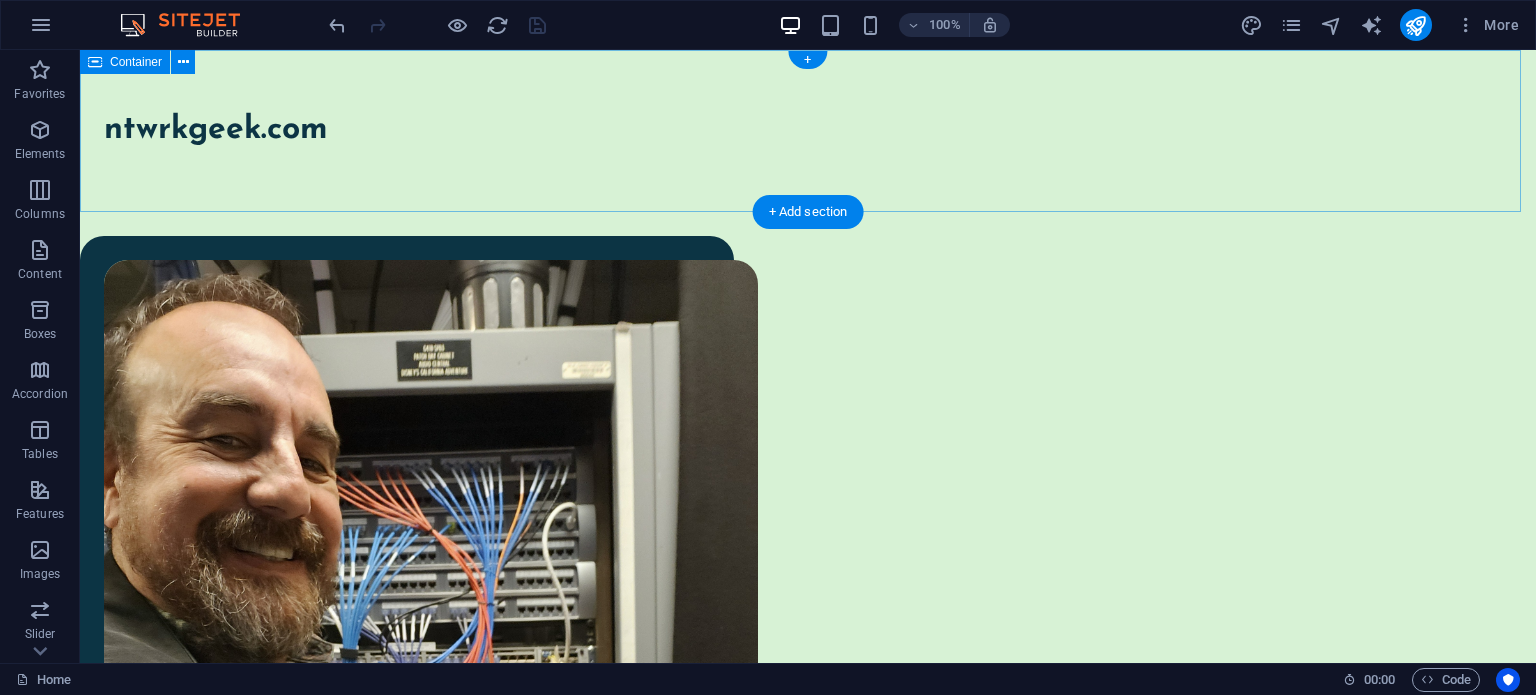 click on "ntwrkgeek.com" at bounding box center (808, 131) 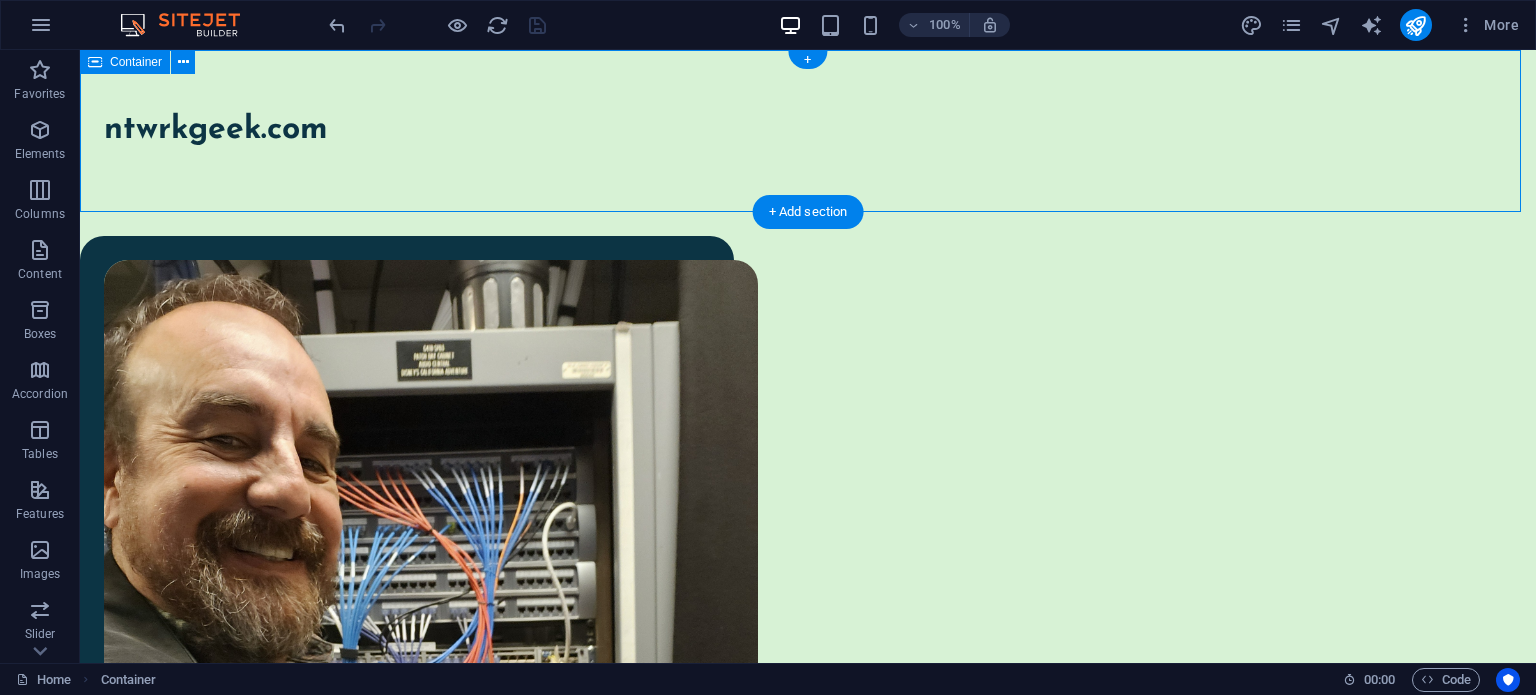 click on "ntwrkgeek.com" at bounding box center (808, 131) 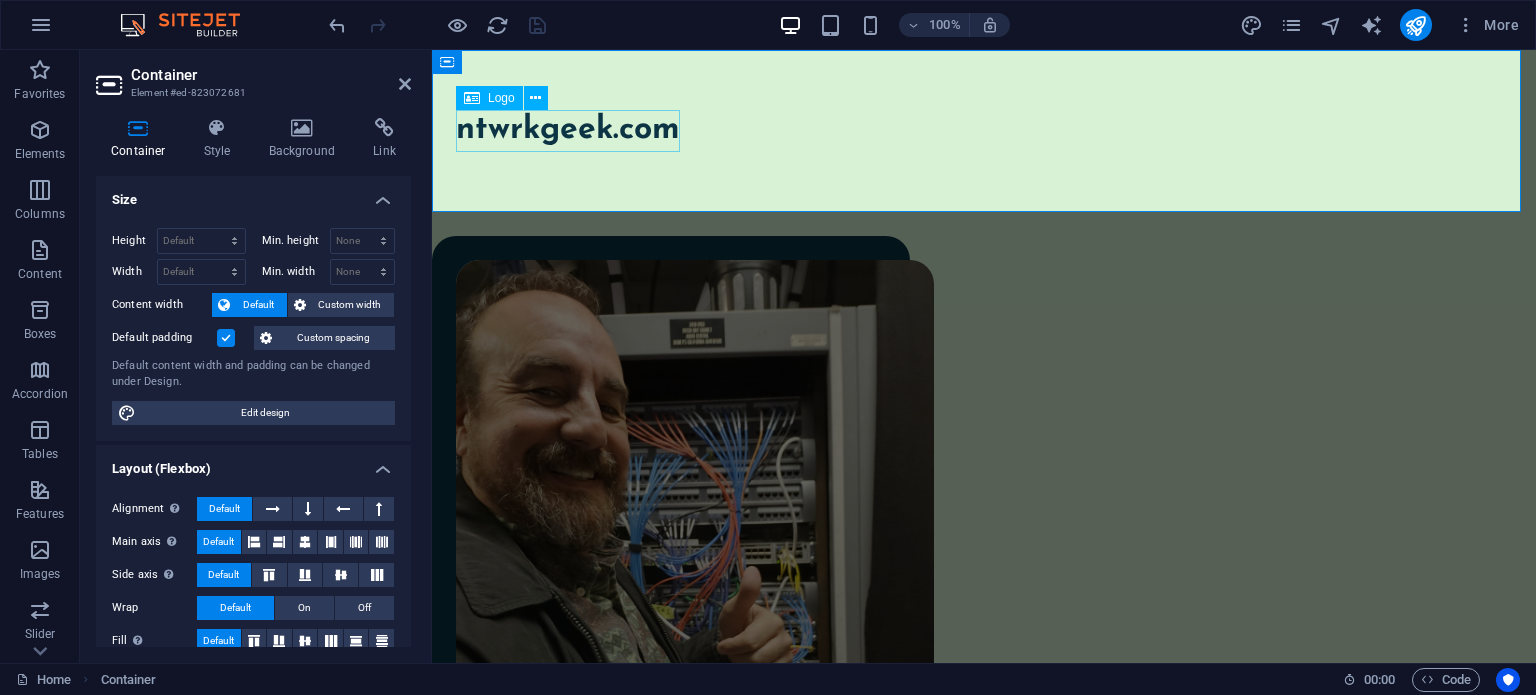 click on "ntwrkgeek.com" at bounding box center (984, 131) 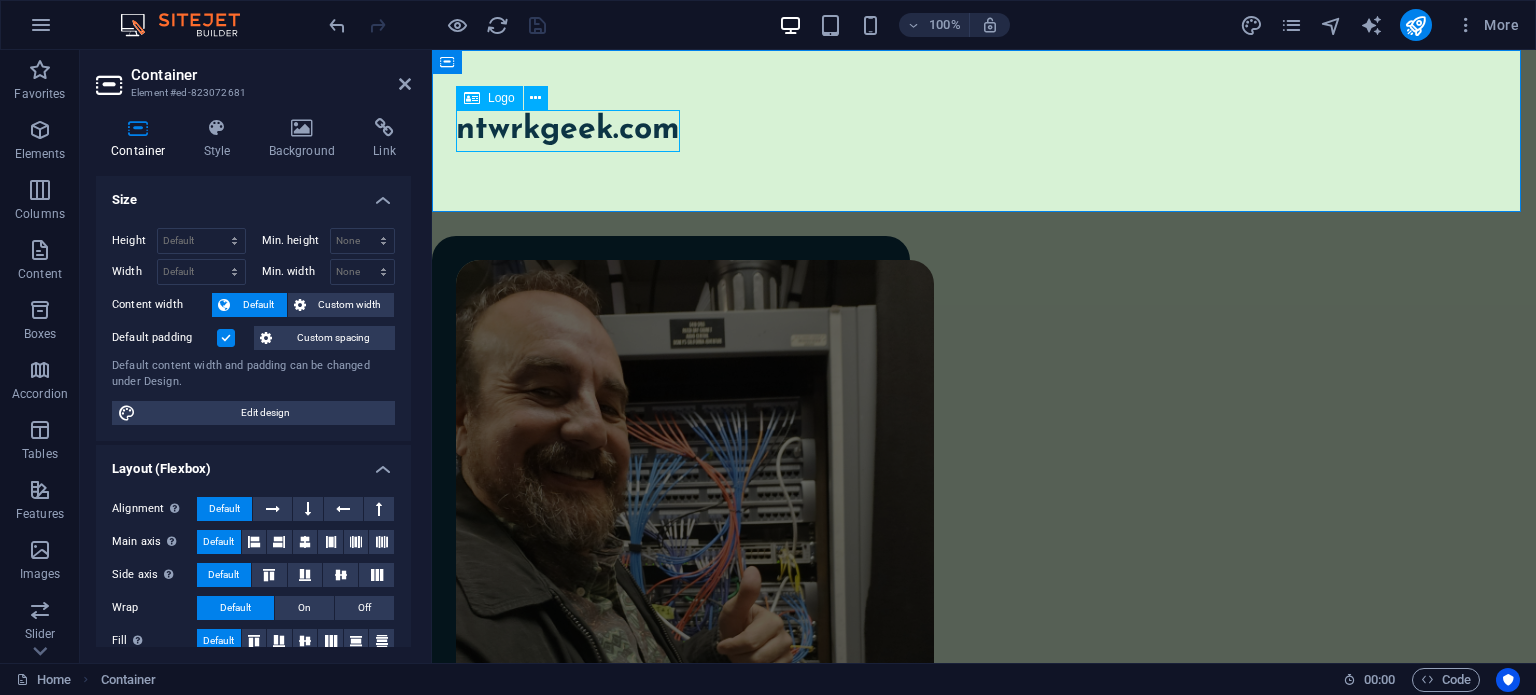 click on "ntwrkgeek.com" at bounding box center (984, 131) 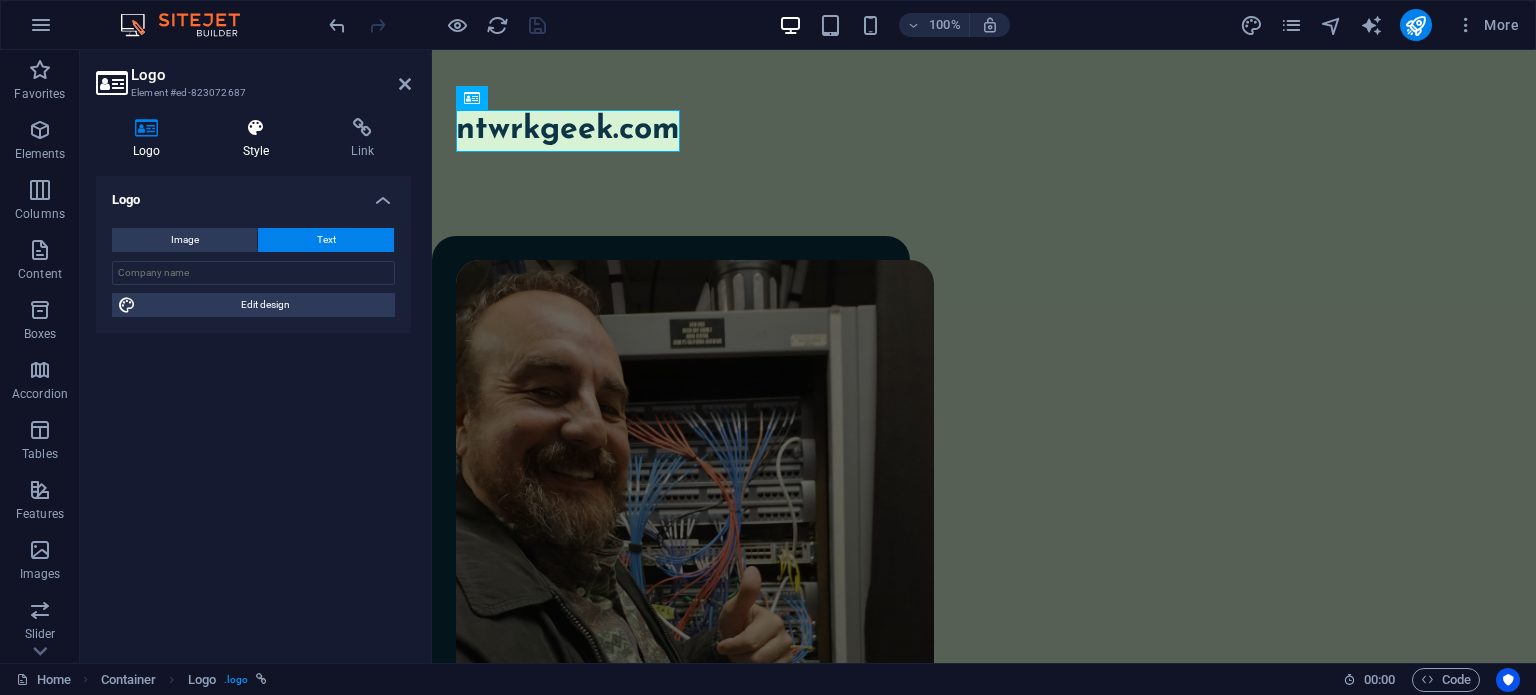 click at bounding box center (256, 128) 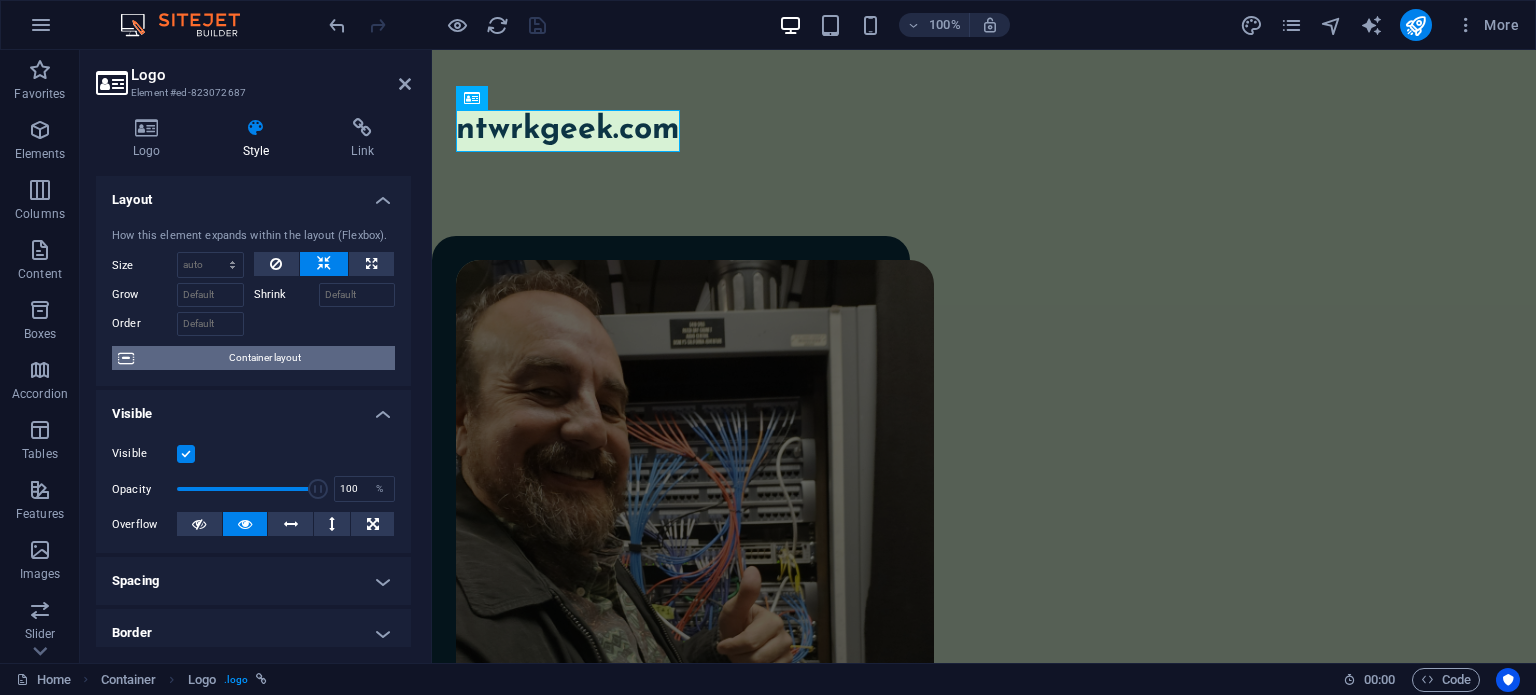 click on "Container layout" at bounding box center (264, 358) 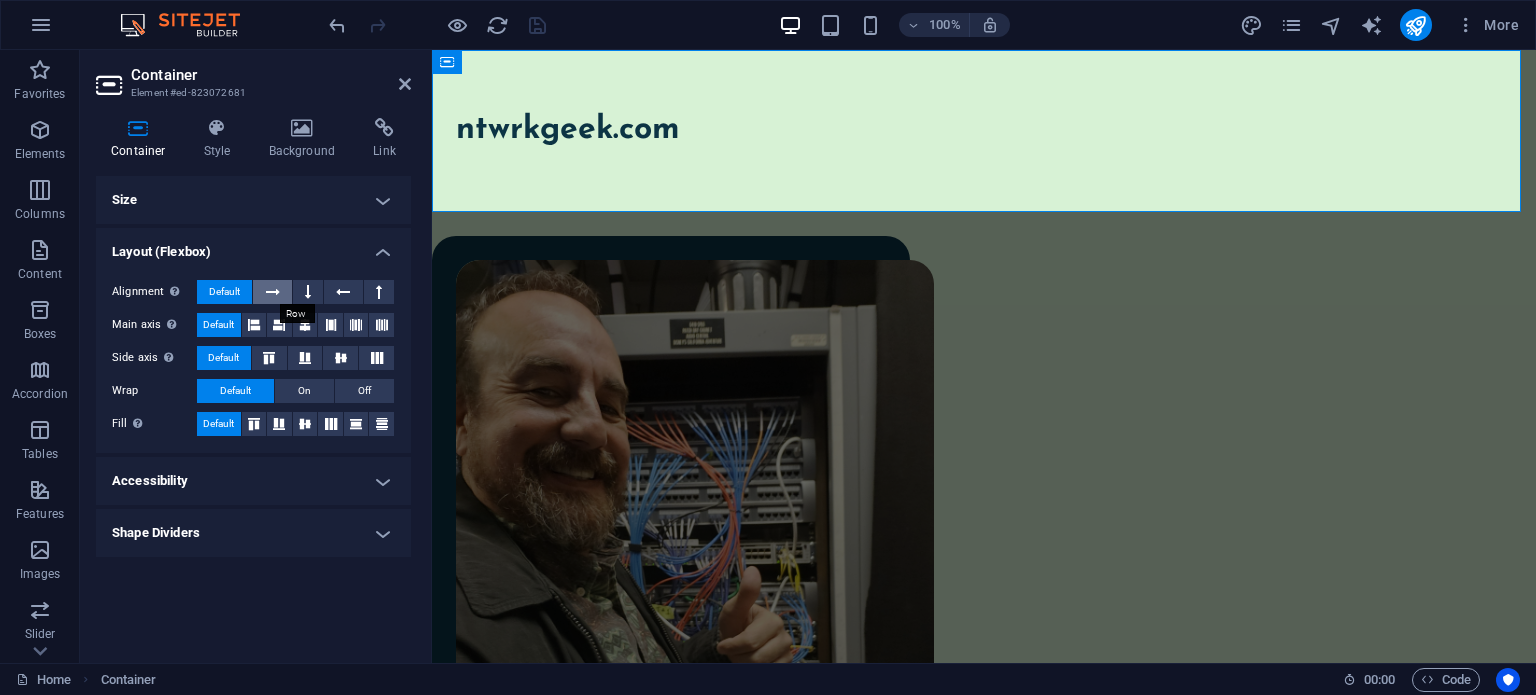 click at bounding box center [273, 292] 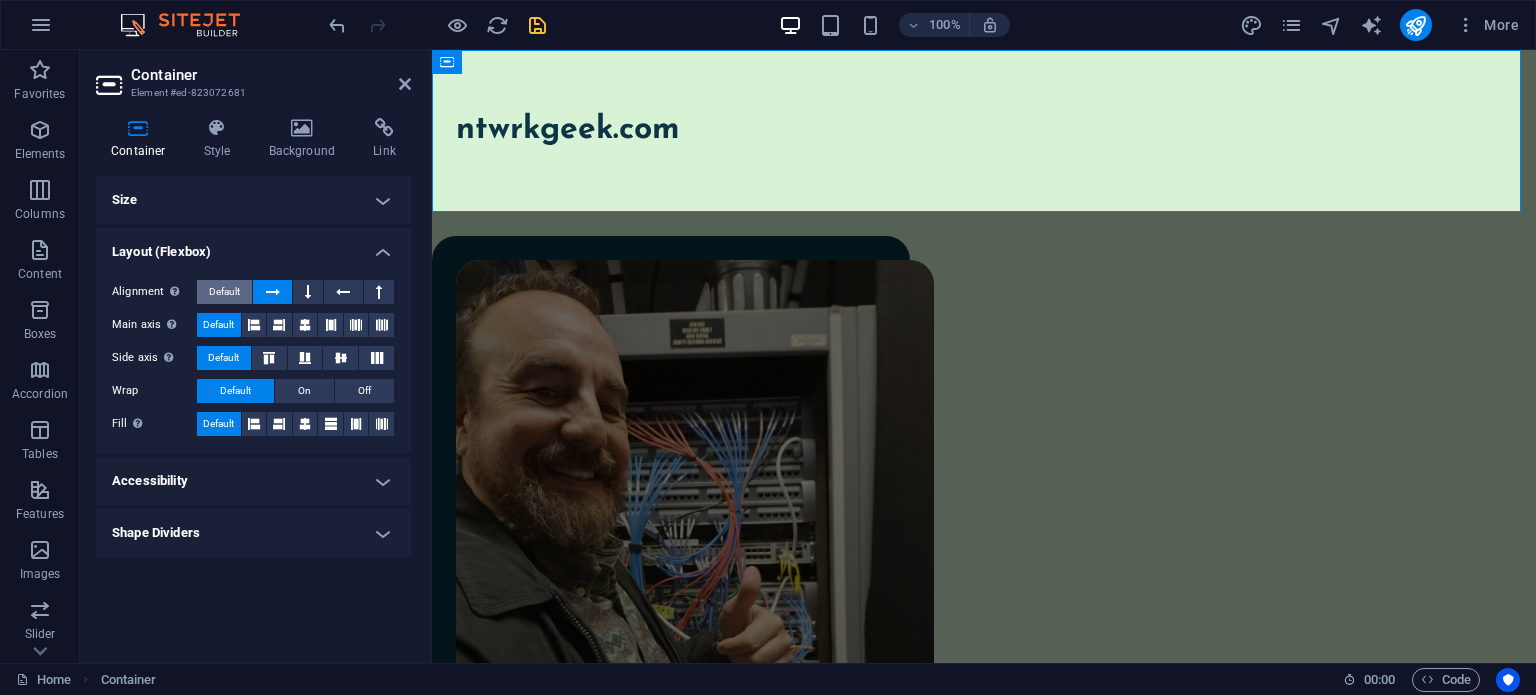 click on "Default" at bounding box center [224, 292] 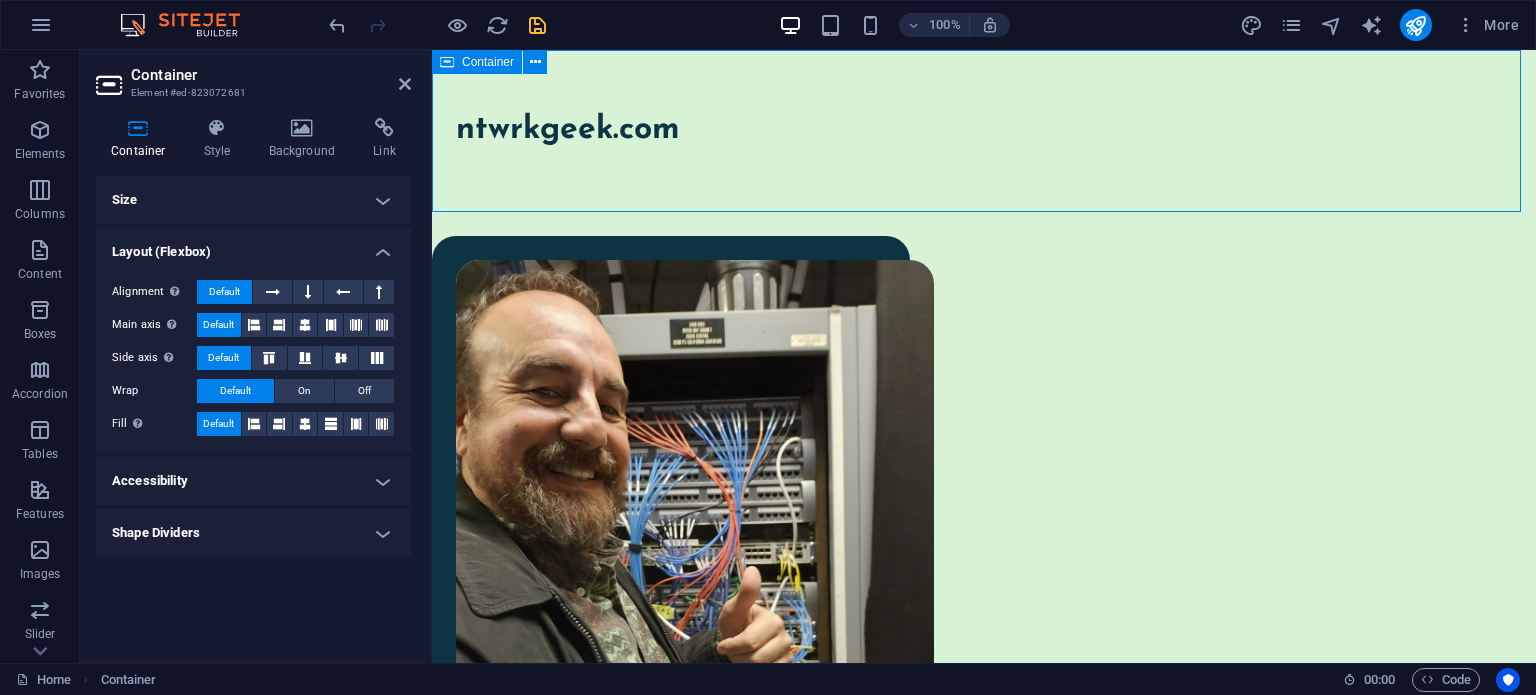 drag, startPoint x: 707, startPoint y: 131, endPoint x: 891, endPoint y: 130, distance: 184.00272 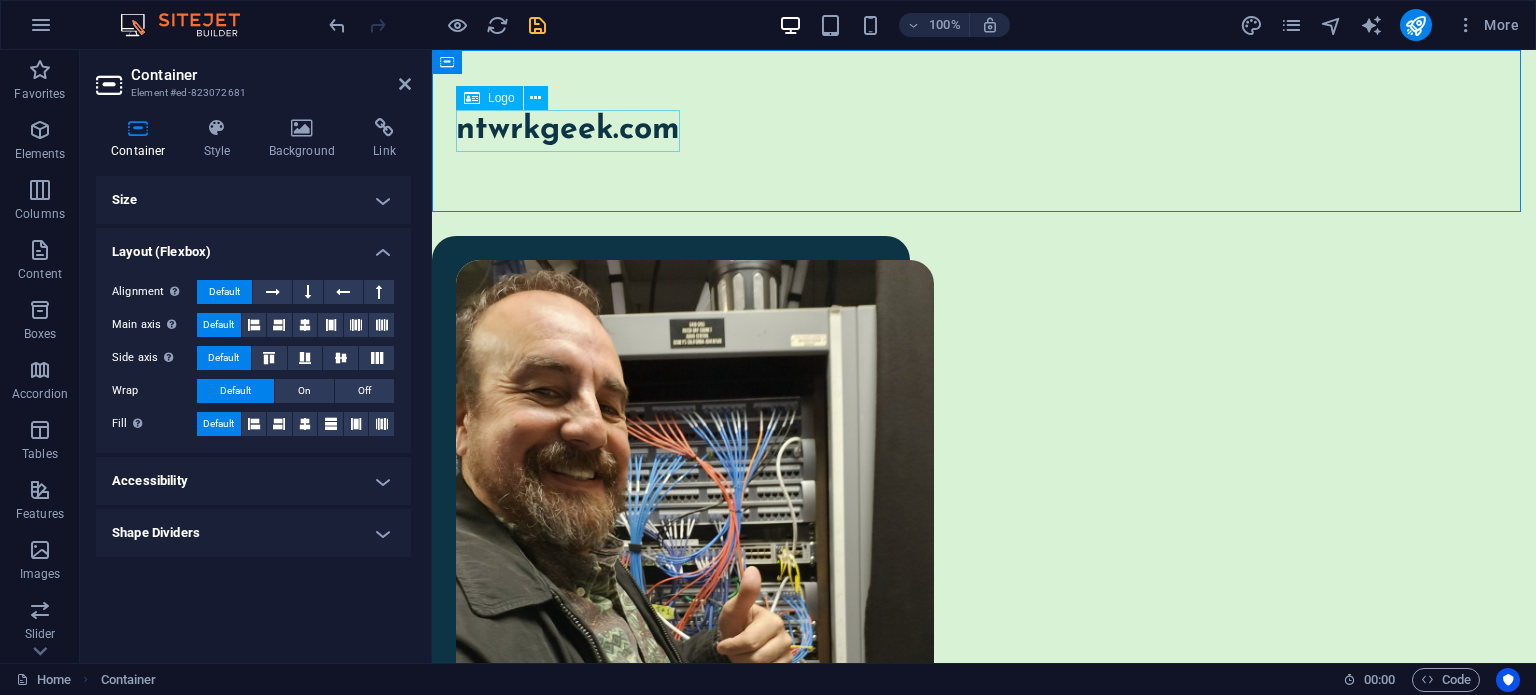 click on "ntwrkgeek.com" at bounding box center [984, 131] 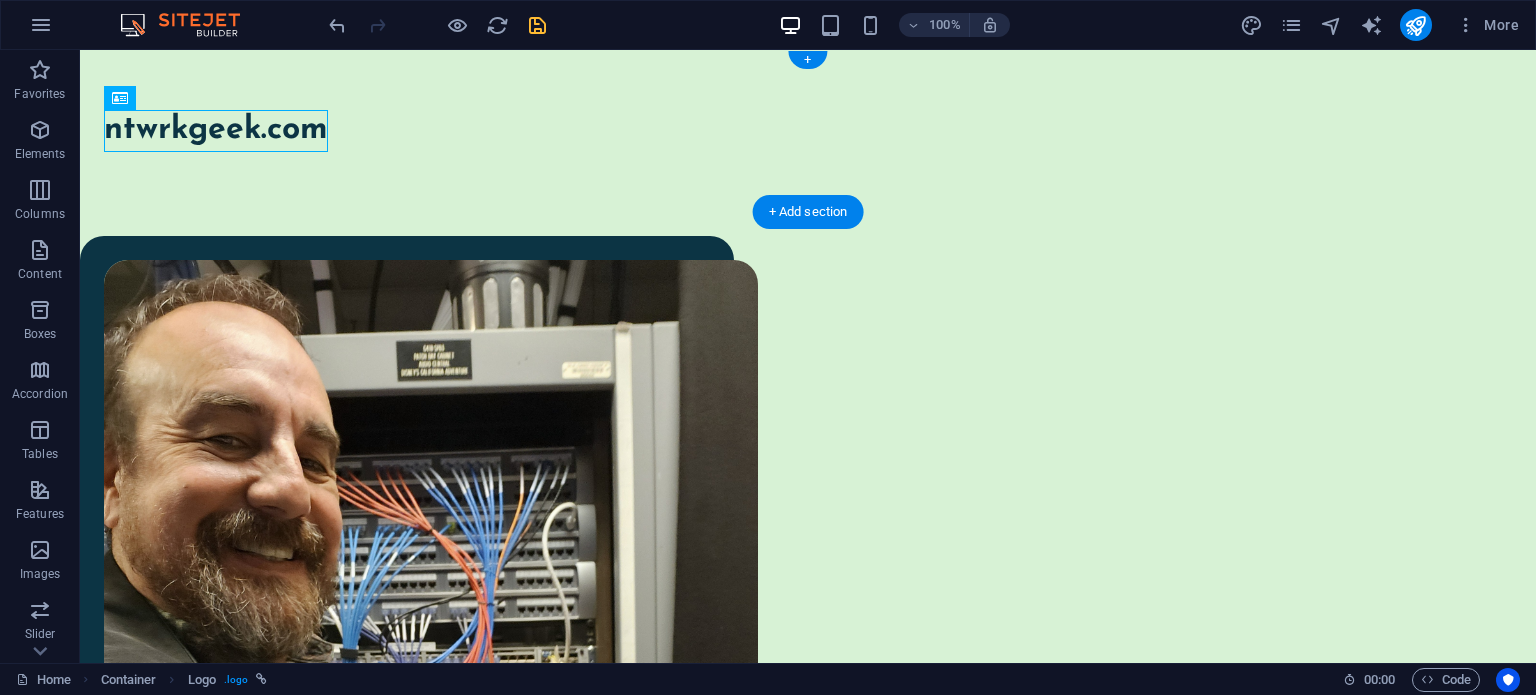 drag, startPoint x: 572, startPoint y: 149, endPoint x: 858, endPoint y: 117, distance: 287.78464 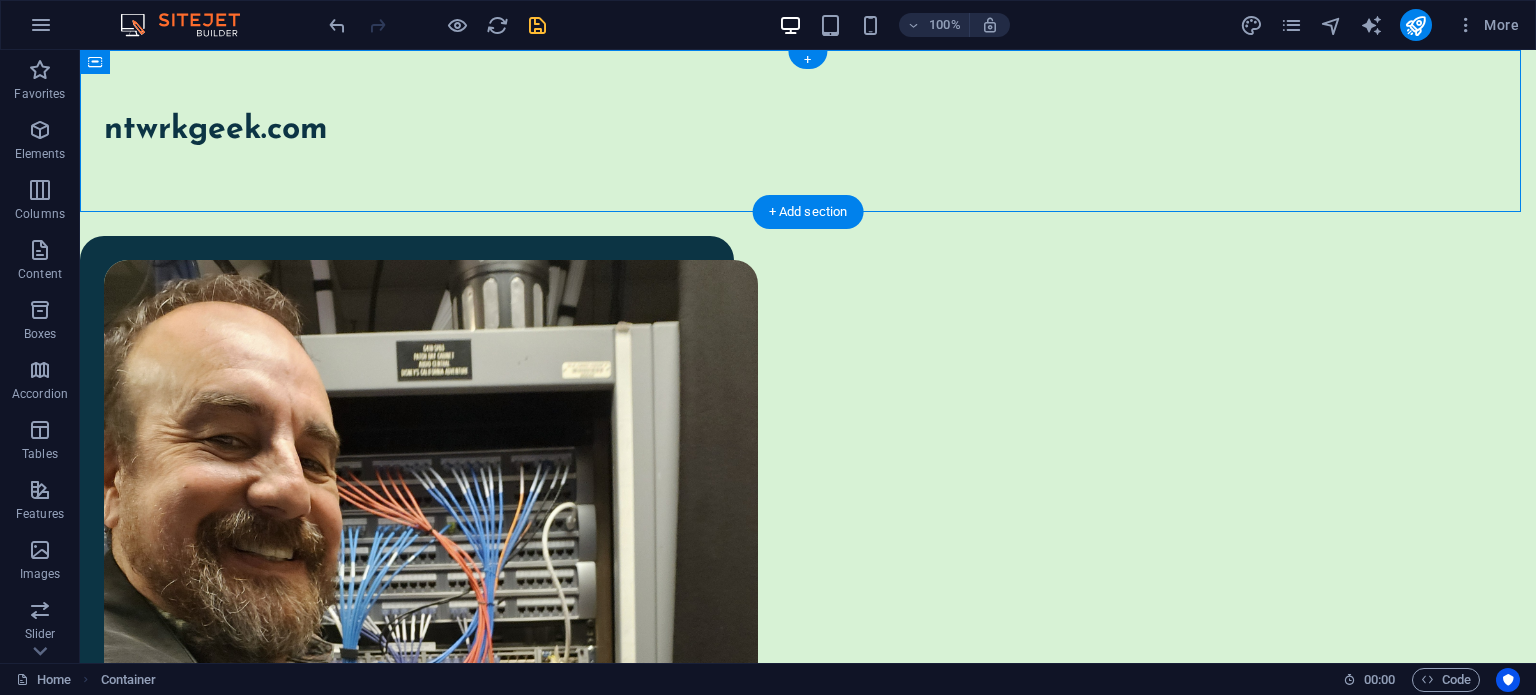 click on "ntwrkgeek.com" at bounding box center (808, 131) 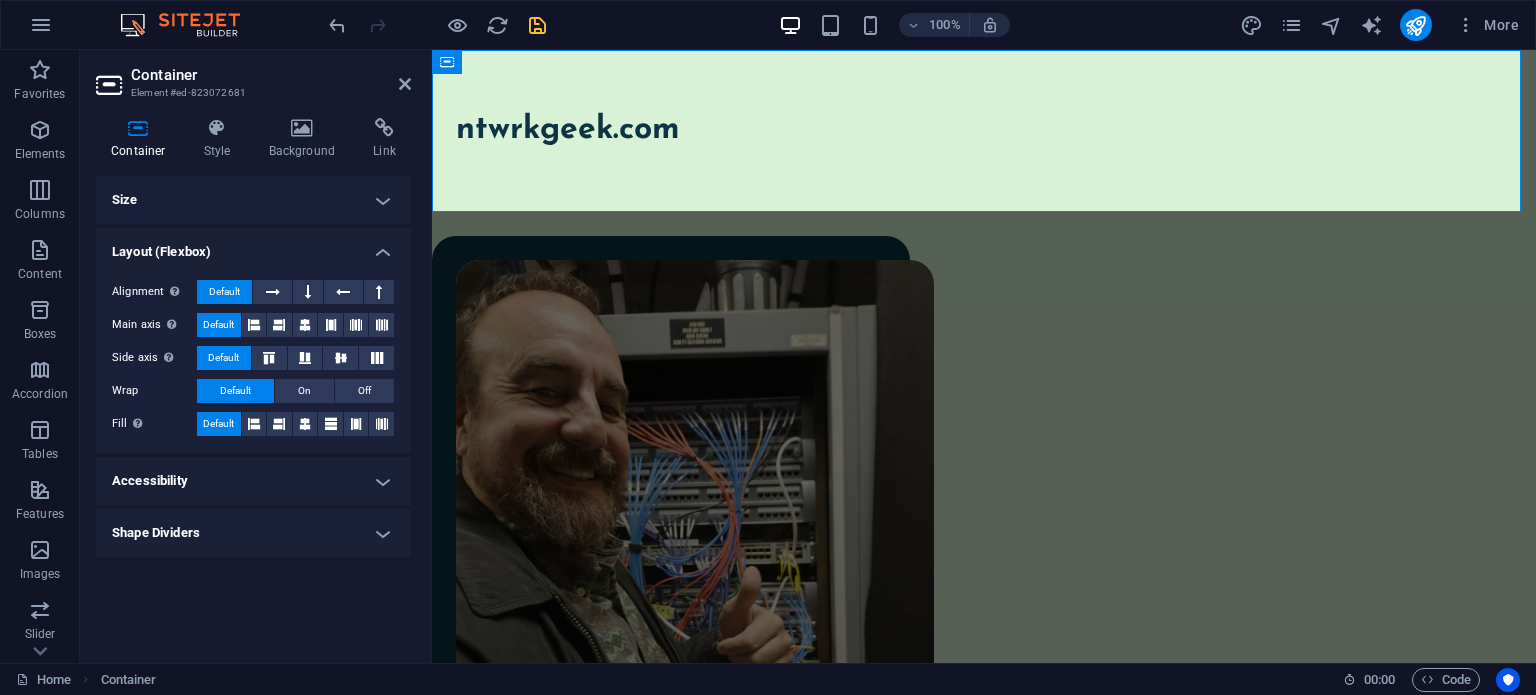 click on "Size" at bounding box center (253, 200) 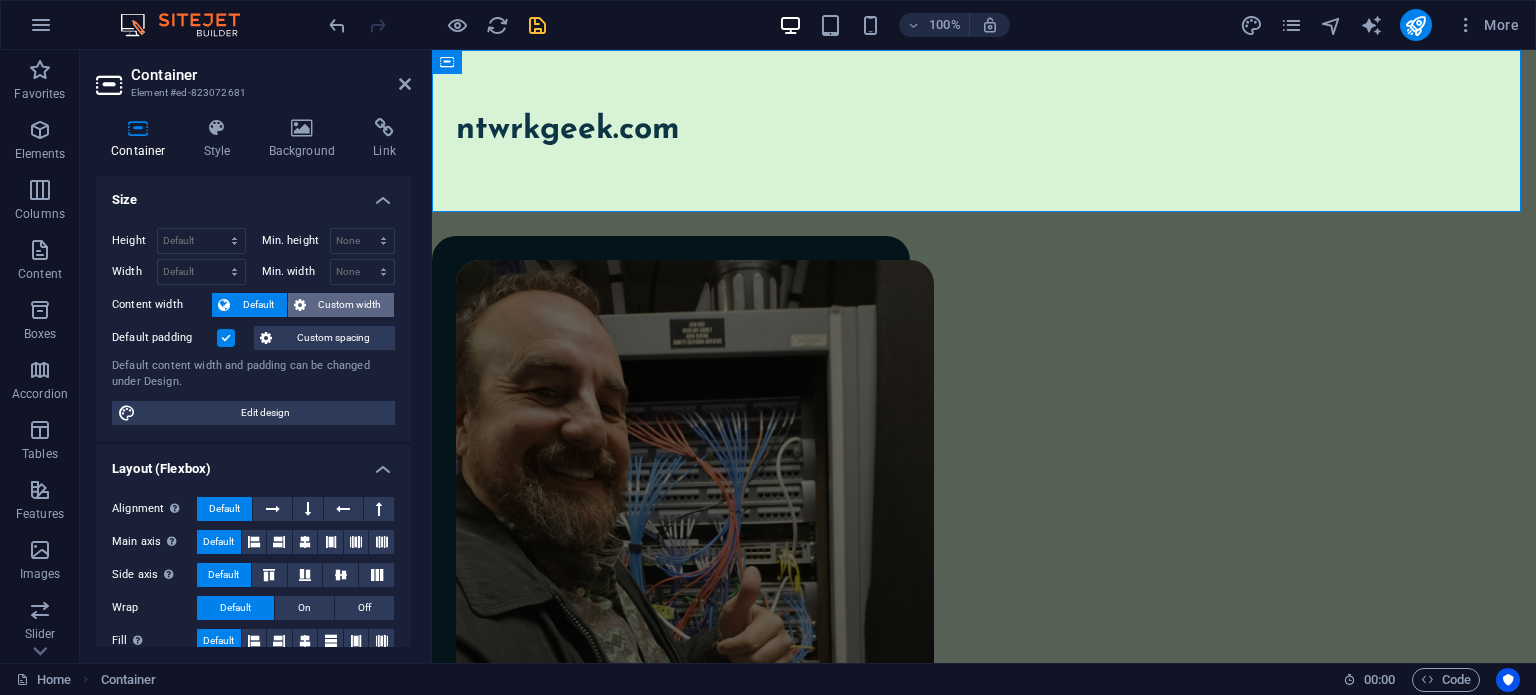 click on "Custom width" at bounding box center (350, 305) 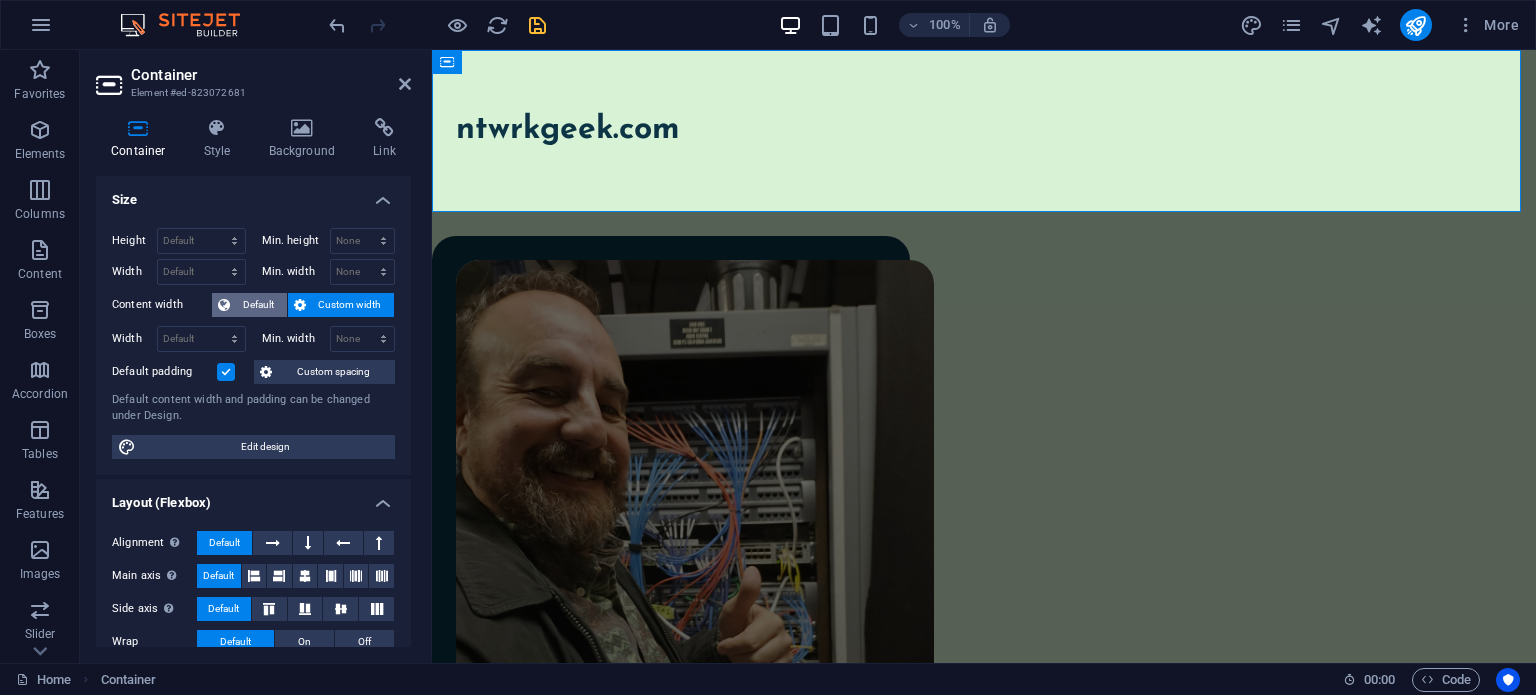 click on "Default" at bounding box center [258, 305] 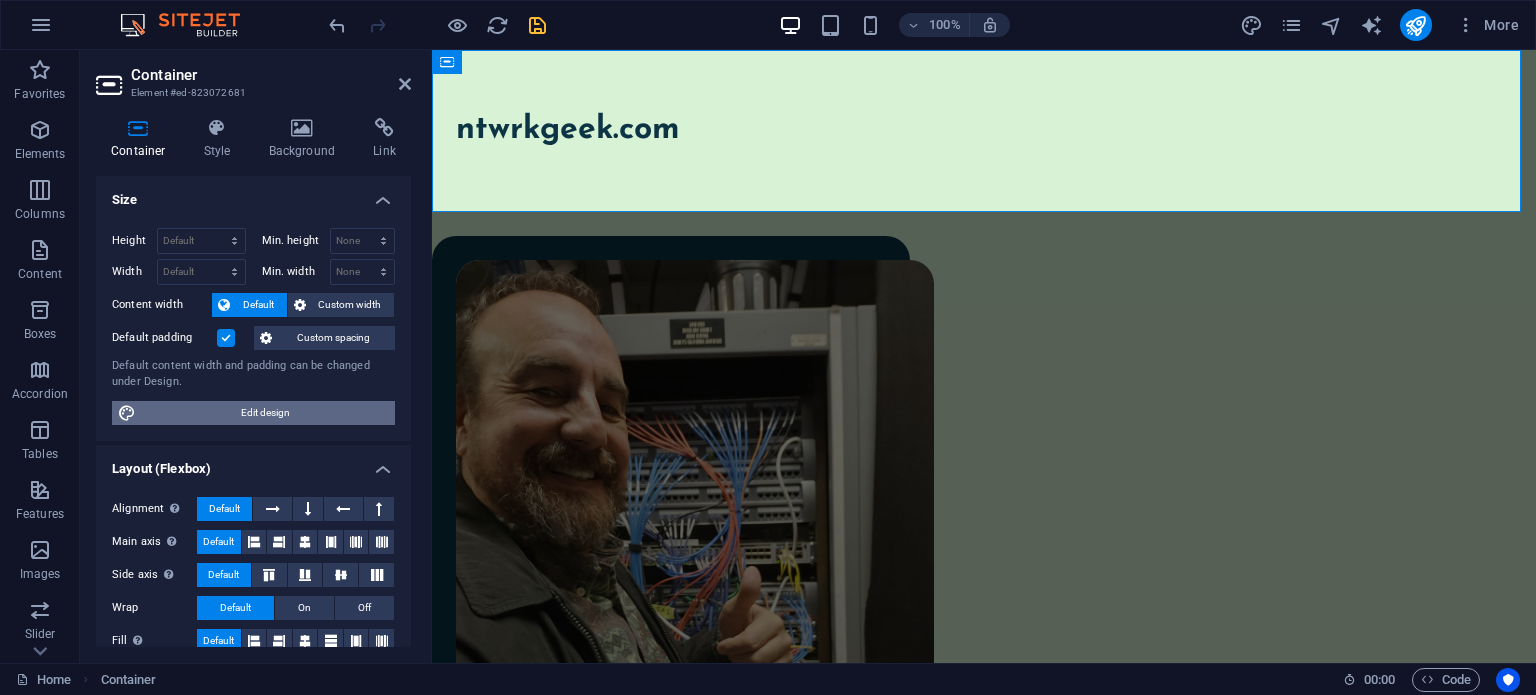 click on "Edit design" at bounding box center [265, 413] 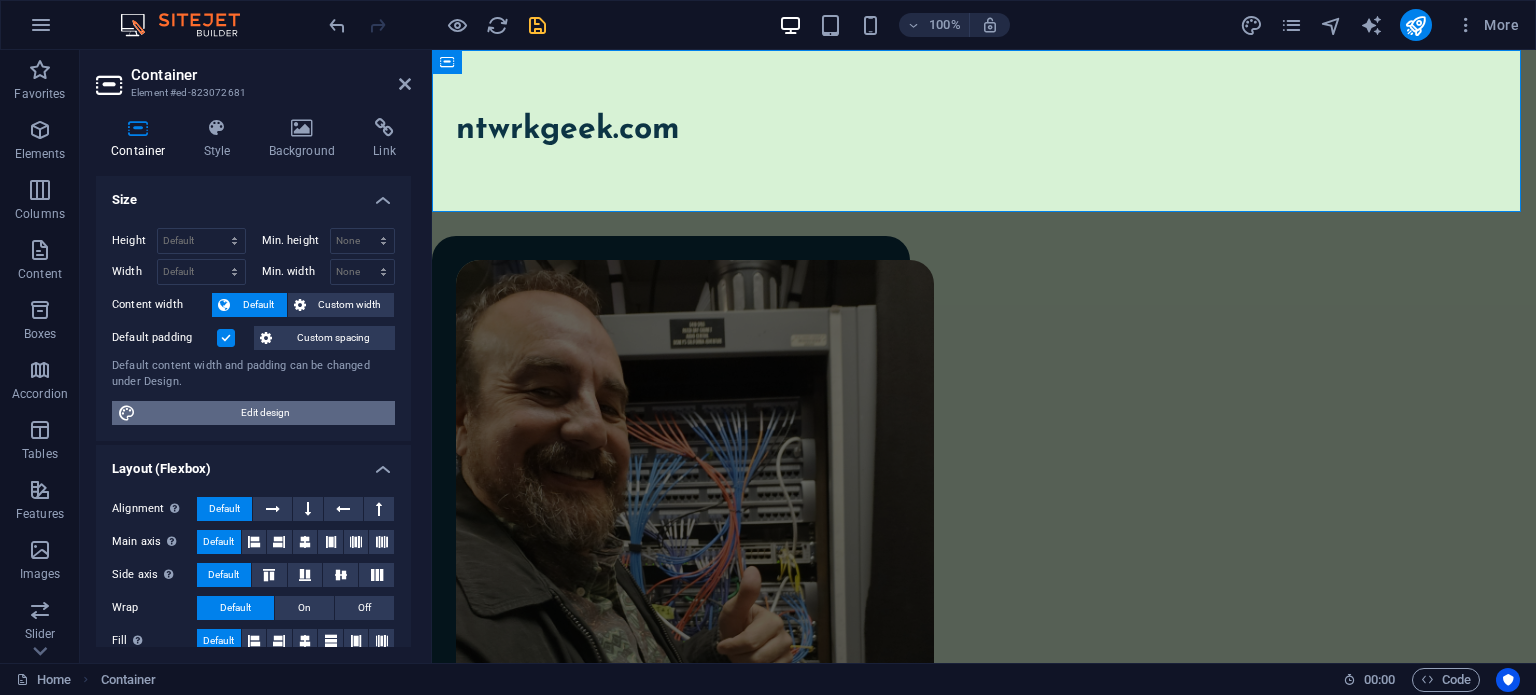select on "rem" 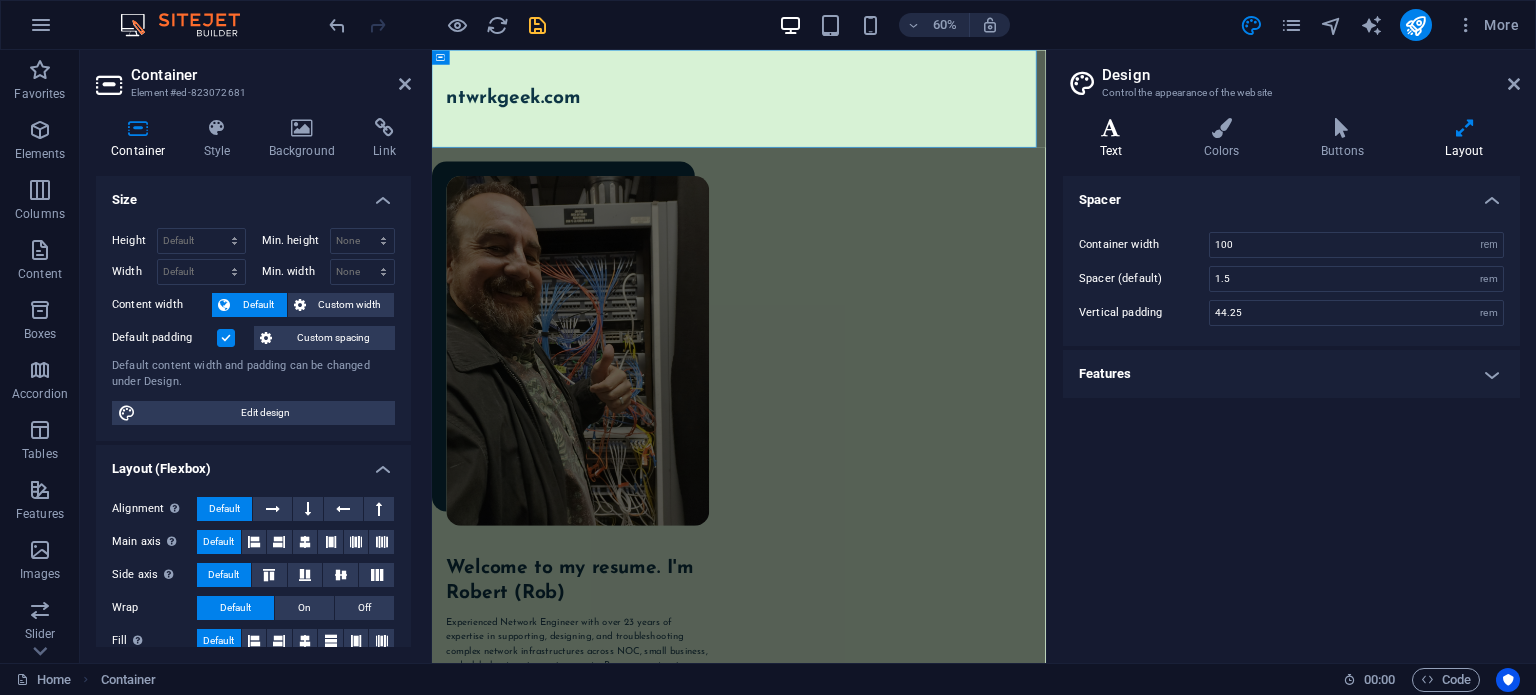 click at bounding box center (1111, 128) 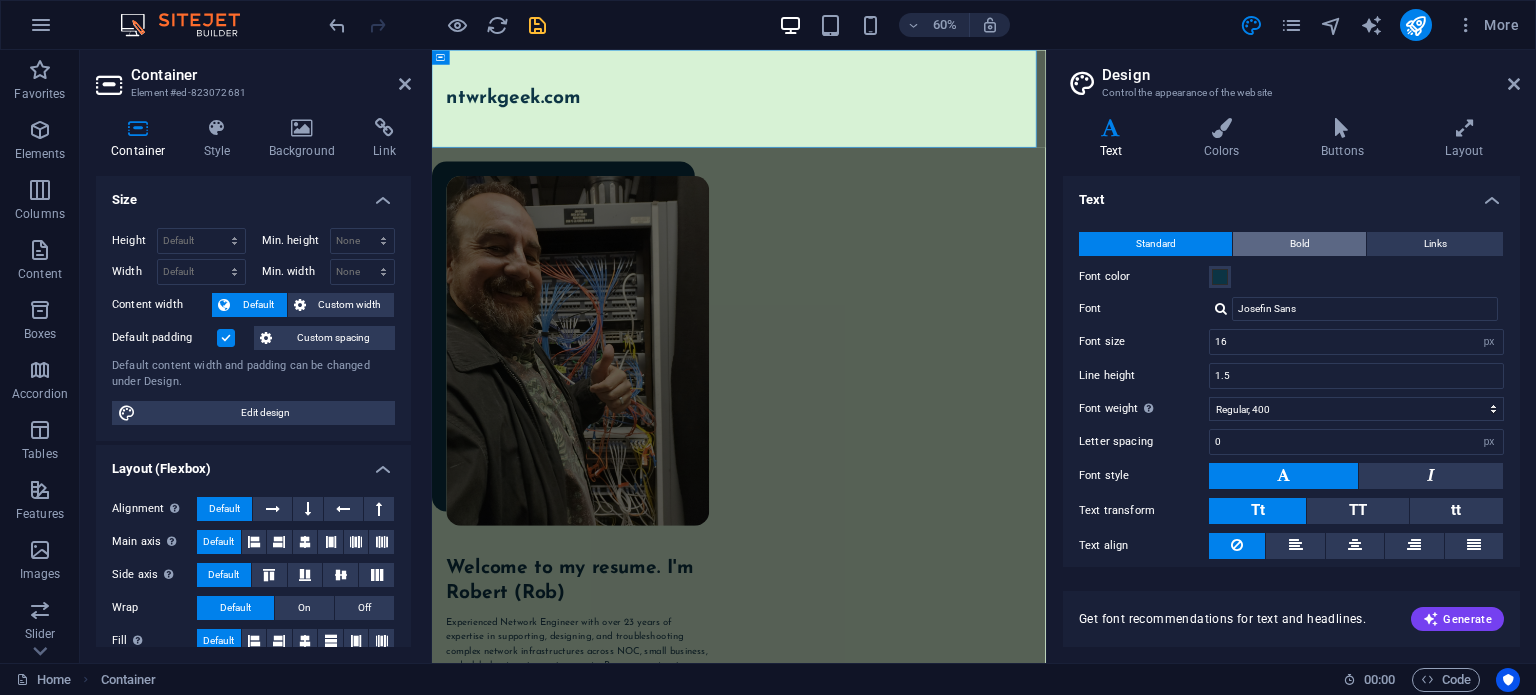 click on "Bold" at bounding box center (1300, 244) 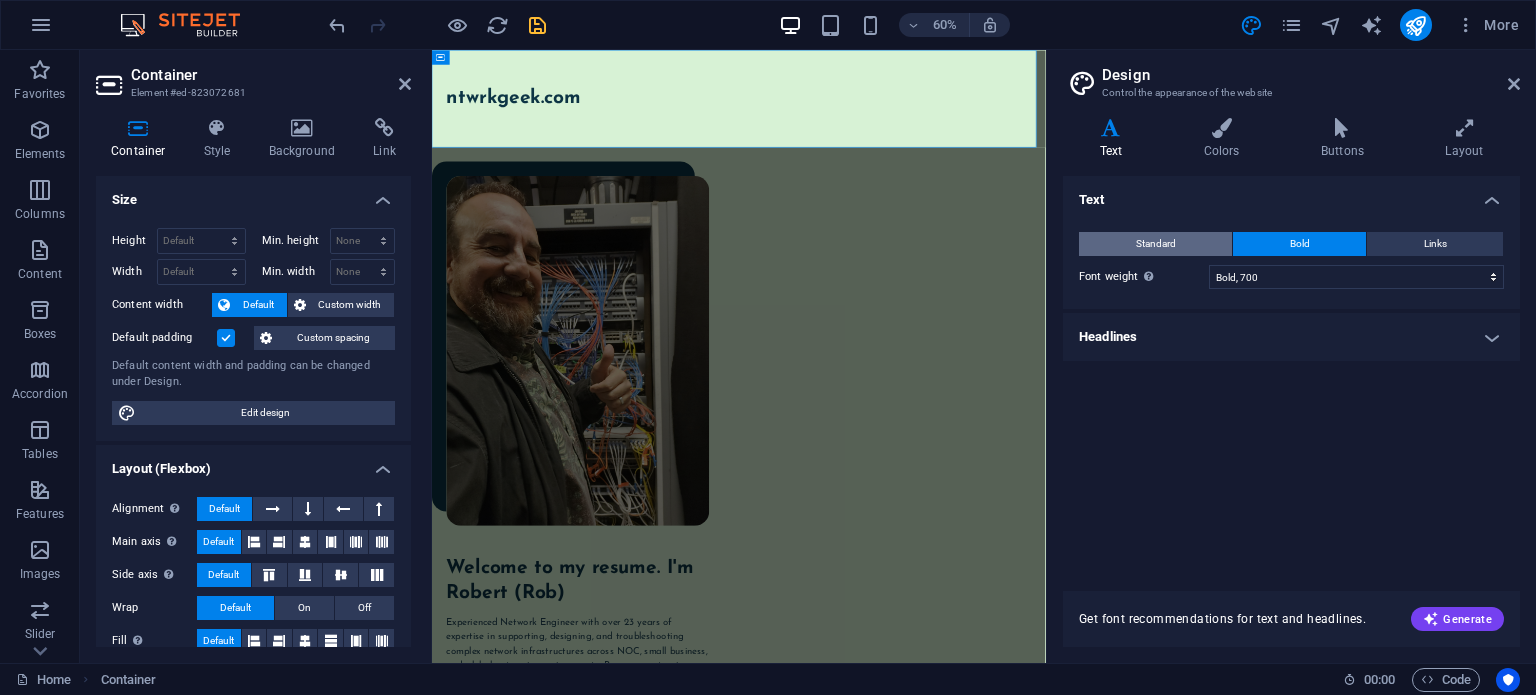 click on "Standard" at bounding box center [1156, 244] 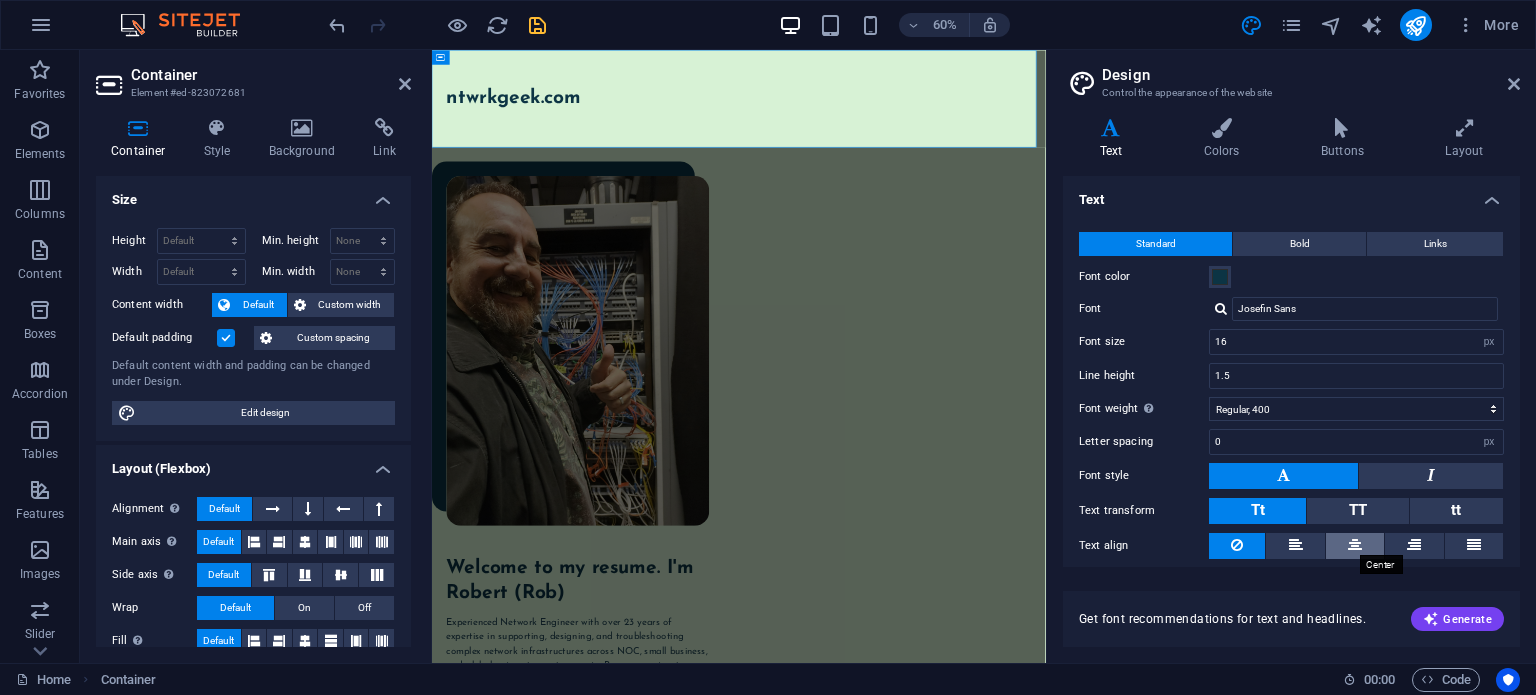 click at bounding box center (1355, 545) 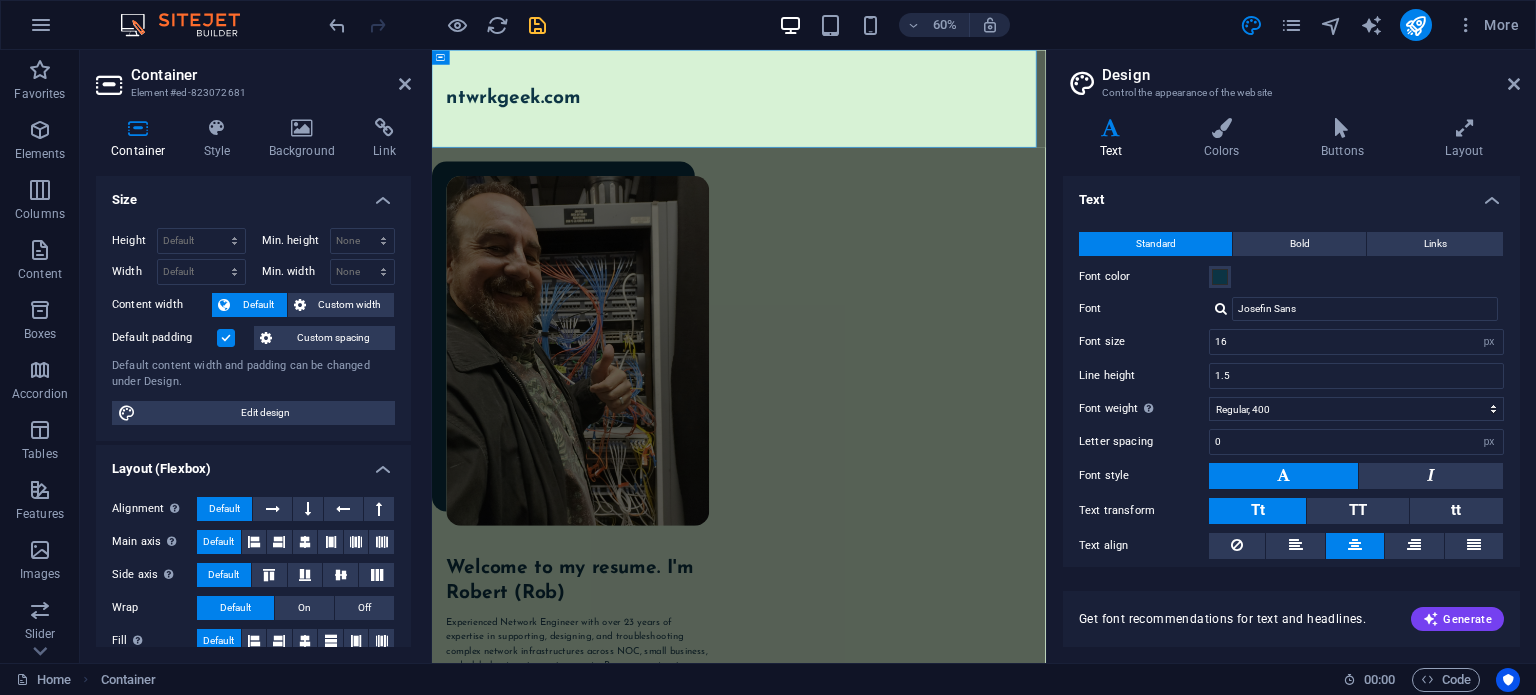 click at bounding box center (1355, 545) 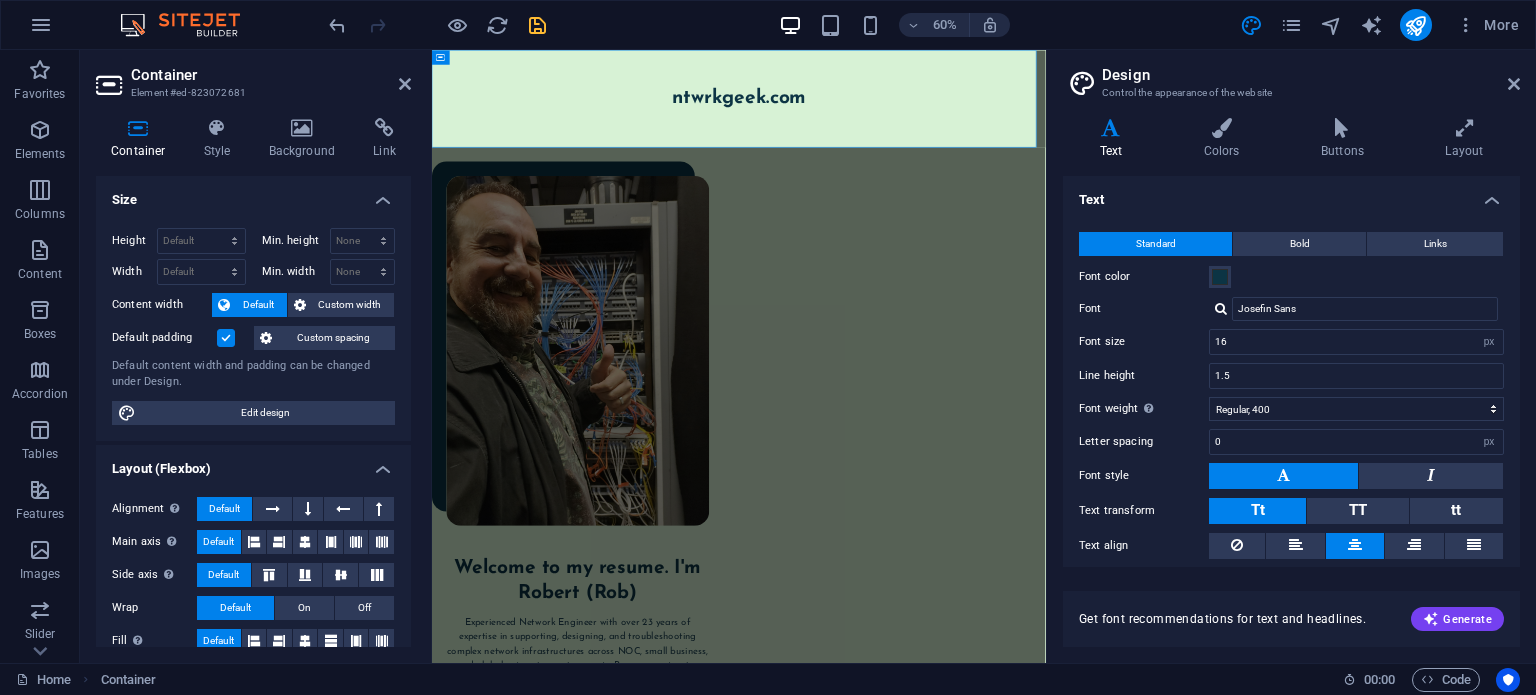 click on "Get font recommendations for text and headlines. Generate" at bounding box center (1291, 607) 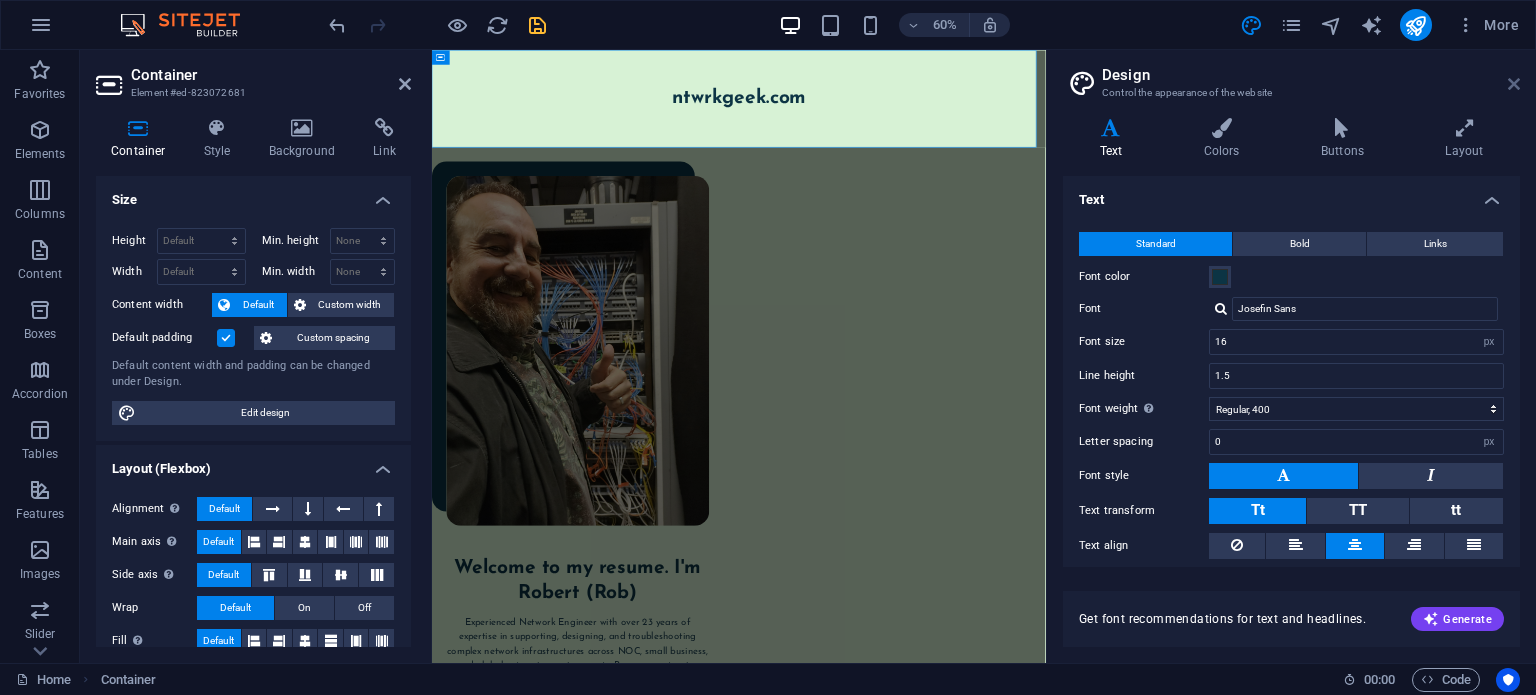 click at bounding box center [1514, 84] 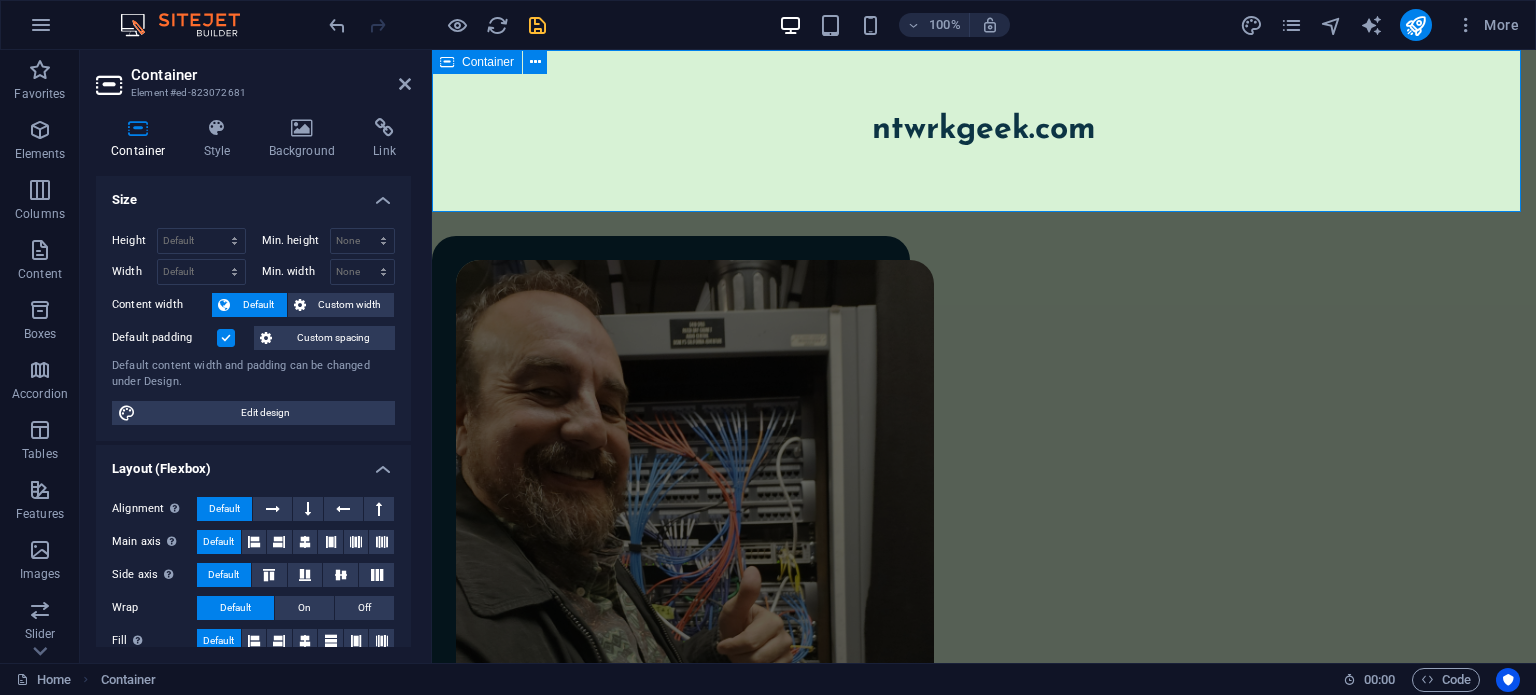 click on "ntwrkgeek.com" at bounding box center (984, 131) 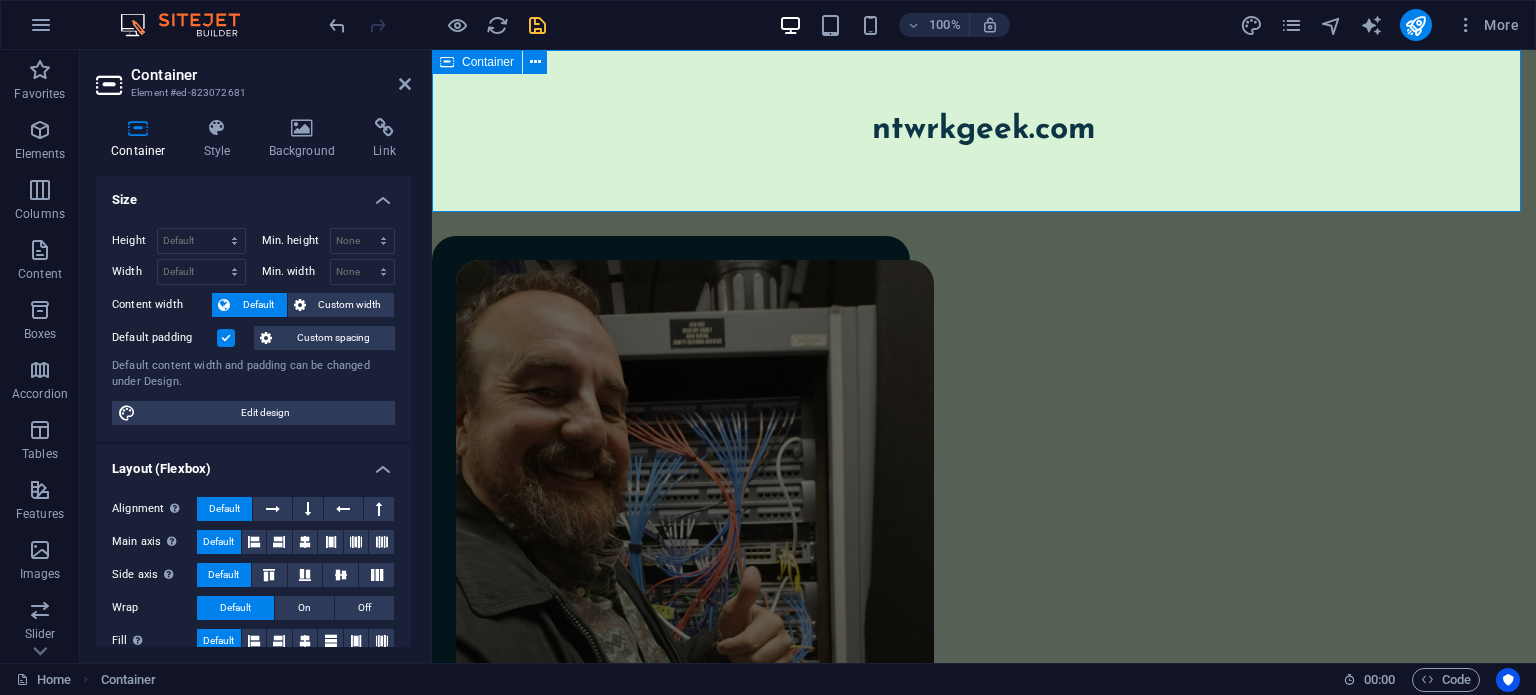 click on "ntwrkgeek.com" at bounding box center [984, 131] 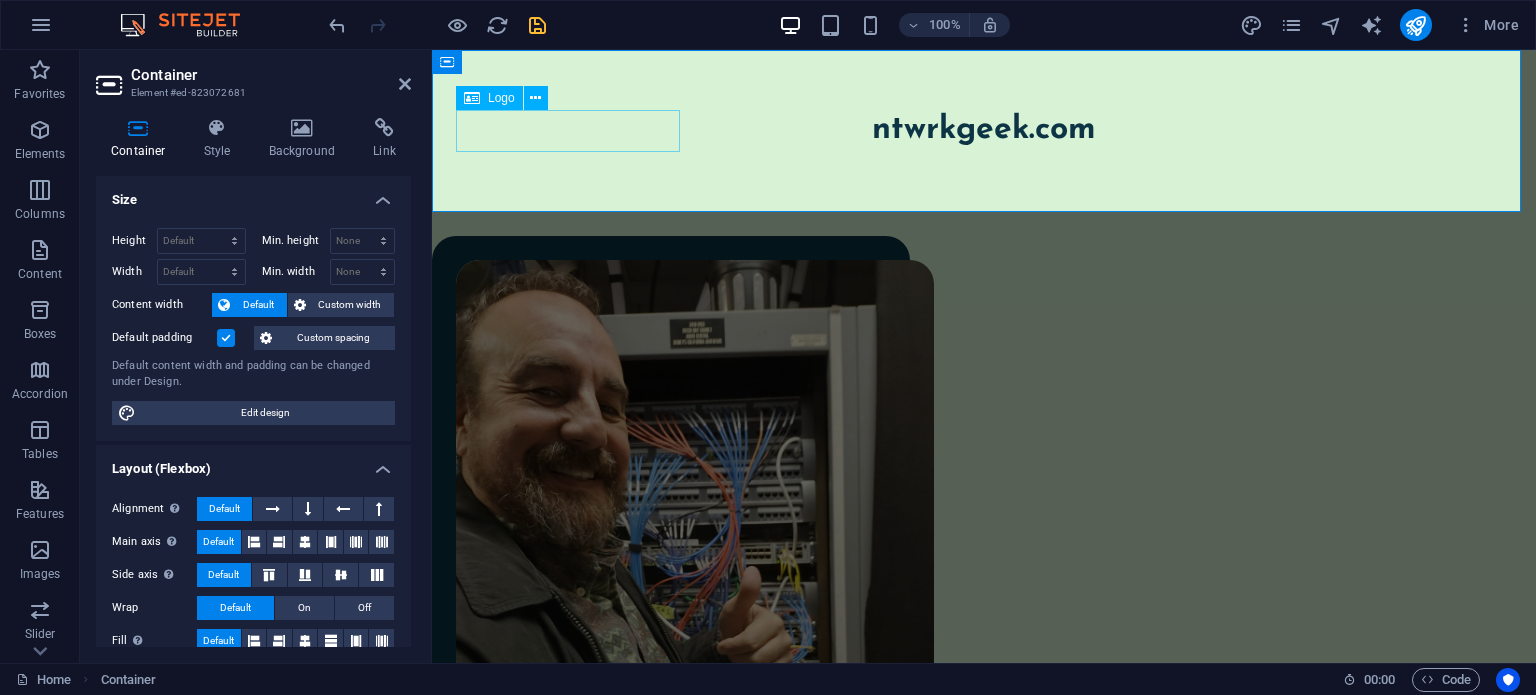 click on "ntwrkgeek.com" at bounding box center [984, 131] 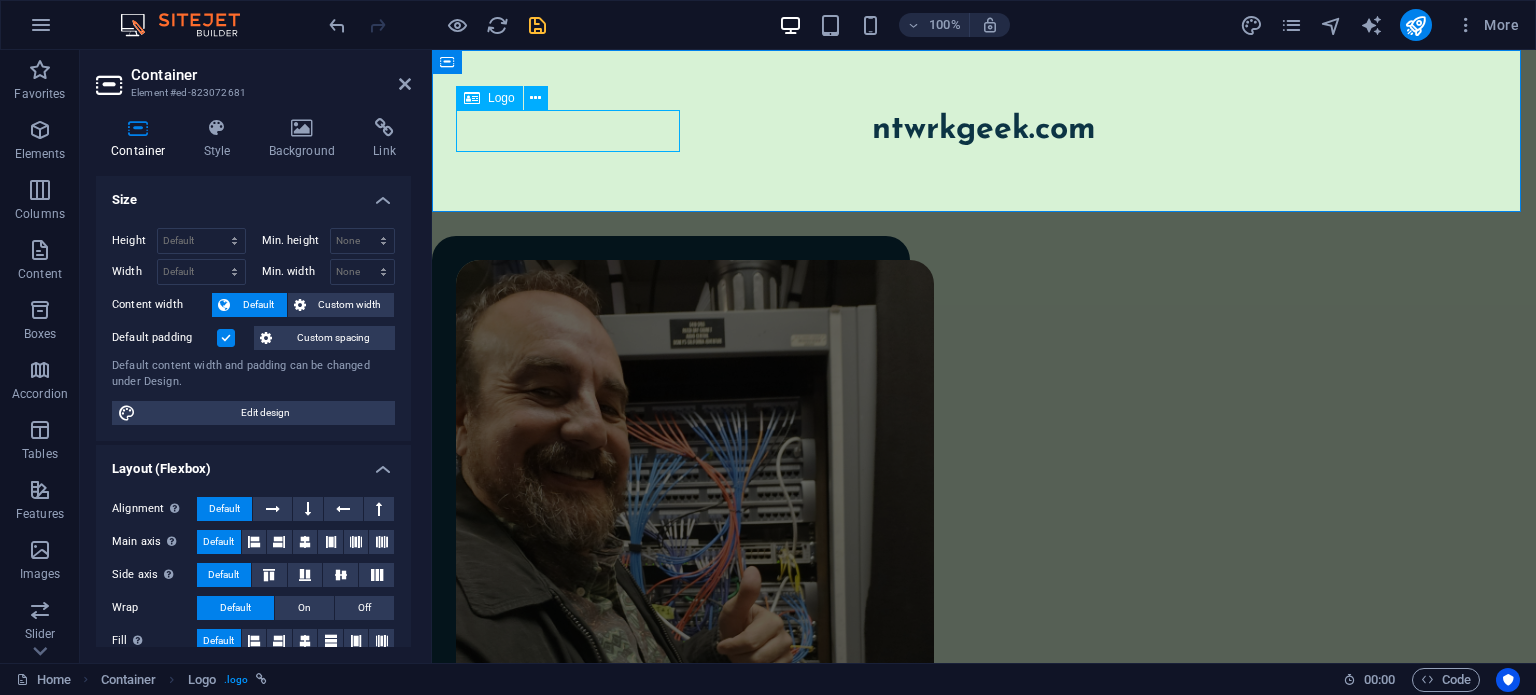 click on "ntwrkgeek.com" at bounding box center [984, 131] 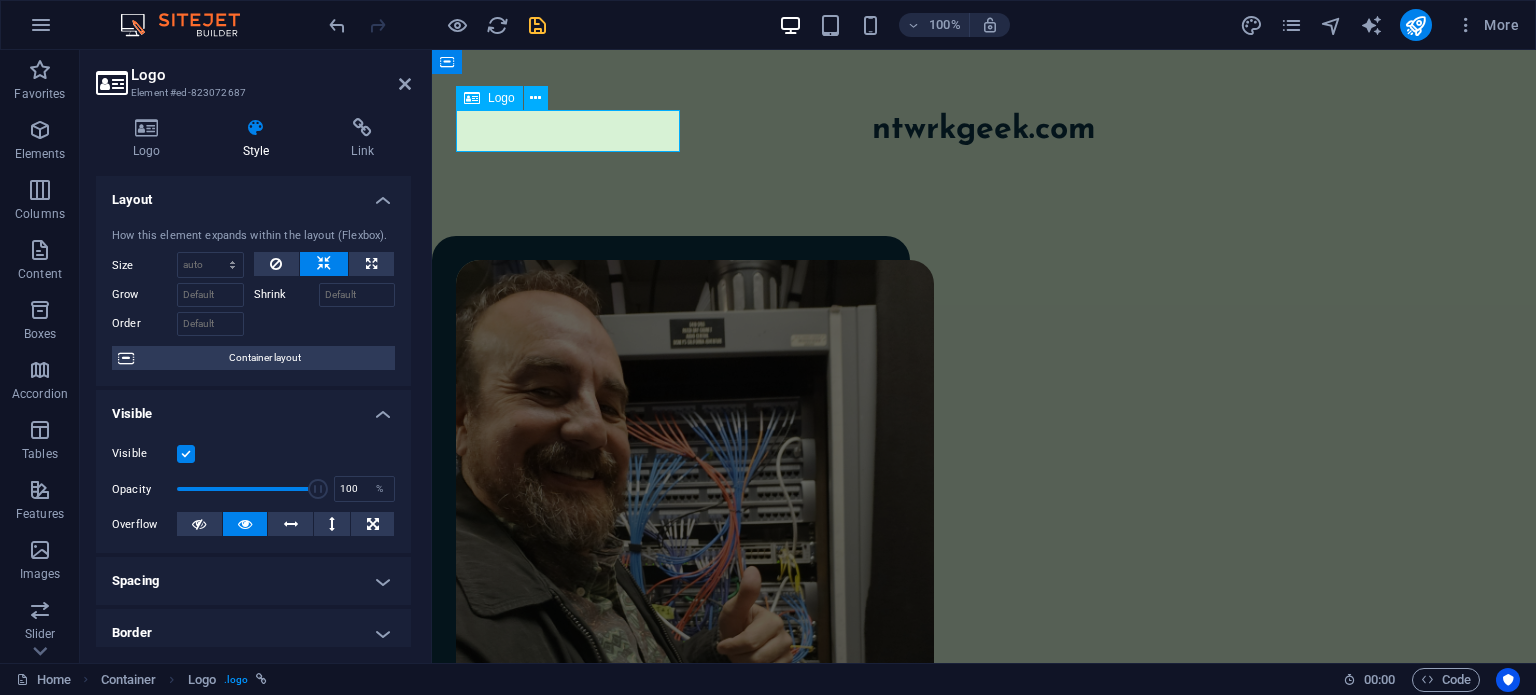 click on "ntwrkgeek.com" at bounding box center (984, 131) 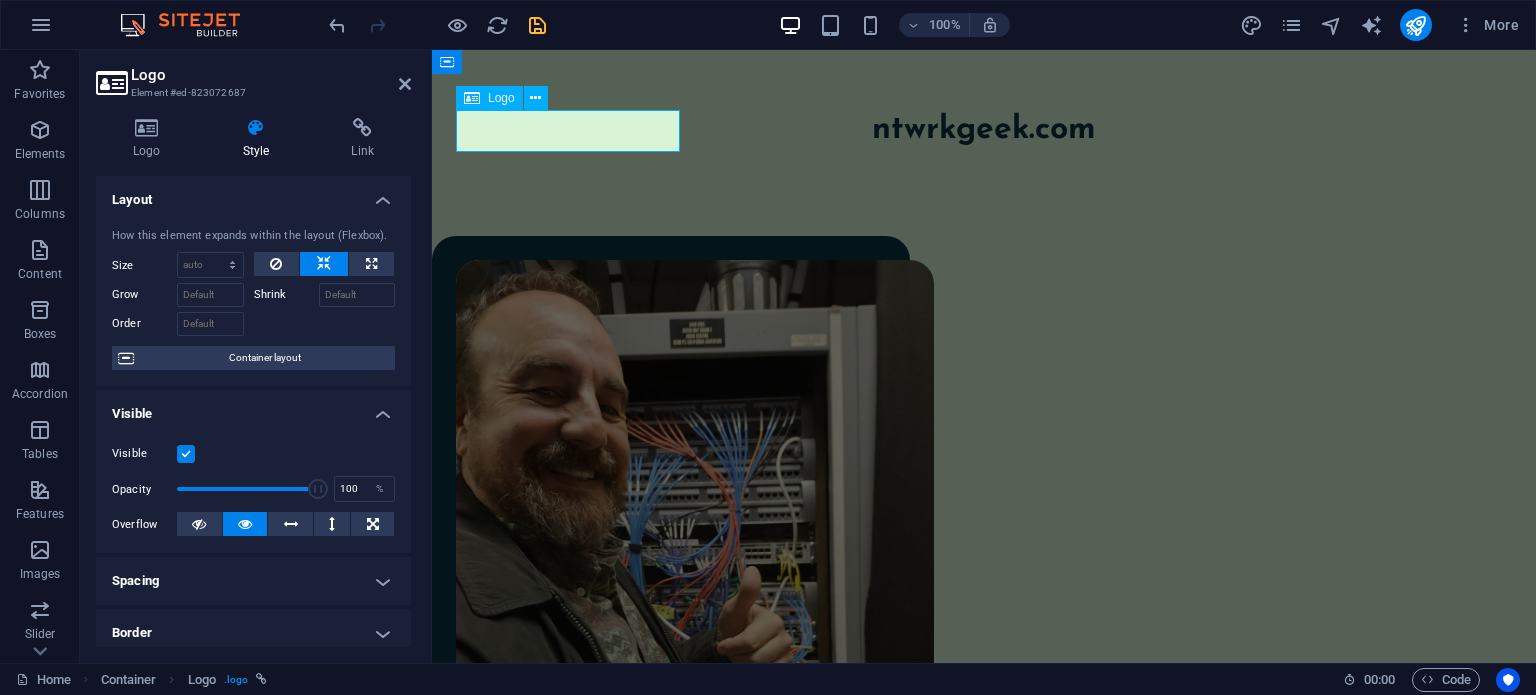 click on "ntwrkgeek.com" at bounding box center (984, 131) 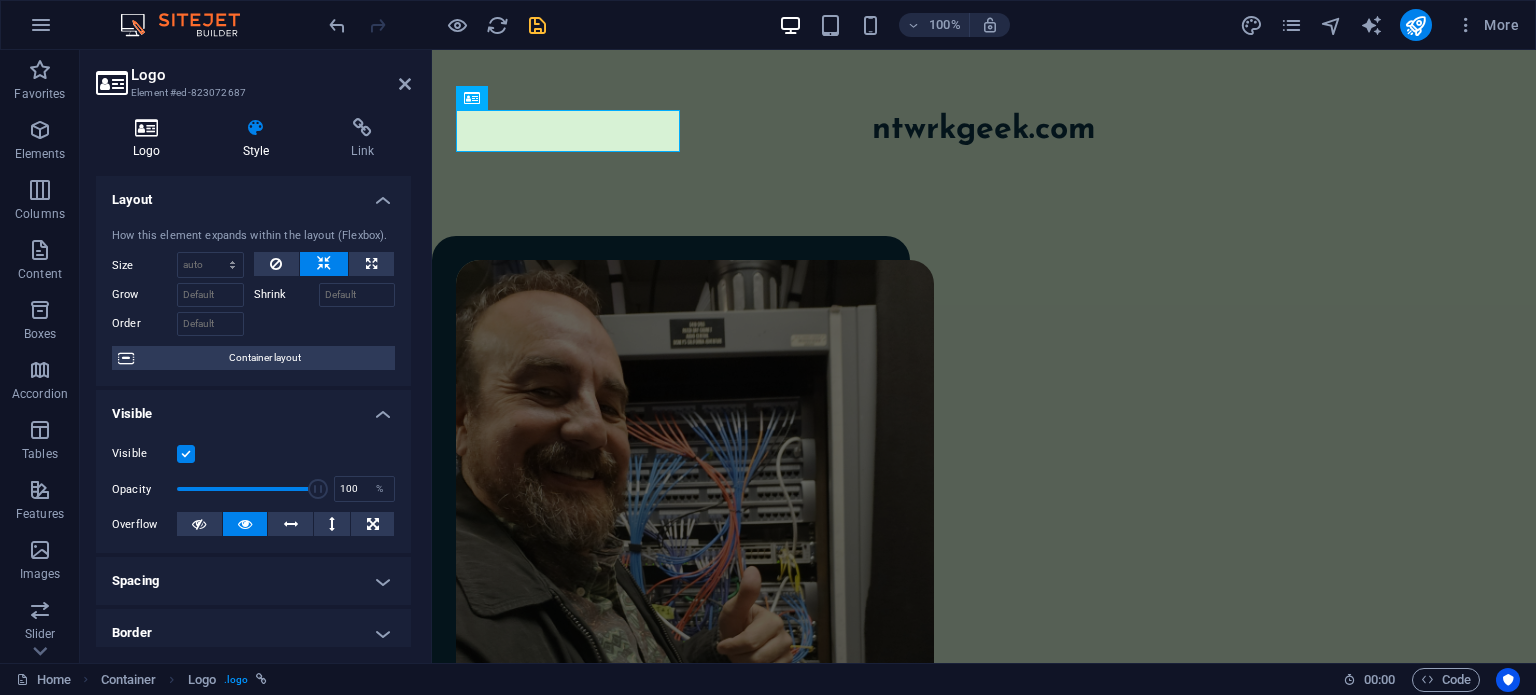 click at bounding box center (147, 128) 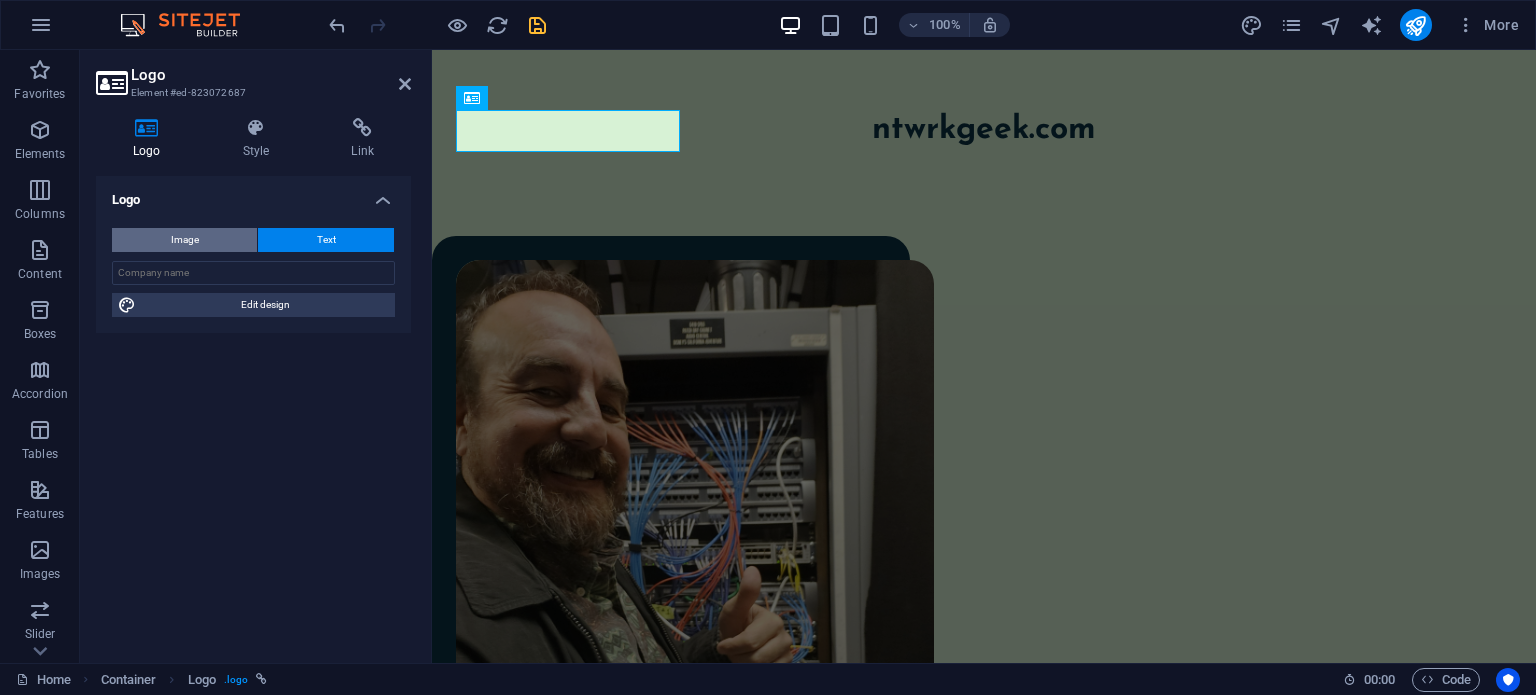 click on "Image" at bounding box center [184, 240] 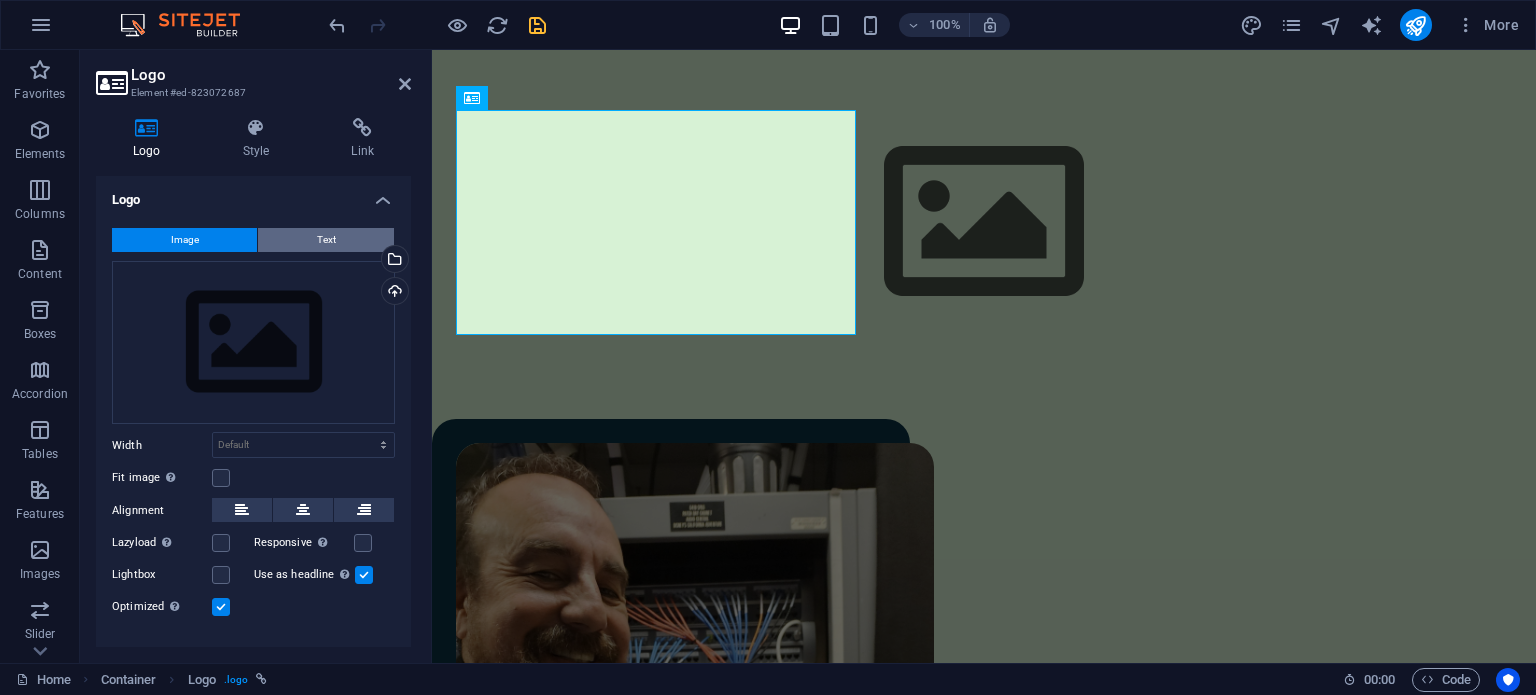 click on "Text" at bounding box center (326, 240) 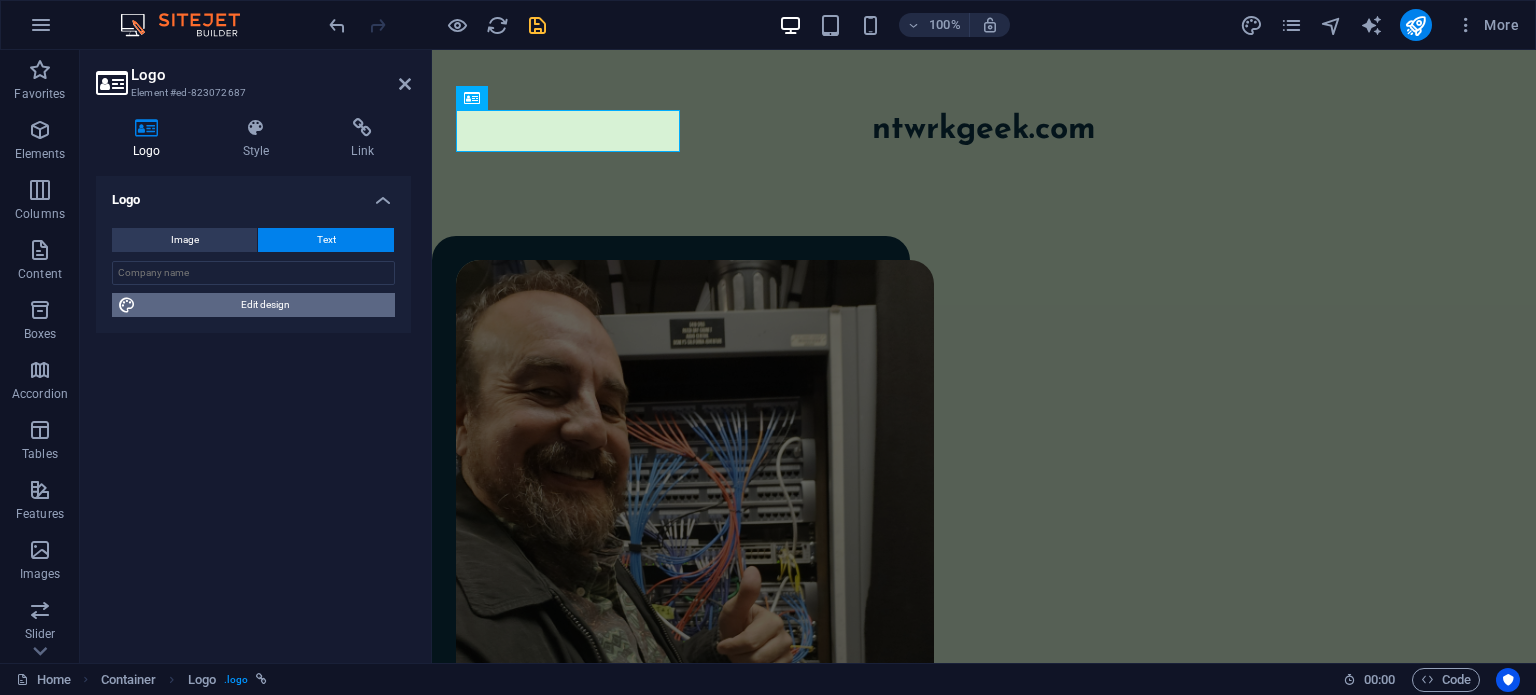 click on "Edit design" at bounding box center [265, 305] 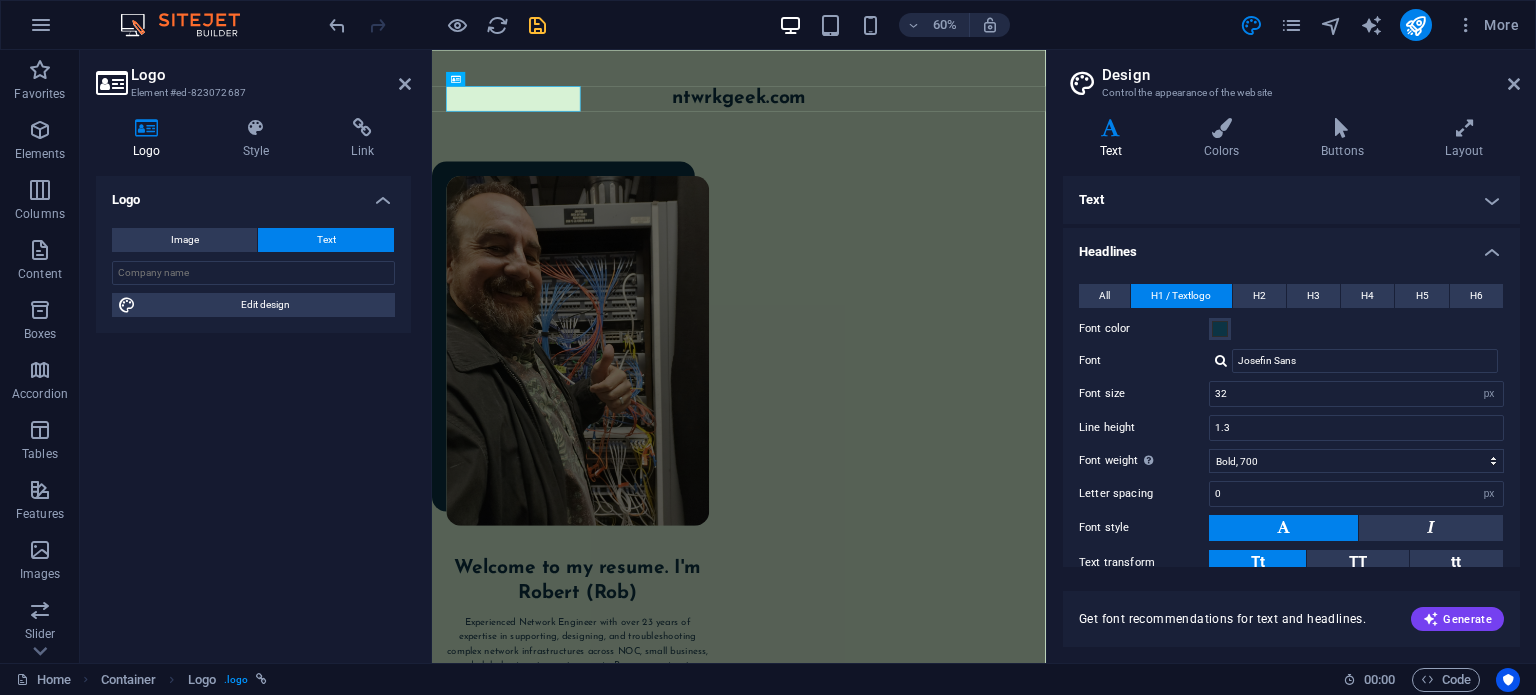 scroll, scrollTop: 129, scrollLeft: 0, axis: vertical 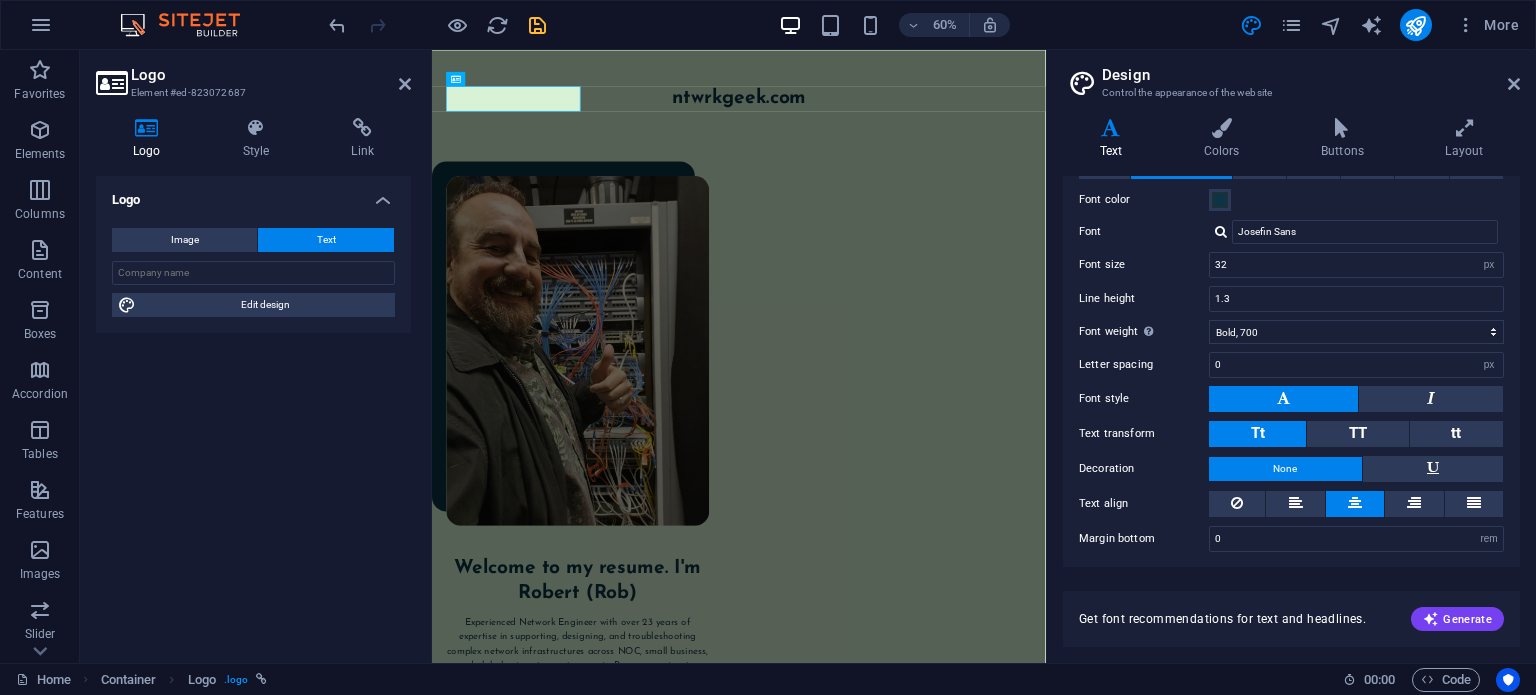 click at bounding box center (1355, 504) 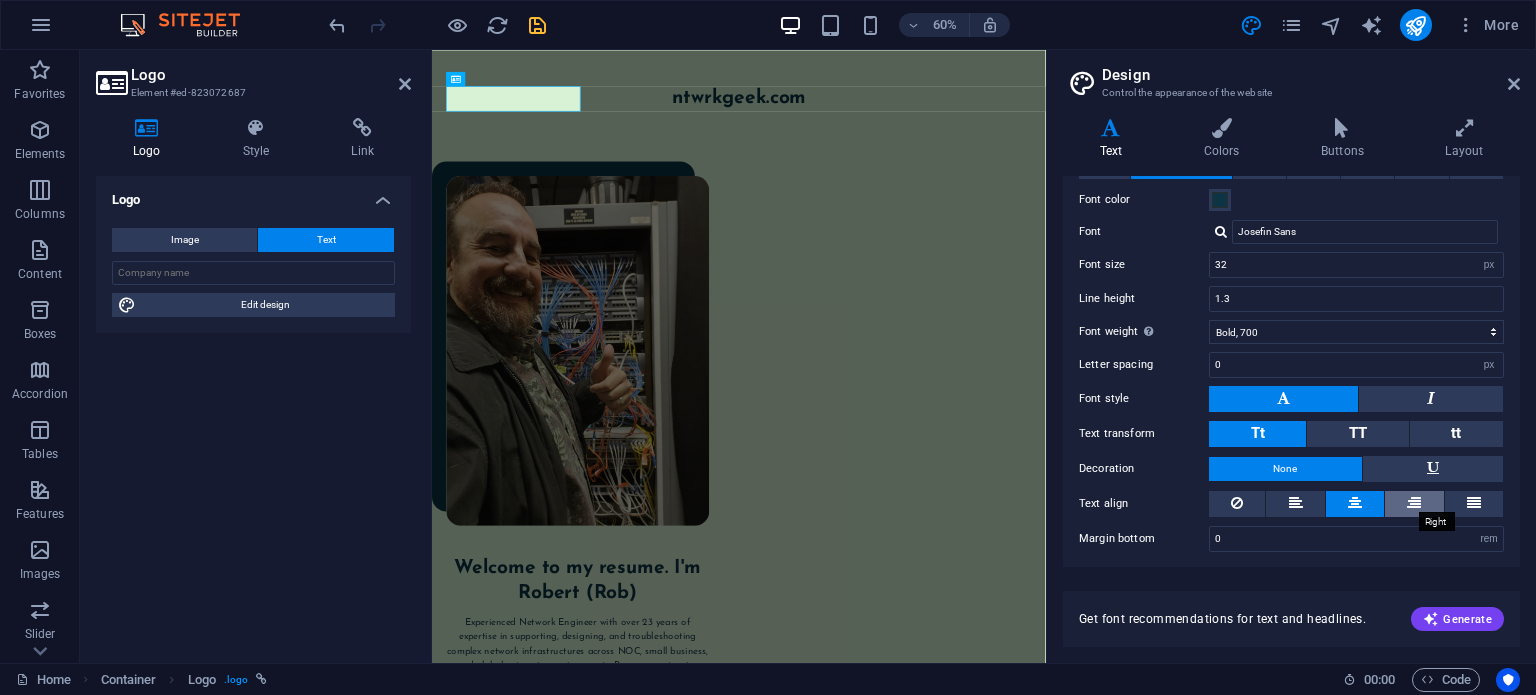 click at bounding box center [1414, 503] 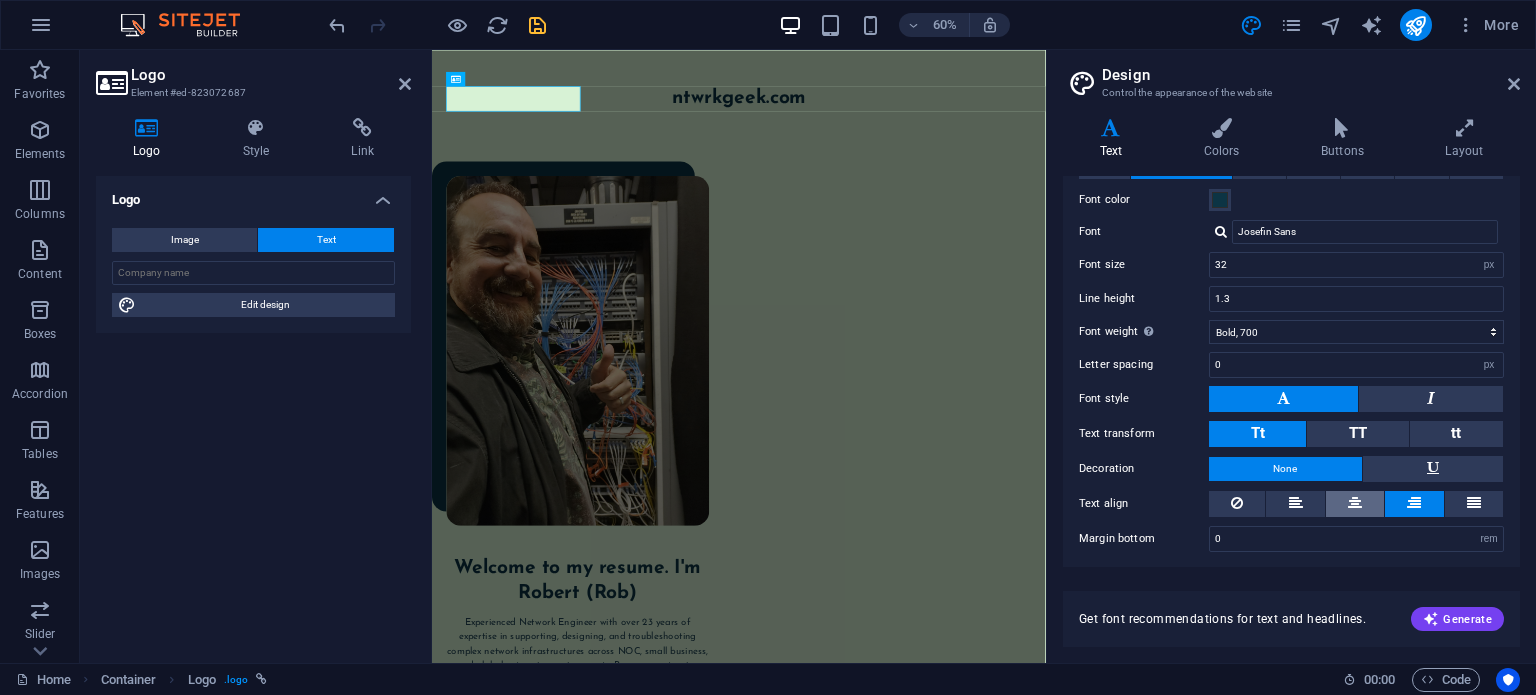 click at bounding box center (1355, 503) 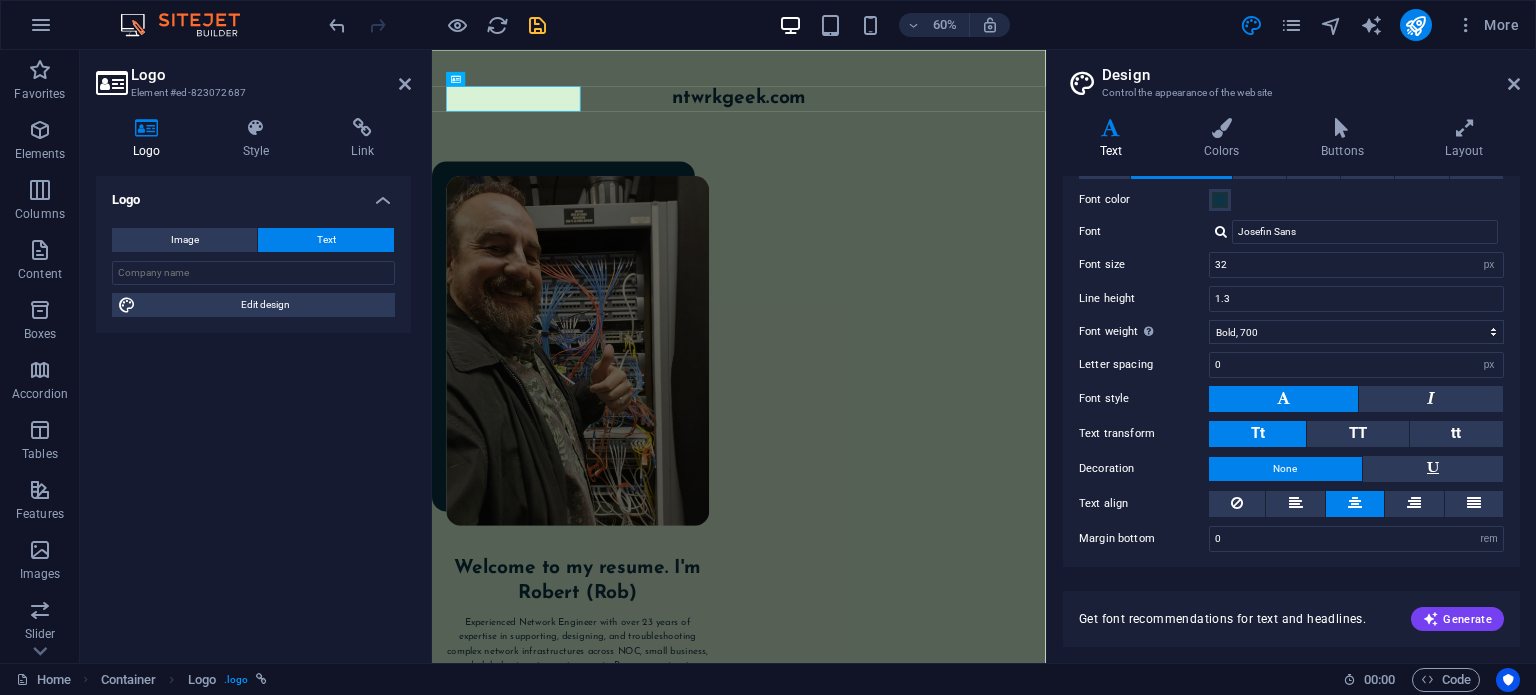type 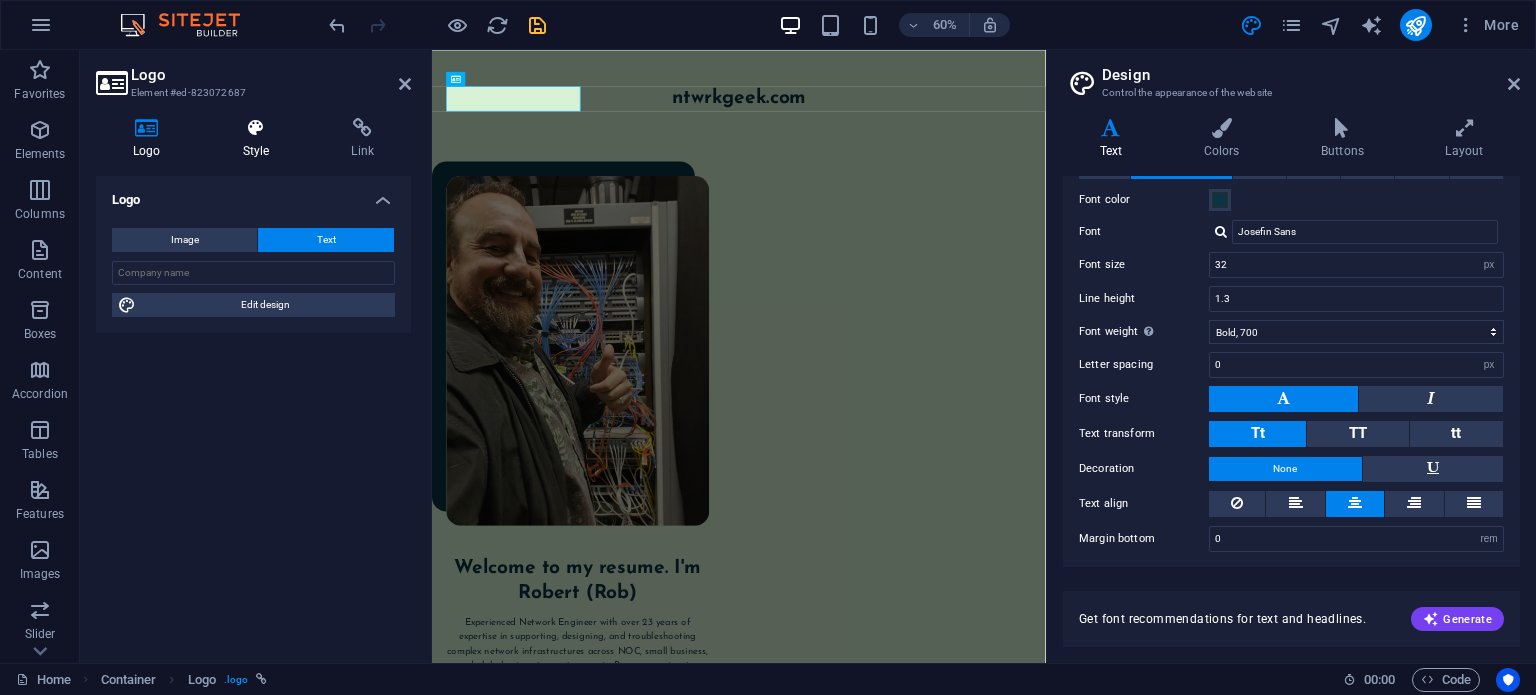 click at bounding box center (256, 128) 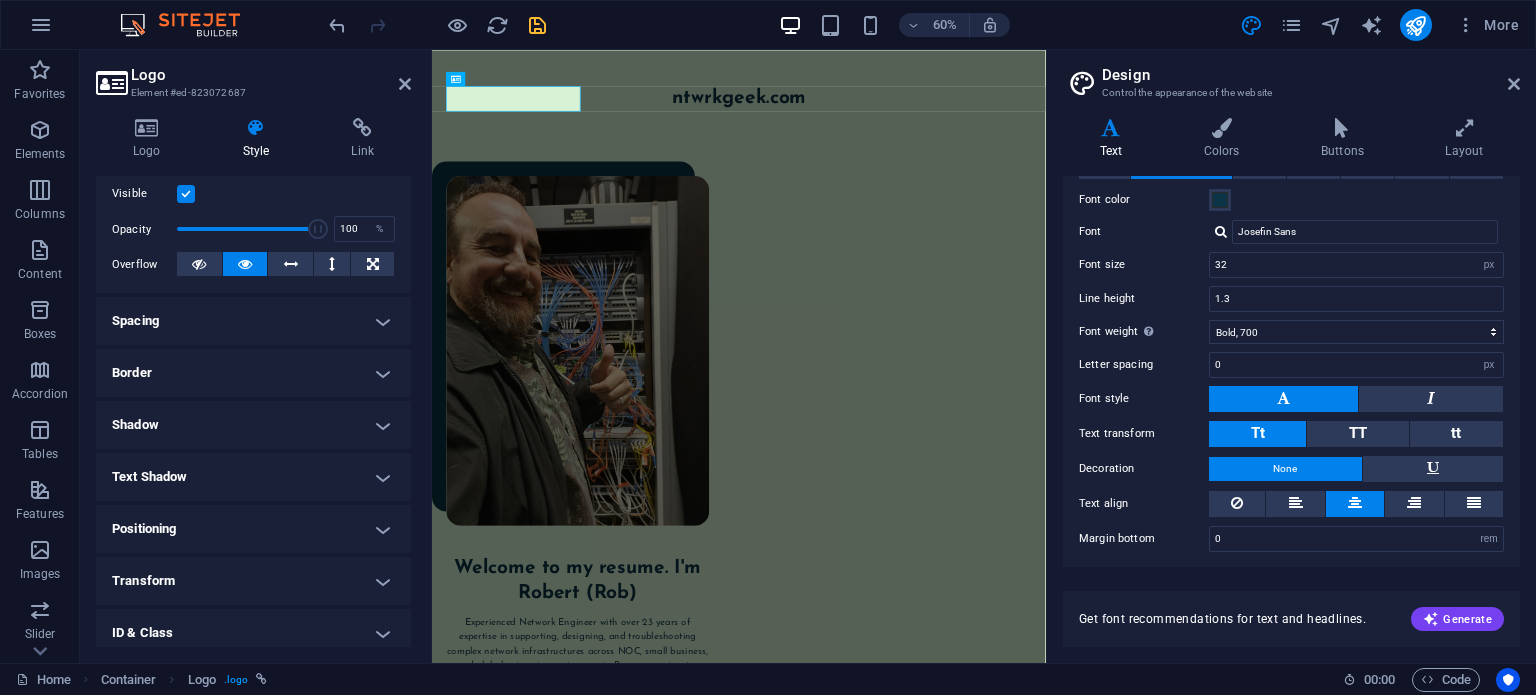 scroll, scrollTop: 372, scrollLeft: 0, axis: vertical 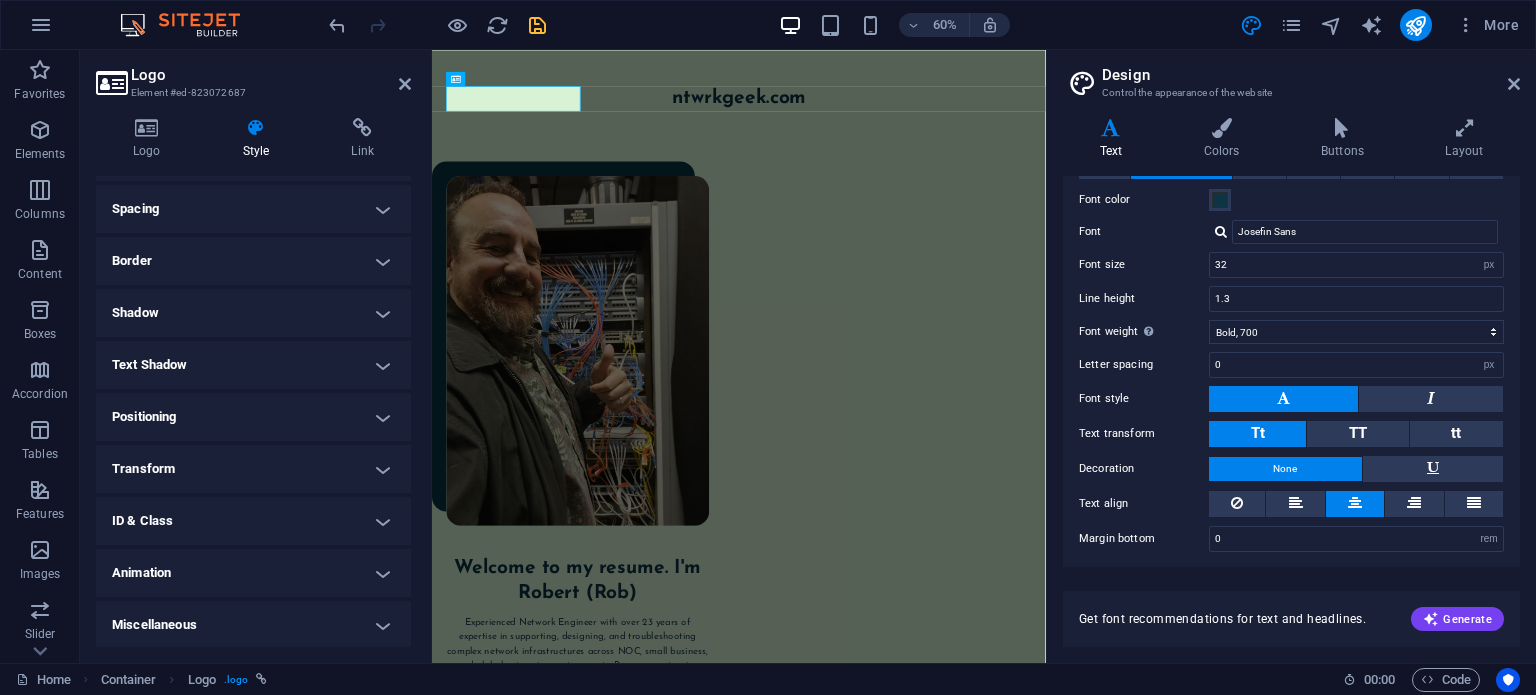 click on "Text Shadow" at bounding box center (253, 365) 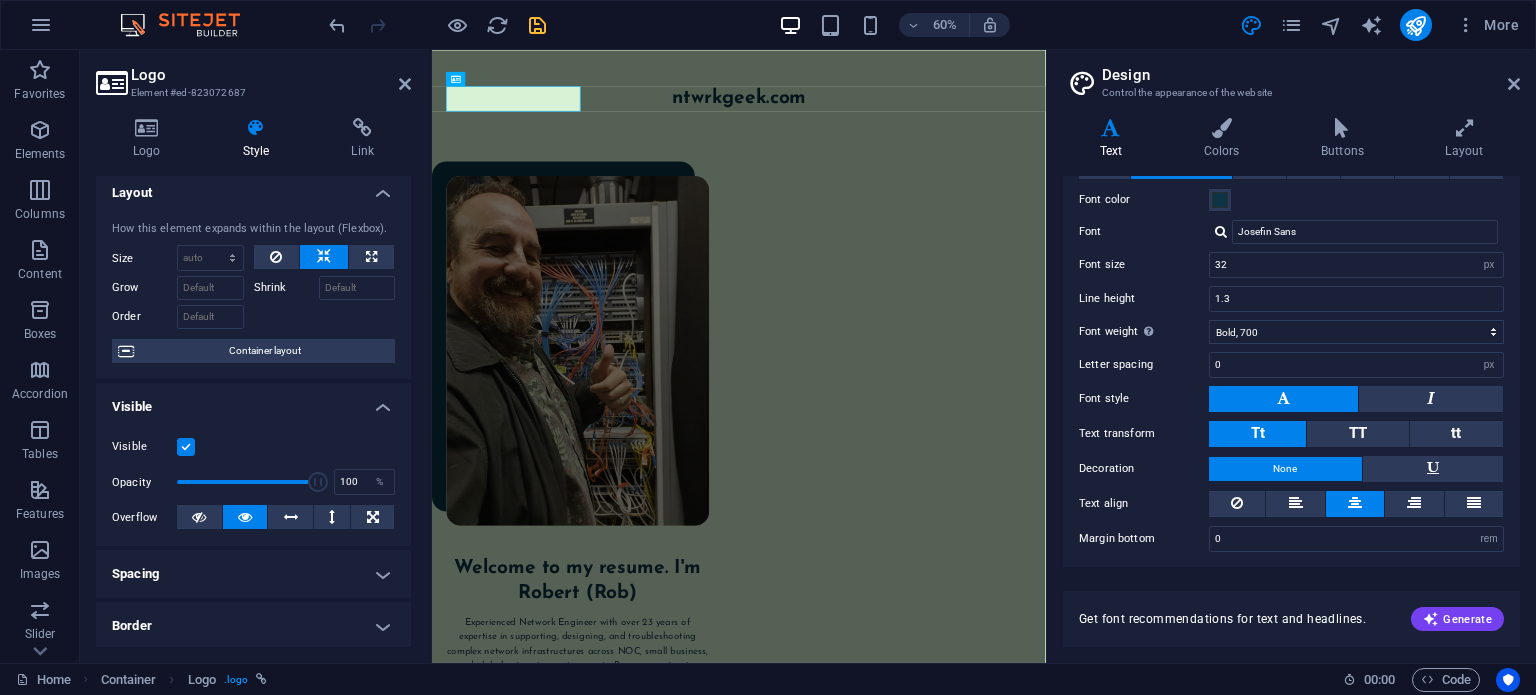 scroll, scrollTop: 0, scrollLeft: 0, axis: both 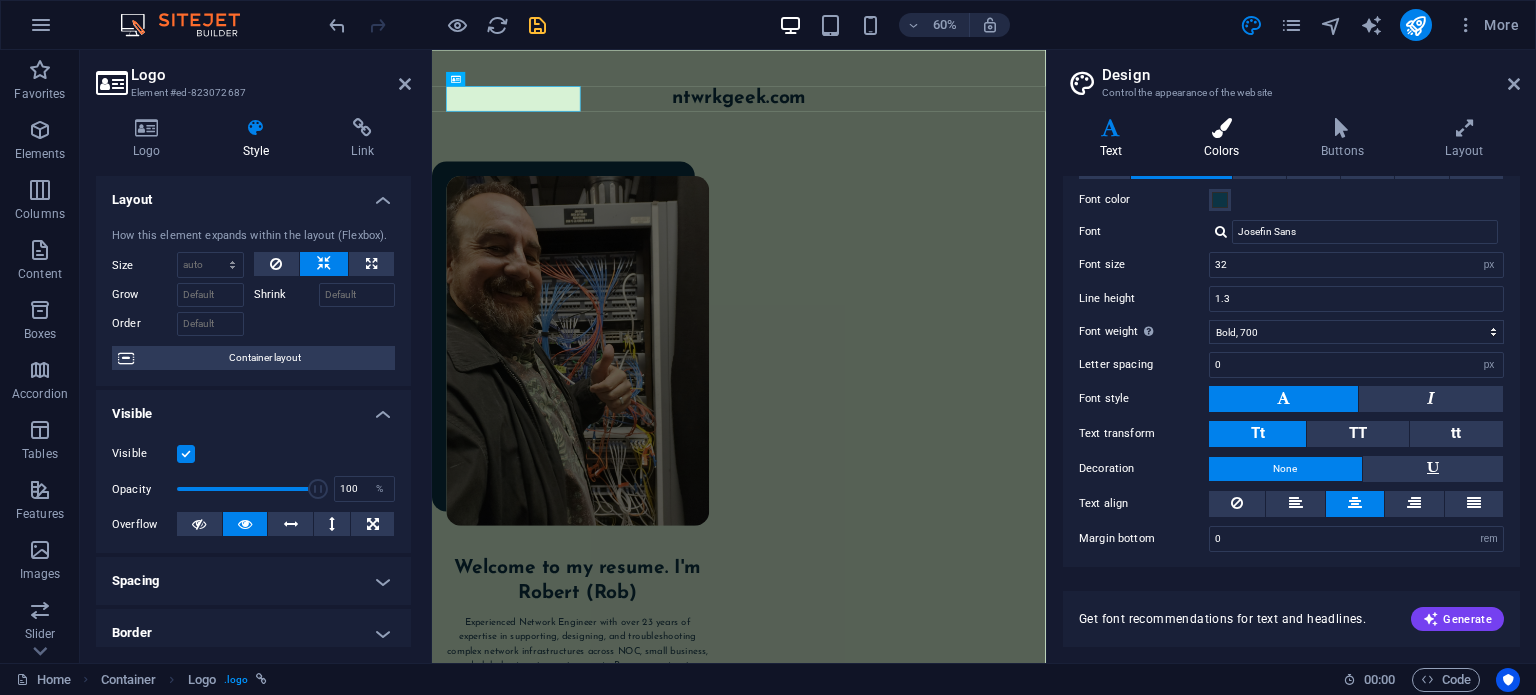 click at bounding box center [1221, 128] 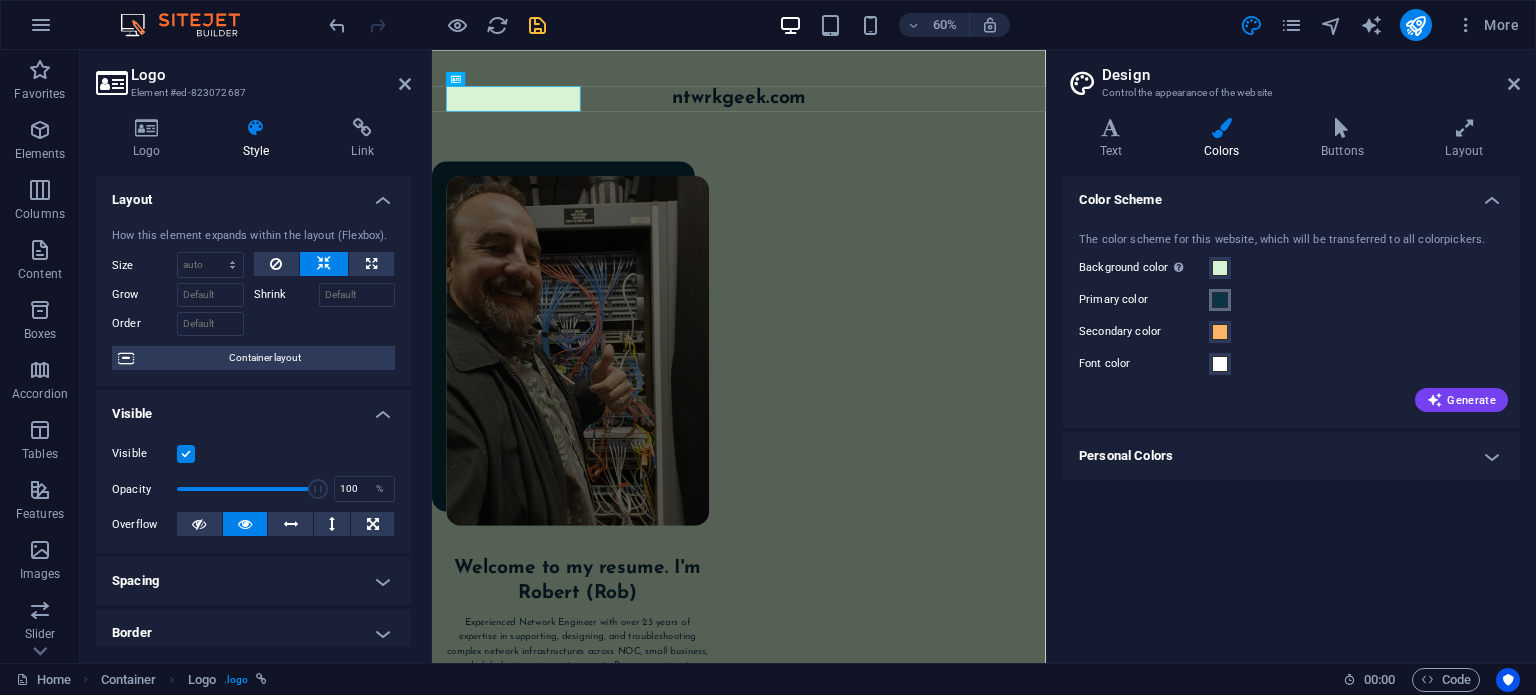 click on "Primary color" at bounding box center [1220, 300] 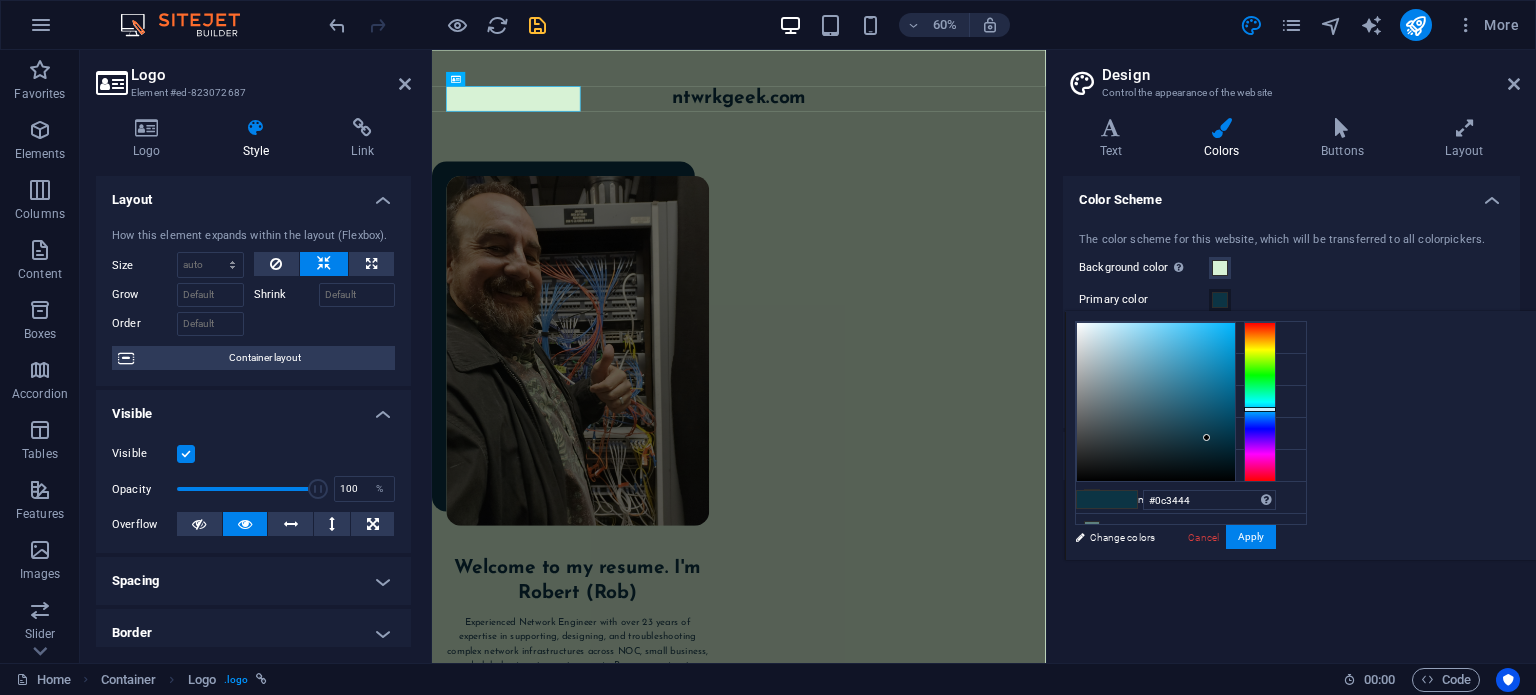 click on "Primary color" at bounding box center [1220, 300] 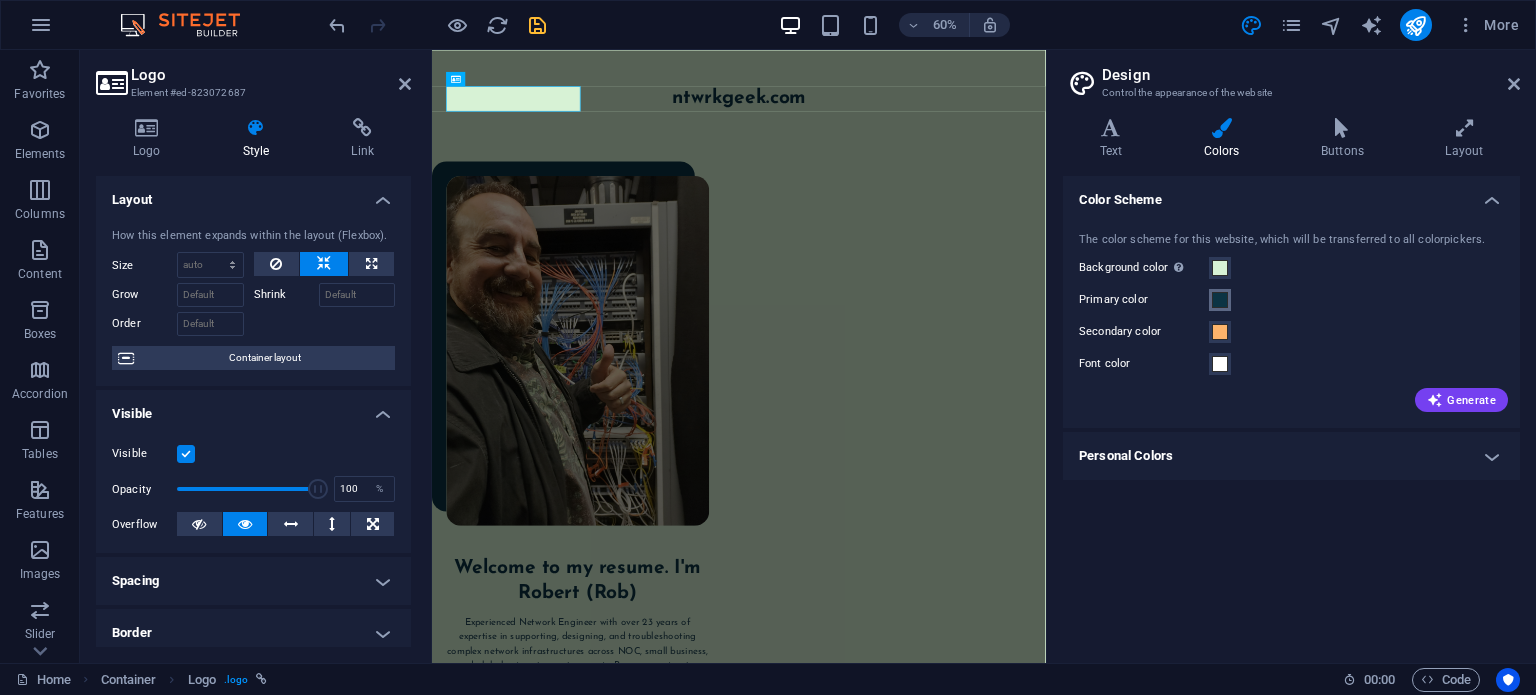 click on "Primary color" at bounding box center (1220, 300) 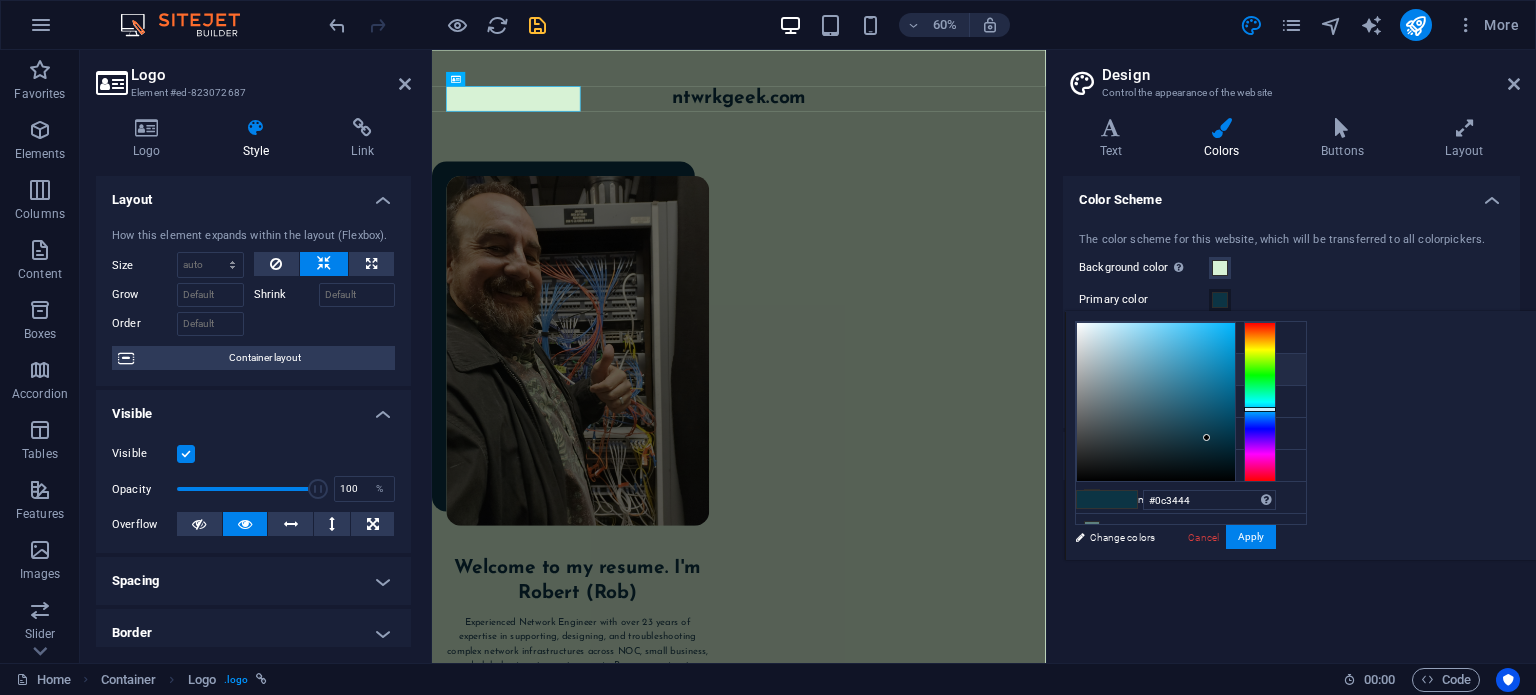 drag, startPoint x: 1242, startPoint y: 363, endPoint x: 1172, endPoint y: 368, distance: 70.178345 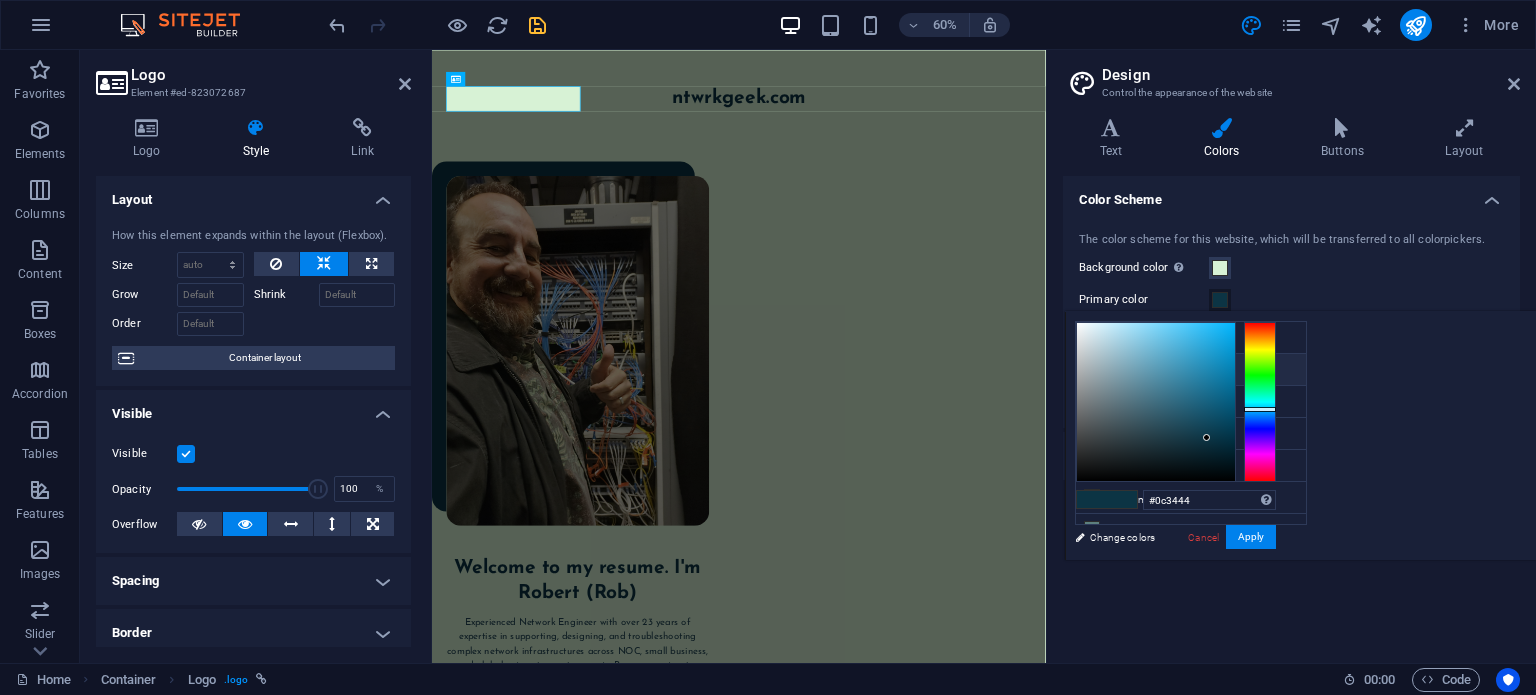 click on "Primary color
#0c3444" at bounding box center [1191, 370] 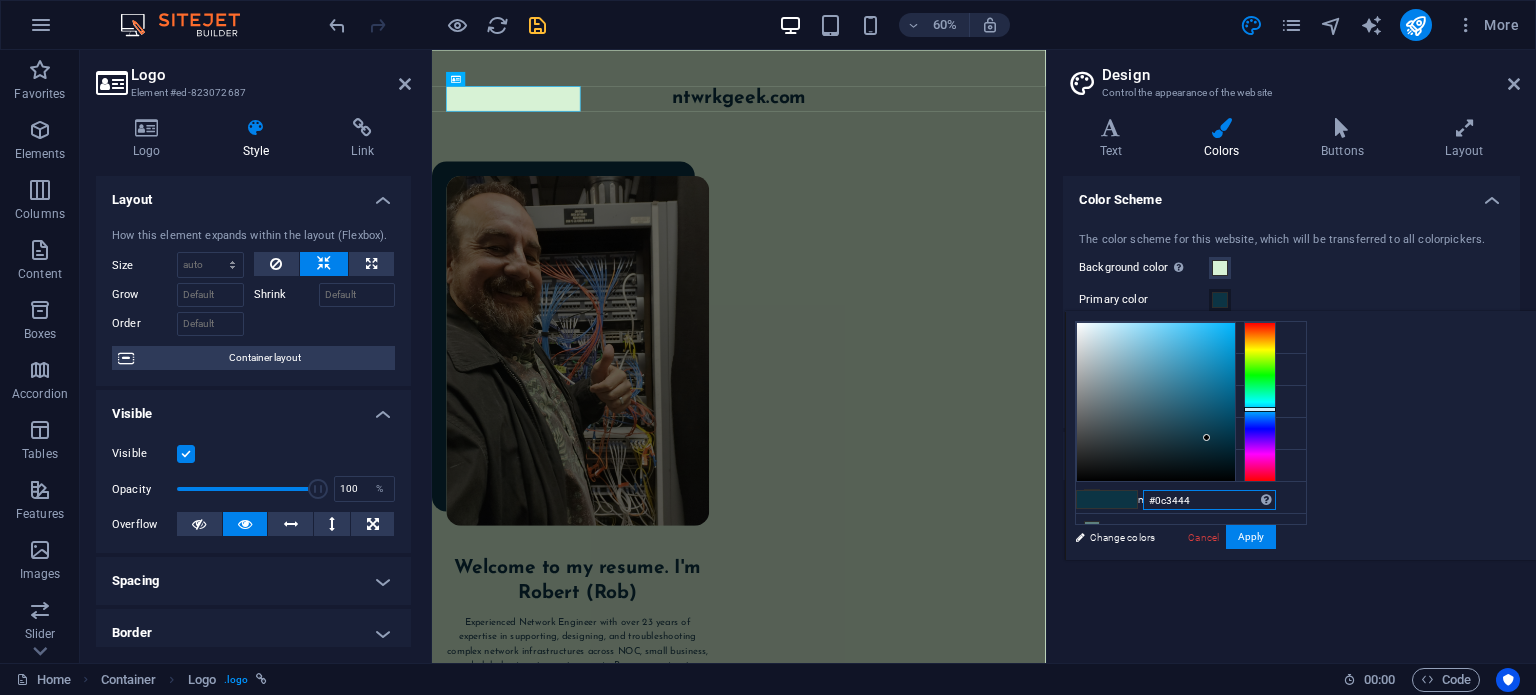 drag, startPoint x: 1460, startPoint y: 499, endPoint x: 1391, endPoint y: 500, distance: 69.00725 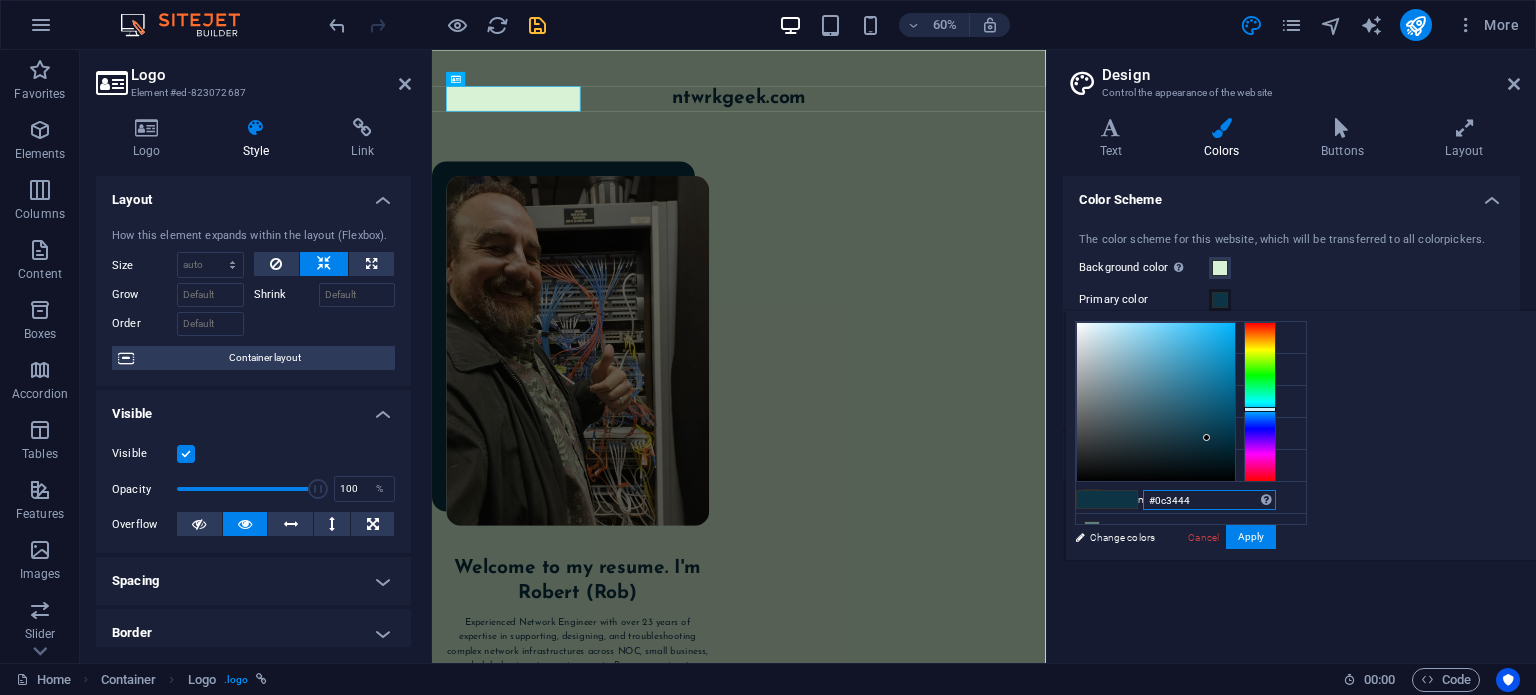 click on "#0c3444 Supported formats #0852ed rgb(8, 82, 237) rgba(8, 82, 237, 90%) hsv(221,97,93) hsl(221, 93%, 48%) Cancel Apply" at bounding box center (1175, 581) 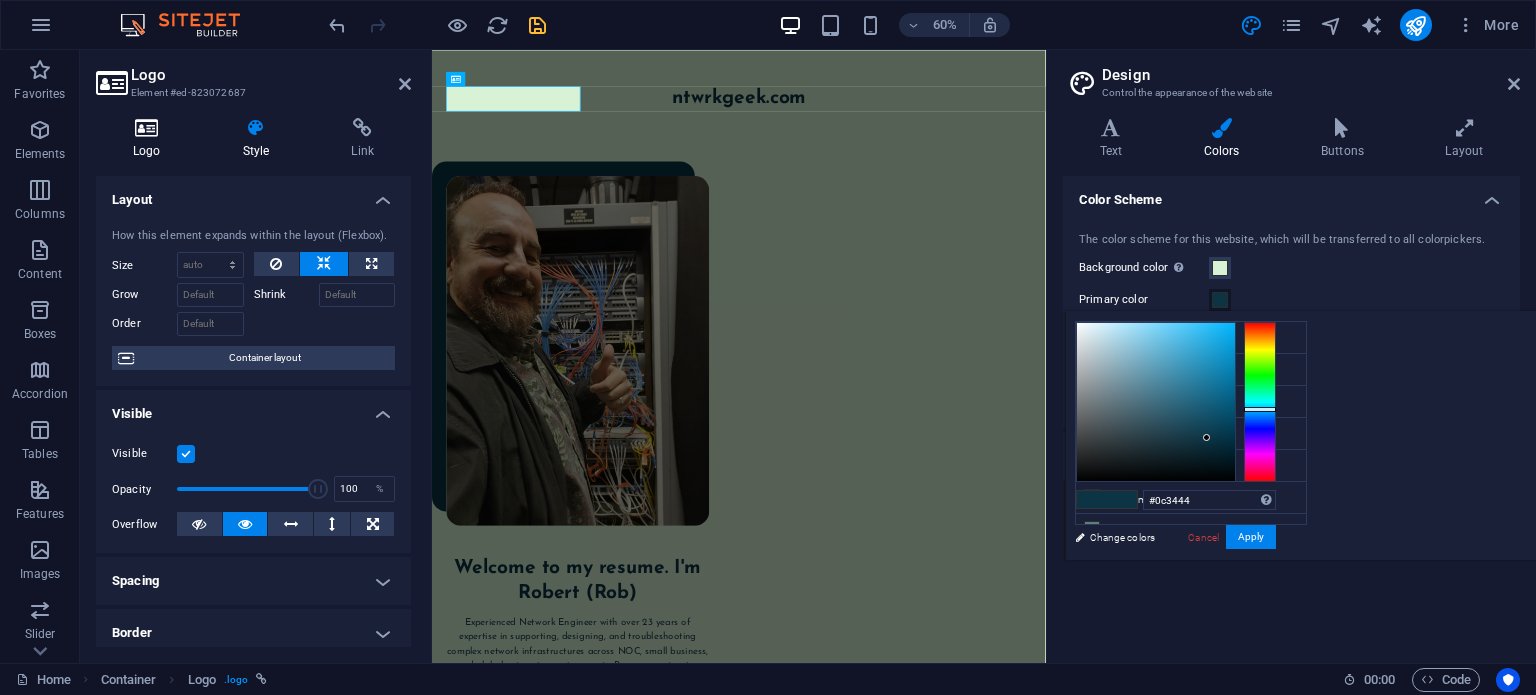 click on "Logo" at bounding box center (151, 139) 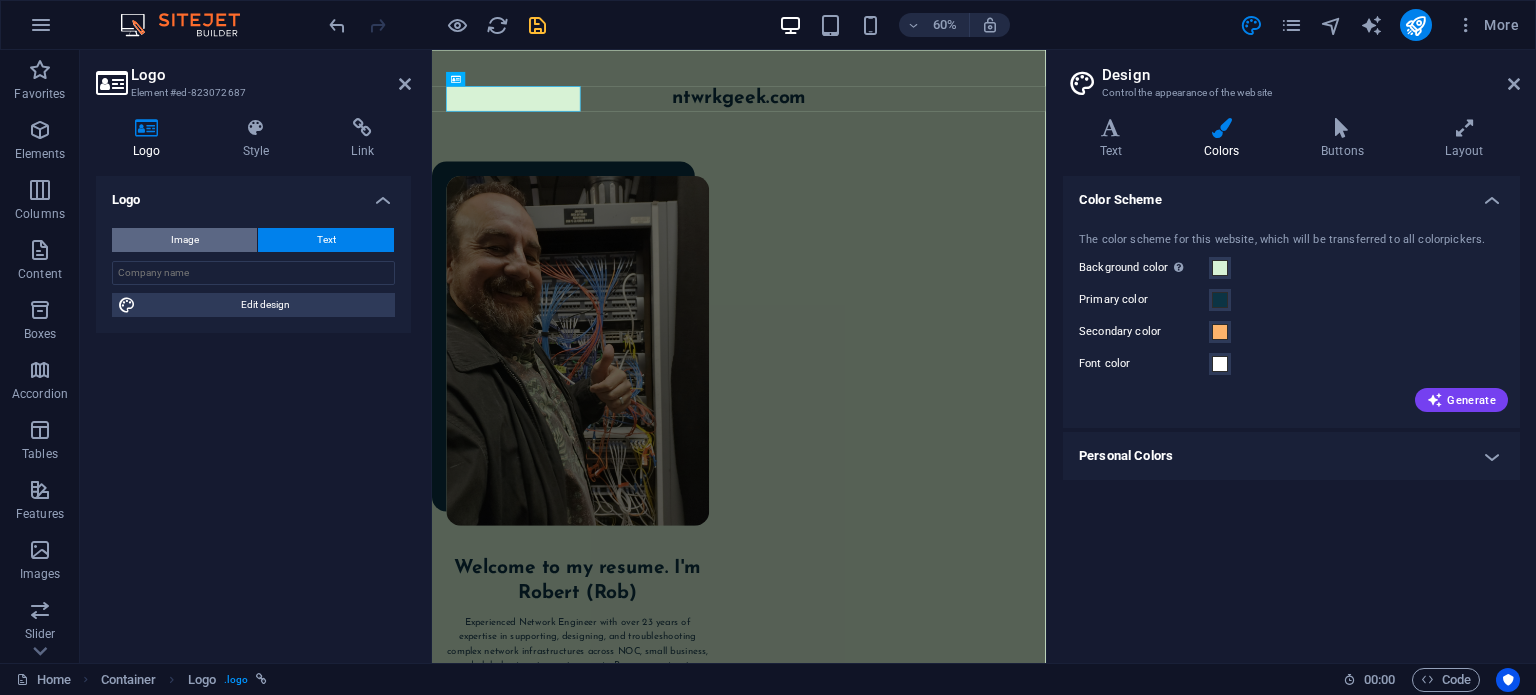 click on "Image" at bounding box center [185, 240] 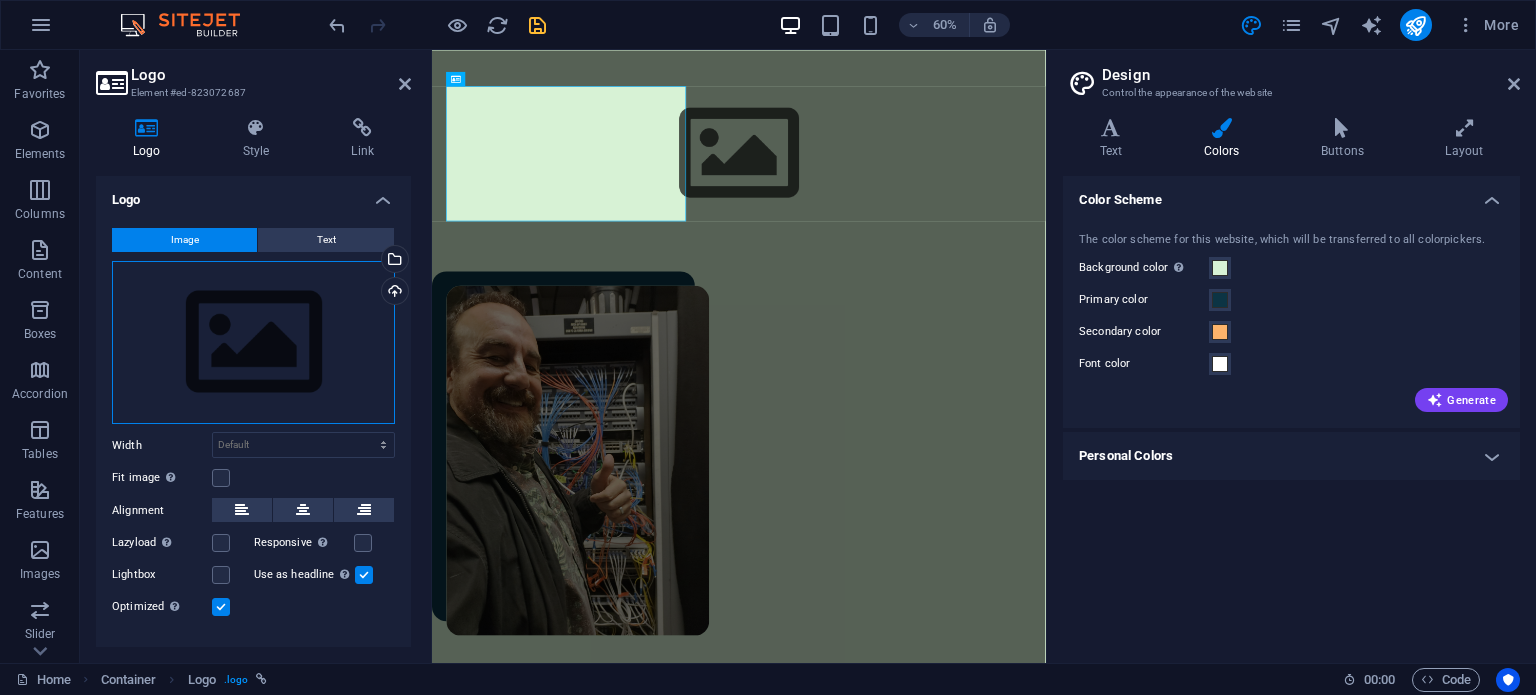 click on "Drag files here, click to choose files or select files from Files or our free stock photos & videos" at bounding box center (253, 343) 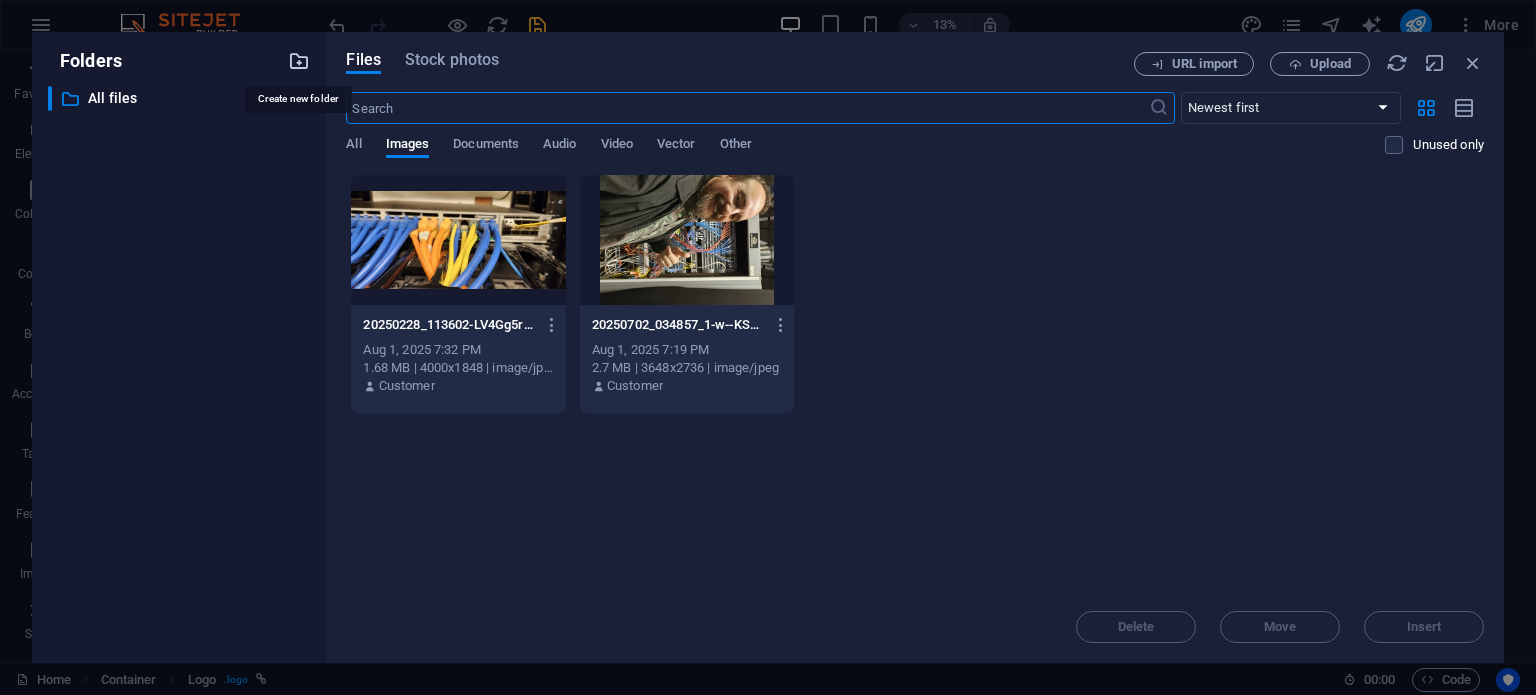 click at bounding box center (299, 61) 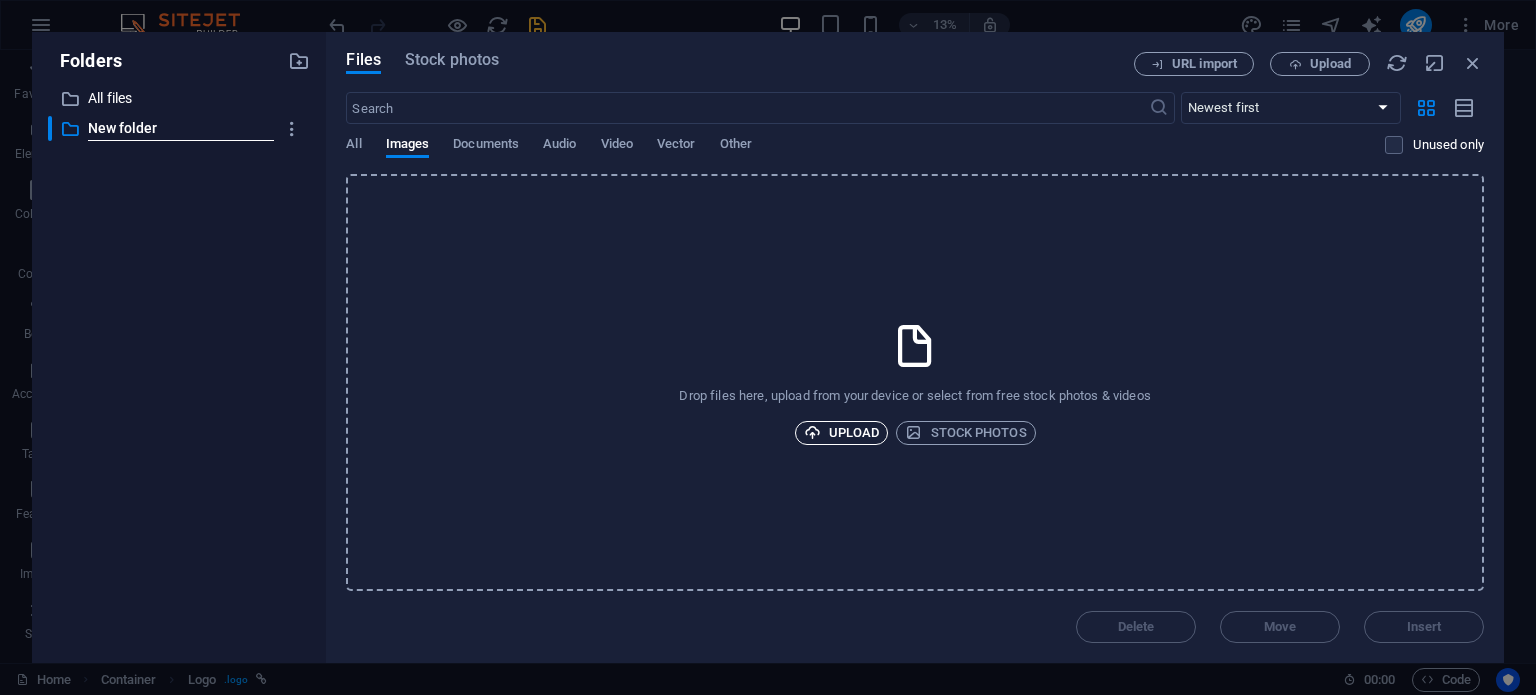 click on "Upload" at bounding box center [842, 433] 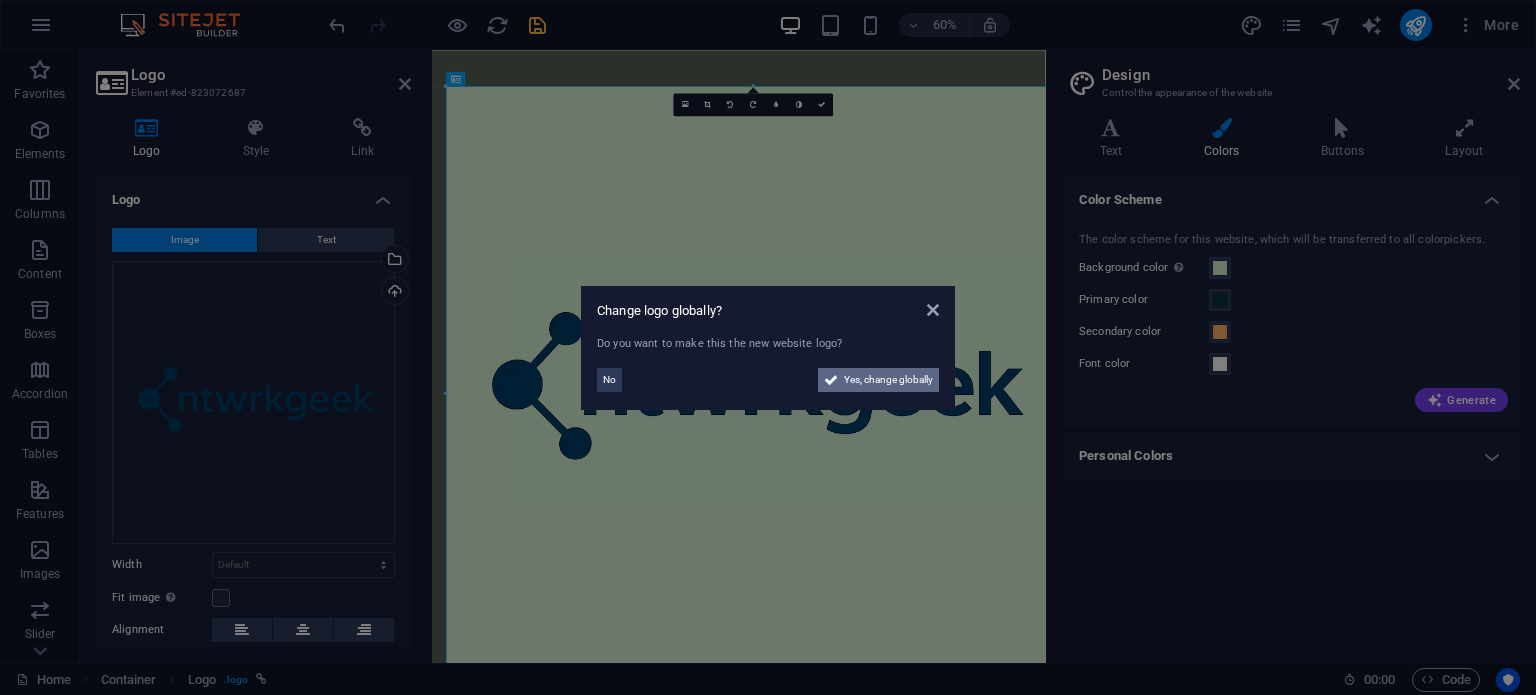 click on "Yes, change globally" at bounding box center [888, 380] 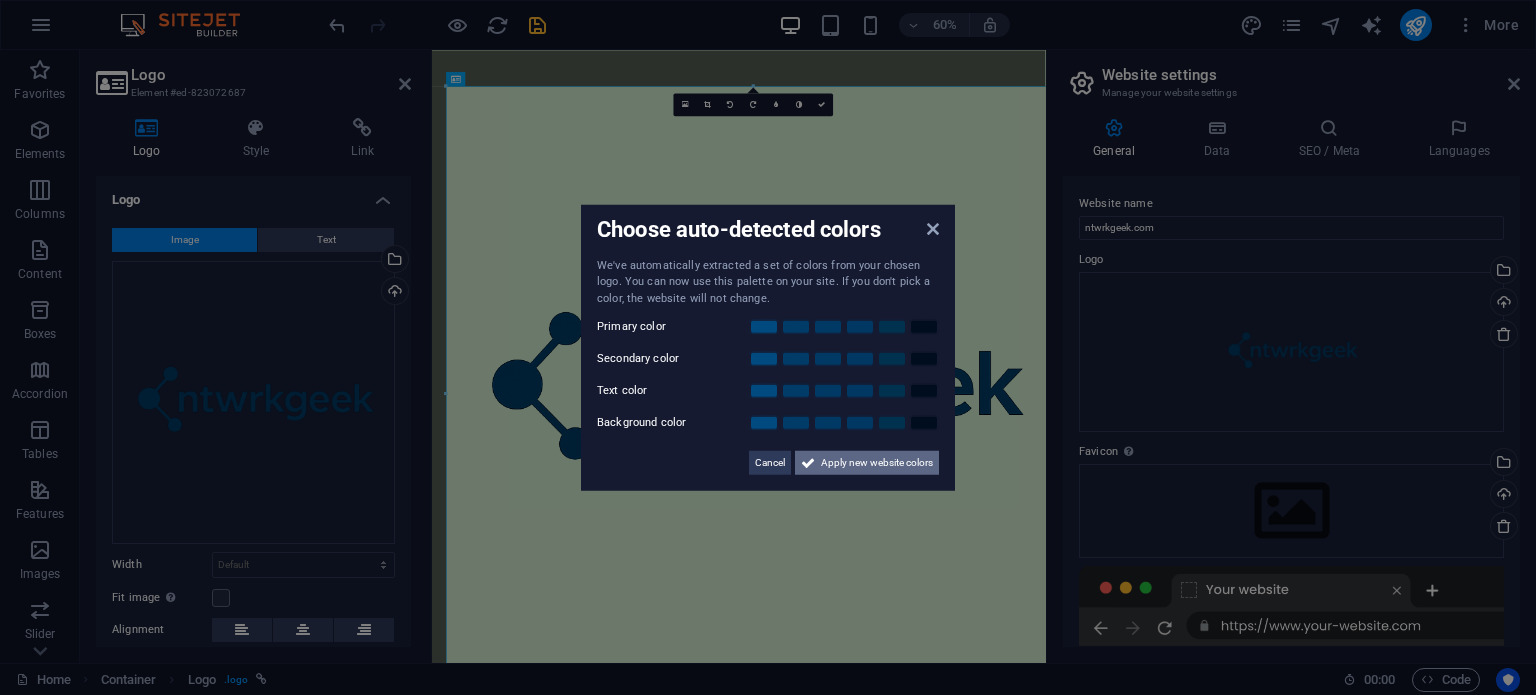 click on "Apply new website colors" at bounding box center (877, 463) 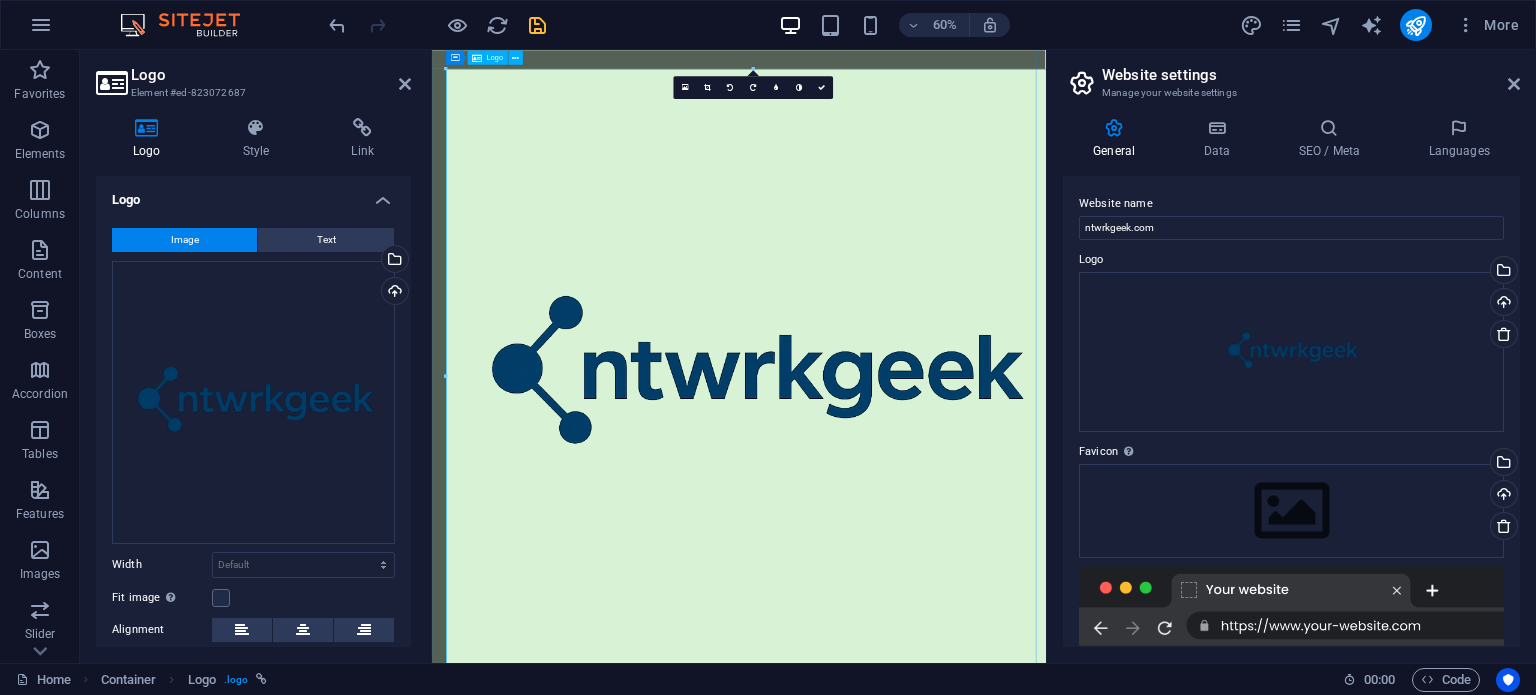 scroll, scrollTop: 22, scrollLeft: 0, axis: vertical 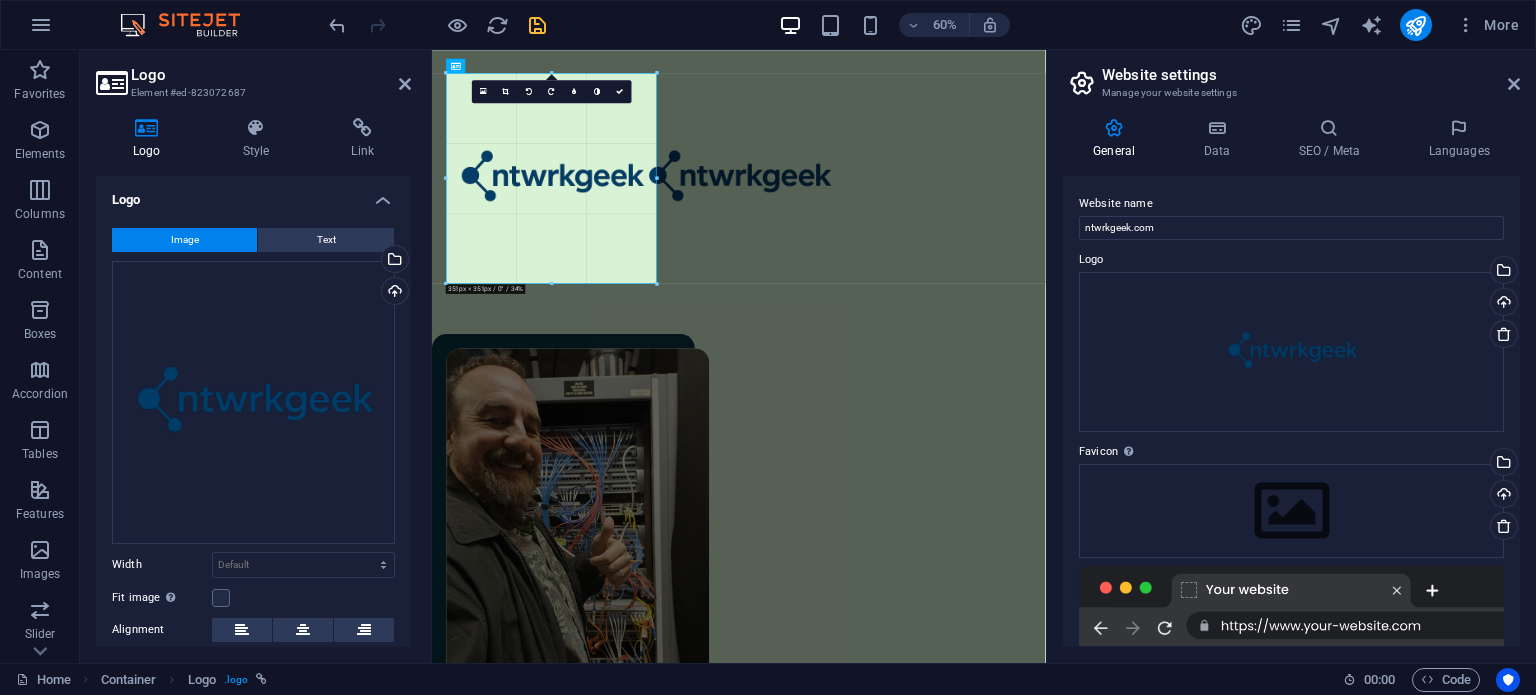 drag, startPoint x: 443, startPoint y: 69, endPoint x: 1353, endPoint y: 742, distance: 1131.8256 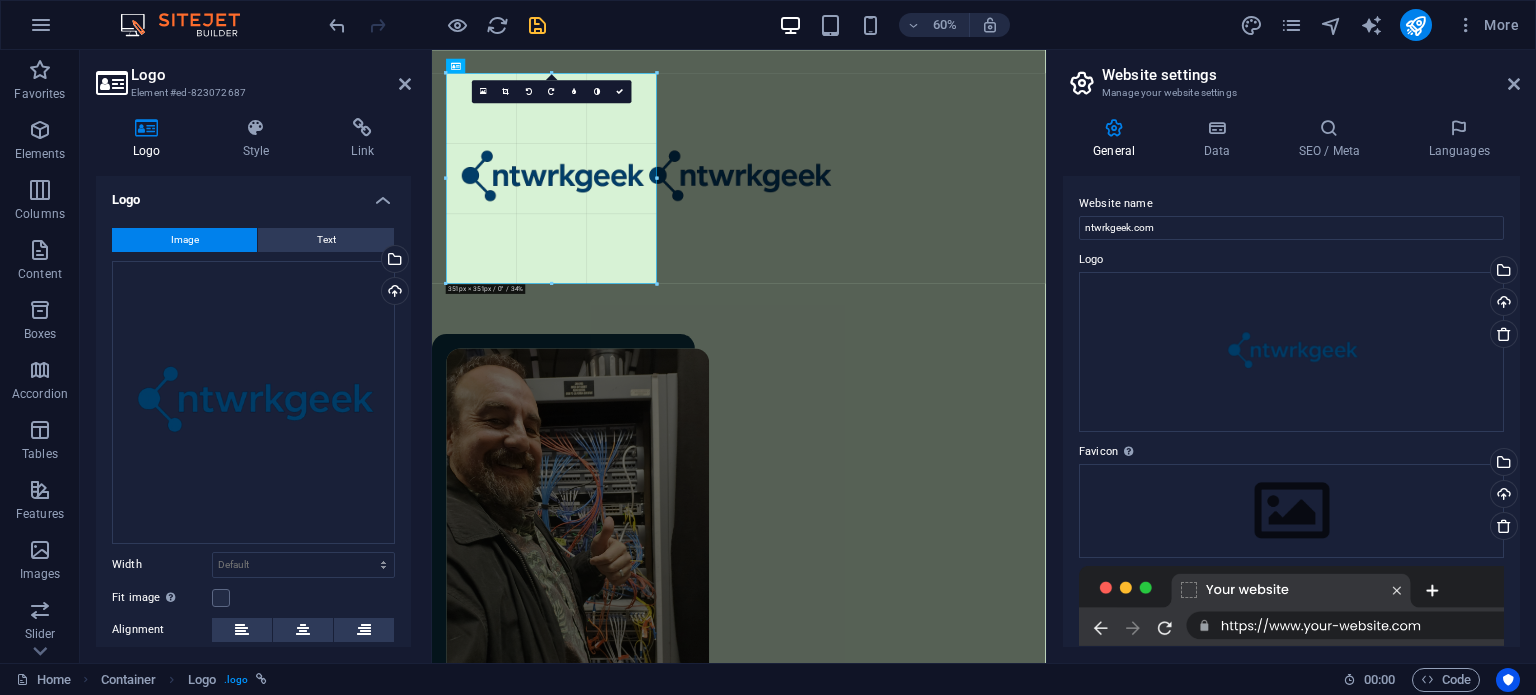 type on "351" 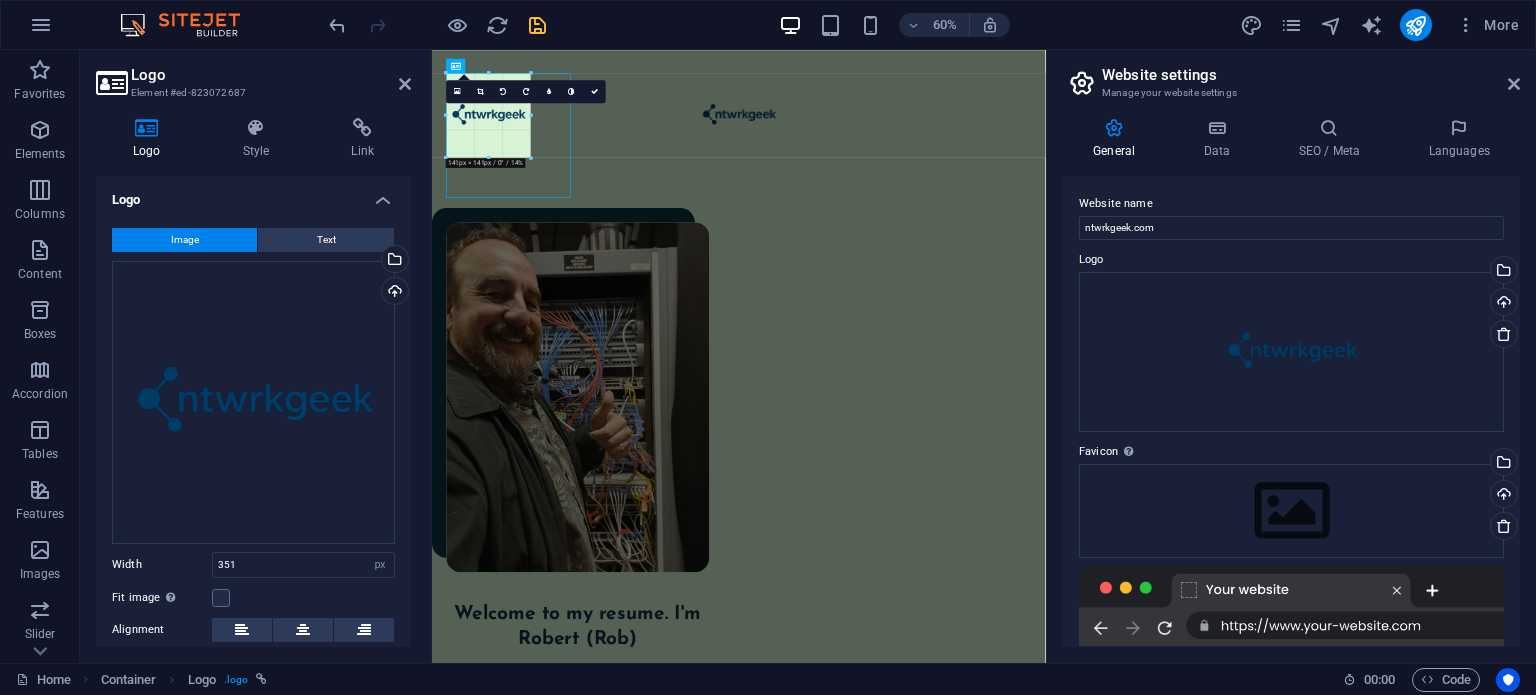 drag, startPoint x: 658, startPoint y: 177, endPoint x: 442, endPoint y: 128, distance: 221.48814 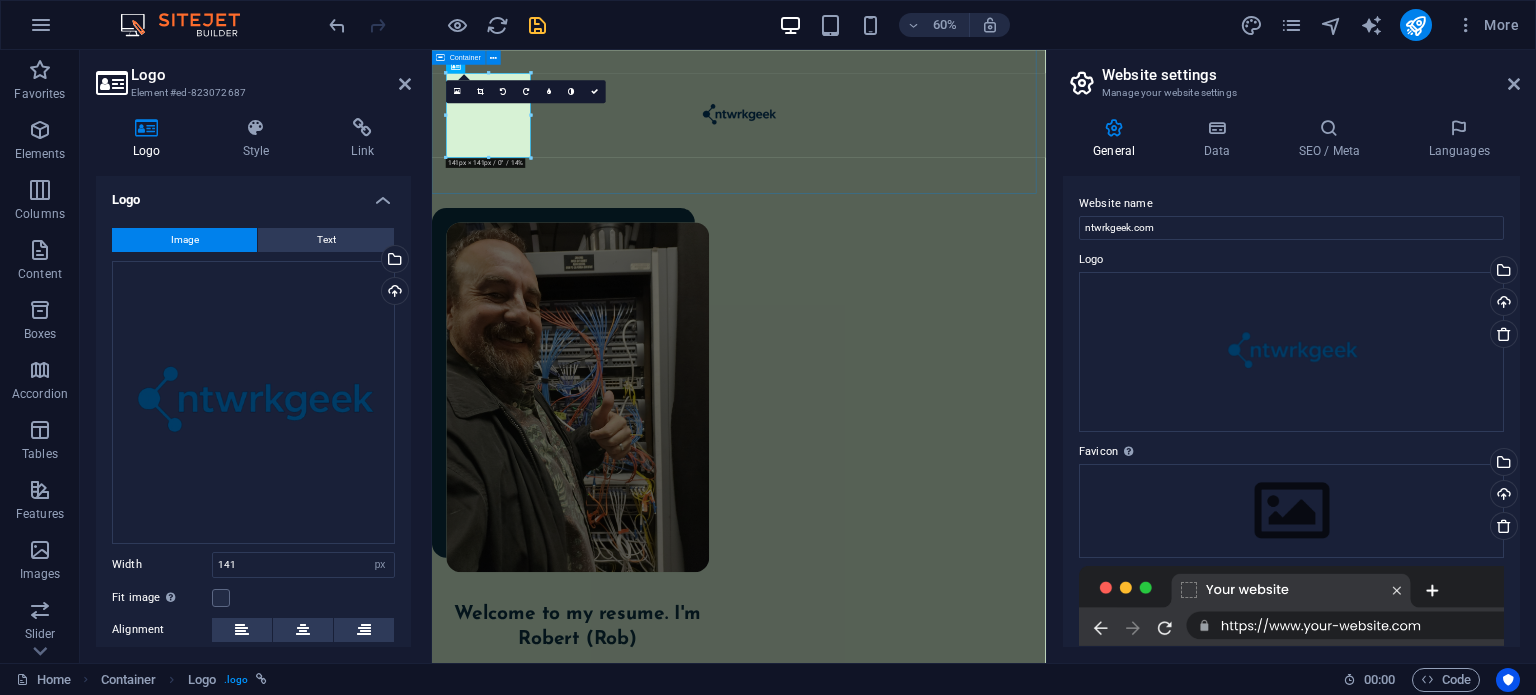 click at bounding box center [943, 158] 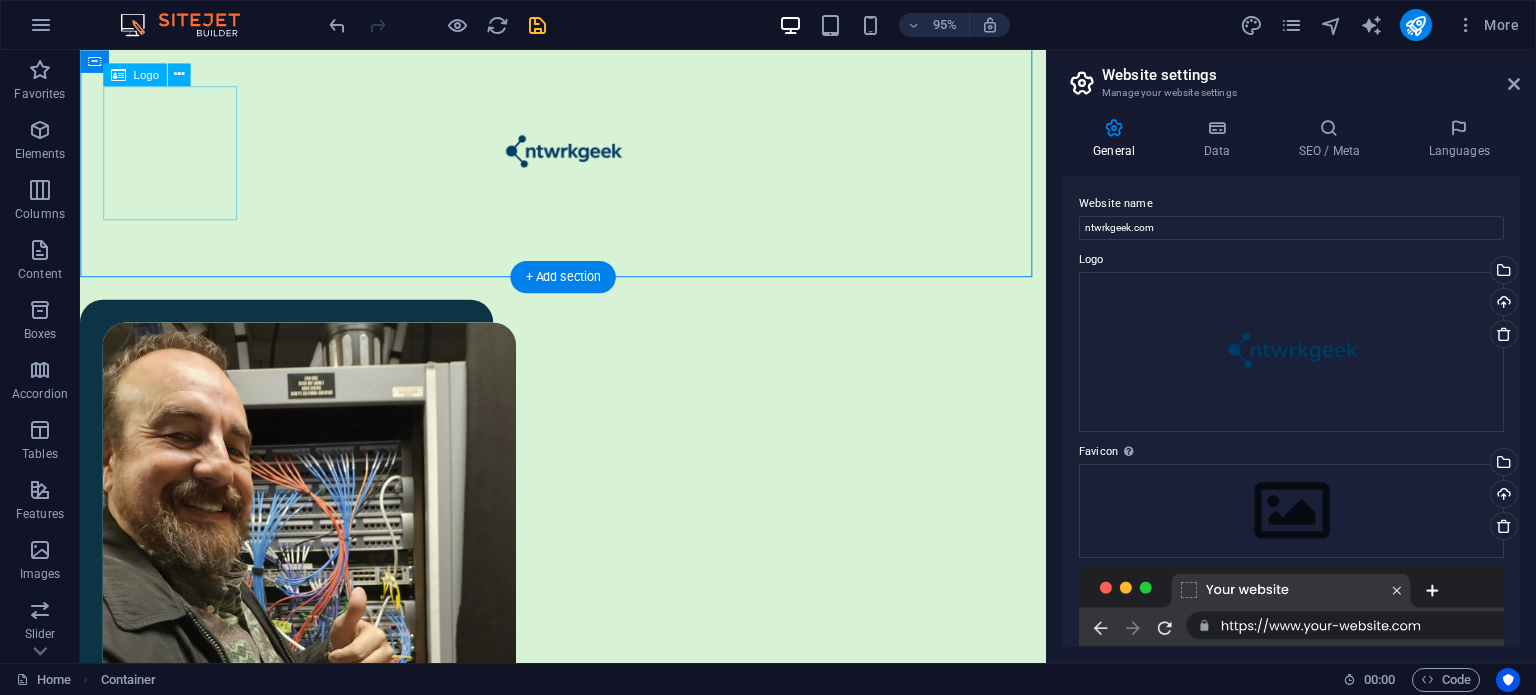 click at bounding box center [588, 158] 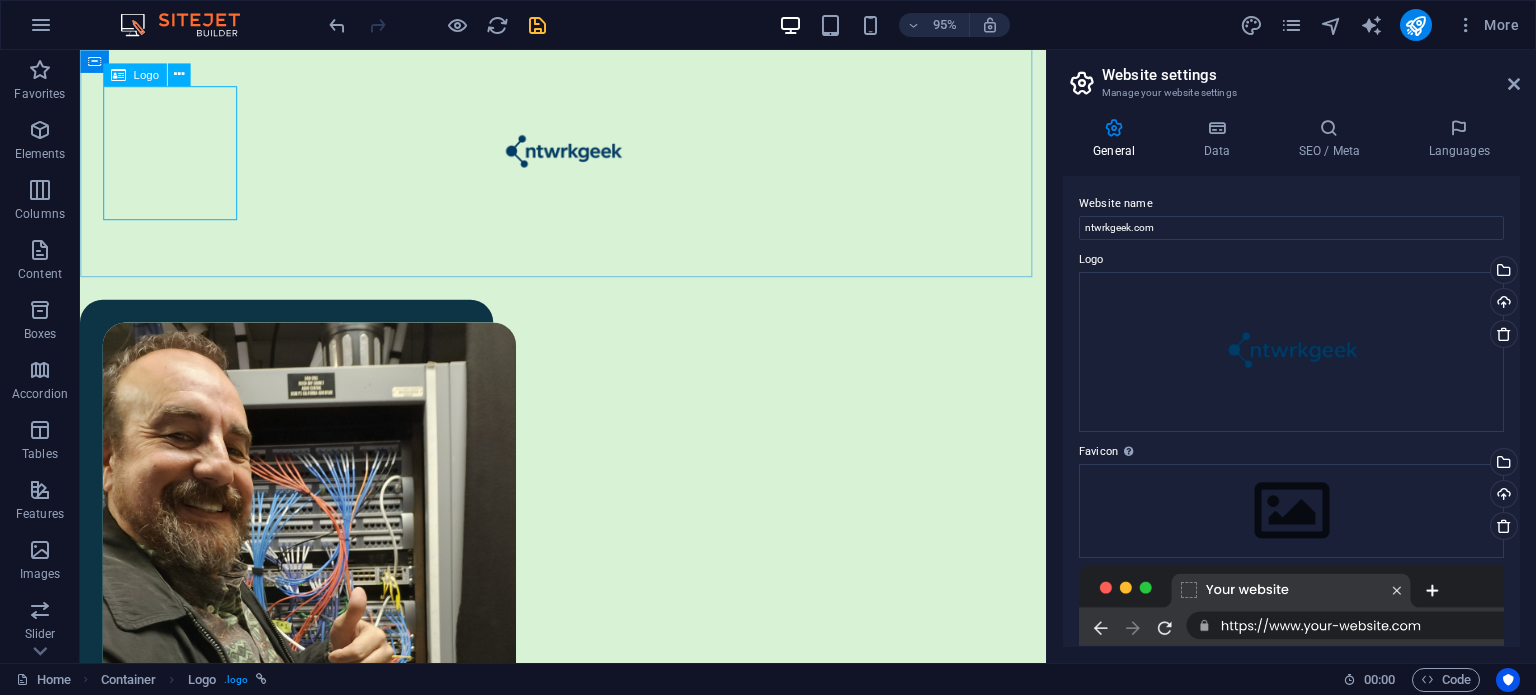 click at bounding box center [117, 74] 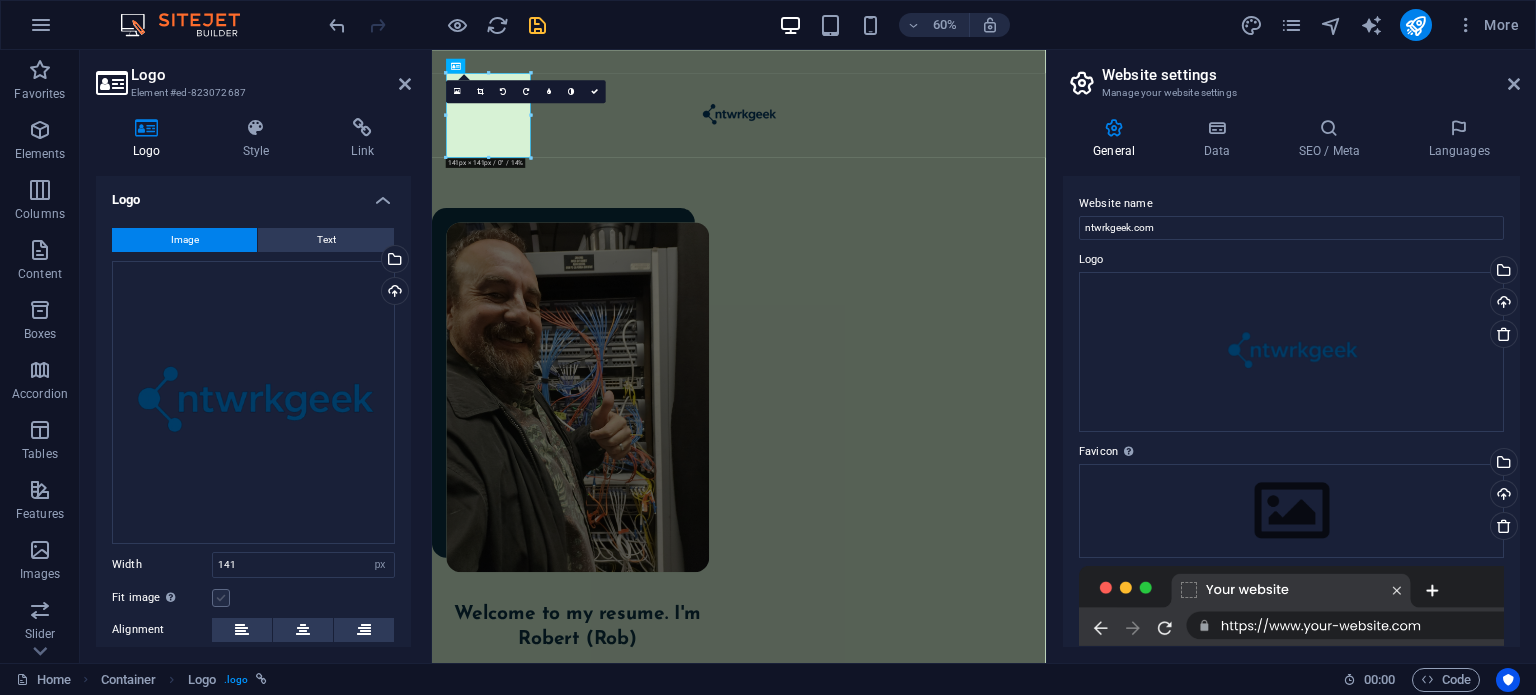 click at bounding box center (221, 598) 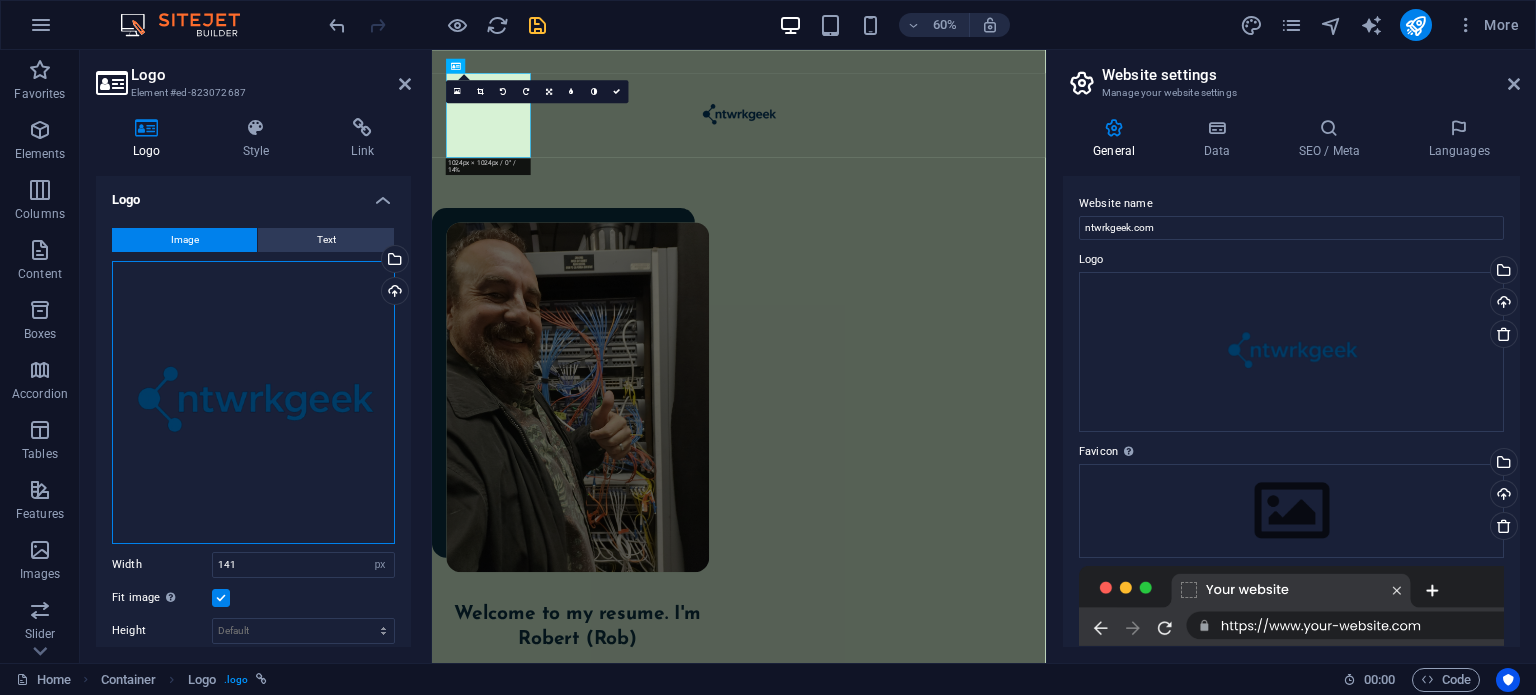 click on "Drag files here, click to choose files or select files from Files or our free stock photos & videos" at bounding box center (253, 402) 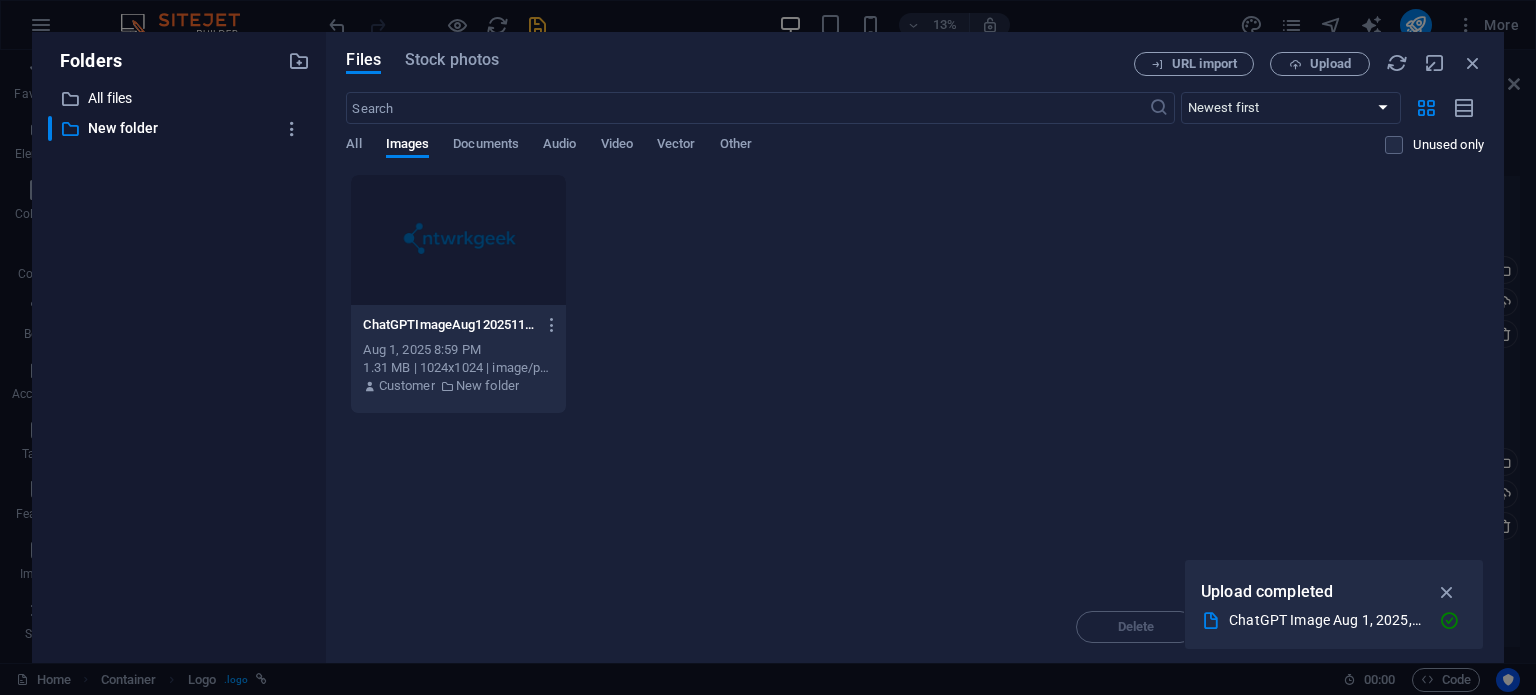 click at bounding box center (458, 240) 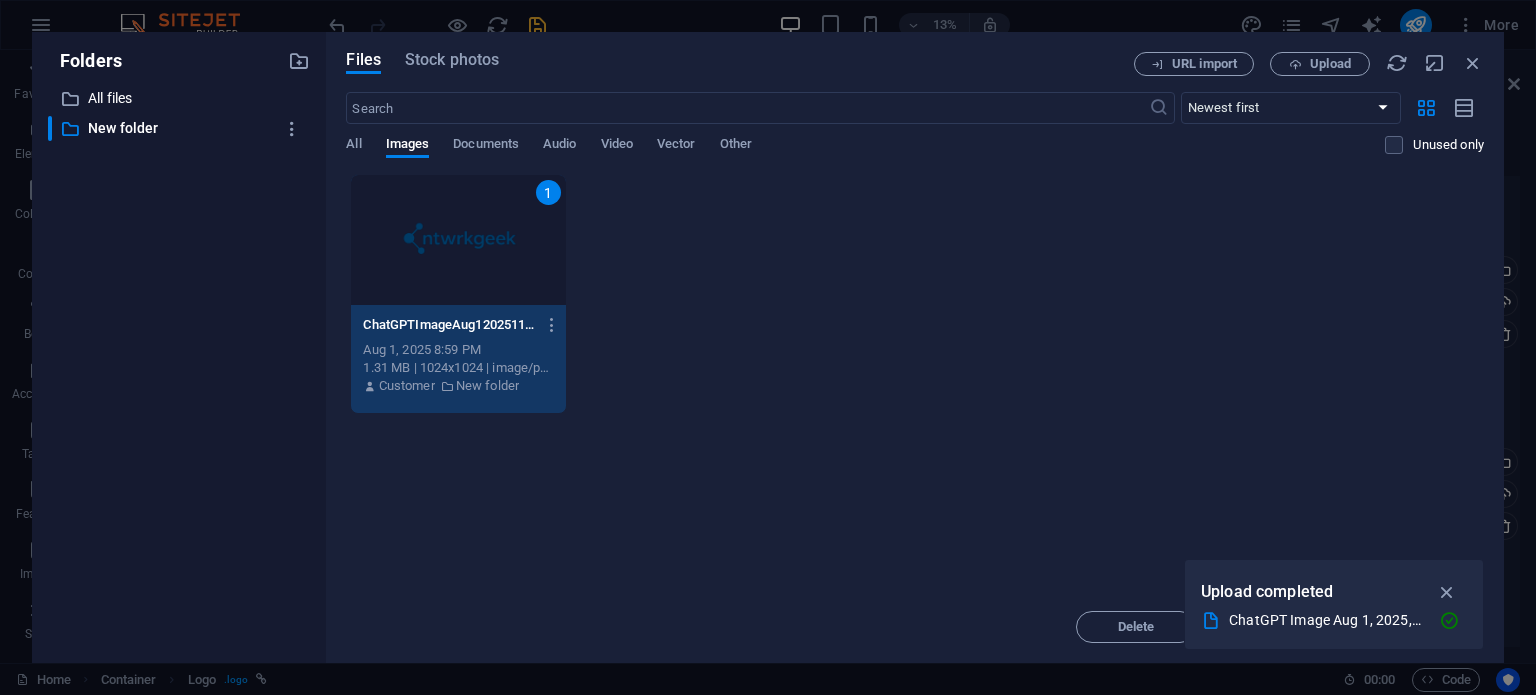 click on "1" at bounding box center [458, 240] 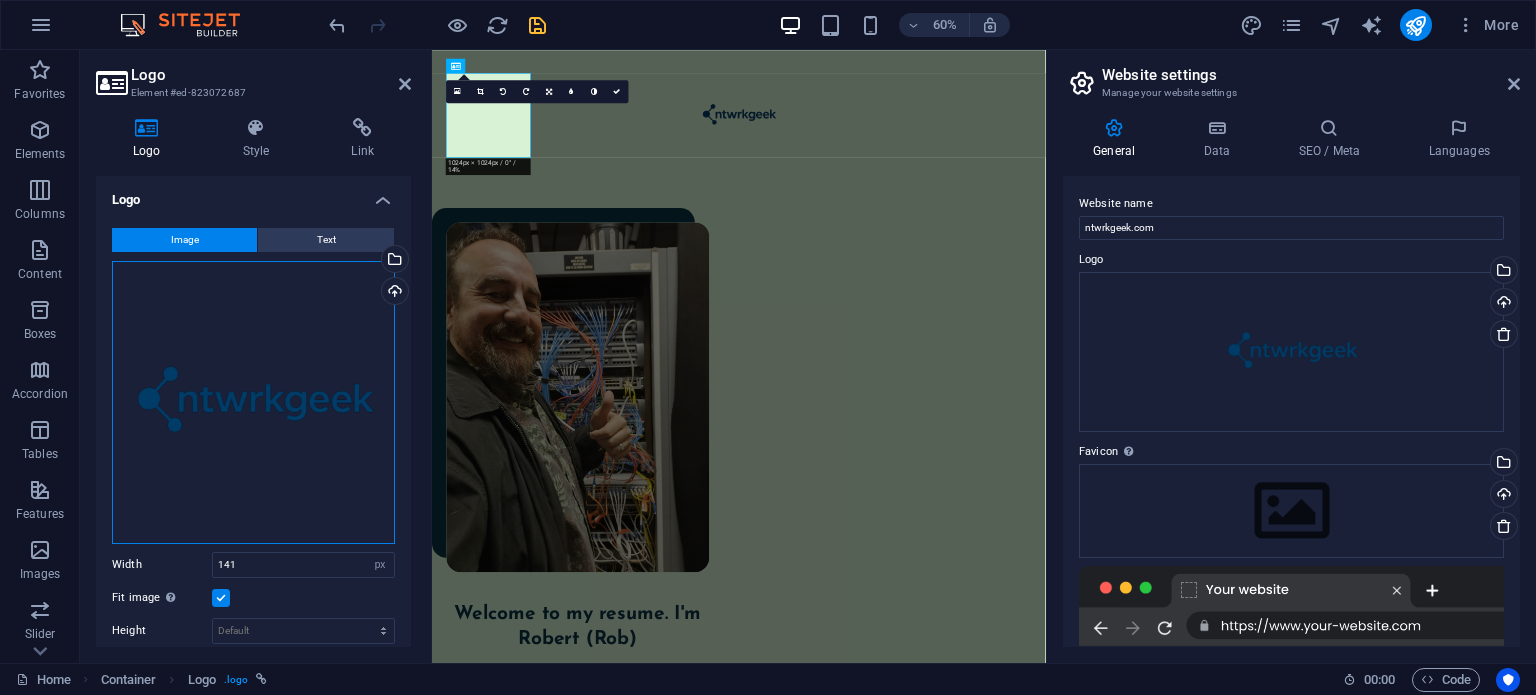 click on "Drag files here, click to choose files or select files from Files or our free stock photos & videos" at bounding box center (253, 402) 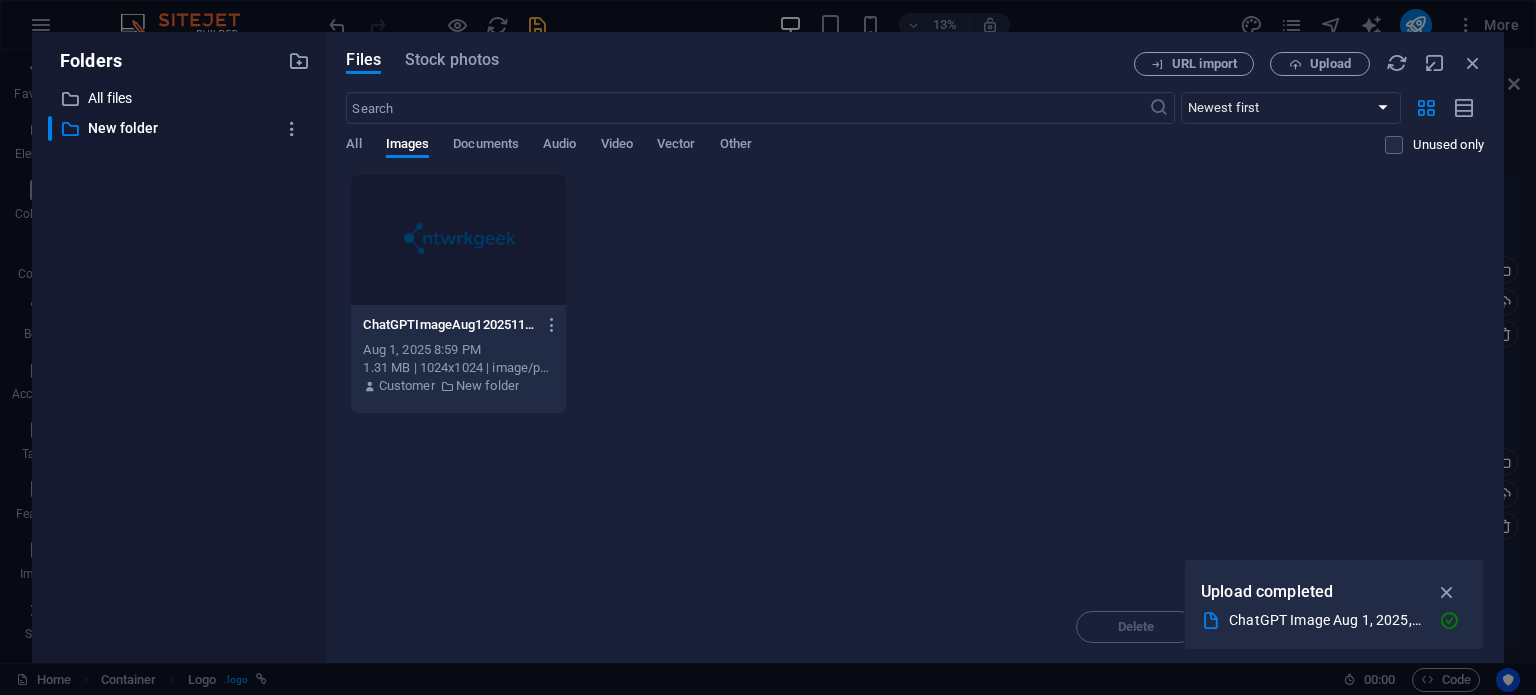 click at bounding box center [458, 240] 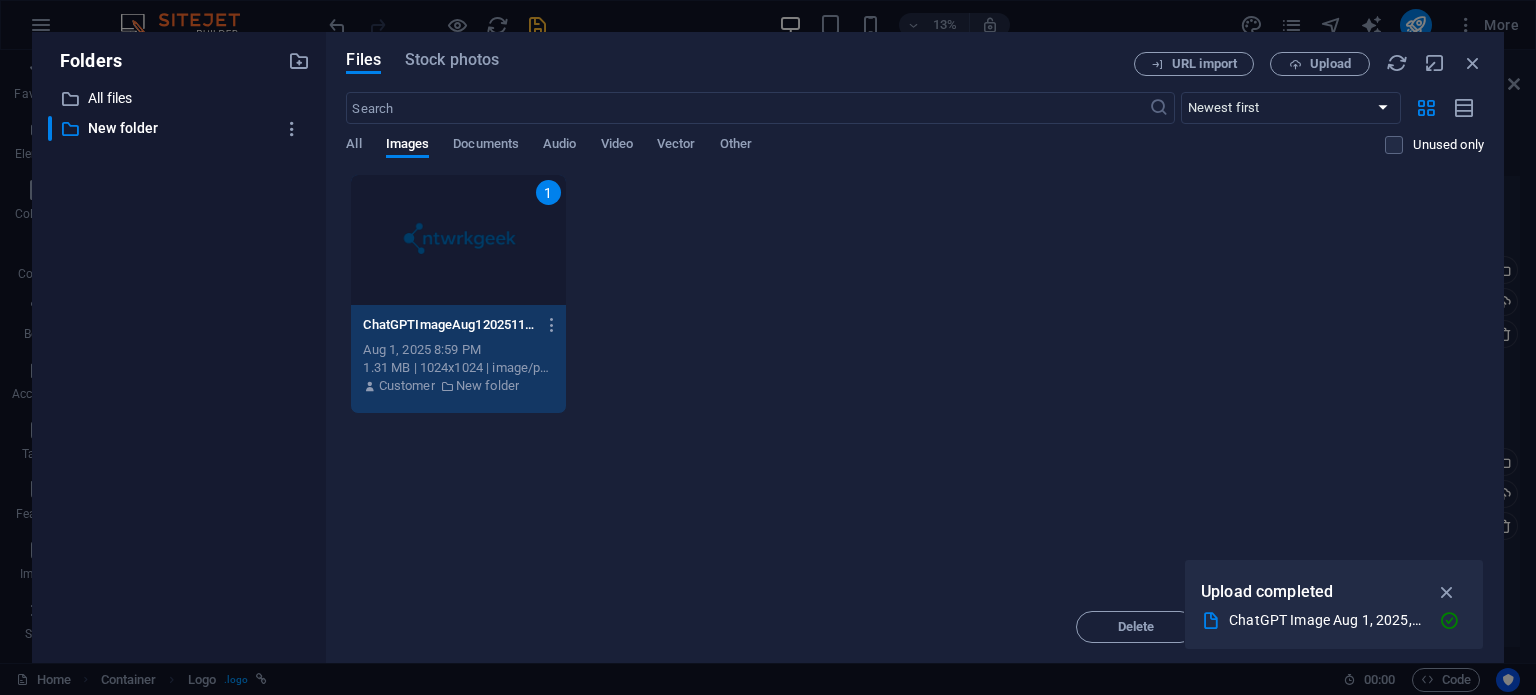 click on "1" at bounding box center (458, 240) 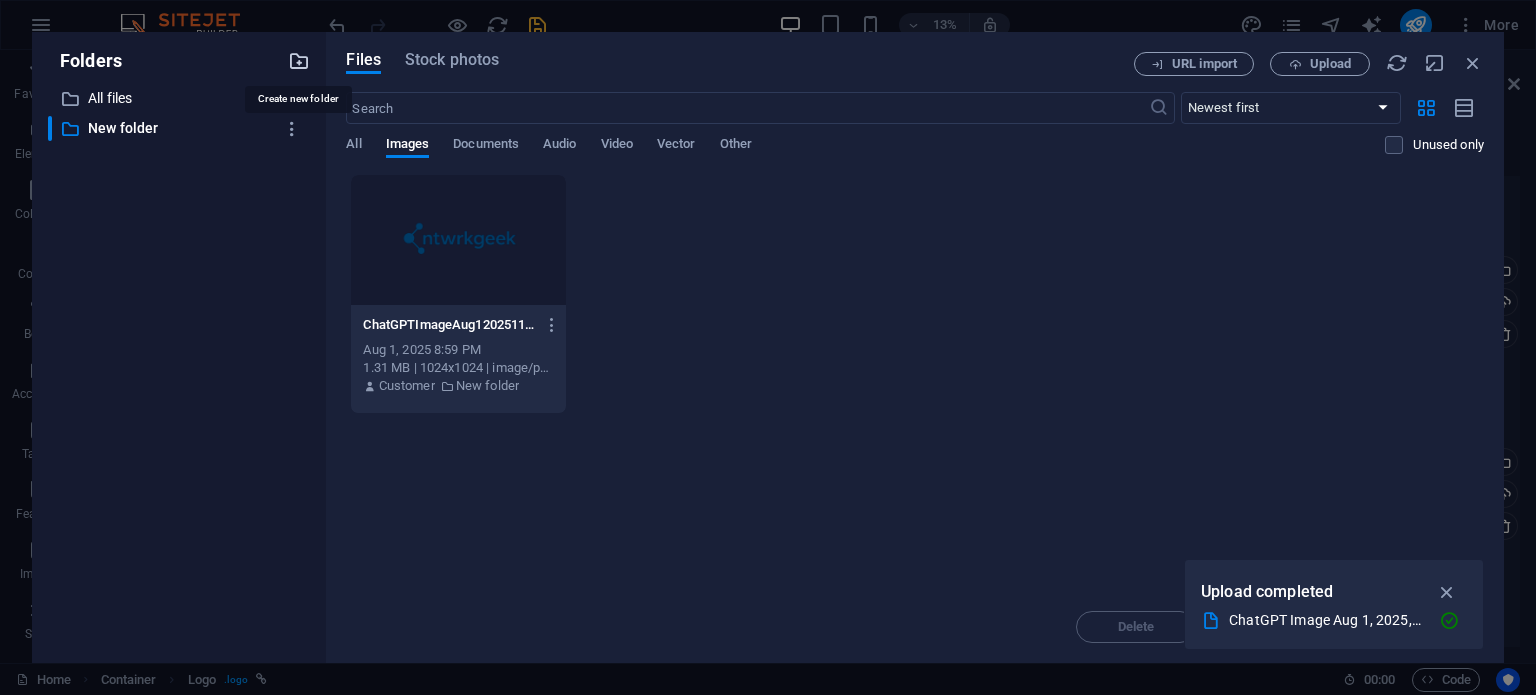 click at bounding box center (299, 61) 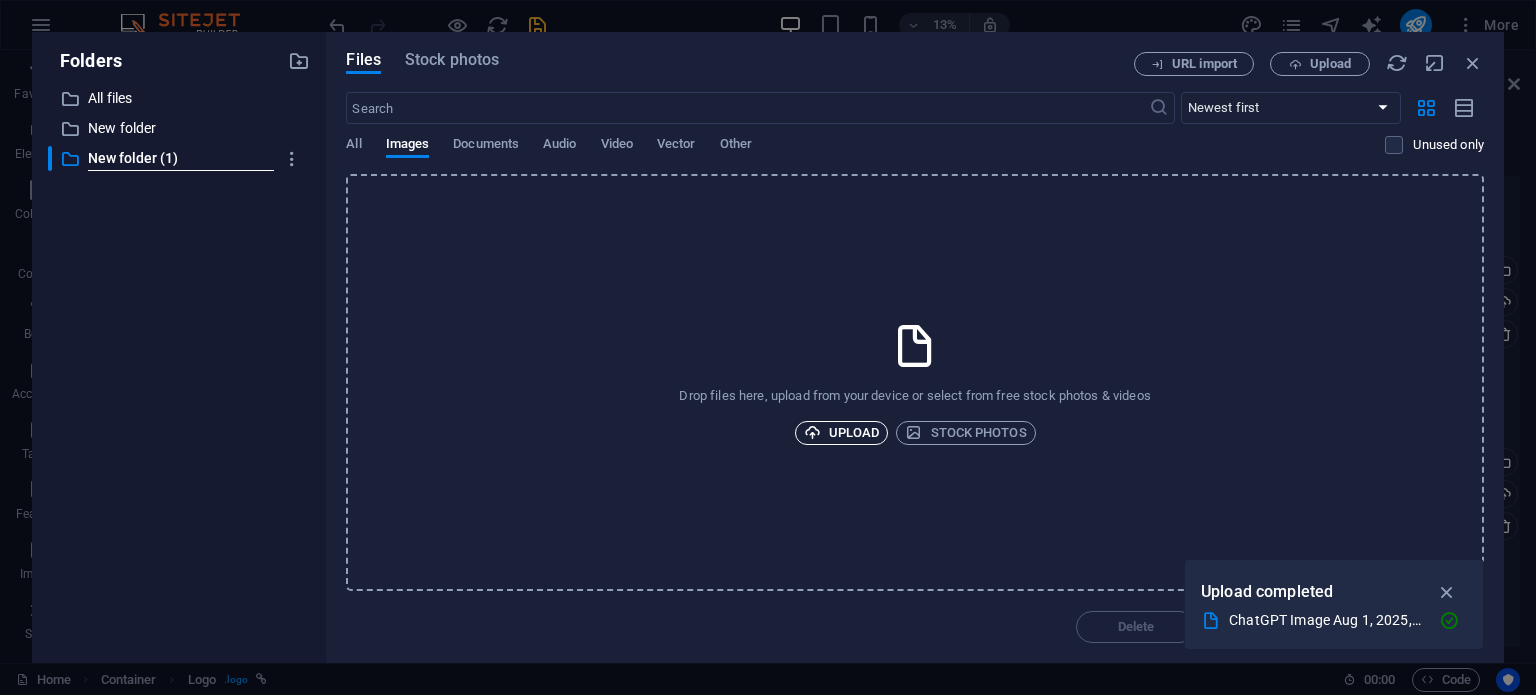 click on "Upload" at bounding box center [842, 433] 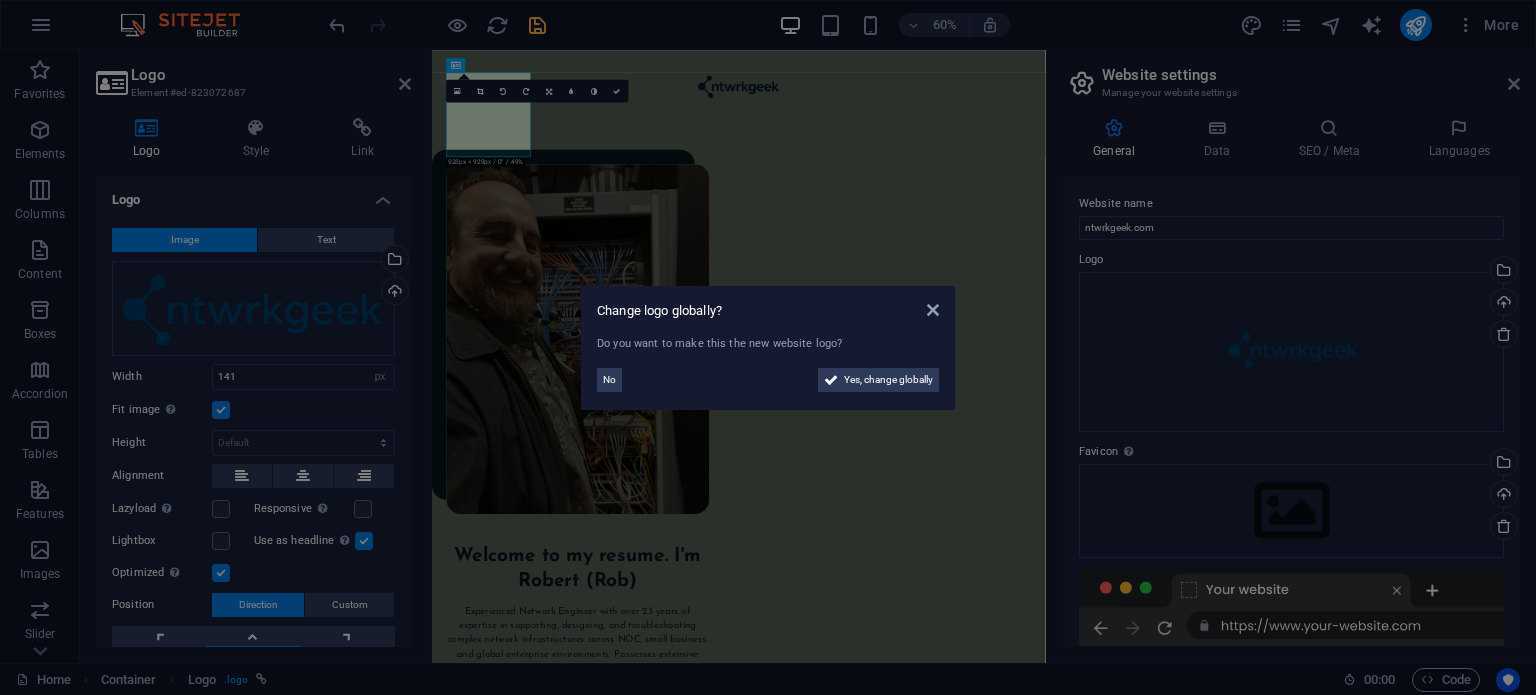 scroll, scrollTop: 23, scrollLeft: 0, axis: vertical 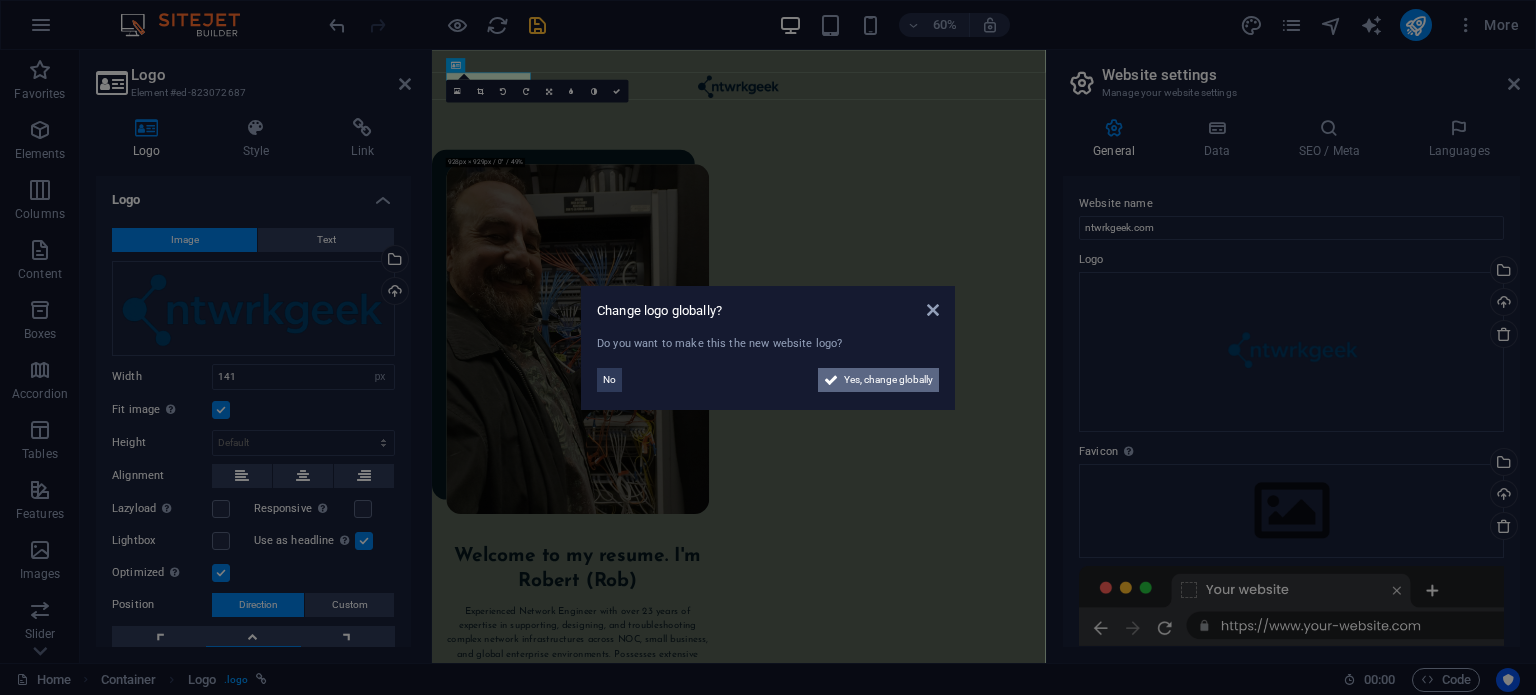 click on "Yes, change globally" at bounding box center (888, 380) 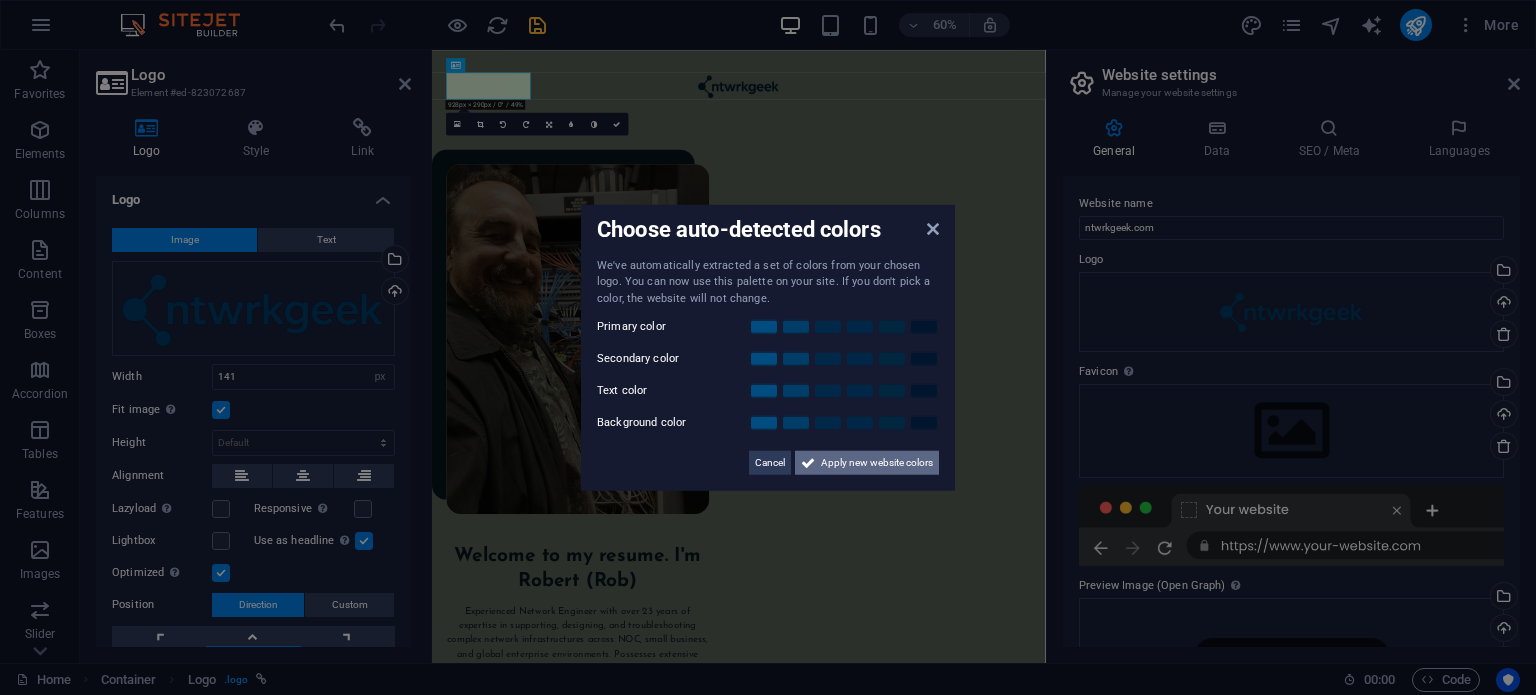 click on "Apply new website colors" at bounding box center (877, 463) 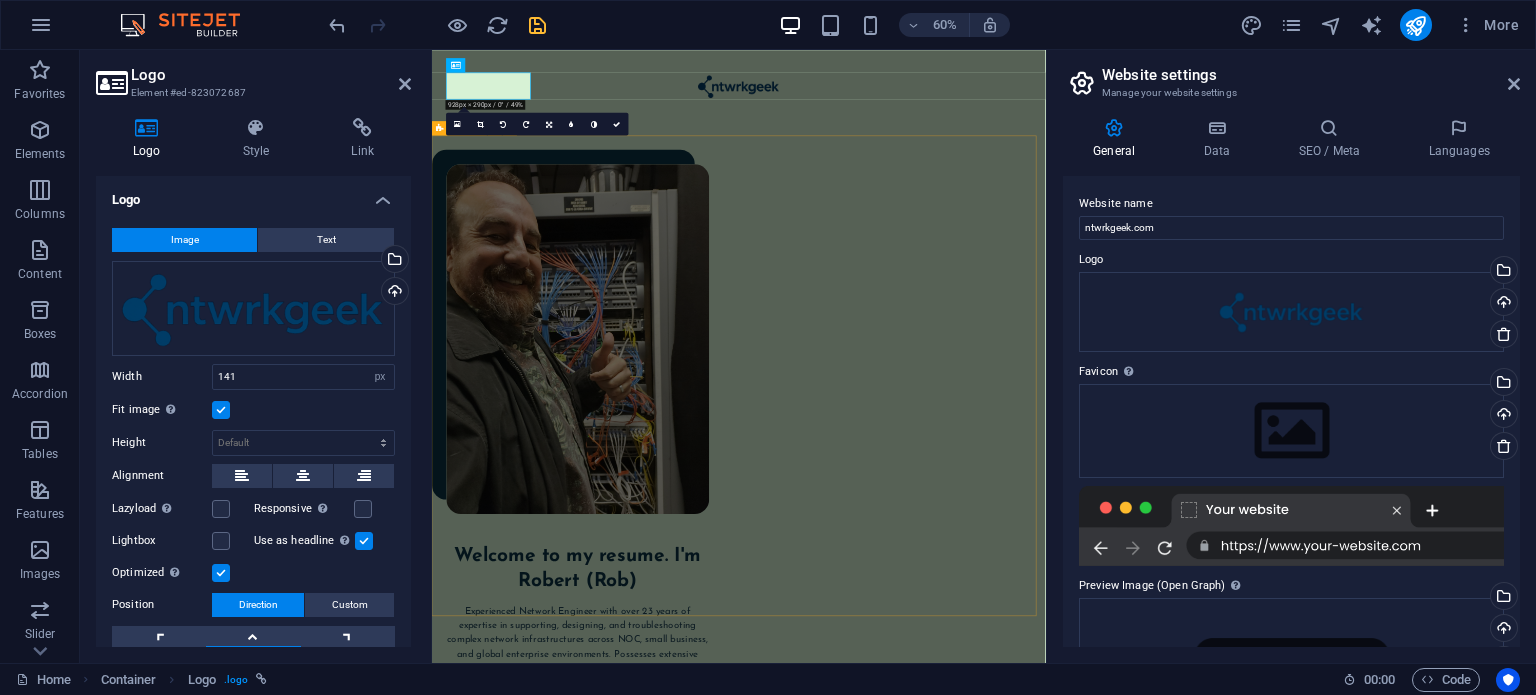 click on "Welcome to my resume. I'm Robert (Rob) Experienced Network Engineer with over 23 years of expertise in supporting, designing, and troubleshooting complex network infrastructures across NOC, small business, and global enterprise environments. Possesses extensive hands-on knowledge of Cisco and Juniper systems, network monitoring, and a comprehensive range of intermediate and advanced routing protocols, including BGP, OSPF, MPLS, EIGRP, and IS-IS. Demonstrated ability to lead projects, mentor junior engineers, and implement enhancements that improve network performance and reliability. Strong documentation and process-oriented mindset, complemented by excellent communication skills. contact me" at bounding box center (943, 883) 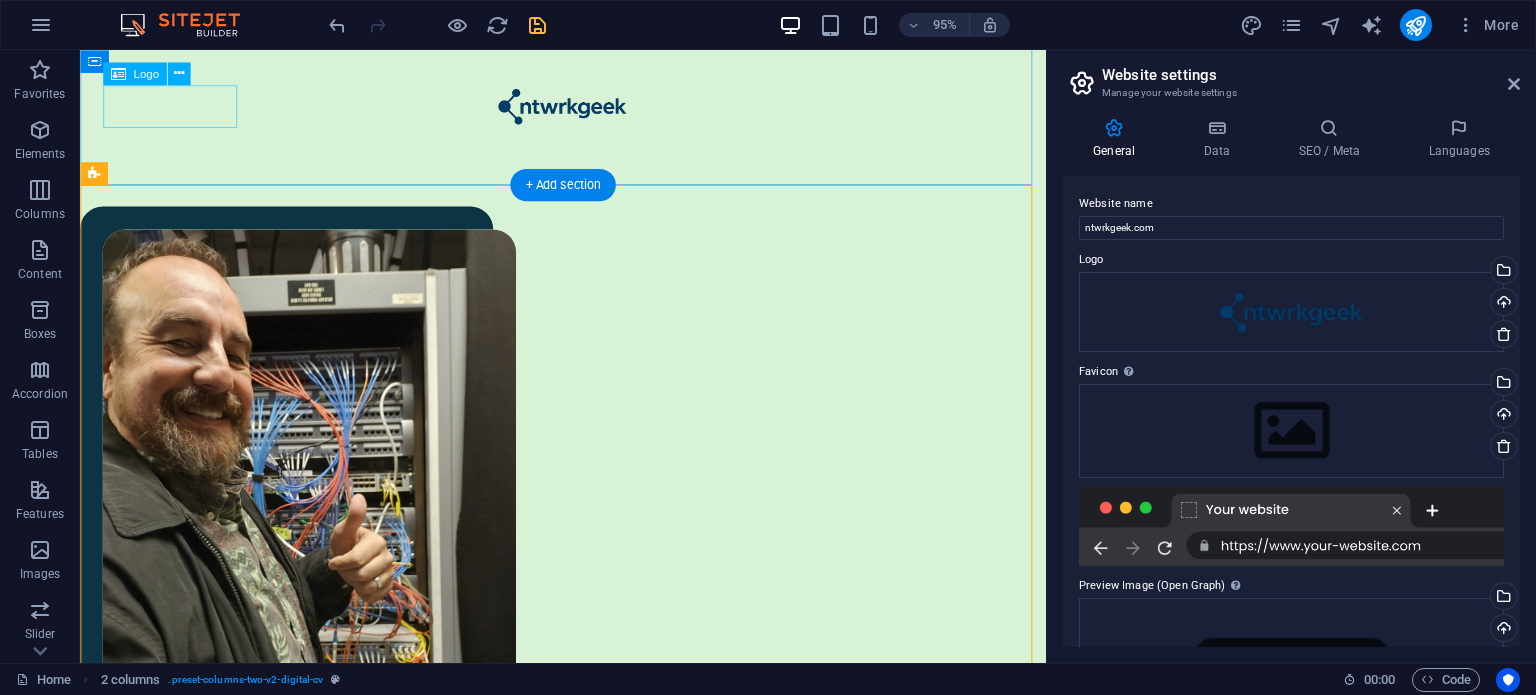 click at bounding box center [588, 109] 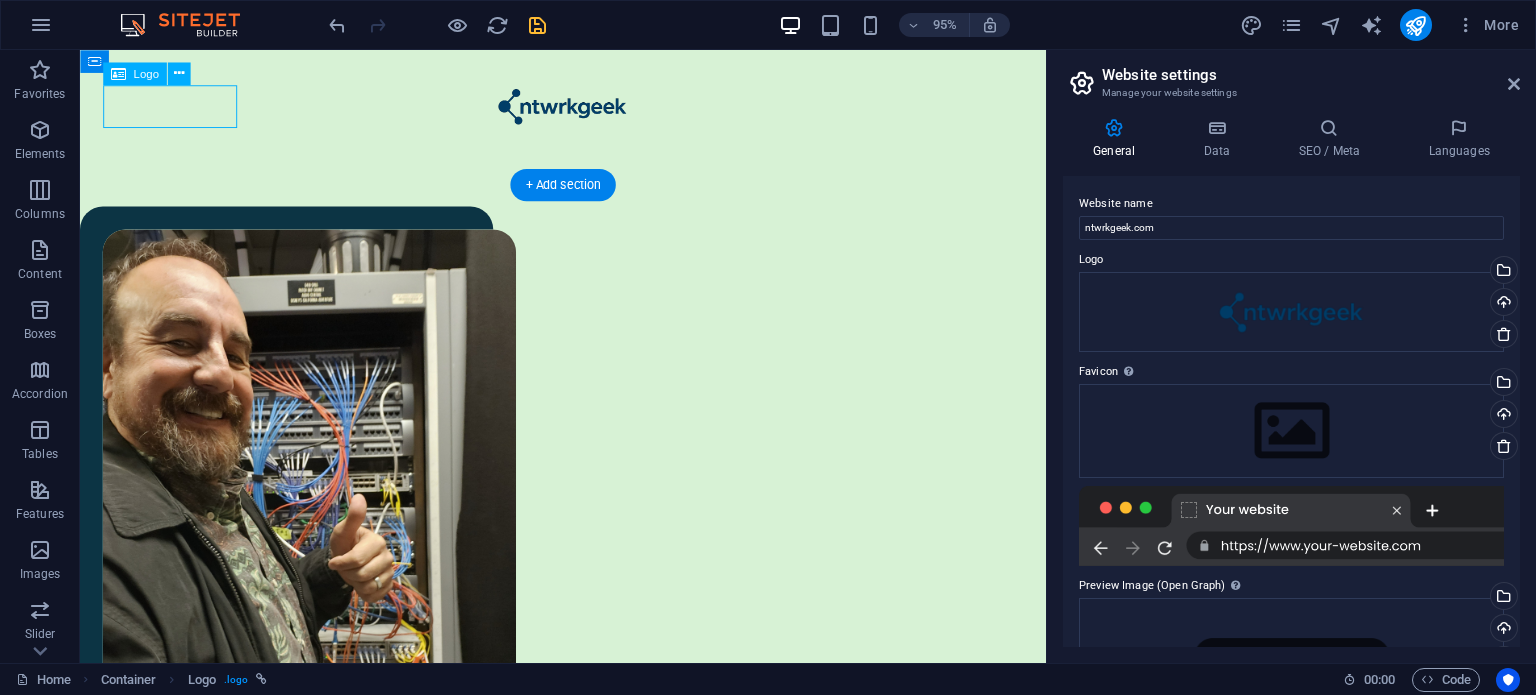 click at bounding box center (588, 109) 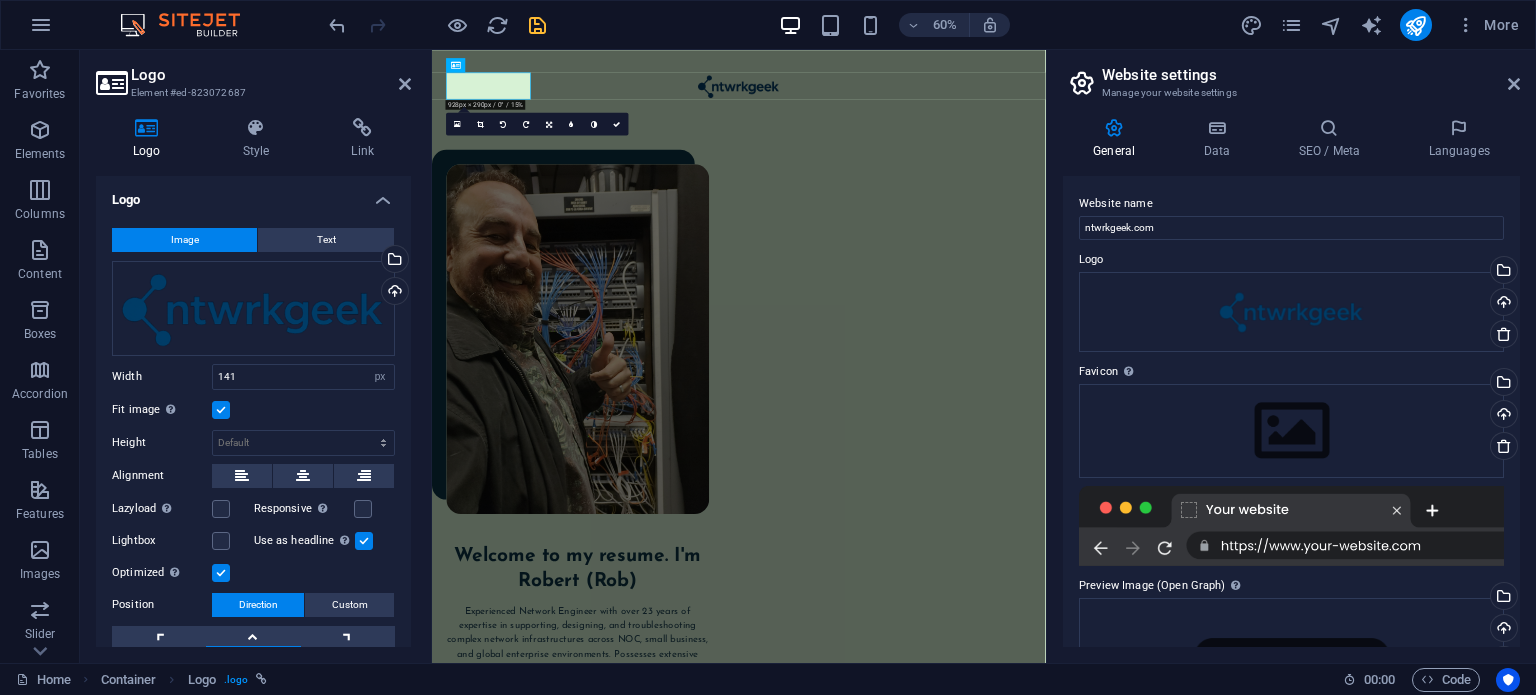 click at bounding box center [221, 410] 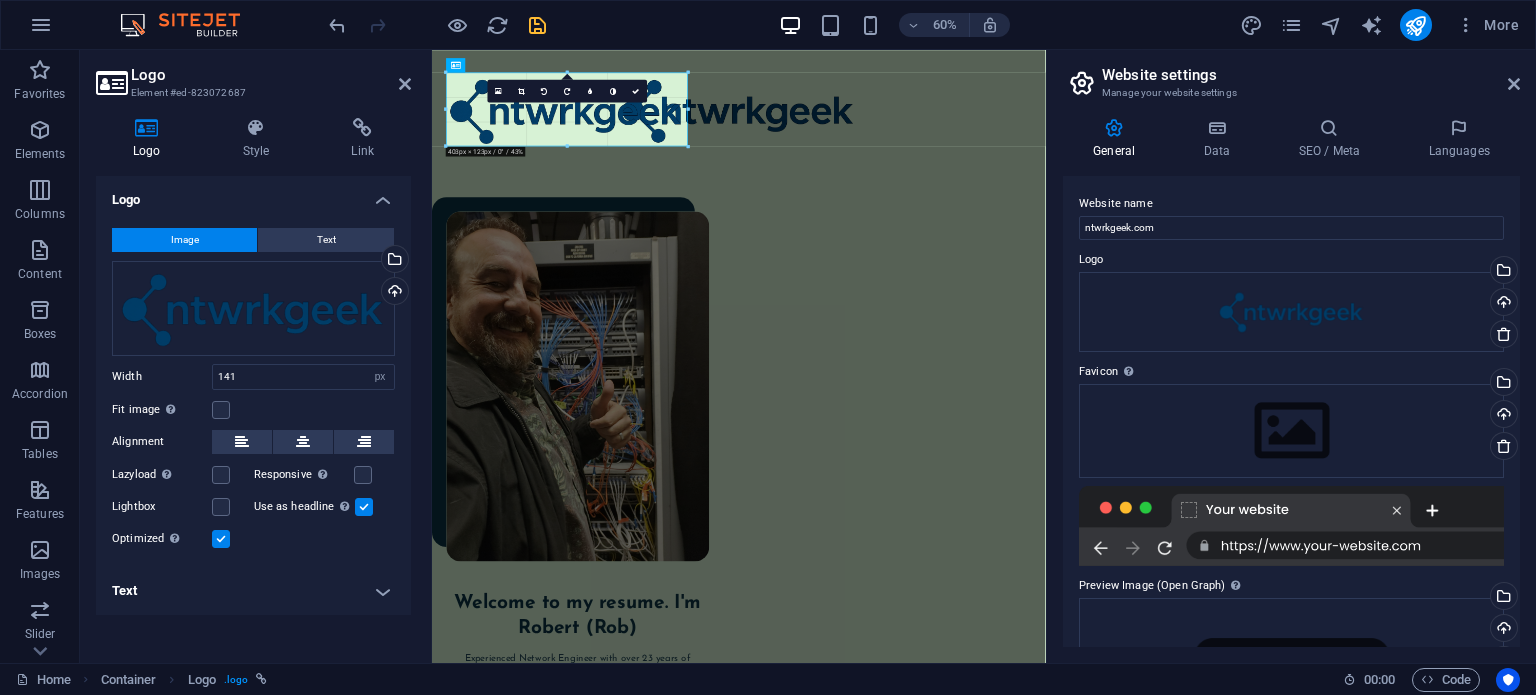 drag, startPoint x: 532, startPoint y: 96, endPoint x: 800, endPoint y: 147, distance: 272.80945 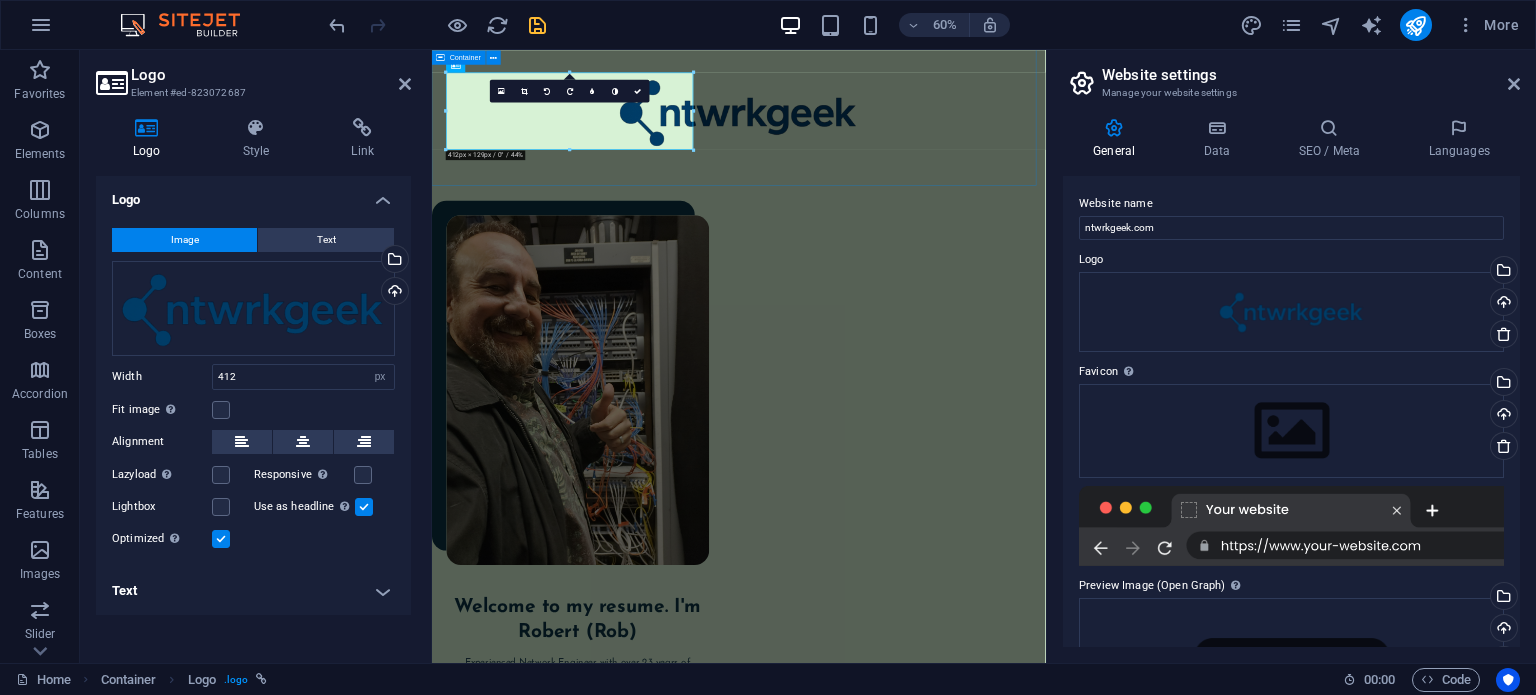 click at bounding box center [943, 151] 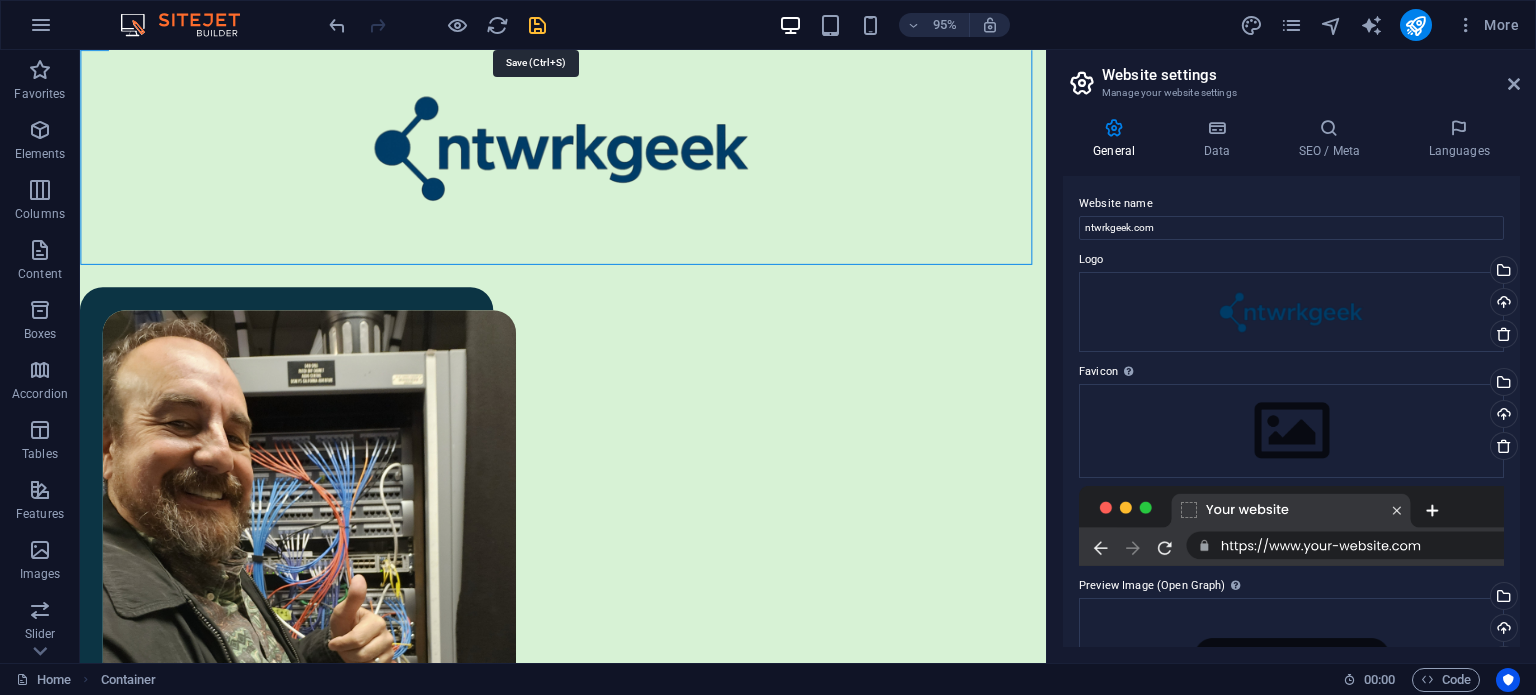 click at bounding box center [537, 25] 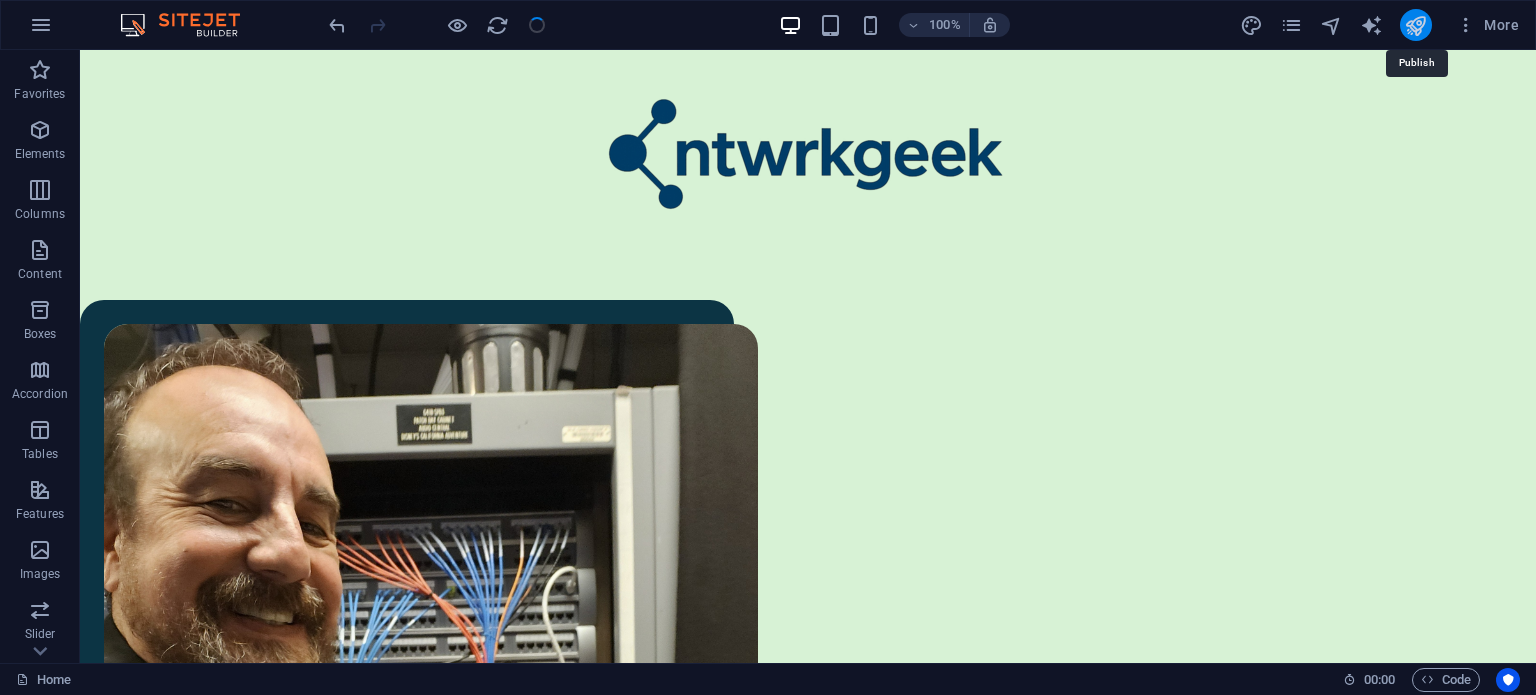 click at bounding box center [1415, 25] 